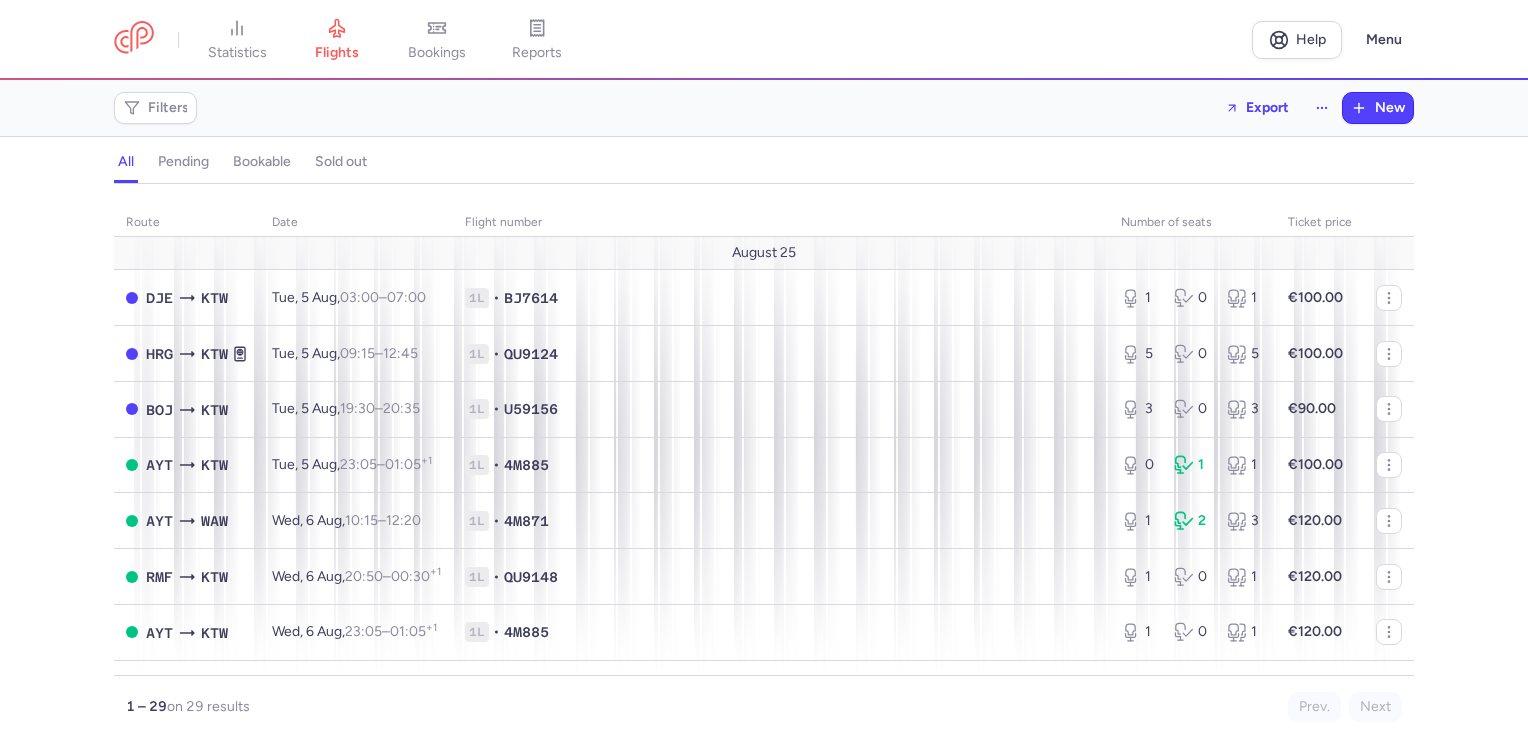 scroll, scrollTop: 0, scrollLeft: 0, axis: both 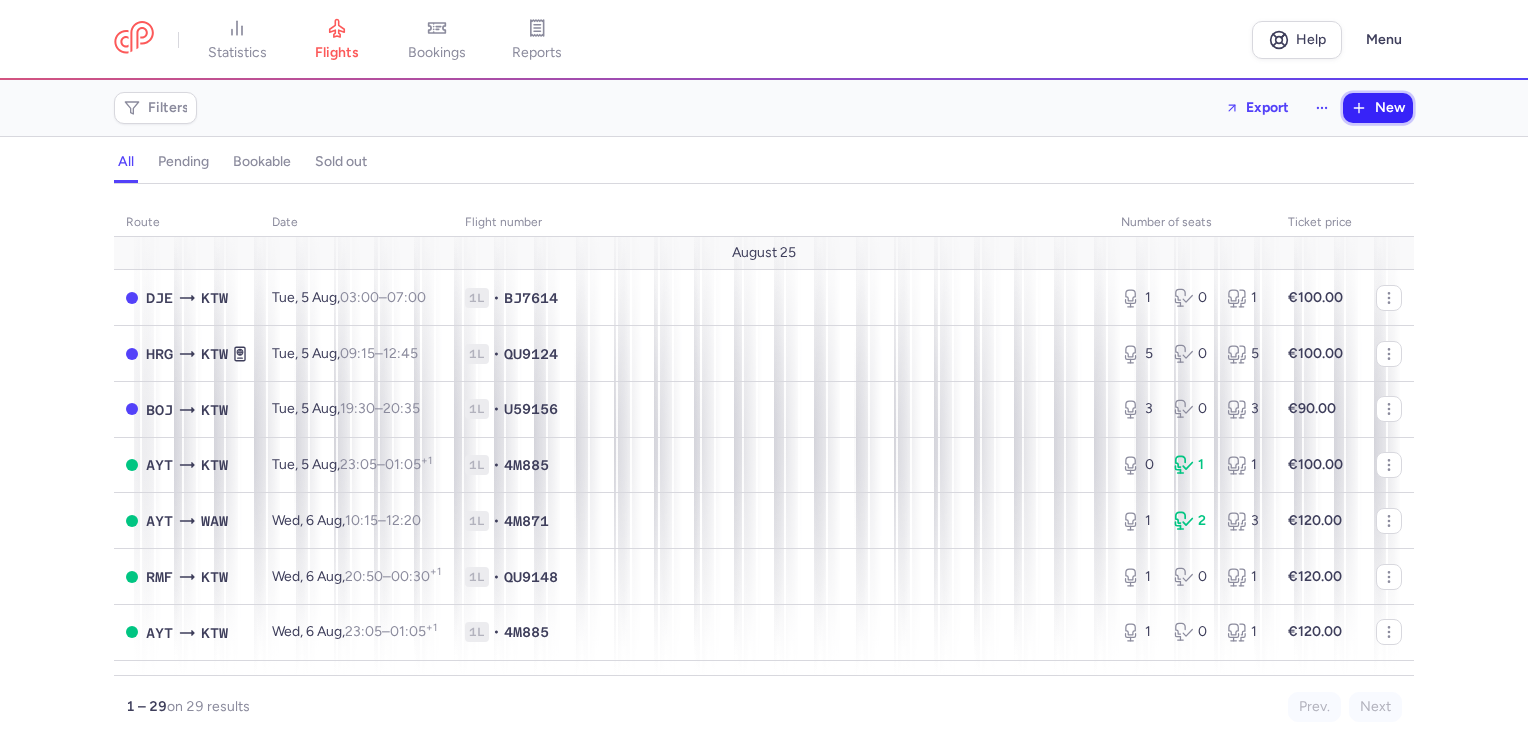 click on "New" at bounding box center [1390, 108] 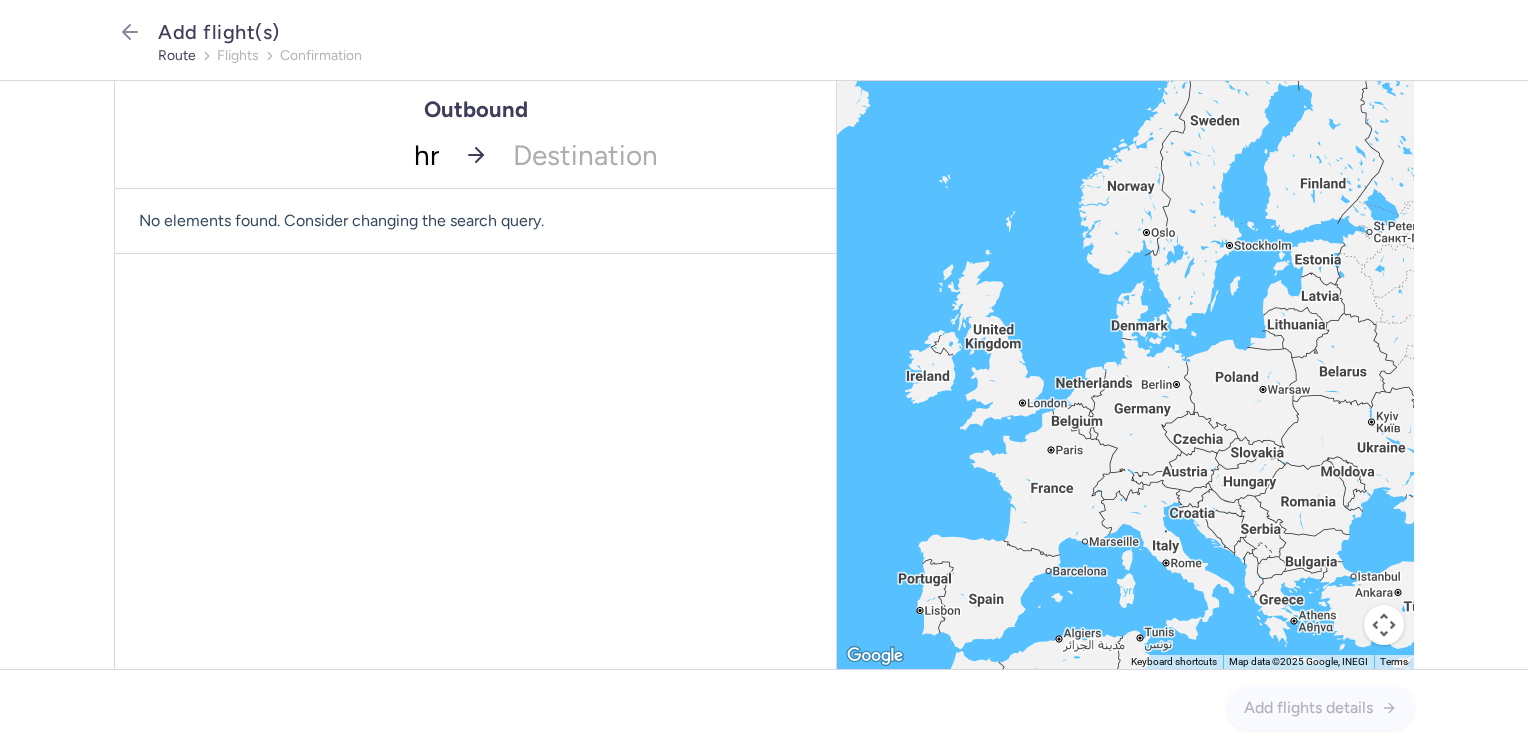 type on "hrg" 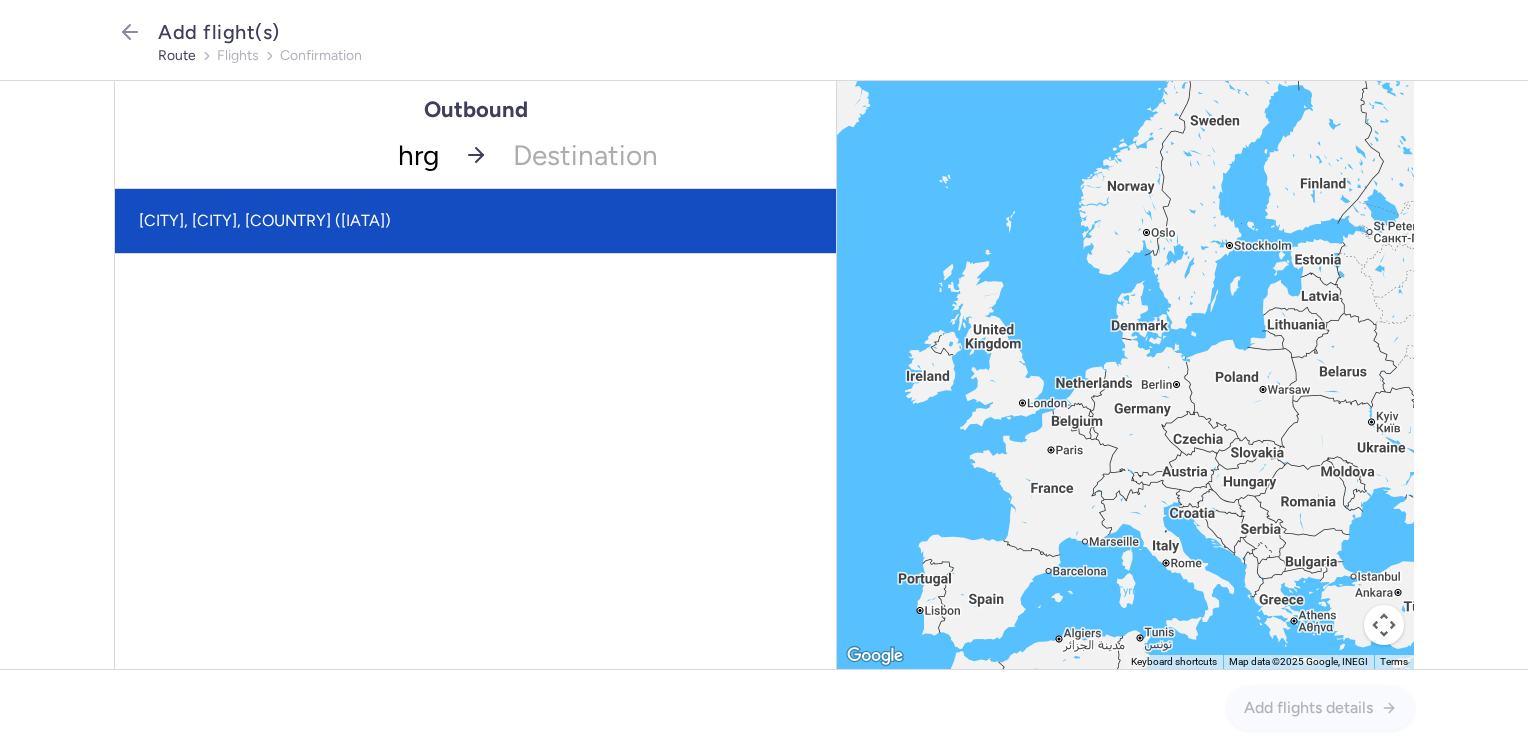 click on "[CITY], [CITY], [COUNTRY] ([IATA])" at bounding box center (475, 221) 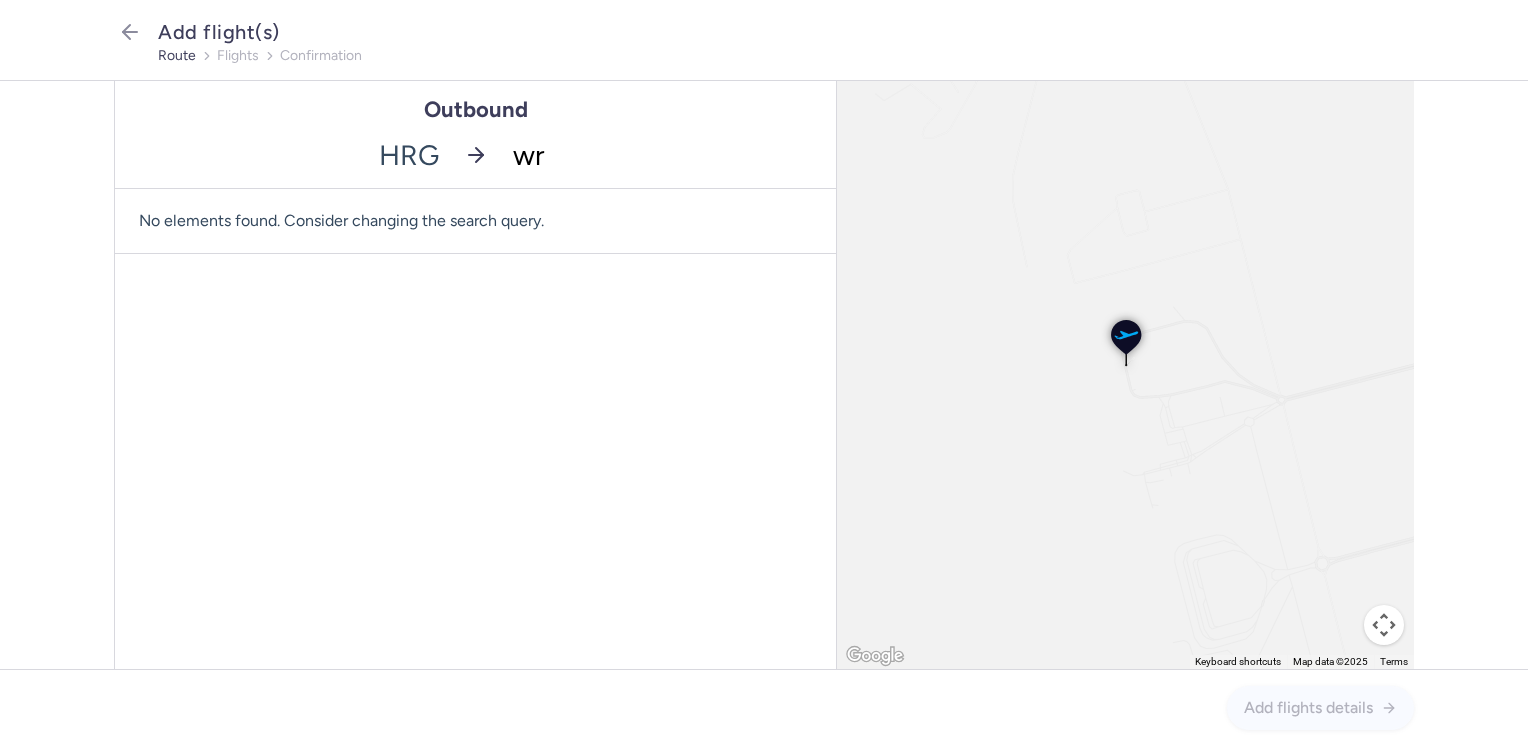 type on "wro" 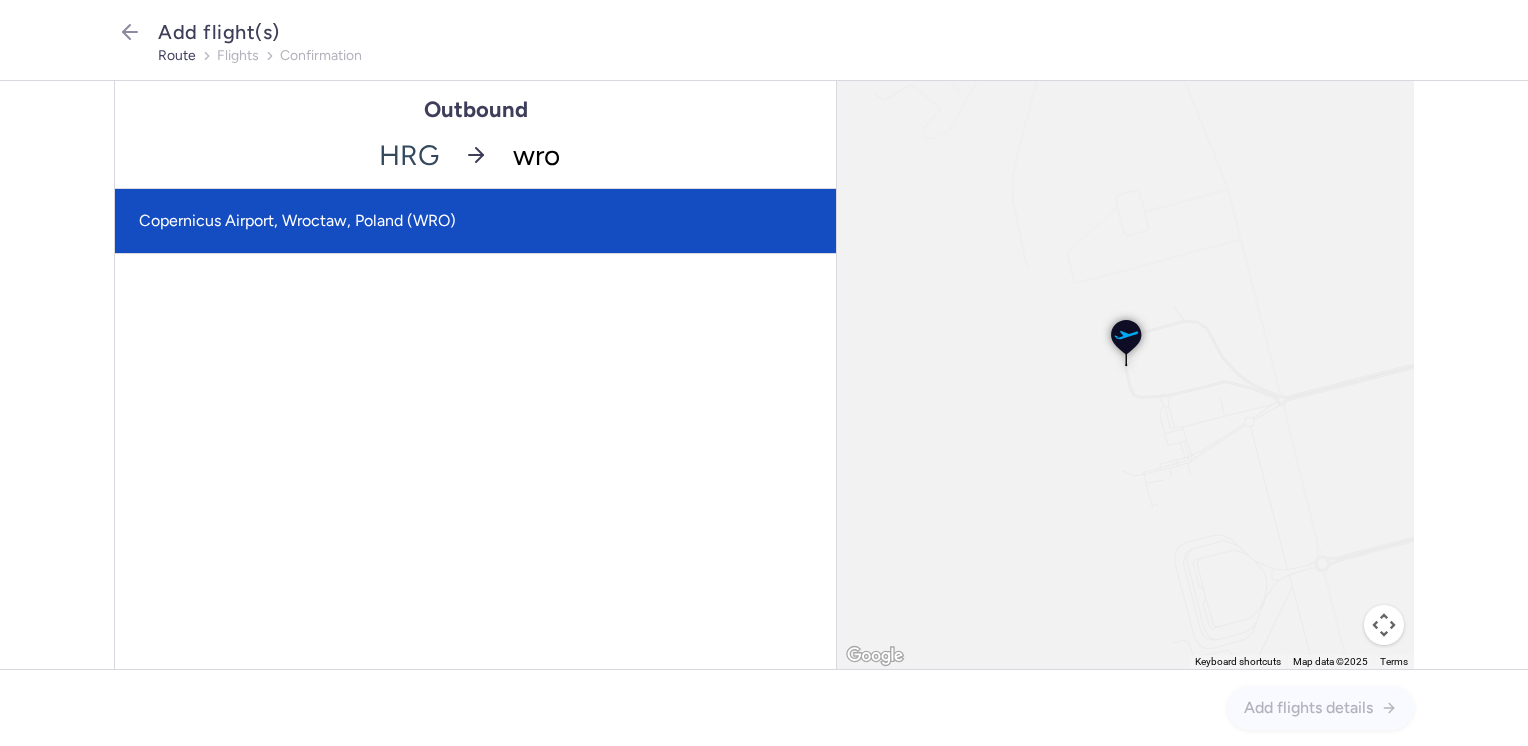 click on "Copernicus Airport, Wroctaw, Poland (WRO)" 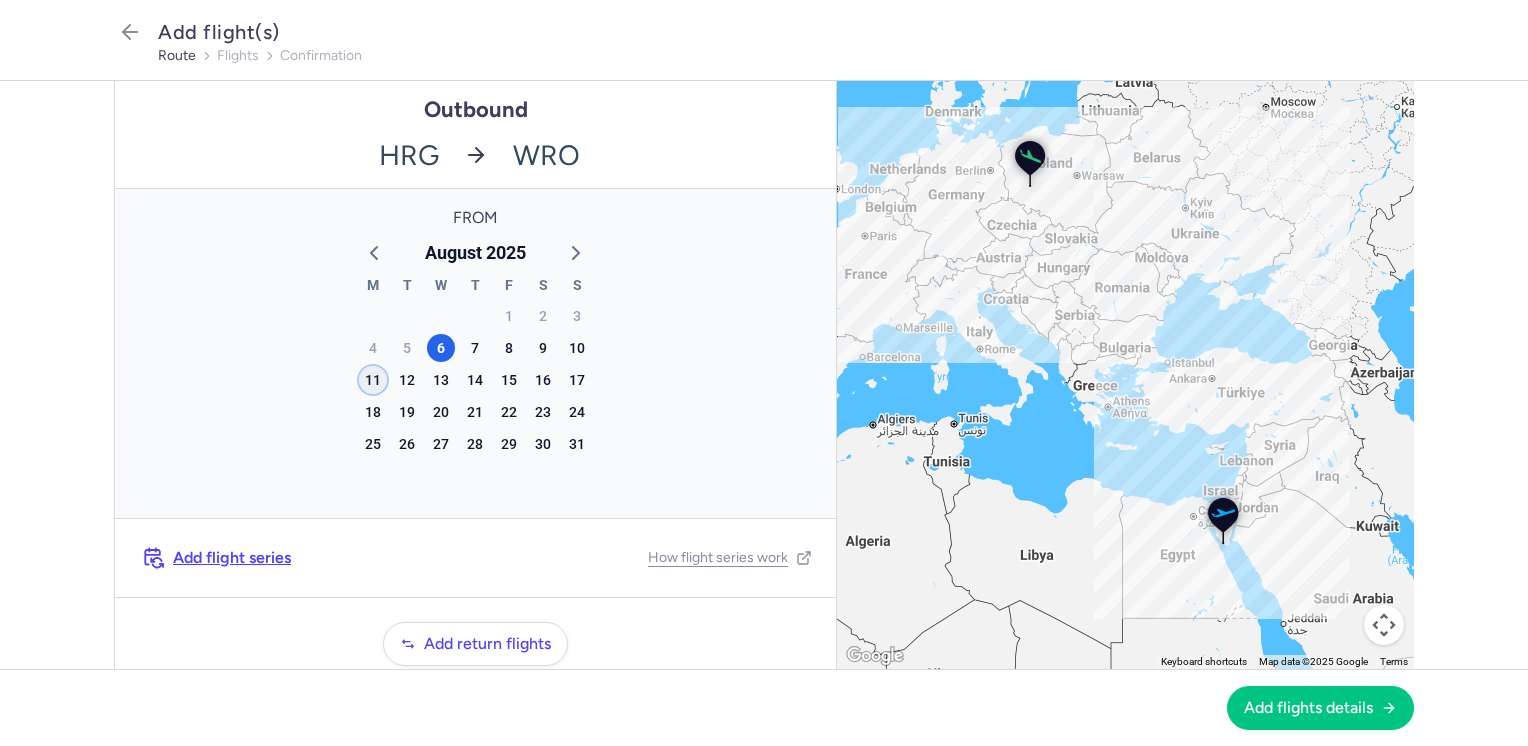 click on "11" 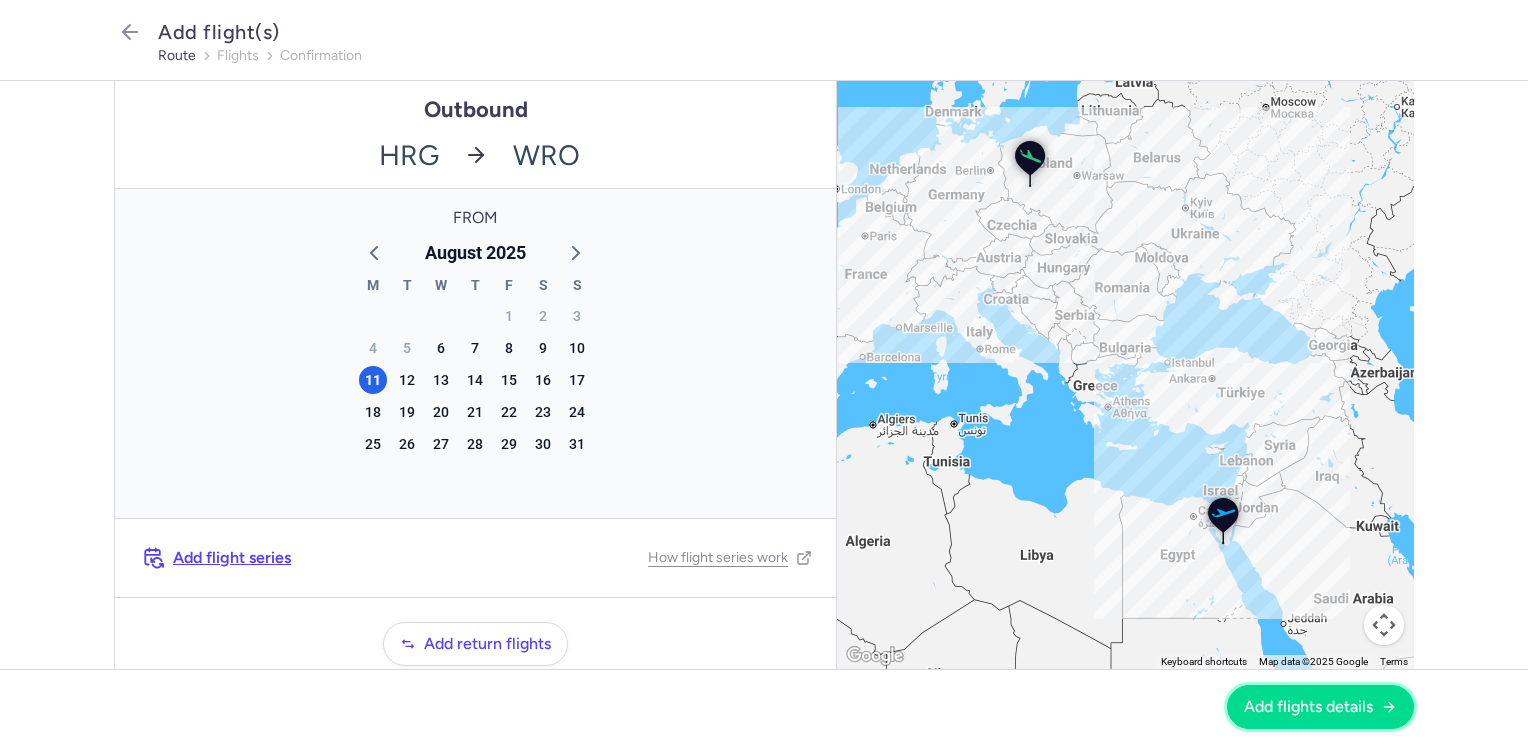 click on "Add flights details" at bounding box center (1308, 707) 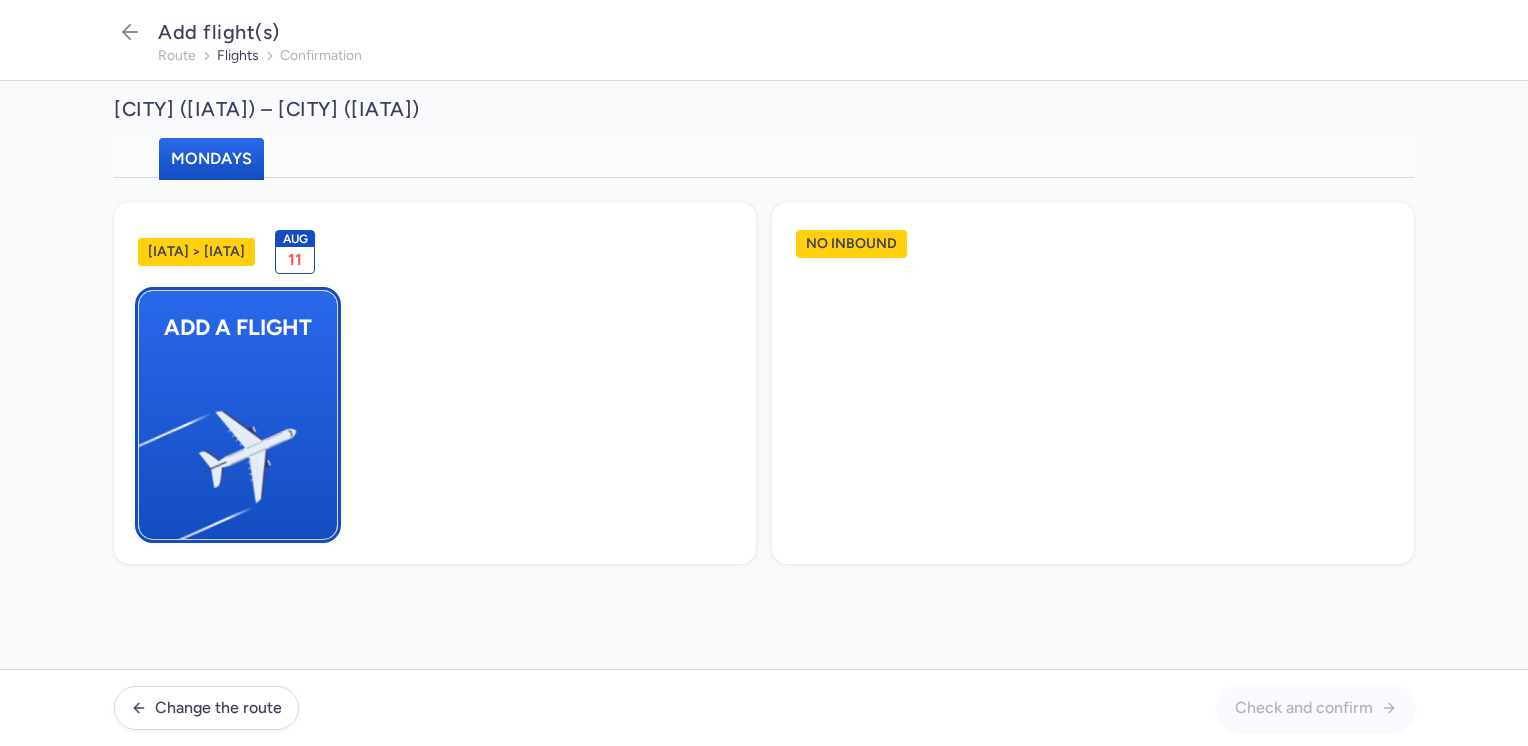 click at bounding box center (149, 448) 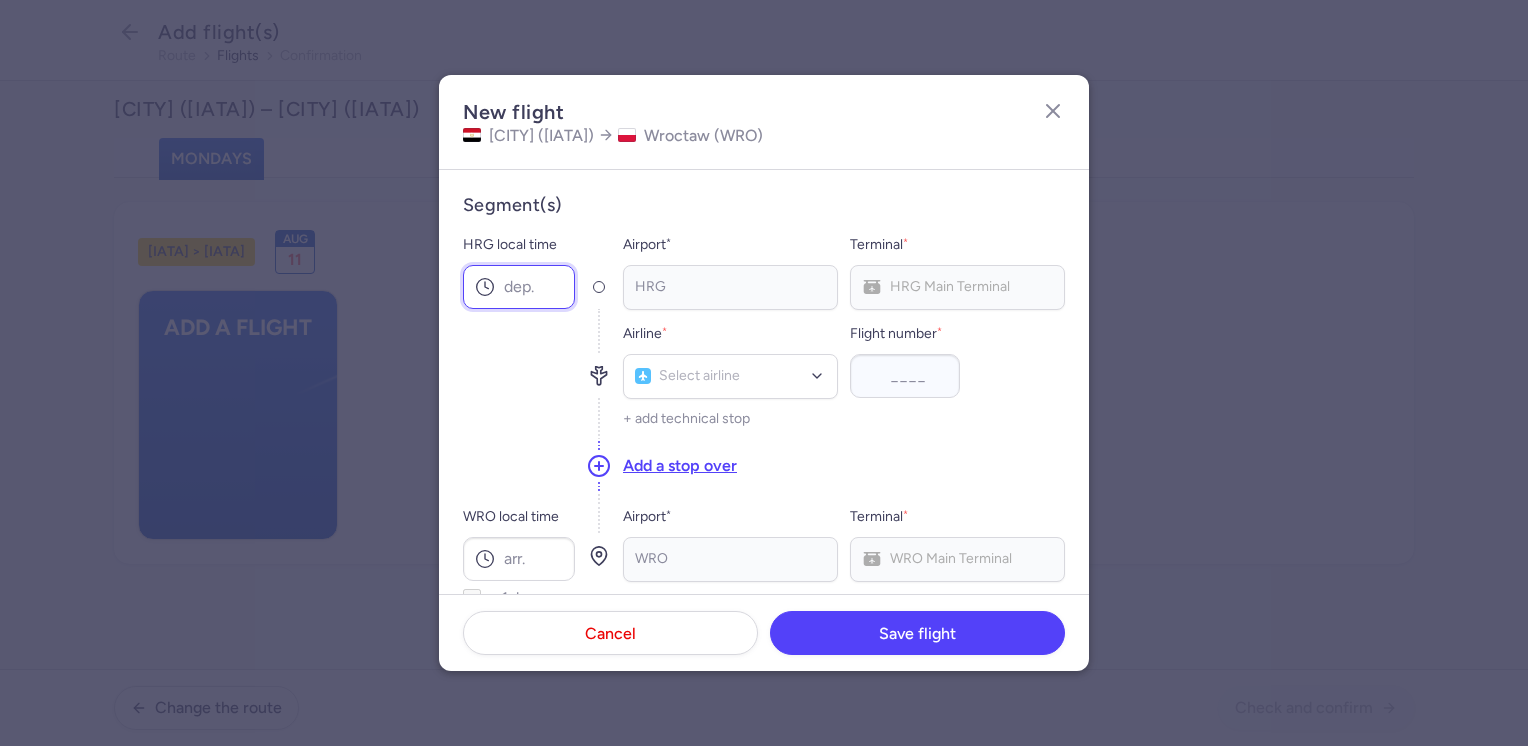 click on "HRG local time" at bounding box center [519, 287] 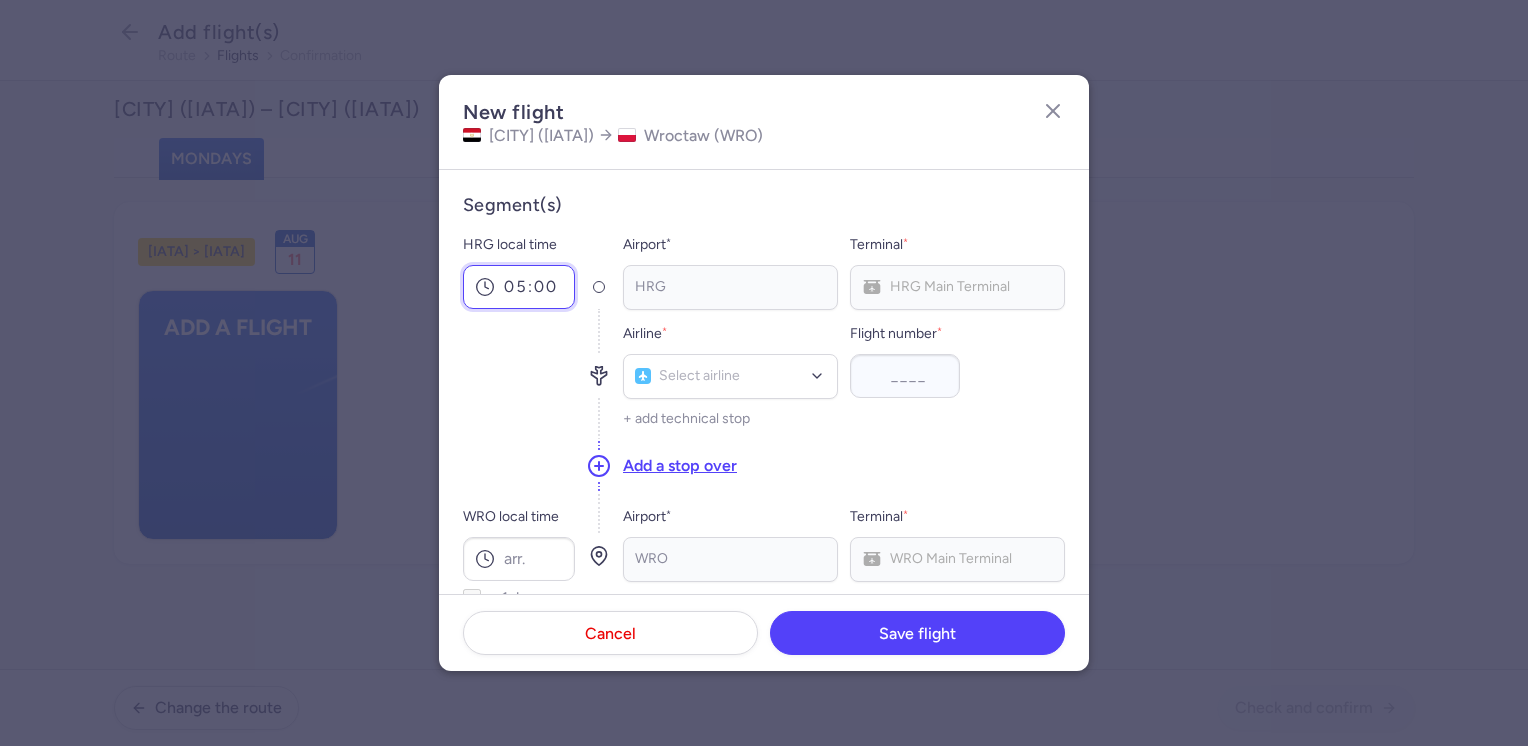 scroll, scrollTop: 100, scrollLeft: 0, axis: vertical 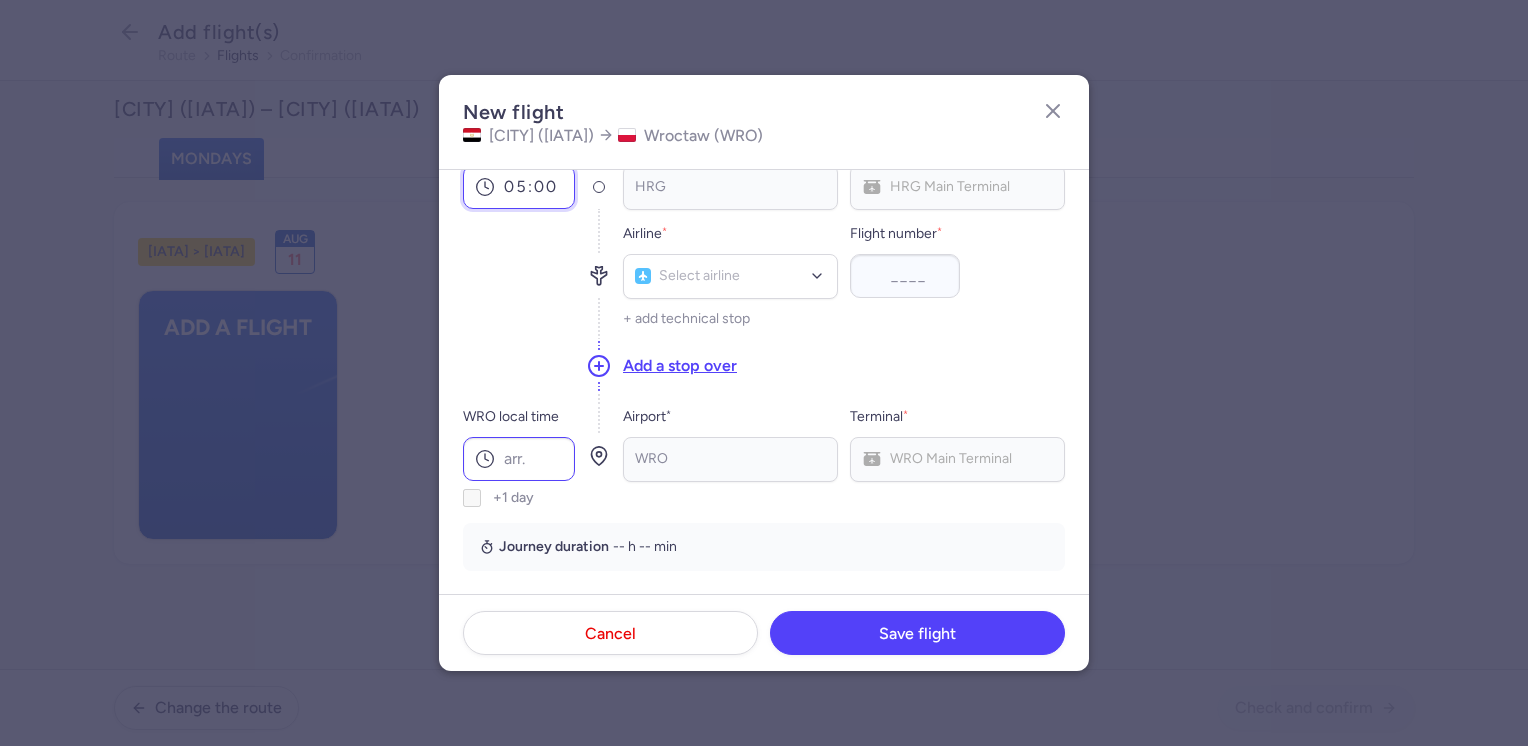 type on "05:00" 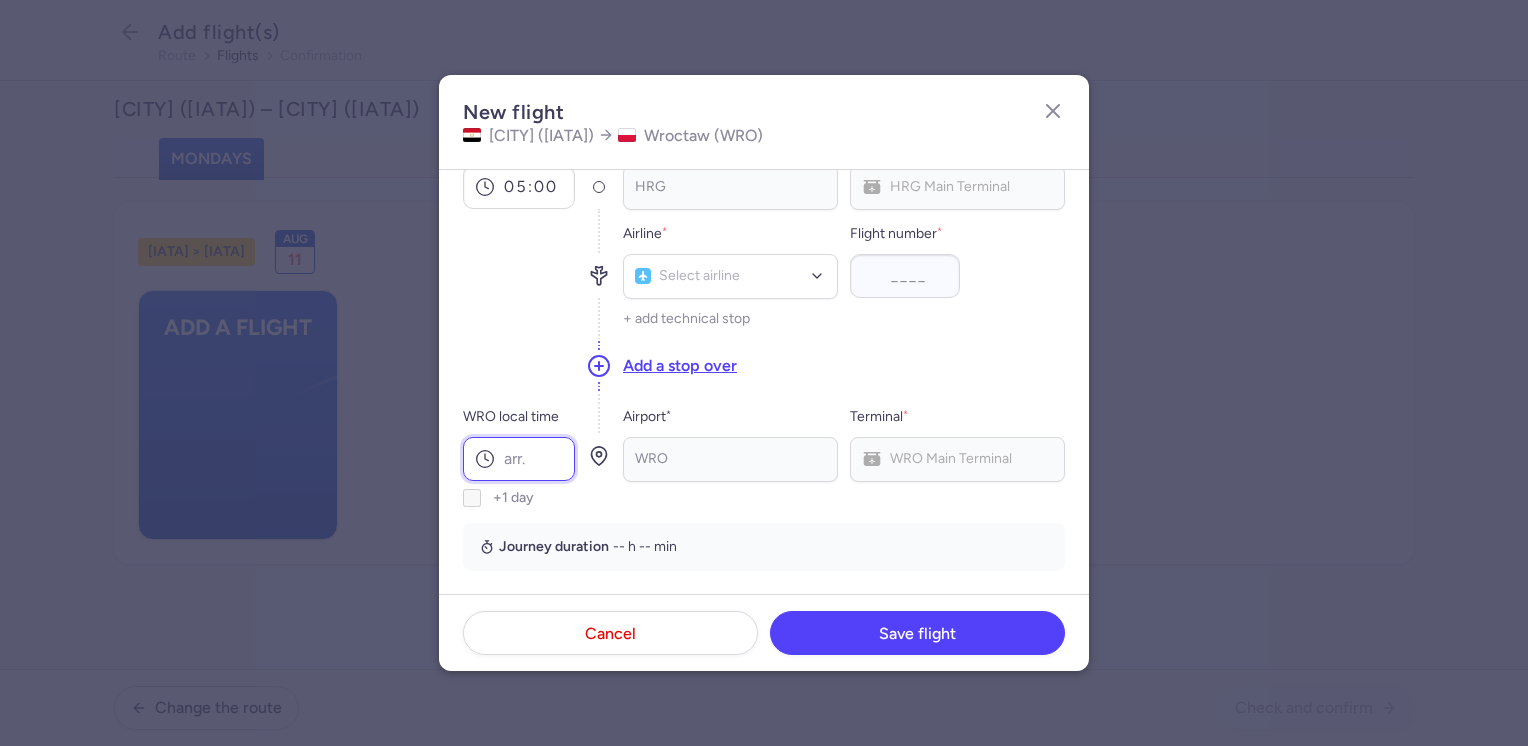 click on "WRO local time" at bounding box center (519, 459) 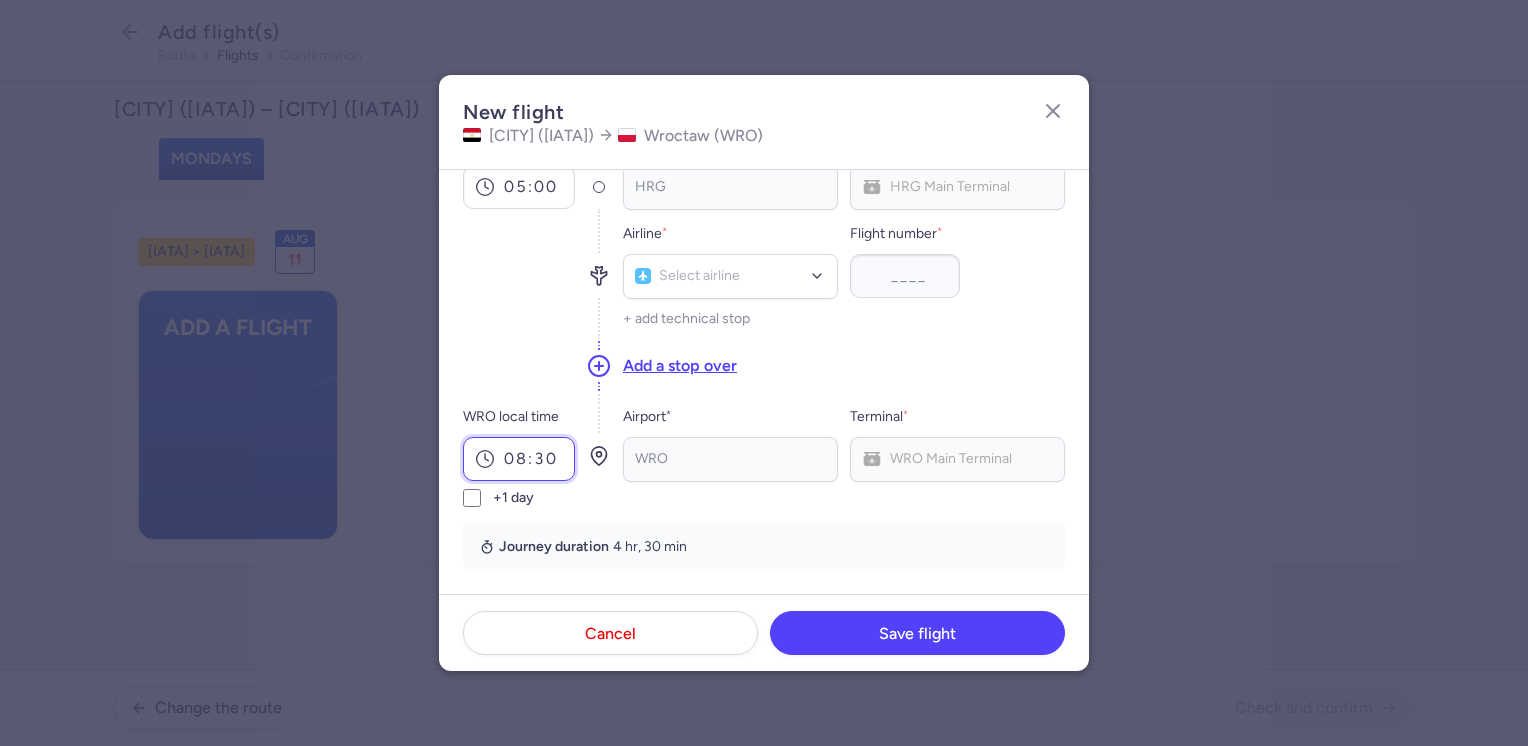 type on "08:30" 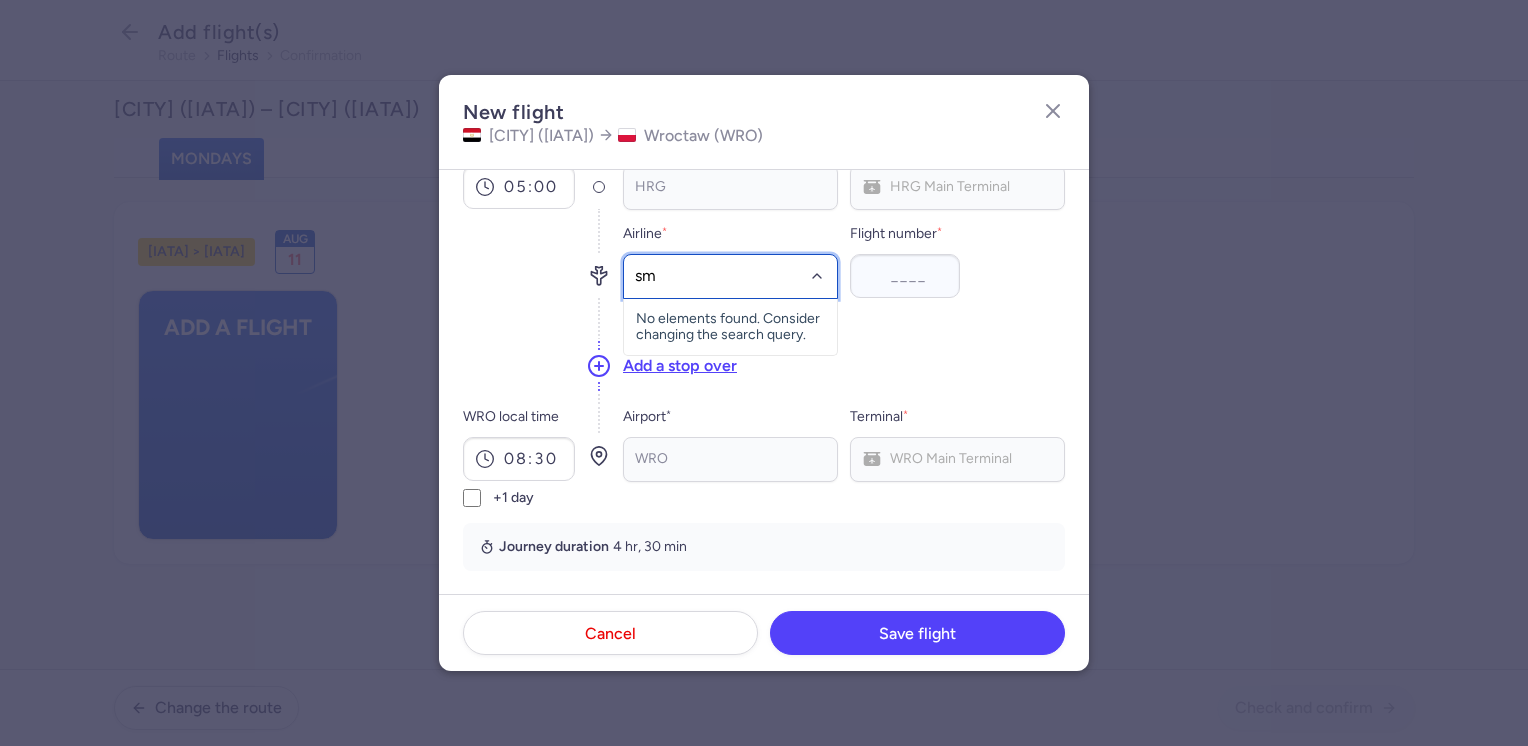 type on "sm" 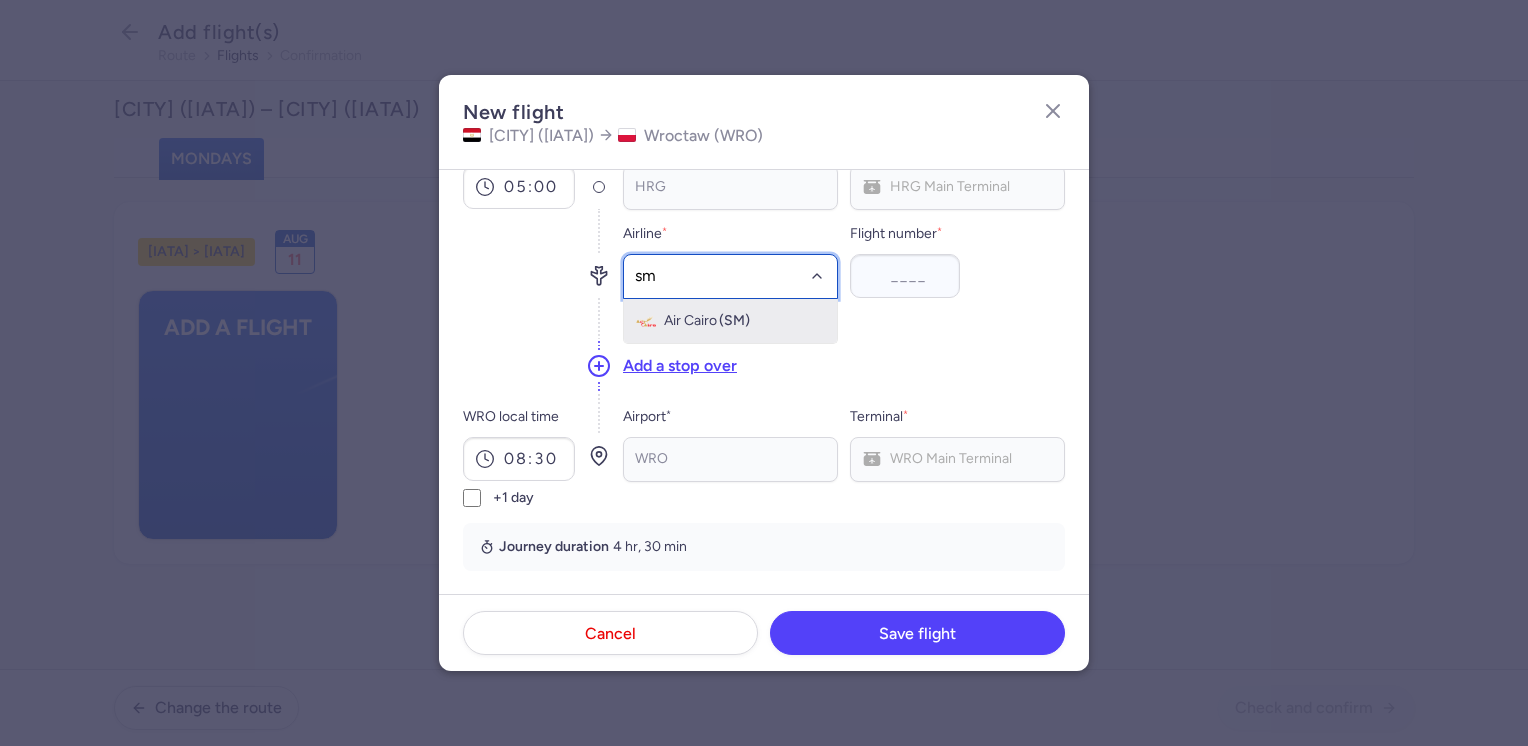 click on "Air Cairo" at bounding box center [690, 321] 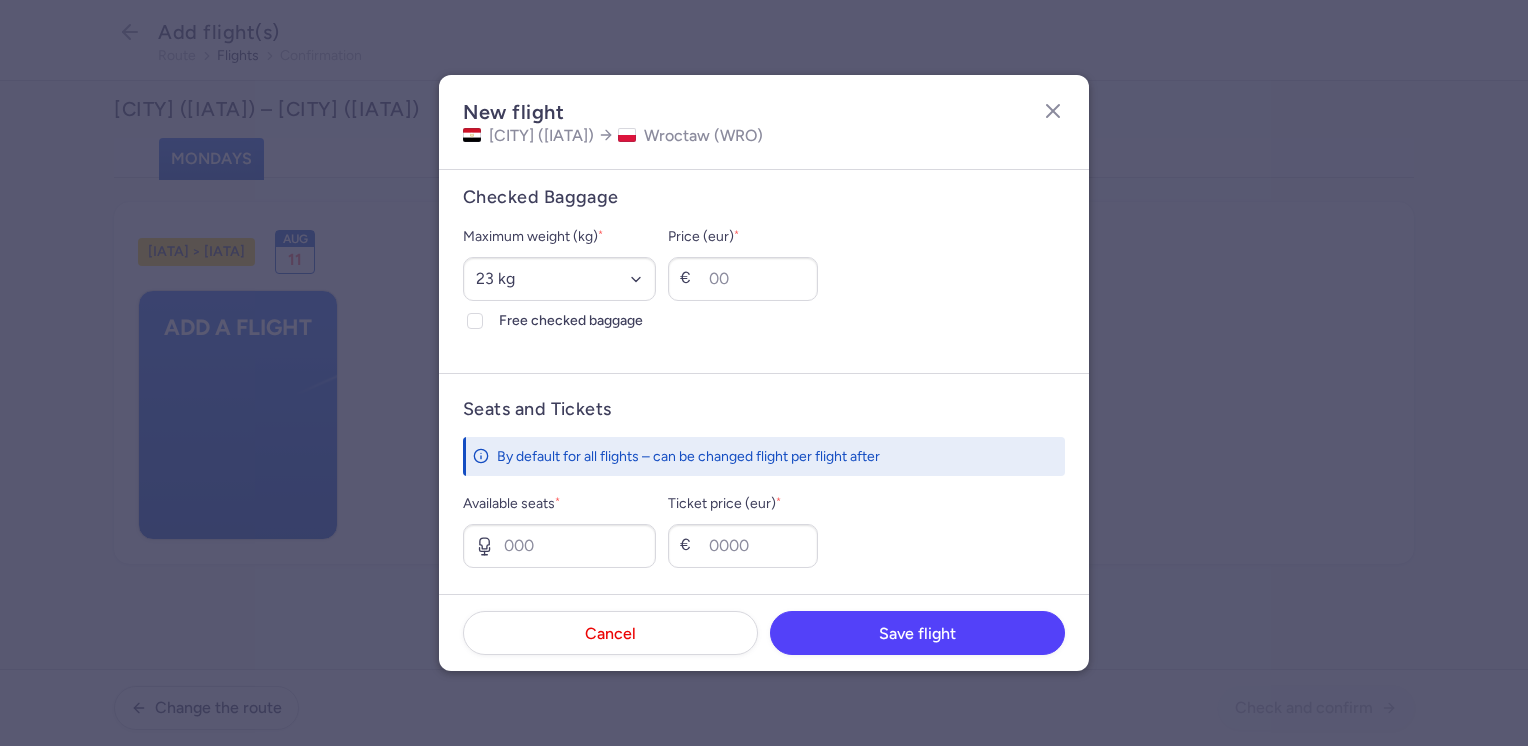 scroll, scrollTop: 500, scrollLeft: 0, axis: vertical 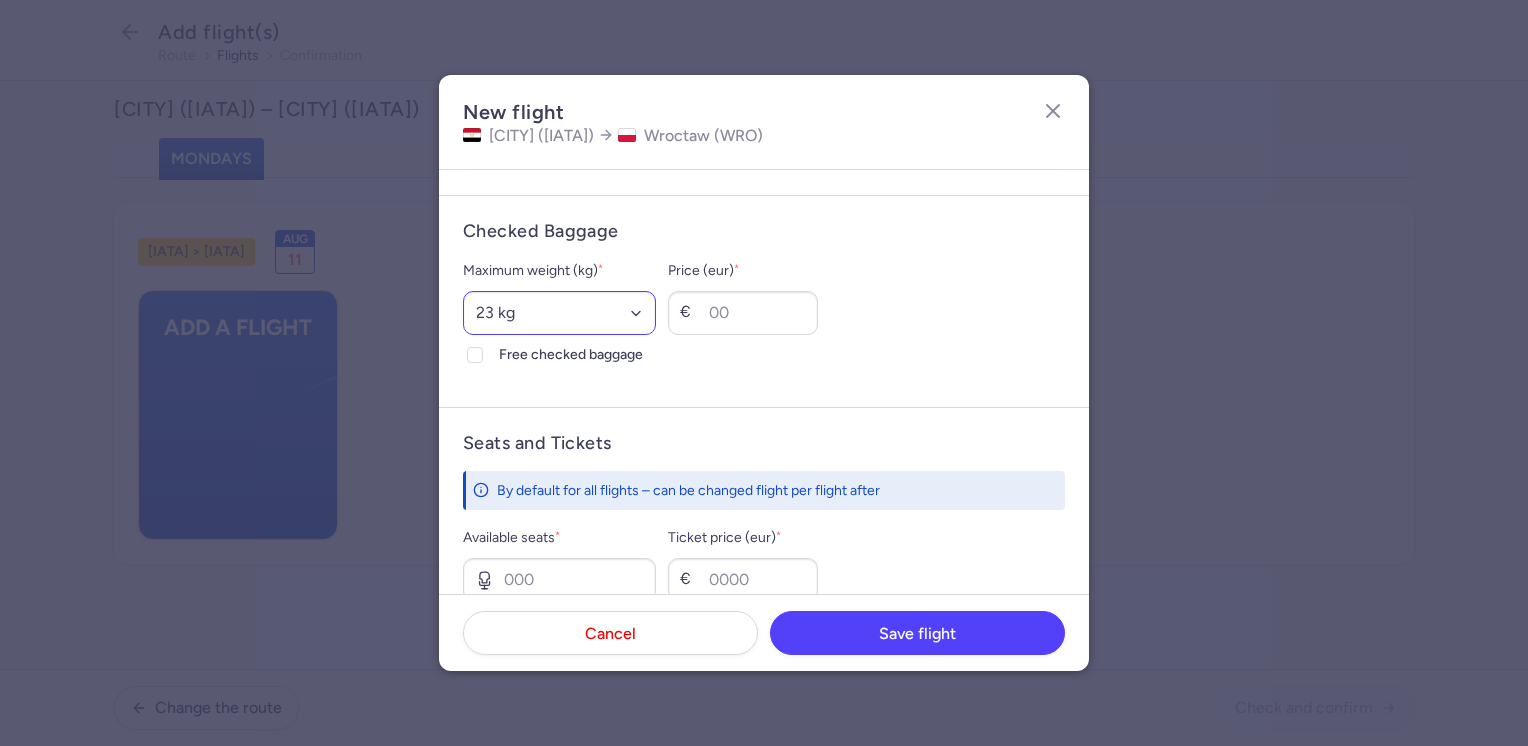 type on "3615" 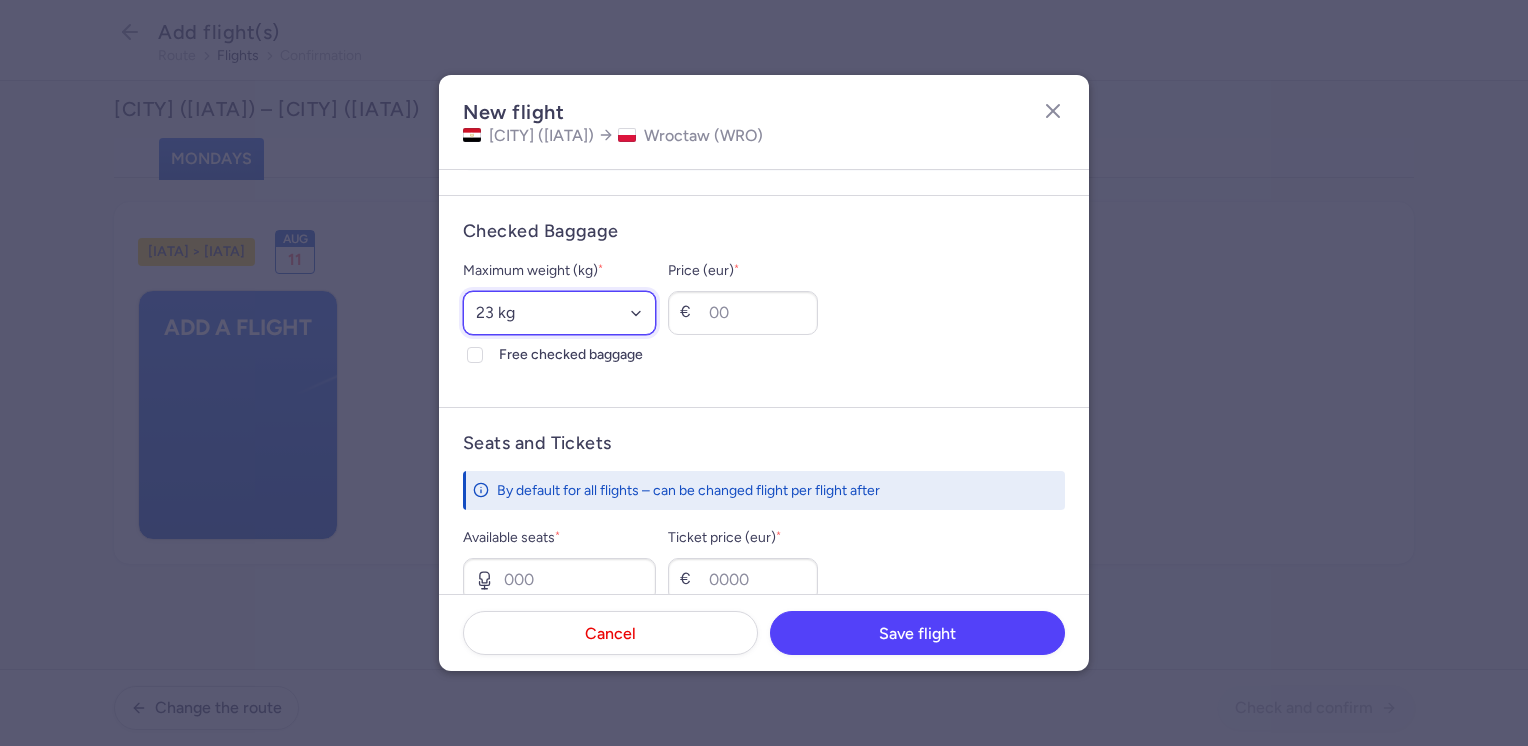 click on "Select an option 15 kg 16 kg 17 kg 18 kg 19 kg 20 kg 21 kg 22 kg 23 kg 24 kg 25 kg 26 kg 27 kg 28 kg 29 kg 30 kg 31 kg 32 kg 33 kg 34 kg 35 kg" at bounding box center (559, 313) 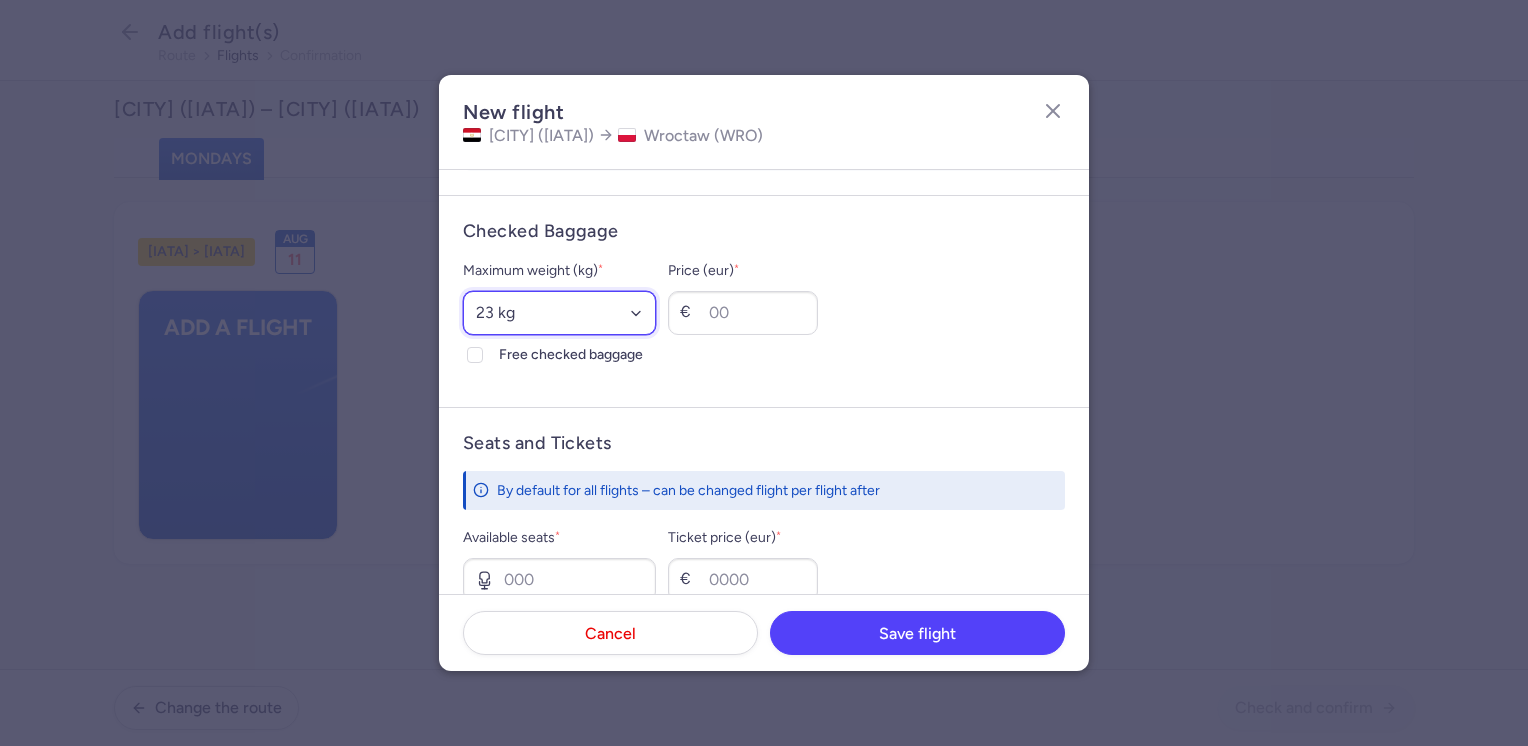 select on "20" 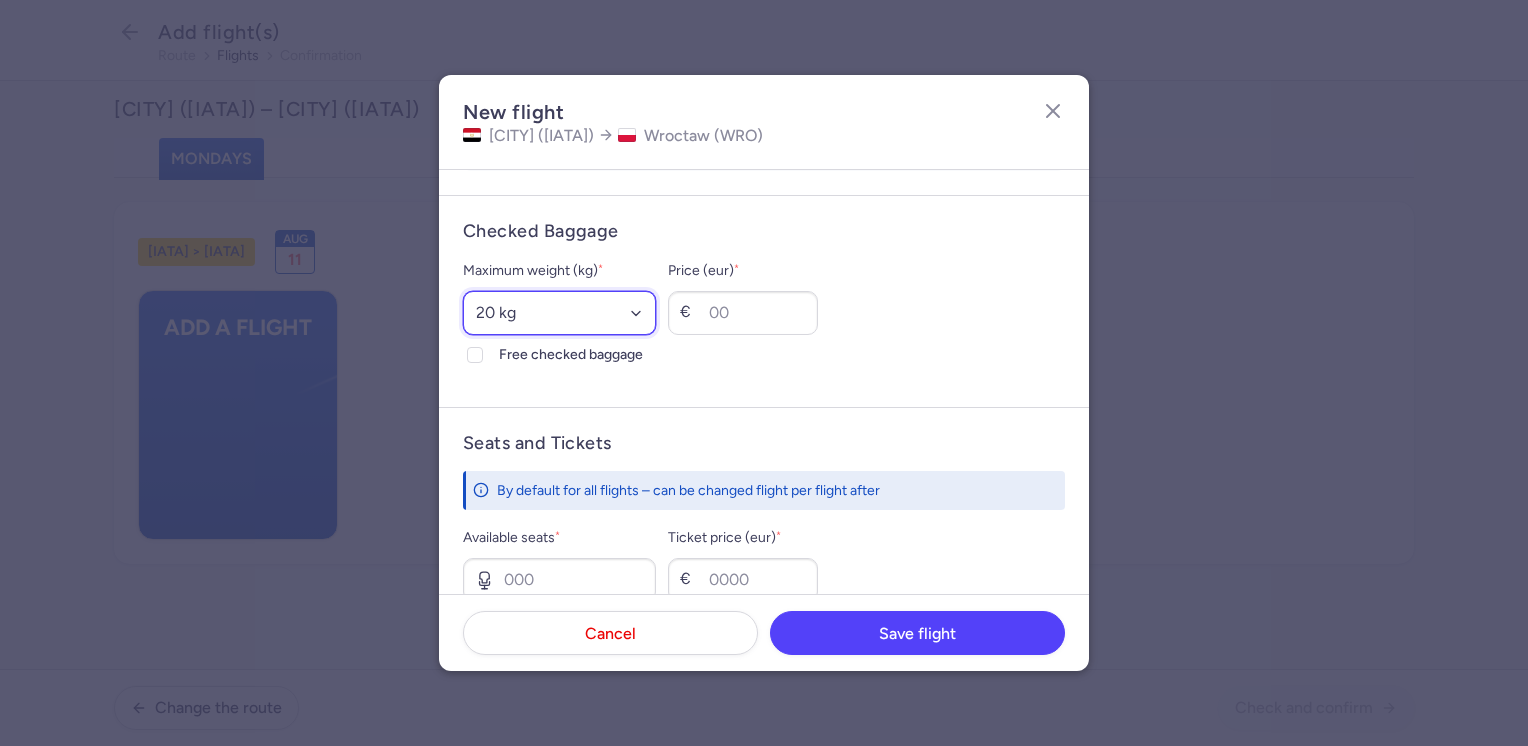 click on "Select an option 15 kg 16 kg 17 kg 18 kg 19 kg 20 kg 21 kg 22 kg 23 kg 24 kg 25 kg 26 kg 27 kg 28 kg 29 kg 30 kg 31 kg 32 kg 33 kg 34 kg 35 kg" at bounding box center (559, 313) 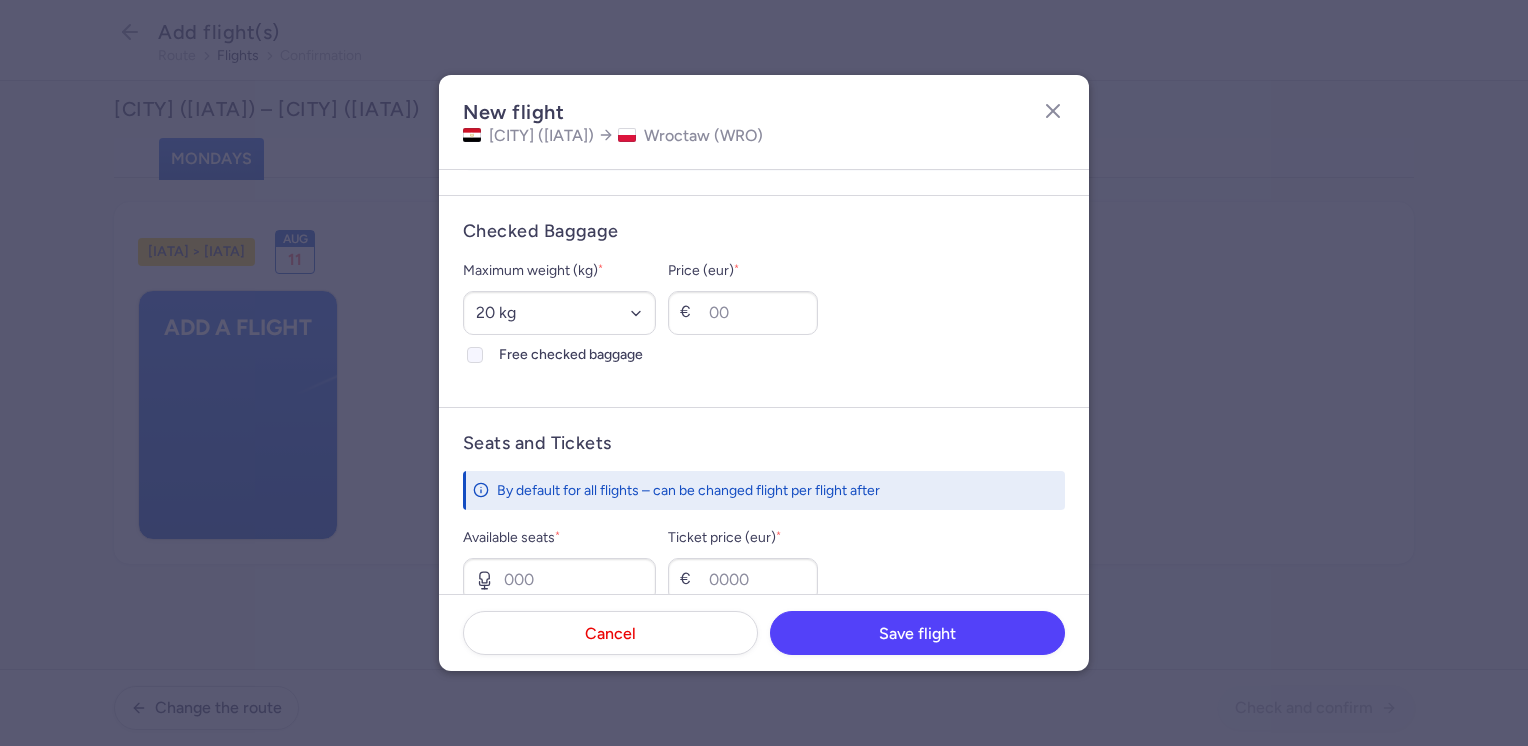 click on "Free checked baggage" 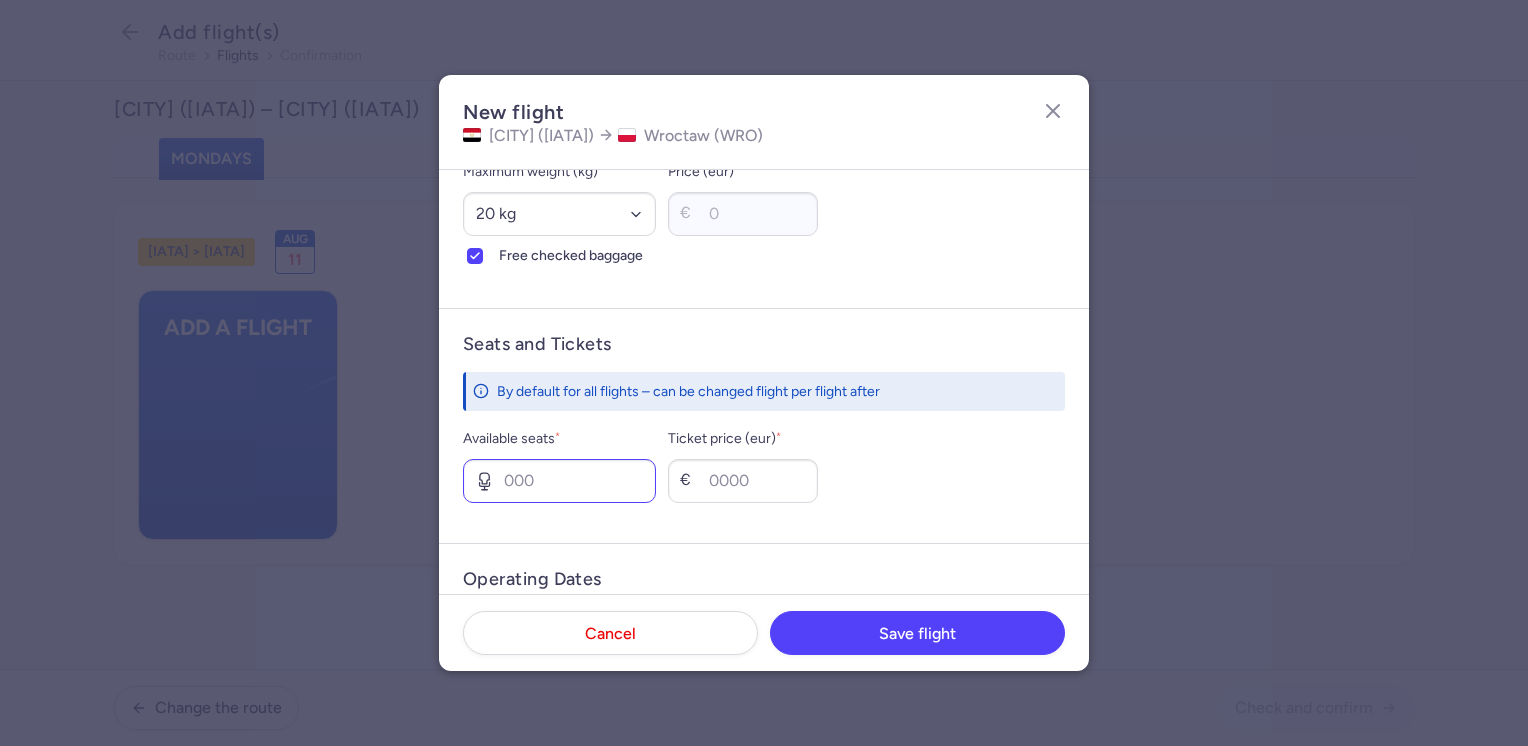scroll, scrollTop: 600, scrollLeft: 0, axis: vertical 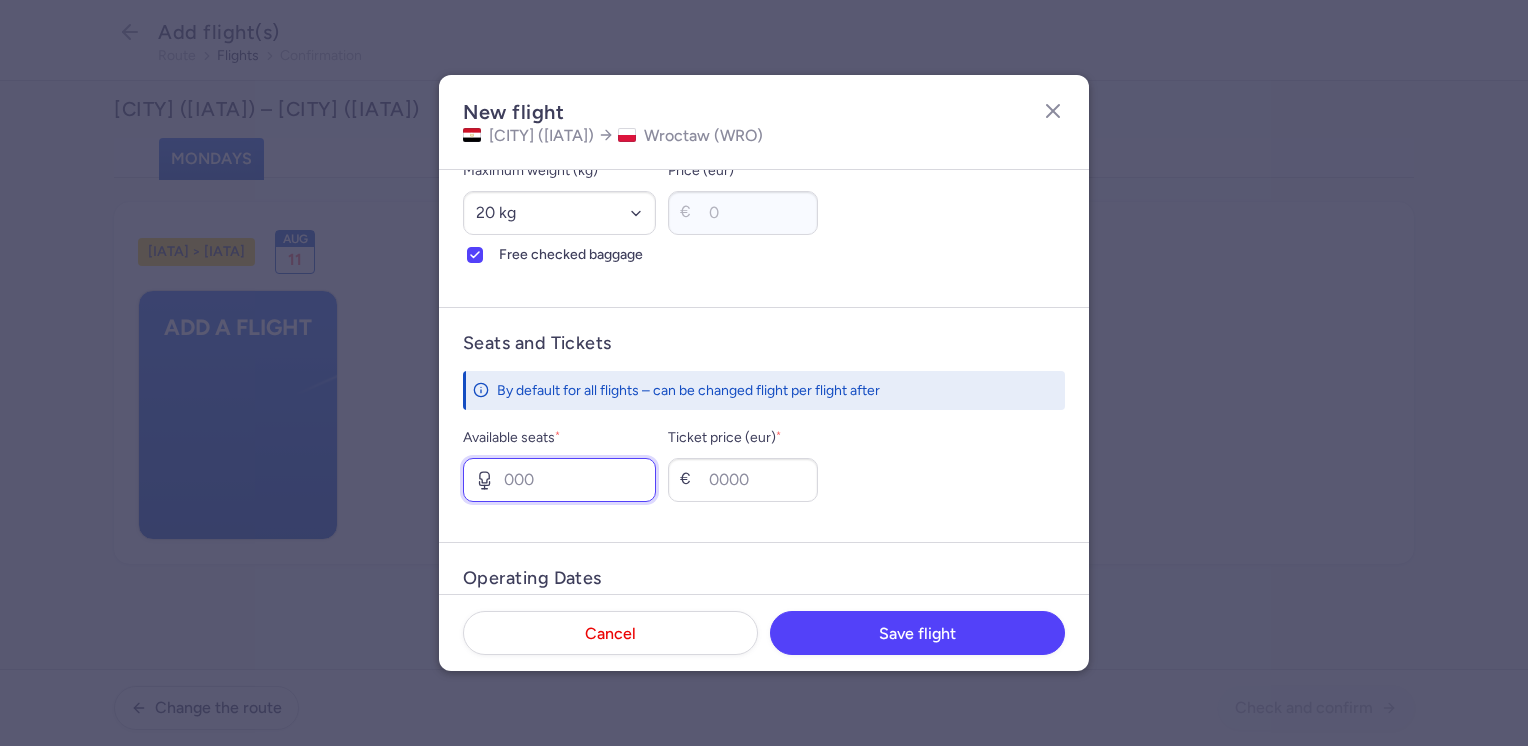 click on "Available seats  *" at bounding box center [559, 480] 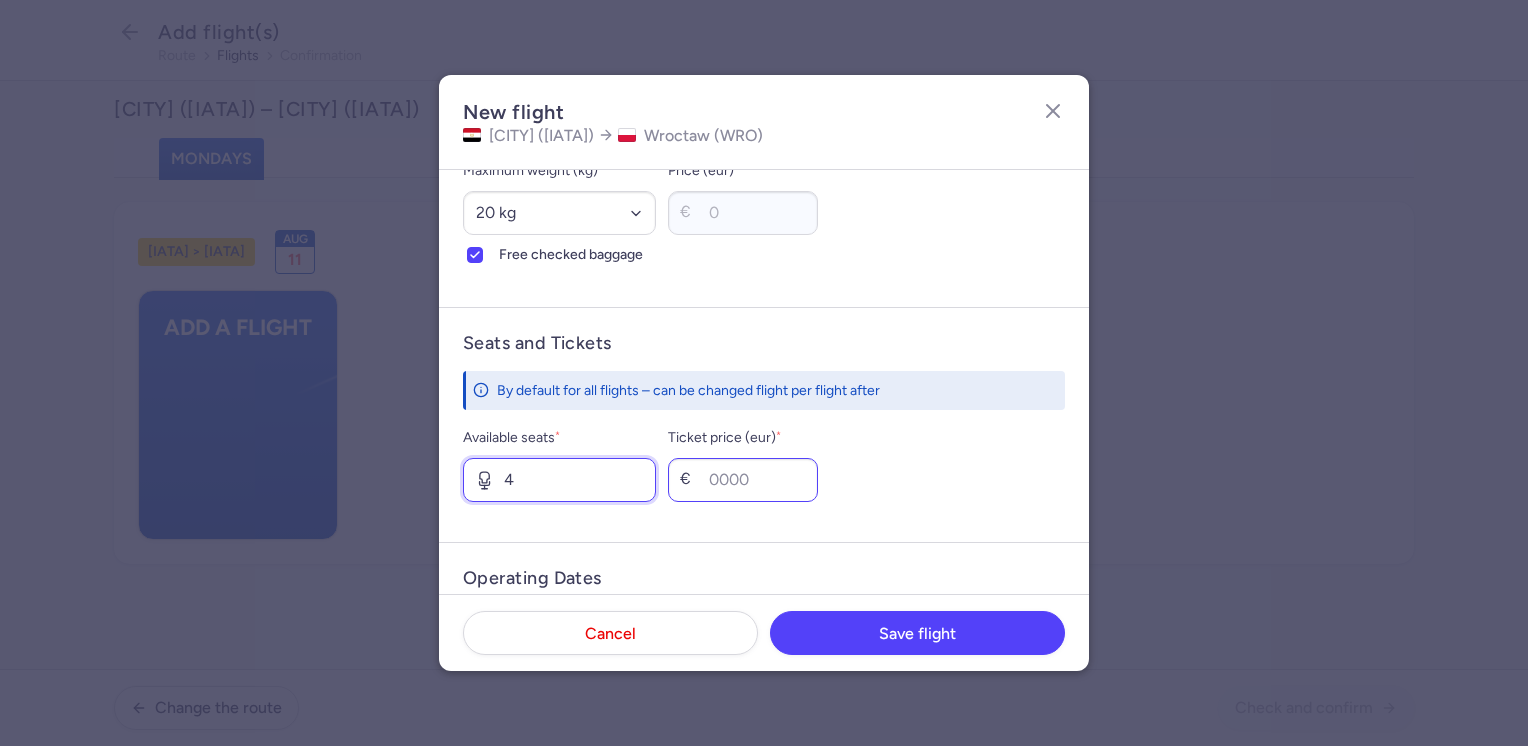 type on "4" 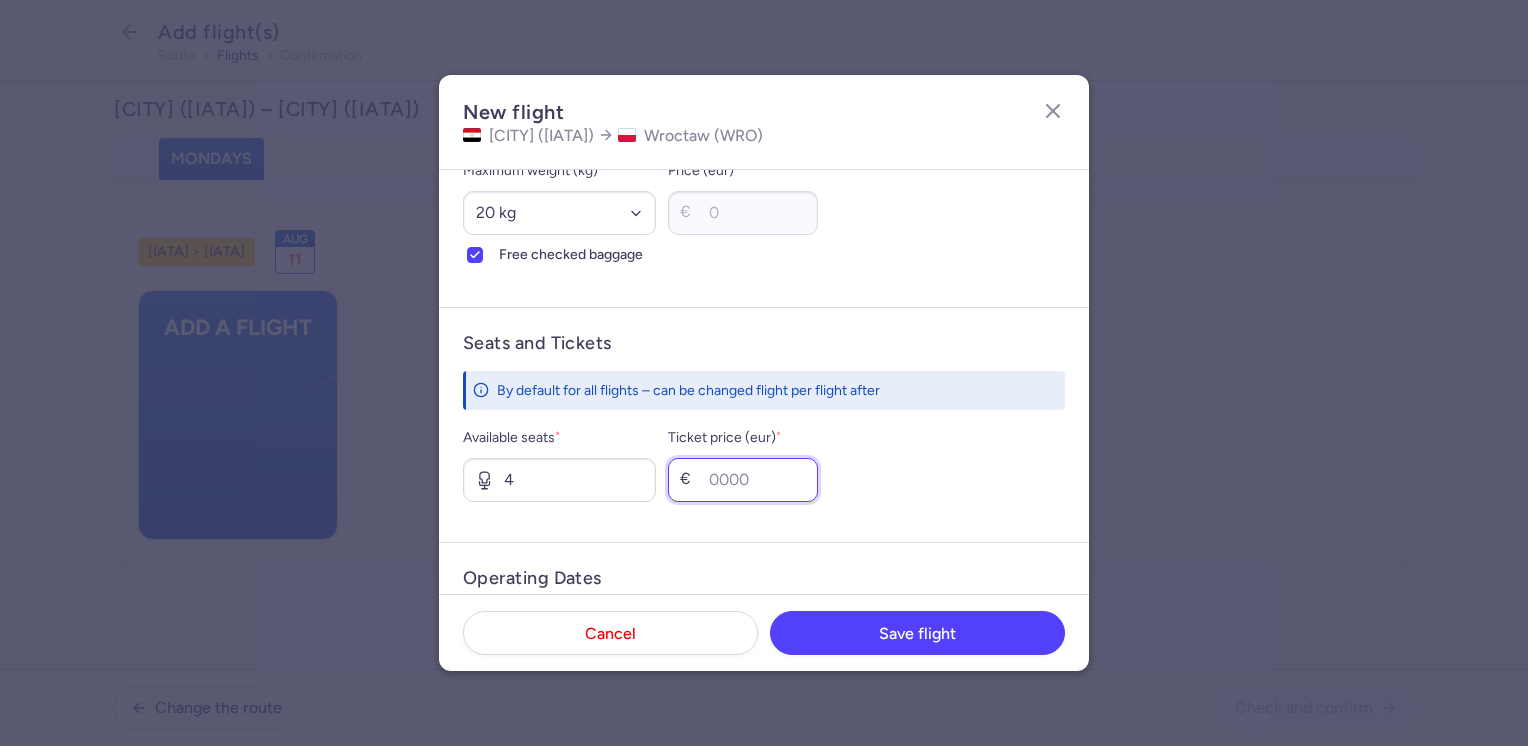 click on "Ticket price (eur)  *" at bounding box center [743, 480] 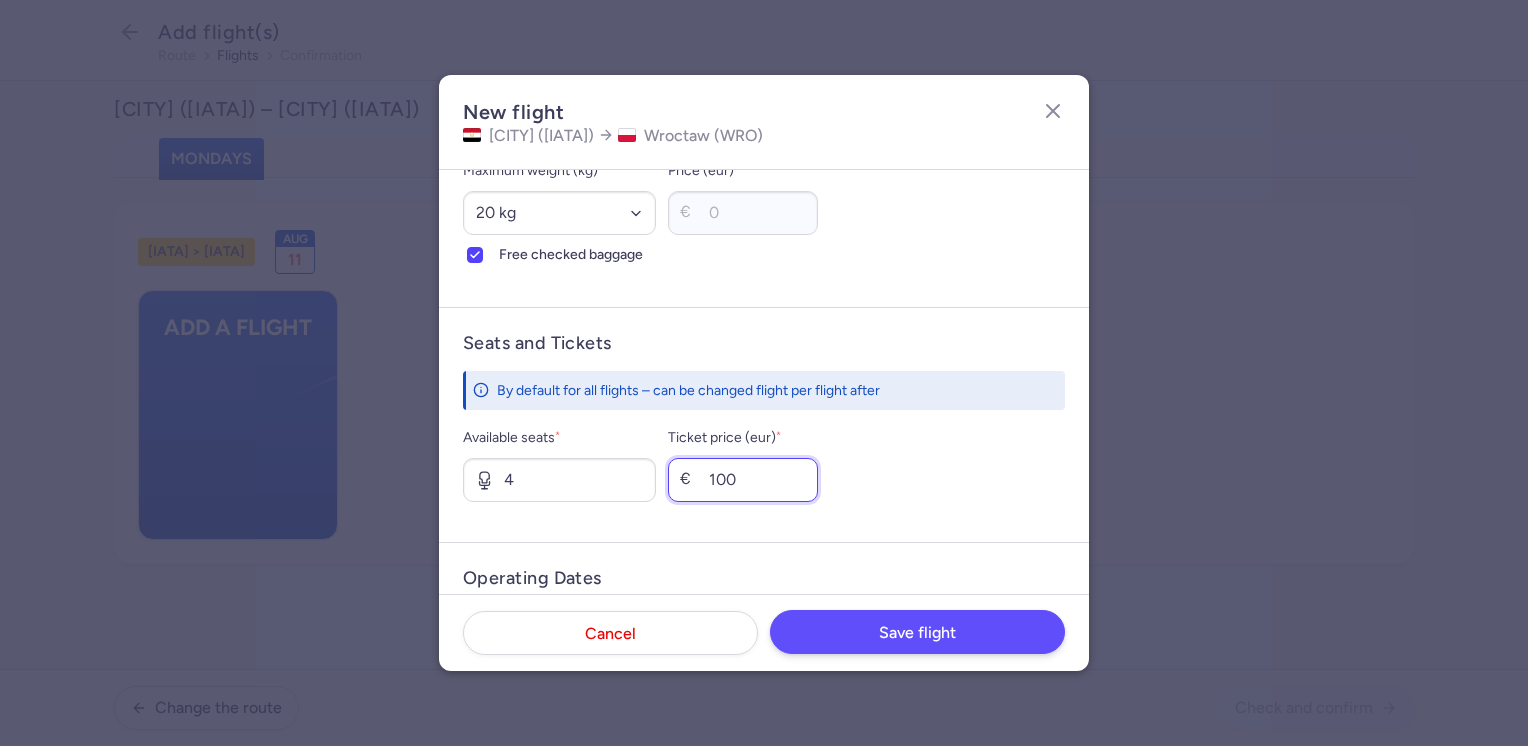 type on "100" 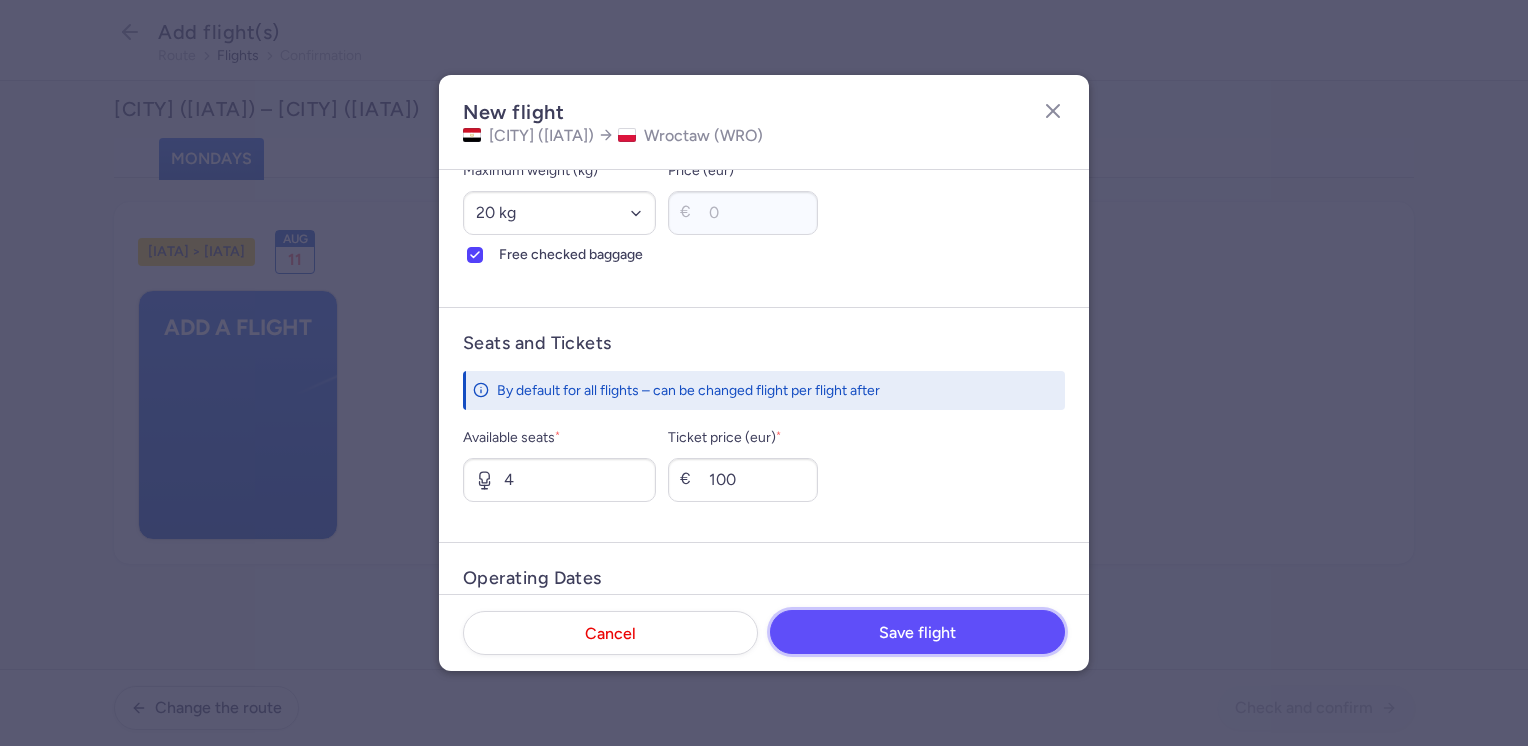 click on "Save flight" at bounding box center (917, 632) 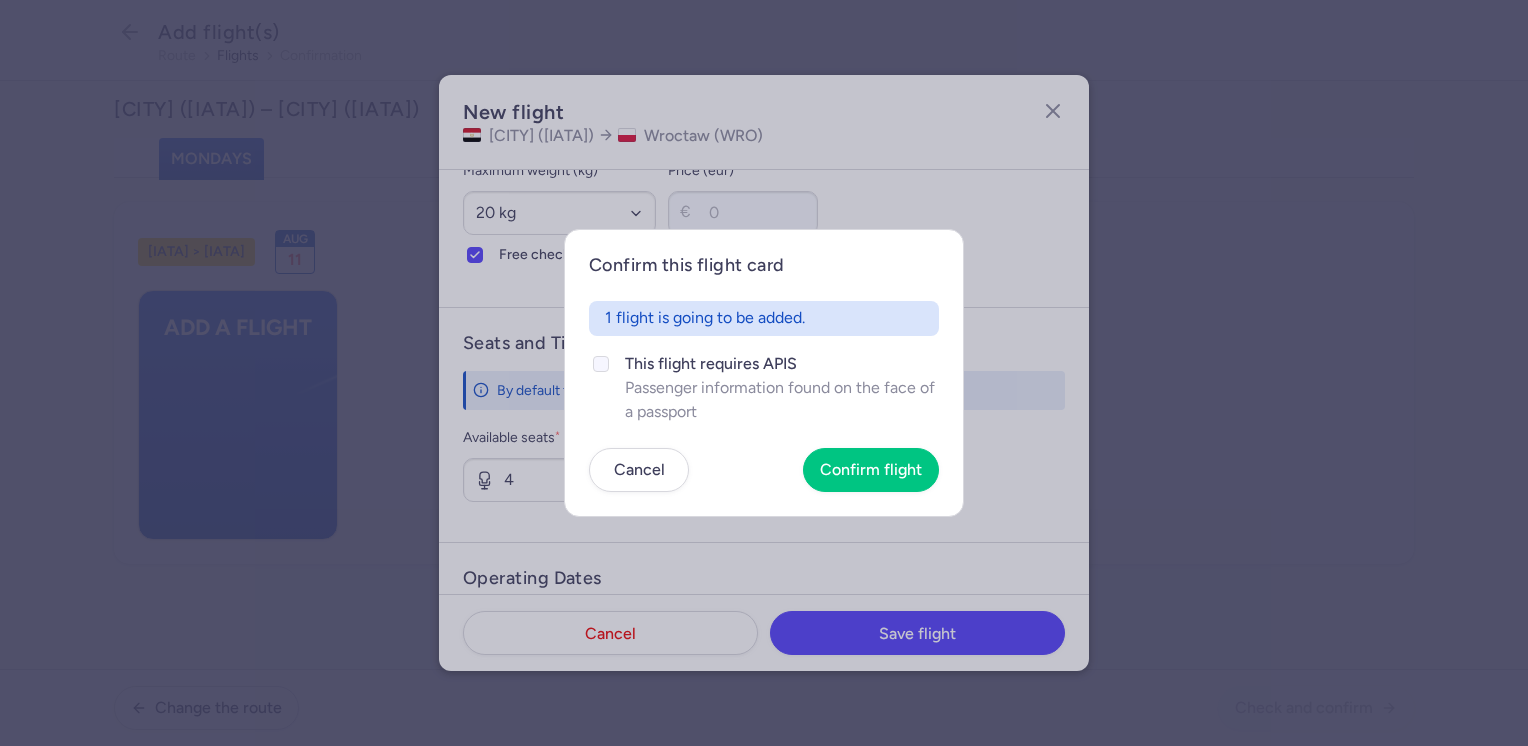 click on "This flight requires APIS" 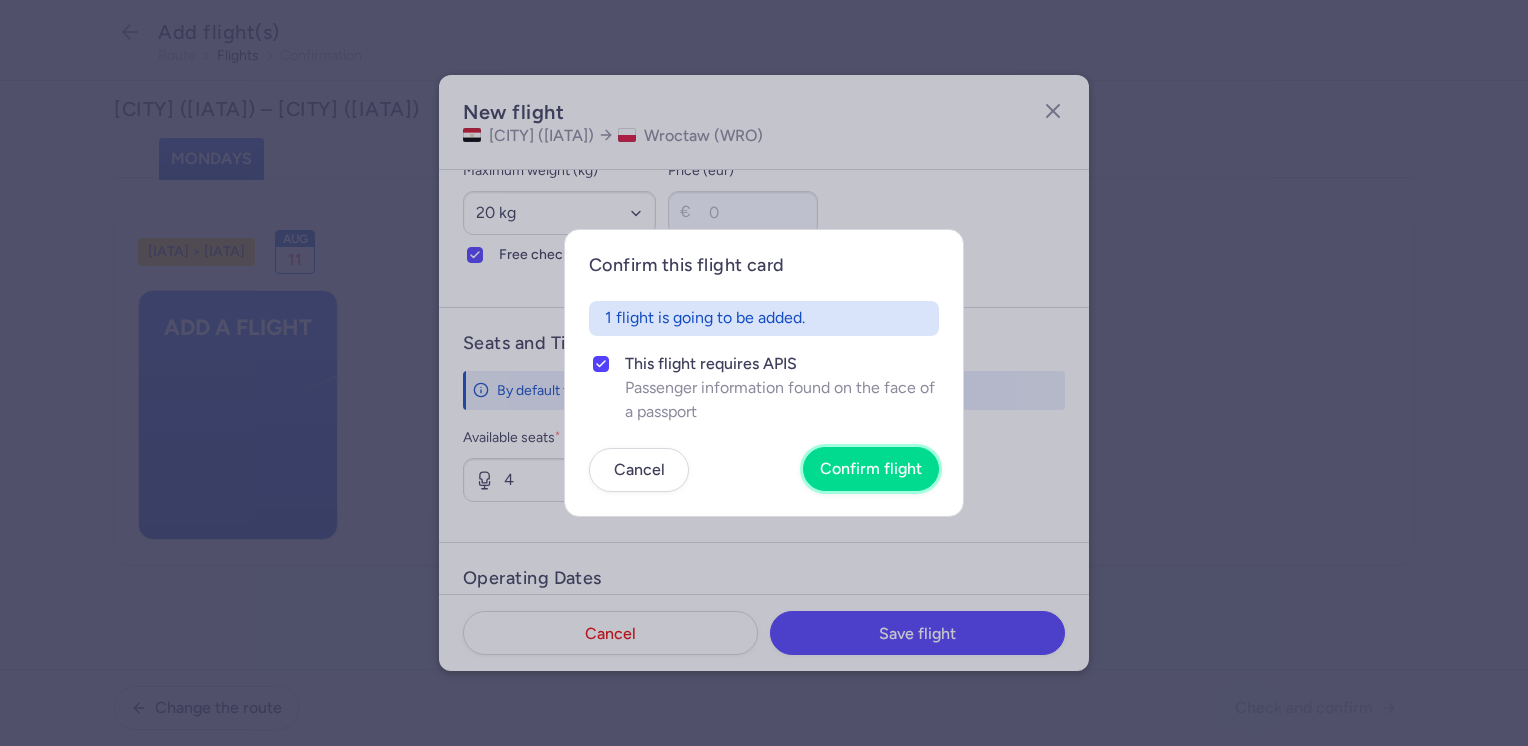 click on "Confirm flight" at bounding box center (871, 469) 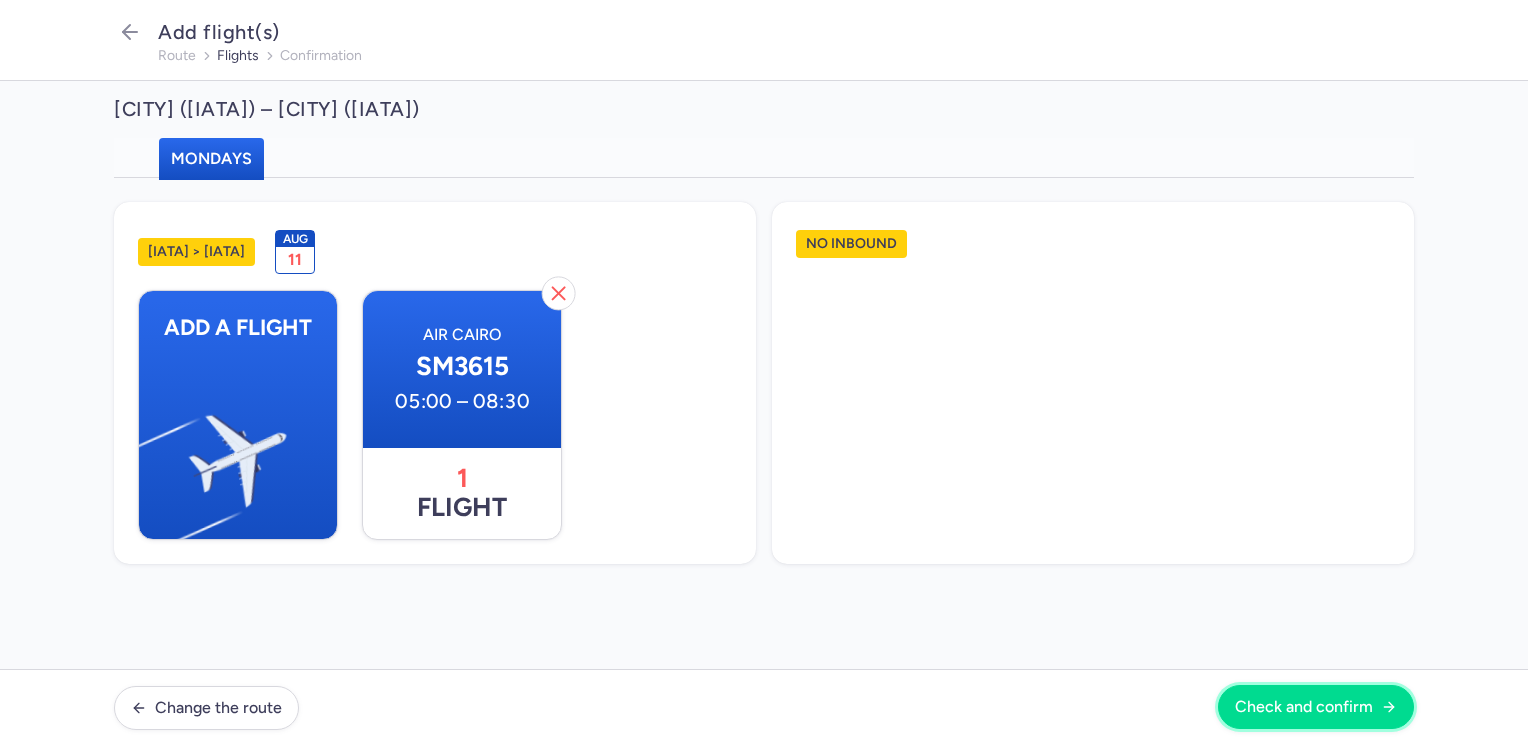 click on "Check and confirm" at bounding box center (1304, 707) 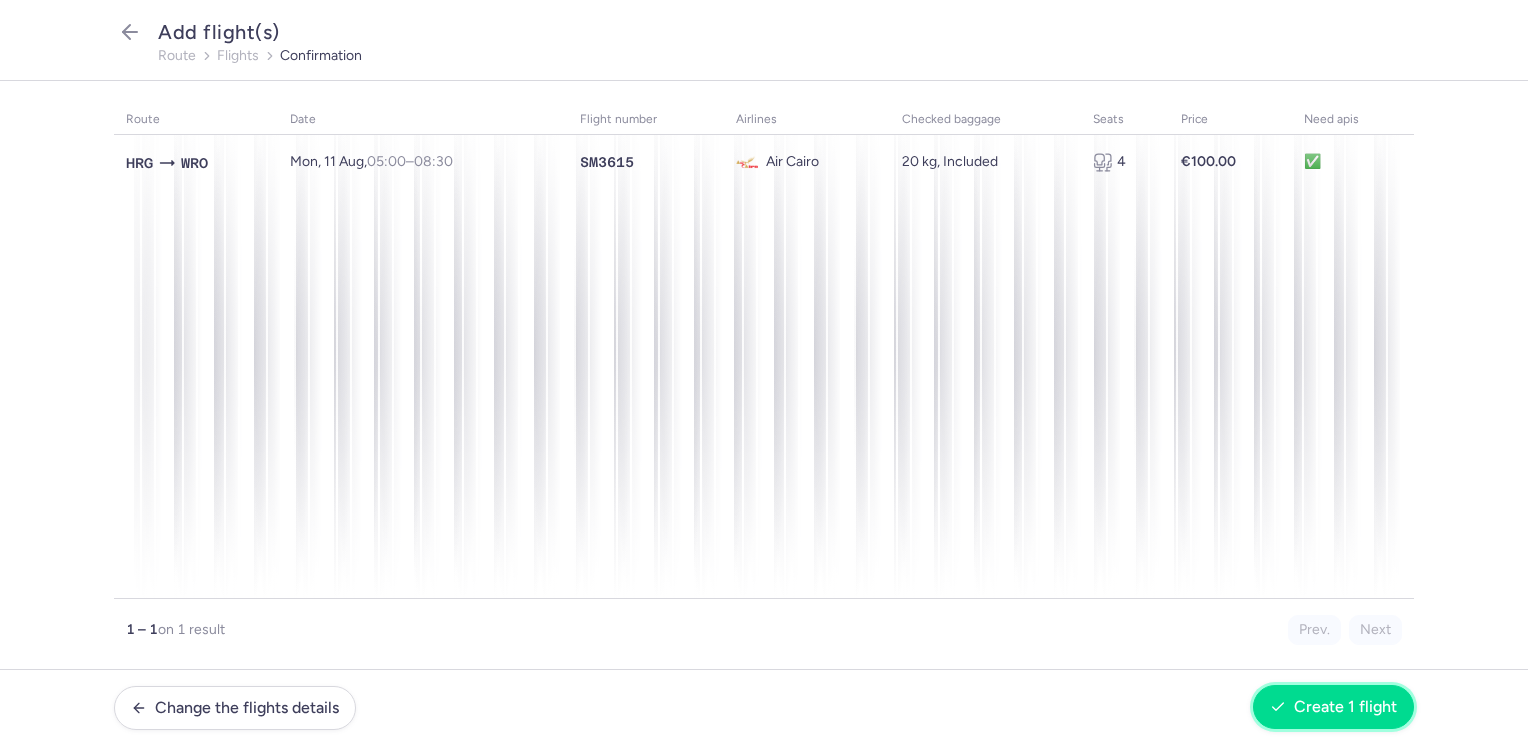 click on "Create 1 flight" at bounding box center (1345, 707) 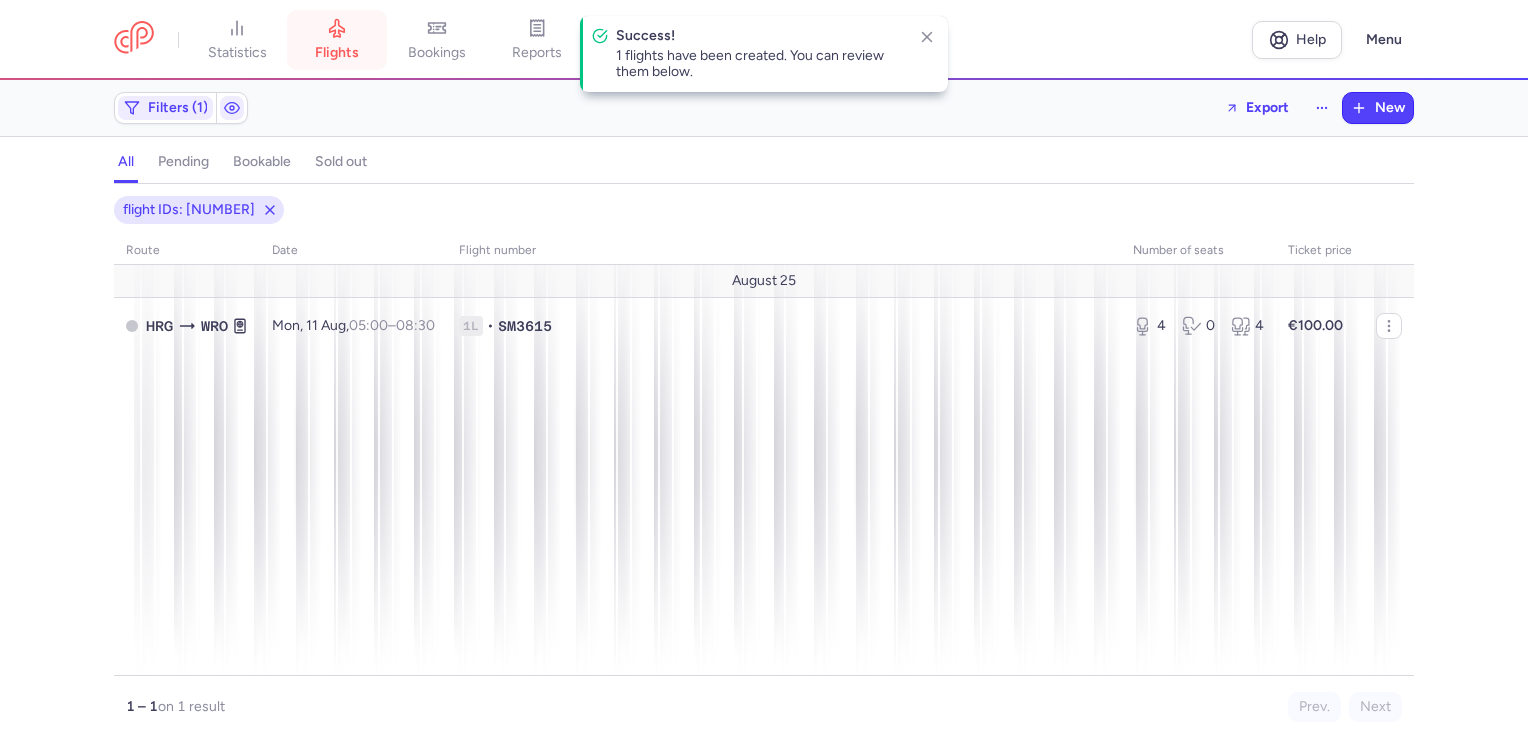 click on "flights" at bounding box center (337, 40) 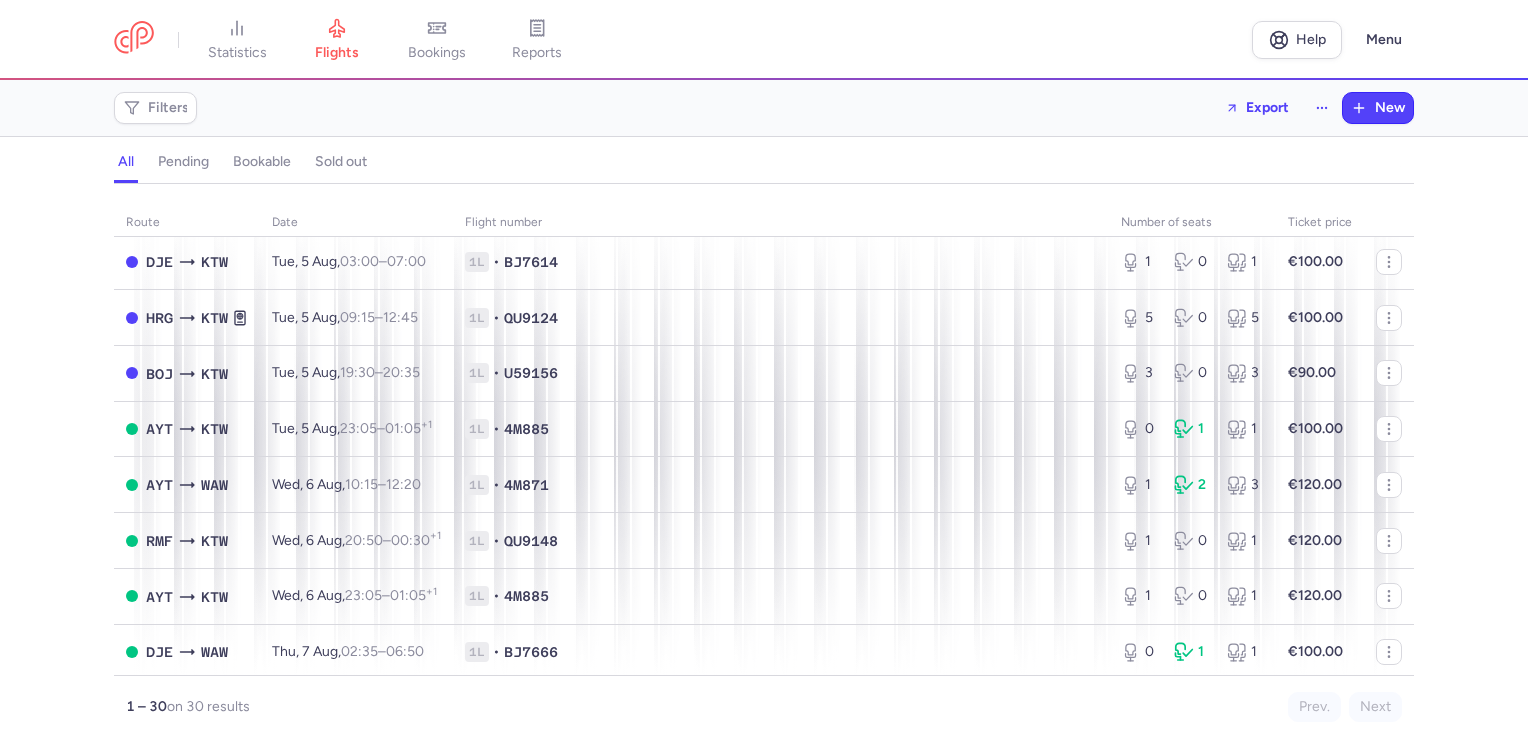 scroll, scrollTop: 4, scrollLeft: 0, axis: vertical 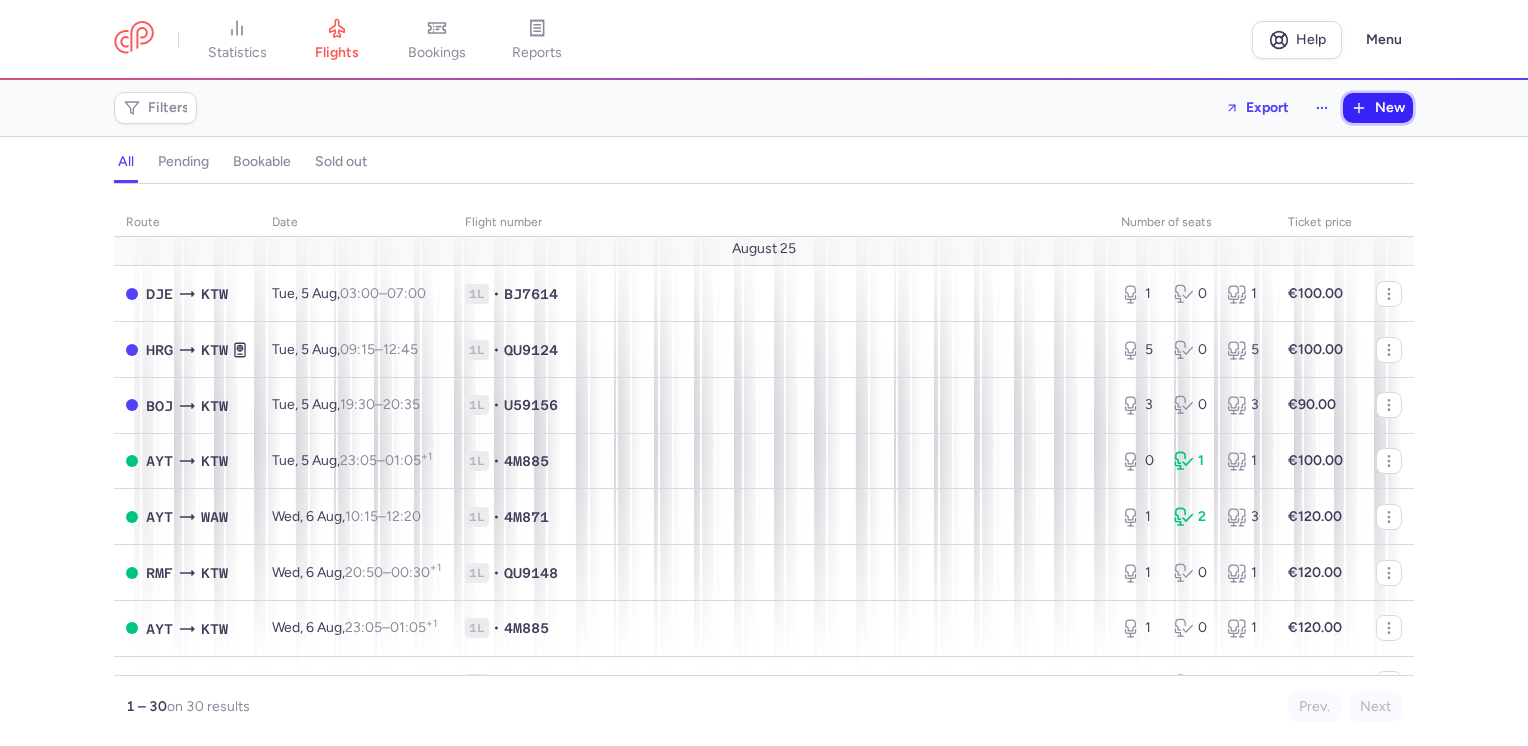 click 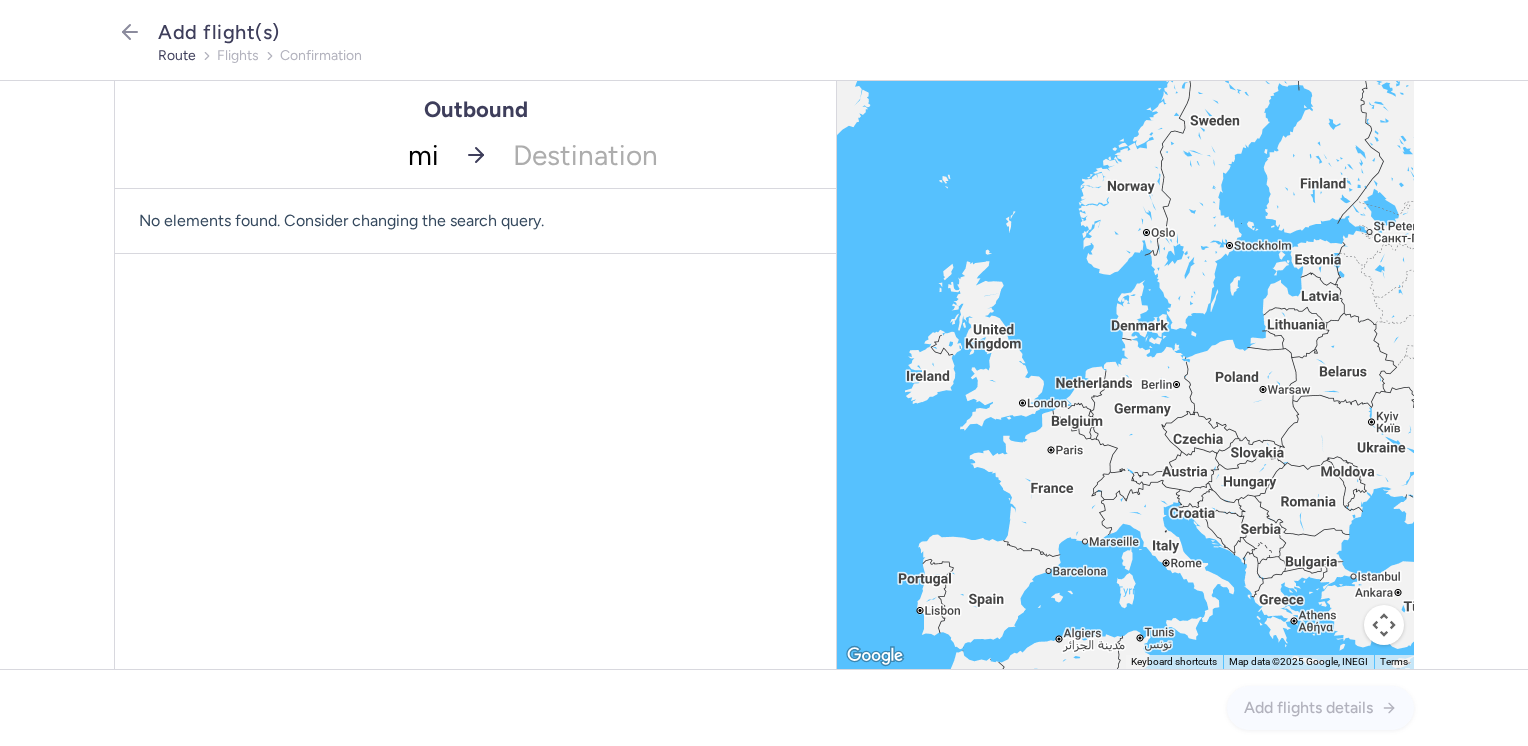 type on "mir" 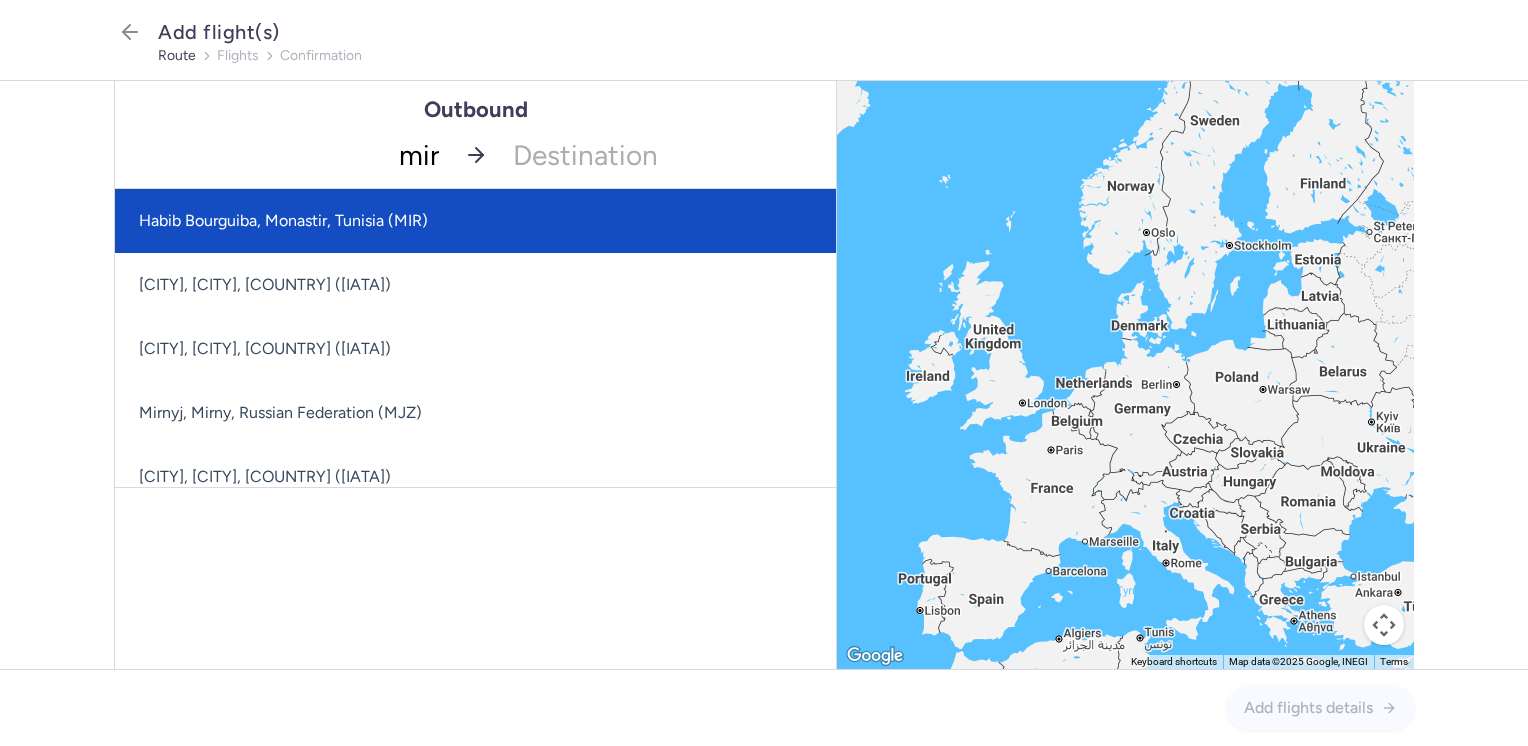 click on "Habib Bourguiba, Monastir, Tunisia (MIR)" at bounding box center [475, 221] 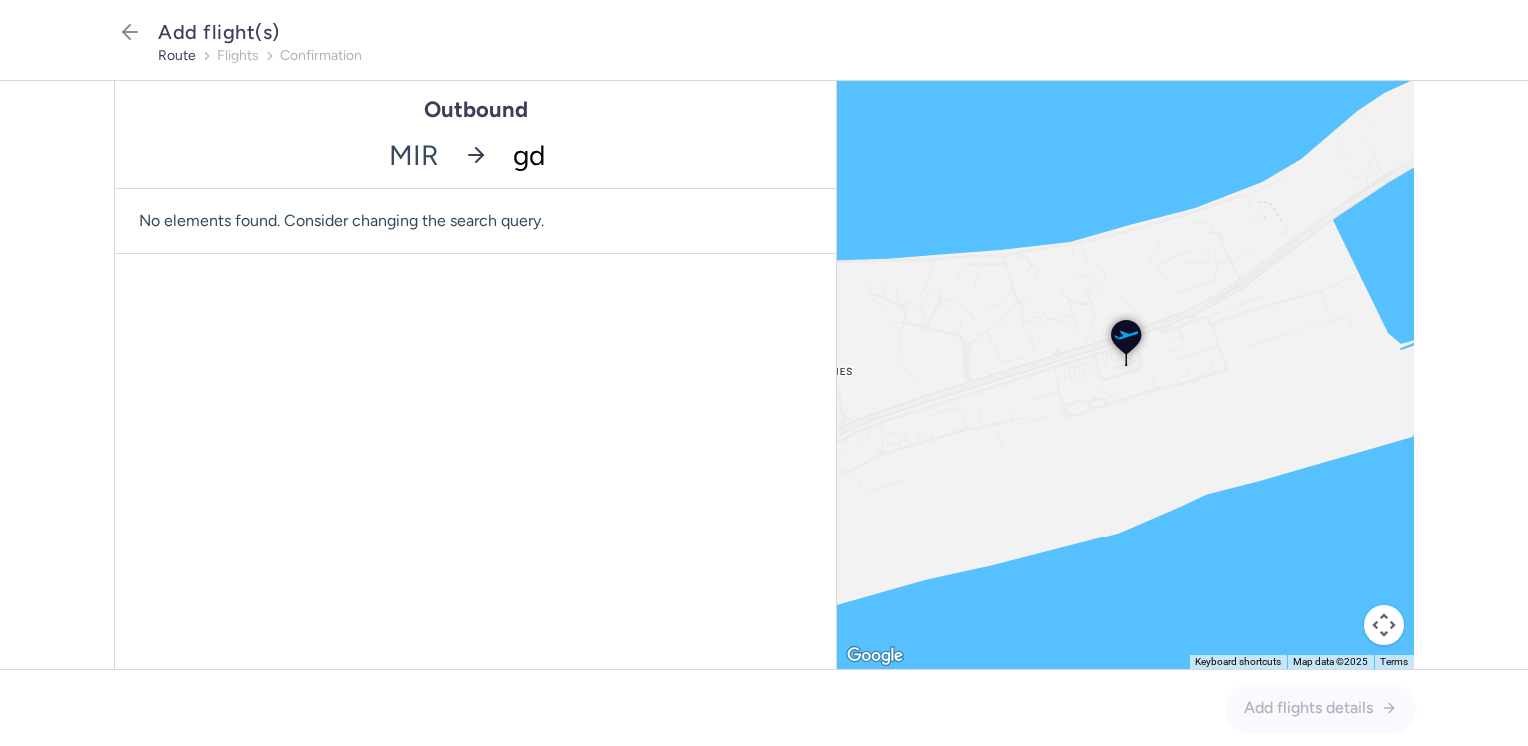 type on "gdn" 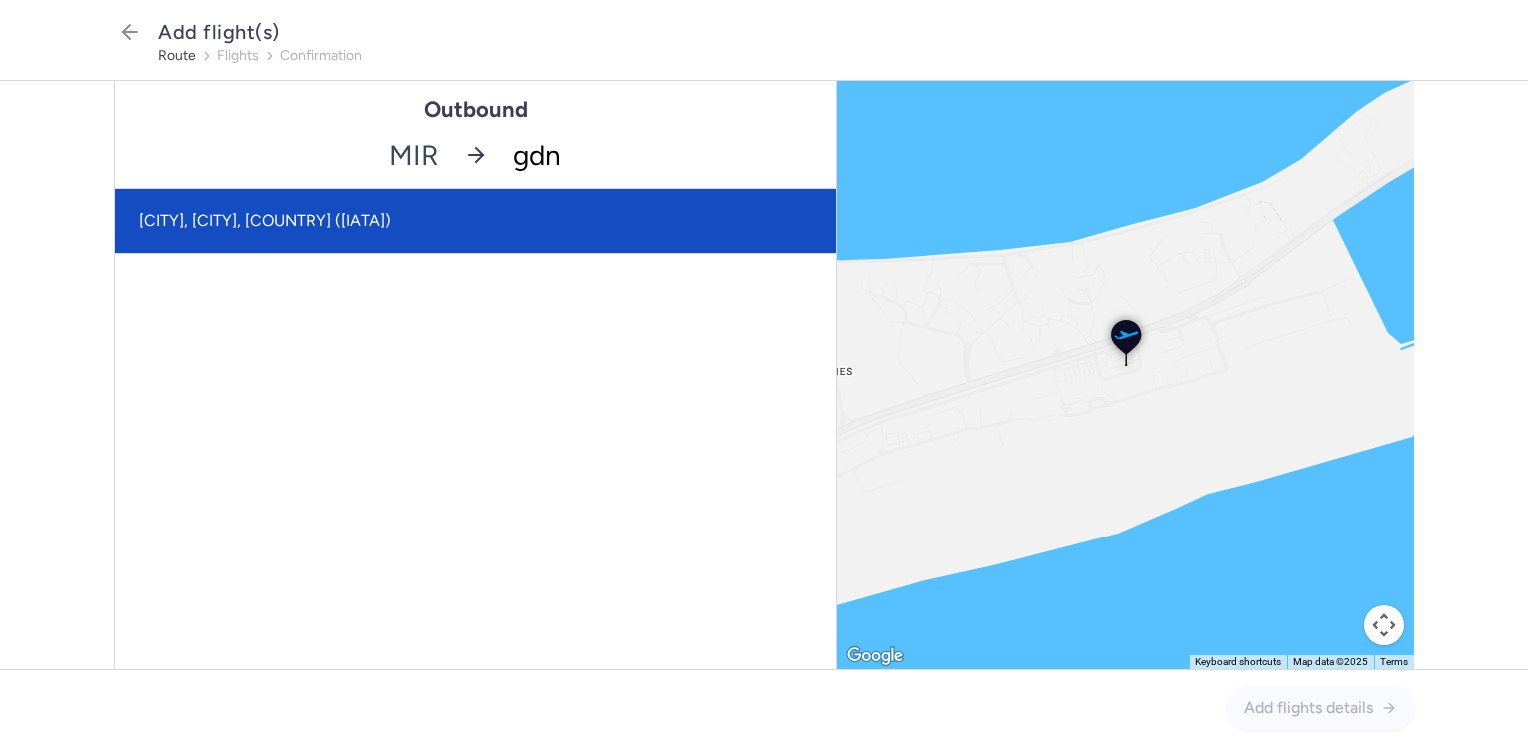 click on "[CITY], [CITY], [COUNTRY] ([IATA])" at bounding box center (475, 221) 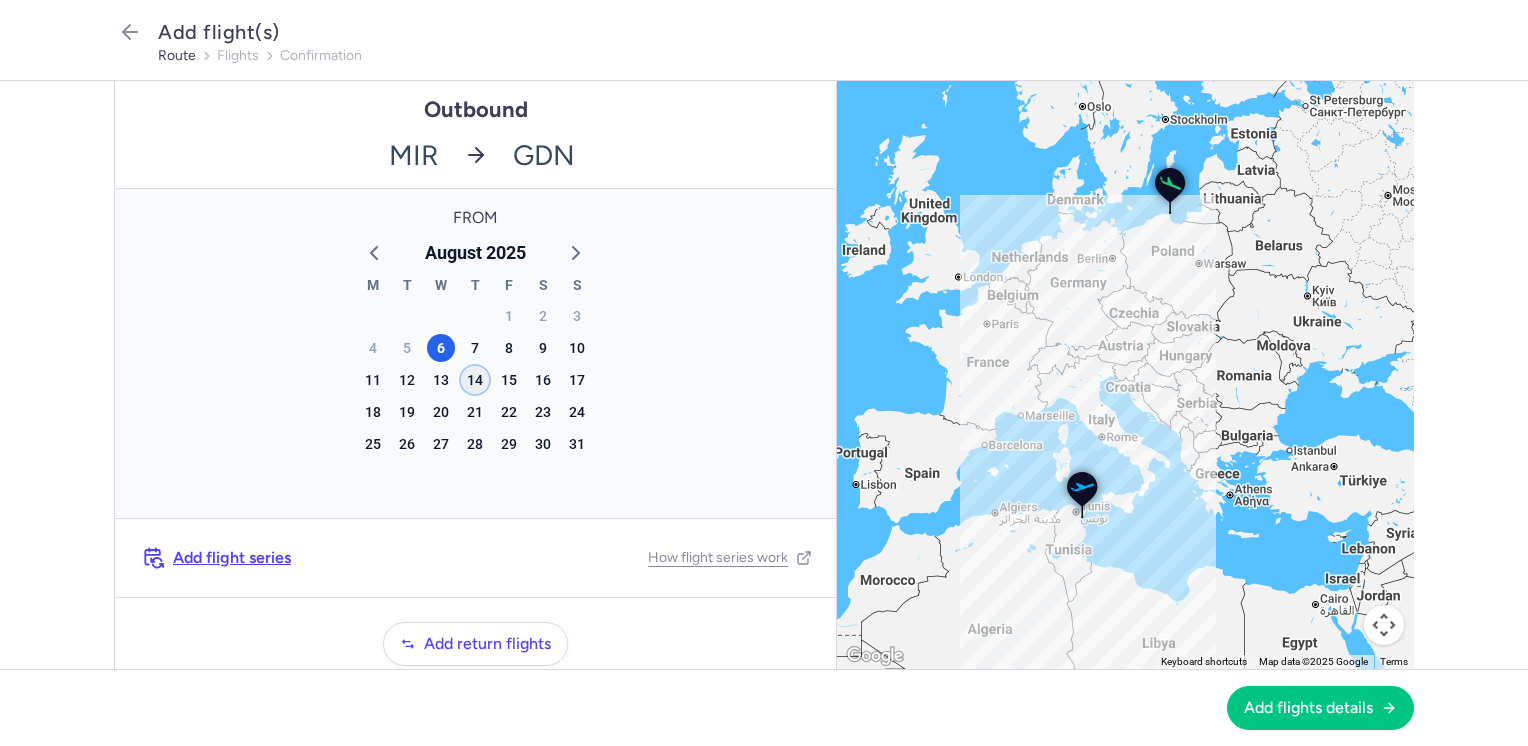 click on "14" 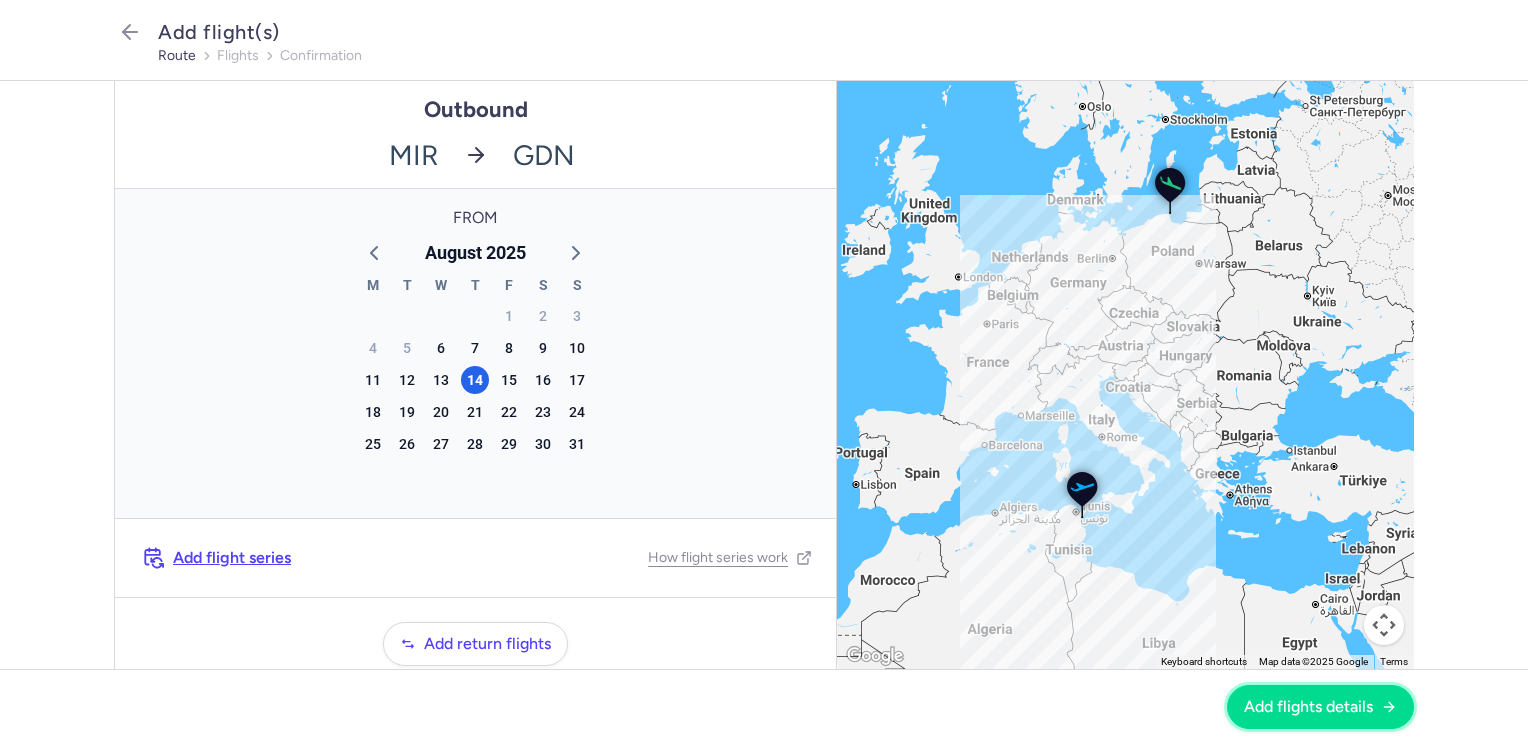 click on "Add flights details" at bounding box center (1308, 707) 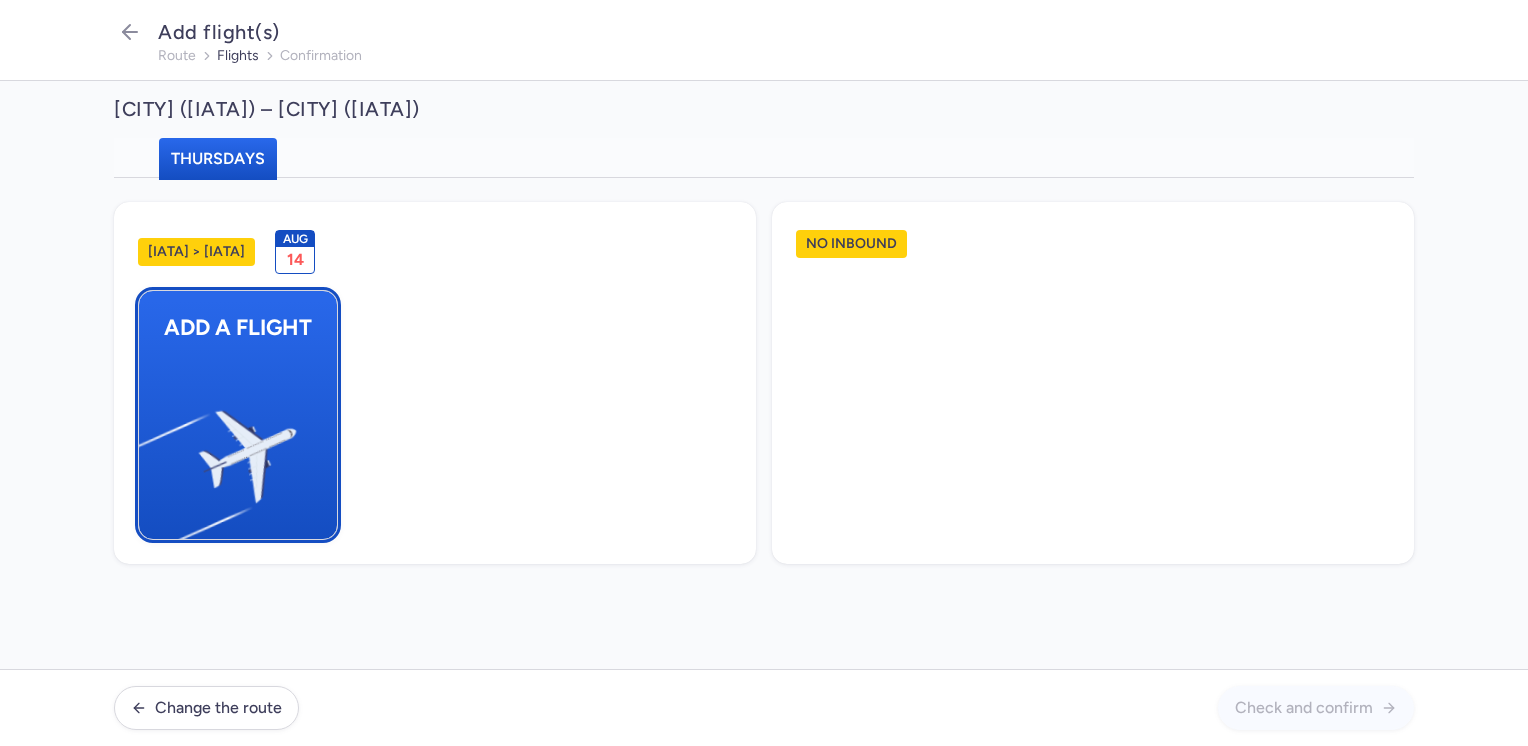 click at bounding box center (149, 448) 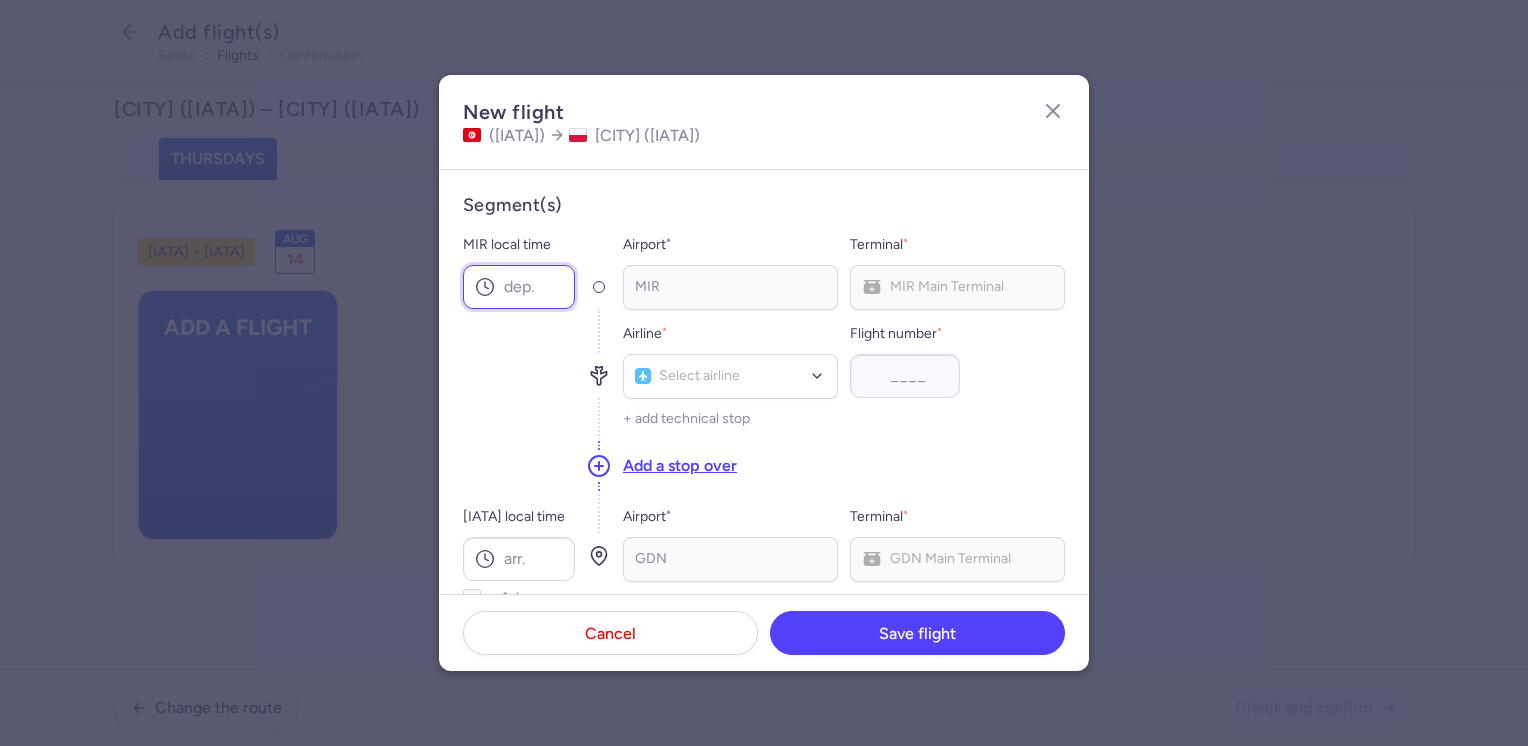 click on "MIR local time" at bounding box center [519, 287] 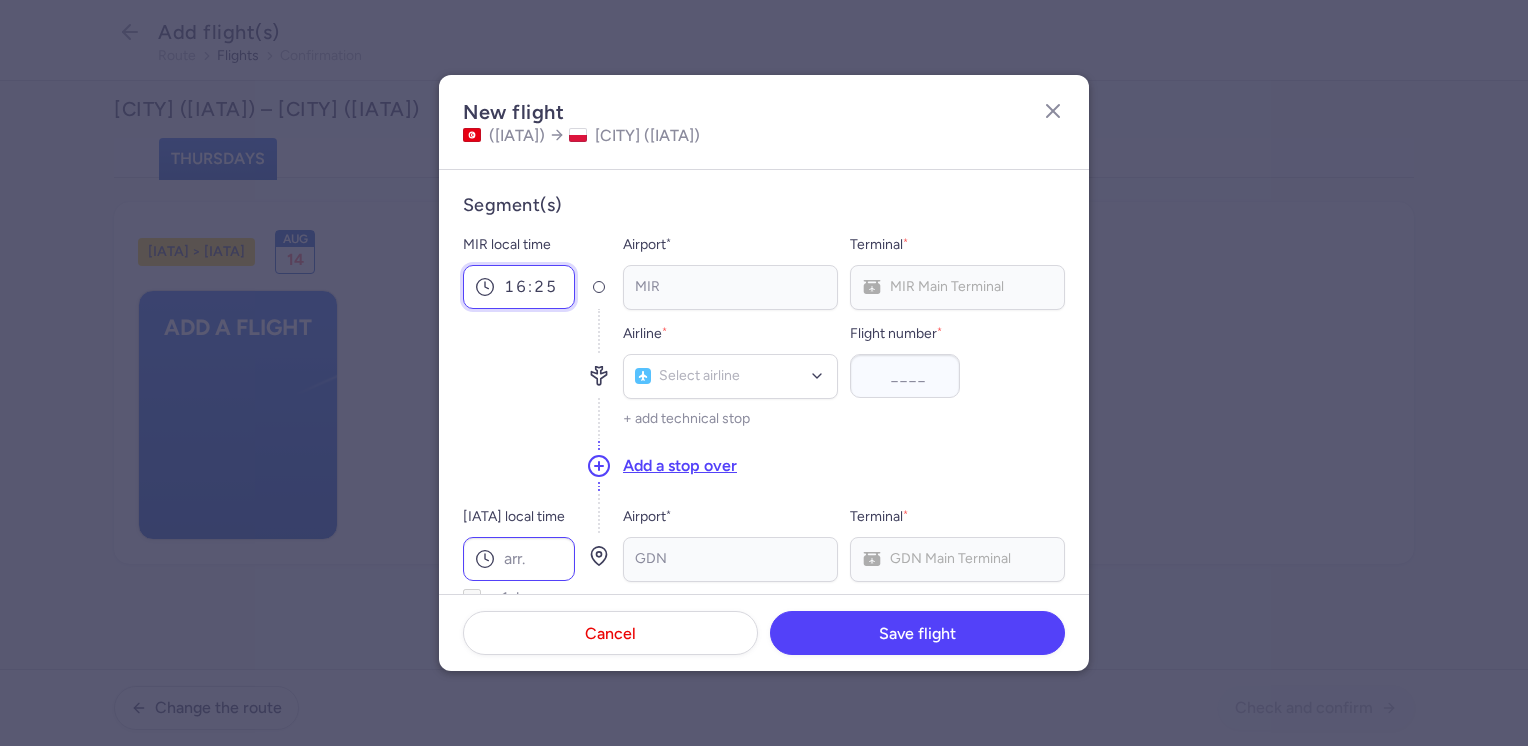 type on "16:25" 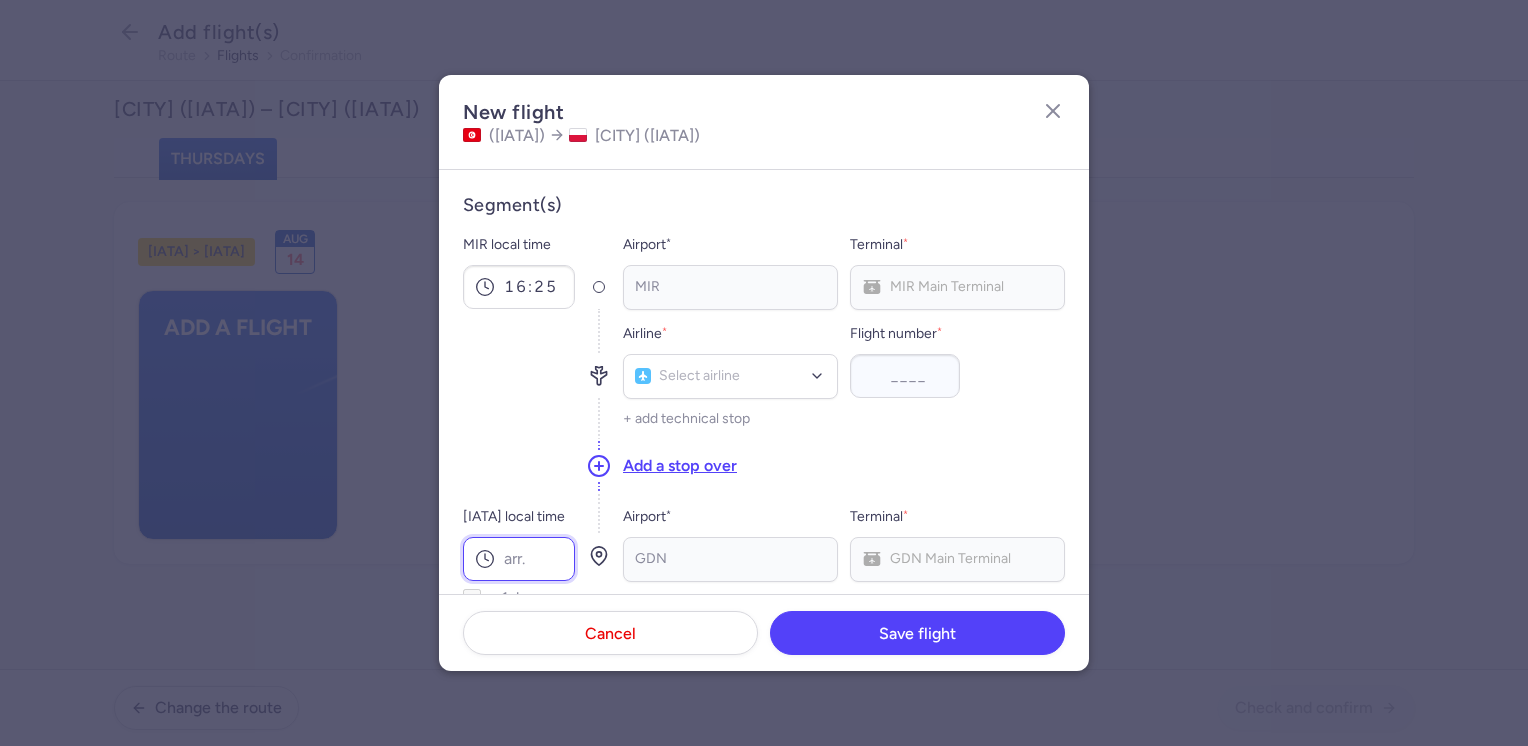 click on "[IATA] local time" at bounding box center (519, 559) 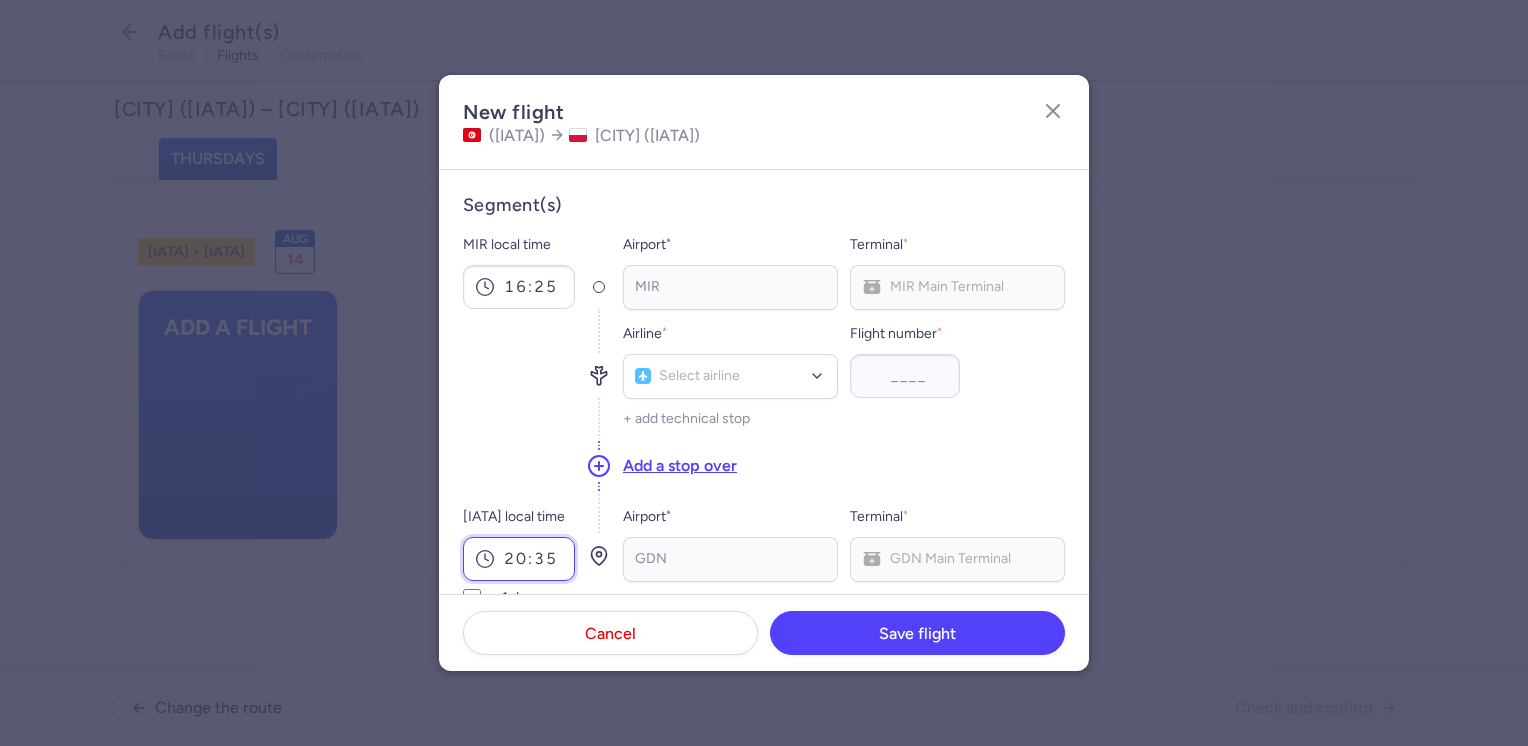 type on "20:35" 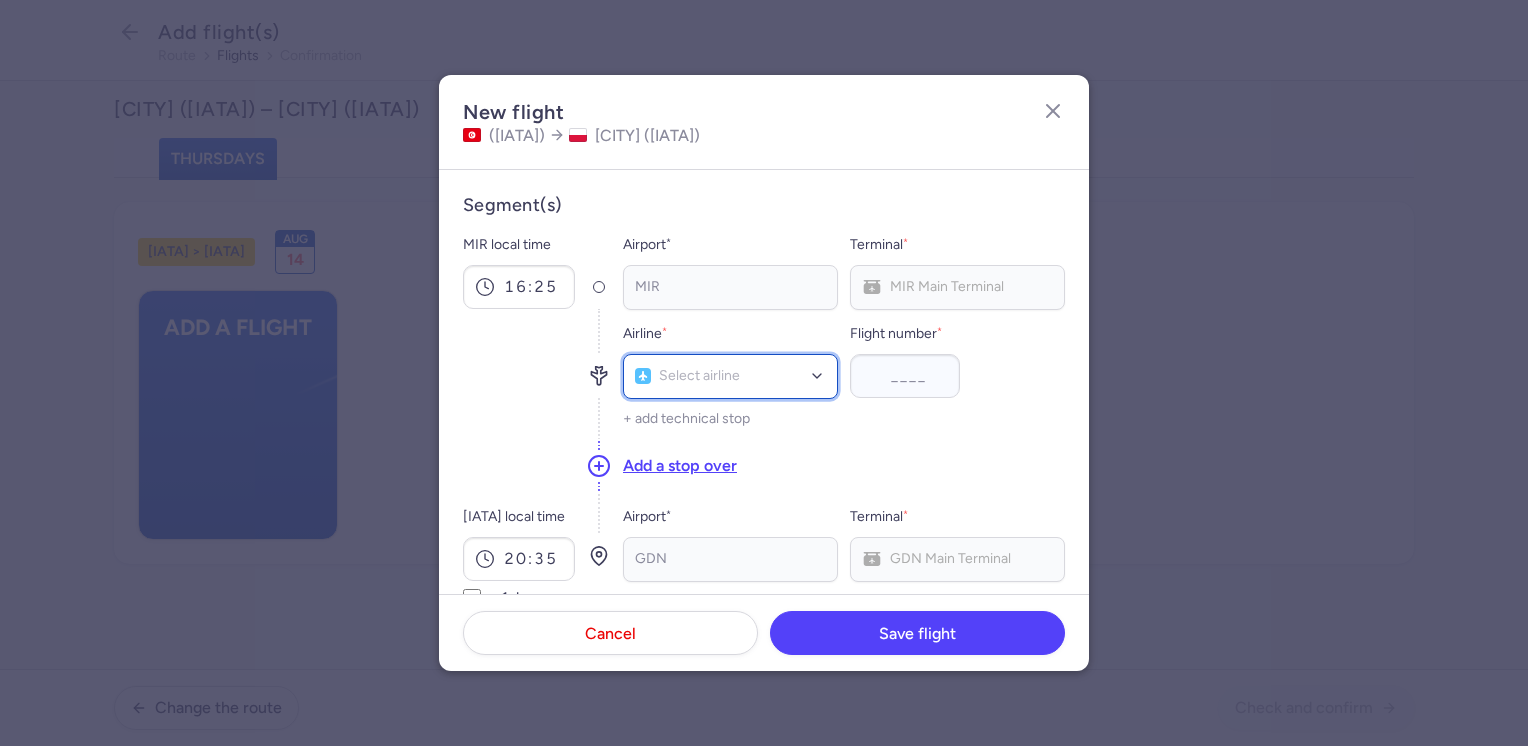 click on "Select airline" 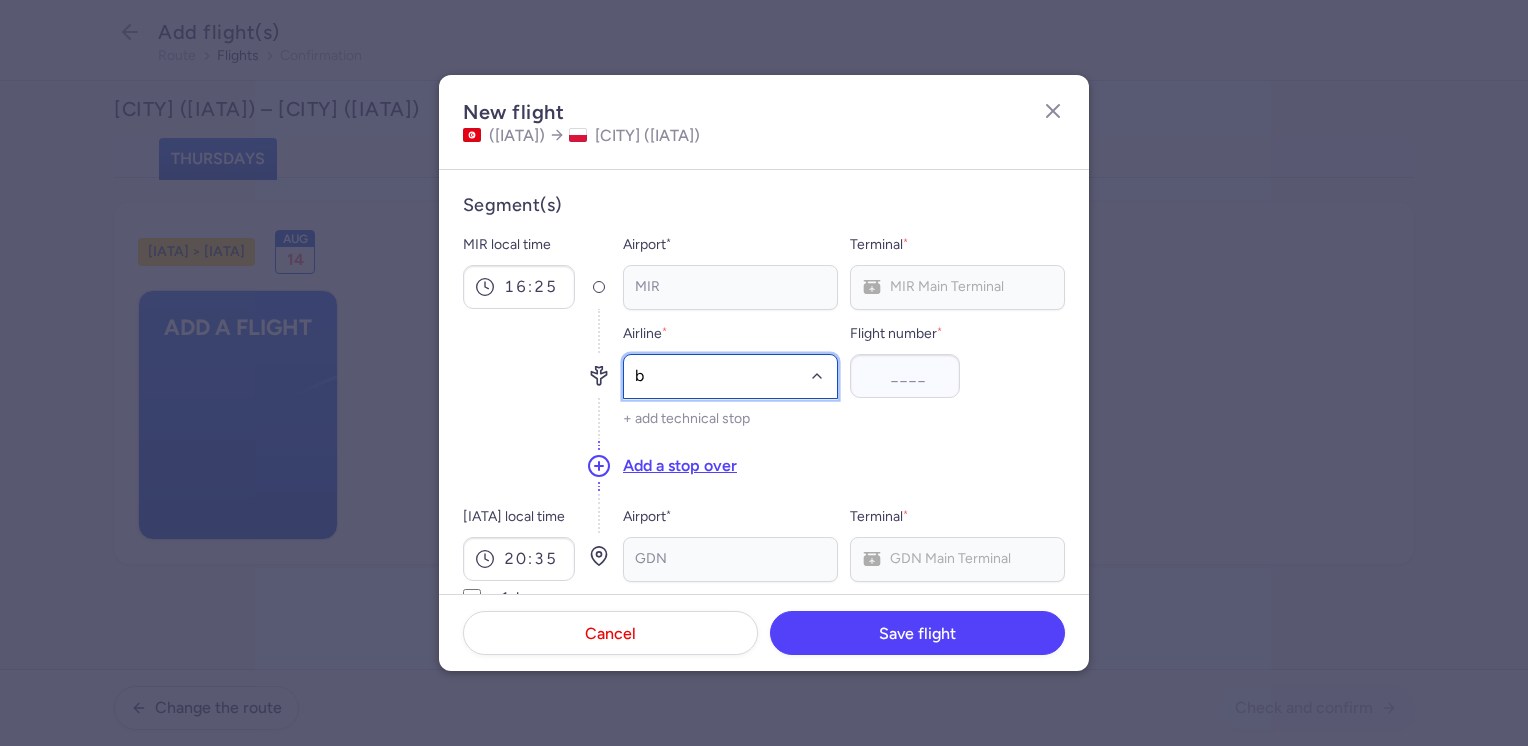 type on "bj" 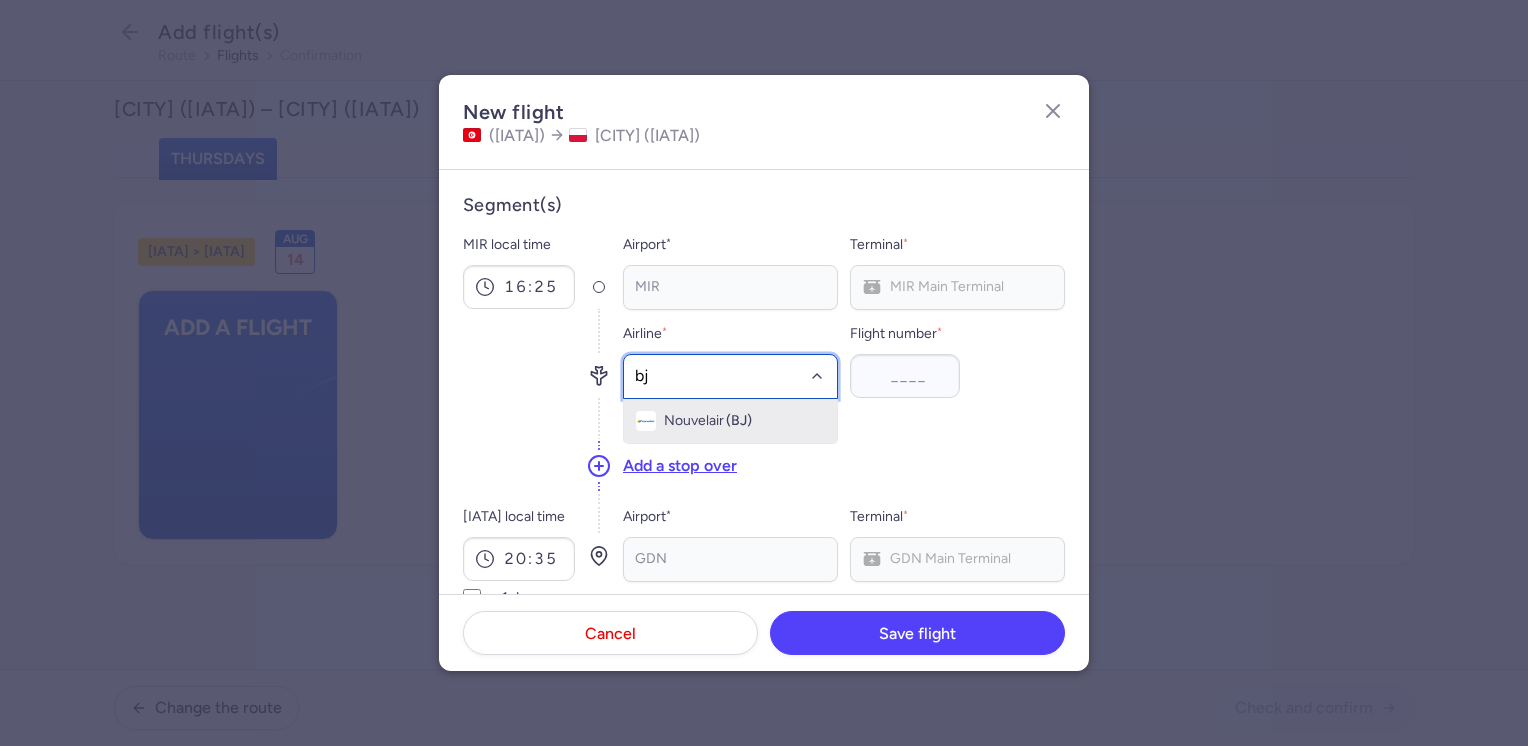 click on "(BJ)" at bounding box center (739, 421) 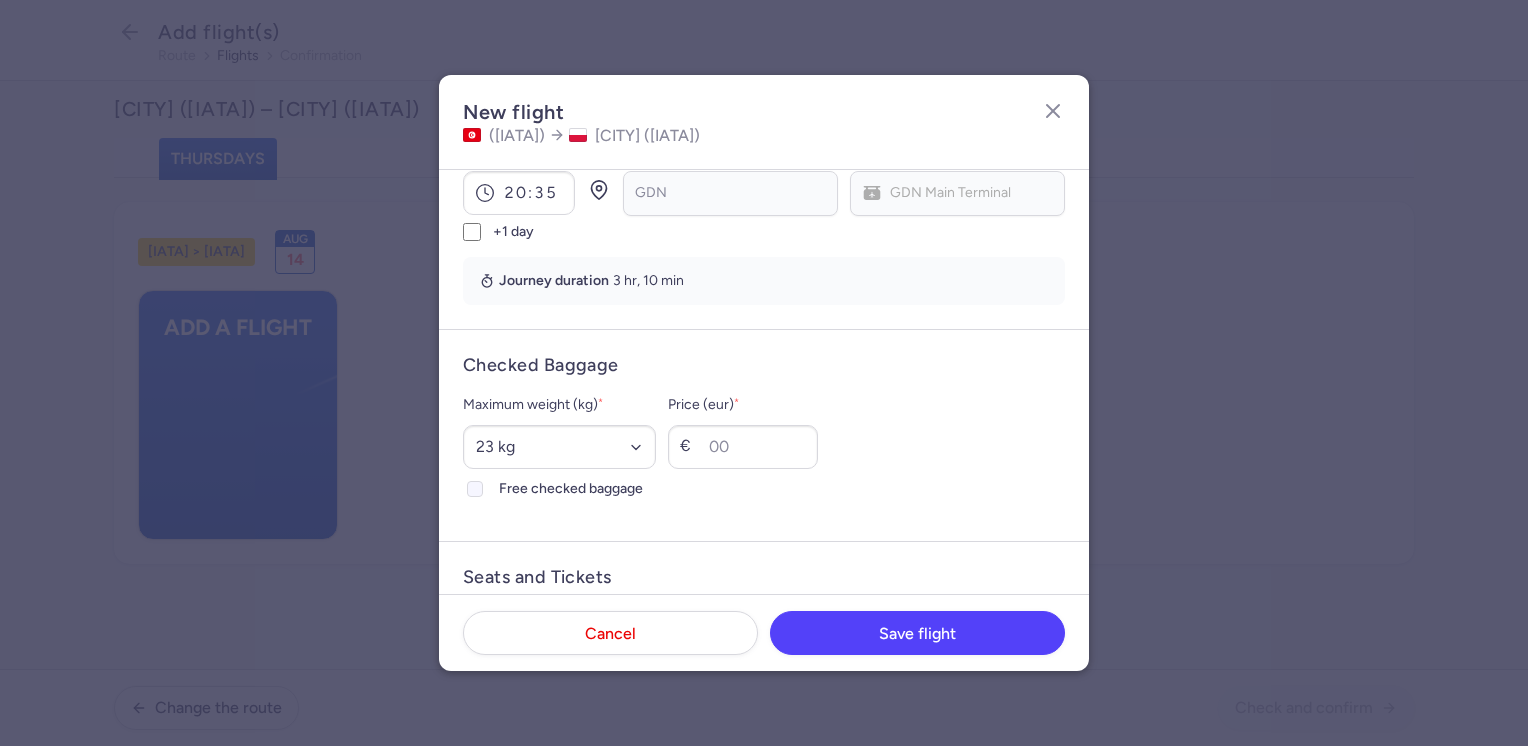 scroll, scrollTop: 400, scrollLeft: 0, axis: vertical 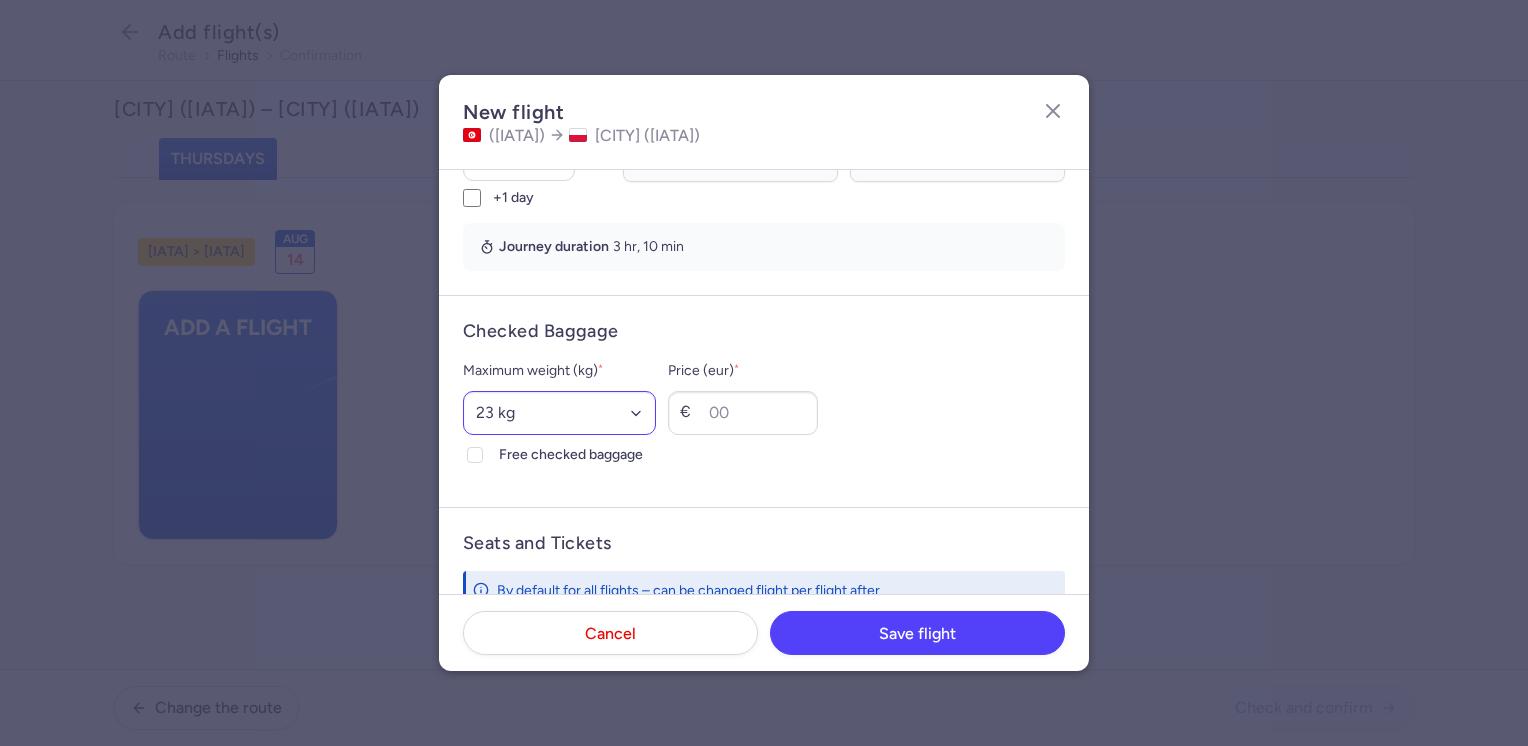 type on "7406" 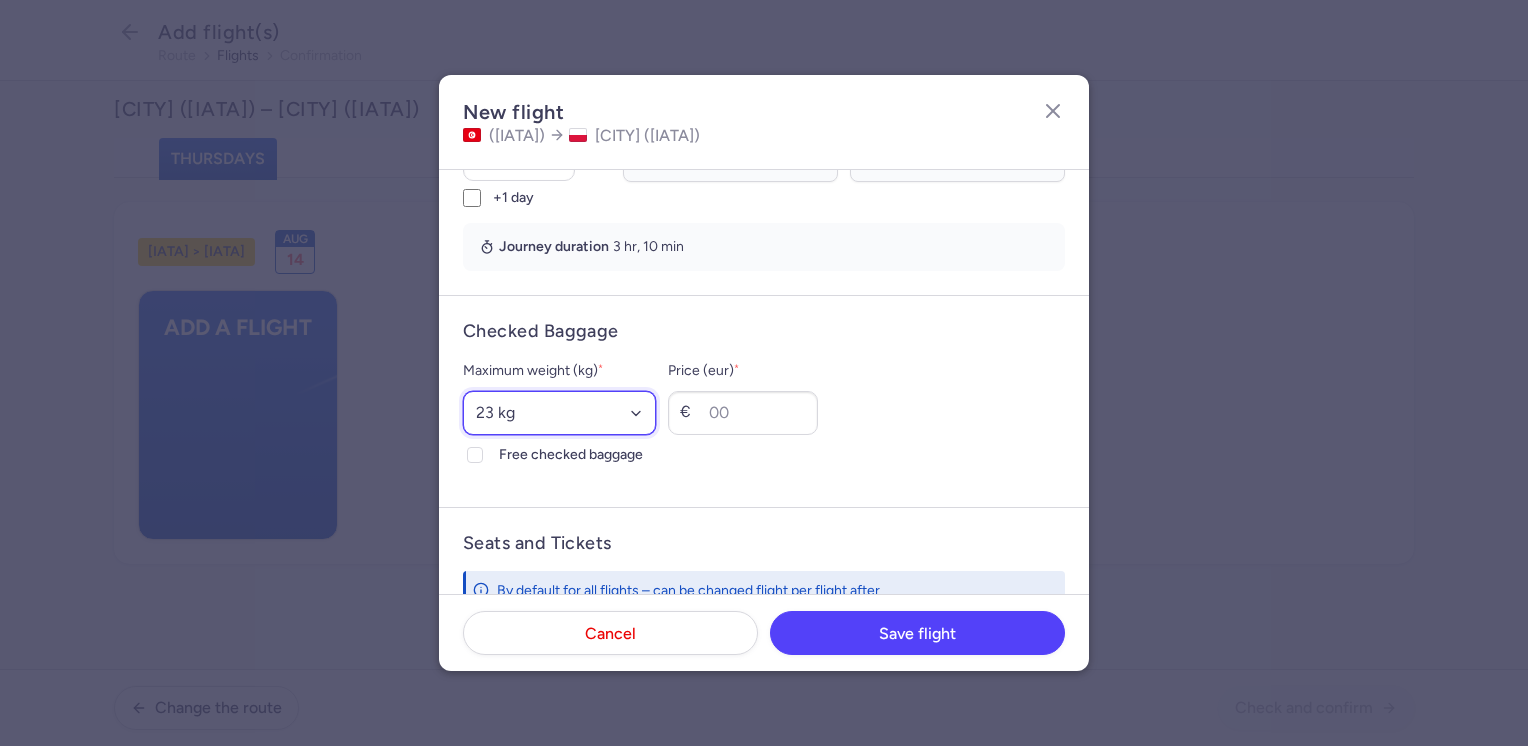 click on "Select an option 15 kg 16 kg 17 kg 18 kg 19 kg 20 kg 21 kg 22 kg 23 kg 24 kg 25 kg 26 kg 27 kg 28 kg 29 kg 30 kg 31 kg 32 kg 33 kg 34 kg 35 kg" at bounding box center [559, 413] 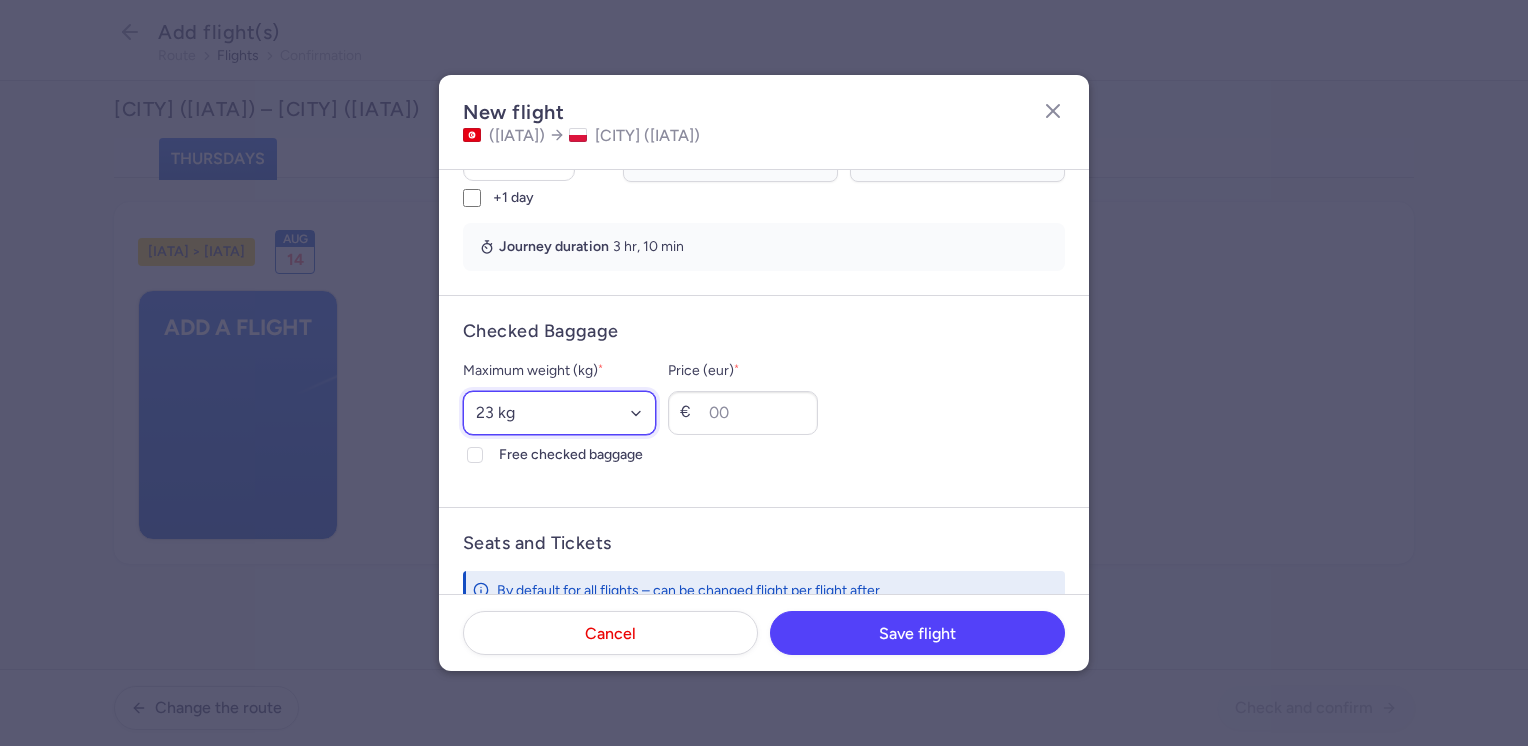 select on "20" 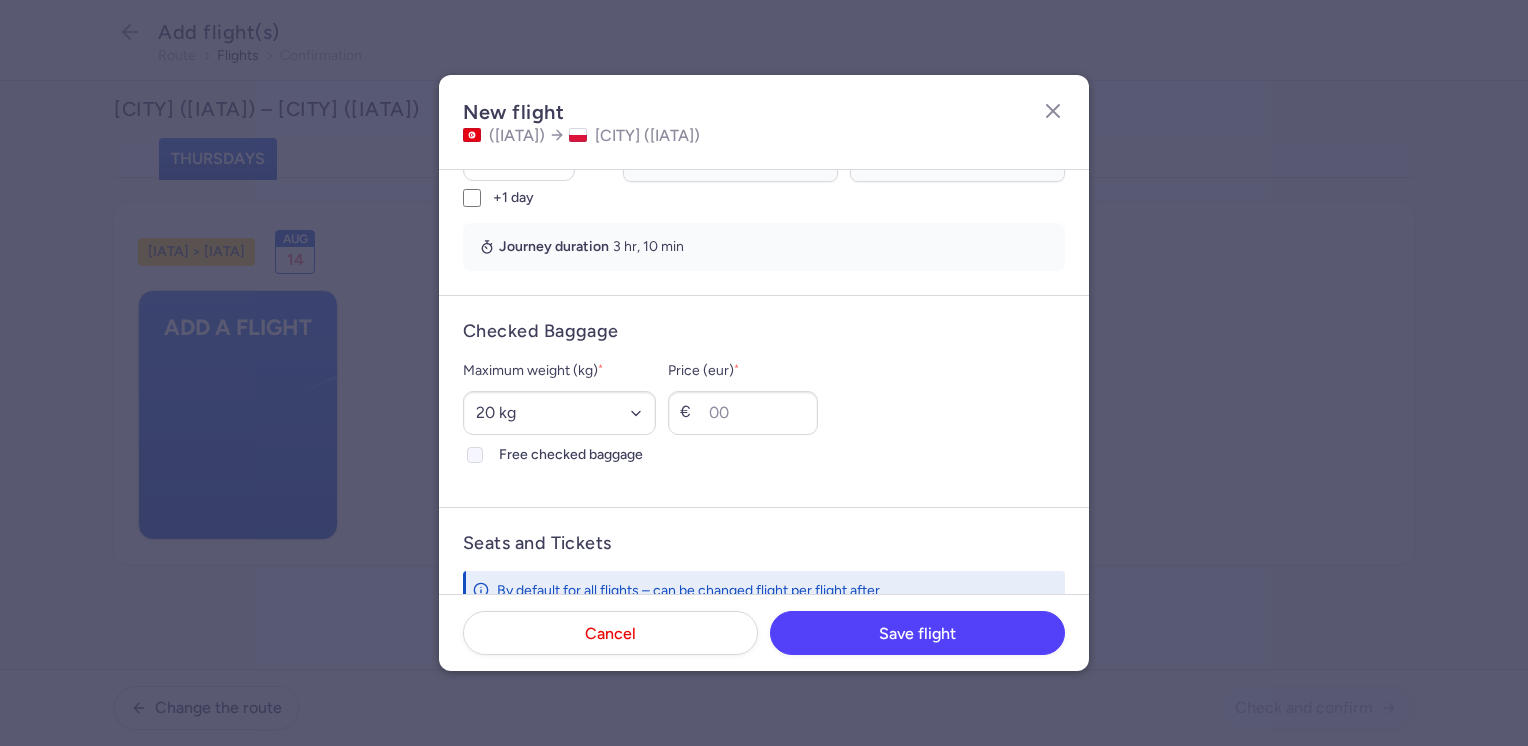 click on "Free checked baggage" 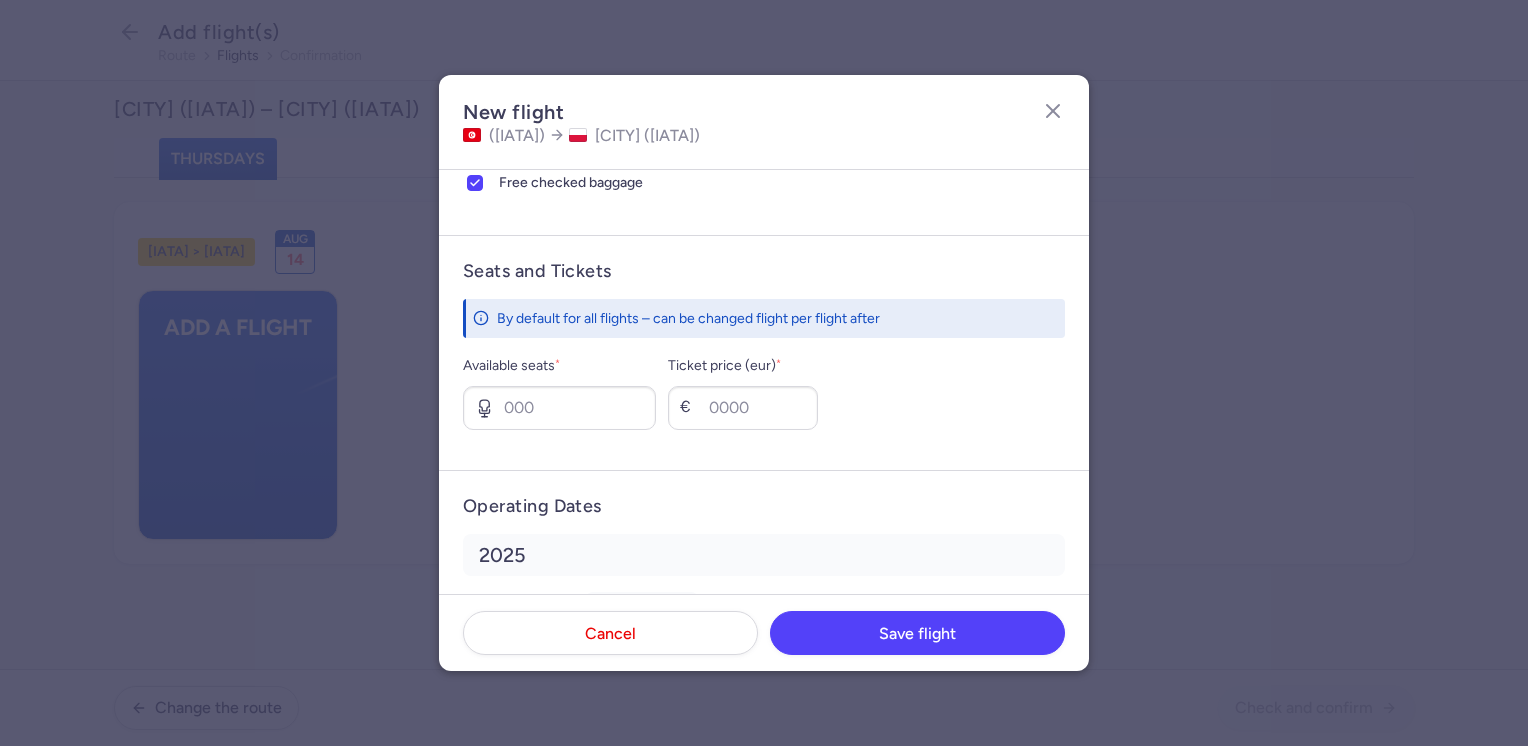 scroll, scrollTop: 700, scrollLeft: 0, axis: vertical 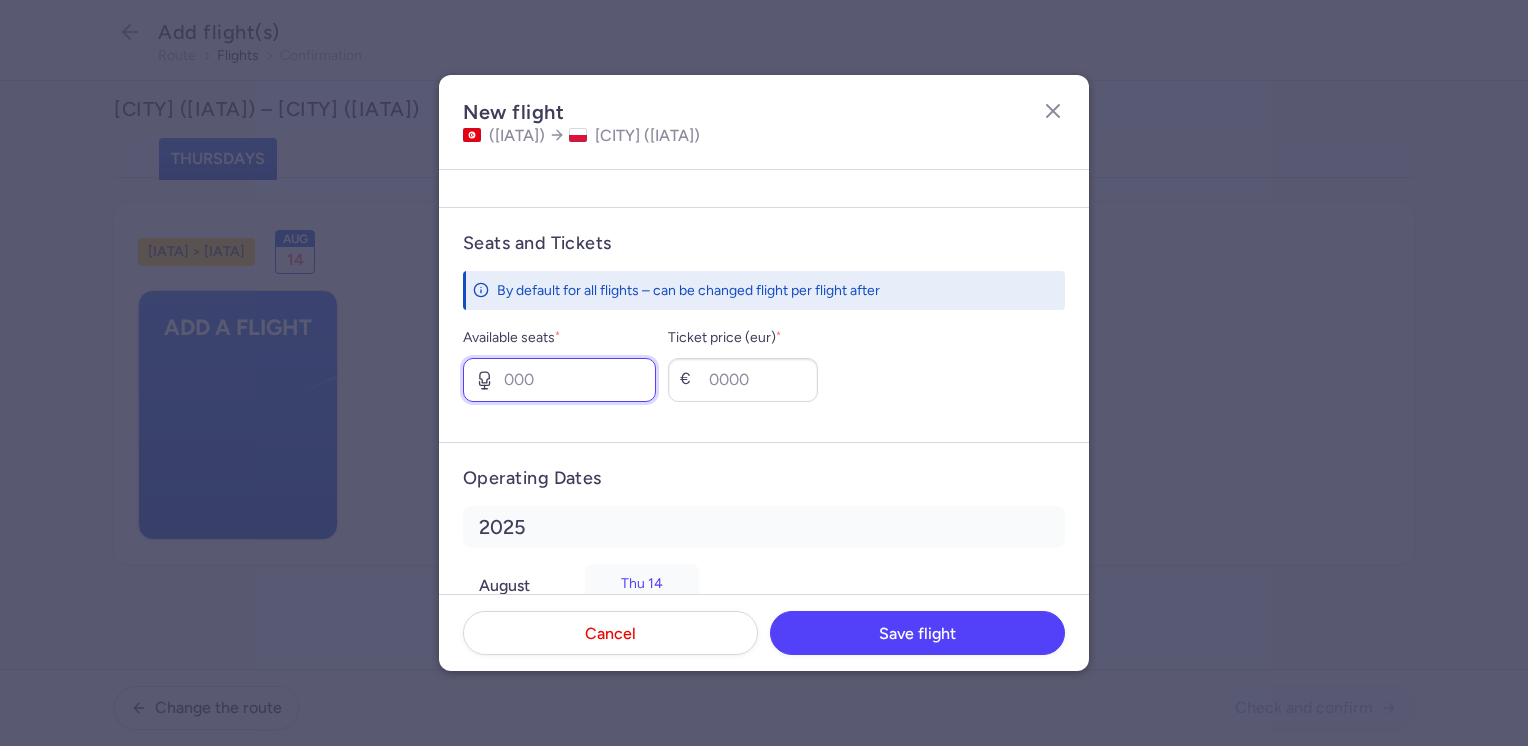 click on "Available seats  *" at bounding box center [559, 380] 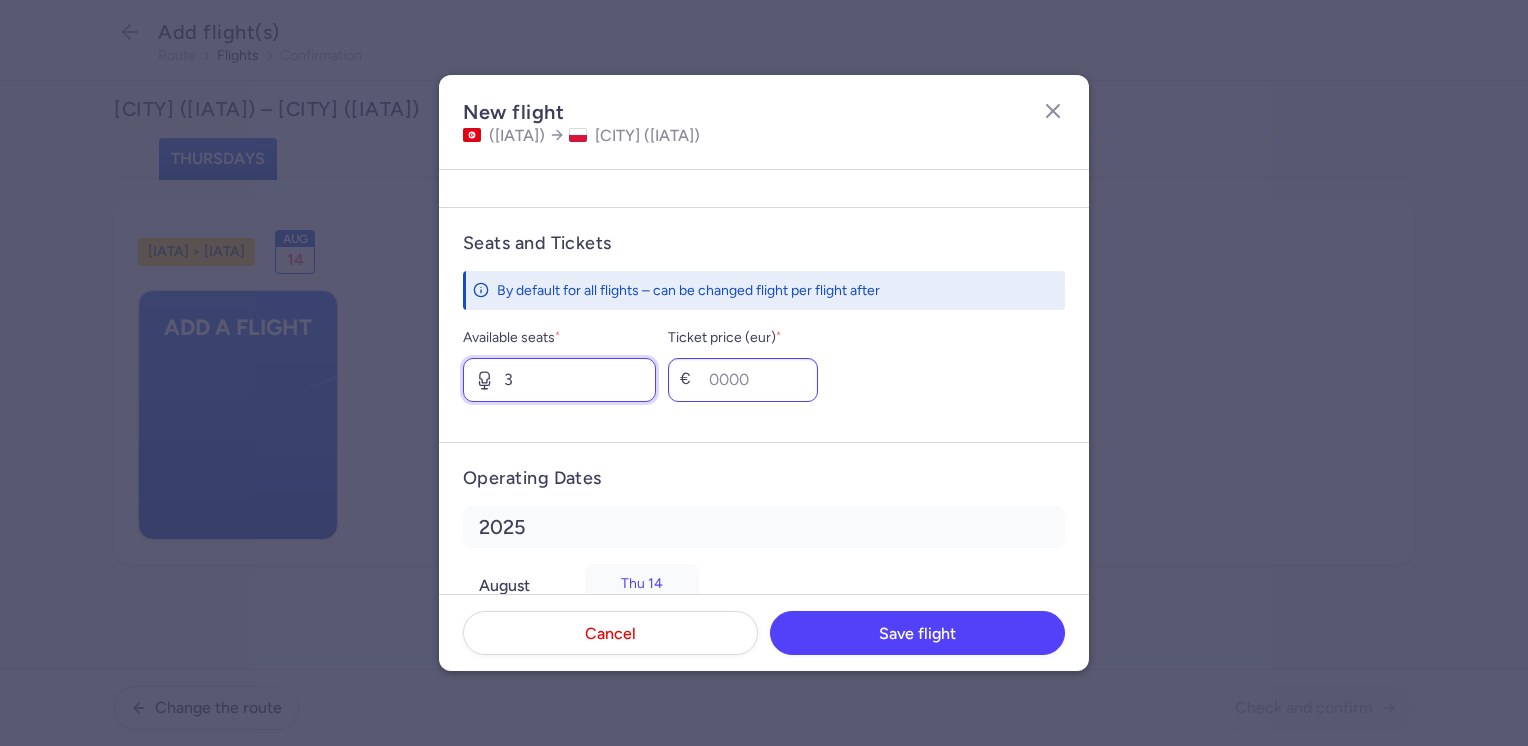 type on "3" 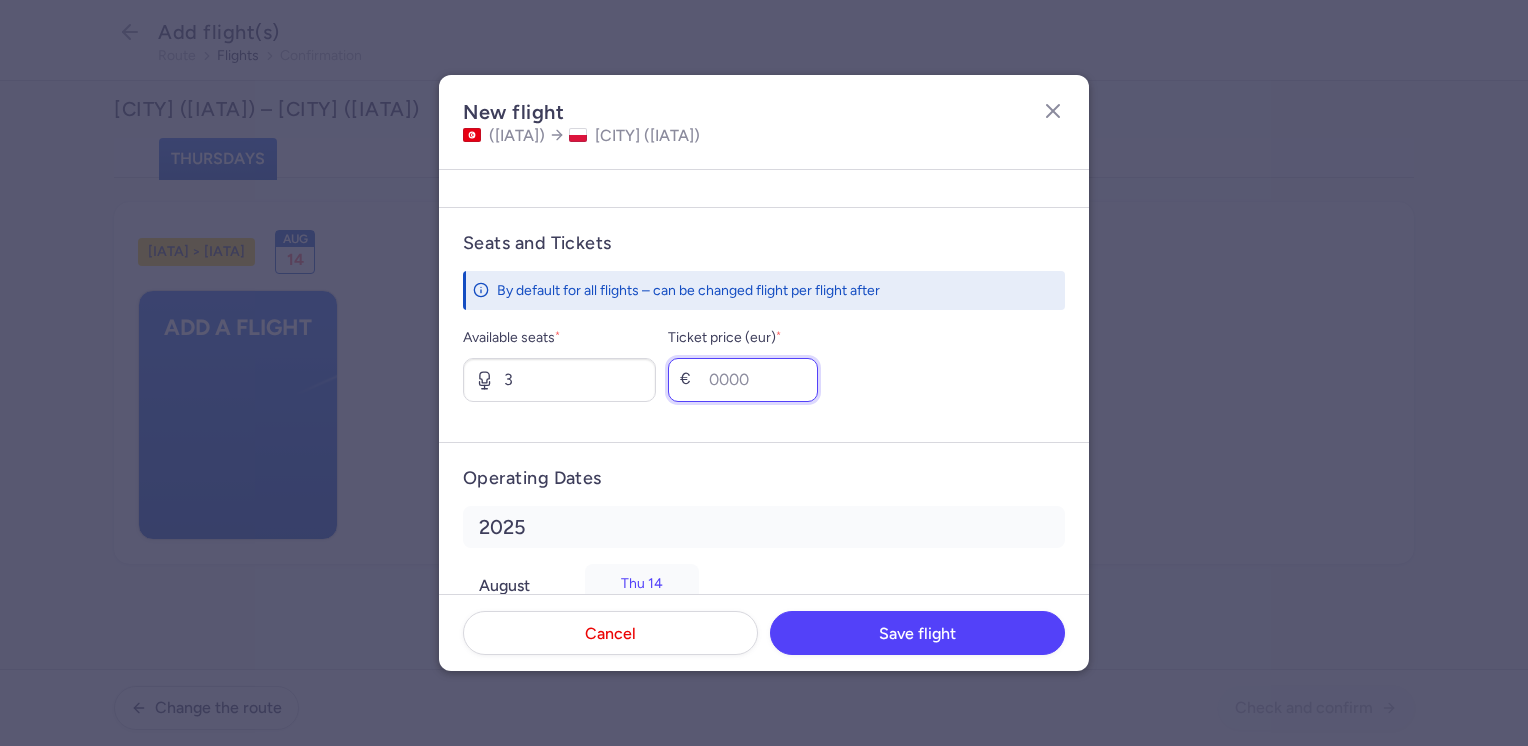 click on "Ticket price (eur)  *" at bounding box center [743, 380] 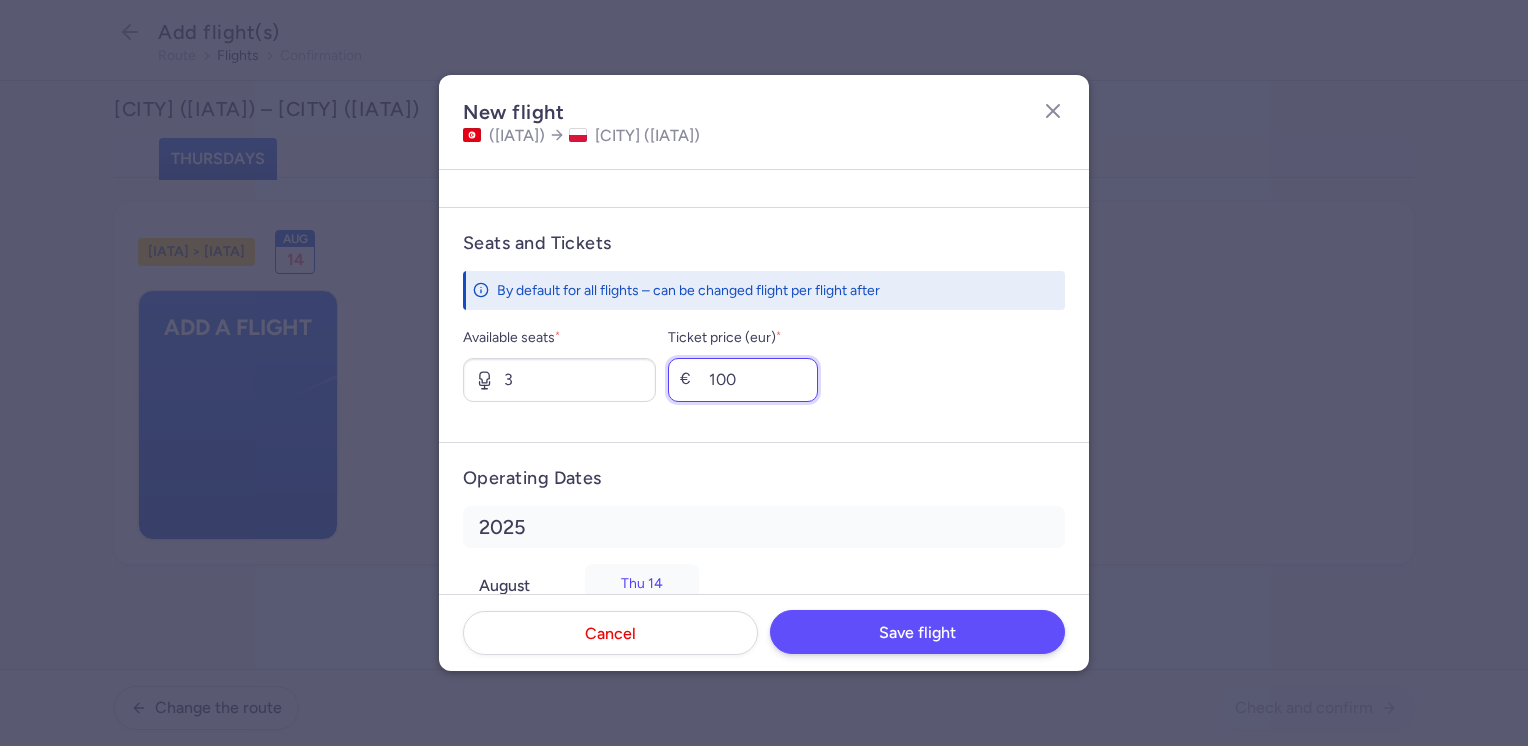 type on "100" 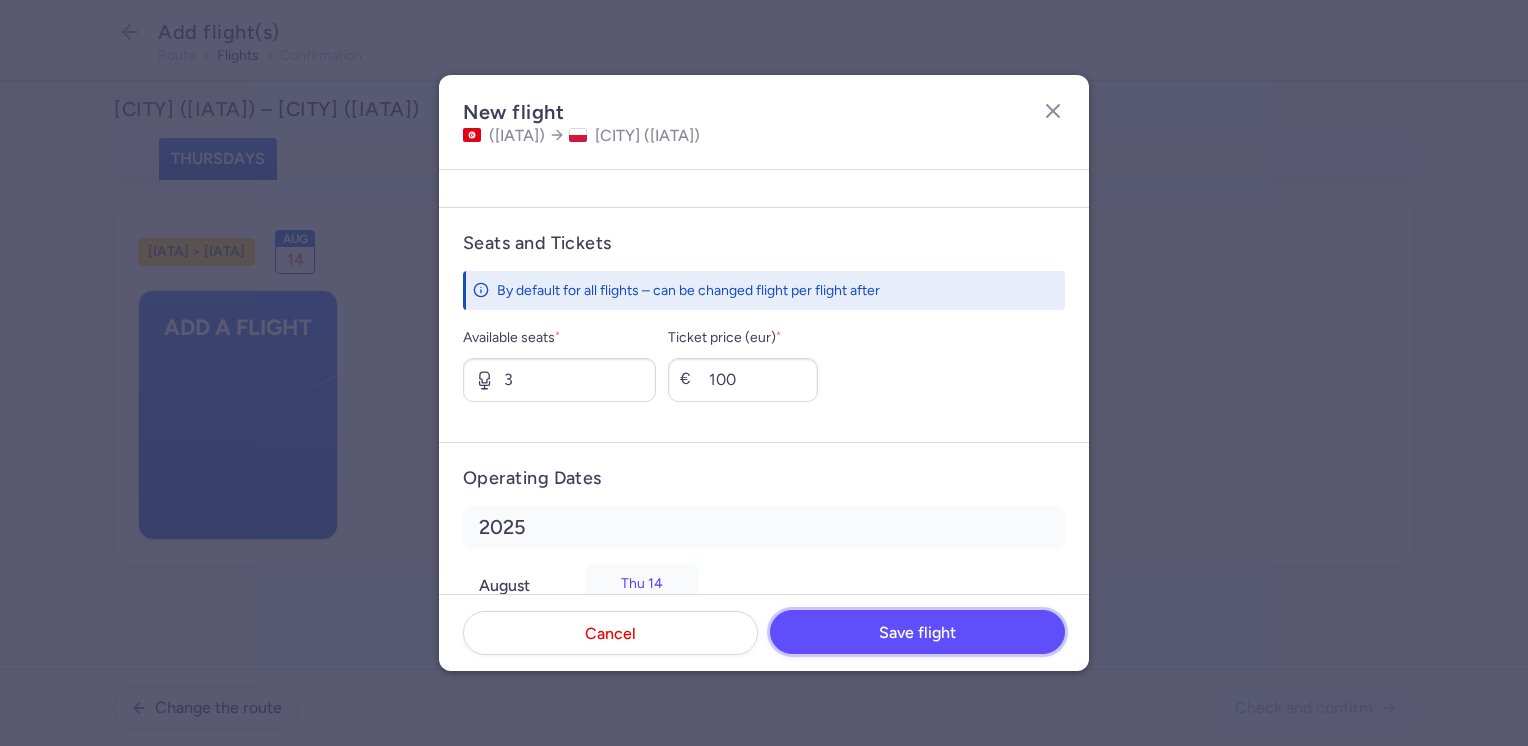 click on "Save flight" at bounding box center (917, 633) 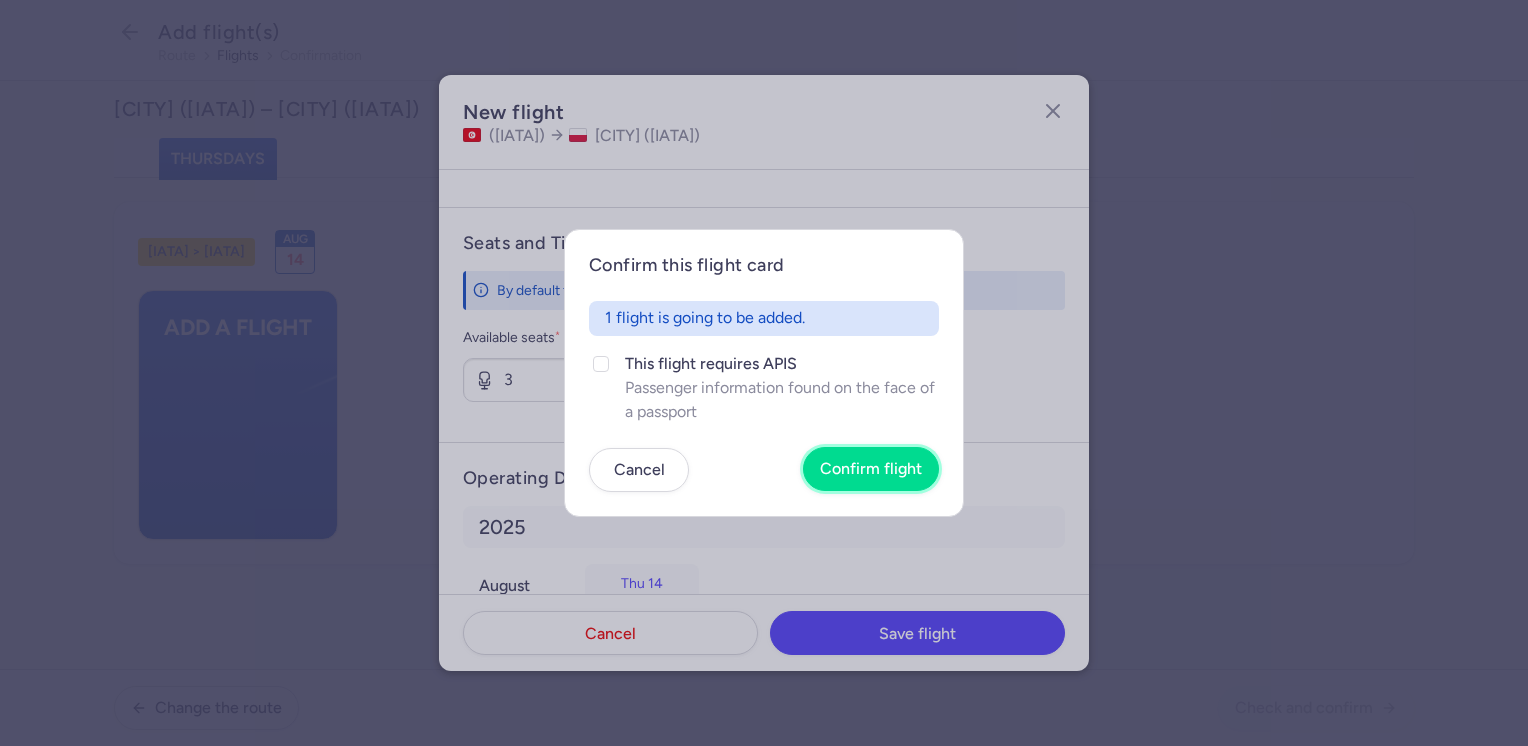 click on "Confirm flight" at bounding box center (871, 469) 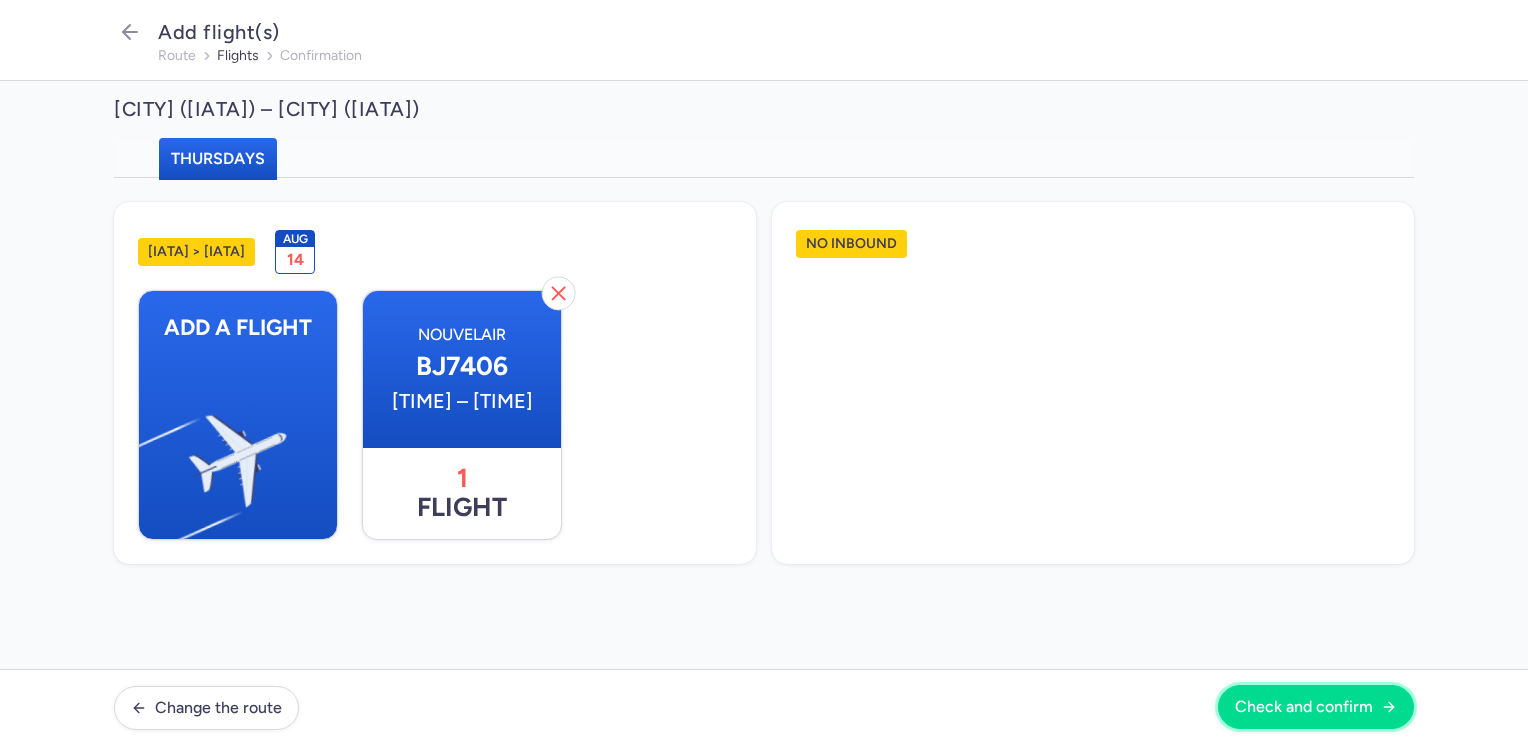 click on "Check and confirm" at bounding box center [1304, 707] 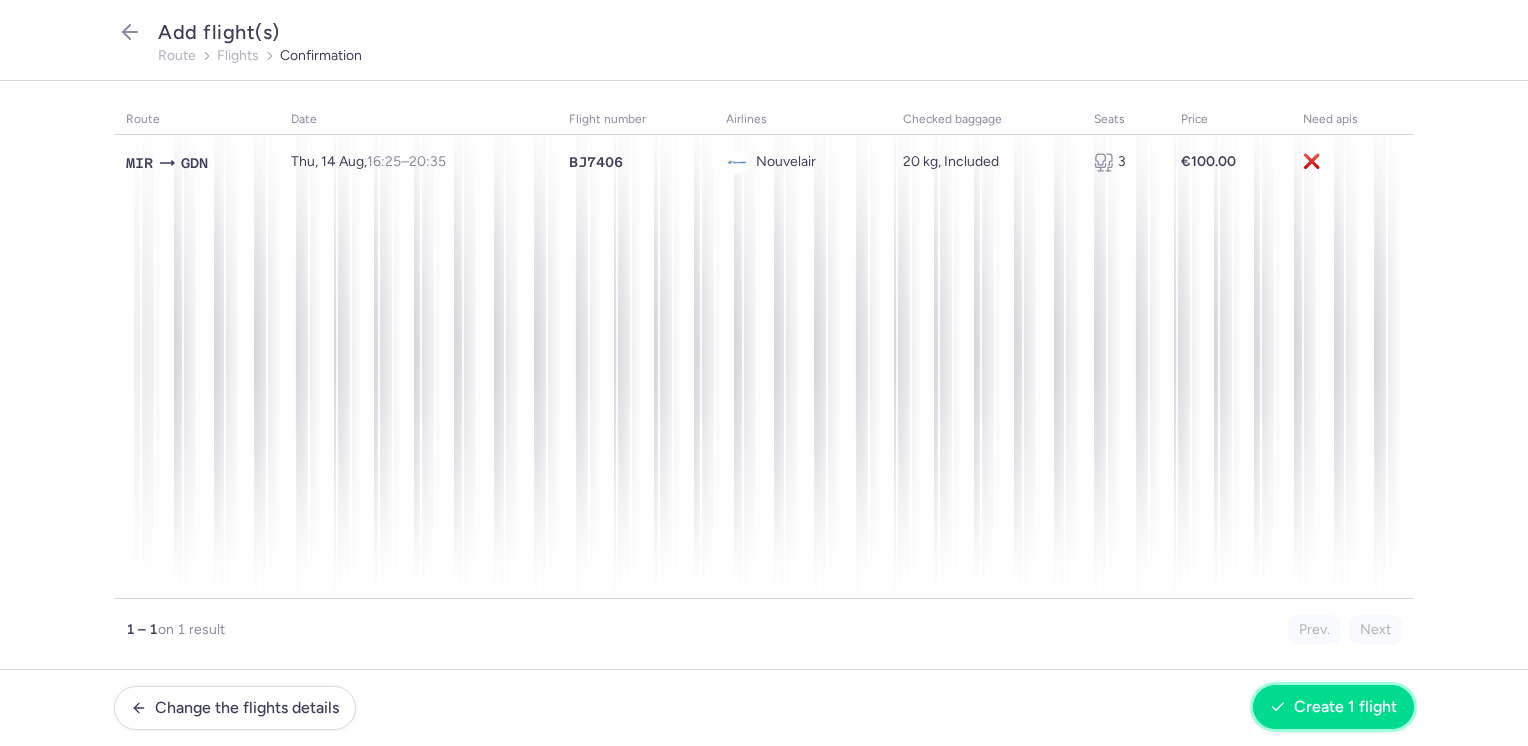 click on "Create 1 flight" at bounding box center [1345, 707] 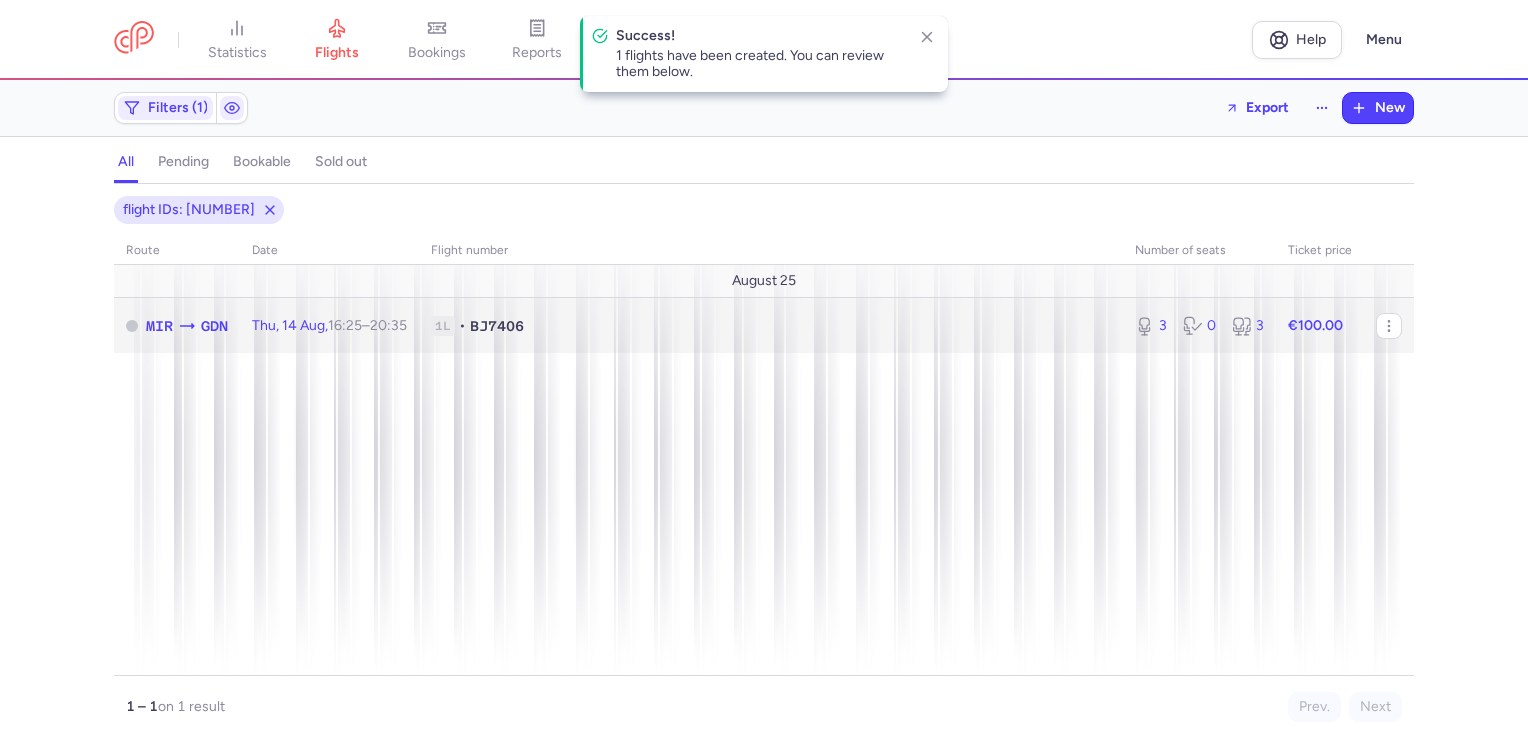 click on "€100.00" 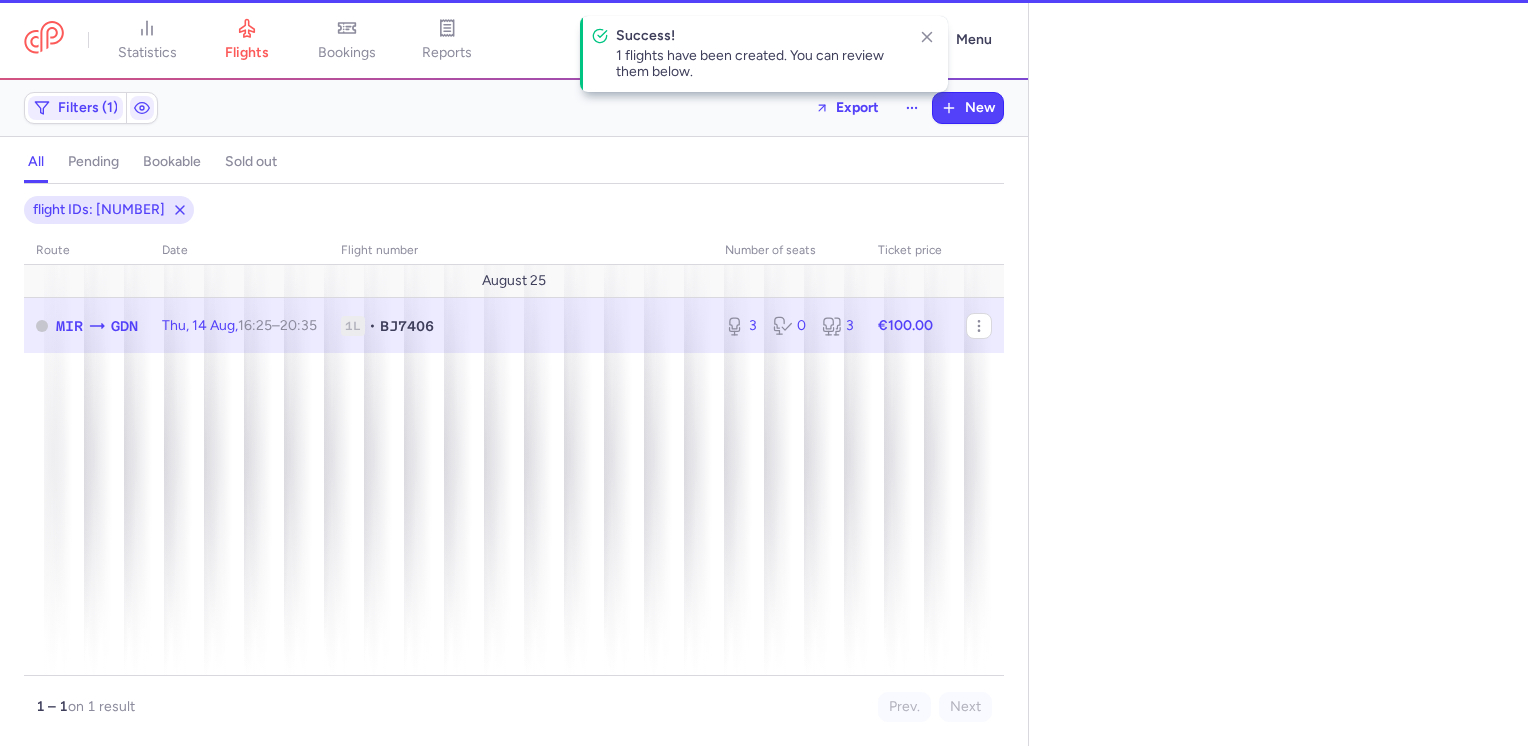 select on "days" 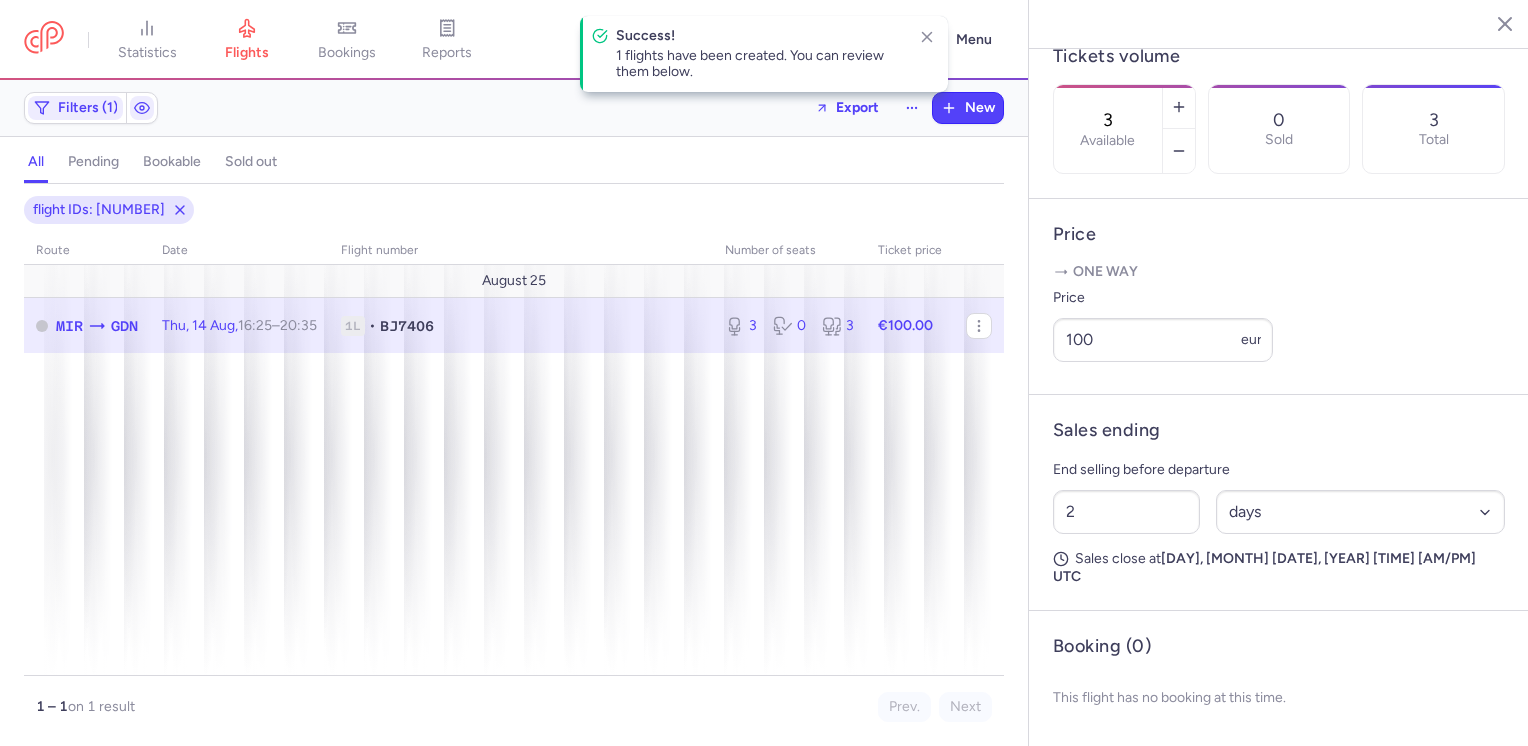 scroll, scrollTop: 632, scrollLeft: 0, axis: vertical 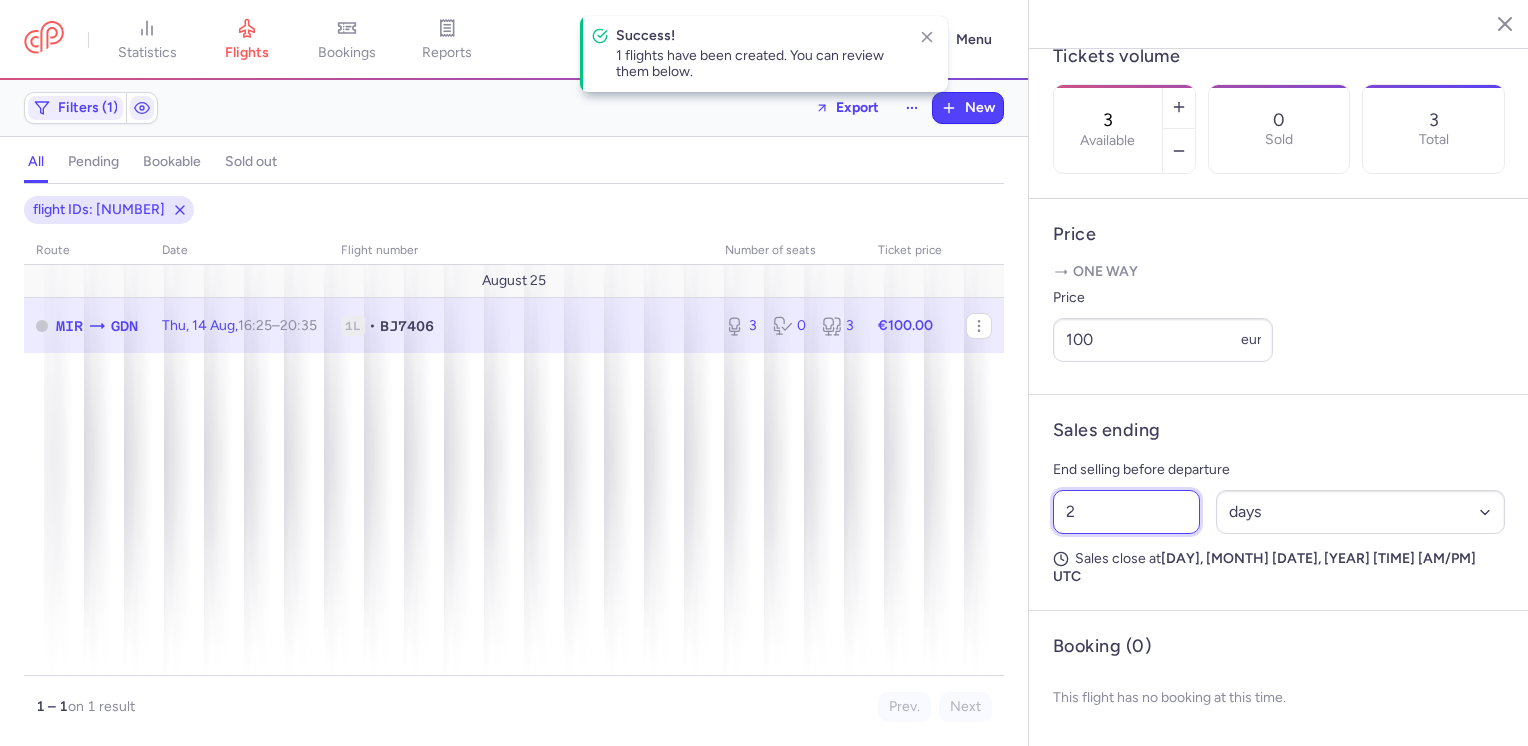 click on "statistics flights bookings reports  Help  Menu Filters (1)  Export  New all pending bookable sold out 1 flight IDs: 1423426662 route date Flight number number of seats Ticket price August 25  MIR  GDN Thu, 14 Aug,  16:25  –  20:35  +0 1L • BJ7406 3 0 3 €100.00 1 – 1  on 1 result Prev. Next Copy flight ID Export flight statistics flights bookings reports Monastir   Gdańsk Thursday, August 14, 2025 Pending MIR Monastir, Tunisia 16:25  (UTC+01:00) MIR T Terminal not specified BJ7406 20:35  (UTC+02:00) GDN T Terminal not specified GDN Gdańsk, Poland Cancel Flight  Flight Operator Nouvelair BJ7406  Checked baggage options  20 KG, included Tickets volume 3  Available  0 Sold 3 Total Price  One way  Price  100 eur Sales ending End selling before departure 2 Select an option hours days Sales close at  Tuesday, August 12, 2025	15:25 PM UTC  Booking (0) This flight has no booking at this time." 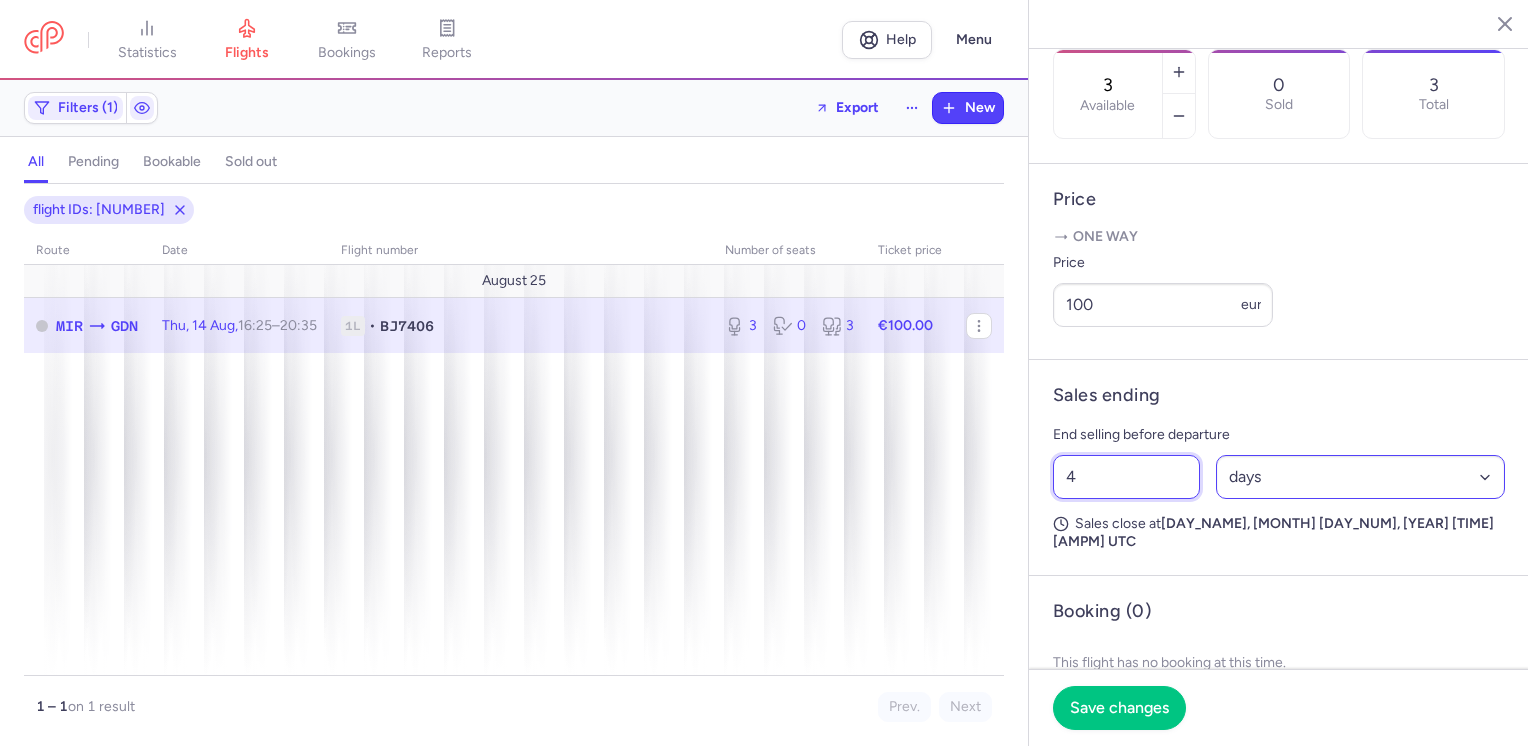 type on "4" 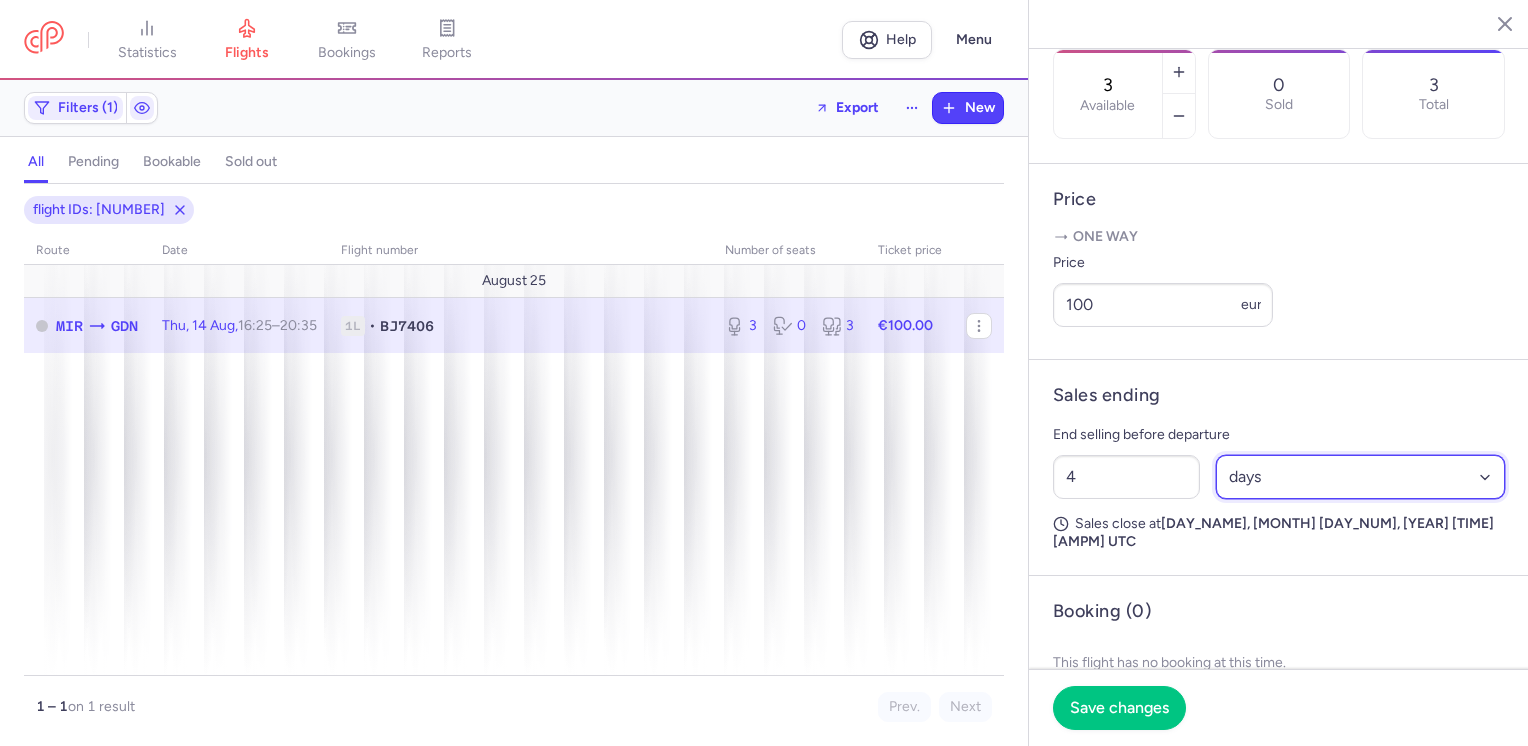 drag, startPoint x: 1309, startPoint y: 533, endPoint x: 1303, endPoint y: 543, distance: 11.661903 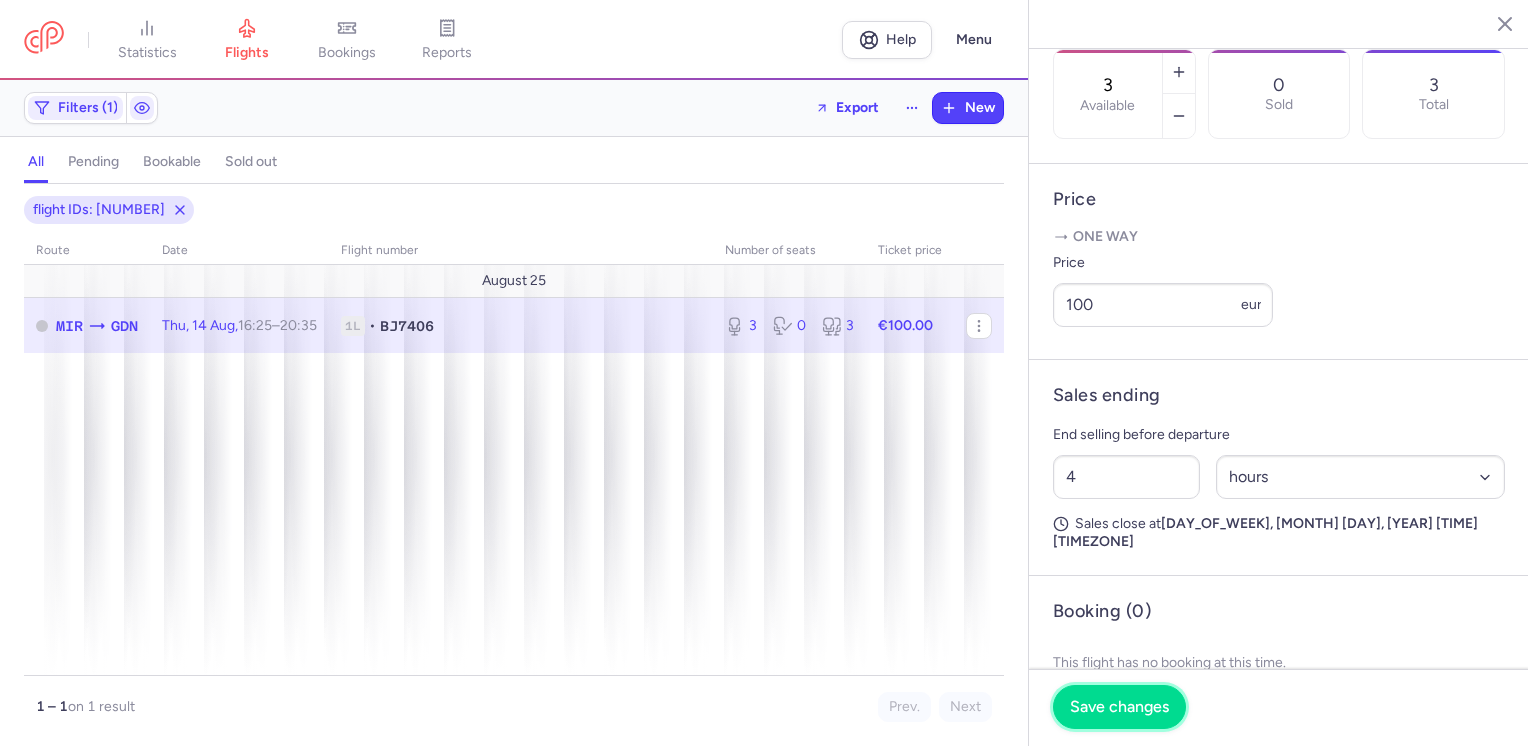 click on "Save changes" at bounding box center (1119, 707) 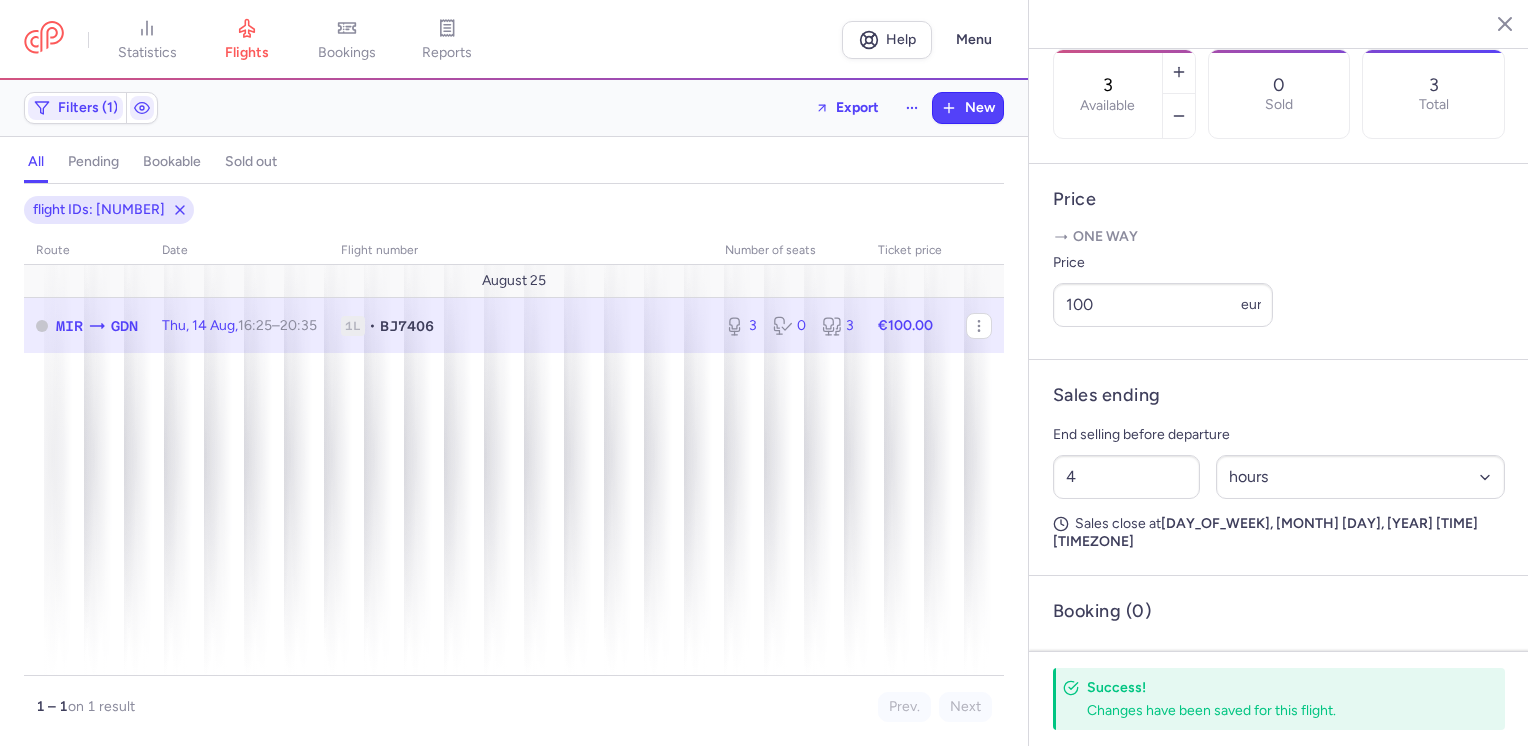 click 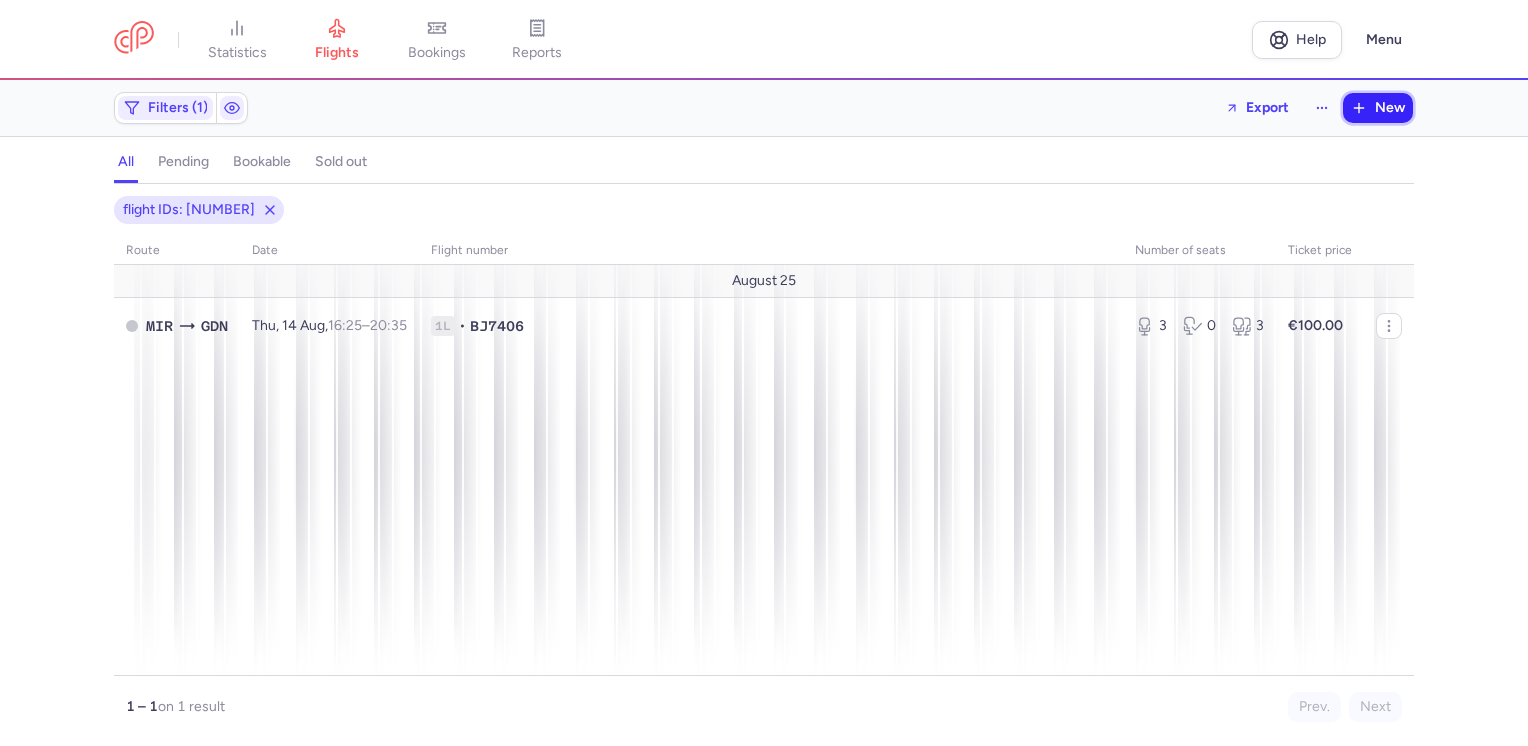 click on "New" at bounding box center [1378, 108] 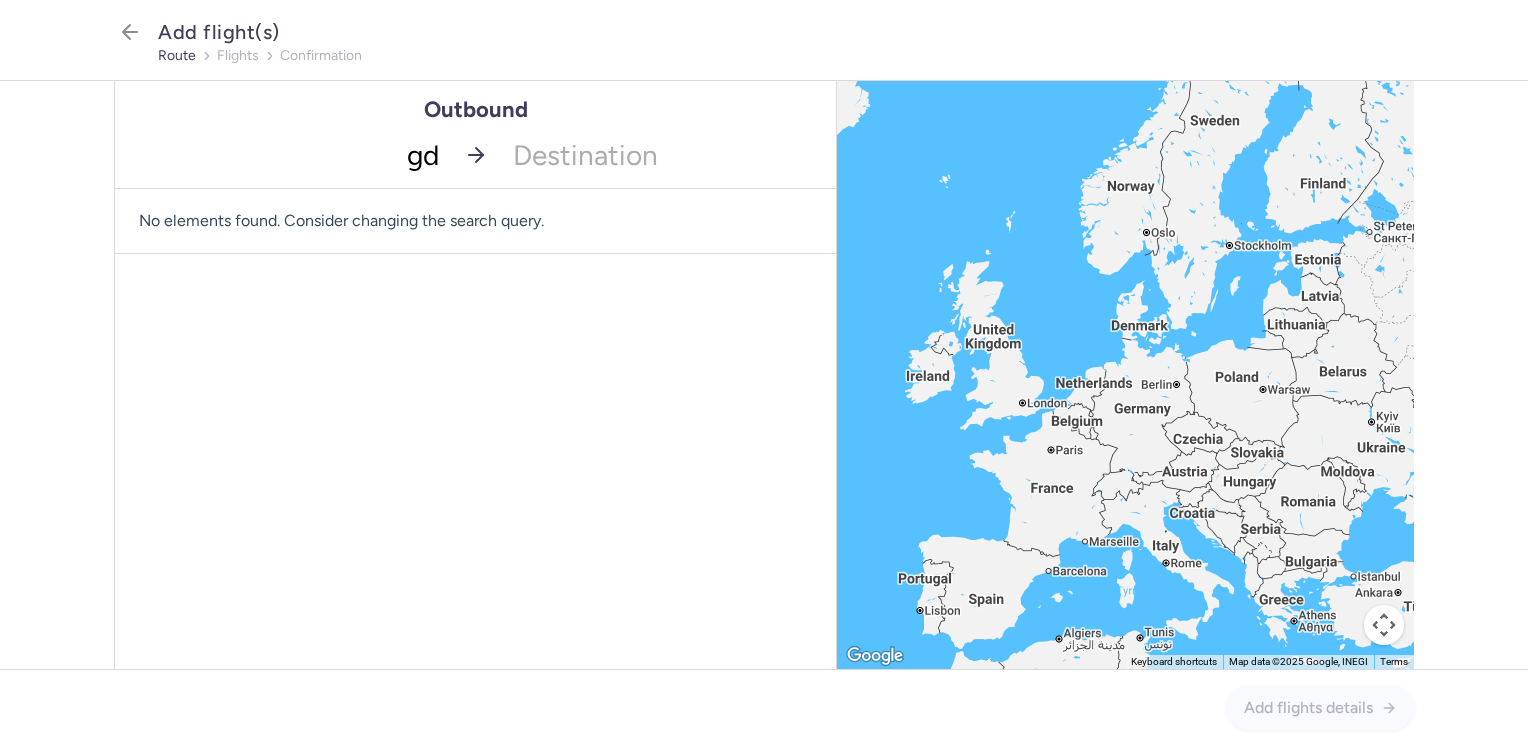 type on "gdn" 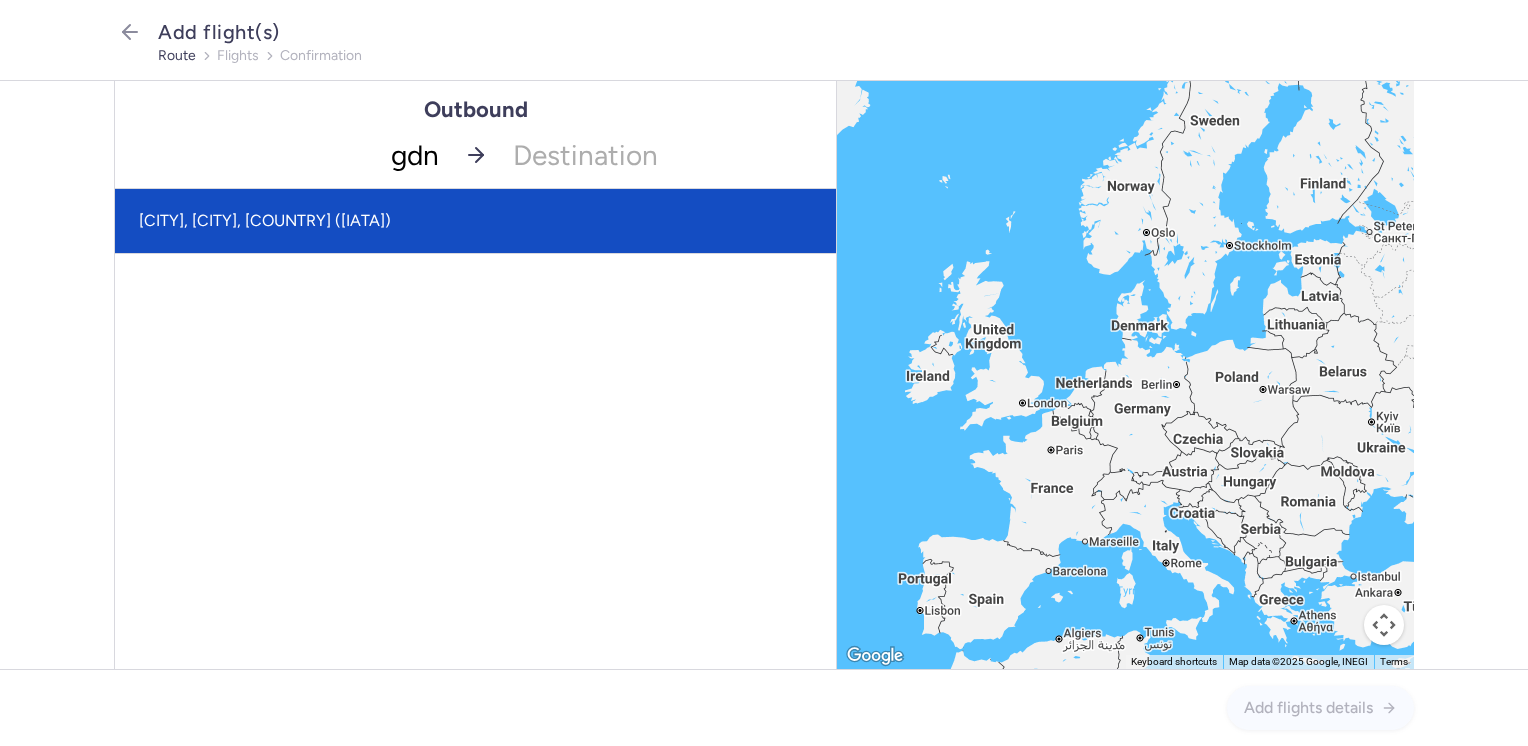 click on "[CITY], [CITY], [COUNTRY] ([IATA])" at bounding box center [475, 221] 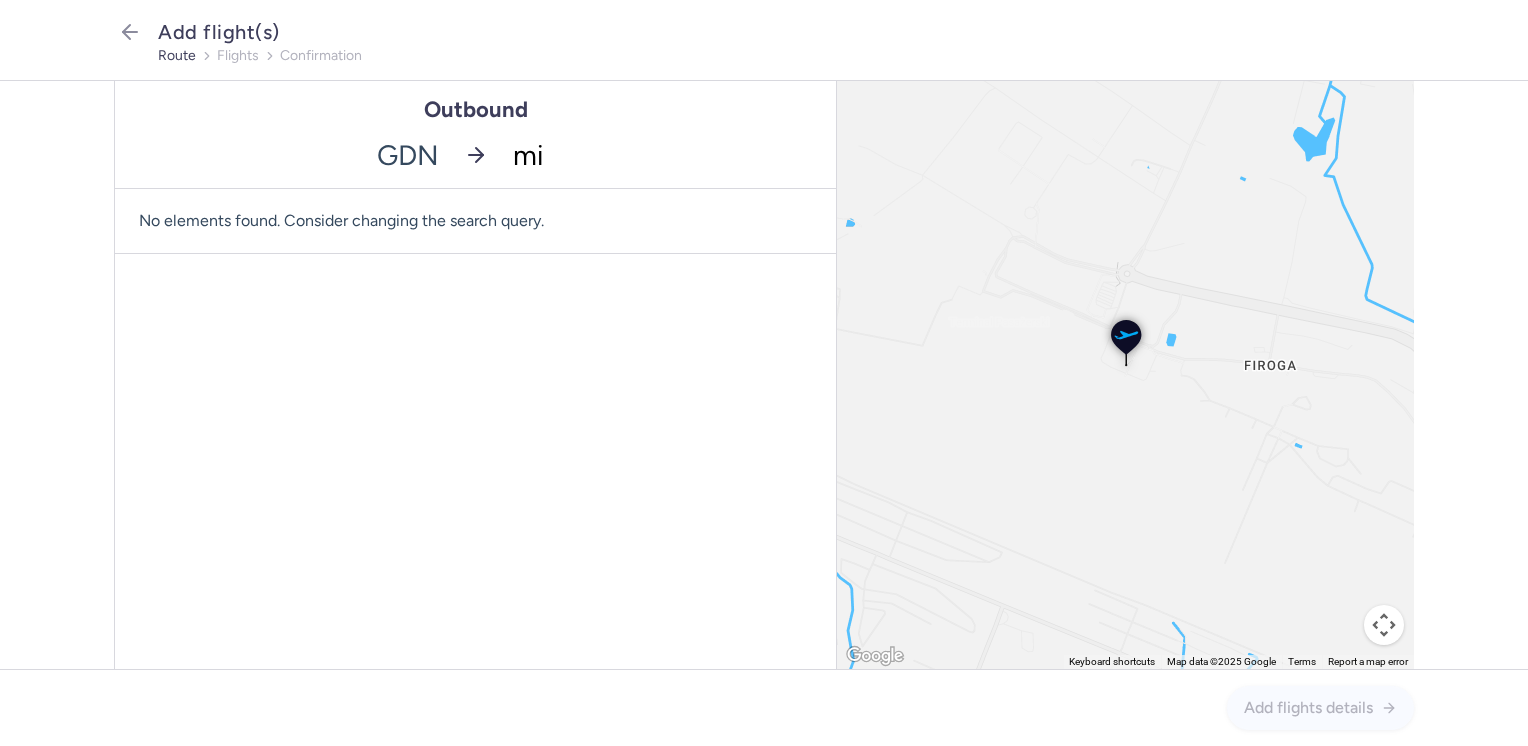 type on "mir" 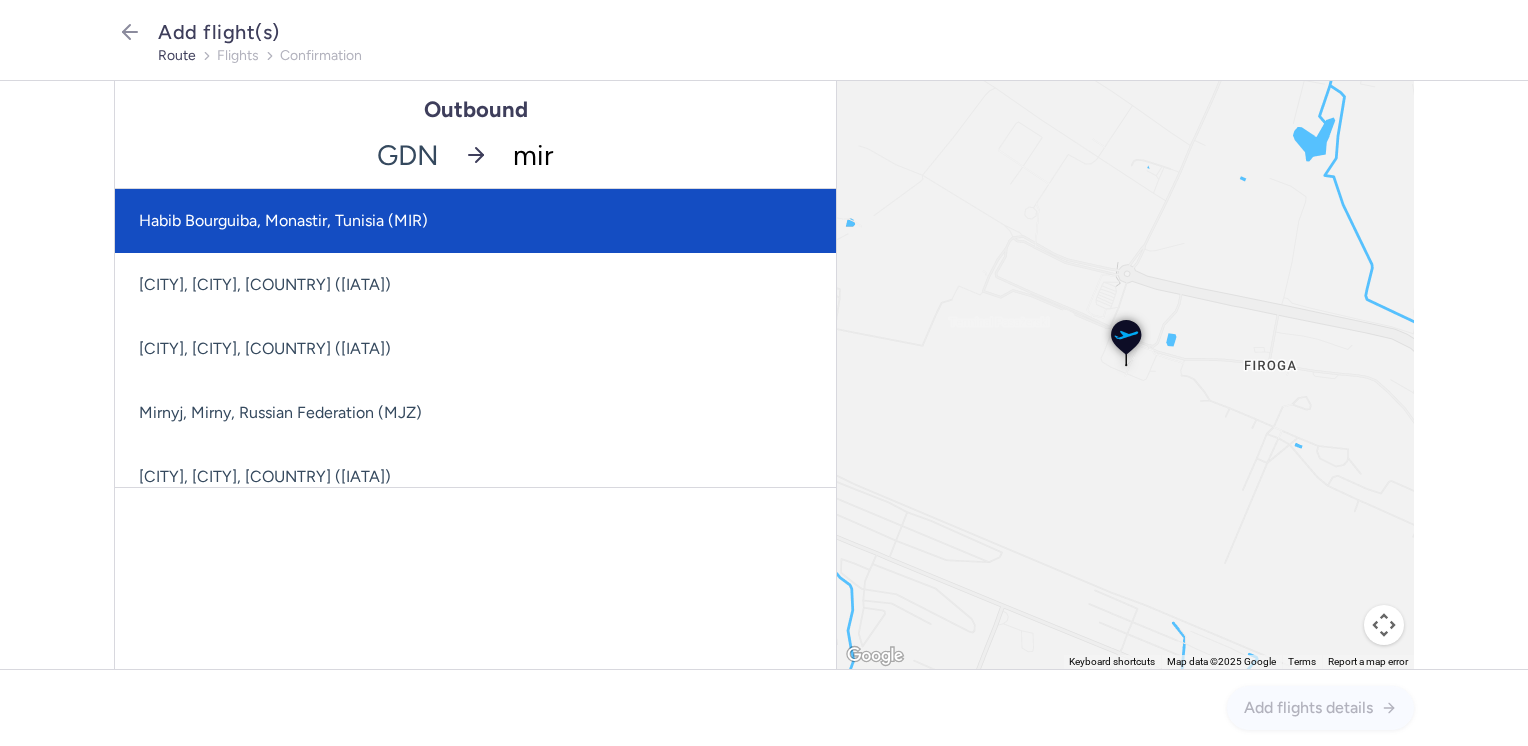 click on "Habib Bourguiba, Monastir, Tunisia (MIR)" 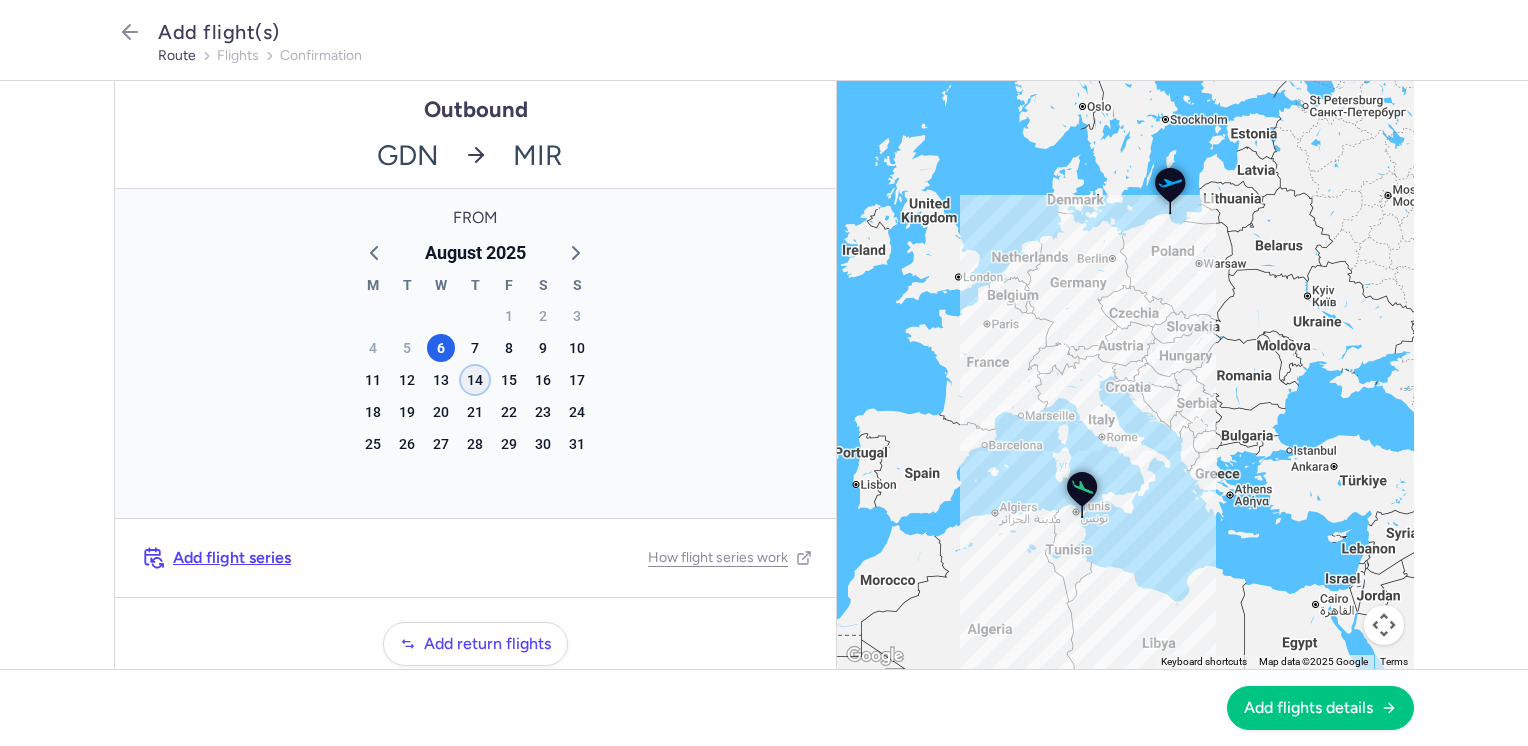 drag, startPoint x: 464, startPoint y: 370, endPoint x: 689, endPoint y: 488, distance: 254.06496 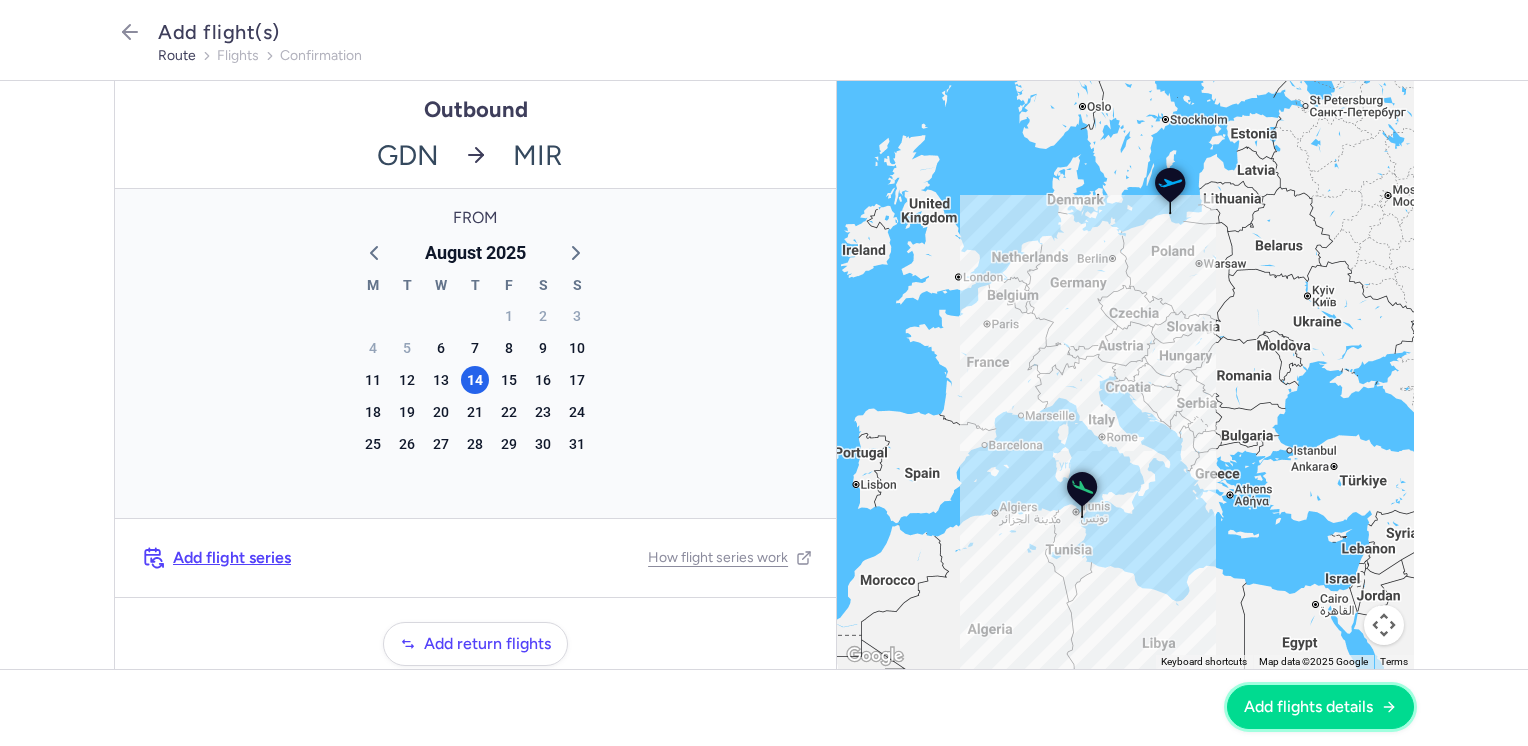 click on "Add flights details" at bounding box center [1308, 707] 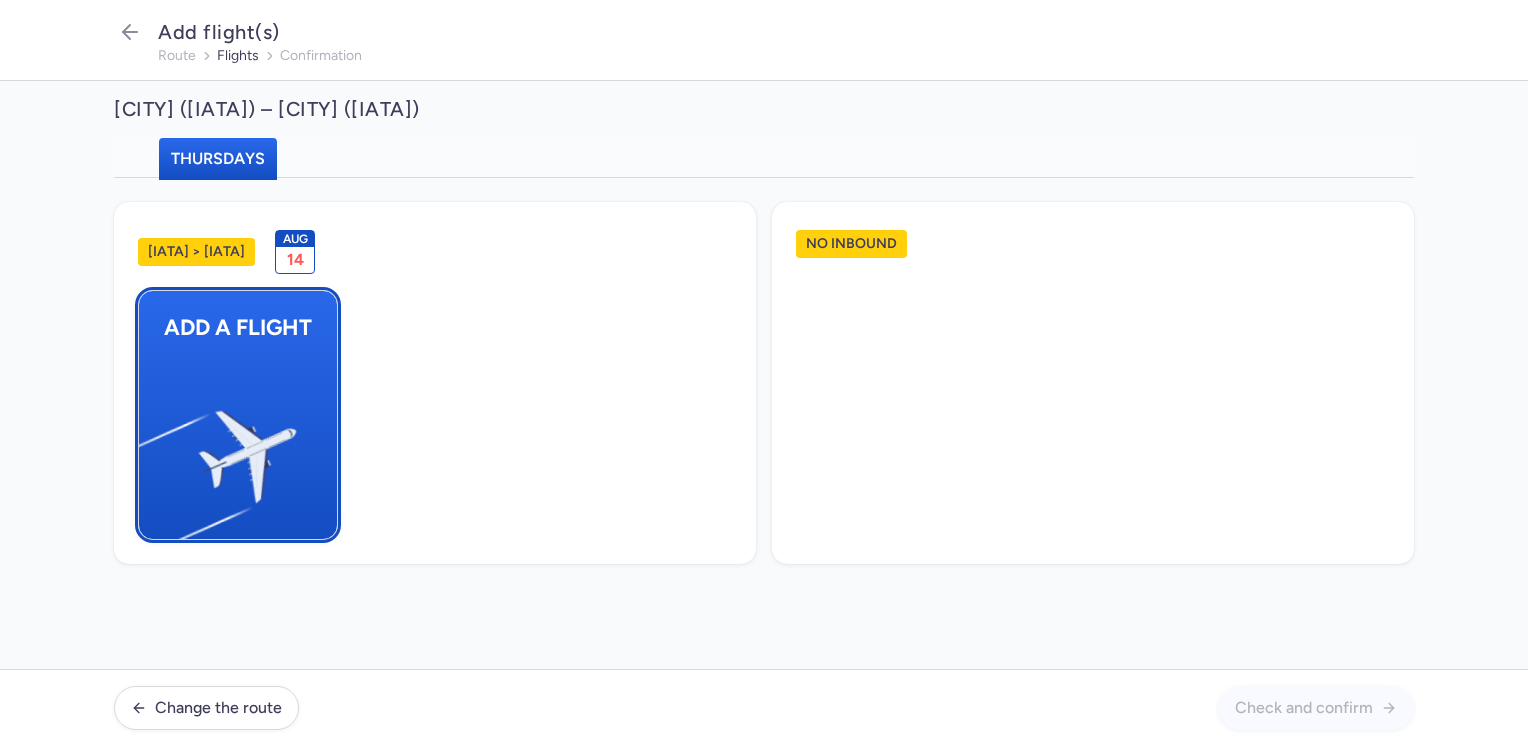 click on "Add a flight" at bounding box center (238, 415) 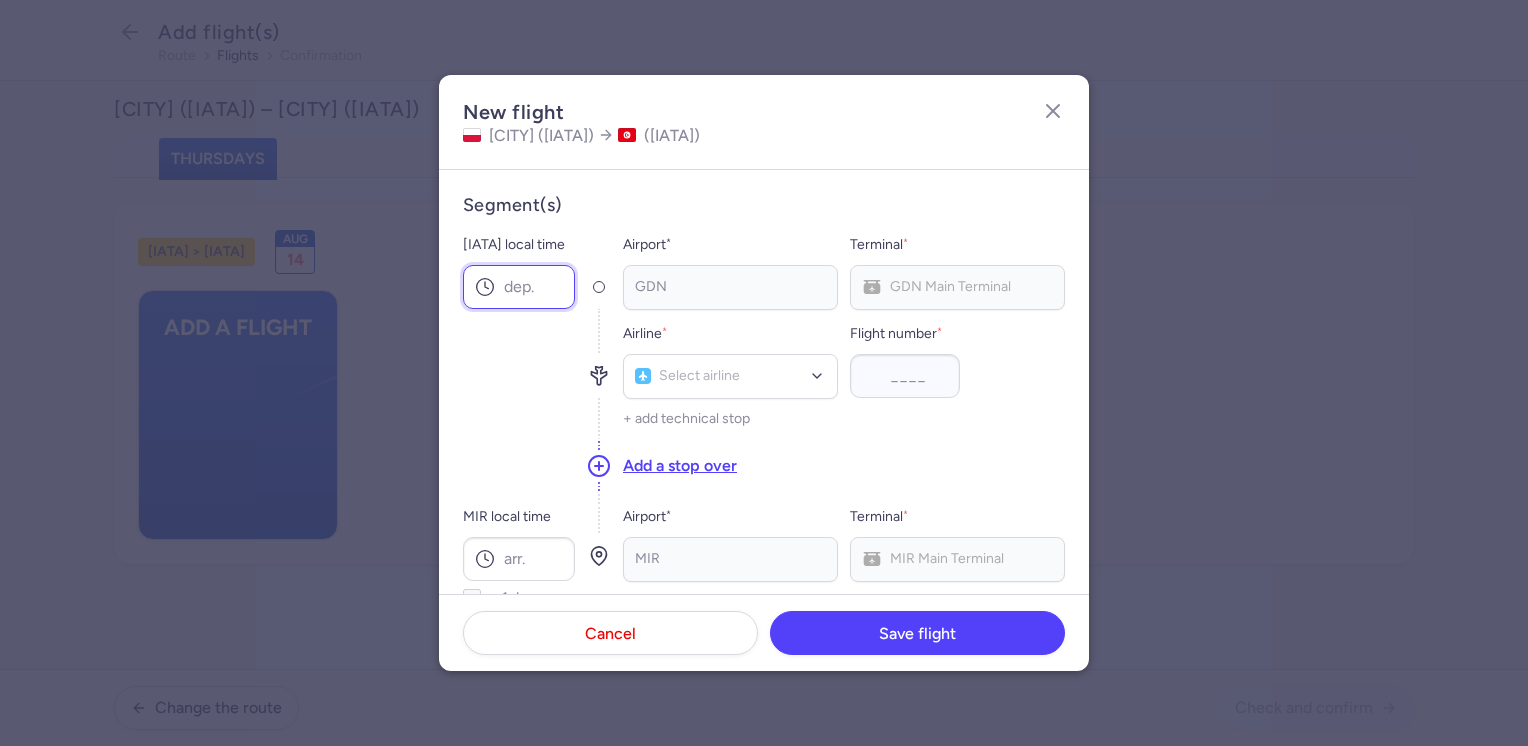 click on "[IATA] local time" at bounding box center [519, 287] 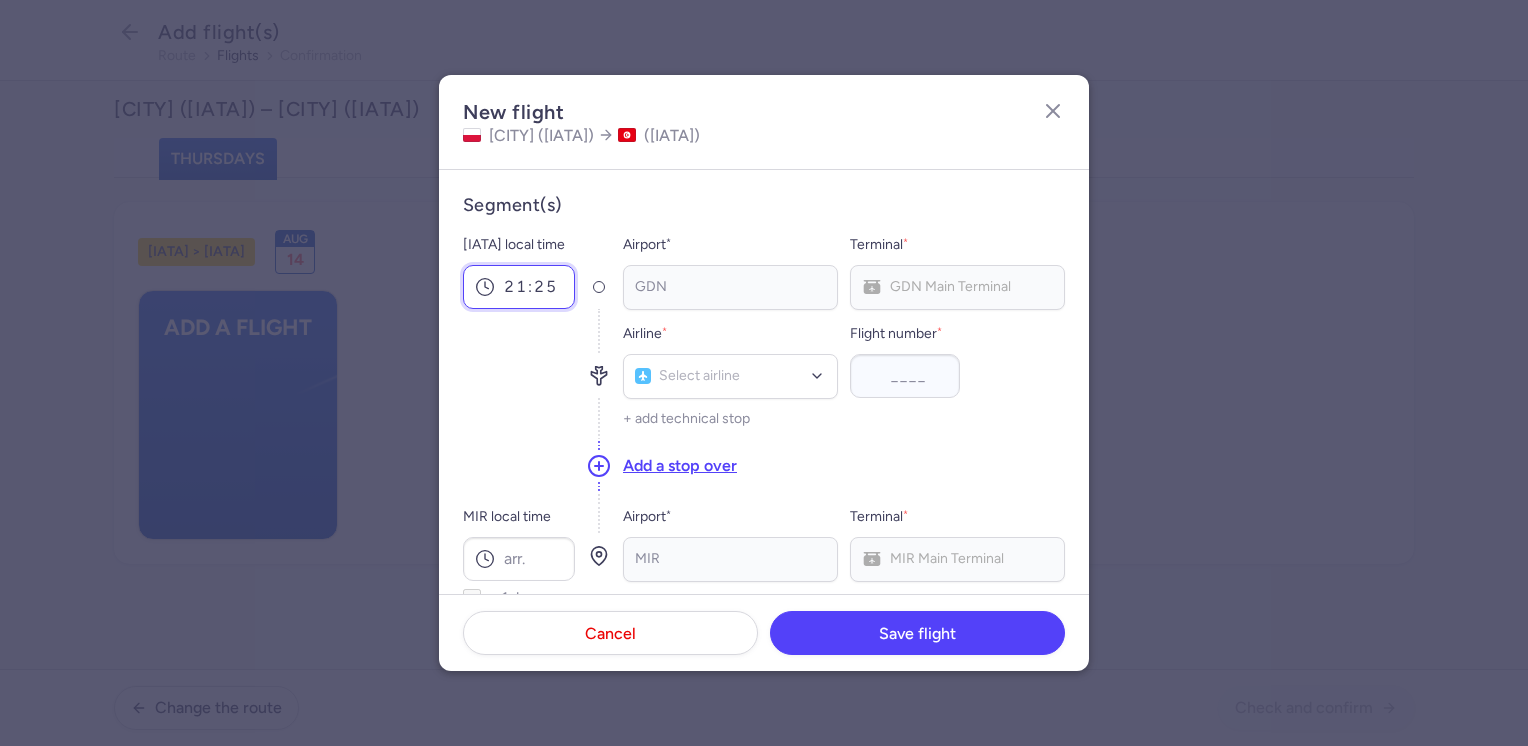 scroll, scrollTop: 100, scrollLeft: 0, axis: vertical 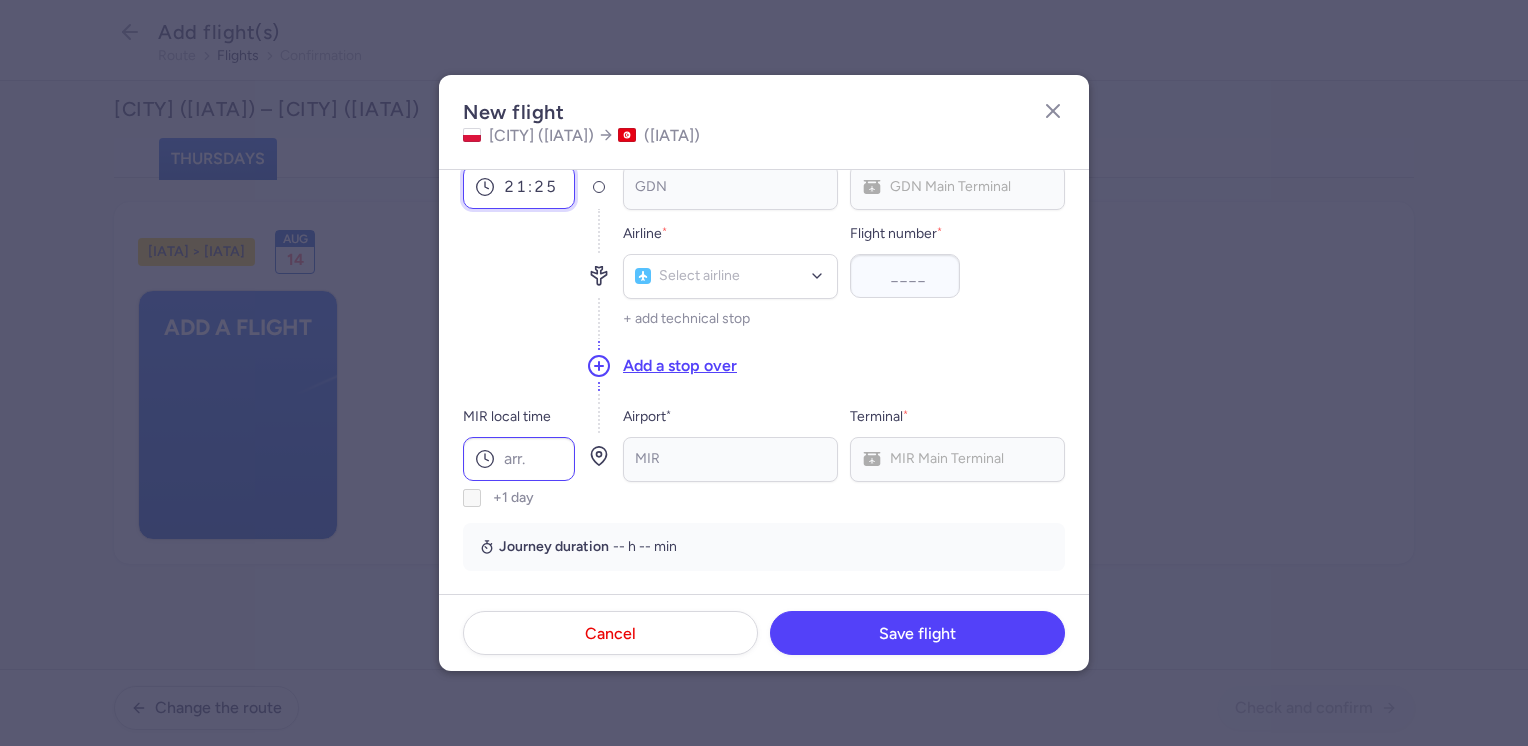 type on "21:25" 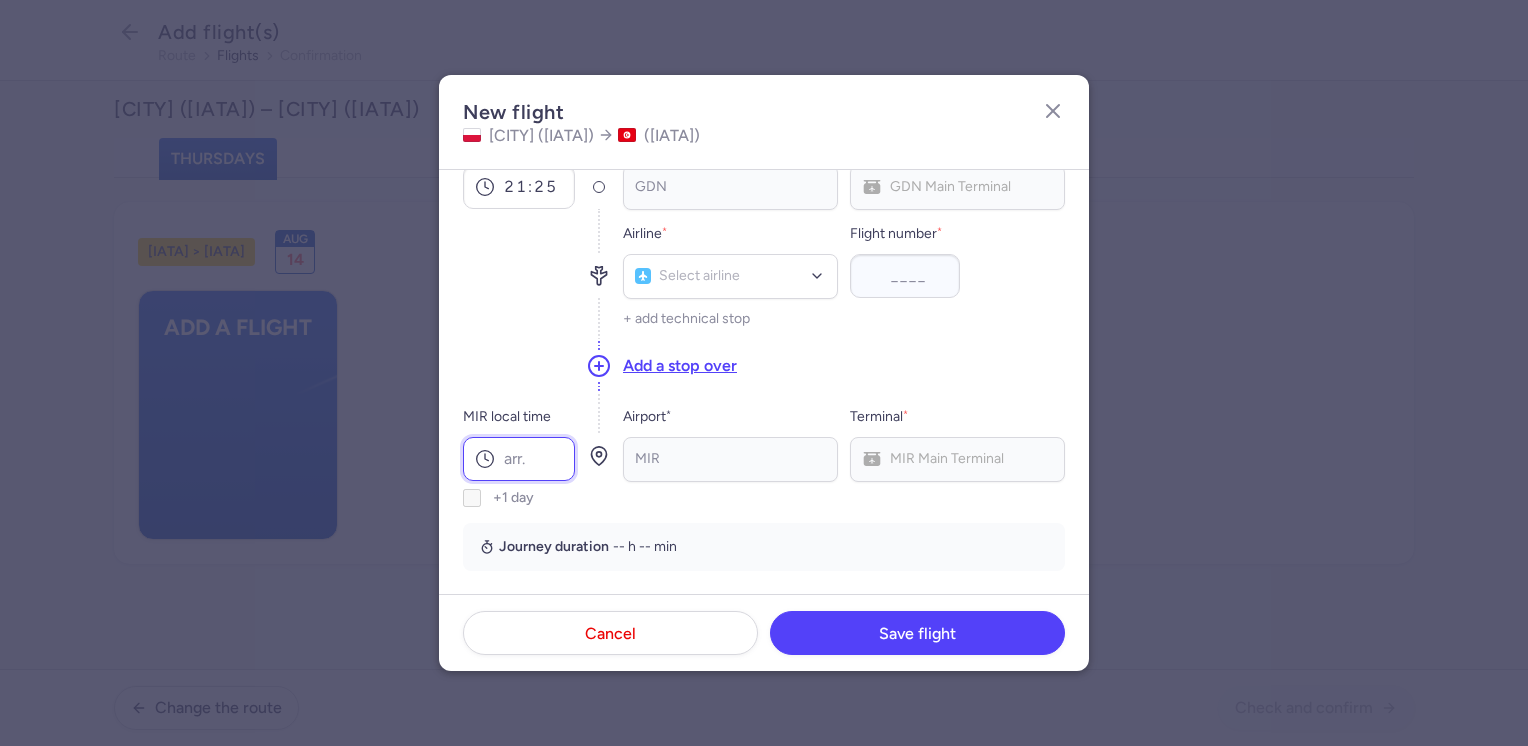 click on "MIR local time" at bounding box center [519, 459] 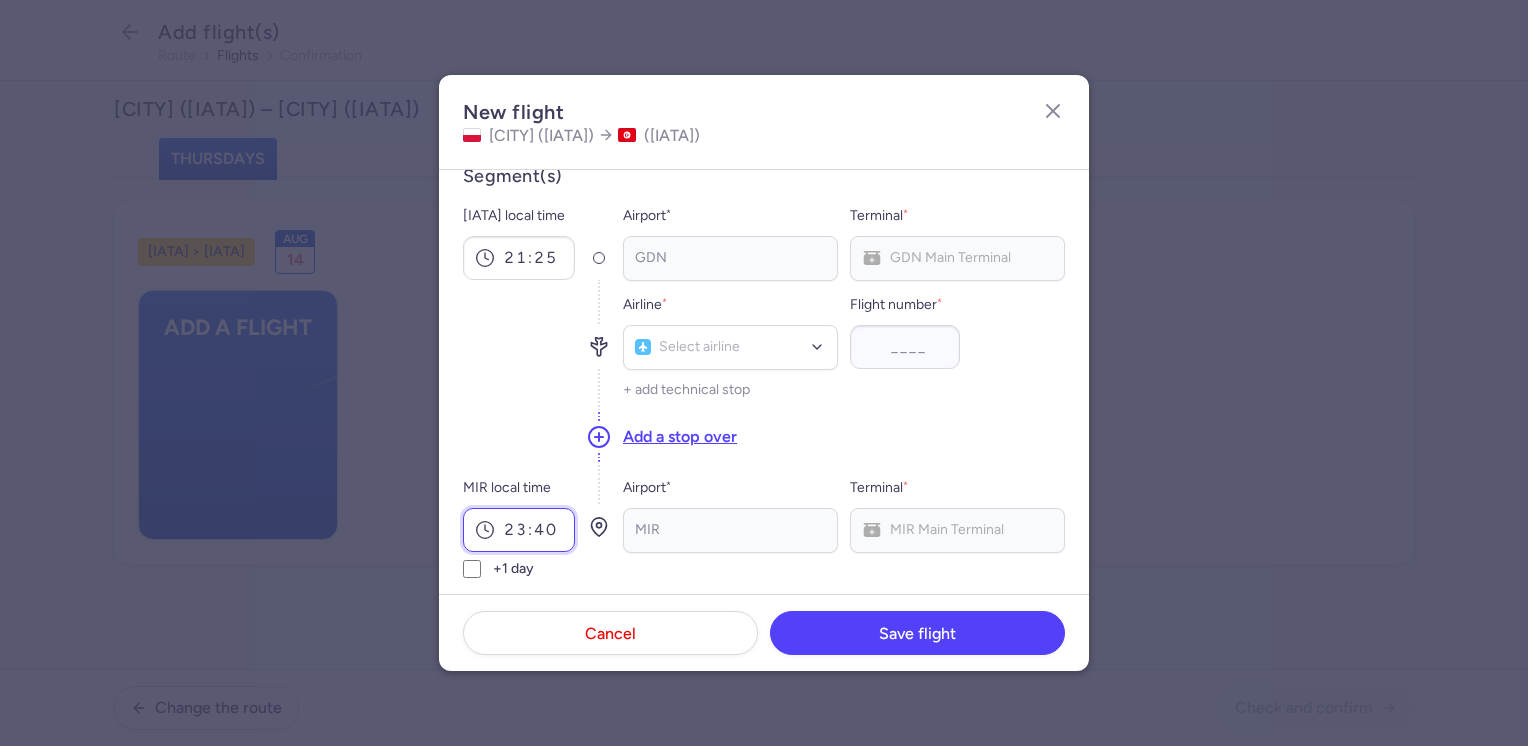 scroll, scrollTop: 0, scrollLeft: 0, axis: both 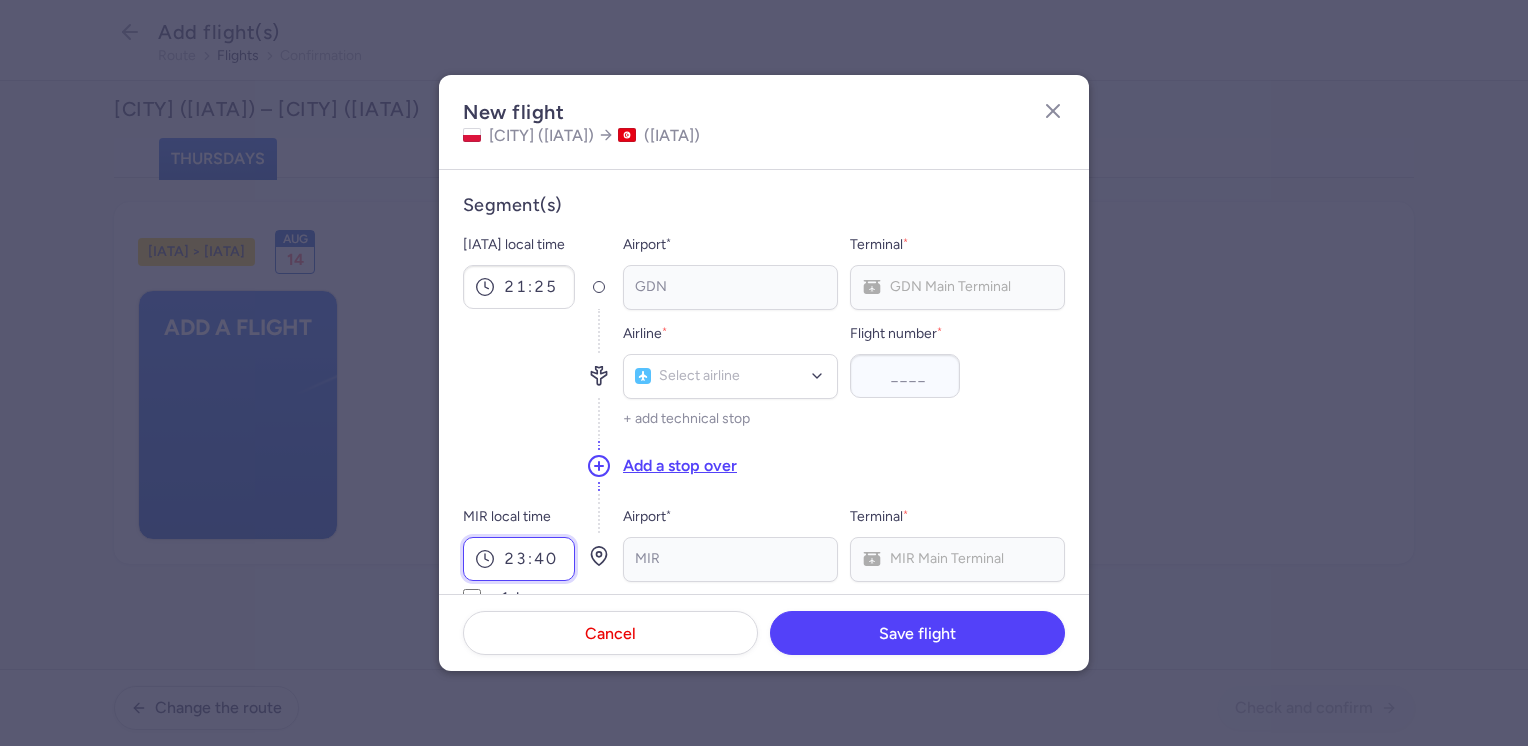 type on "23:40" 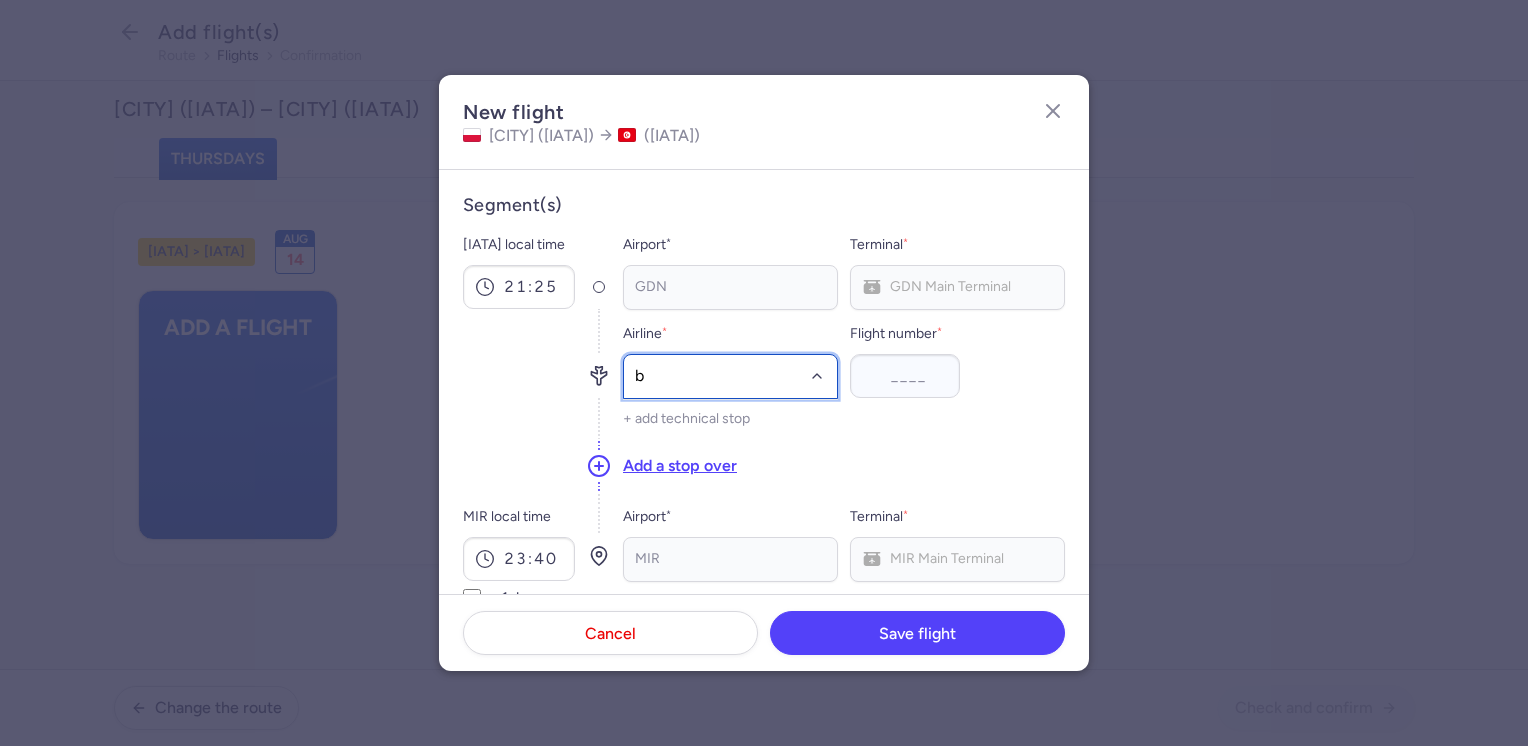 type on "bj" 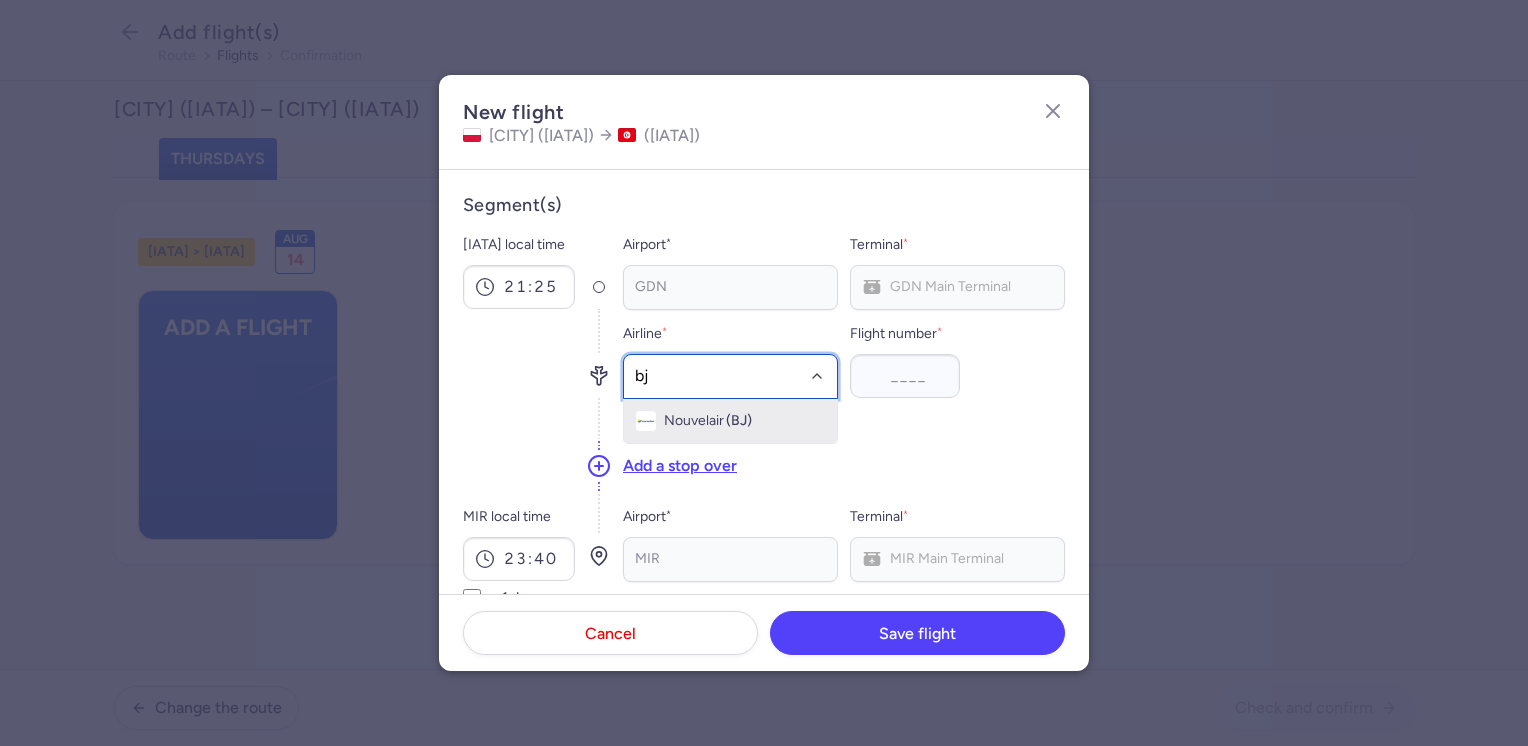 click on "Nouvelair (BJ)" 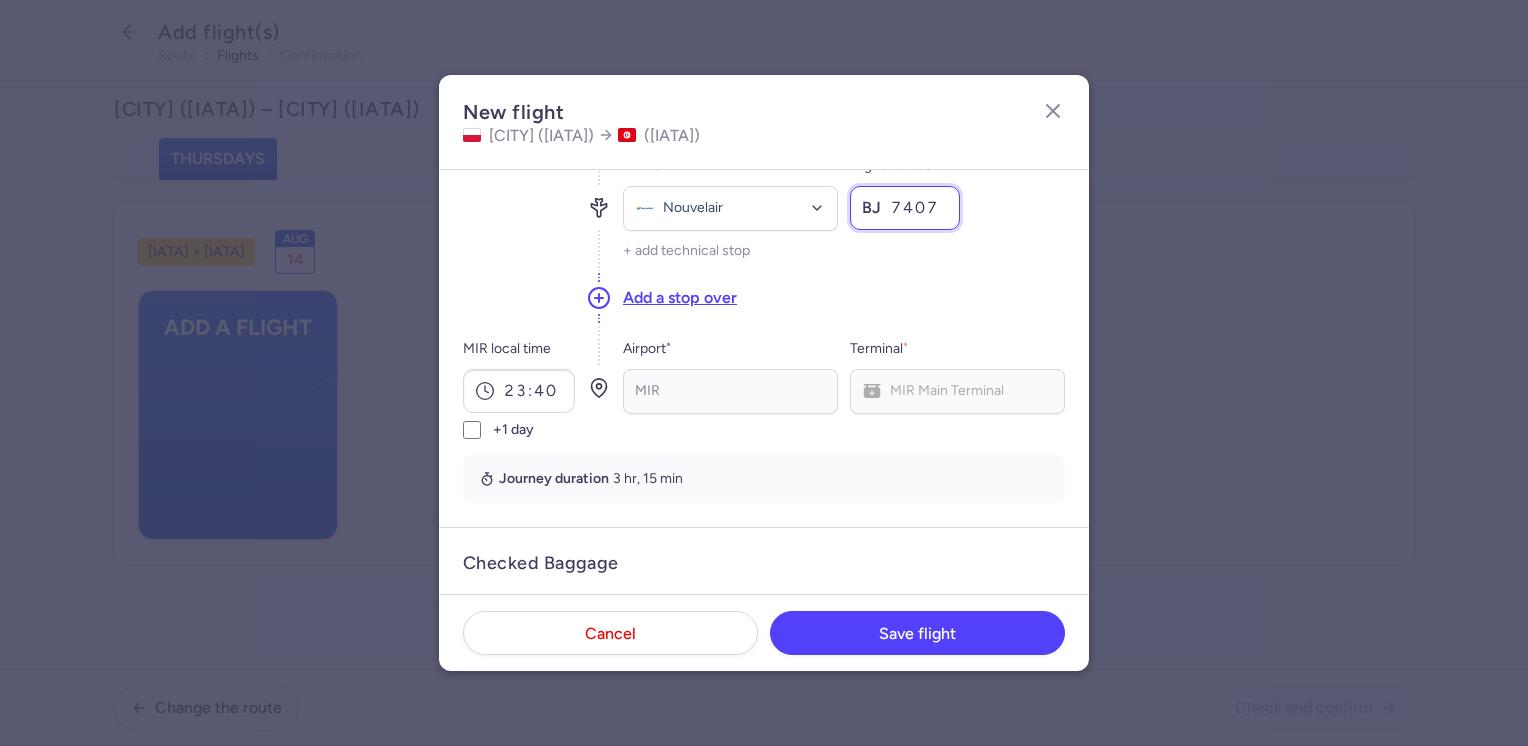 scroll, scrollTop: 300, scrollLeft: 0, axis: vertical 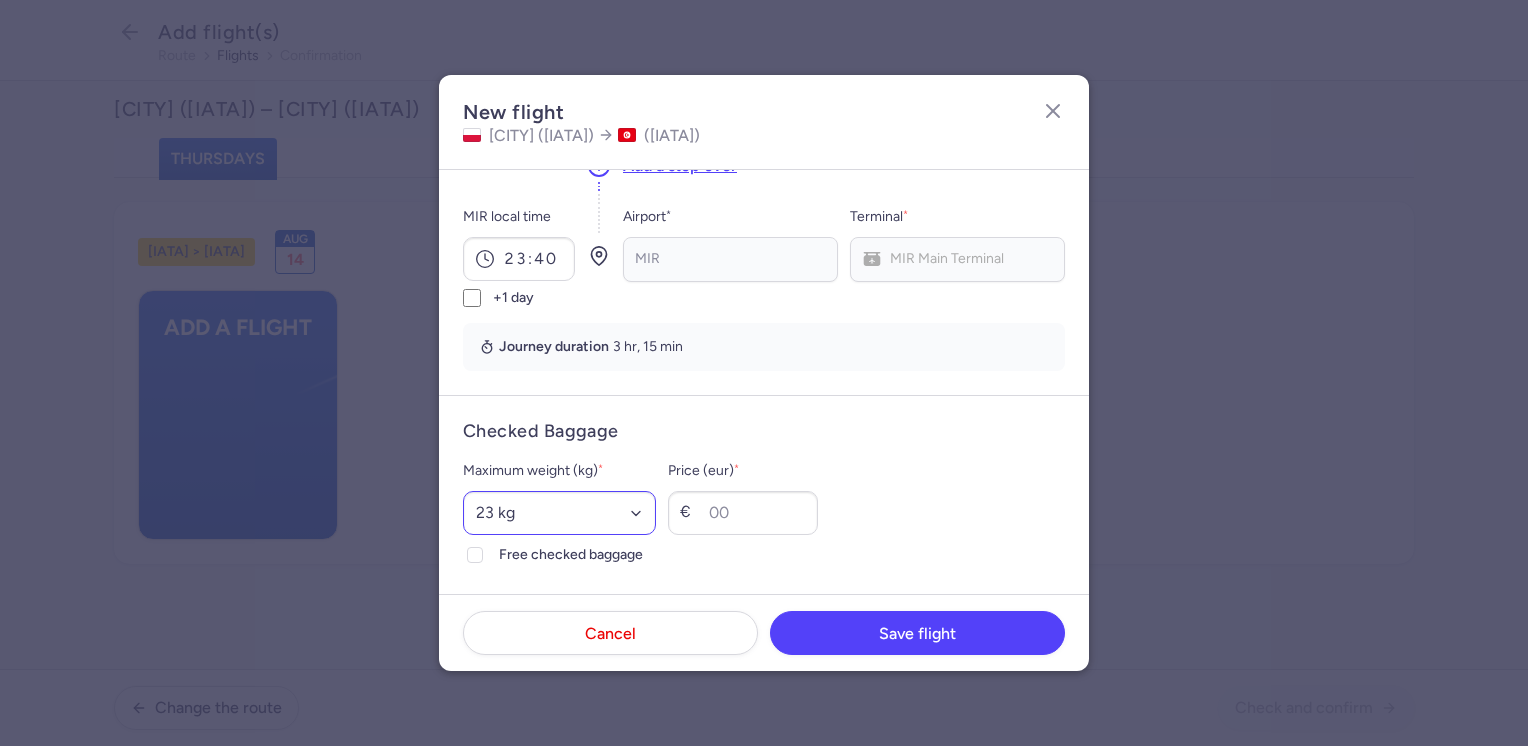 type on "7407" 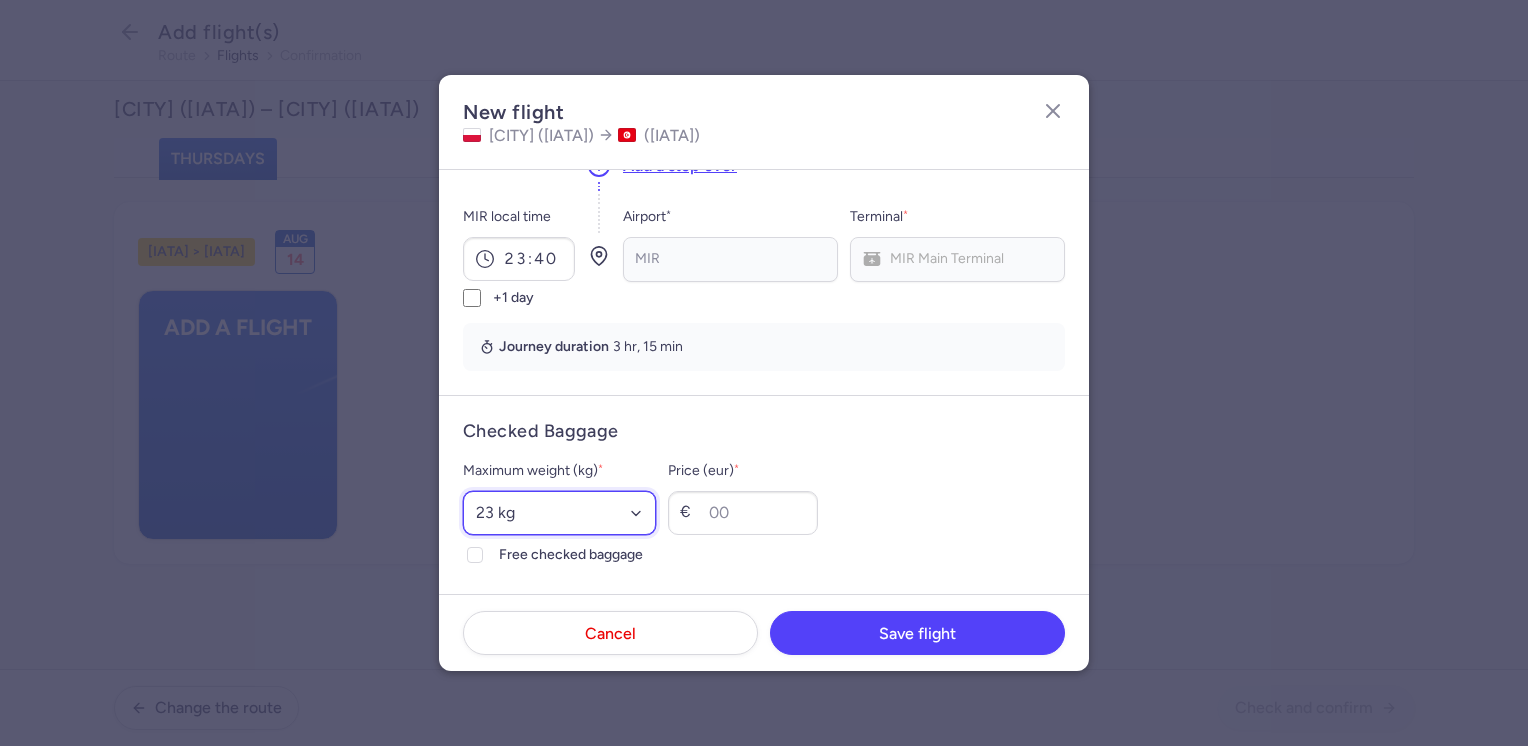 click on "Select an option 15 kg 16 kg 17 kg 18 kg 19 kg 20 kg 21 kg 22 kg 23 kg 24 kg 25 kg 26 kg 27 kg 28 kg 29 kg 30 kg 31 kg 32 kg 33 kg 34 kg 35 kg" at bounding box center (559, 513) 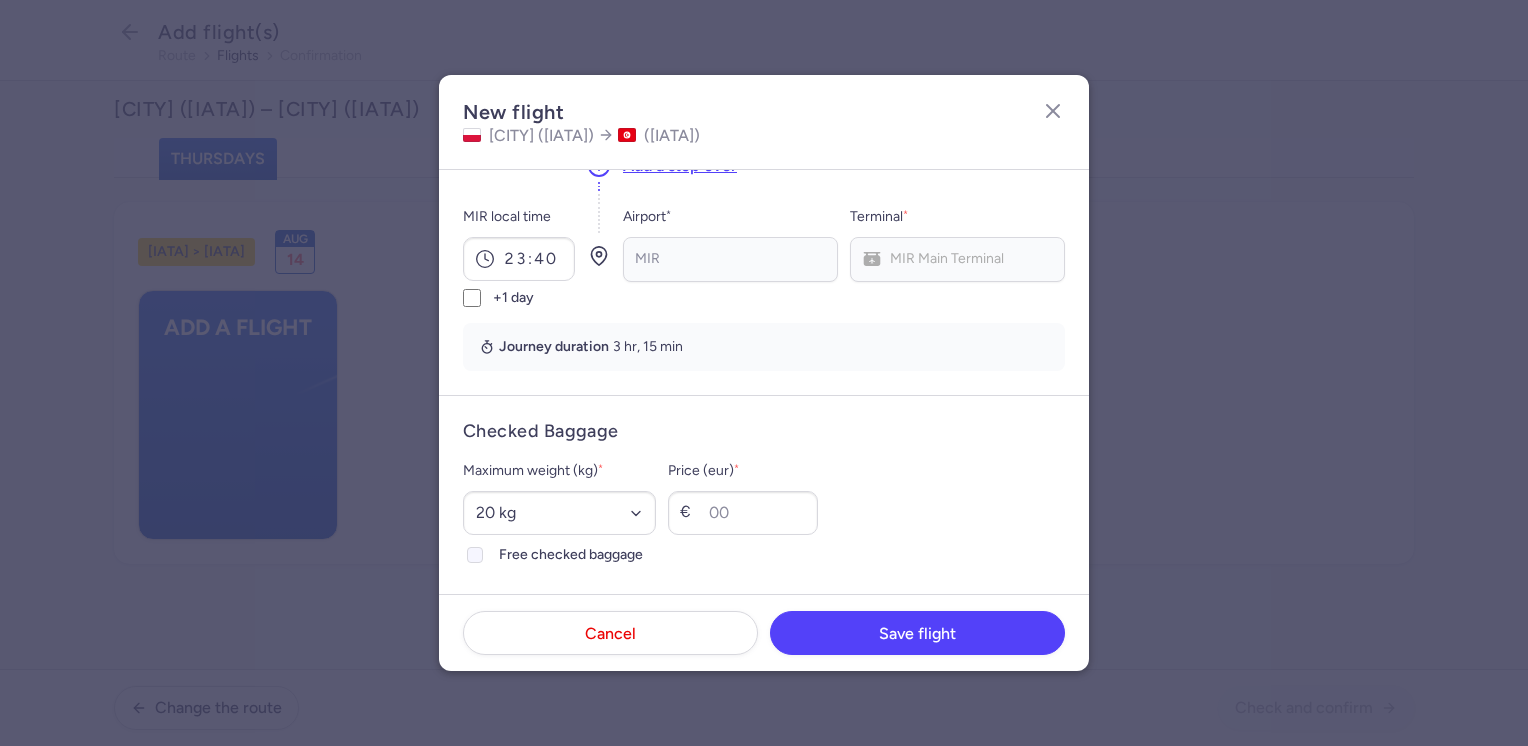 click on "Free checked baggage" 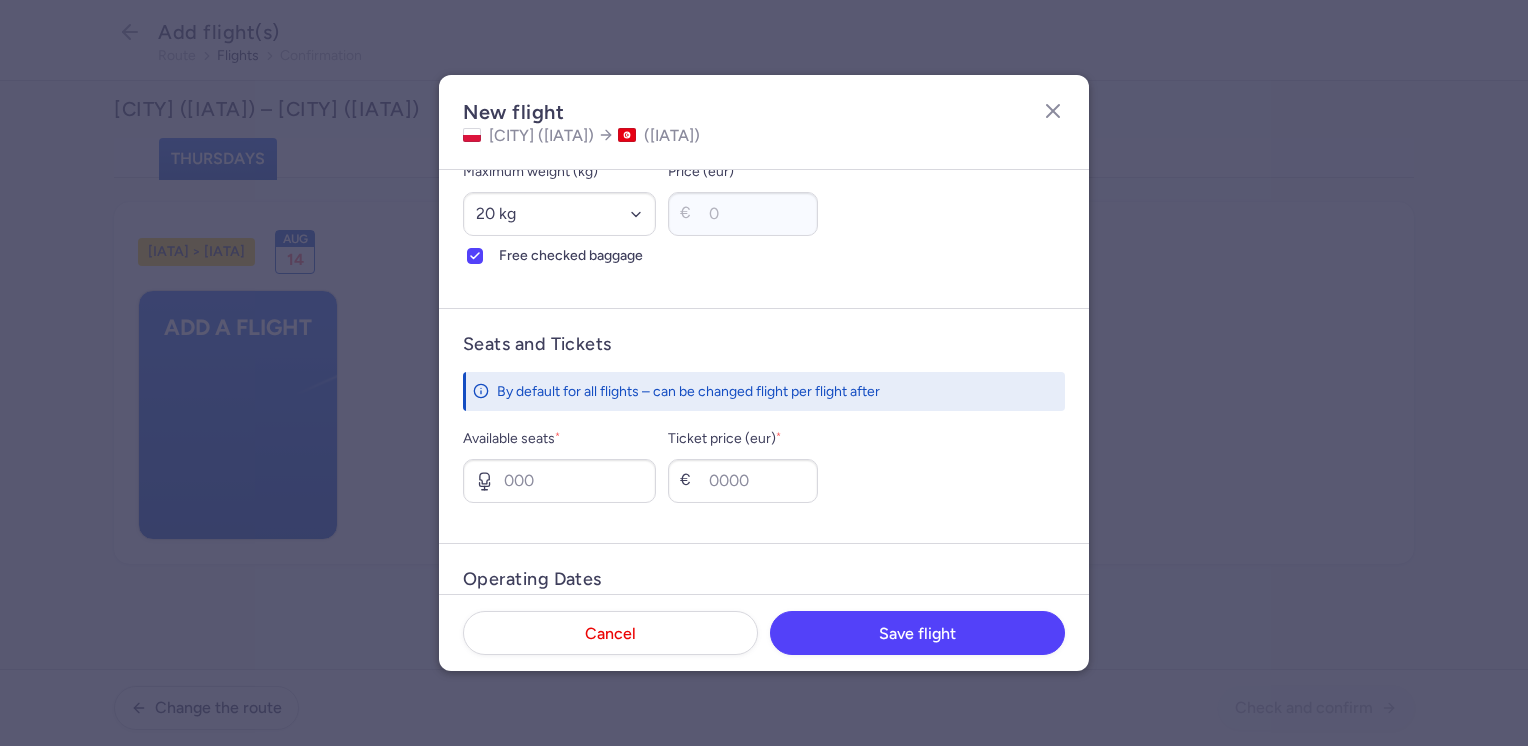 scroll, scrollTop: 600, scrollLeft: 0, axis: vertical 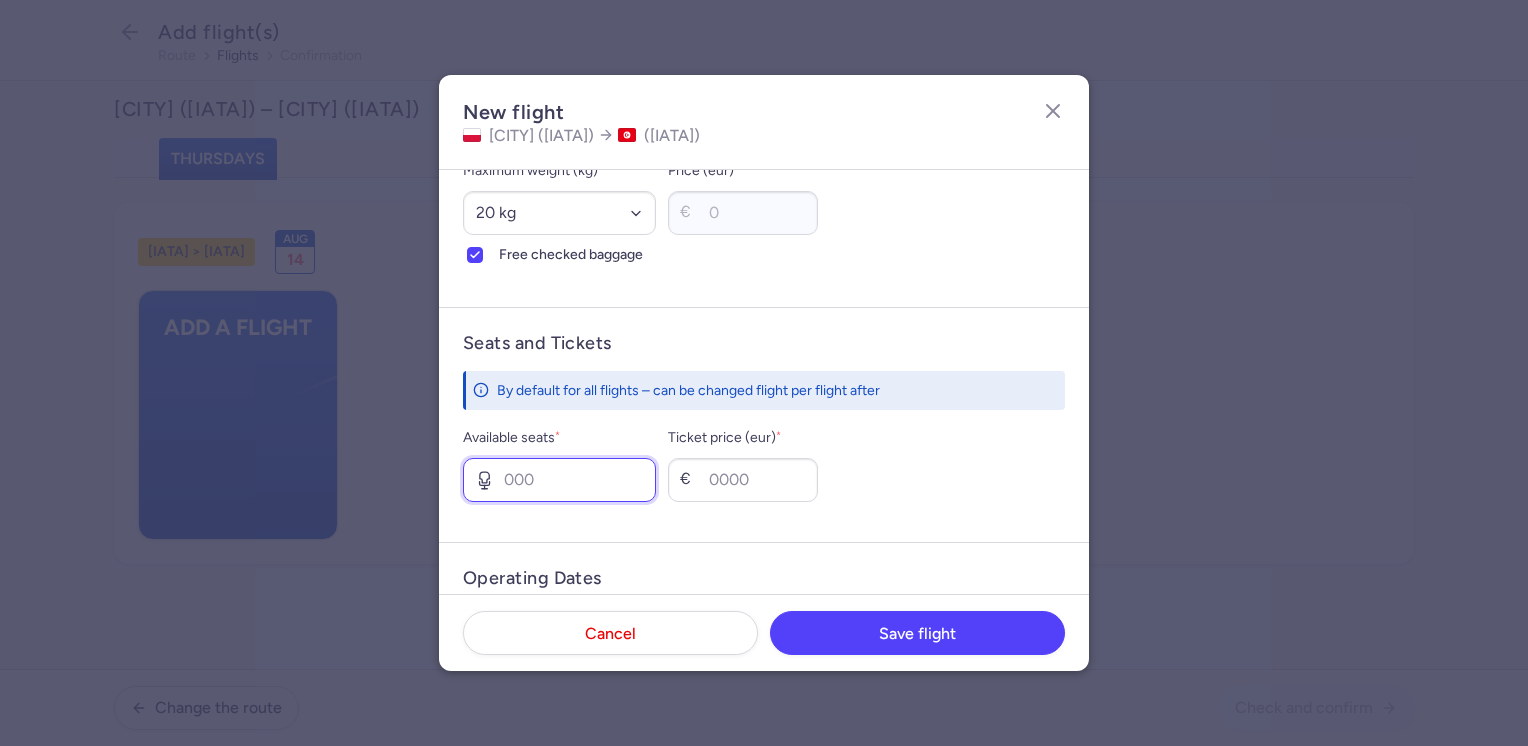 click on "Available seats  *" at bounding box center [559, 480] 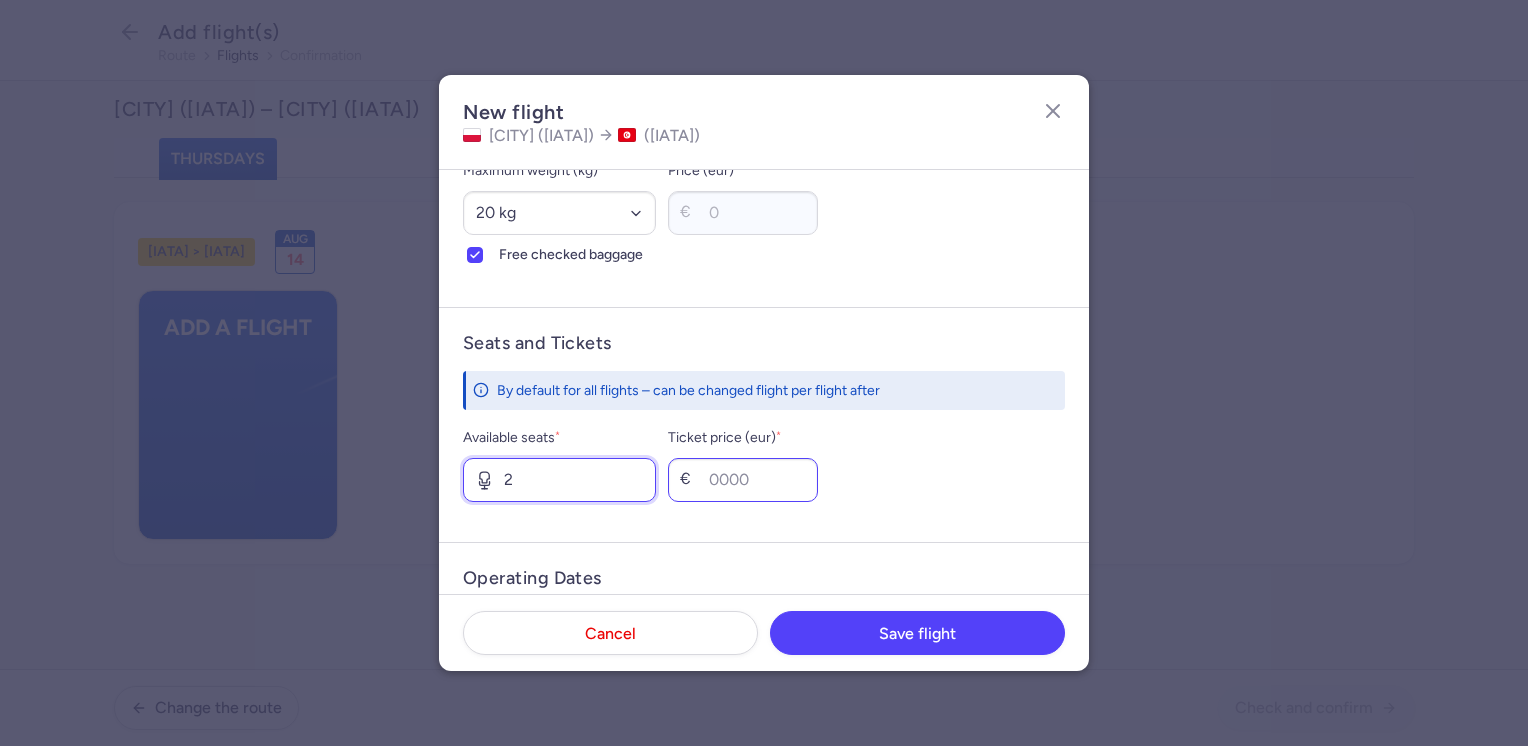 type on "2" 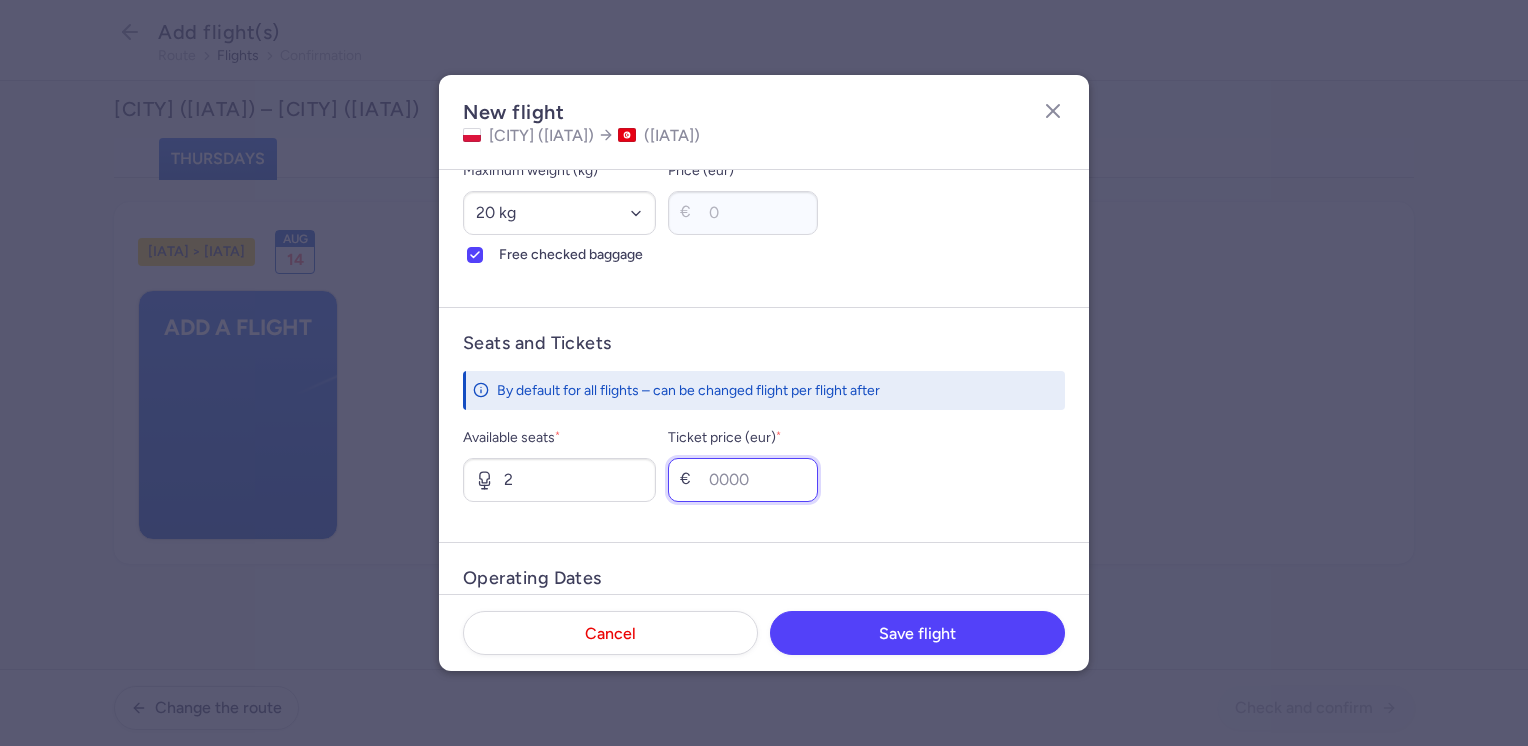 click on "Ticket price (eur)  *" at bounding box center [743, 480] 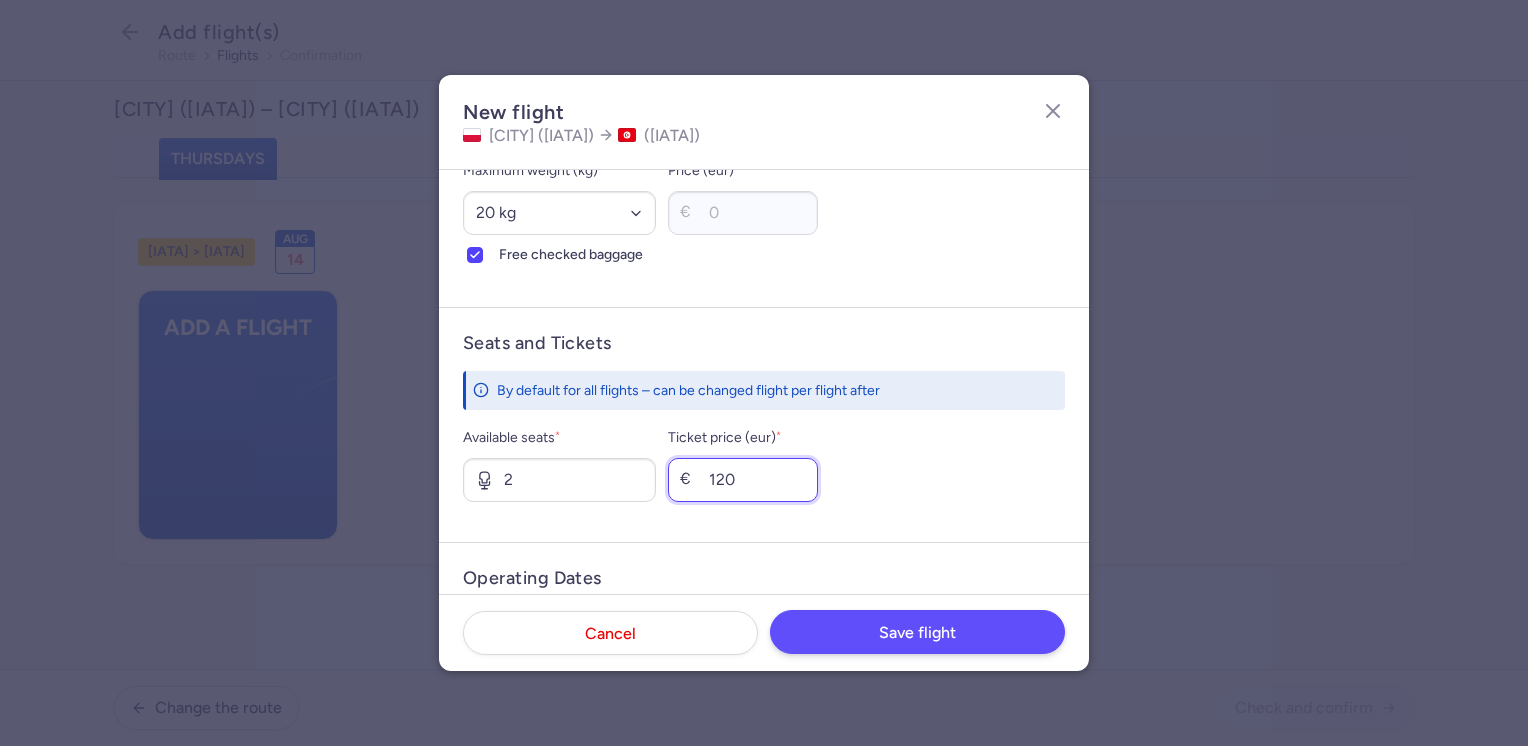 type on "120" 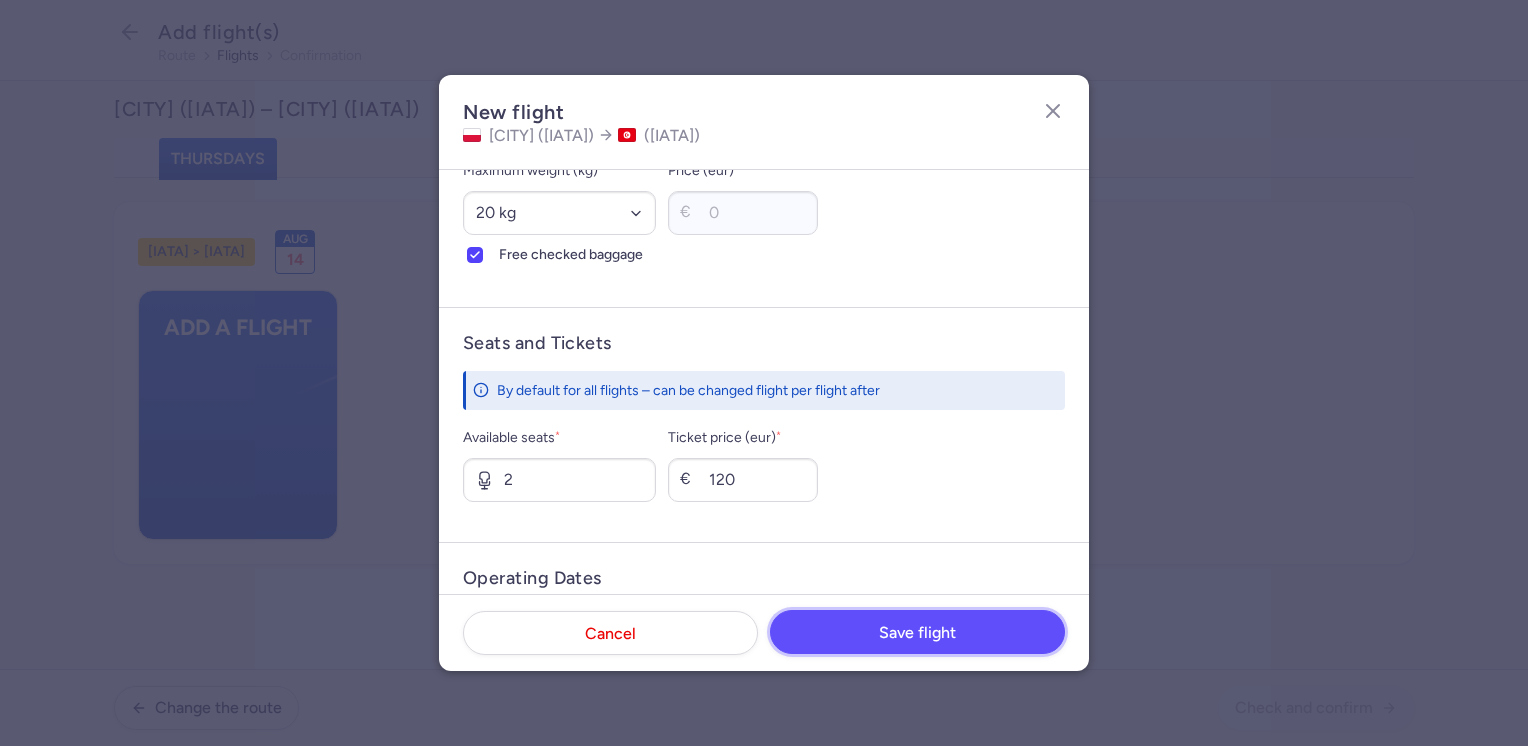 click on "Save flight" at bounding box center (917, 633) 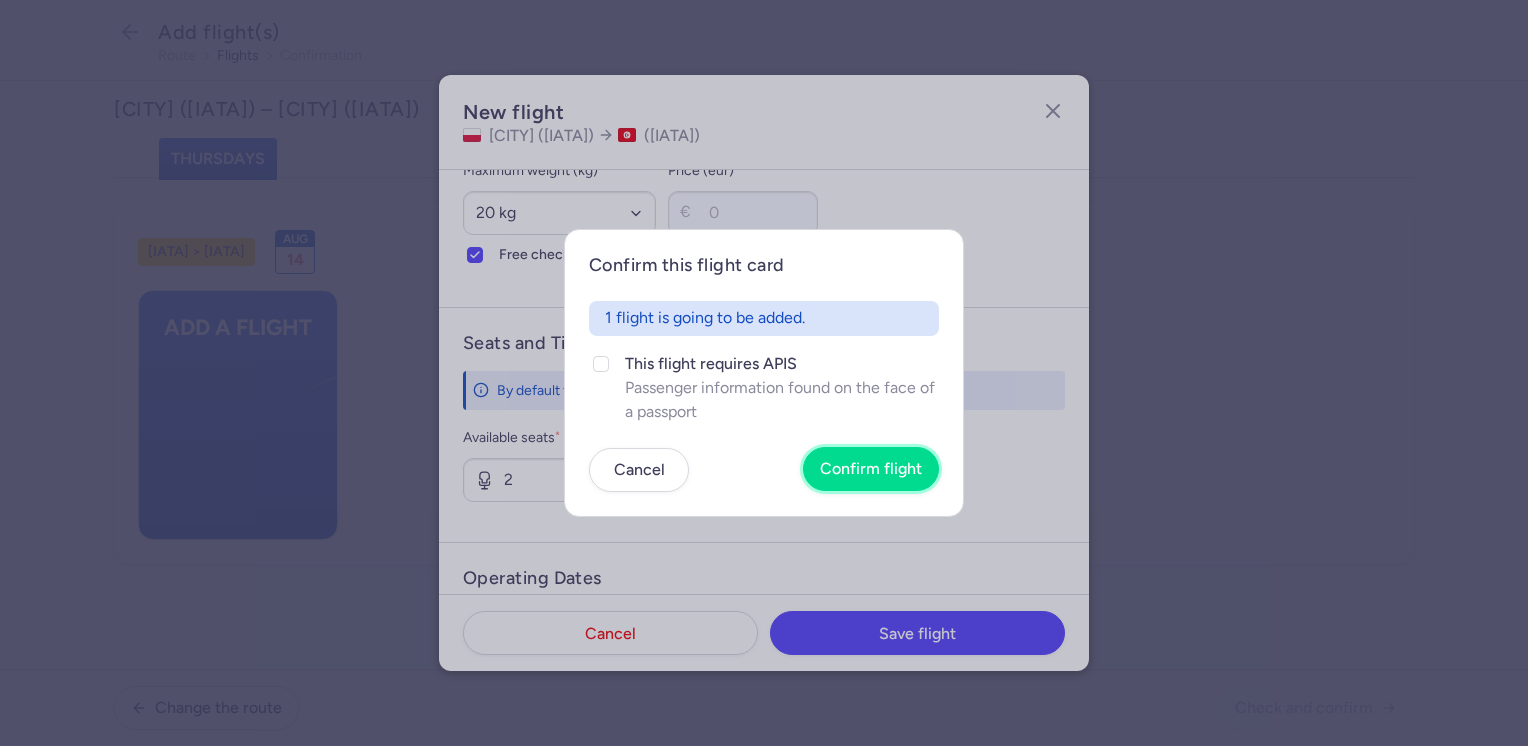 click on "Confirm flight" at bounding box center (871, 469) 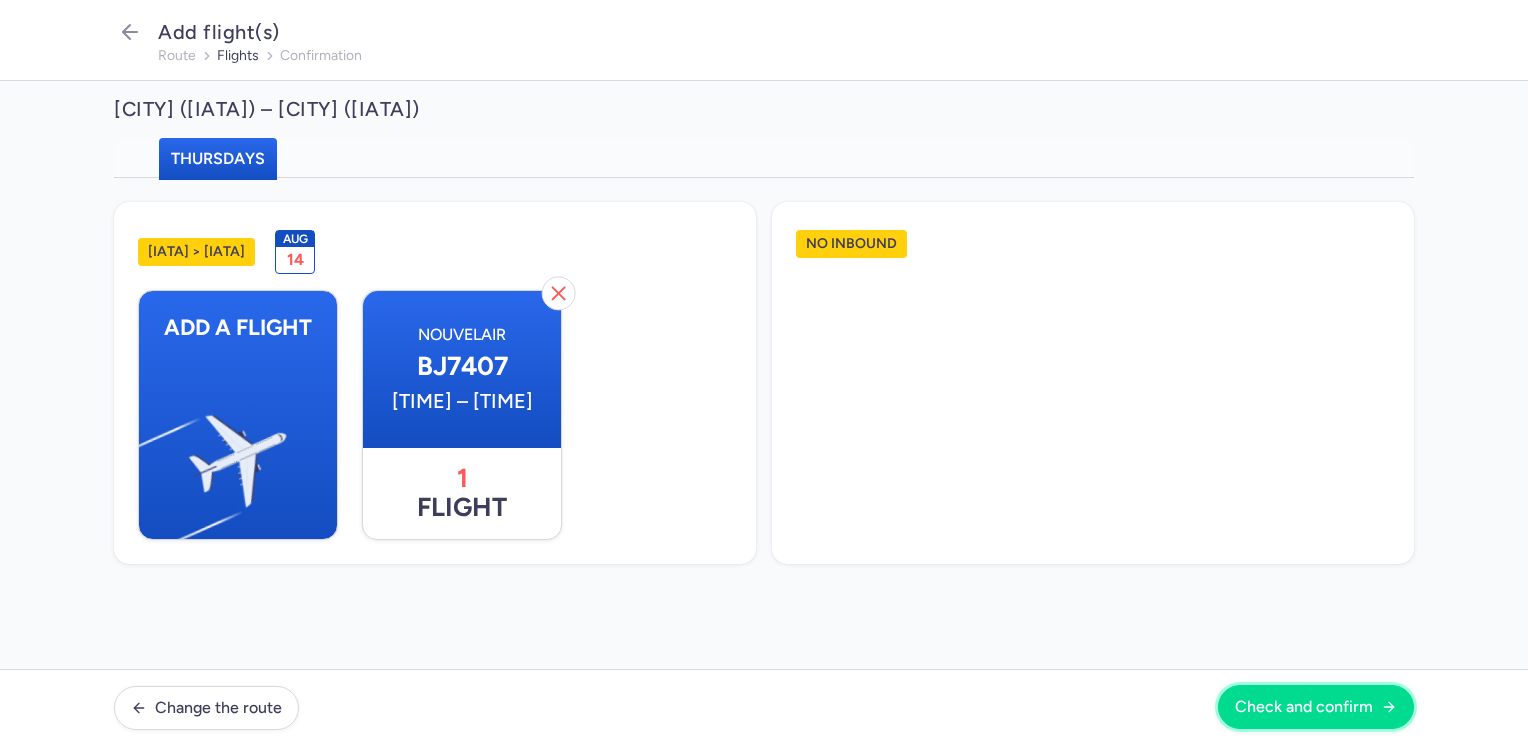 click on "Check and confirm" at bounding box center (1304, 707) 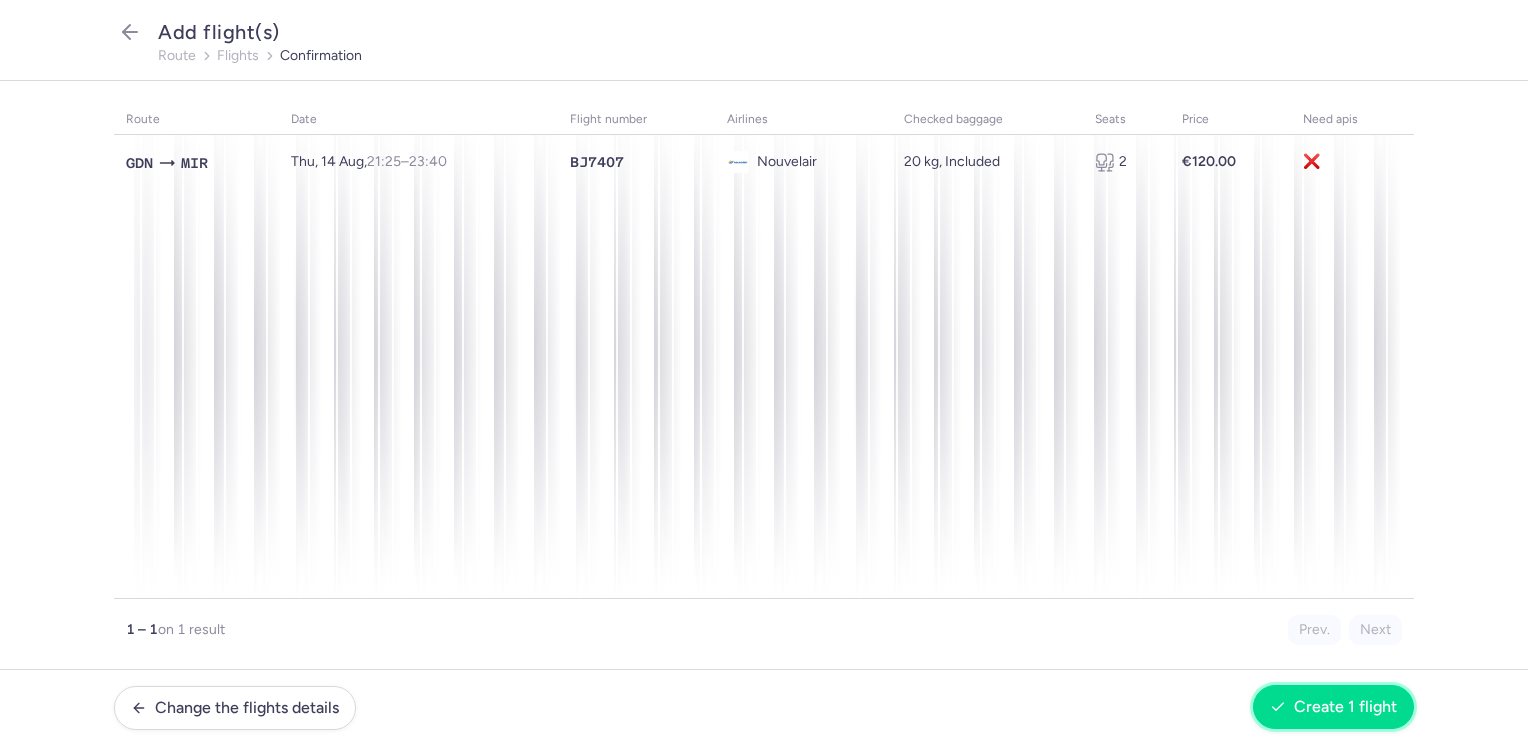 click on "Create 1 flight" at bounding box center [1345, 707] 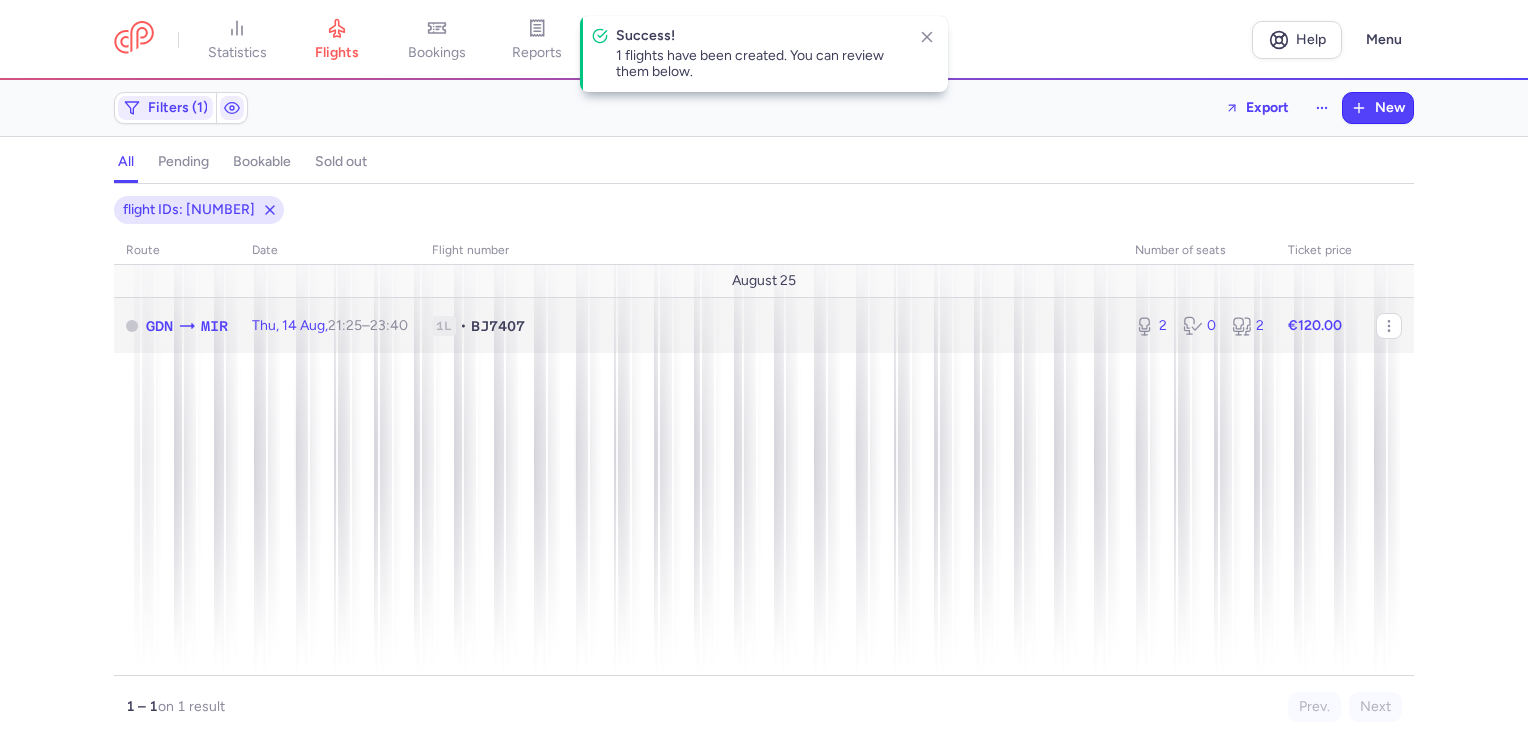 click on "€120.00" 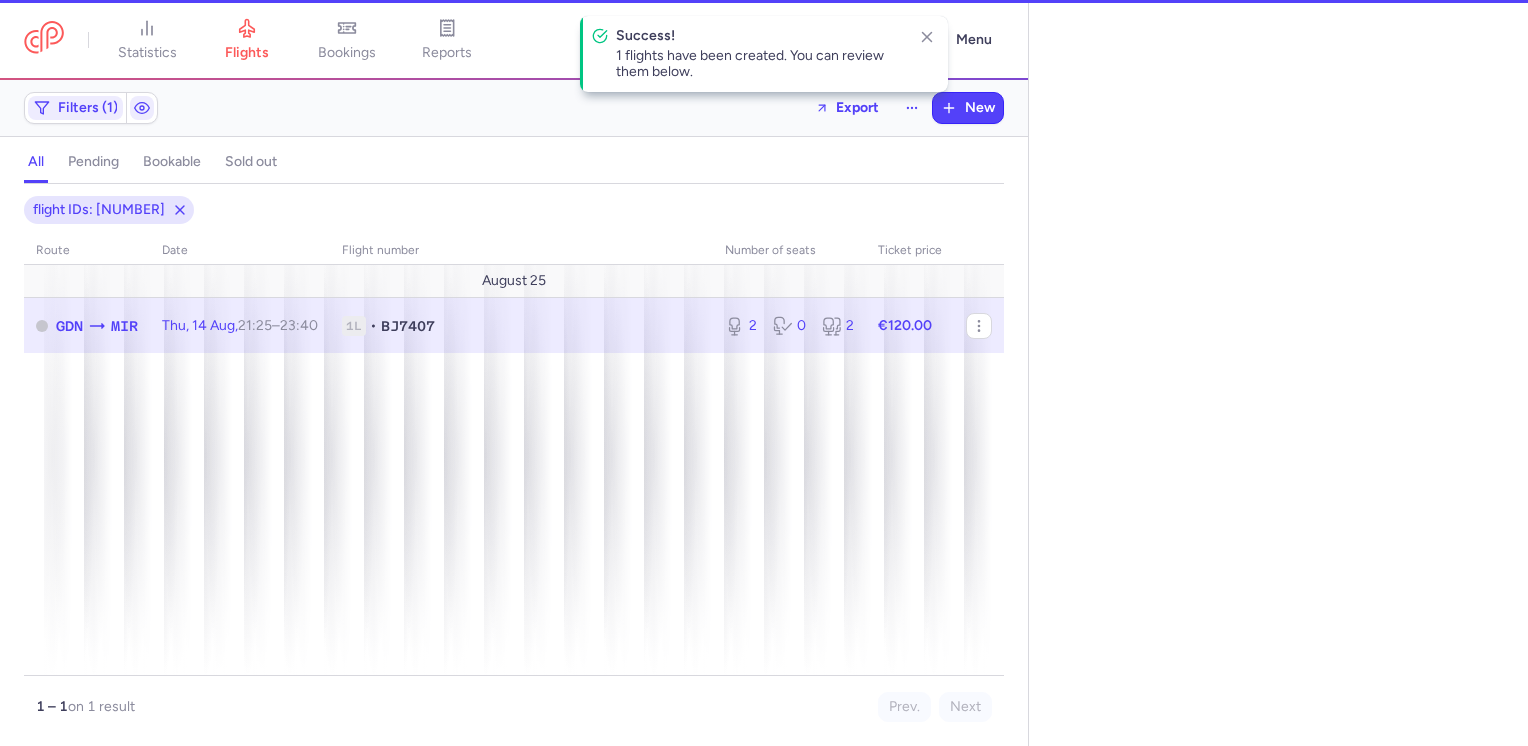 select on "days" 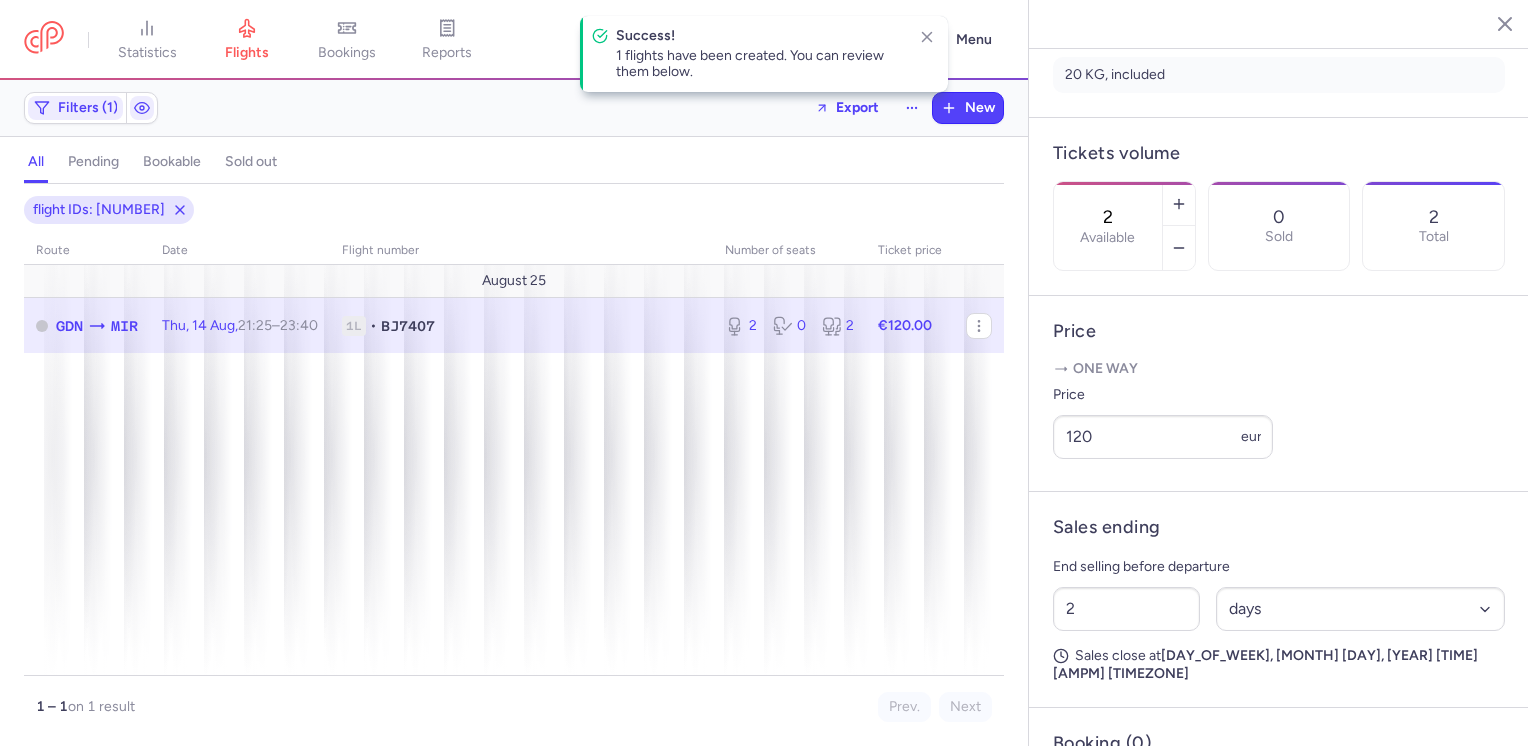 scroll, scrollTop: 632, scrollLeft: 0, axis: vertical 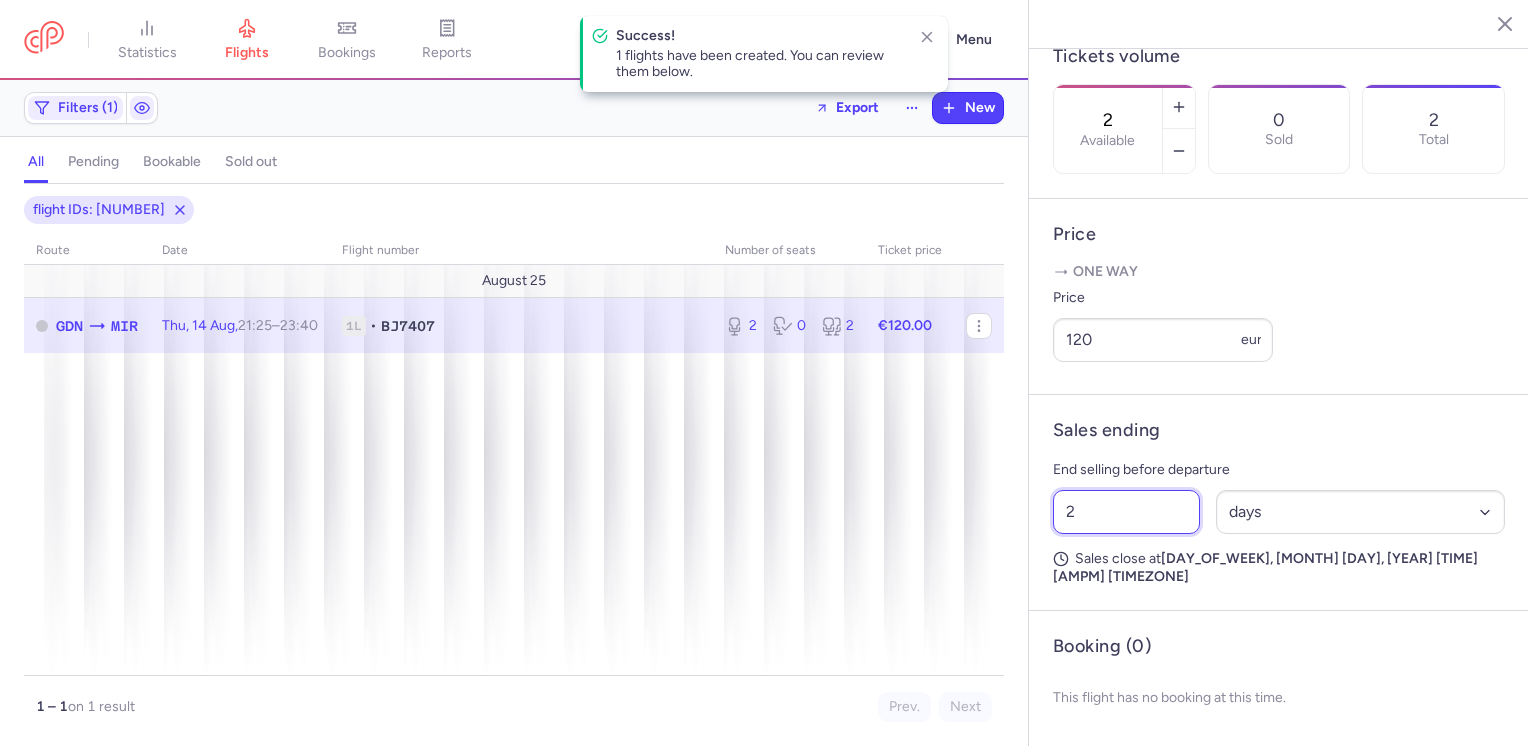 drag, startPoint x: 1069, startPoint y: 526, endPoint x: 997, endPoint y: 545, distance: 74.46476 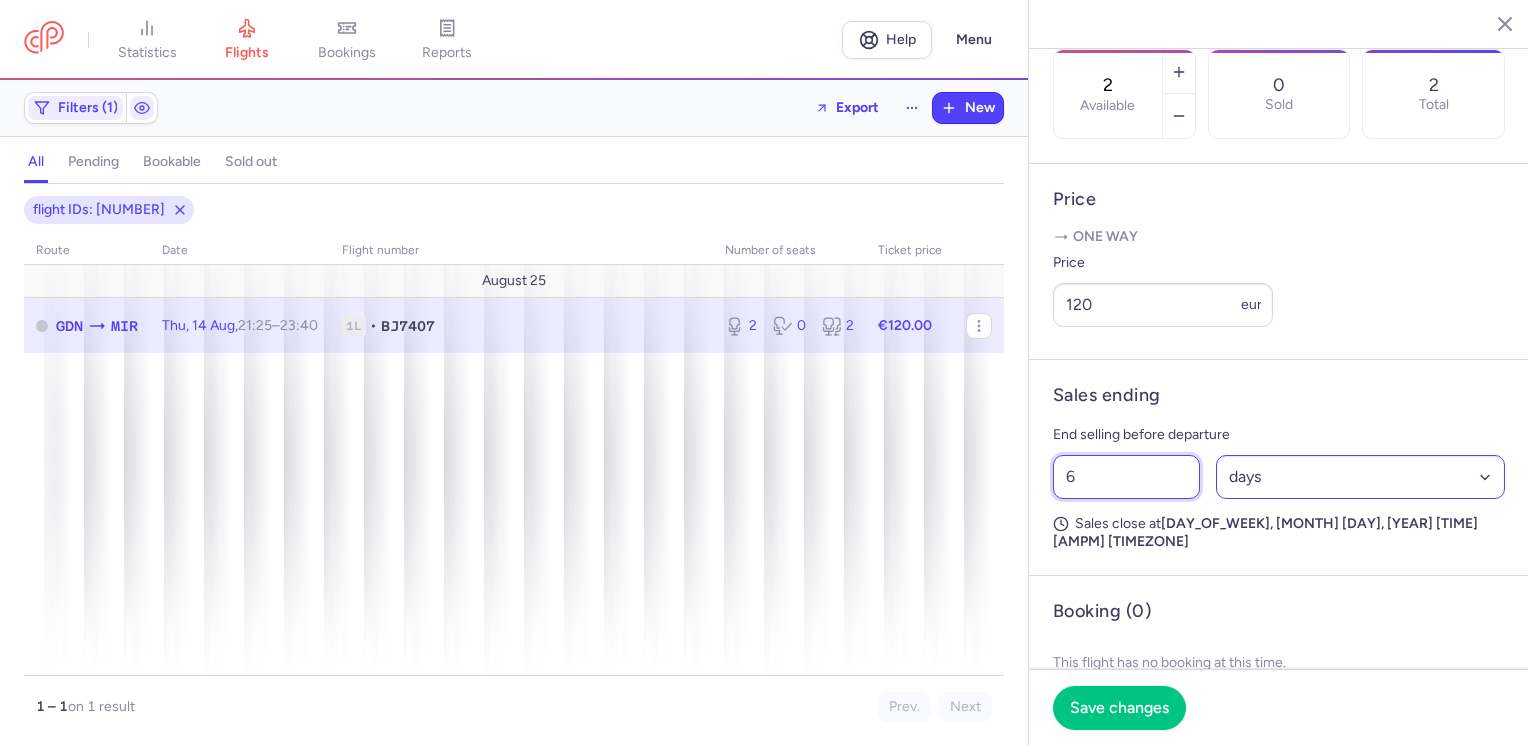 type on "6" 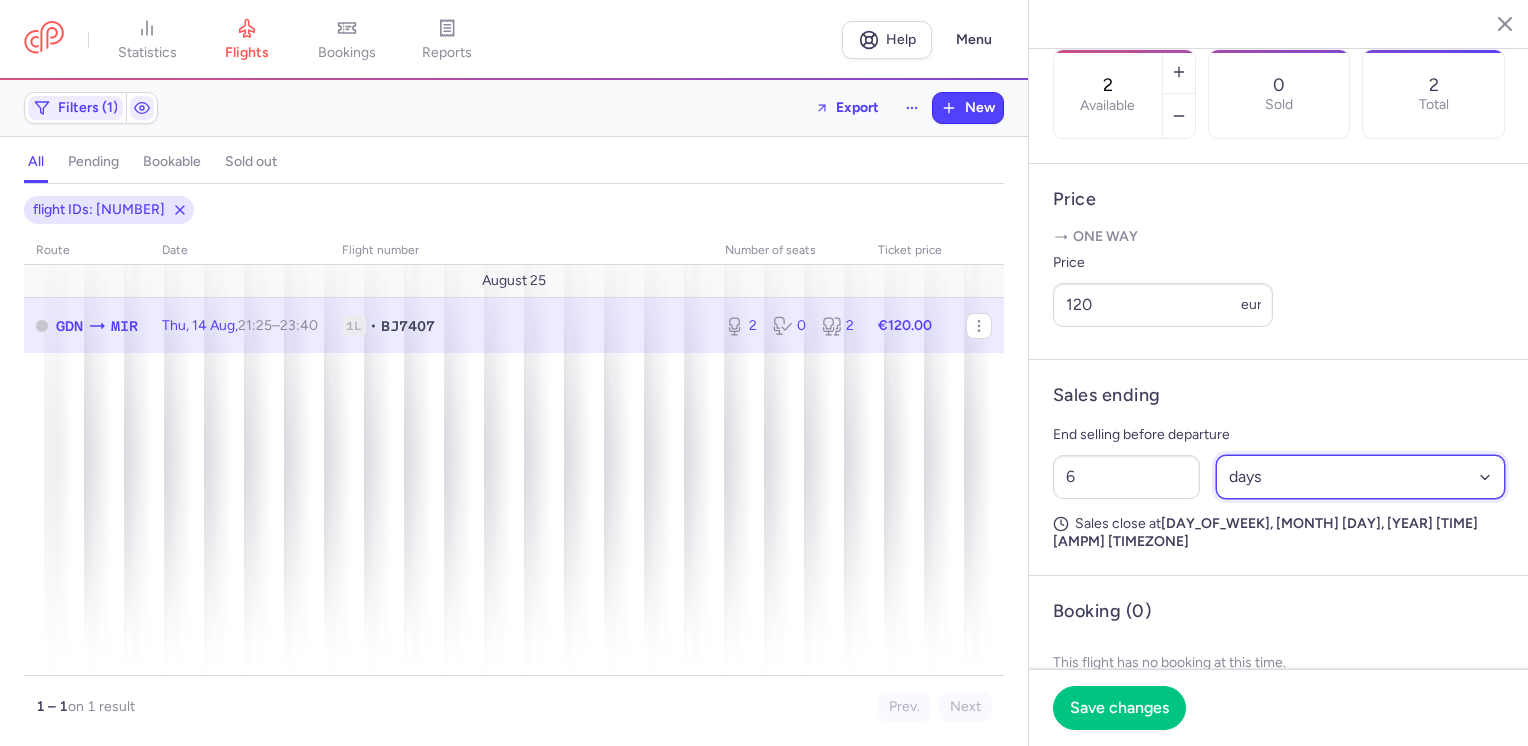click on "Select an option hours days" at bounding box center [1361, 477] 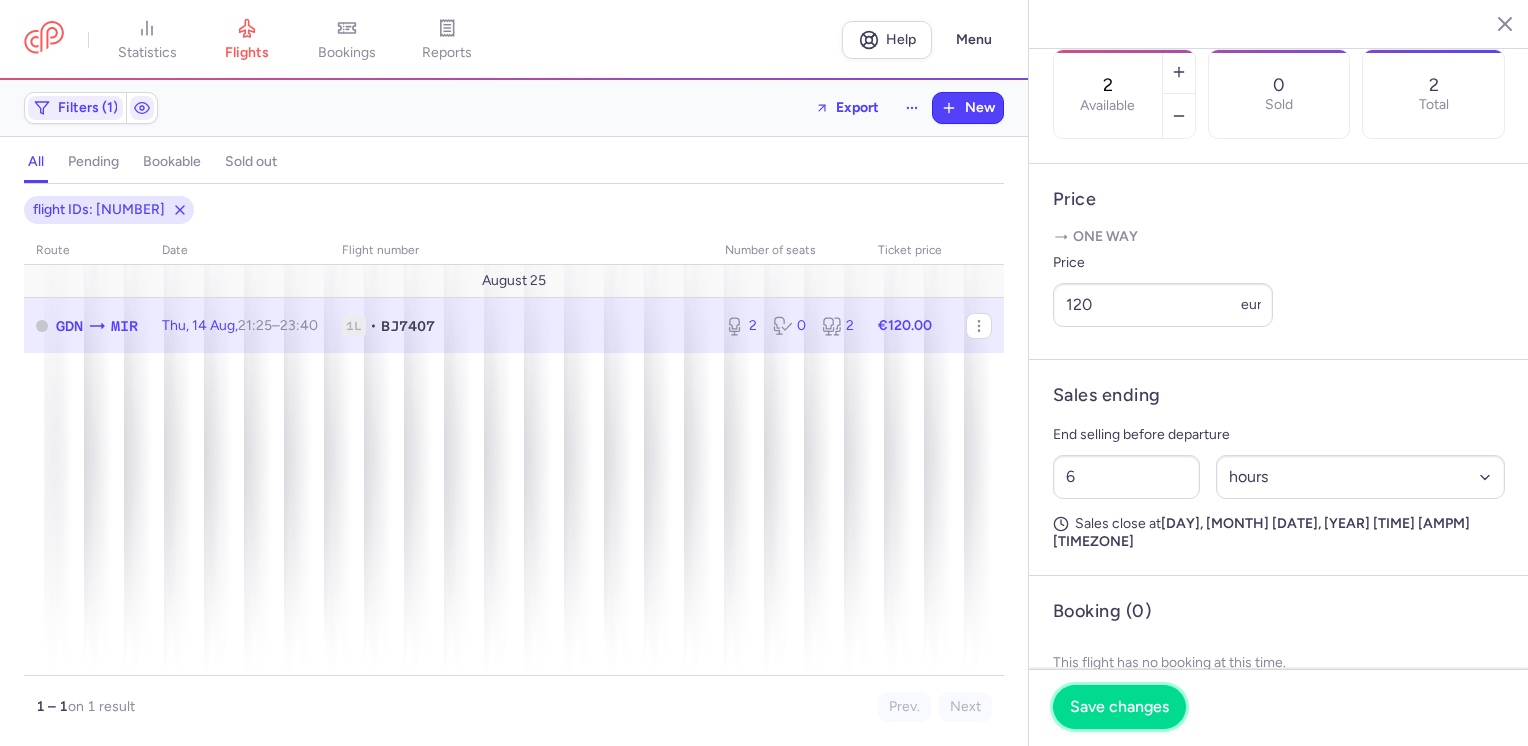 click on "Save changes" at bounding box center (1119, 707) 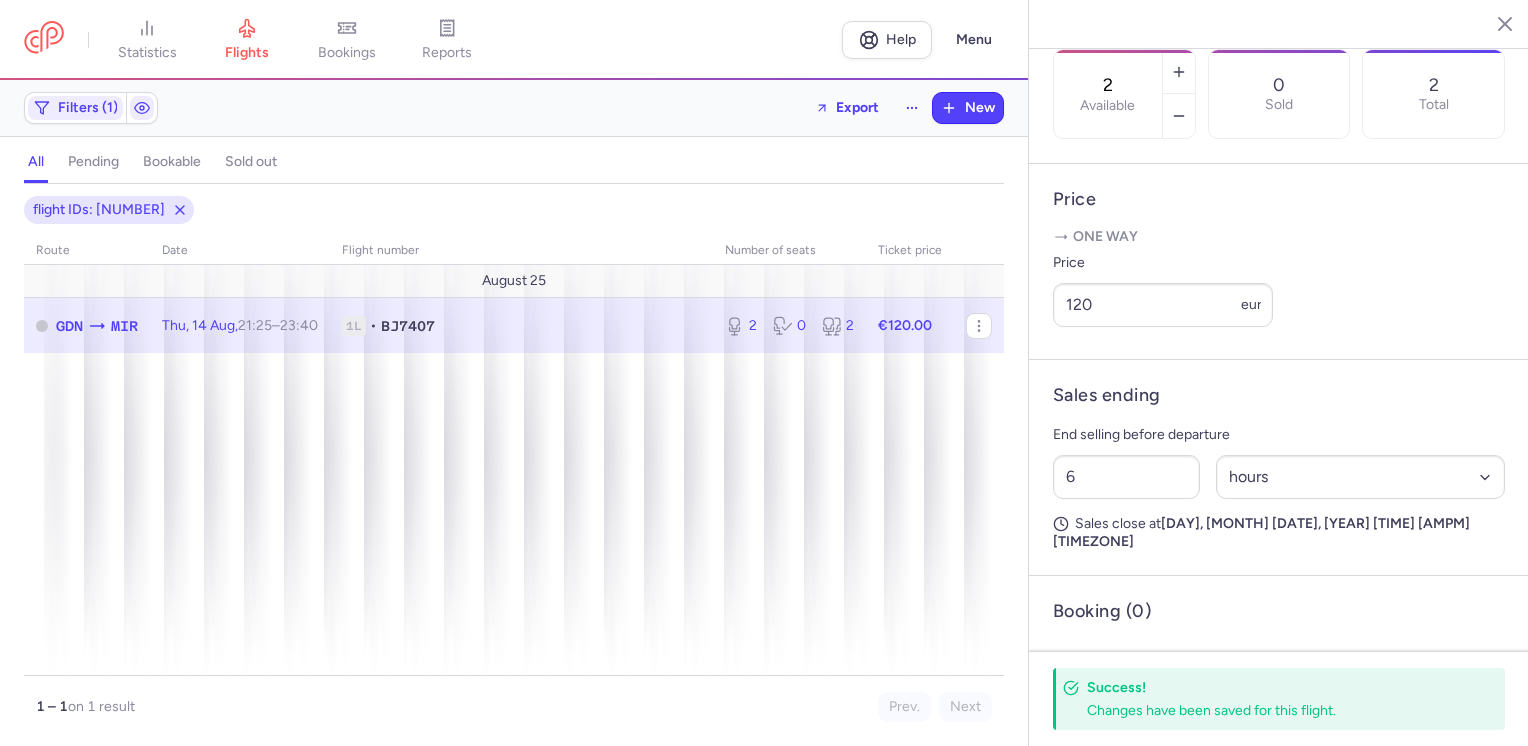 click 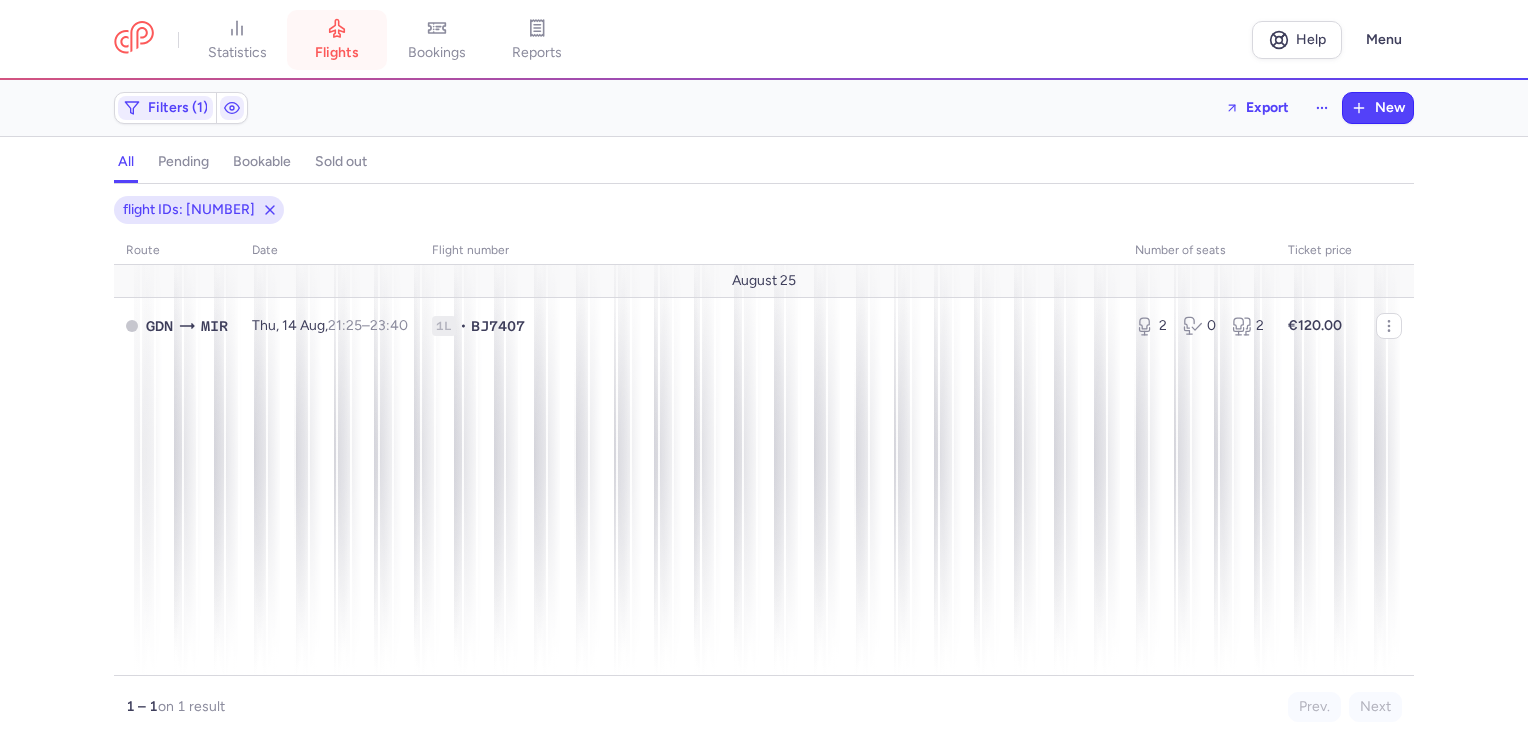 click on "flights" at bounding box center [337, 53] 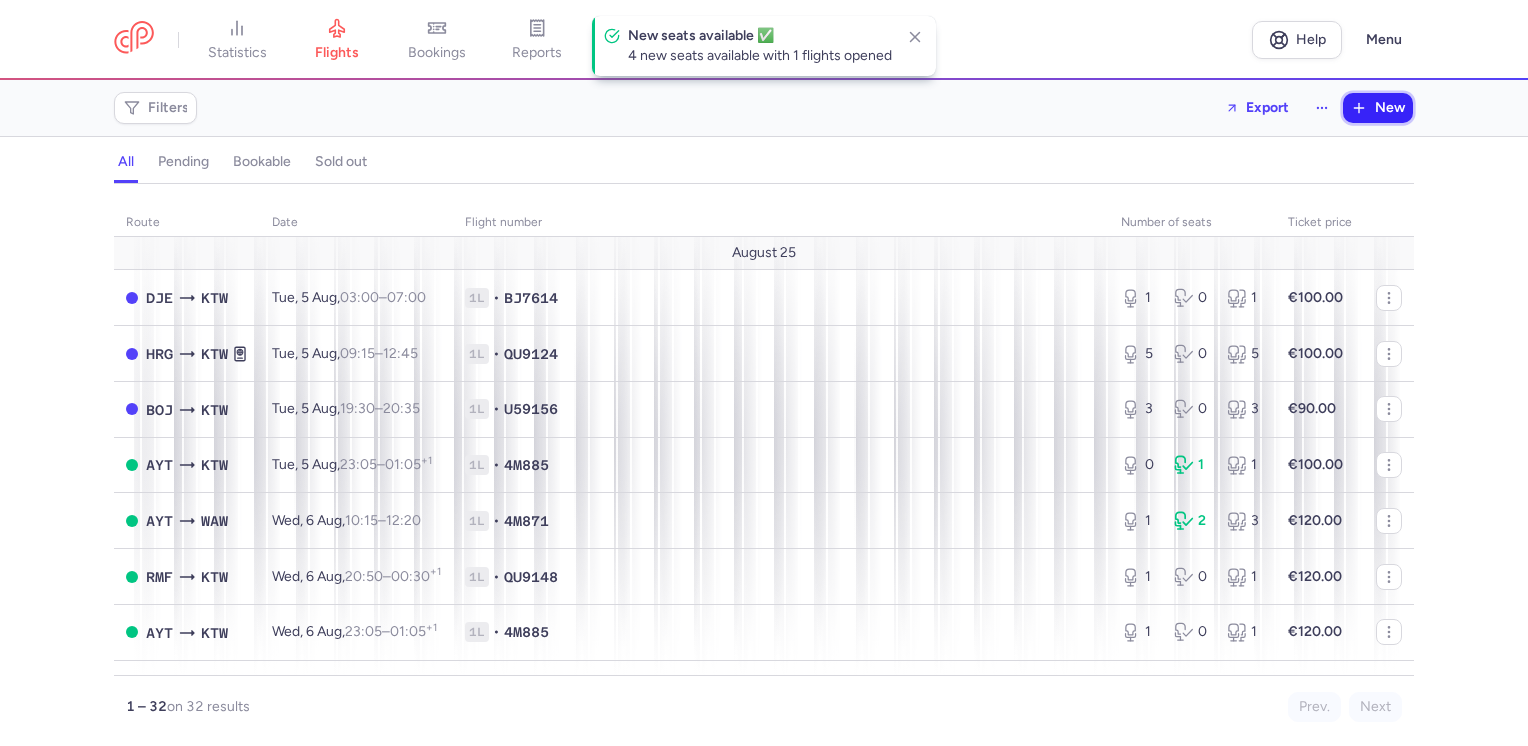 click on "New" at bounding box center (1390, 108) 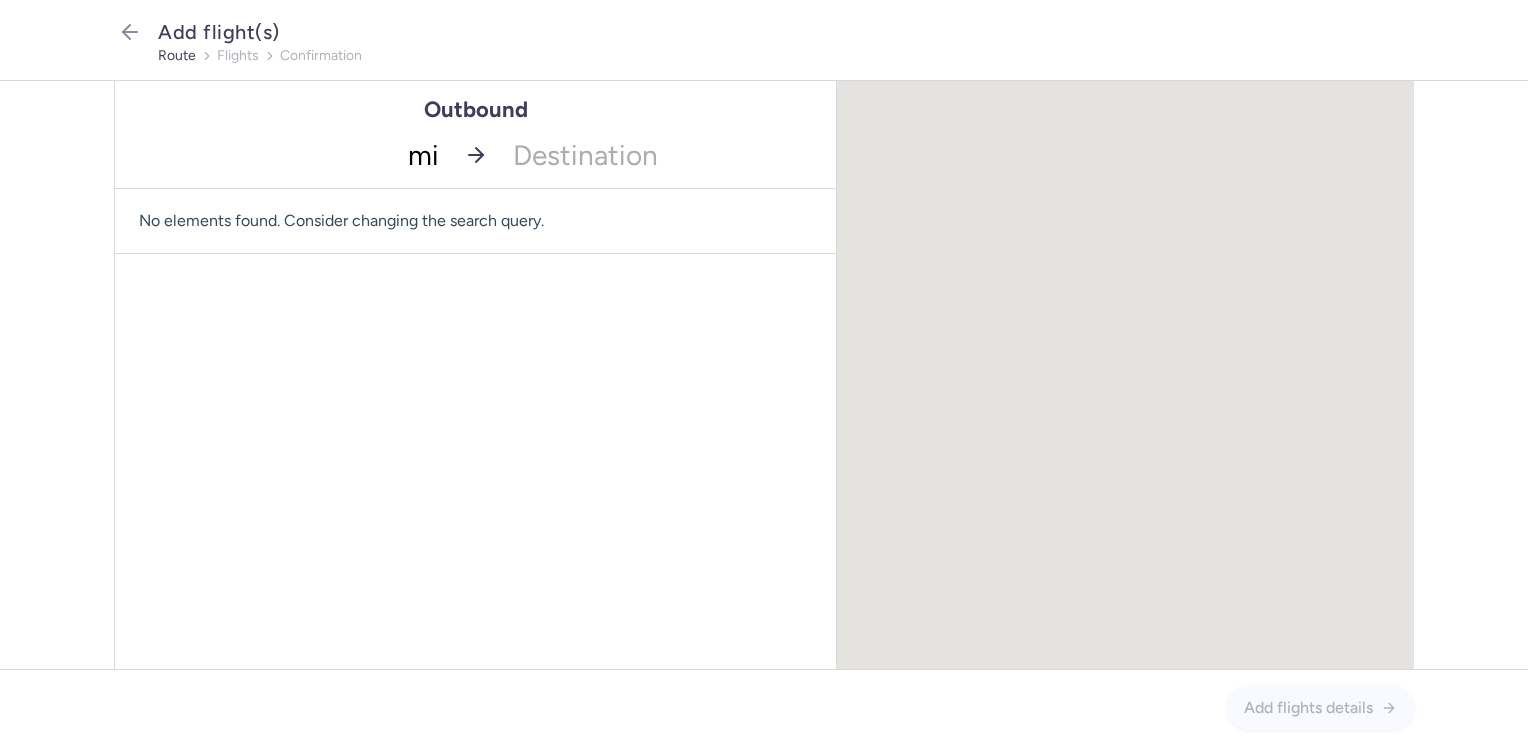 type on "mir" 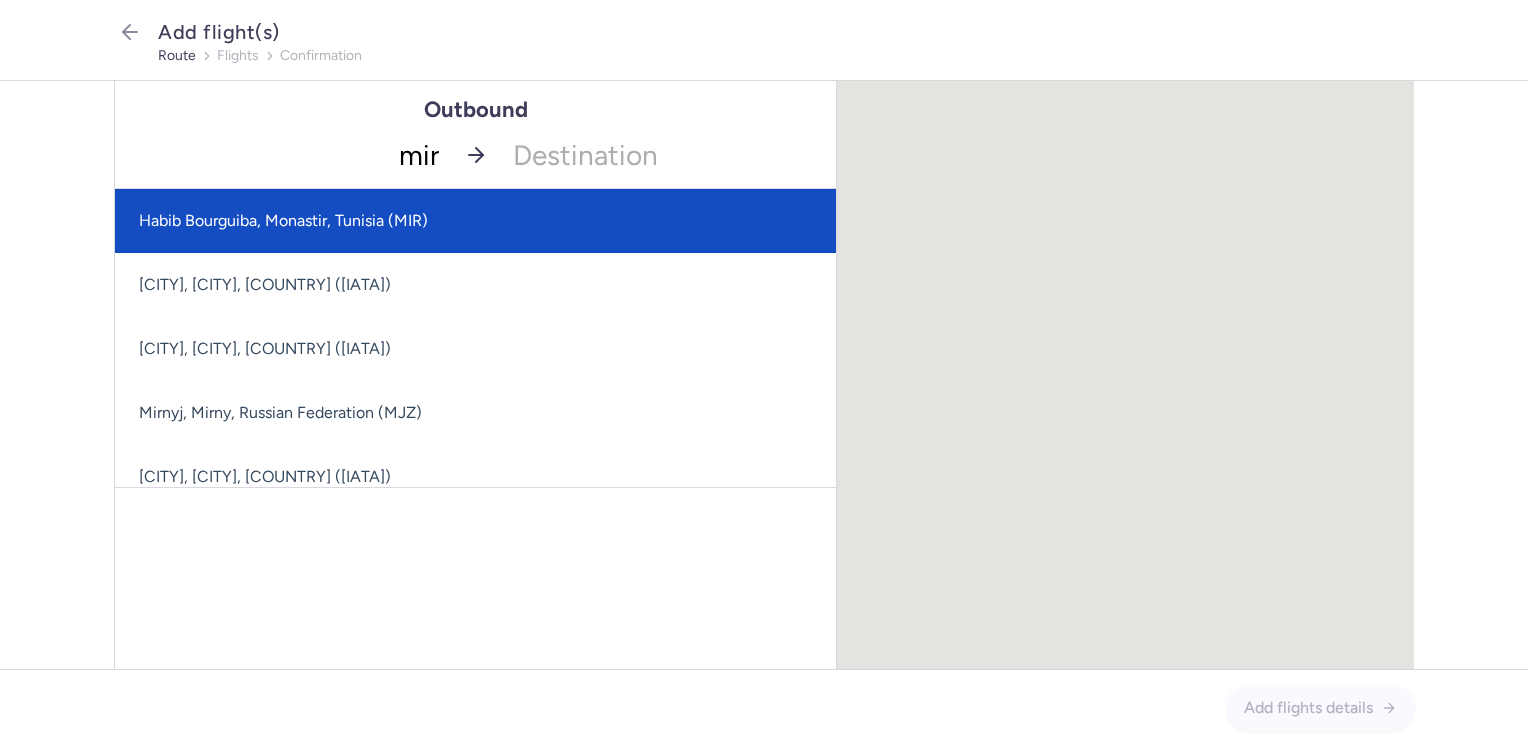 click on "Habib Bourguiba, Monastir, Tunisia (MIR)" 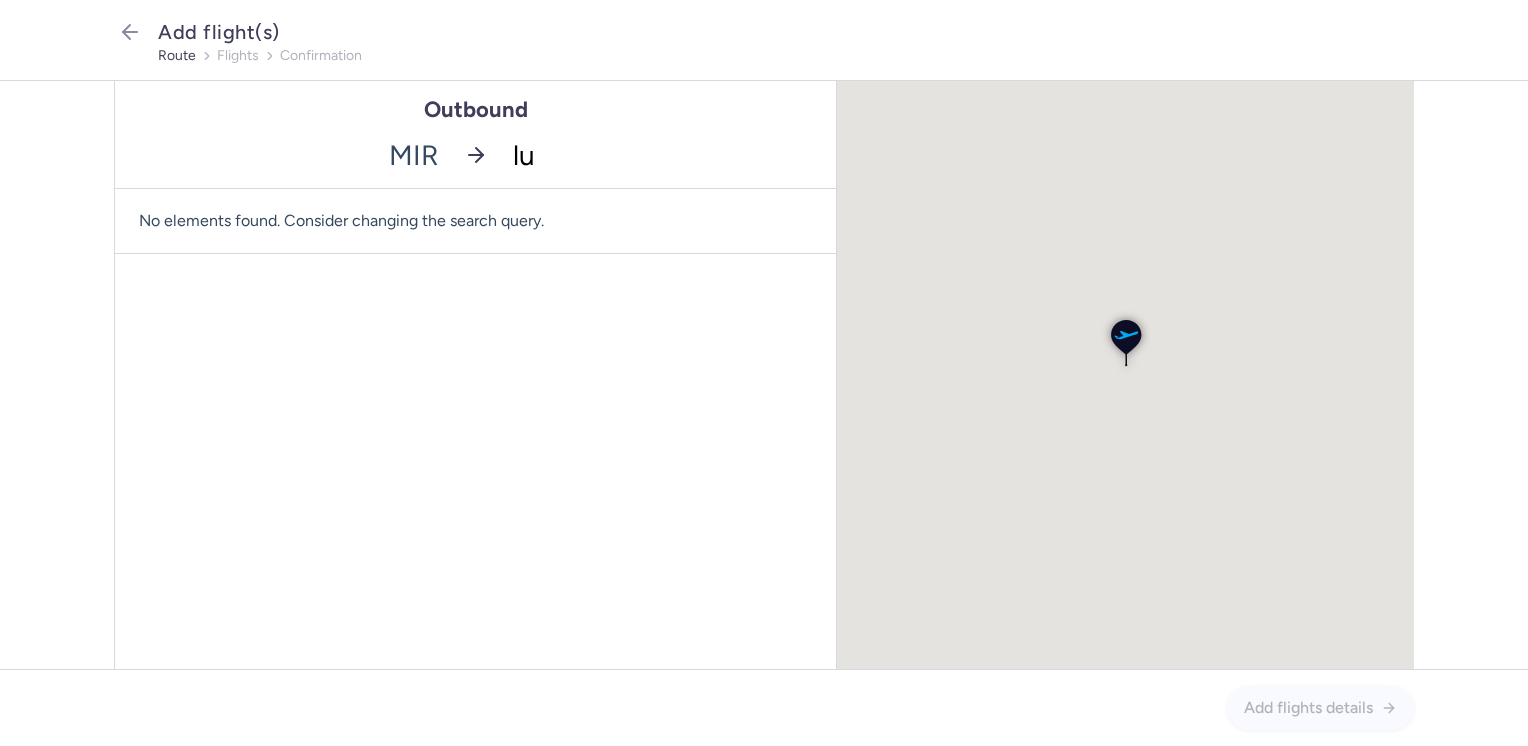 type on "luz" 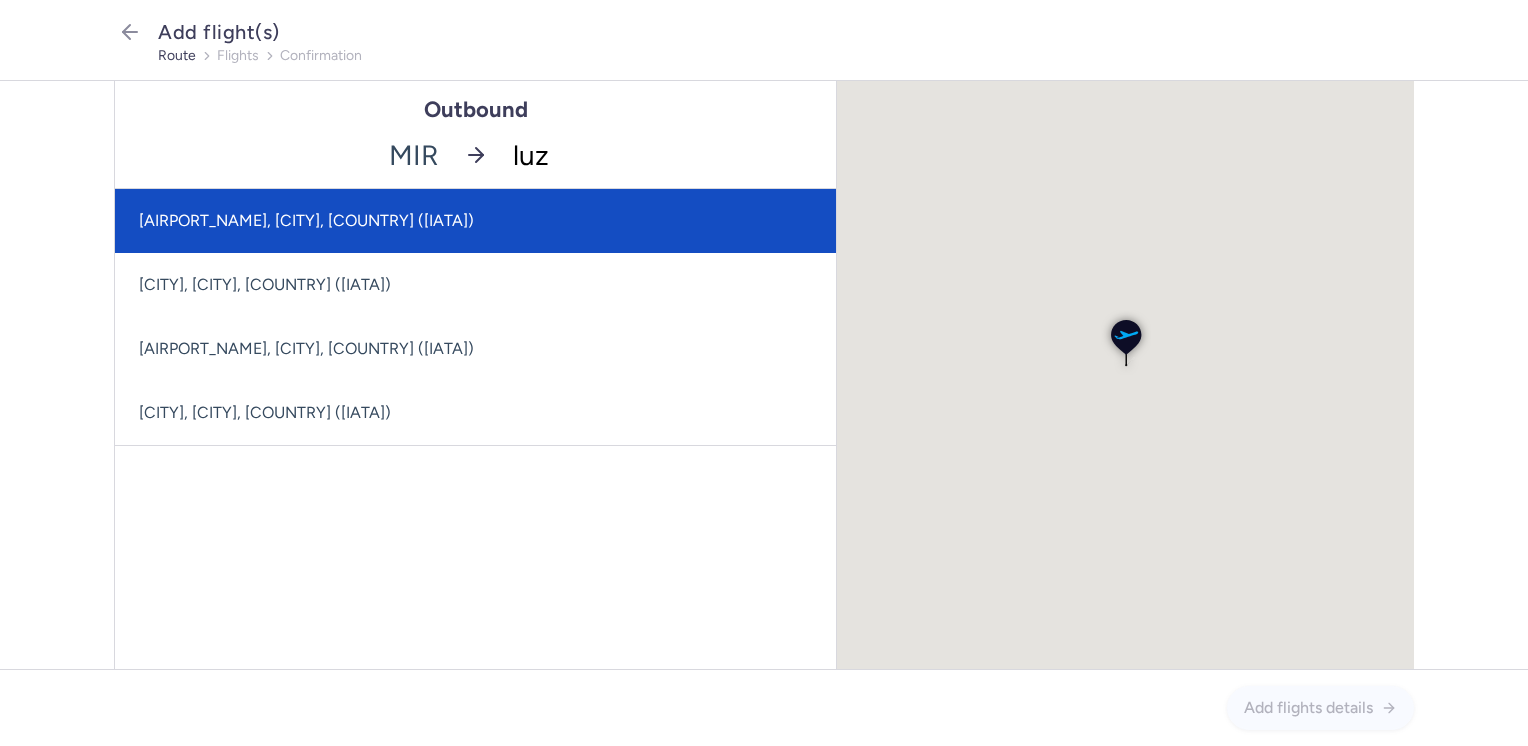 click on "[AIRPORT_NAME], [CITY], [COUNTRY] ([IATA])" 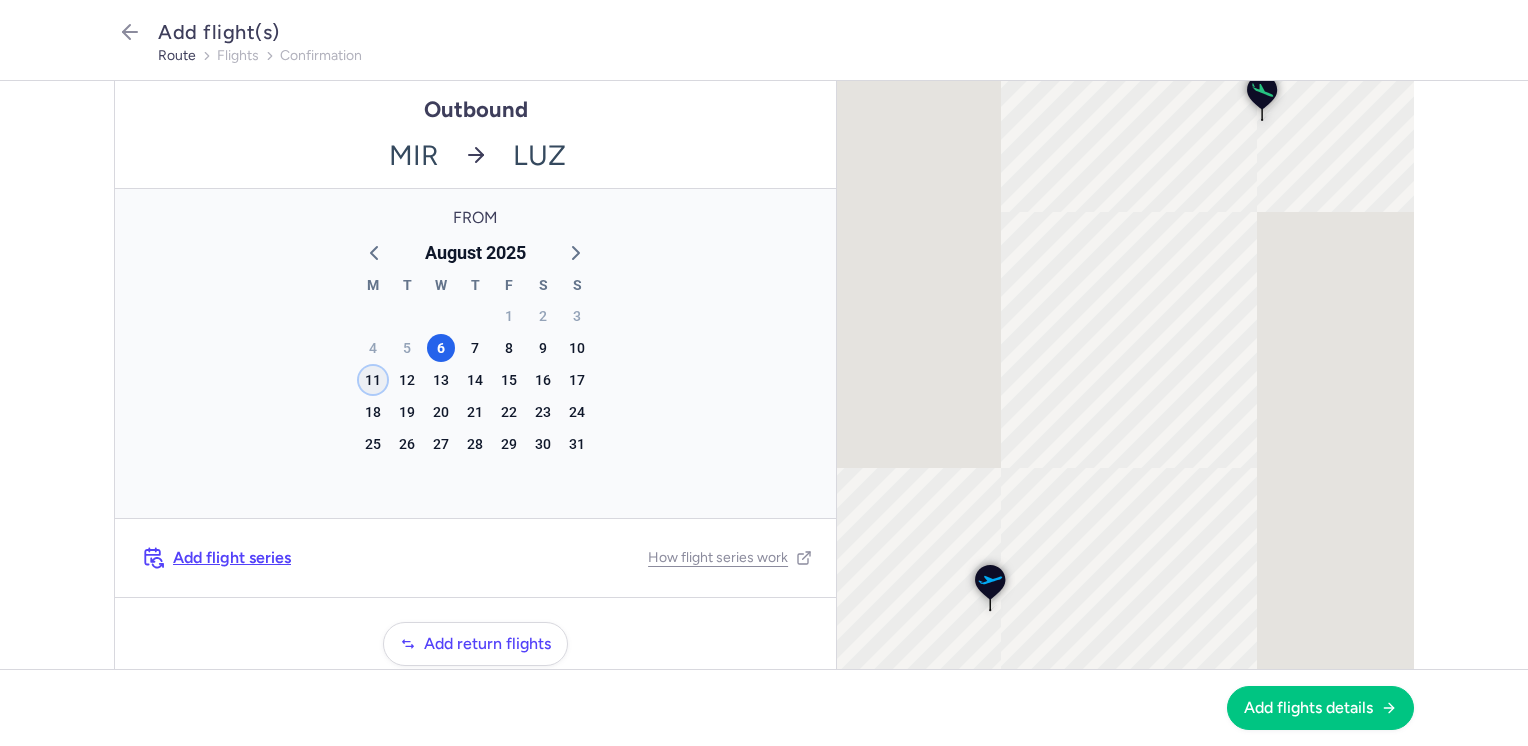 click on "11" 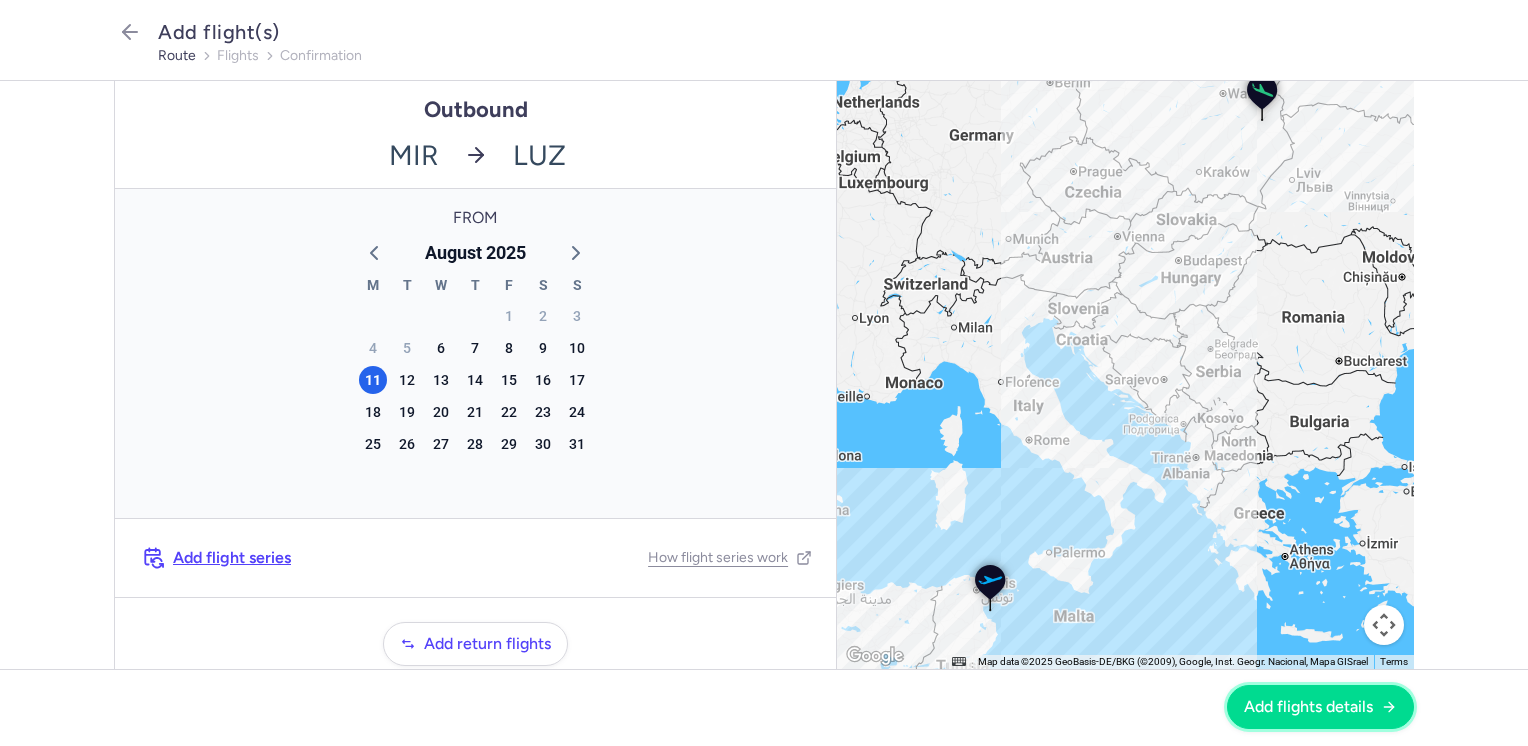 click on "Add flights details" at bounding box center [1308, 707] 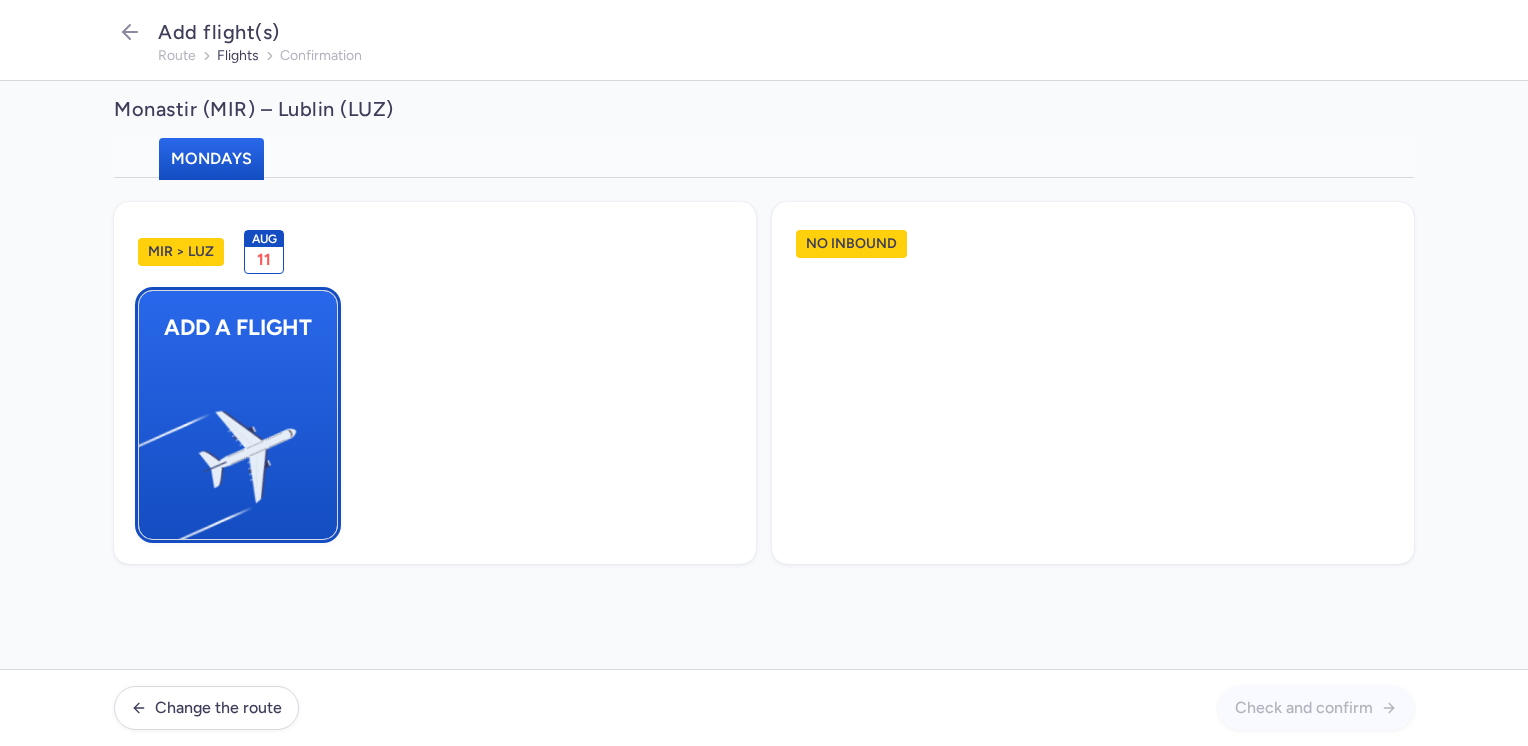 click at bounding box center [149, 448] 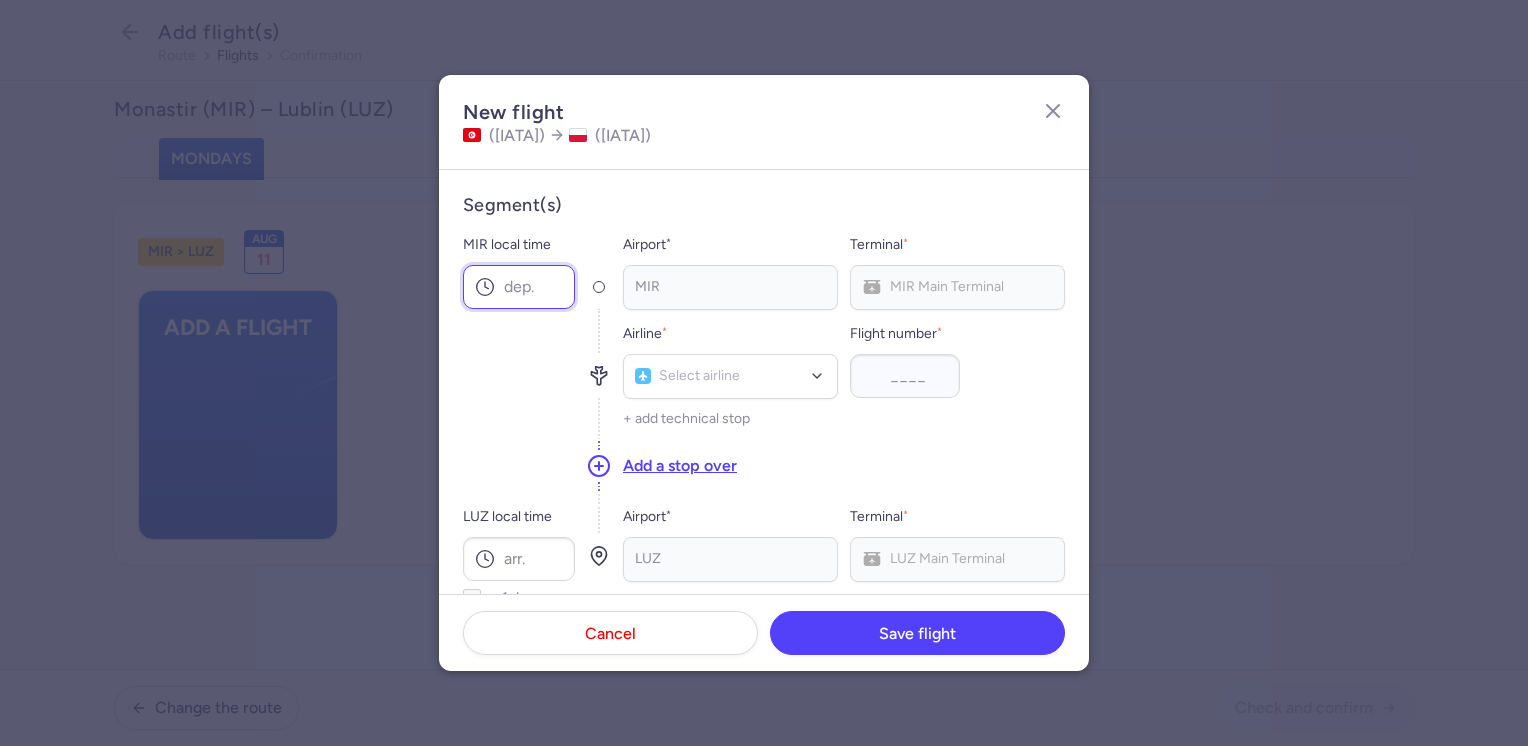 click on "MIR local time" at bounding box center [519, 287] 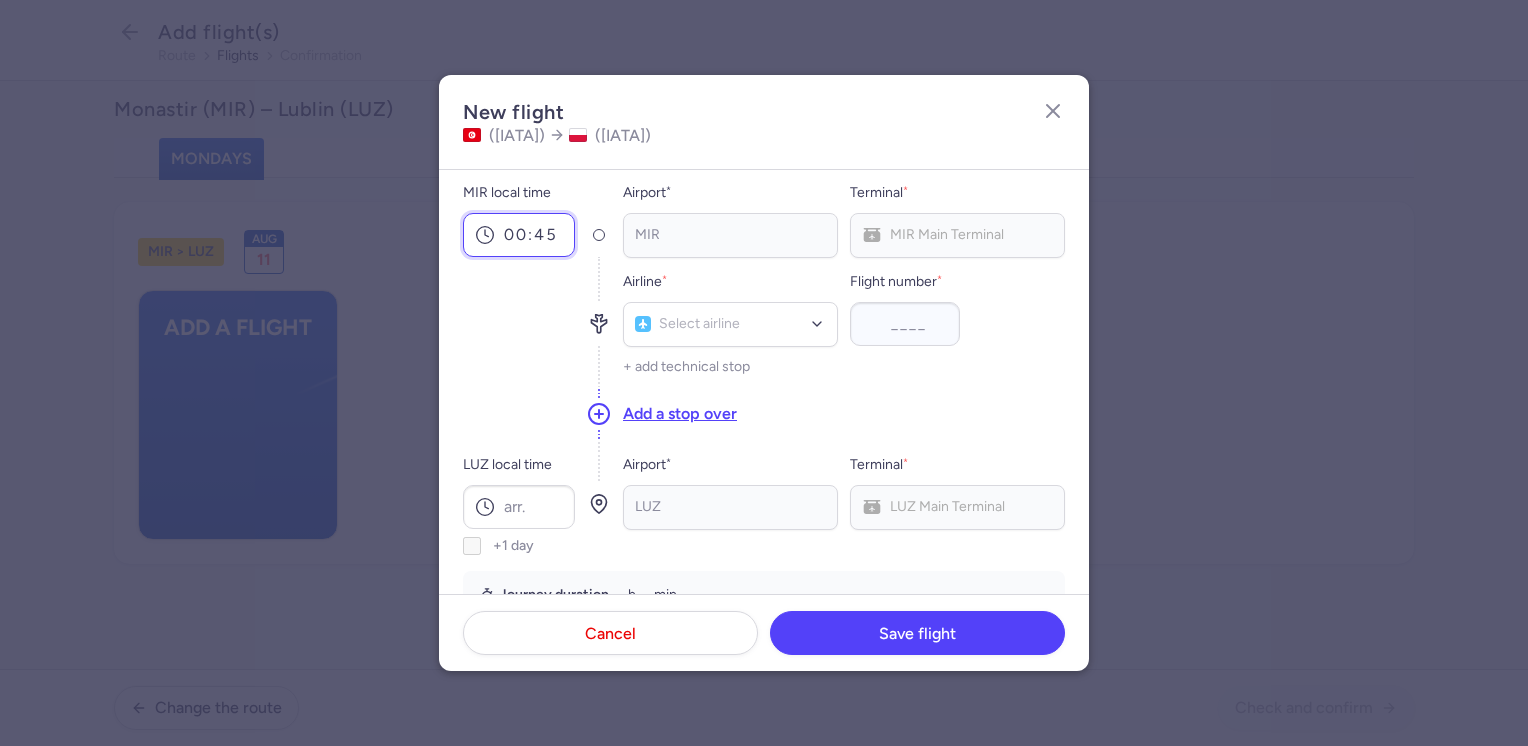 scroll, scrollTop: 100, scrollLeft: 0, axis: vertical 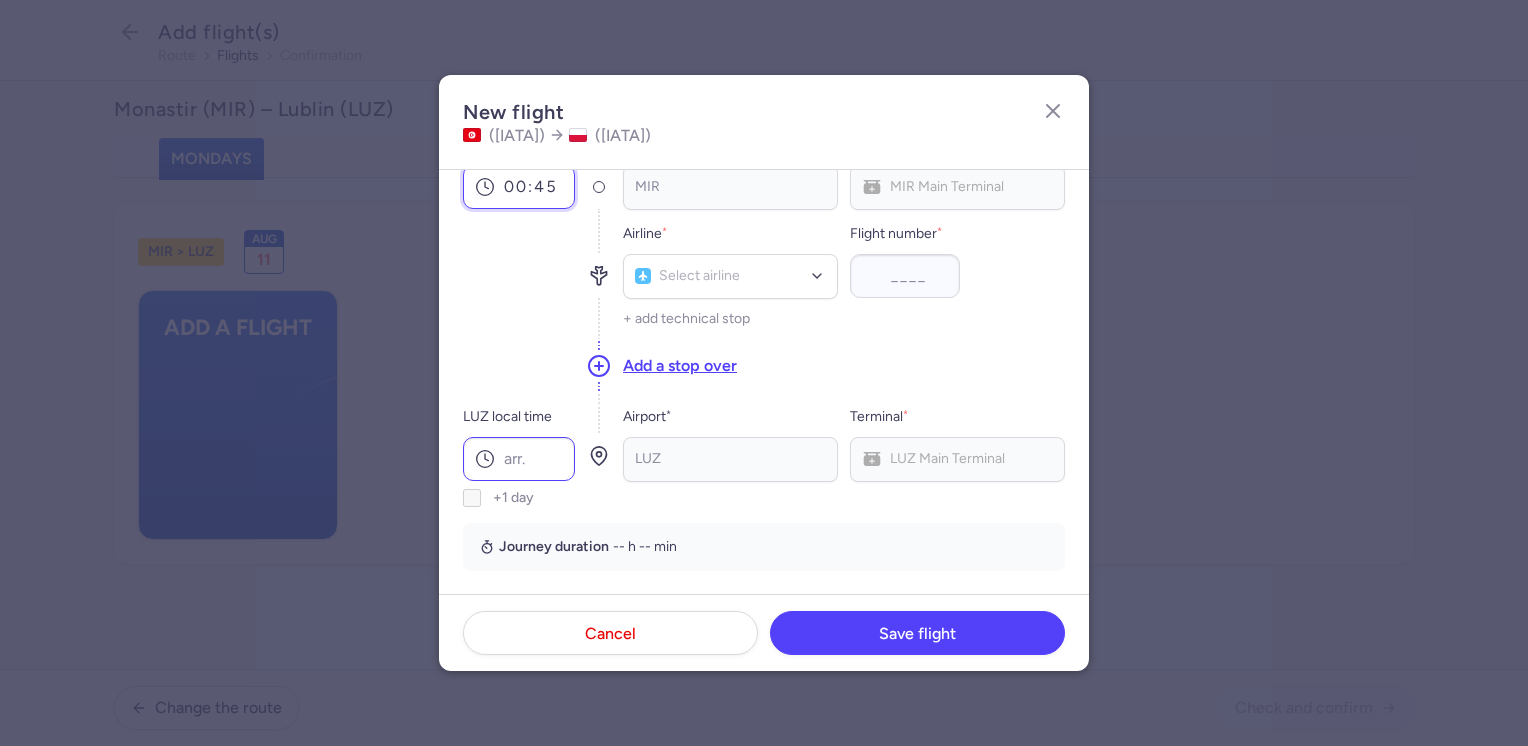 type on "00:45" 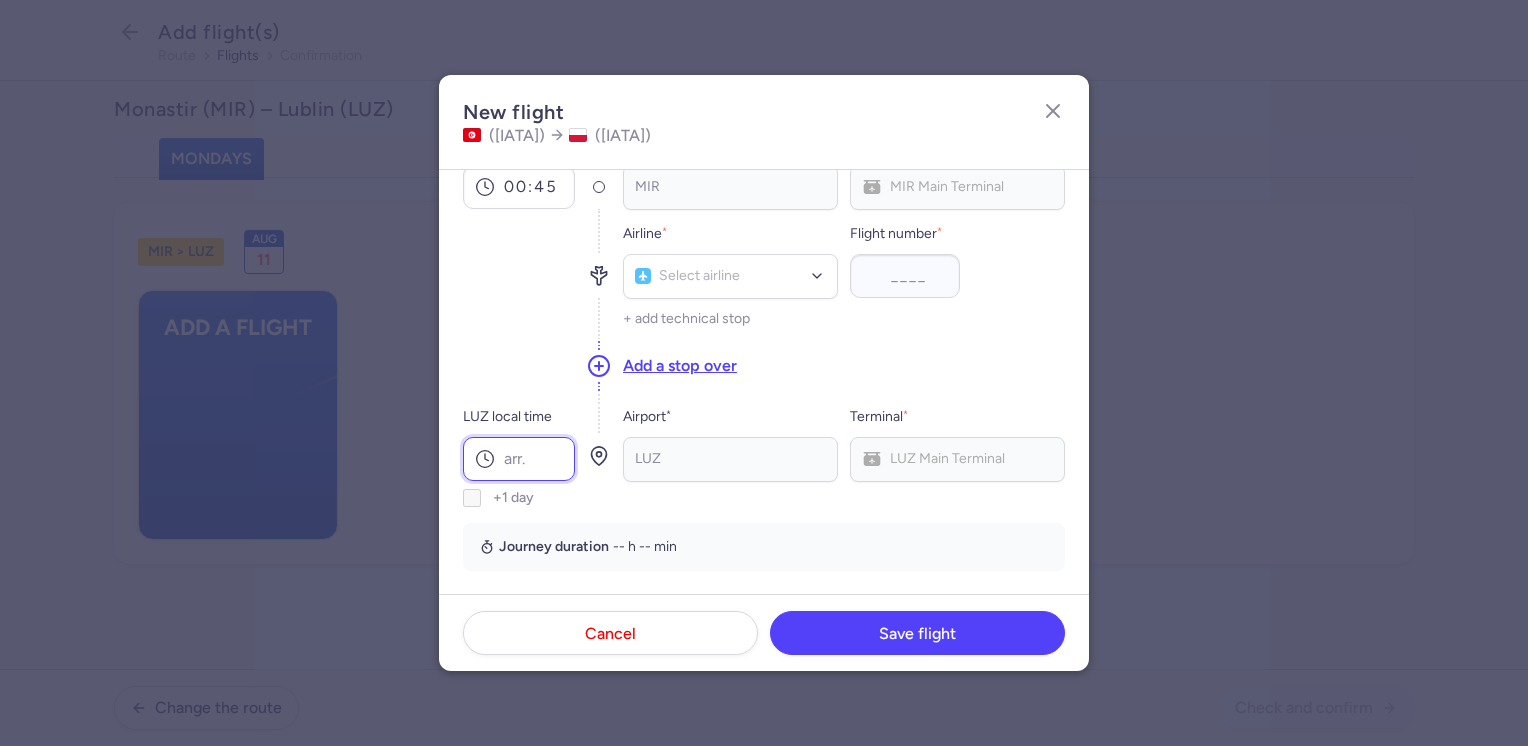 click on "LUZ local time" at bounding box center [519, 459] 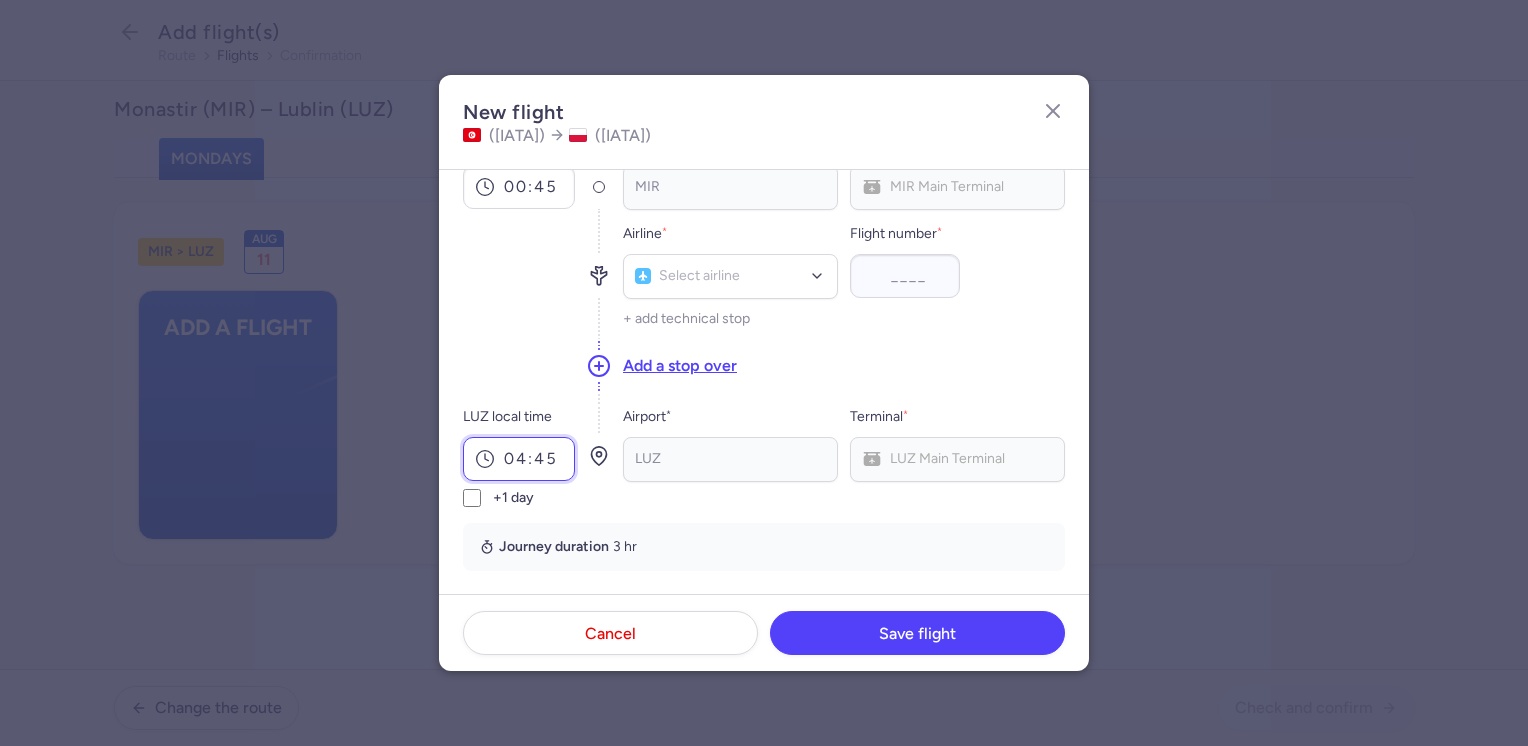 type on "04:45" 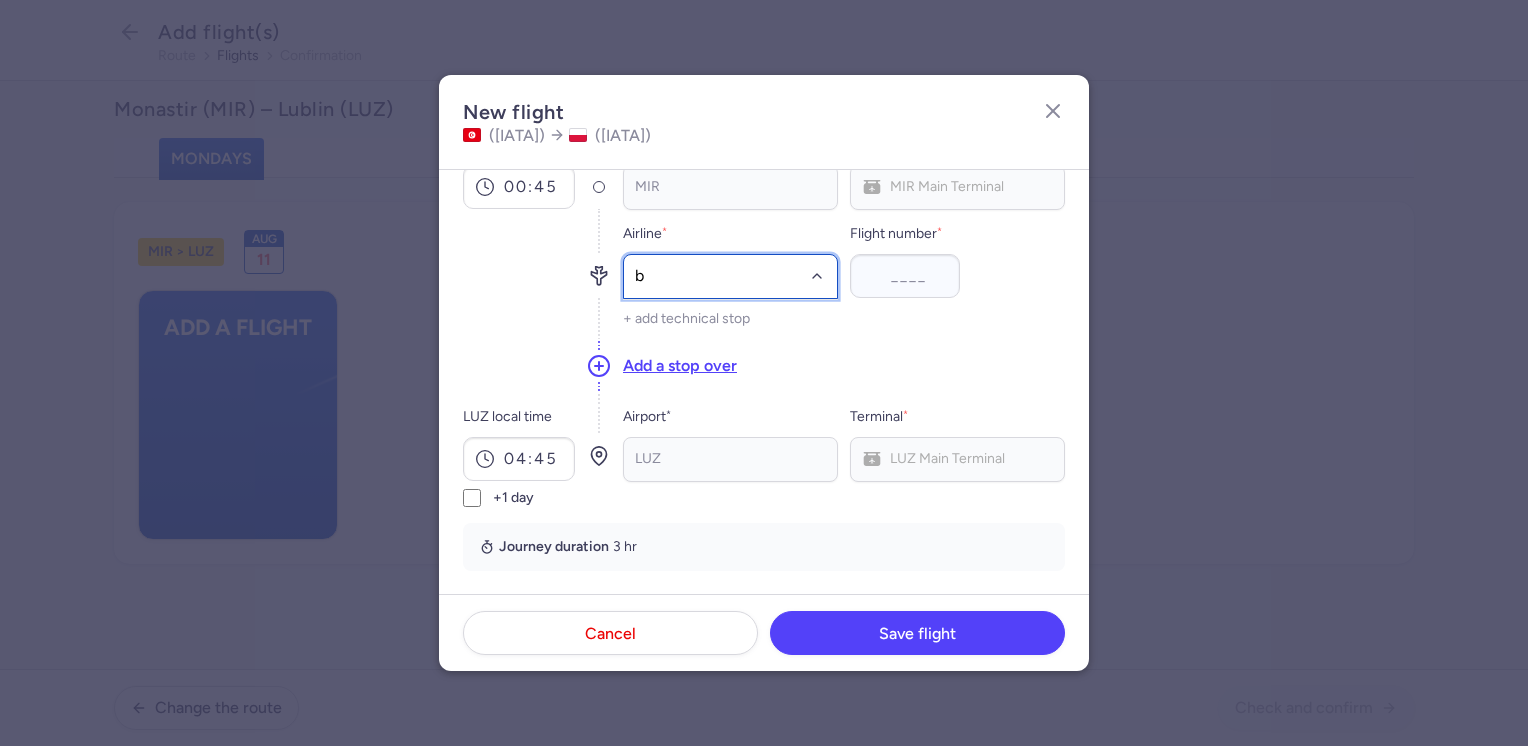 type on "bj" 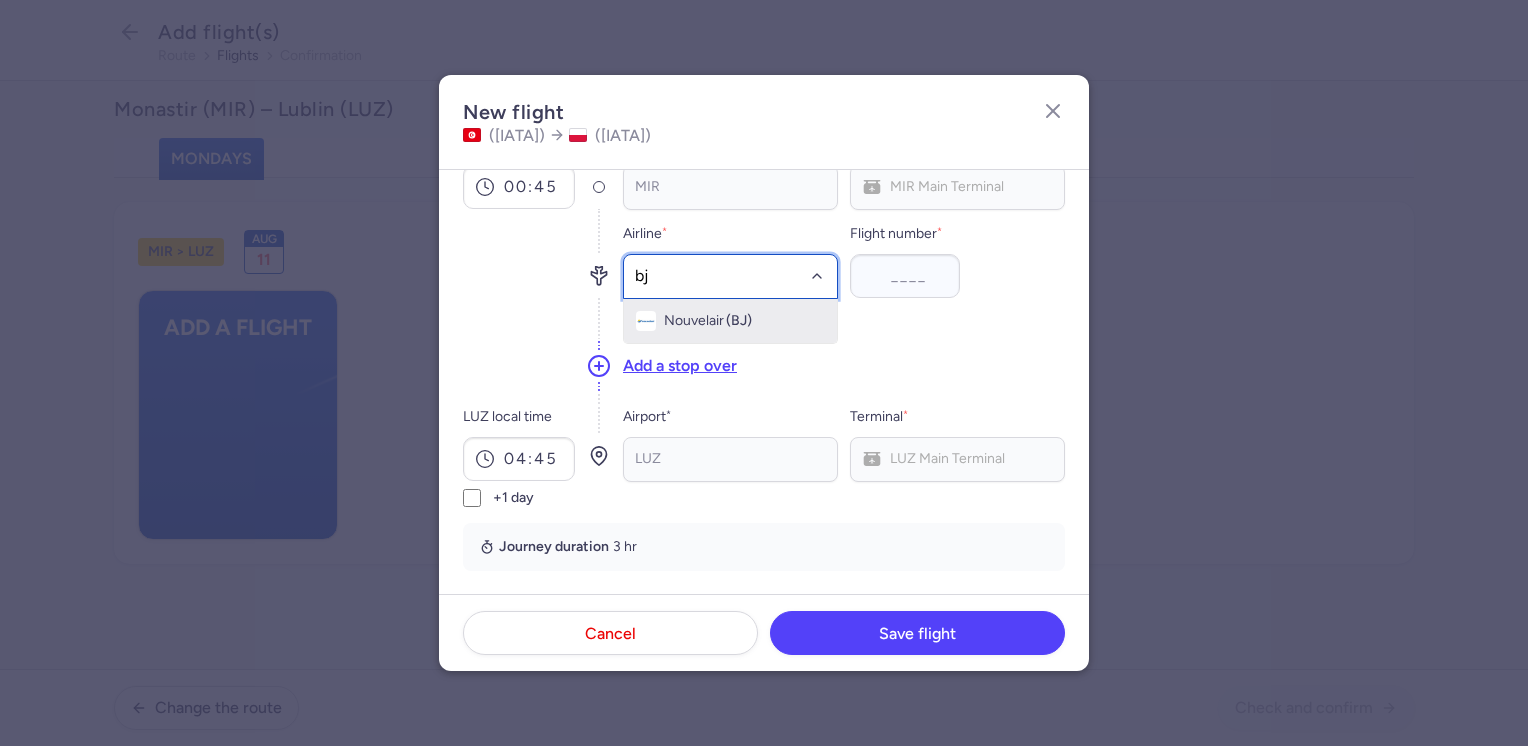 click on "Nouvelair" at bounding box center [694, 321] 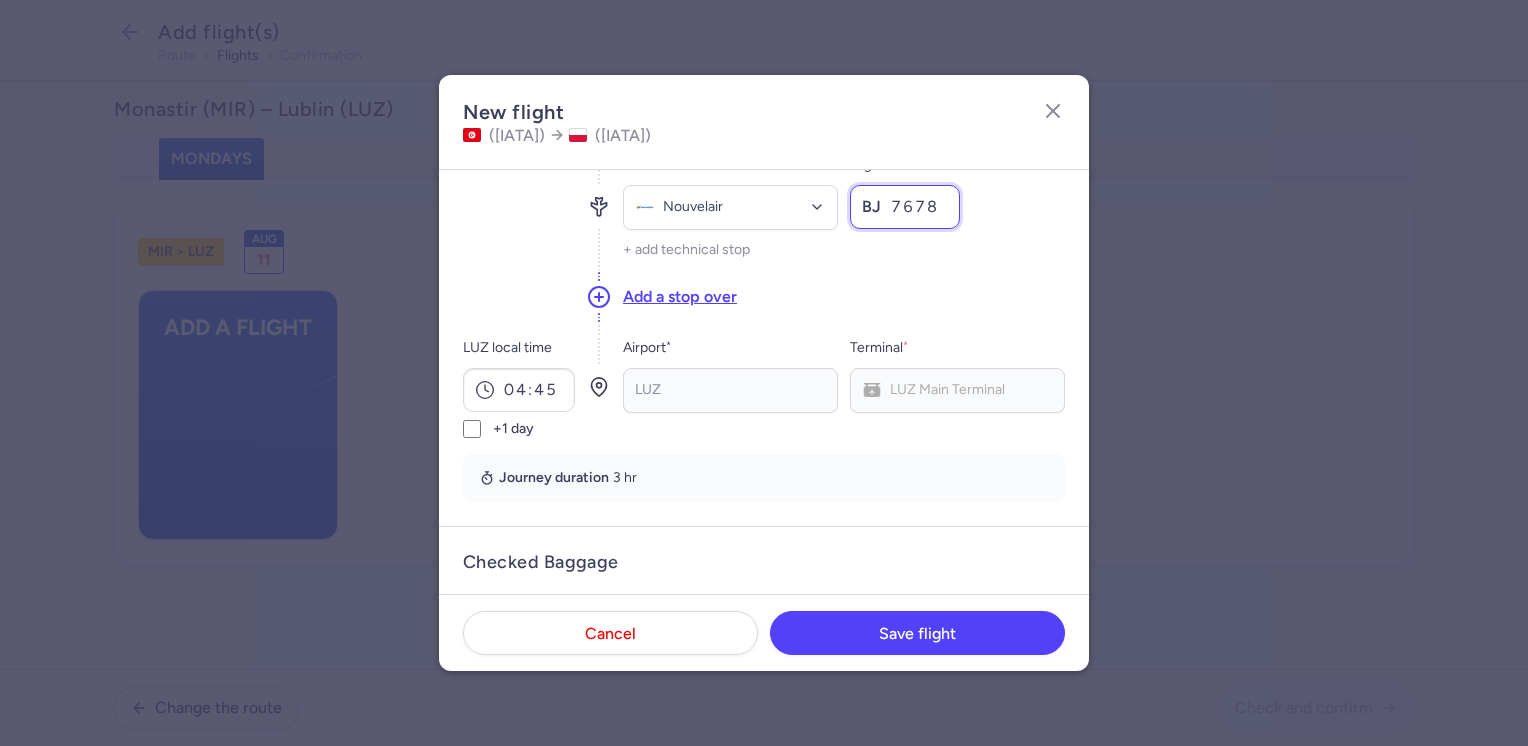 scroll, scrollTop: 300, scrollLeft: 0, axis: vertical 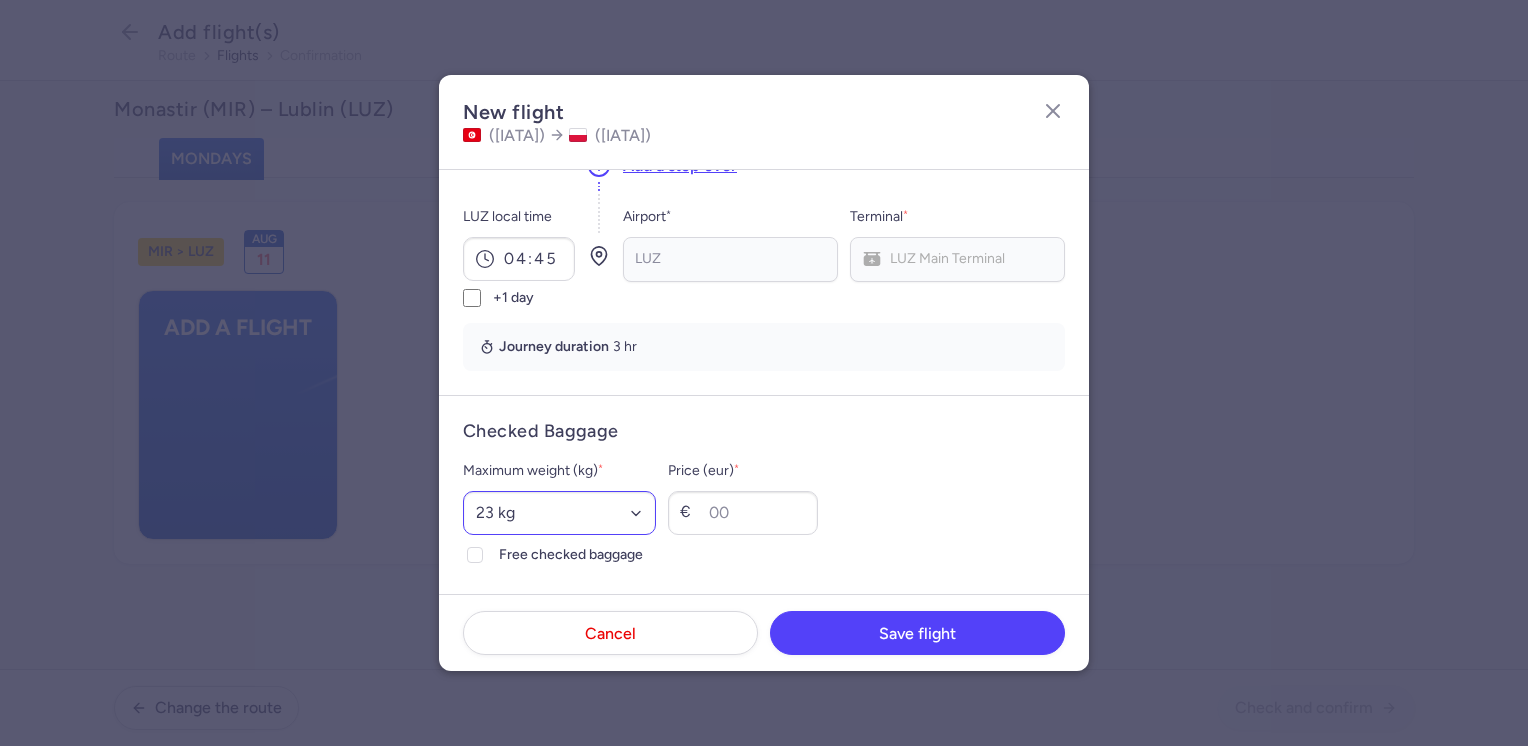 type on "7678" 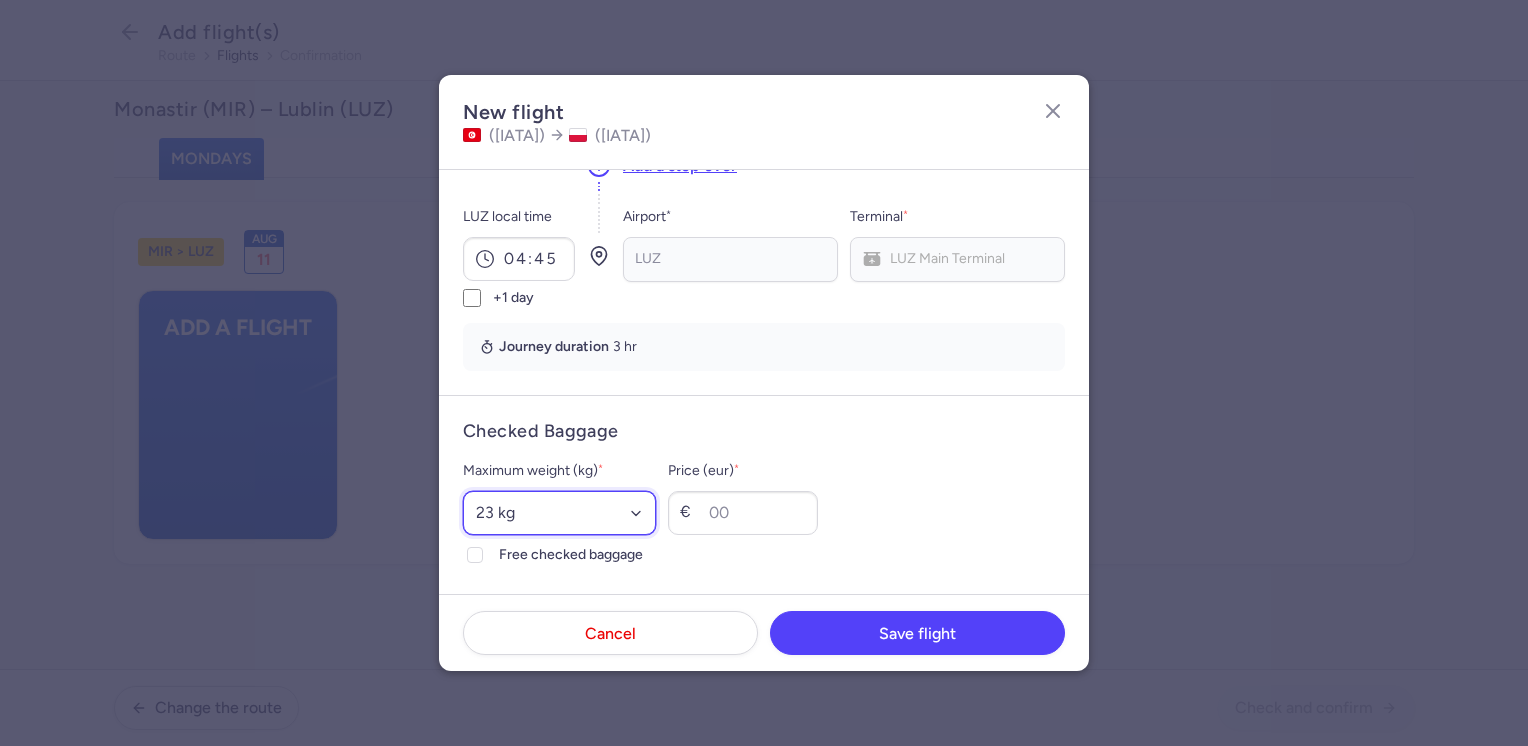 click on "Select an option 15 kg 16 kg 17 kg 18 kg 19 kg 20 kg 21 kg 22 kg 23 kg 24 kg 25 kg 26 kg 27 kg 28 kg 29 kg 30 kg 31 kg 32 kg 33 kg 34 kg 35 kg" at bounding box center (559, 513) 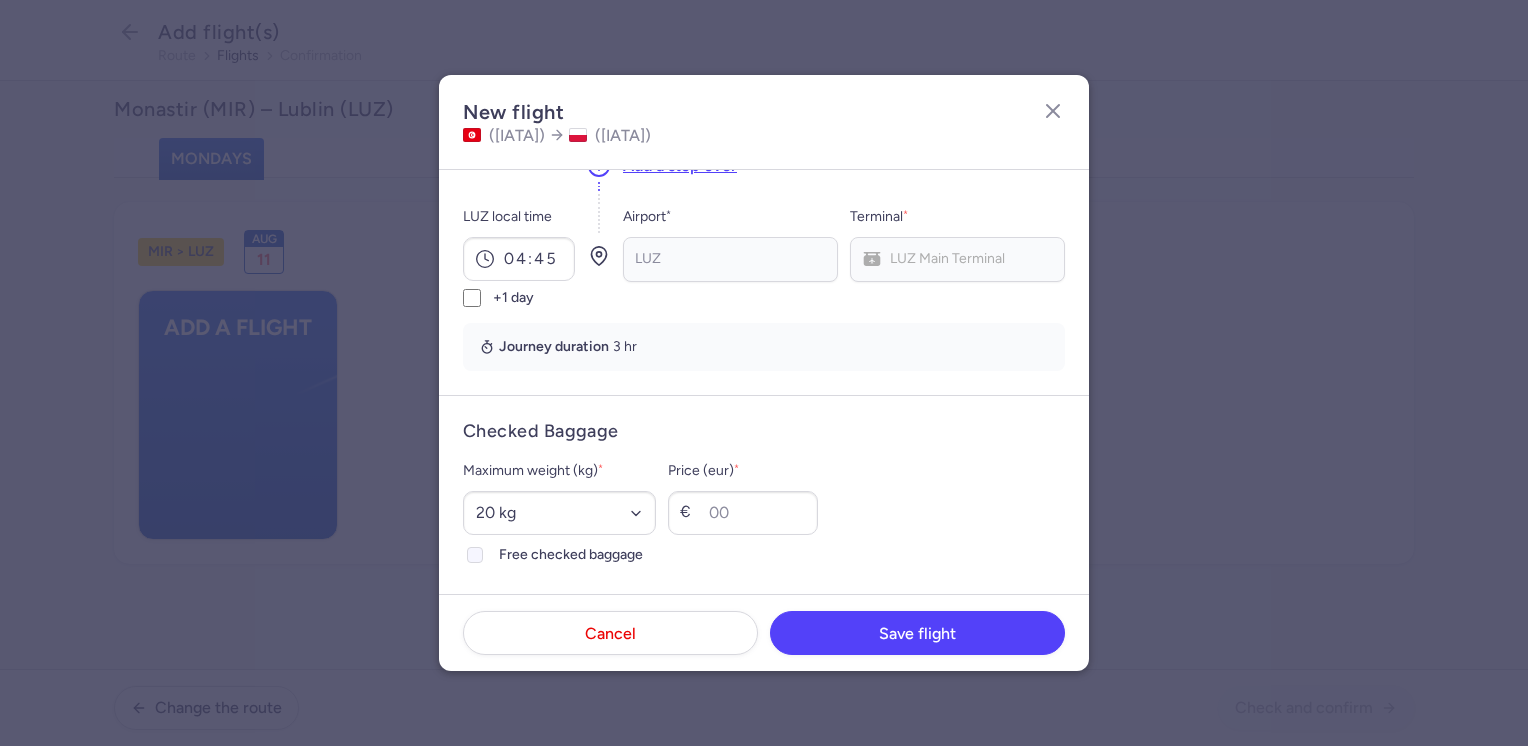 click on "Free checked baggage" 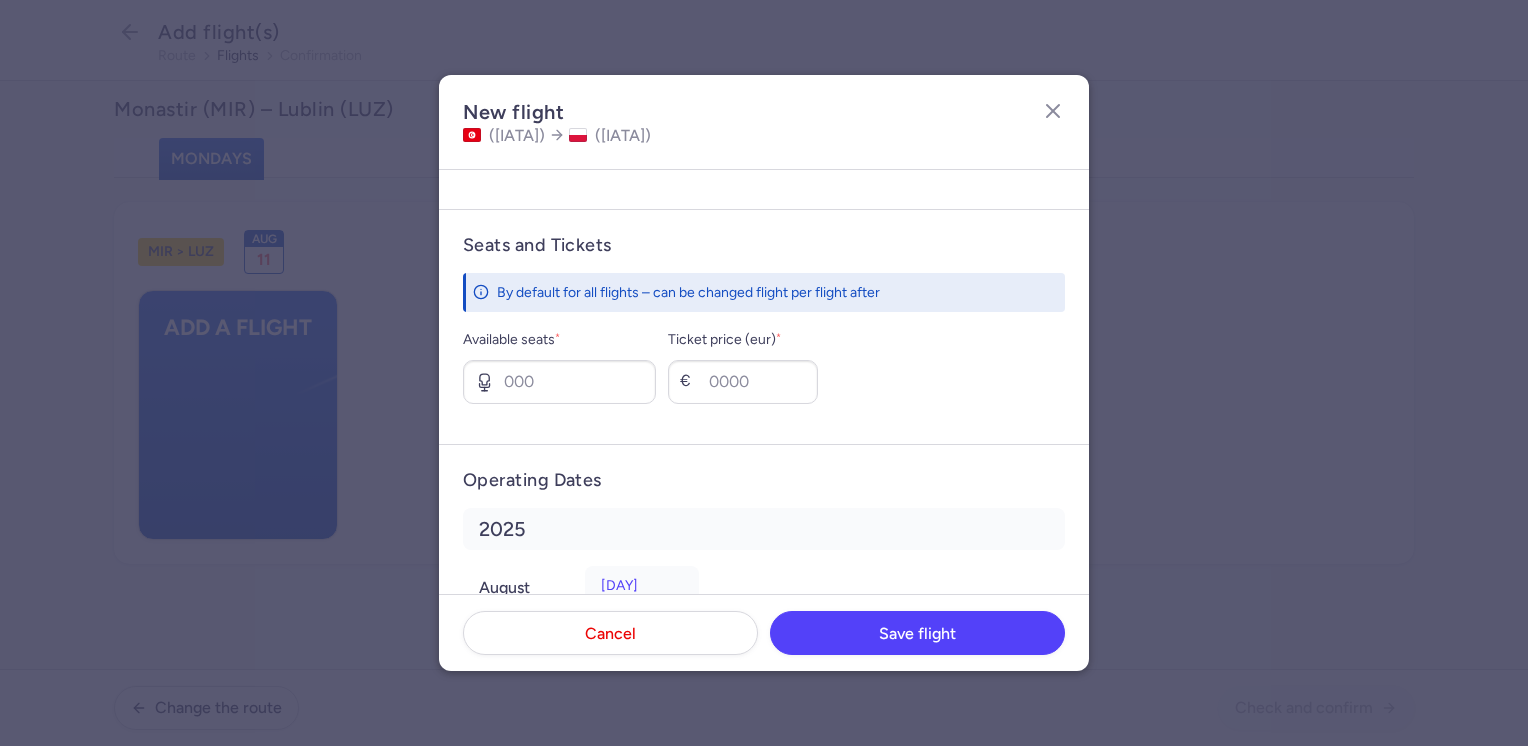 scroll, scrollTop: 700, scrollLeft: 0, axis: vertical 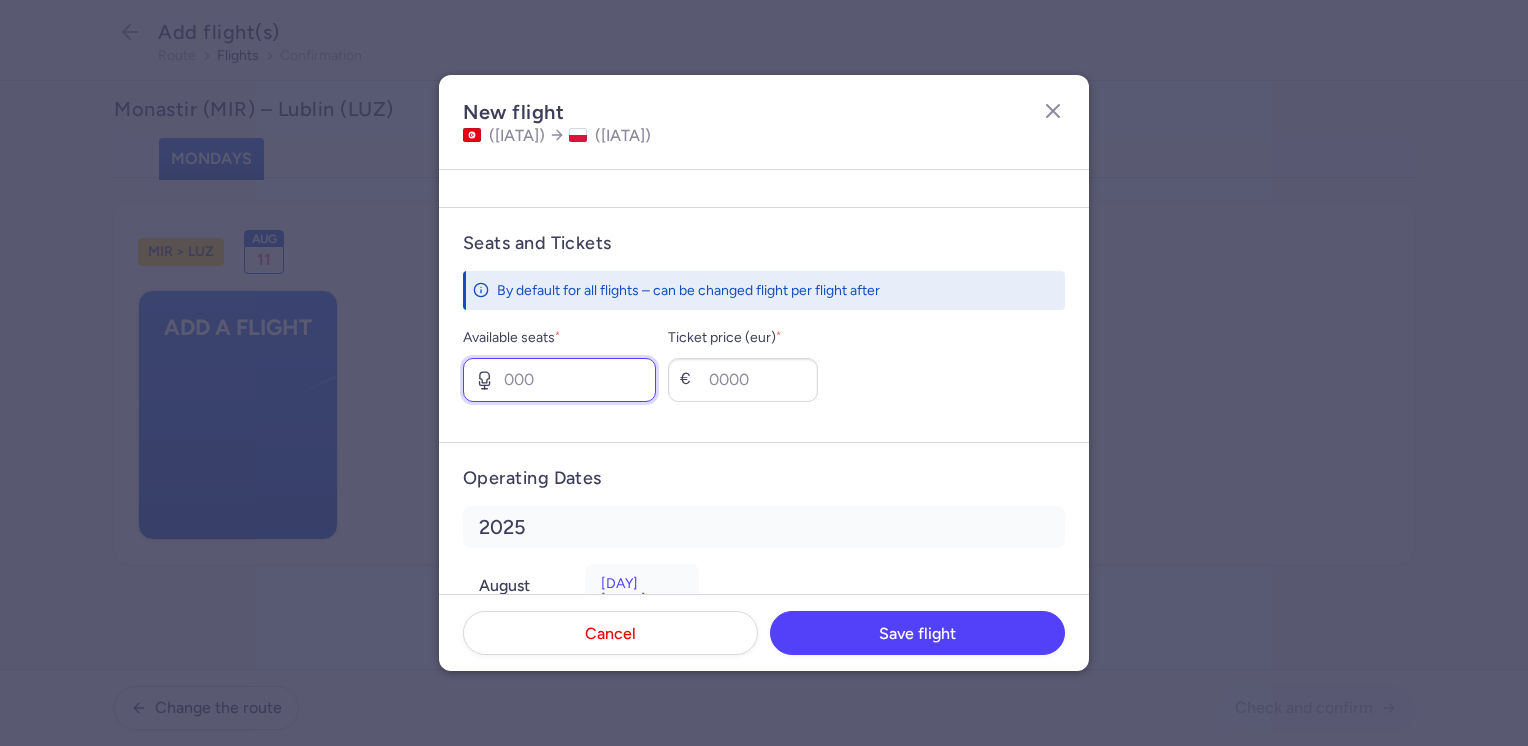 click on "Available seats  *" at bounding box center [559, 380] 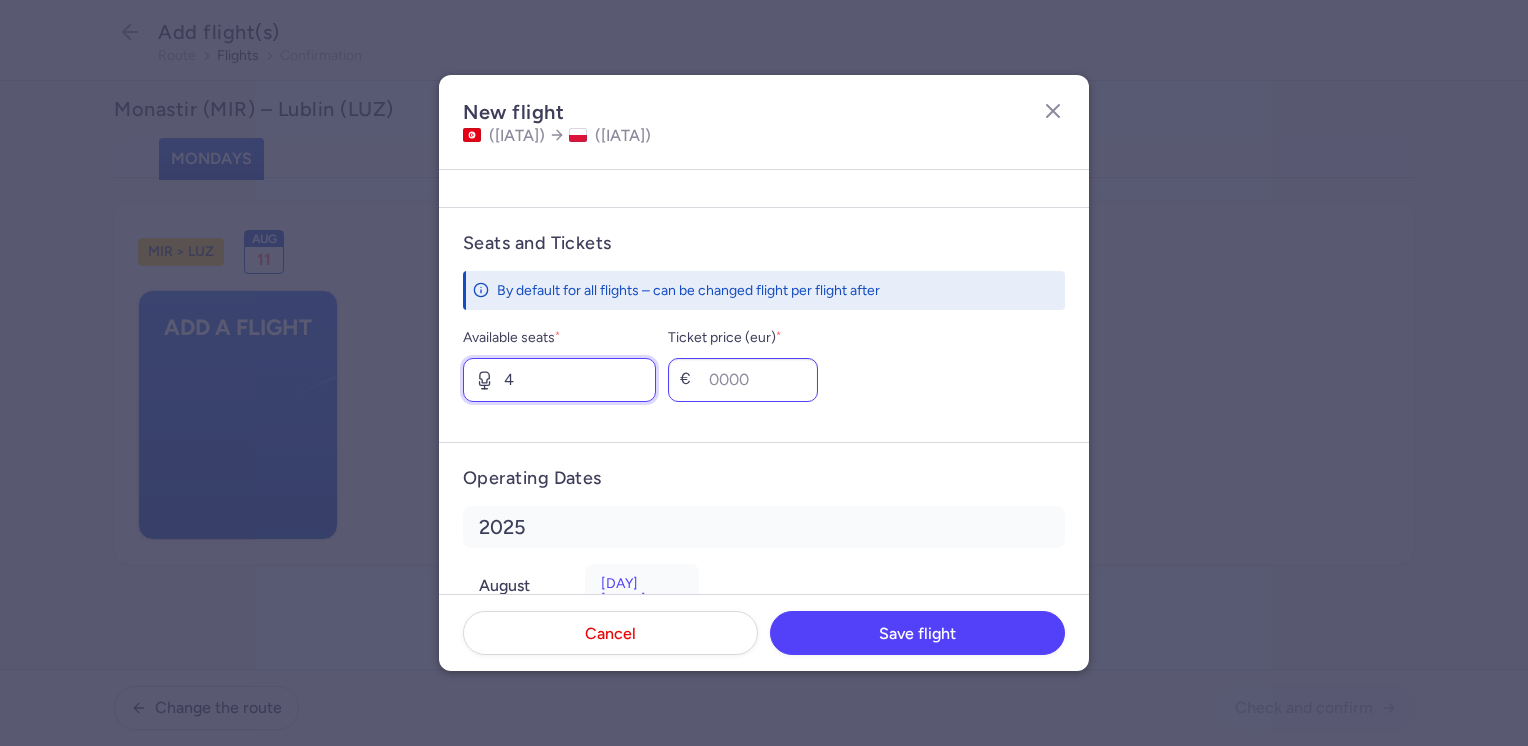 type on "4" 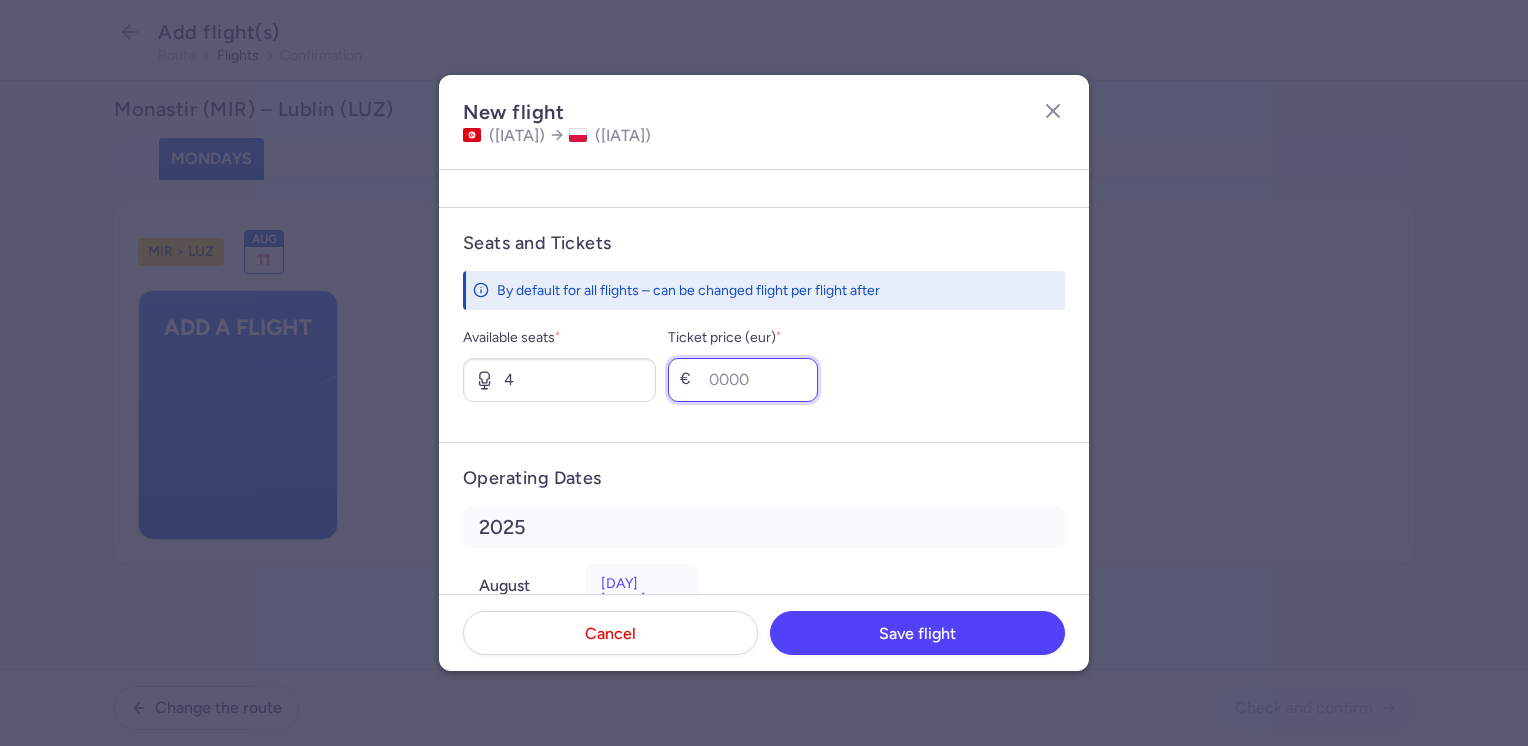 click on "Ticket price (eur)  *" at bounding box center [743, 380] 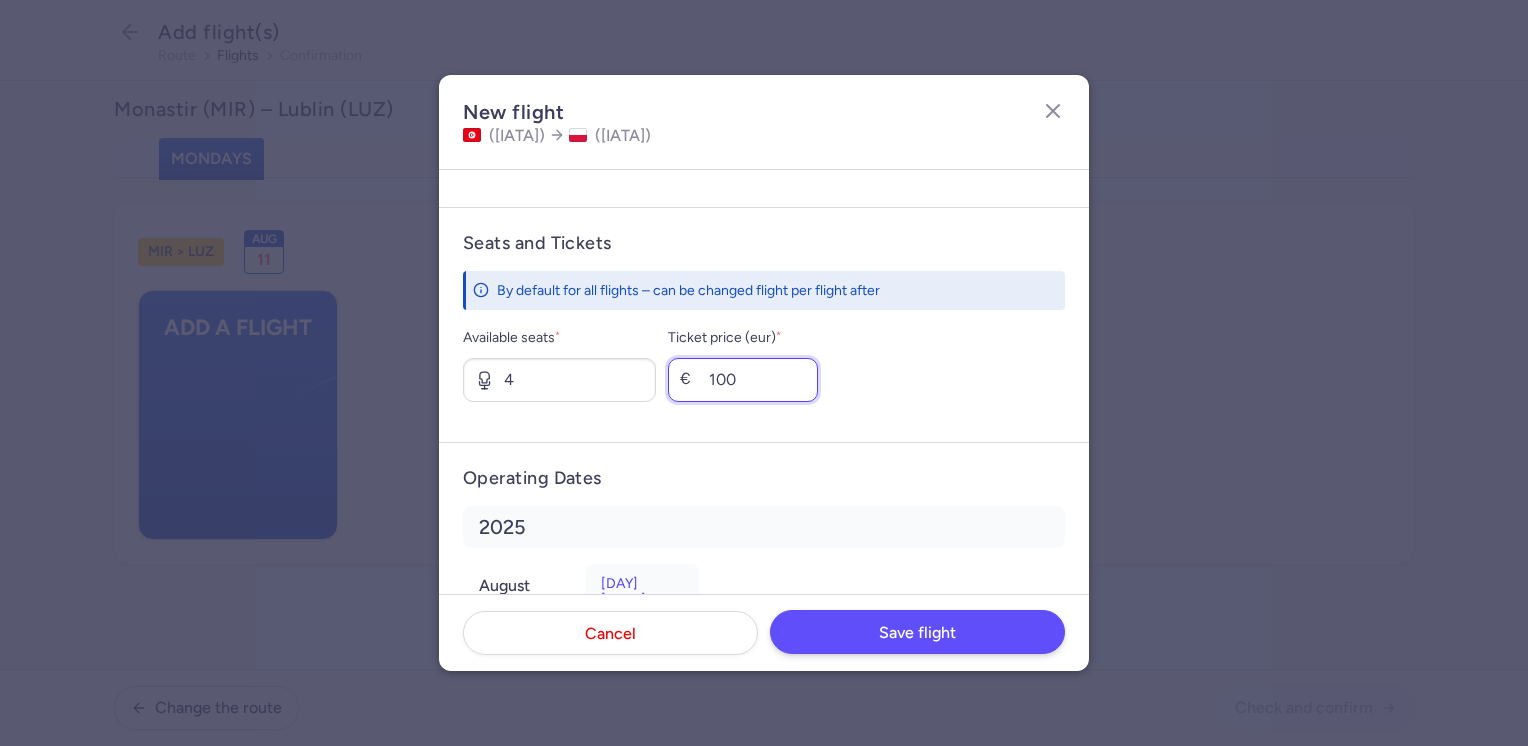 type on "100" 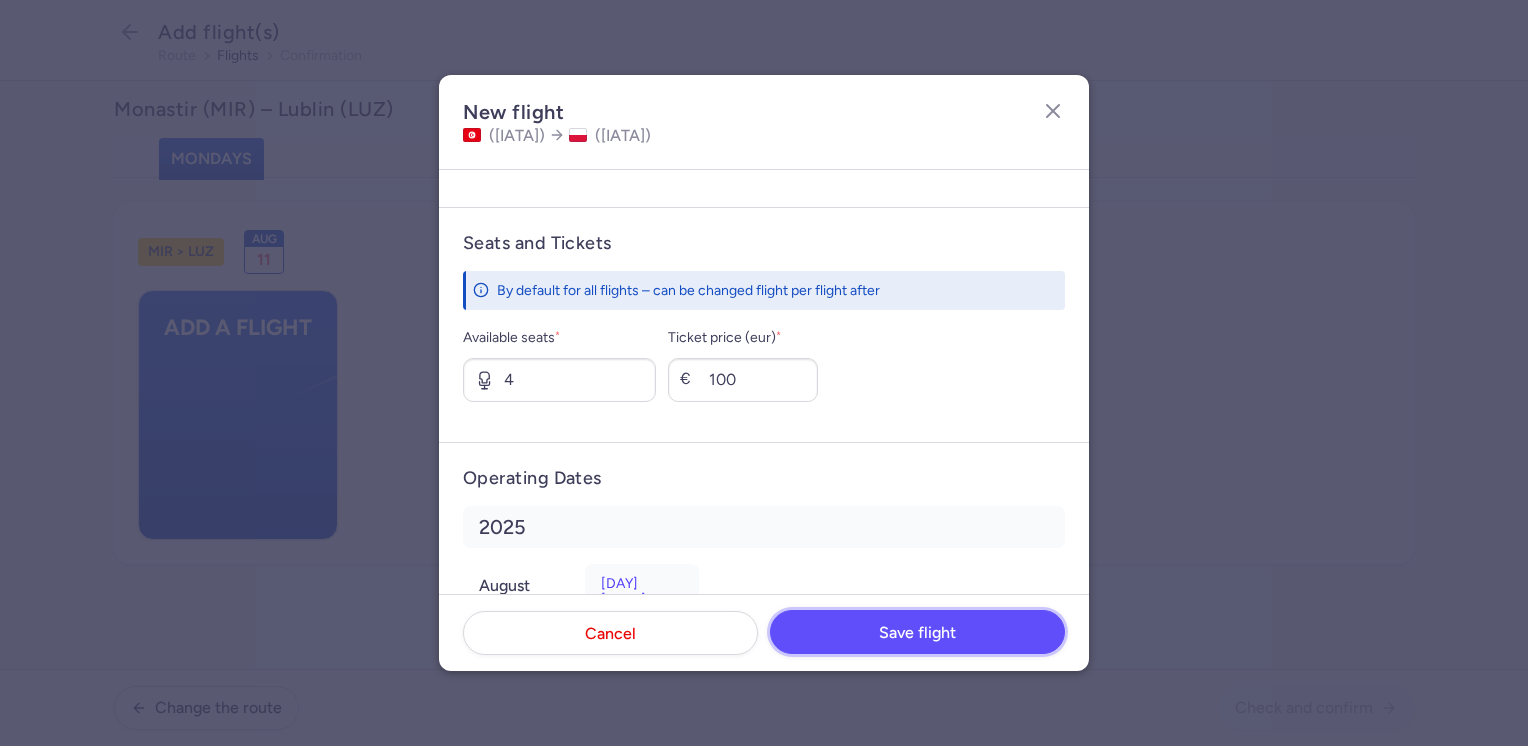 click on "Save flight" at bounding box center [917, 633] 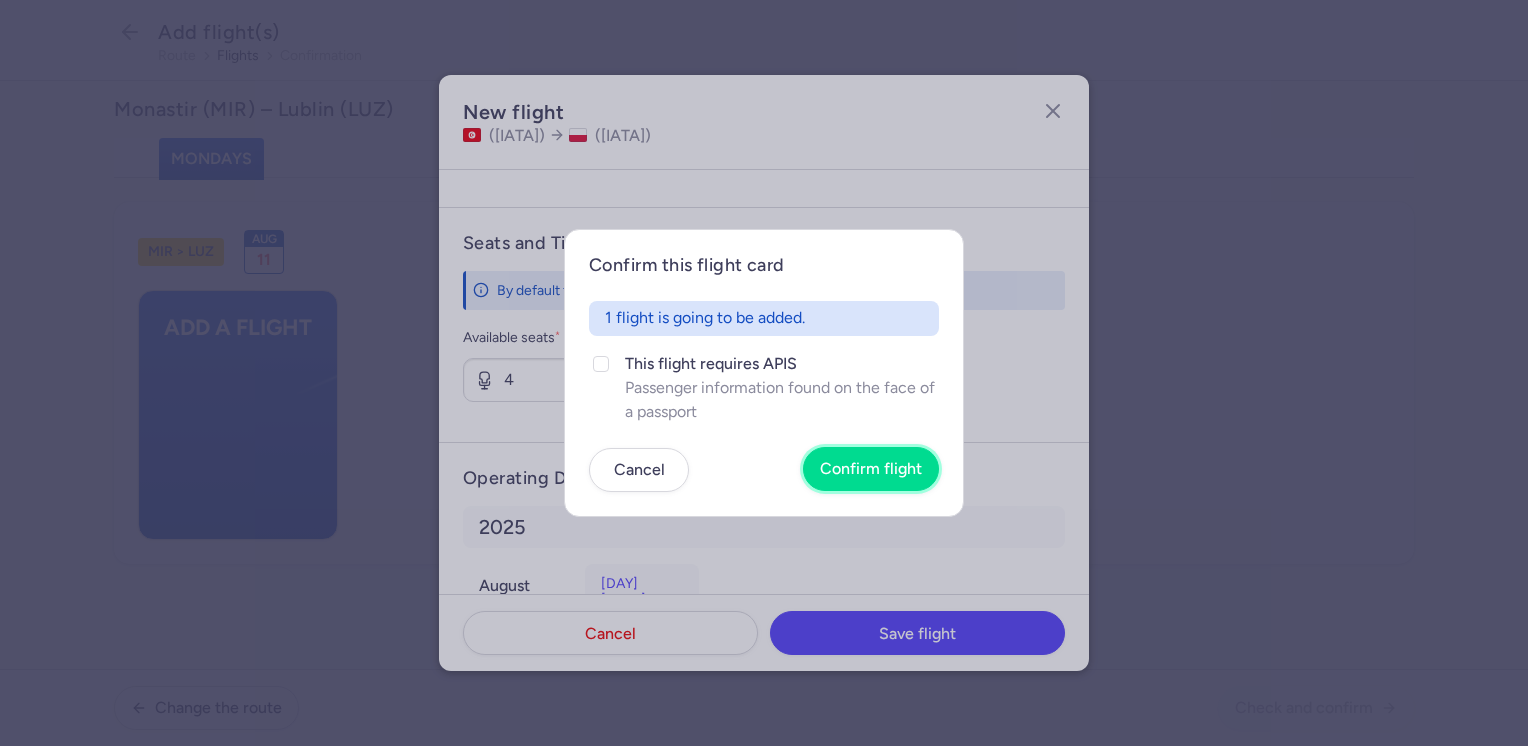 click on "Confirm flight" at bounding box center [871, 469] 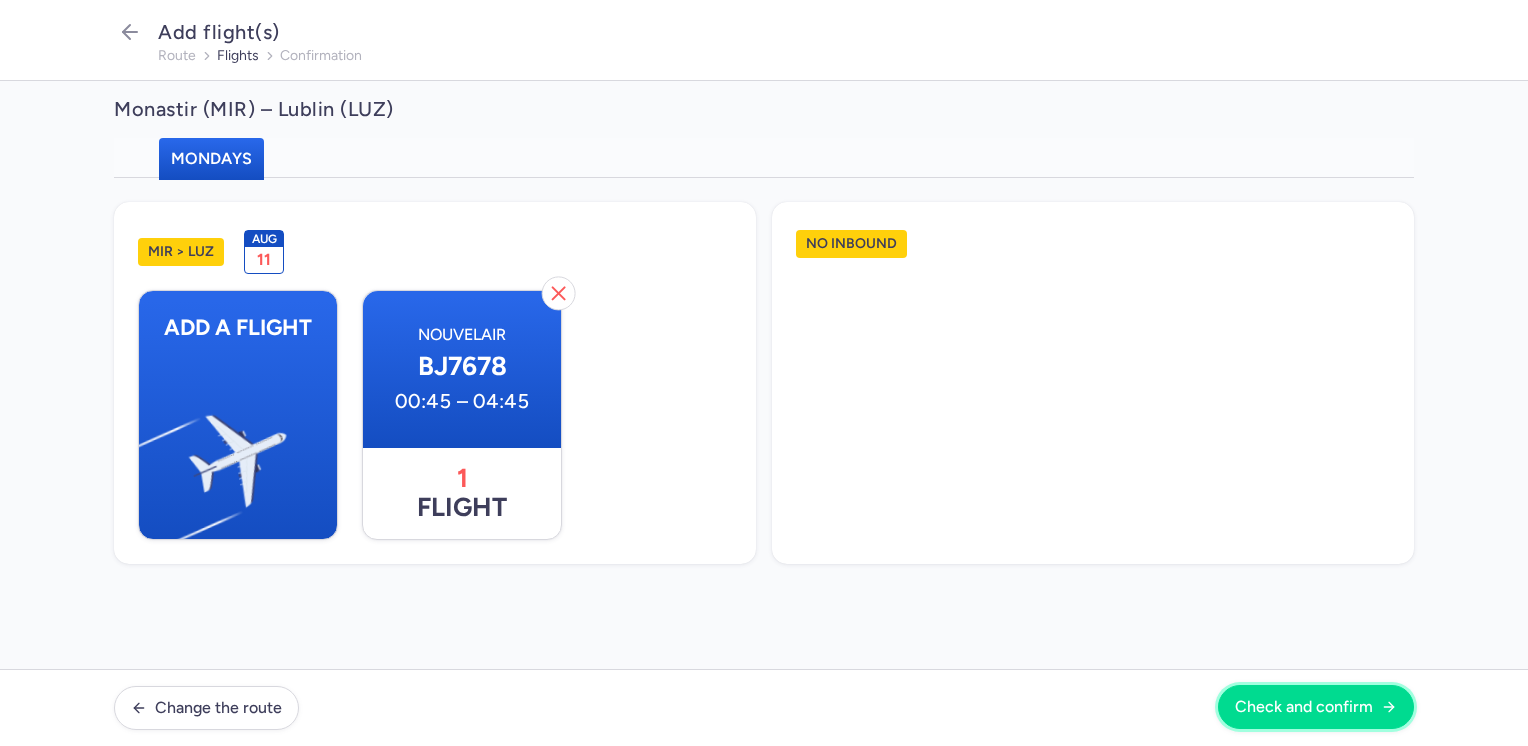 click on "Check and confirm" at bounding box center (1304, 707) 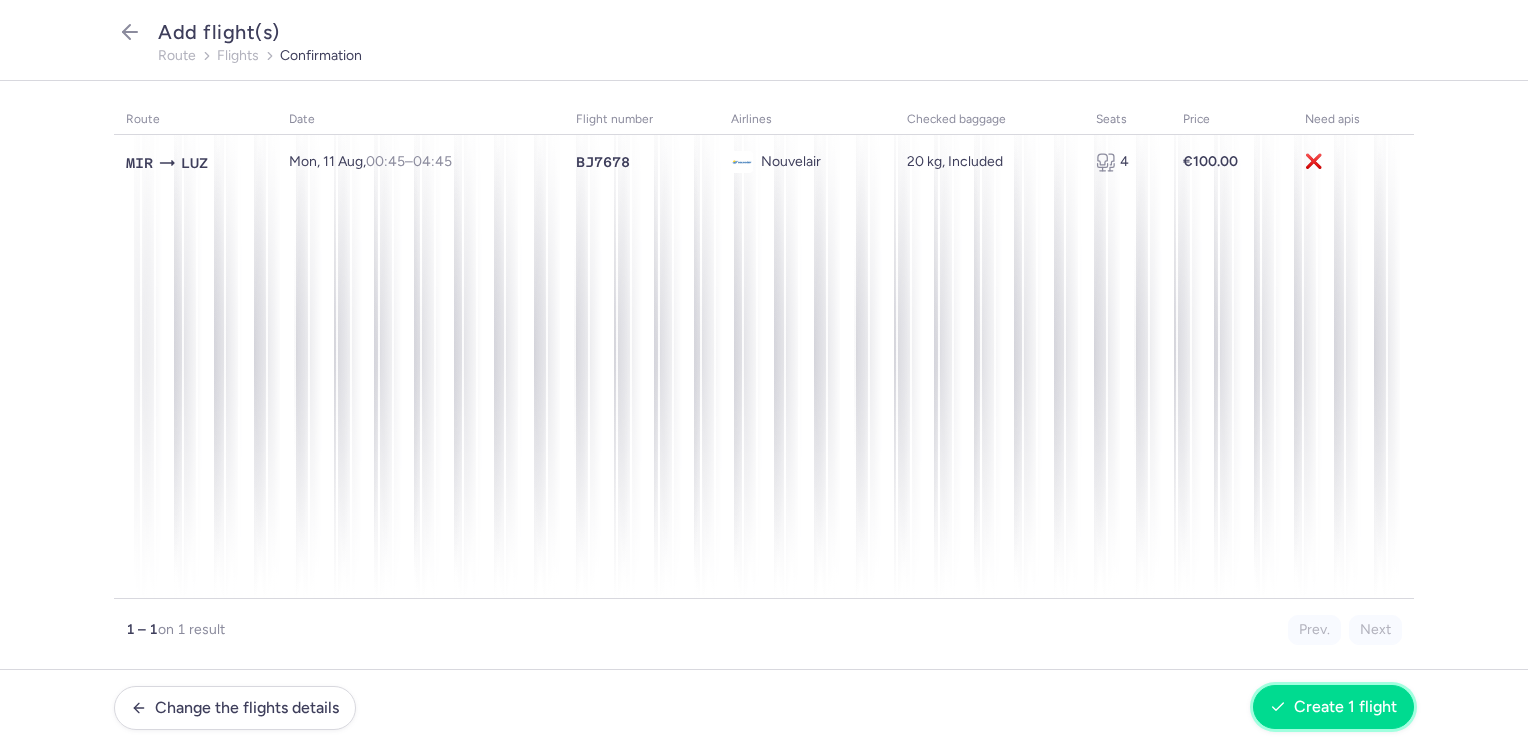click on "Create 1 flight" at bounding box center (1345, 707) 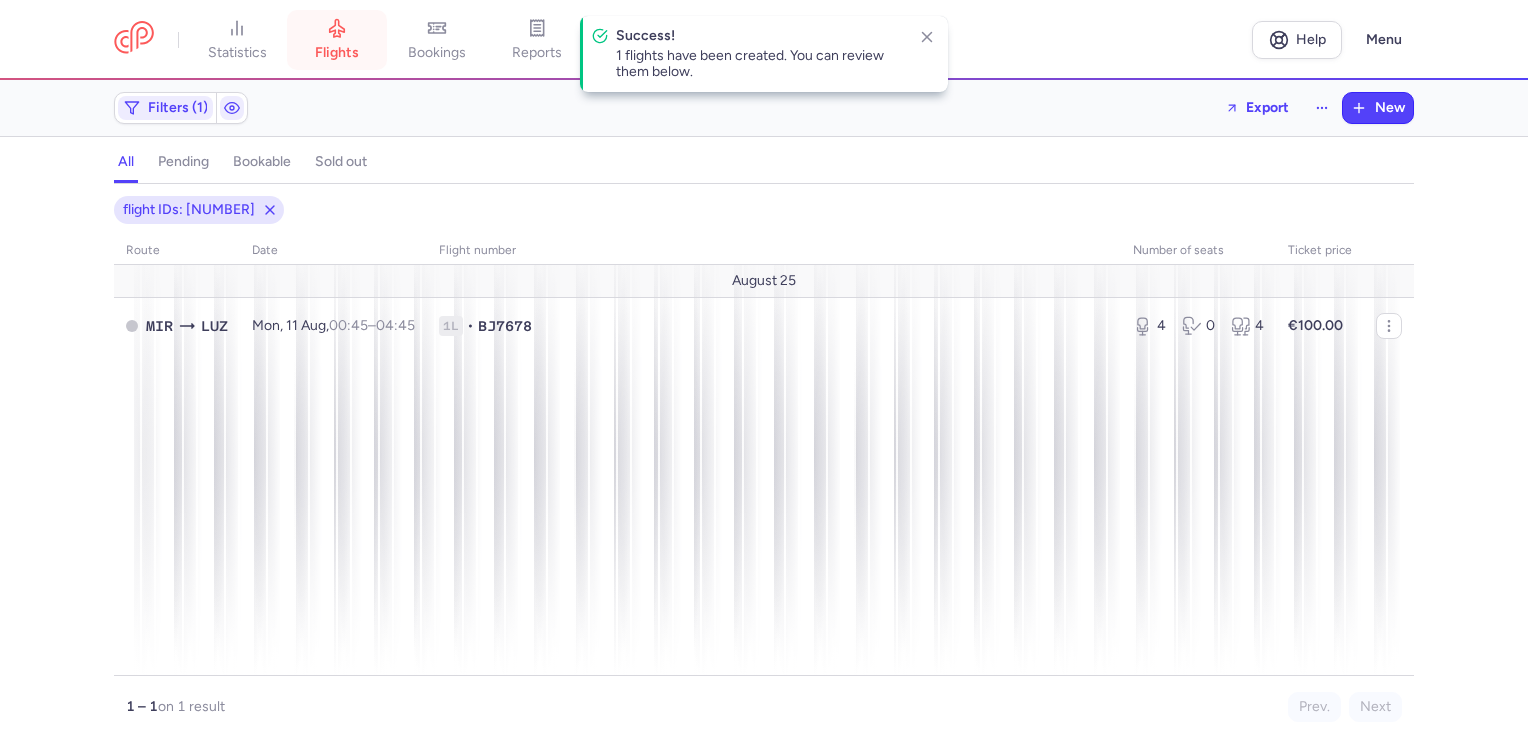 drag, startPoint x: 336, startPoint y: 34, endPoint x: 355, endPoint y: 34, distance: 19 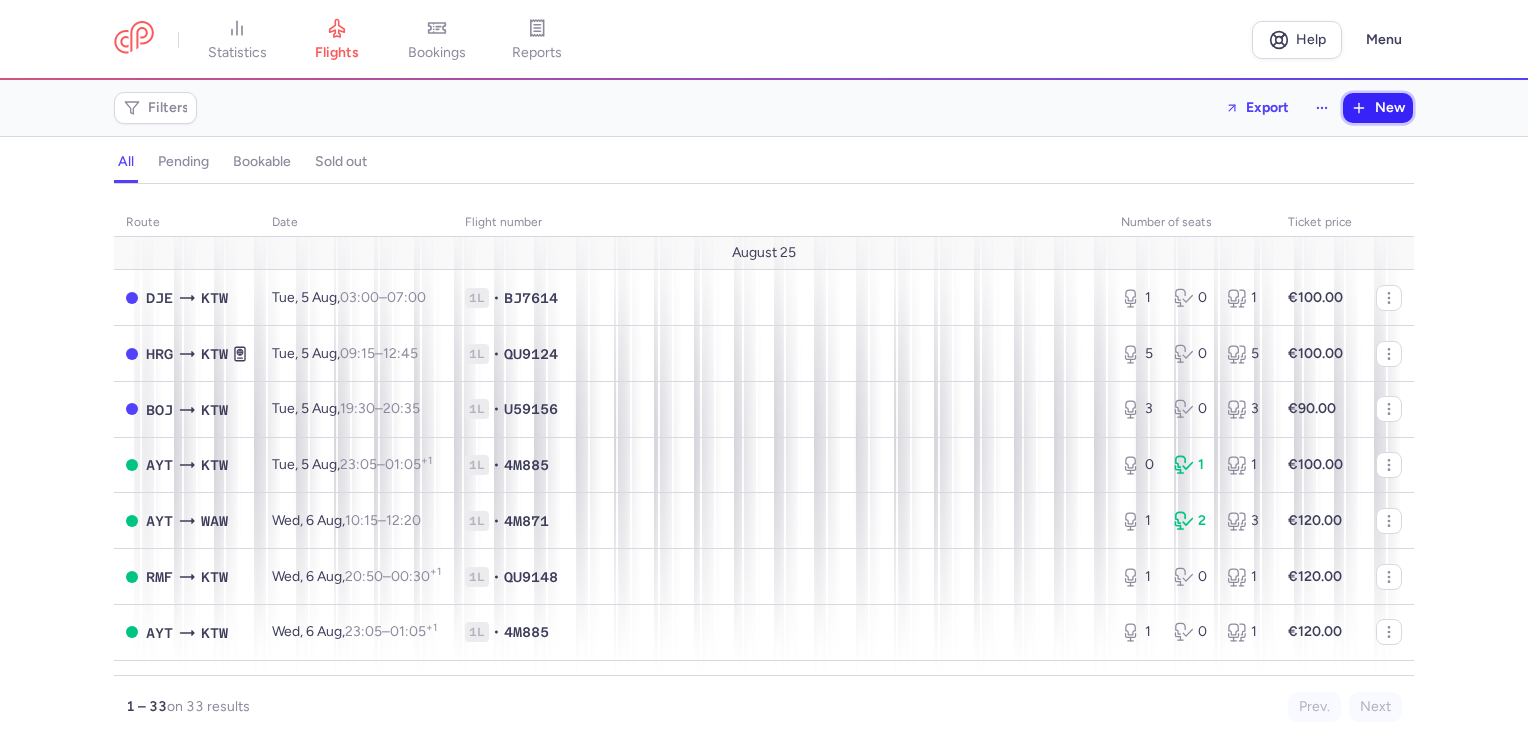 click on "New" at bounding box center (1390, 108) 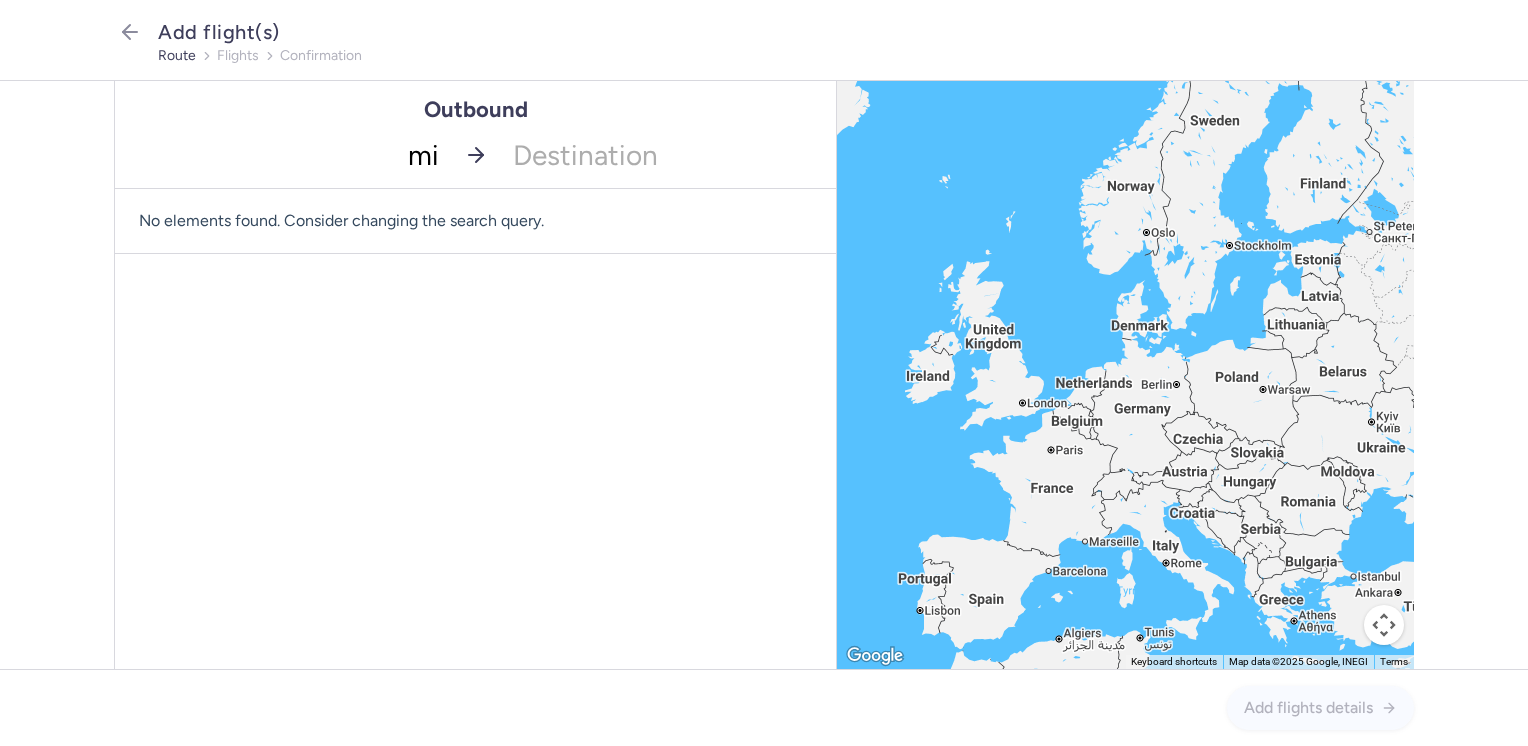type on "mir" 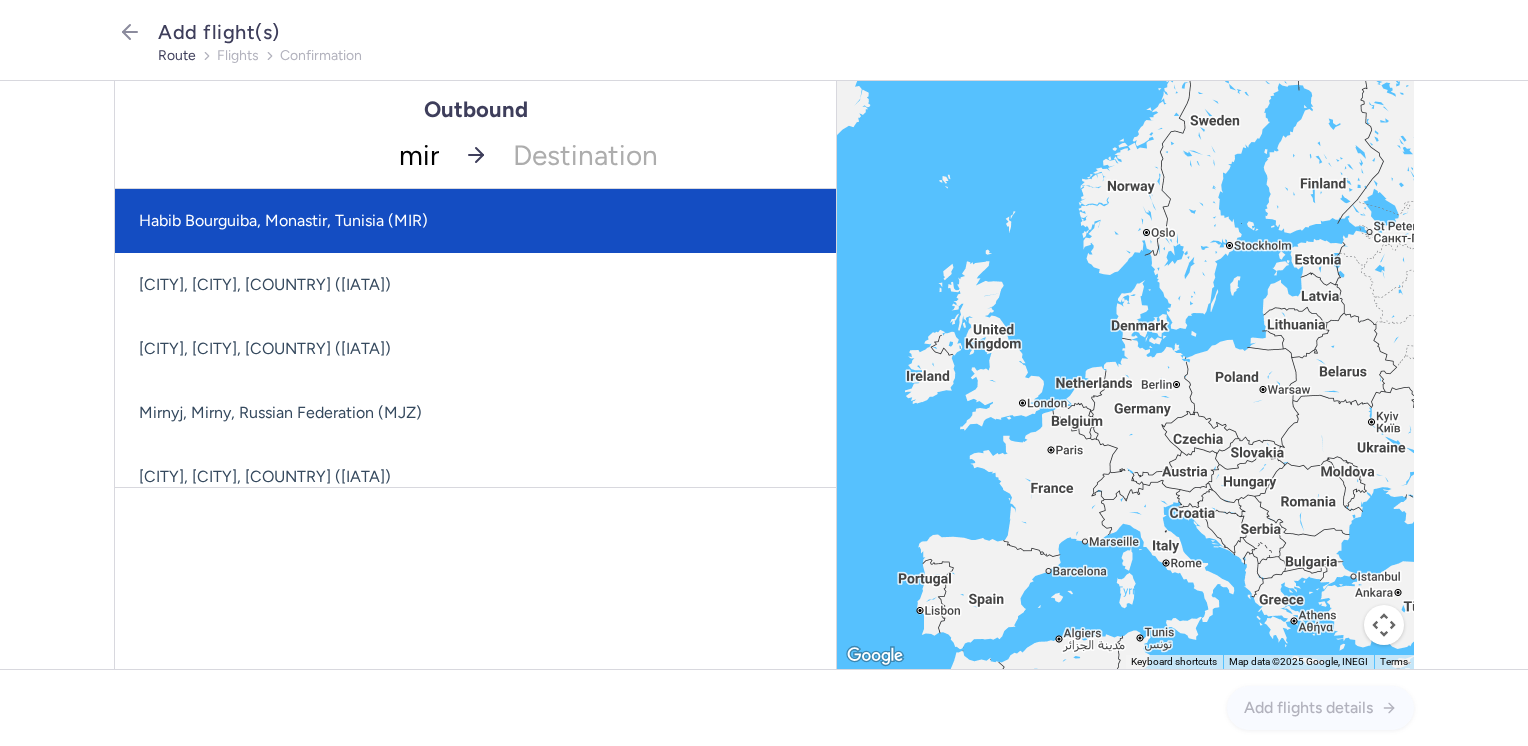 click on "Habib Bourguiba, Monastir, Tunisia (MIR)" 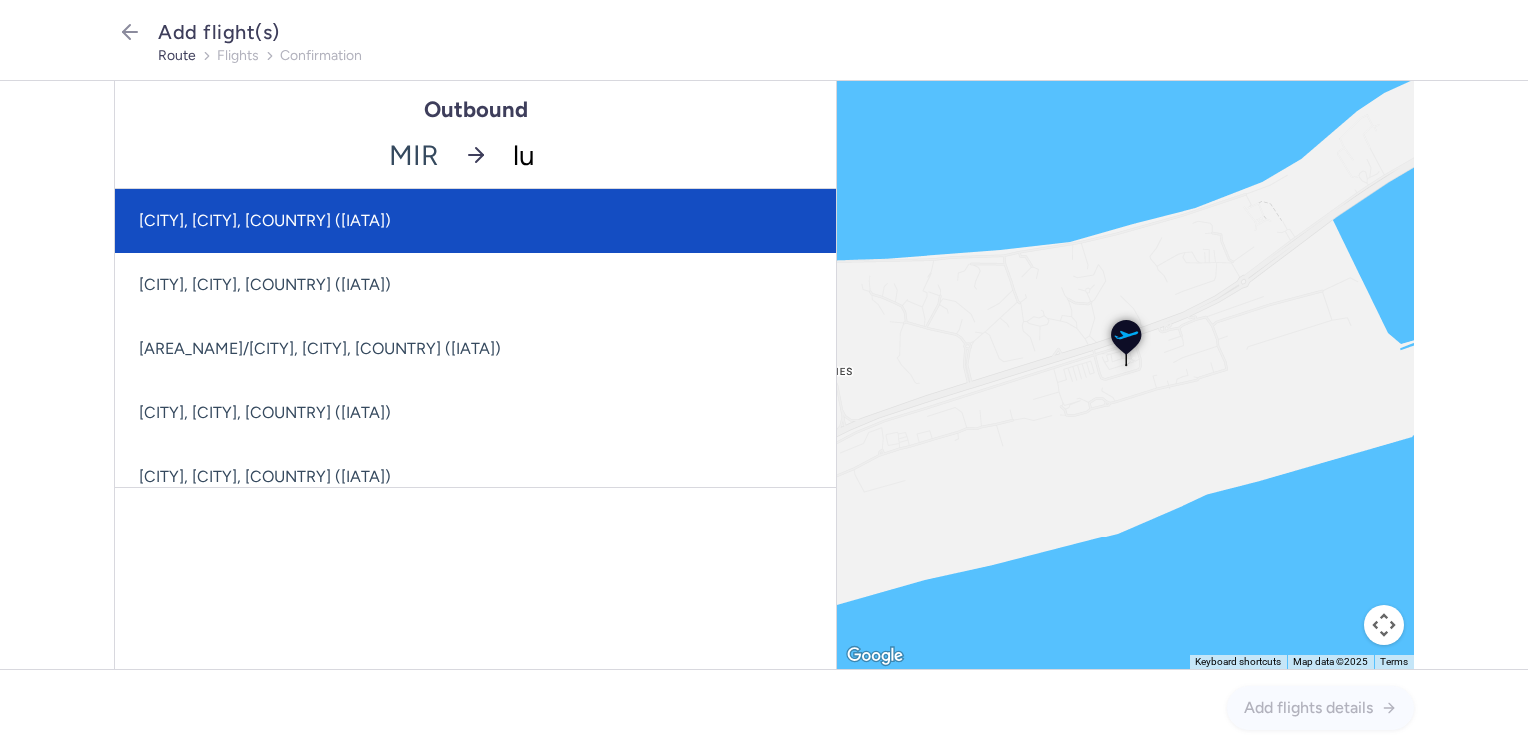 type on "luz" 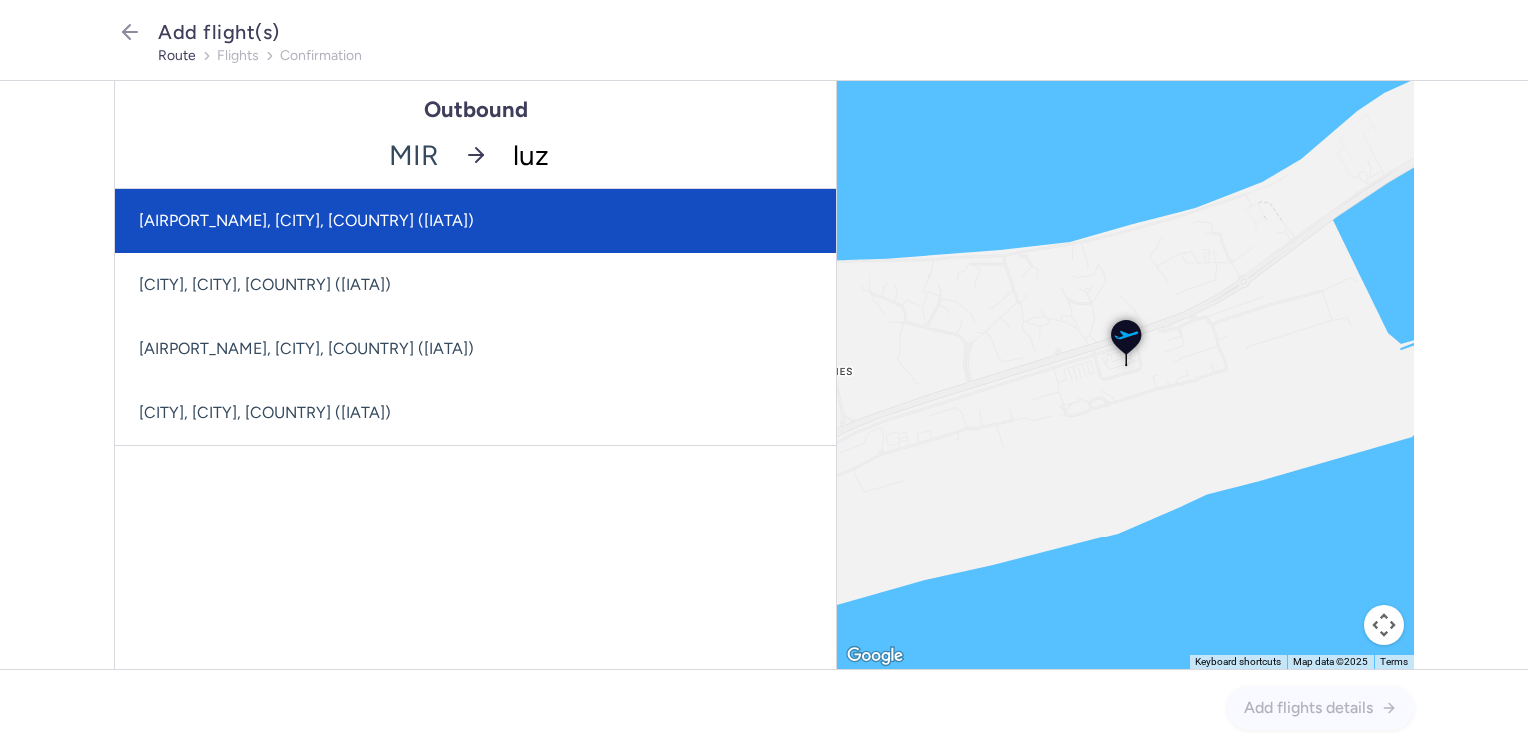 click on "[AIRPORT_NAME], [CITY], [COUNTRY] ([IATA])" 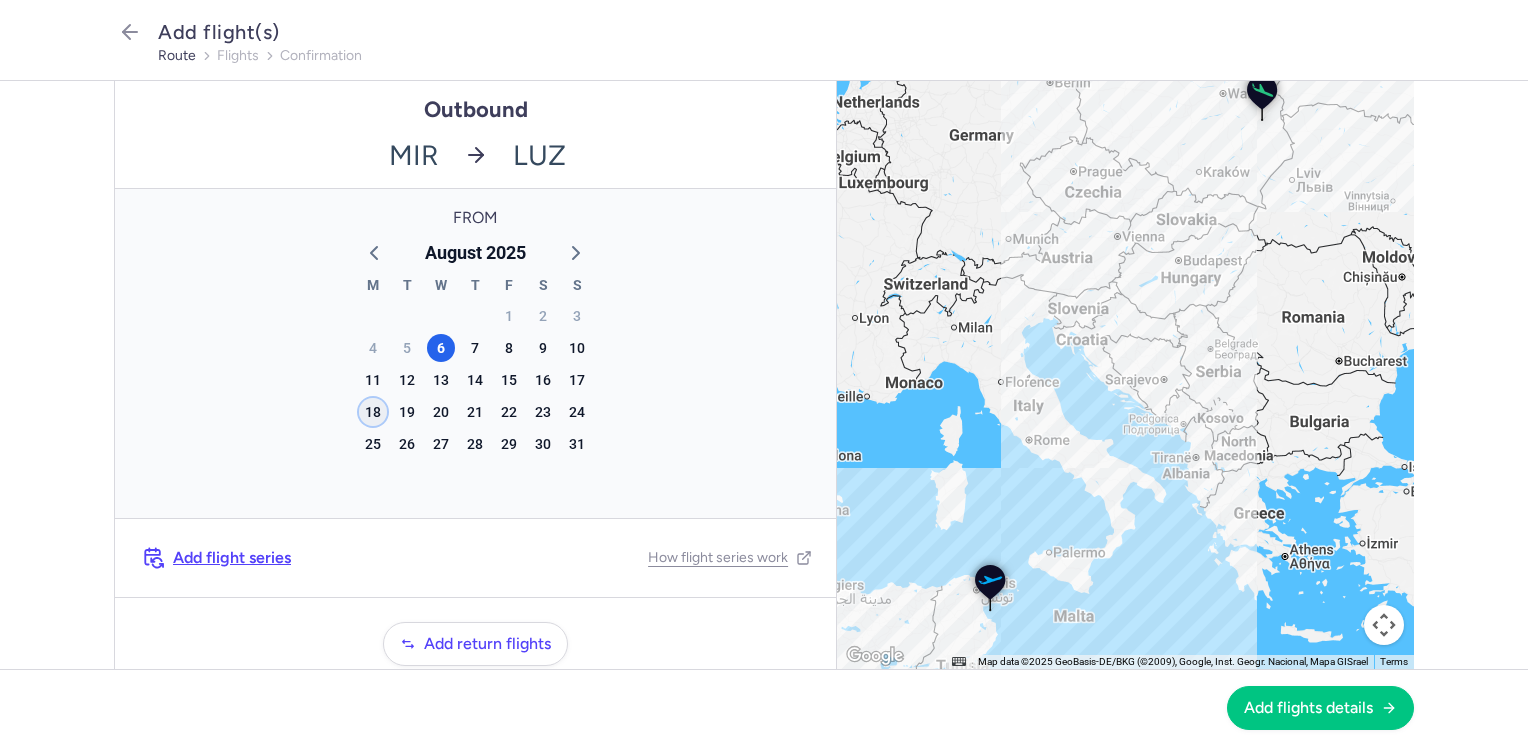 click on "18" 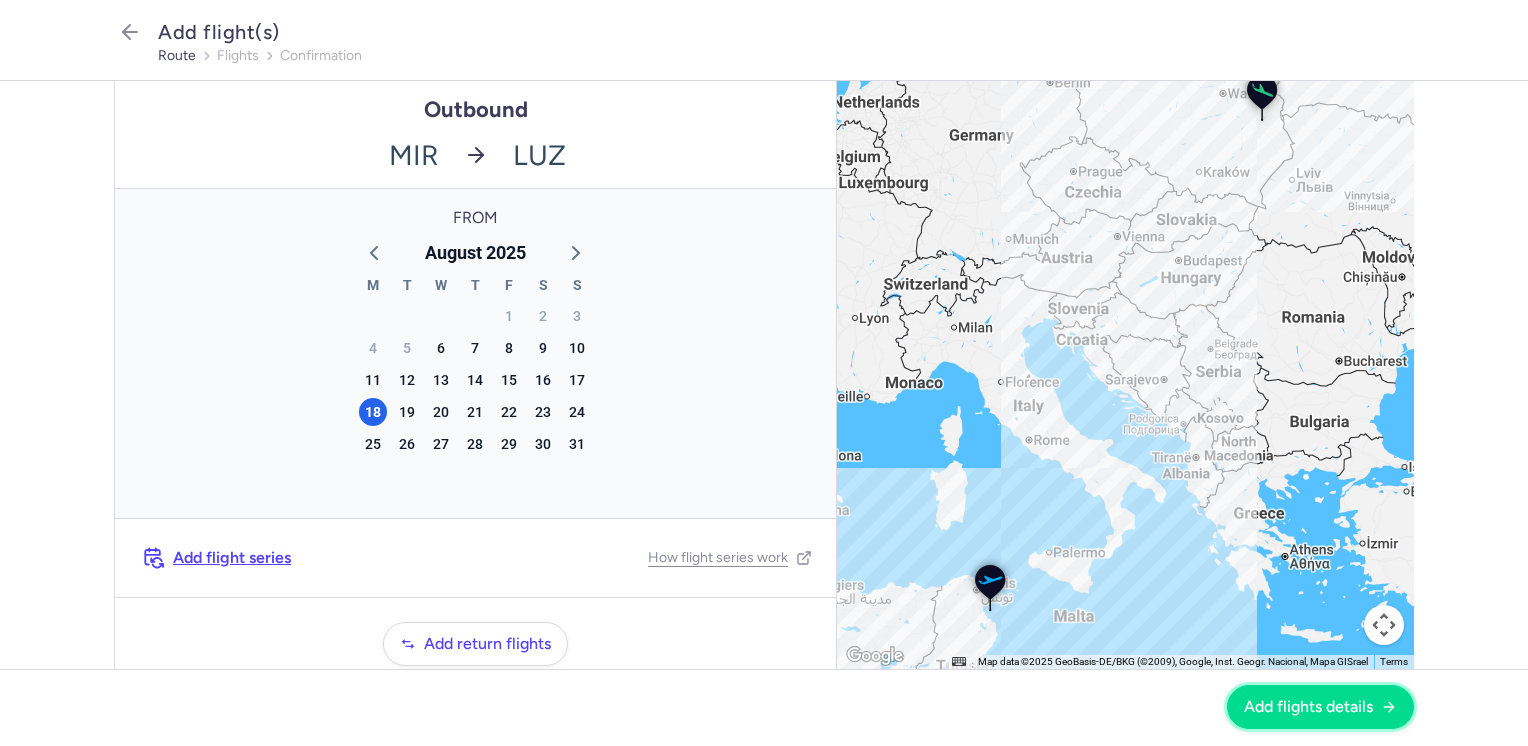 click on "Add flights details" at bounding box center [1320, 707] 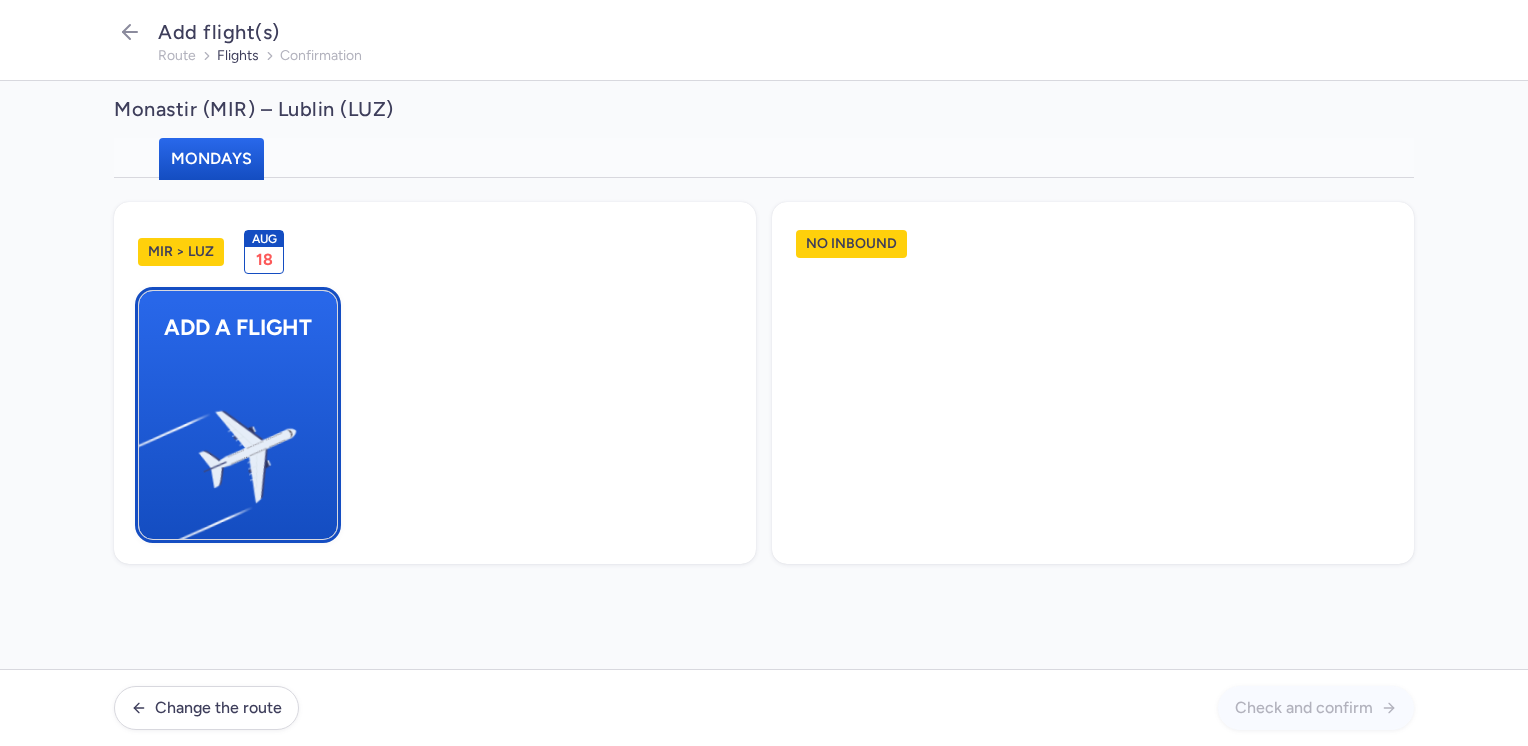 click at bounding box center (149, 448) 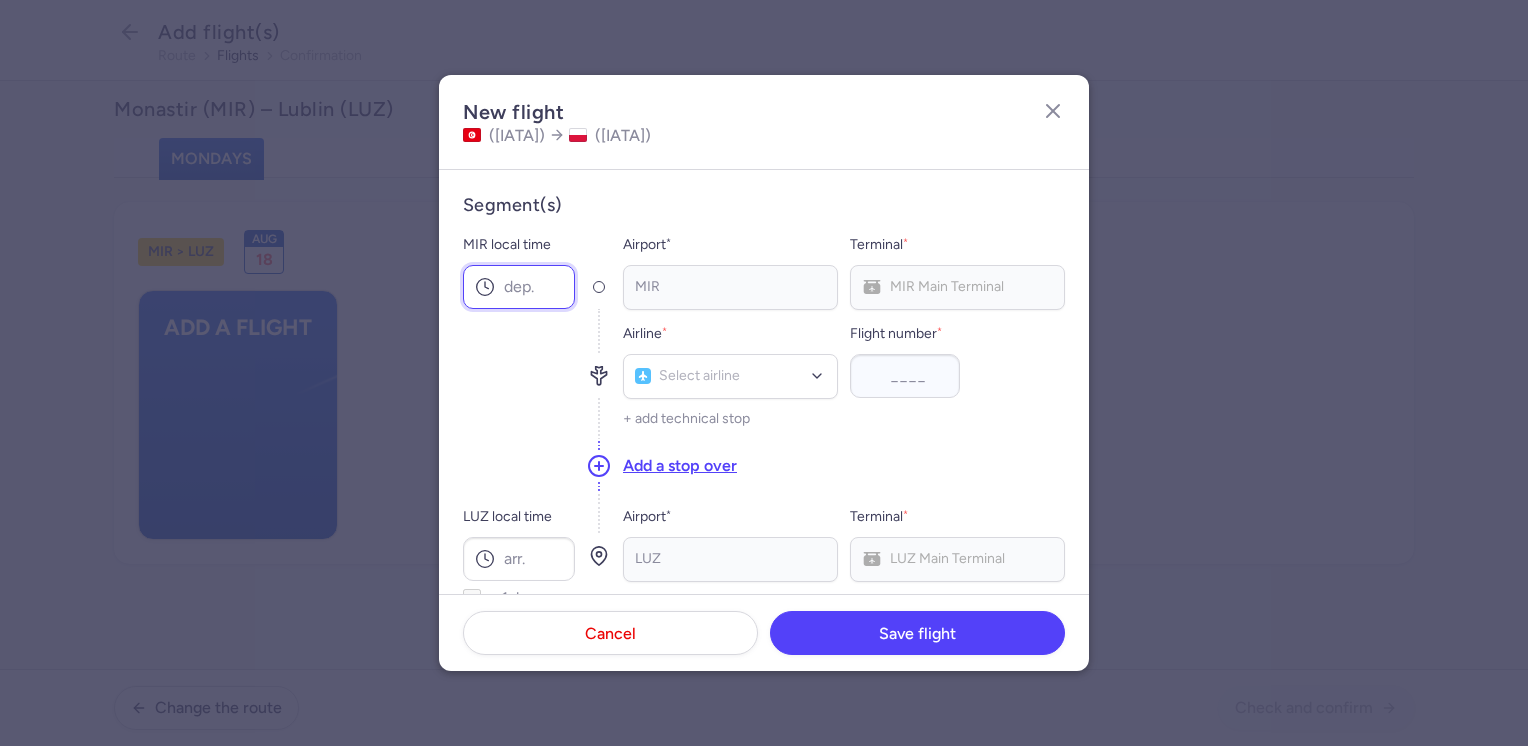 click on "MIR local time" at bounding box center [519, 287] 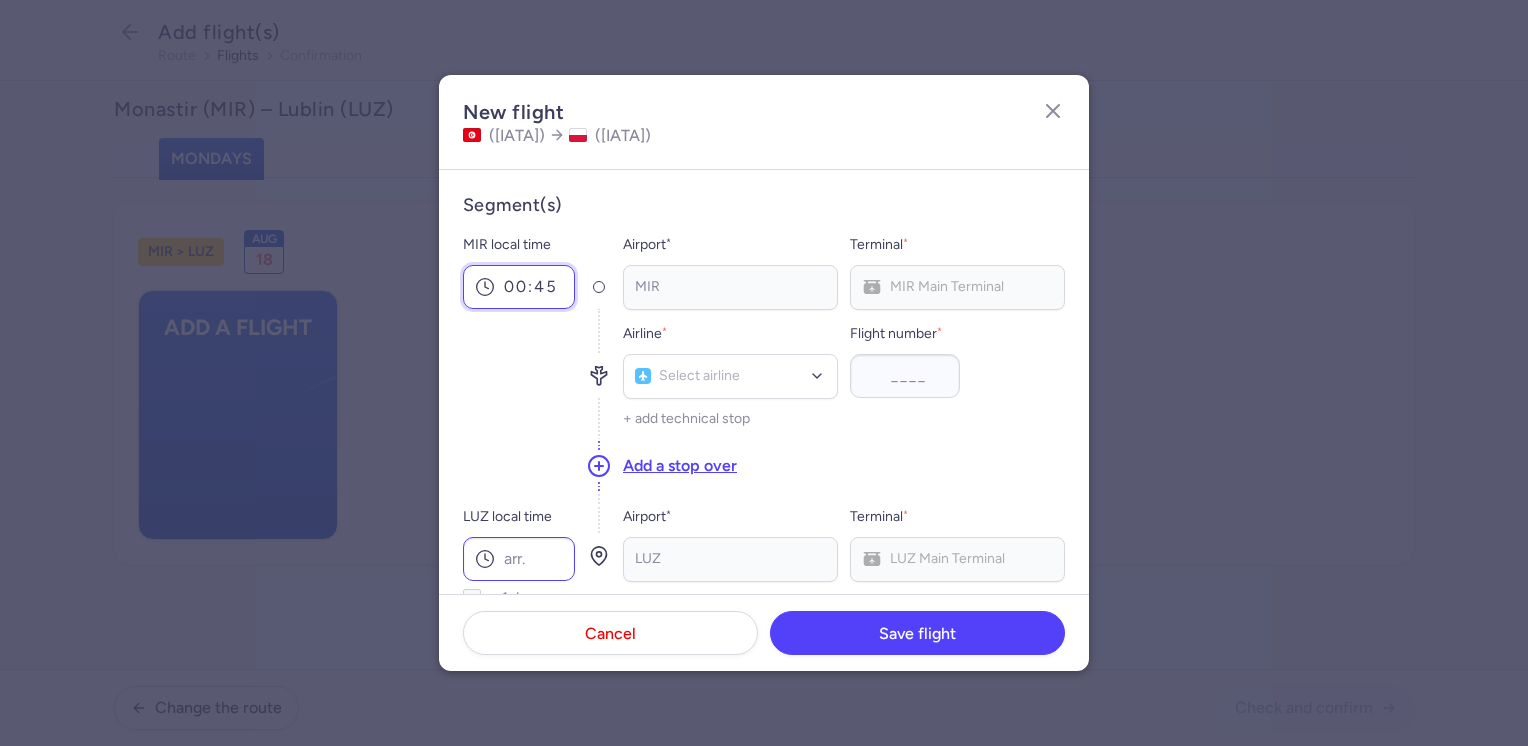 type on "00:45" 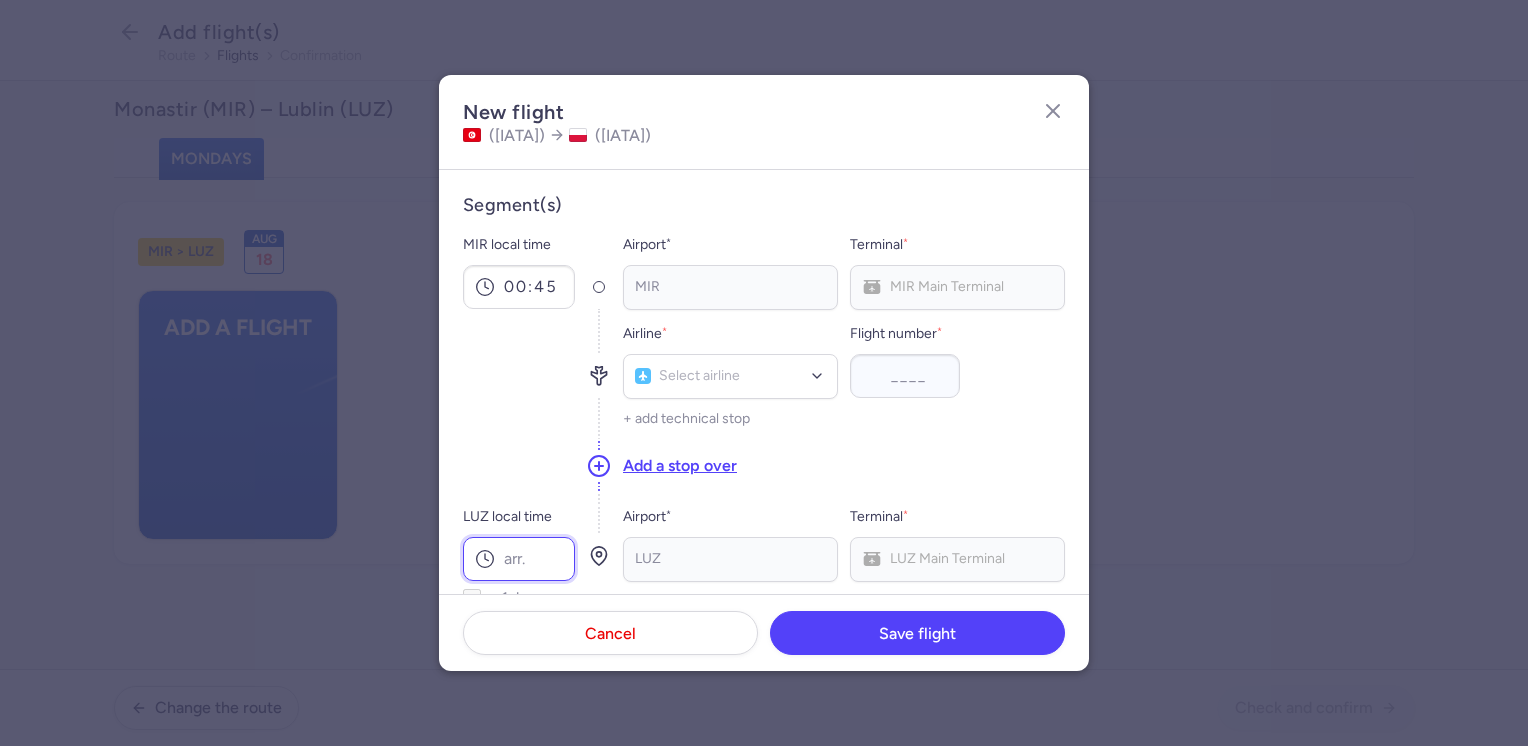 click on "LUZ local time" at bounding box center [519, 559] 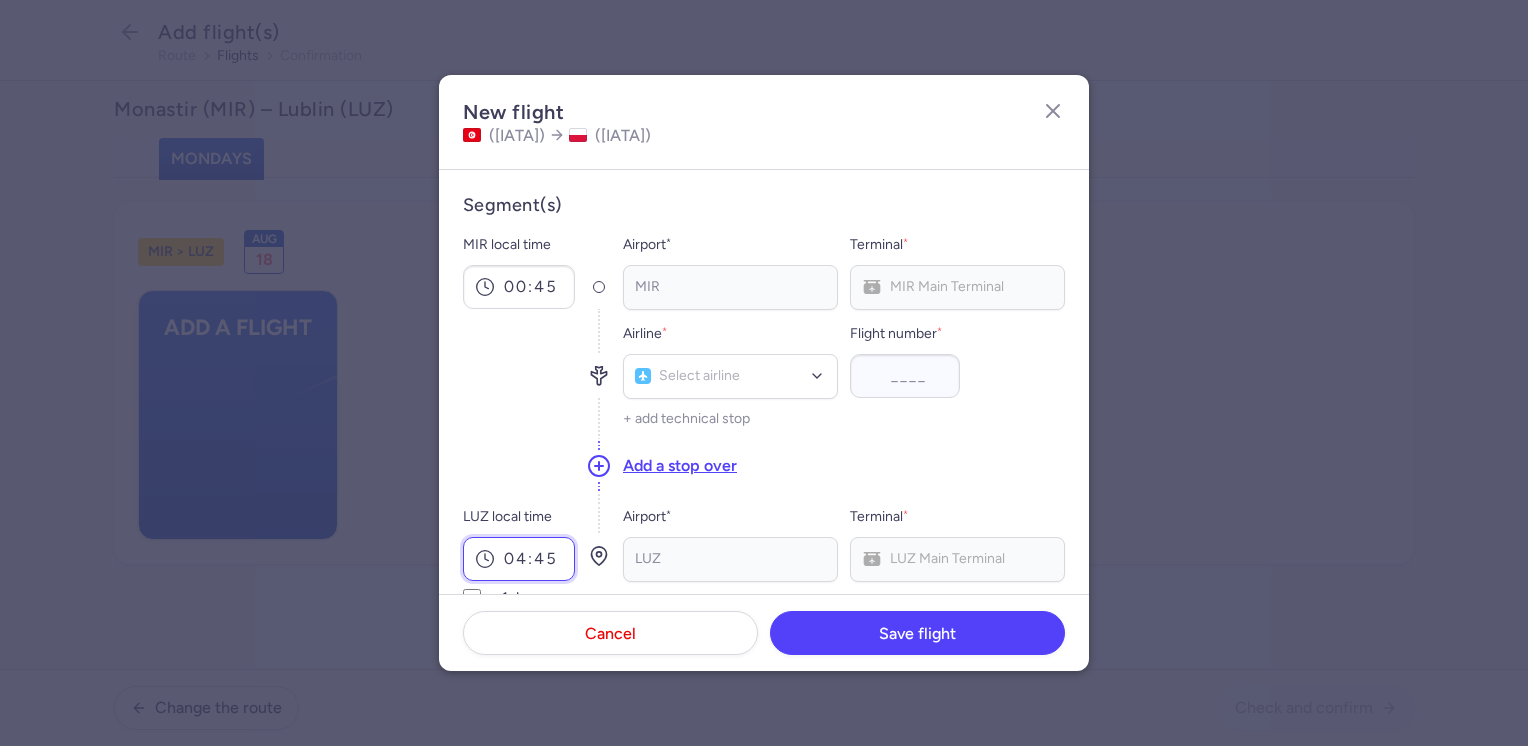 type on "04:45" 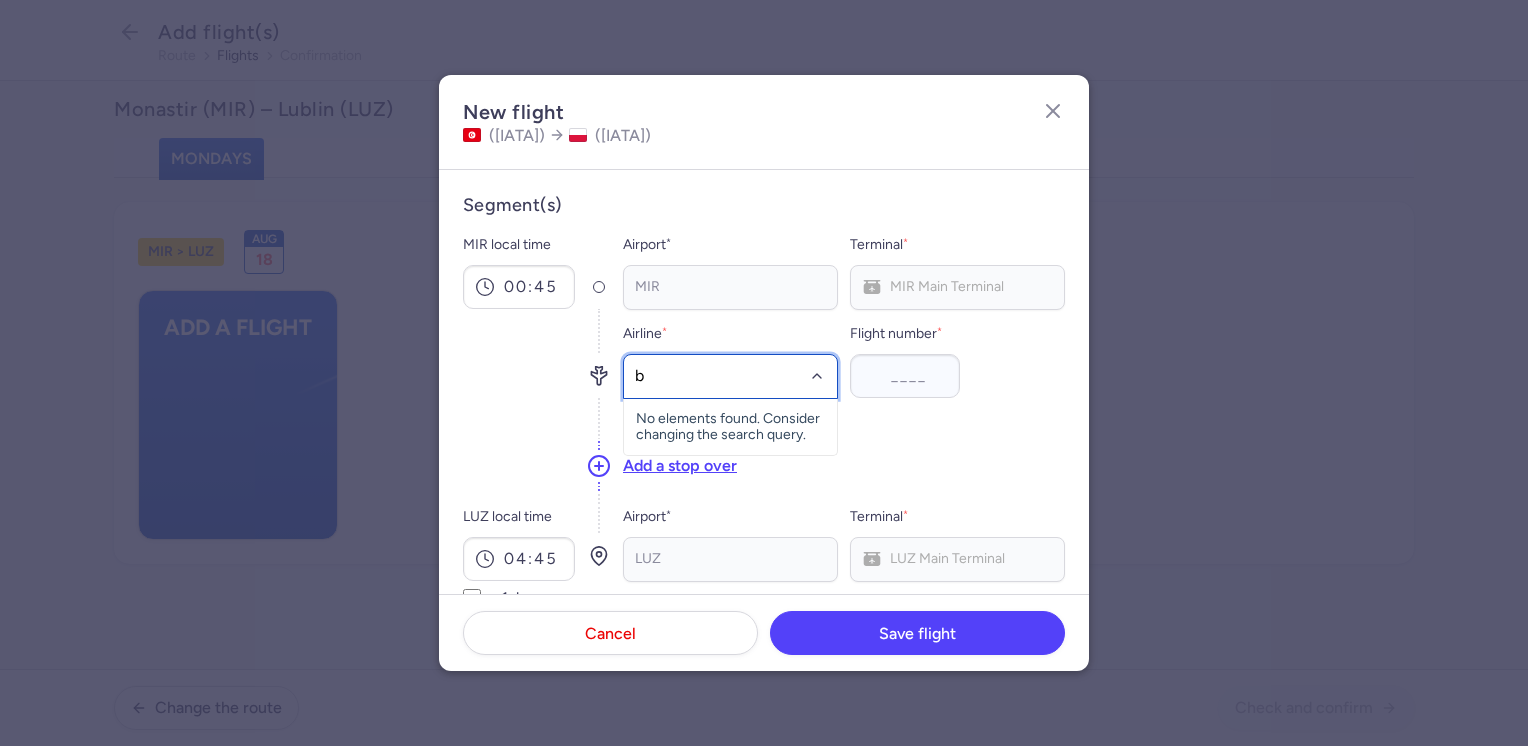 type on "bj" 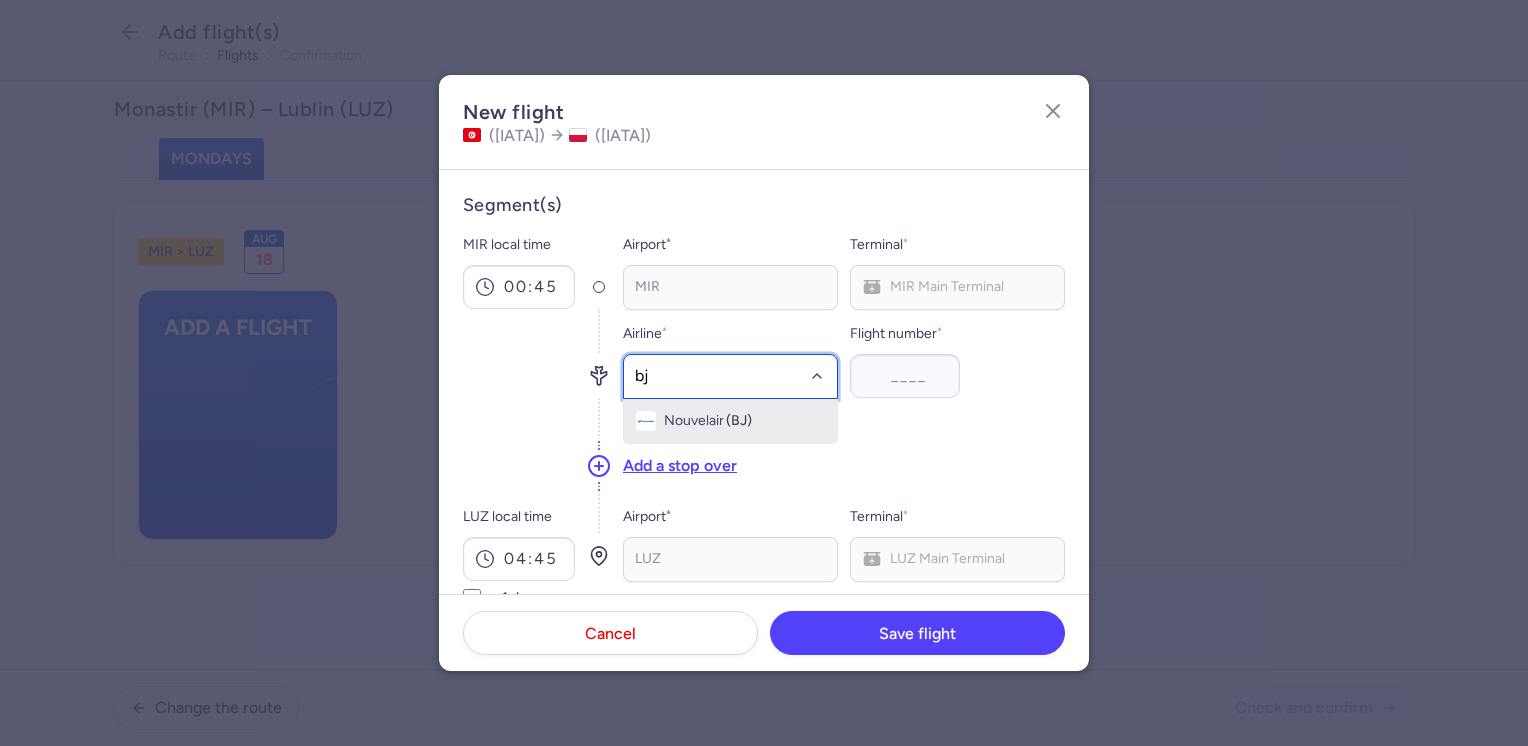 click on "Nouvelair (BJ)" at bounding box center (708, 421) 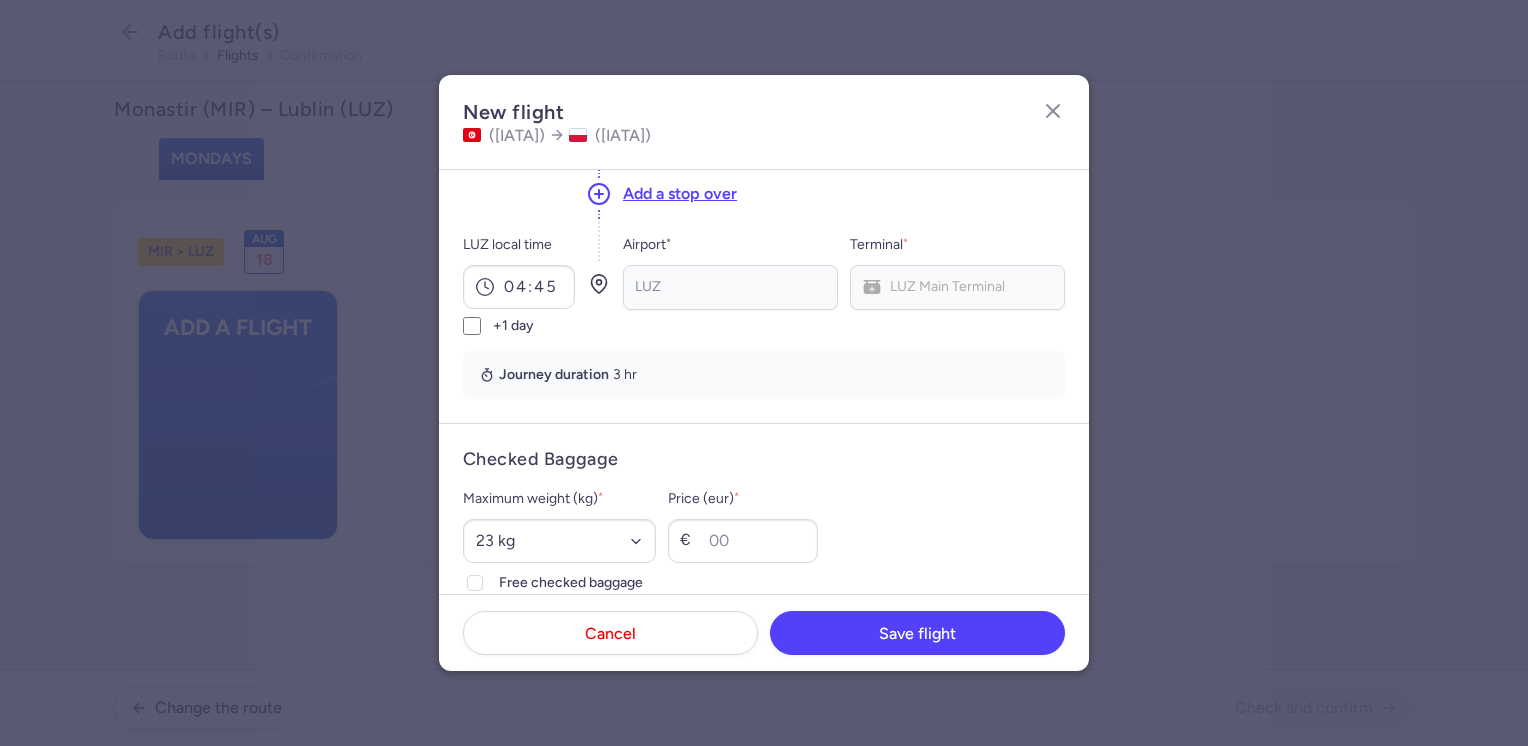 scroll, scrollTop: 400, scrollLeft: 0, axis: vertical 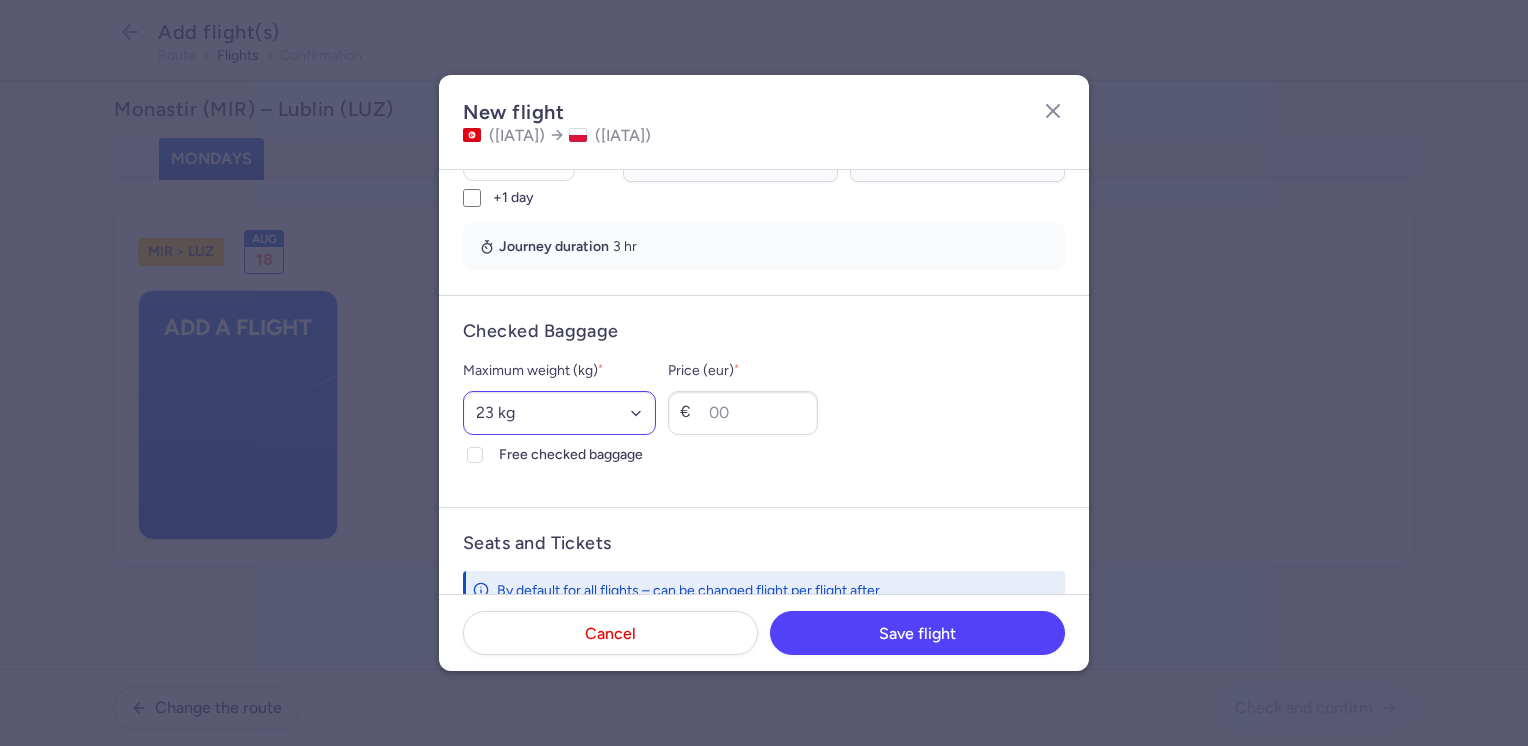 type on "7678" 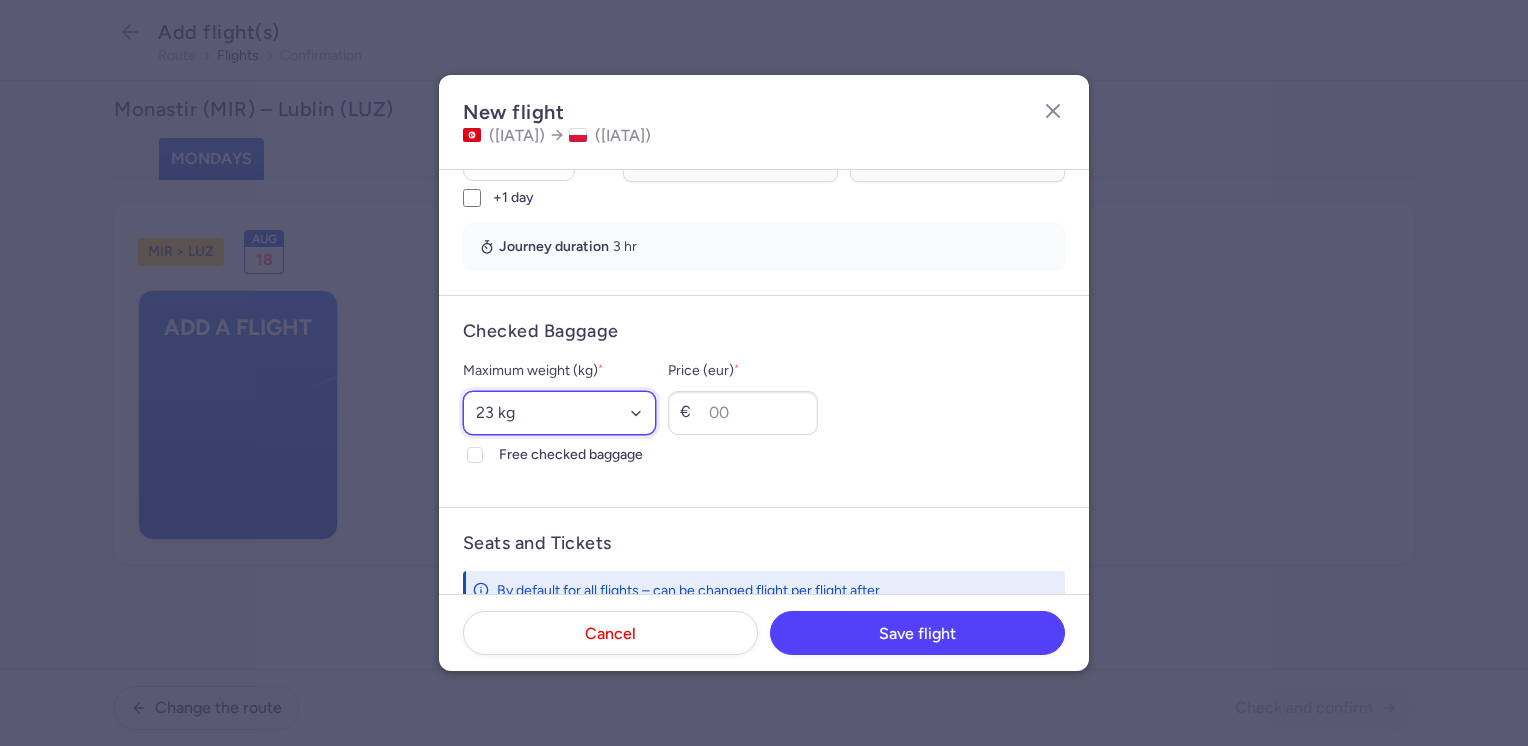 click on "Select an option 15 kg 16 kg 17 kg 18 kg 19 kg 20 kg 21 kg 22 kg 23 kg 24 kg 25 kg 26 kg 27 kg 28 kg 29 kg 30 kg 31 kg 32 kg 33 kg 34 kg 35 kg" at bounding box center [559, 413] 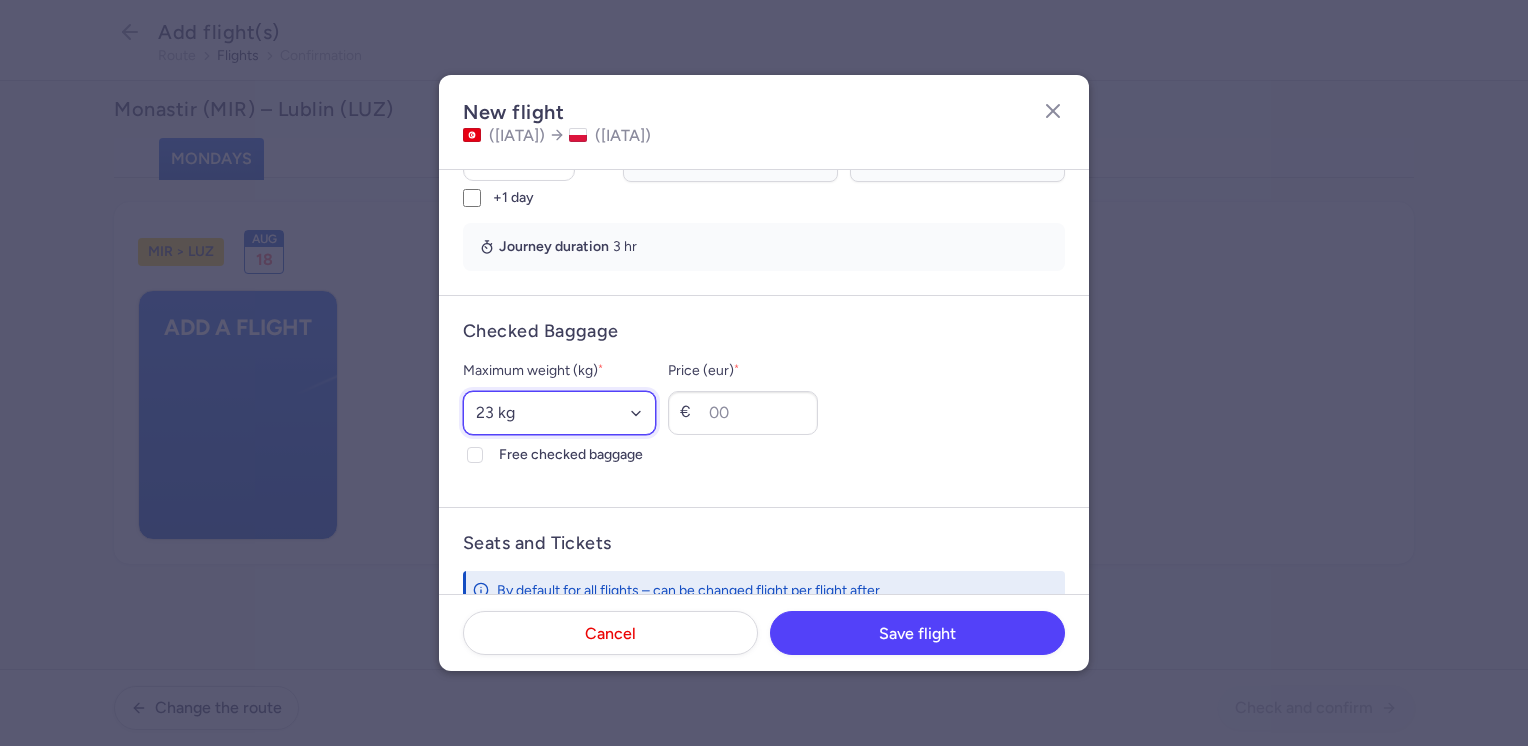 select on "20" 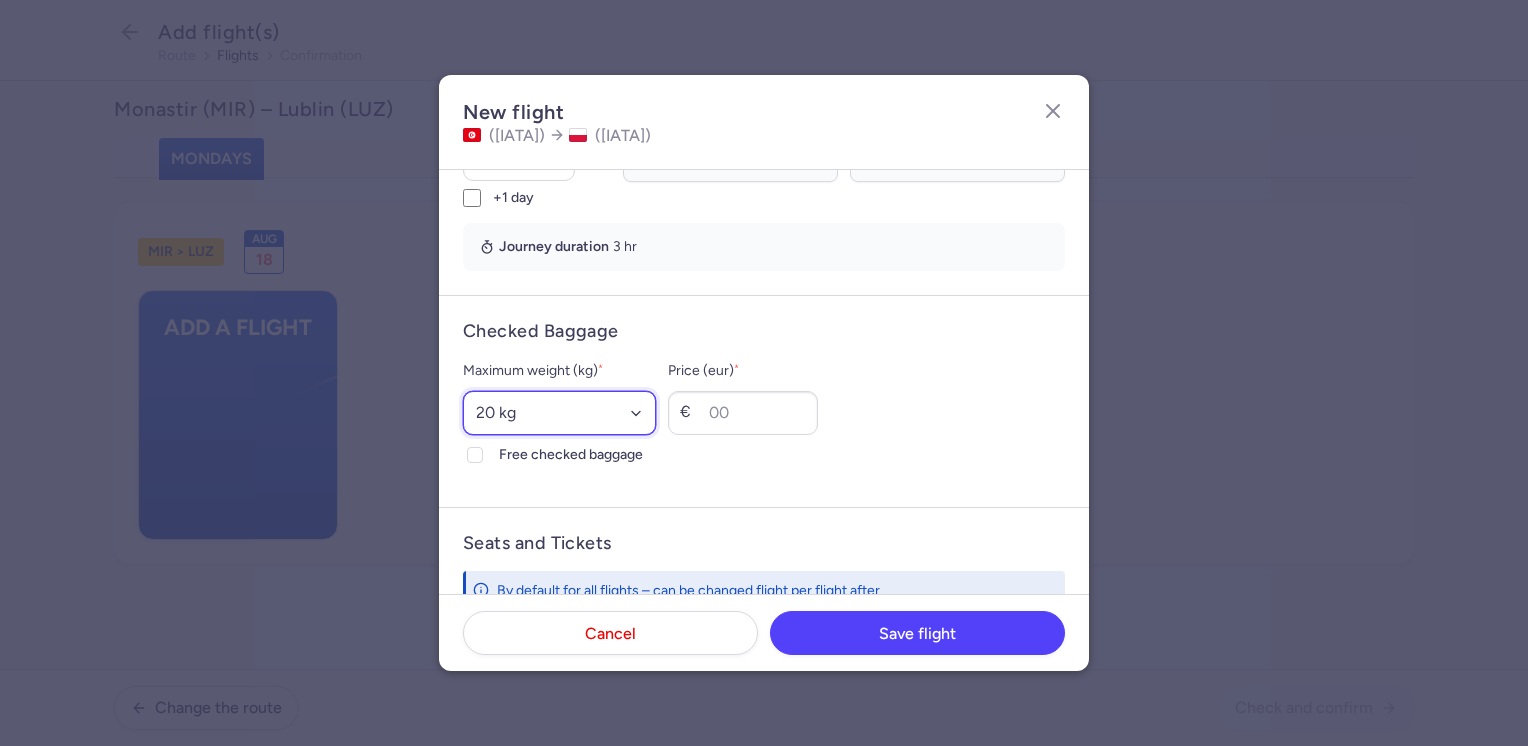 click on "Select an option 15 kg 16 kg 17 kg 18 kg 19 kg 20 kg 21 kg 22 kg 23 kg 24 kg 25 kg 26 kg 27 kg 28 kg 29 kg 30 kg 31 kg 32 kg 33 kg 34 kg 35 kg" at bounding box center (559, 413) 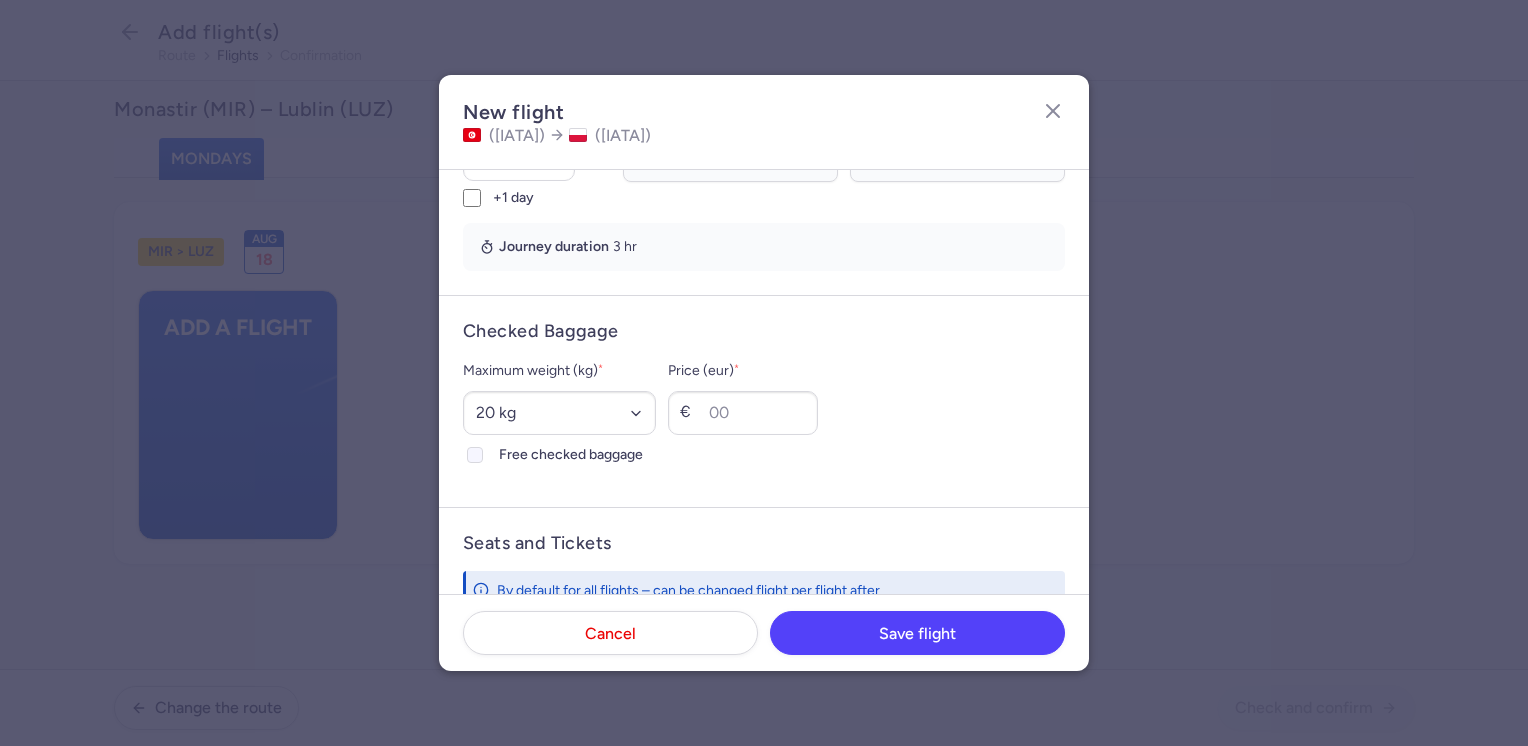 click on "Free checked baggage" 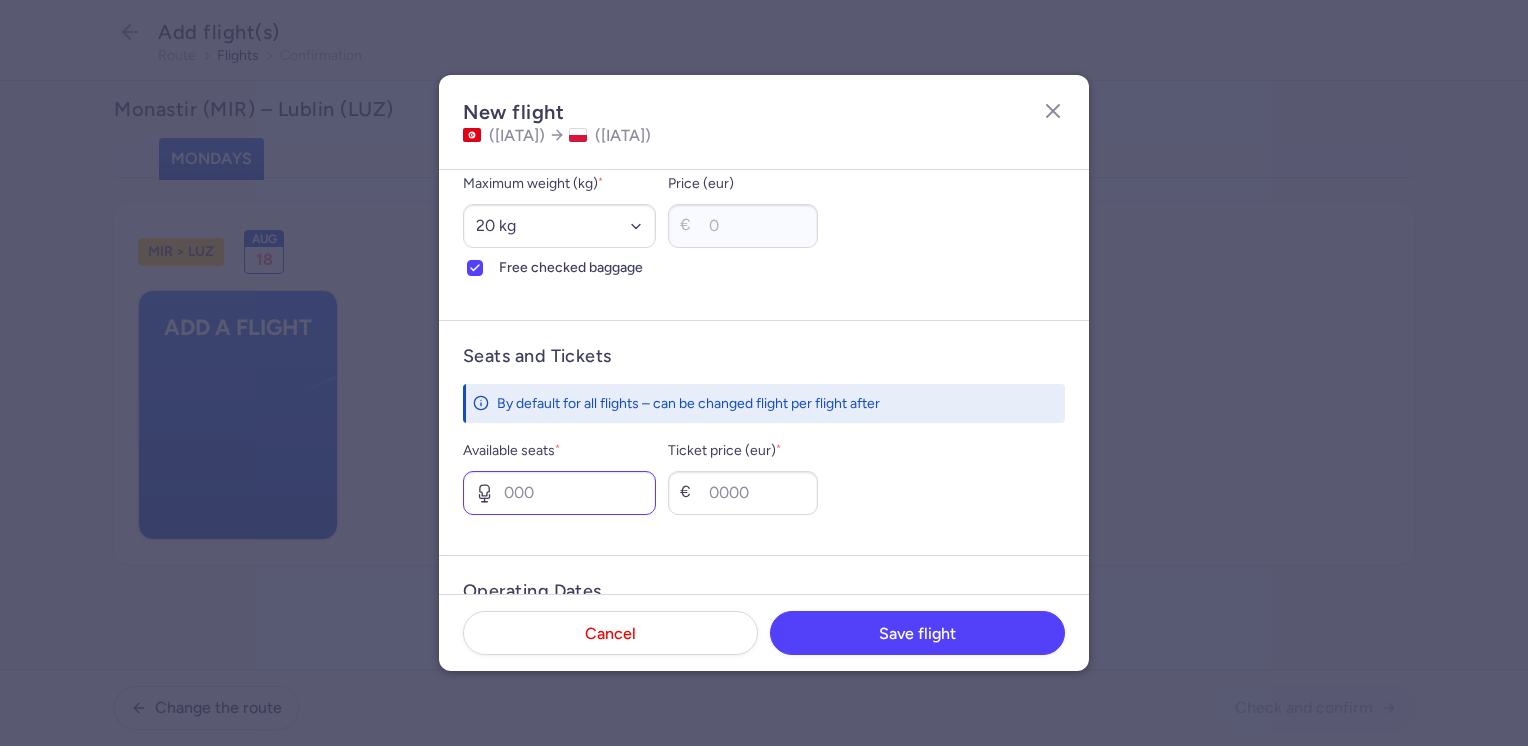 scroll, scrollTop: 600, scrollLeft: 0, axis: vertical 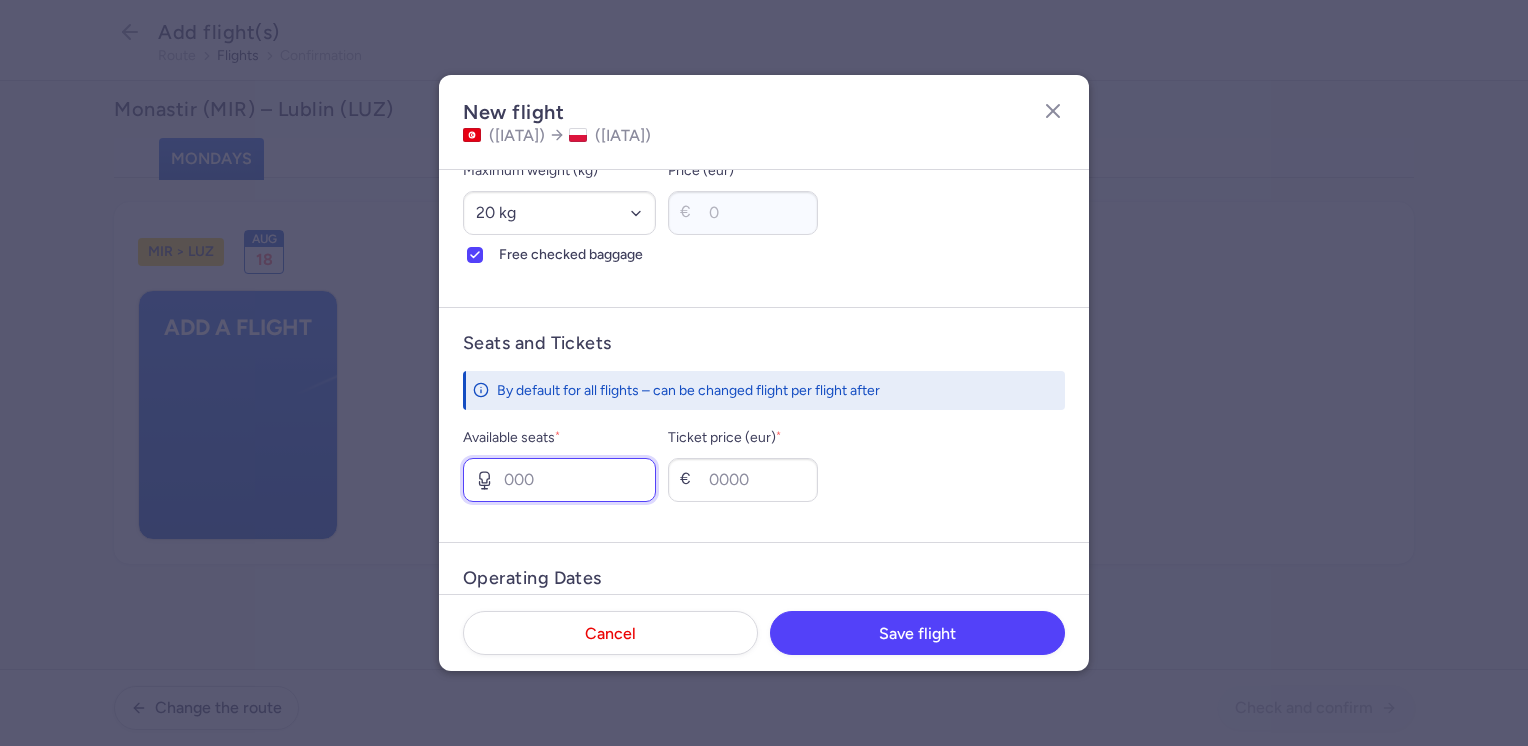 click on "Available seats  *" at bounding box center (559, 480) 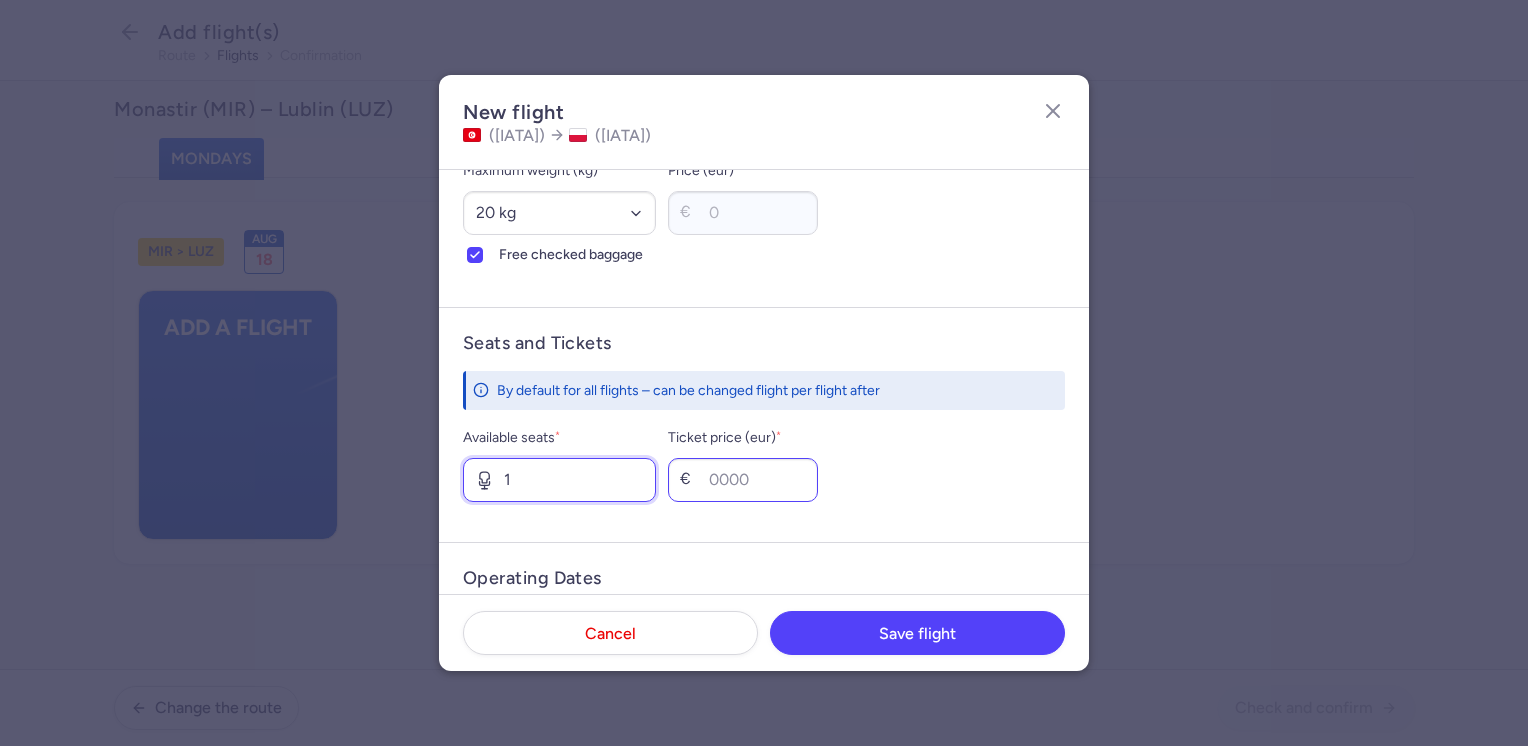 type on "1" 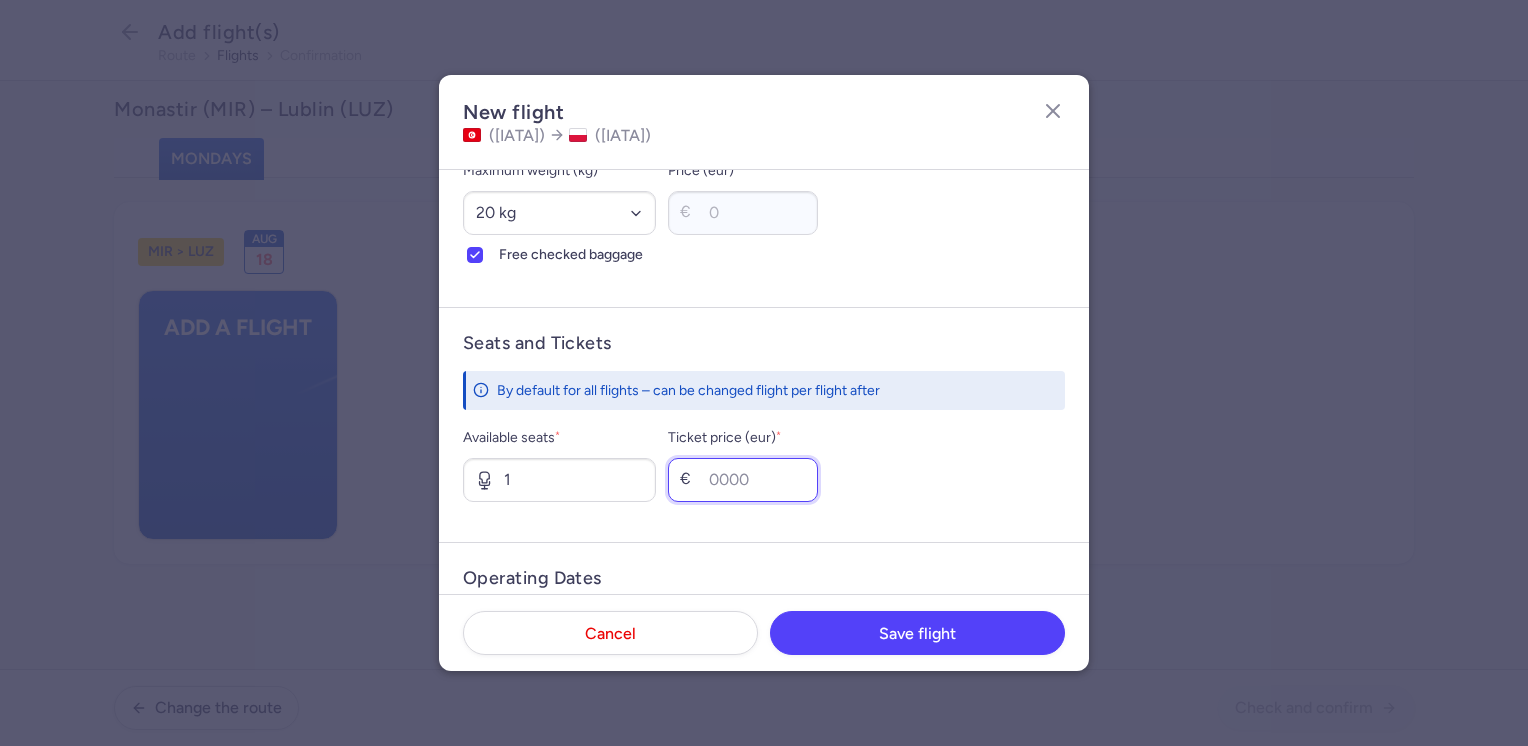click on "Ticket price (eur)  *" at bounding box center [743, 480] 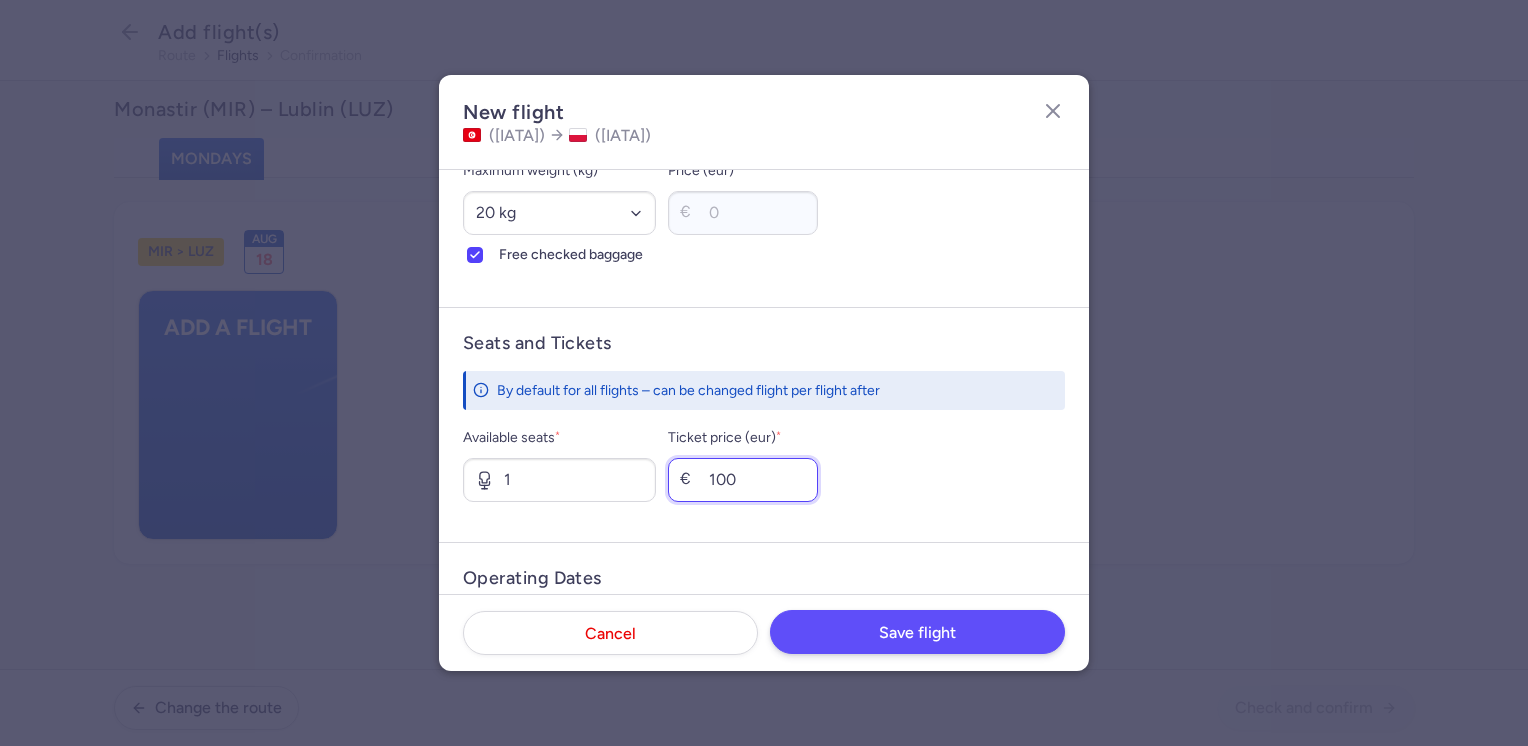 type on "100" 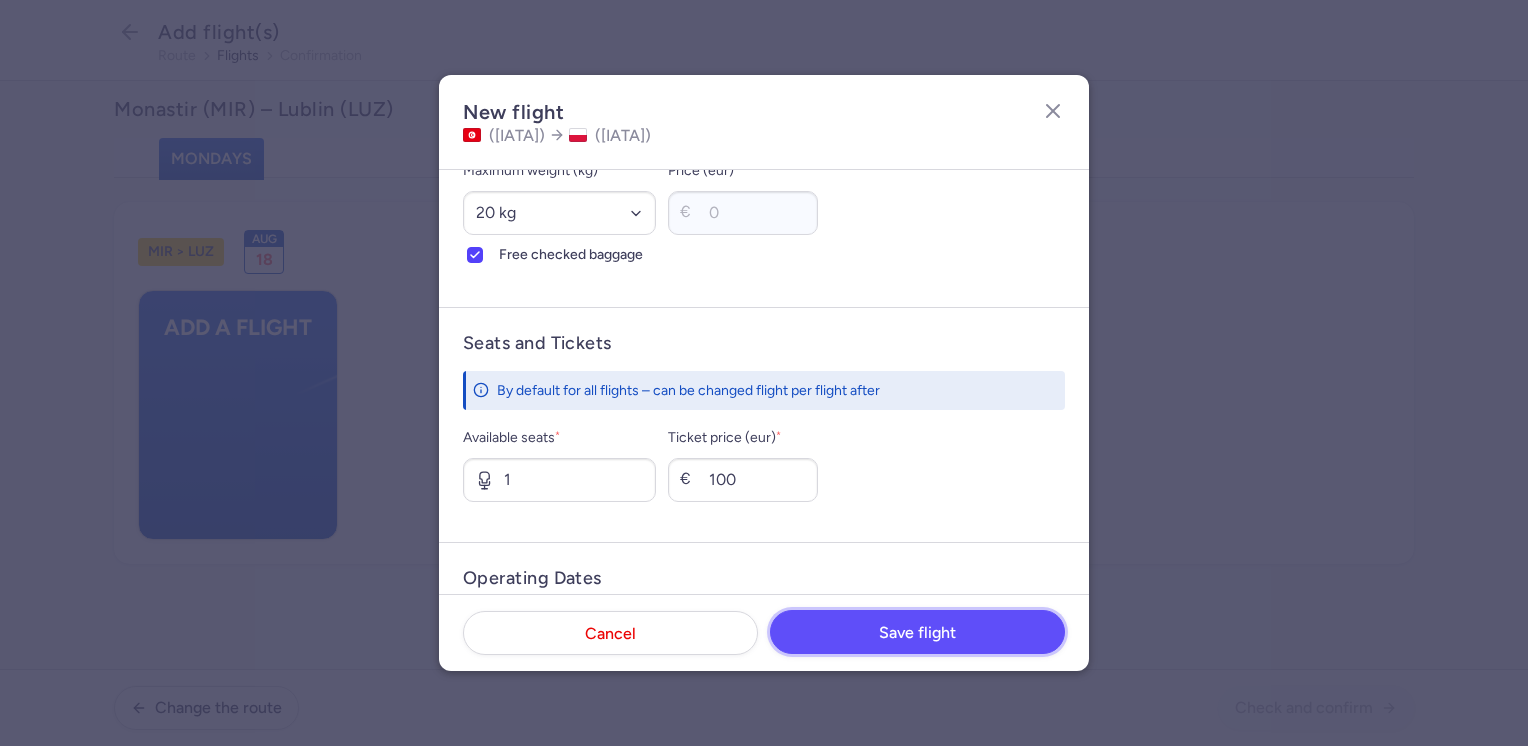 click on "Save flight" at bounding box center [917, 632] 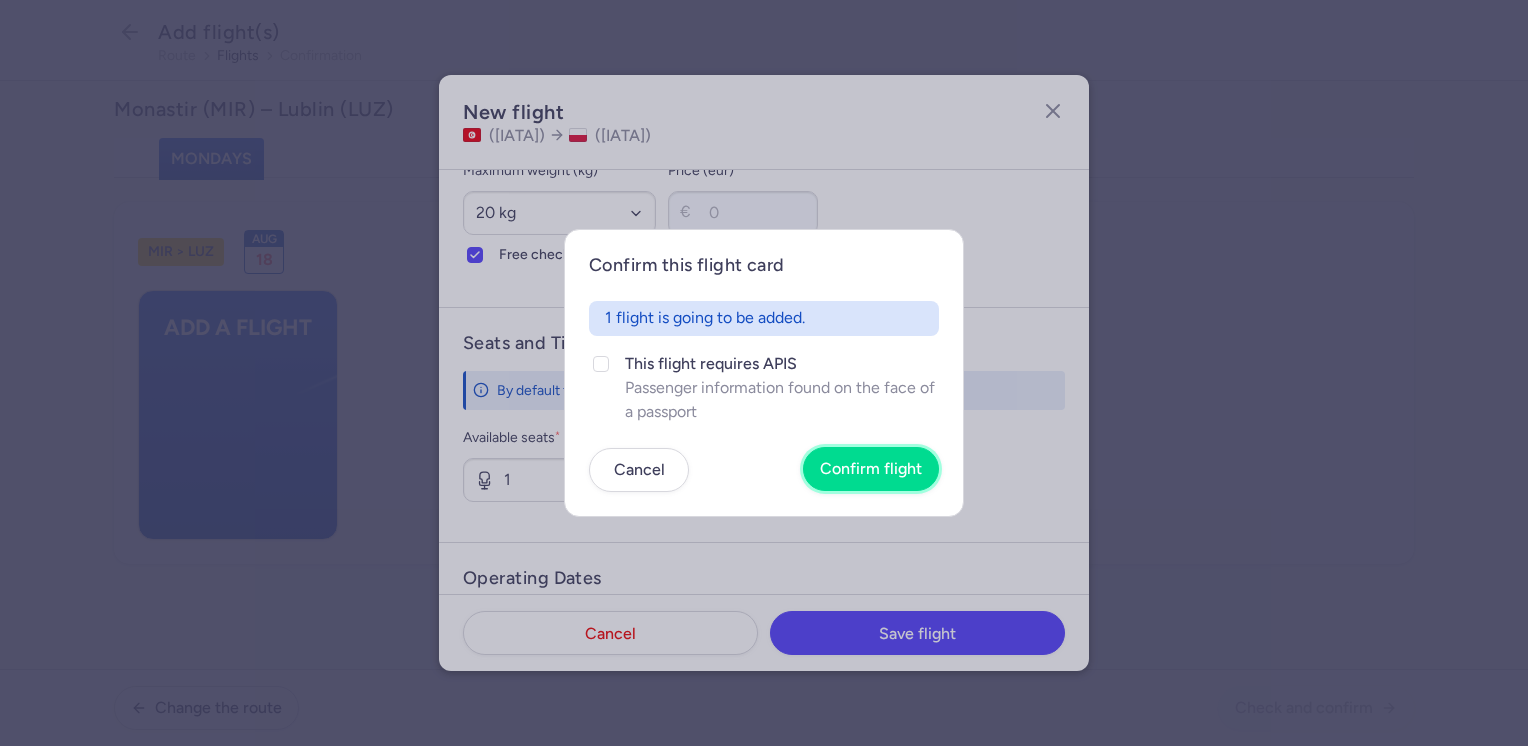 click on "Confirm flight" at bounding box center (871, 469) 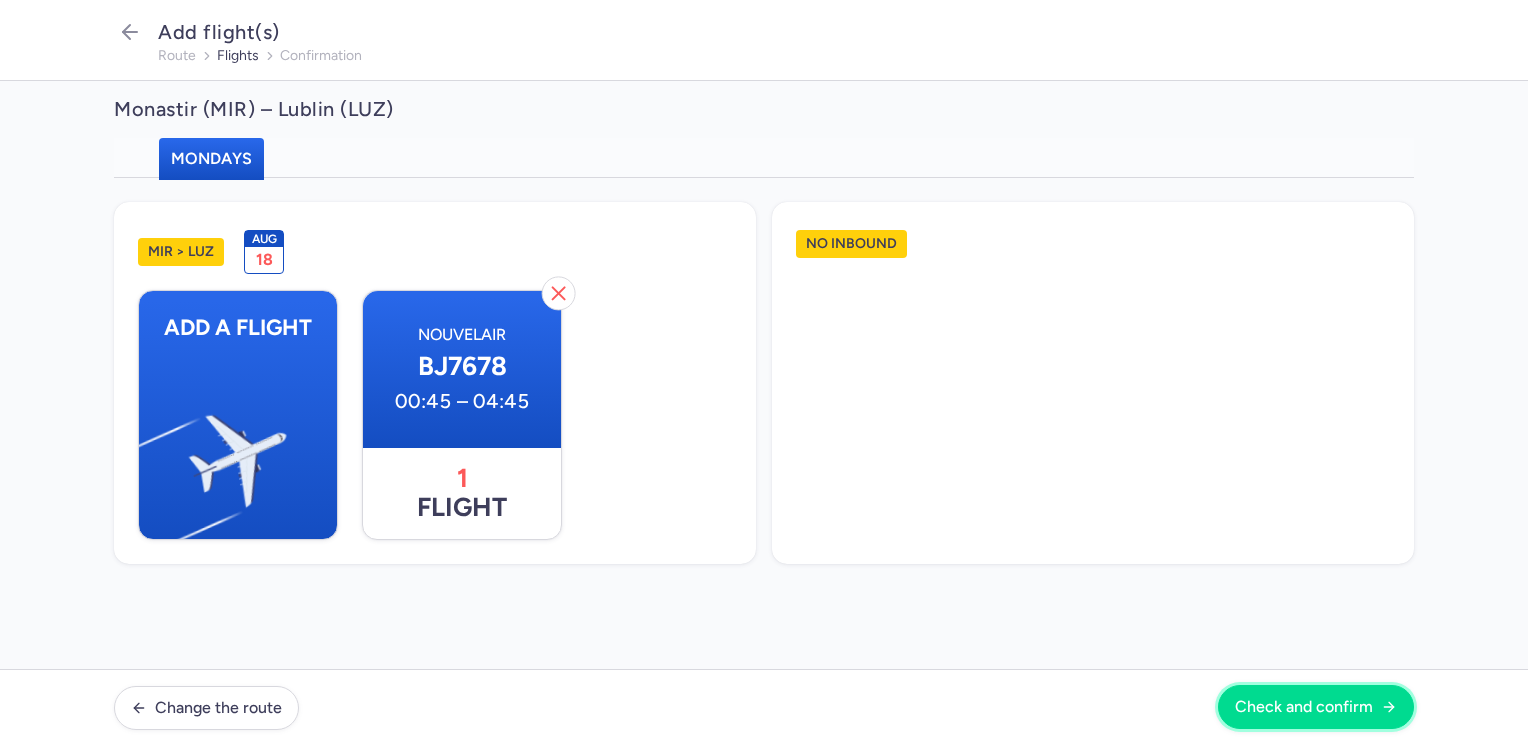 click on "Check and confirm" at bounding box center (1304, 707) 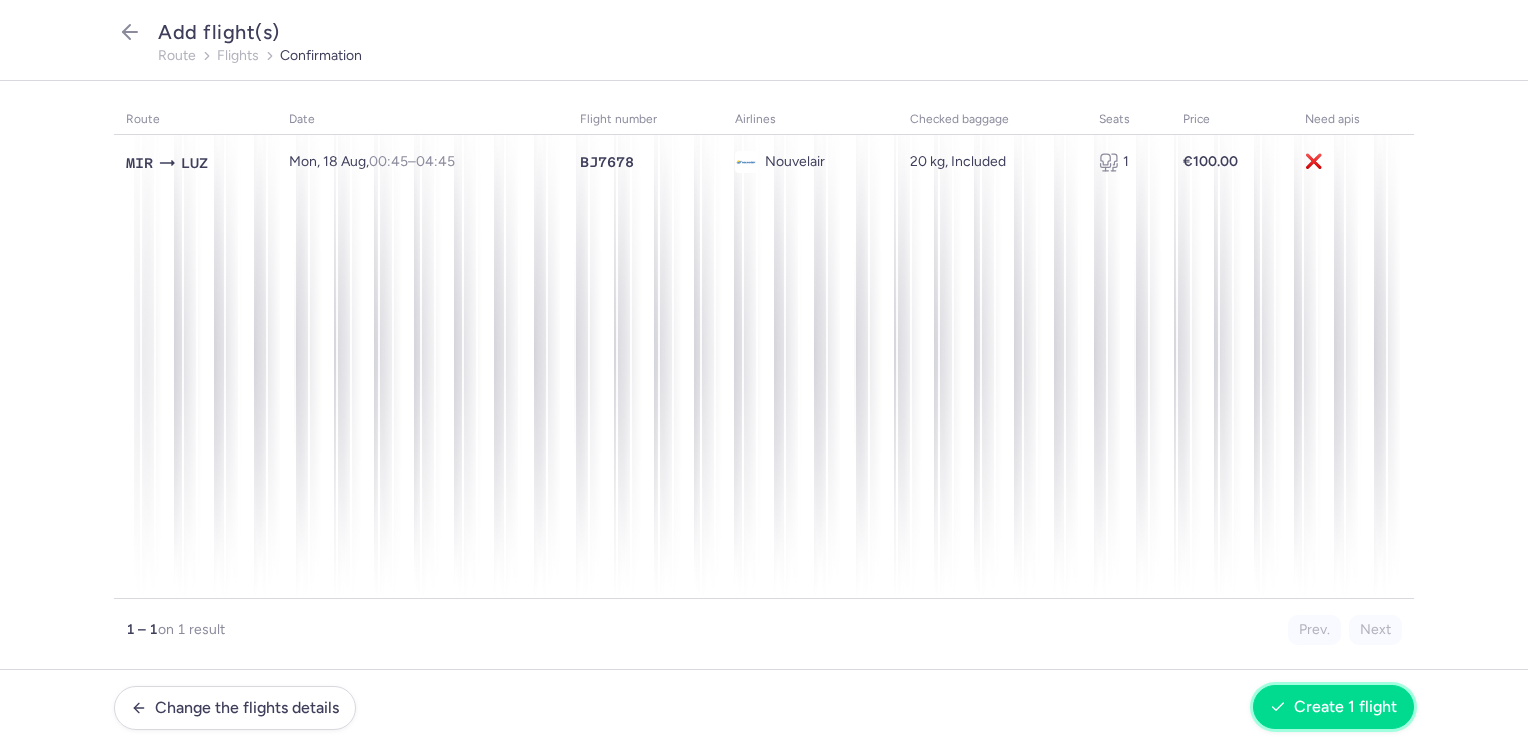 click on "Create 1 flight" at bounding box center [1345, 707] 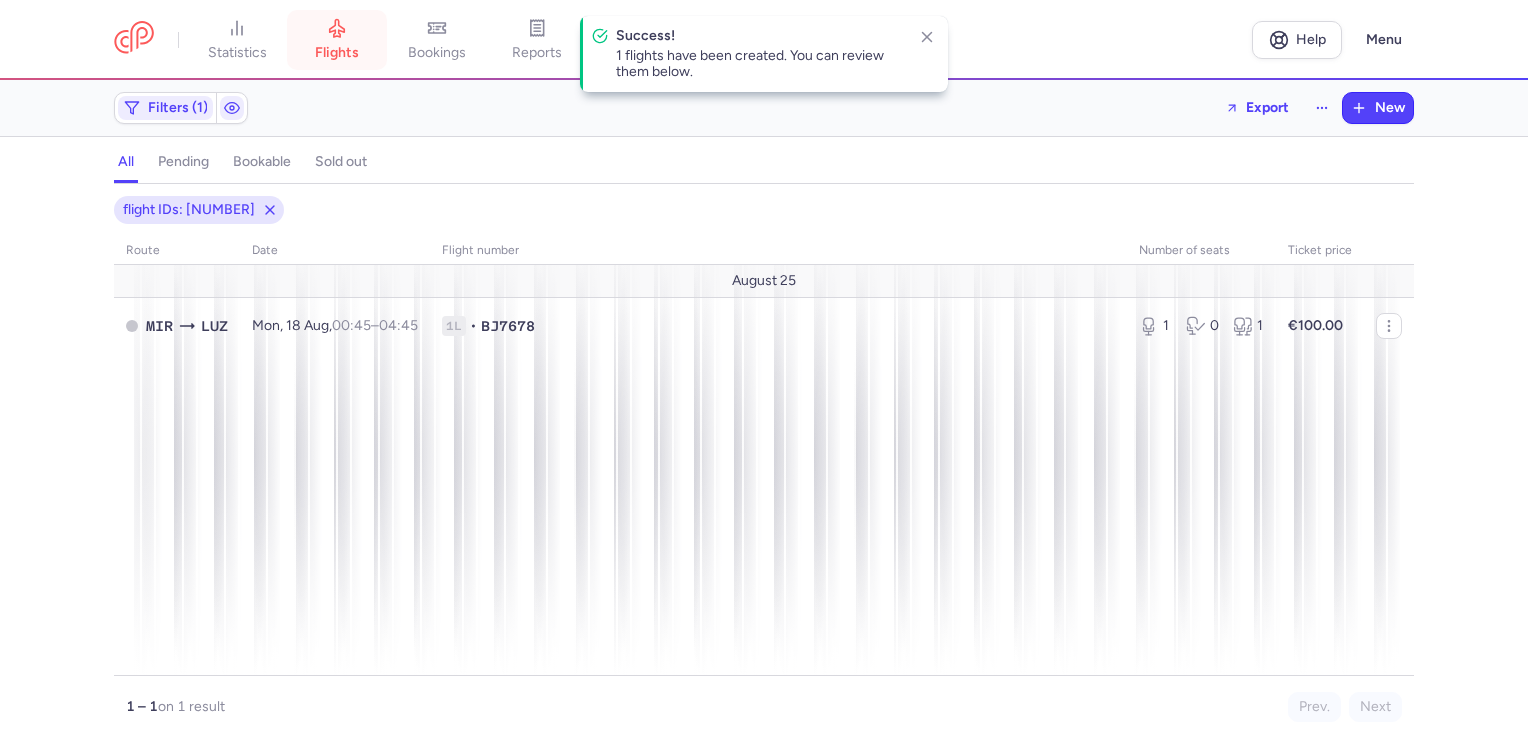 click on "flights" at bounding box center [337, 40] 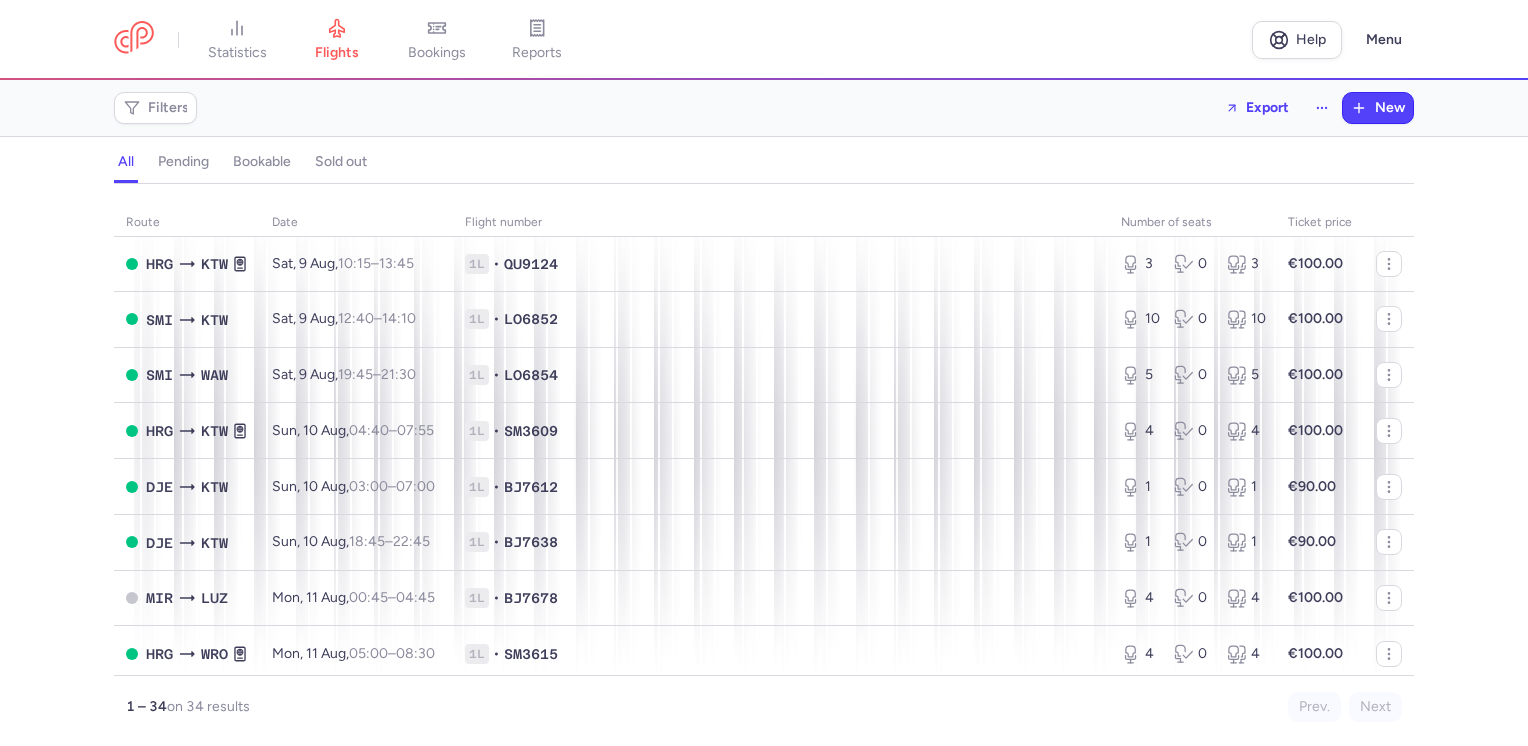 scroll, scrollTop: 1300, scrollLeft: 0, axis: vertical 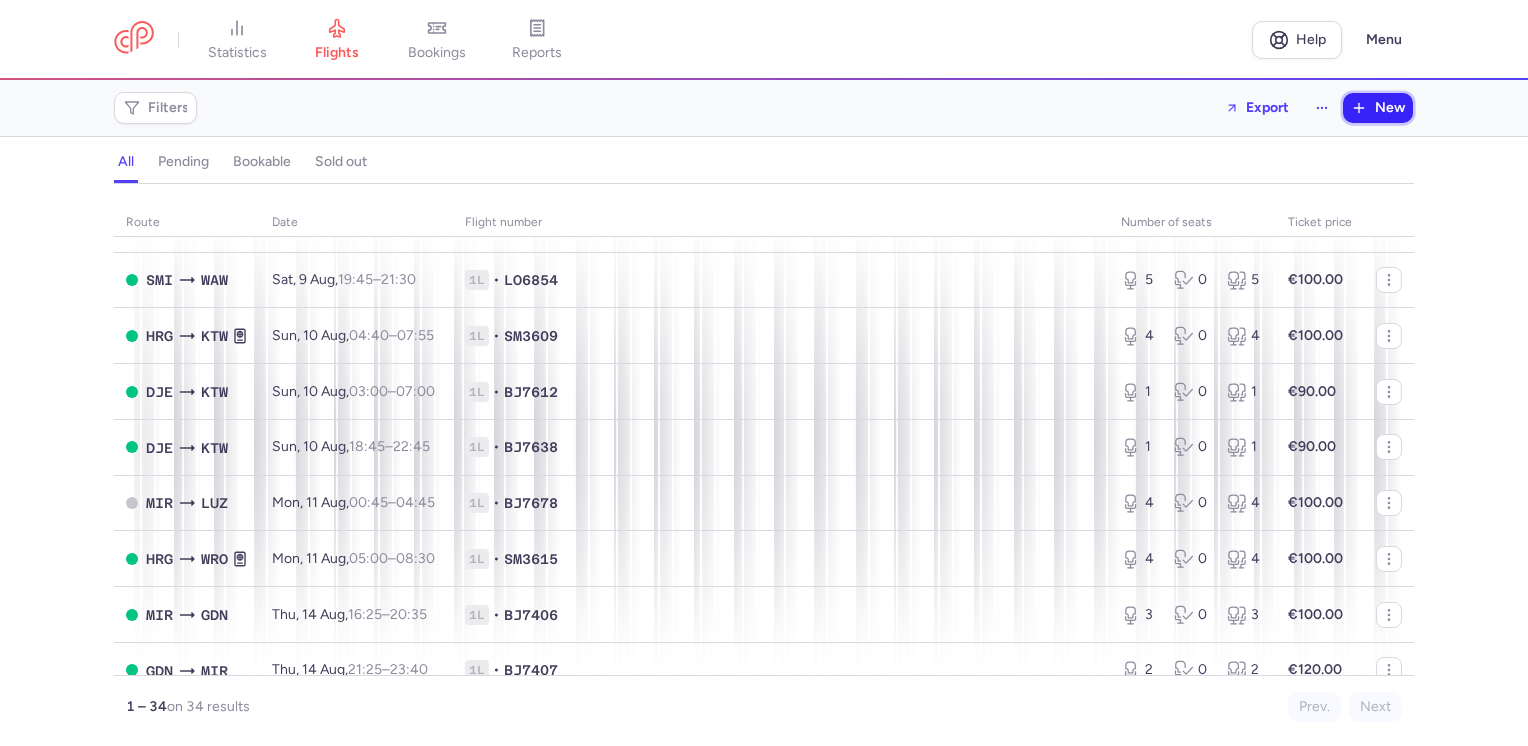 click on "New" at bounding box center [1378, 108] 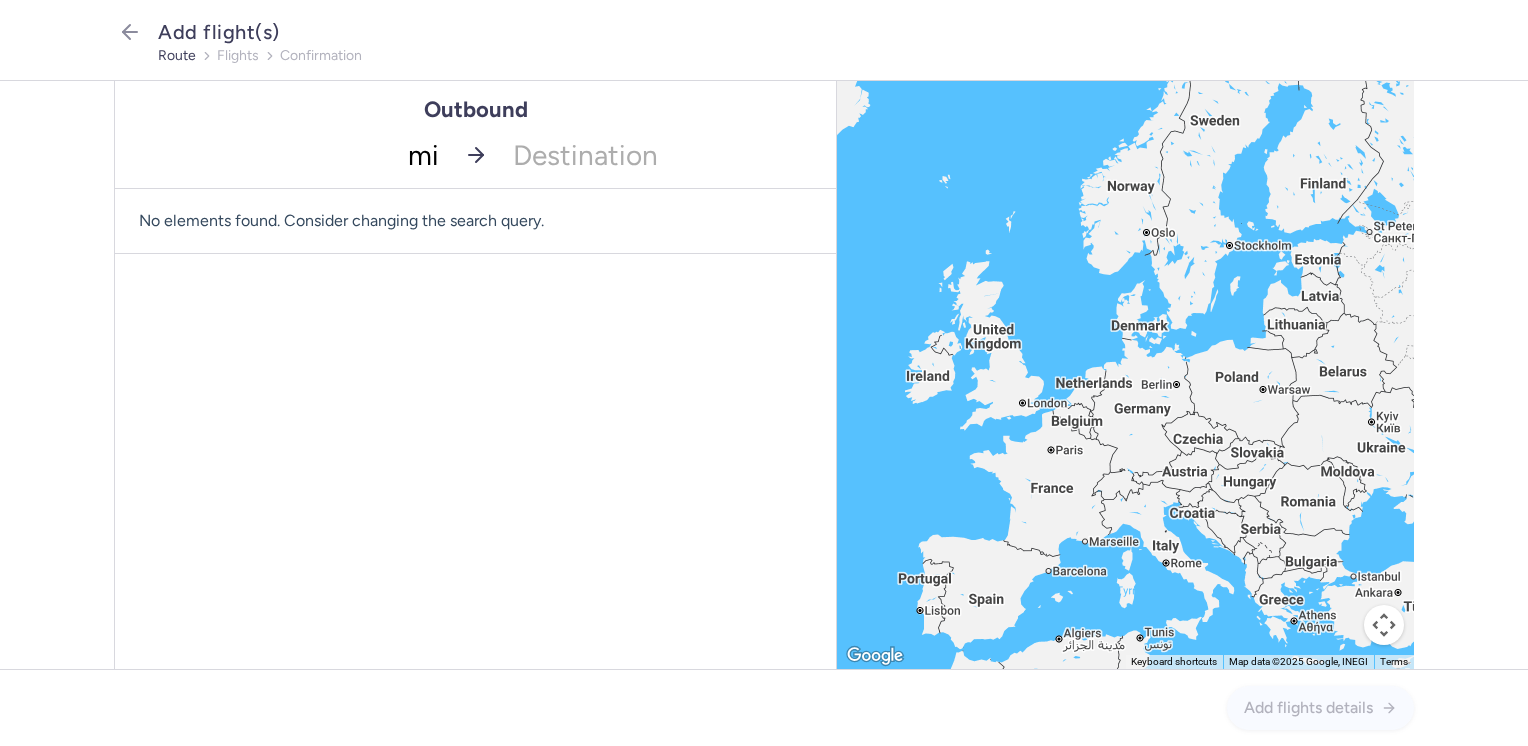 type on "mir" 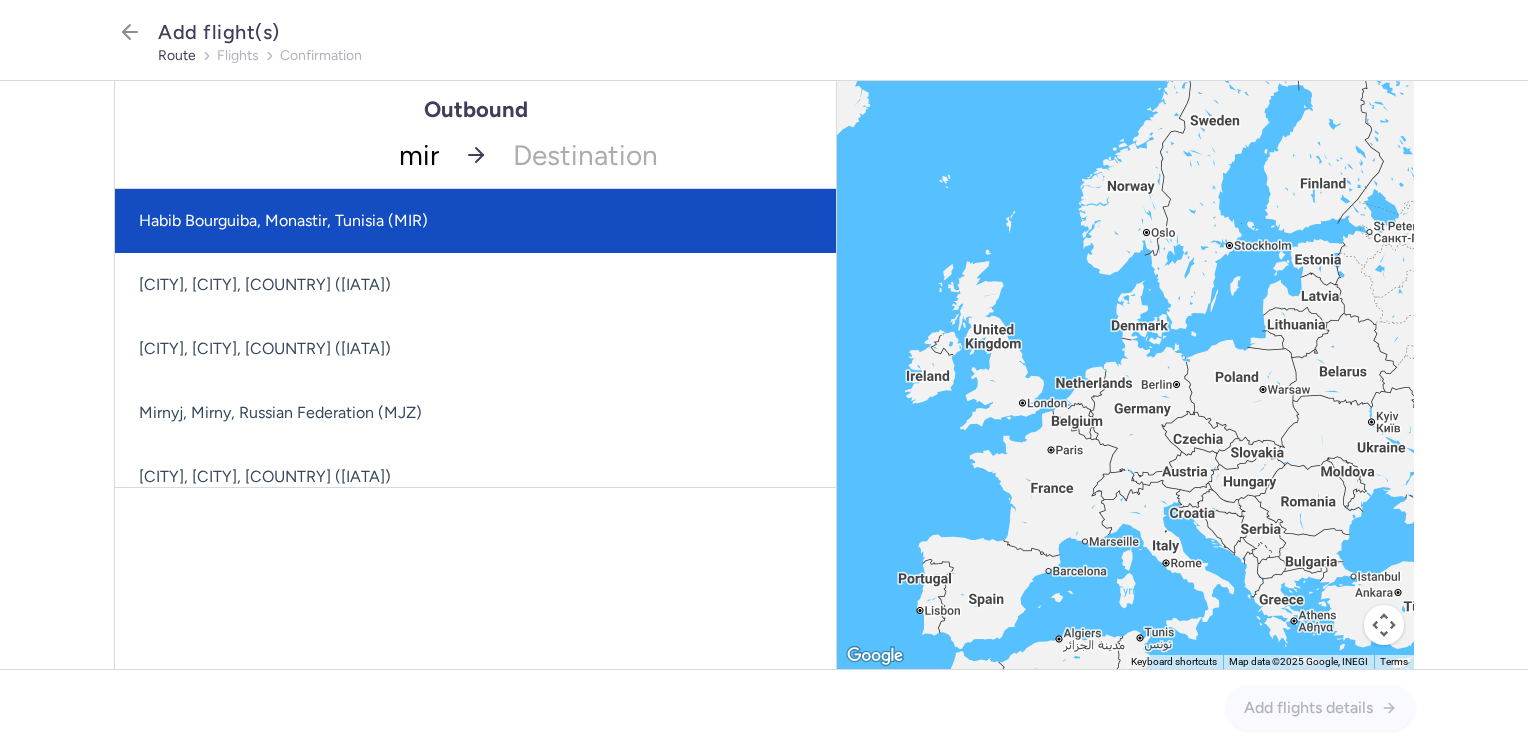 click on "Habib Bourguiba, Monastir, Tunisia (MIR)" at bounding box center [475, 221] 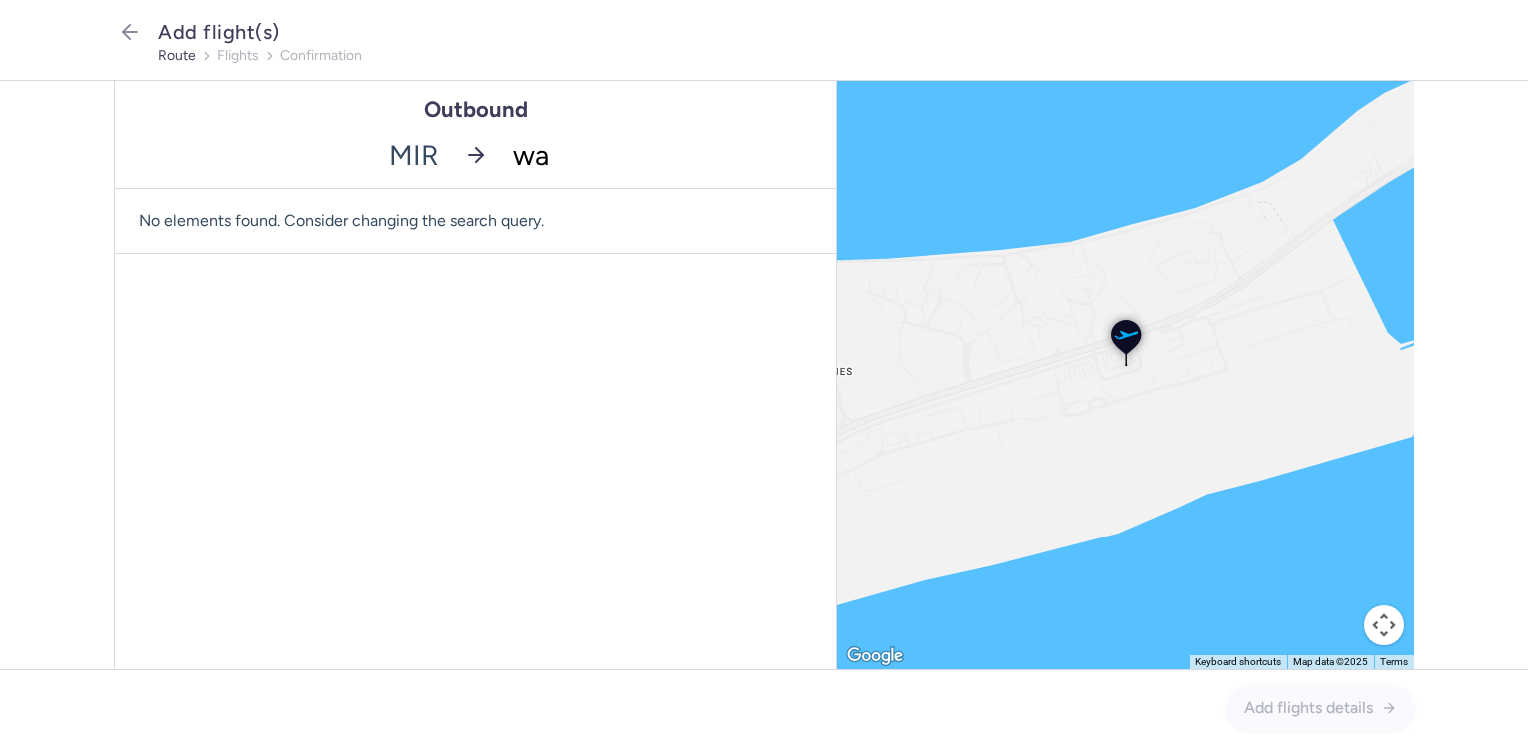type on "waw" 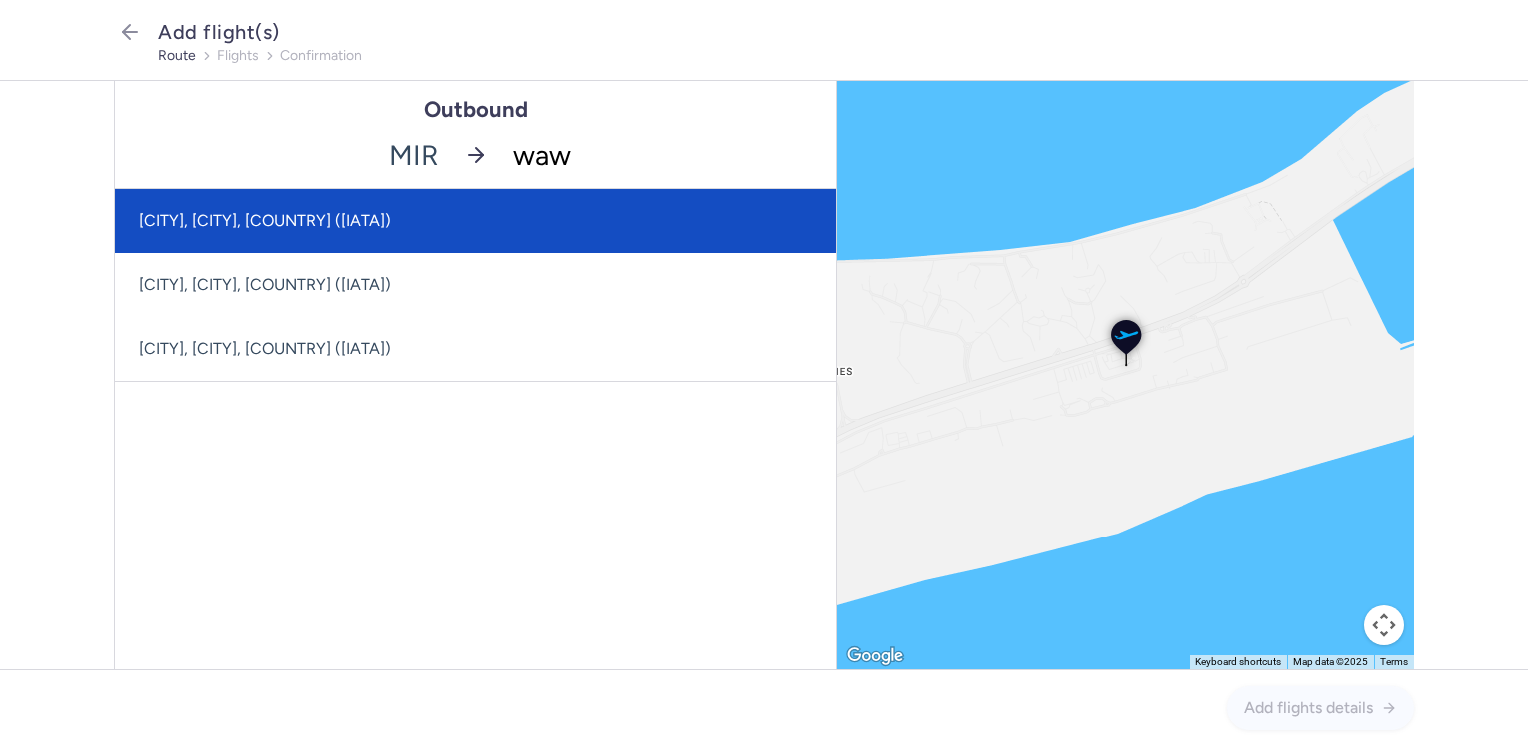 click on "[CITY], [CITY], [COUNTRY] ([IATA])" at bounding box center [475, 221] 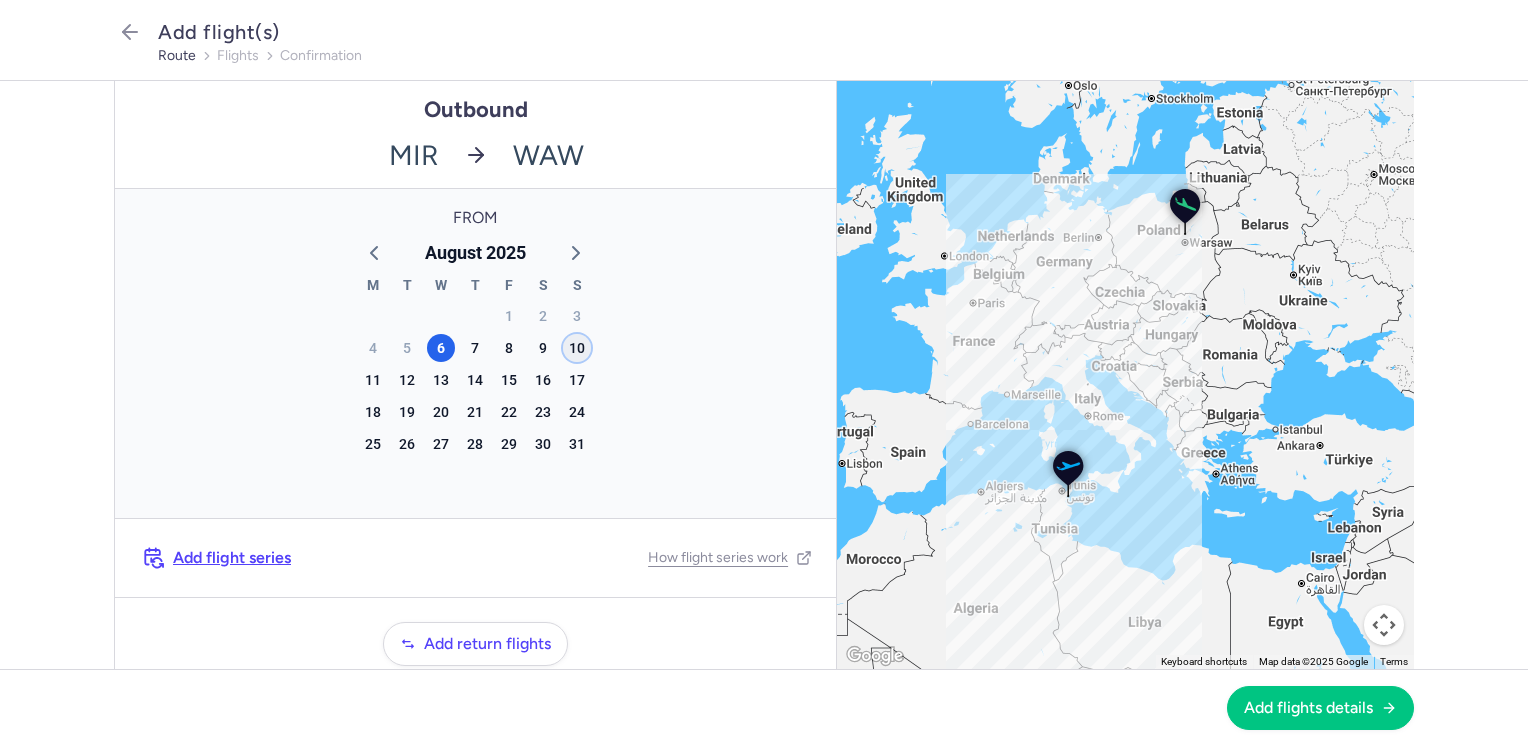 click on "10" 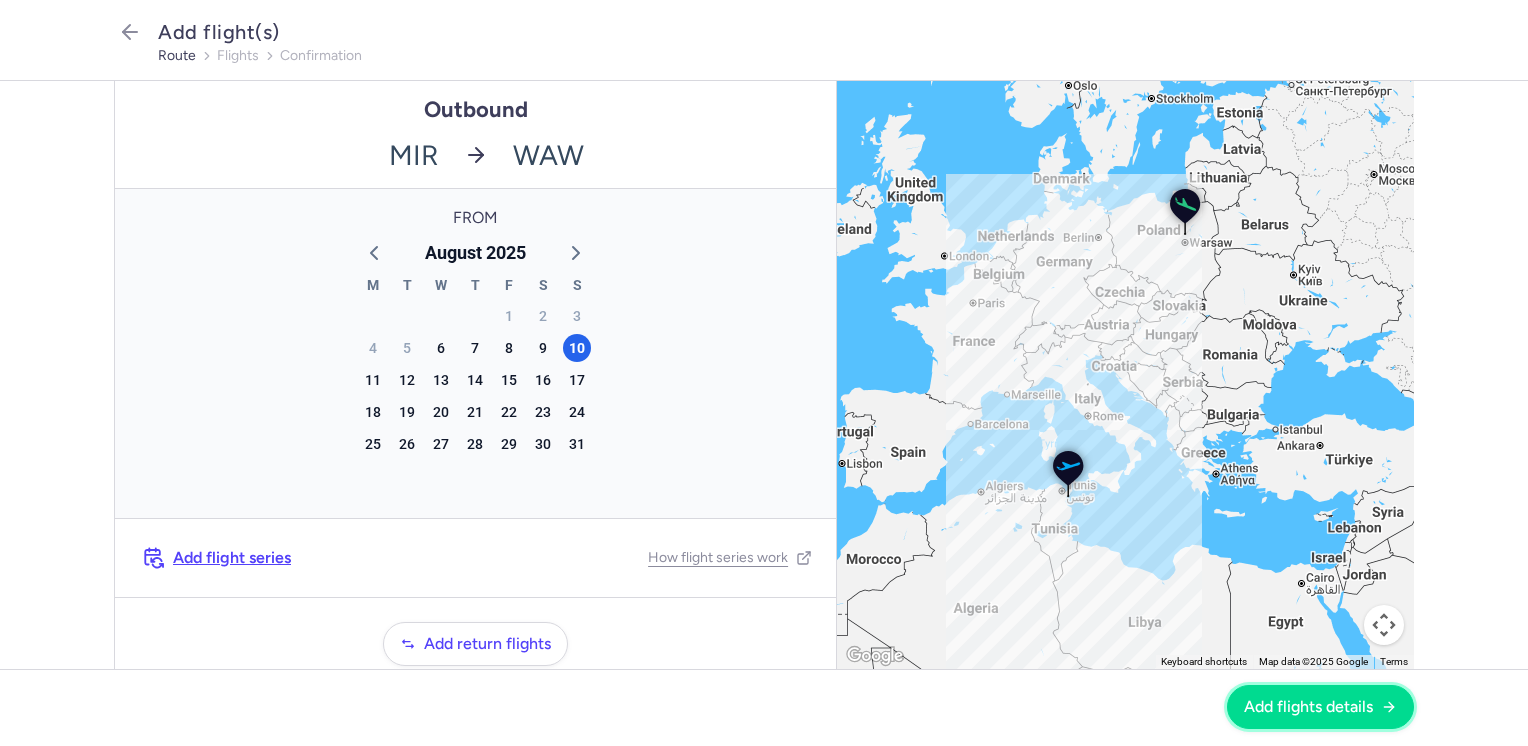 click on "Add flights details" at bounding box center (1308, 707) 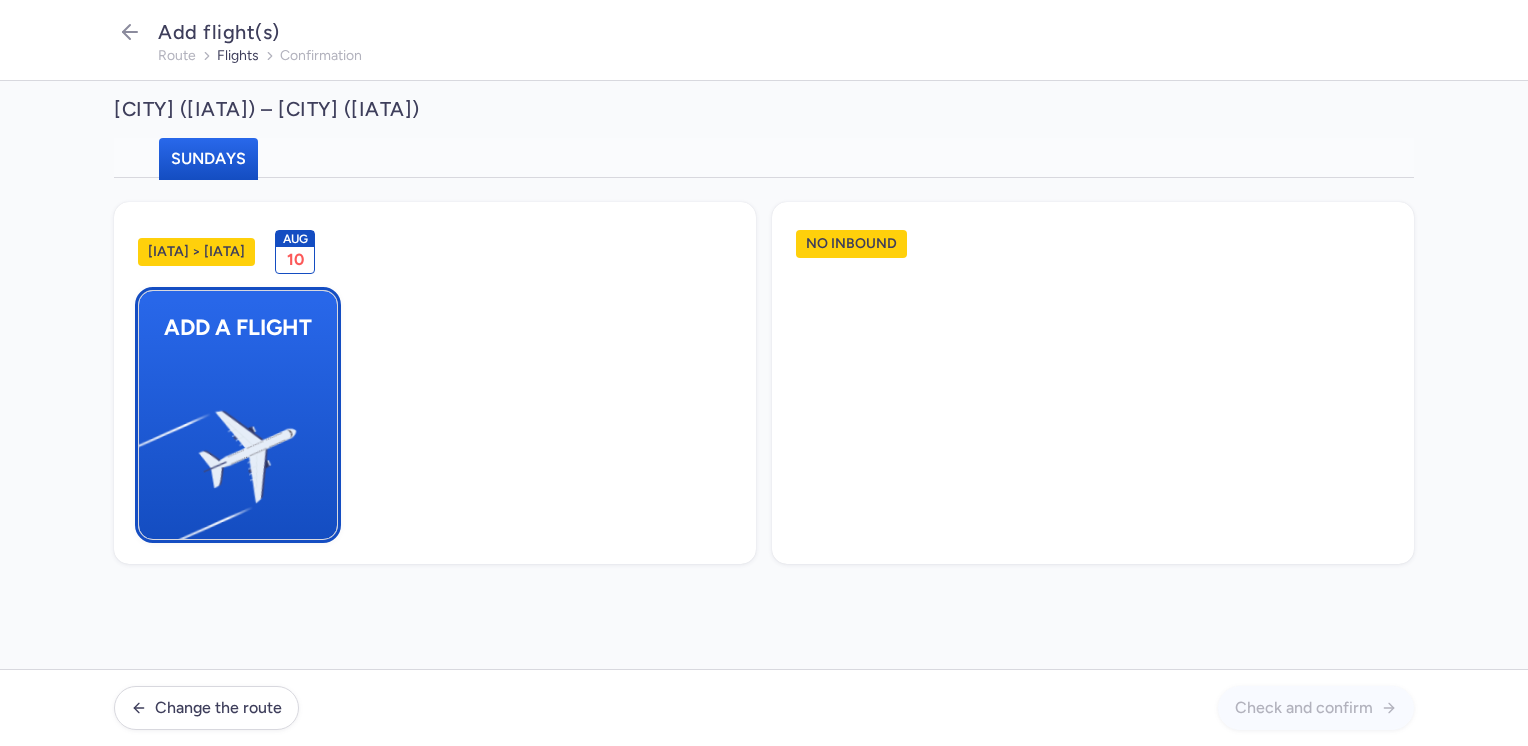 click at bounding box center [149, 448] 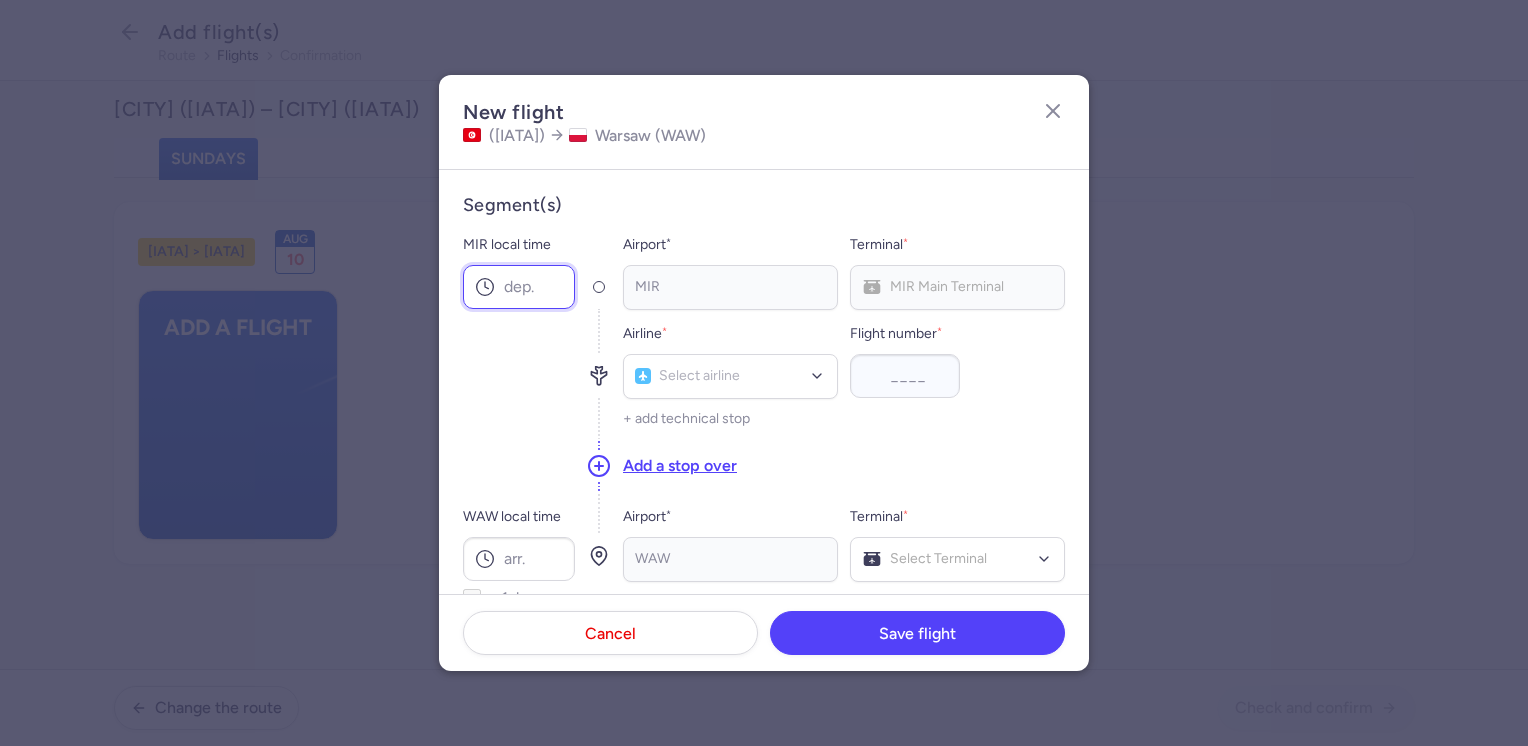 click on "MIR local time" at bounding box center [519, 287] 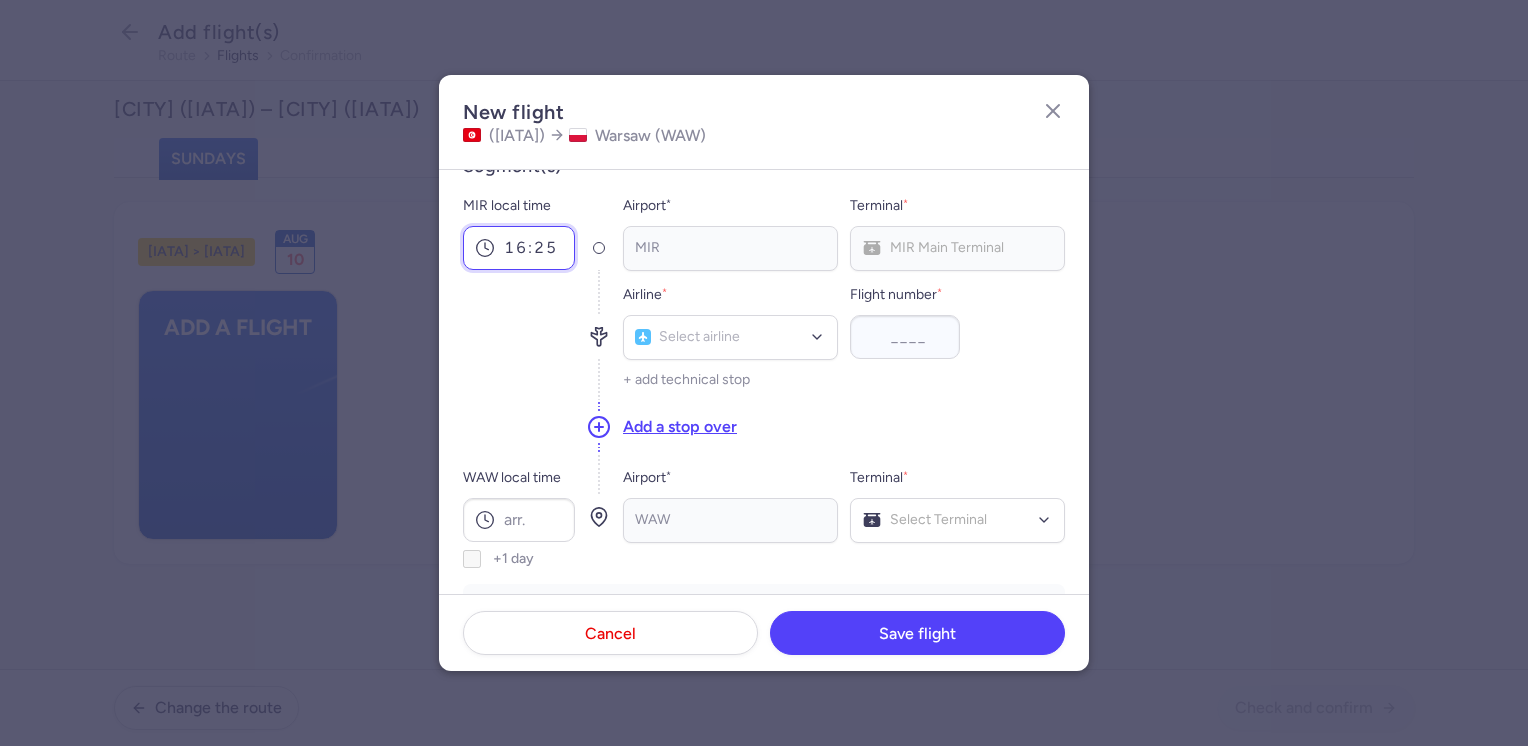 scroll, scrollTop: 100, scrollLeft: 0, axis: vertical 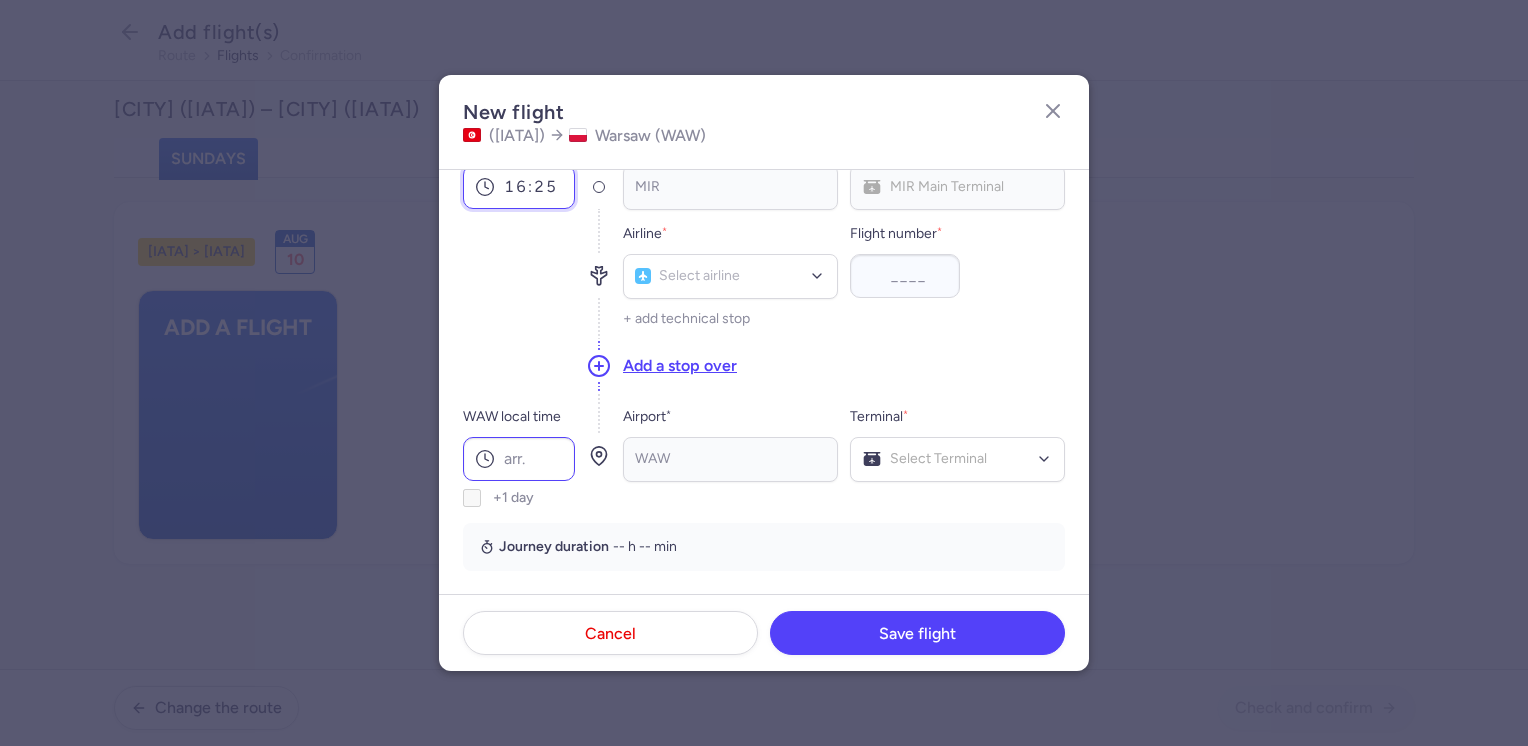 type on "16:25" 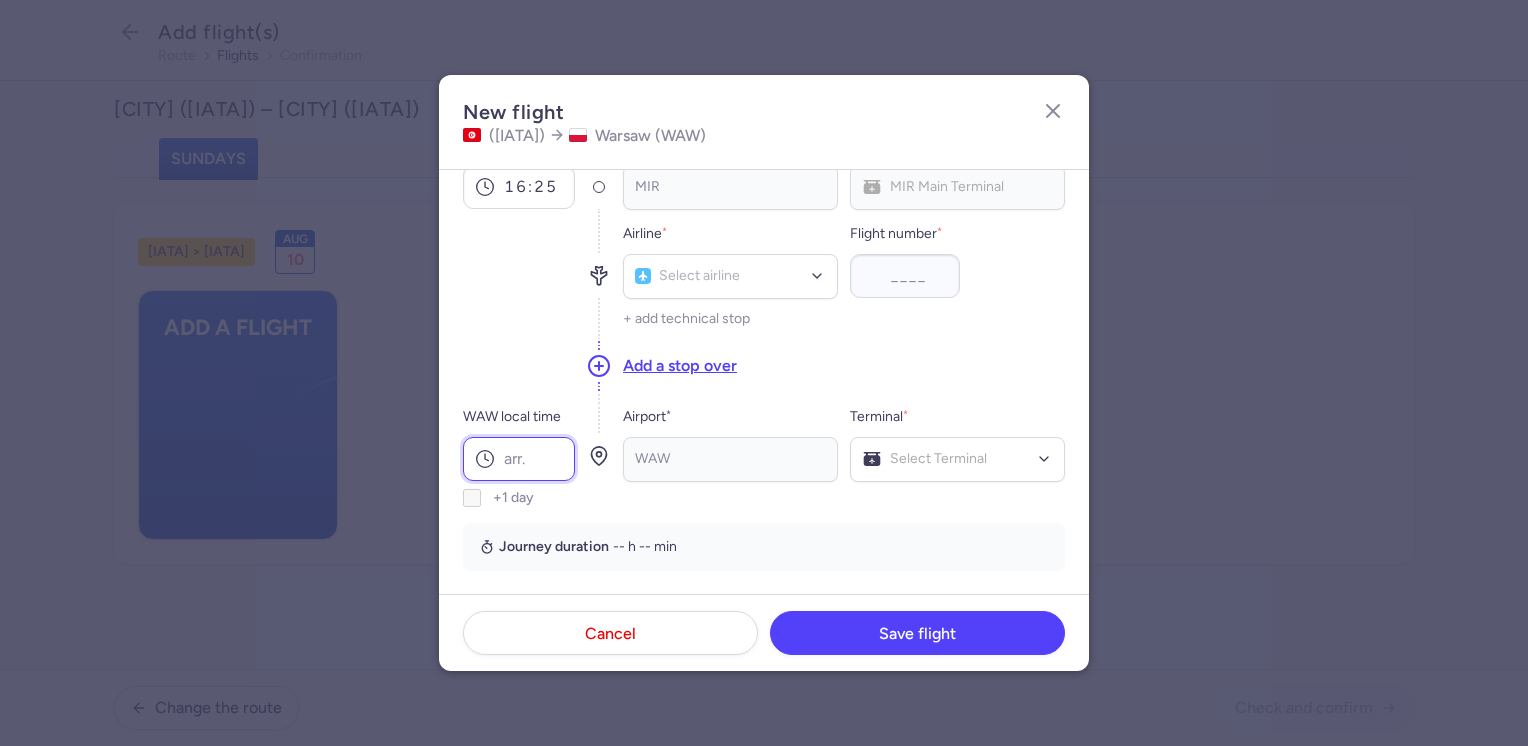 click on "WAW local time" at bounding box center (519, 459) 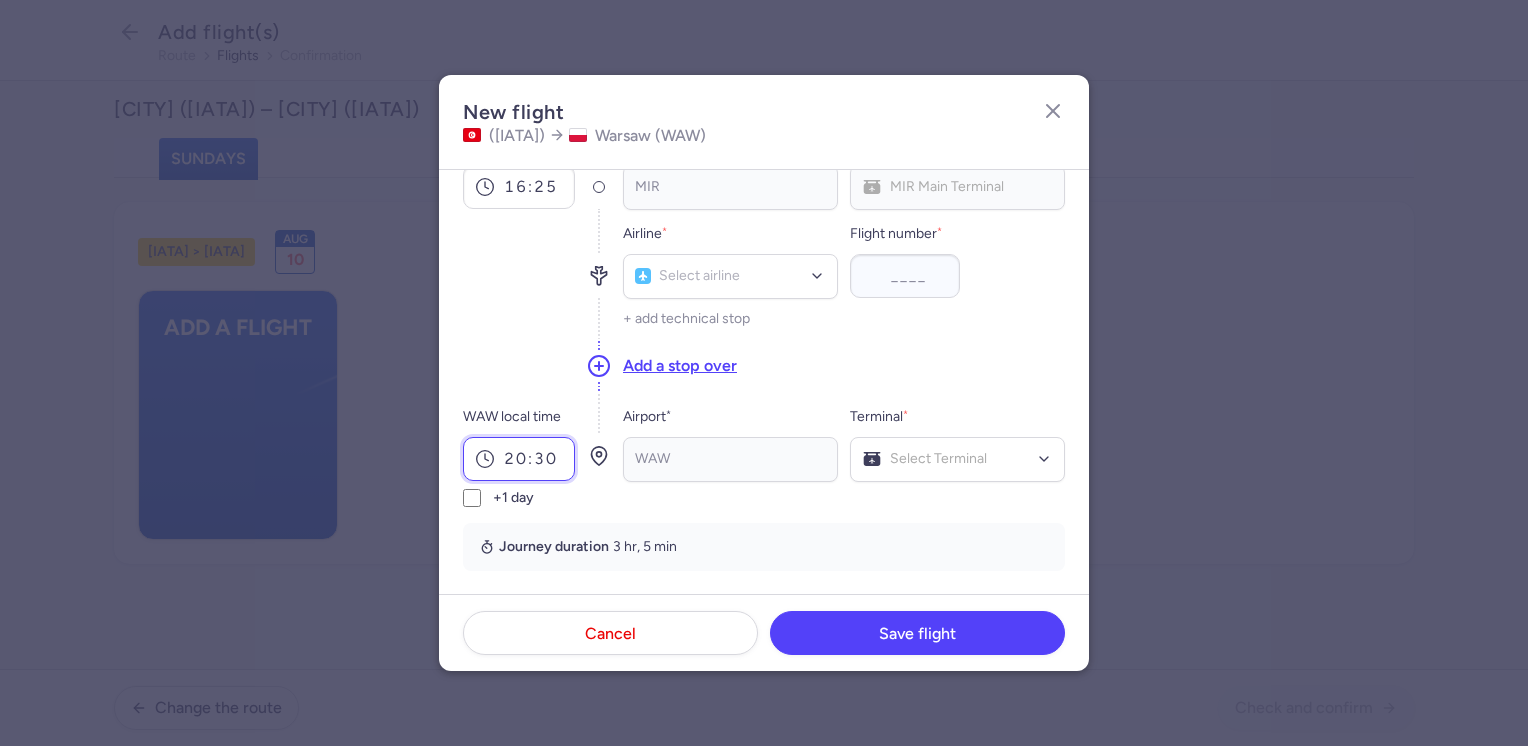 type on "20:30" 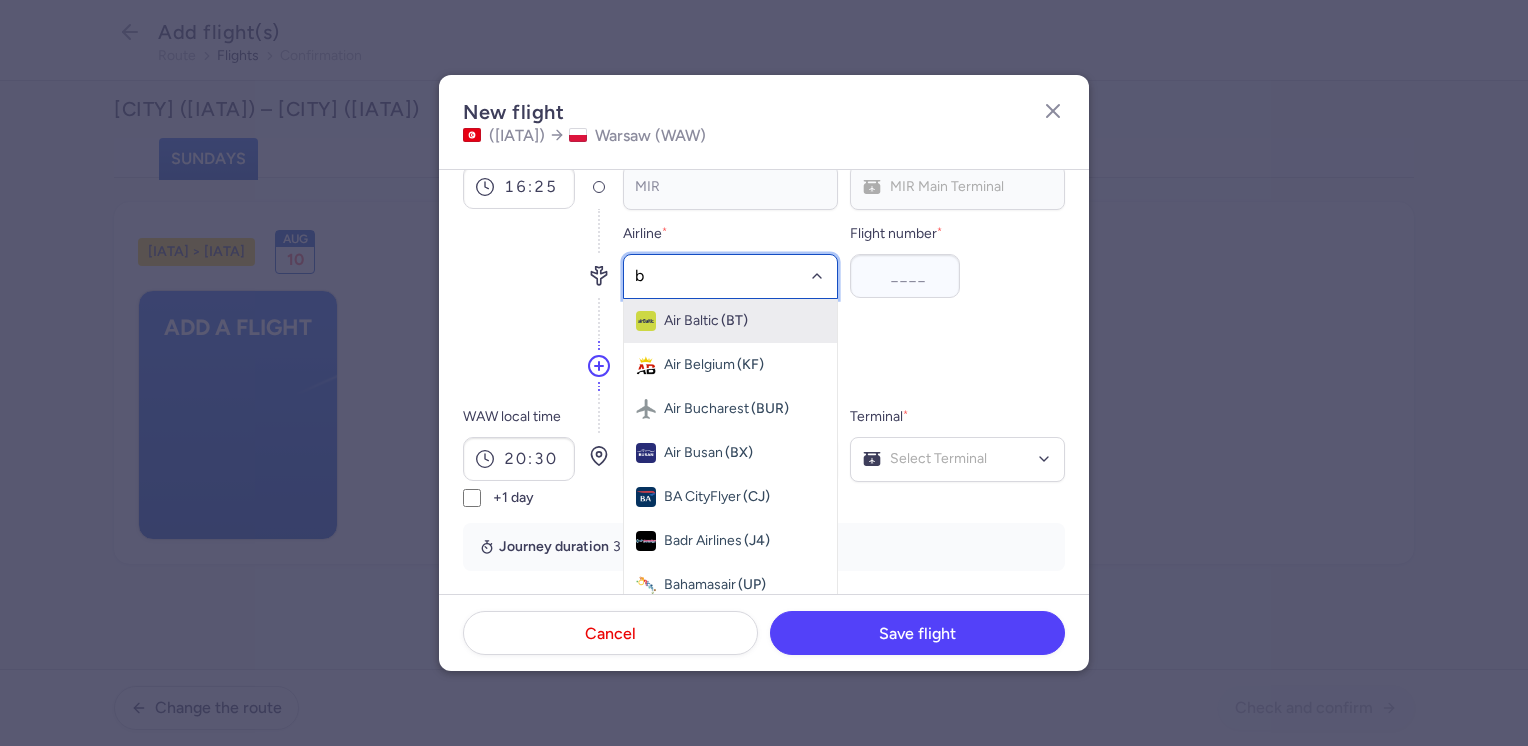 type on "bj" 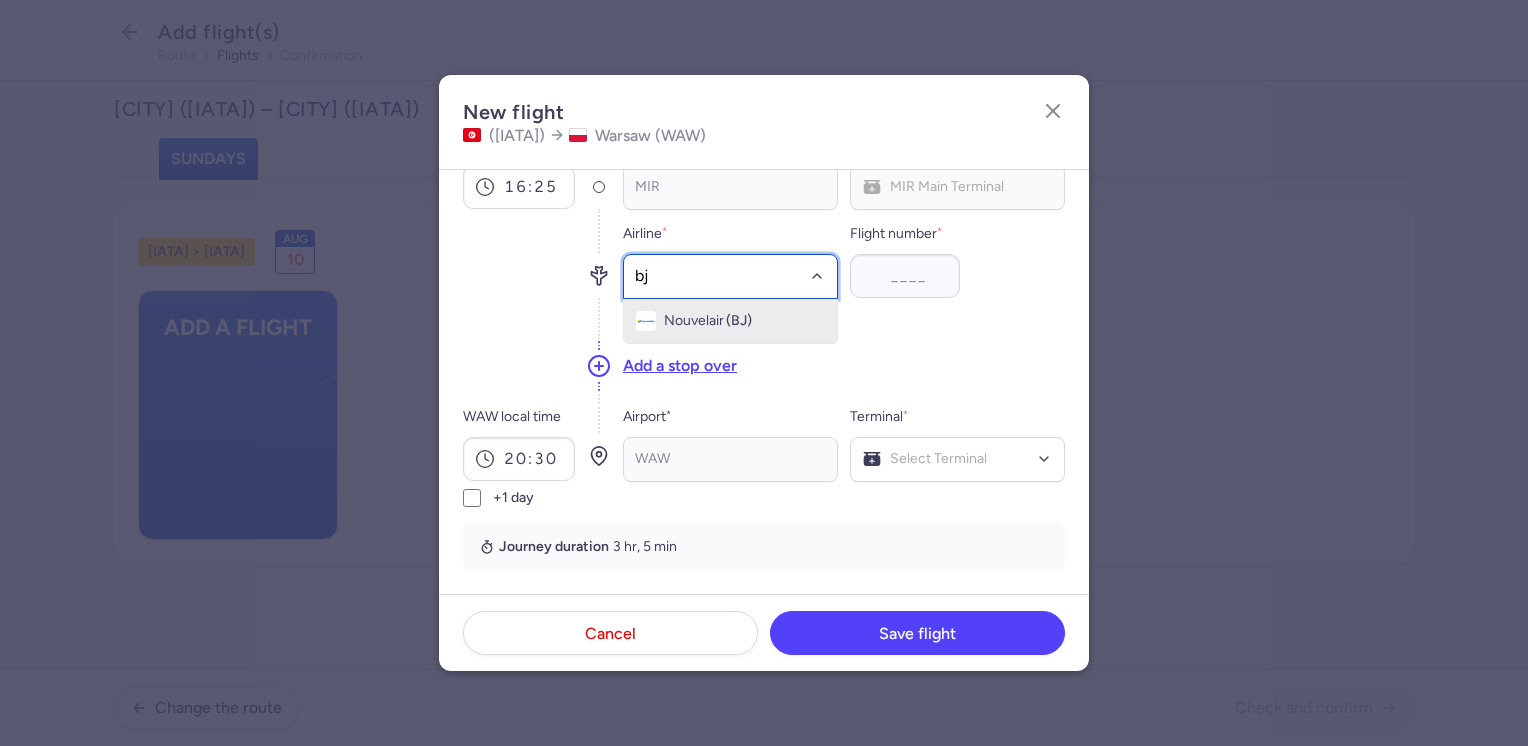 click on "Nouvelair" at bounding box center (694, 321) 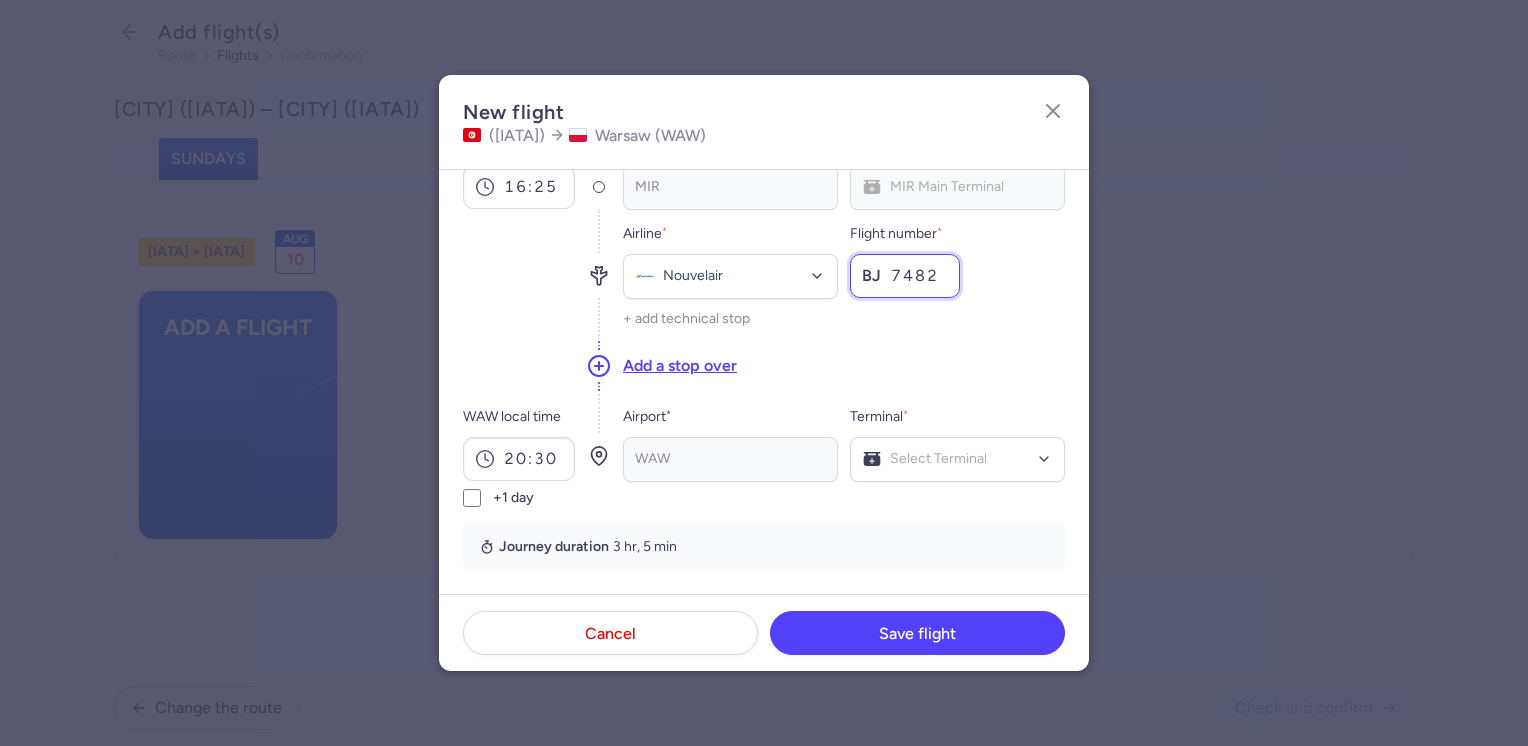 type on "7482" 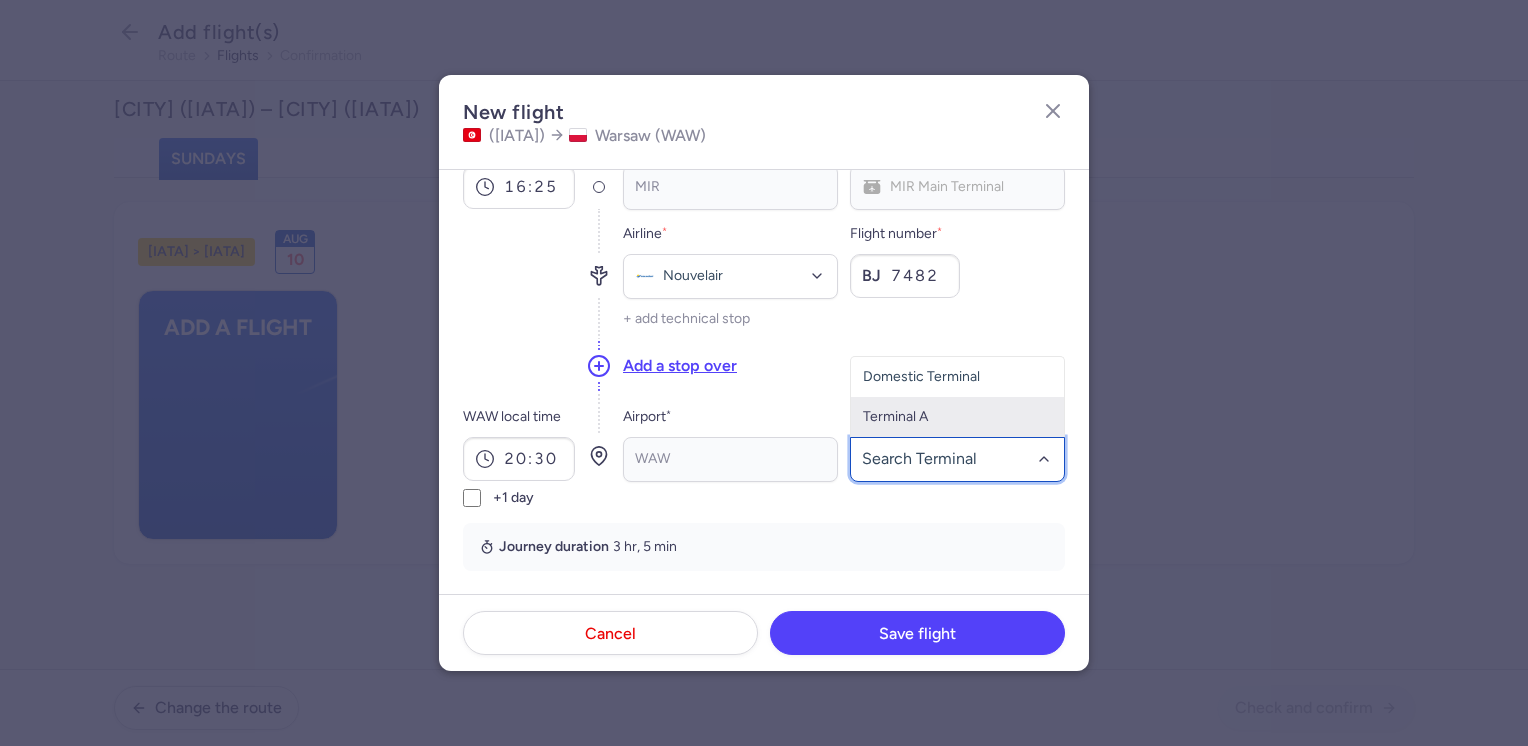 click on "Terminal A" 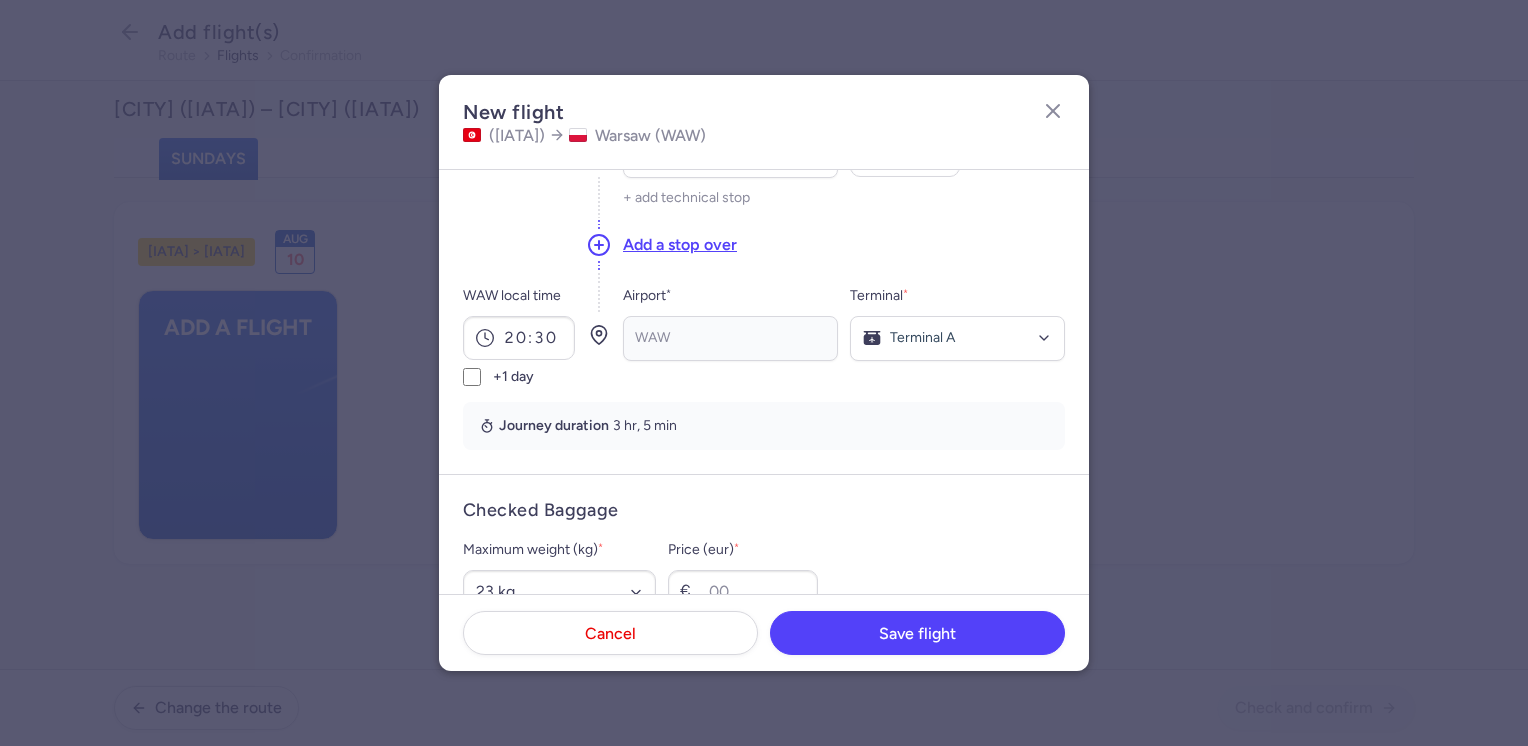 scroll, scrollTop: 400, scrollLeft: 0, axis: vertical 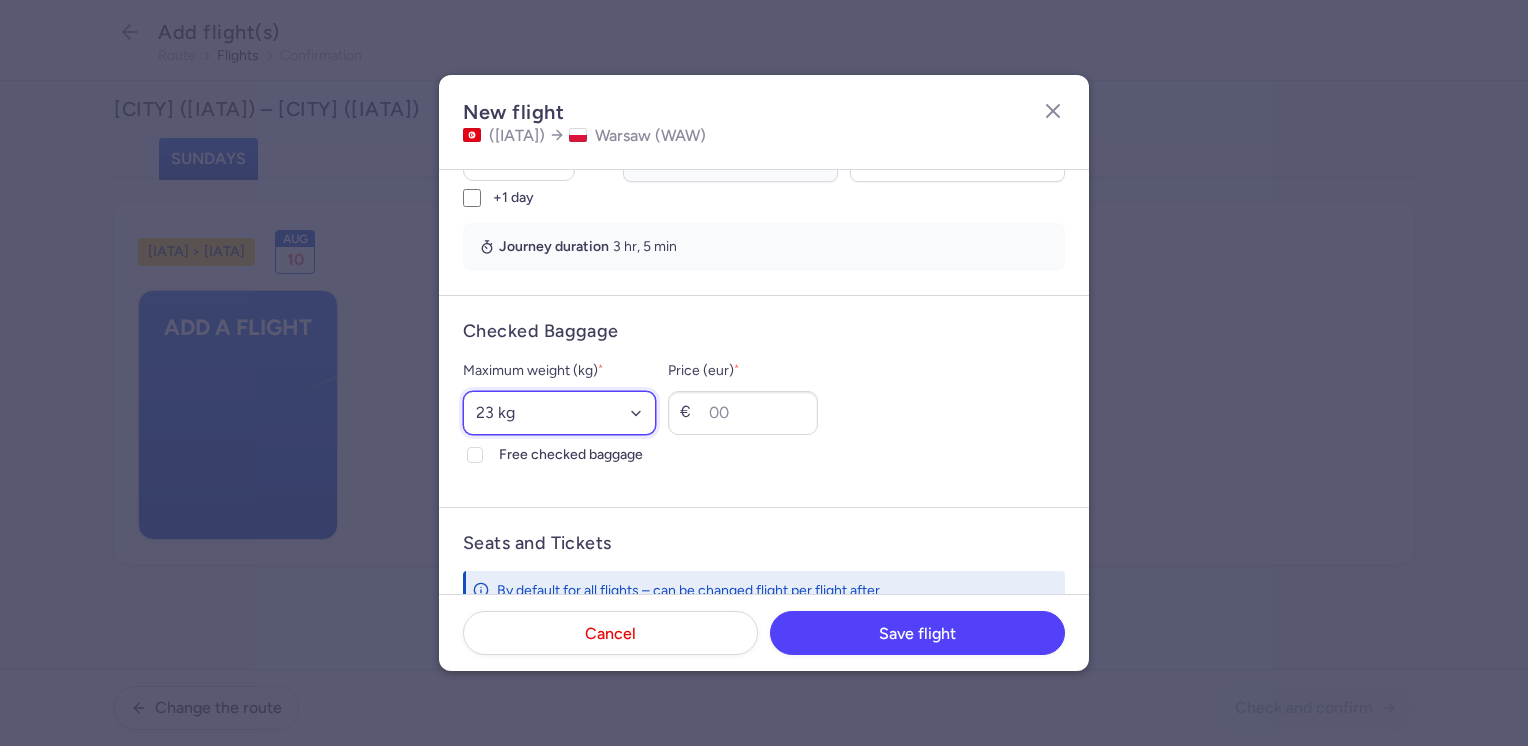click on "Select an option 15 kg 16 kg 17 kg 18 kg 19 kg 20 kg 21 kg 22 kg 23 kg 24 kg 25 kg 26 kg 27 kg 28 kg 29 kg 30 kg 31 kg 32 kg 33 kg 34 kg 35 kg" at bounding box center [559, 413] 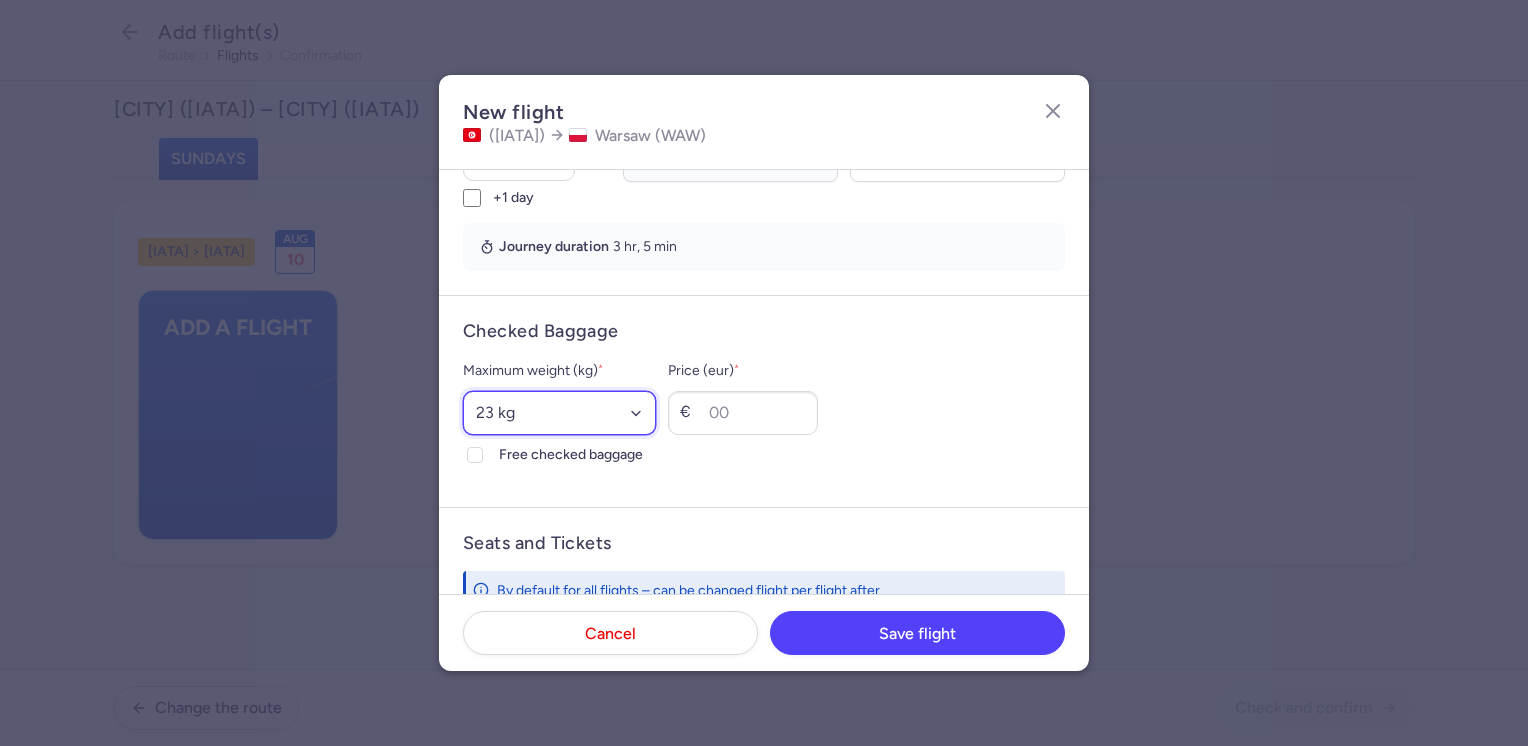 select on "20" 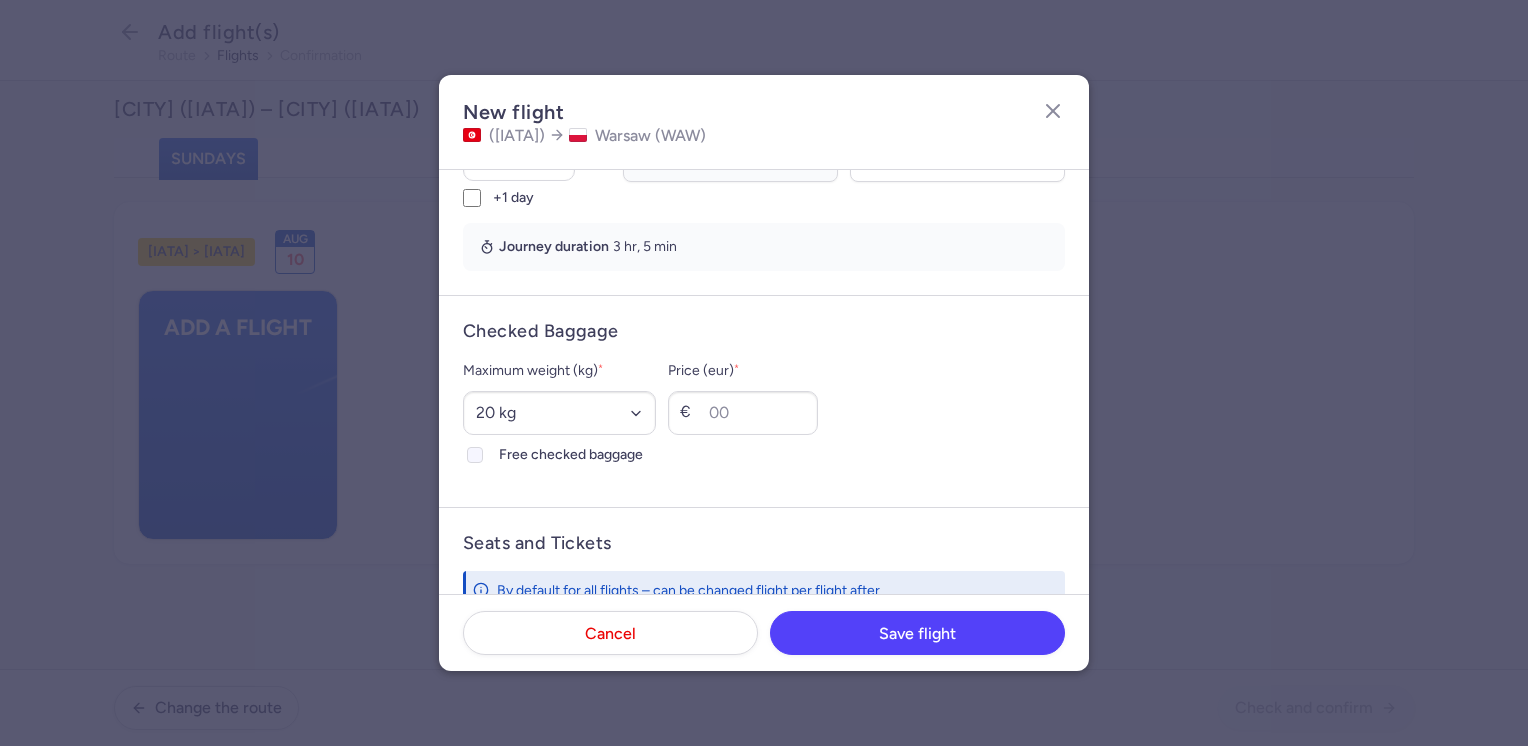 click on "Free checked baggage" 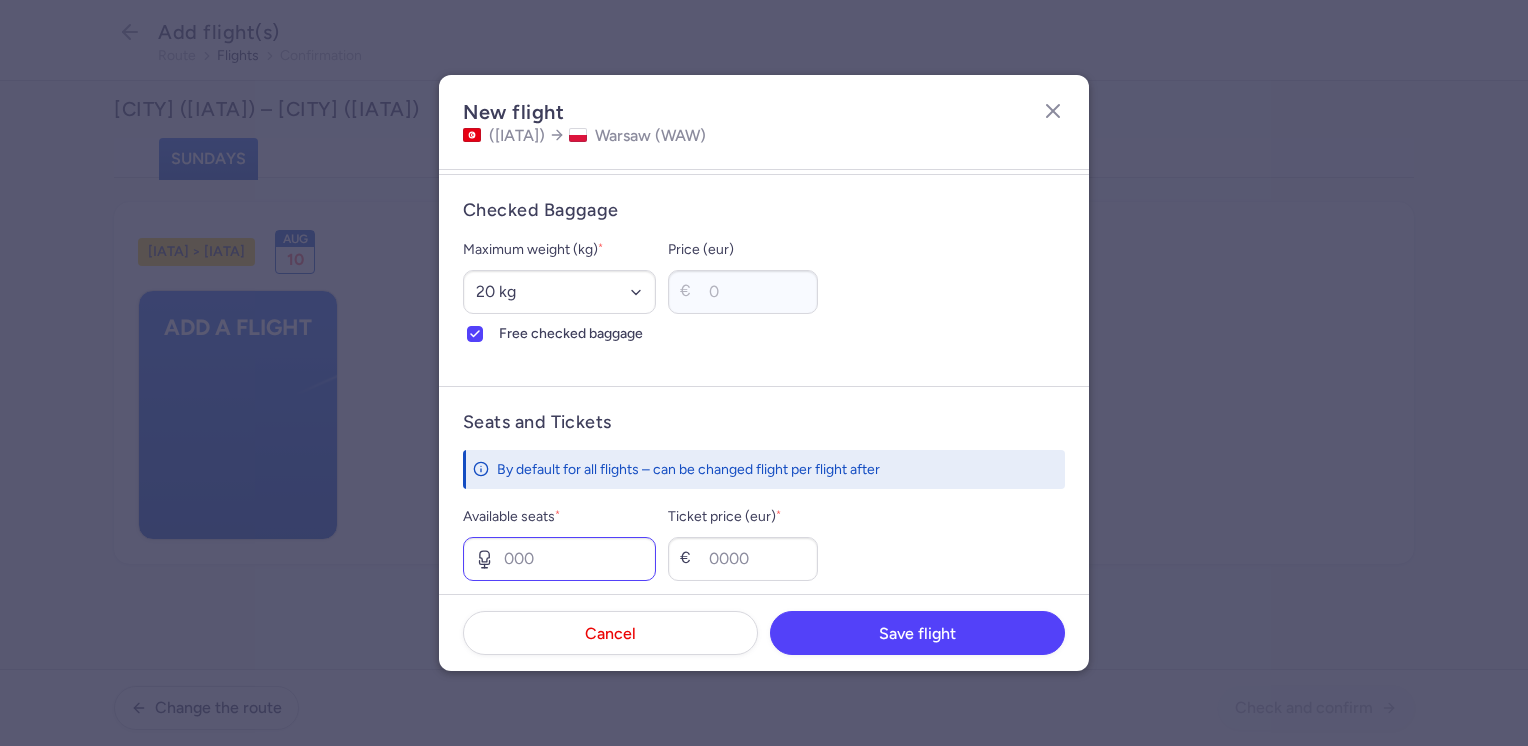 scroll, scrollTop: 600, scrollLeft: 0, axis: vertical 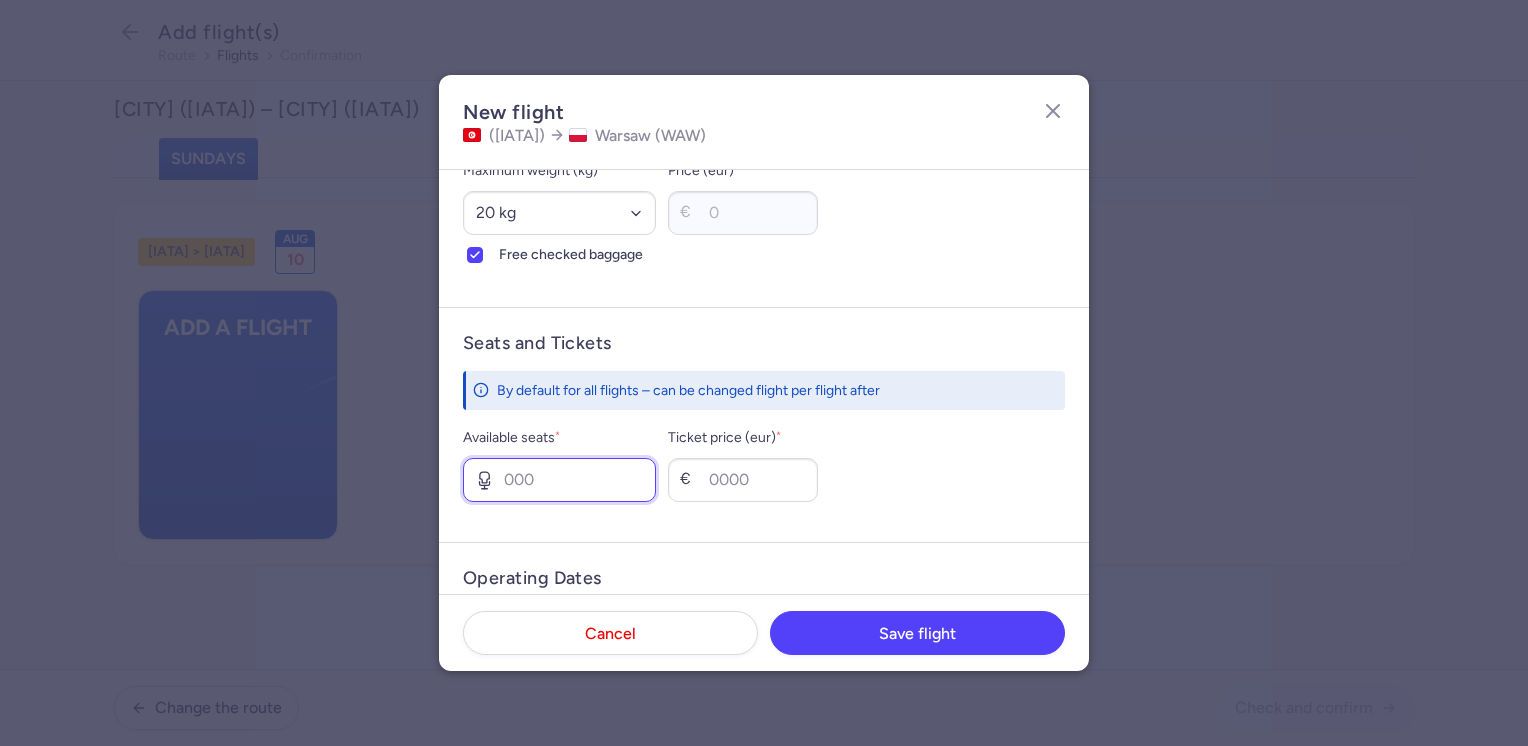click on "Available seats  *" at bounding box center [559, 480] 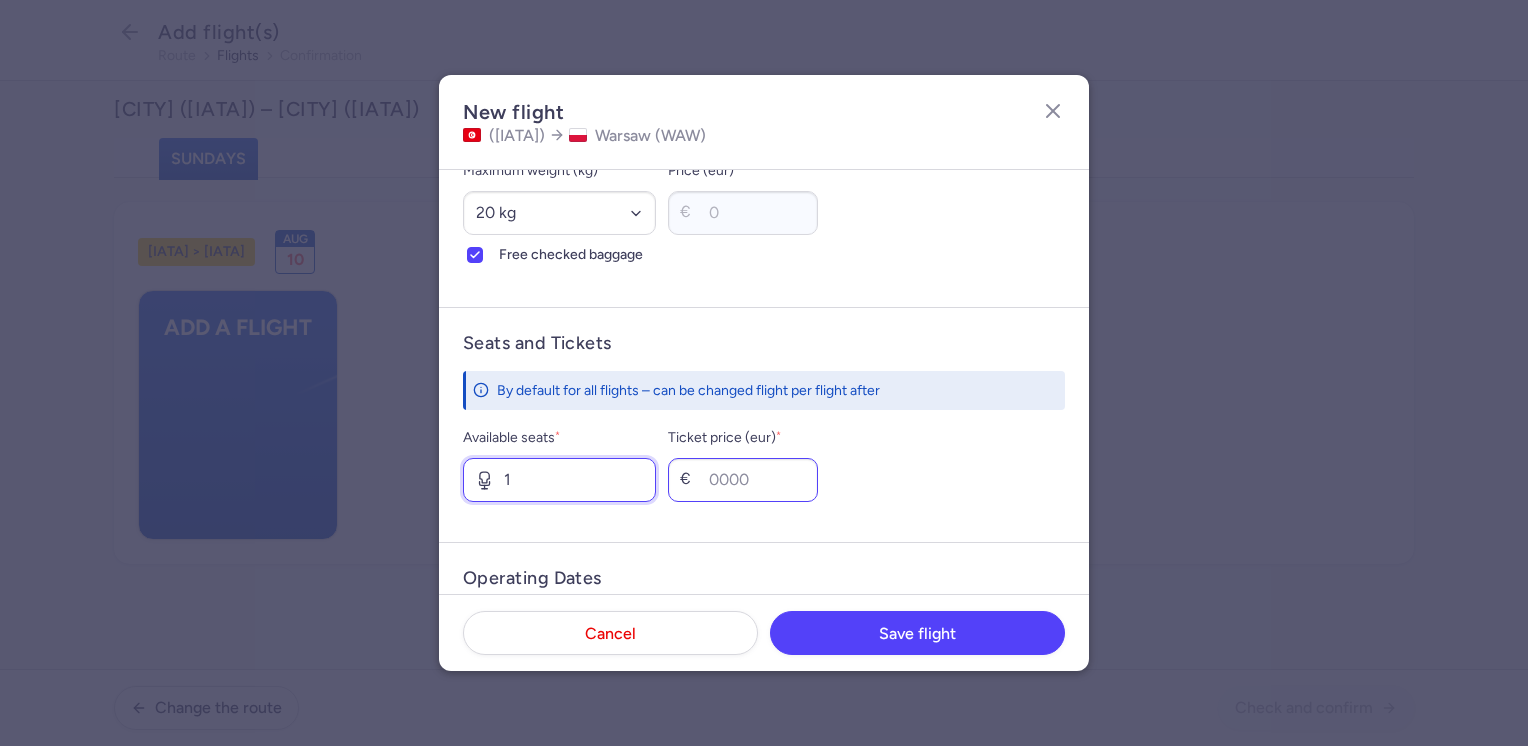 type on "1" 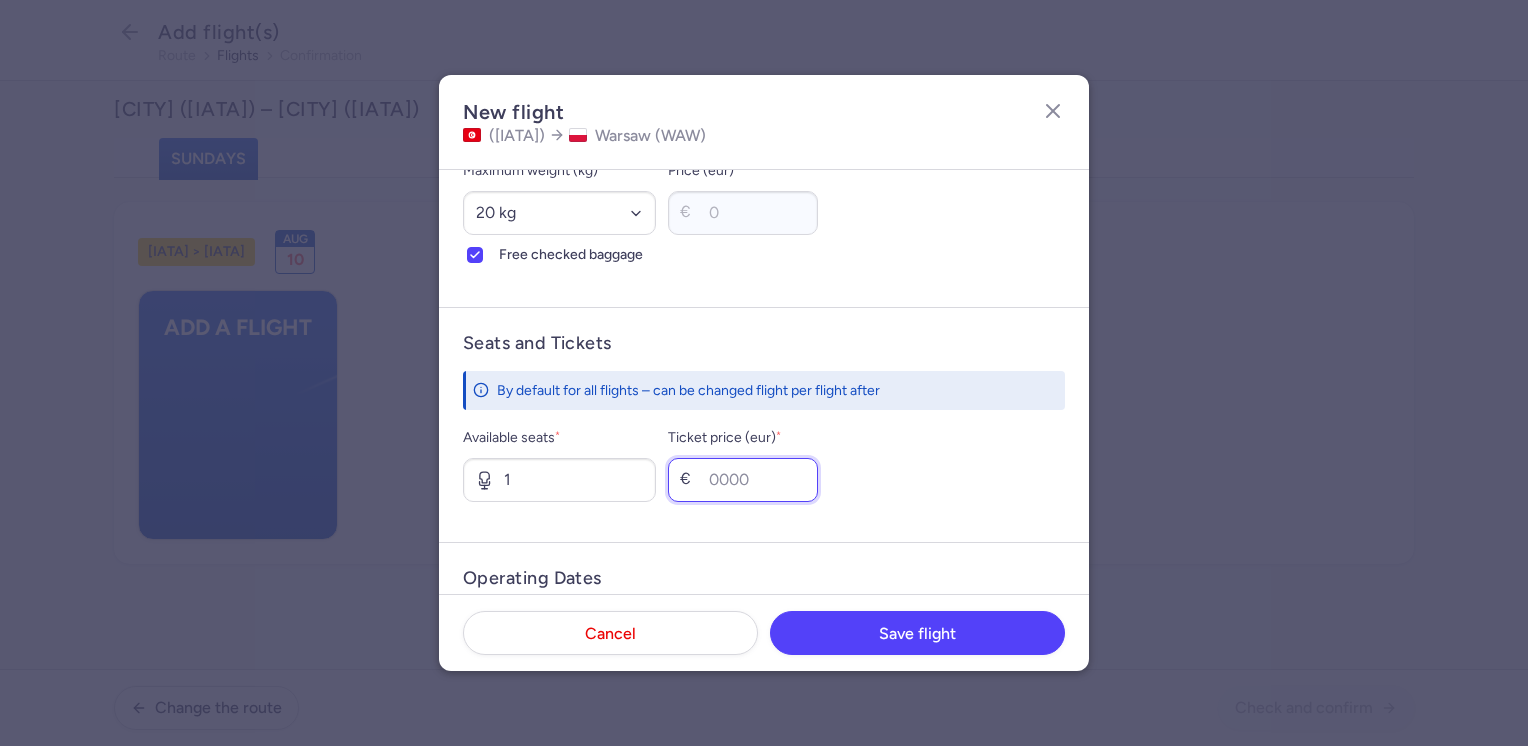 click on "Ticket price (eur)  *" at bounding box center (743, 480) 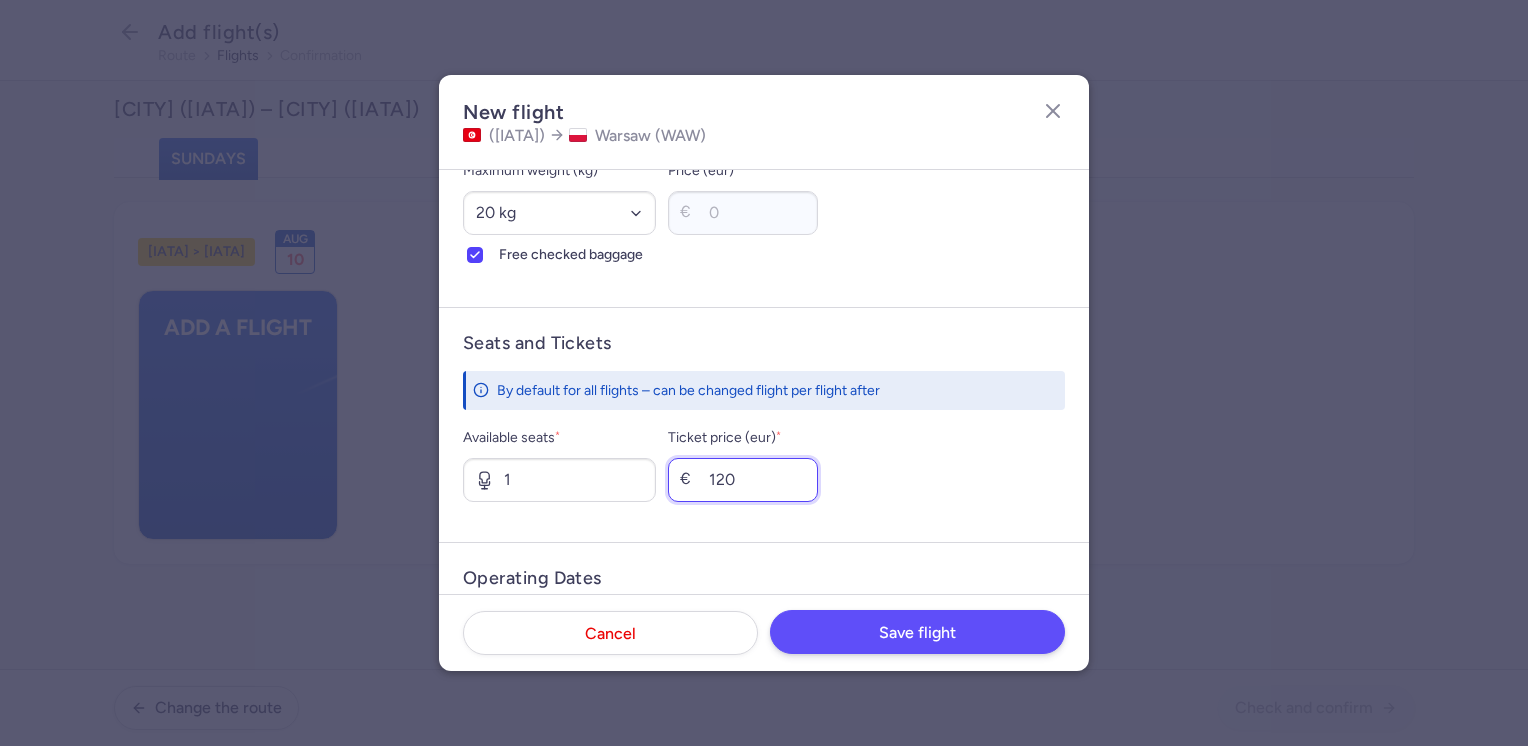 type on "120" 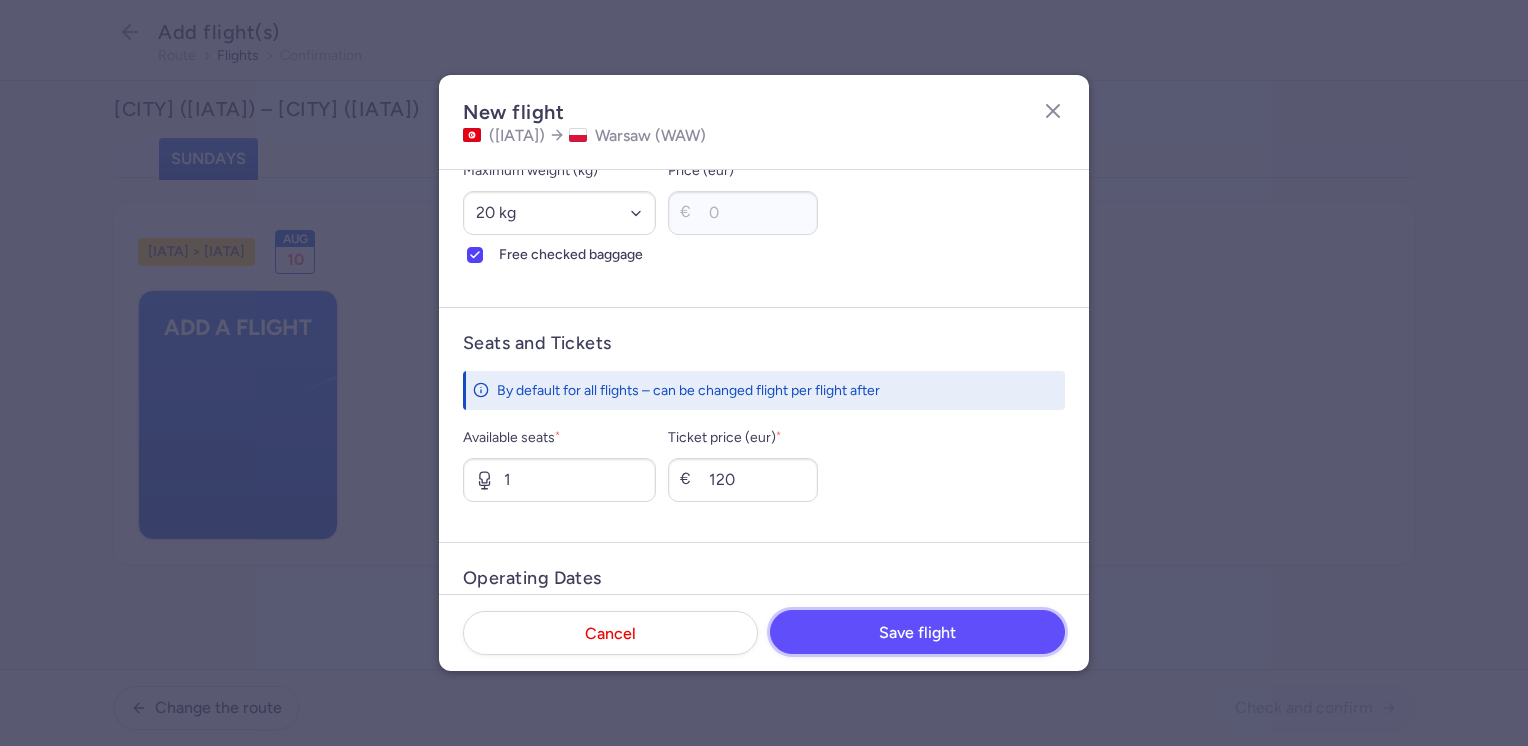 click on "Save flight" at bounding box center [917, 633] 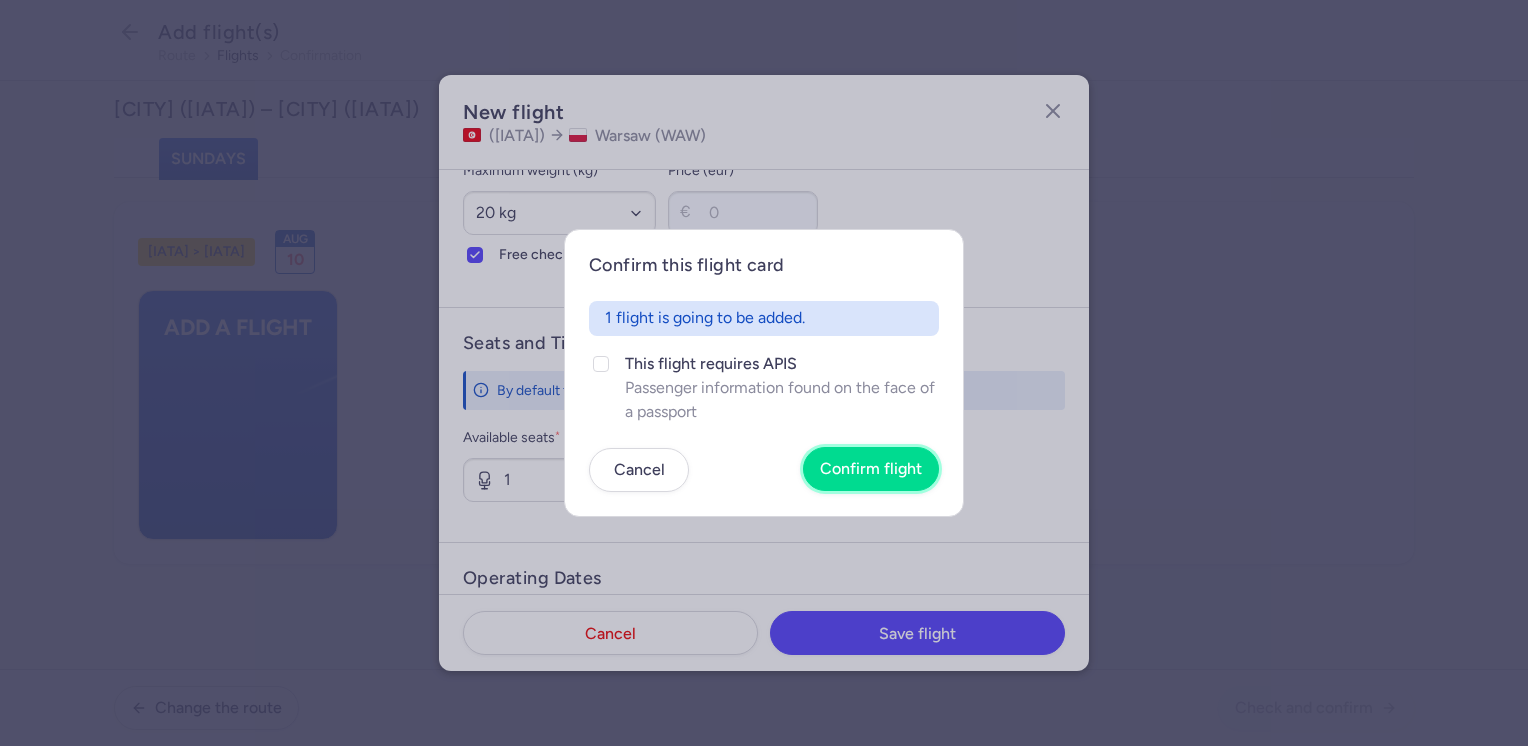 click on "Confirm flight" at bounding box center (871, 469) 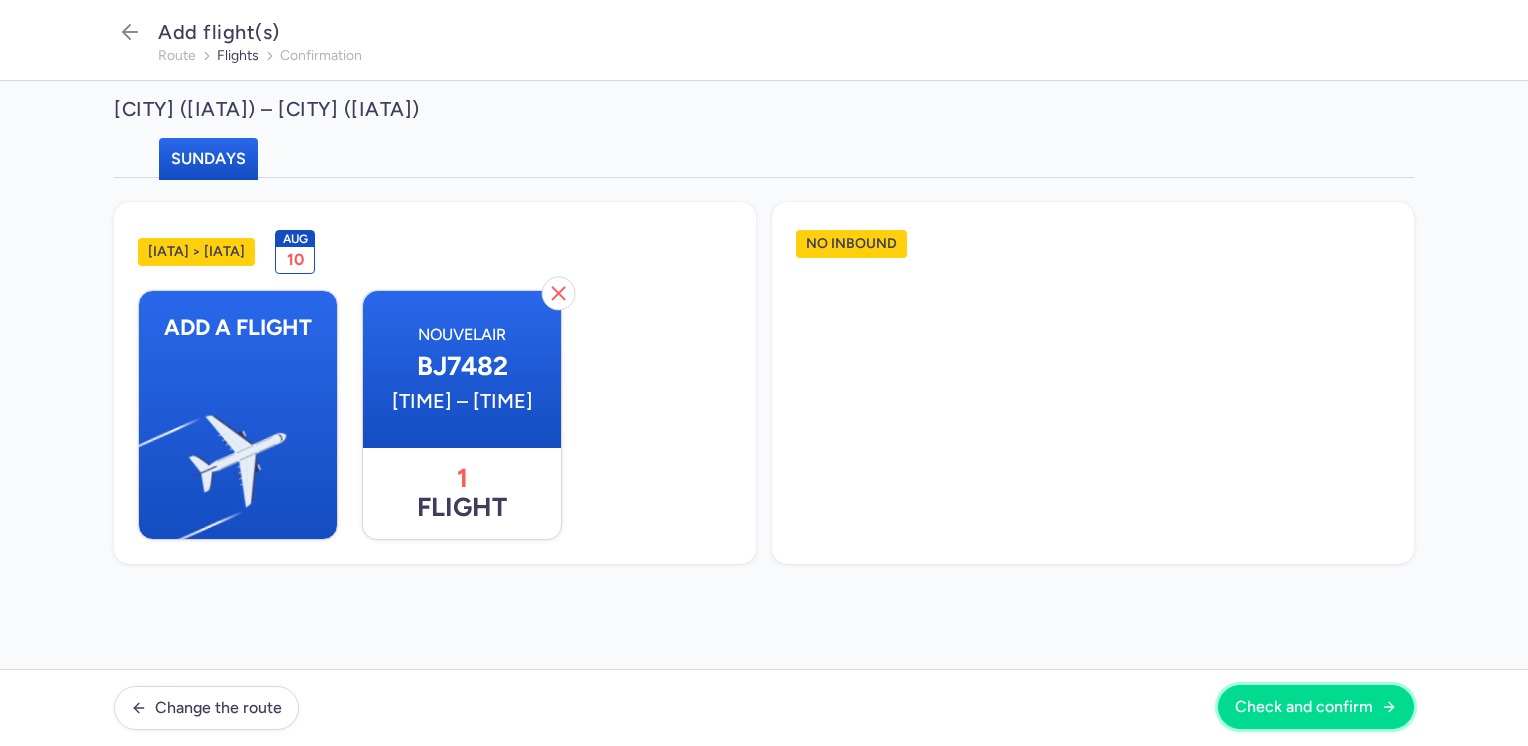 click on "Check and confirm" at bounding box center (1304, 707) 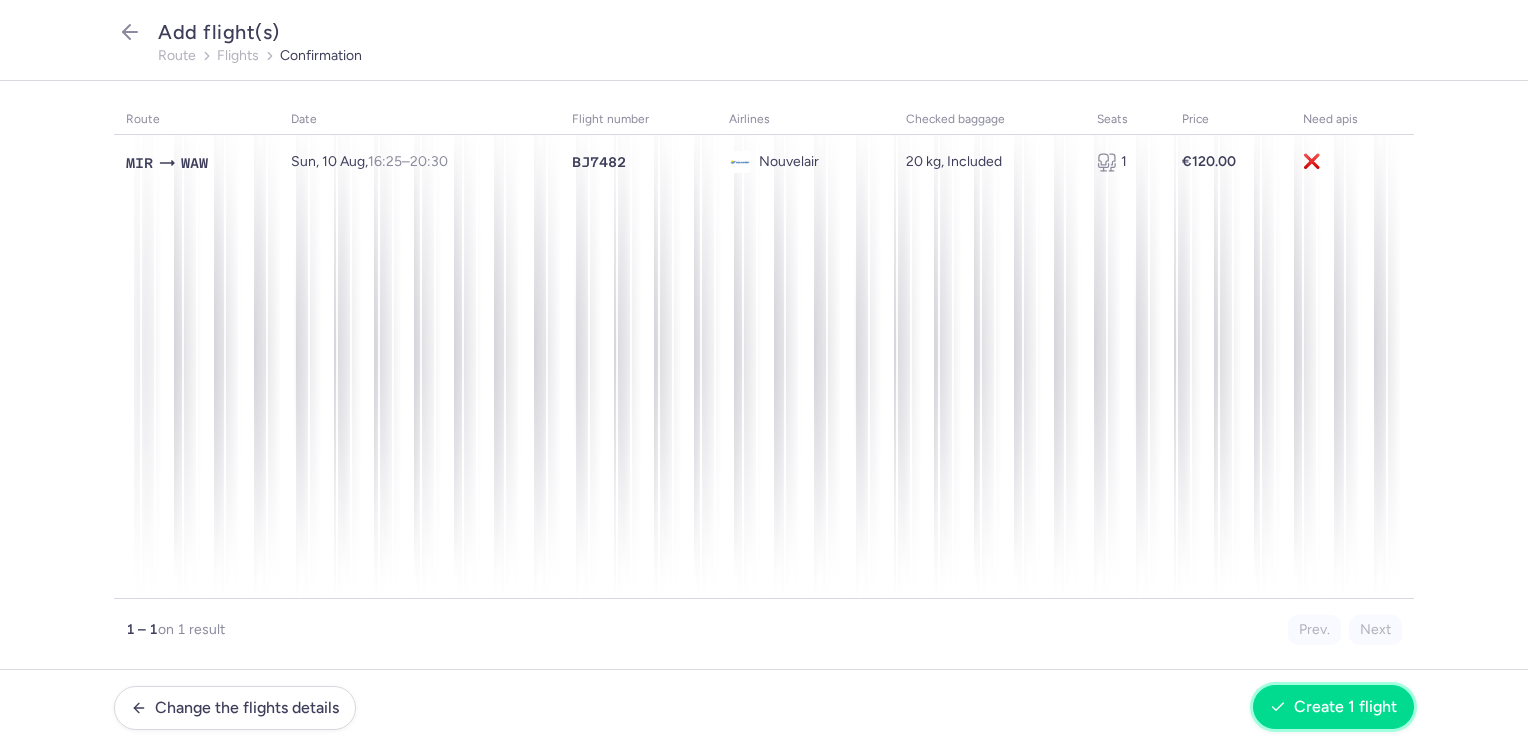 click on "Create 1 flight" at bounding box center (1345, 707) 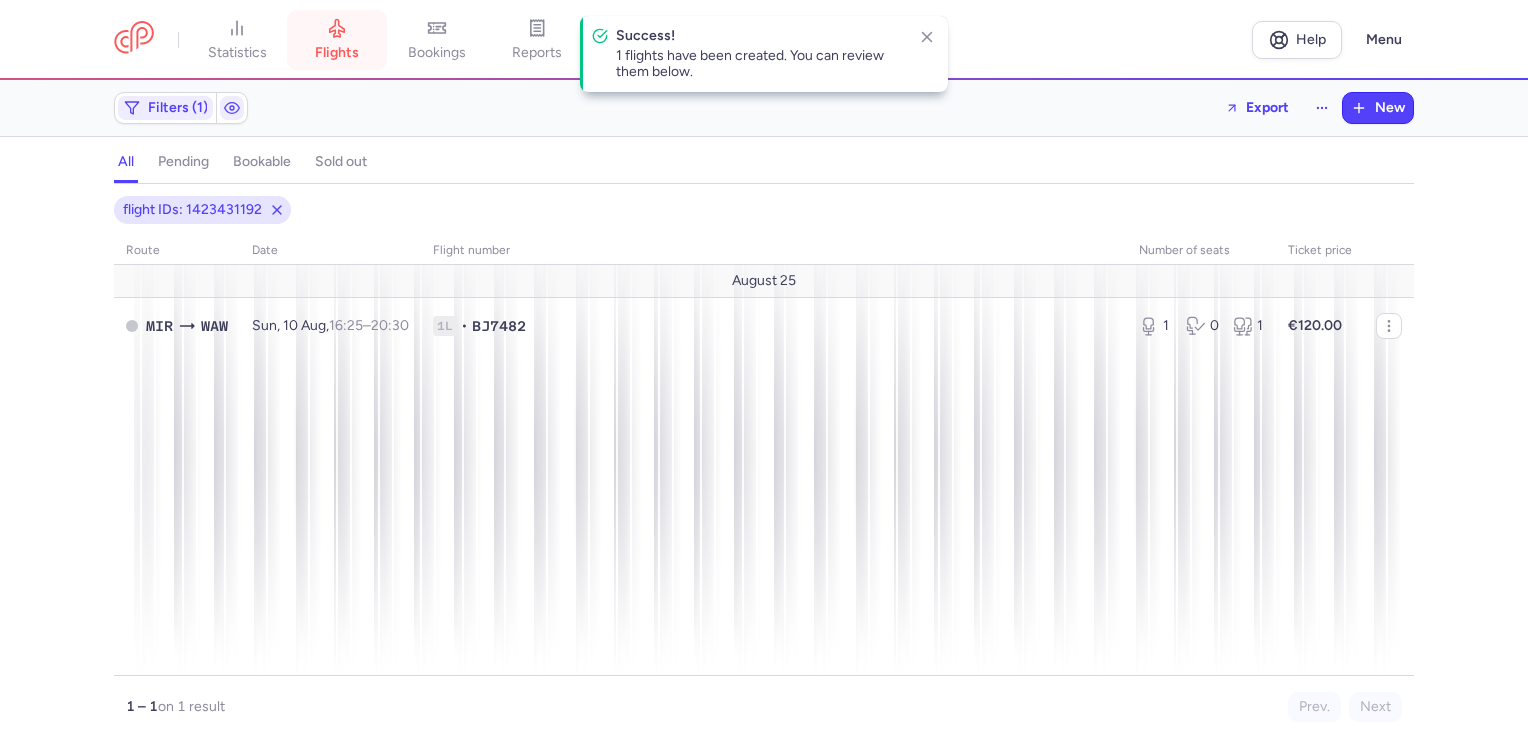 click 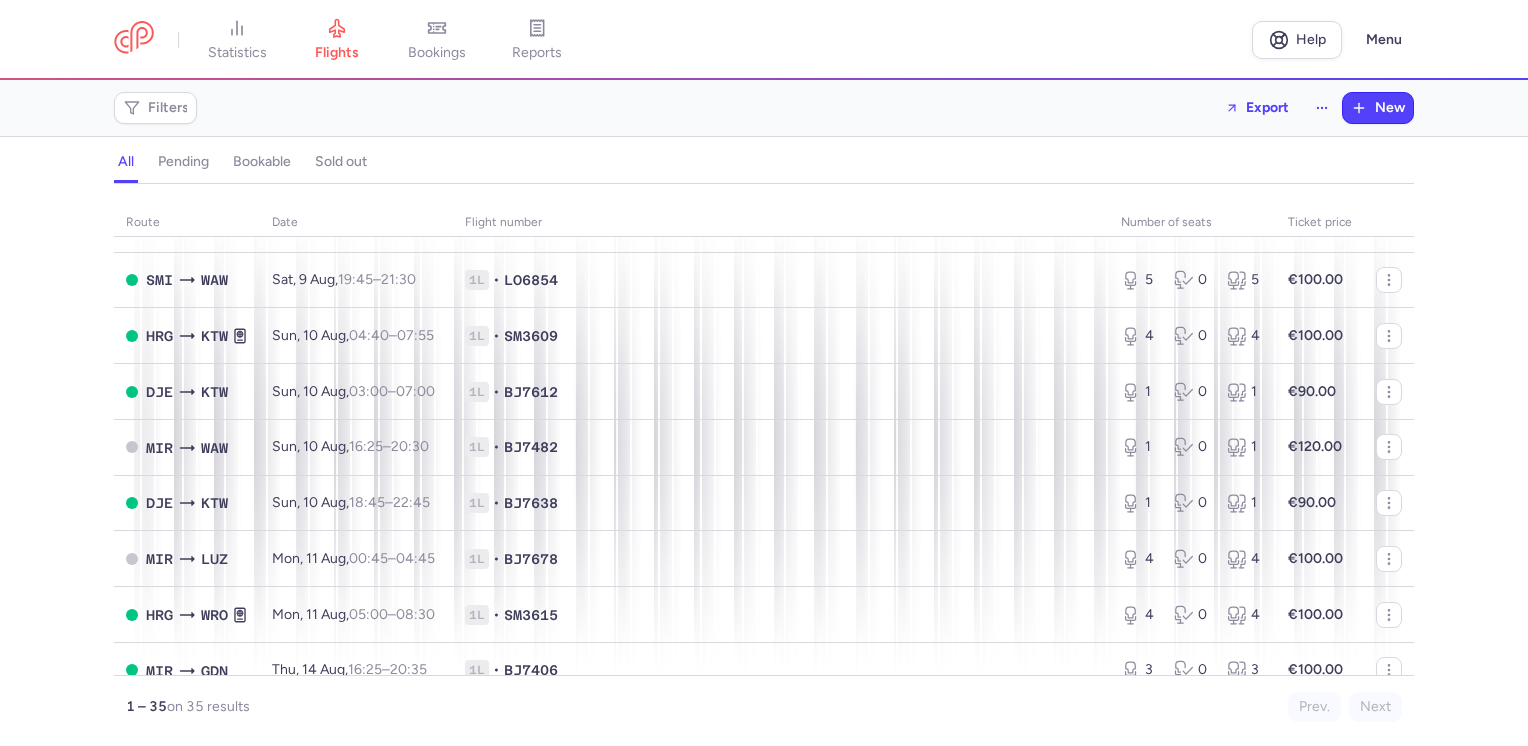 scroll, scrollTop: 1400, scrollLeft: 0, axis: vertical 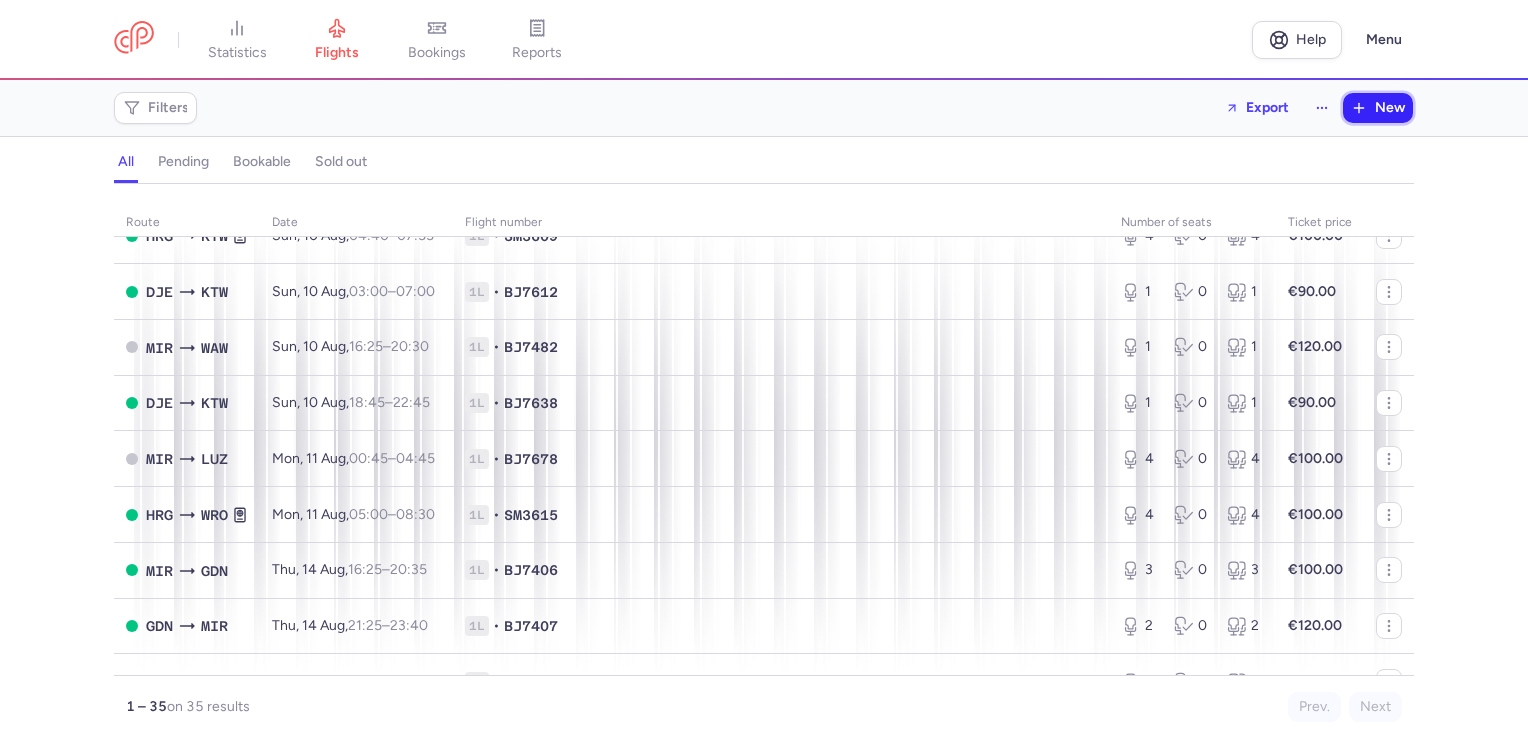 click on "New" at bounding box center (1390, 108) 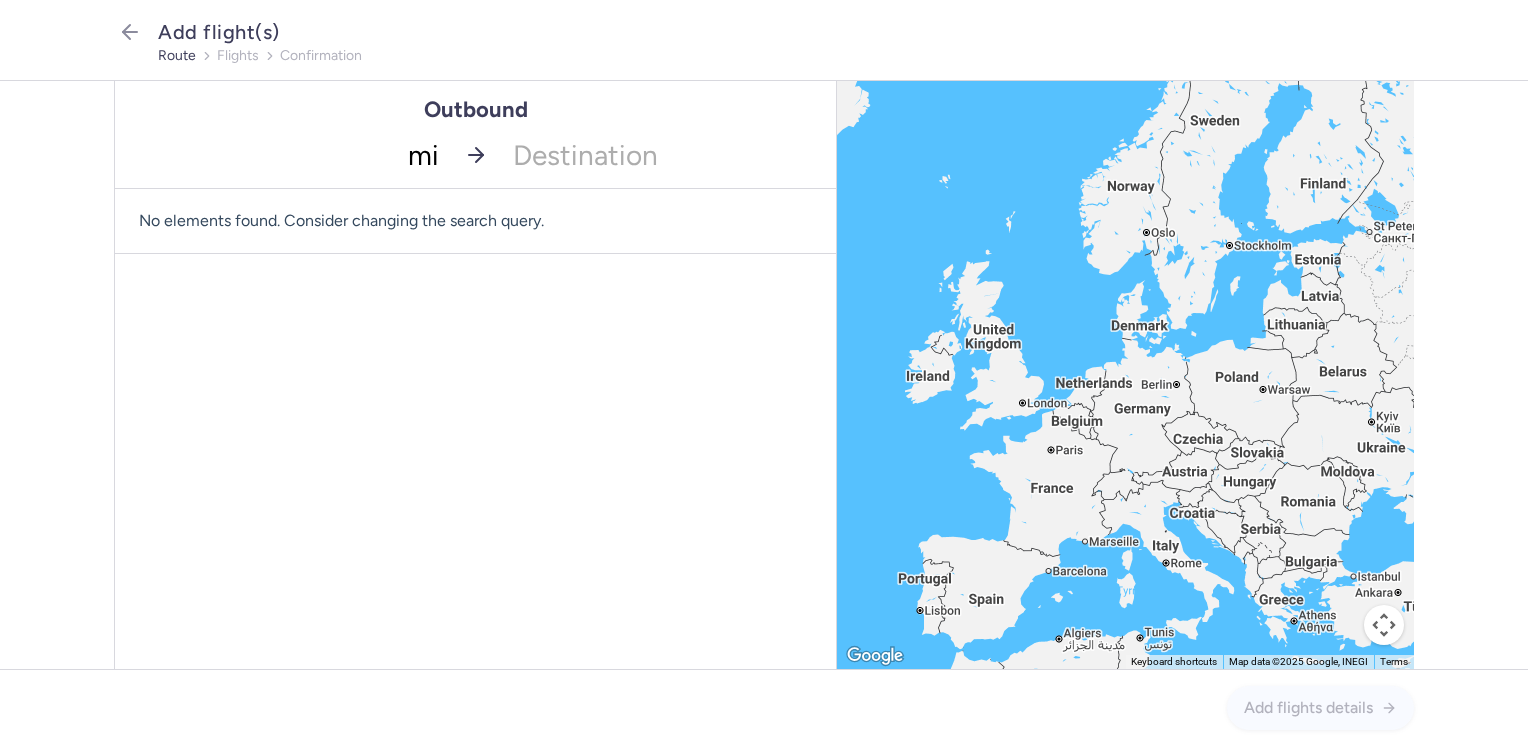type on "mir" 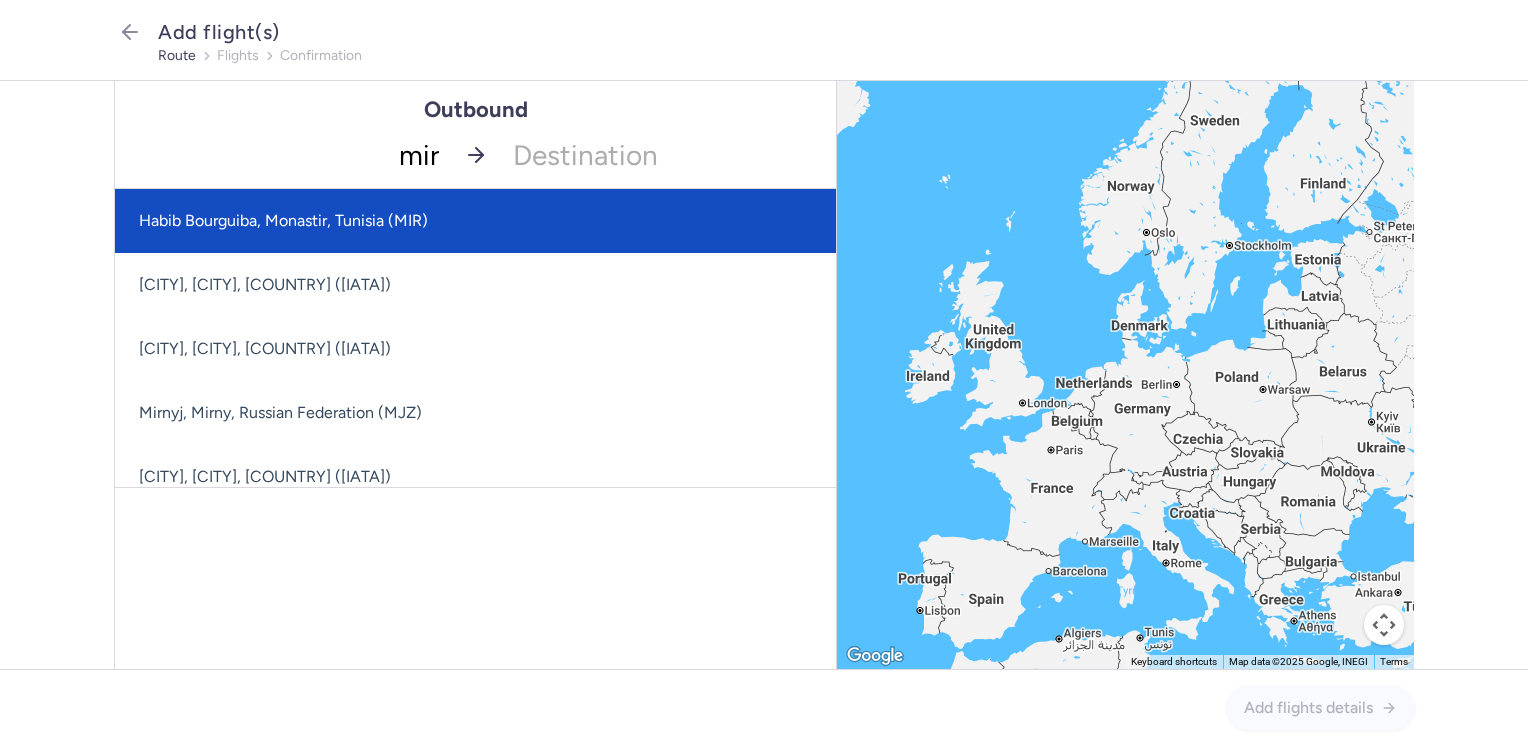 click on "Habib Bourguiba, Monastir, Tunisia (MIR)" at bounding box center [475, 221] 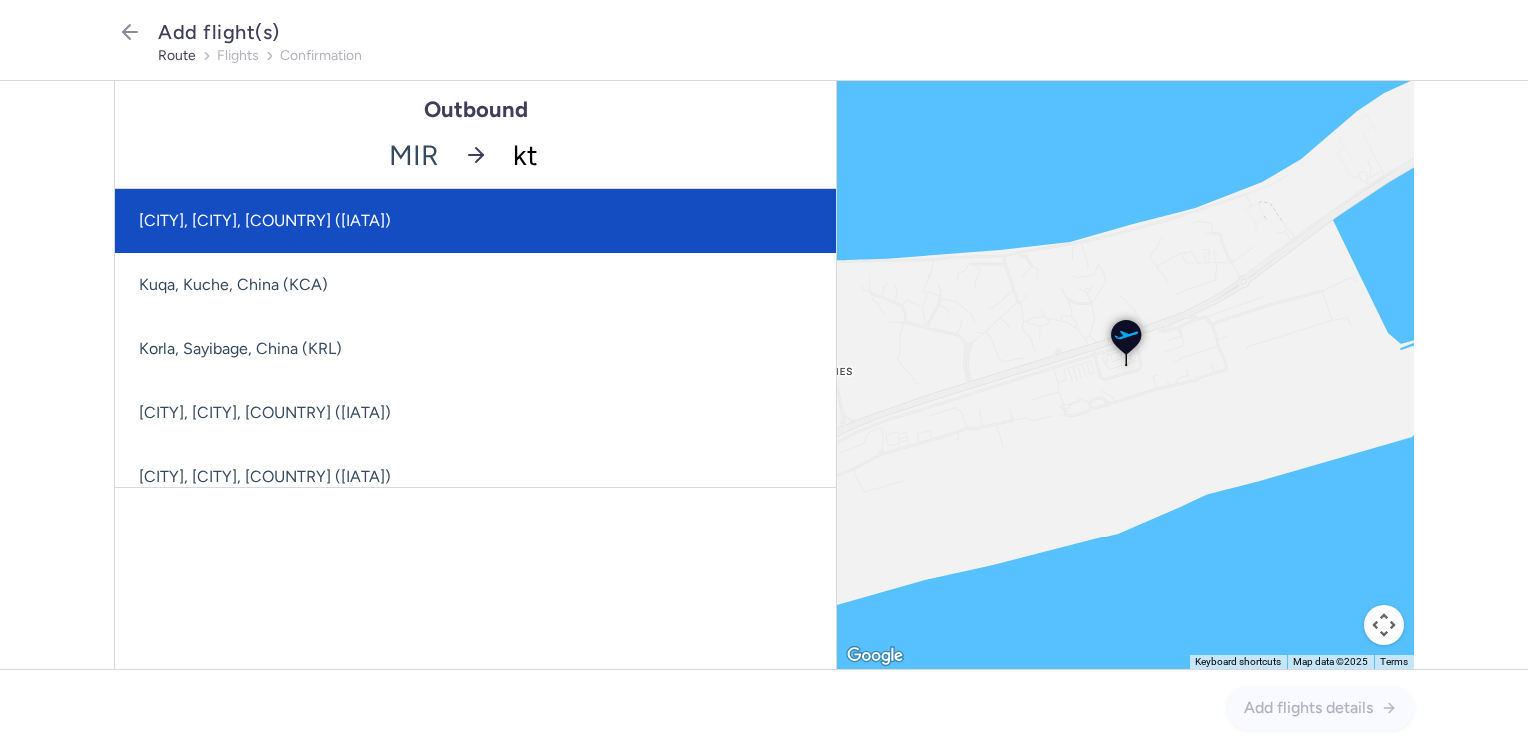 type on "ktw" 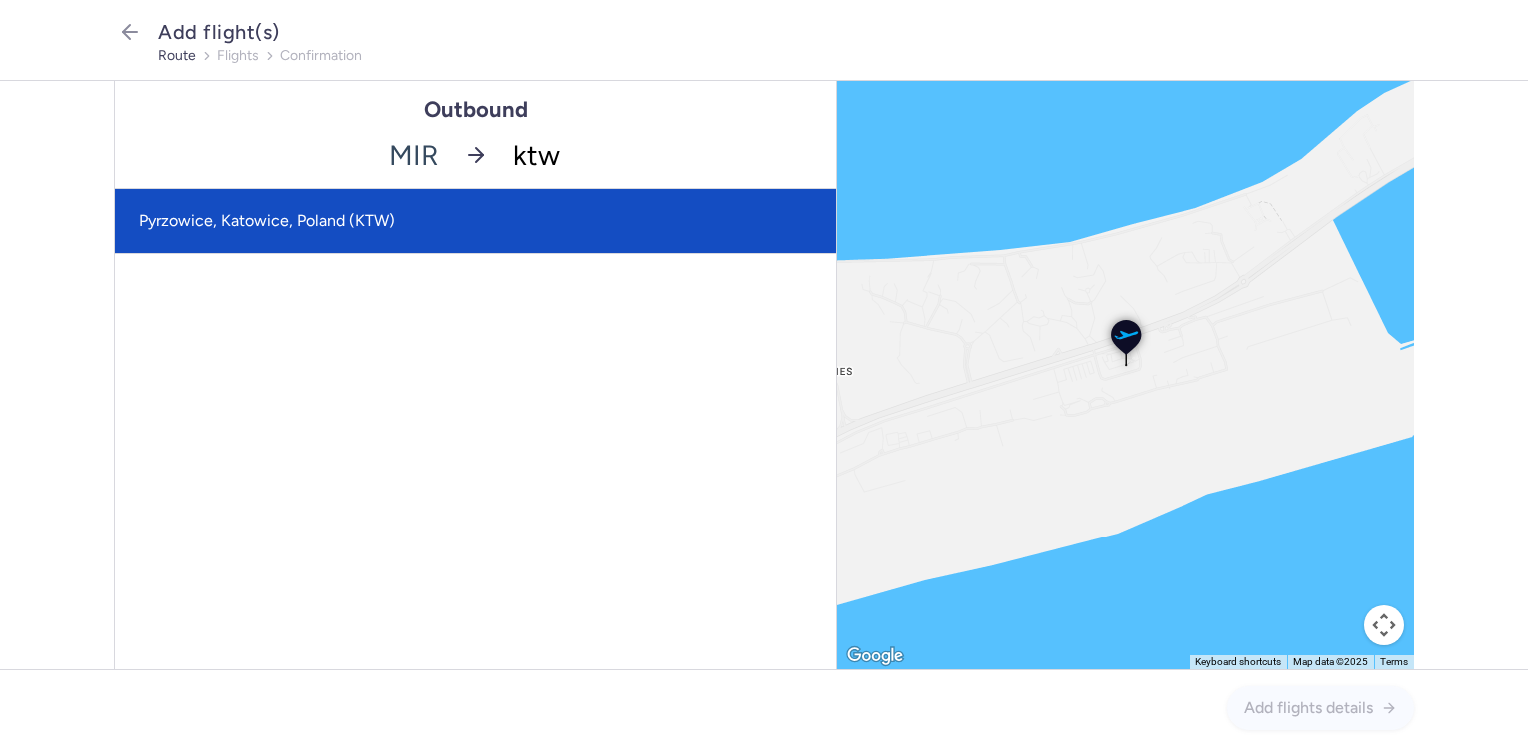 click on "Pyrzowice, Katowice, Poland (KTW)" at bounding box center [475, 221] 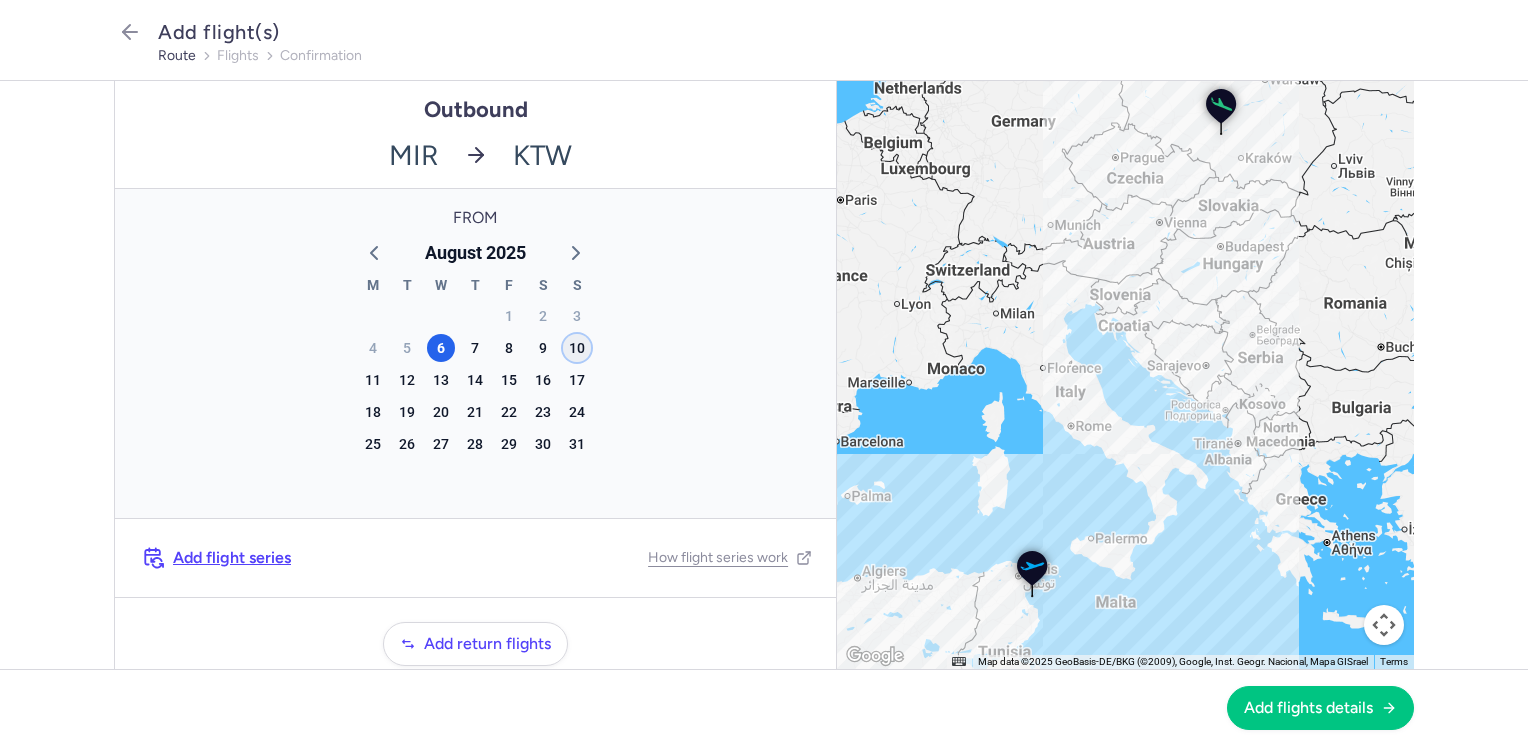 click on "10" 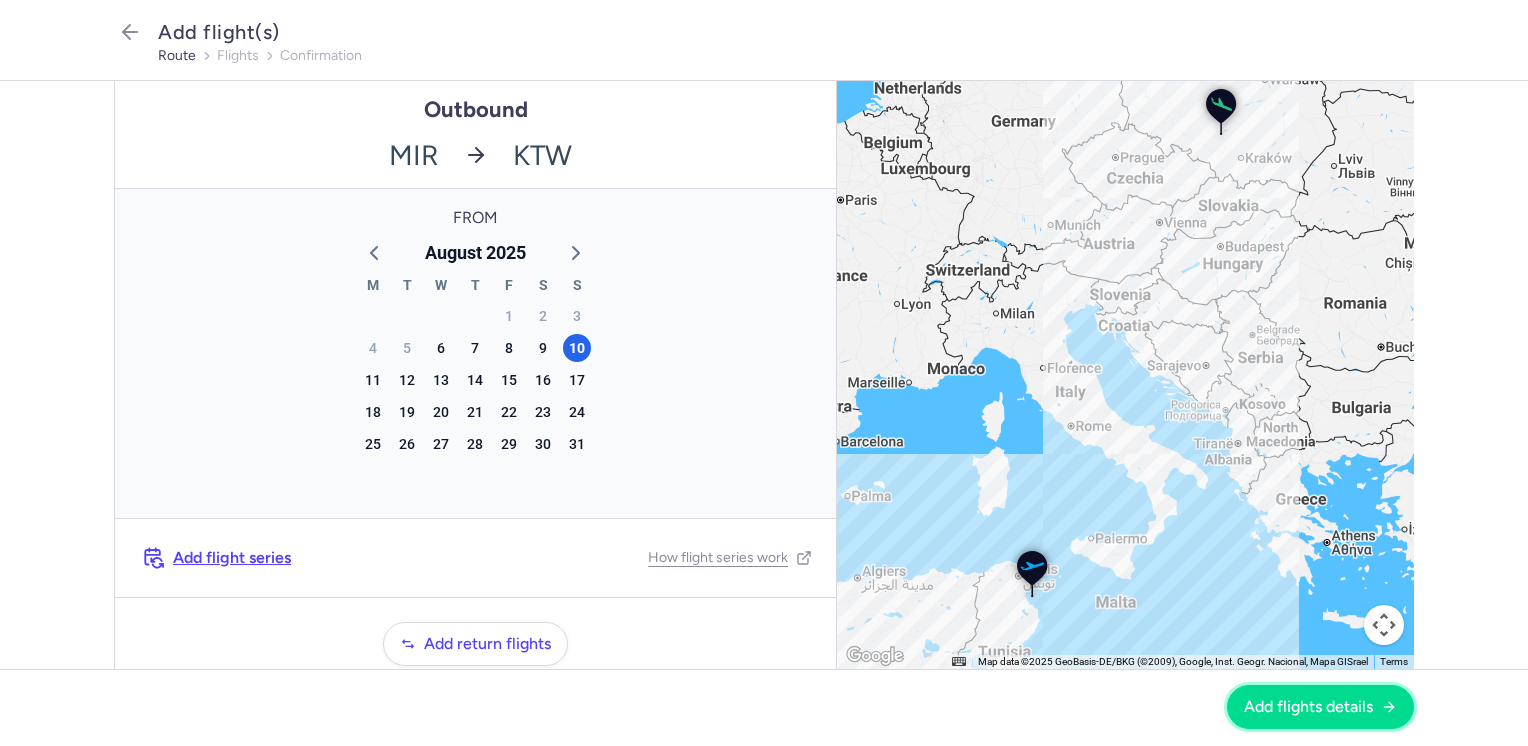 click on "Add flights details" at bounding box center (1308, 707) 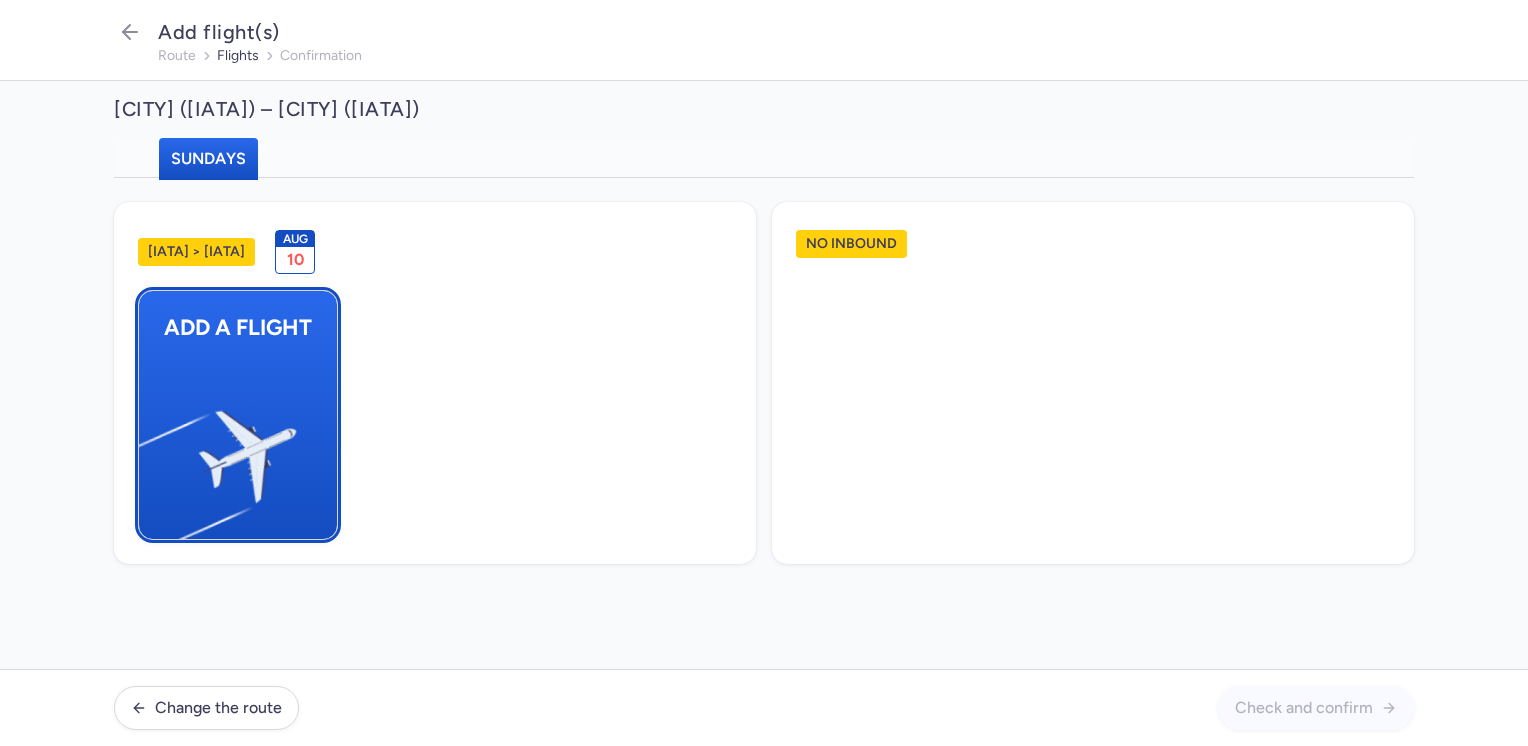 click at bounding box center (149, 448) 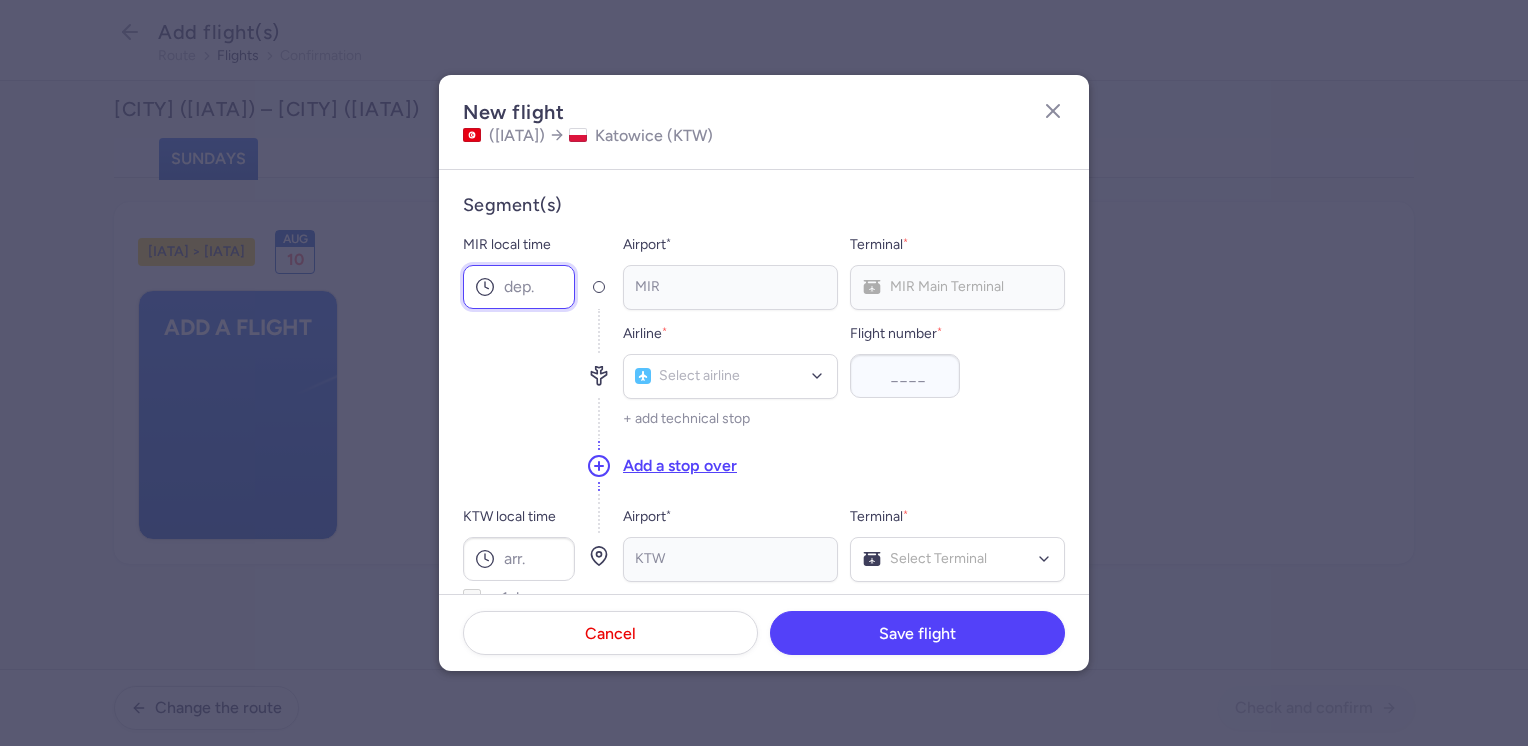 click on "MIR local time" at bounding box center (519, 287) 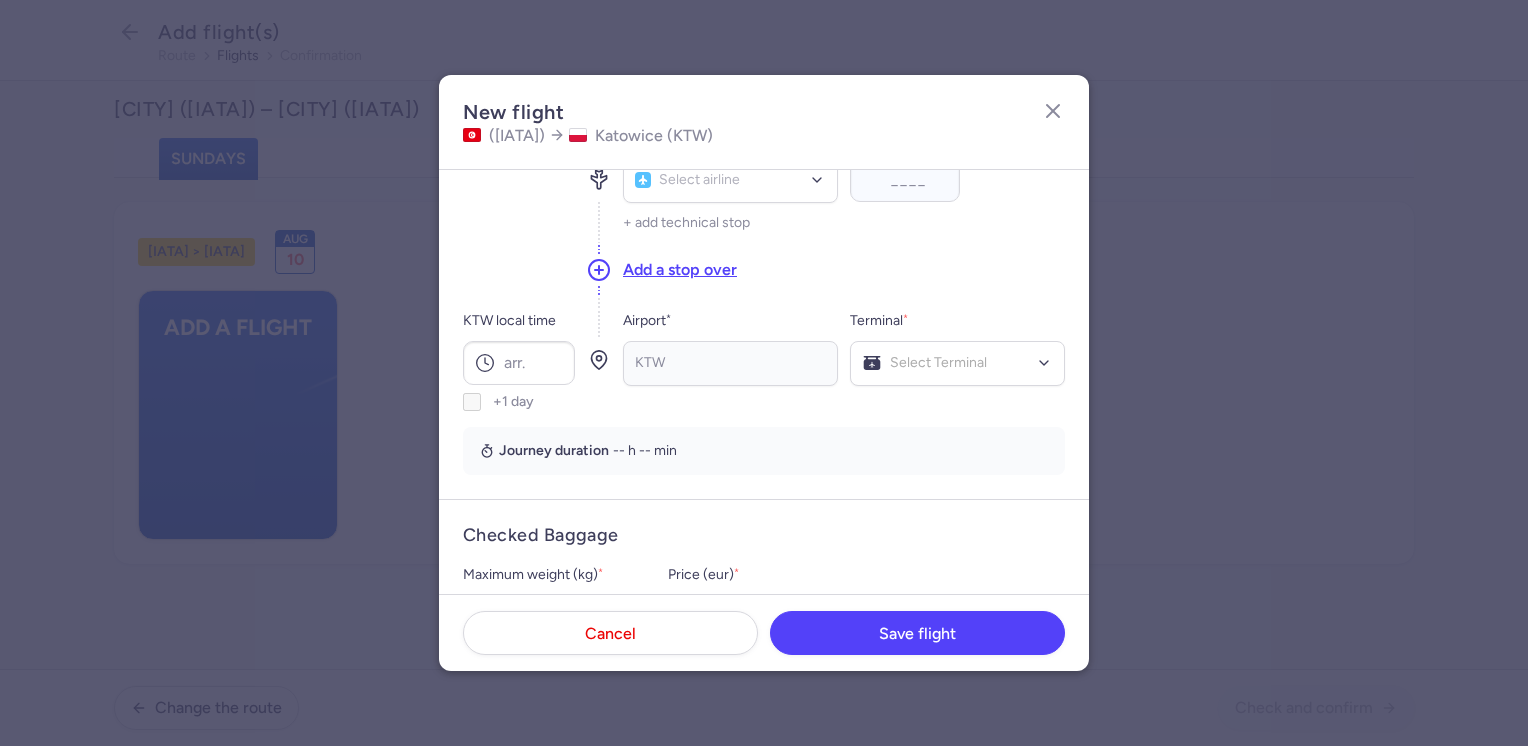 scroll, scrollTop: 200, scrollLeft: 0, axis: vertical 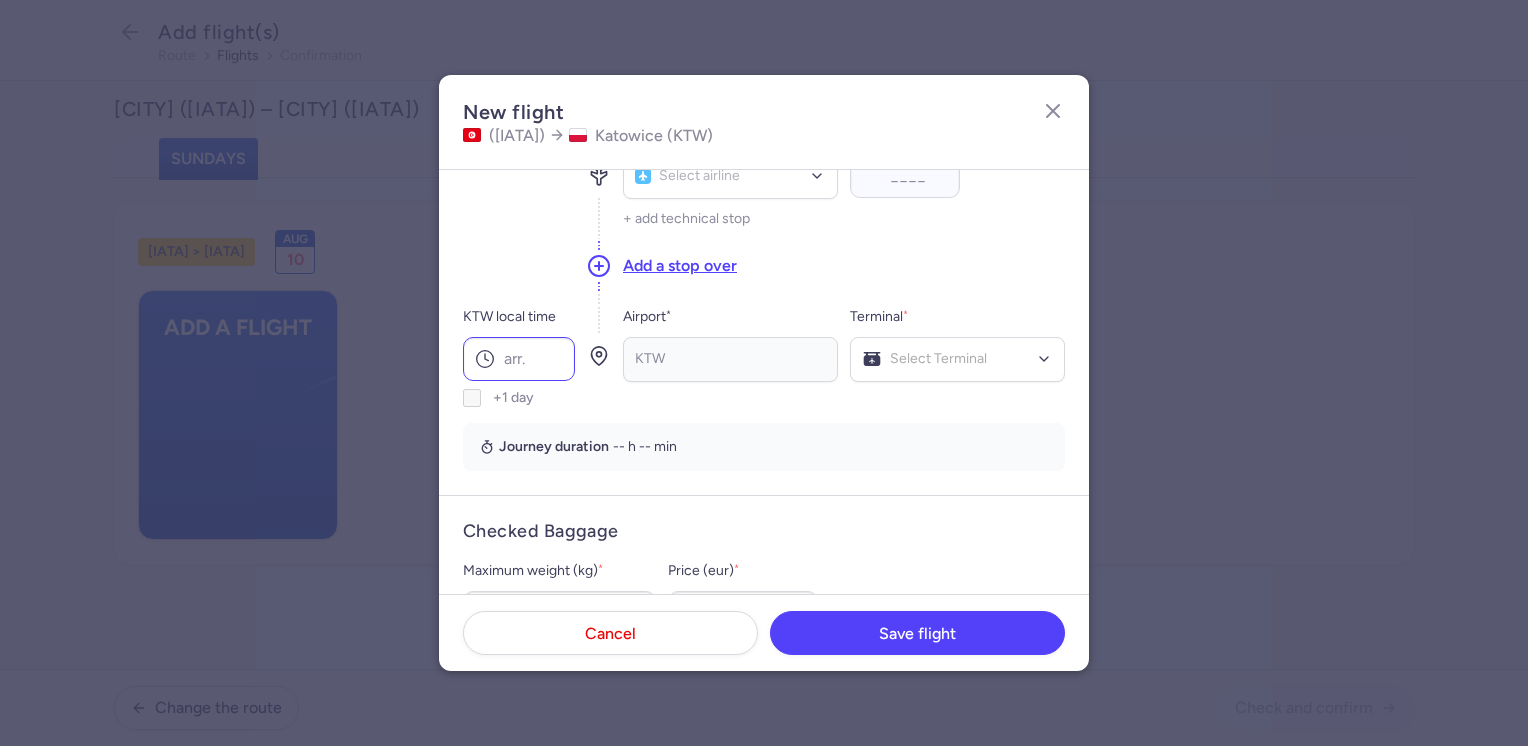 type on "02:00" 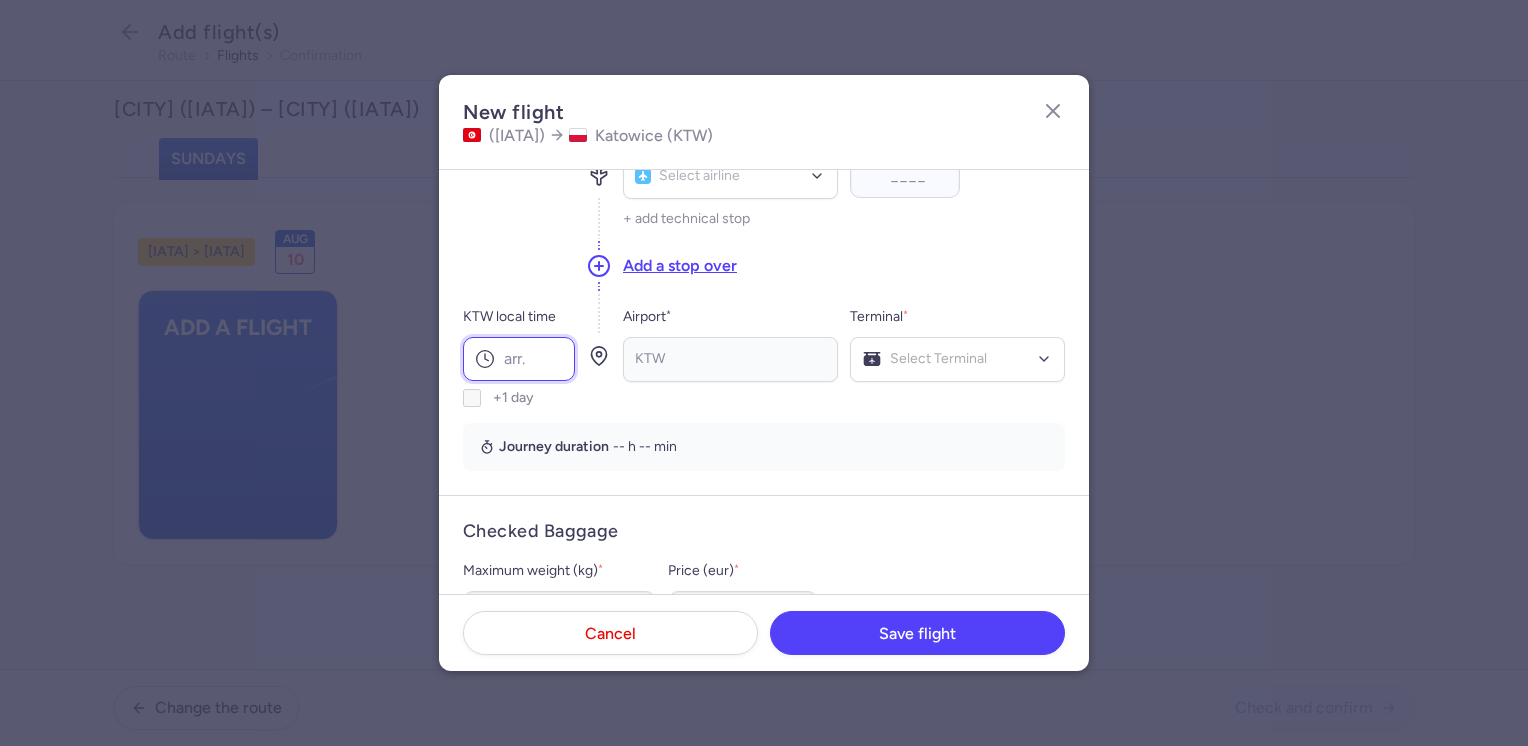 click on "KTW local time" at bounding box center (519, 359) 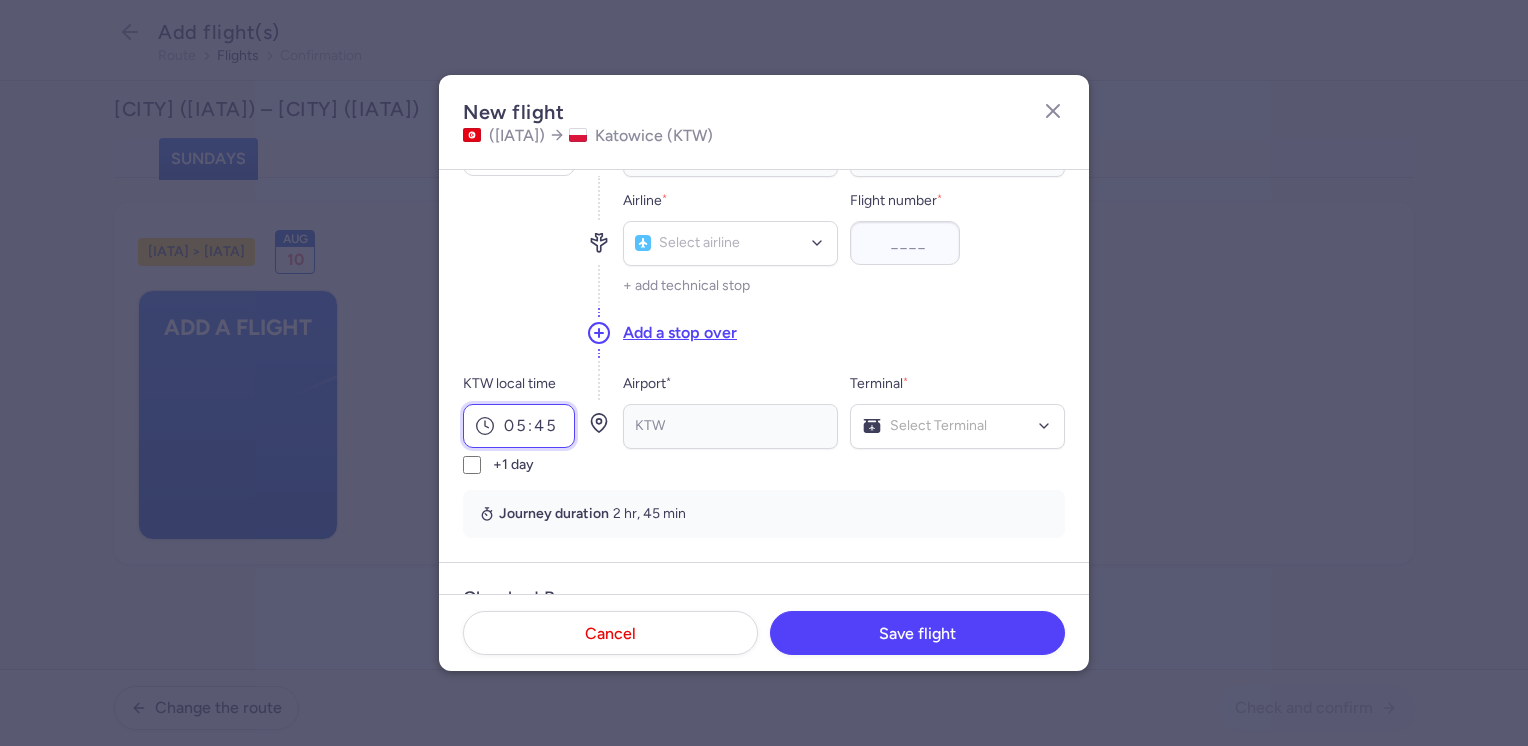 scroll, scrollTop: 100, scrollLeft: 0, axis: vertical 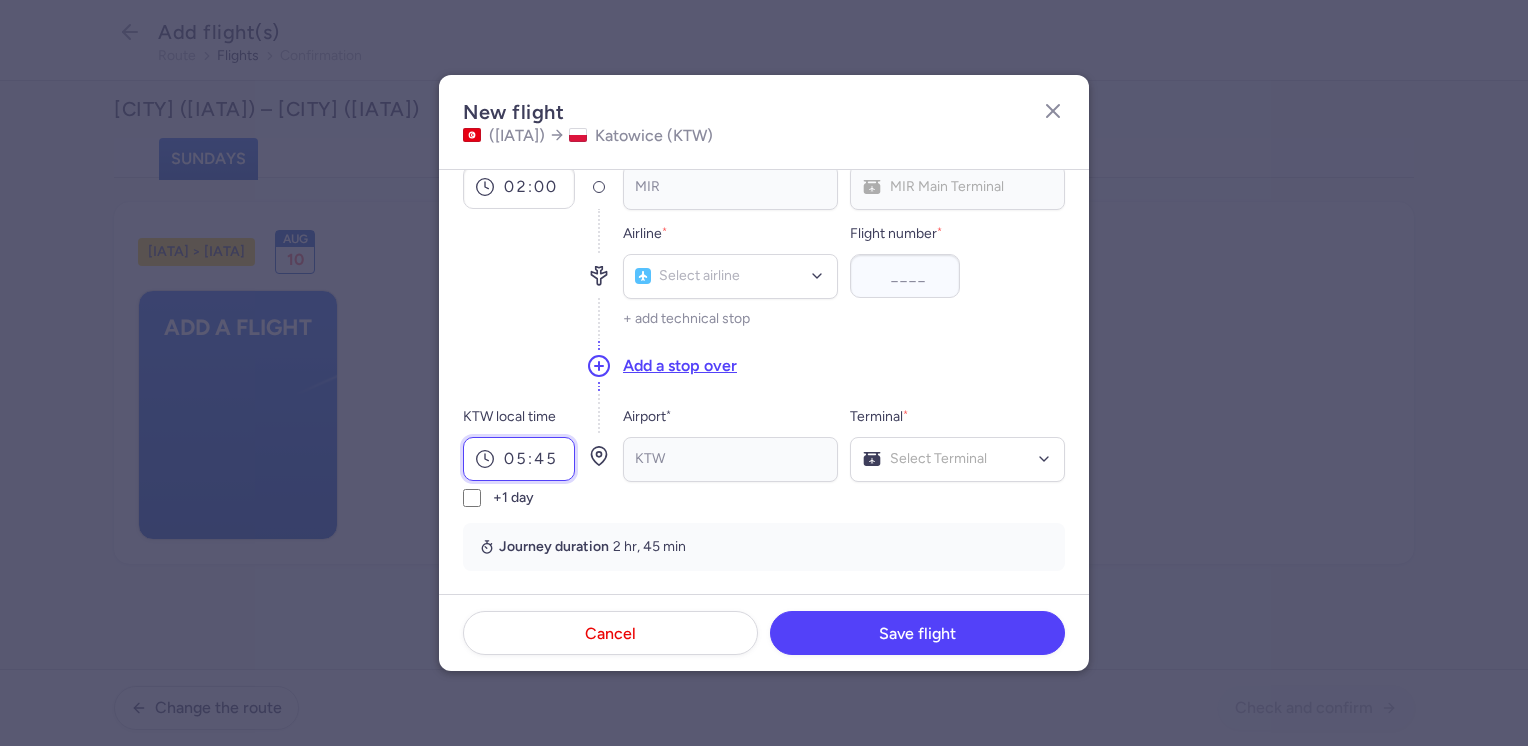 type on "05:45" 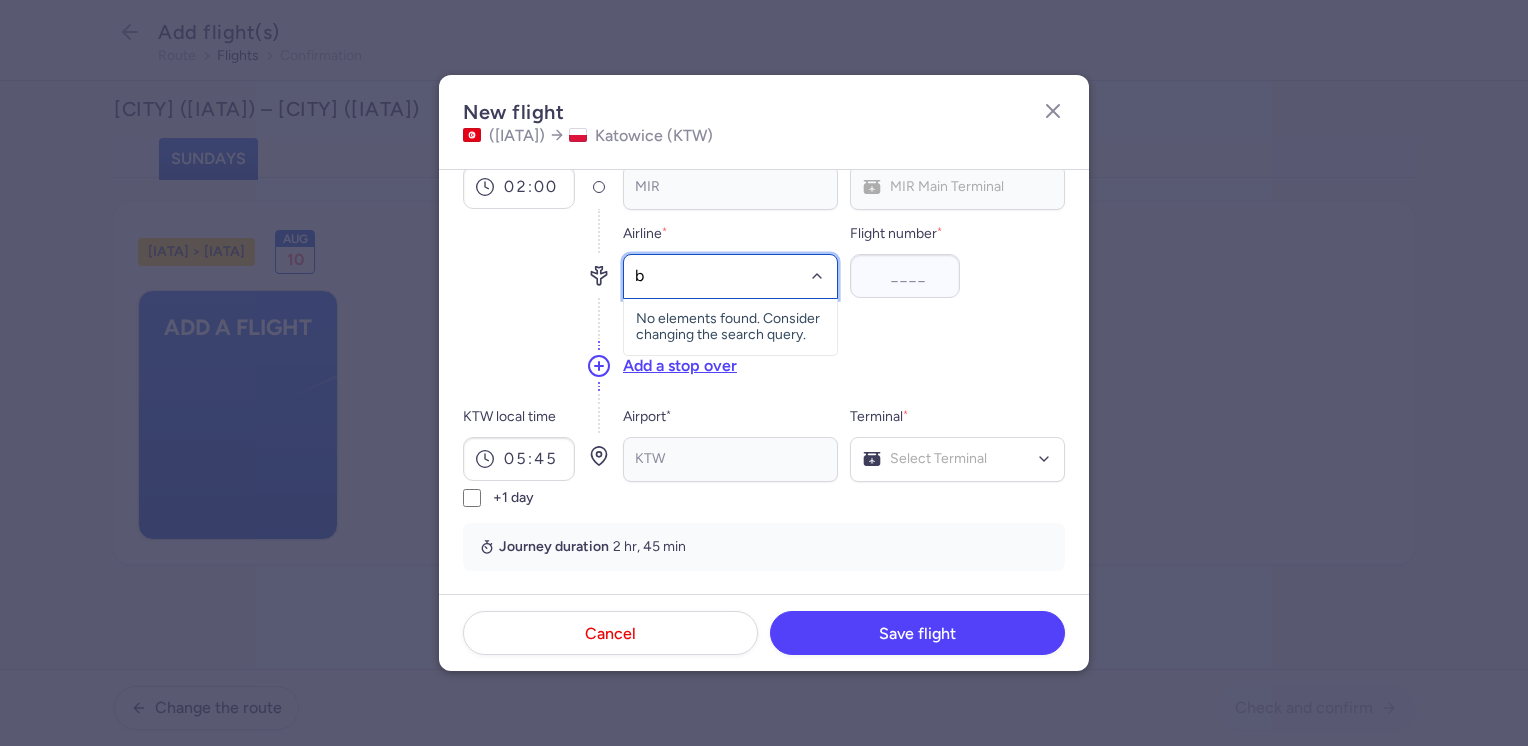 type on "bj" 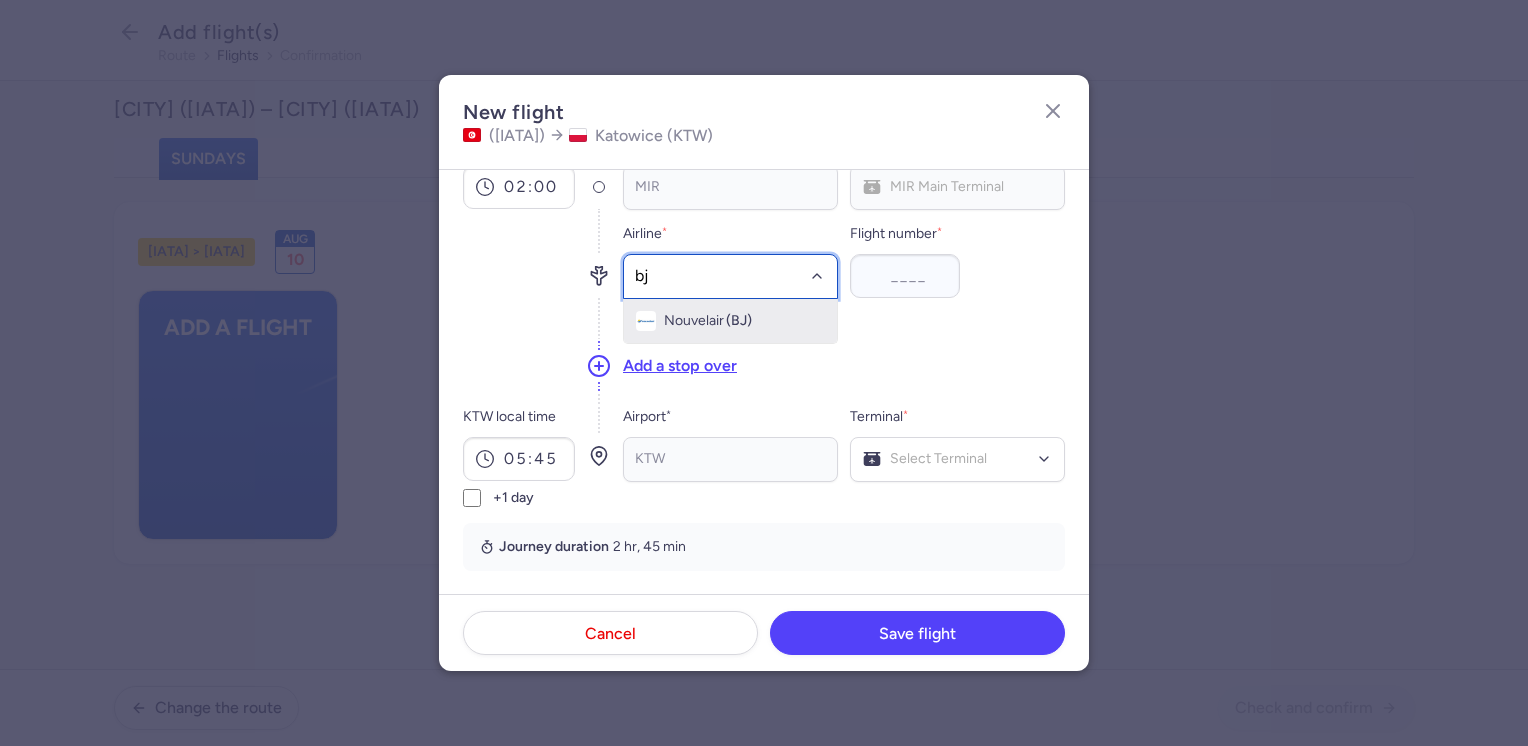 click on "Nouvelair" at bounding box center [694, 321] 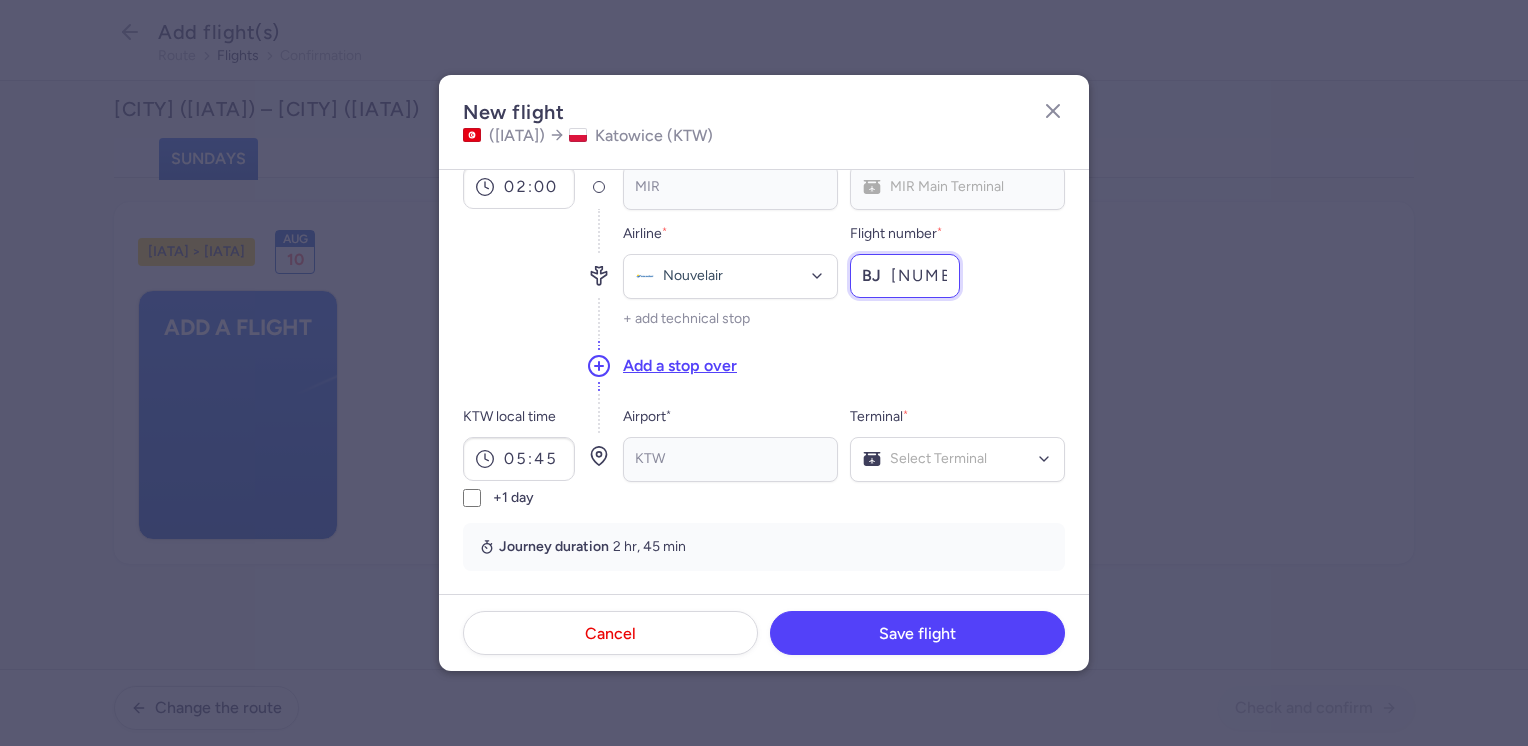 type on "[NUMBER]" 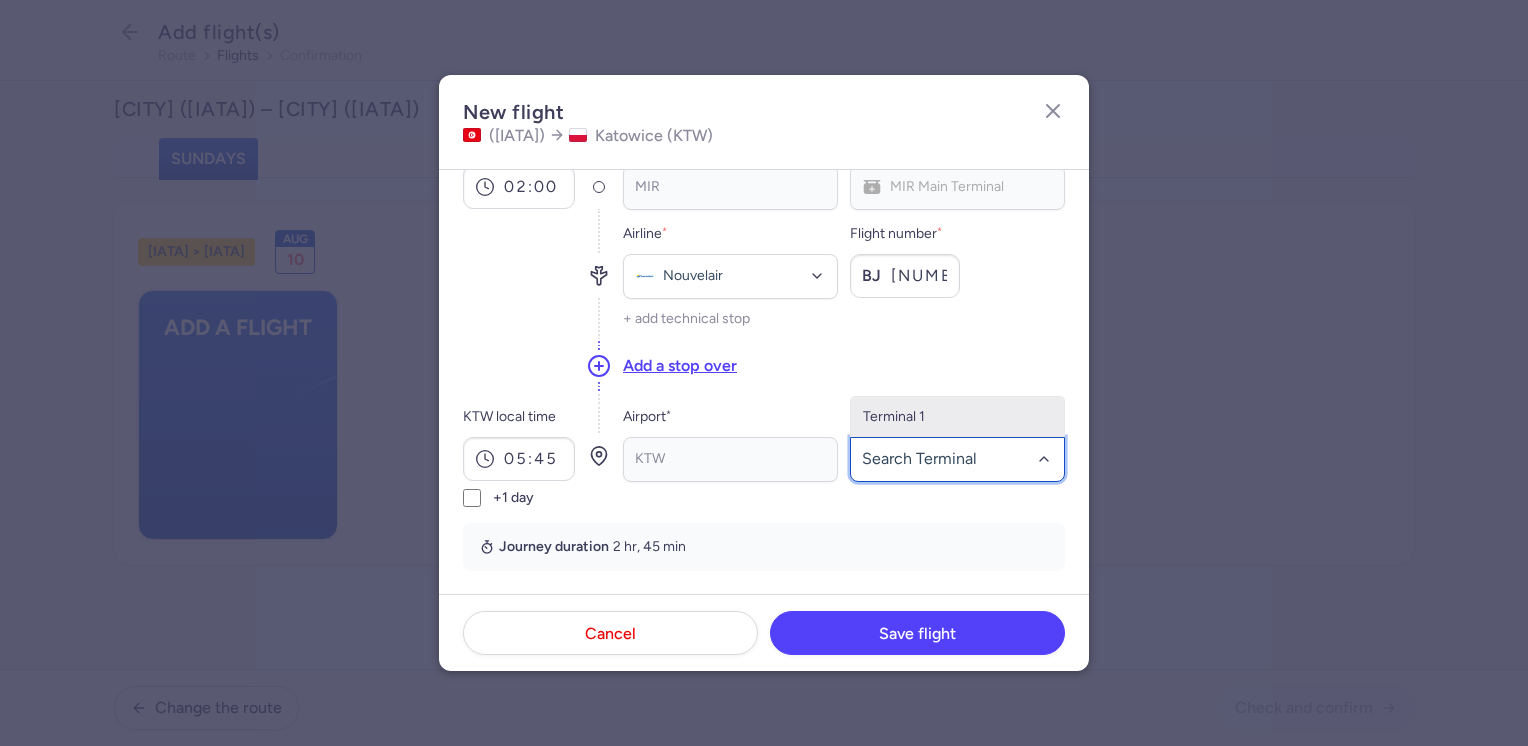 click on "Terminal 1" 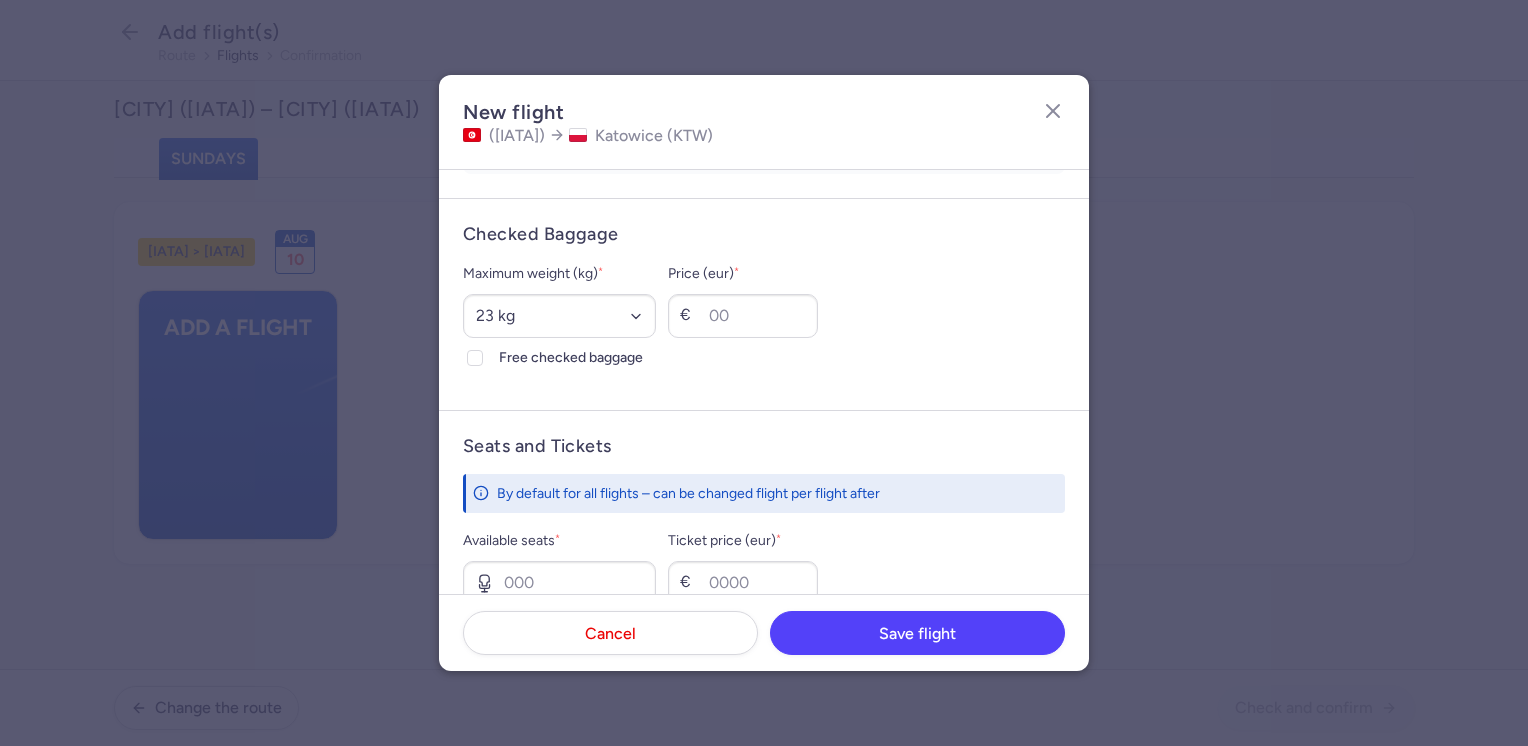 scroll, scrollTop: 500, scrollLeft: 0, axis: vertical 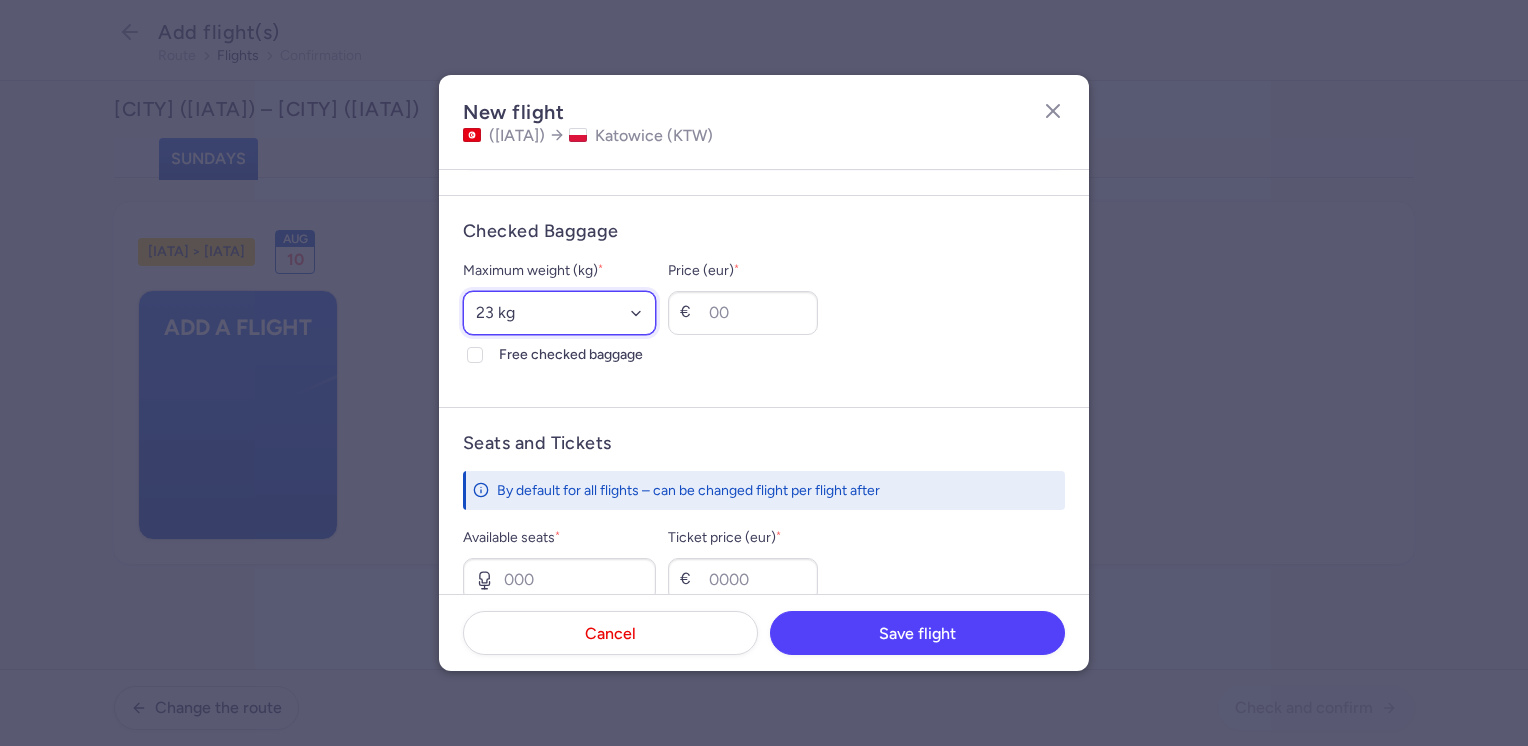 click on "Select an option 15 kg 16 kg 17 kg 18 kg 19 kg 20 kg 21 kg 22 kg 23 kg 24 kg 25 kg 26 kg 27 kg 28 kg 29 kg 30 kg 31 kg 32 kg 33 kg 34 kg 35 kg" at bounding box center (559, 313) 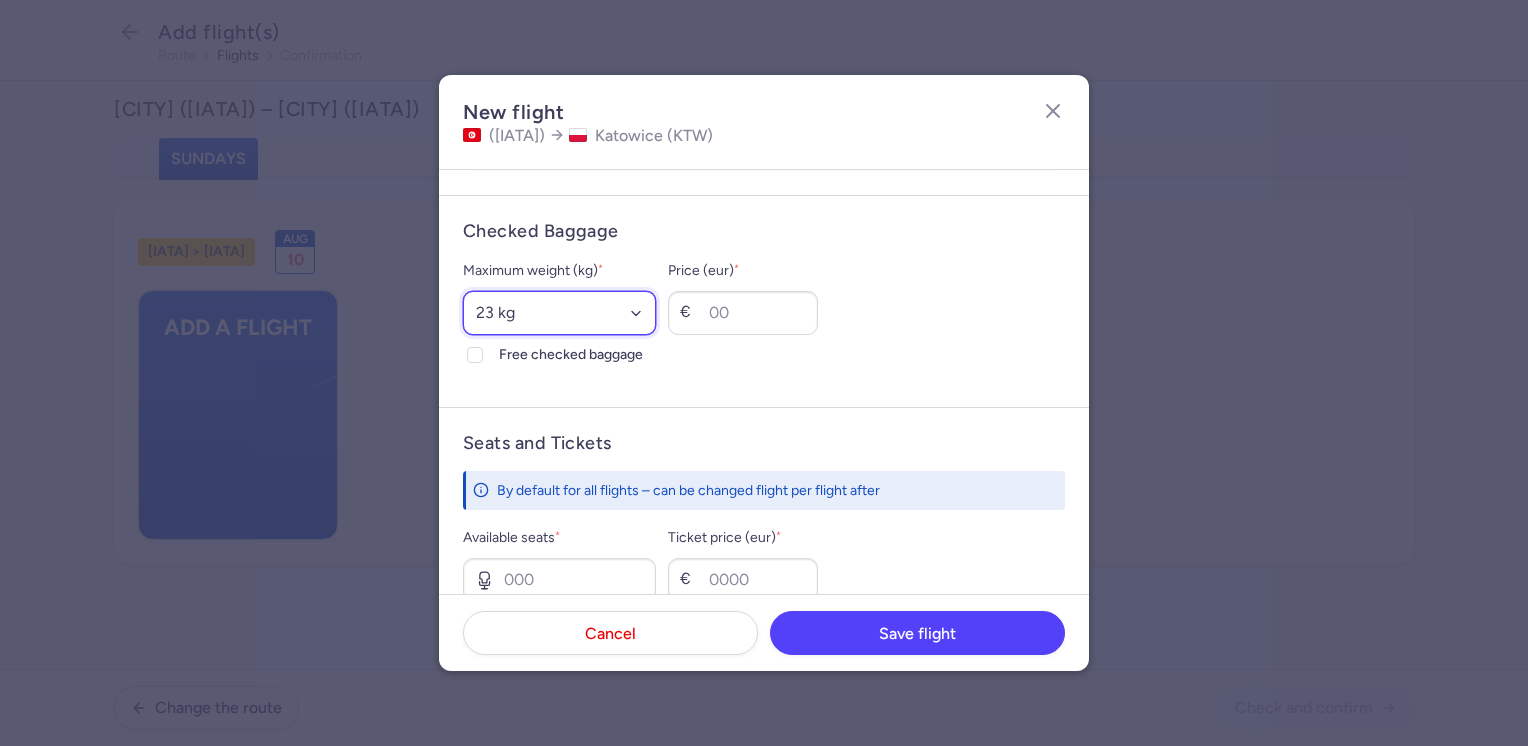 select on "20" 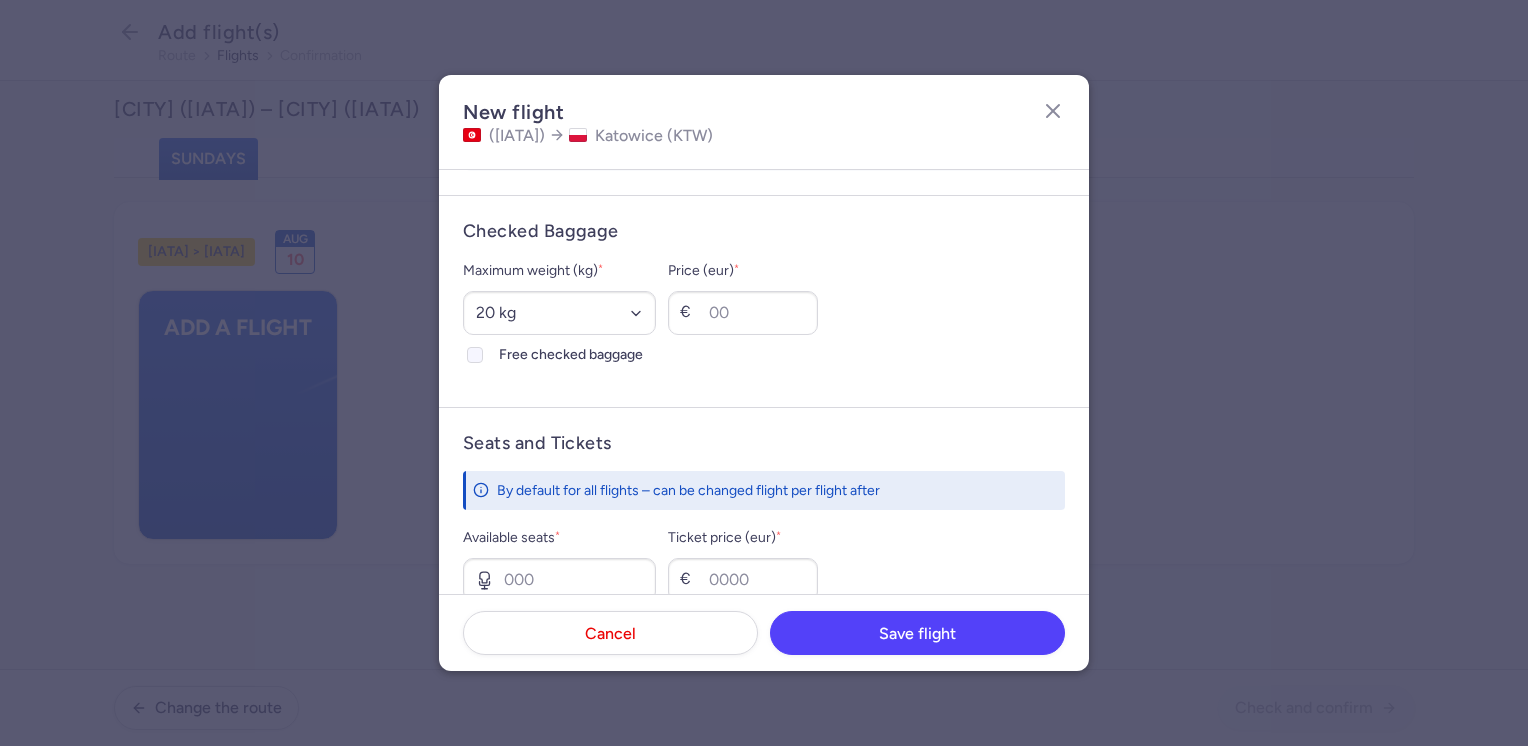 click on "Free checked baggage" 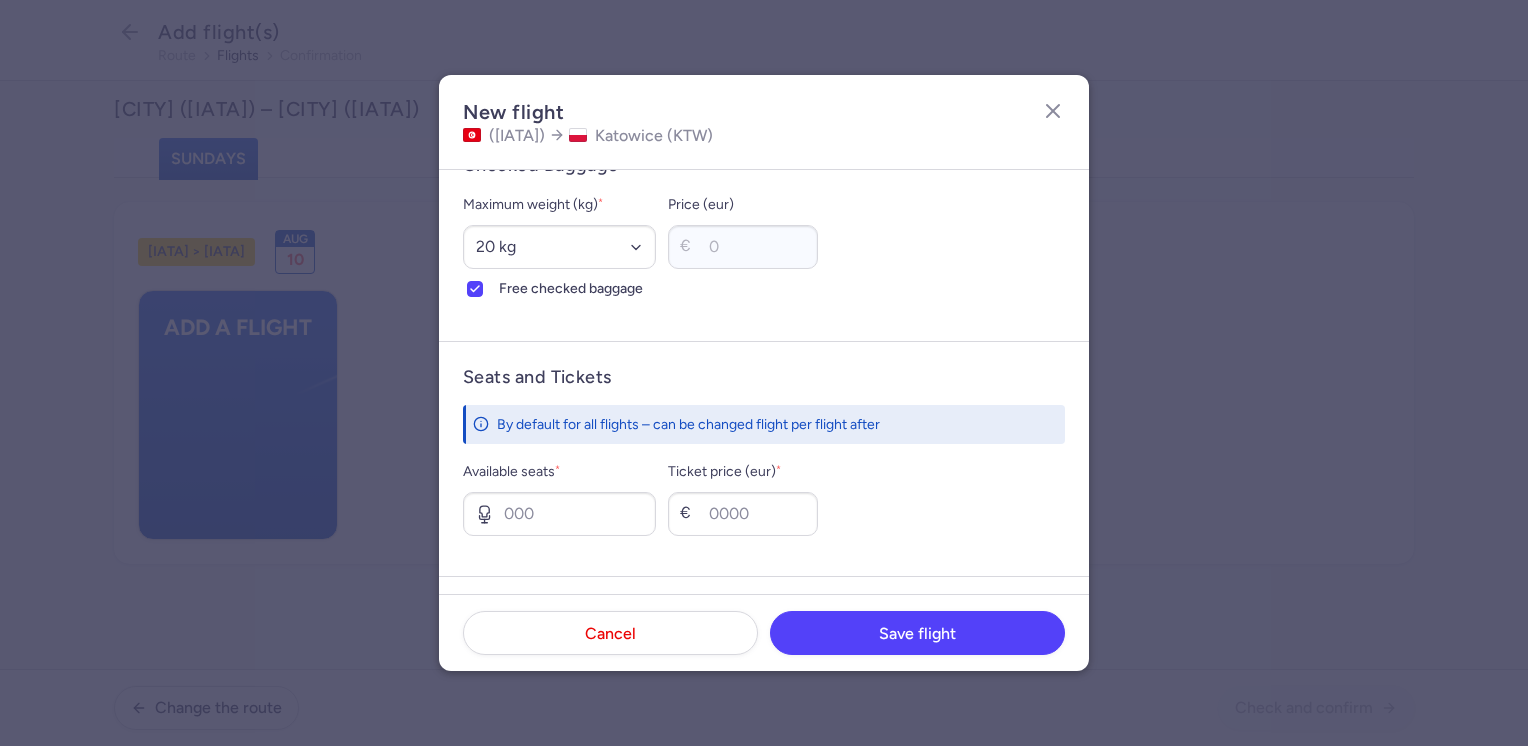 scroll, scrollTop: 600, scrollLeft: 0, axis: vertical 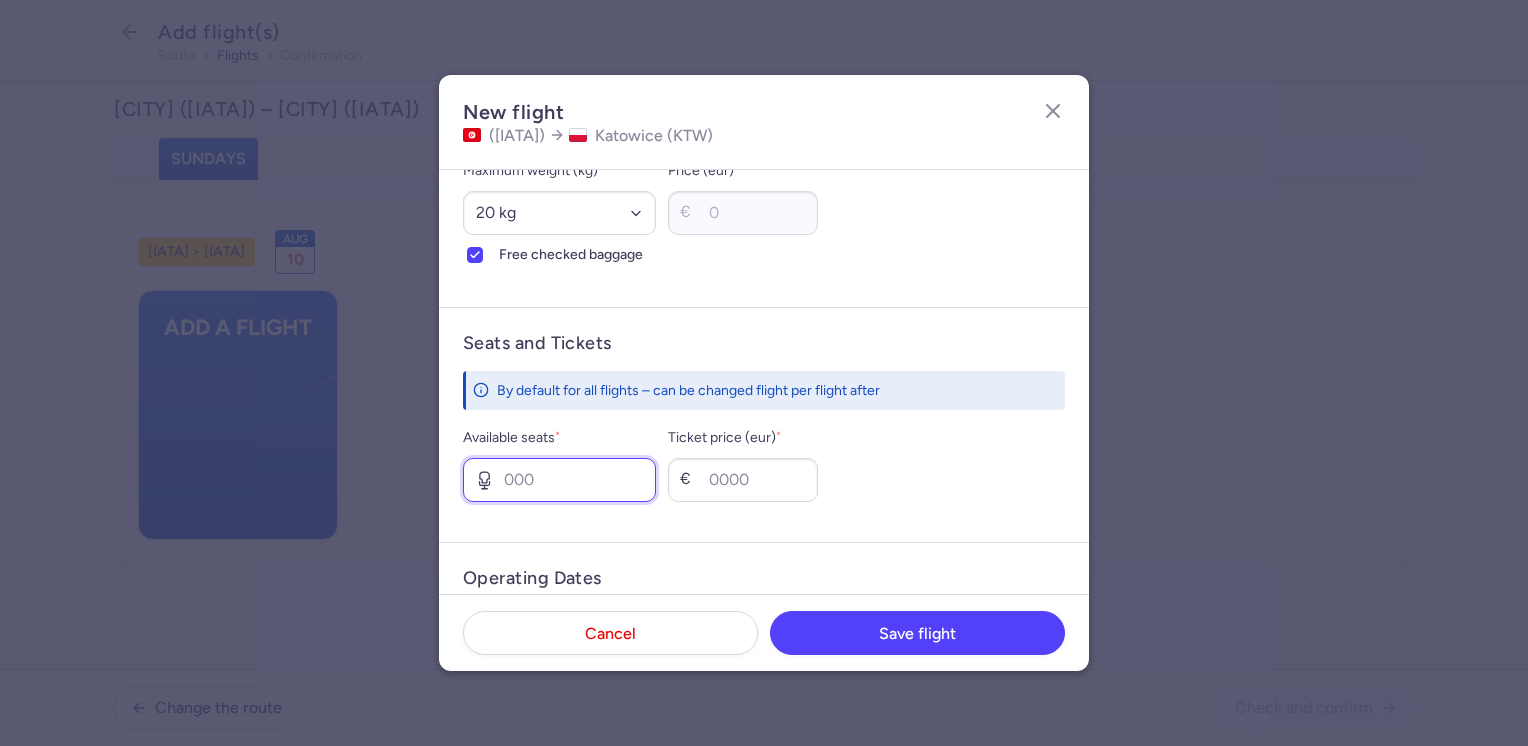 click on "Available seats  *" at bounding box center (559, 480) 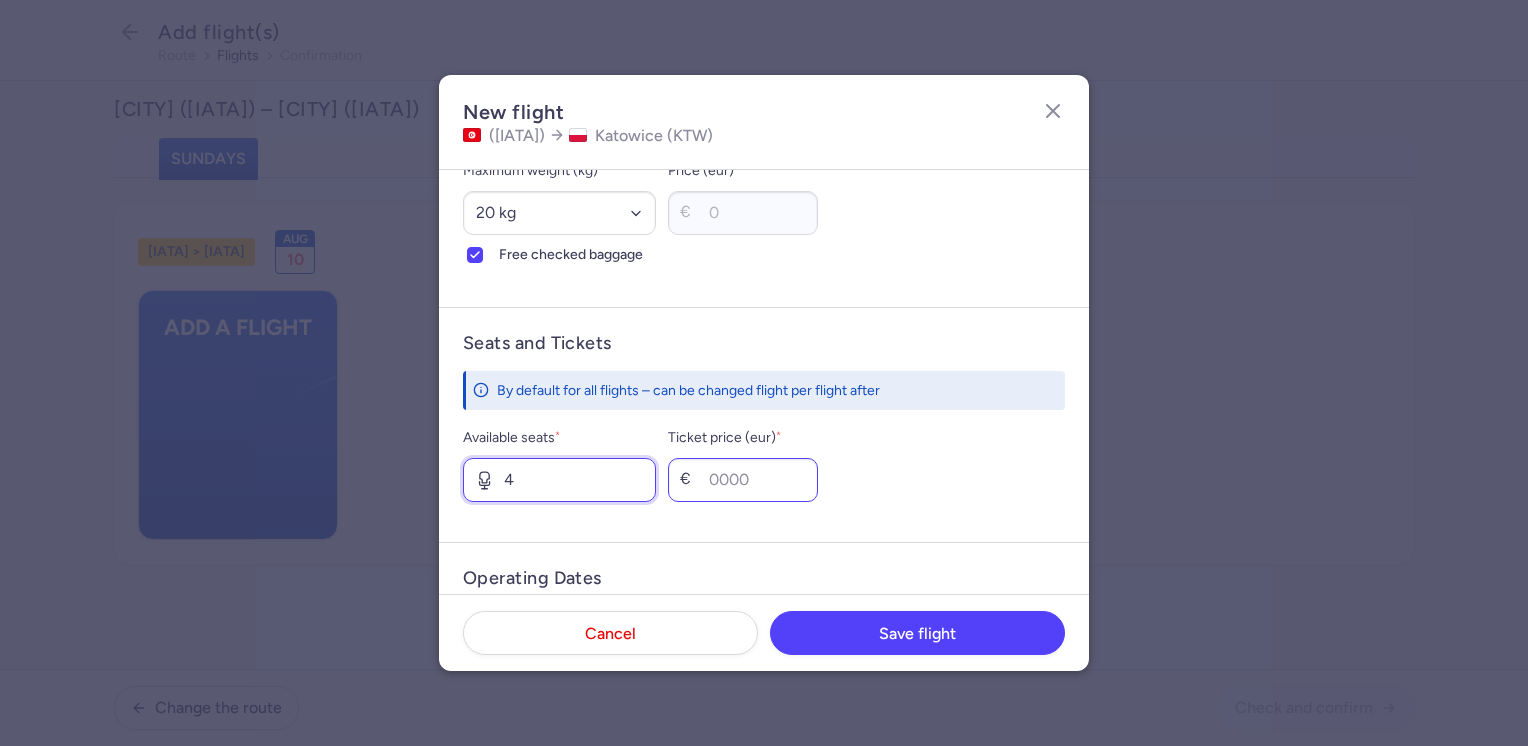 type on "4" 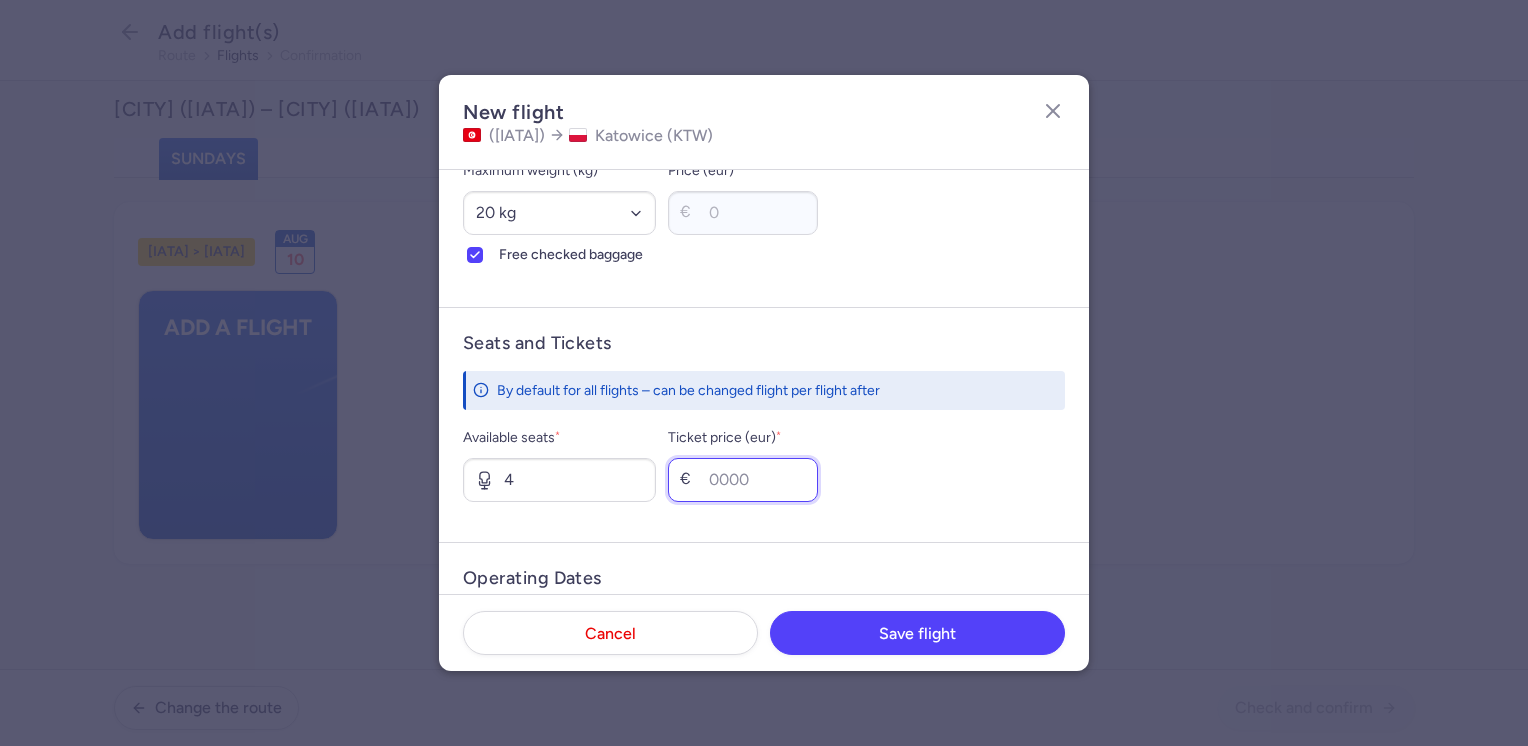 click on "Ticket price (eur)  *" at bounding box center (743, 480) 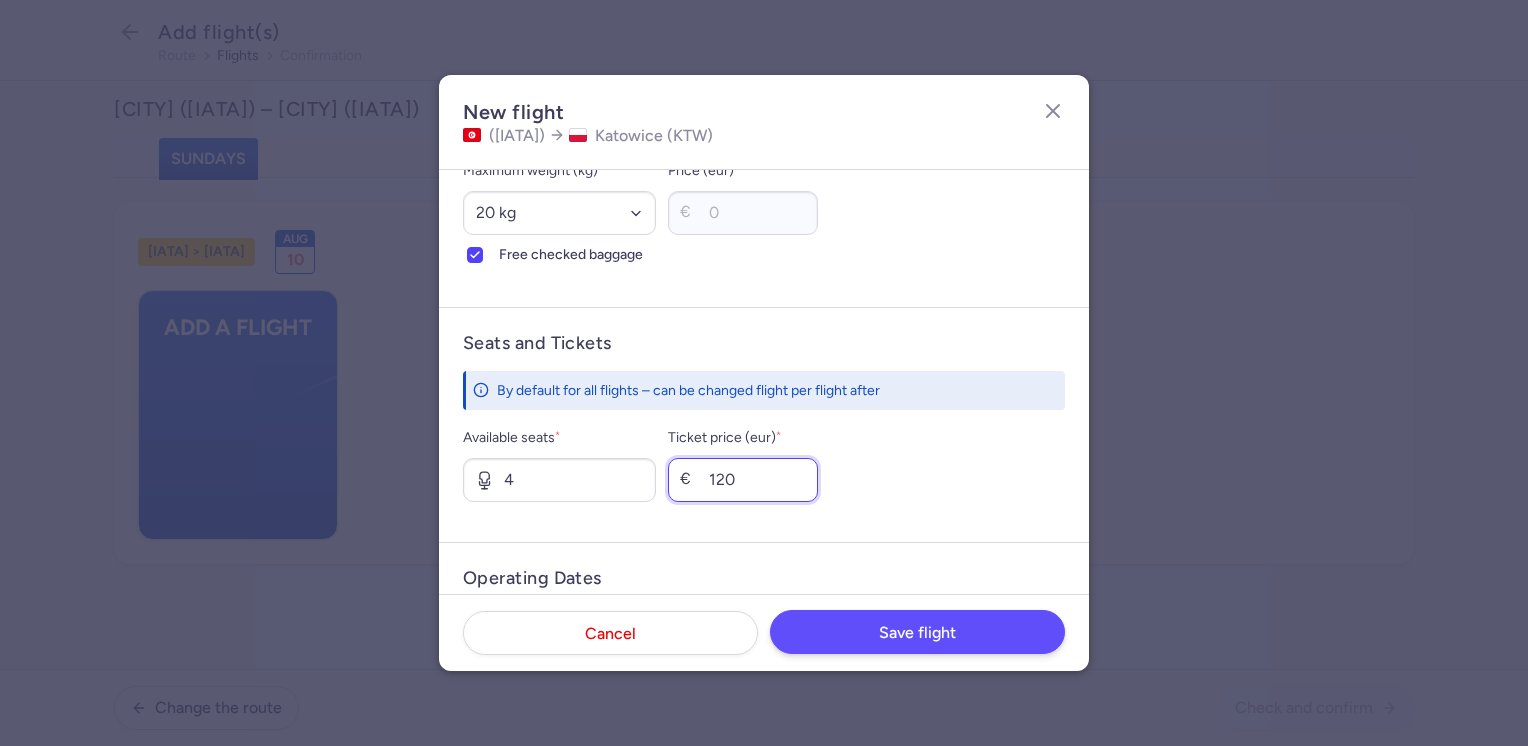 type on "120" 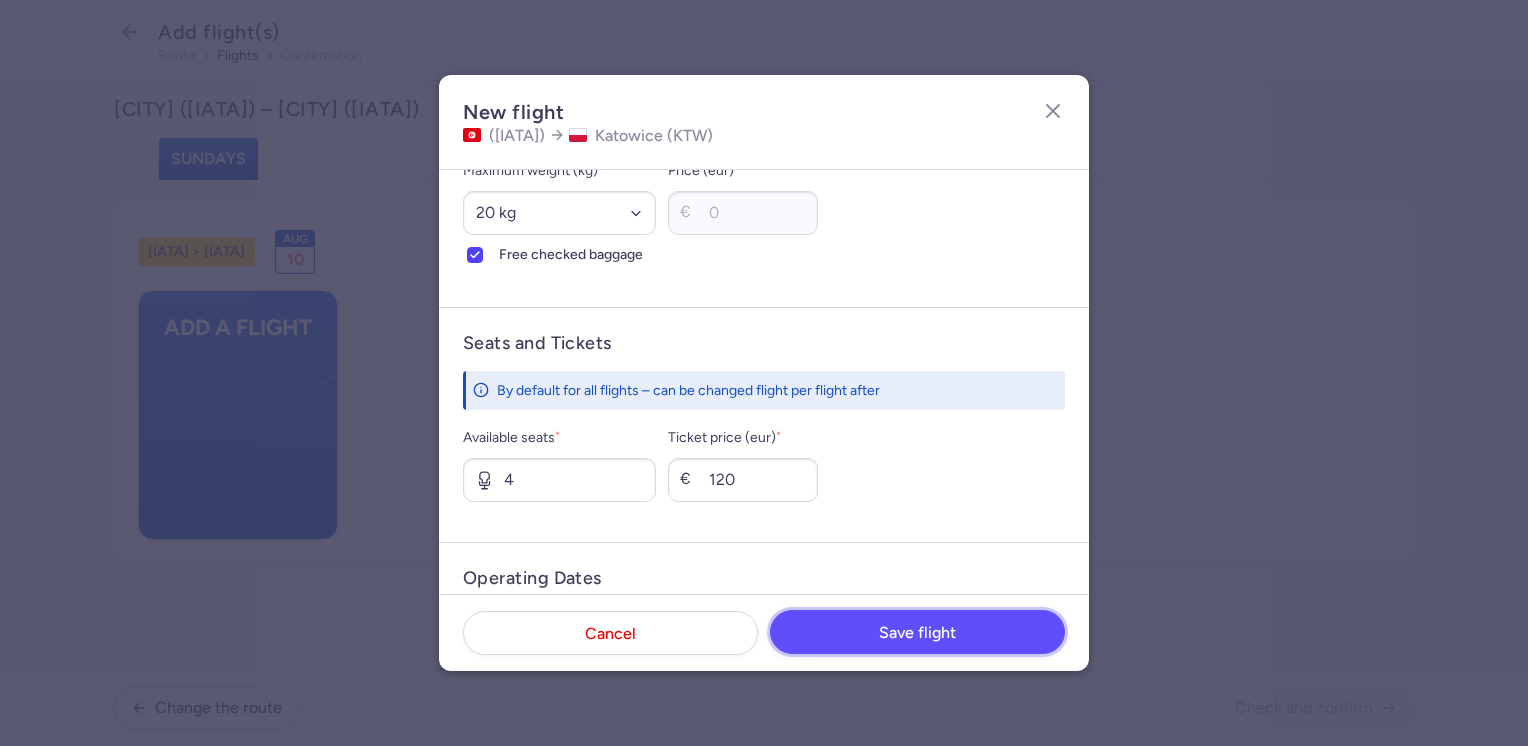 click on "Save flight" at bounding box center (917, 633) 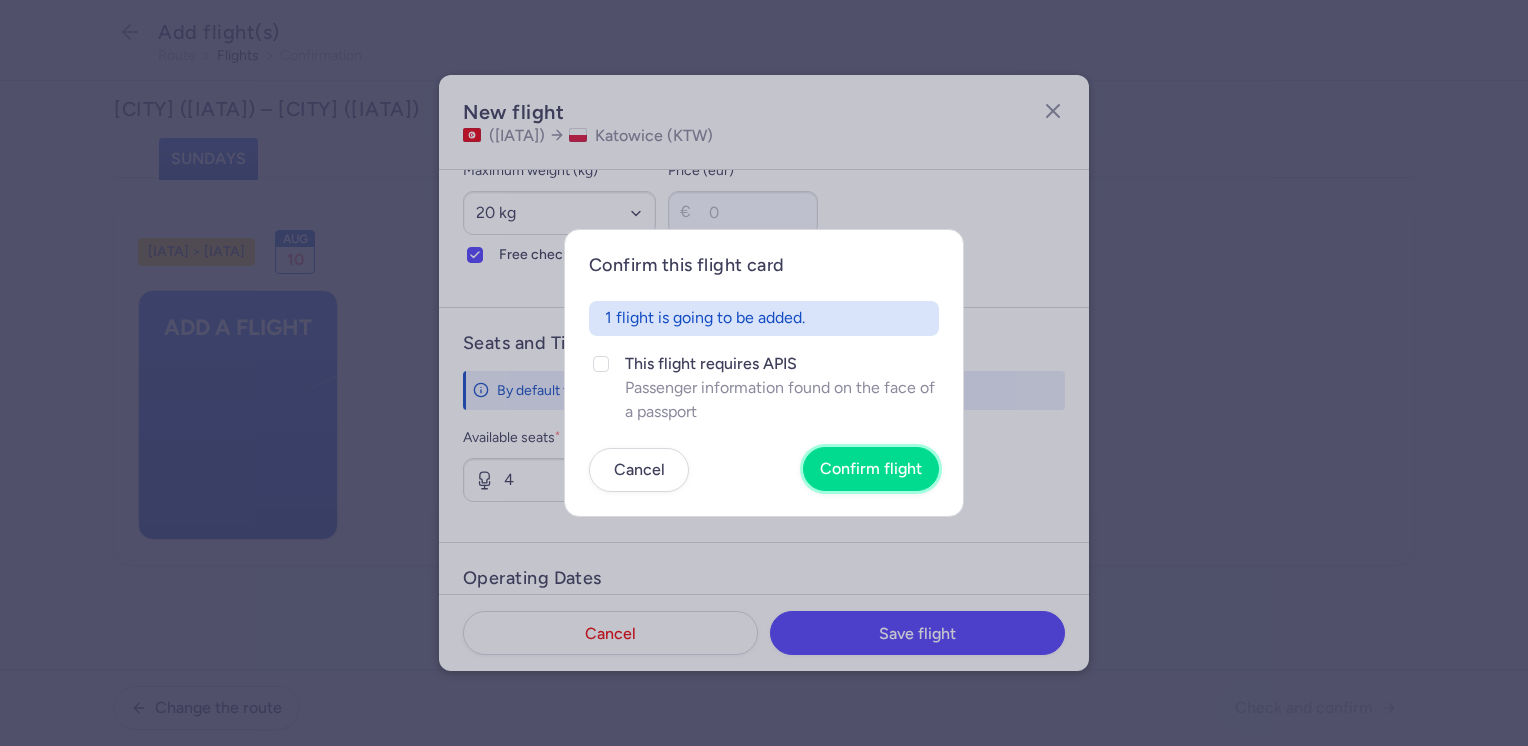 click on "Confirm flight" at bounding box center [871, 469] 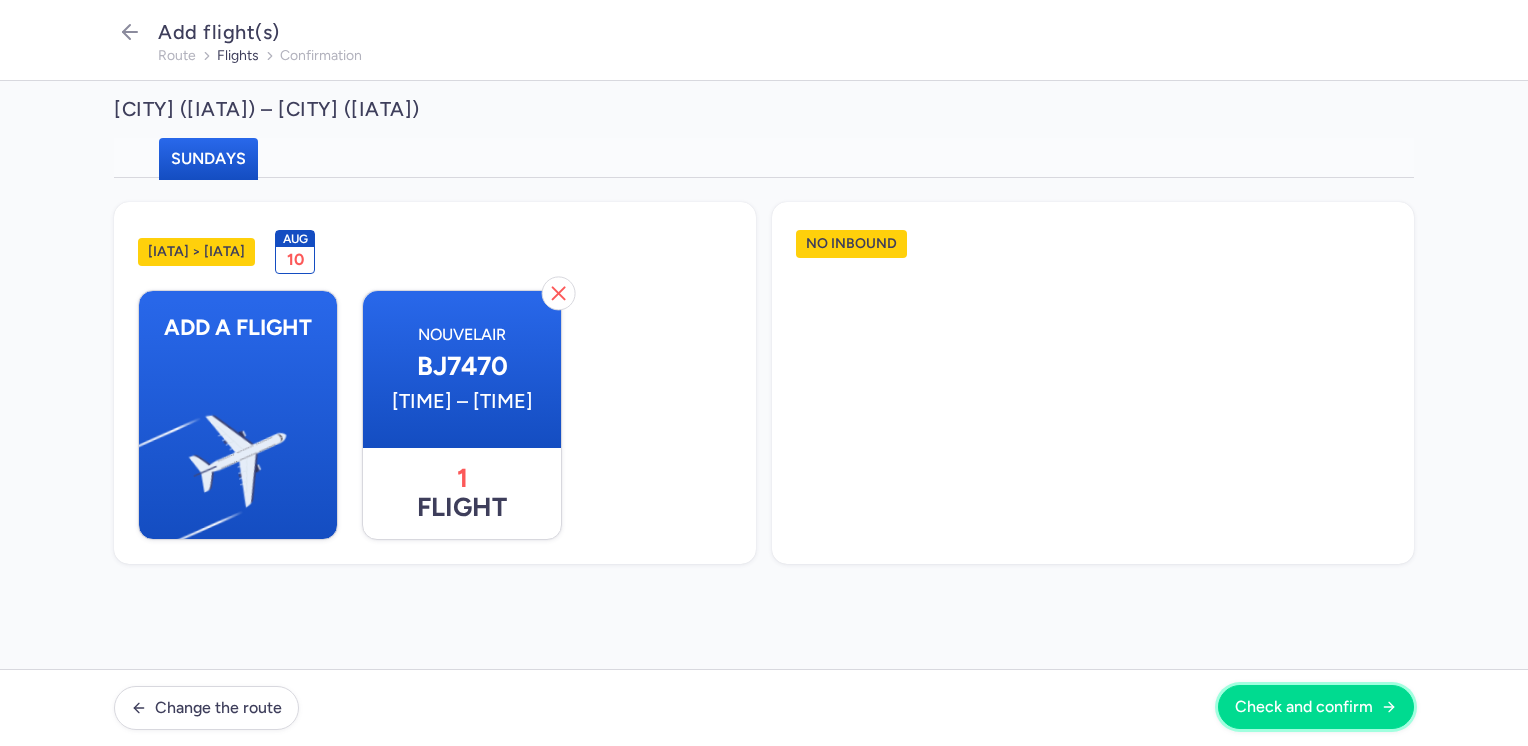 click on "Check and confirm" at bounding box center [1304, 707] 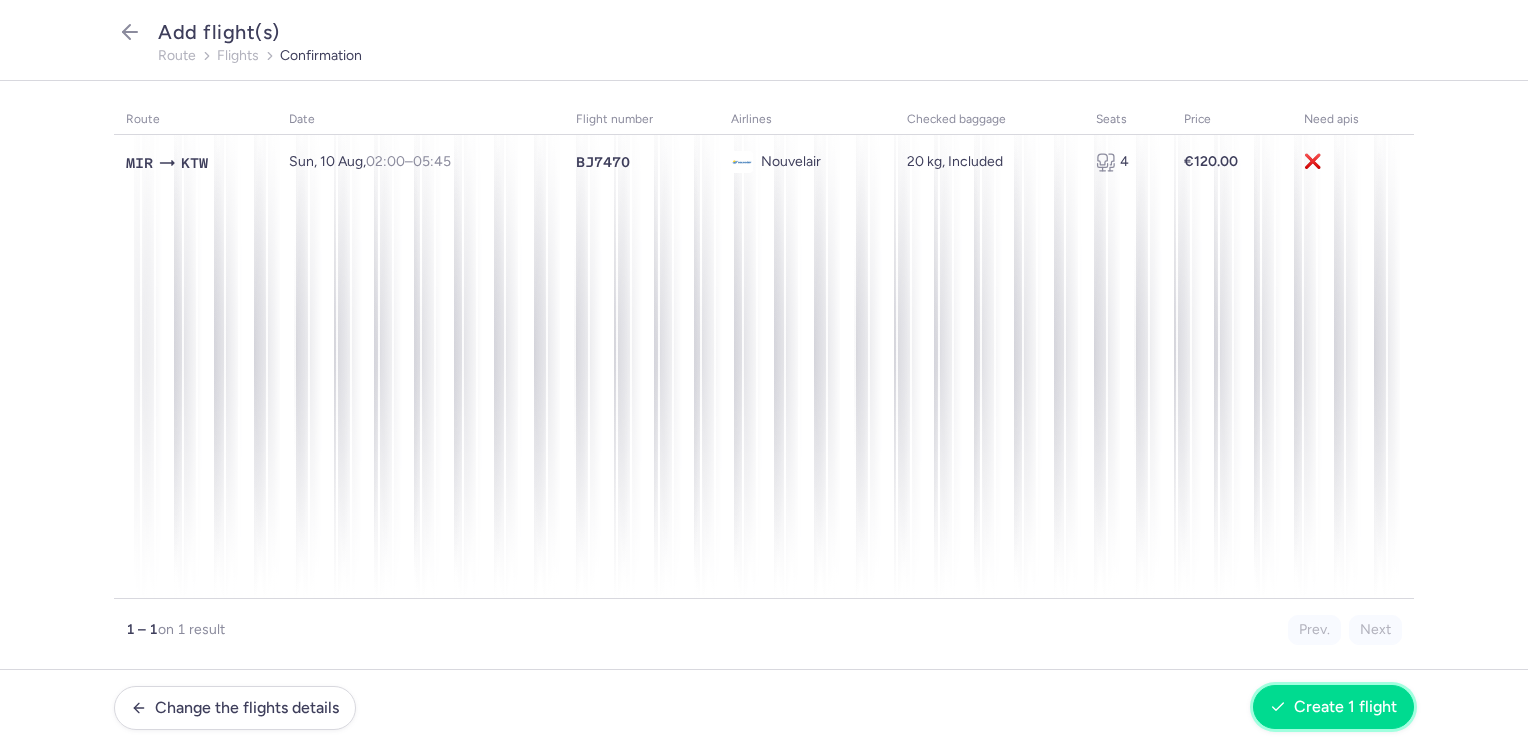 click on "Create 1 flight" at bounding box center (1333, 707) 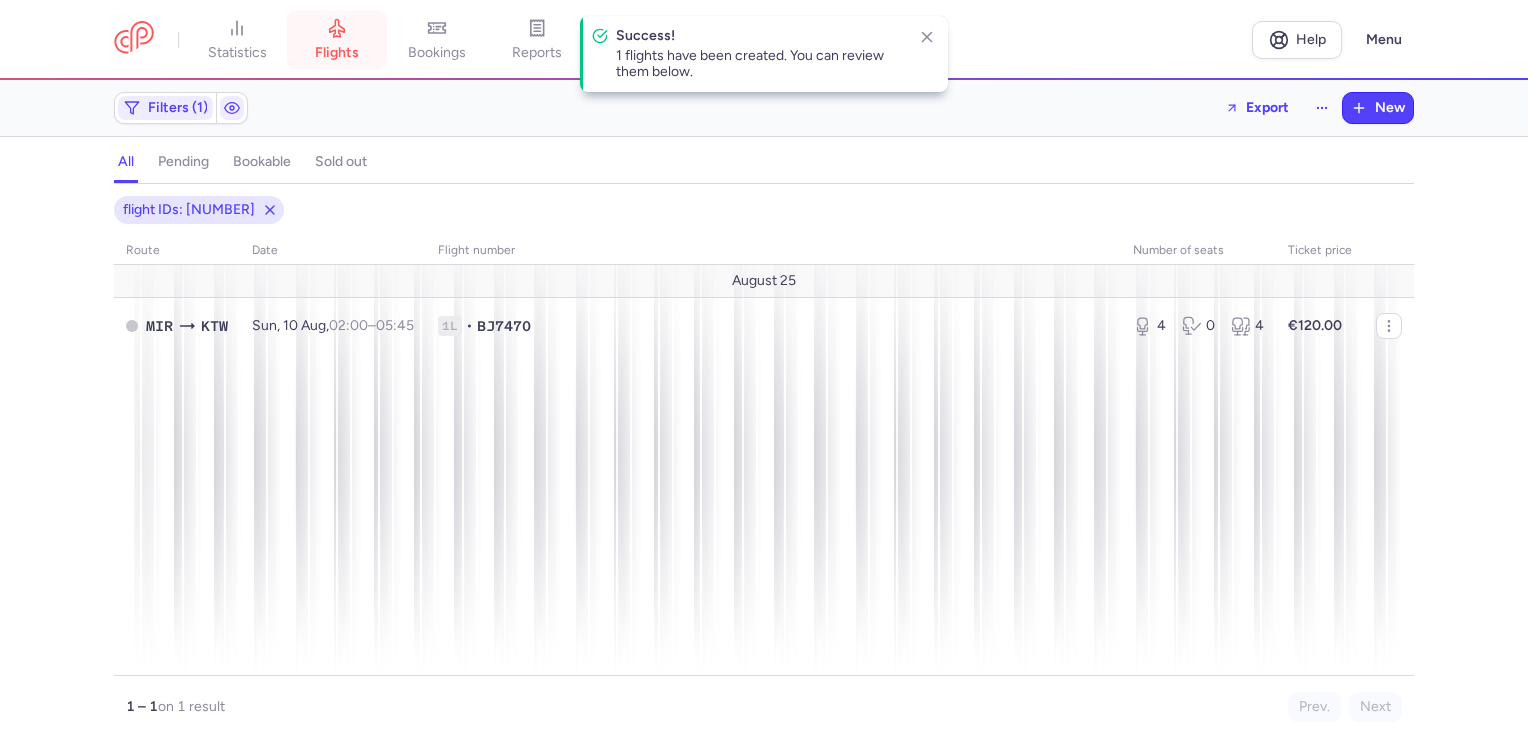click on "flights" at bounding box center (337, 53) 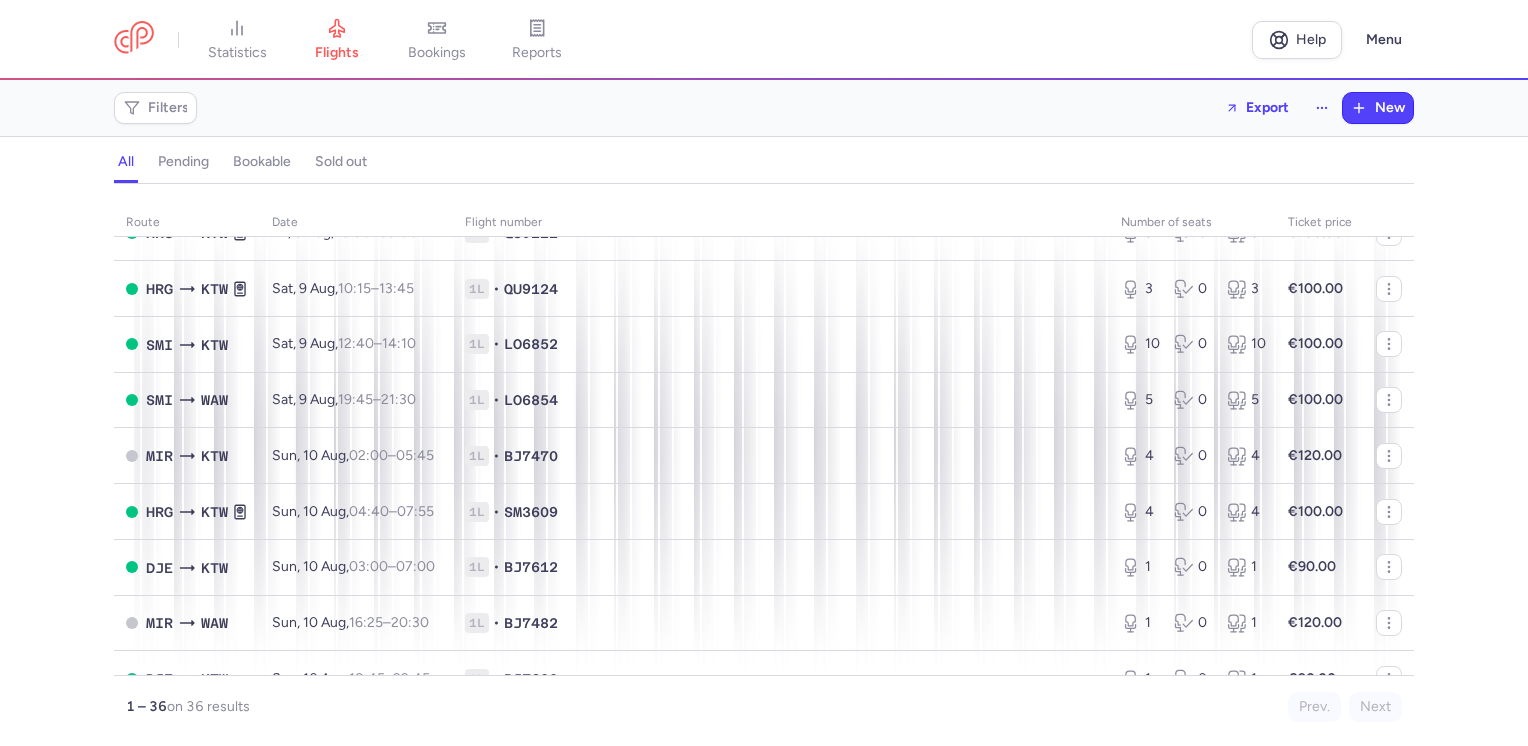 scroll, scrollTop: 1147, scrollLeft: 0, axis: vertical 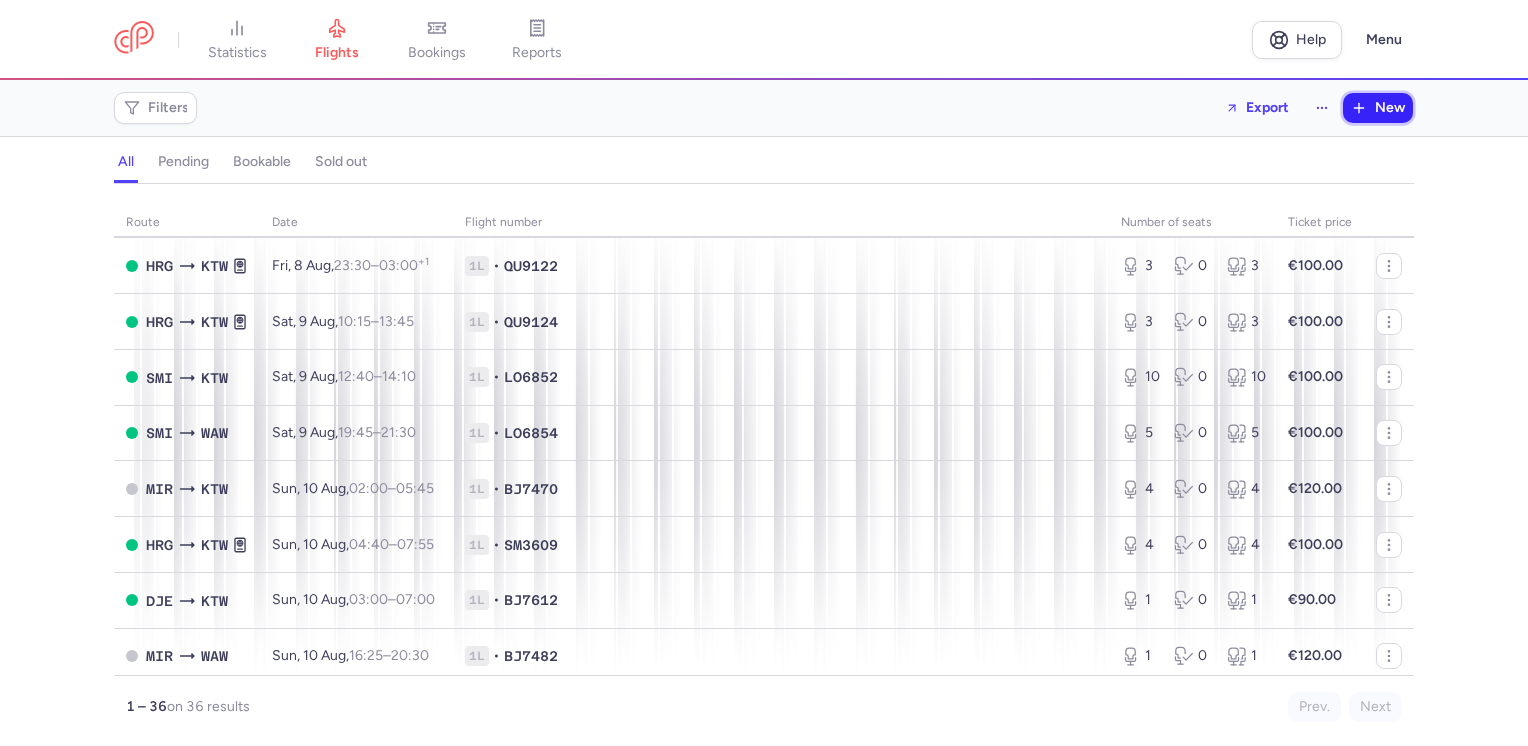 click on "New" at bounding box center (1390, 108) 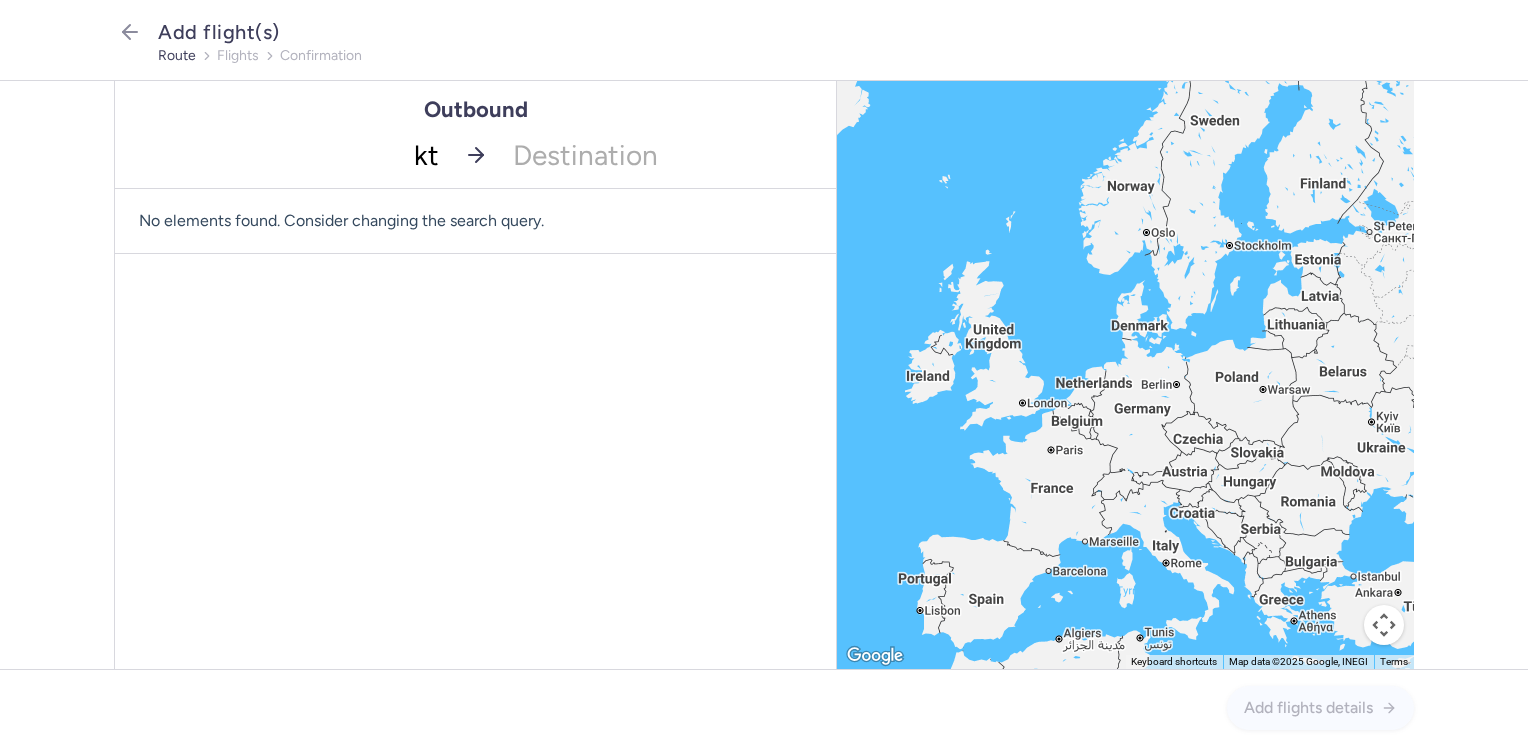 type on "ktw" 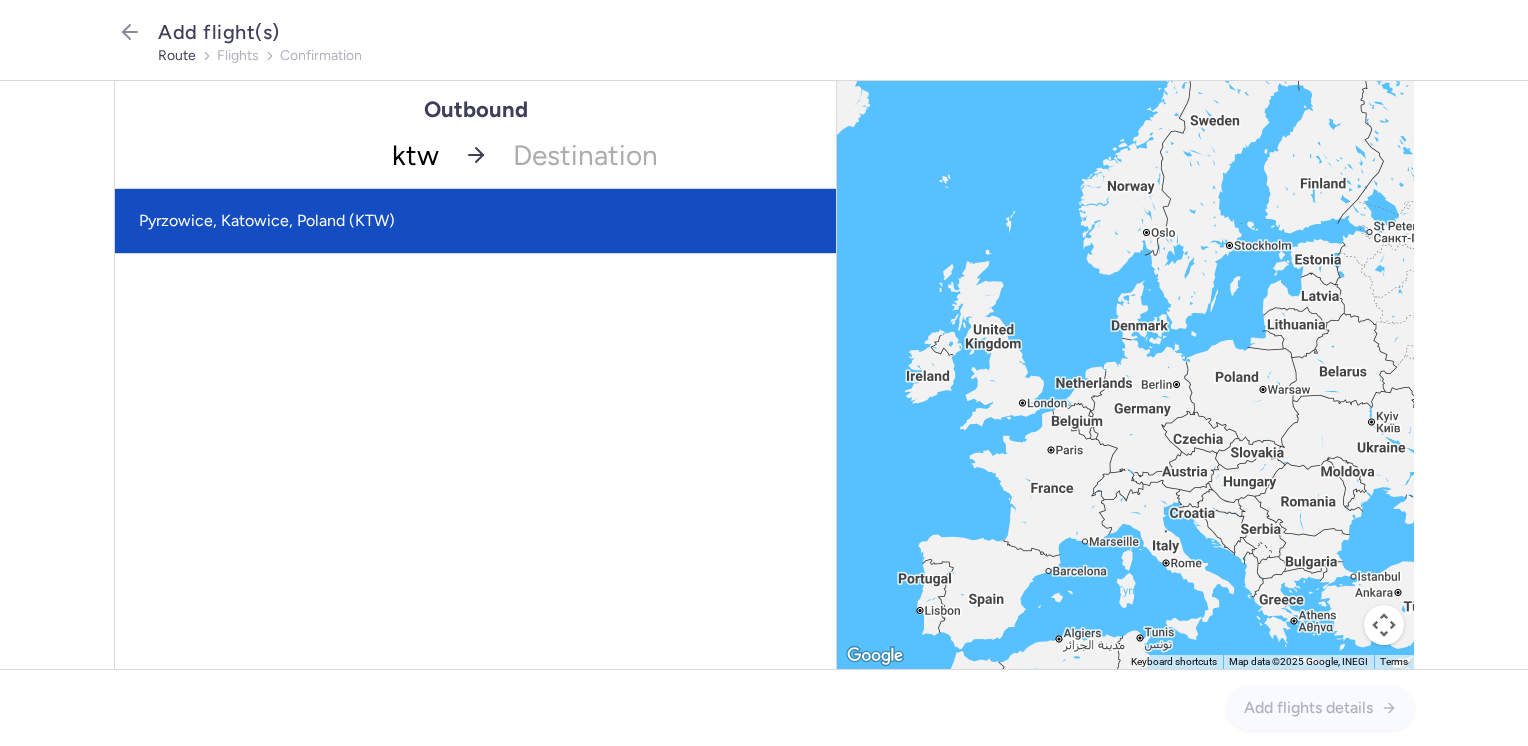 click on "Pyrzowice, Katowice, Poland (KTW)" at bounding box center (475, 221) 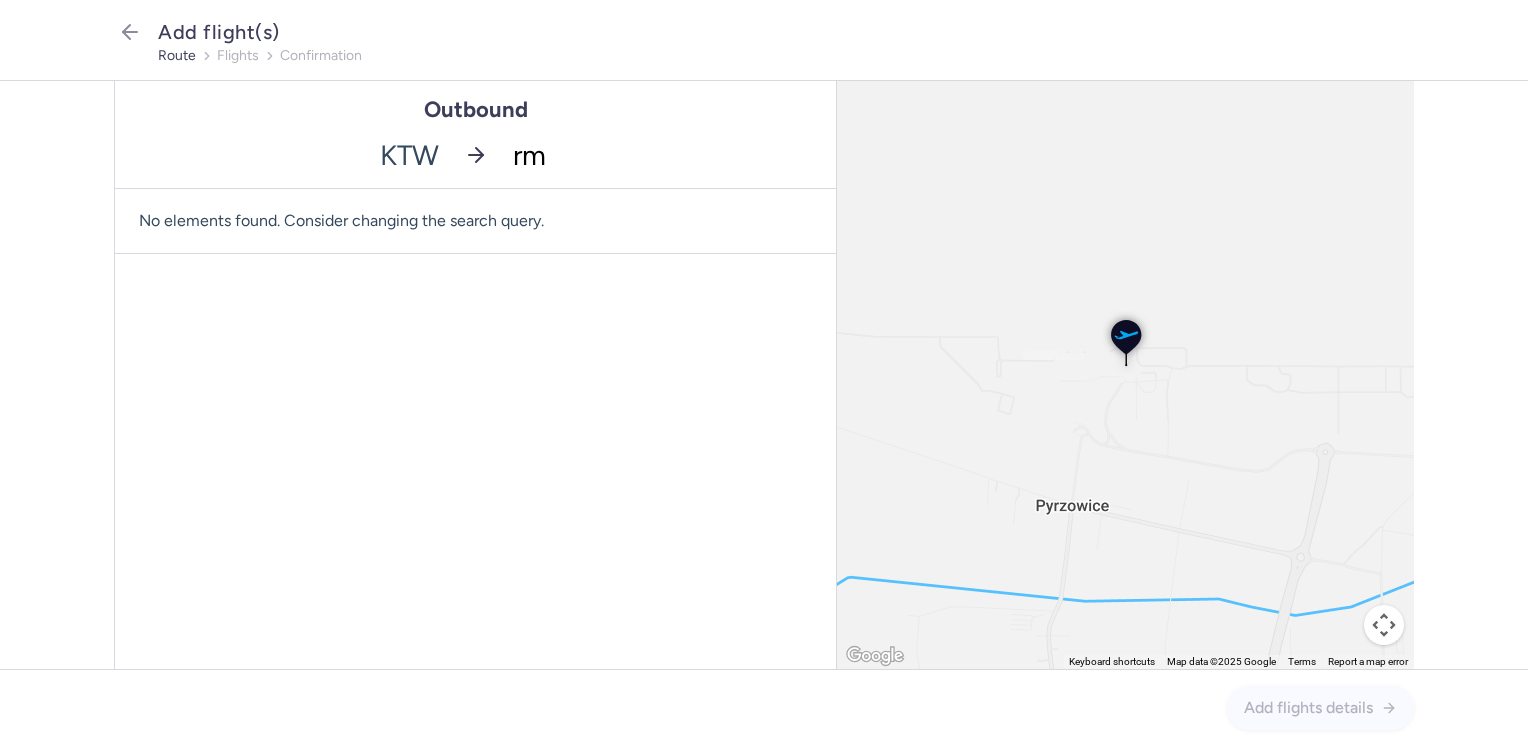 type on "rmf" 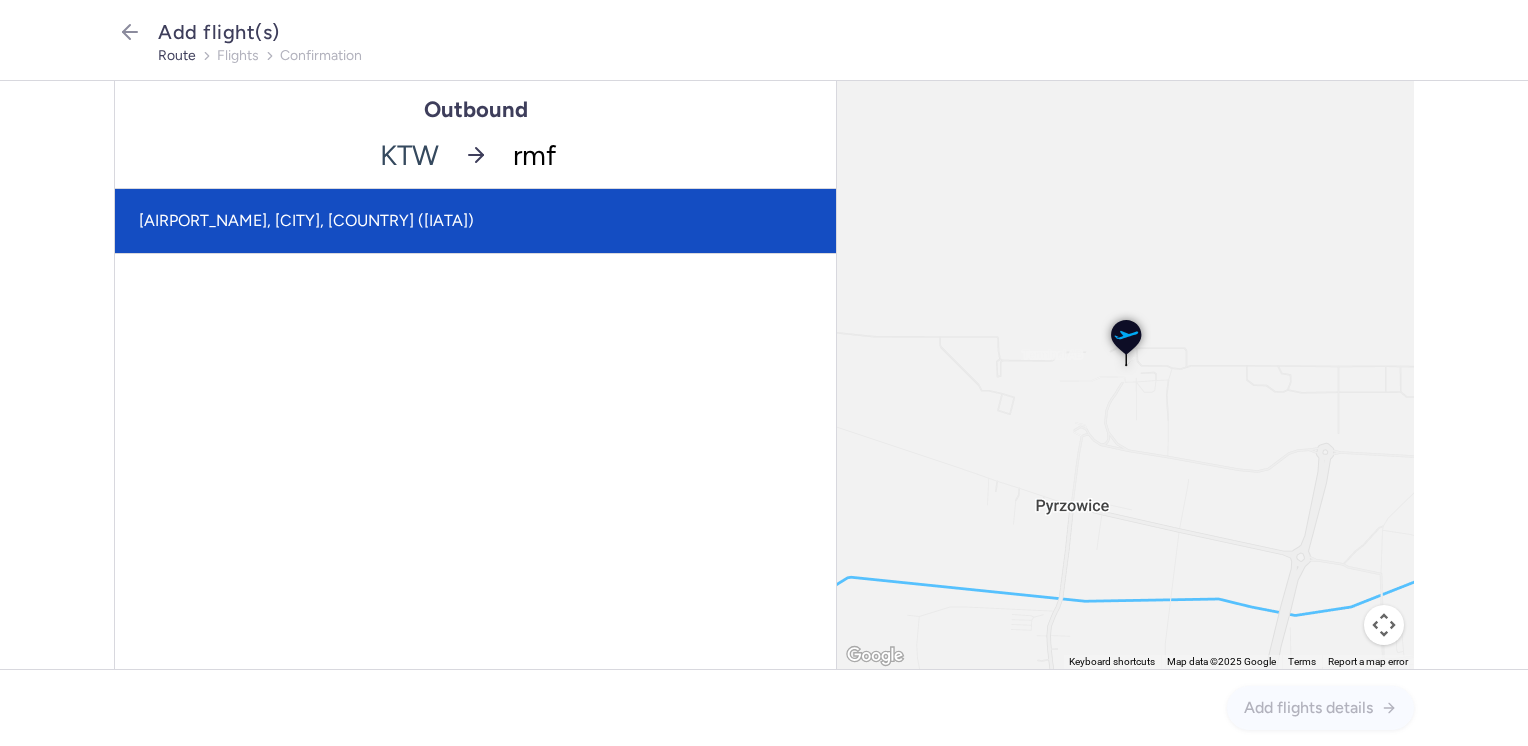 click on "[AIRPORT_NAME], [CITY], [COUNTRY] ([IATA])" 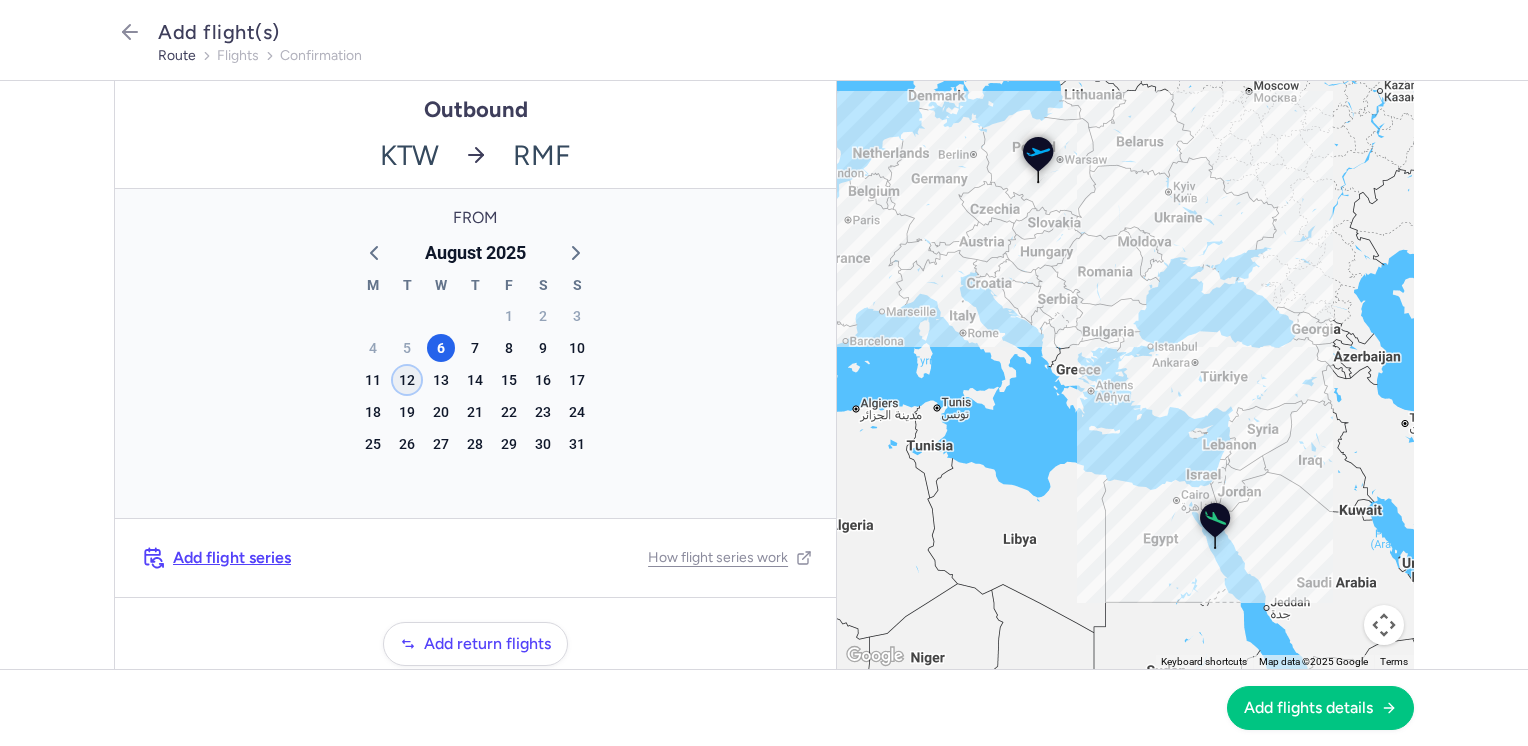 click on "12" 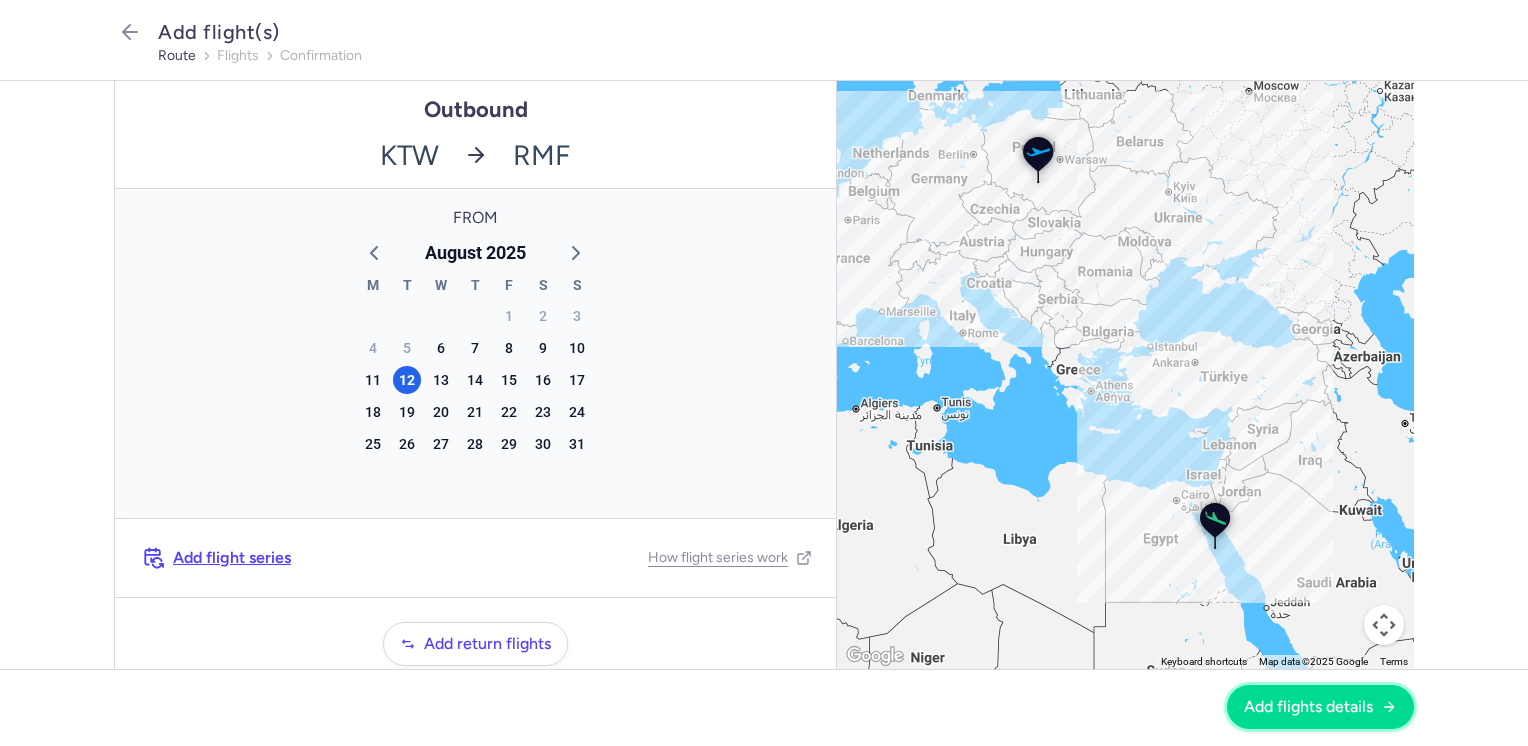 click on "Add flights details" at bounding box center (1308, 707) 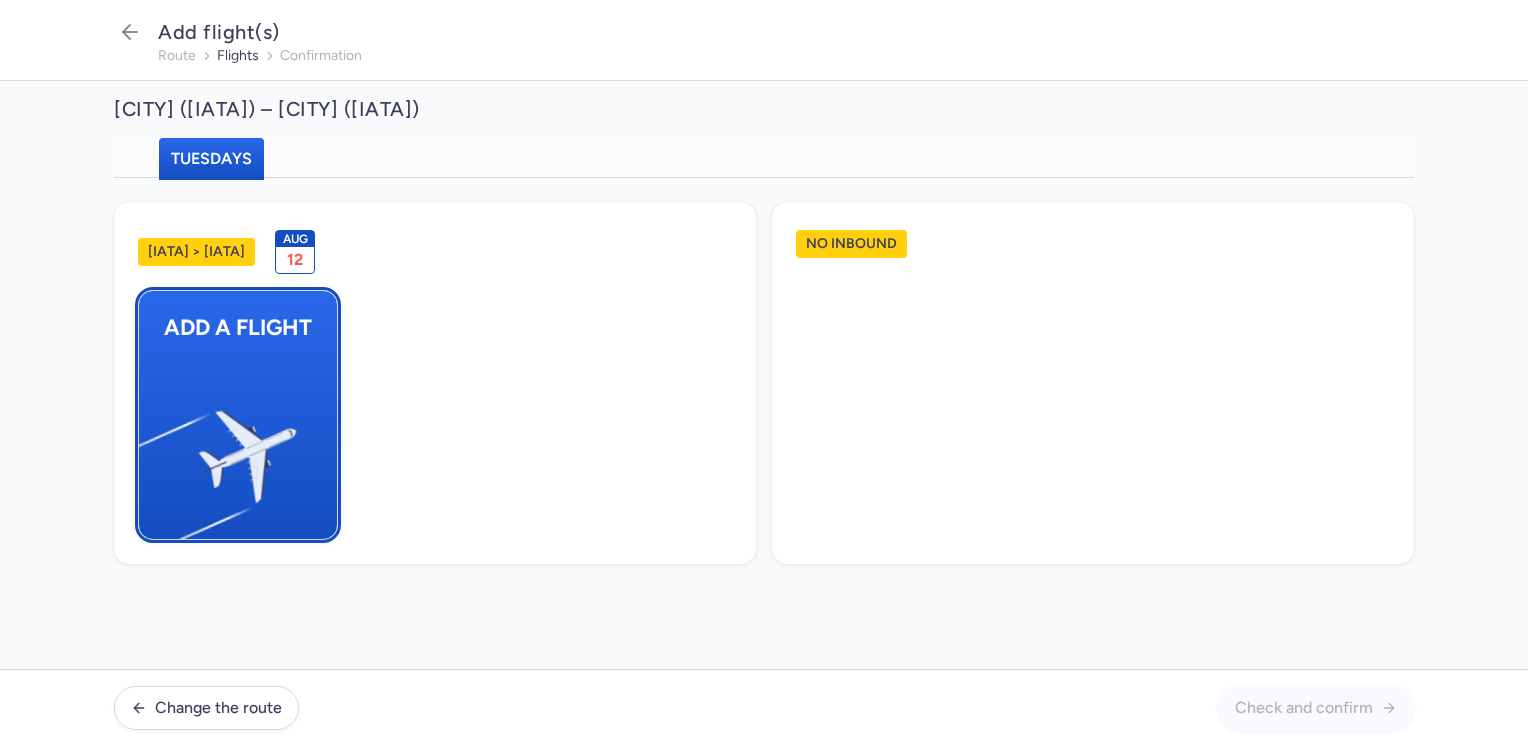 click at bounding box center [149, 448] 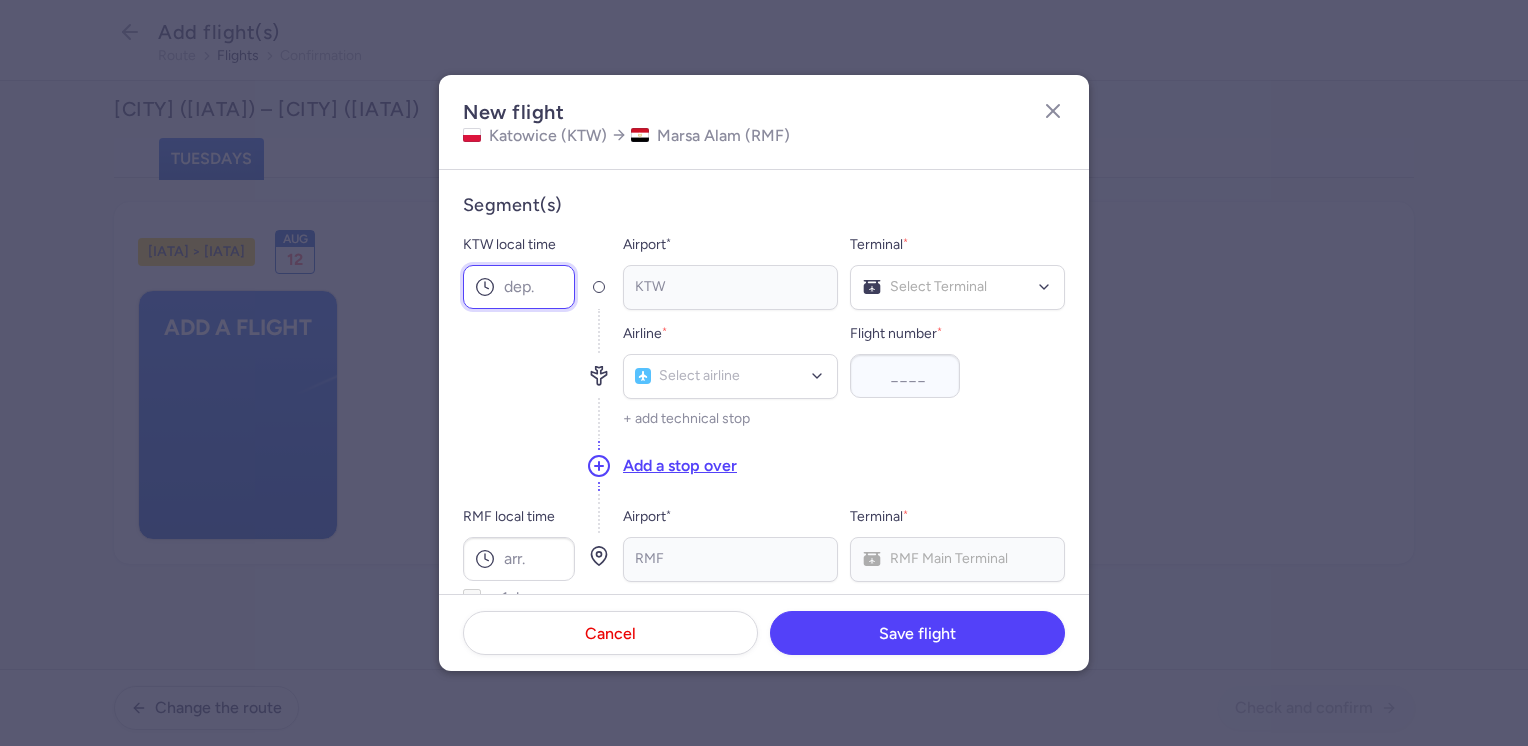 click on "KTW local time" at bounding box center (519, 287) 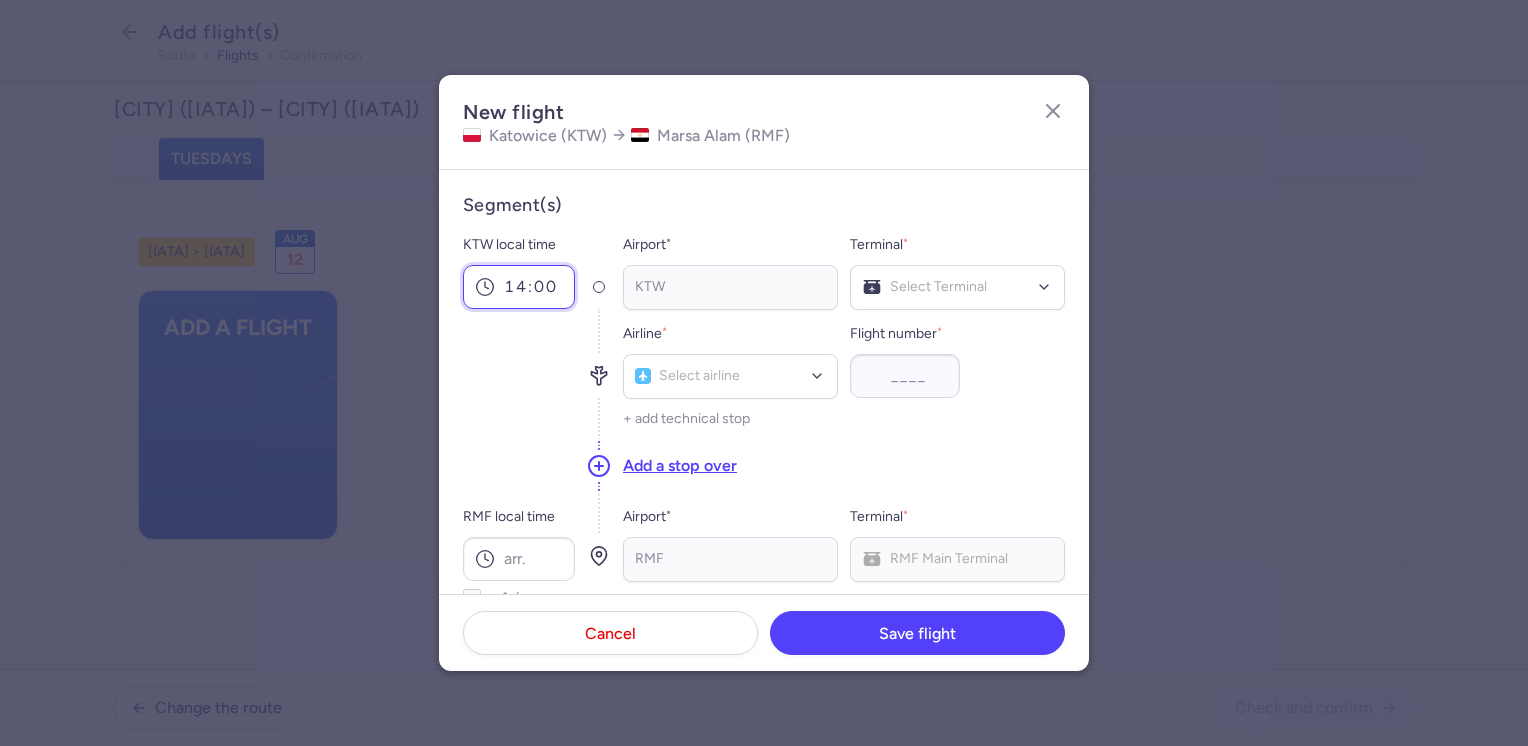 scroll, scrollTop: 100, scrollLeft: 0, axis: vertical 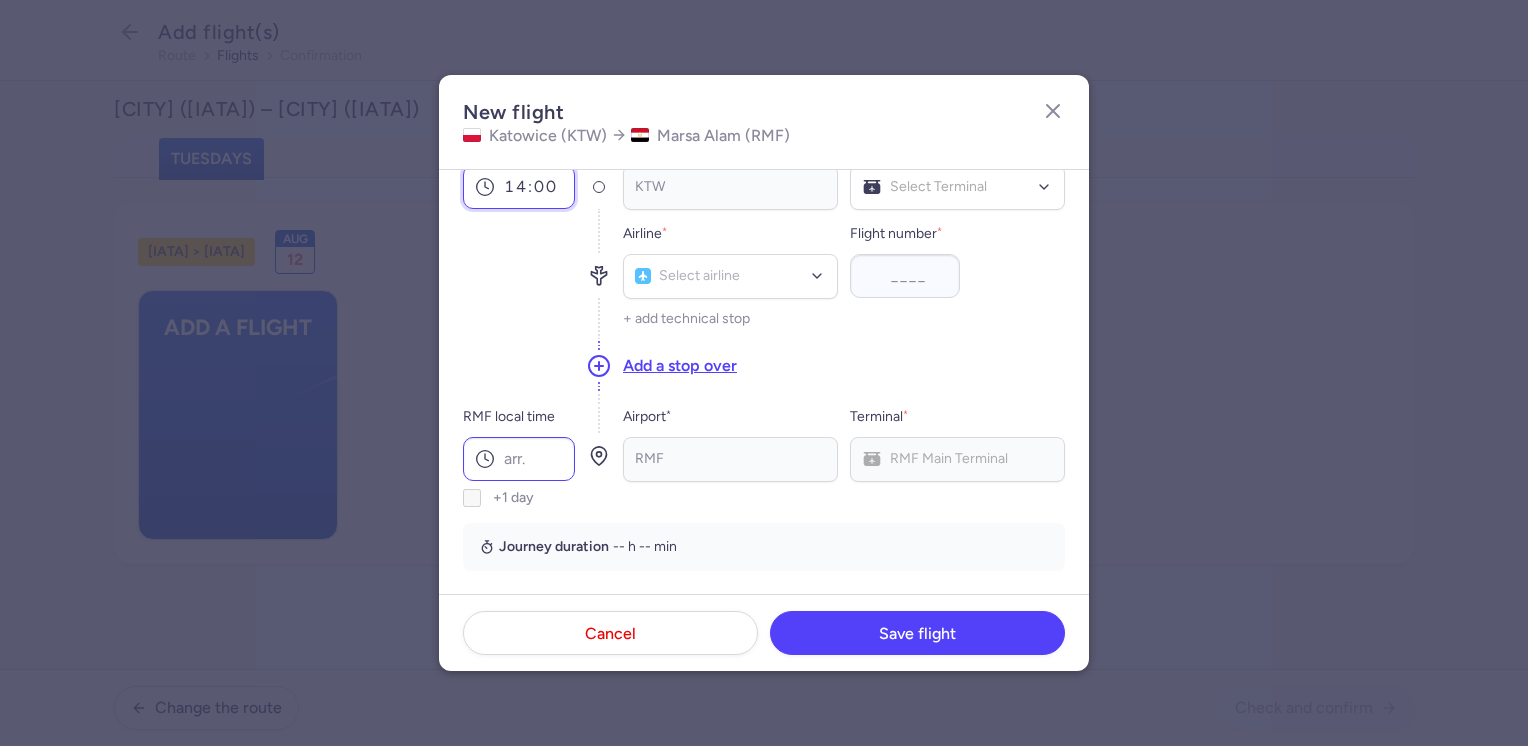 type on "14:00" 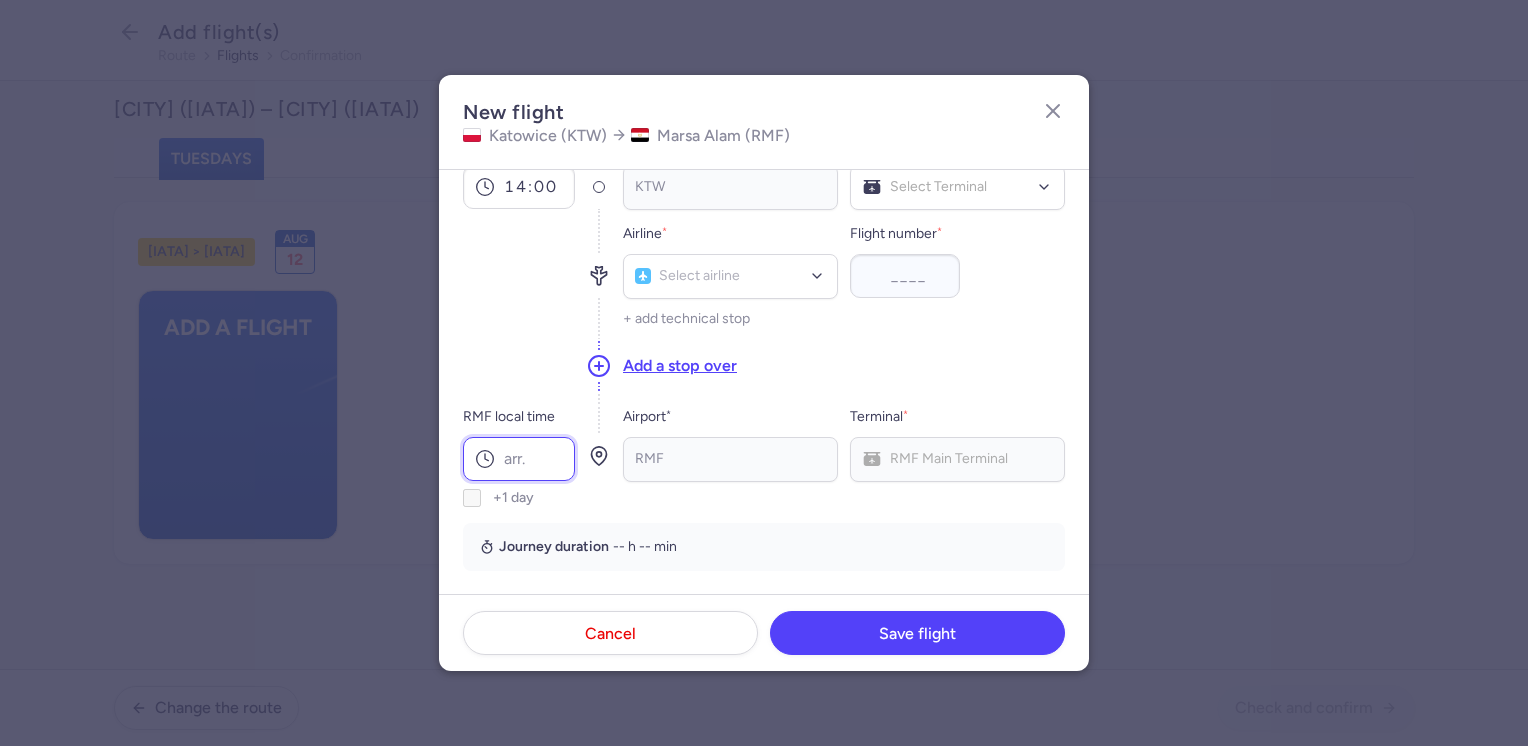 click on "RMF local time" at bounding box center (519, 459) 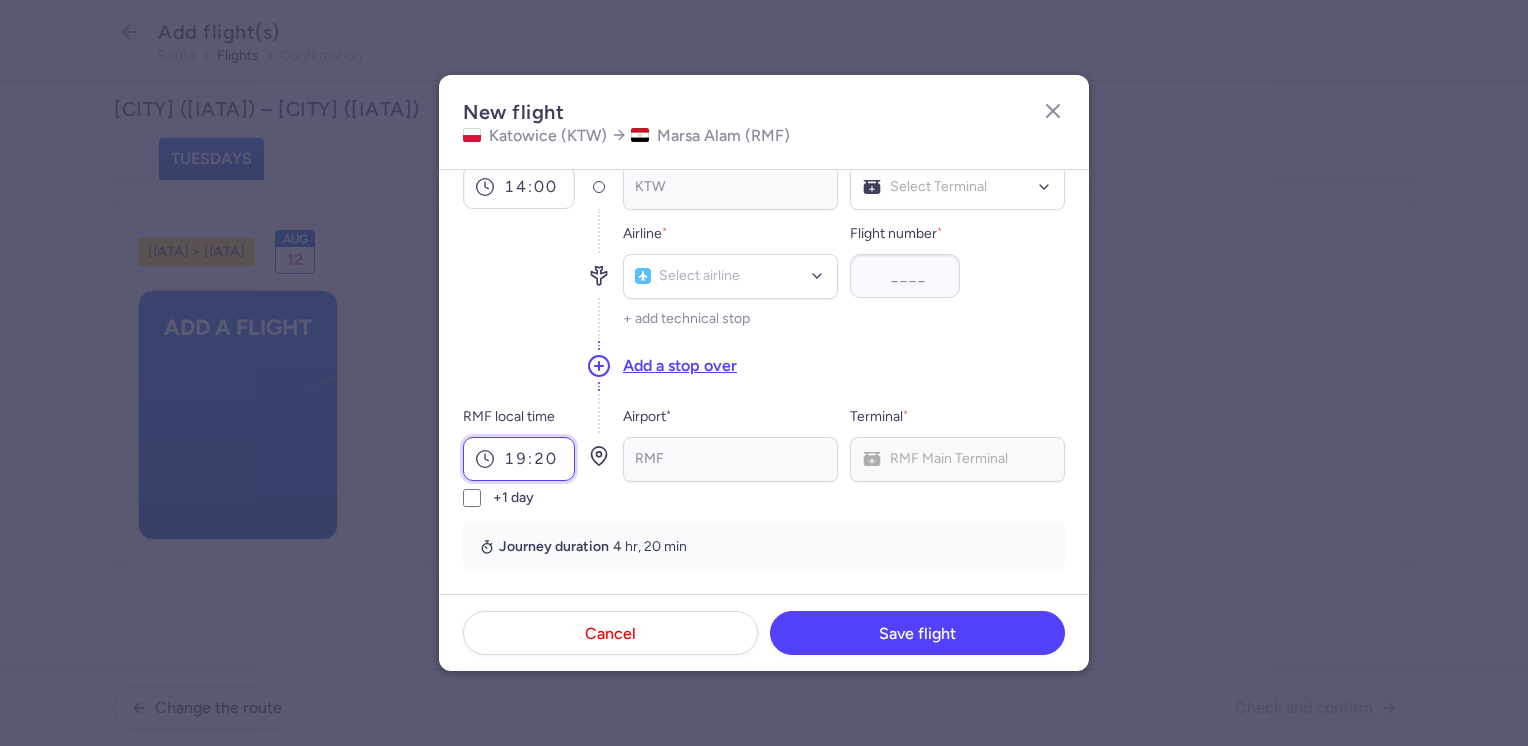 type on "19:20" 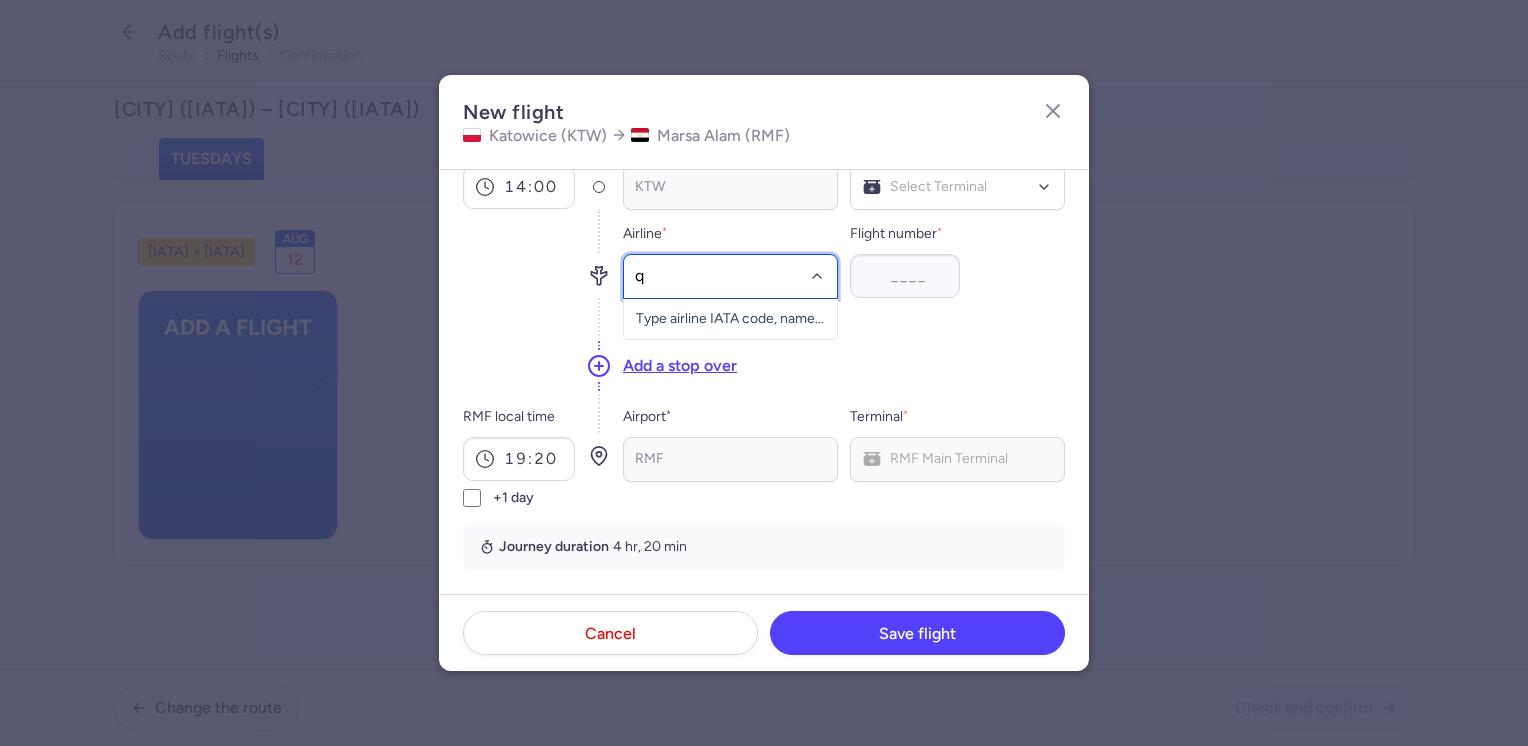 type on "qu" 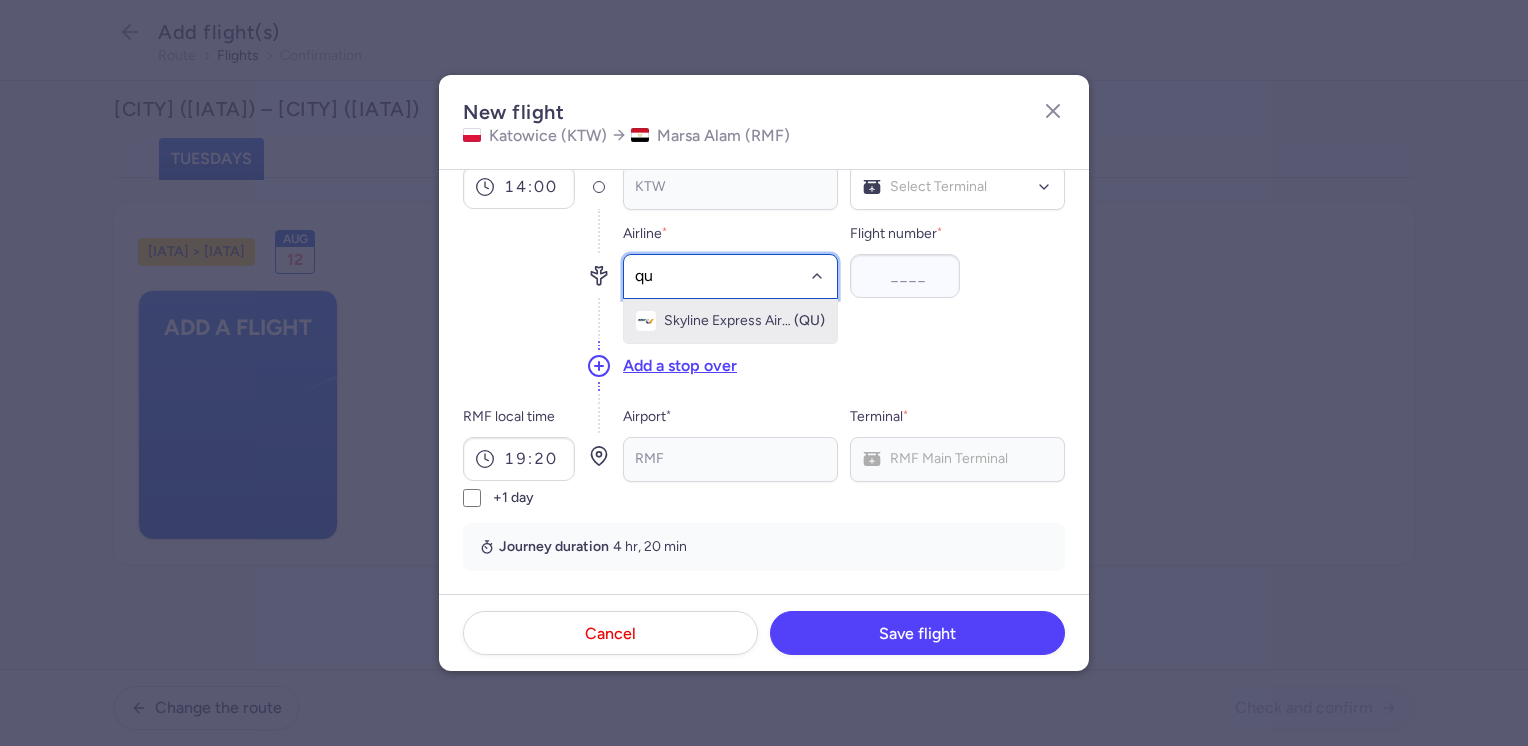 click on "Skyline Express Airlines" at bounding box center [728, 321] 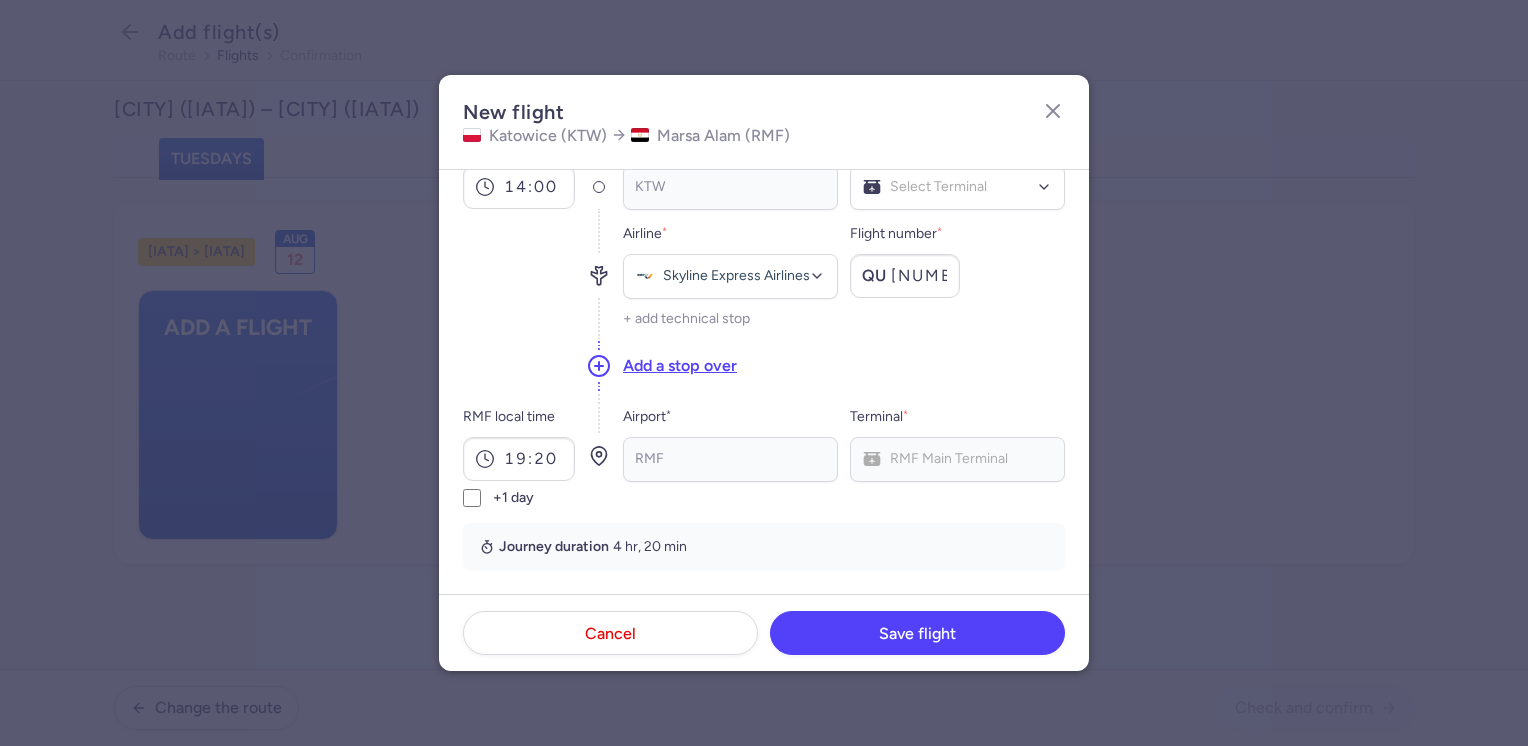 type on "[NUMBER]" 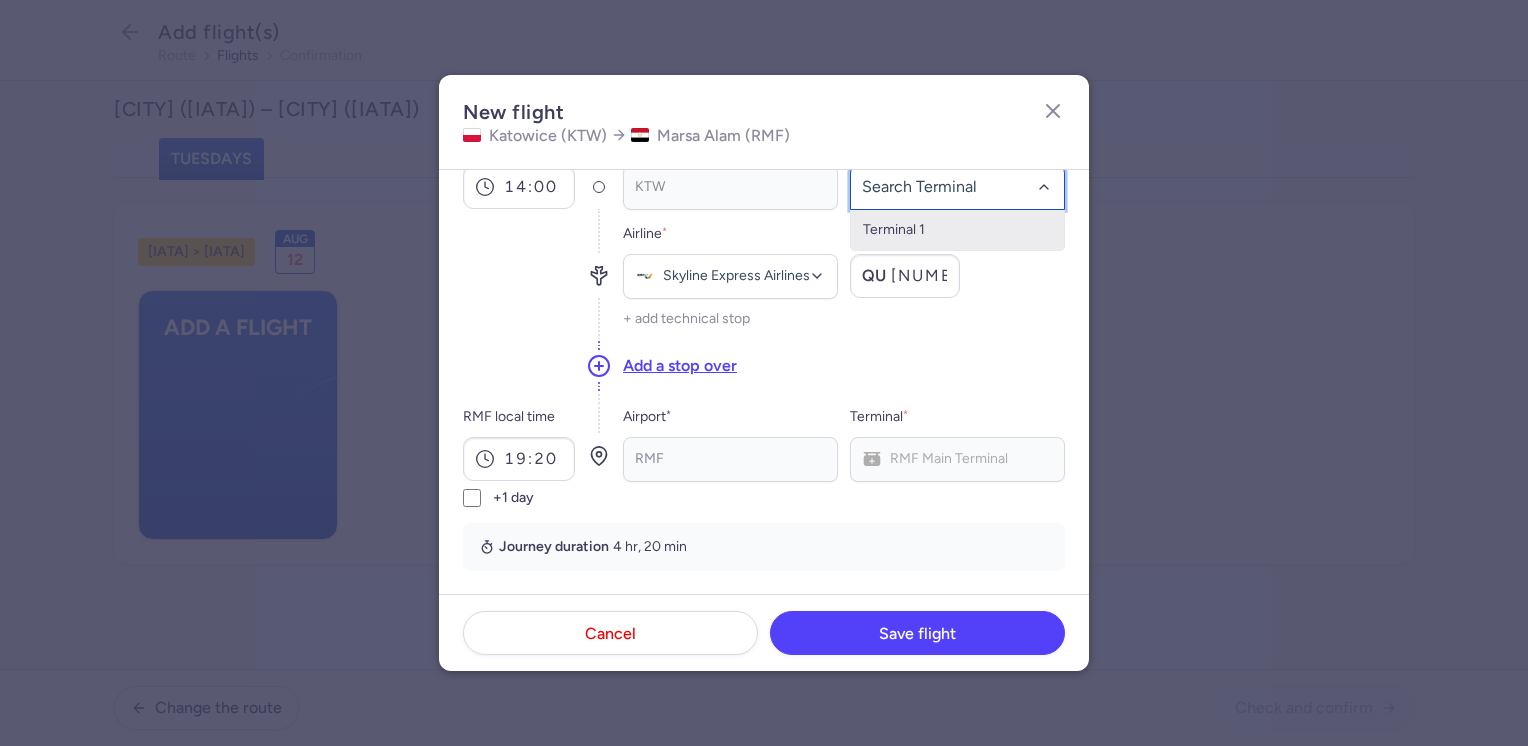 click on "Terminal 1" 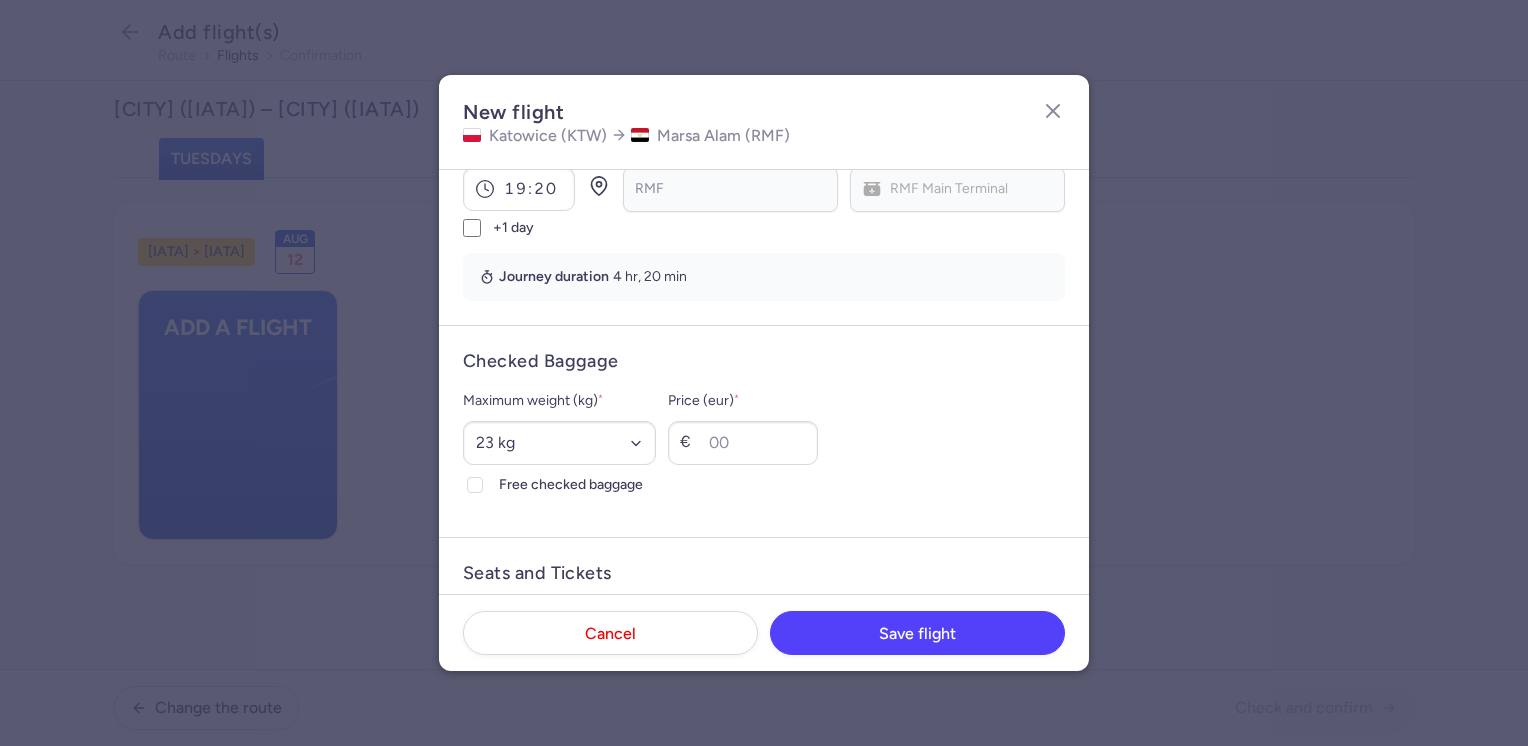 scroll, scrollTop: 500, scrollLeft: 0, axis: vertical 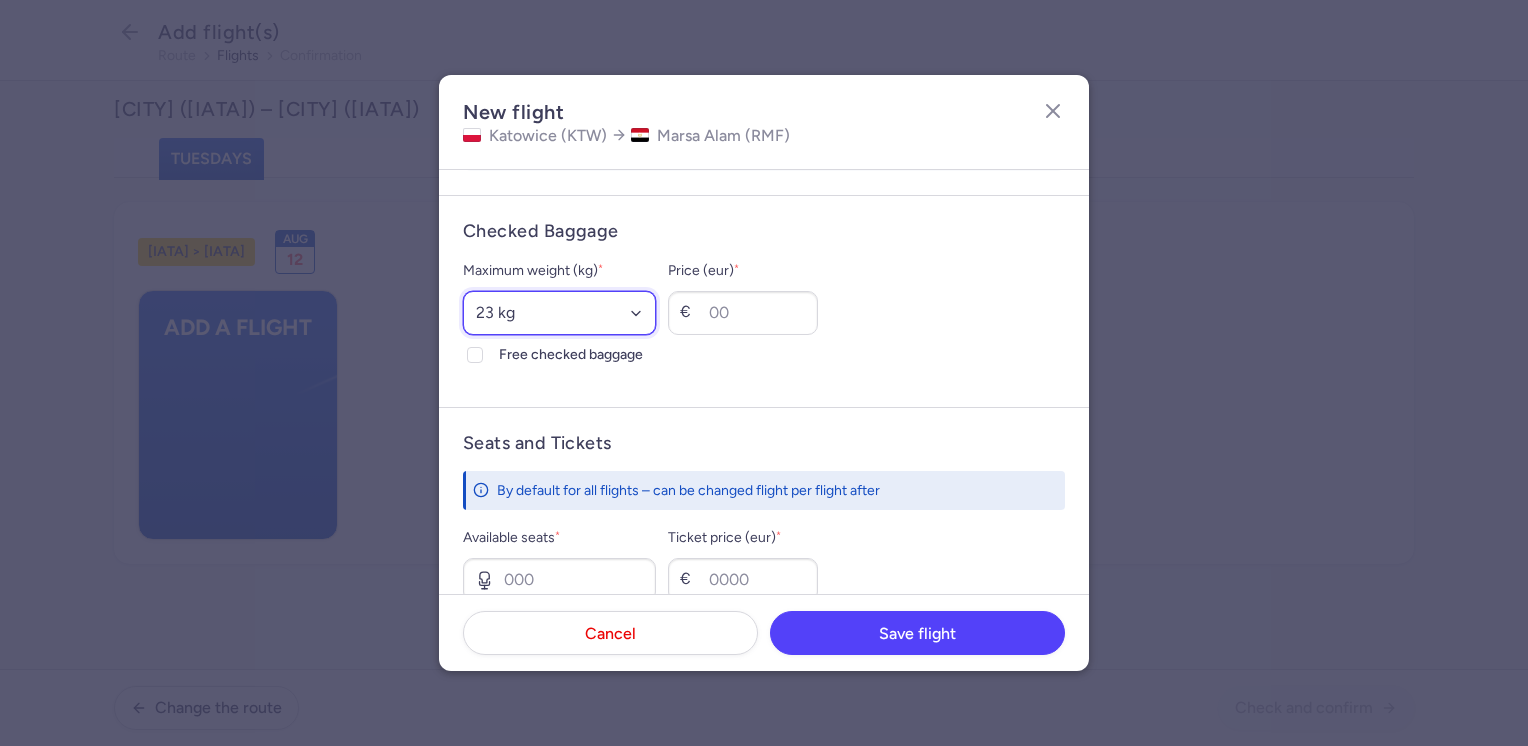 click on "Select an option 15 kg 16 kg 17 kg 18 kg 19 kg 20 kg 21 kg 22 kg 23 kg 24 kg 25 kg 26 kg 27 kg 28 kg 29 kg 30 kg 31 kg 32 kg 33 kg 34 kg 35 kg" at bounding box center (559, 313) 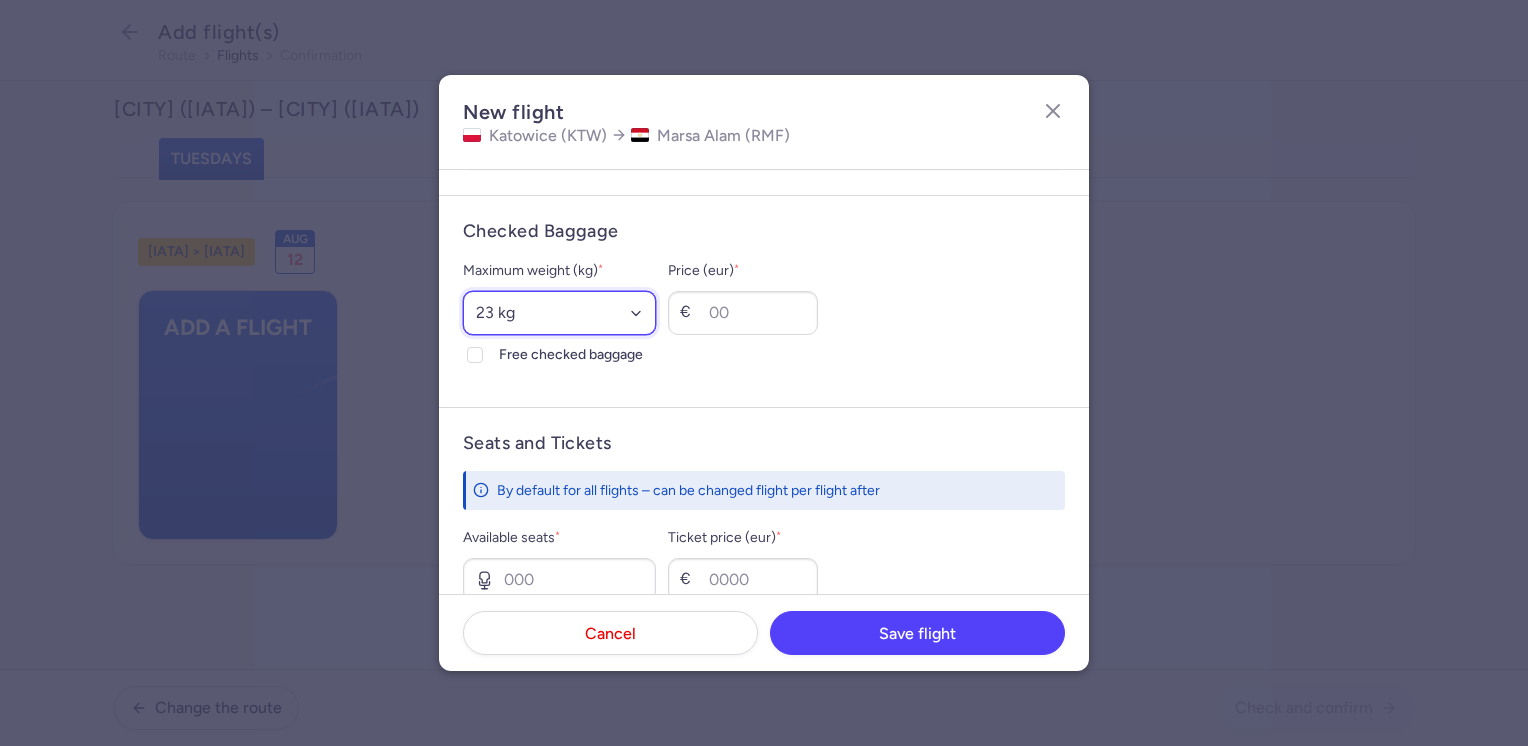 select on "20" 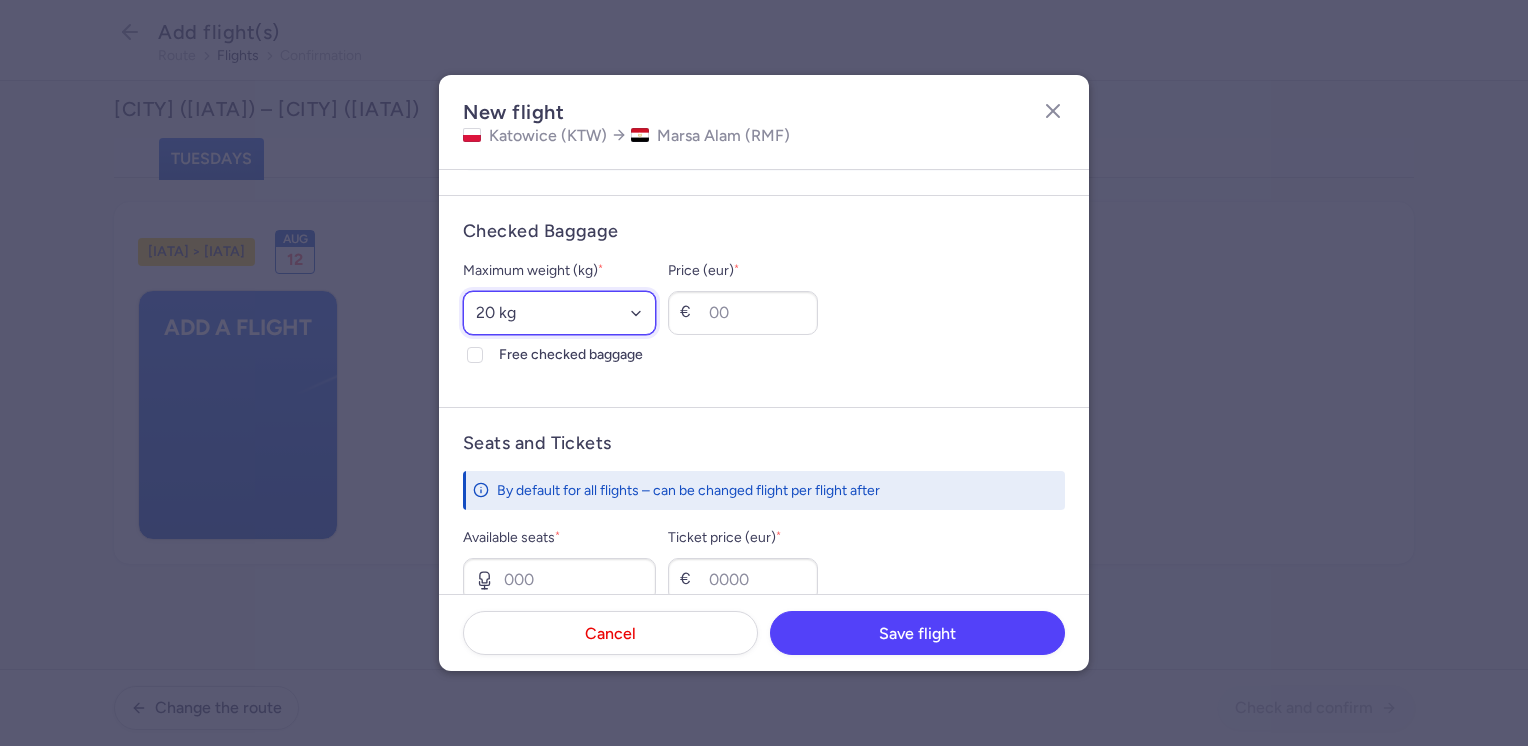 click on "Select an option 15 kg 16 kg 17 kg 18 kg 19 kg 20 kg 21 kg 22 kg 23 kg 24 kg 25 kg 26 kg 27 kg 28 kg 29 kg 30 kg 31 kg 32 kg 33 kg 34 kg 35 kg" at bounding box center (559, 313) 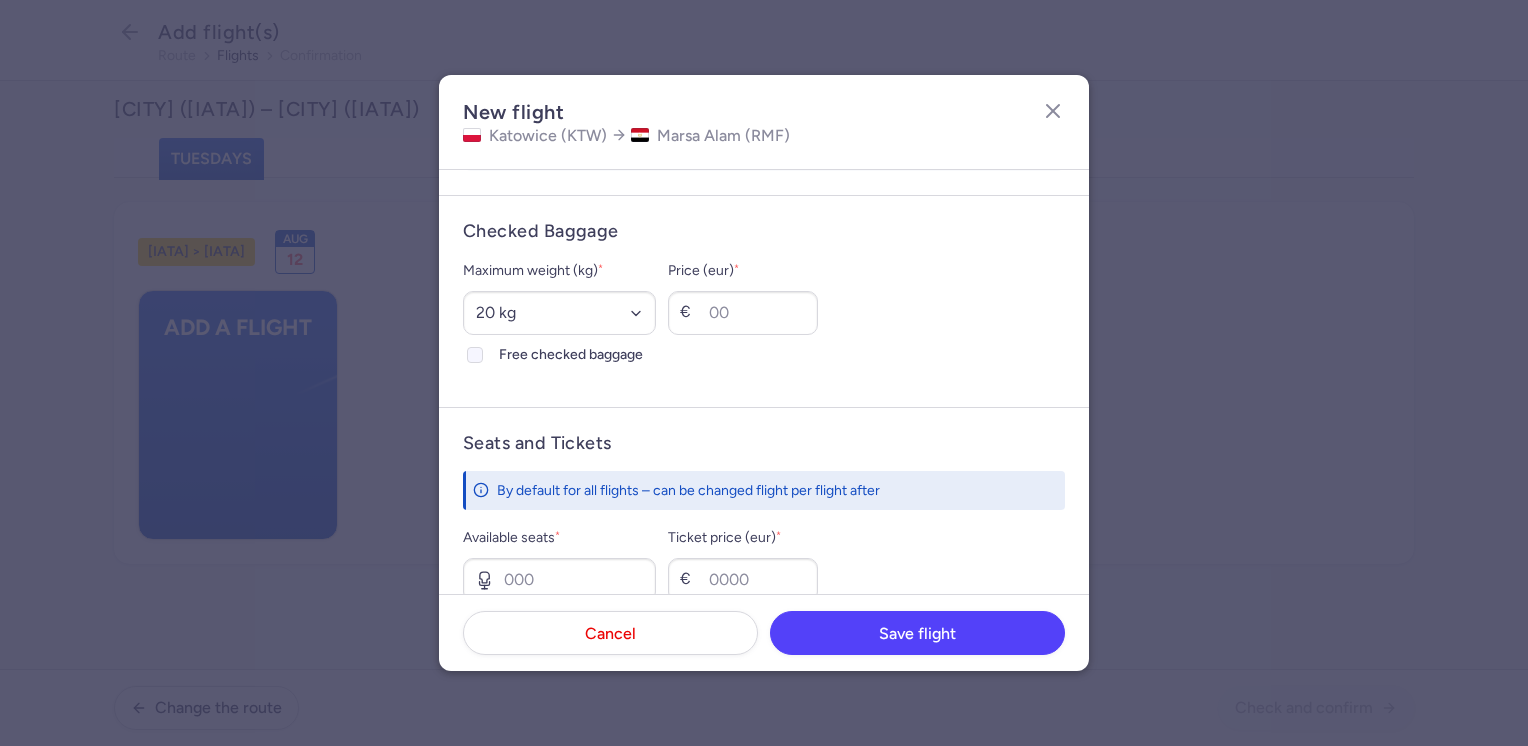 click on "Free checked baggage" 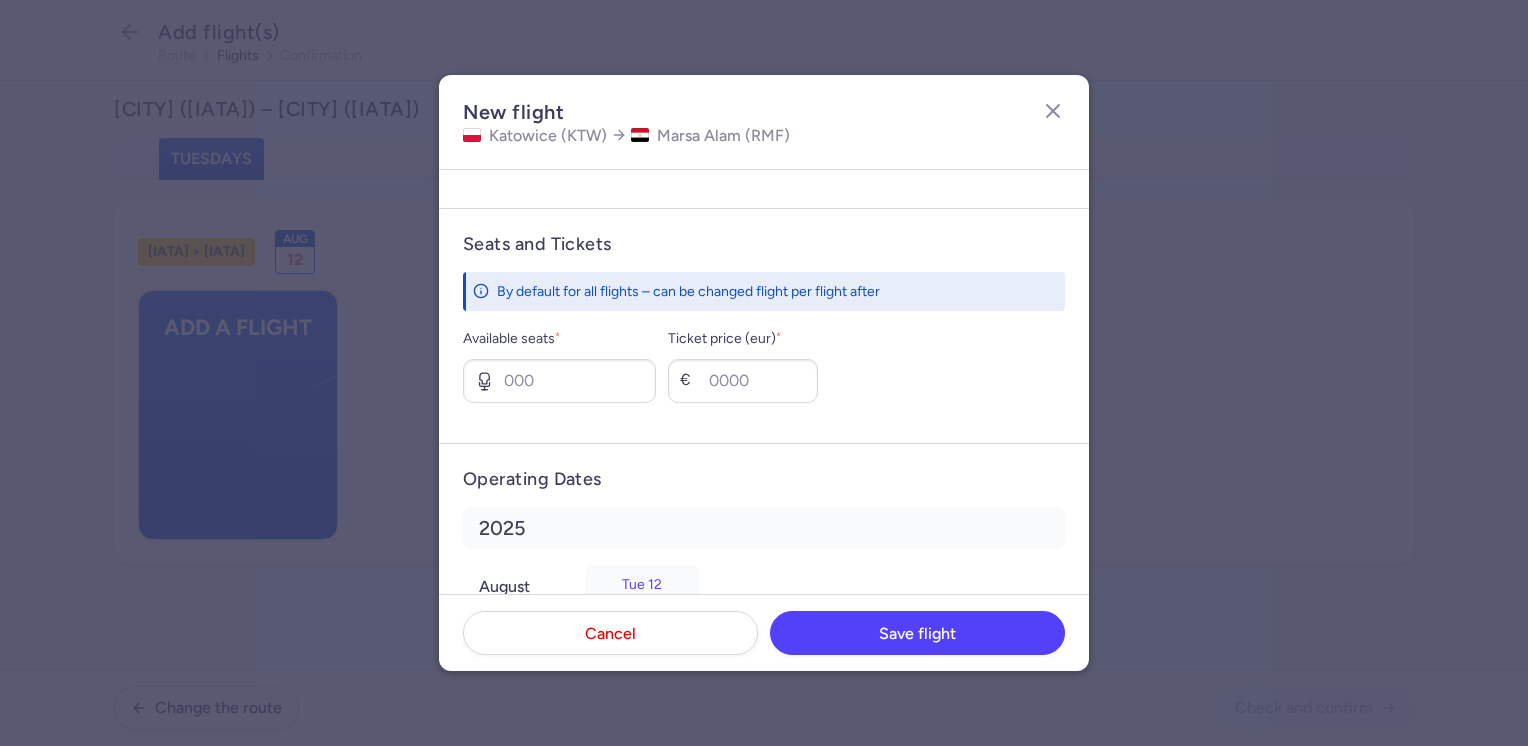 scroll, scrollTop: 700, scrollLeft: 0, axis: vertical 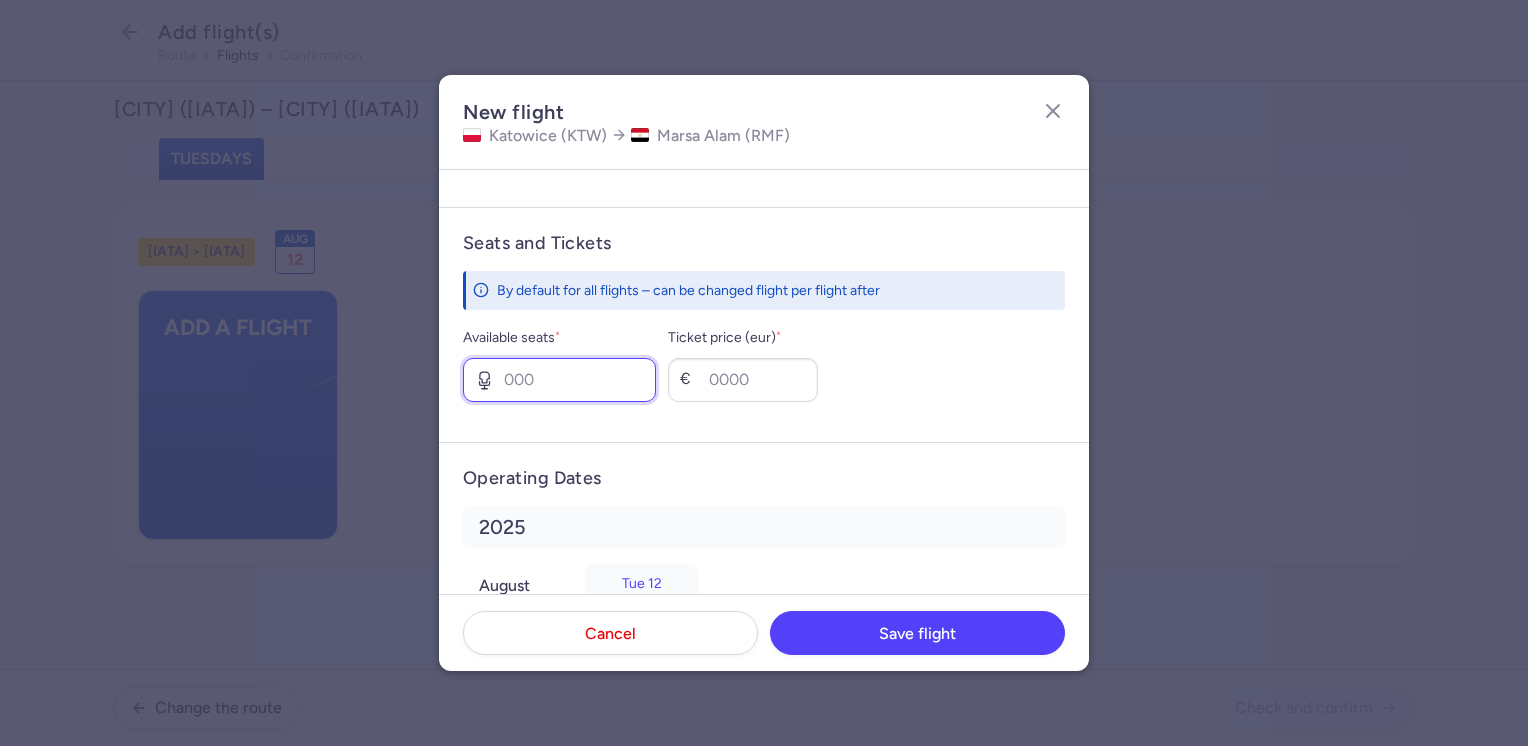 click on "Available seats  *" at bounding box center [559, 380] 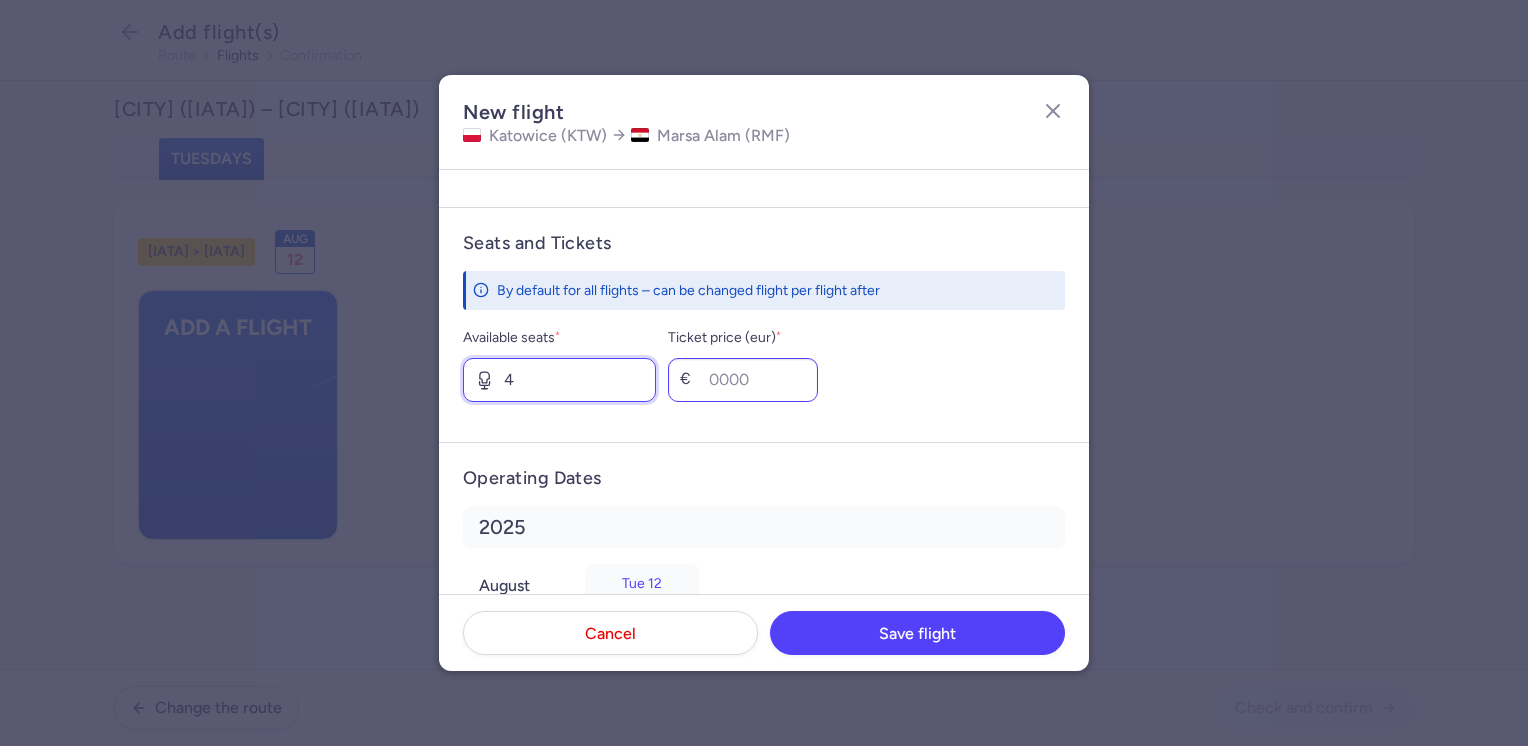 type on "4" 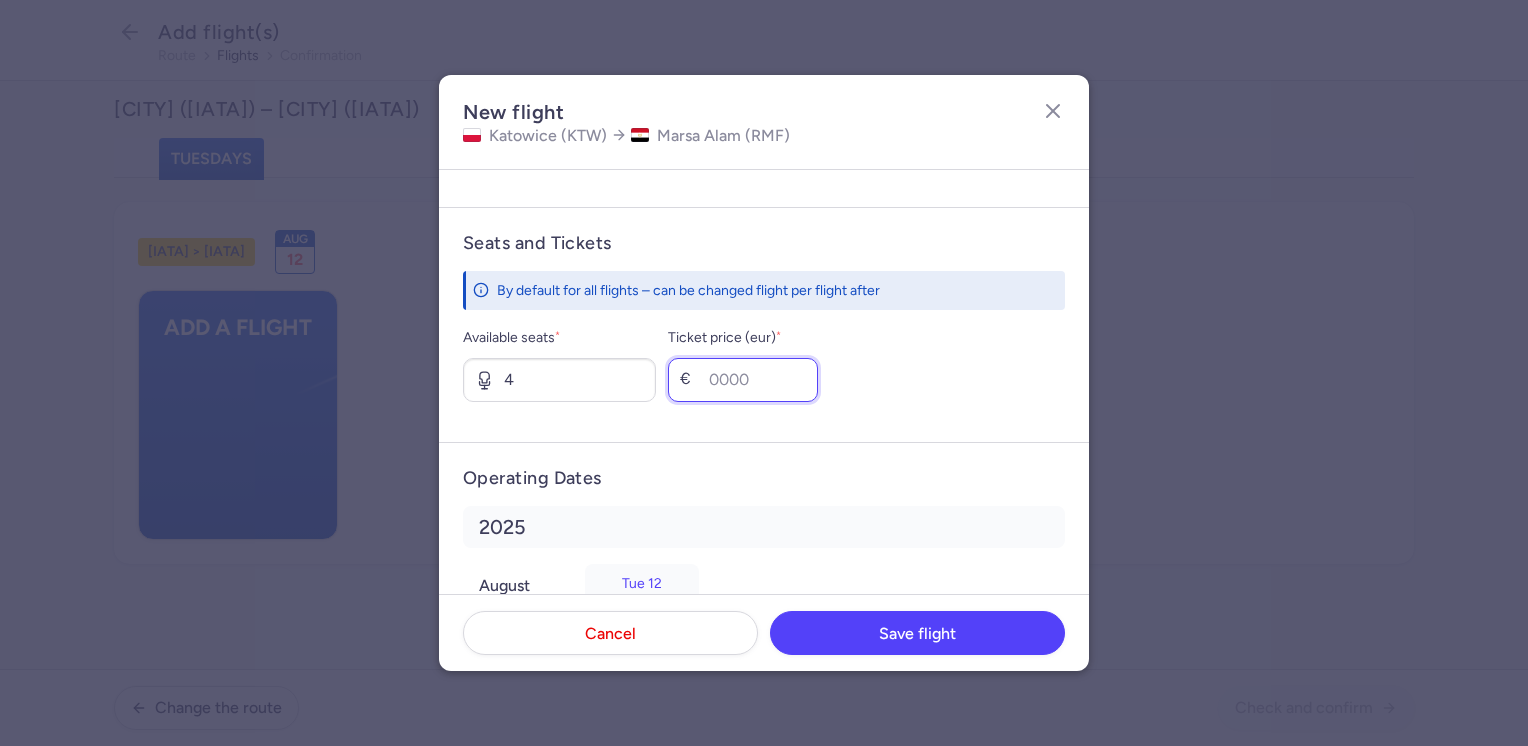 click on "Ticket price (eur)  *" at bounding box center (743, 380) 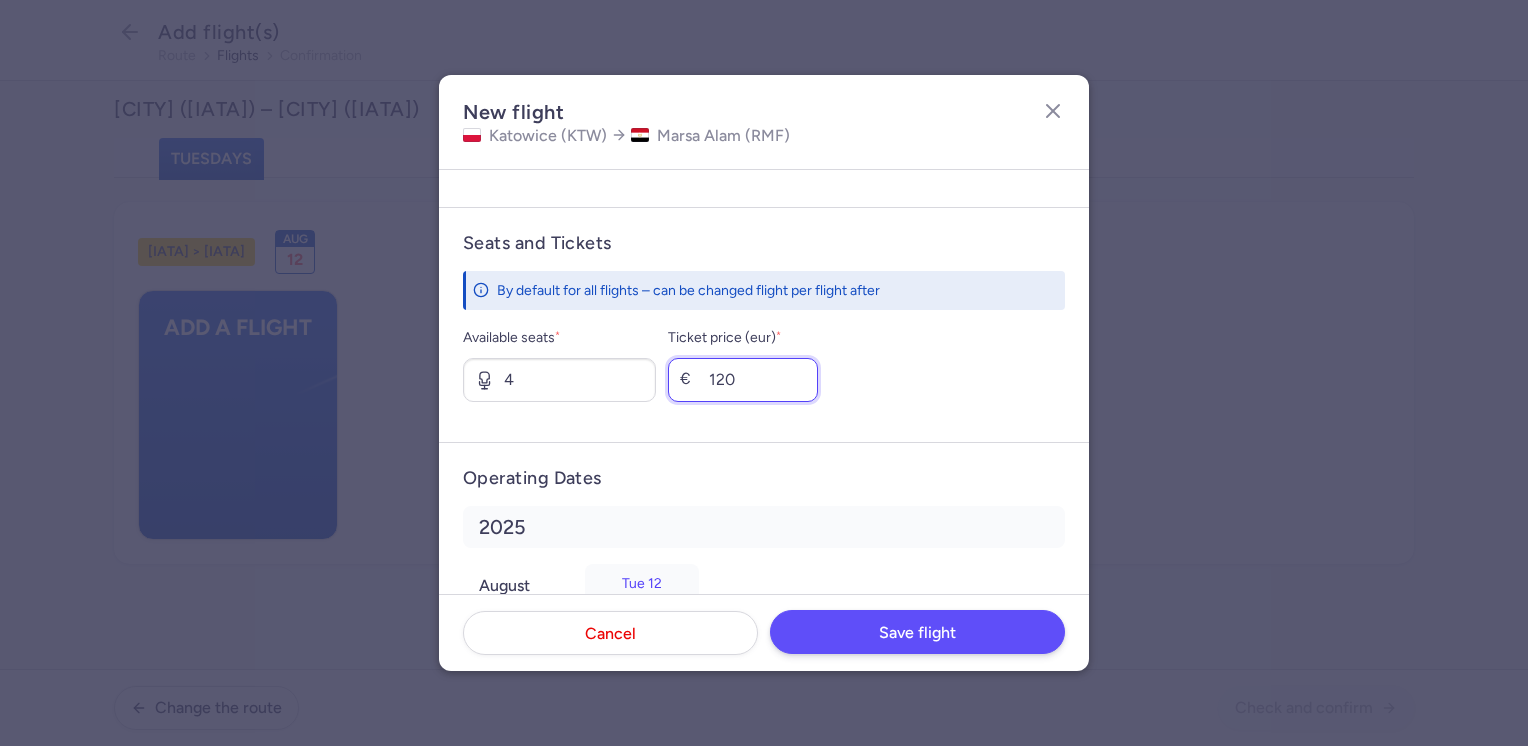 type on "120" 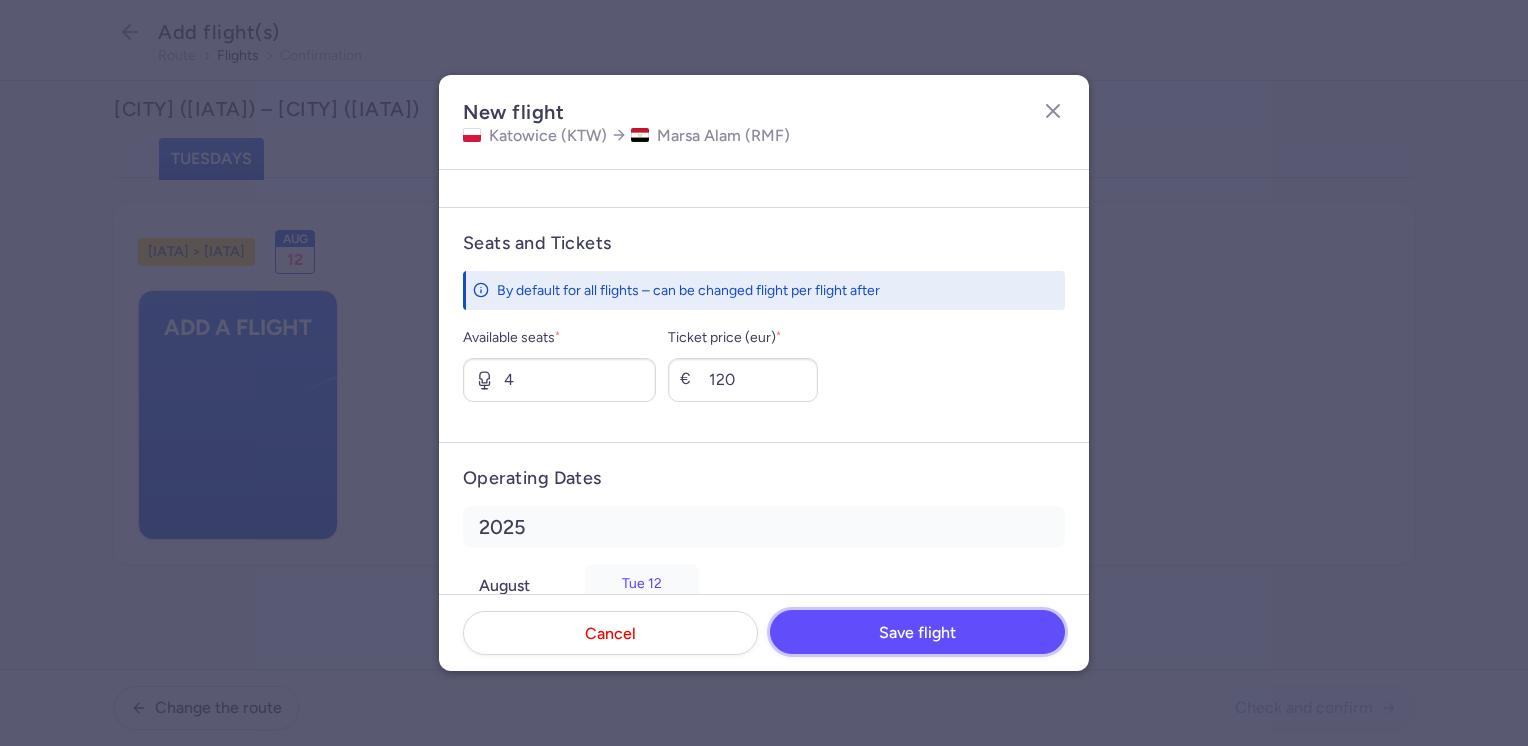 click on "Save flight" at bounding box center [917, 633] 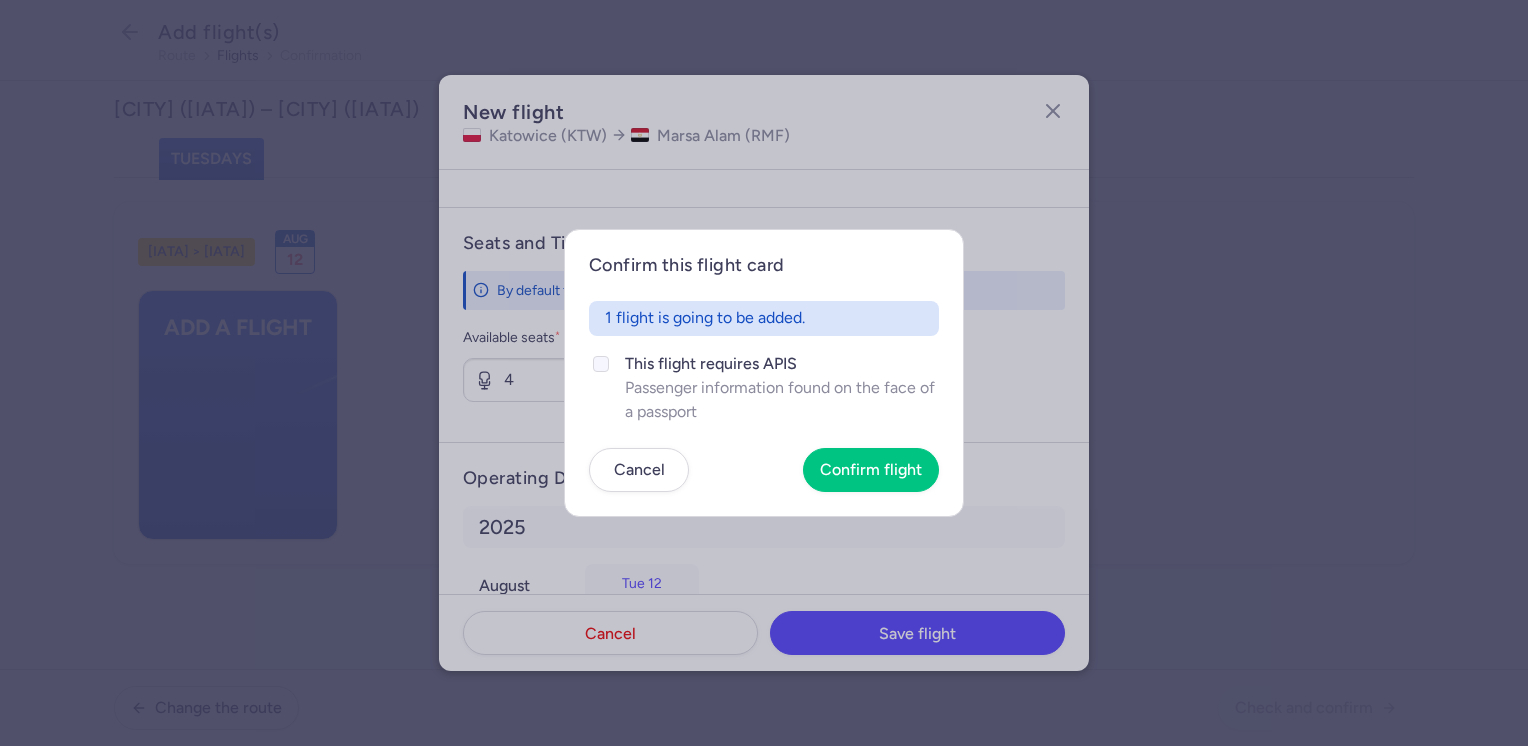click on "This flight requires APIS" 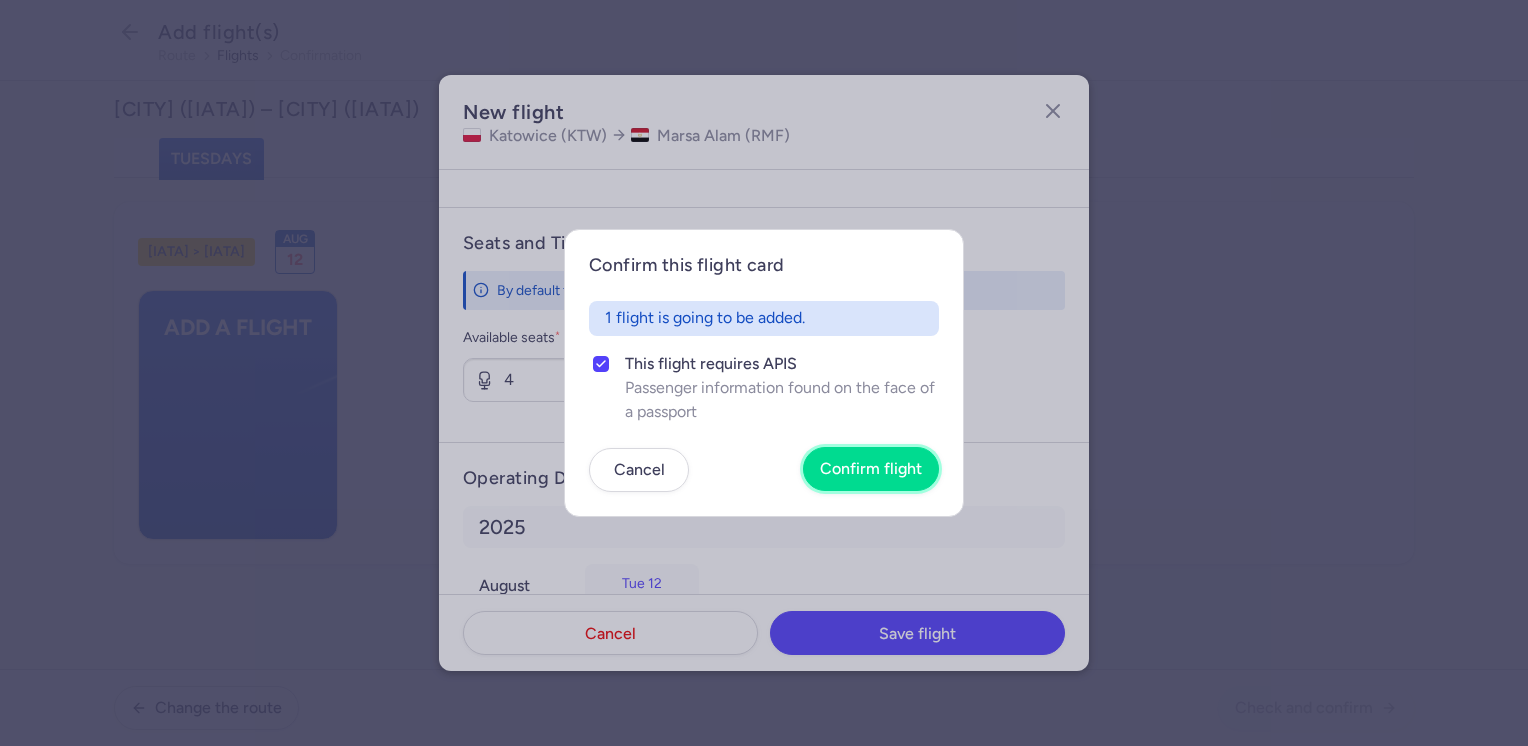 drag, startPoint x: 859, startPoint y: 466, endPoint x: 1082, endPoint y: 534, distance: 233.1373 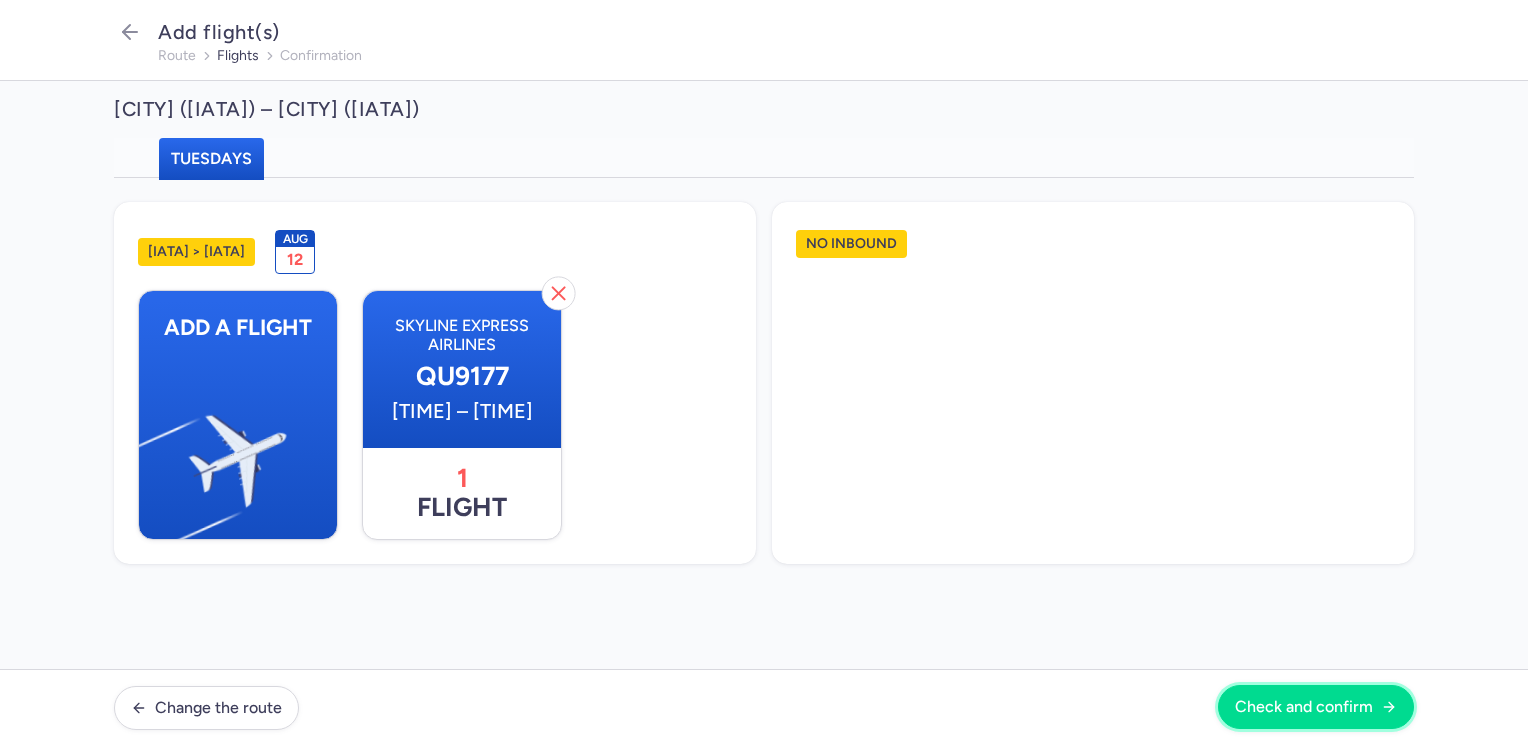 click on "Check and confirm" at bounding box center [1316, 707] 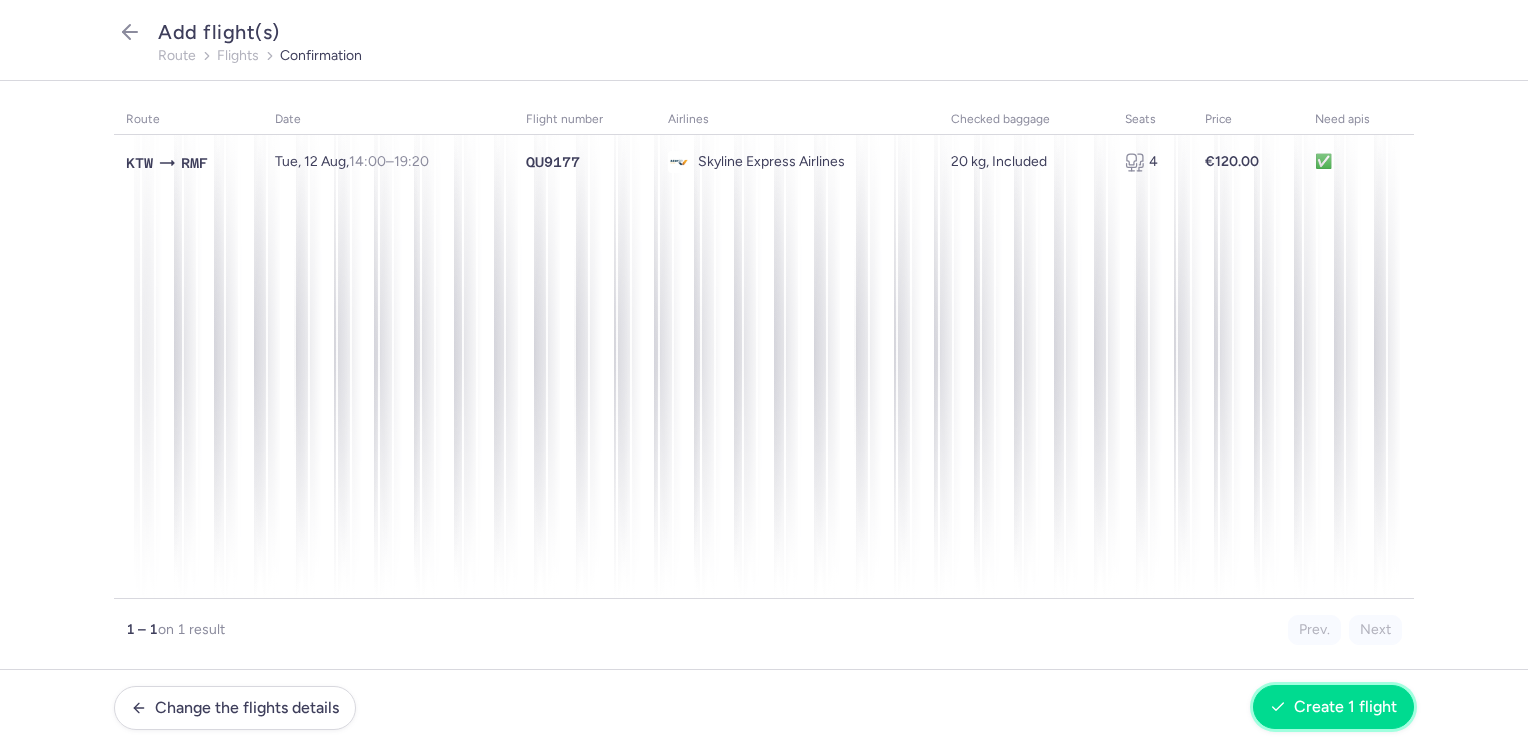 click on "Create 1 flight" at bounding box center (1345, 707) 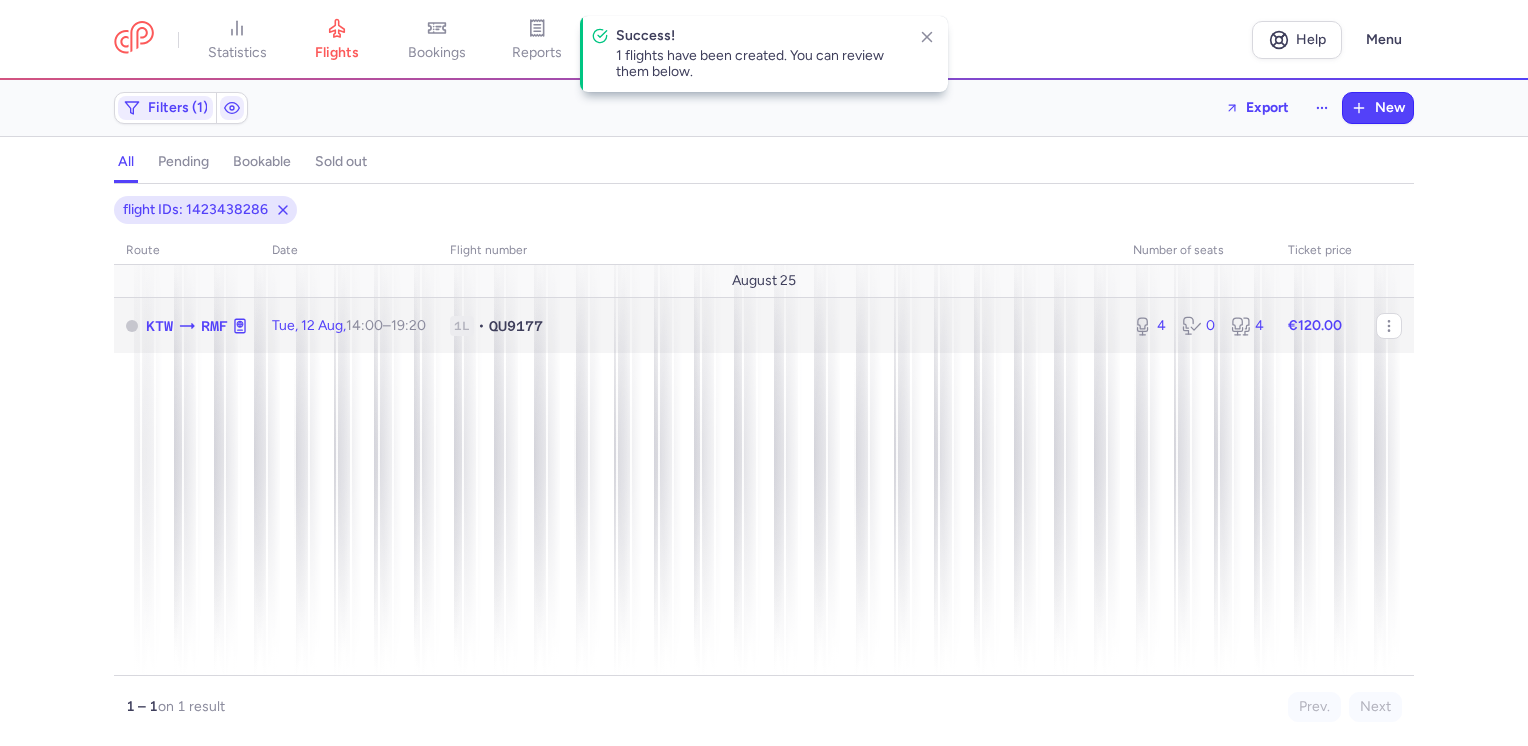 click on "€120.00" 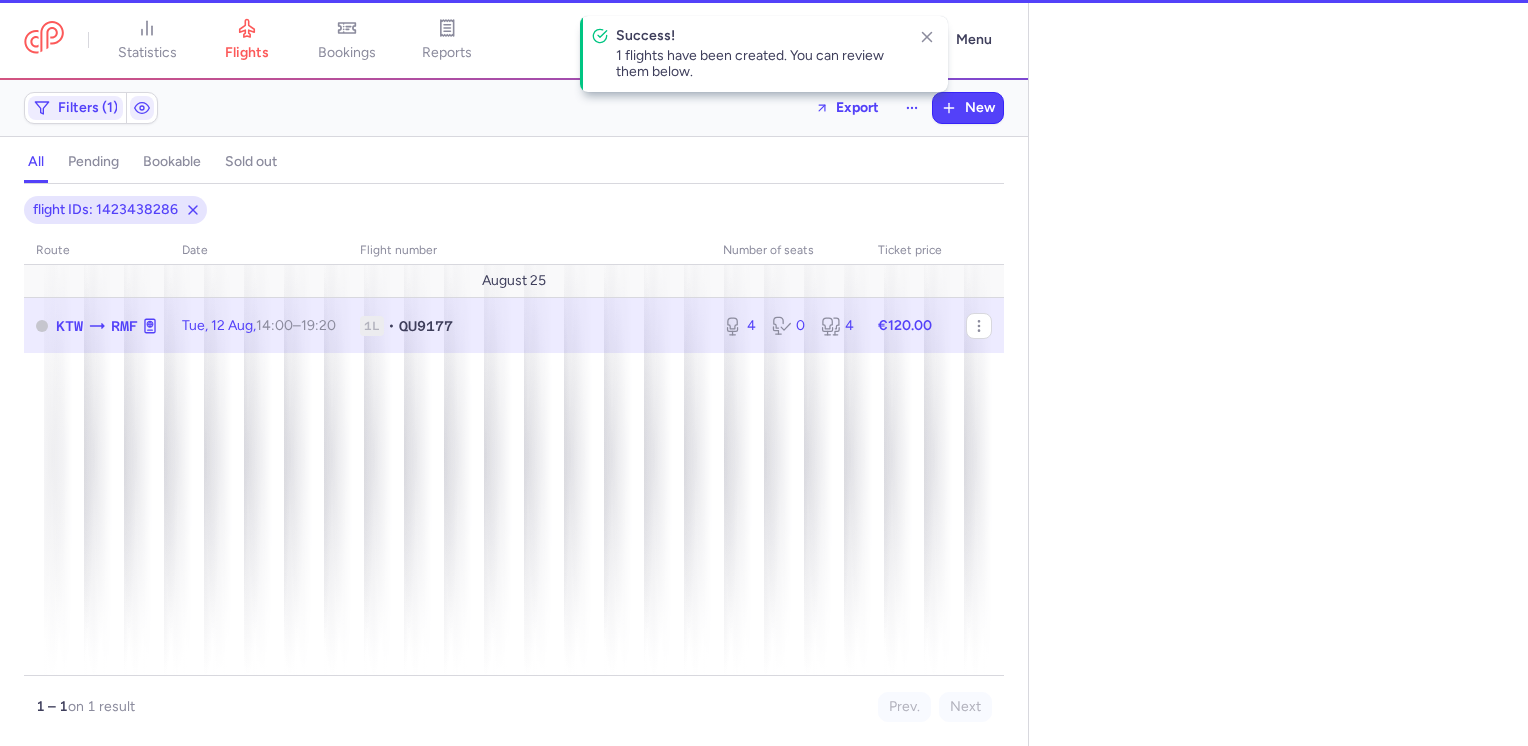 select on "days" 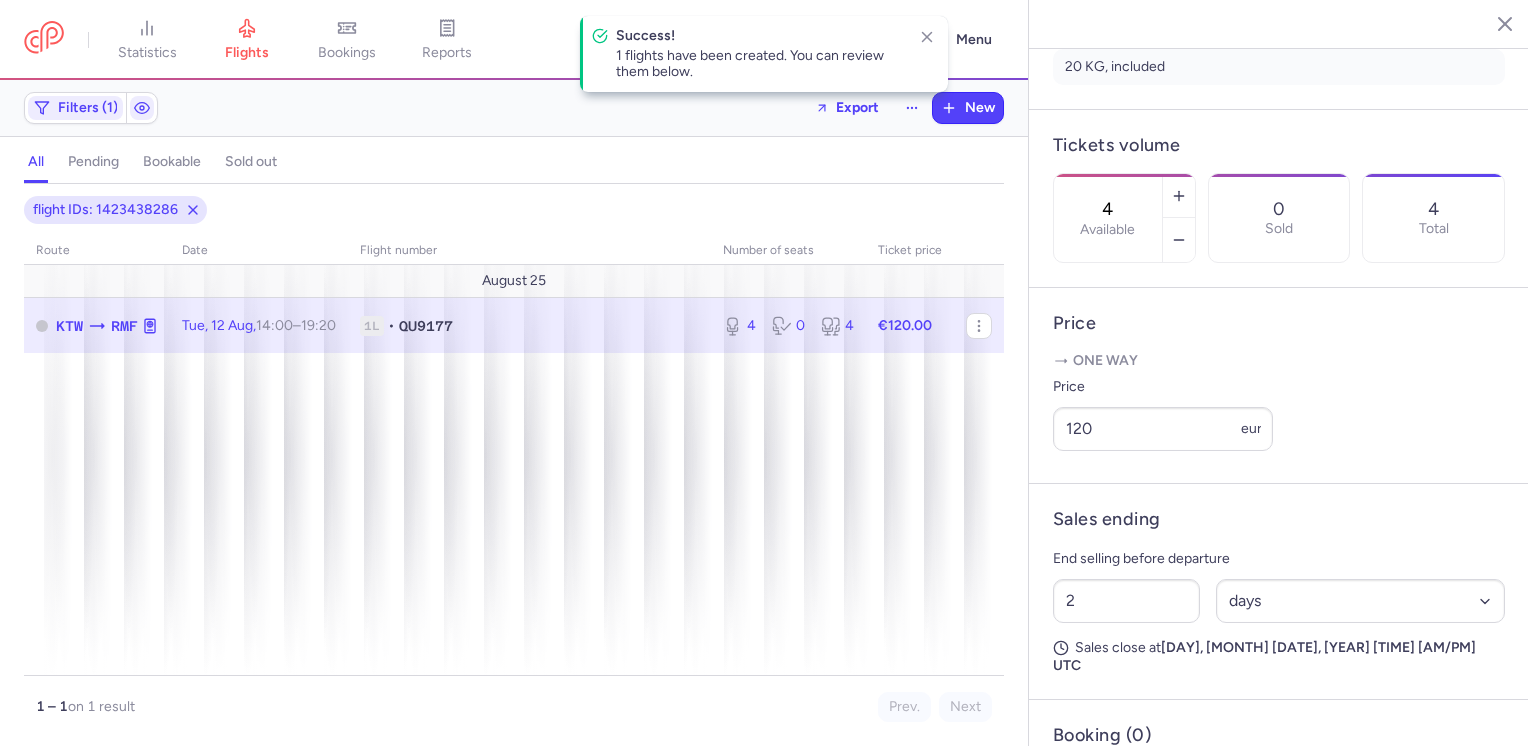 scroll, scrollTop: 632, scrollLeft: 0, axis: vertical 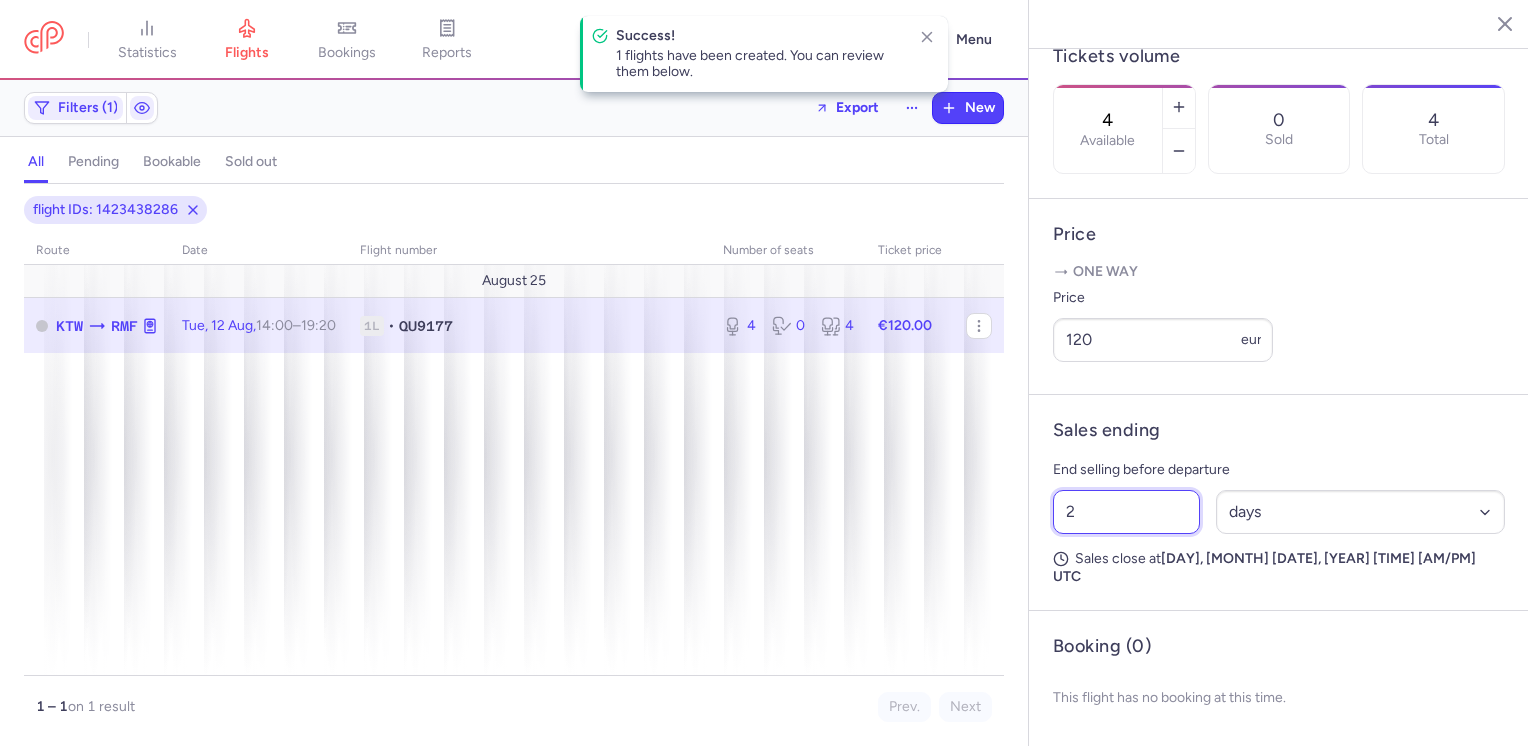 drag, startPoint x: 1078, startPoint y: 524, endPoint x: 1036, endPoint y: 533, distance: 42.953465 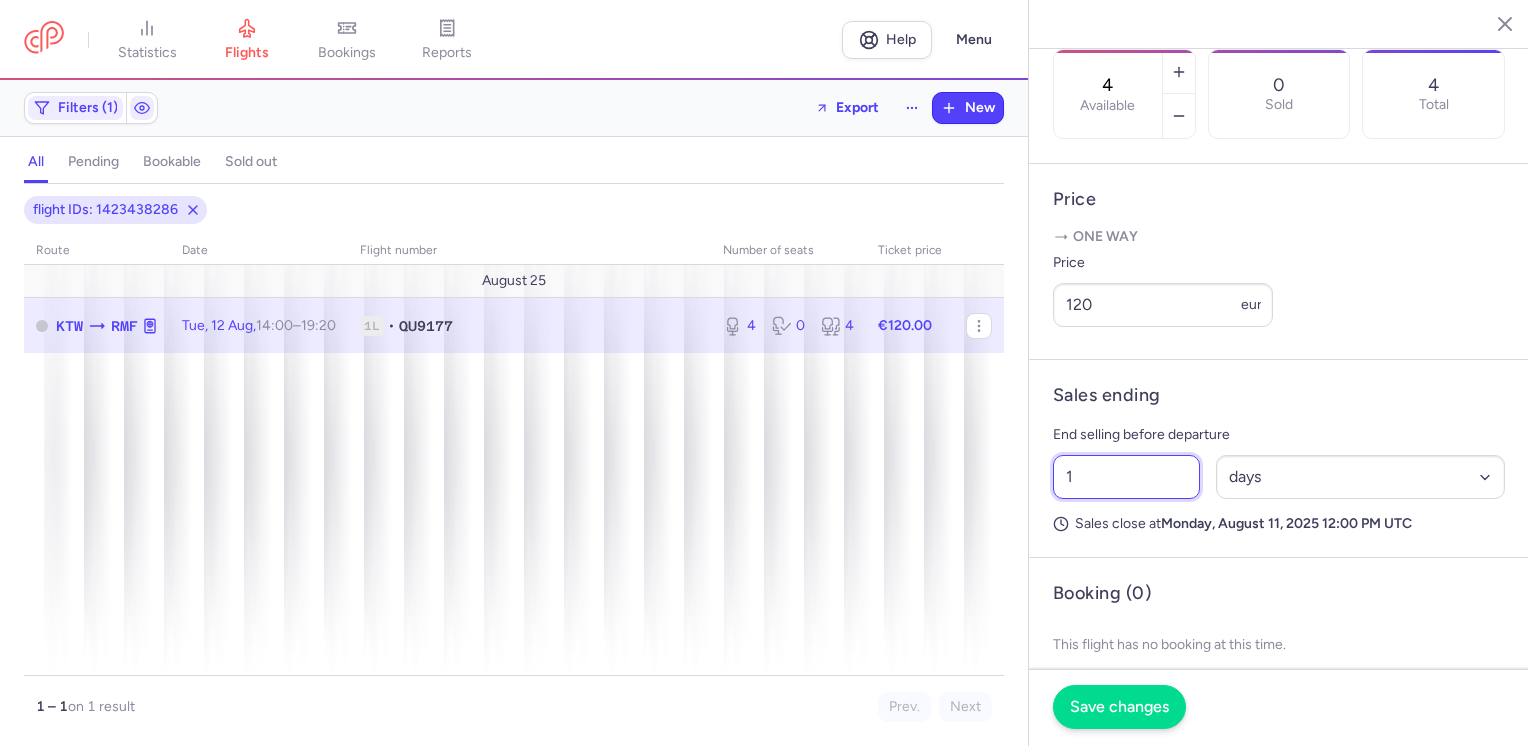 type on "1" 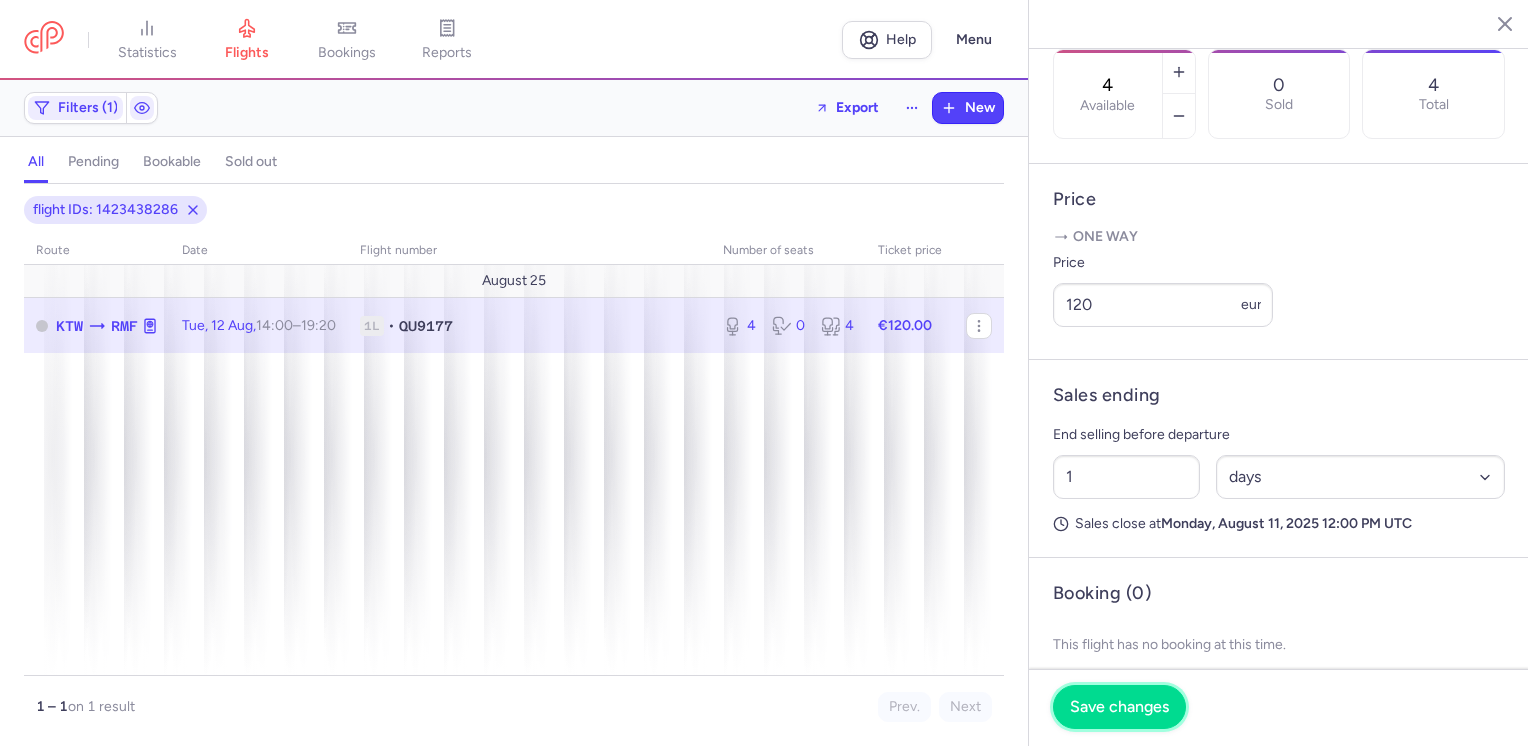 click on "Save changes" at bounding box center (1119, 707) 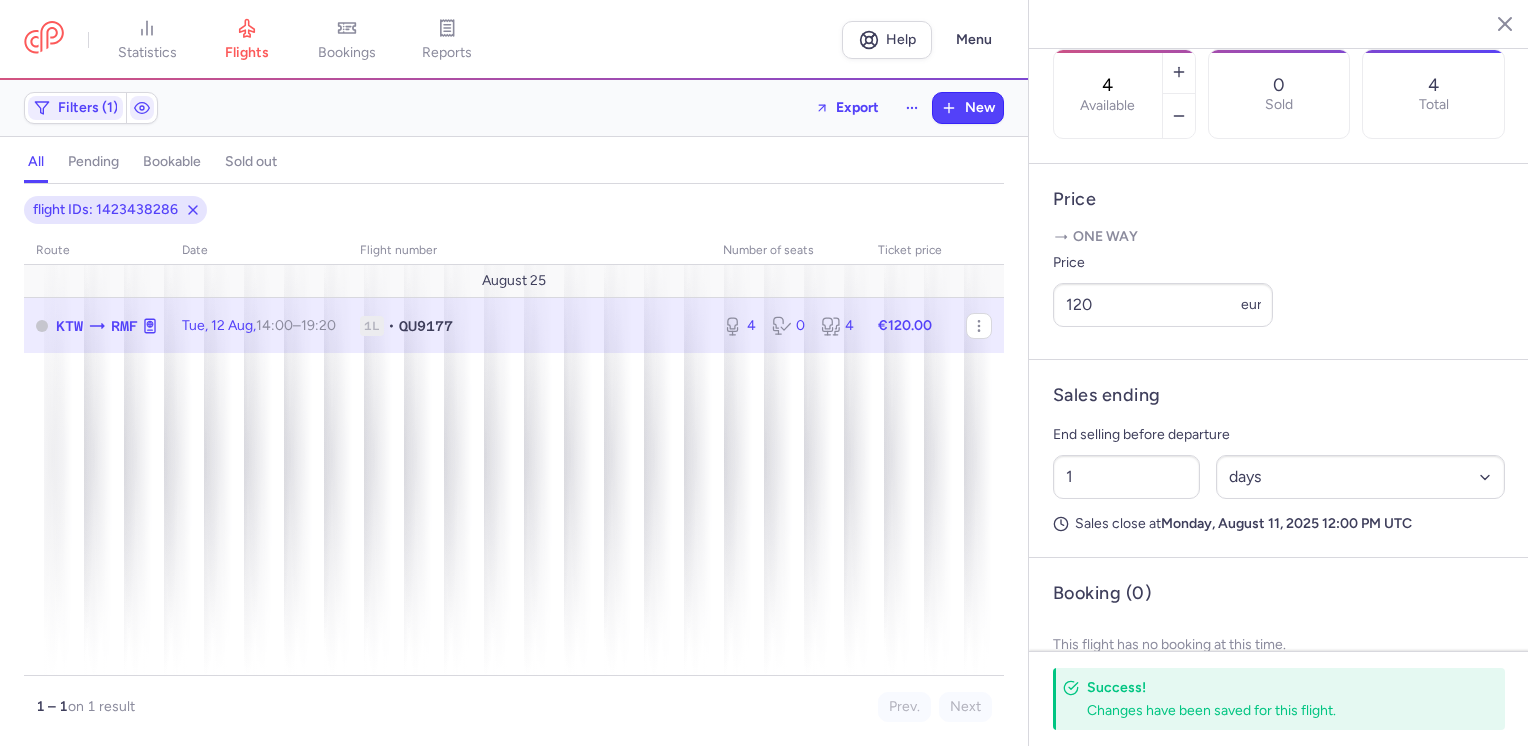 click 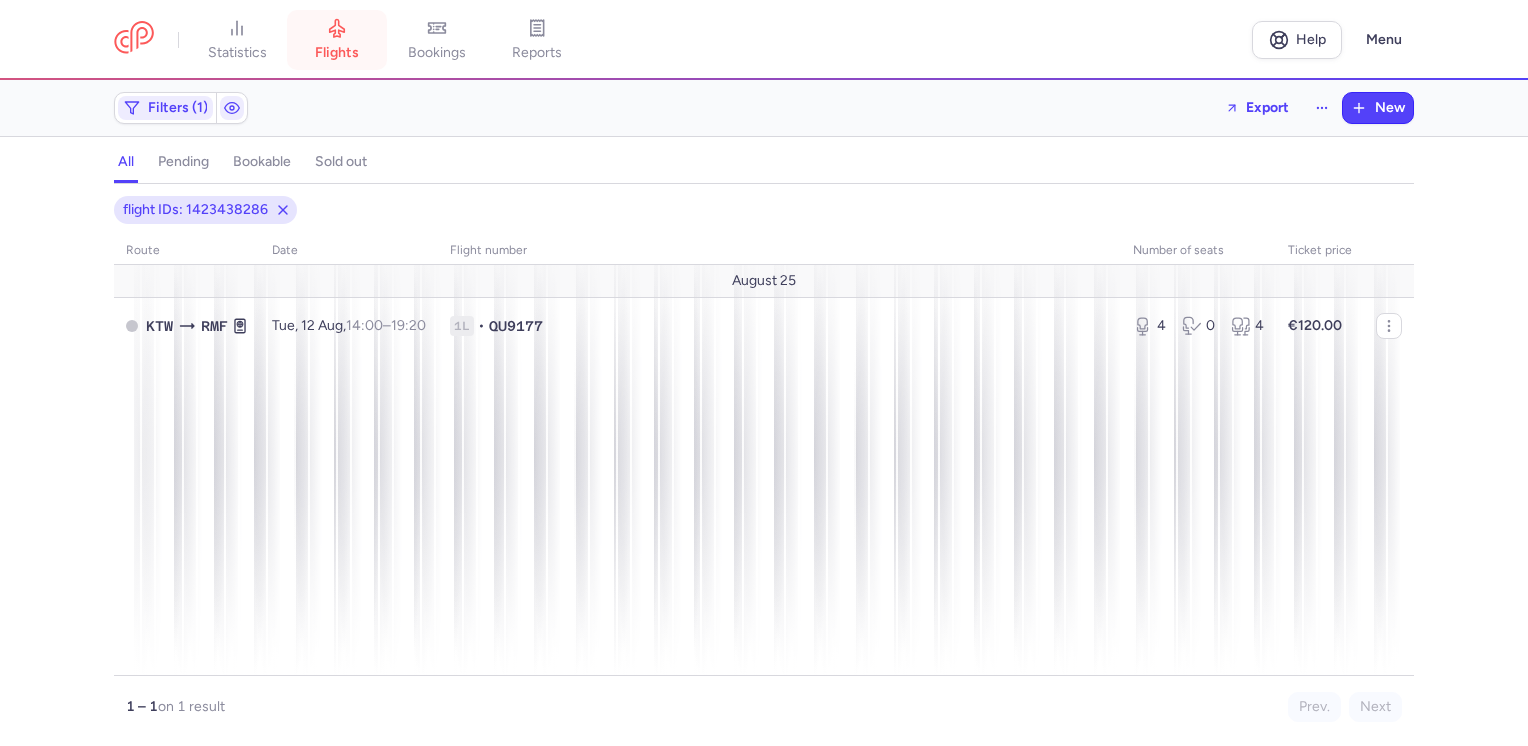 click on "flights" at bounding box center (337, 40) 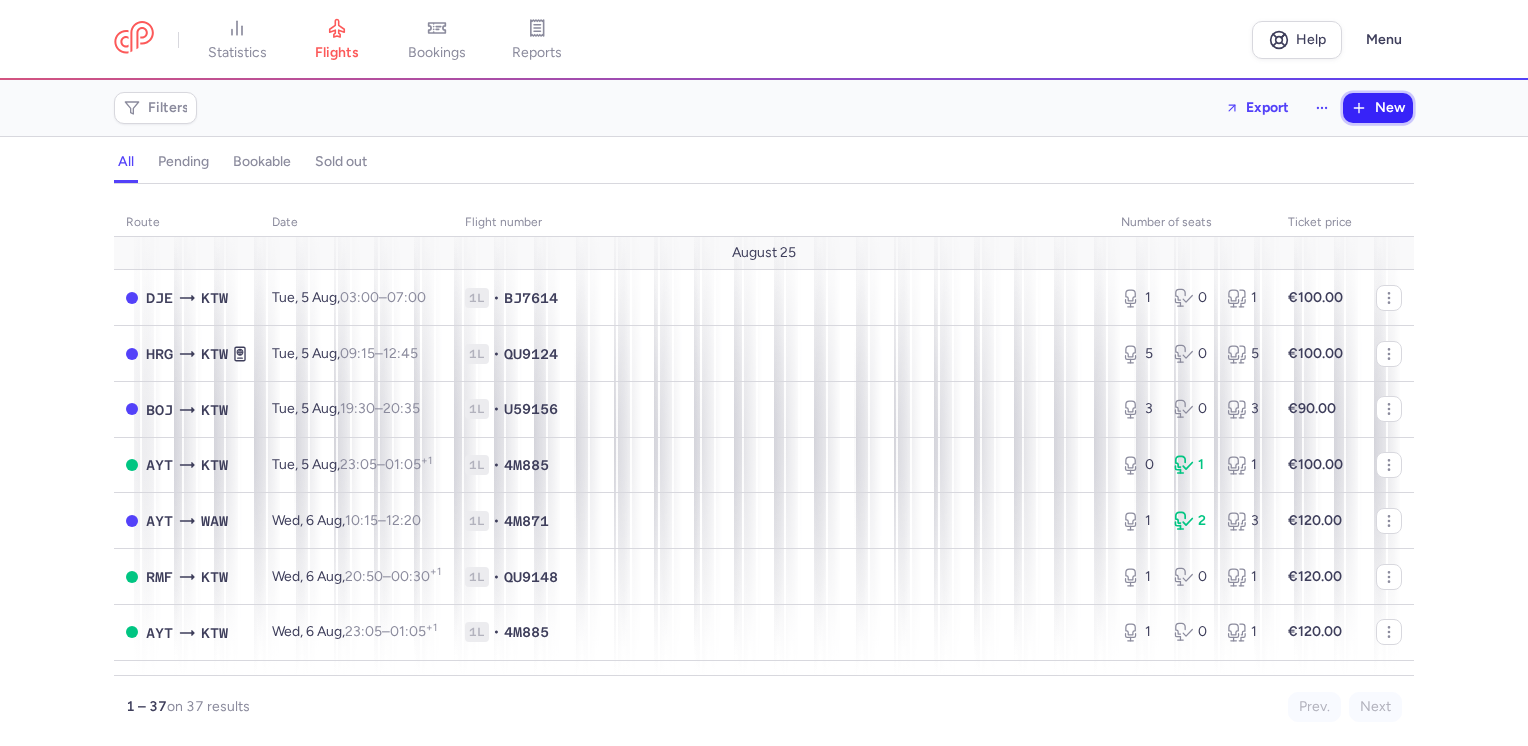 click on "New" at bounding box center (1390, 108) 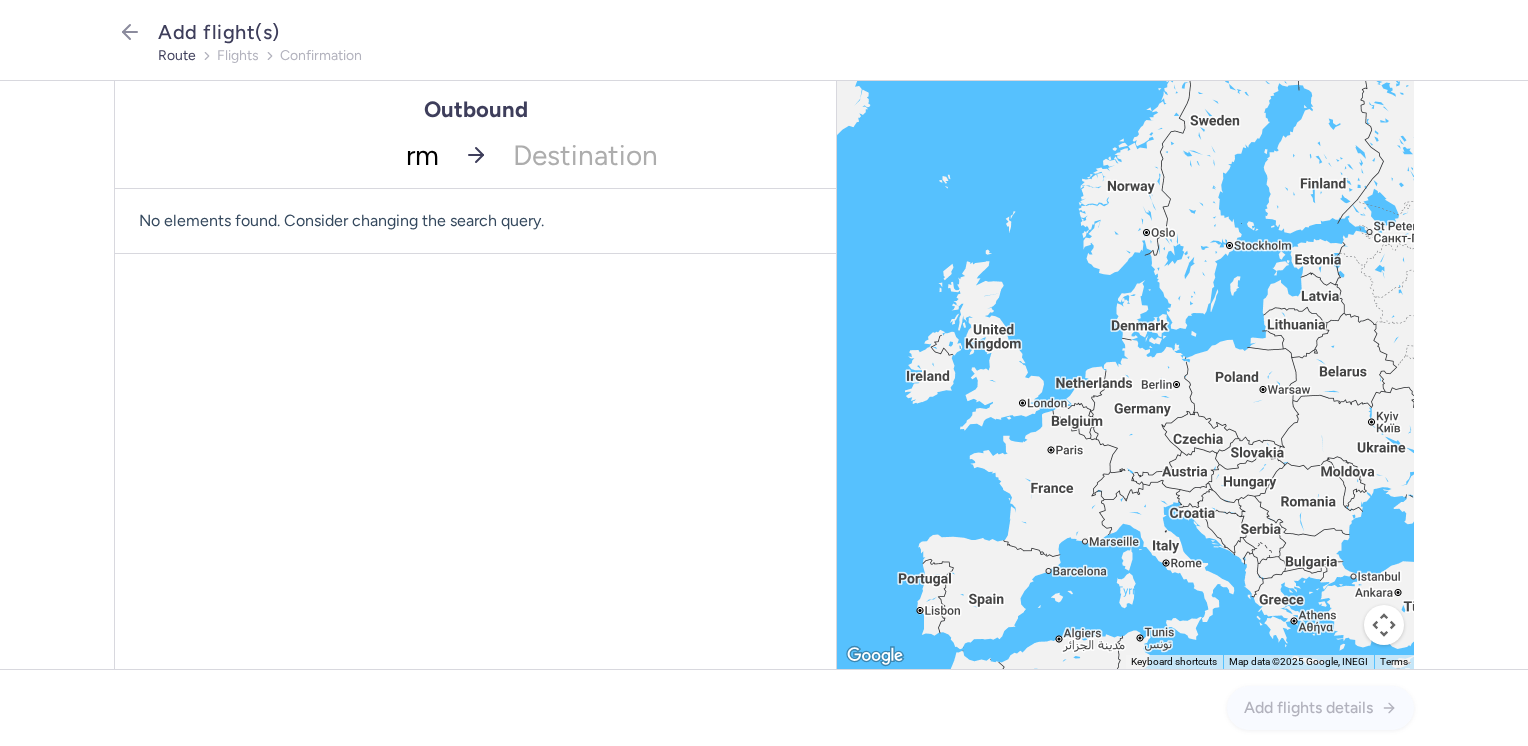 type on "rmf" 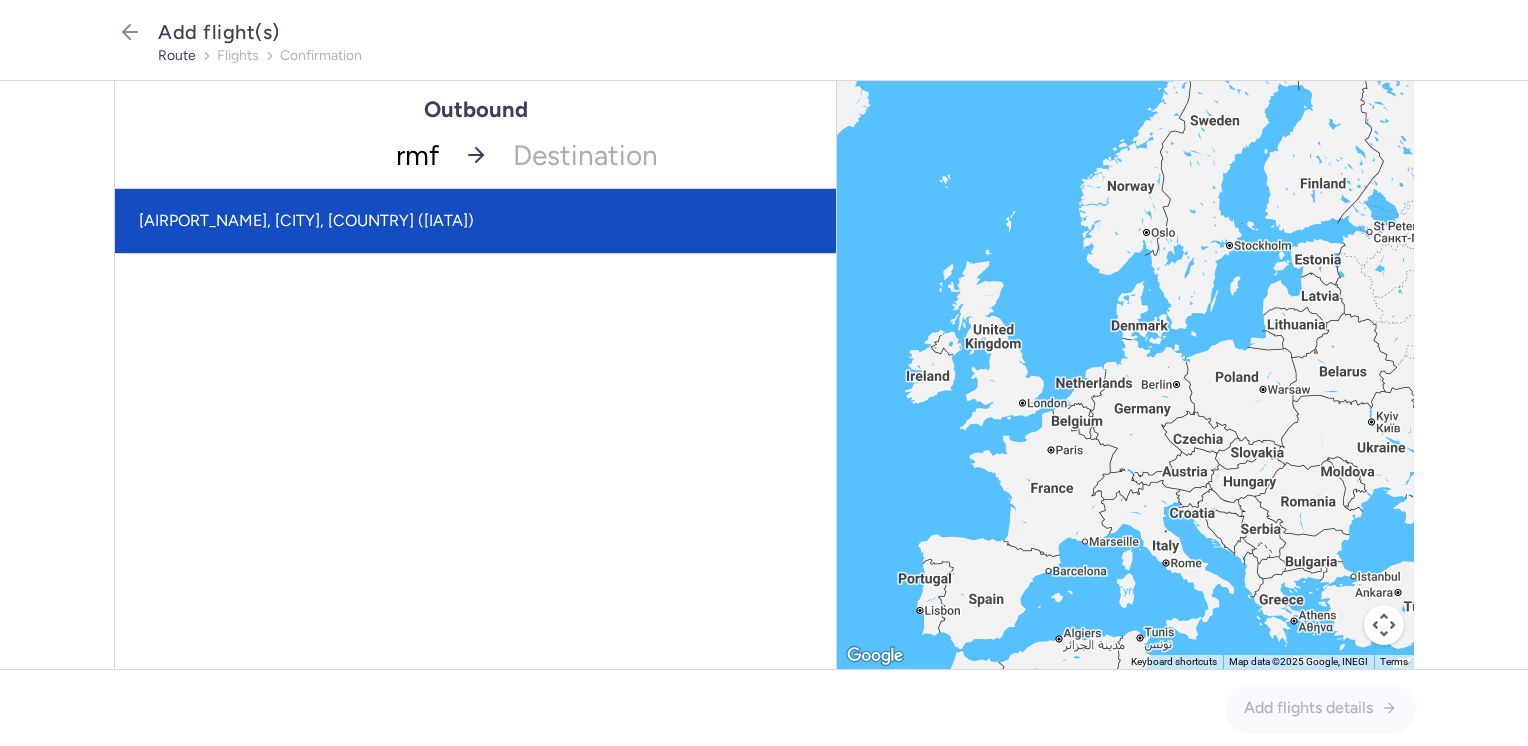 click on "[AIRPORT_NAME], [CITY], [COUNTRY] ([IATA])" 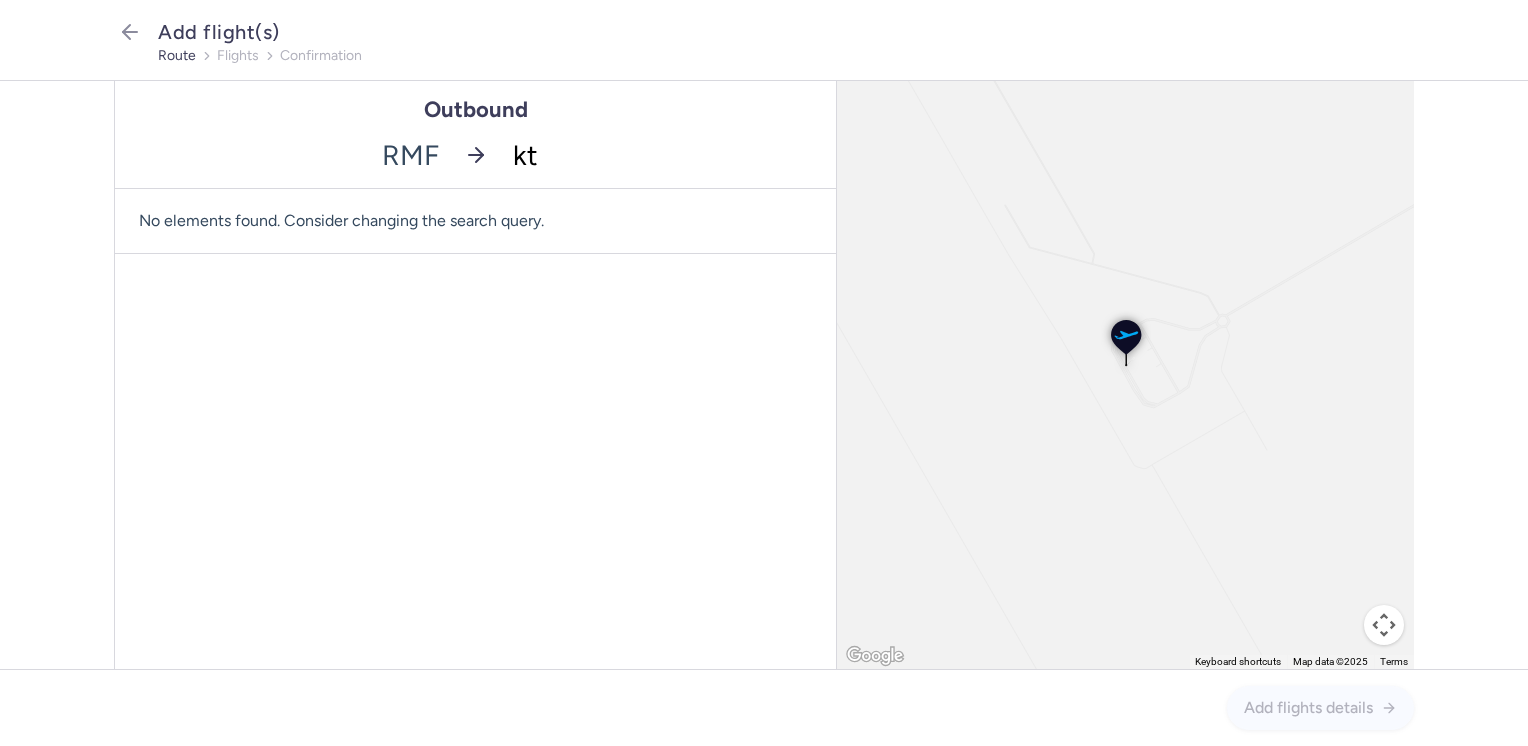 type on "ktw" 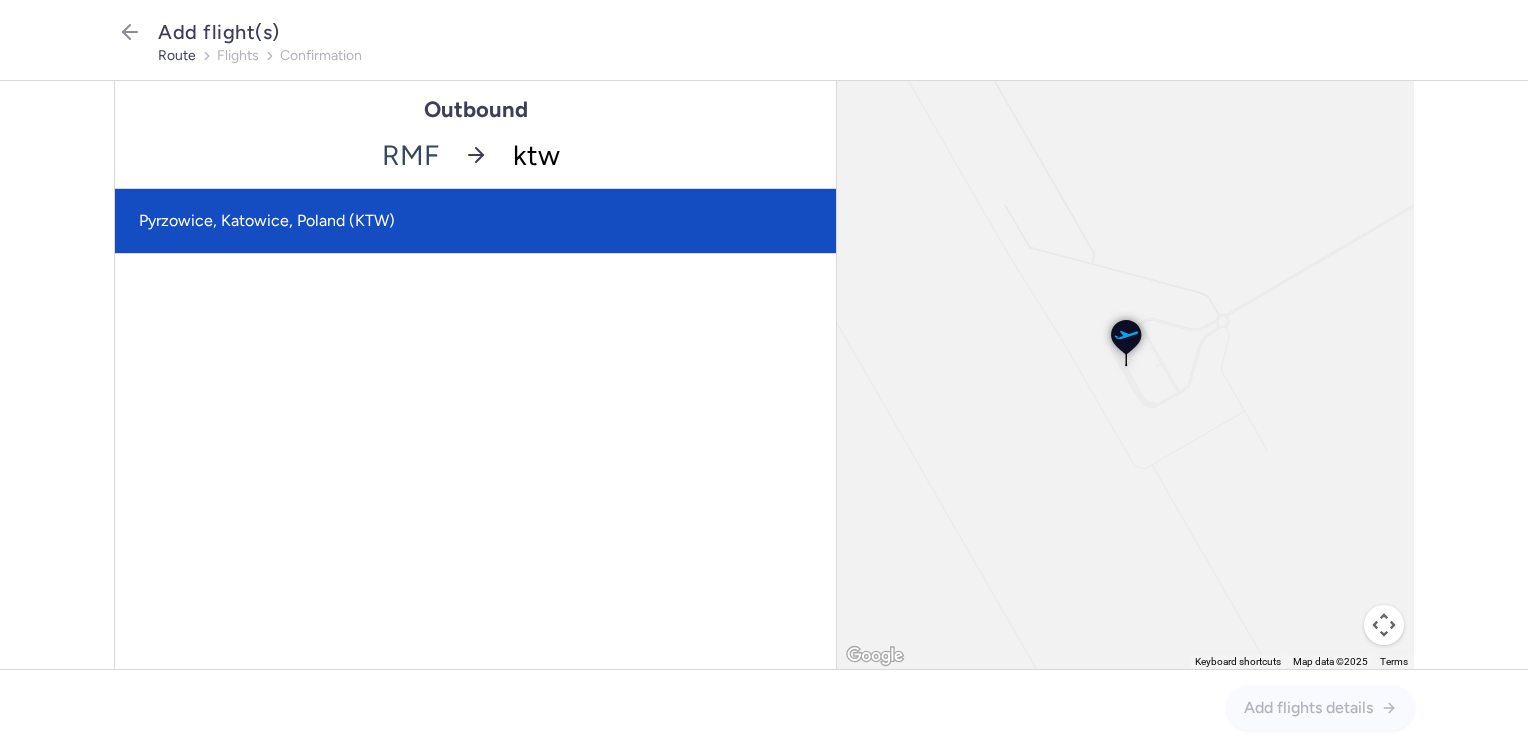 click on "Pyrzowice, Katowice, Poland (KTW)" 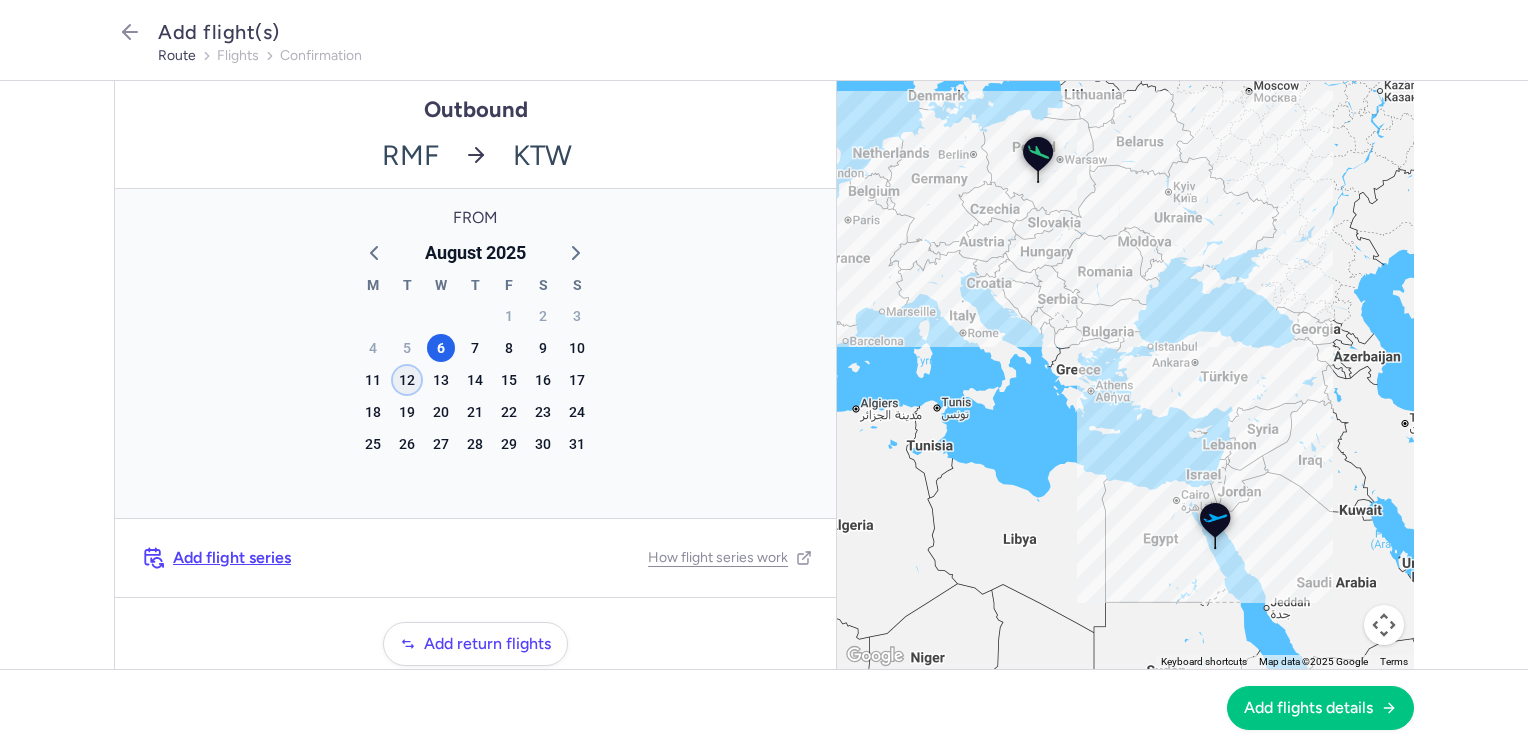 click on "12" 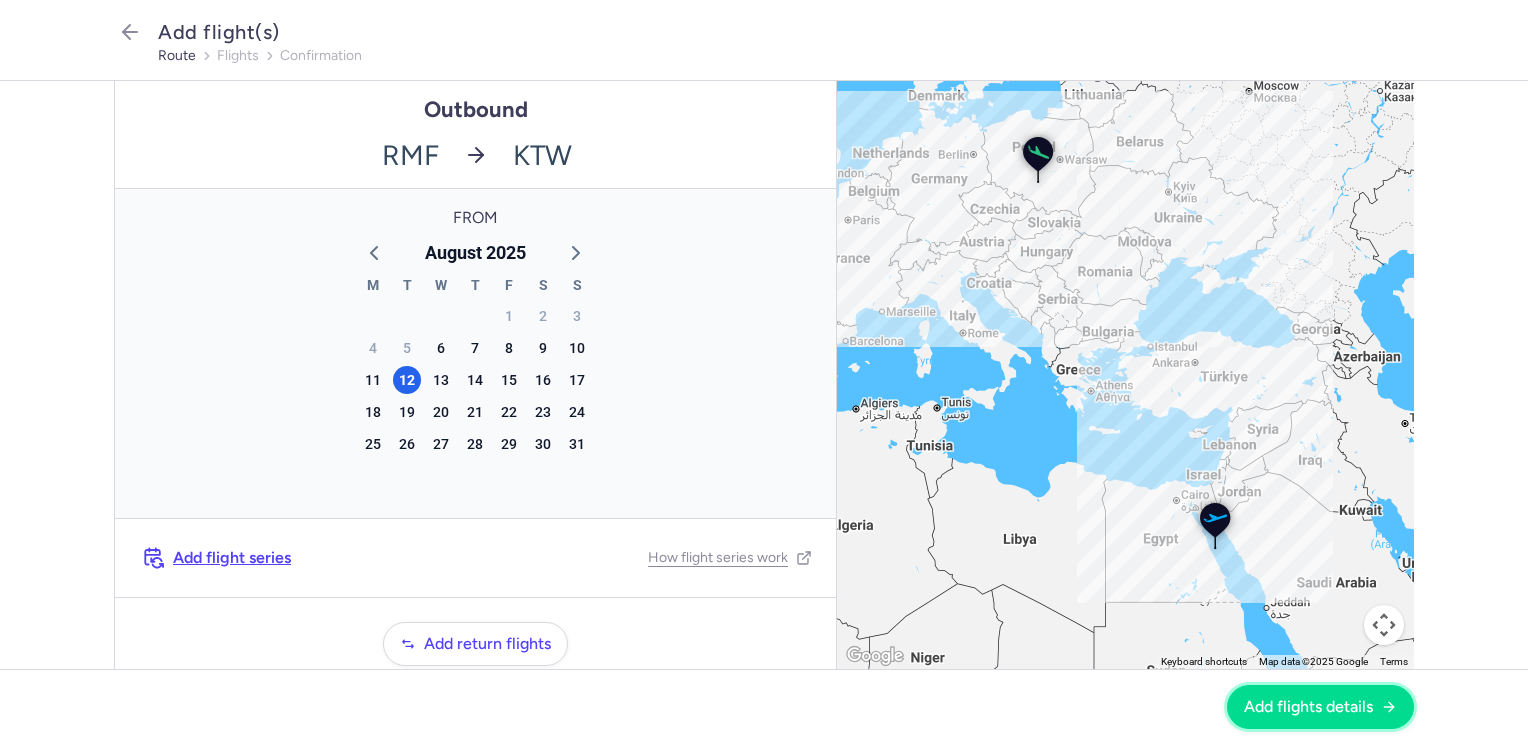 click on "Add flights details" at bounding box center [1308, 707] 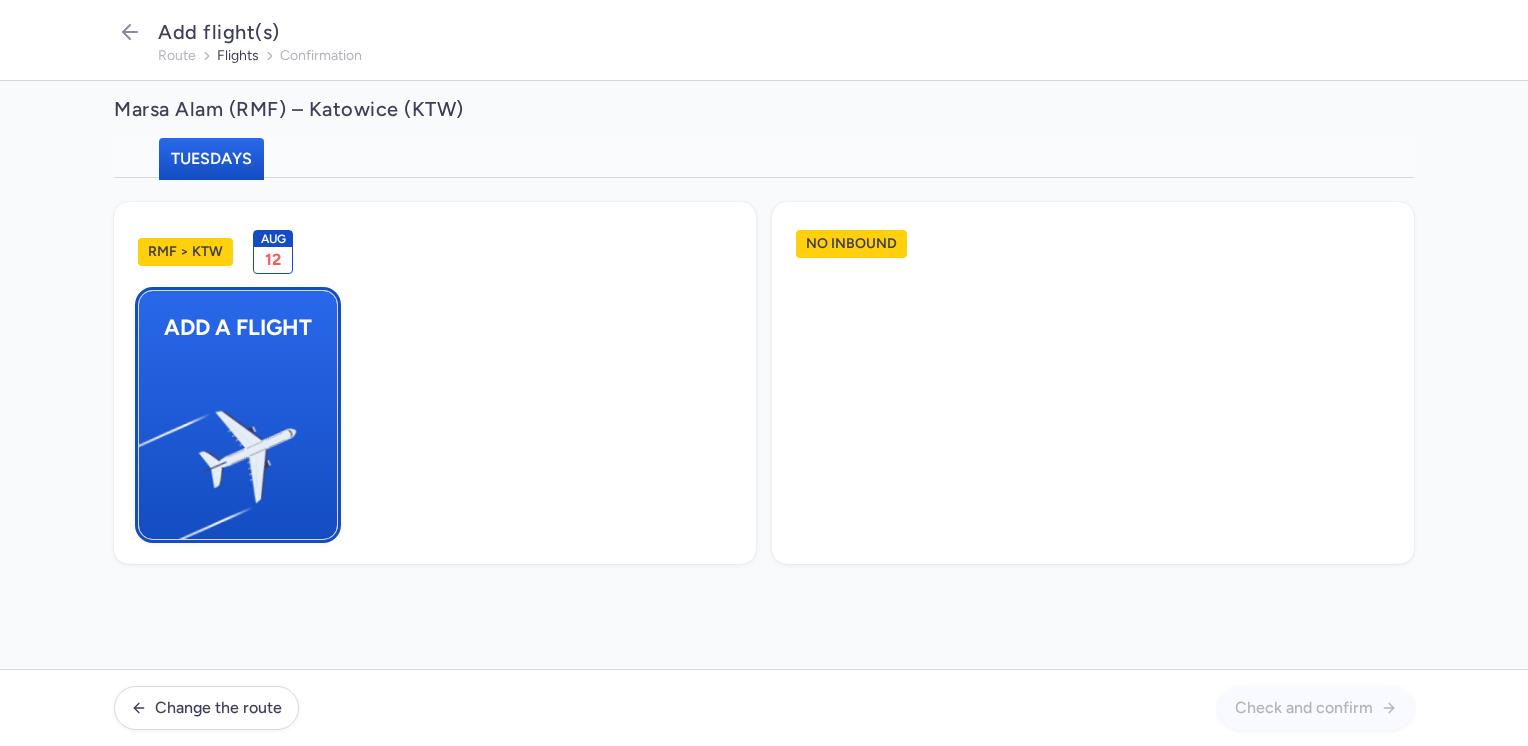 click at bounding box center [149, 448] 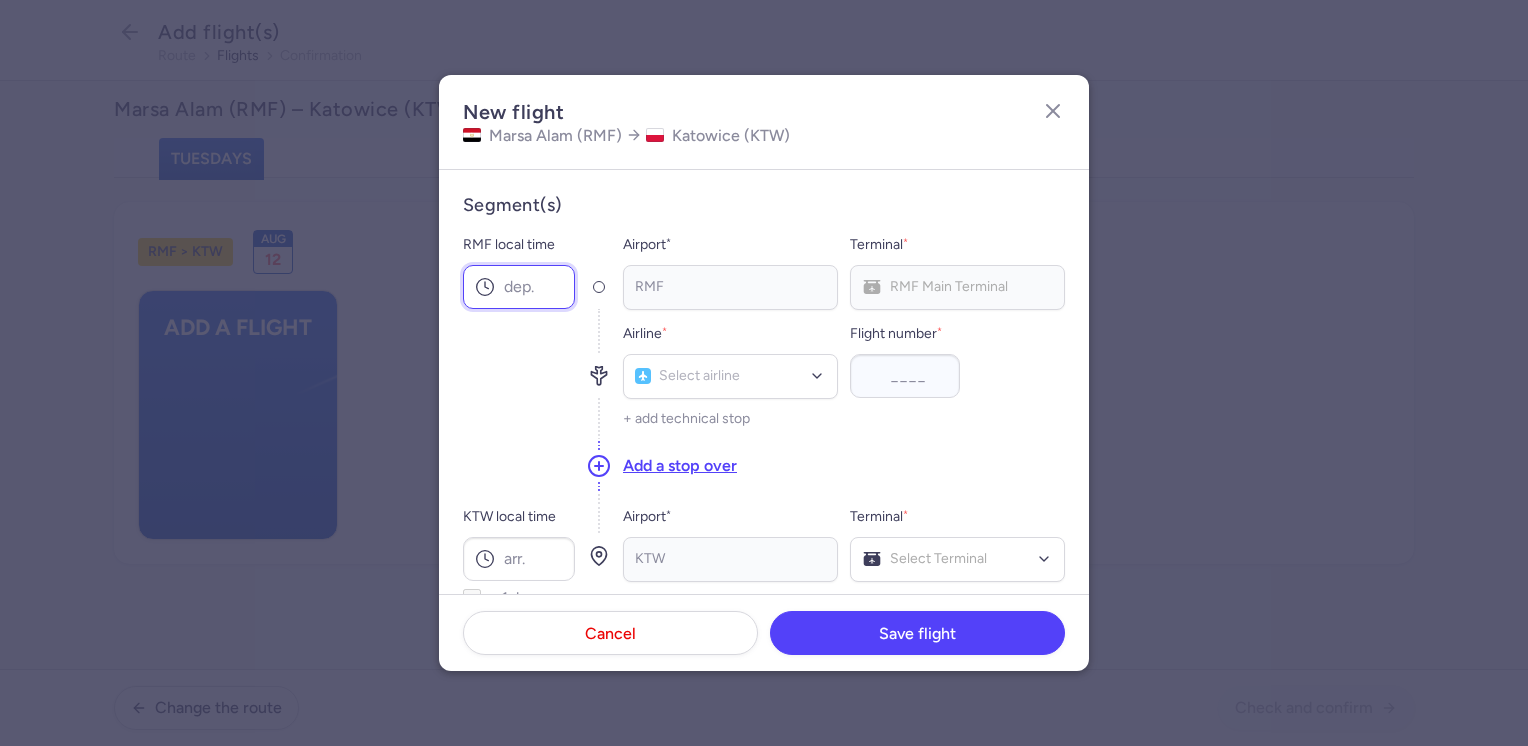 click on "RMF local time" at bounding box center [519, 287] 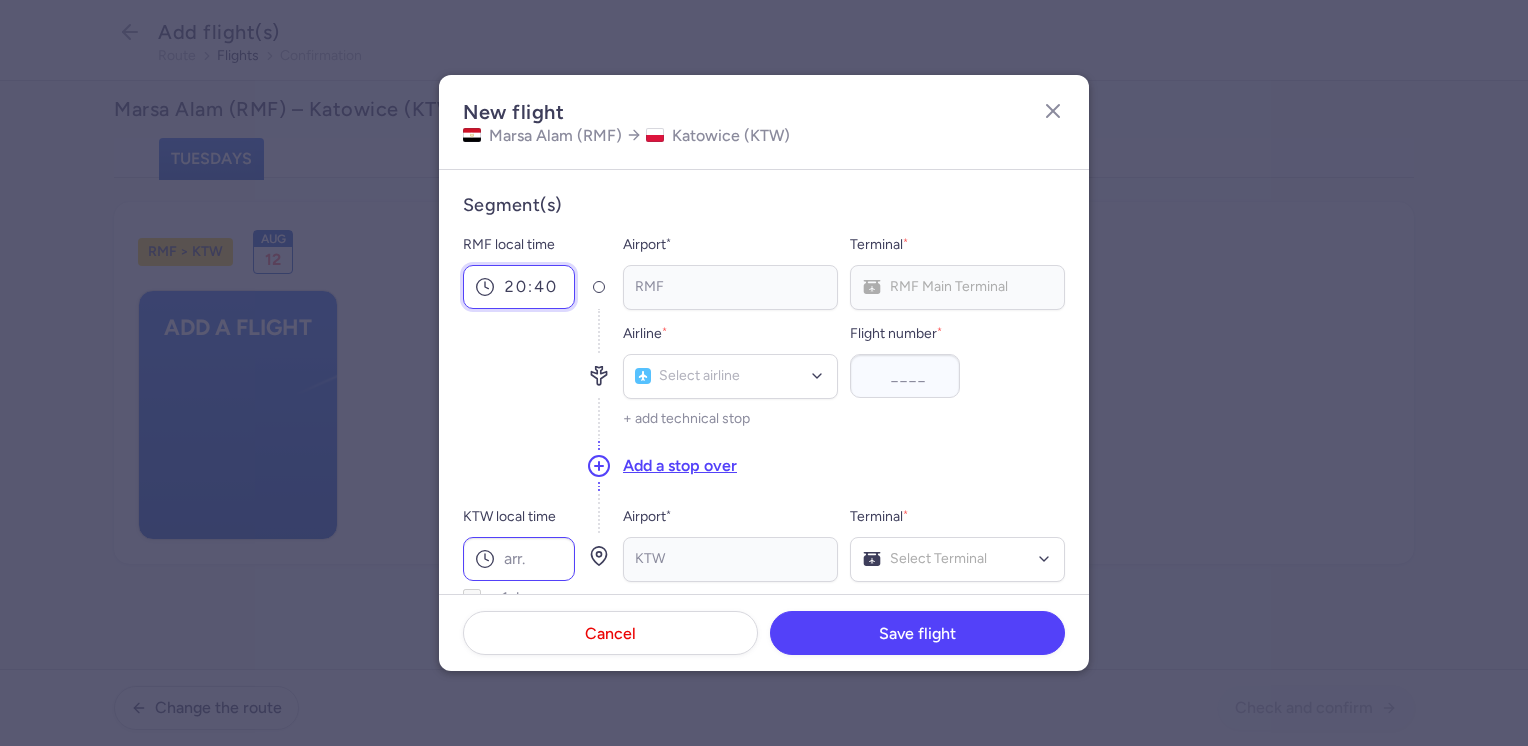 type on "20:40" 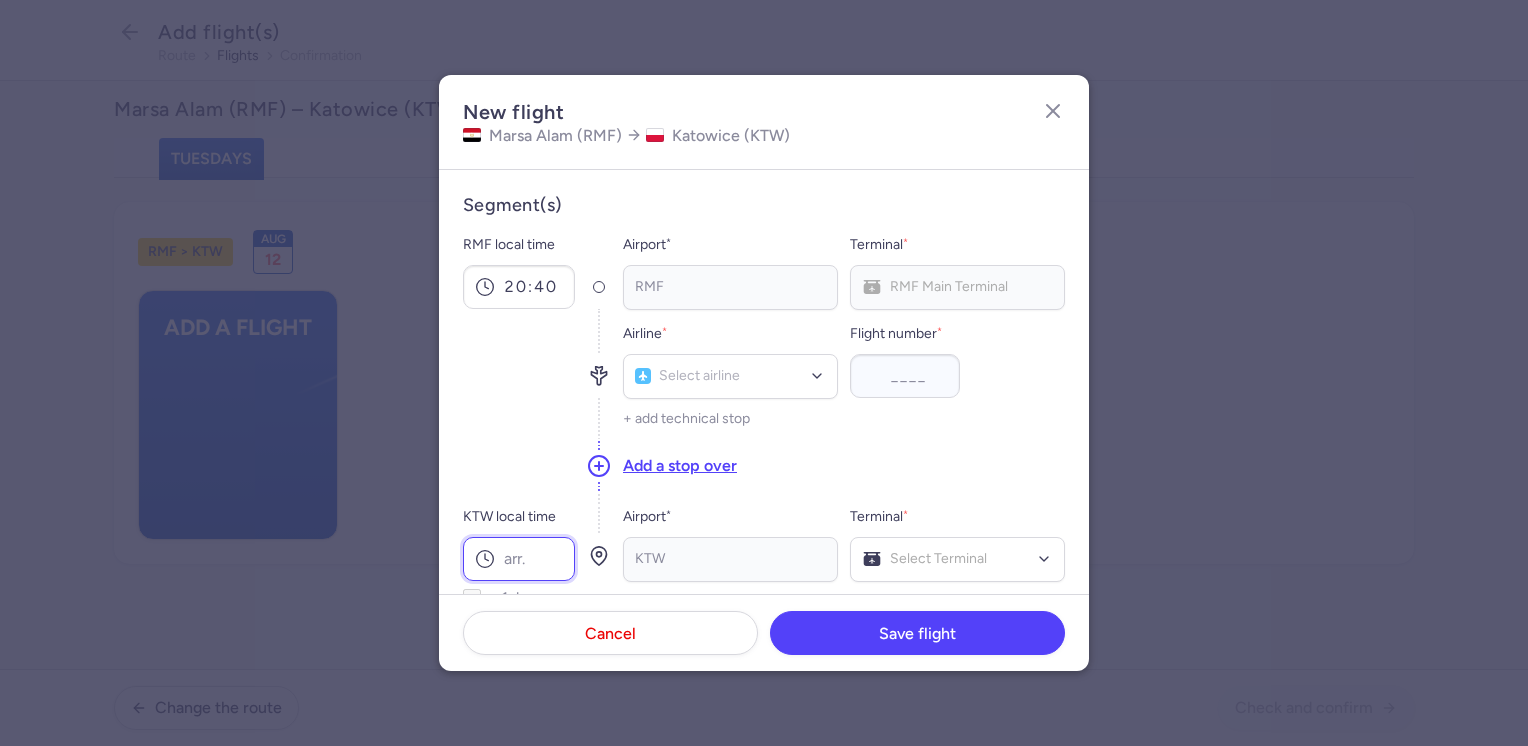 click on "KTW local time" at bounding box center (519, 559) 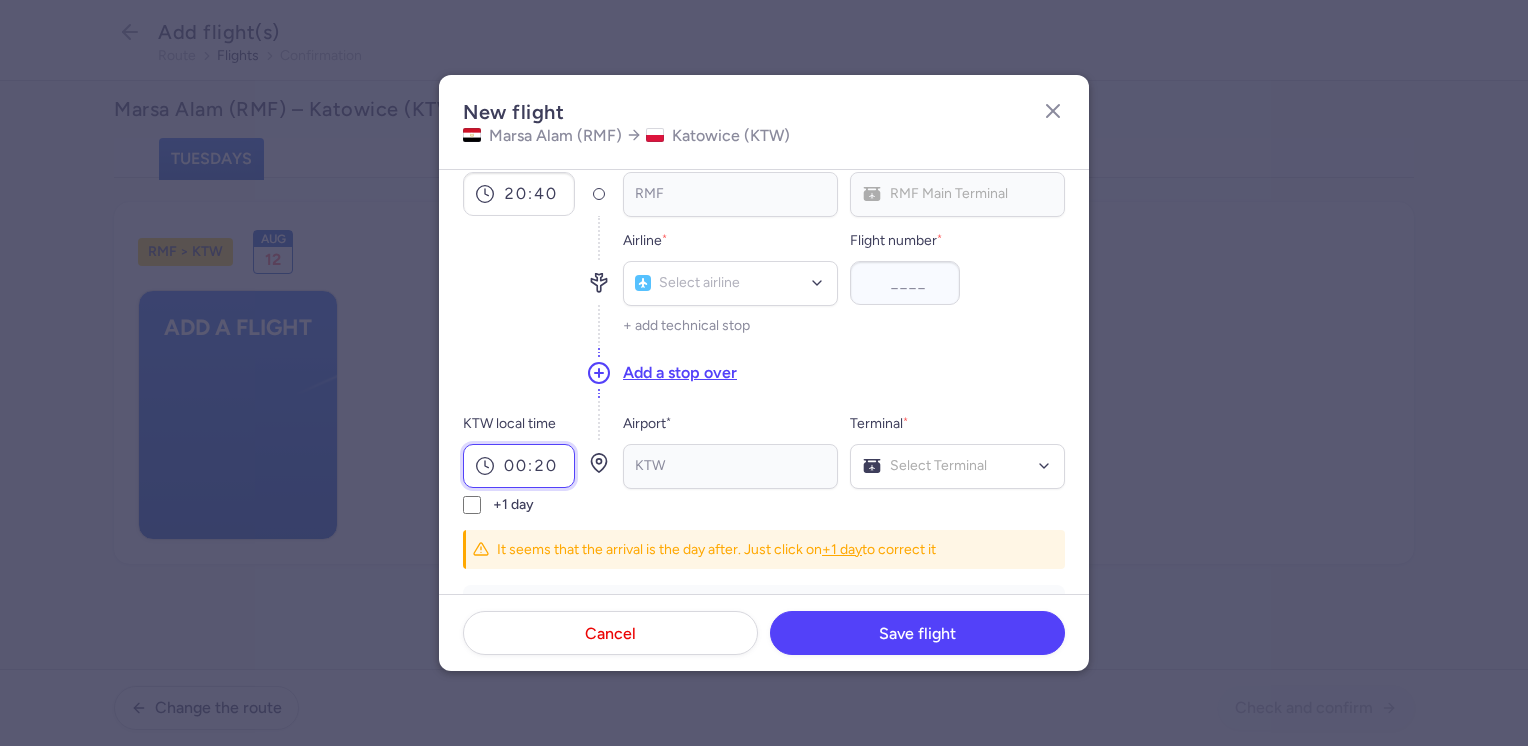 scroll, scrollTop: 200, scrollLeft: 0, axis: vertical 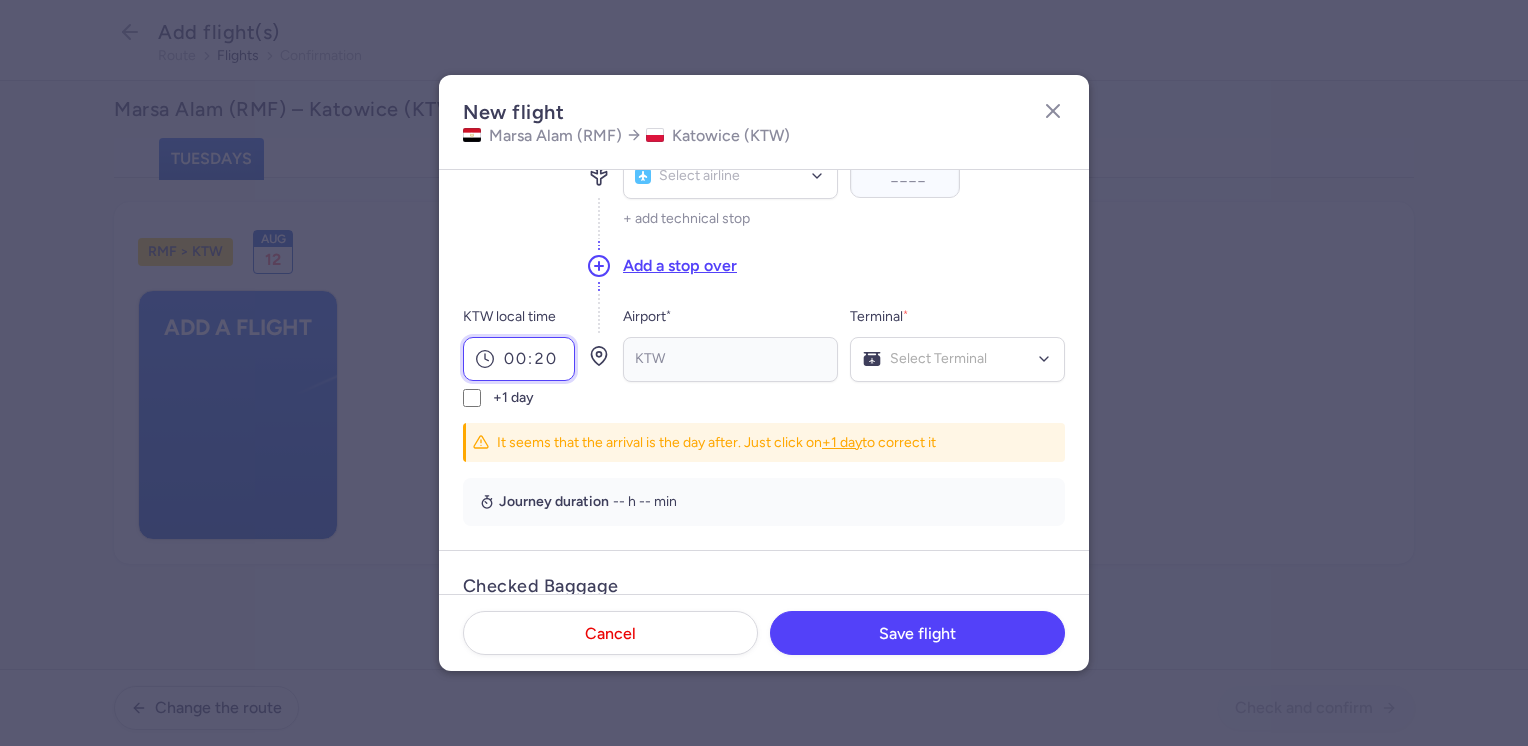 type on "00:20" 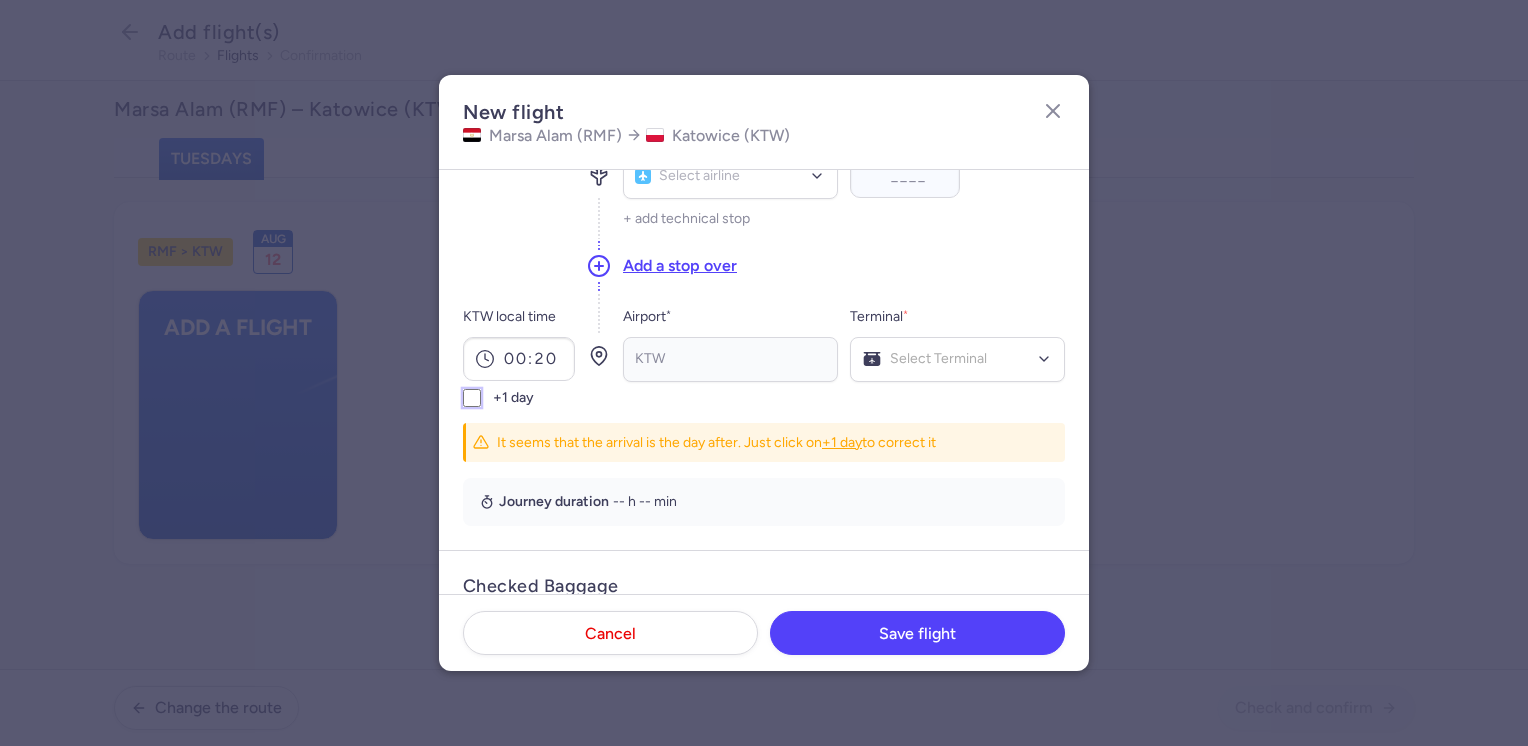 click on "+1 day" at bounding box center (472, 398) 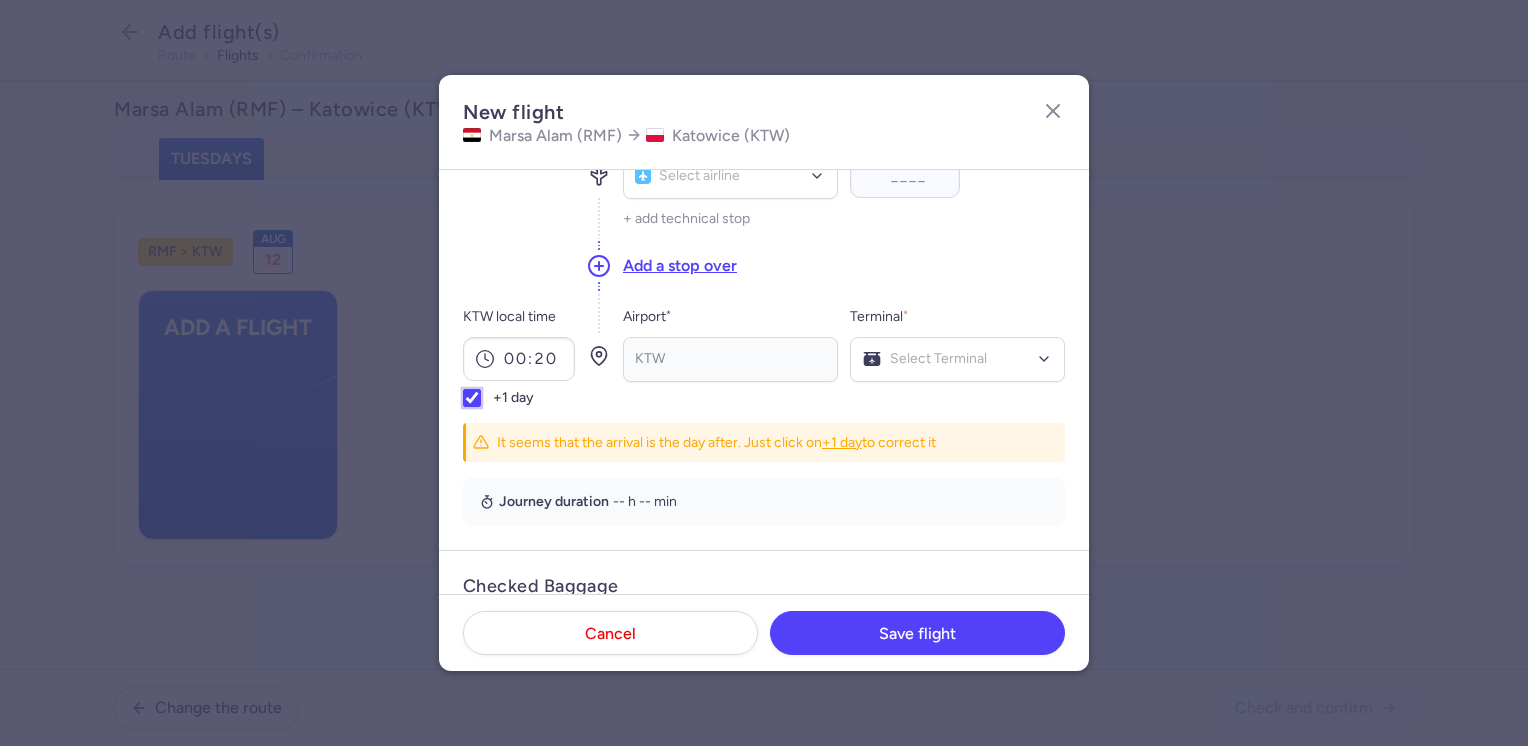 checkbox on "true" 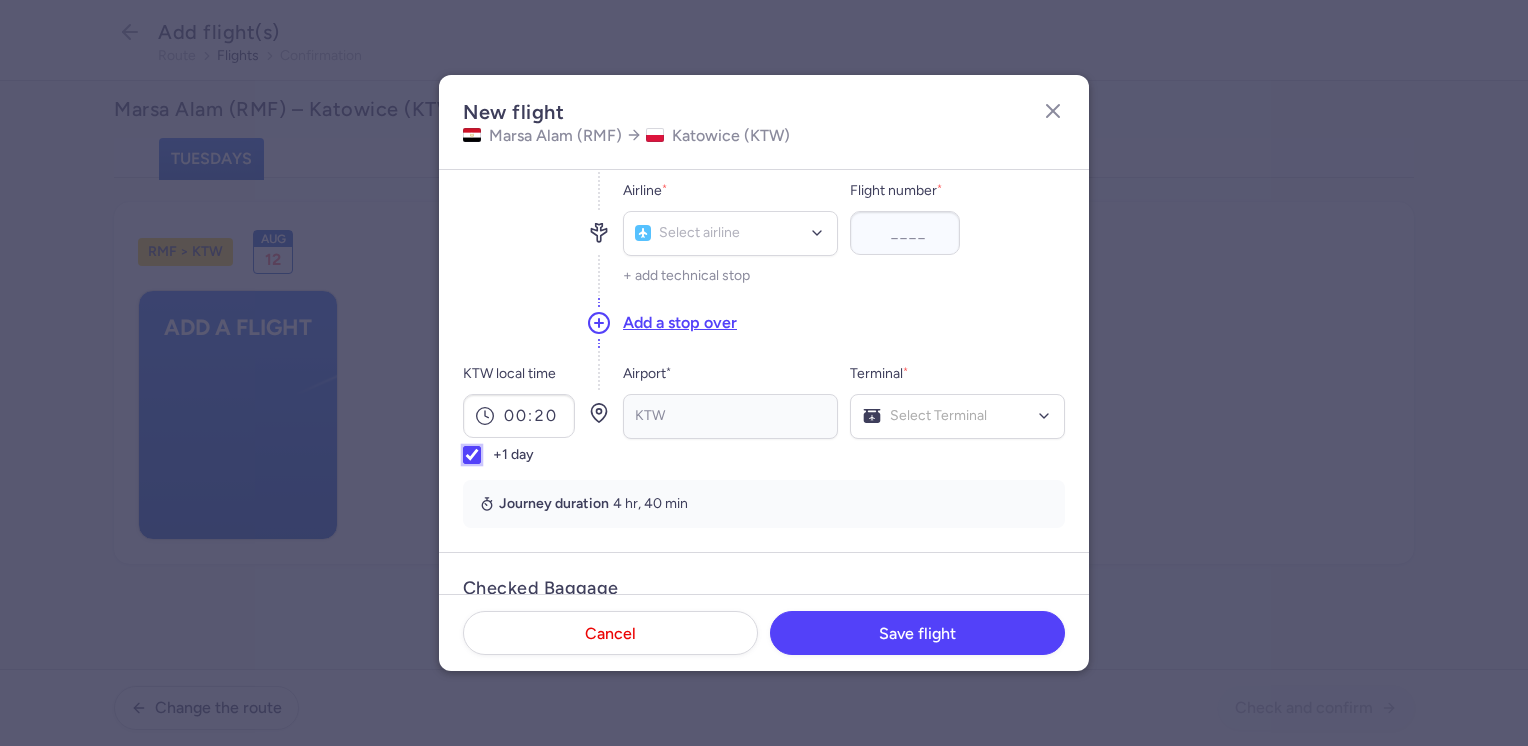 scroll, scrollTop: 100, scrollLeft: 0, axis: vertical 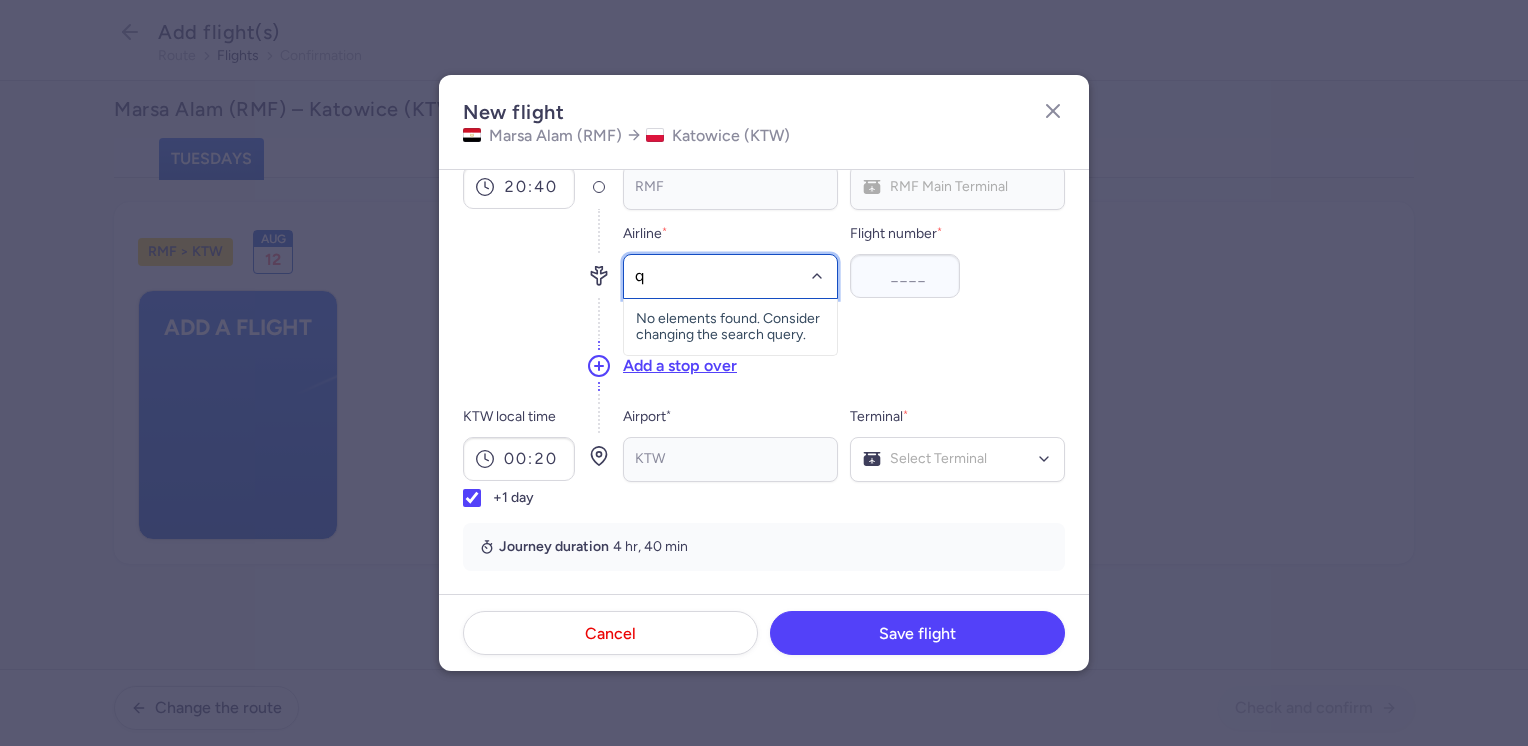 type on "qu" 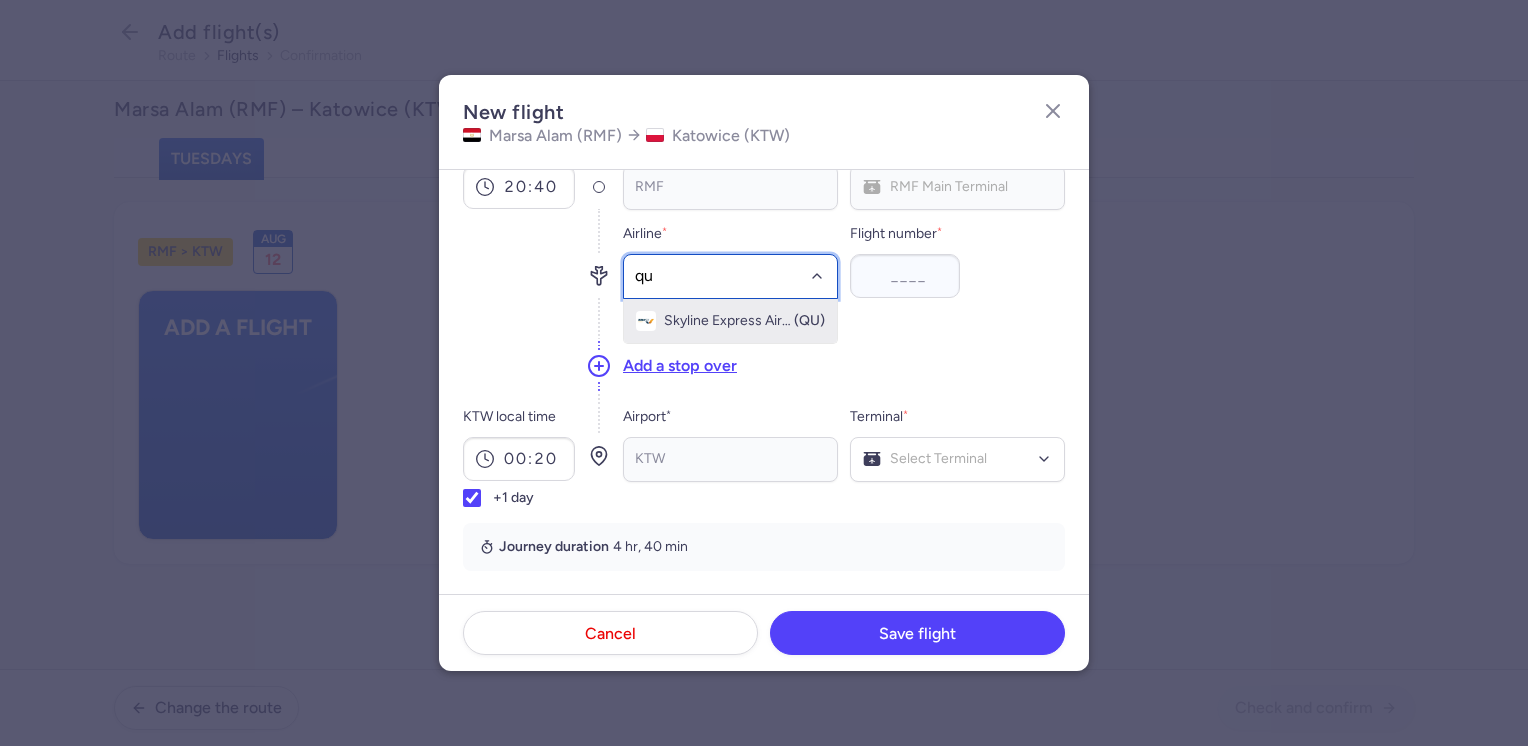 click on "Skyline Express Airlines" at bounding box center [728, 321] 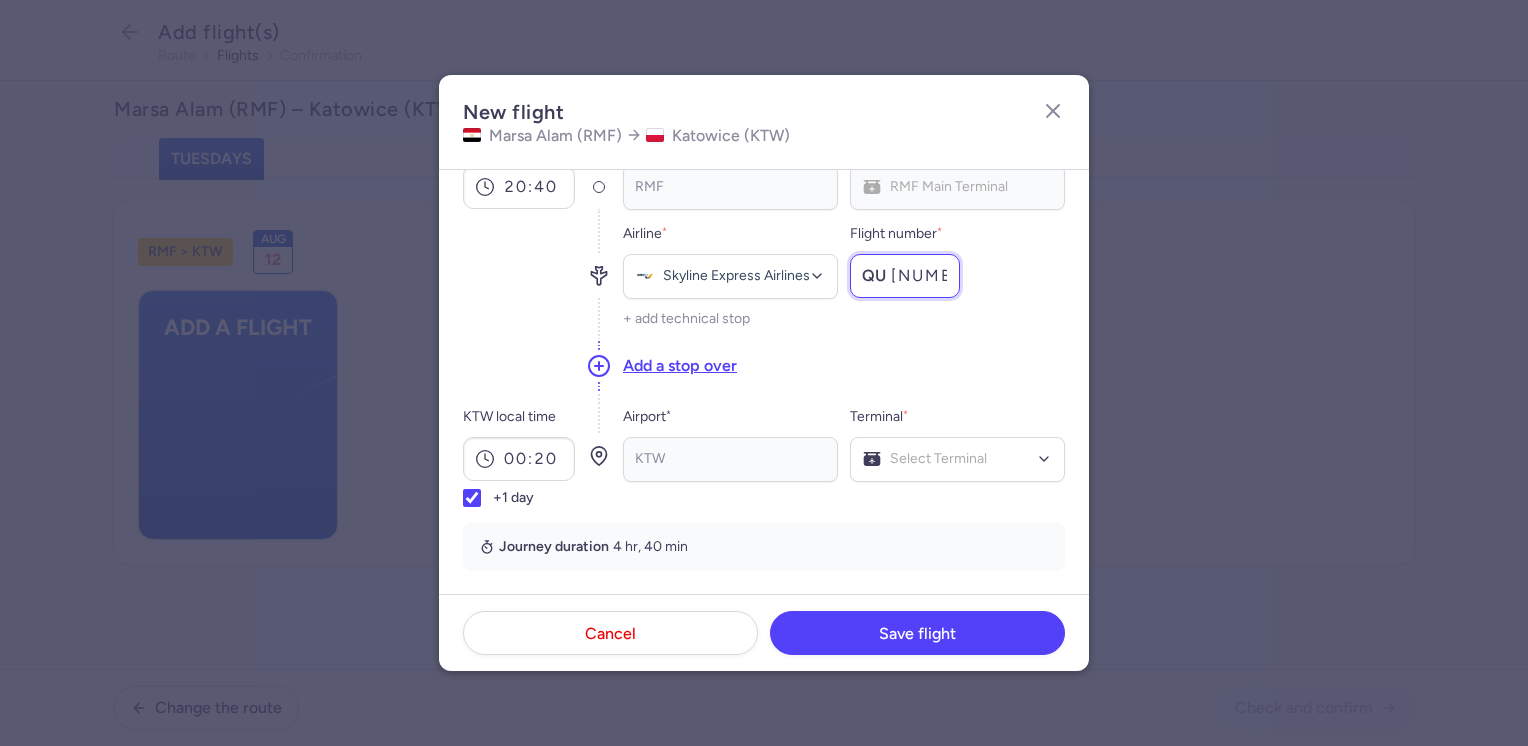type on "[NUMBER]" 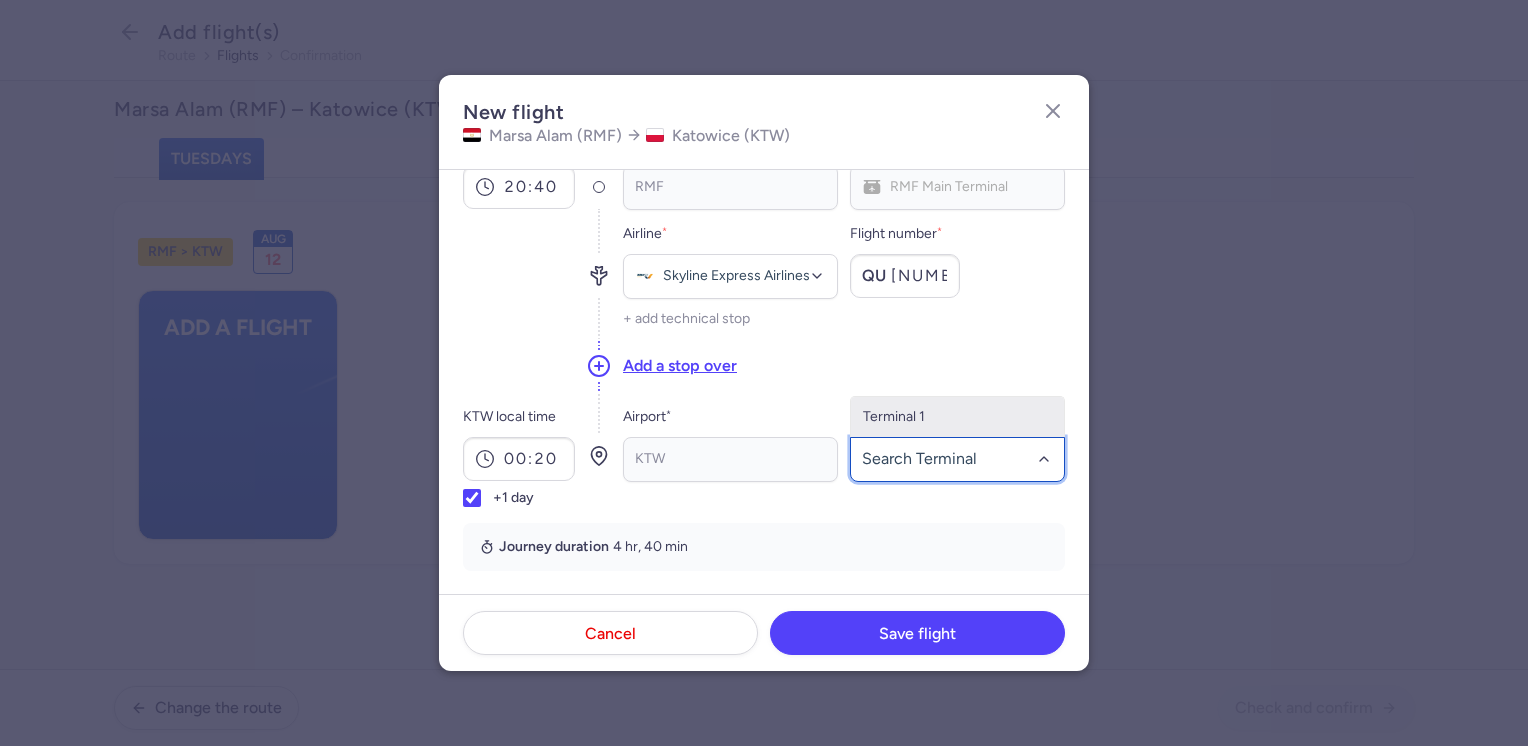click on "Terminal 1" 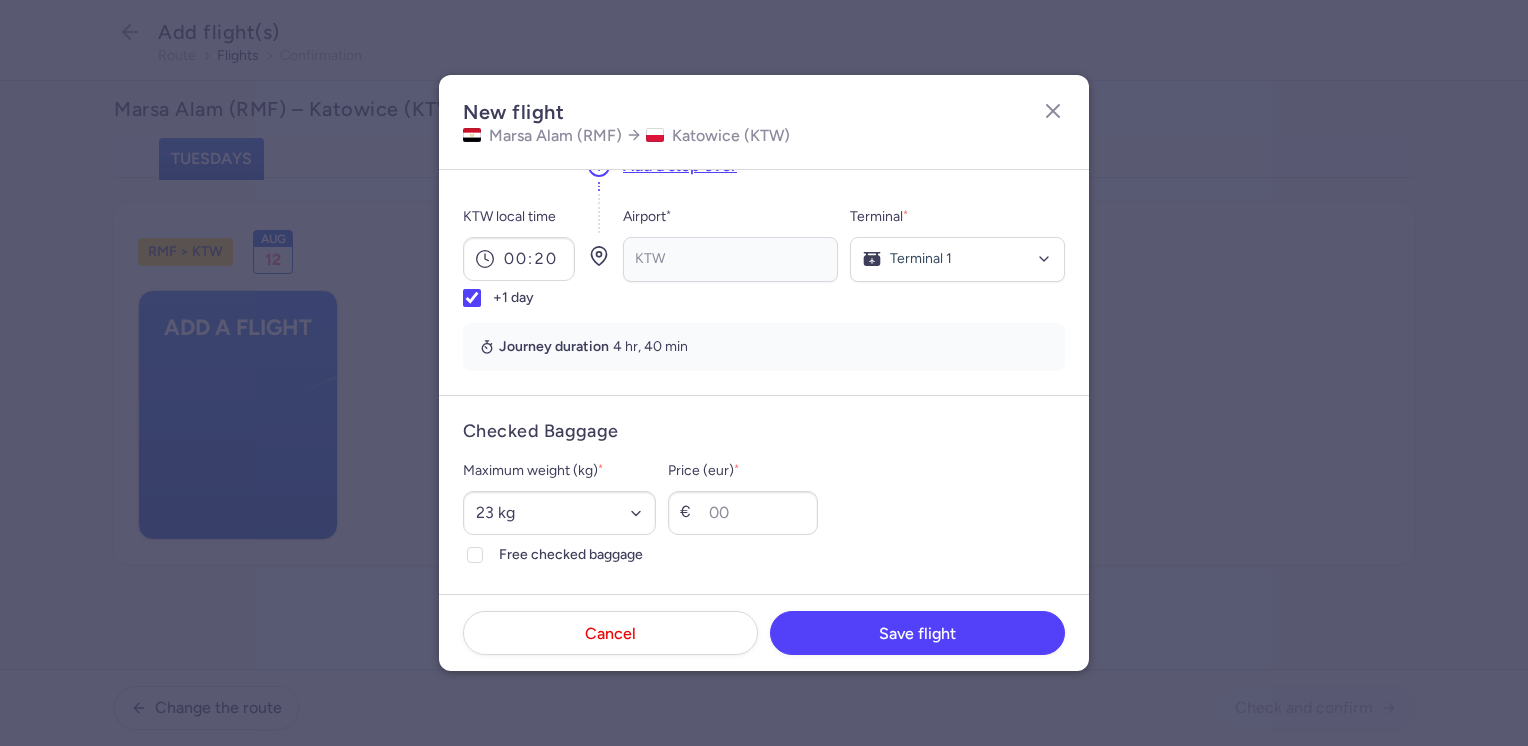 scroll, scrollTop: 400, scrollLeft: 0, axis: vertical 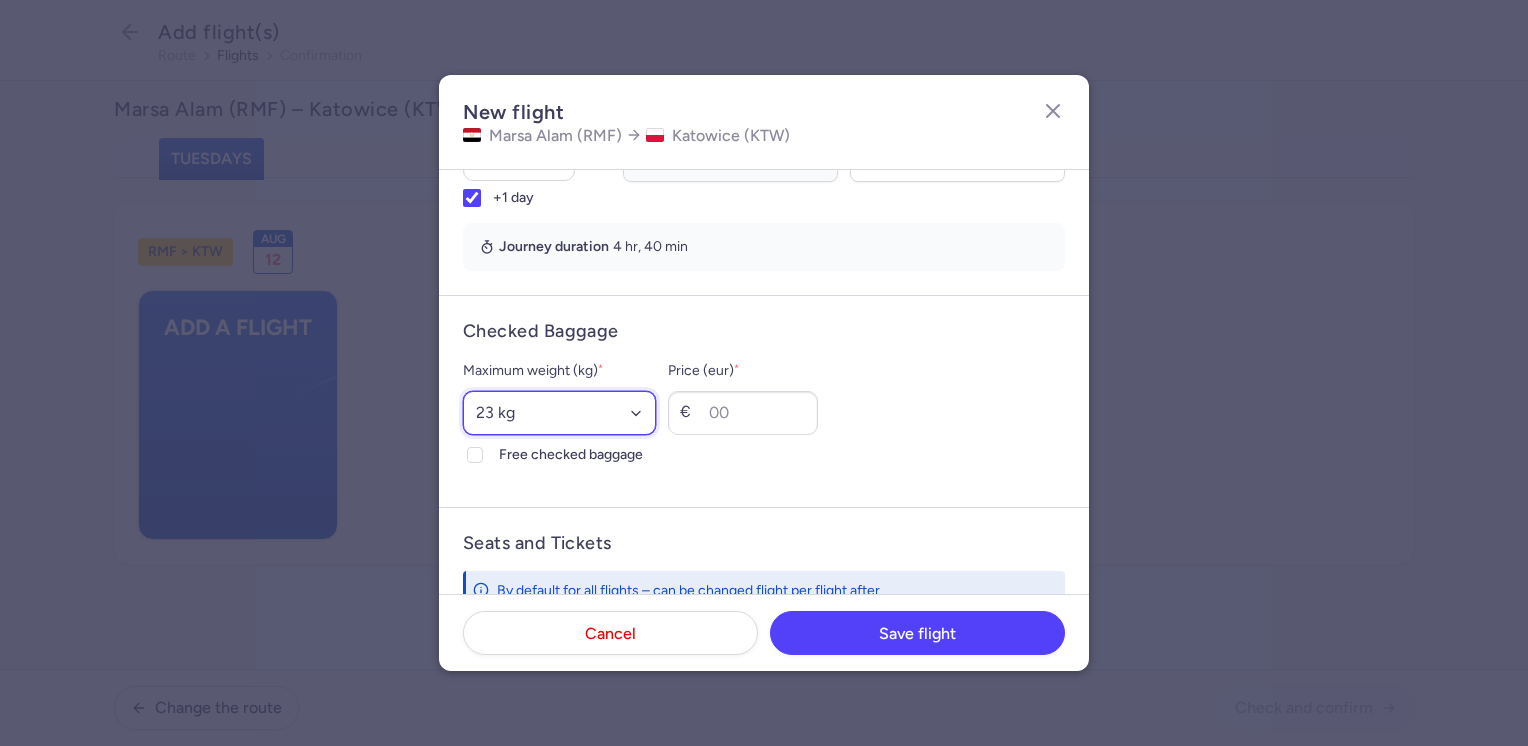 click on "Select an option 15 kg 16 kg 17 kg 18 kg 19 kg 20 kg 21 kg 22 kg 23 kg 24 kg 25 kg 26 kg 27 kg 28 kg 29 kg 30 kg 31 kg 32 kg 33 kg 34 kg 35 kg" at bounding box center (559, 413) 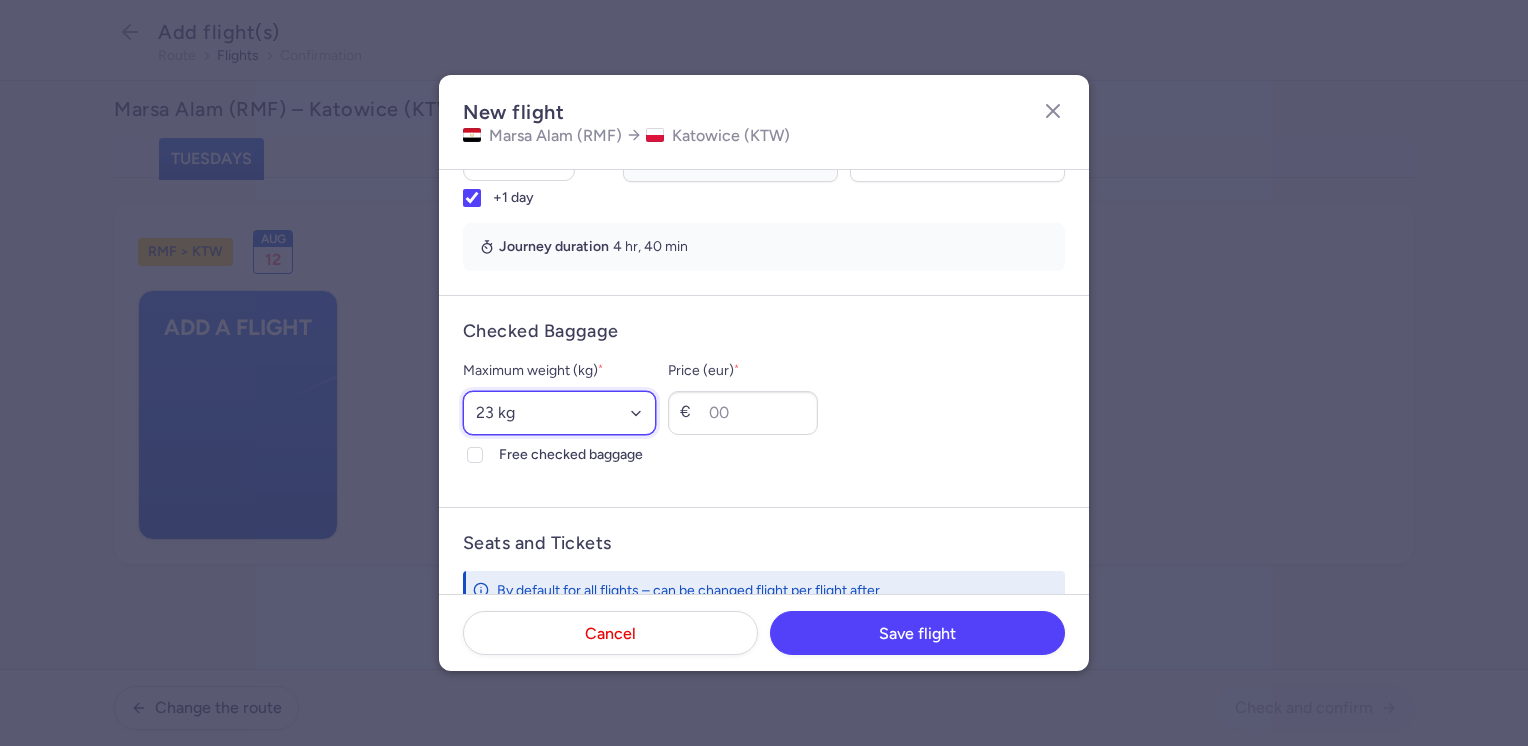select on "20" 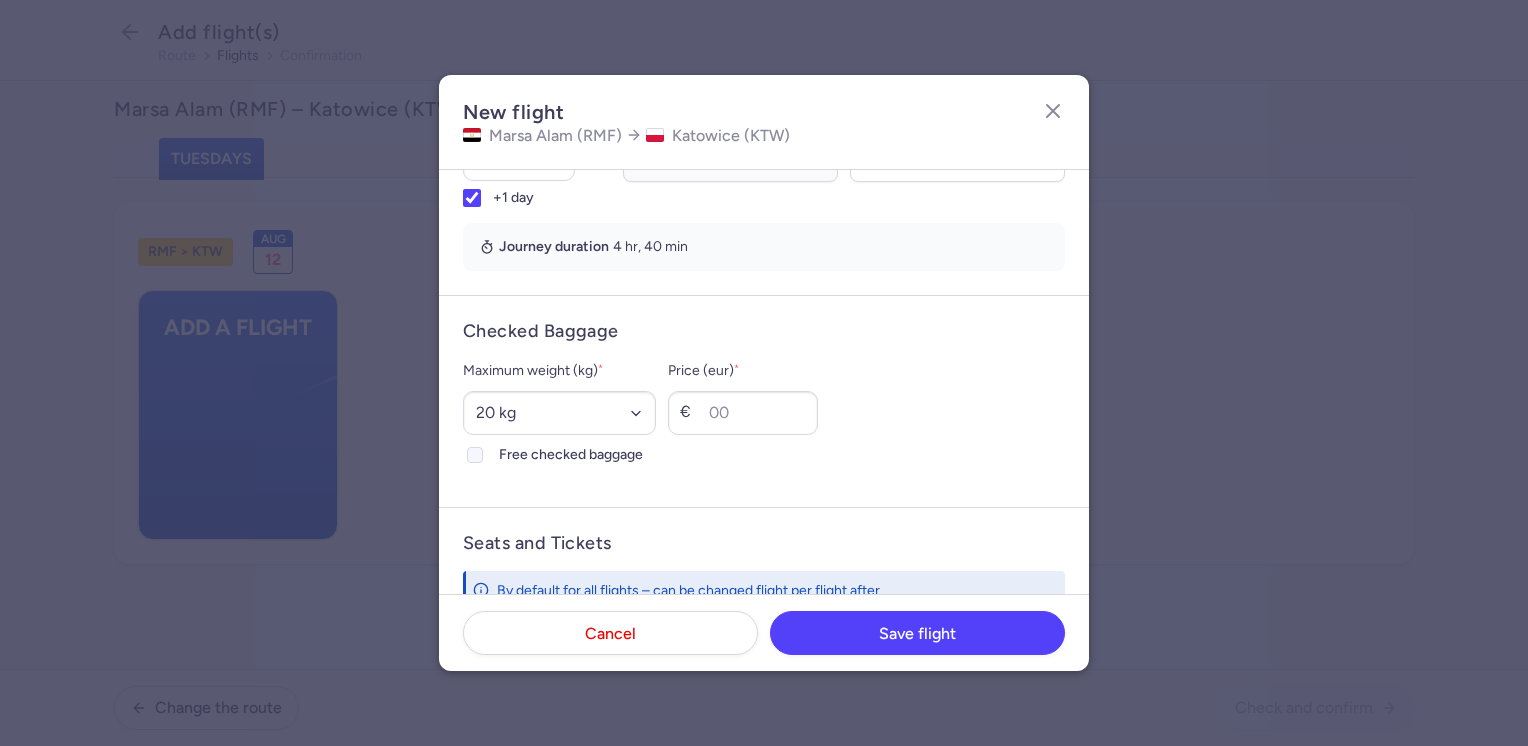 click on "Free checked baggage" 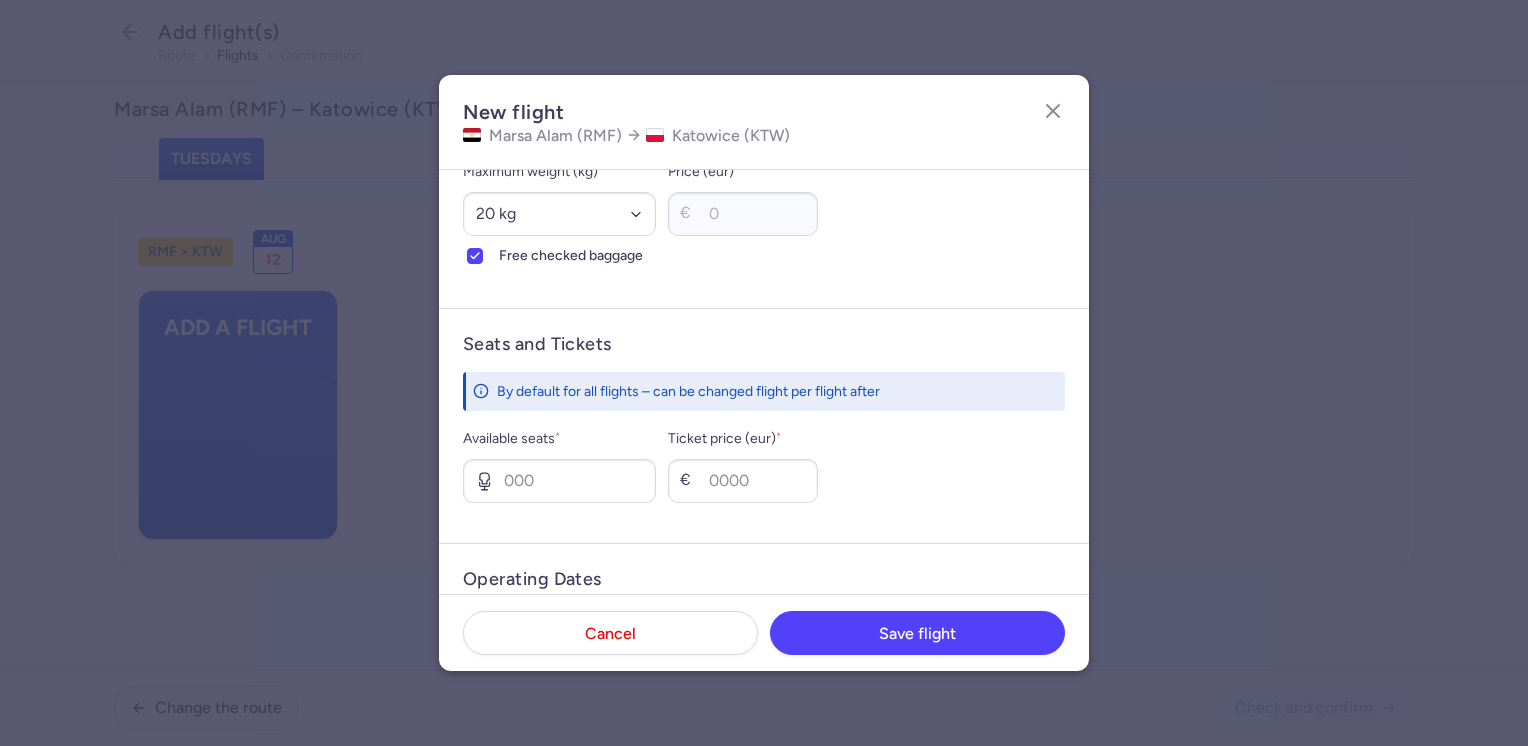 scroll, scrollTop: 600, scrollLeft: 0, axis: vertical 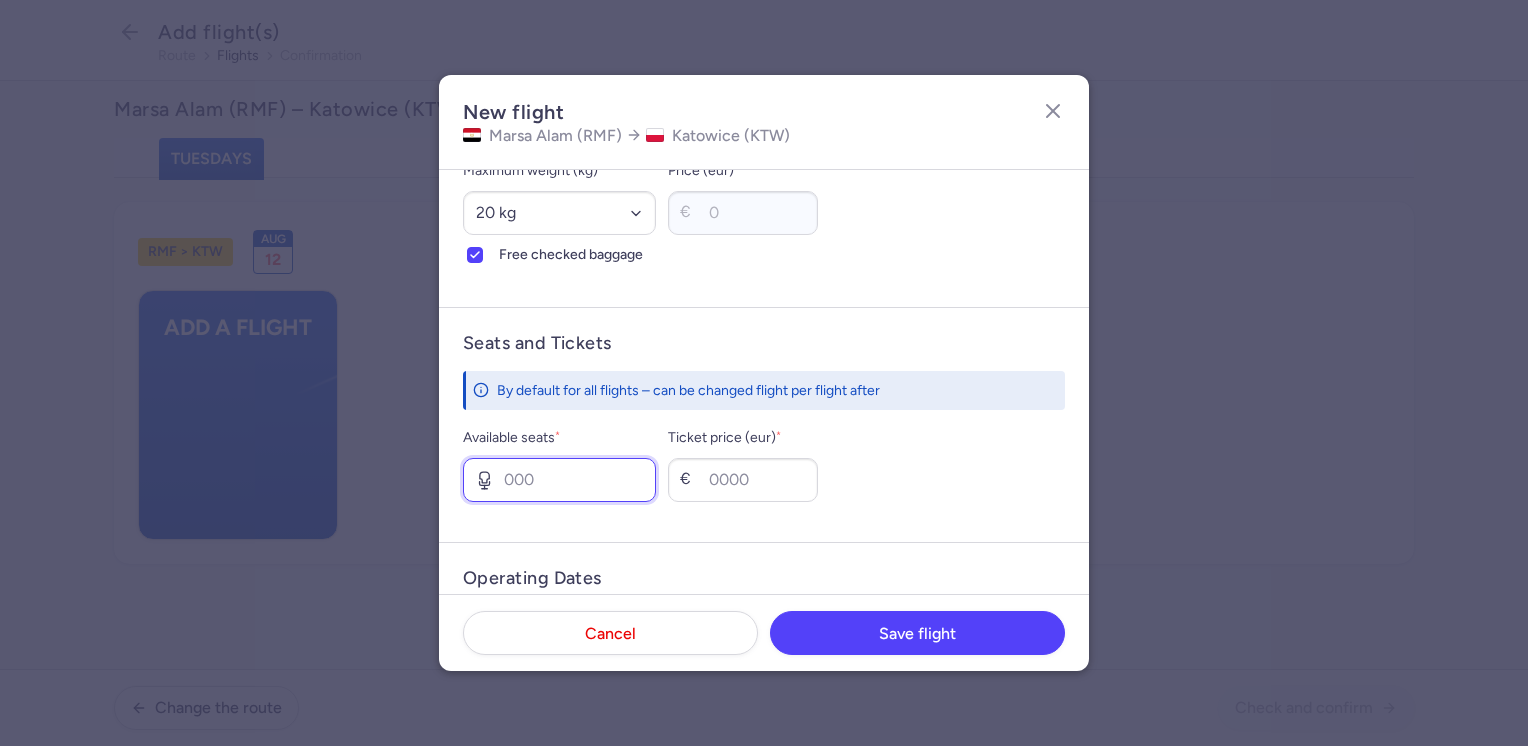 click on "Available seats  *" at bounding box center [559, 480] 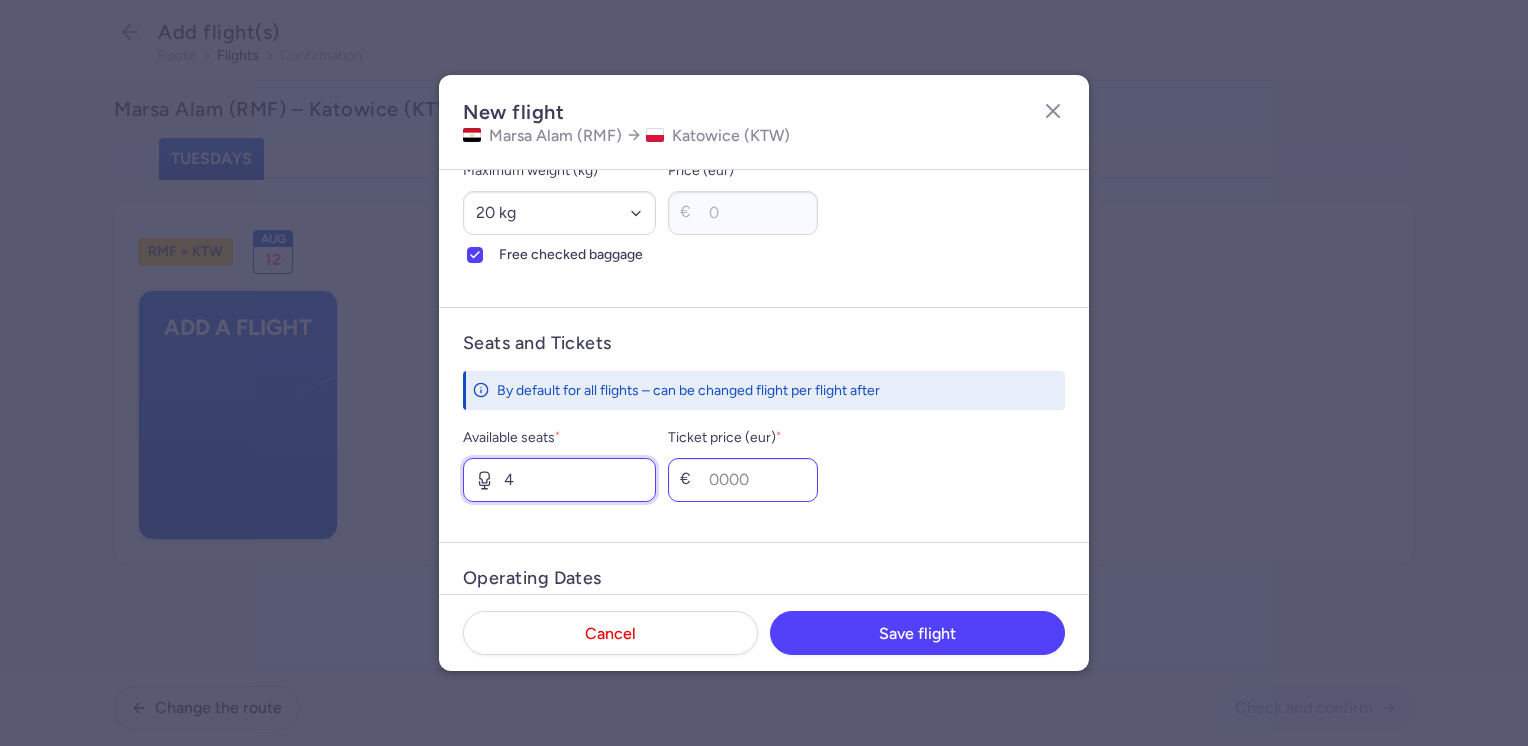type on "4" 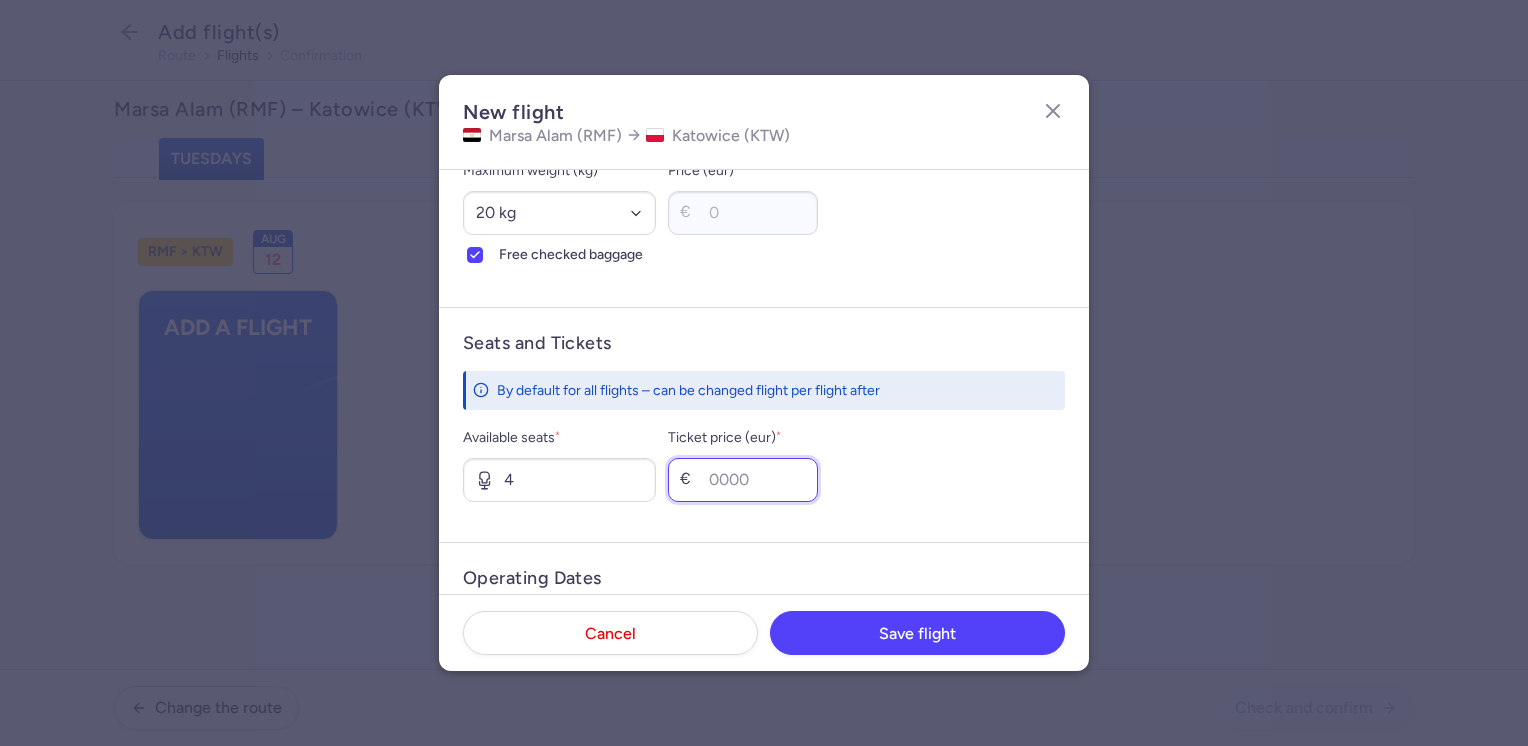 click on "Ticket price (eur)  *" at bounding box center [743, 480] 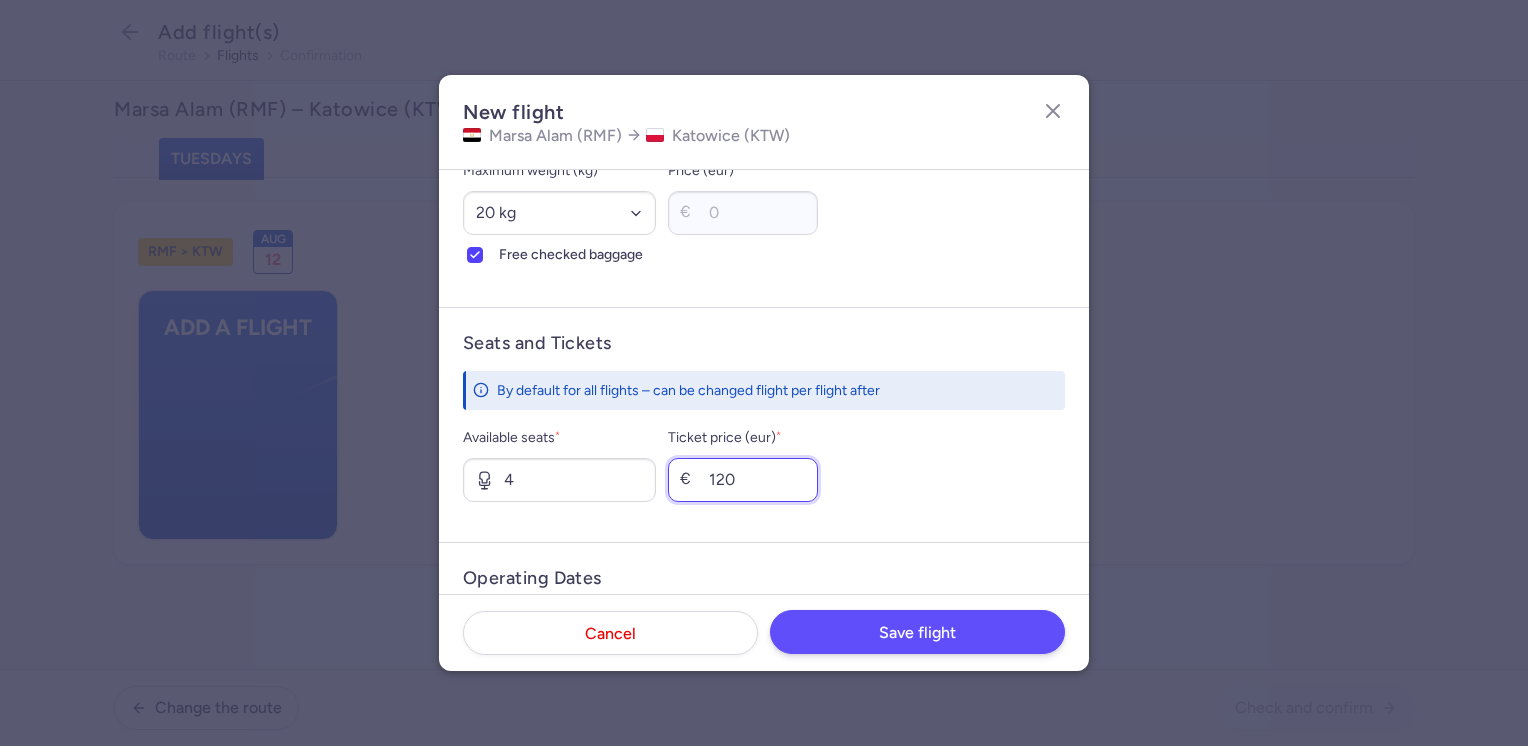 type on "120" 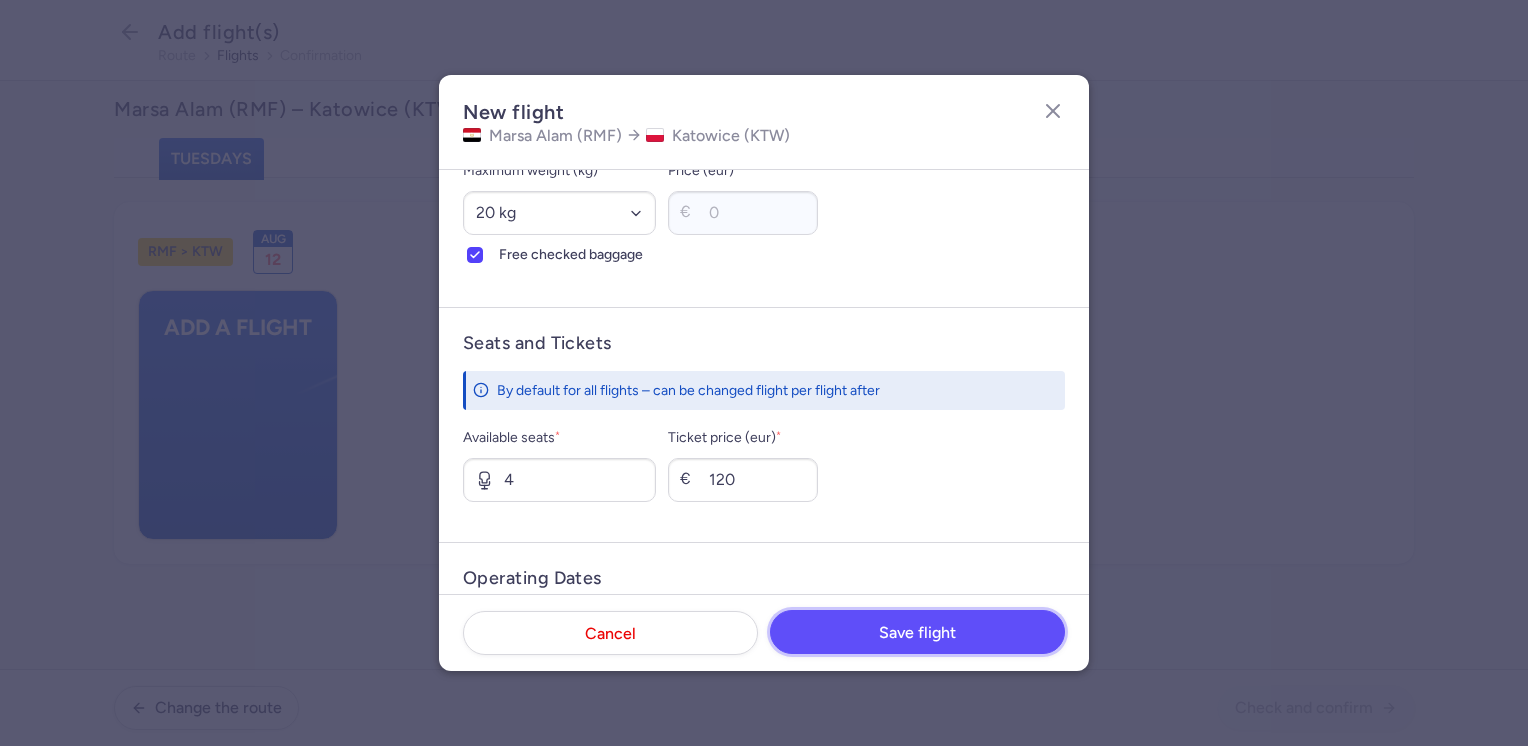 click on "Save flight" at bounding box center (917, 632) 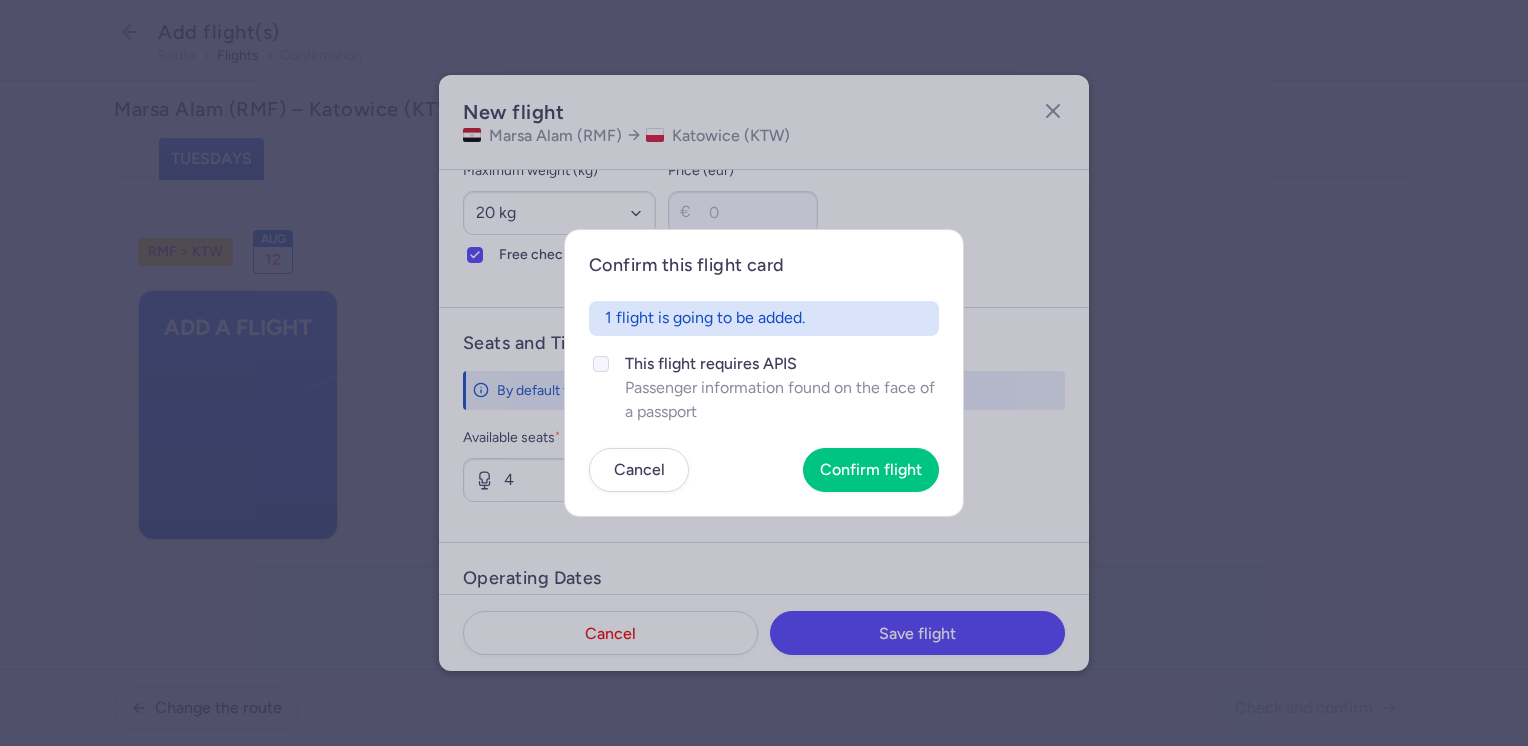 click on "This flight requires APIS" 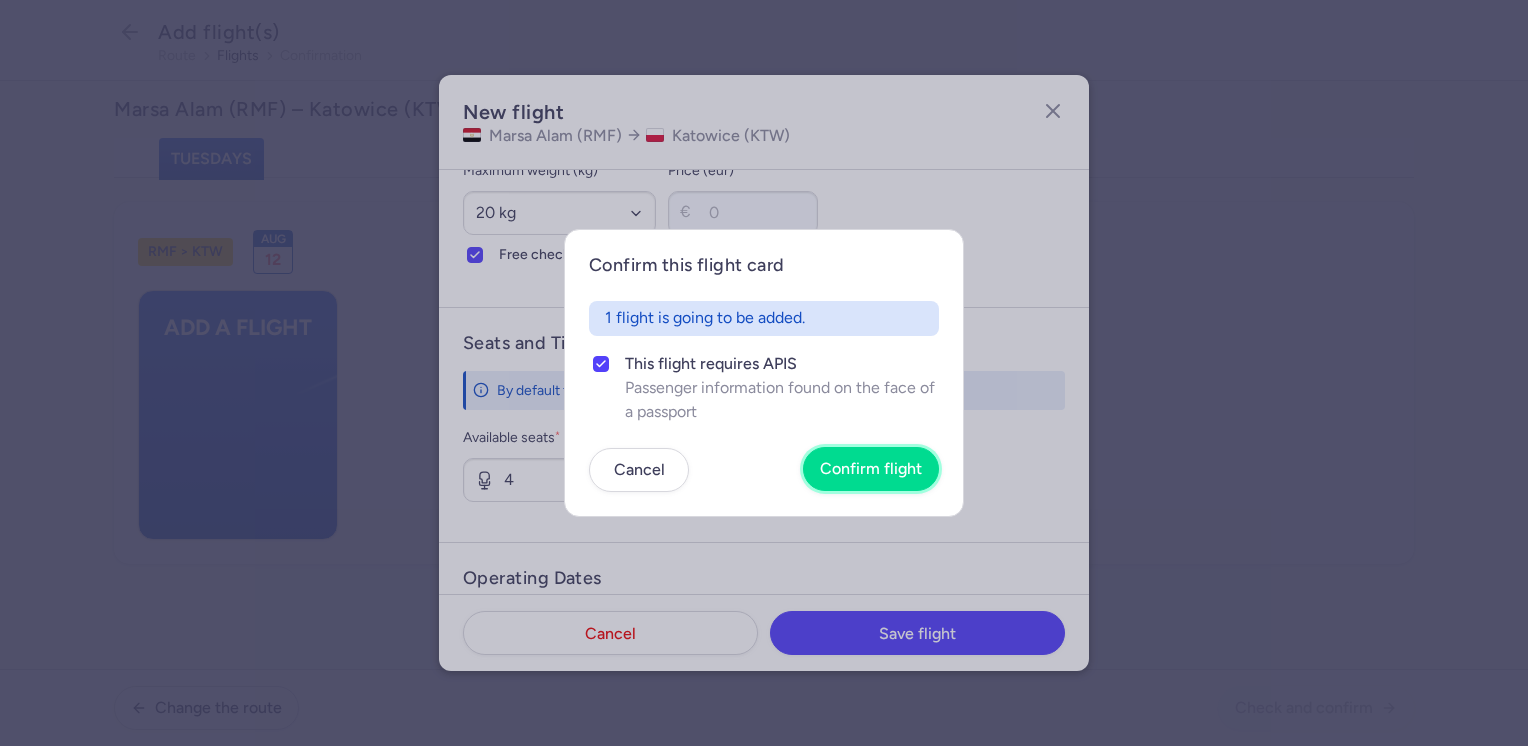 click on "Confirm flight" at bounding box center [871, 469] 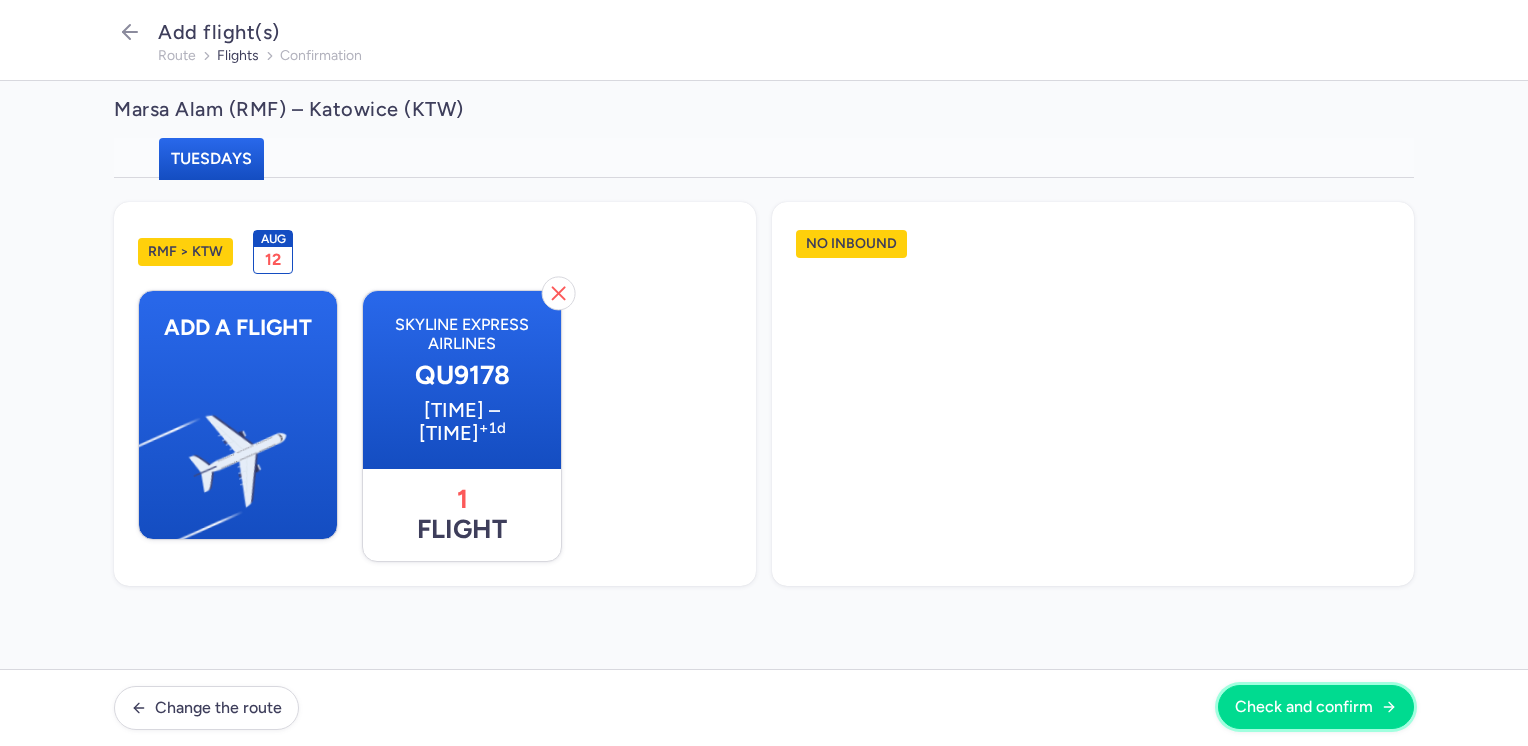 click on "Check and confirm" at bounding box center (1304, 707) 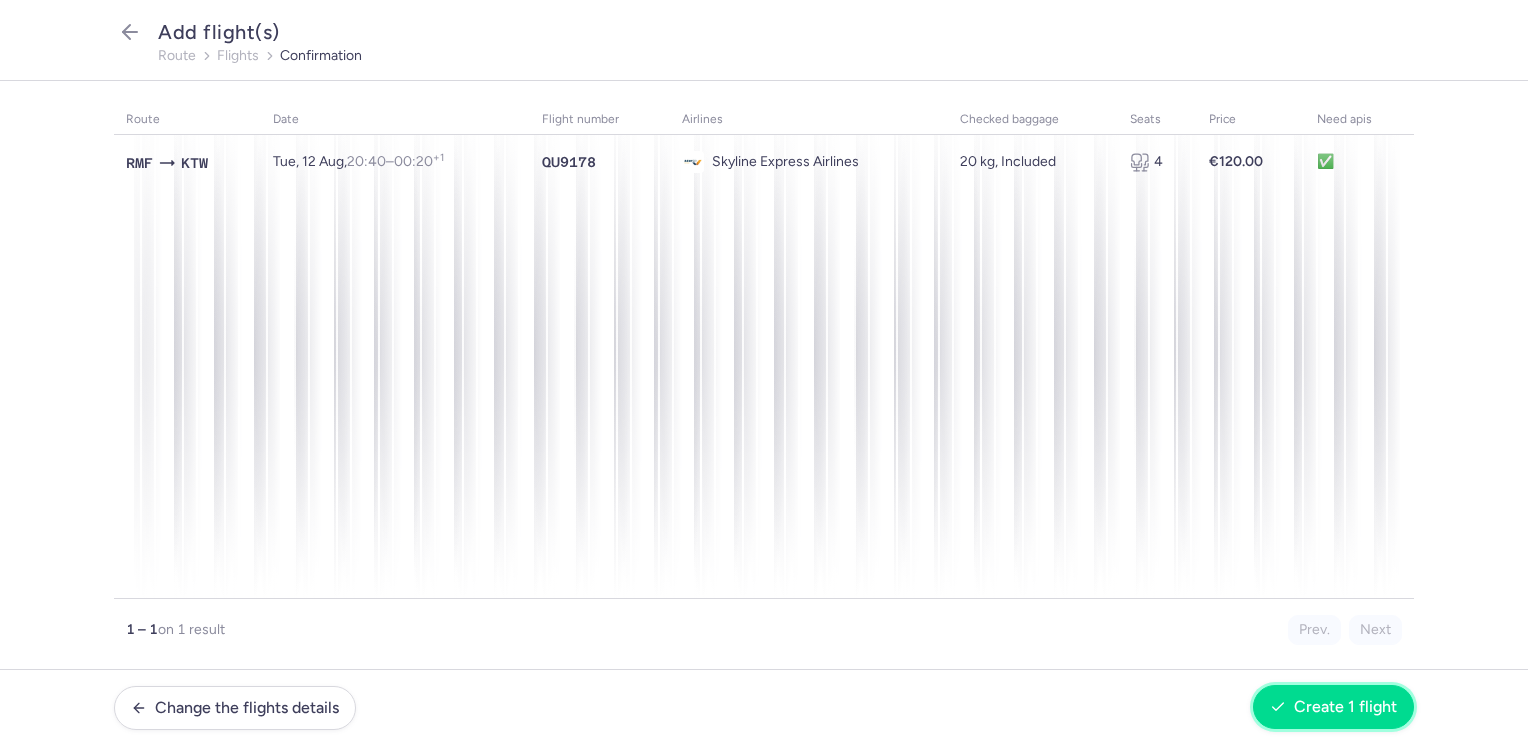 click on "Create 1 flight" at bounding box center [1345, 707] 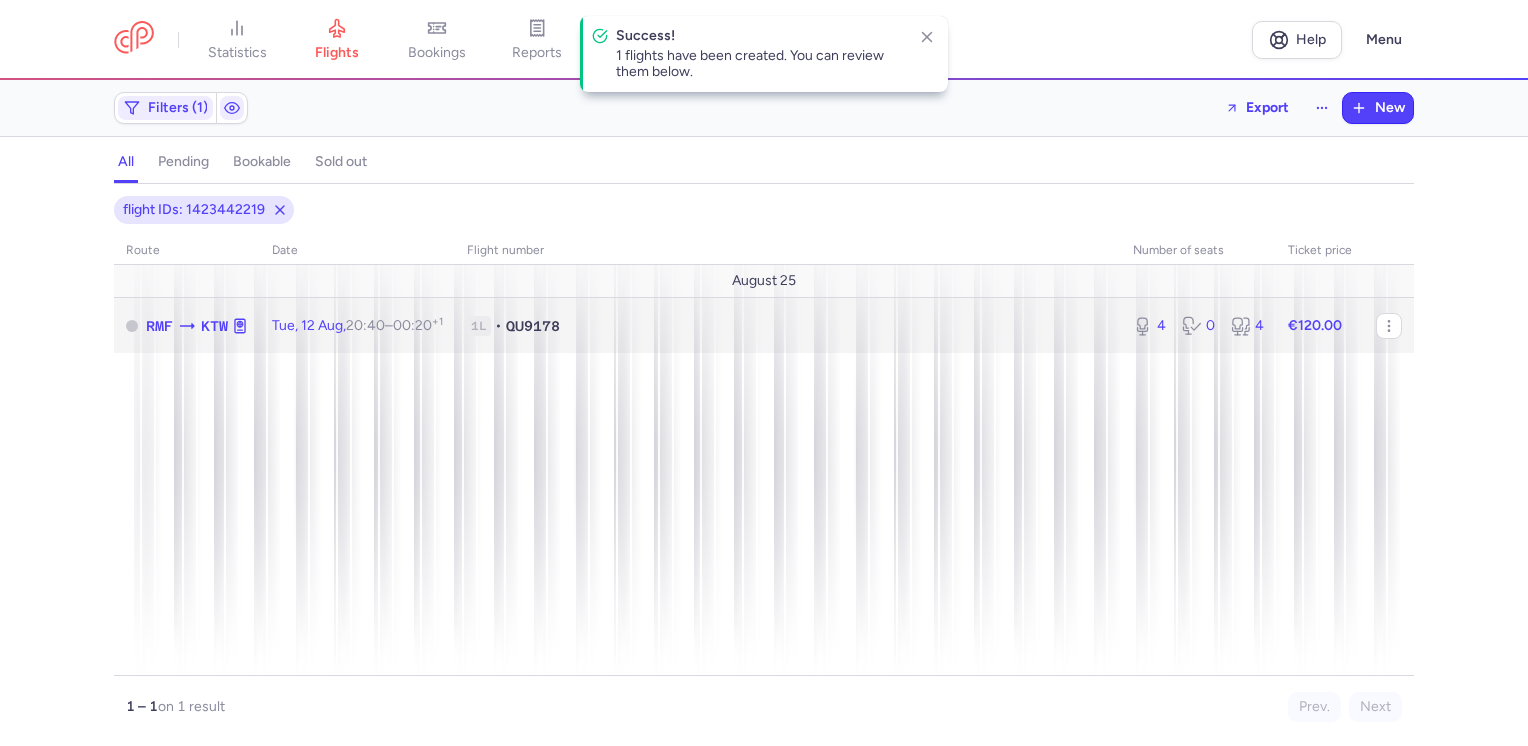 click on "€120.00" 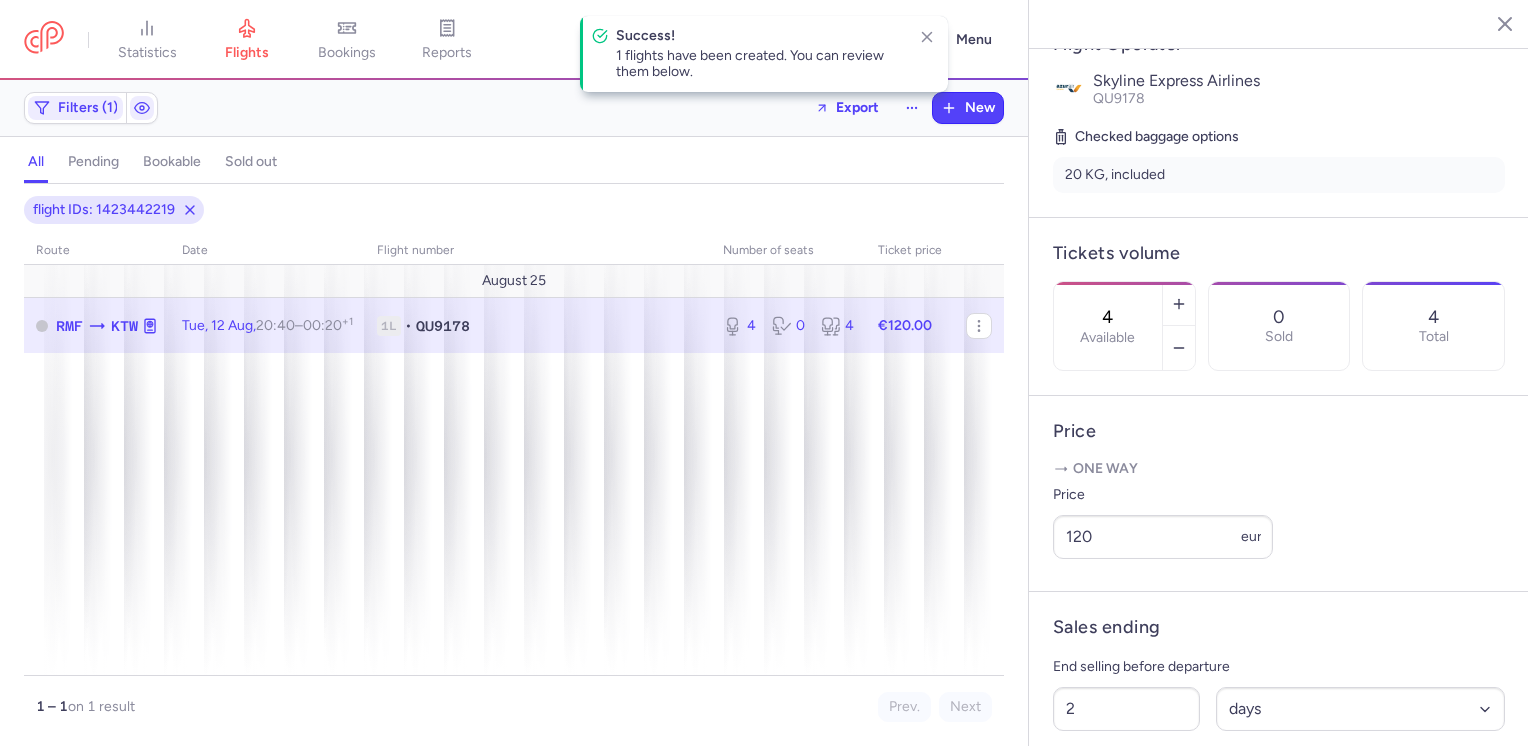 scroll, scrollTop: 632, scrollLeft: 0, axis: vertical 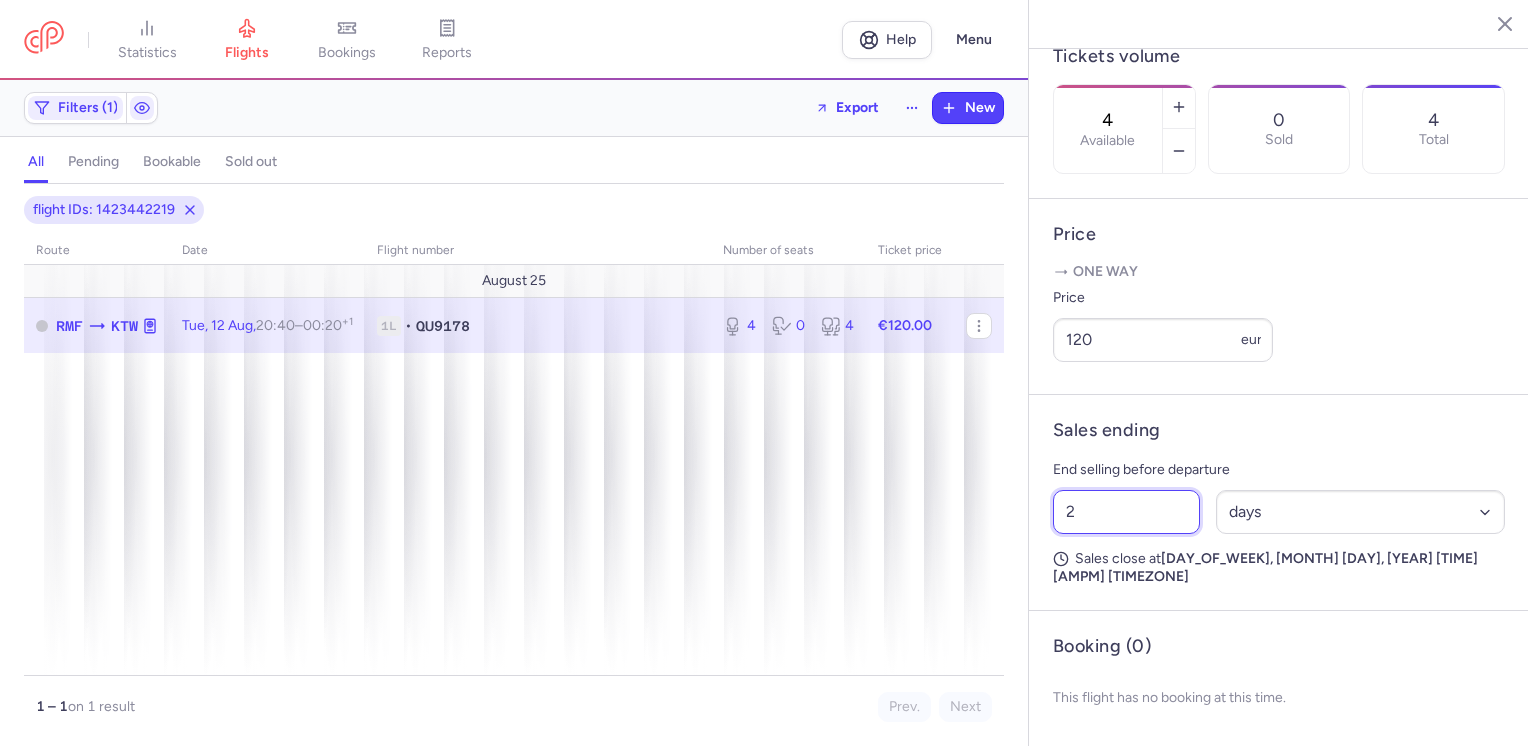 drag, startPoint x: 1084, startPoint y: 537, endPoint x: 1045, endPoint y: 566, distance: 48.60041 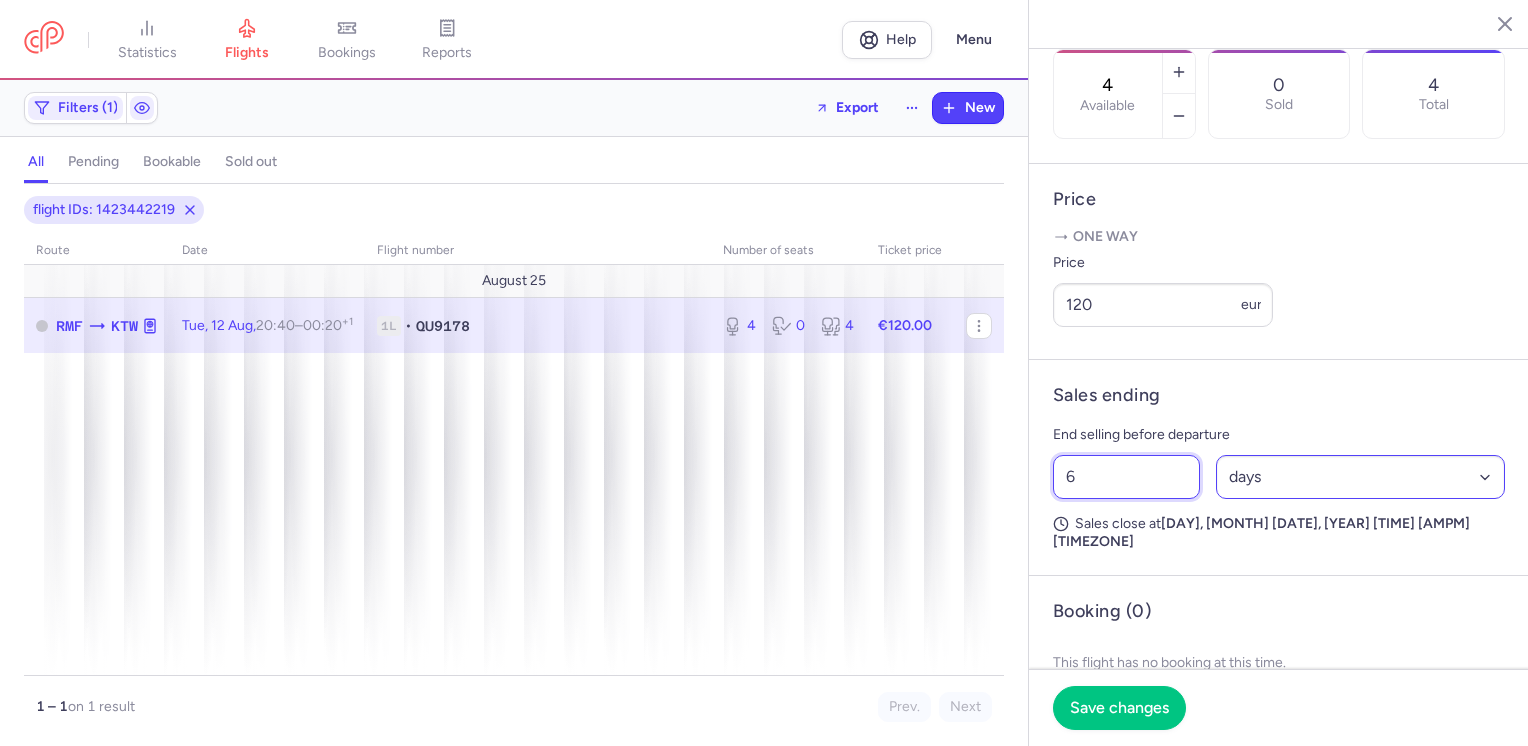 type on "6" 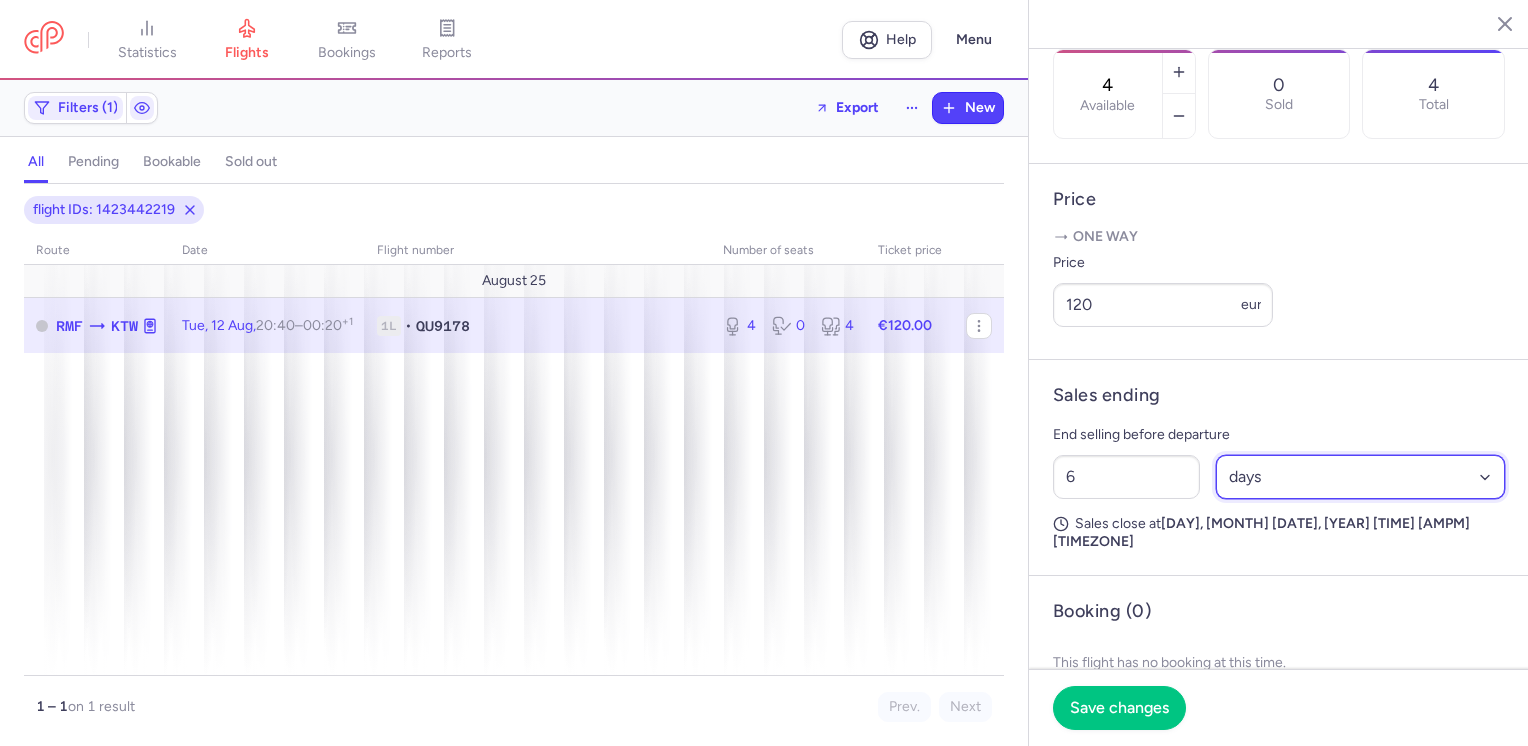 drag, startPoint x: 1300, startPoint y: 527, endPoint x: 1287, endPoint y: 544, distance: 21.400934 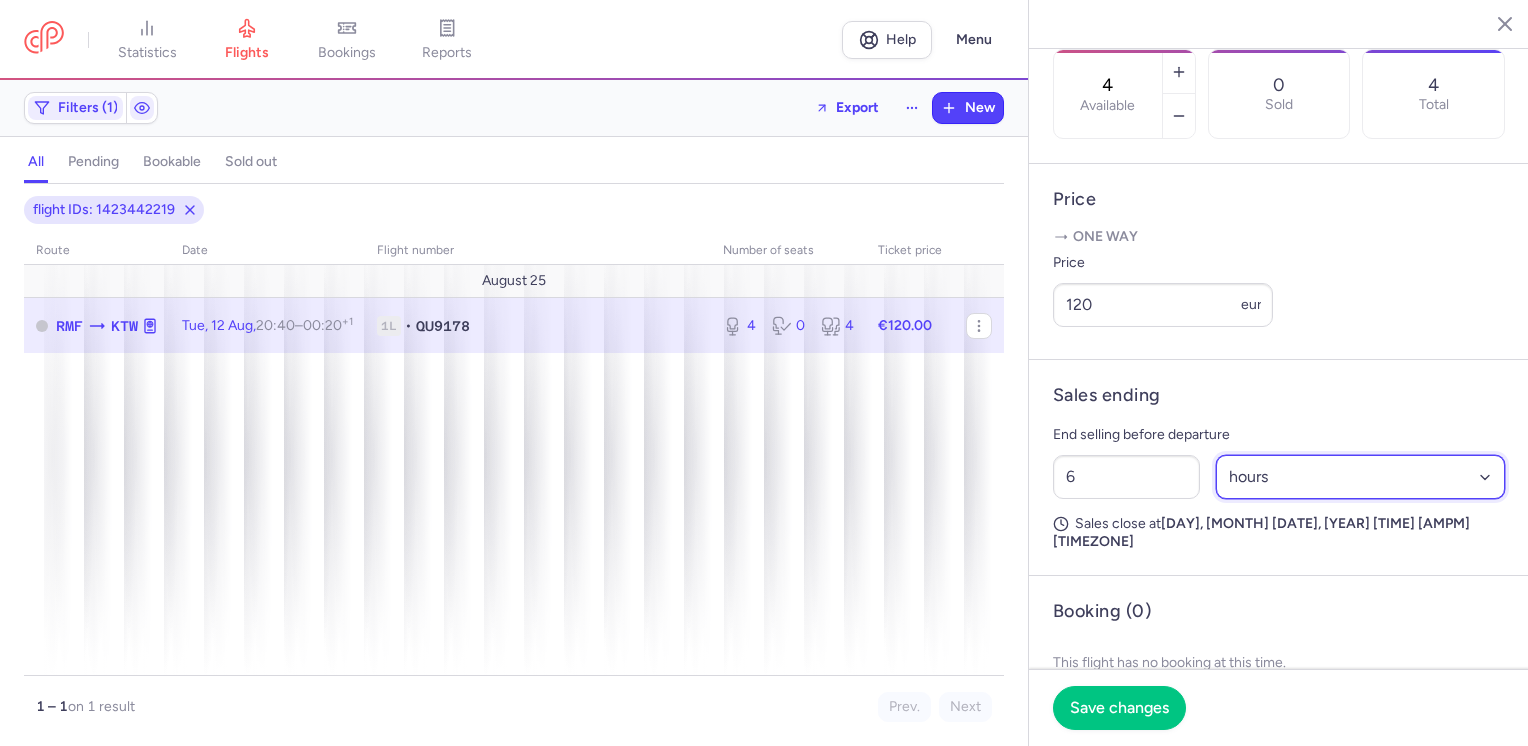 click on "Select an option hours days" at bounding box center [1361, 477] 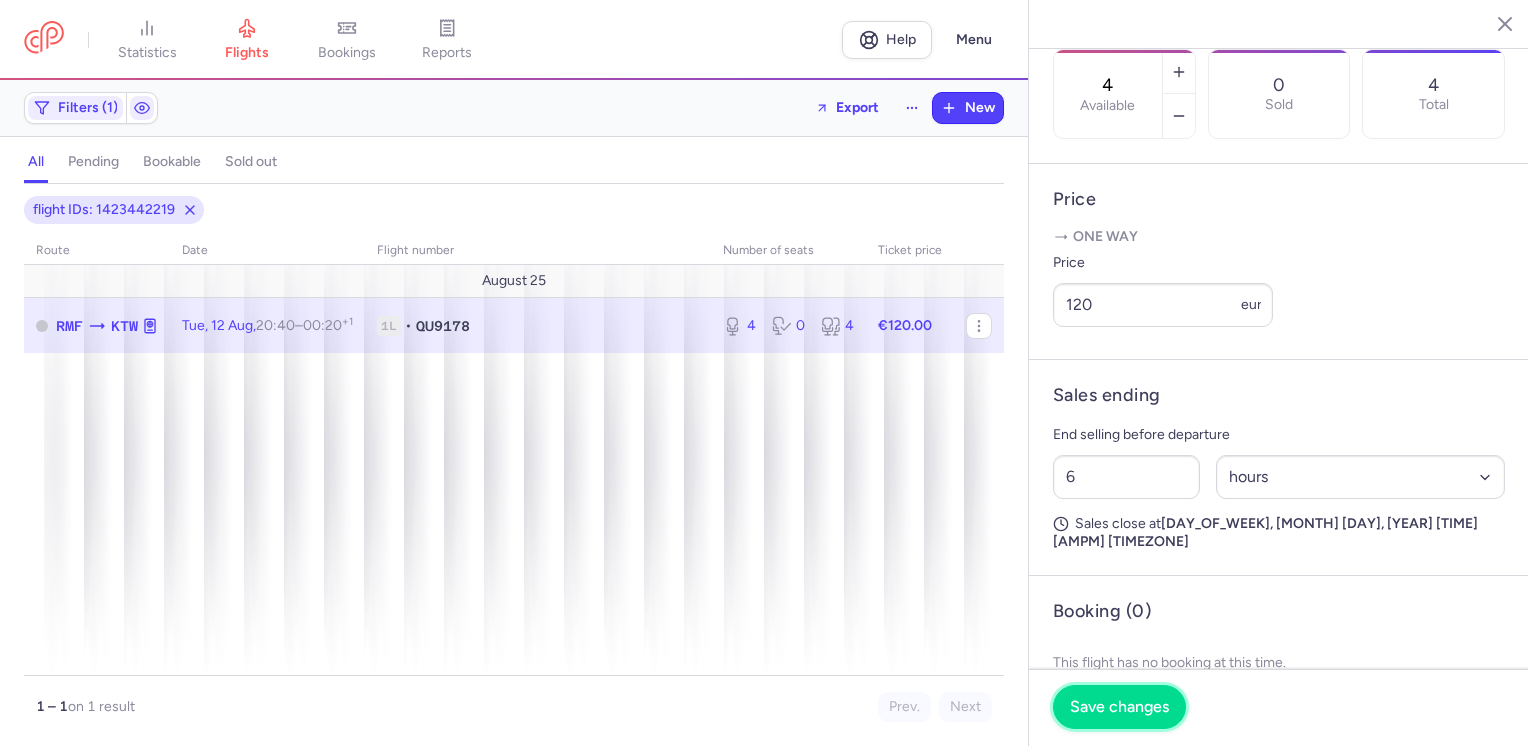 click on "Save changes" at bounding box center (1119, 707) 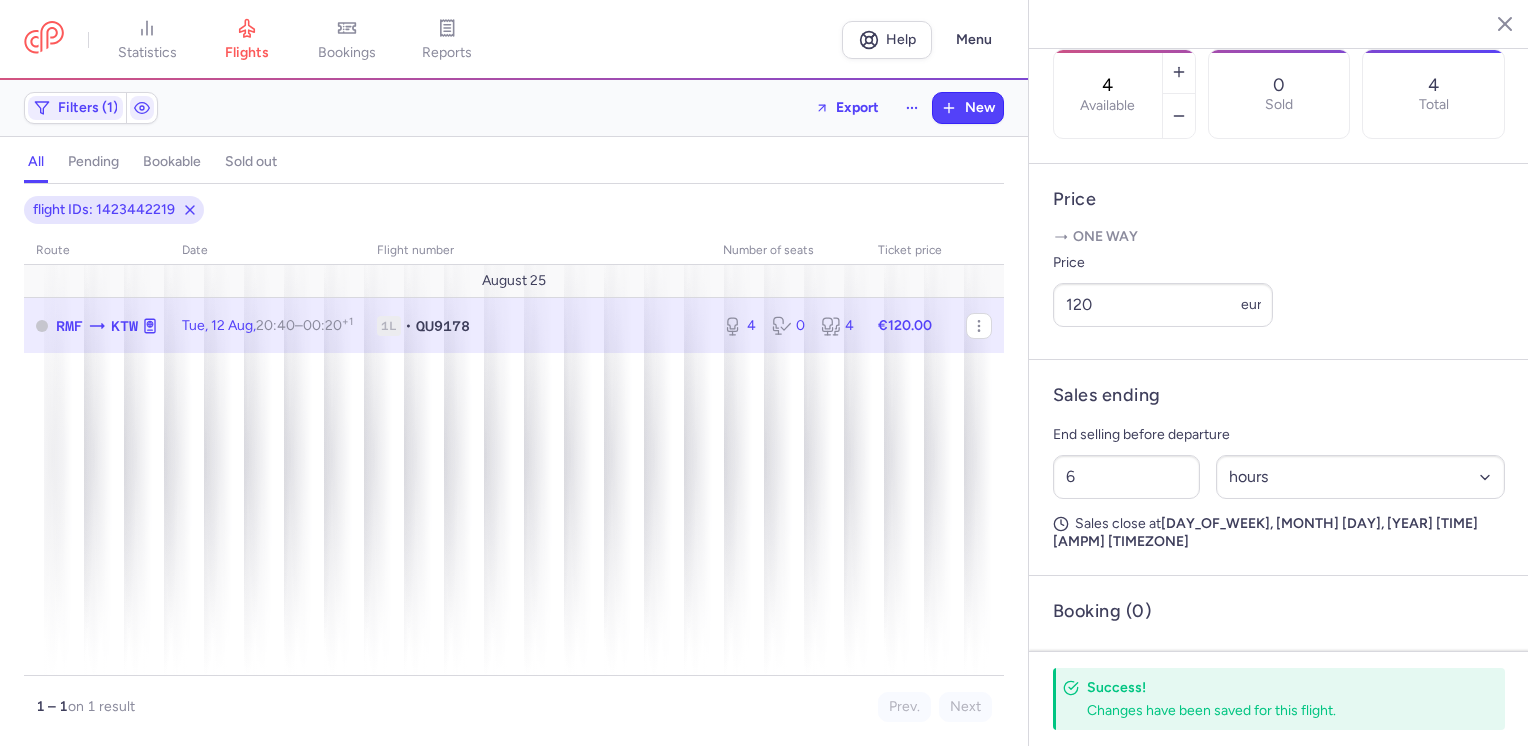 click 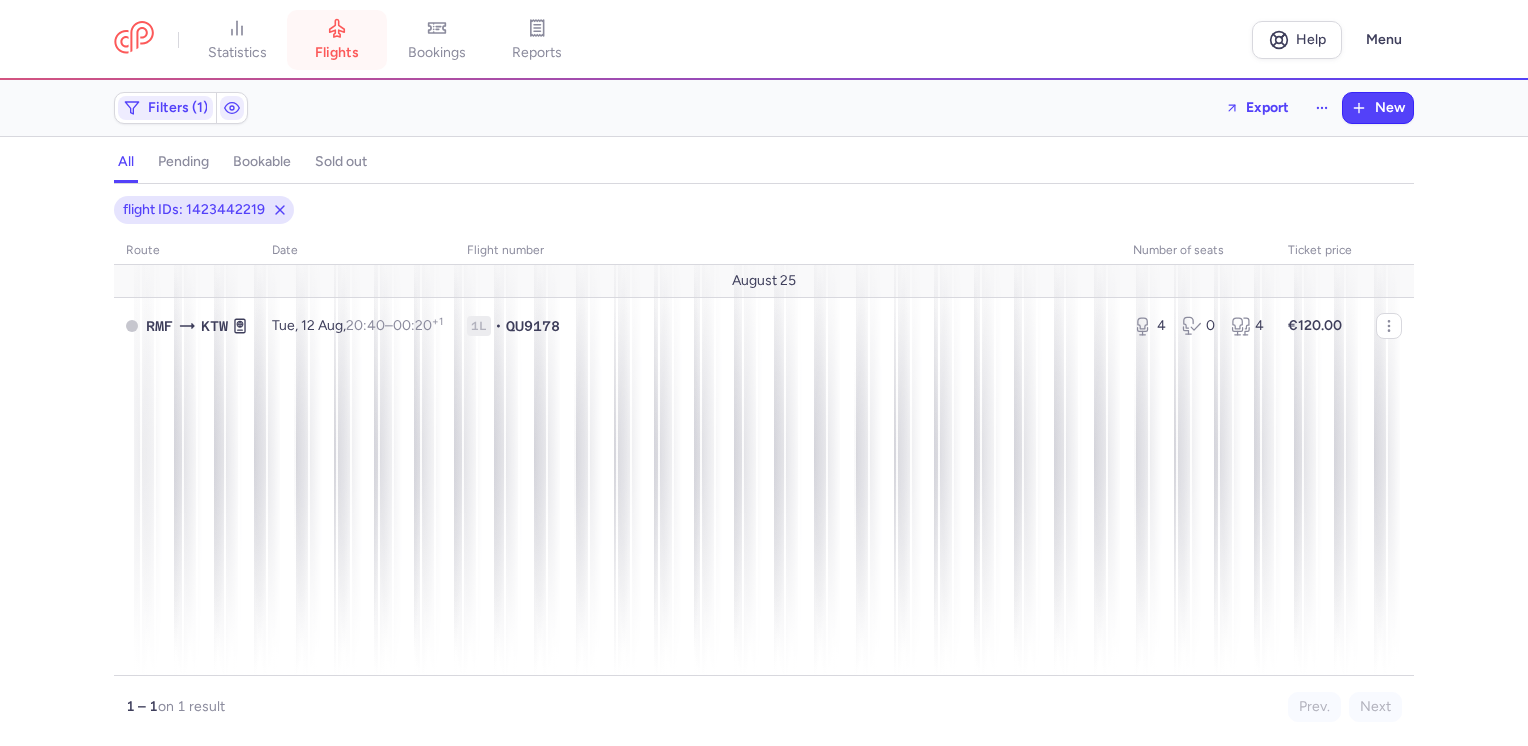 click on "flights" at bounding box center (337, 53) 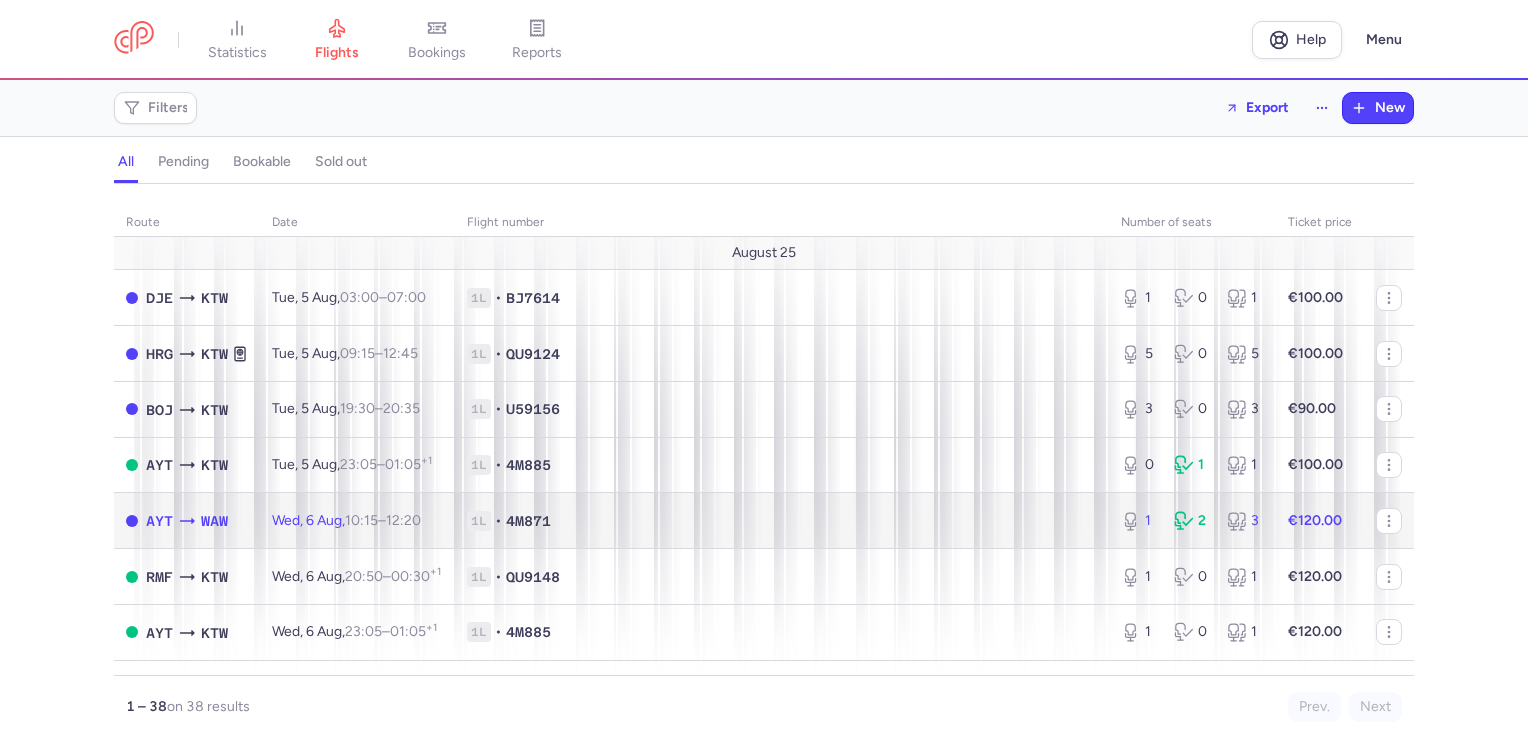 click on "€120.00" 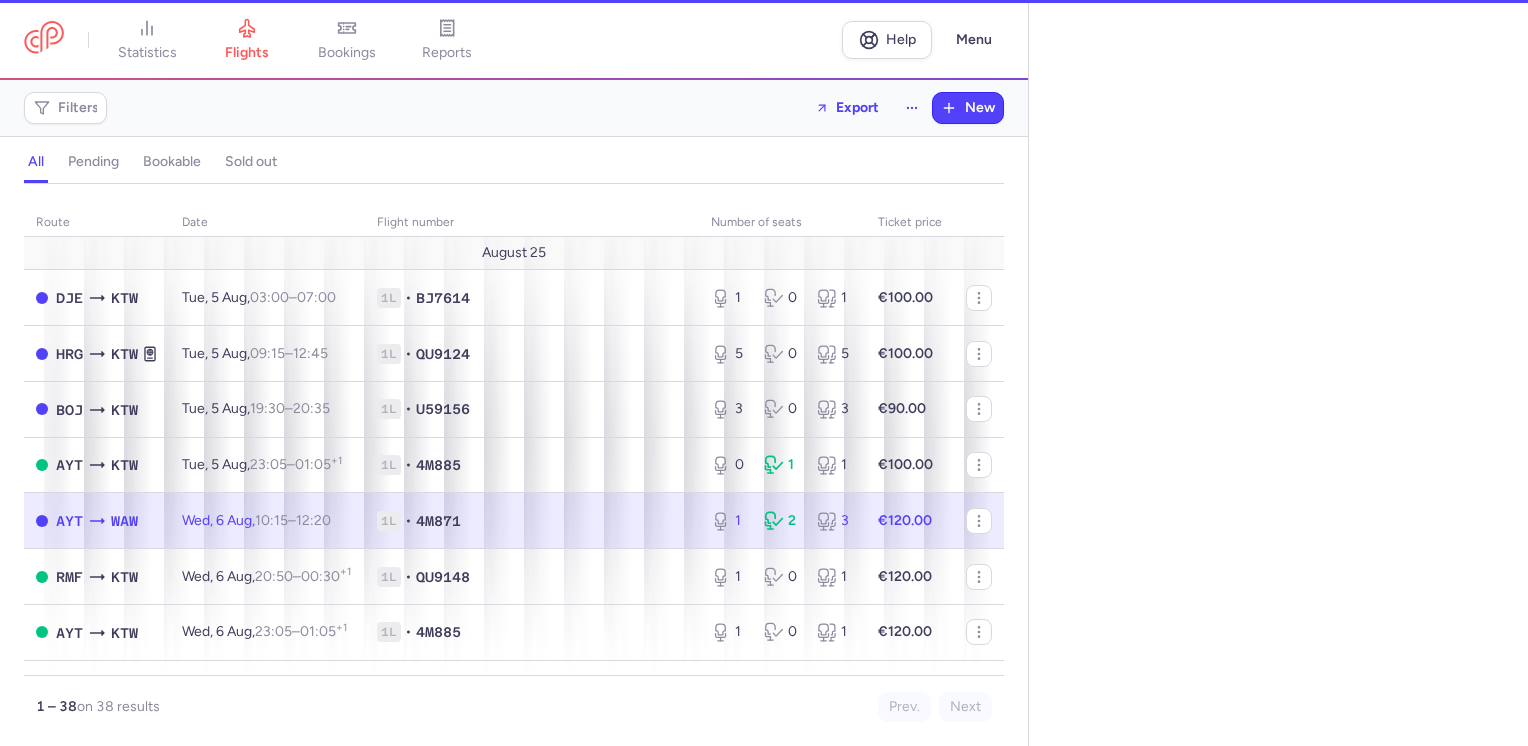 select on "hours" 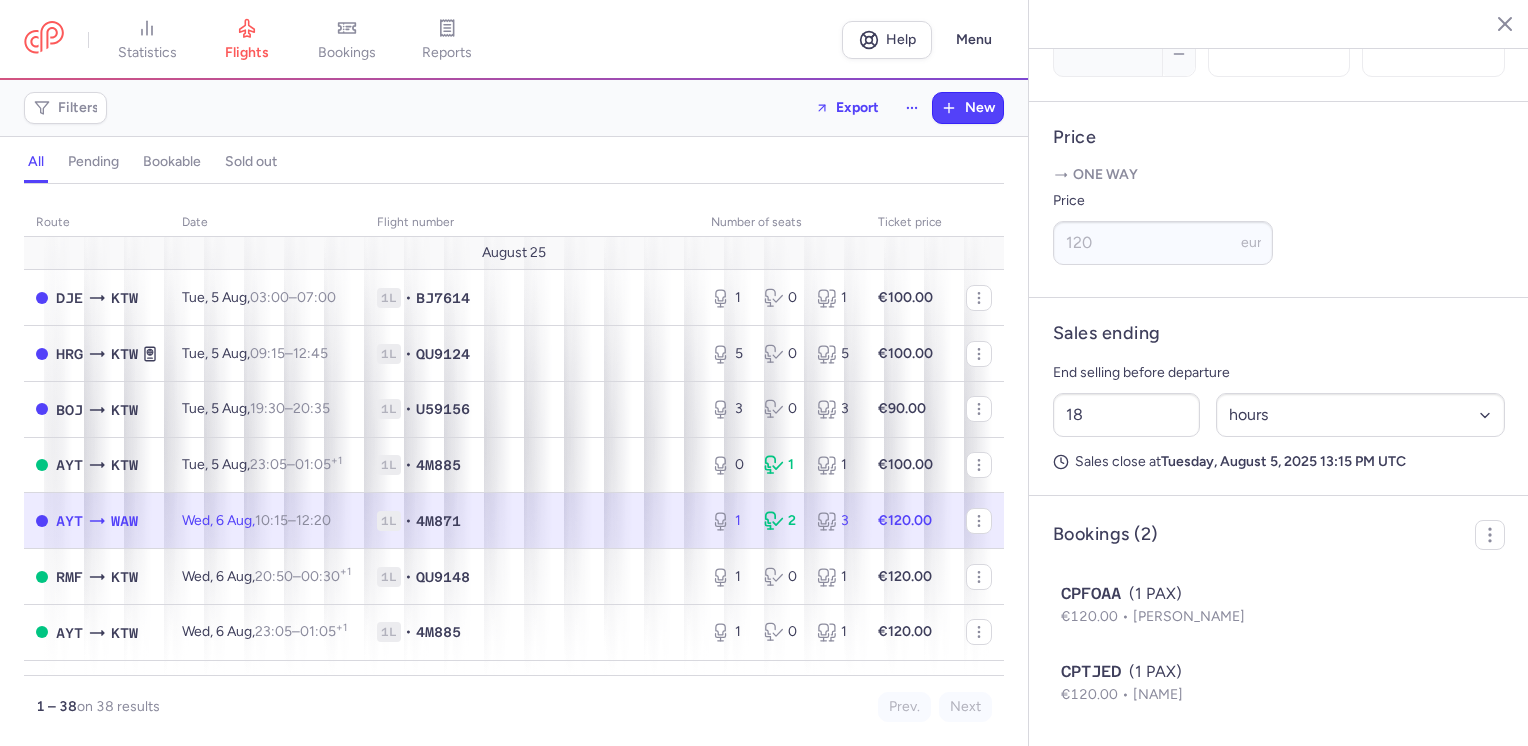 scroll, scrollTop: 762, scrollLeft: 0, axis: vertical 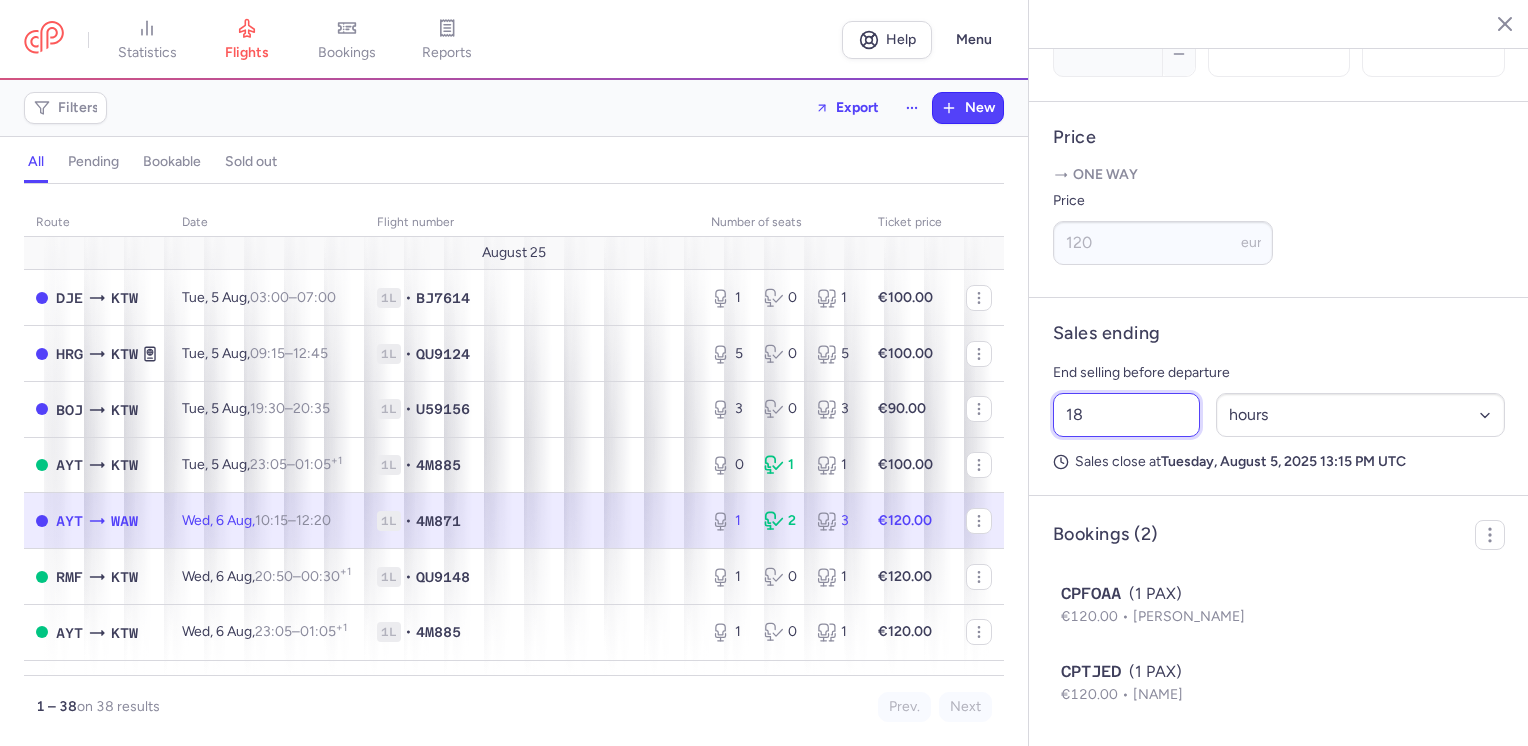drag, startPoint x: 1076, startPoint y: 414, endPoint x: 1030, endPoint y: 424, distance: 47.07441 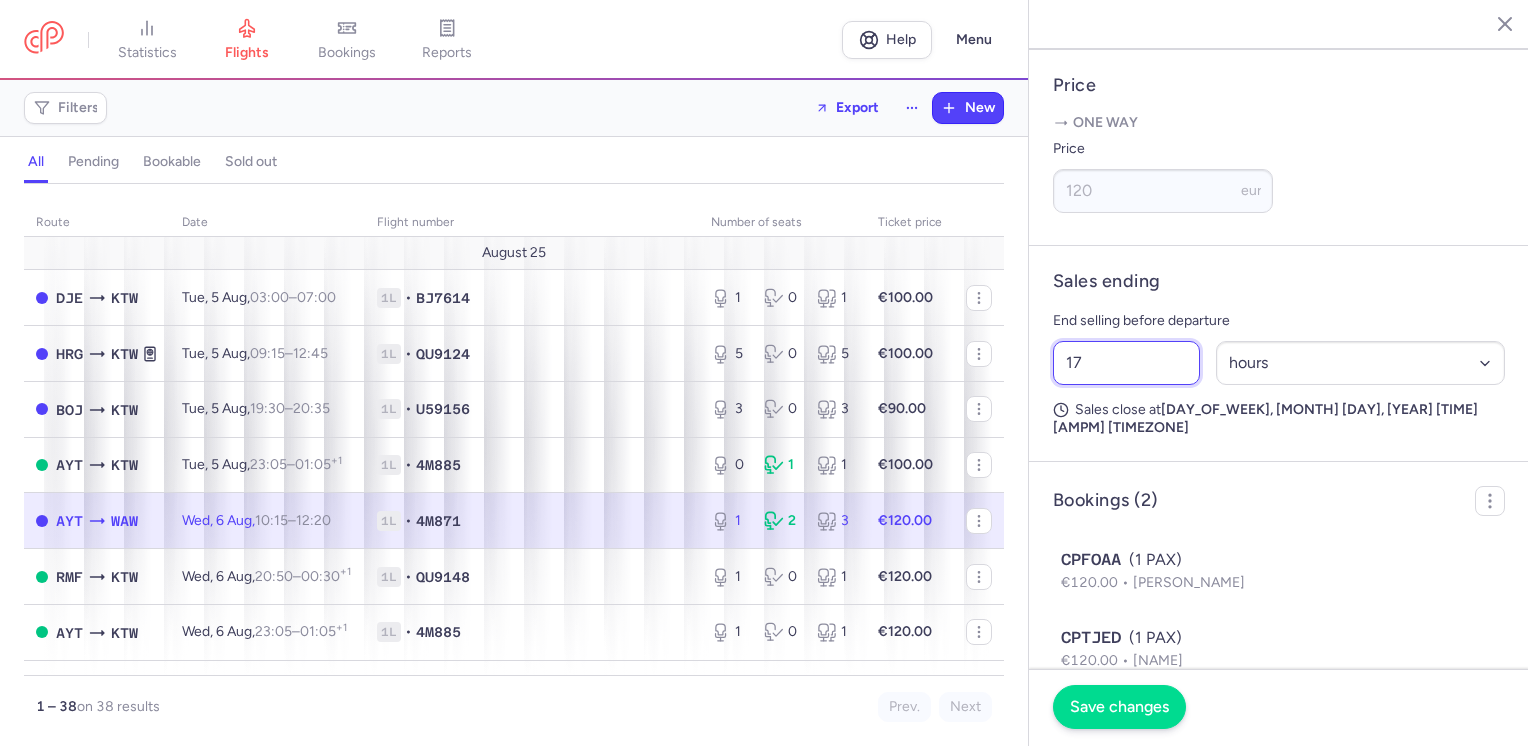type on "17" 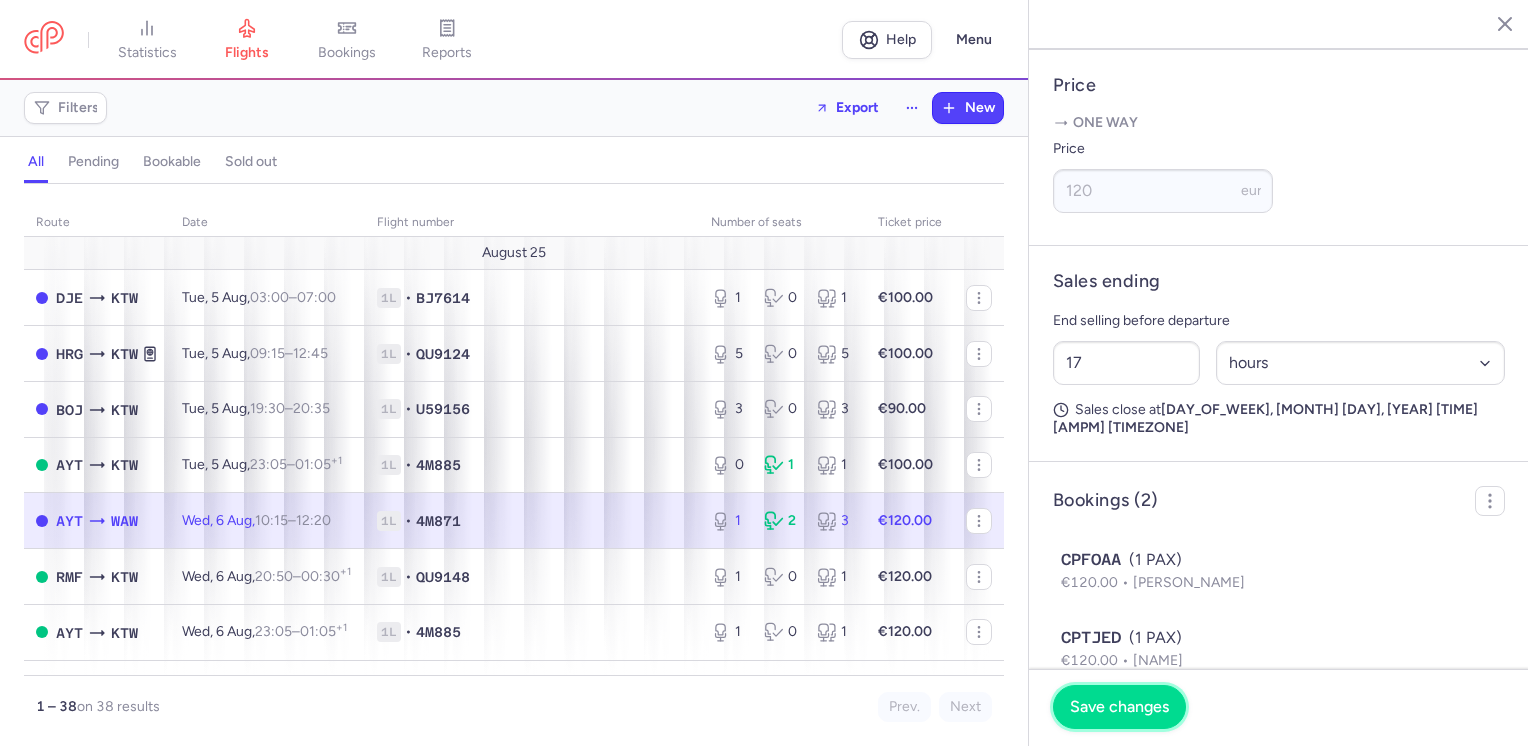 click on "Save changes" at bounding box center (1119, 707) 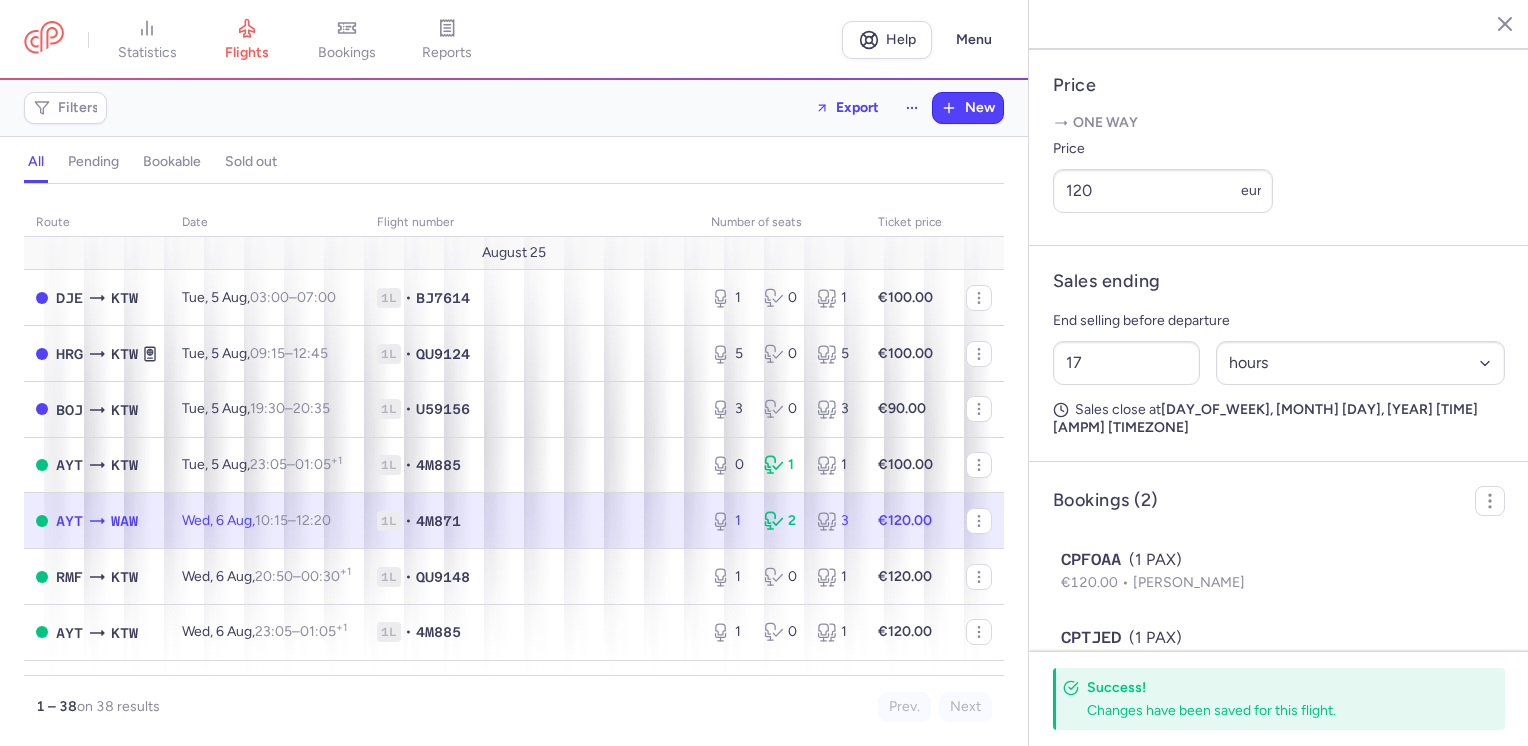 click 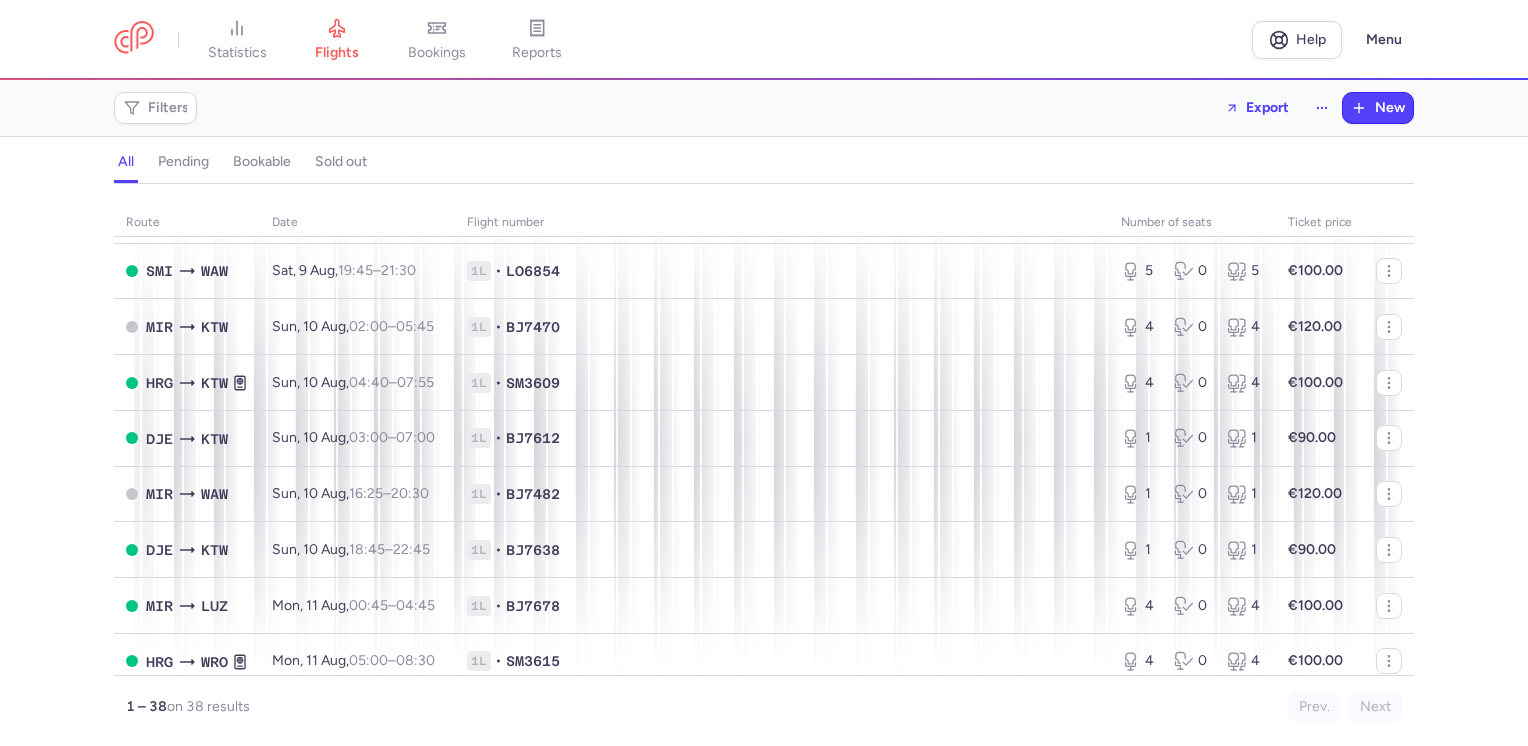 scroll, scrollTop: 1260, scrollLeft: 0, axis: vertical 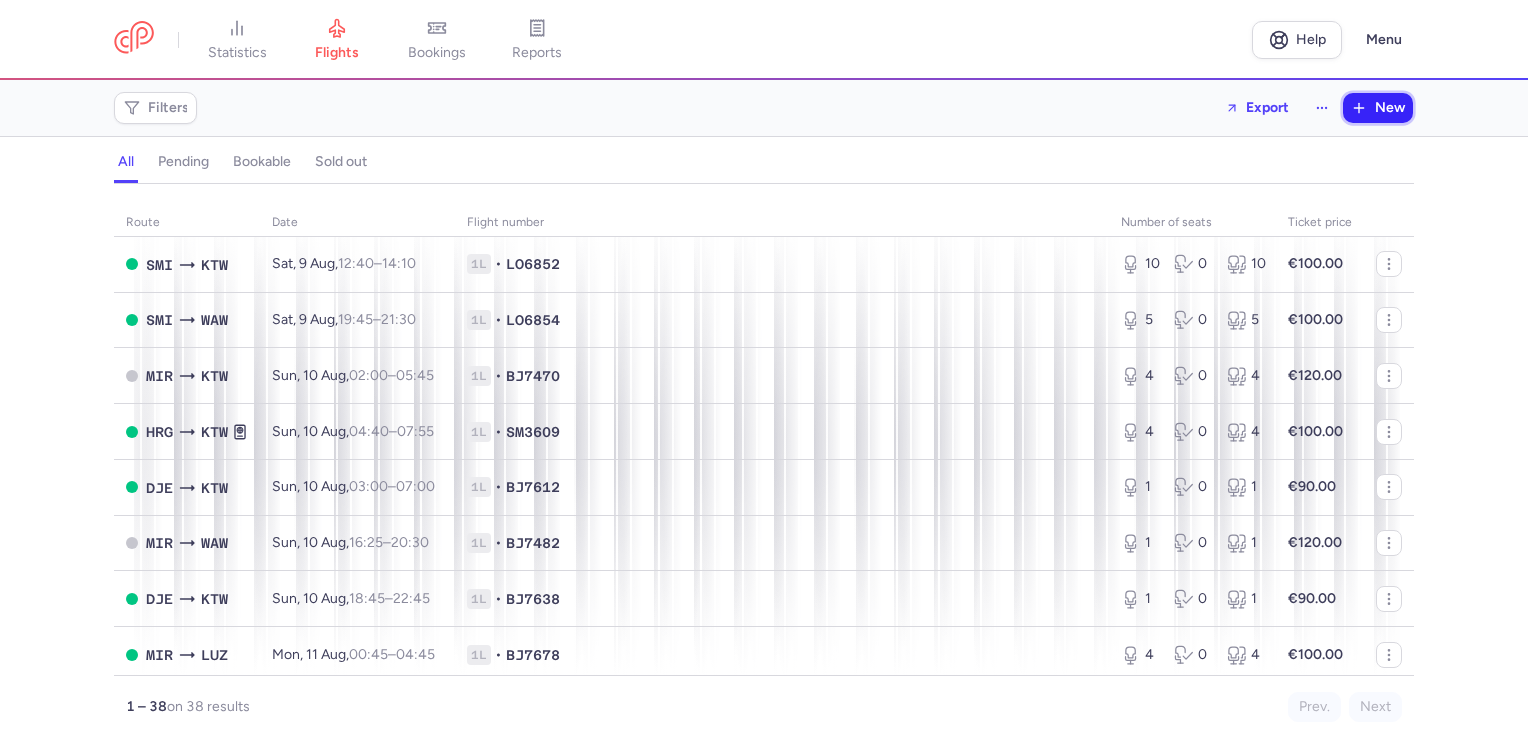 click on "New" at bounding box center [1390, 108] 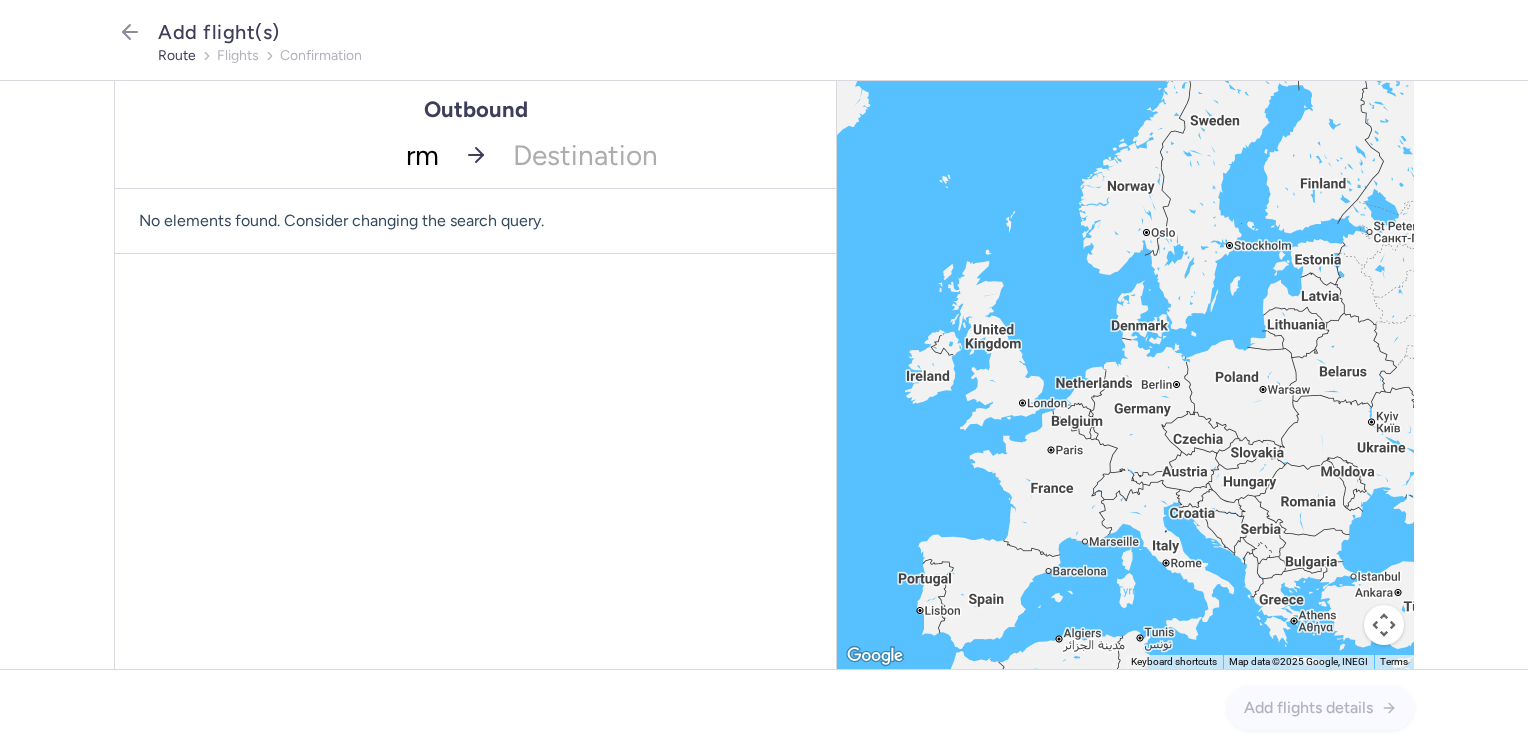 type on "rmf" 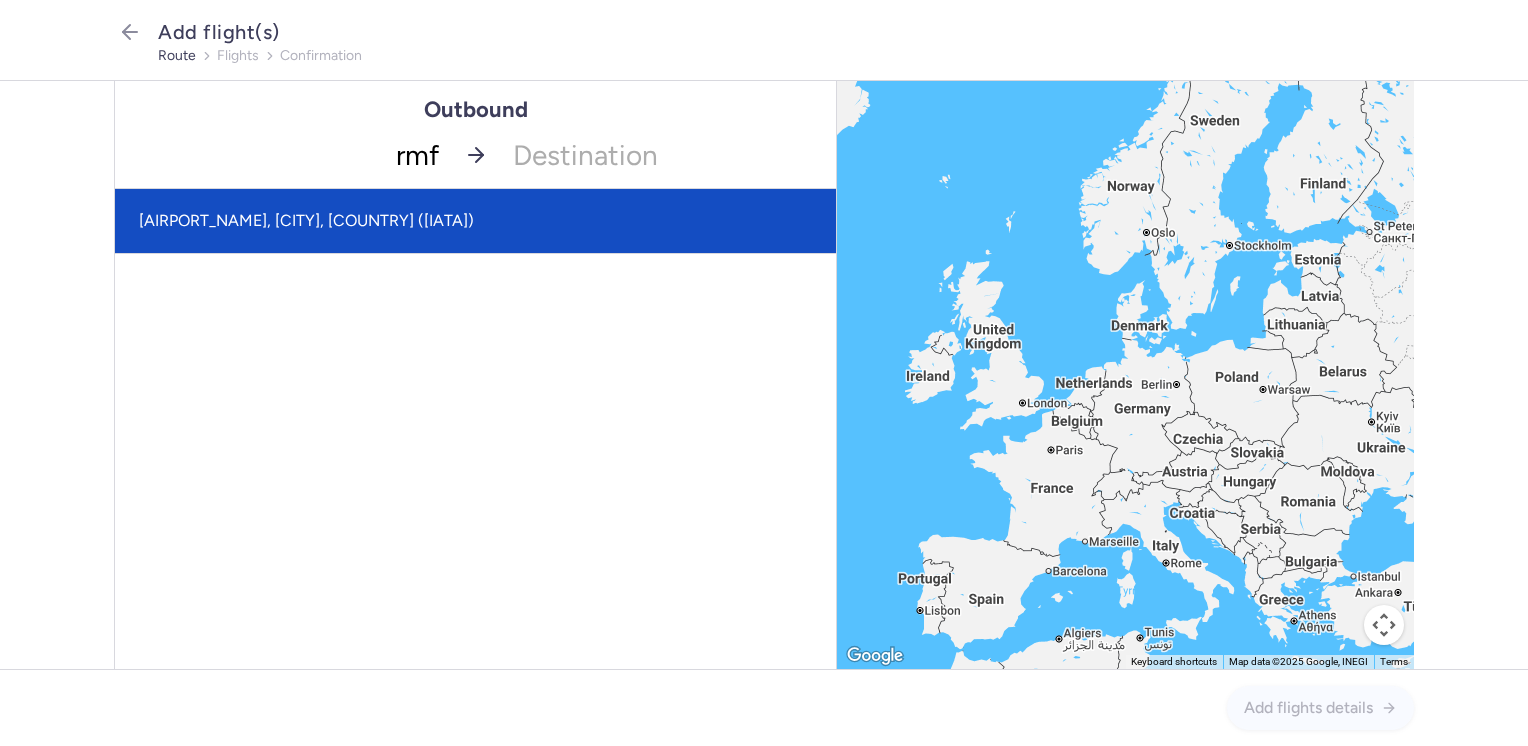 click on "[AIRPORT_NAME], [CITY], [COUNTRY] ([IATA])" 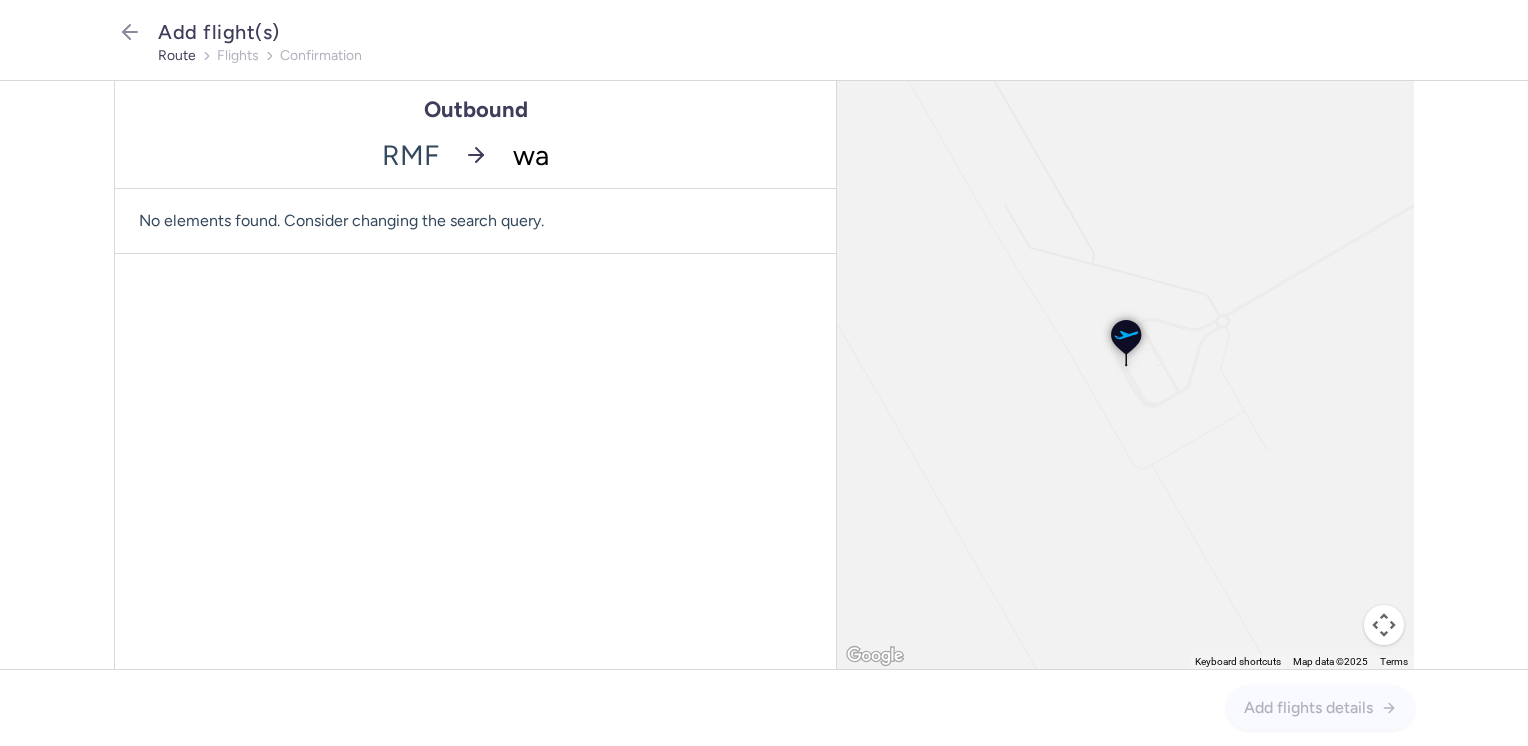 type on "waw" 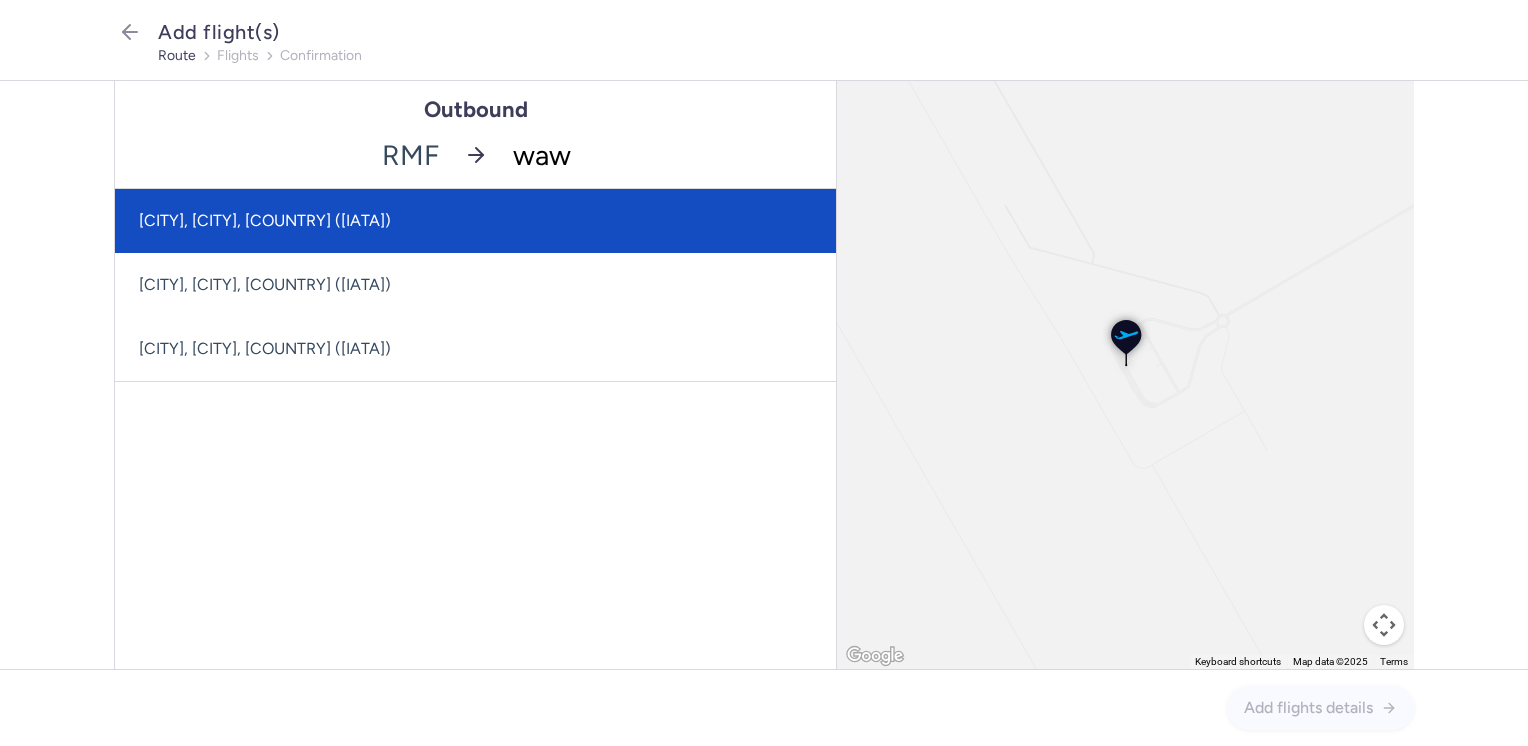 click on "[CITY], [CITY], [COUNTRY] ([IATA])" 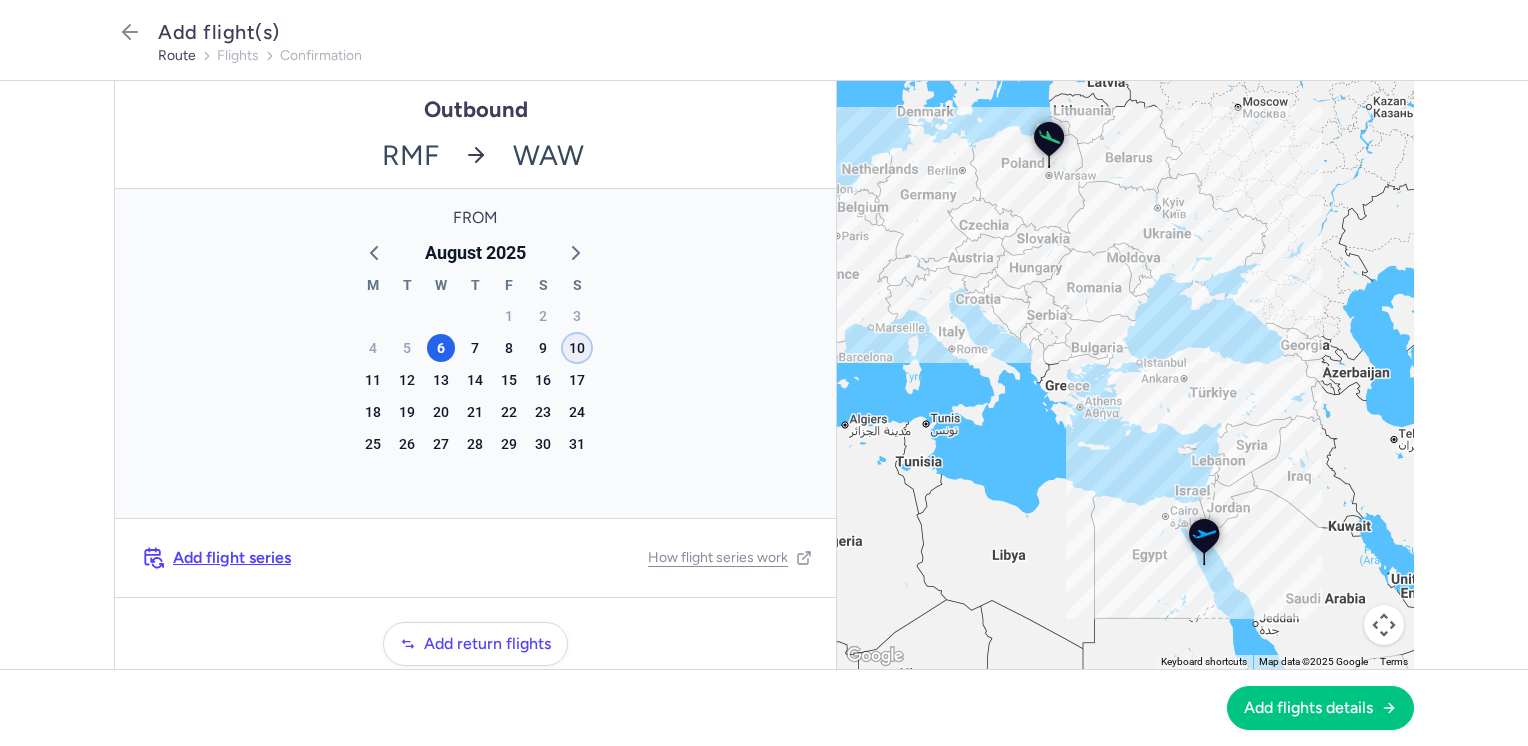 click on "10" 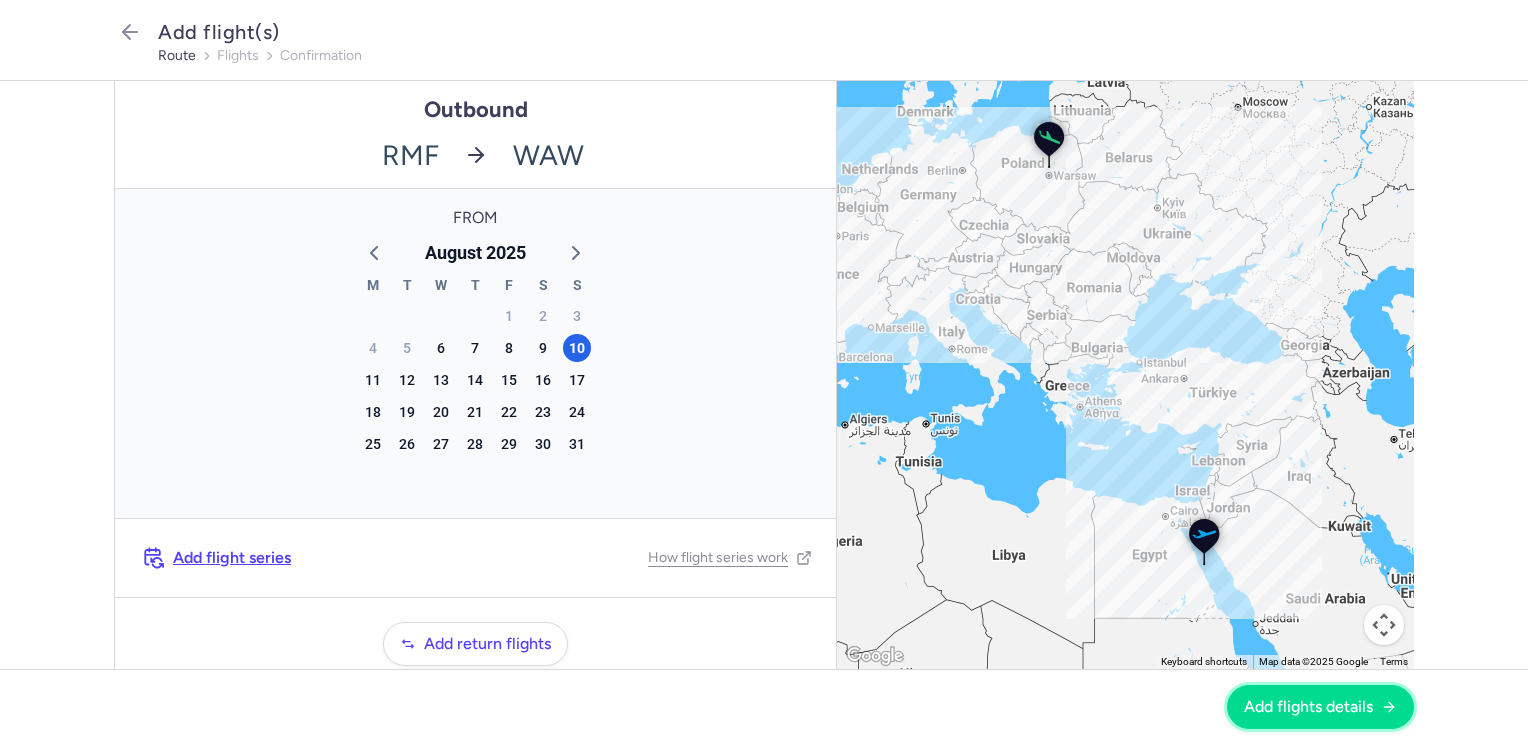 click on "Add flights details" at bounding box center [1308, 707] 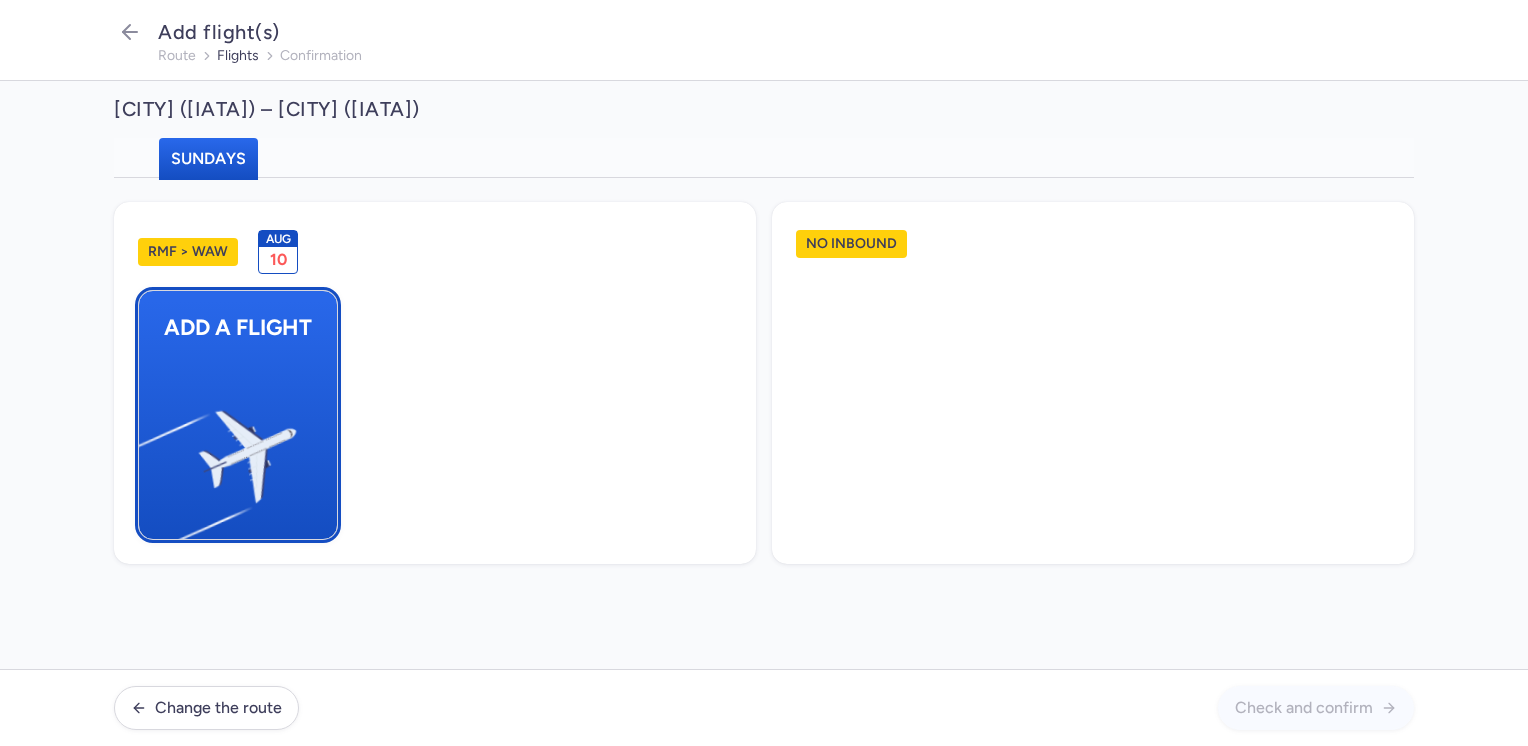 click at bounding box center (149, 448) 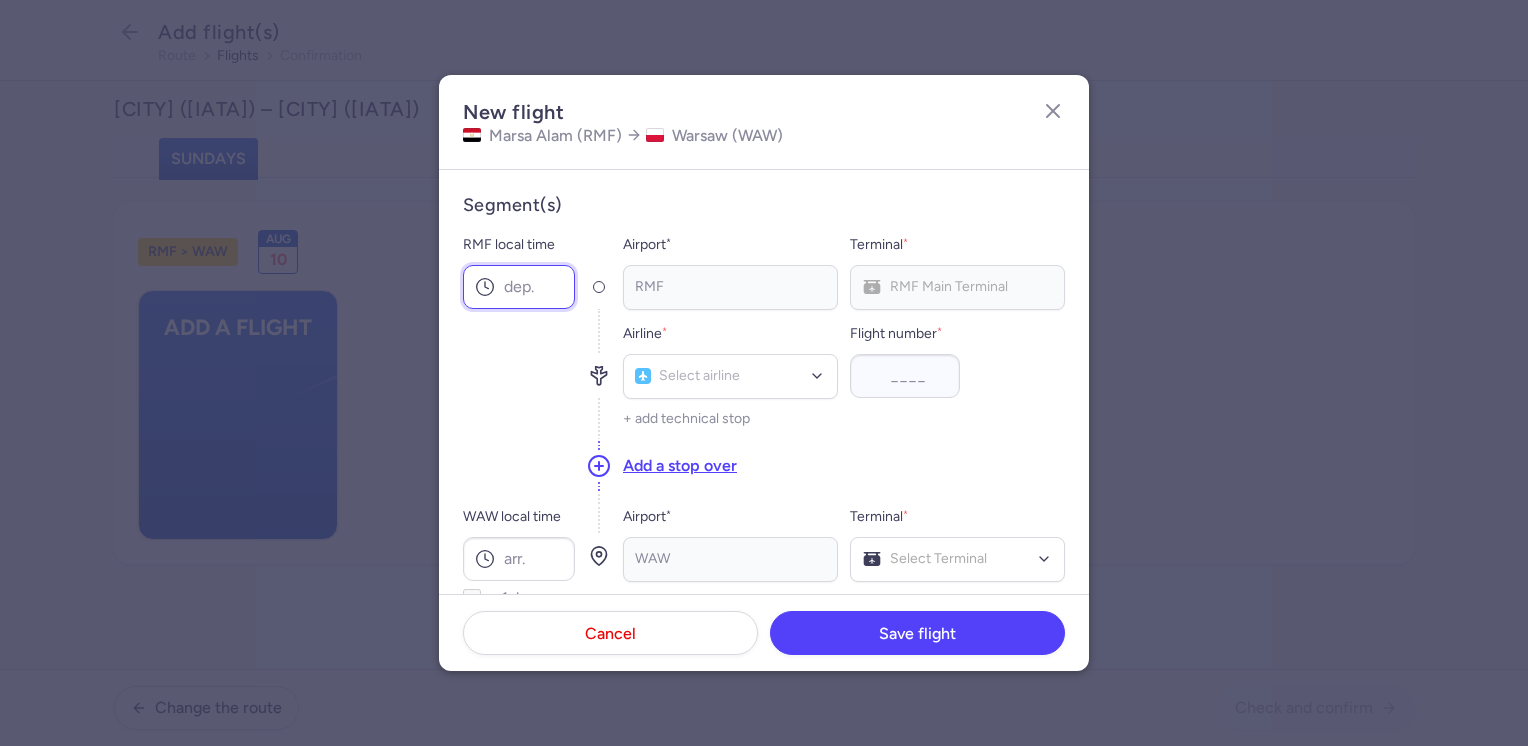 click on "RMF local time" at bounding box center (519, 287) 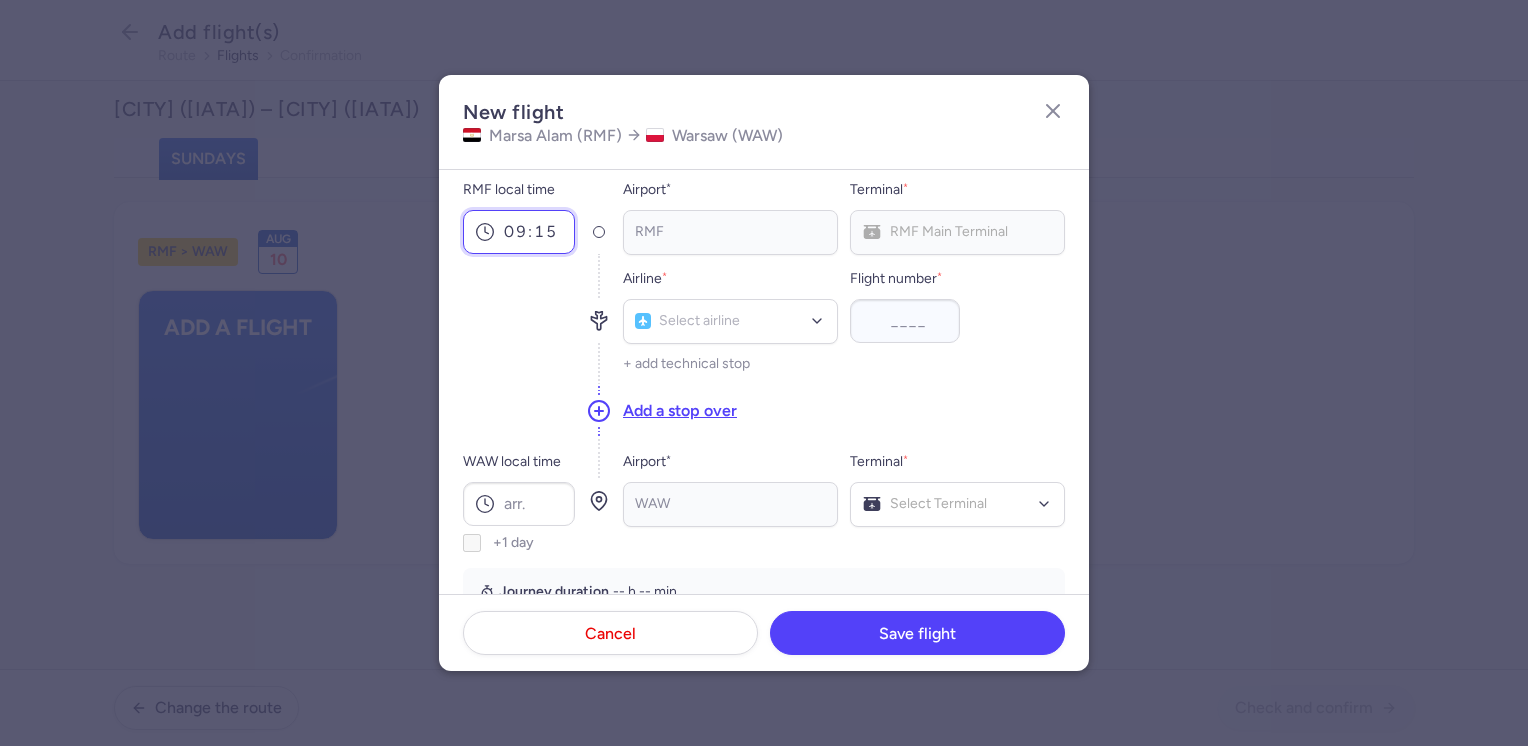 scroll, scrollTop: 100, scrollLeft: 0, axis: vertical 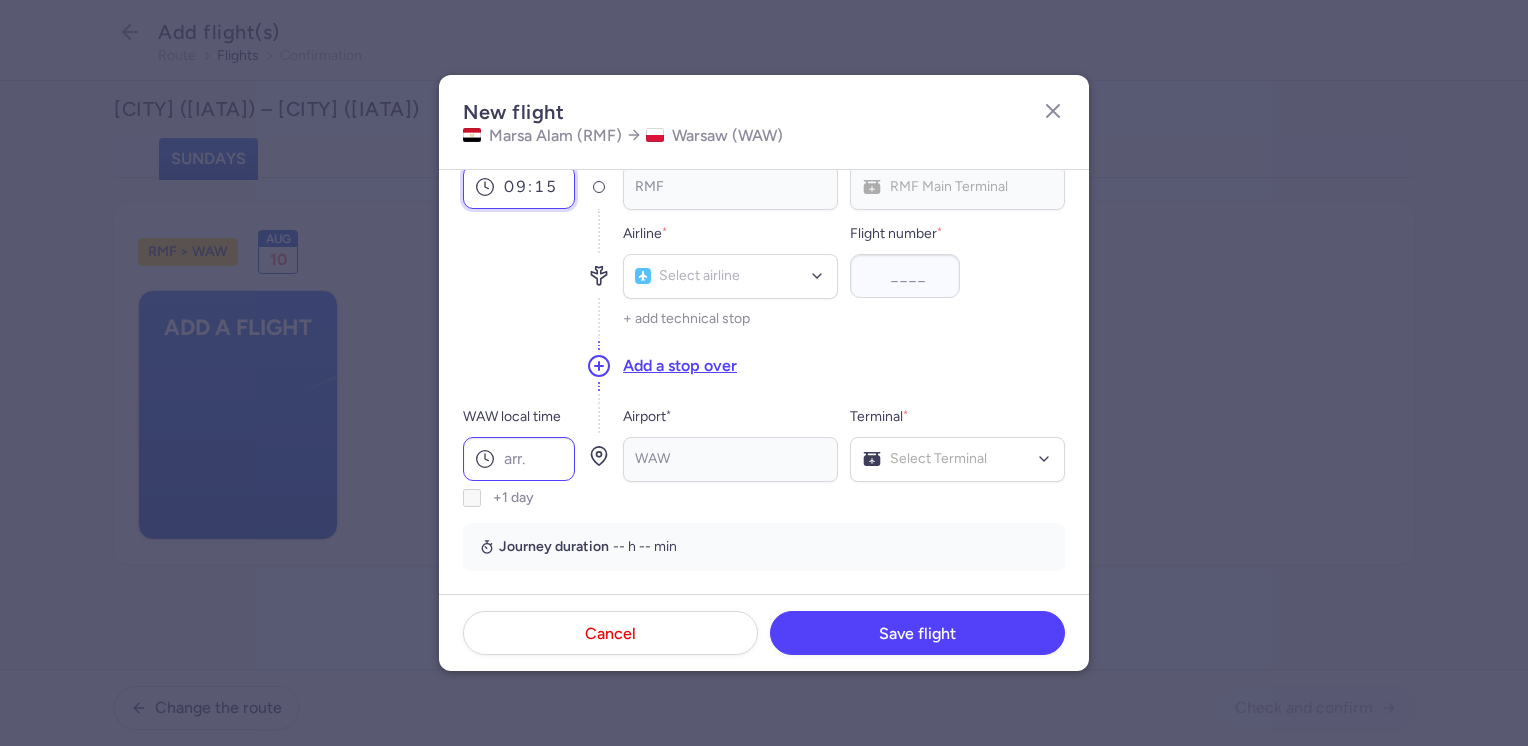 type on "09:15" 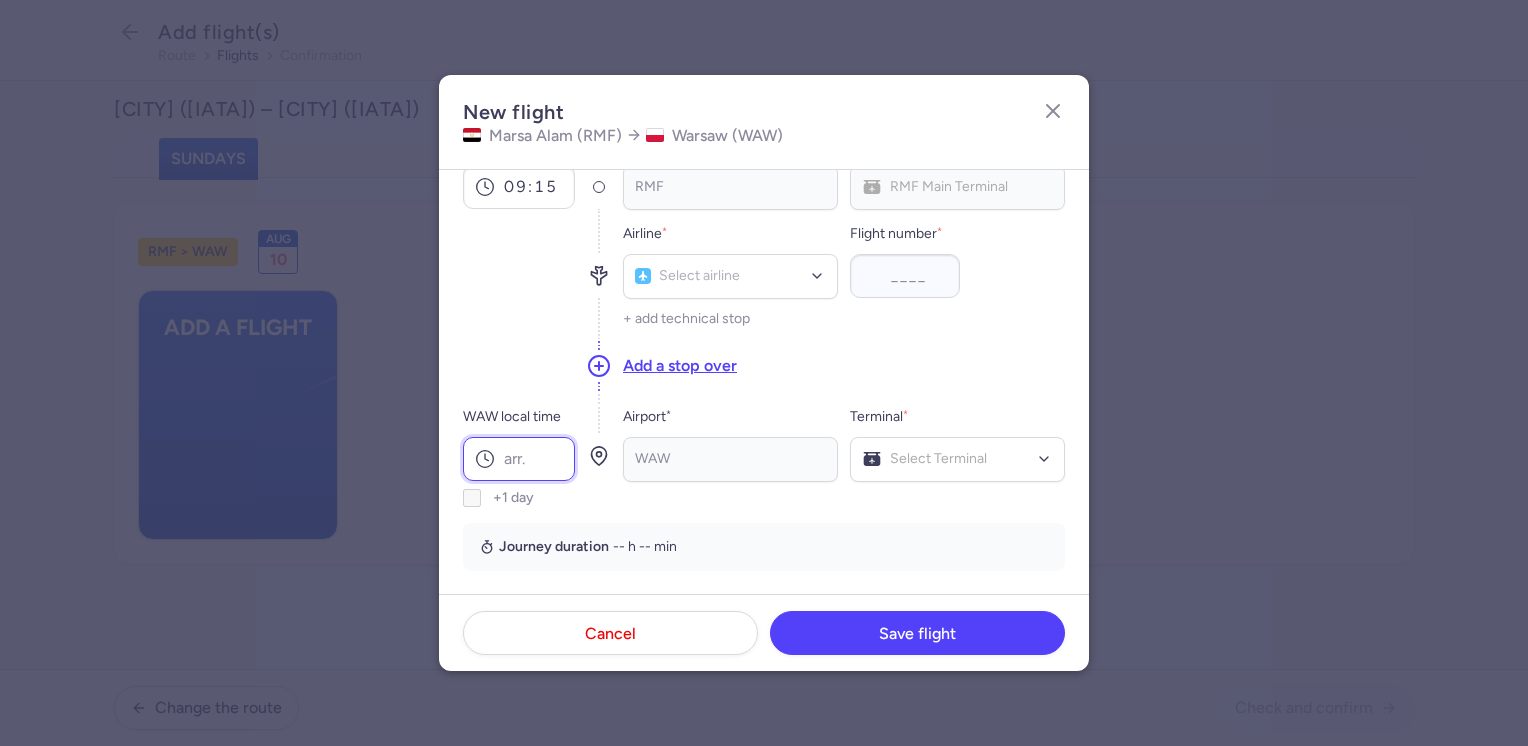 click on "WAW local time" at bounding box center [519, 459] 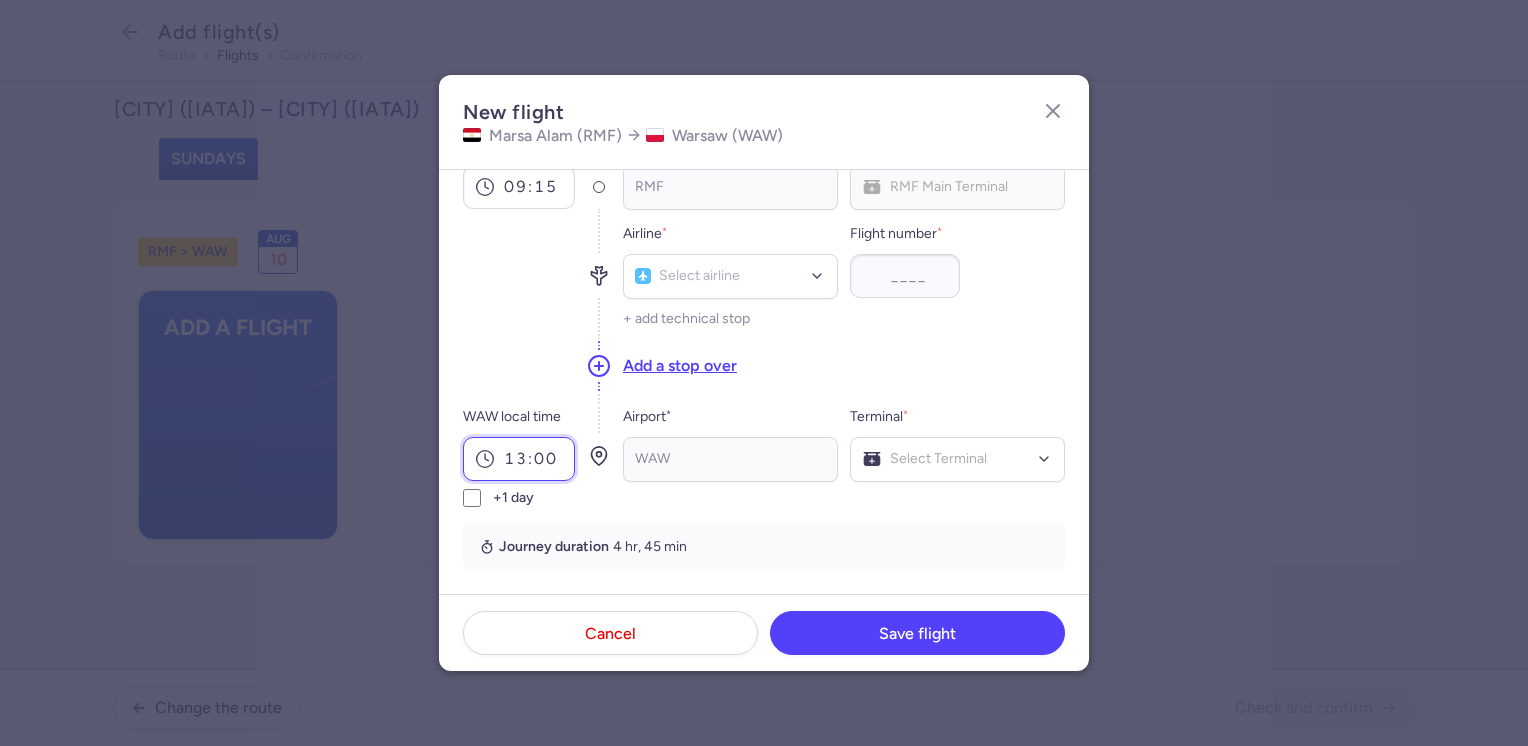 type on "13:00" 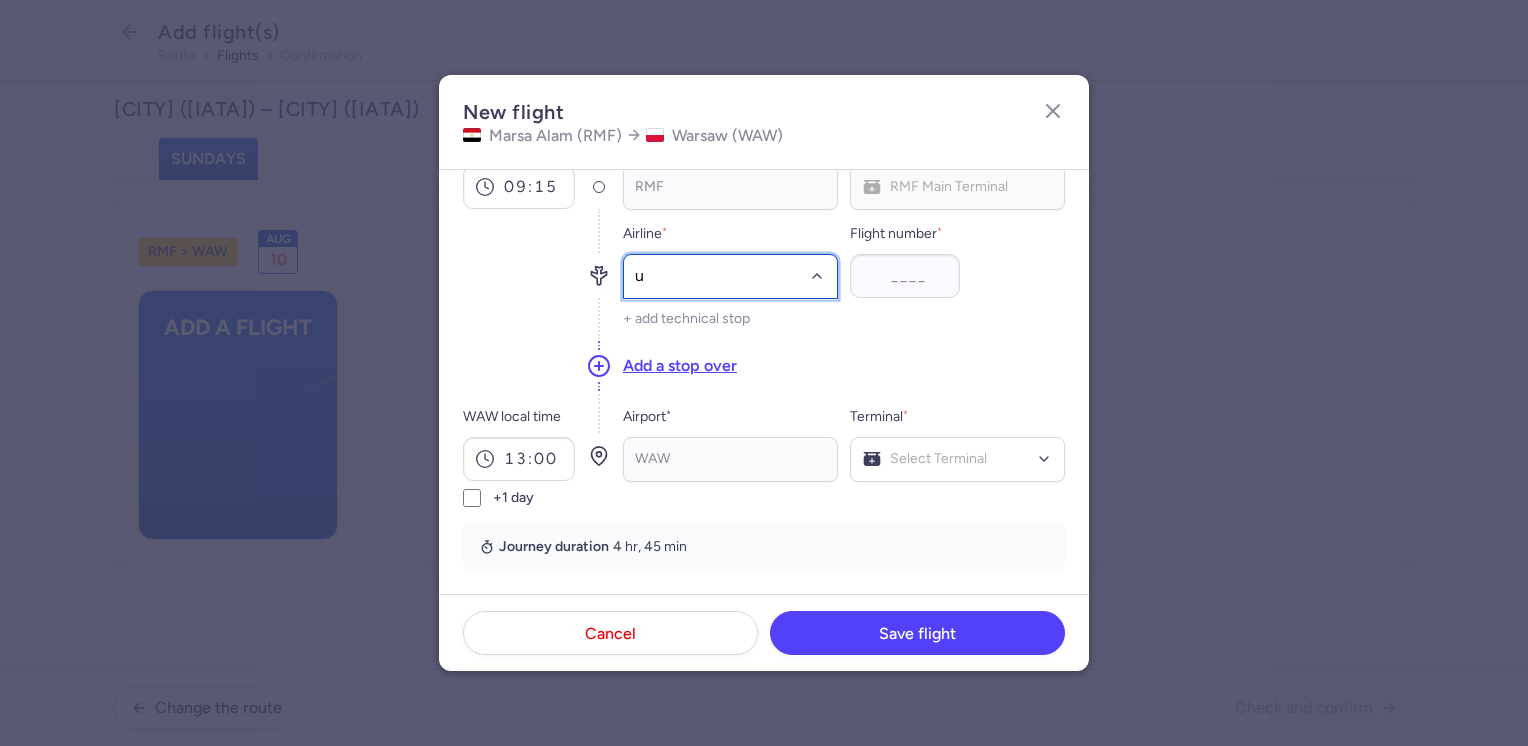 type on "u5" 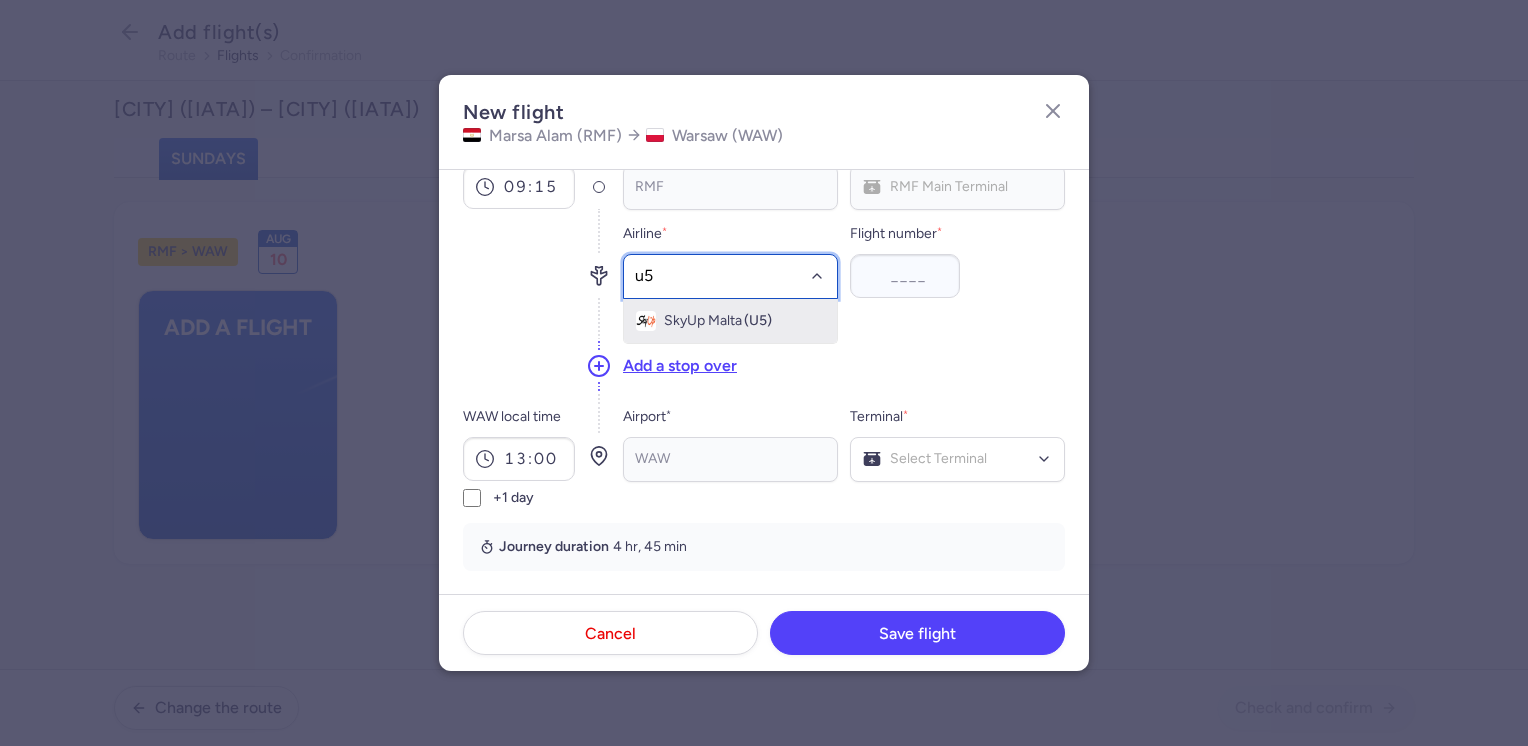 click on "[BRAND] ([IATA])" at bounding box center (730, 321) 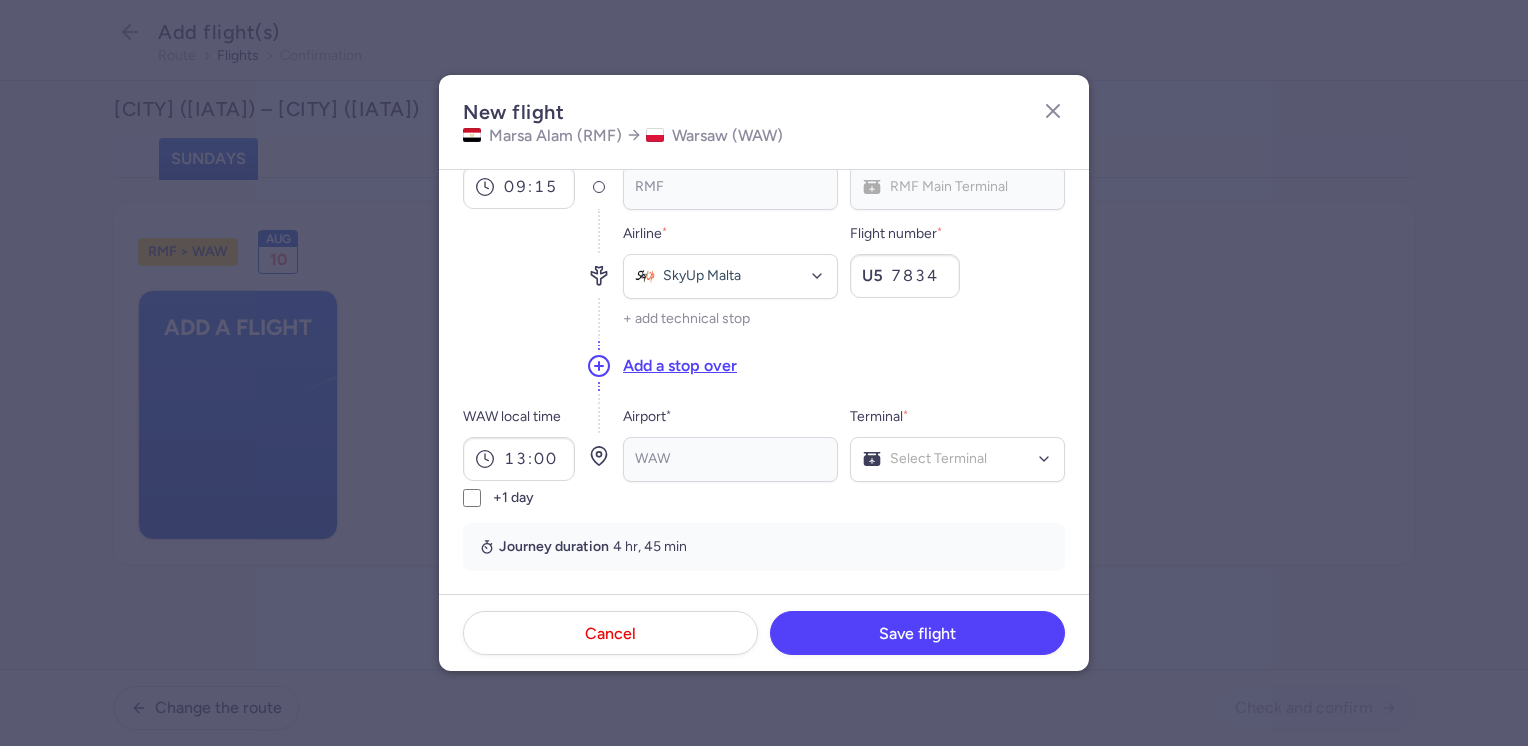 type on "7834" 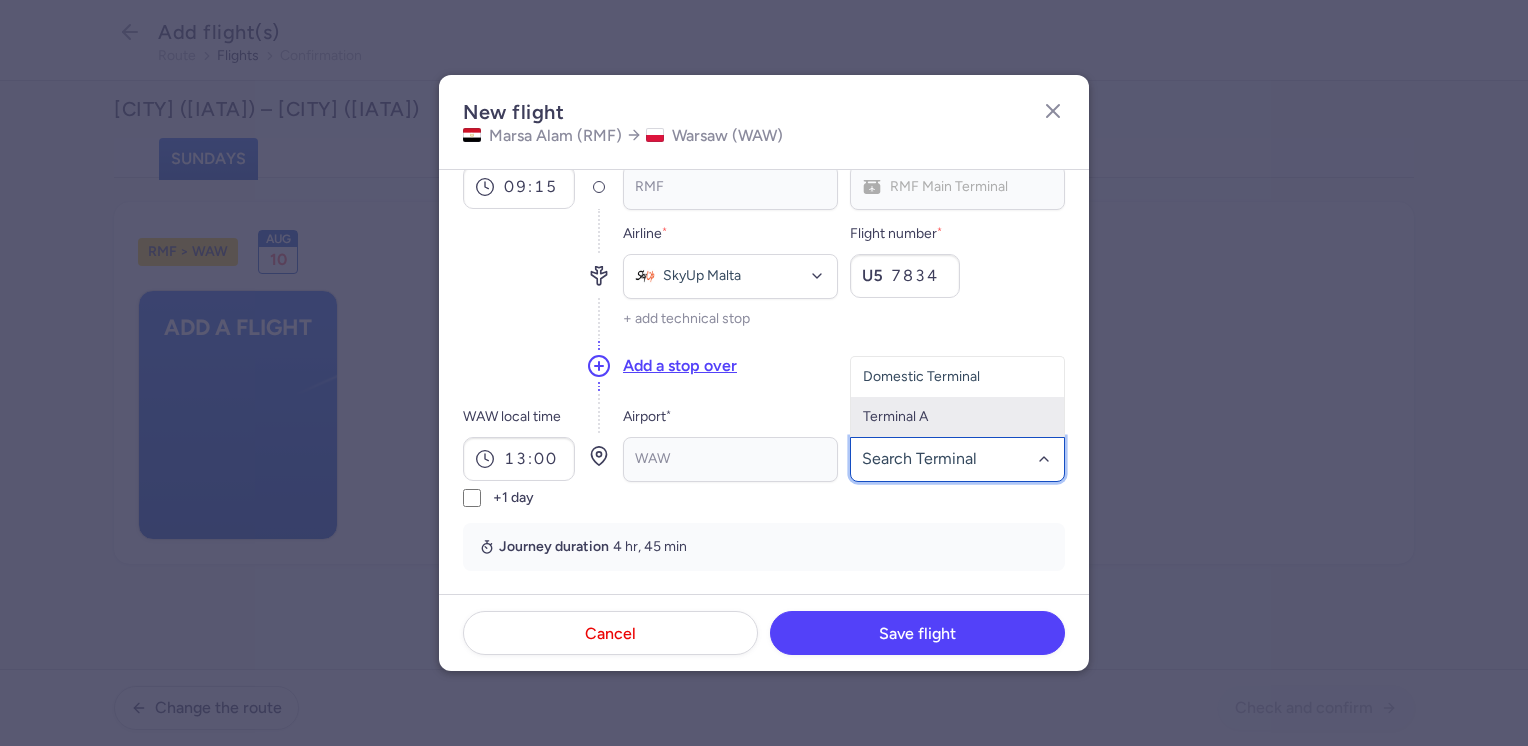 click on "Terminal A" at bounding box center (957, 417) 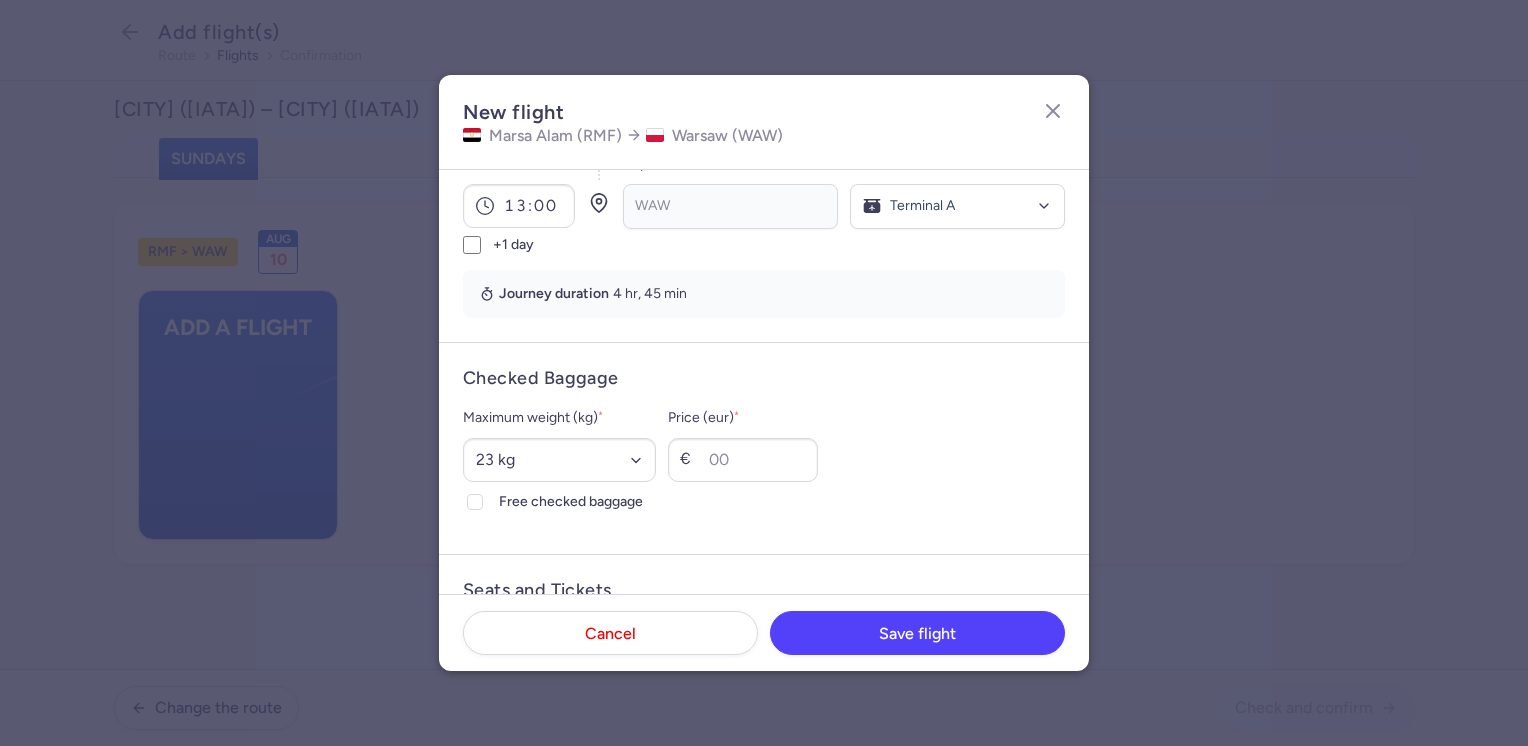scroll, scrollTop: 400, scrollLeft: 0, axis: vertical 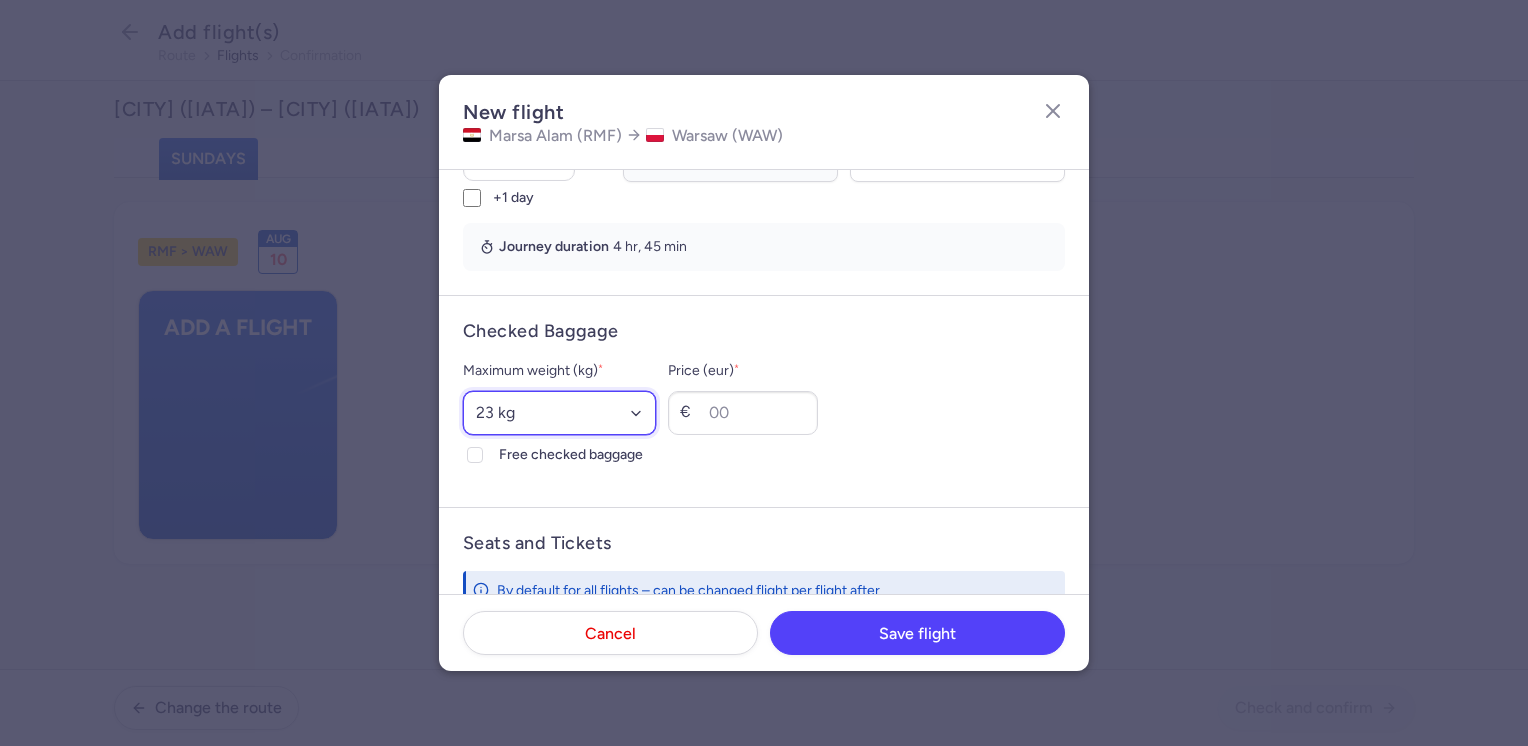 click on "Select an option 15 kg 16 kg 17 kg 18 kg 19 kg 20 kg 21 kg 22 kg 23 kg 24 kg 25 kg 26 kg 27 kg 28 kg 29 kg 30 kg 31 kg 32 kg 33 kg 34 kg 35 kg" at bounding box center [559, 413] 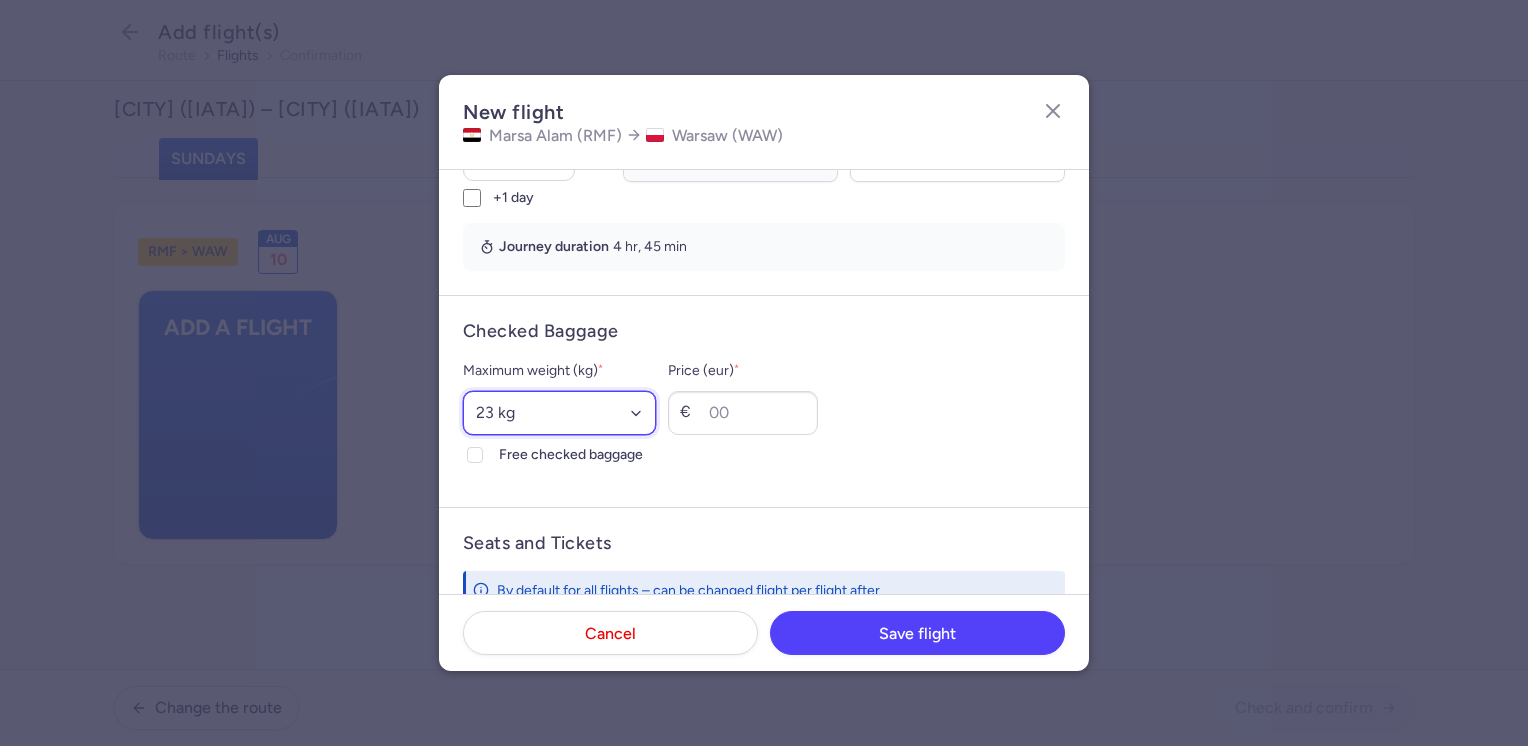 select on "20" 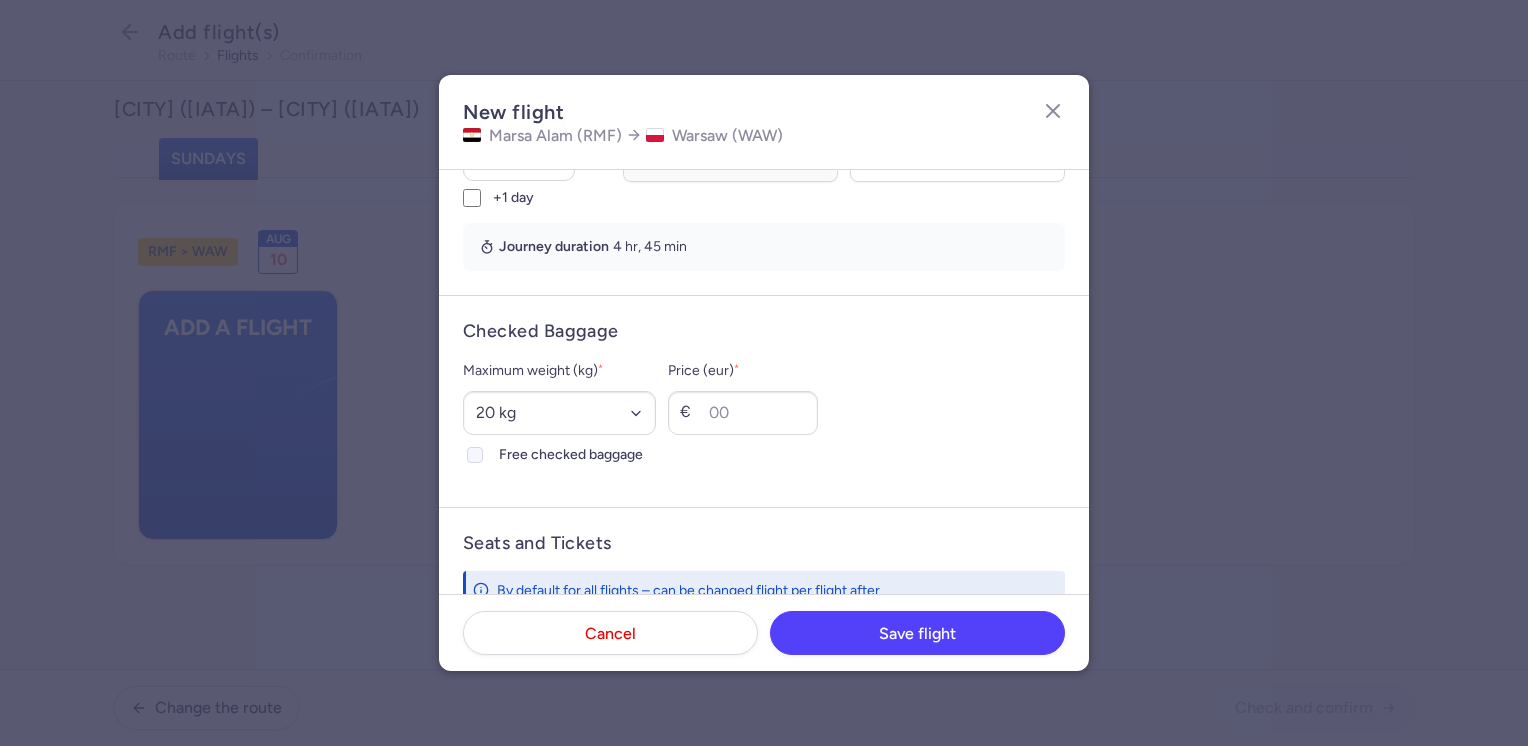 click on "Free checked baggage" at bounding box center (559, 455) 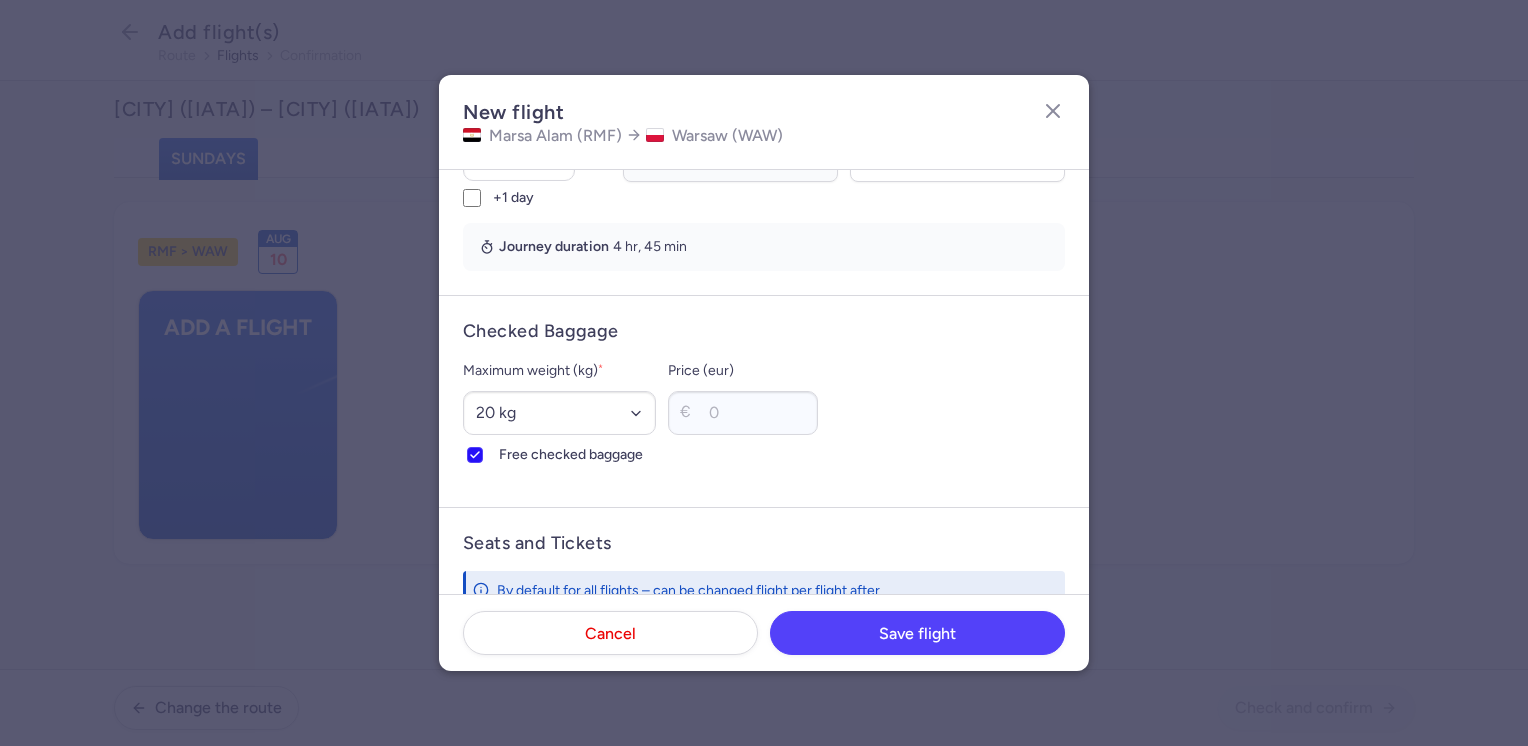 scroll, scrollTop: 600, scrollLeft: 0, axis: vertical 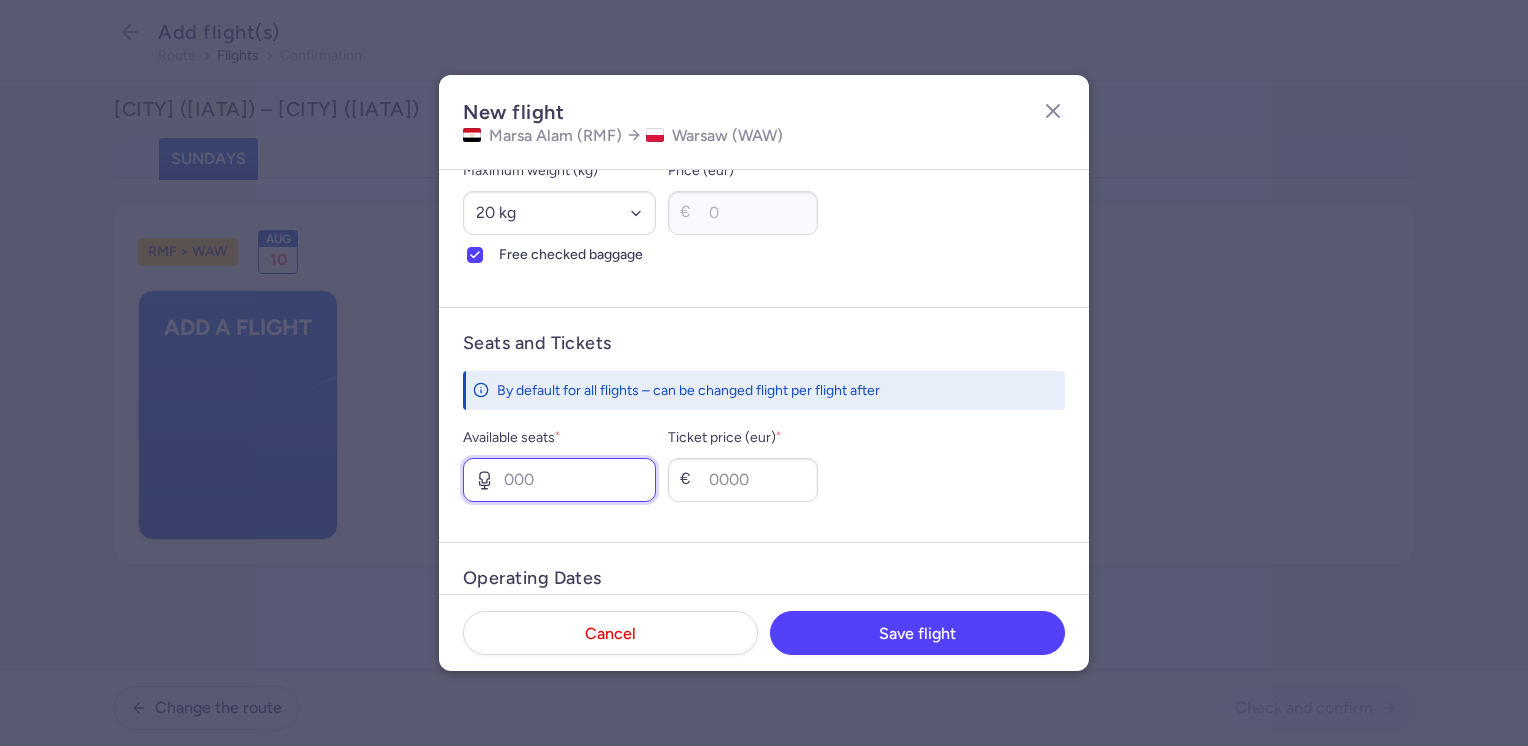 click on "Available seats  *" at bounding box center [559, 480] 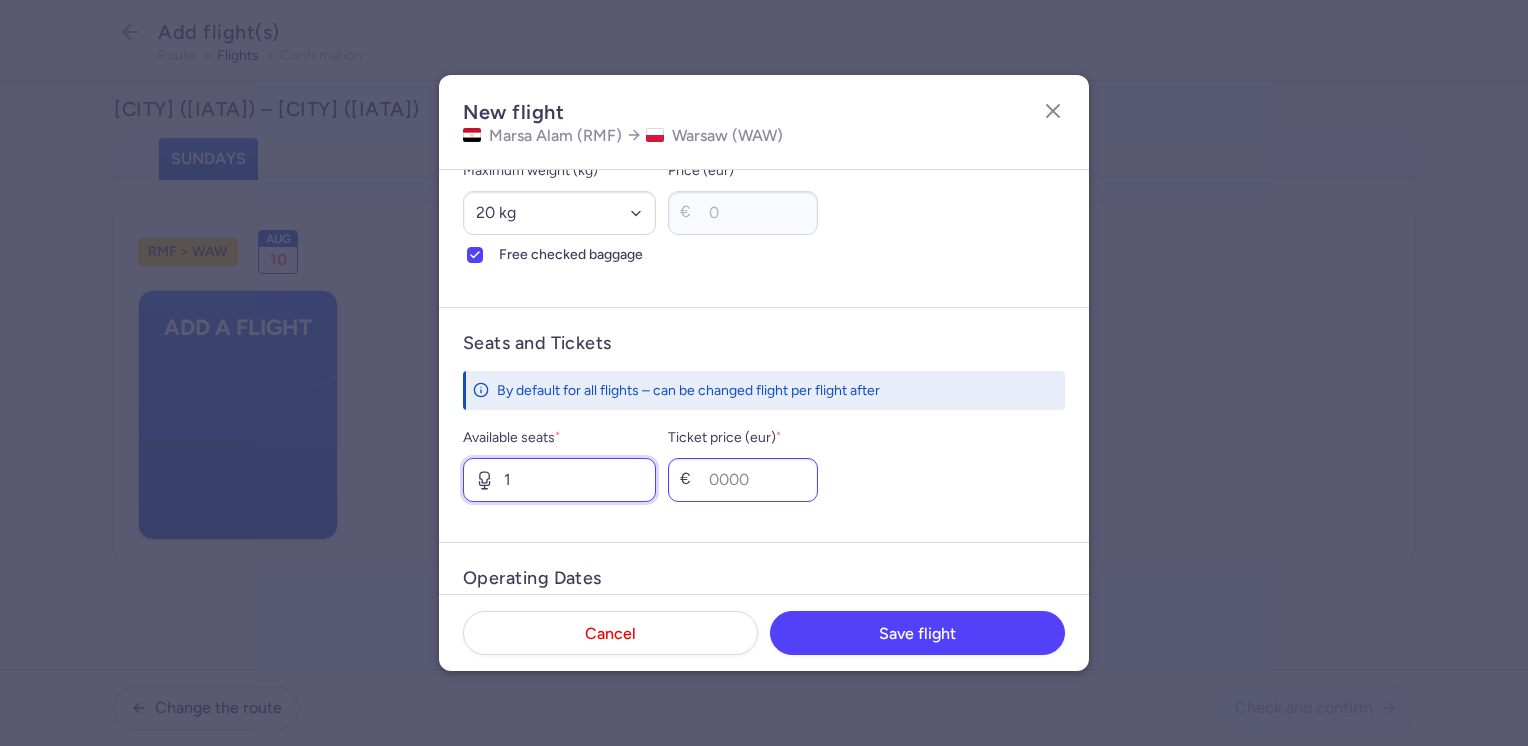 type on "1" 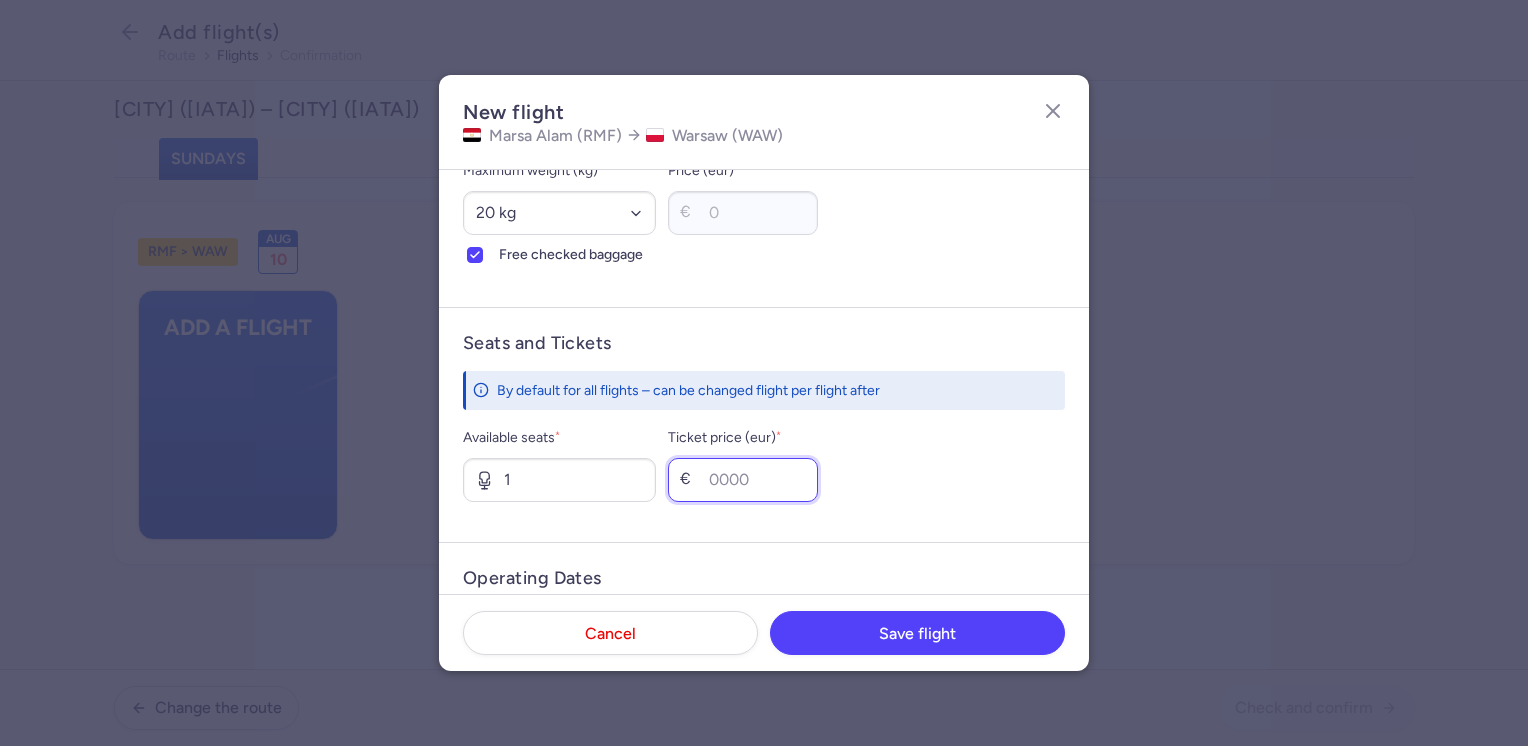 click on "Ticket price (eur)  *" at bounding box center [743, 480] 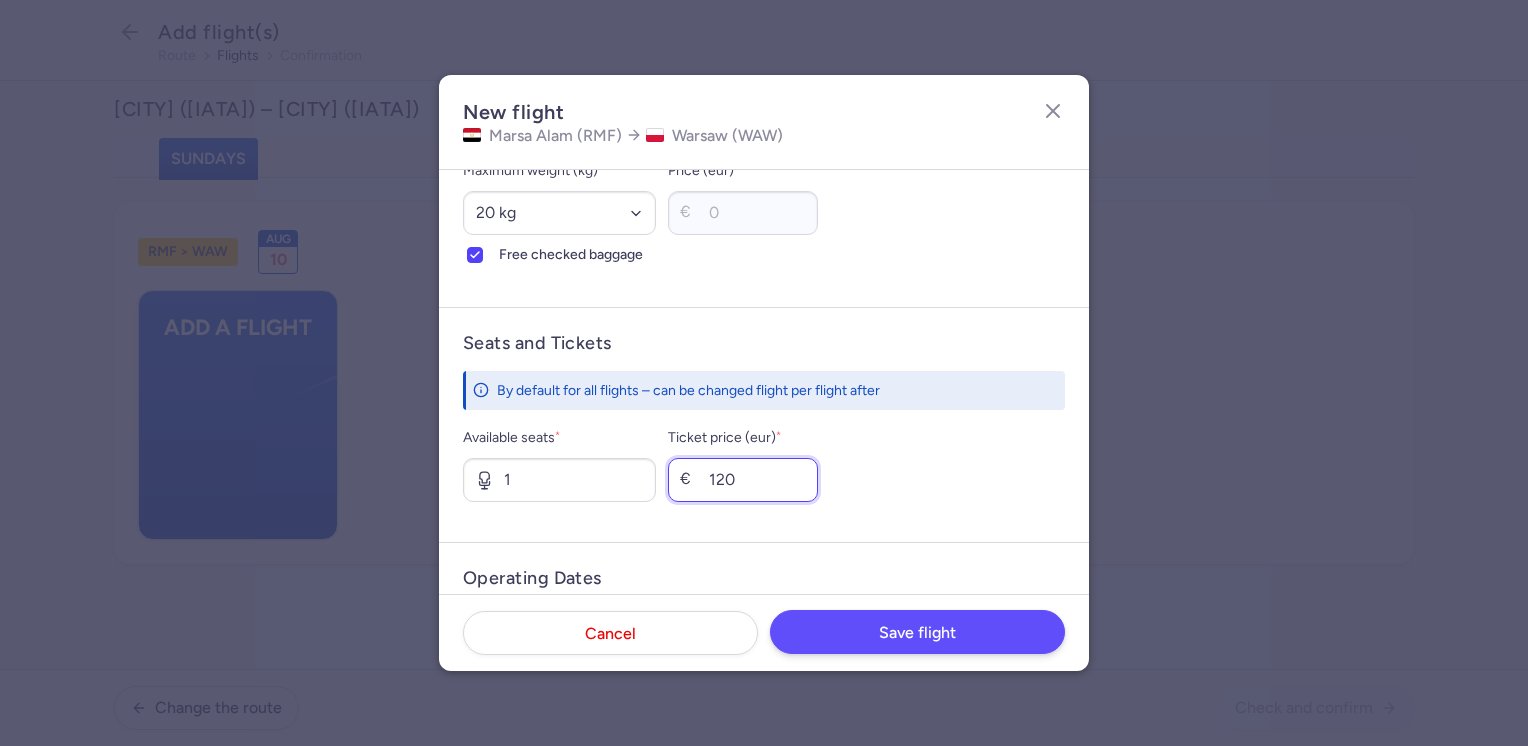 type on "120" 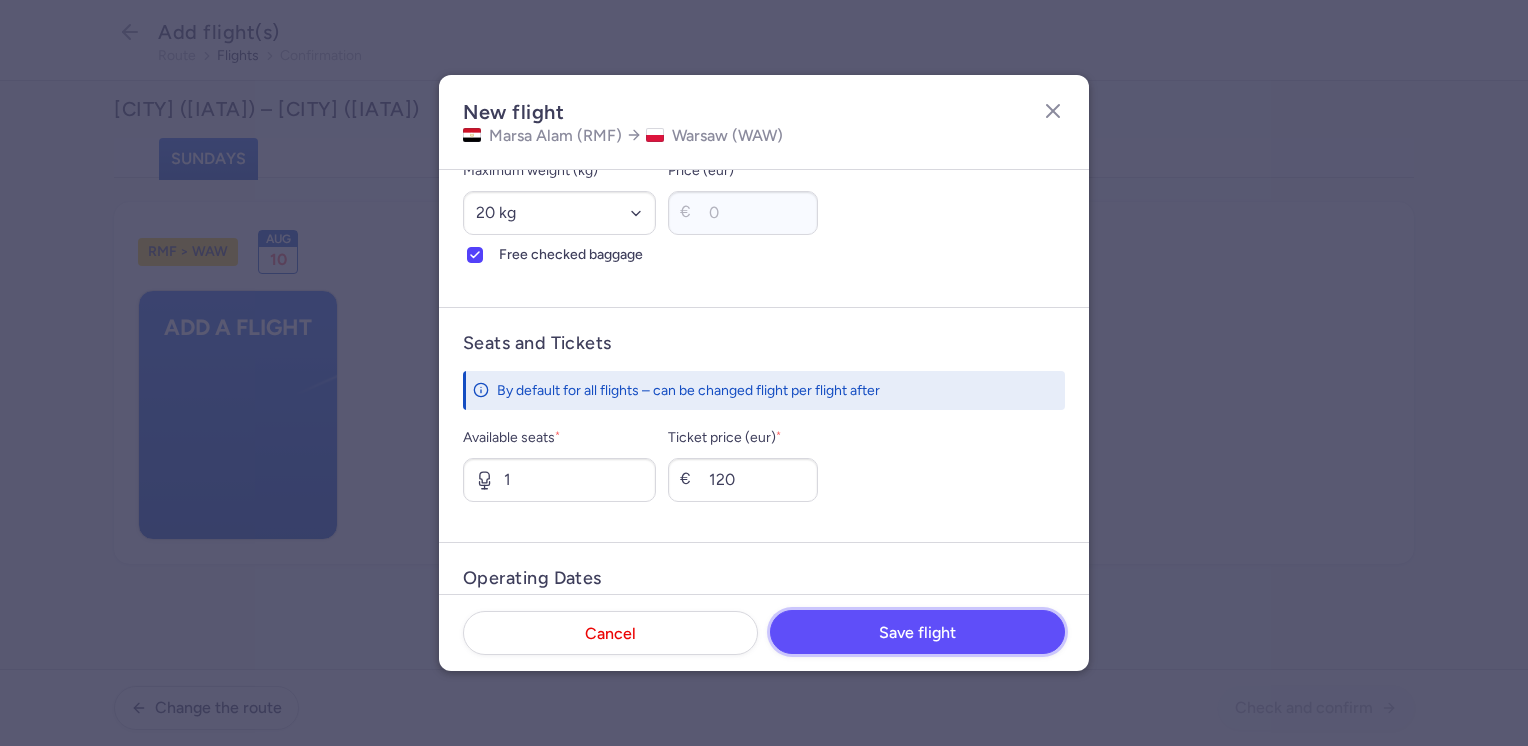 click on "Save flight" at bounding box center [917, 633] 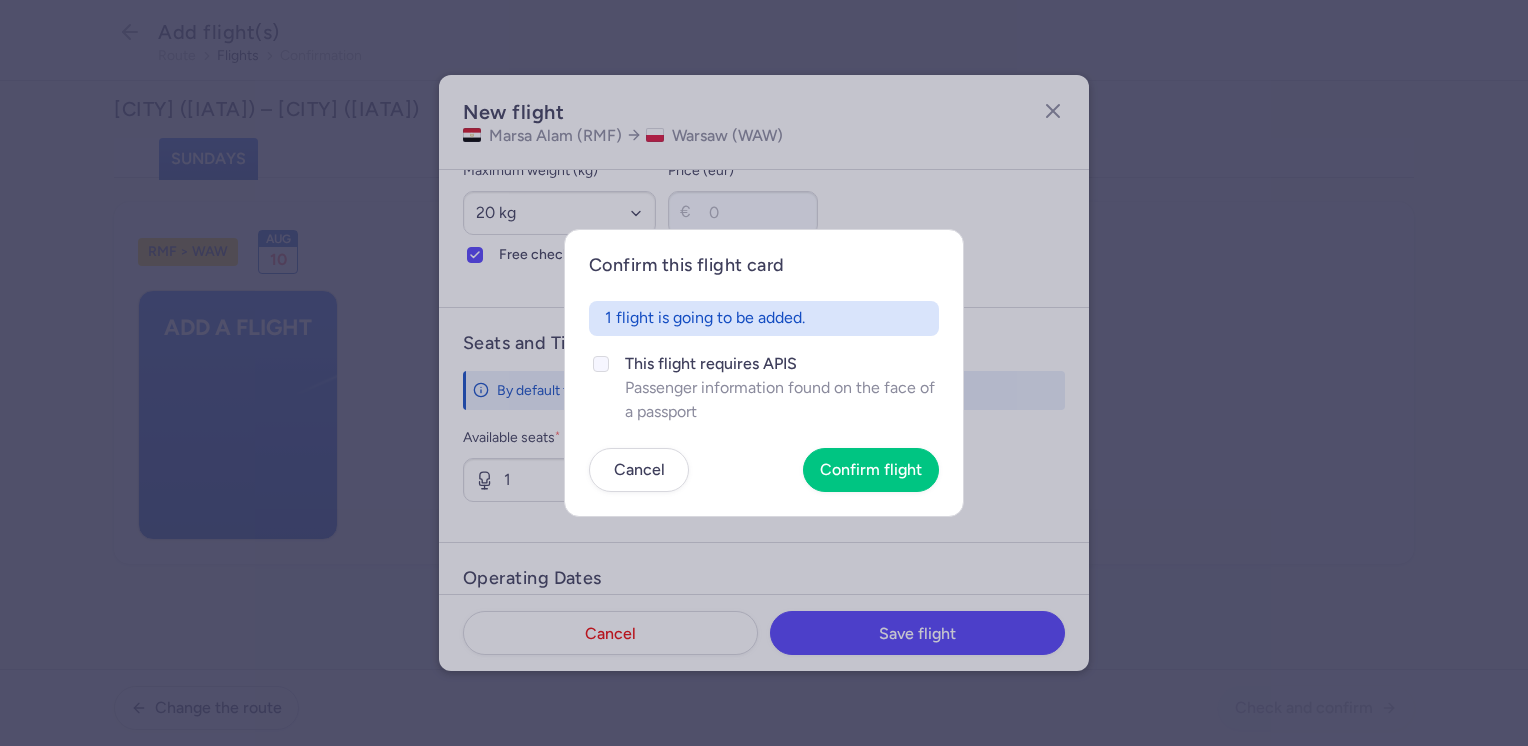click on "This flight requires APIS" 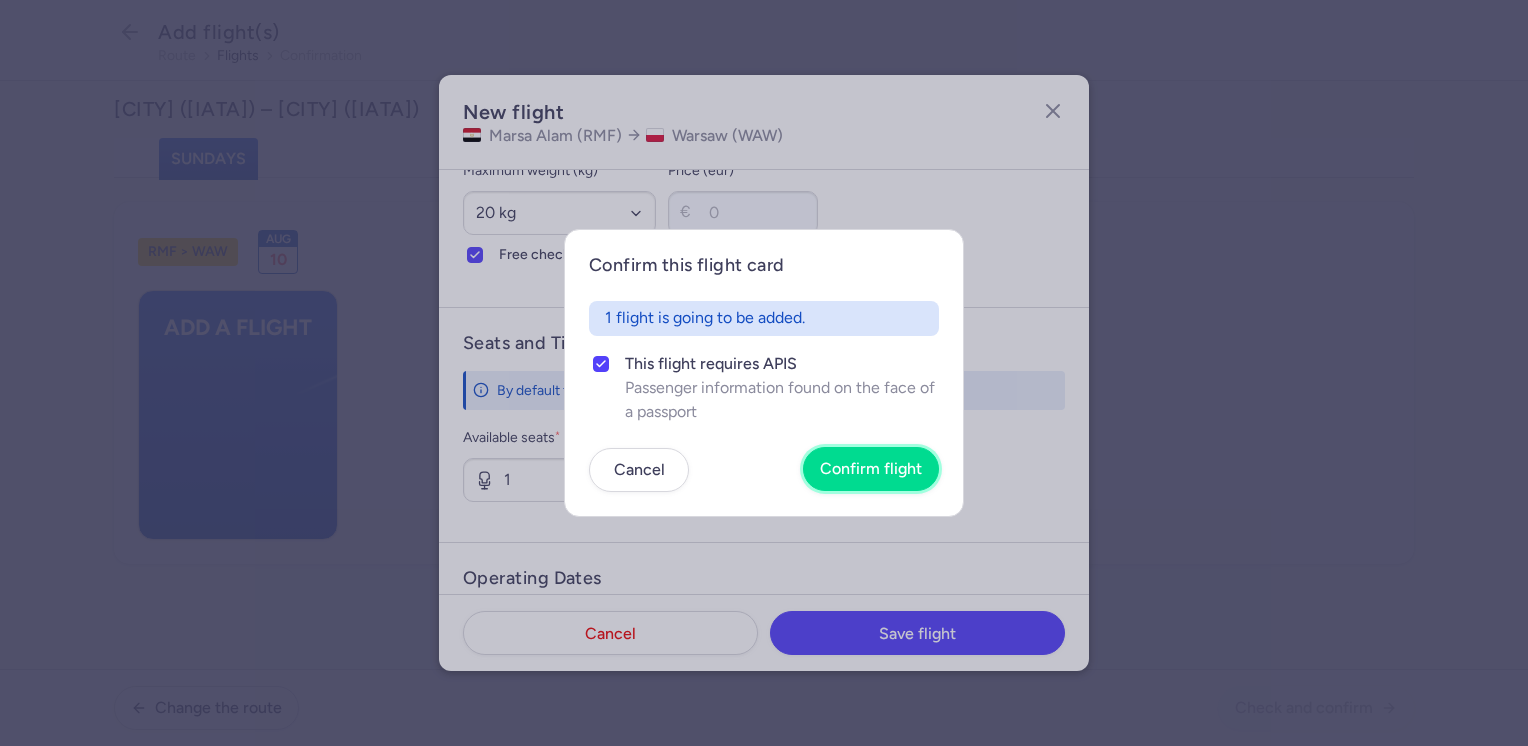 click on "Confirm flight" at bounding box center [871, 469] 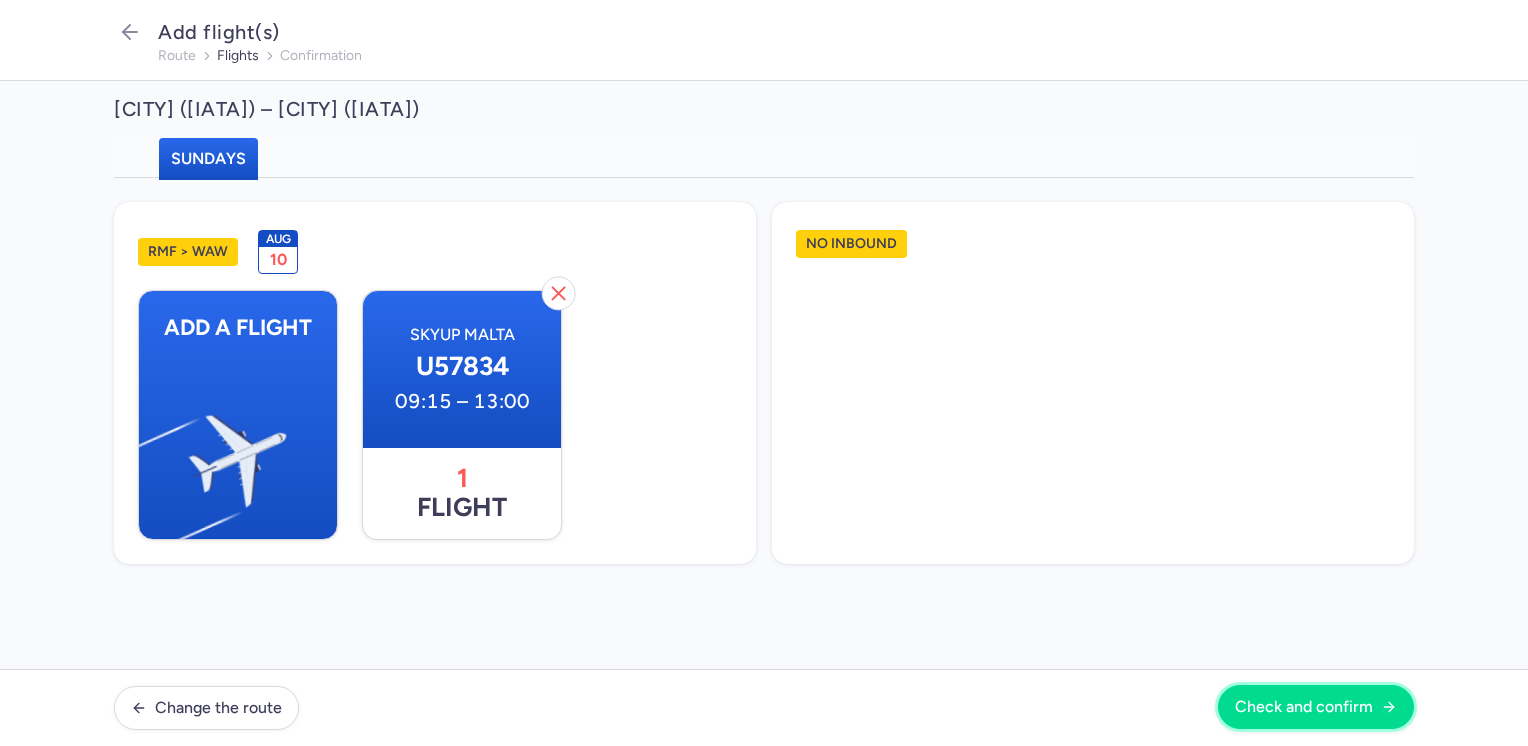 click on "Check and confirm" at bounding box center [1304, 707] 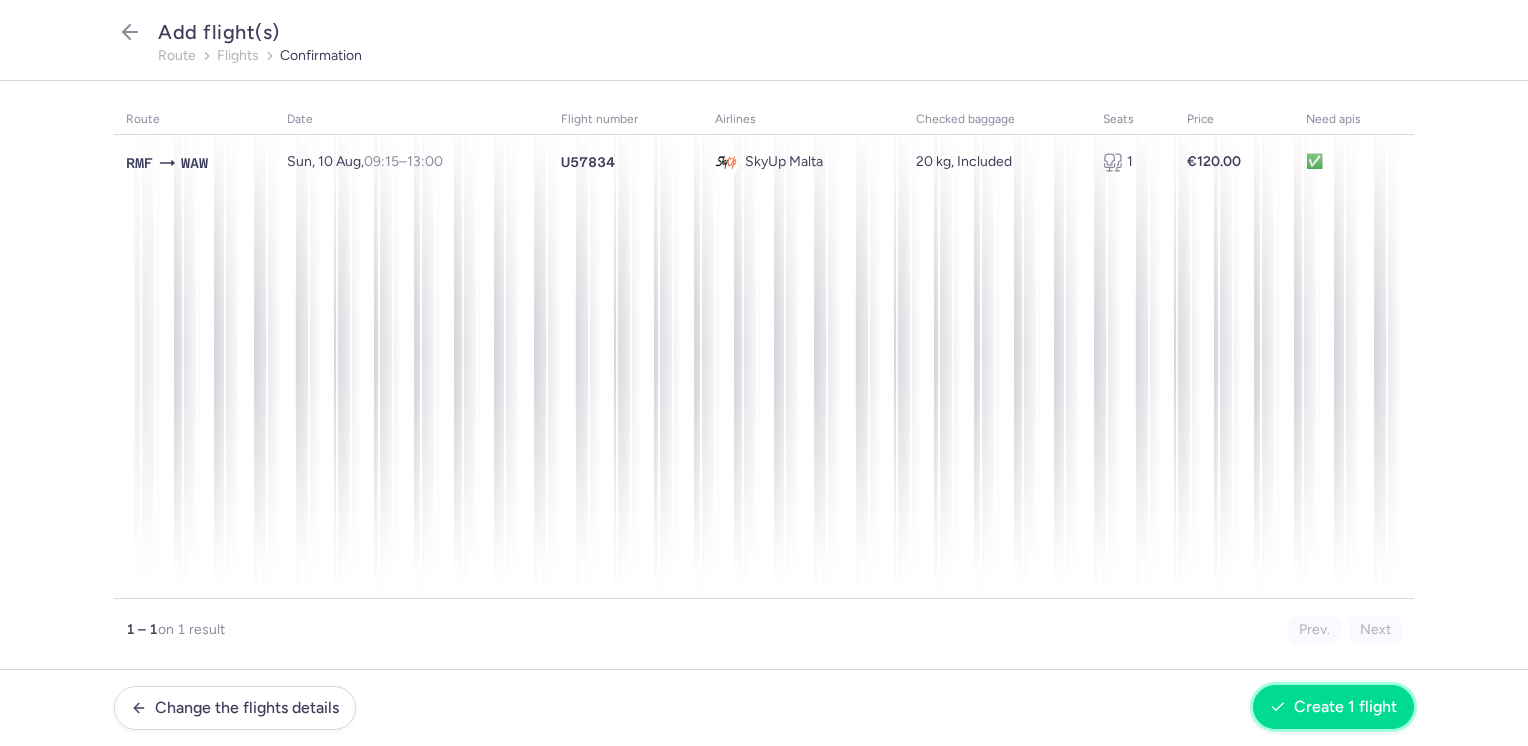 click on "Create 1 flight" at bounding box center [1345, 707] 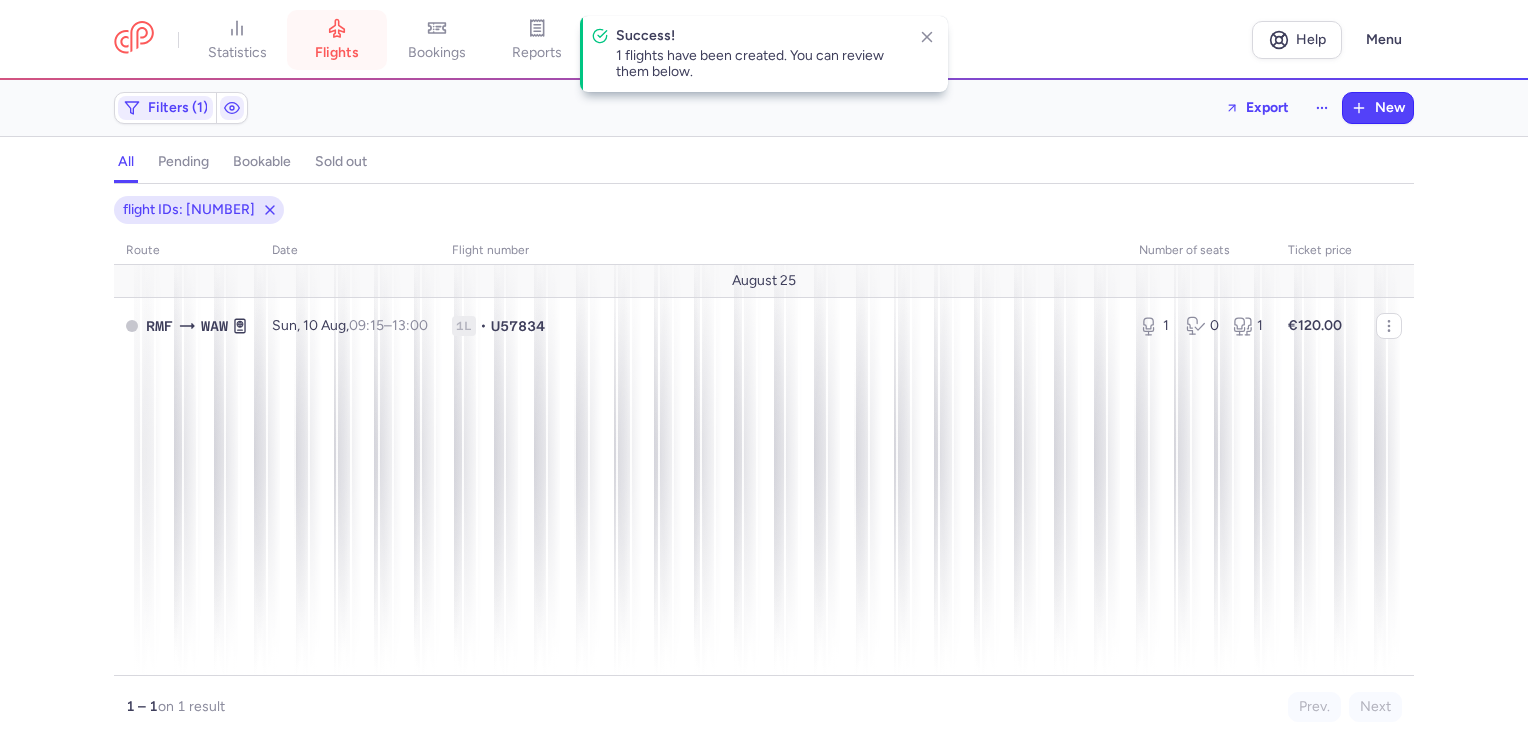 click on "flights" at bounding box center [337, 53] 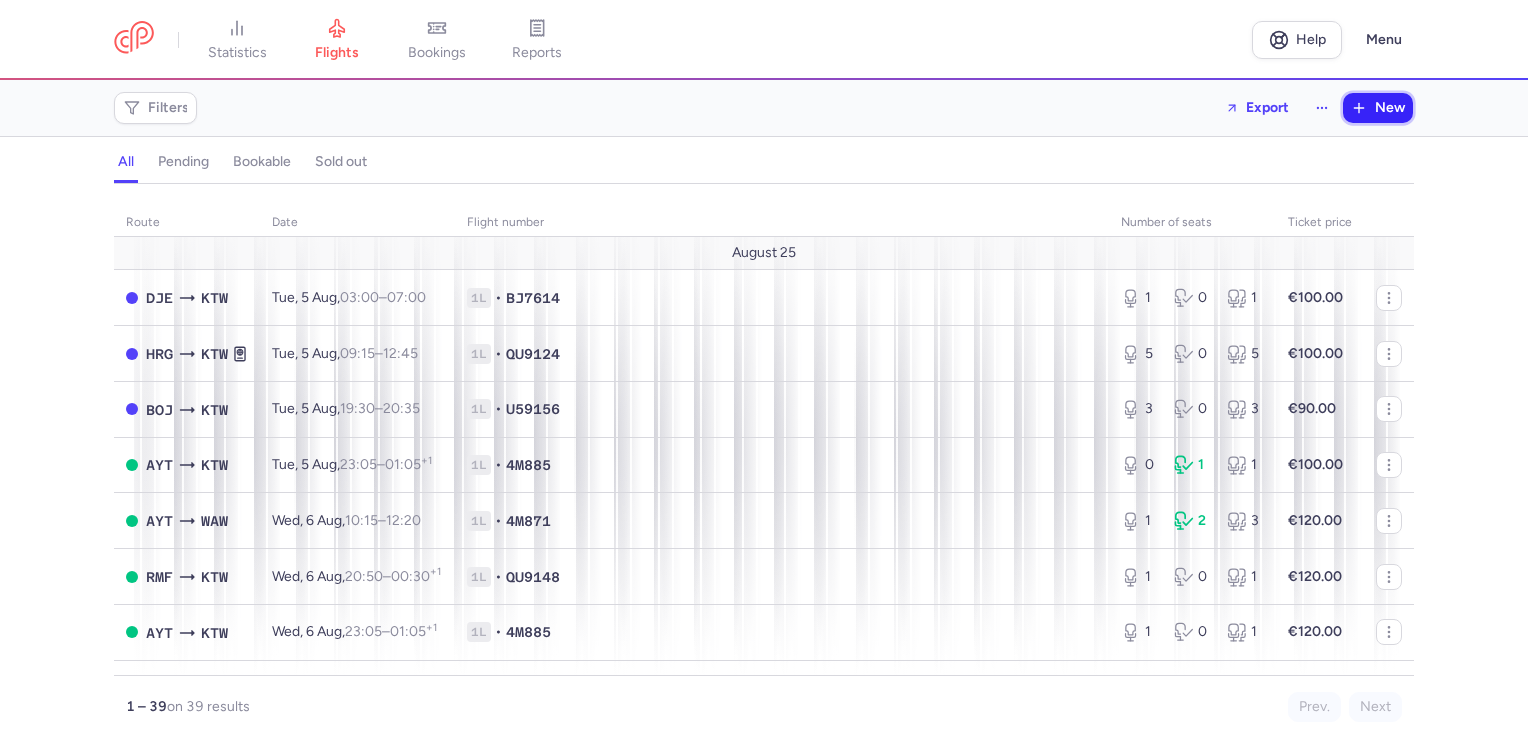 click on "New" at bounding box center (1378, 108) 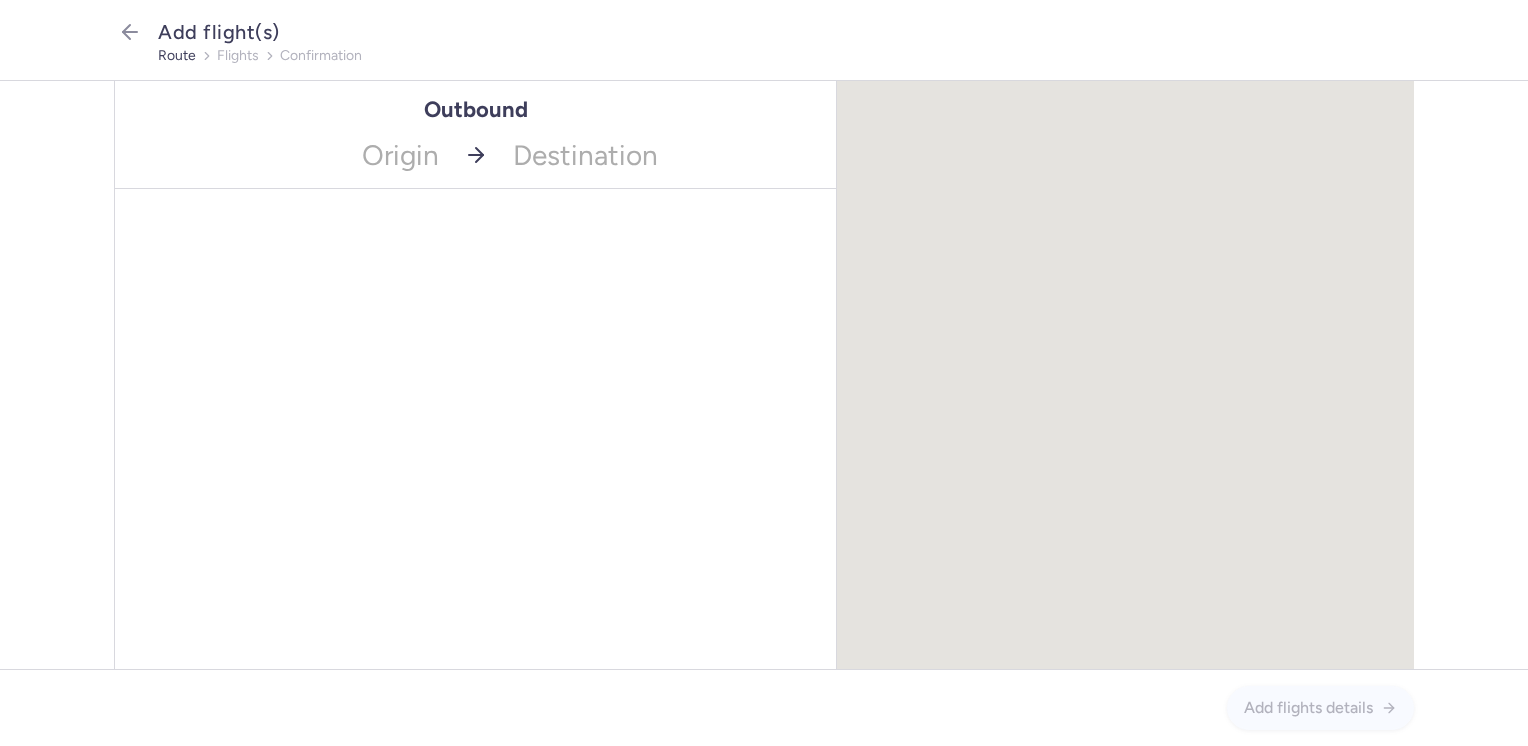 drag, startPoint x: 396, startPoint y: 159, endPoint x: 429, endPoint y: 174, distance: 36.249138 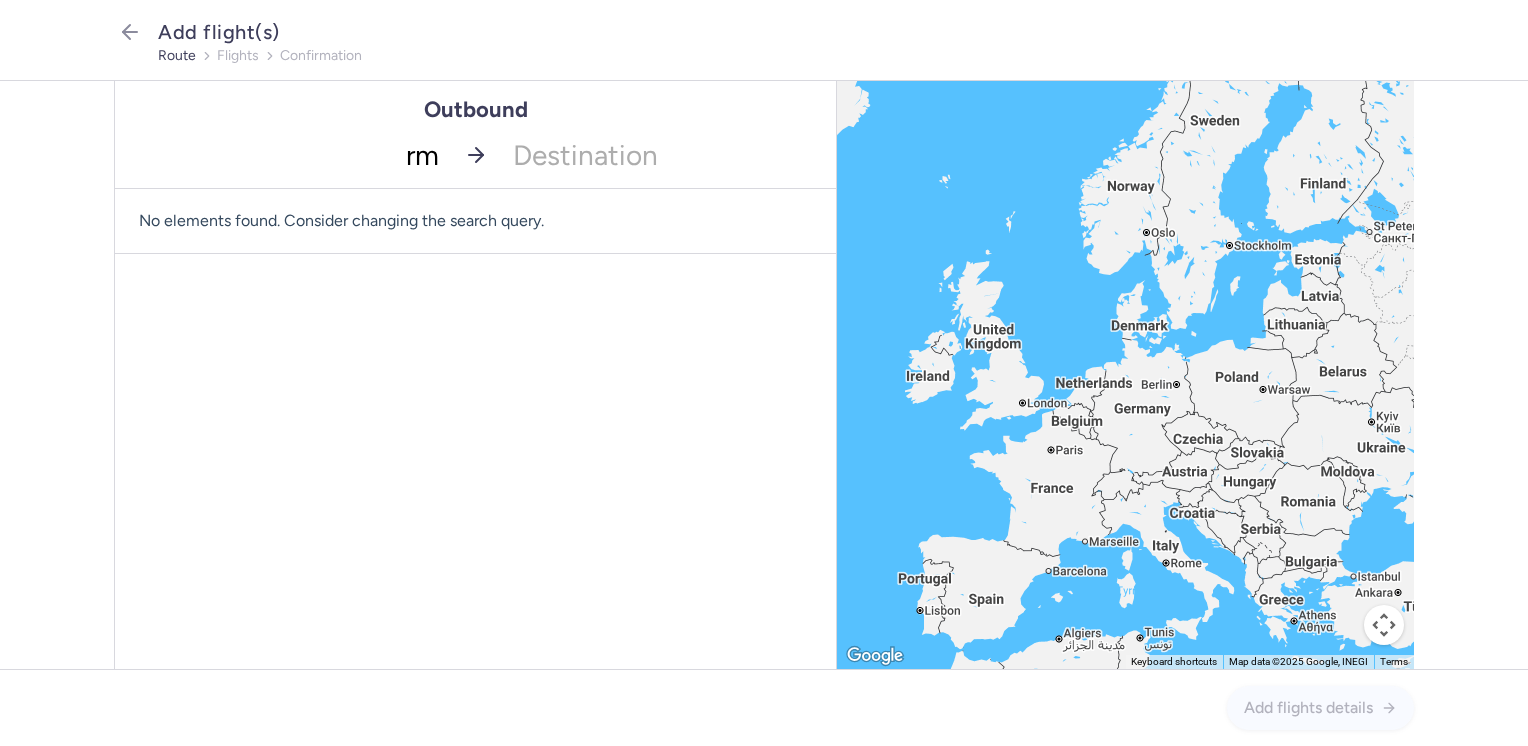 type on "rmf" 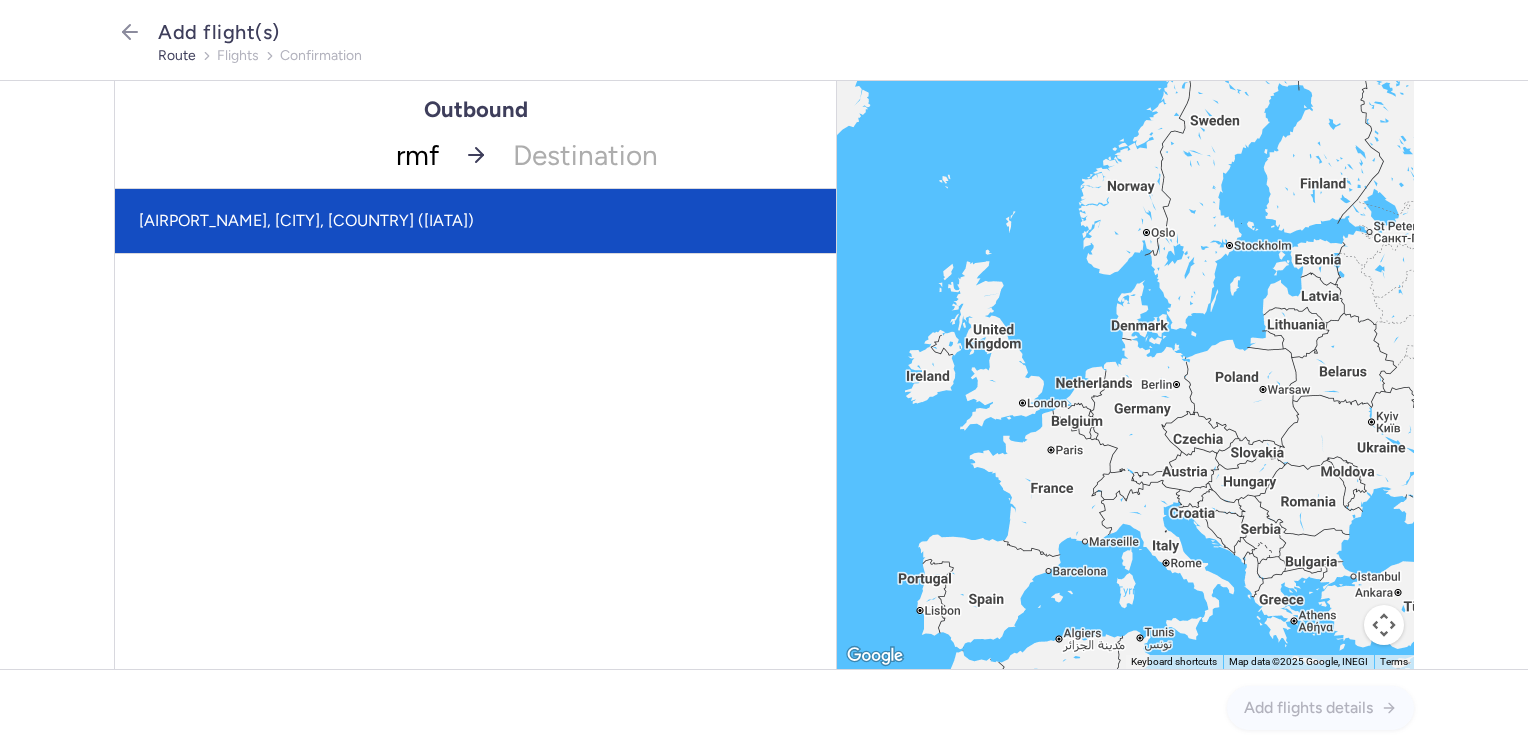 click on "[AIRPORT_NAME], [CITY], [COUNTRY] ([IATA])" 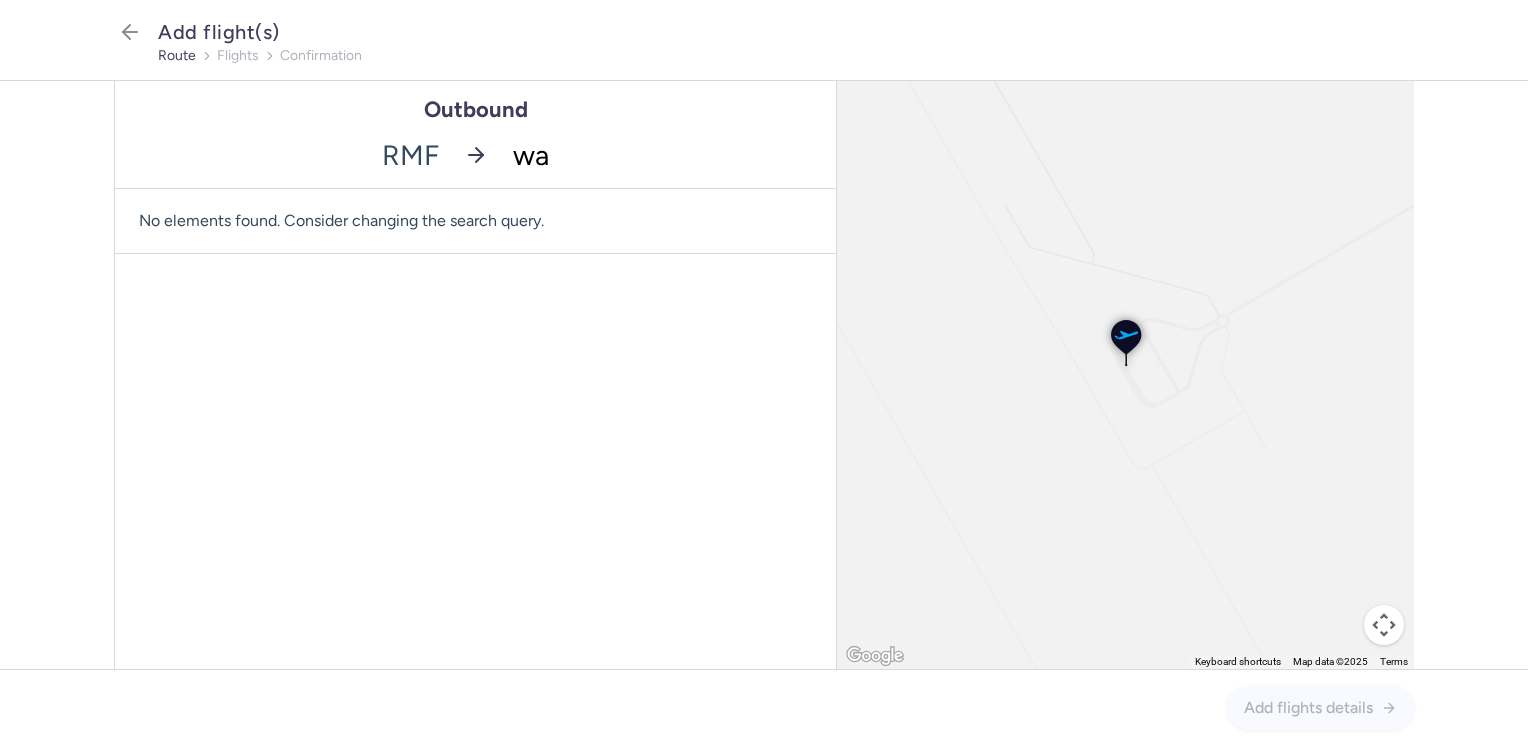 type on "waw" 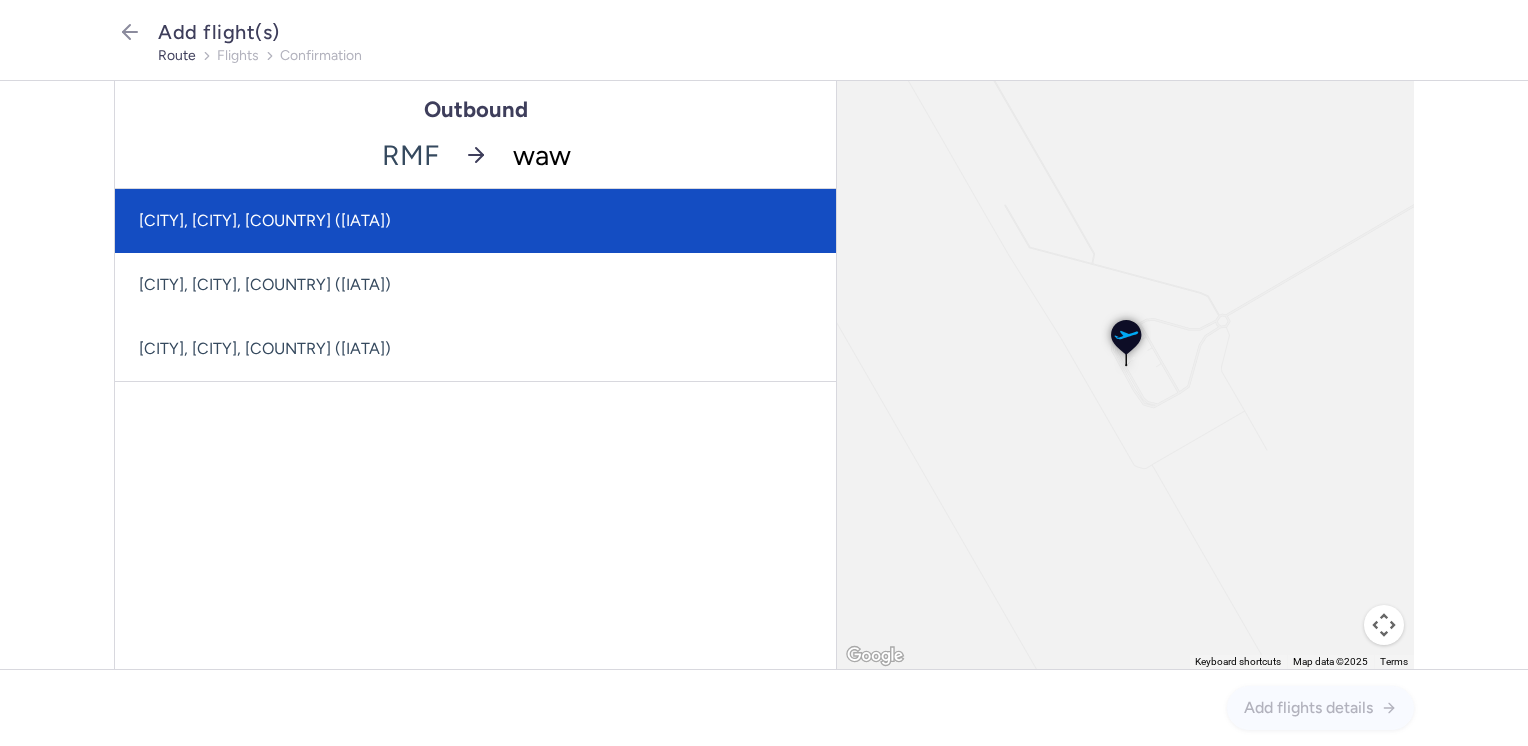 click on "[CITY], [CITY], [COUNTRY] ([IATA])" at bounding box center (475, 221) 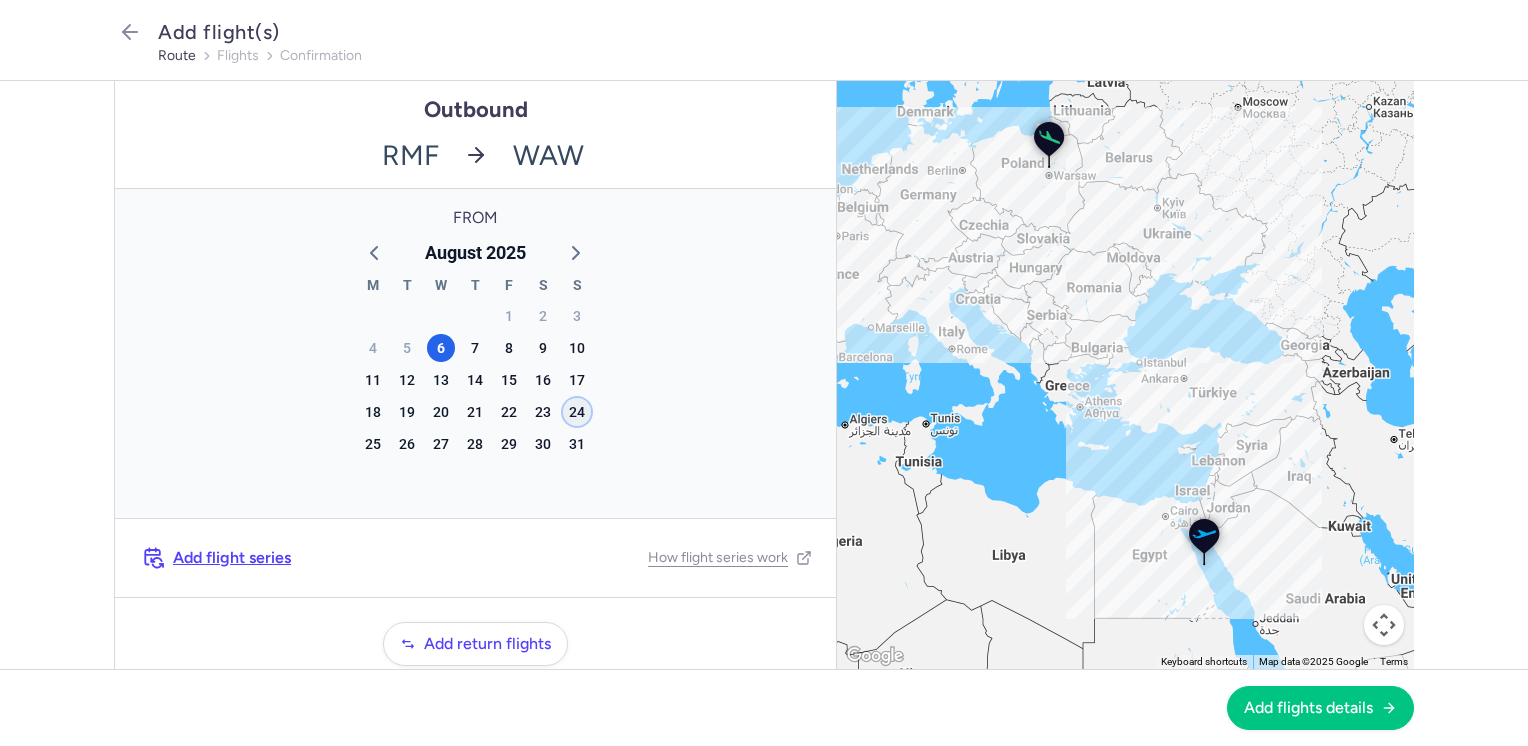 click on "24" 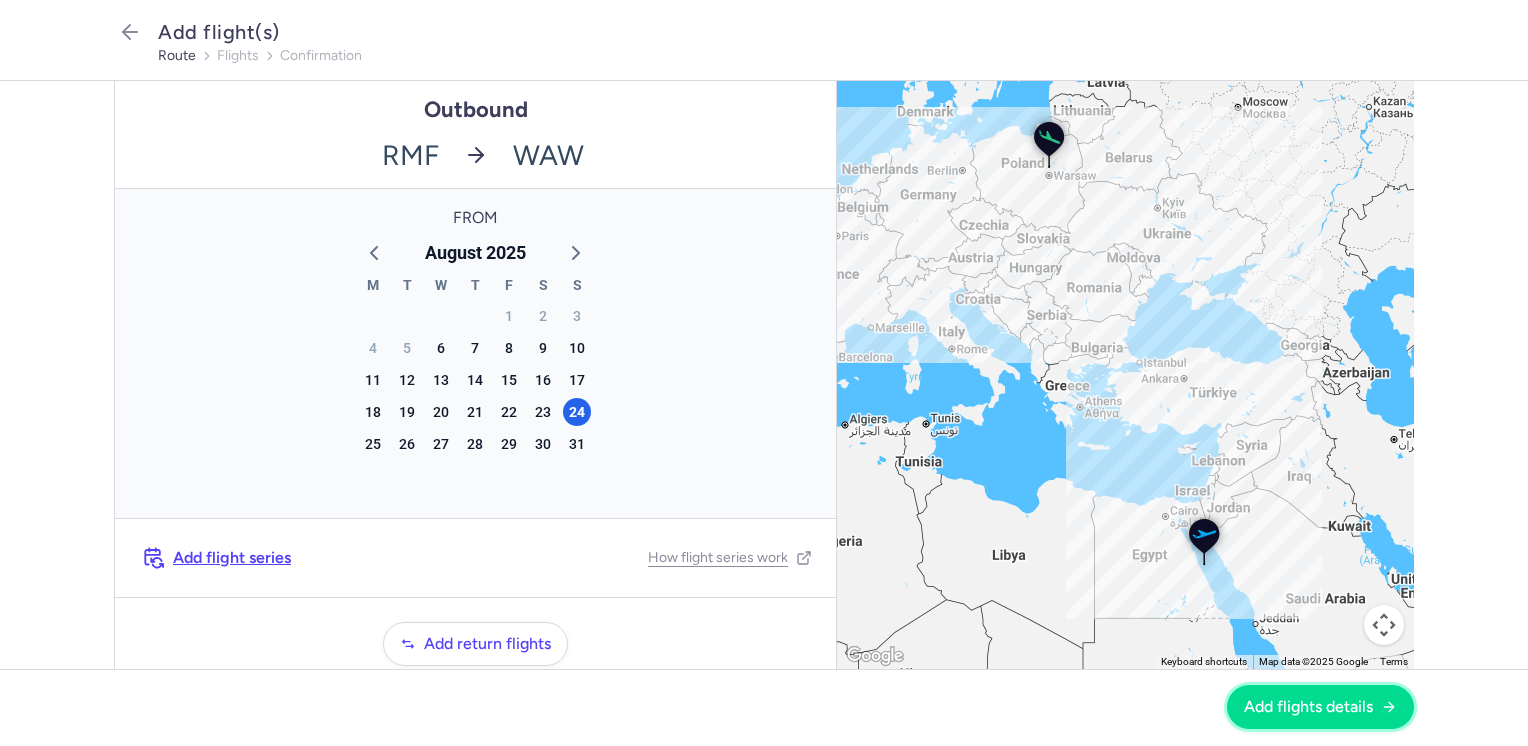 click on "Add flights details" at bounding box center [1308, 707] 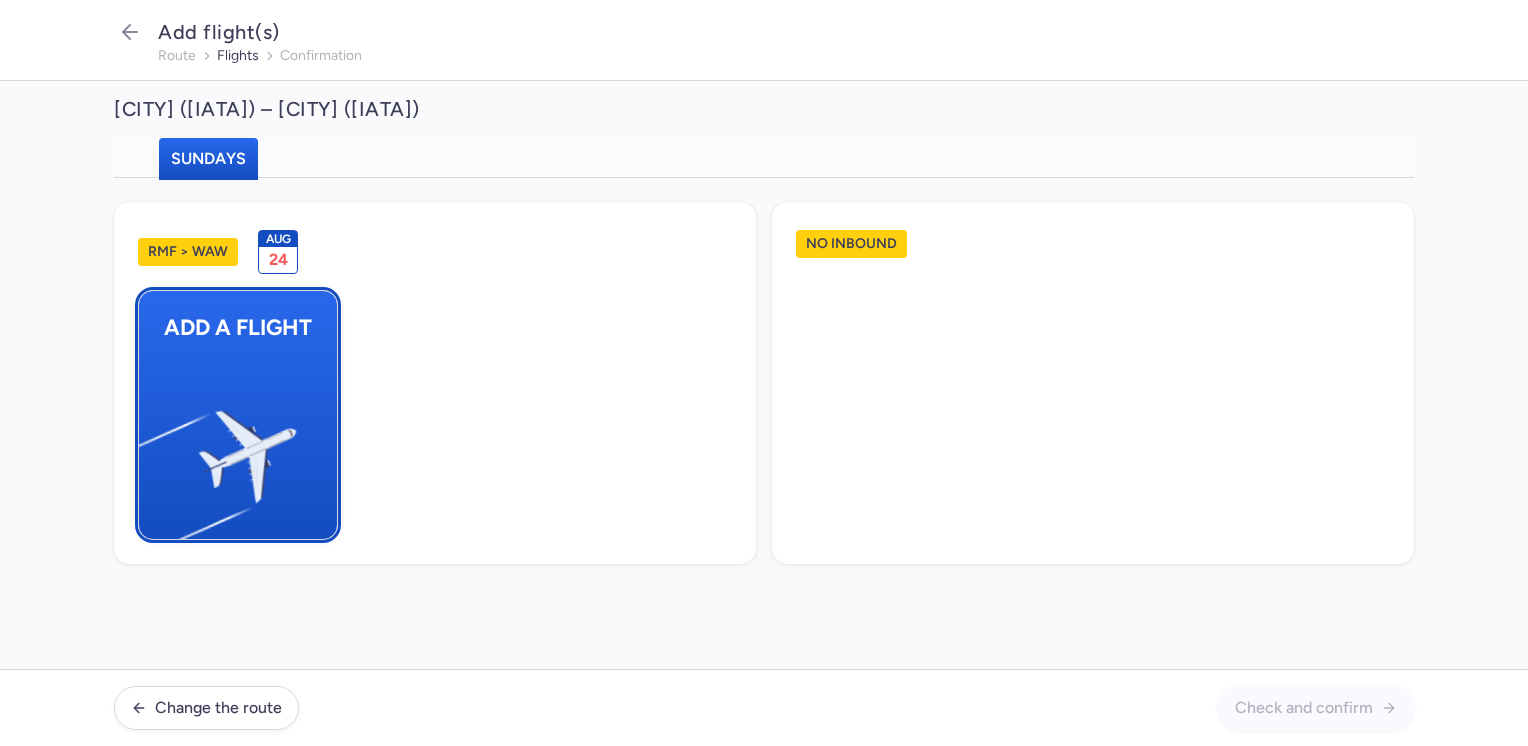 click at bounding box center [149, 448] 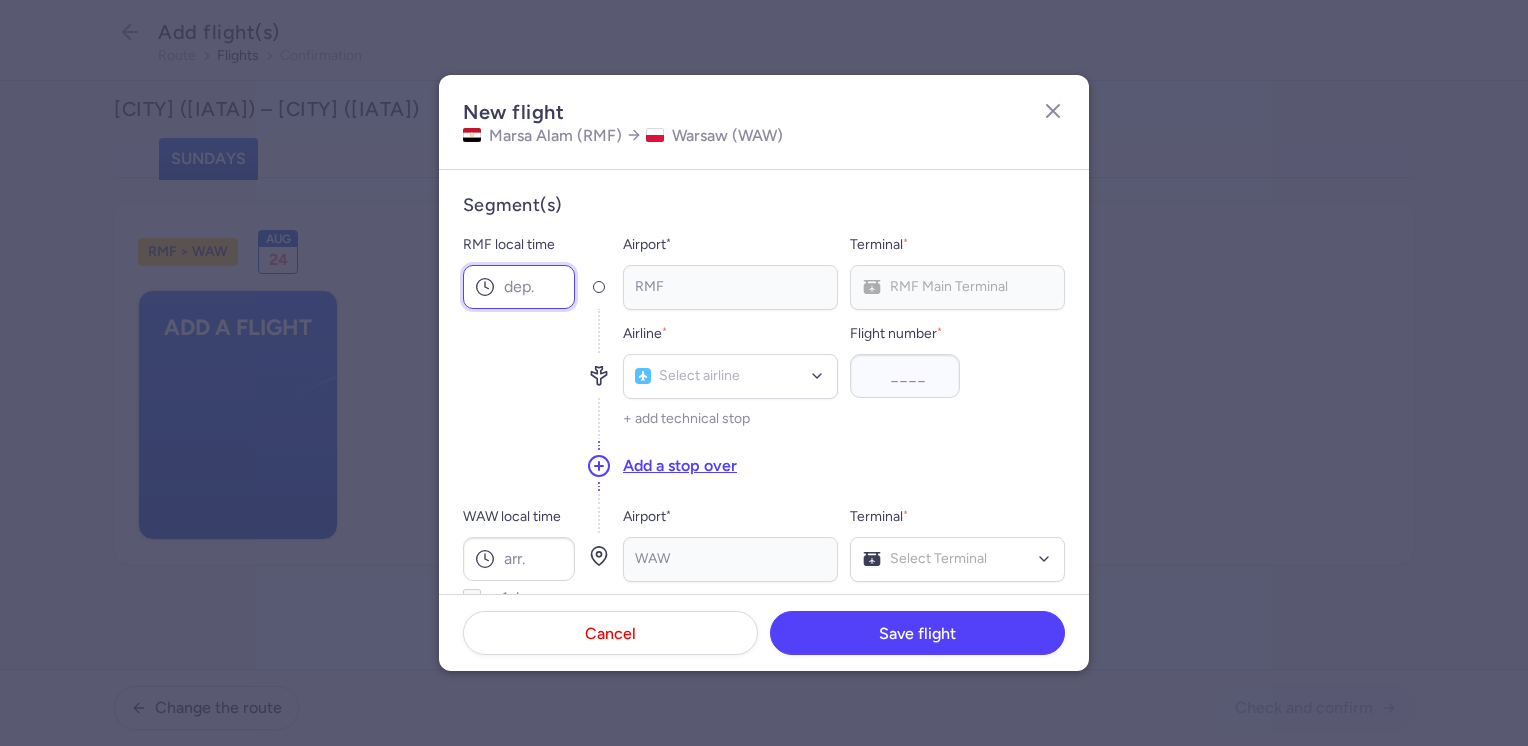 click on "RMF local time" at bounding box center (519, 287) 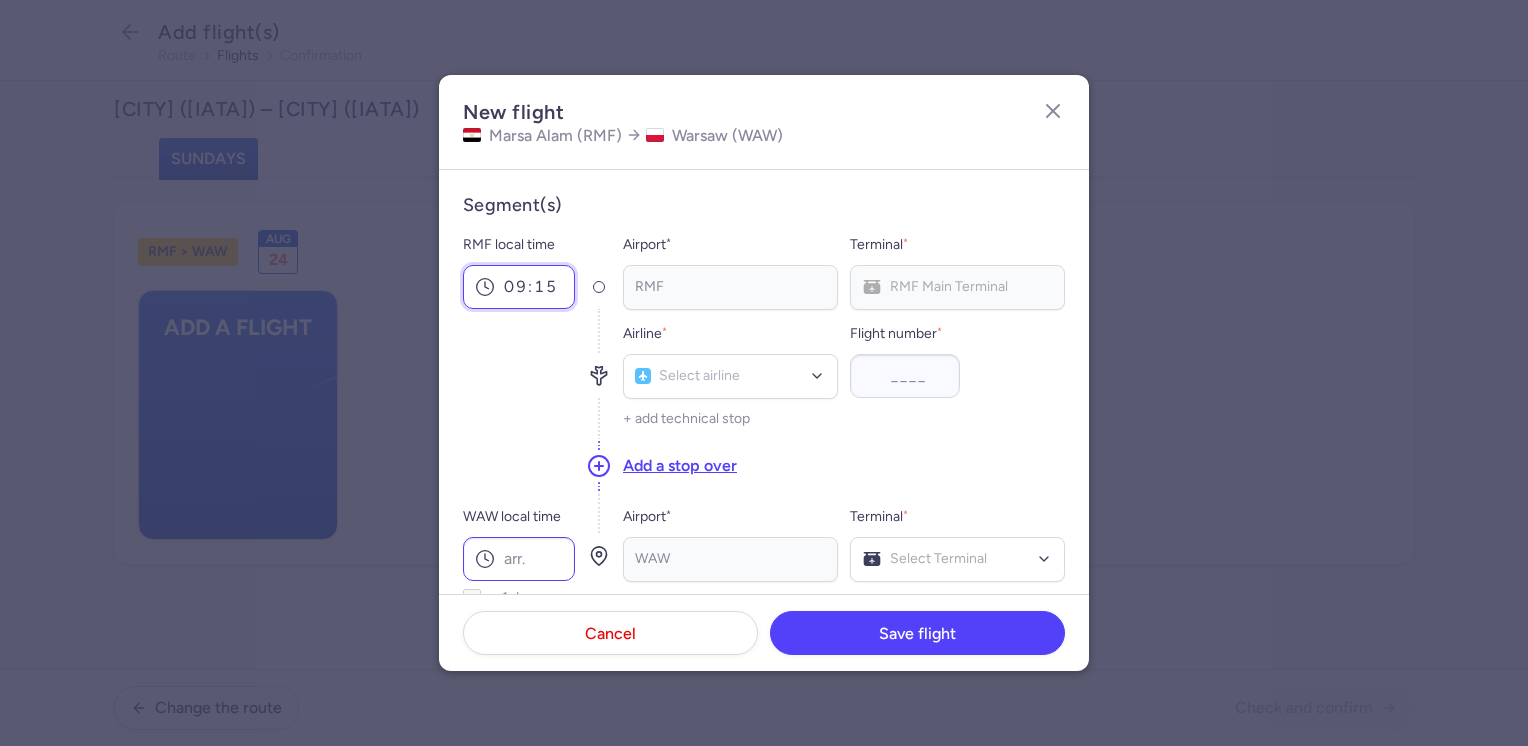 type on "09:15" 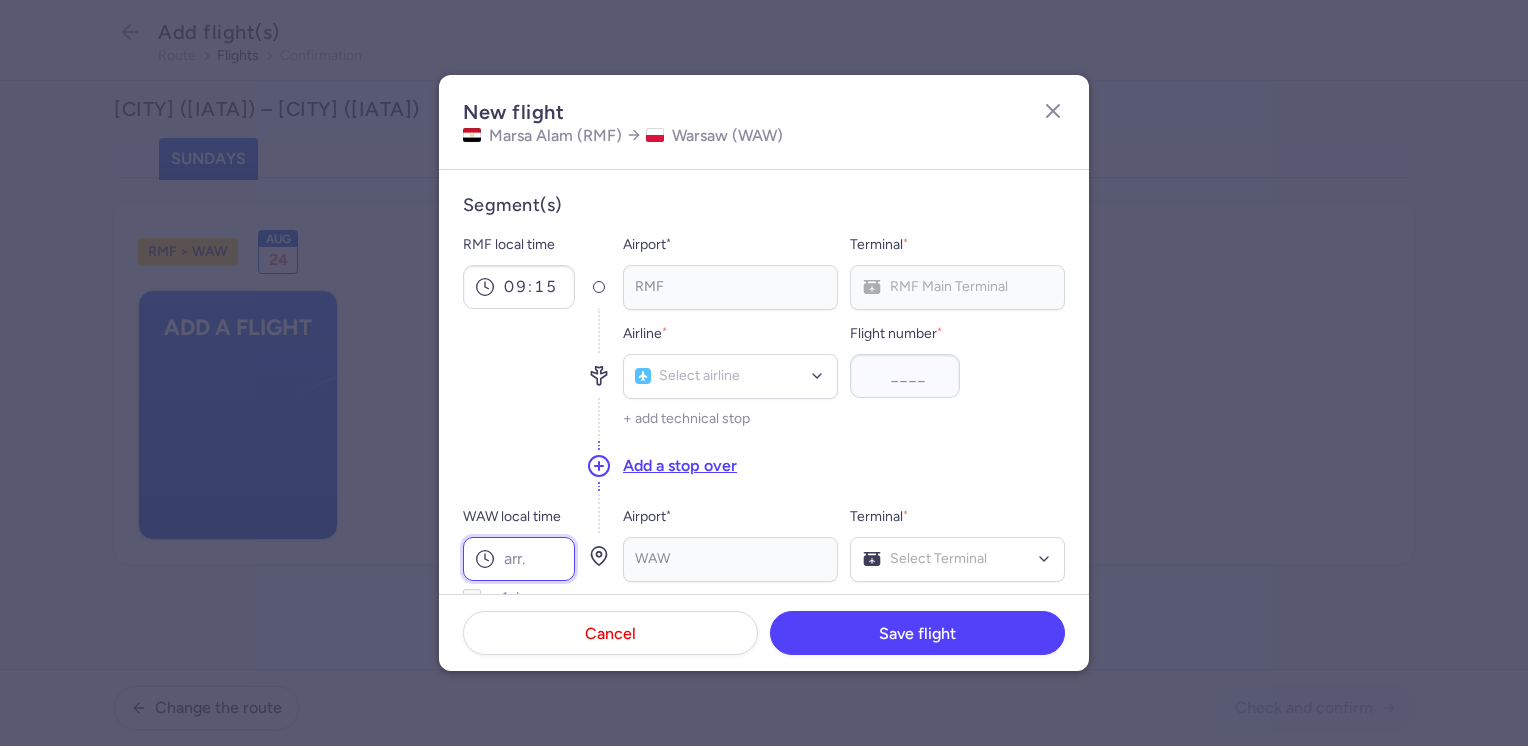 click on "WAW local time" at bounding box center [519, 559] 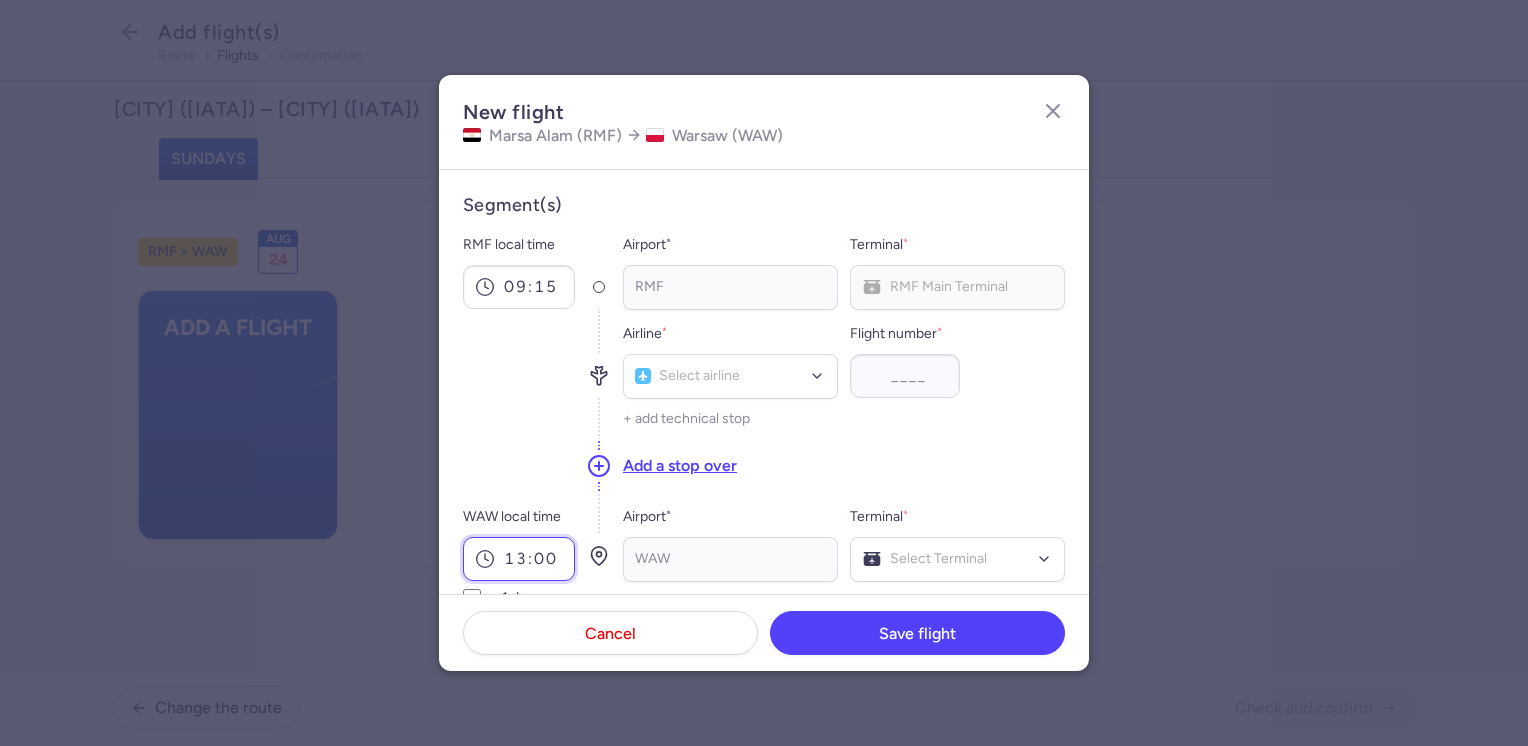 type on "13:00" 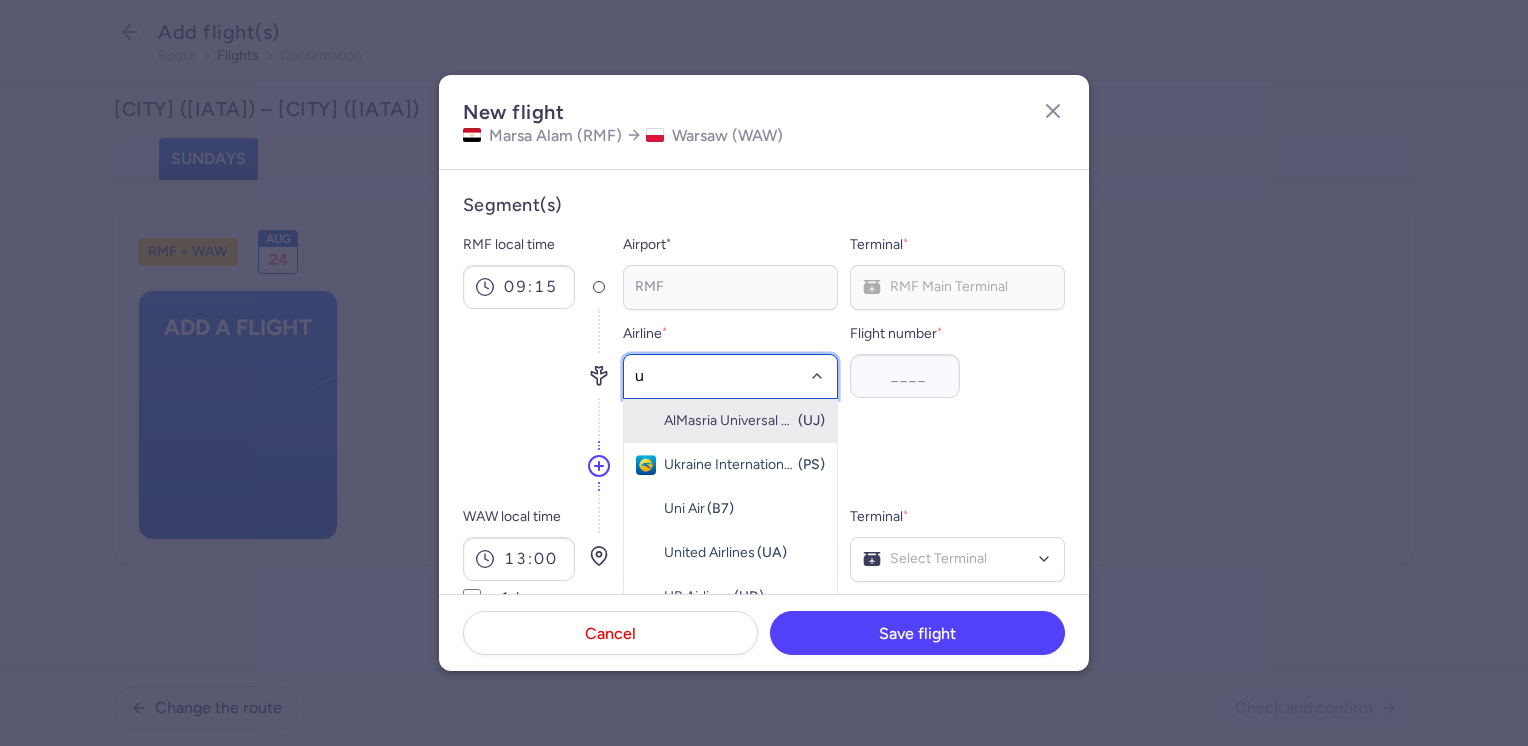 type on "u5" 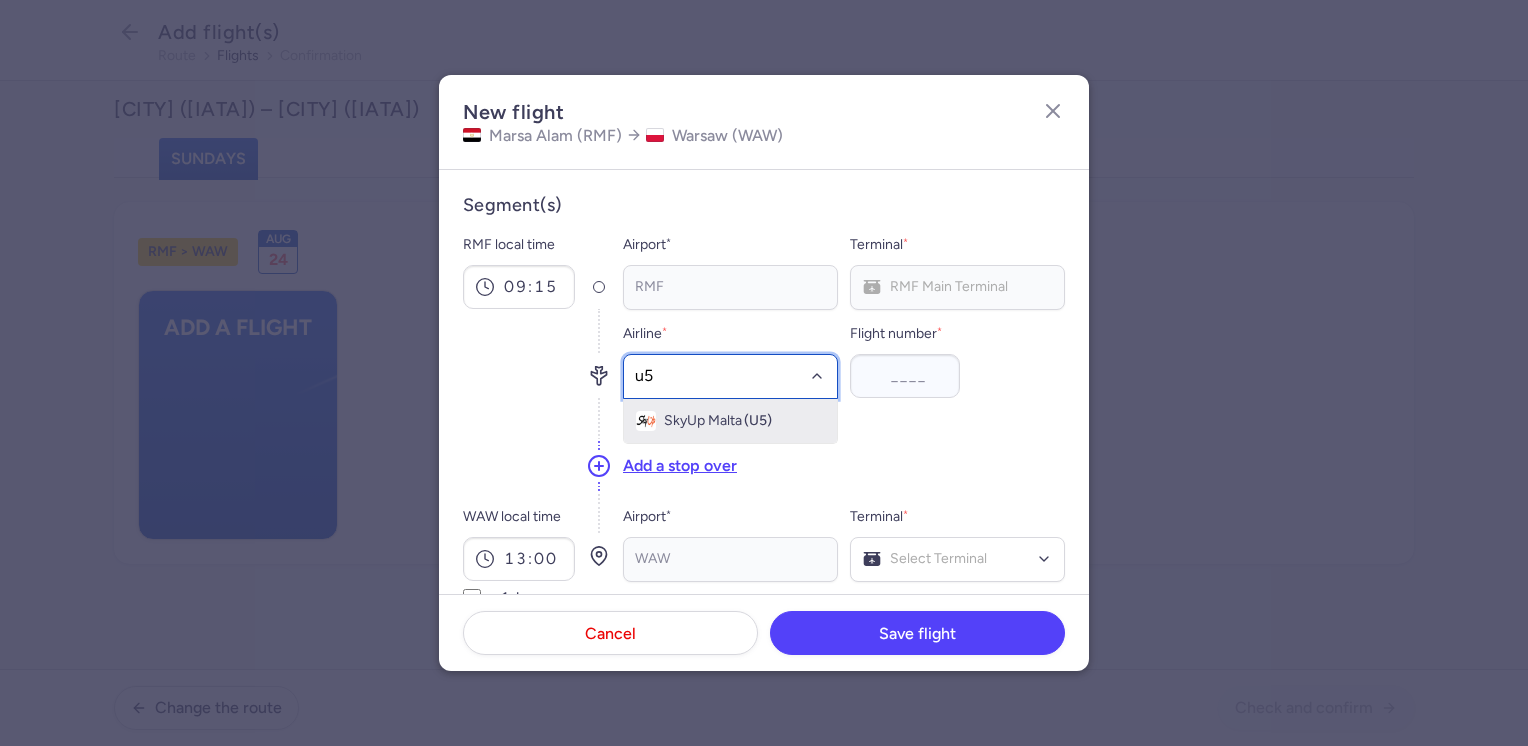 click on "SkyUp Malta" at bounding box center [703, 421] 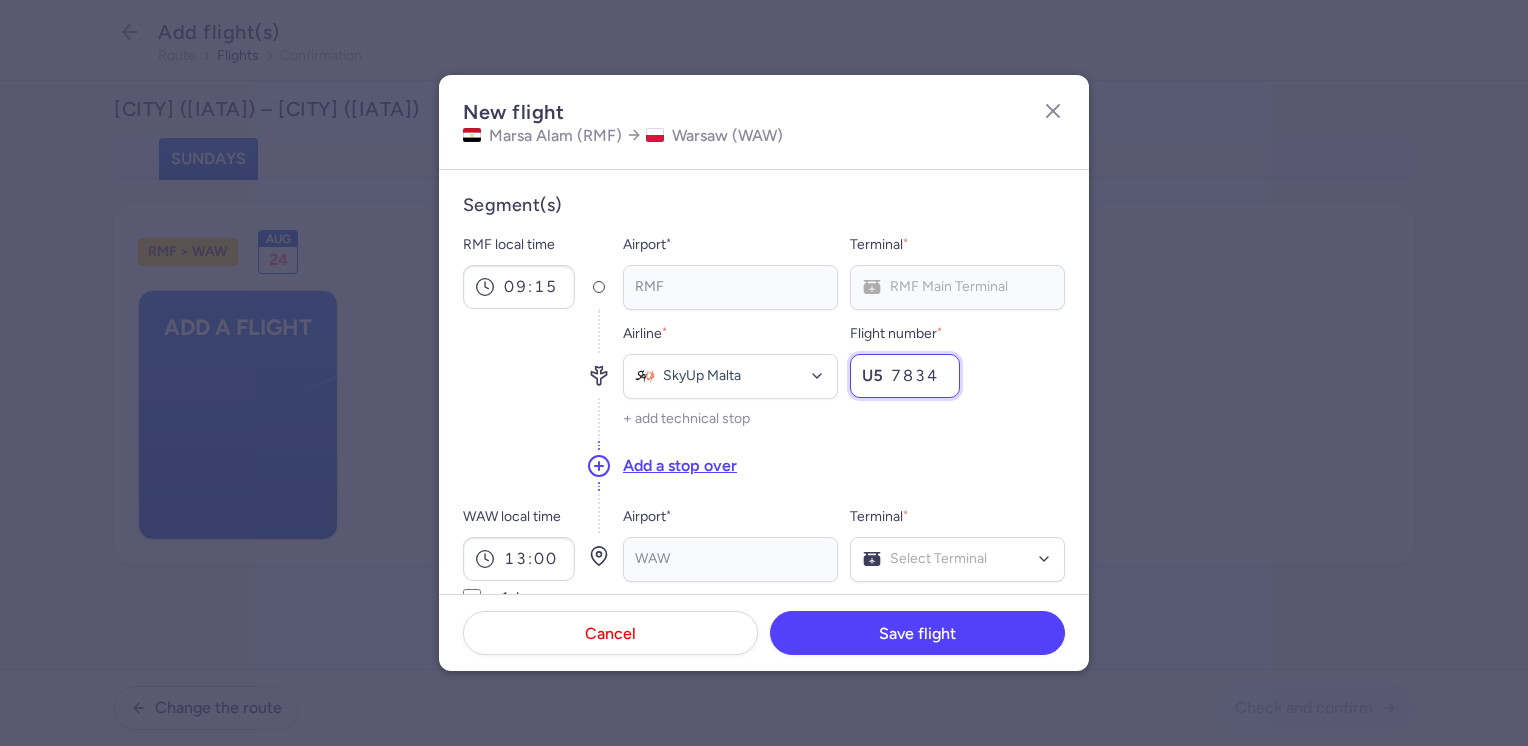 type on "7834" 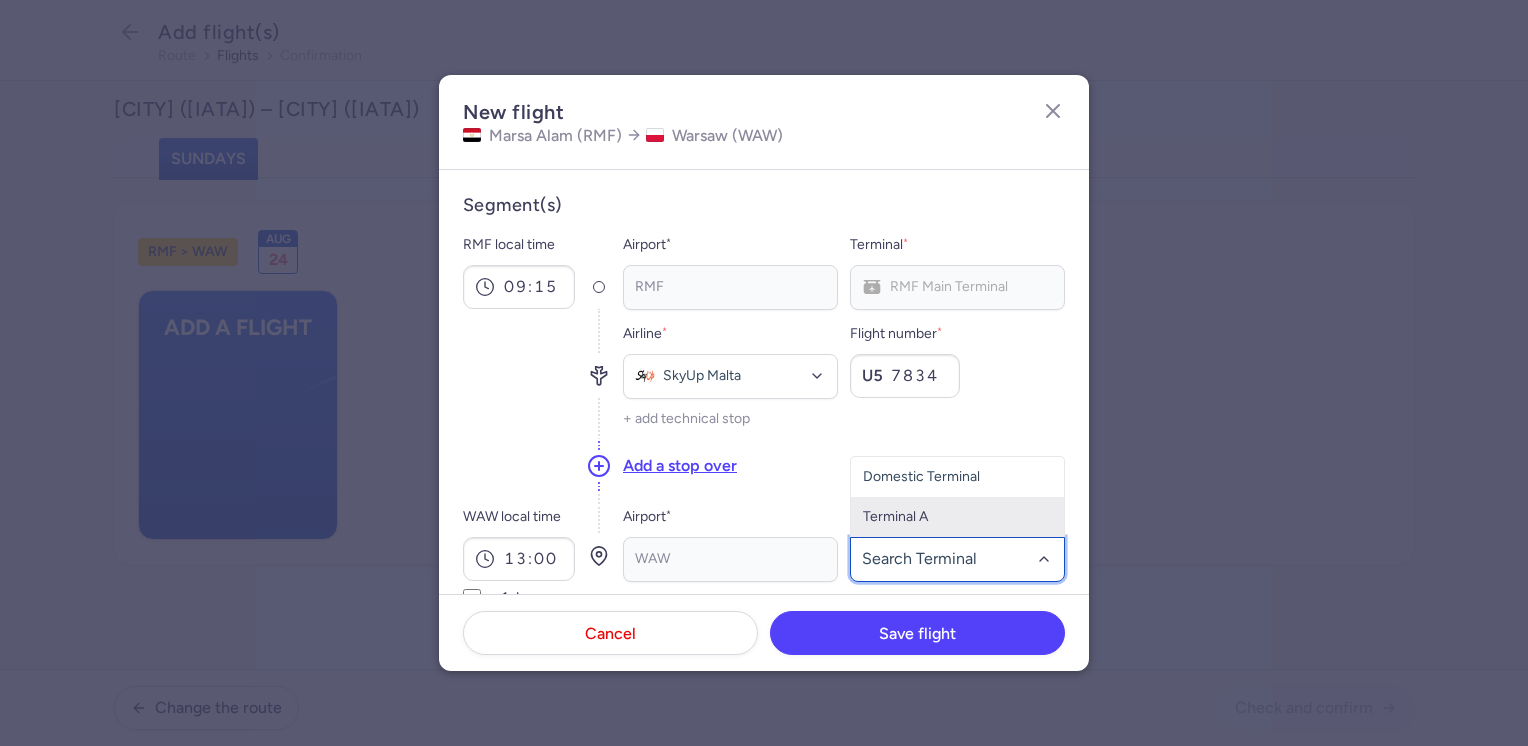 click on "Terminal A" 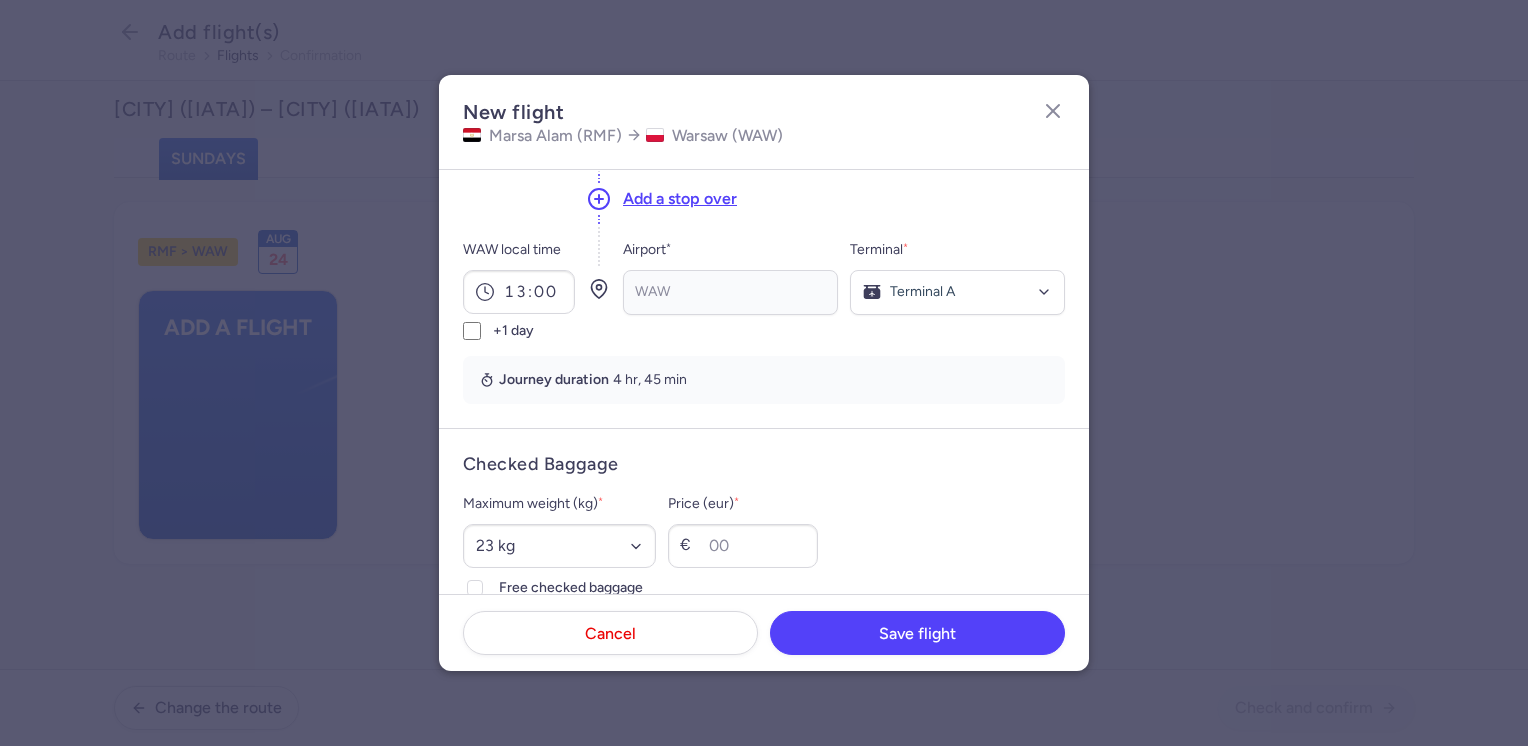scroll, scrollTop: 400, scrollLeft: 0, axis: vertical 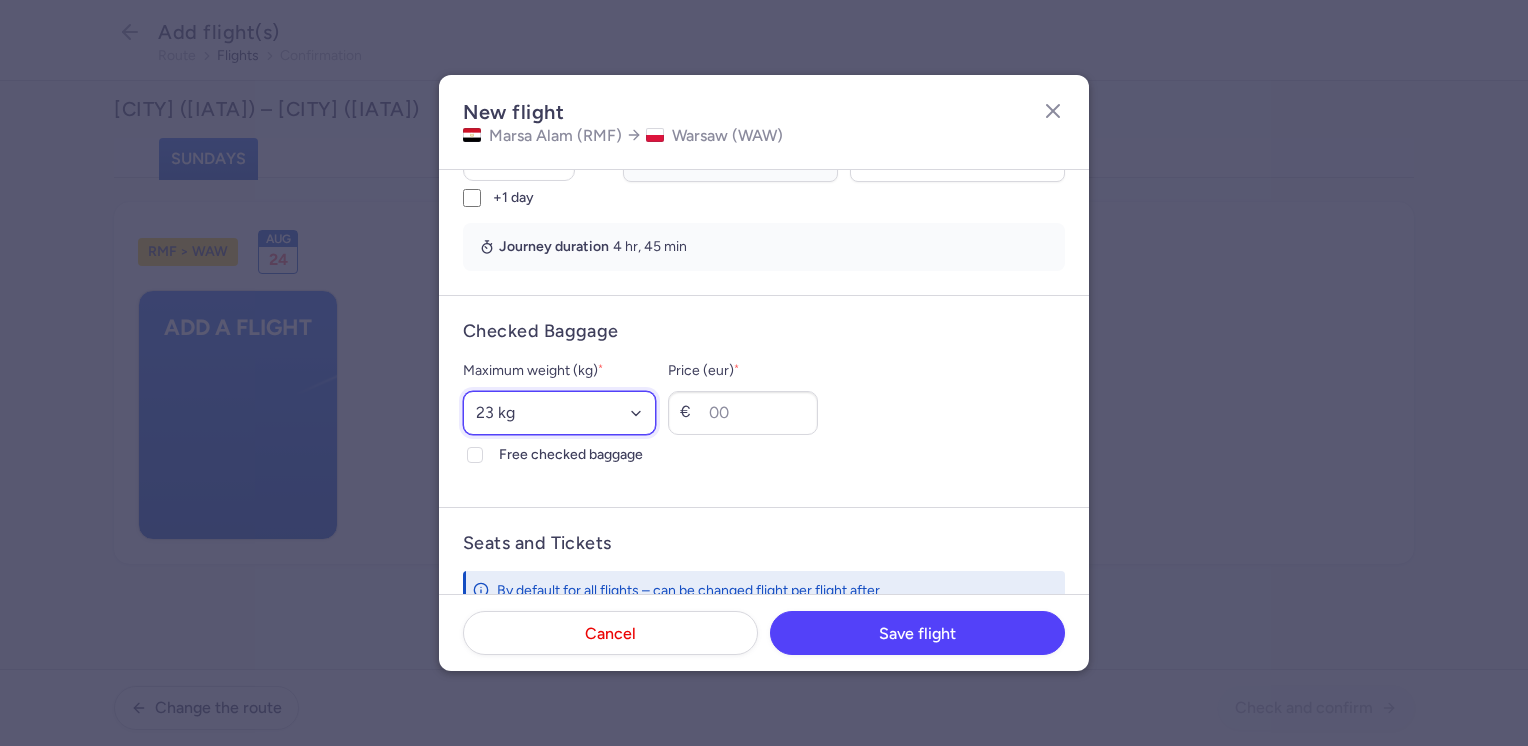 drag, startPoint x: 510, startPoint y: 412, endPoint x: 515, endPoint y: 395, distance: 17.720045 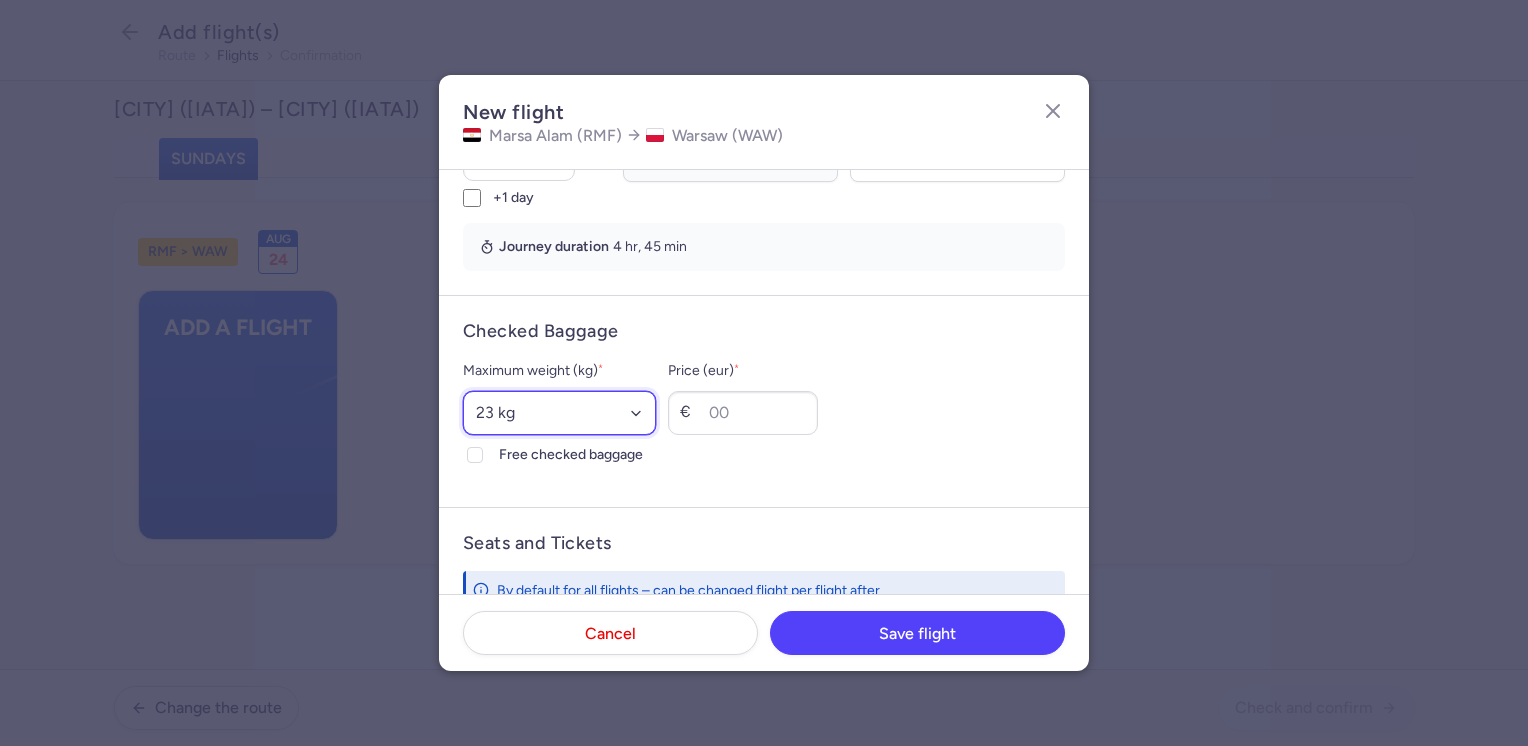 select on "20" 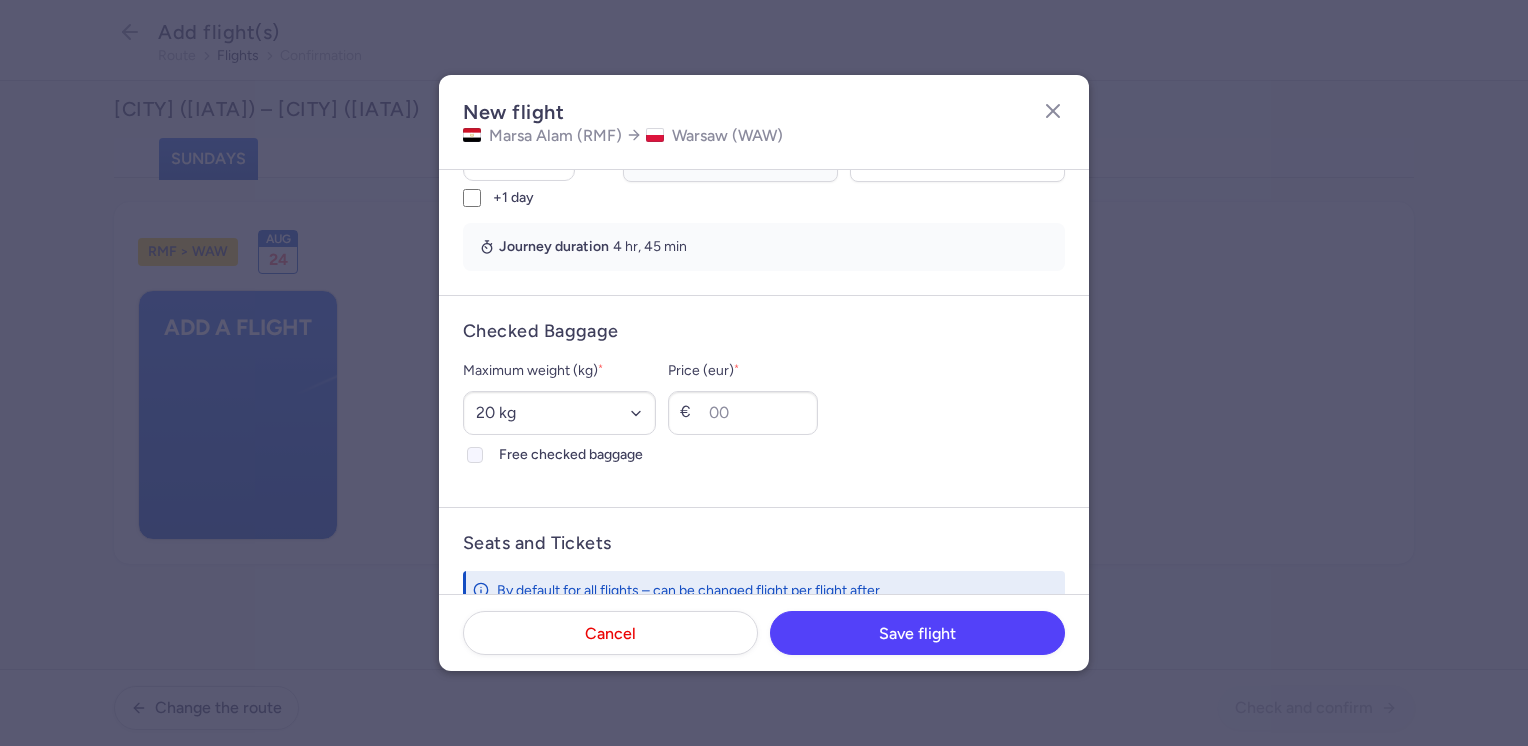 click on "Free checked baggage" 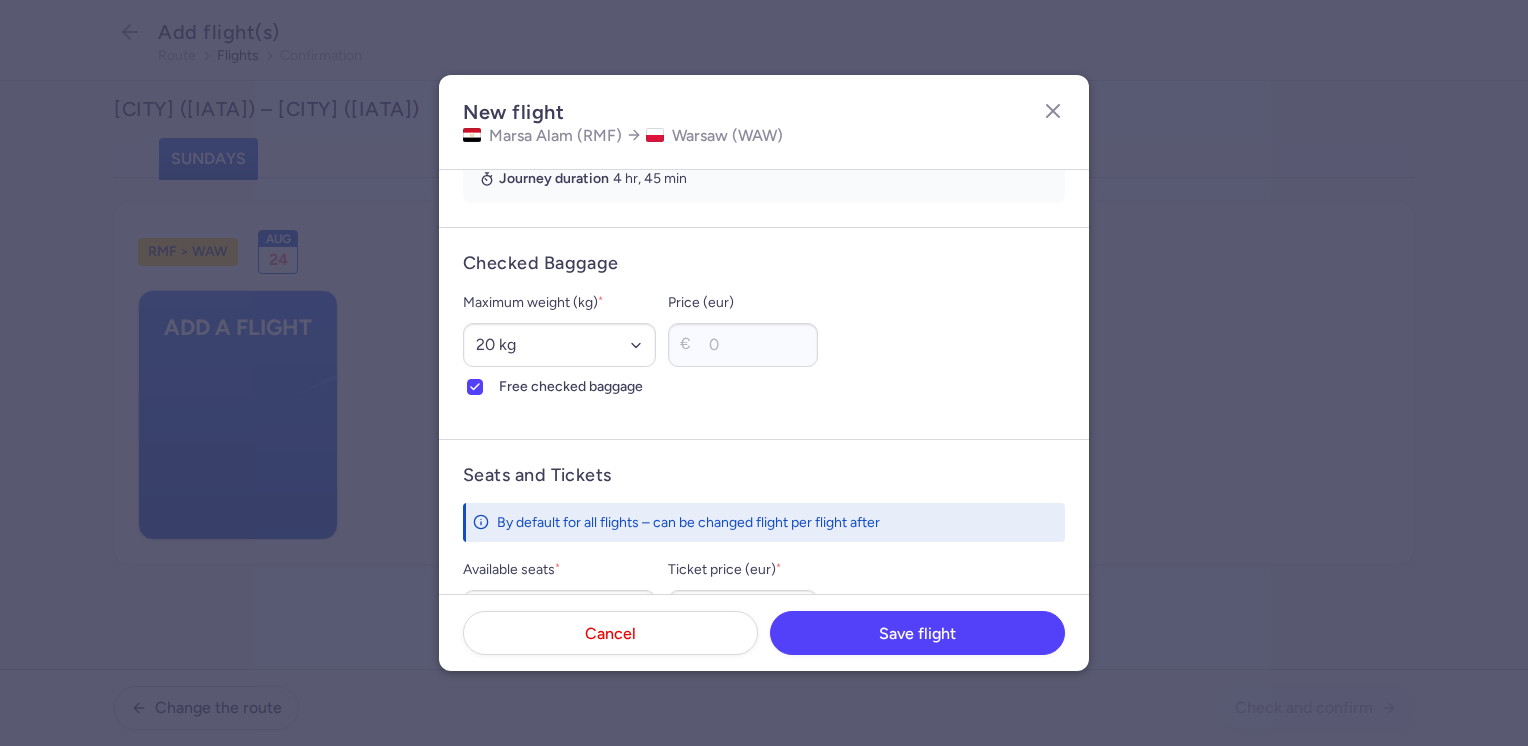 scroll, scrollTop: 600, scrollLeft: 0, axis: vertical 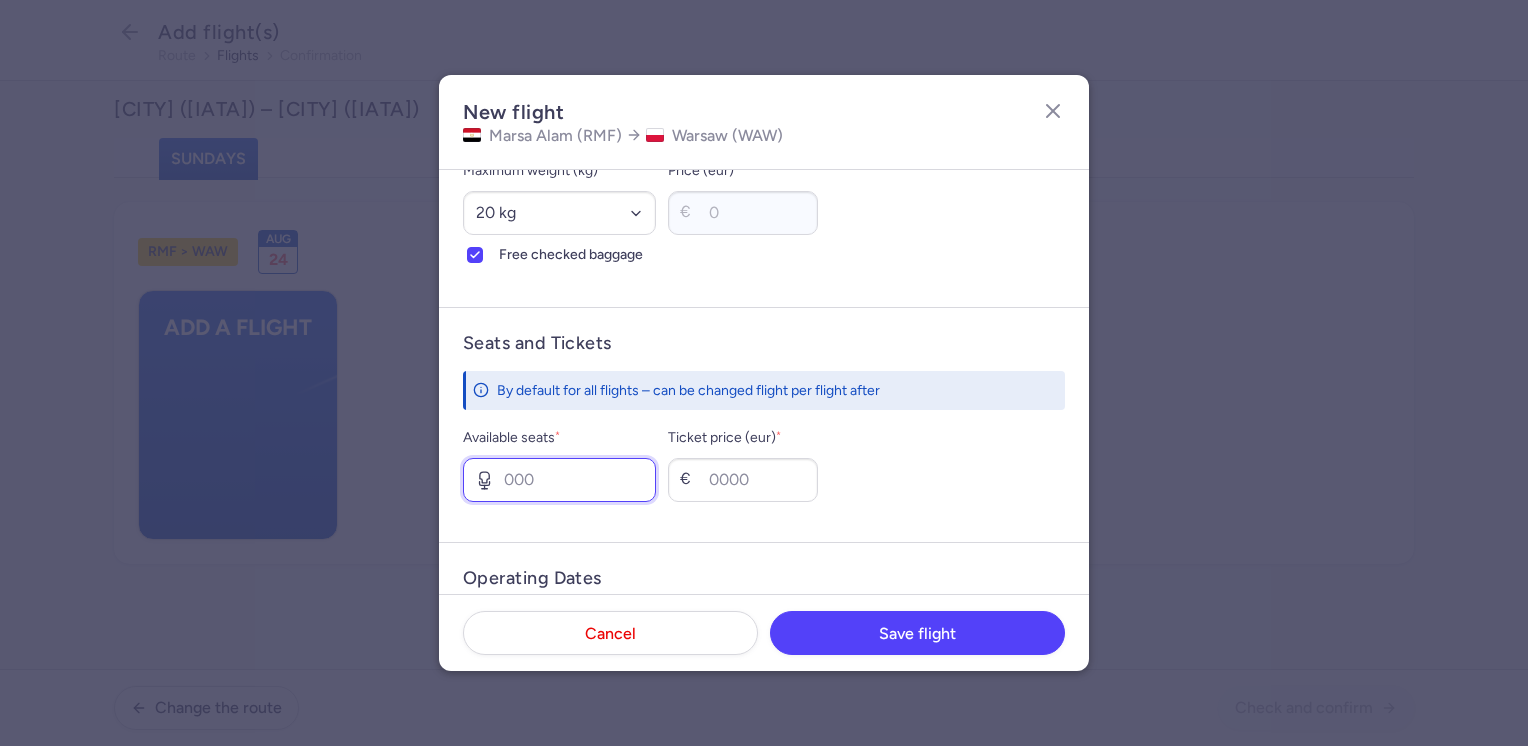 click on "Available seats  *" at bounding box center [559, 480] 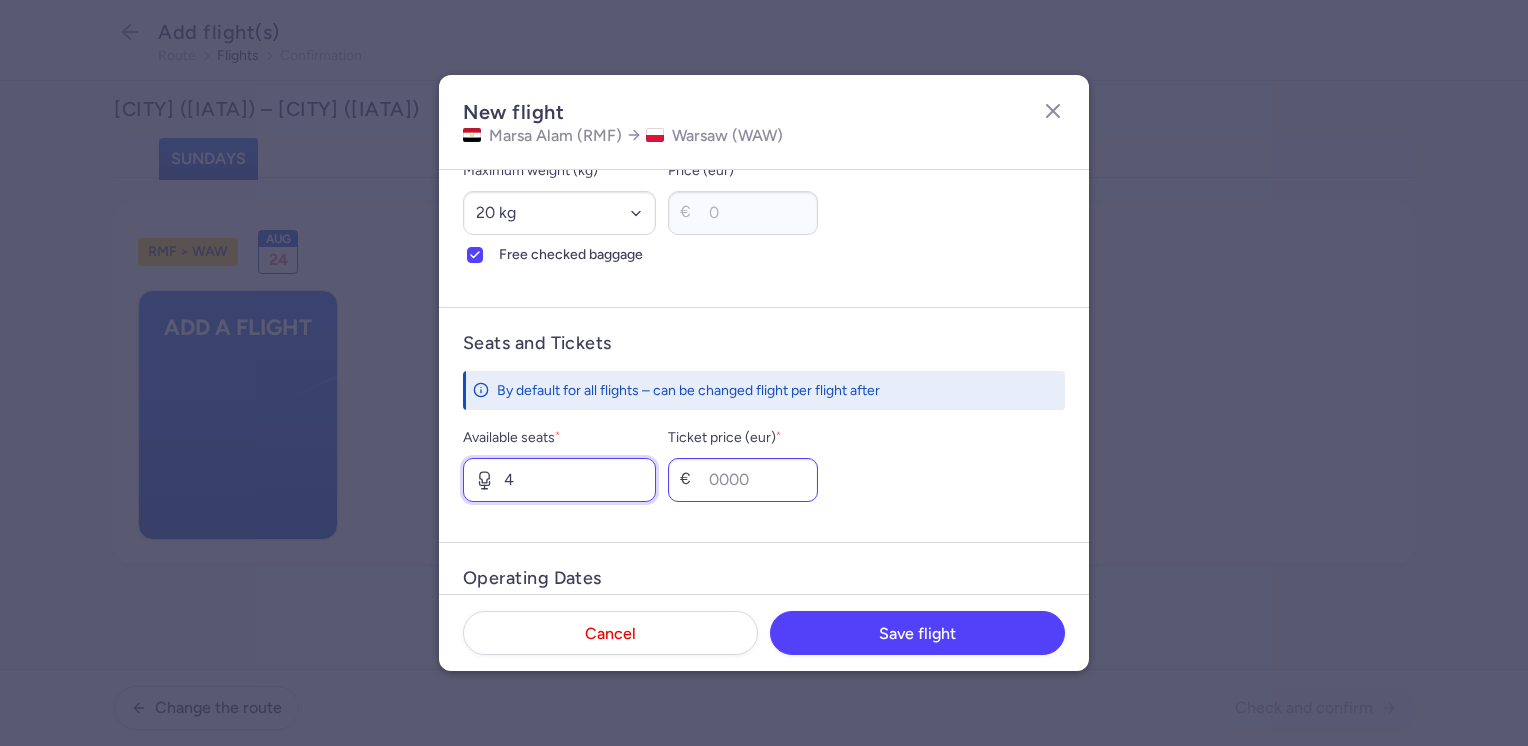 type on "4" 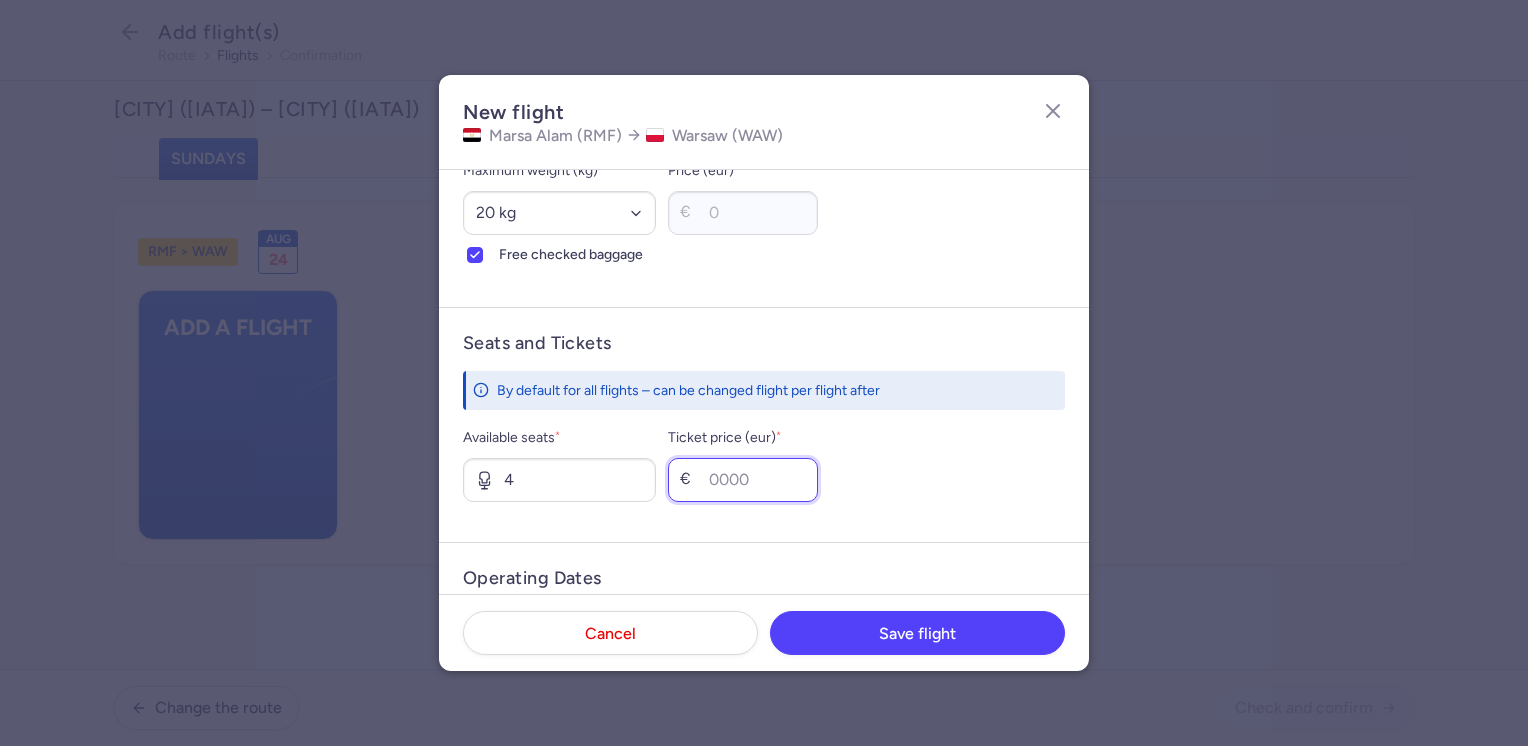 click on "Ticket price (eur)  *" at bounding box center (743, 480) 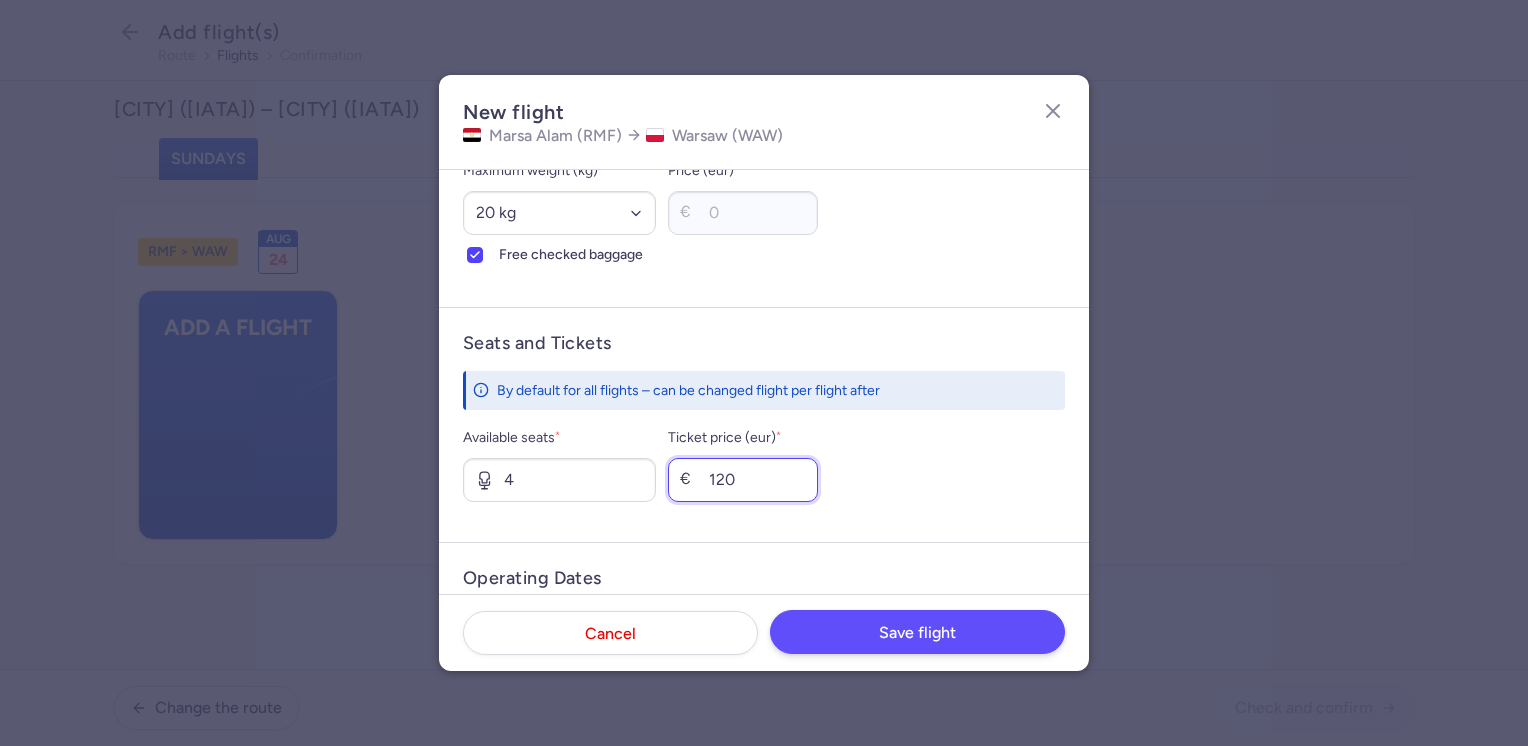type on "120" 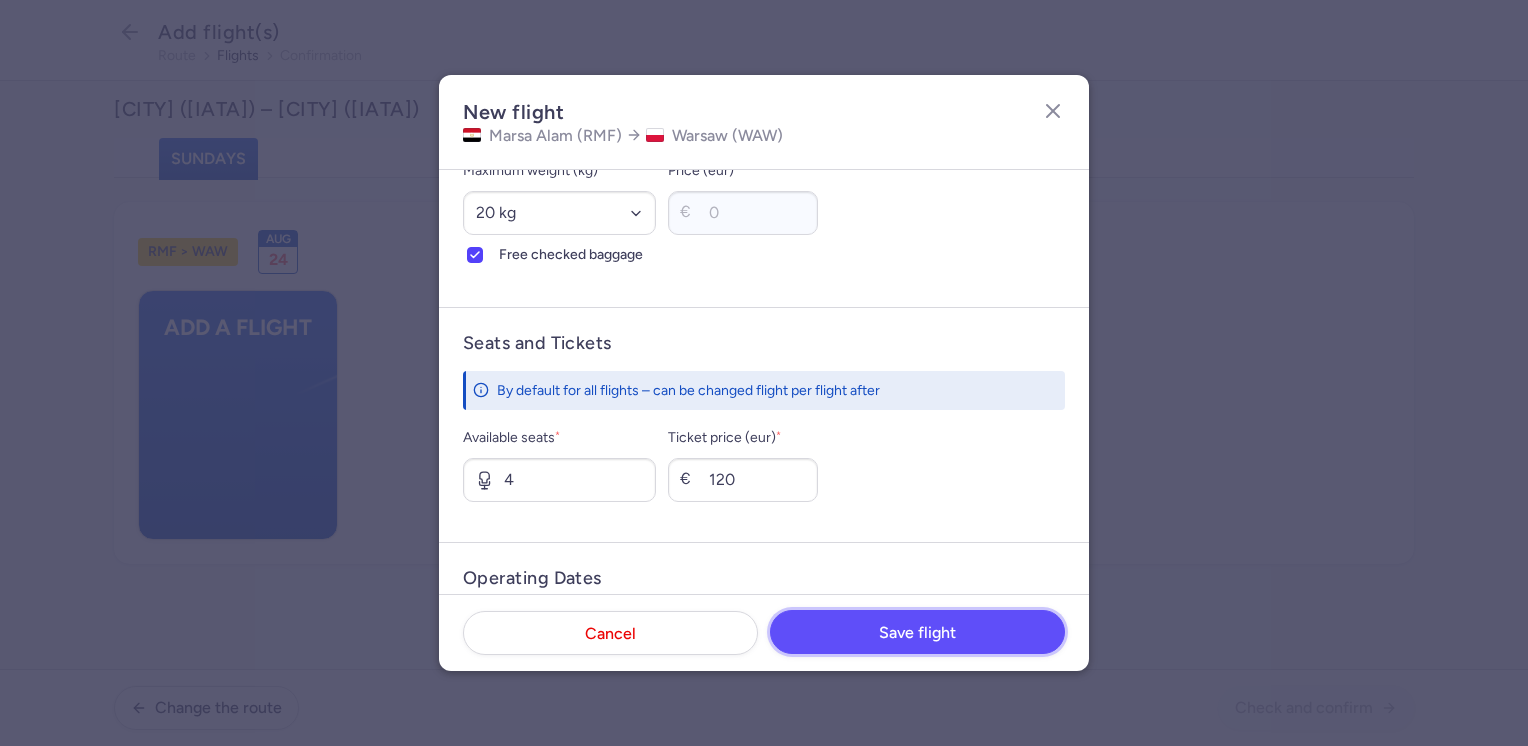 click on "Save flight" at bounding box center [917, 633] 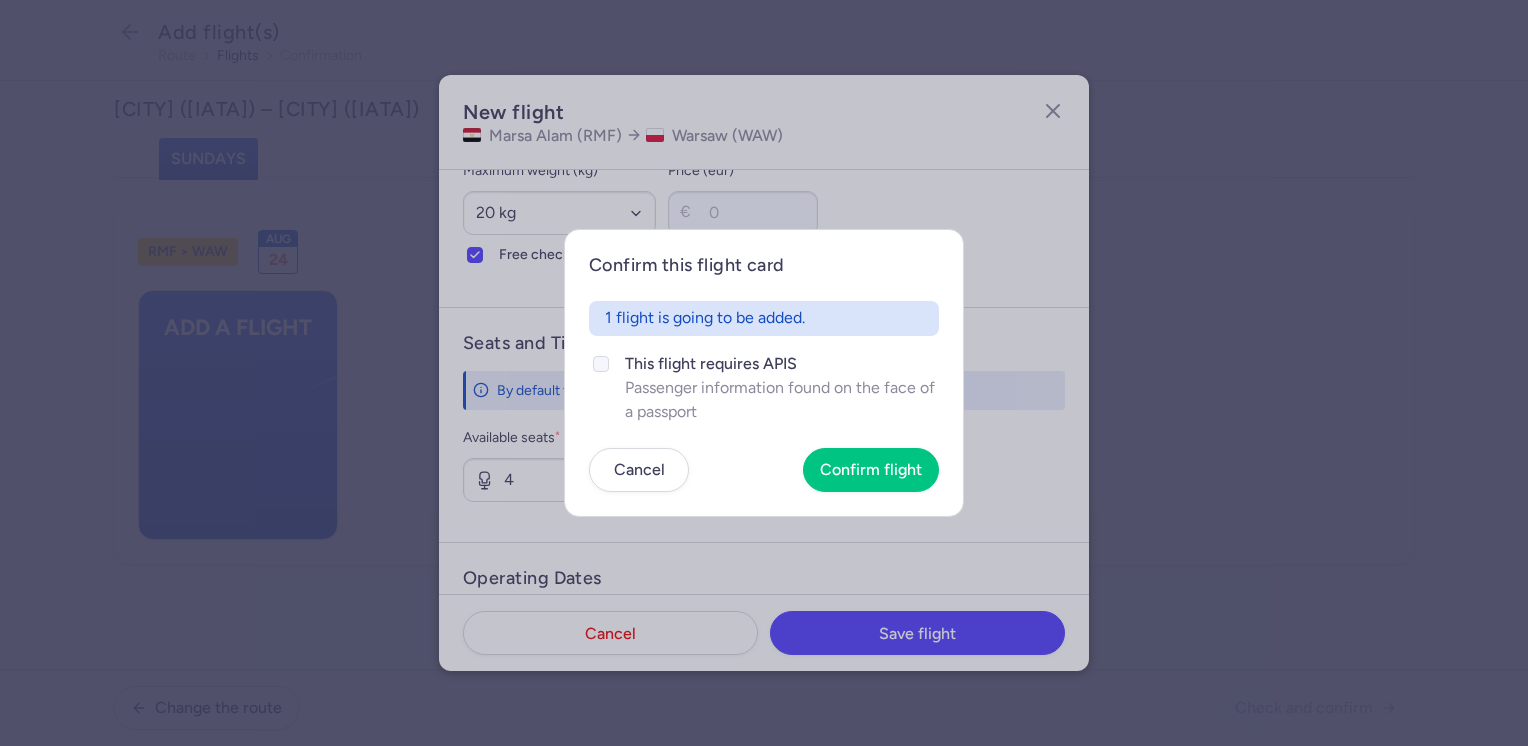 click on "This flight requires APIS" 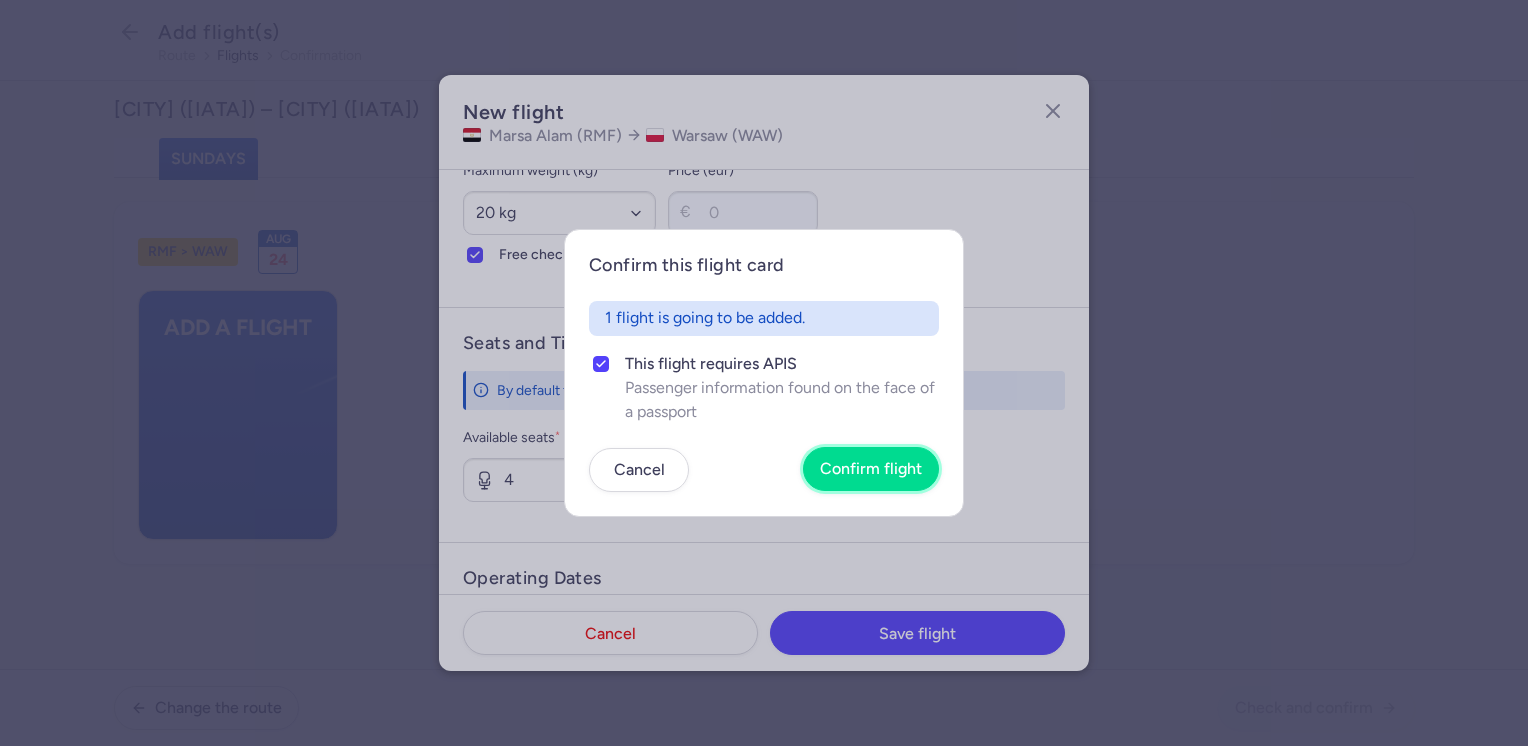 drag, startPoint x: 853, startPoint y: 457, endPoint x: 888, endPoint y: 466, distance: 36.138622 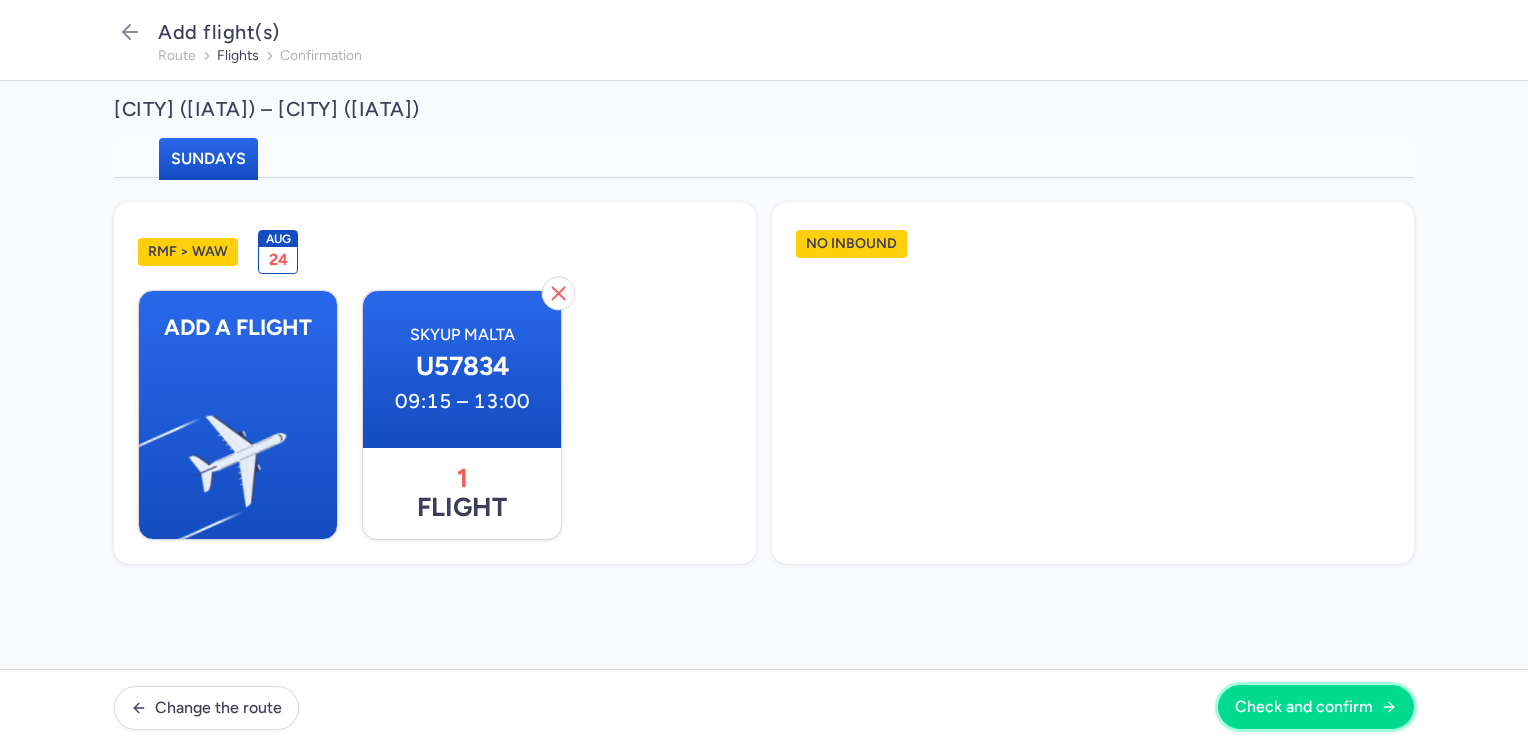 click on "Check and confirm" at bounding box center (1316, 707) 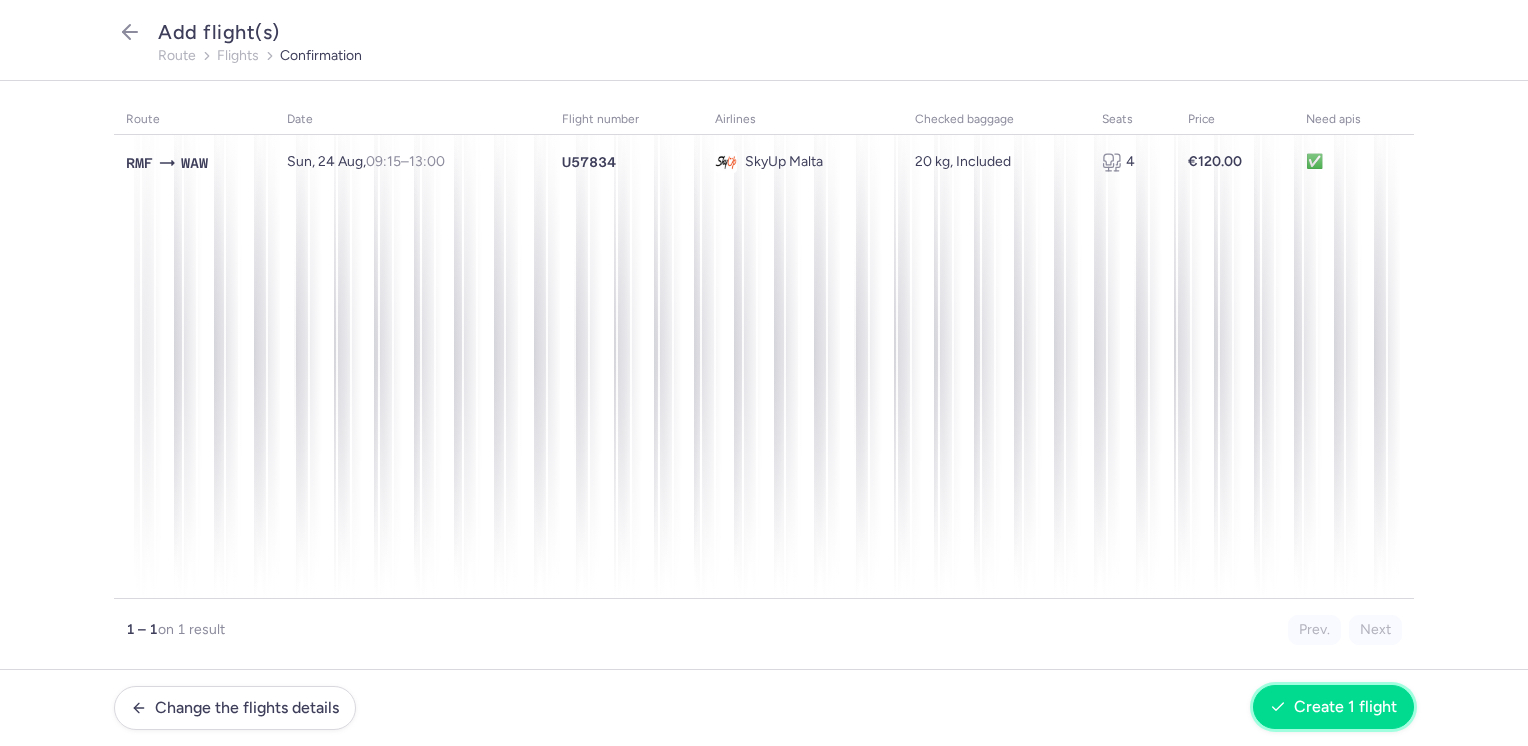 click on "Create 1 flight" at bounding box center [1345, 707] 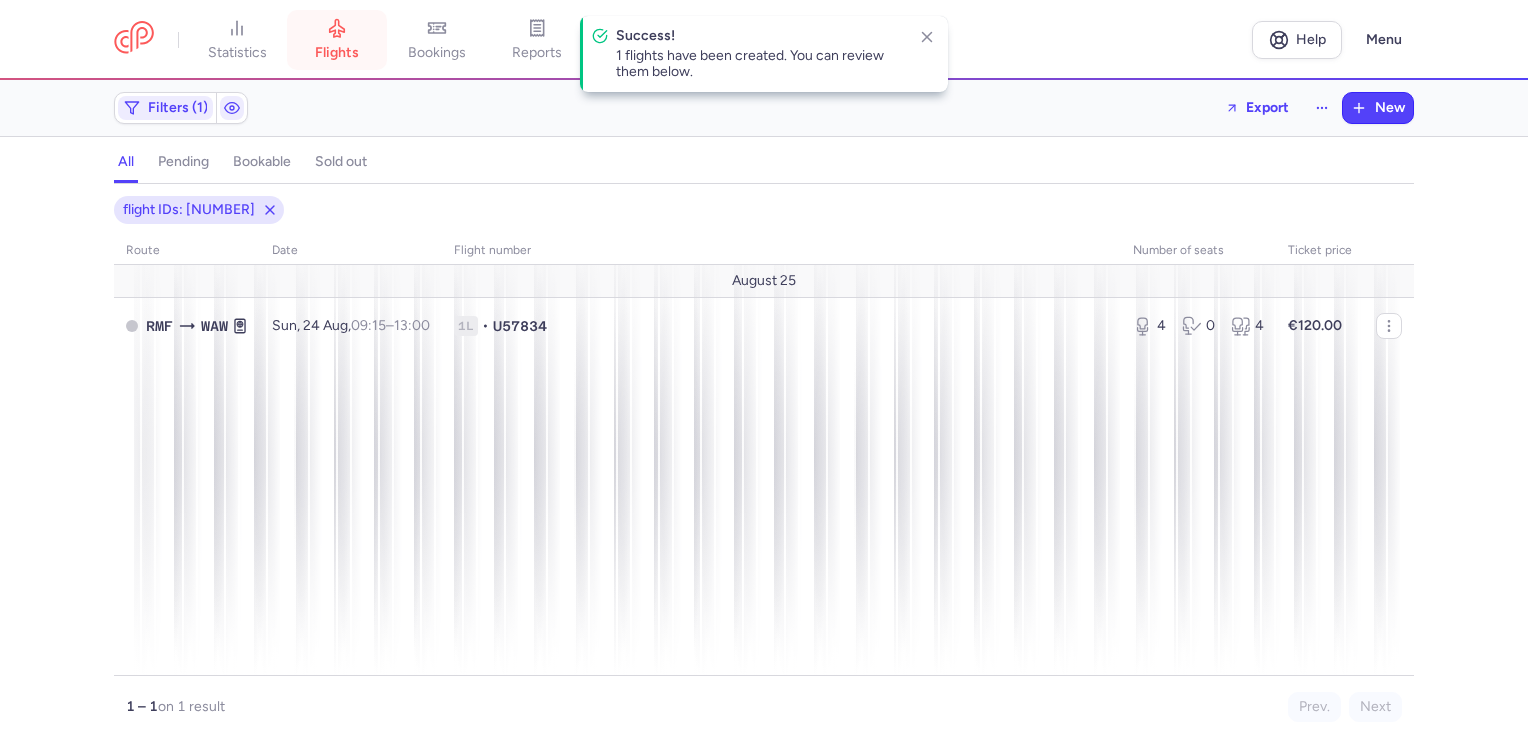 click on "flights" at bounding box center [337, 40] 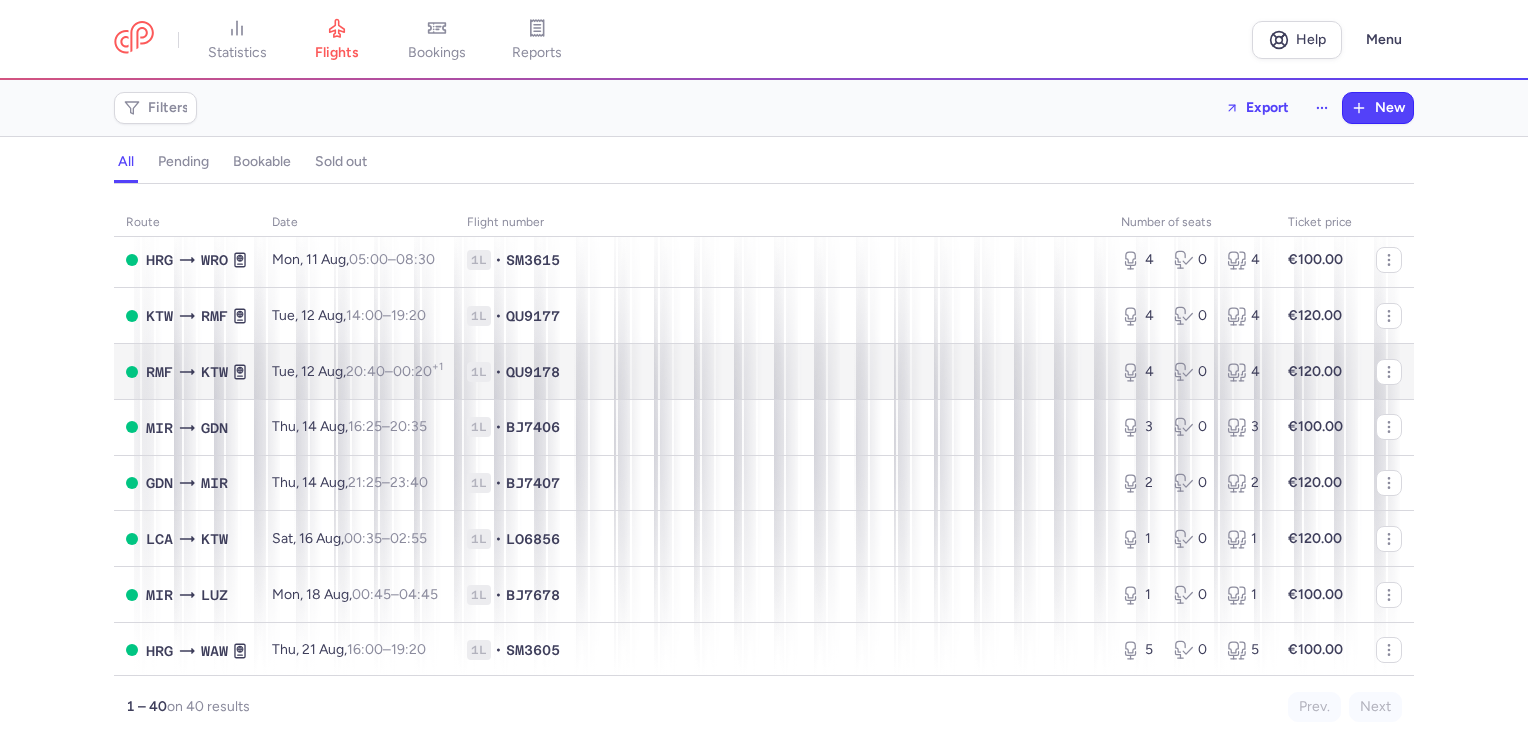 scroll, scrollTop: 1800, scrollLeft: 0, axis: vertical 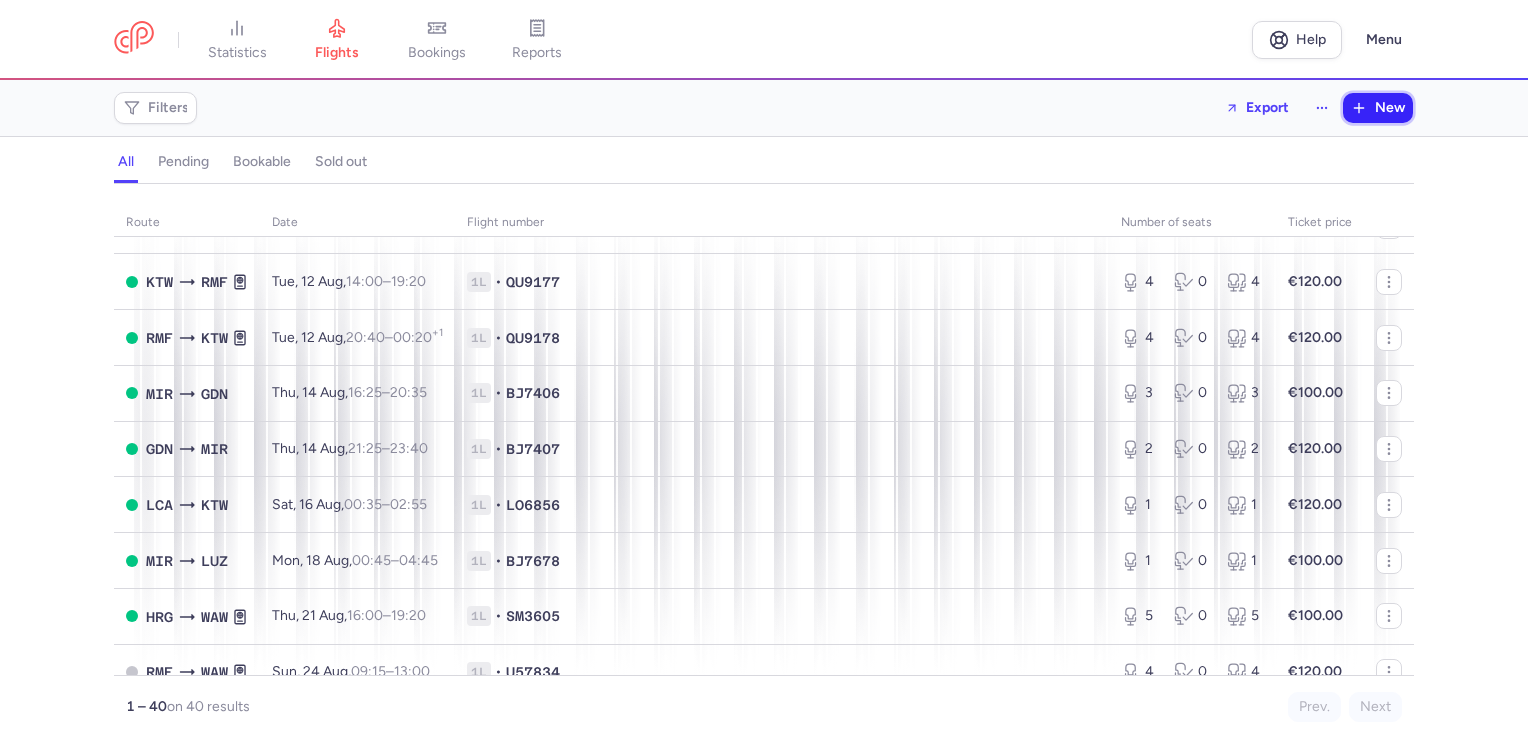 click on "New" at bounding box center [1390, 108] 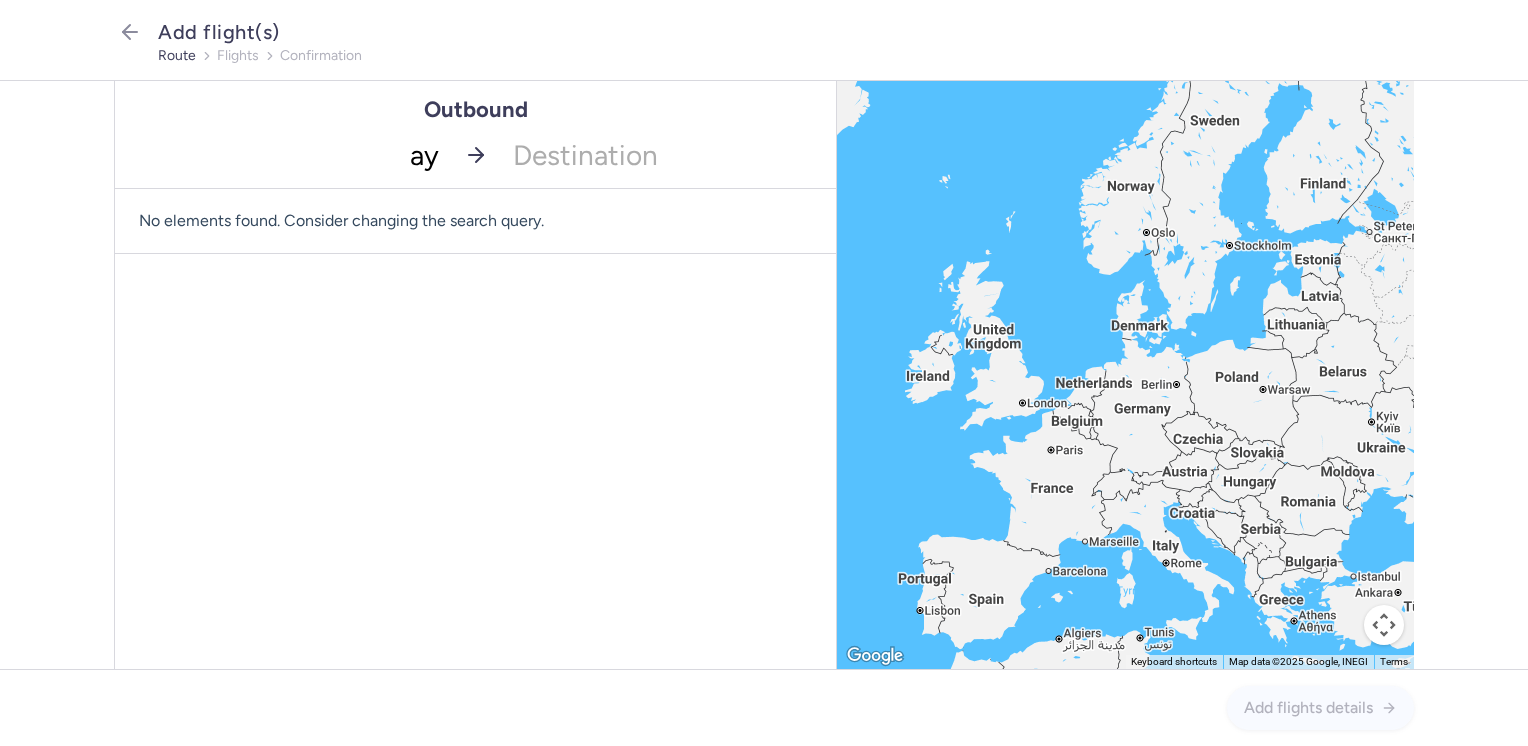 type on "ayt" 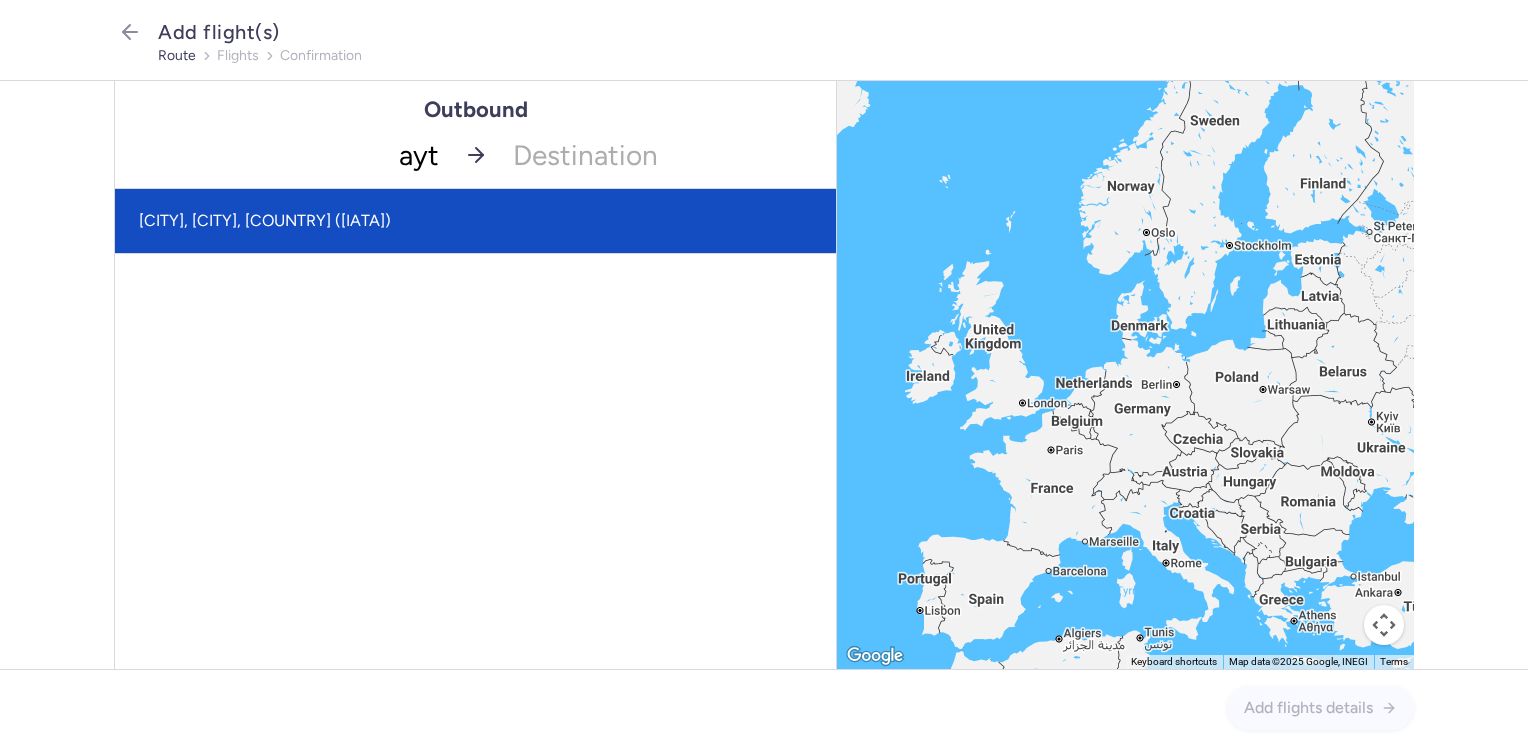 click on "[CITY], [CITY], [COUNTRY] ([IATA])" at bounding box center (475, 221) 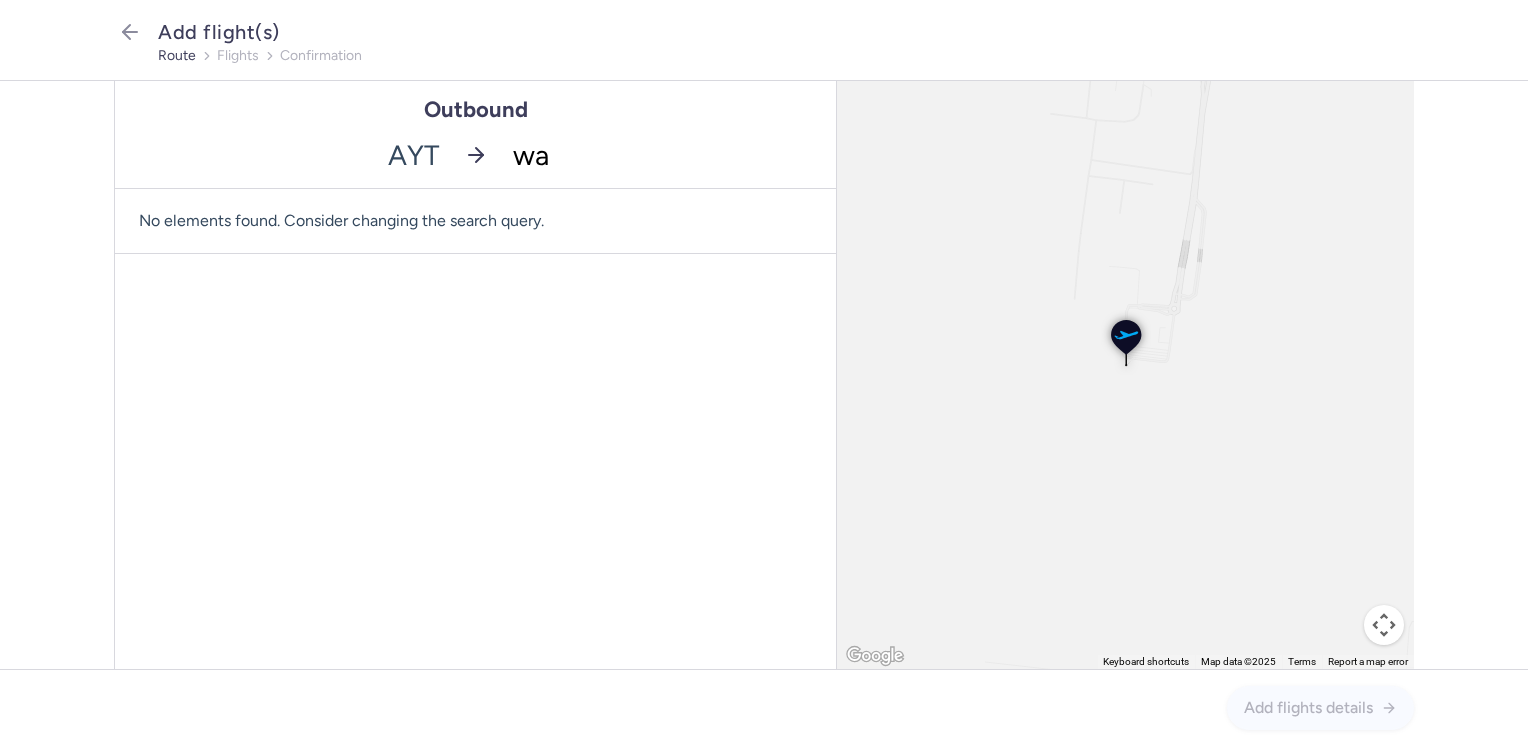 type on "waw" 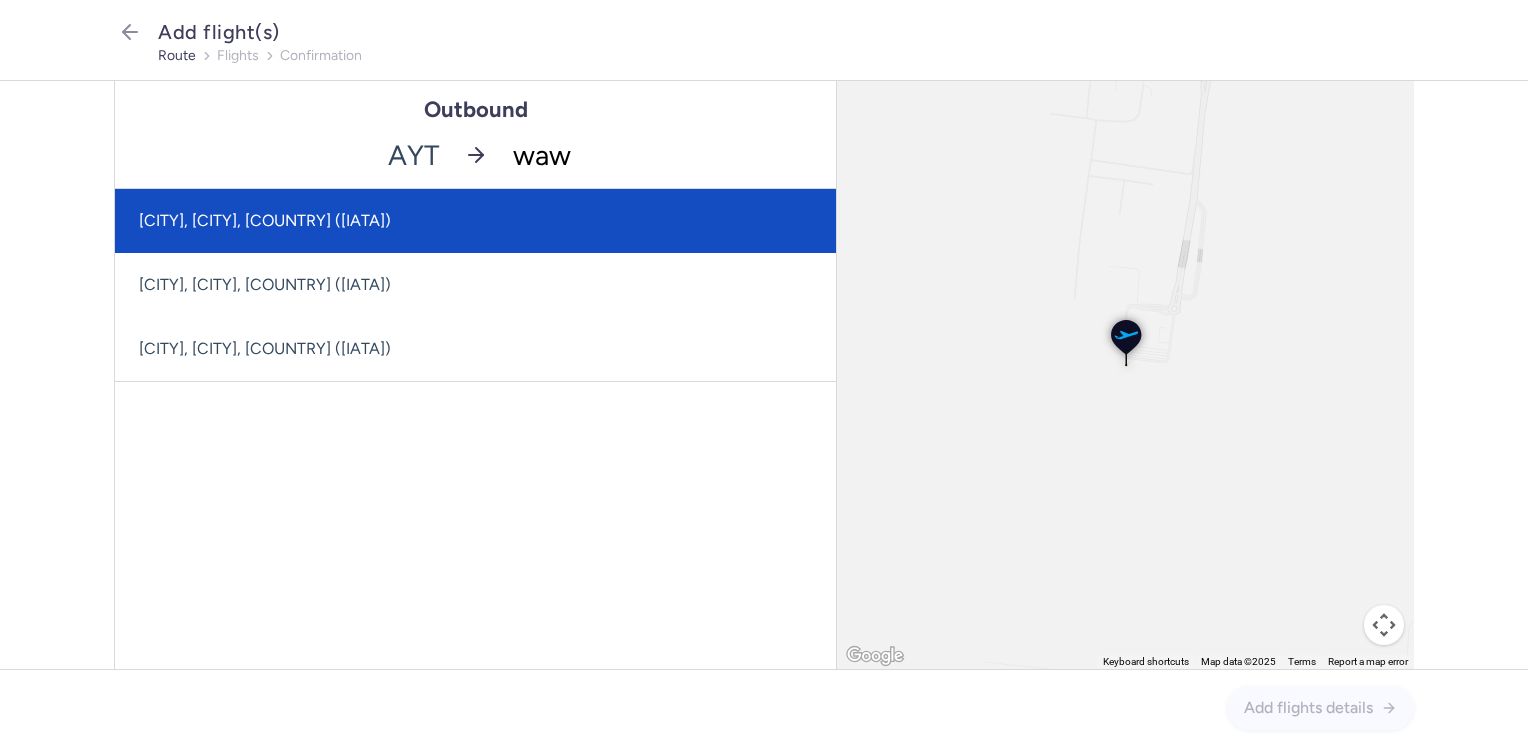 click on "[CITY], [CITY], [COUNTRY] ([IATA])" 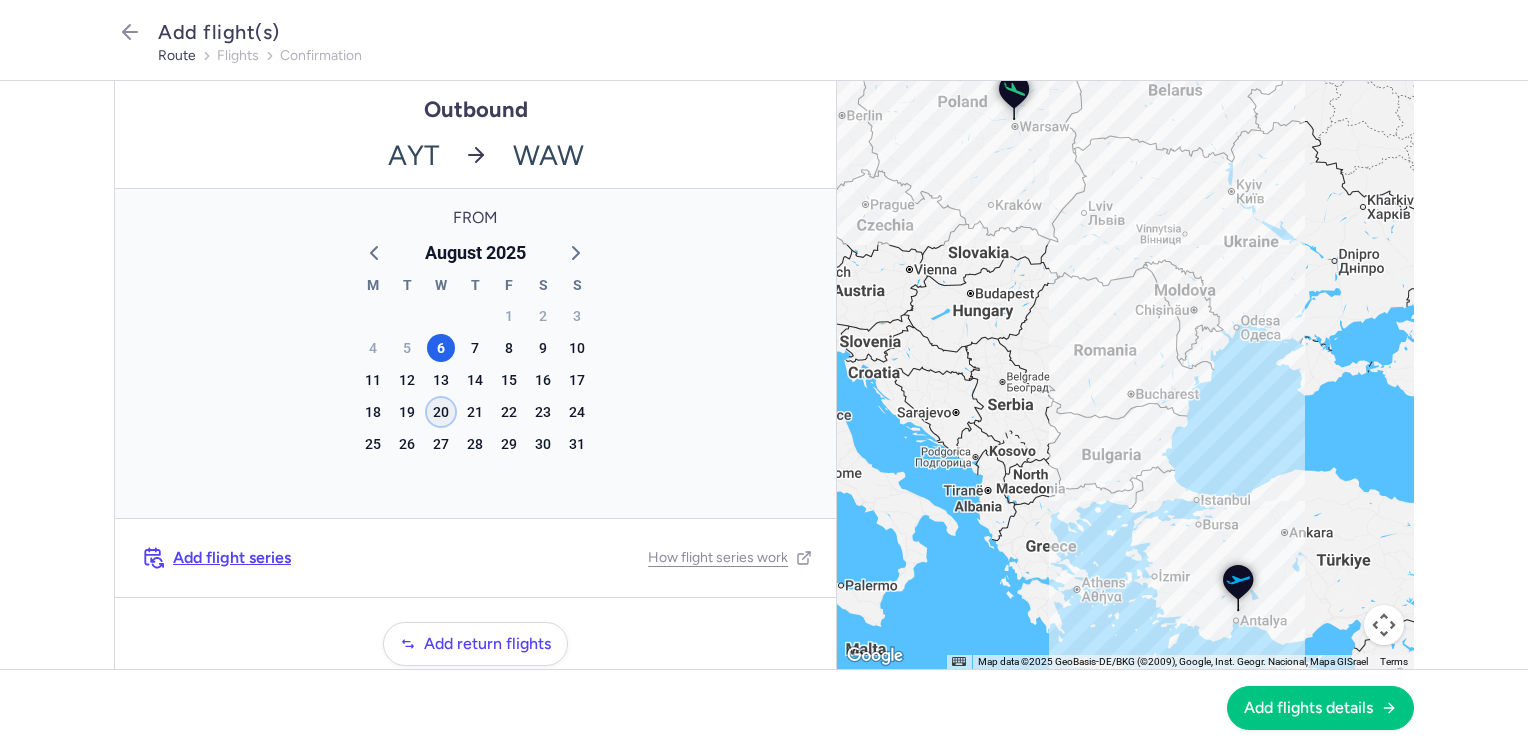 click on "20" 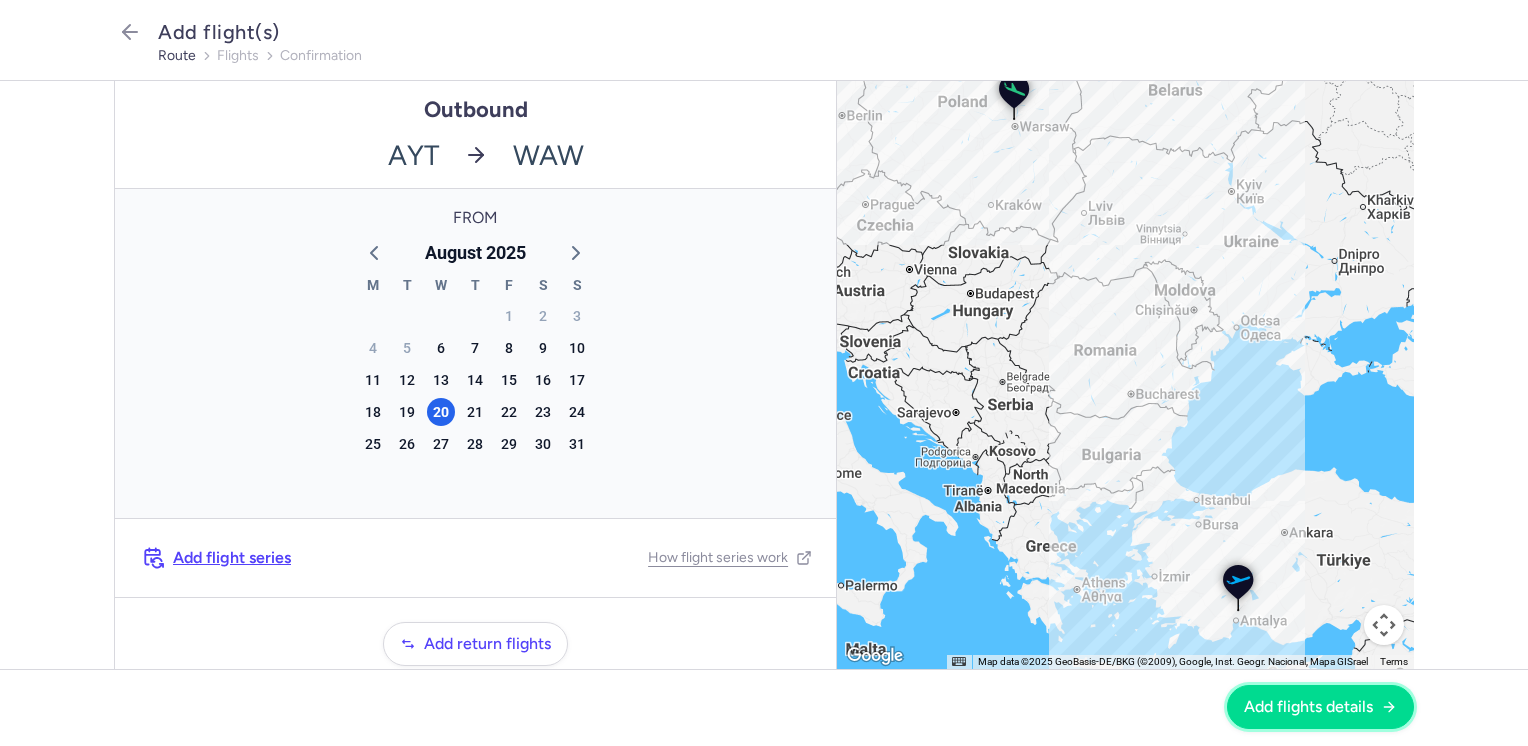 click on "Add flights details" at bounding box center [1320, 707] 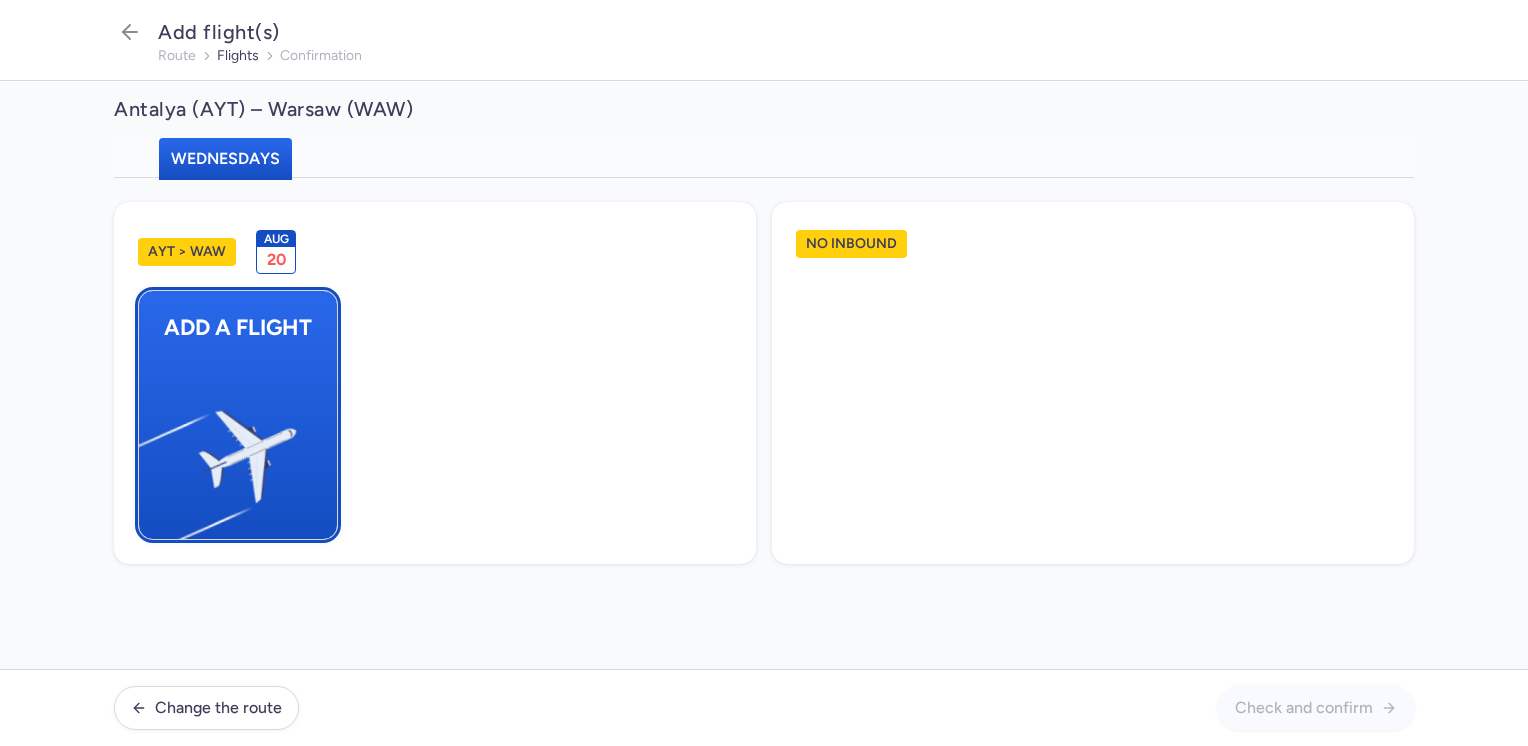 click at bounding box center [149, 448] 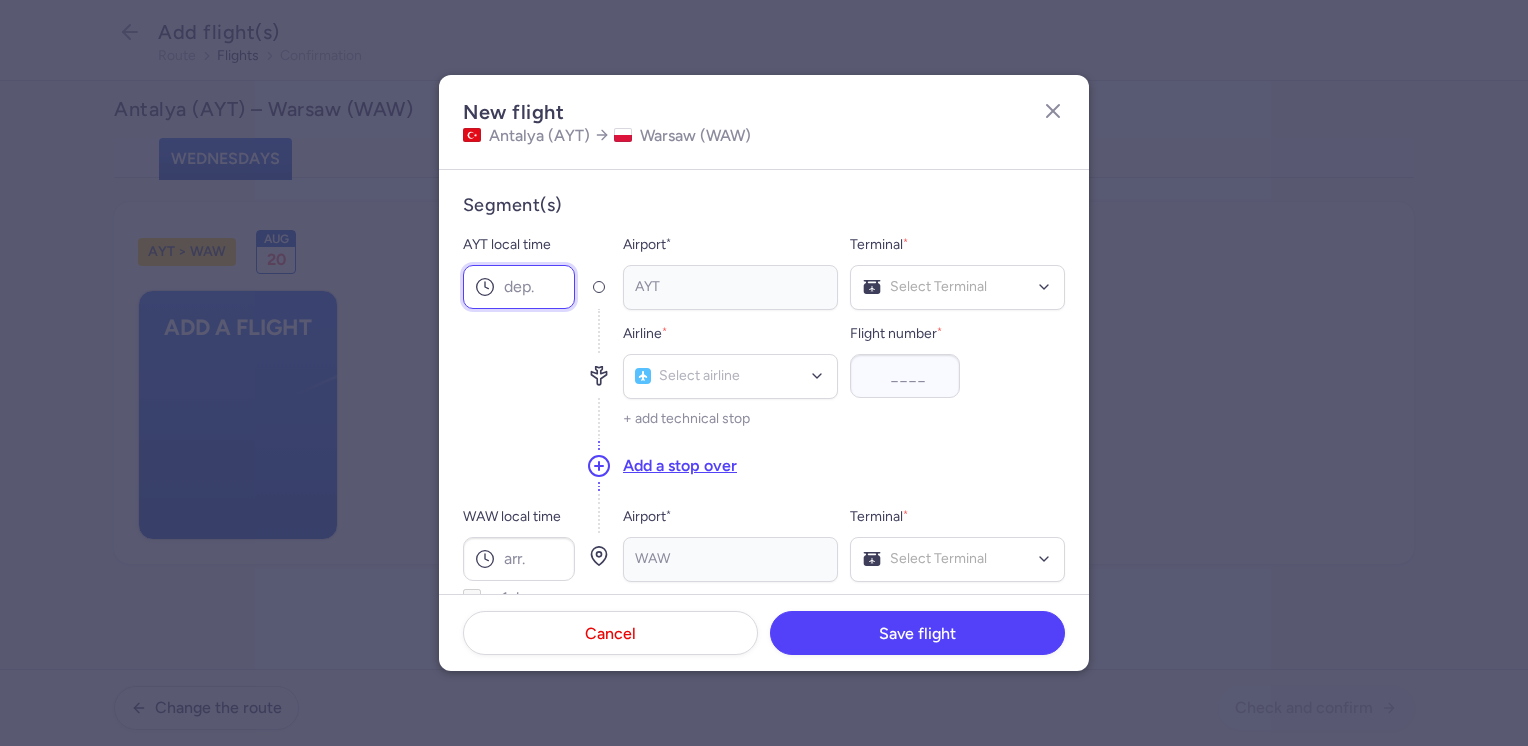 click on "AYT local time" at bounding box center (519, 287) 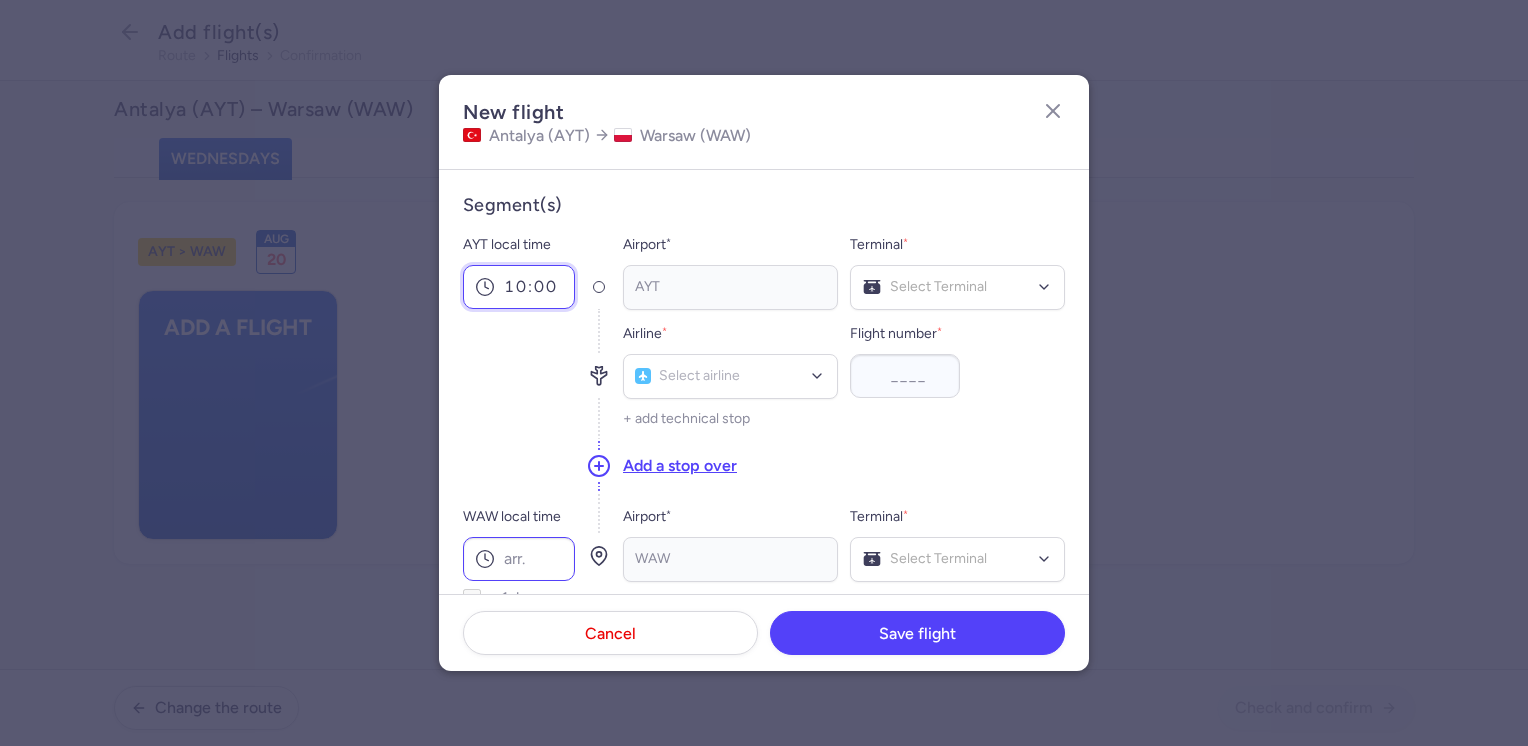 type on "10:00" 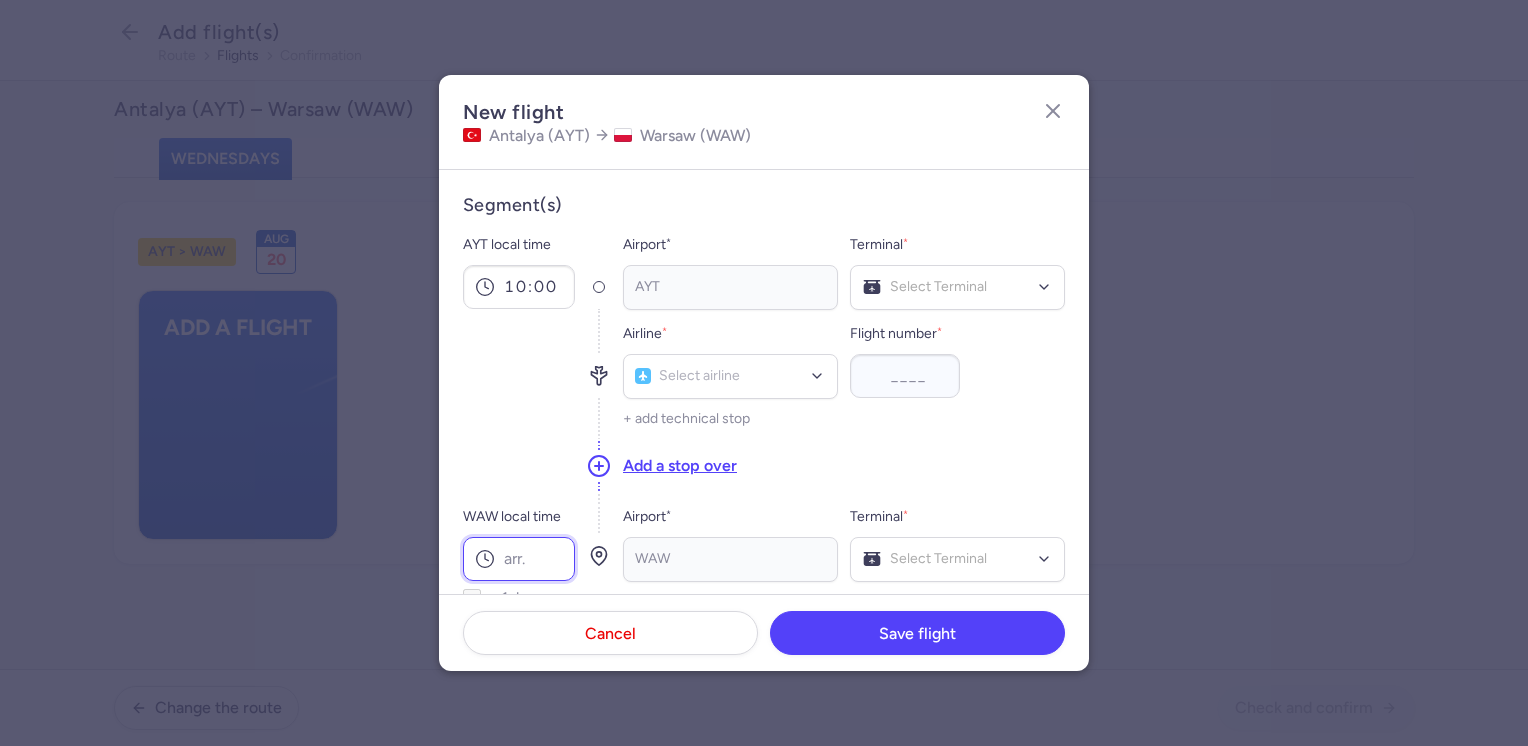 click on "WAW local time" at bounding box center [519, 559] 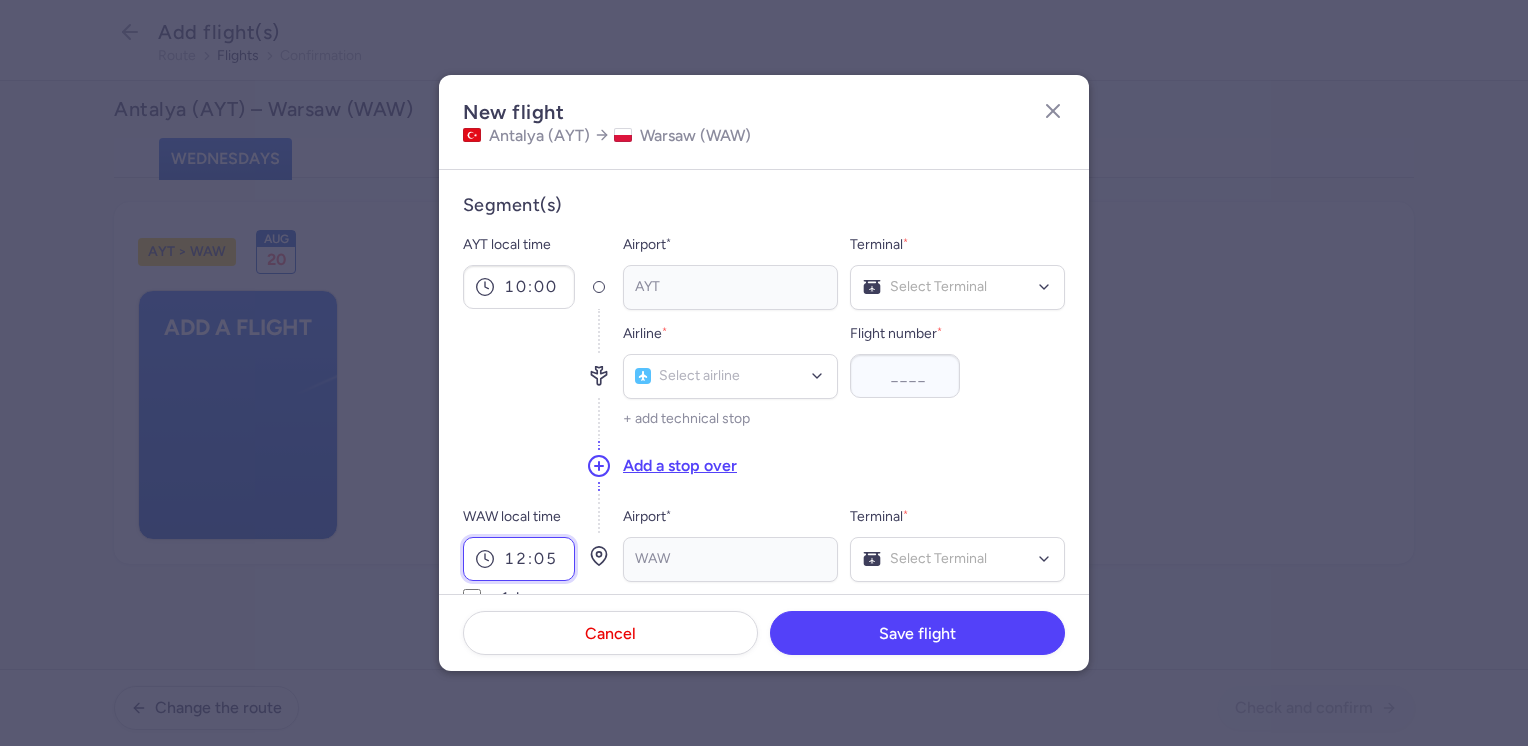 type on "12:05" 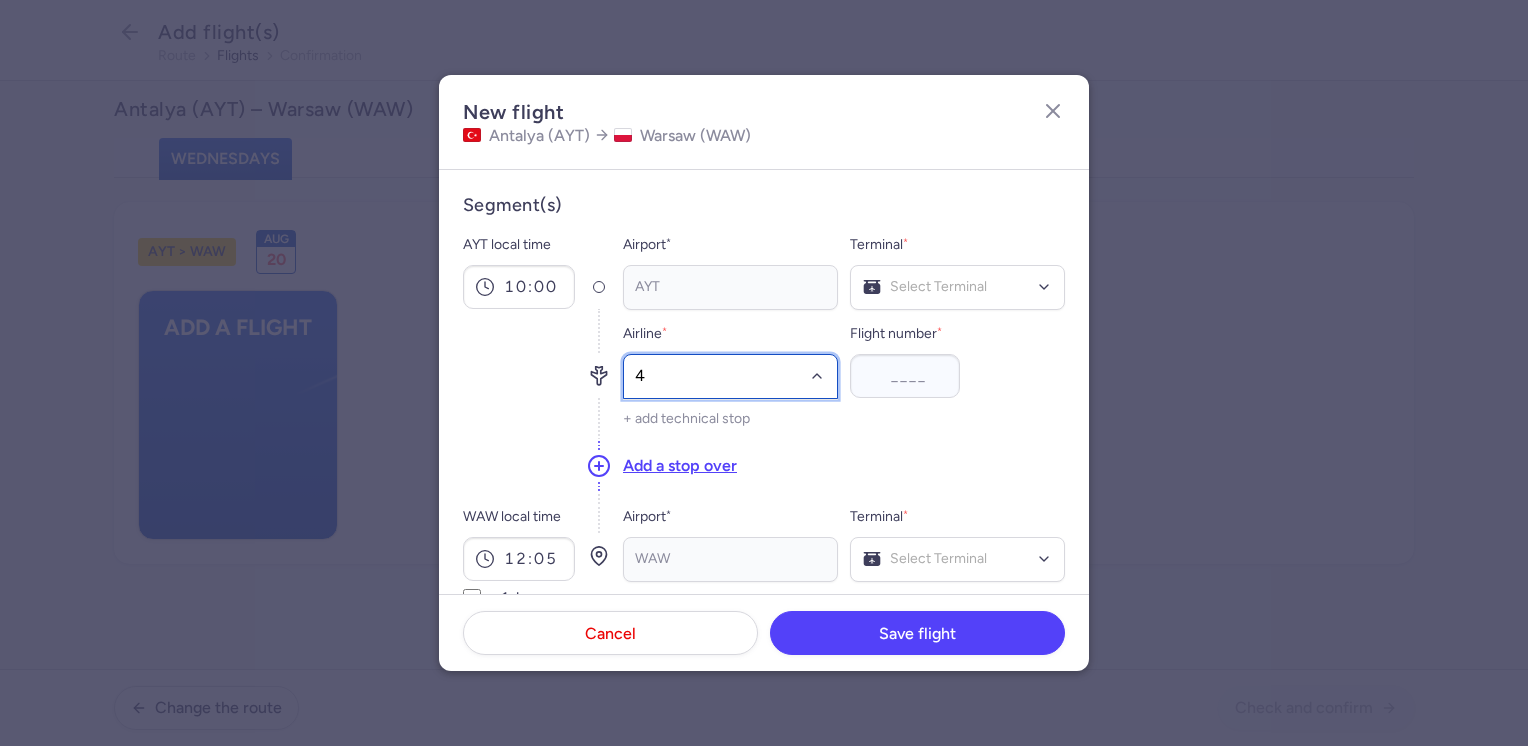 type on "4m" 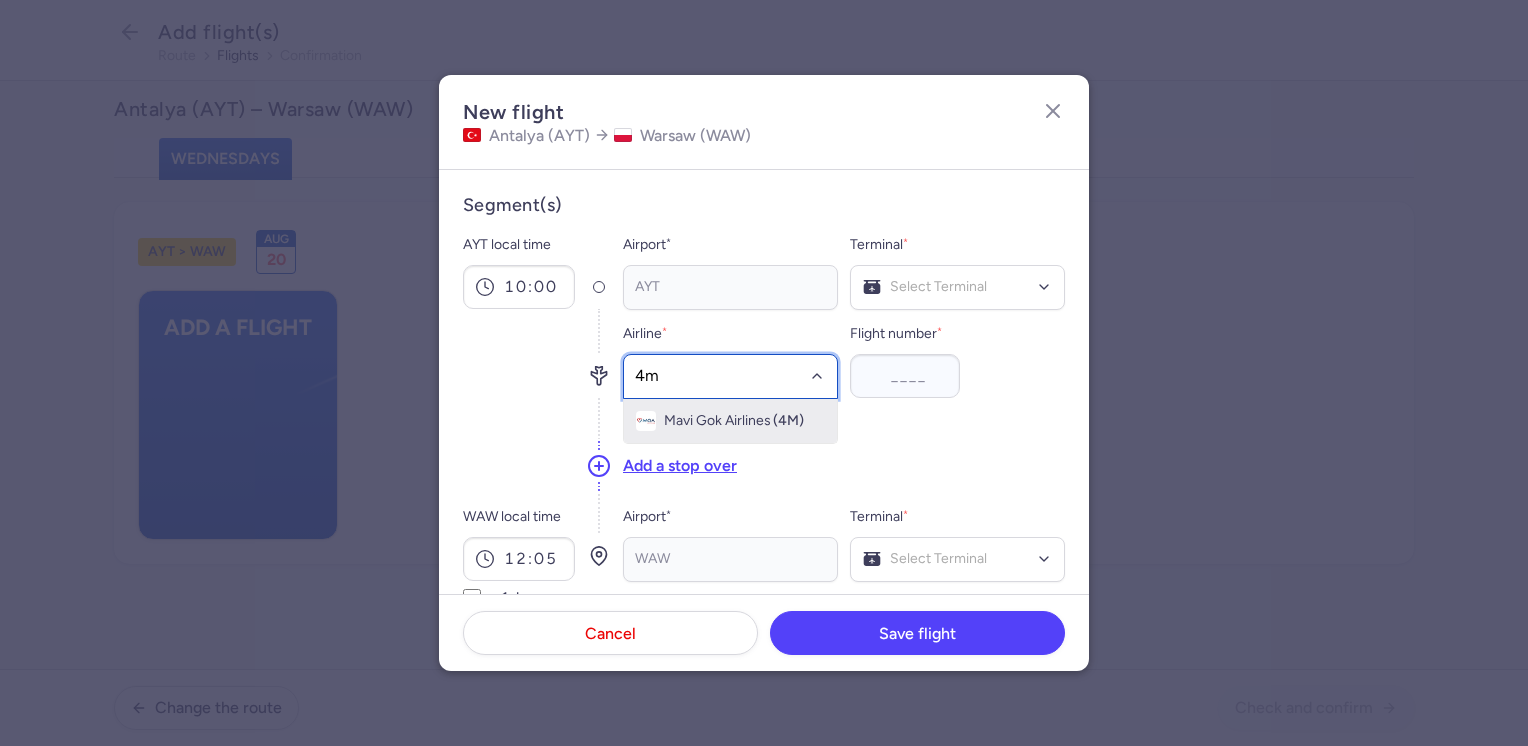 click on "Mavi Gok Airlines" at bounding box center [717, 421] 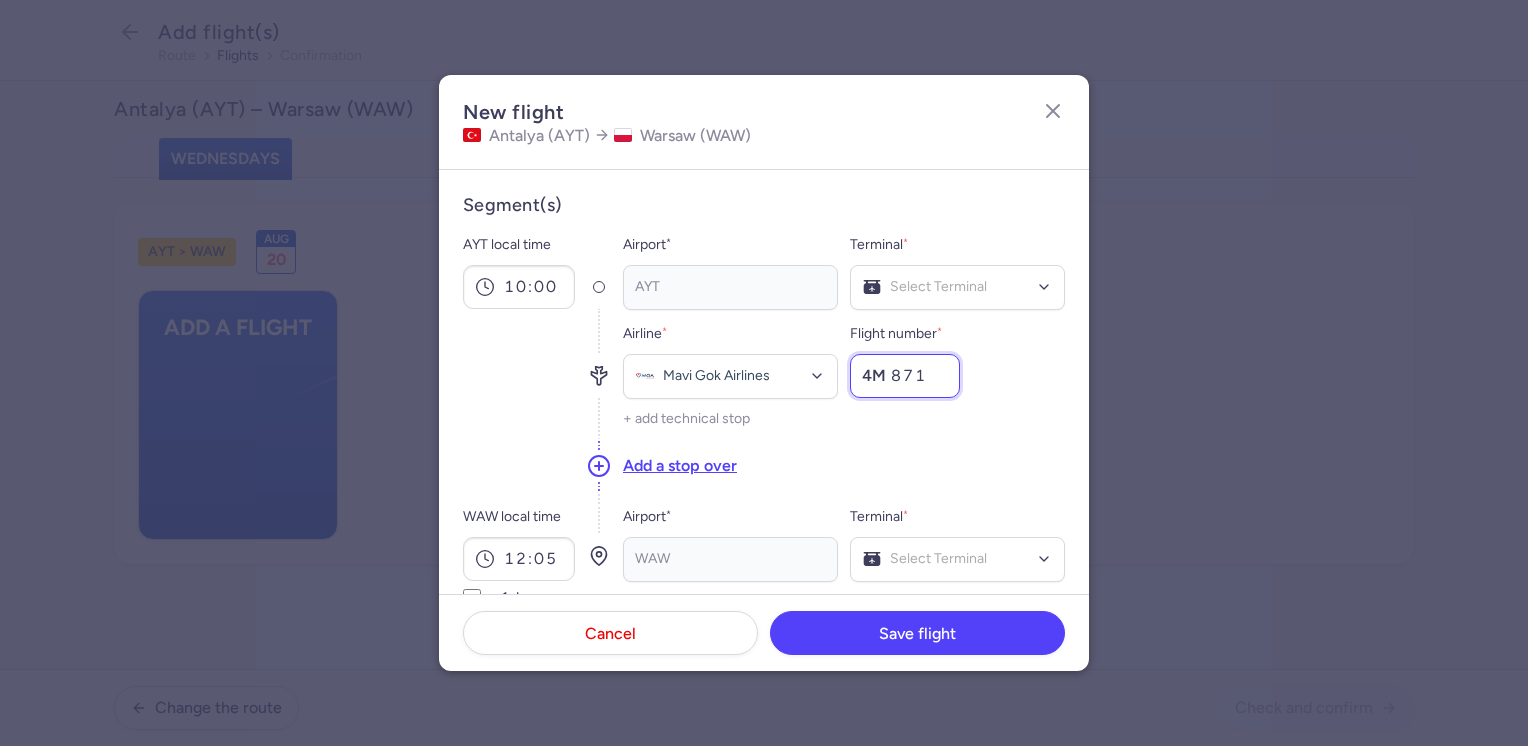 type on "871" 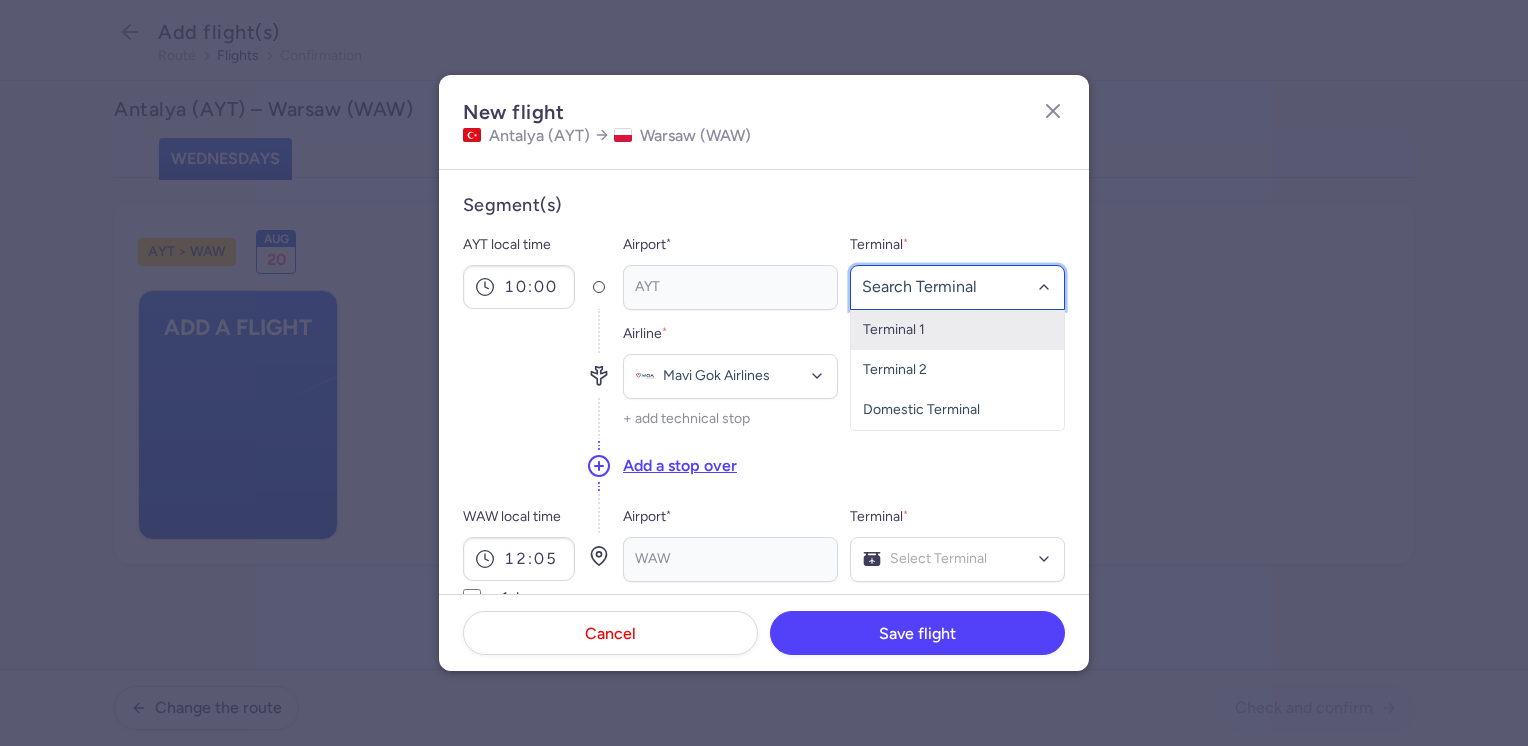 click on "Terminal 1" at bounding box center (957, 330) 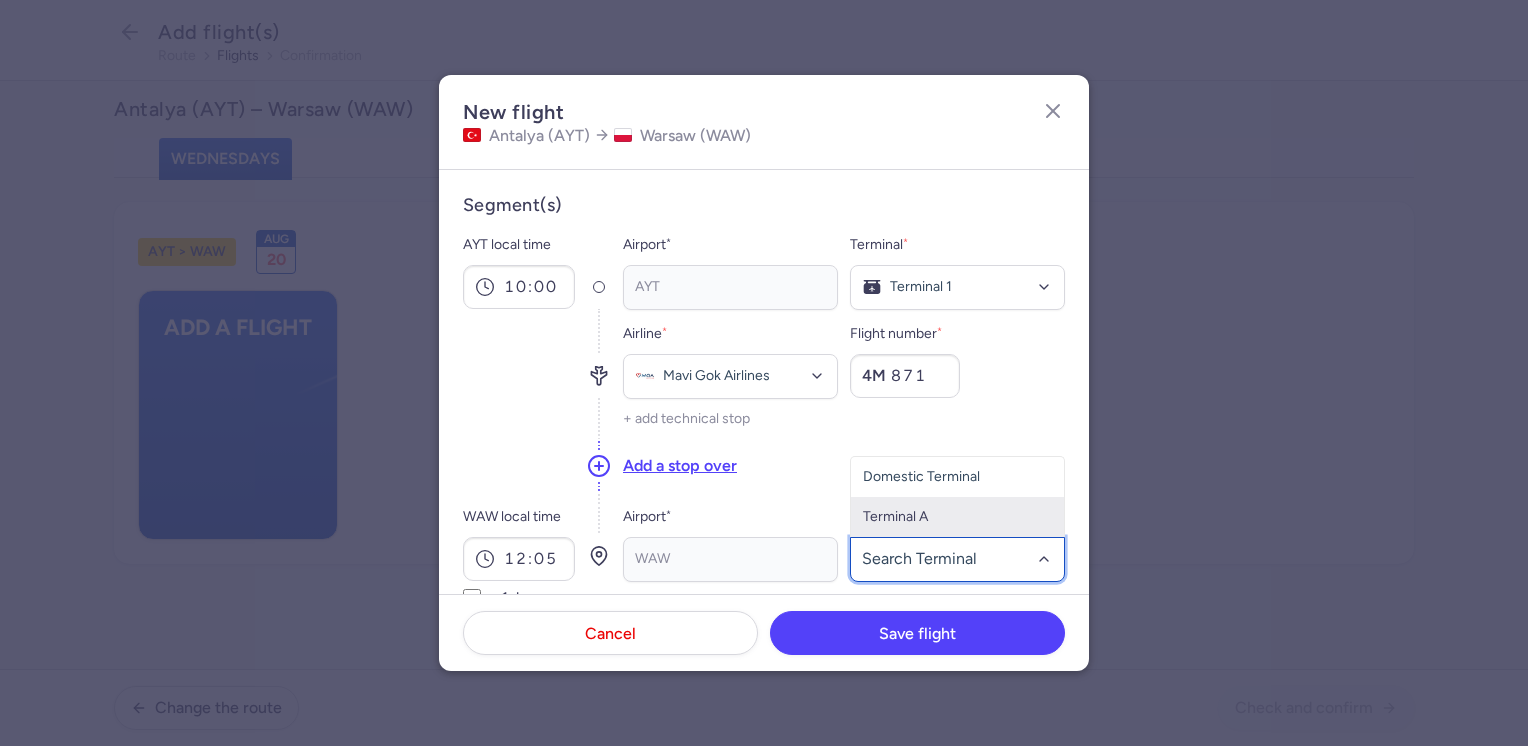 drag, startPoint x: 920, startPoint y: 510, endPoint x: 926, endPoint y: 479, distance: 31.575306 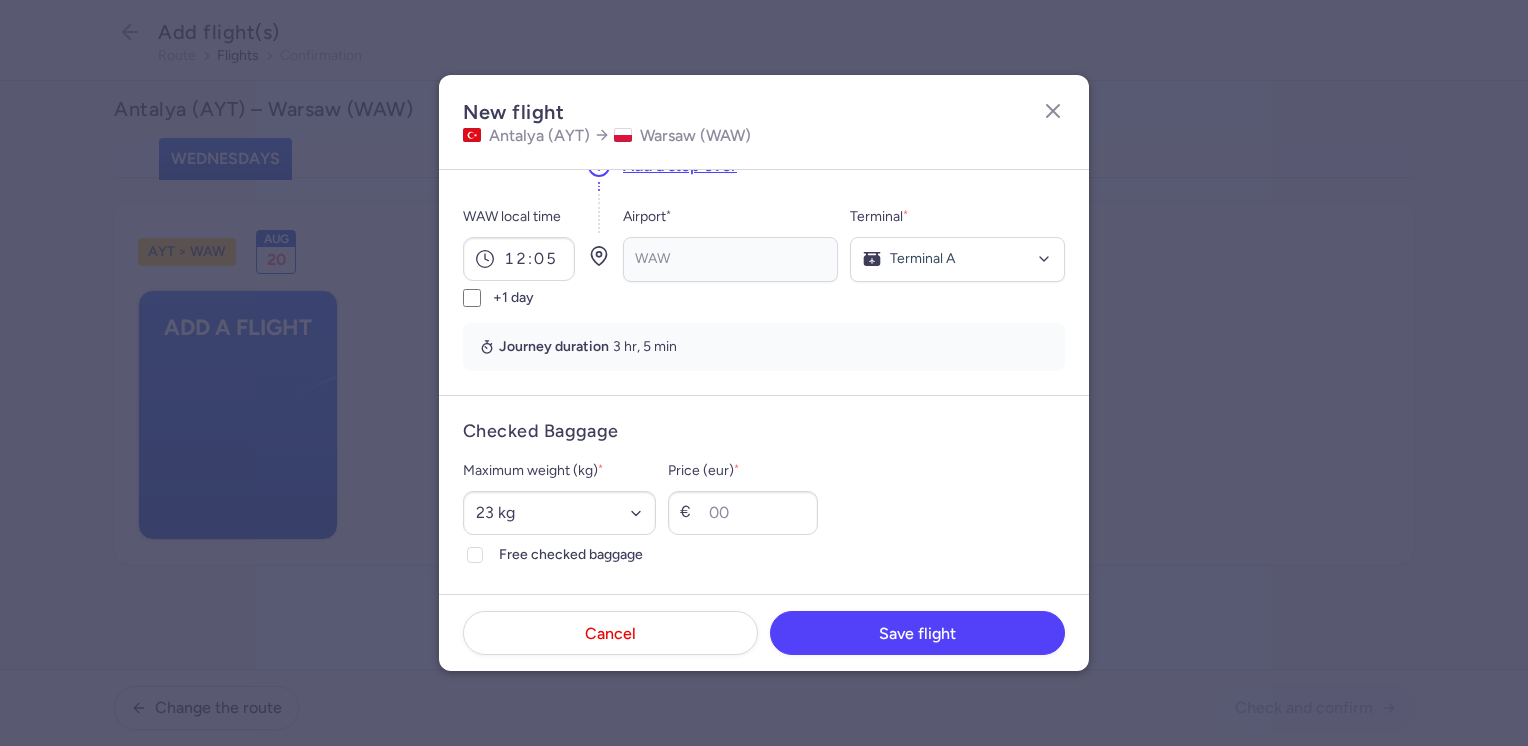 scroll, scrollTop: 400, scrollLeft: 0, axis: vertical 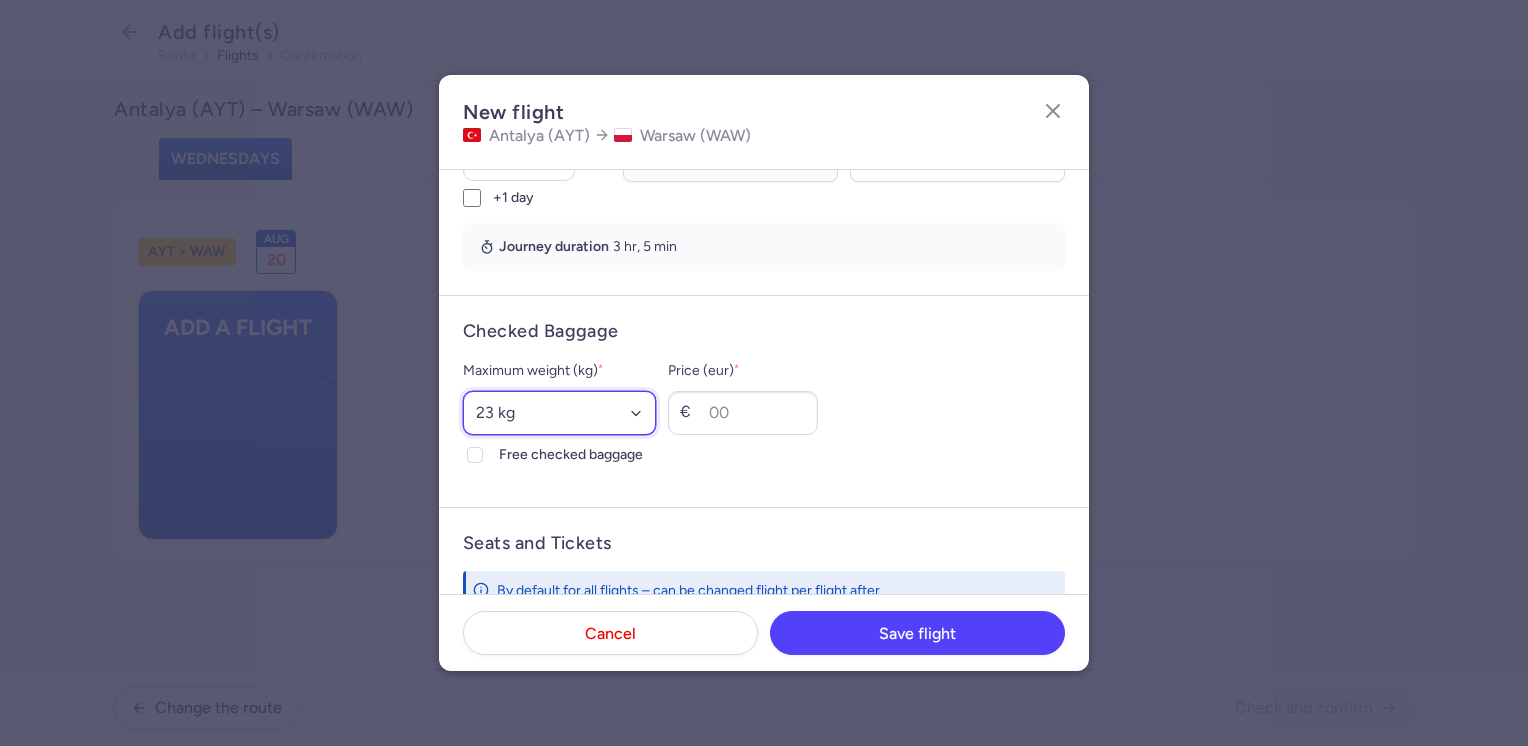 click on "Select an option 15 kg 16 kg 17 kg 18 kg 19 kg 20 kg 21 kg 22 kg 23 kg 24 kg 25 kg 26 kg 27 kg 28 kg 29 kg 30 kg 31 kg 32 kg 33 kg 34 kg 35 kg" at bounding box center (559, 413) 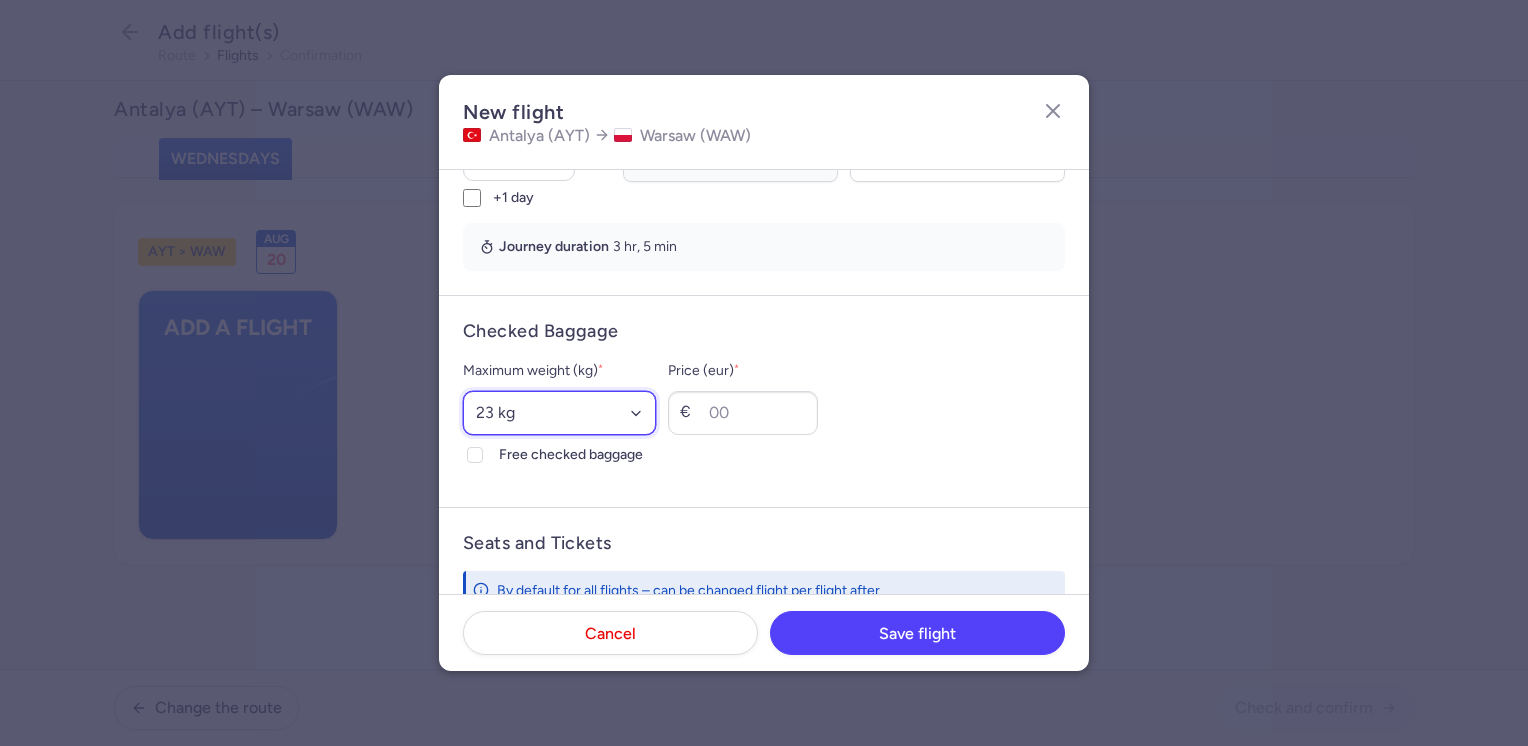 select on "20" 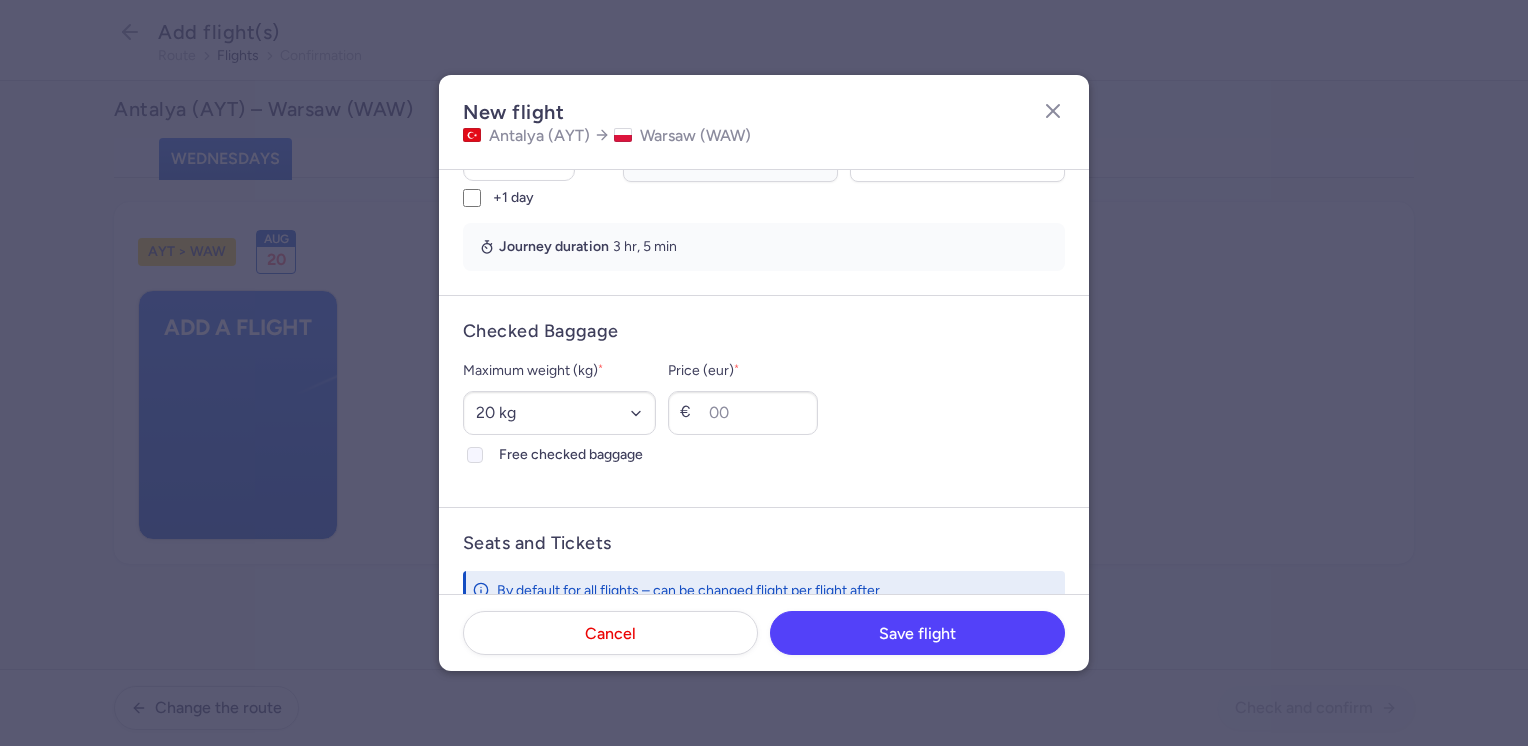 click on "Free checked baggage" 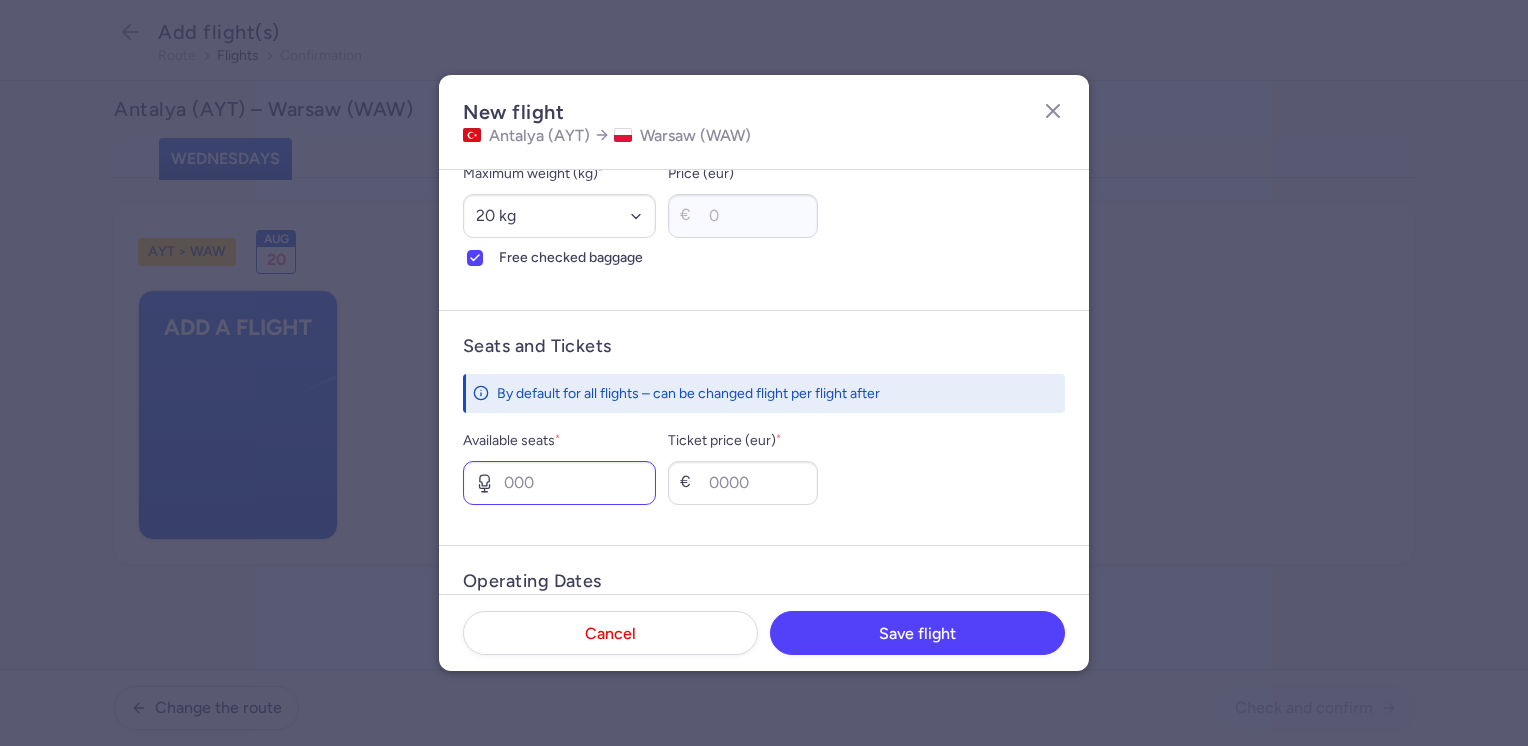 scroll, scrollTop: 600, scrollLeft: 0, axis: vertical 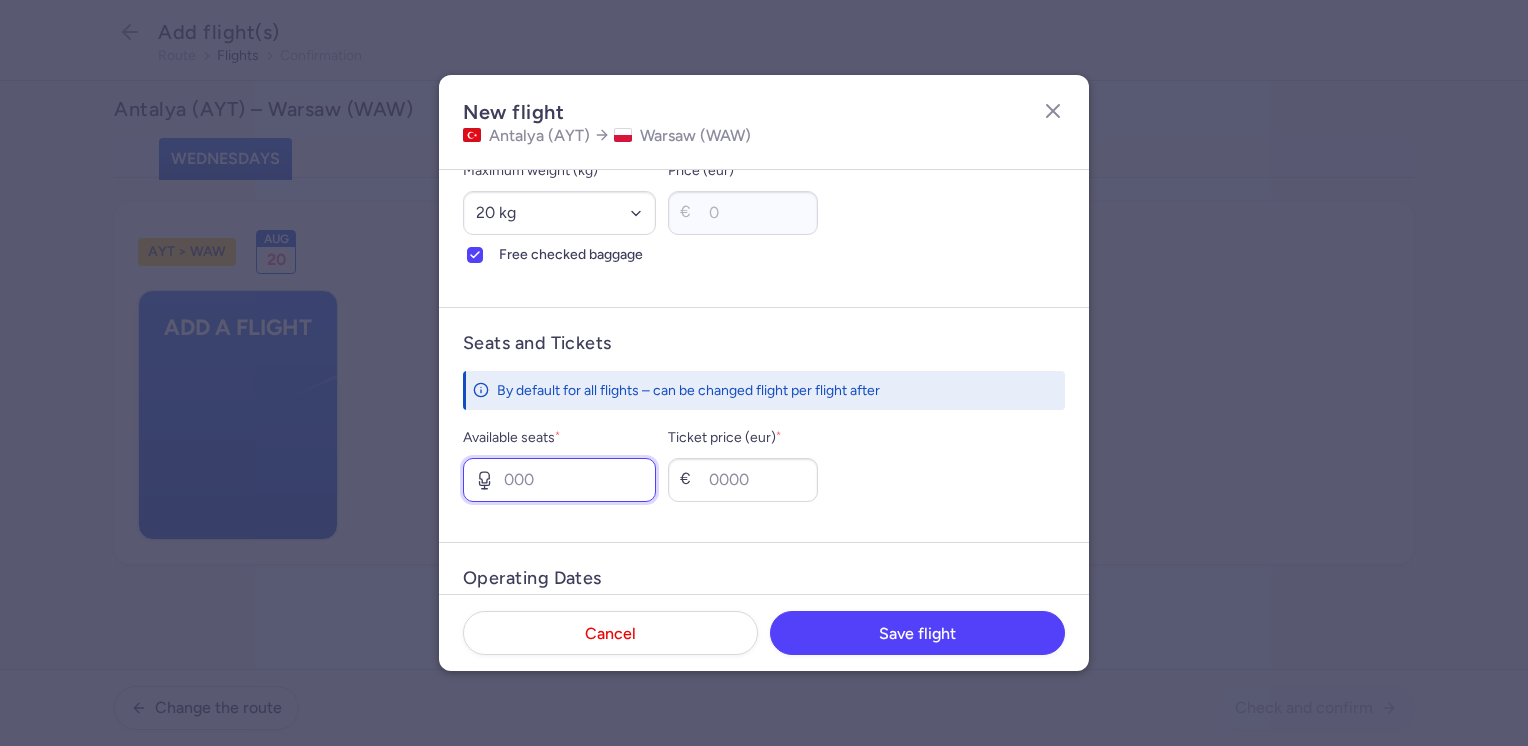 click on "Available seats  *" at bounding box center [559, 480] 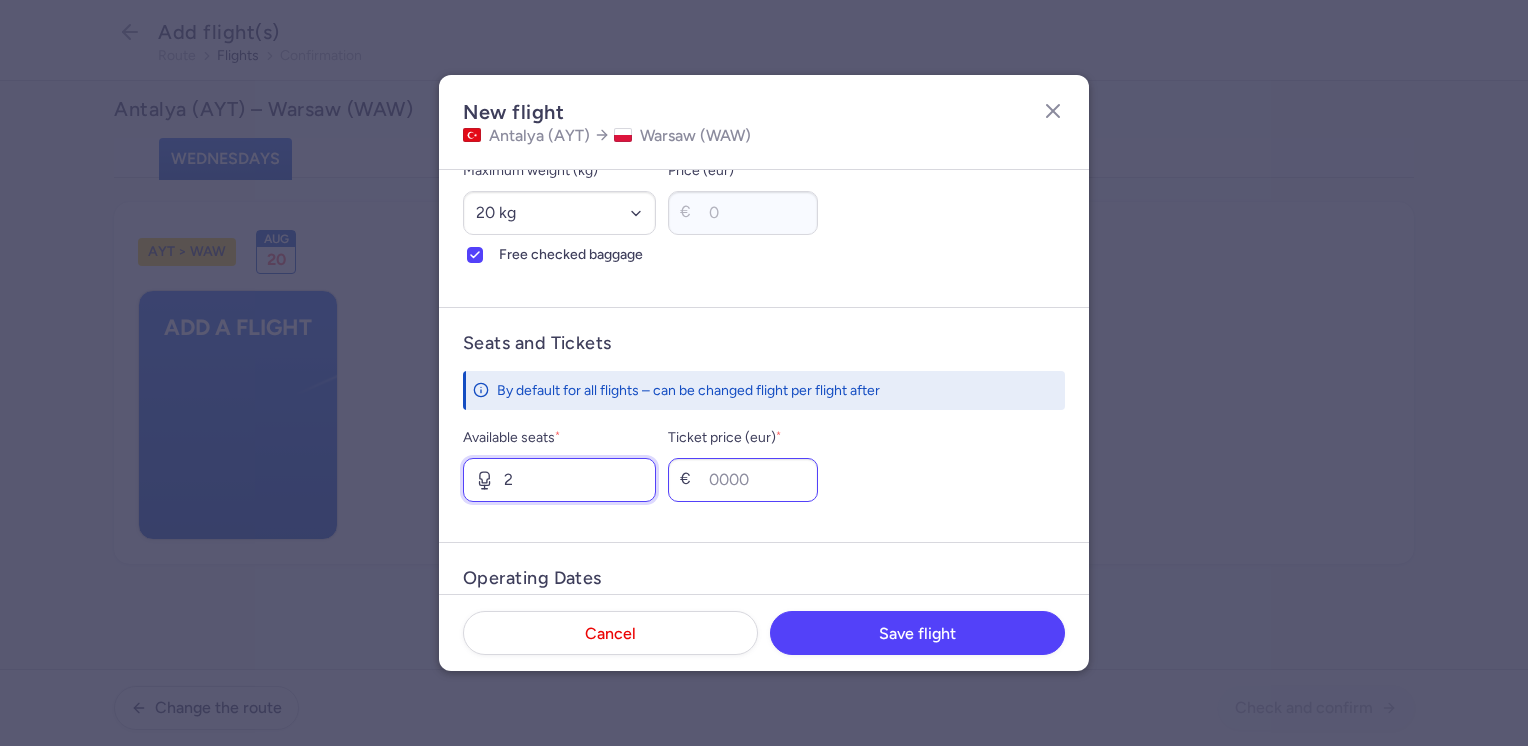 type on "2" 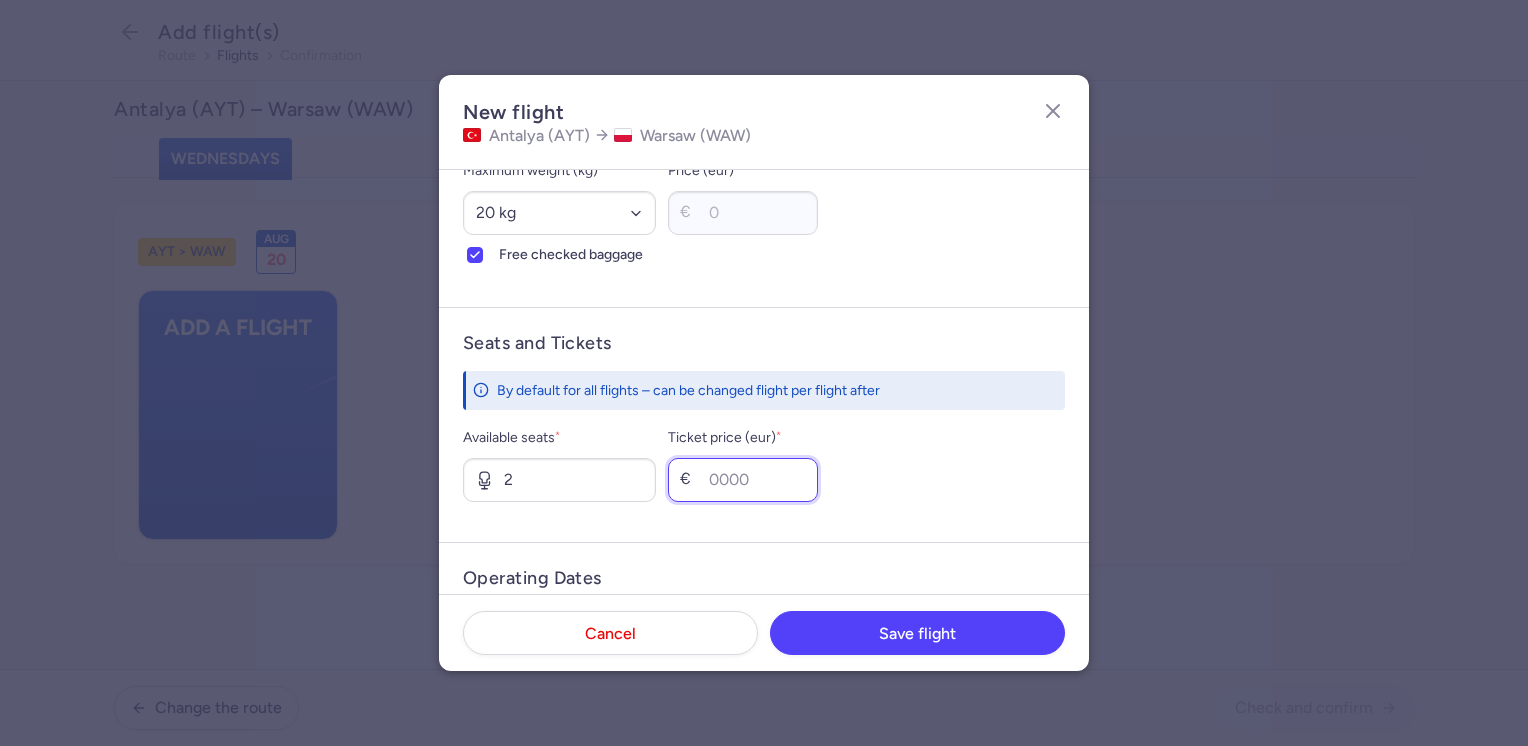 click on "Ticket price (eur)  *" at bounding box center (743, 480) 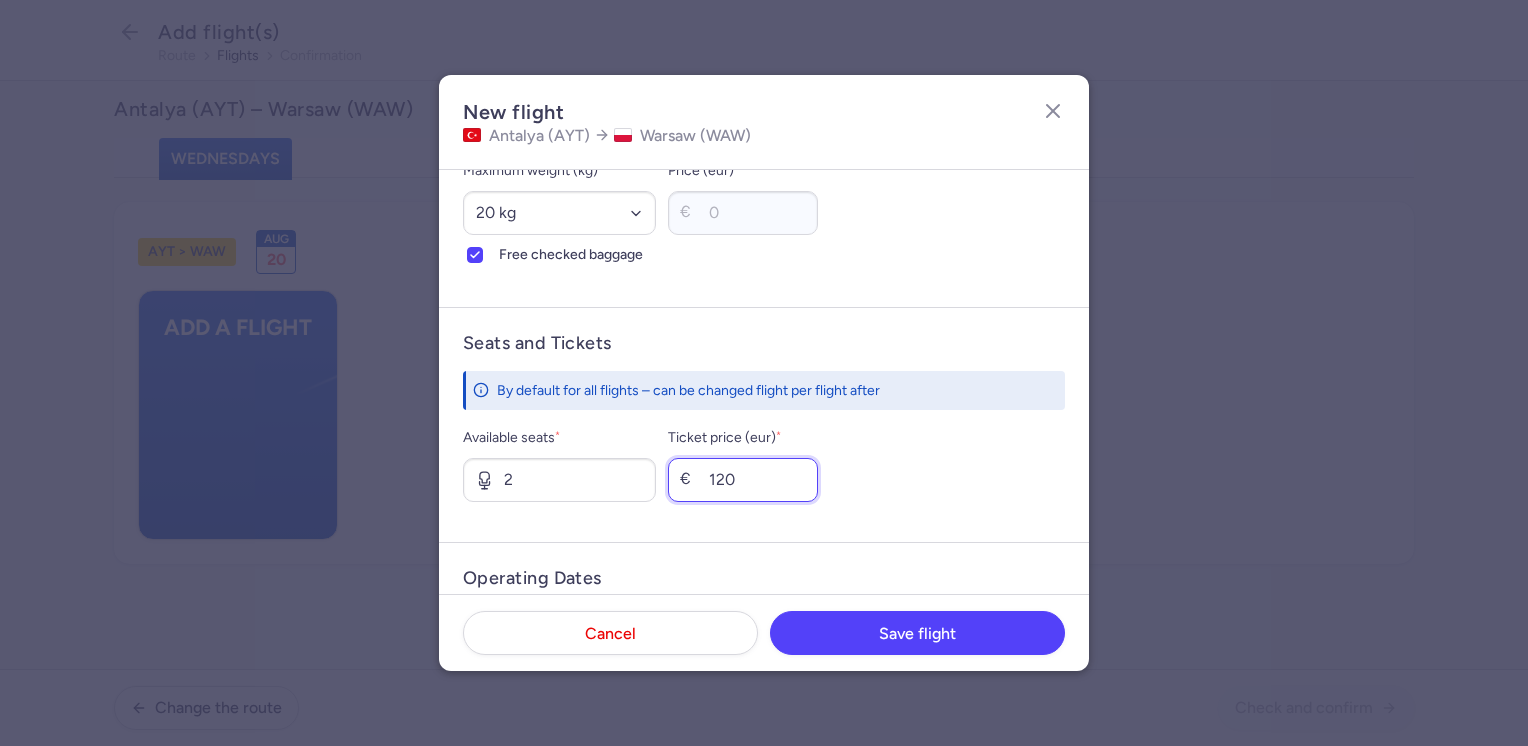 type on "120" 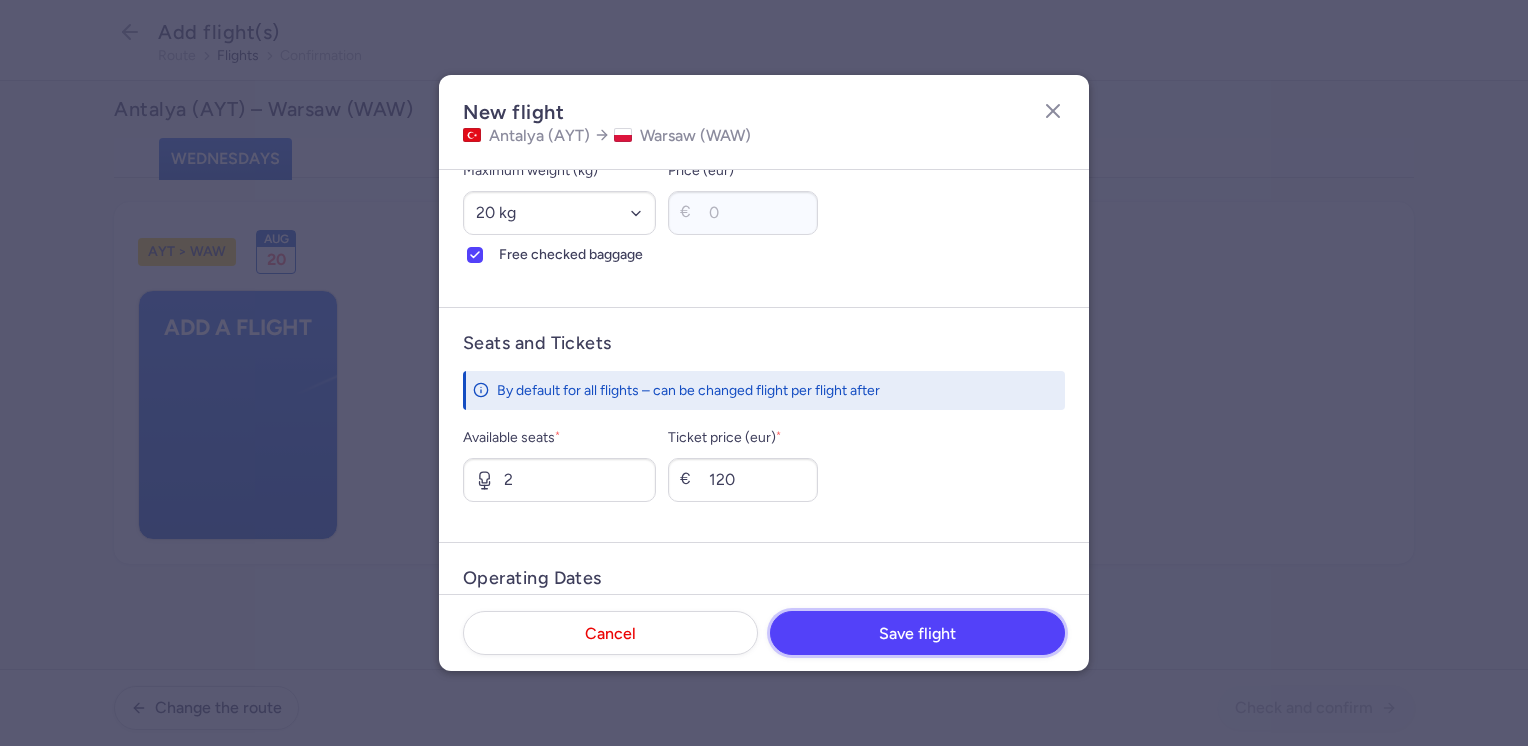 click on "Save flight" at bounding box center [917, 633] 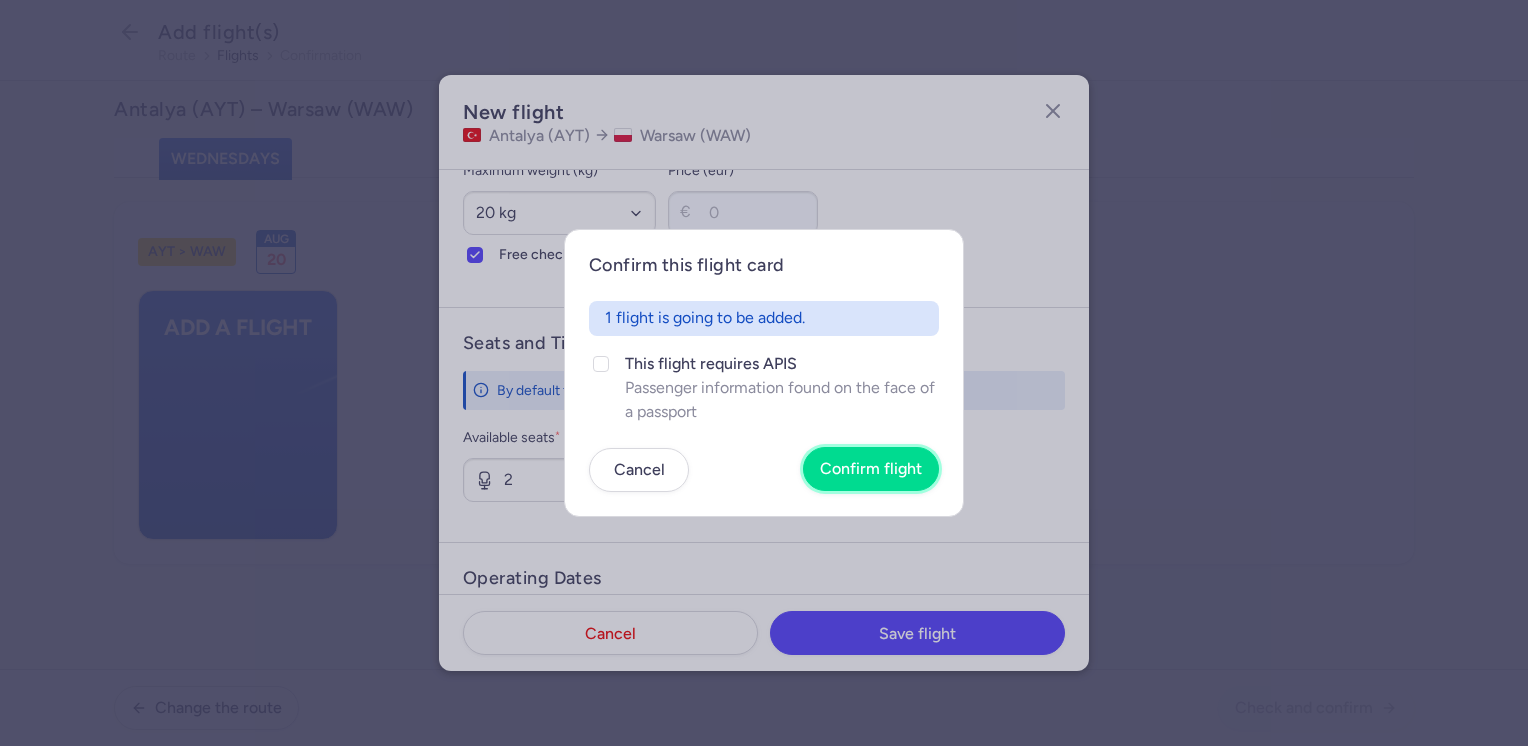 click on "Confirm flight" at bounding box center [871, 469] 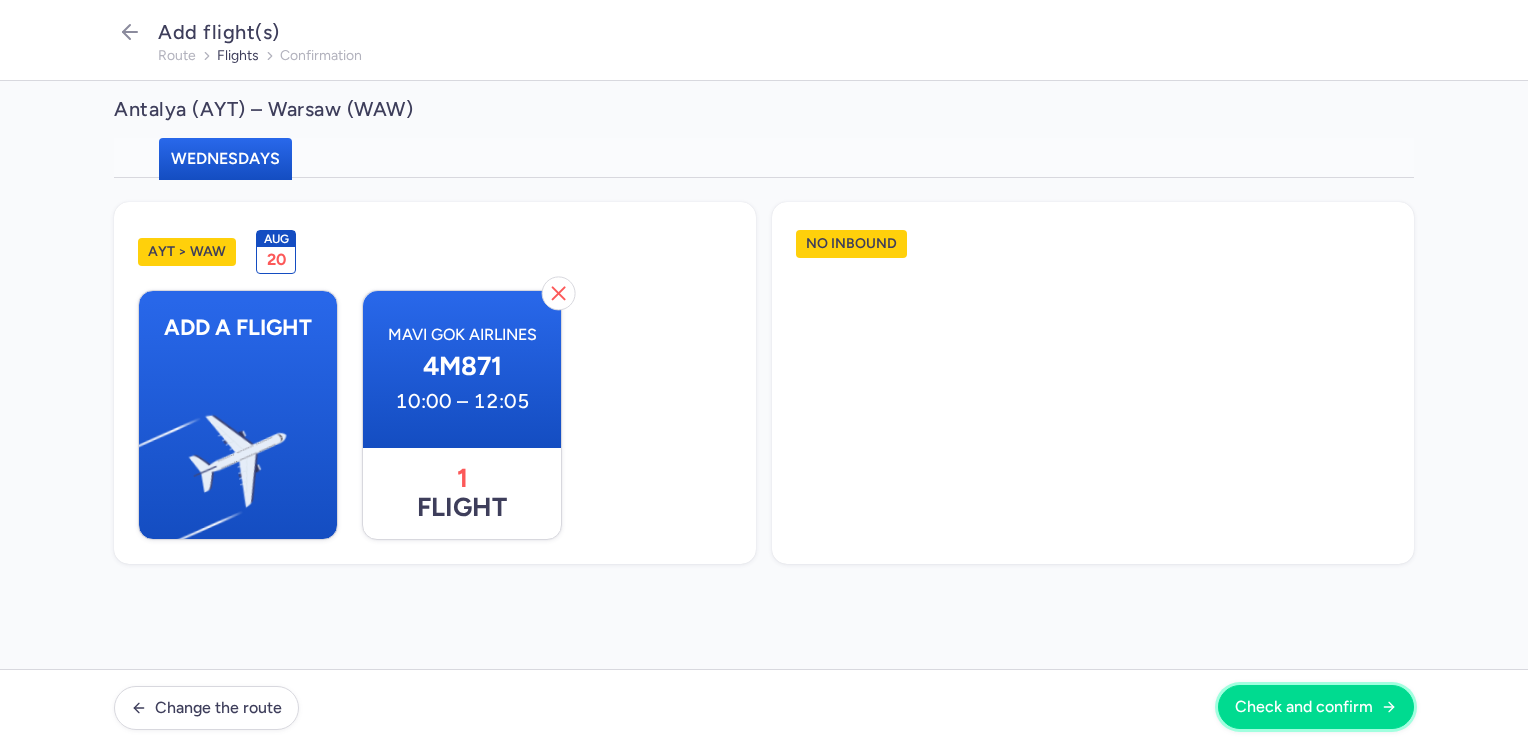 click on "Check and confirm" at bounding box center (1304, 707) 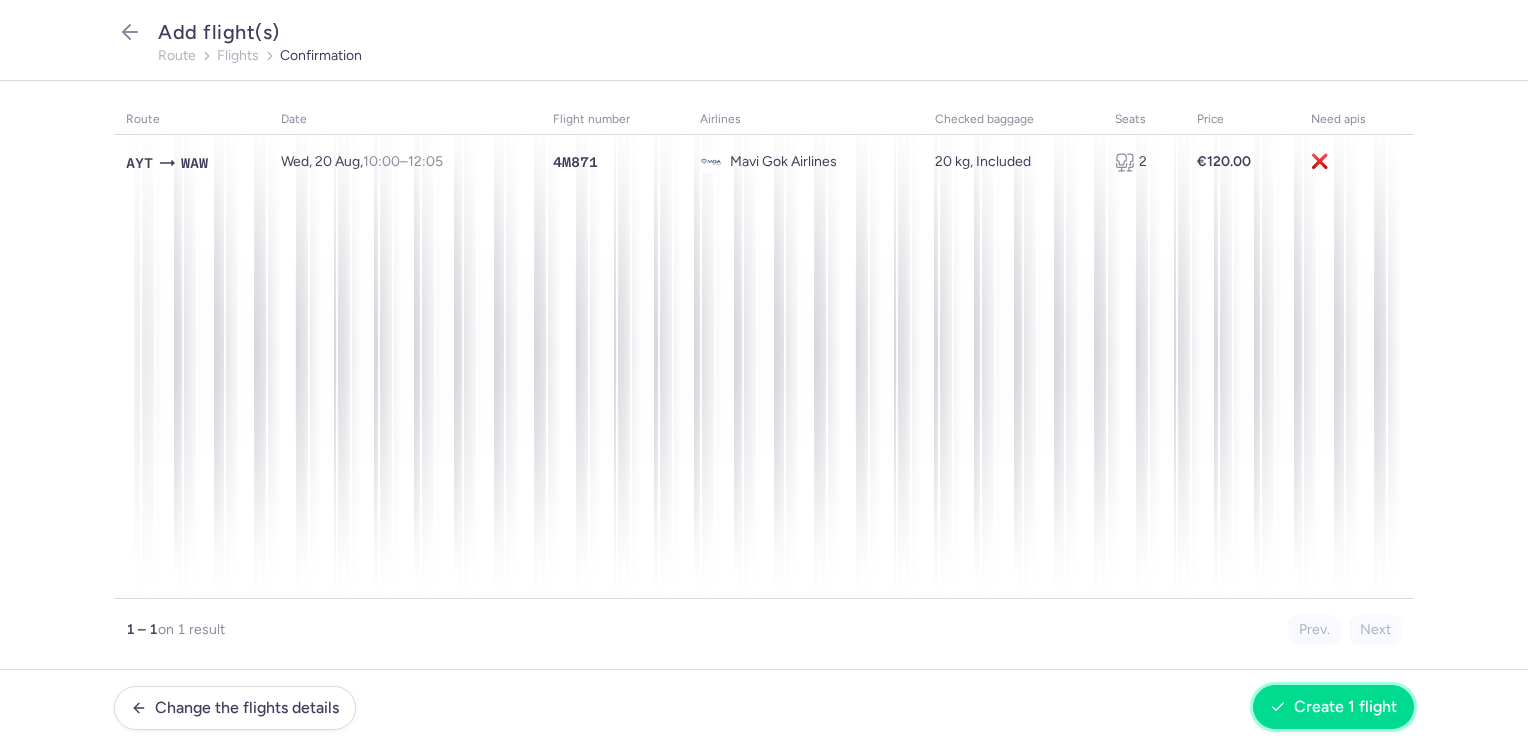 click on "Create 1 flight" at bounding box center [1333, 707] 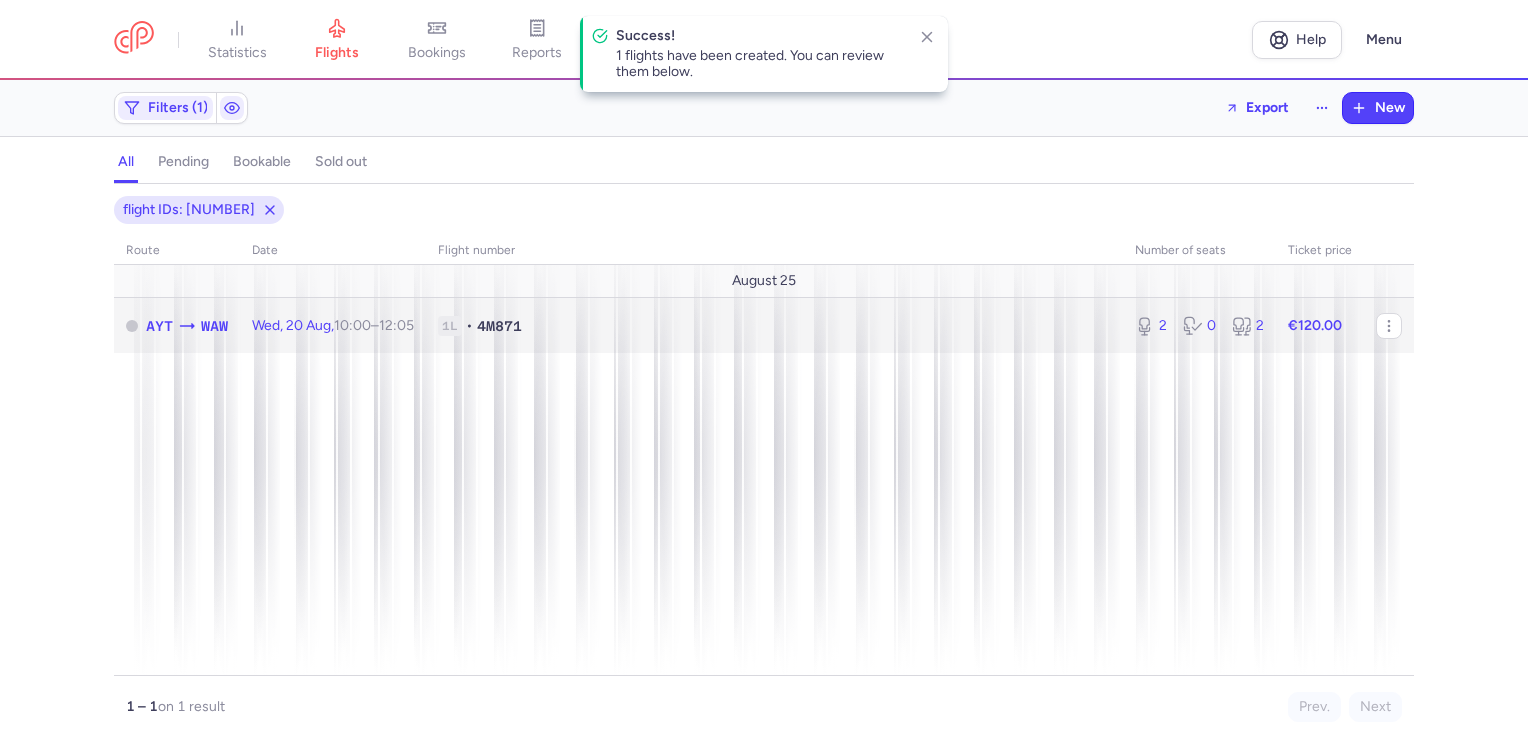 click on "€120.00" 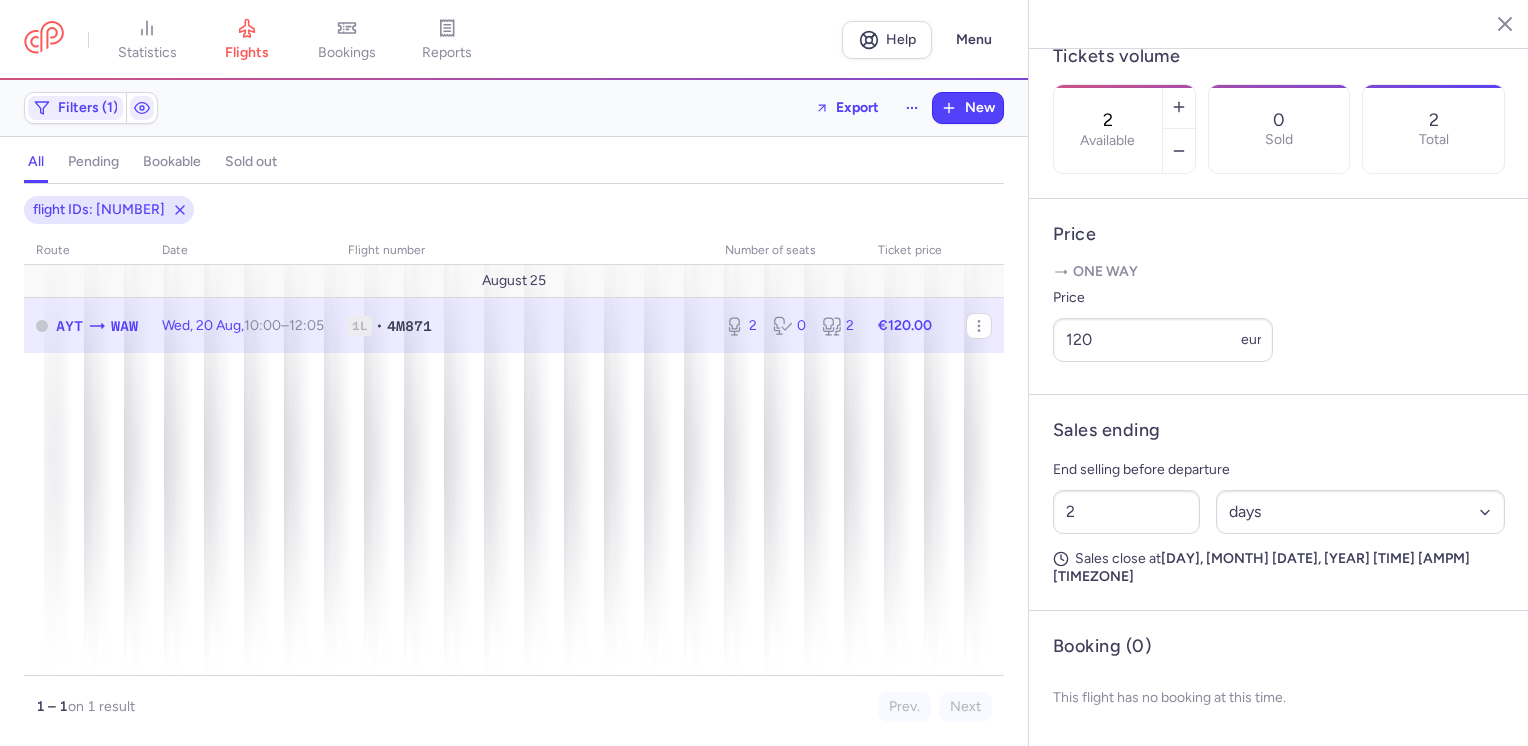 scroll, scrollTop: 632, scrollLeft: 0, axis: vertical 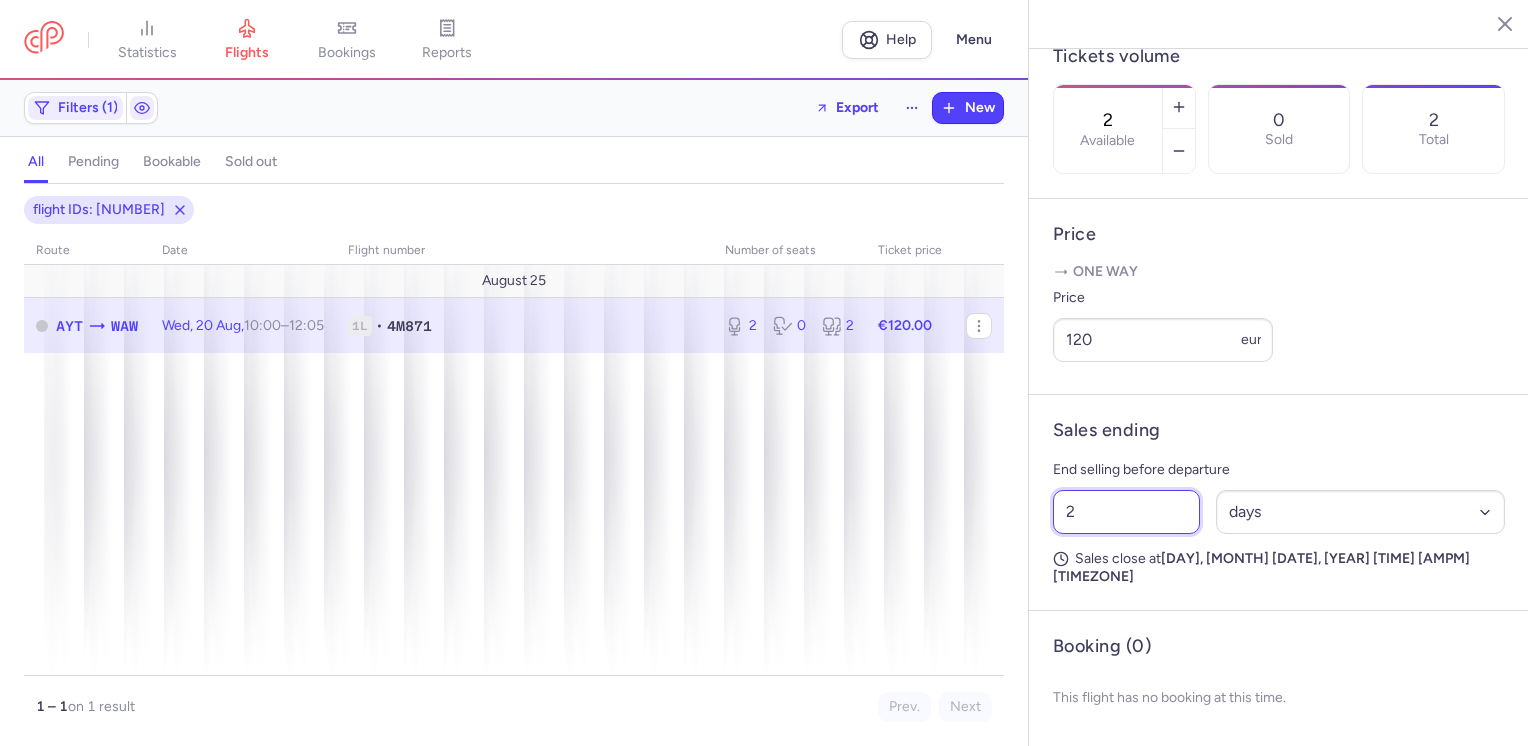 drag, startPoint x: 1052, startPoint y: 537, endPoint x: 1032, endPoint y: 542, distance: 20.615528 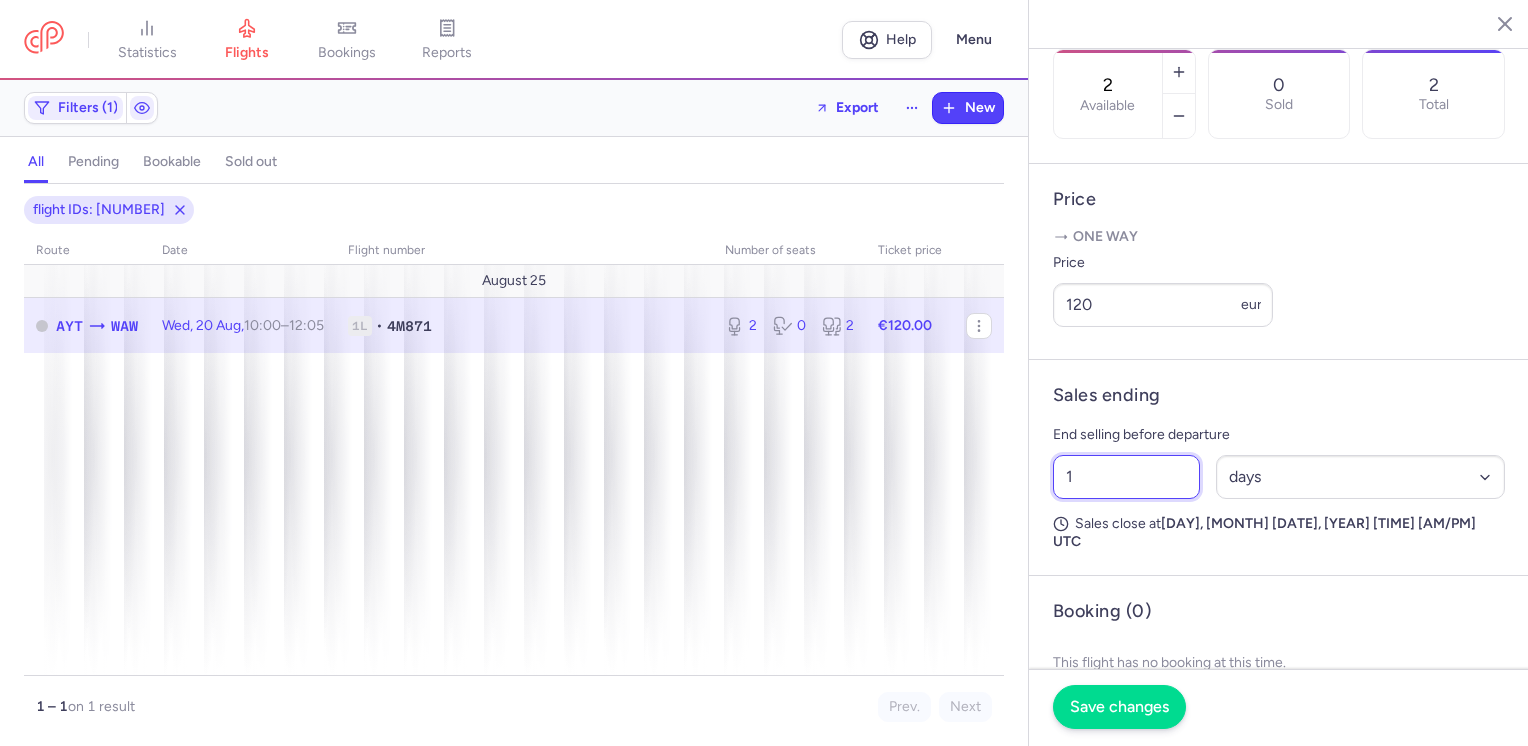type on "1" 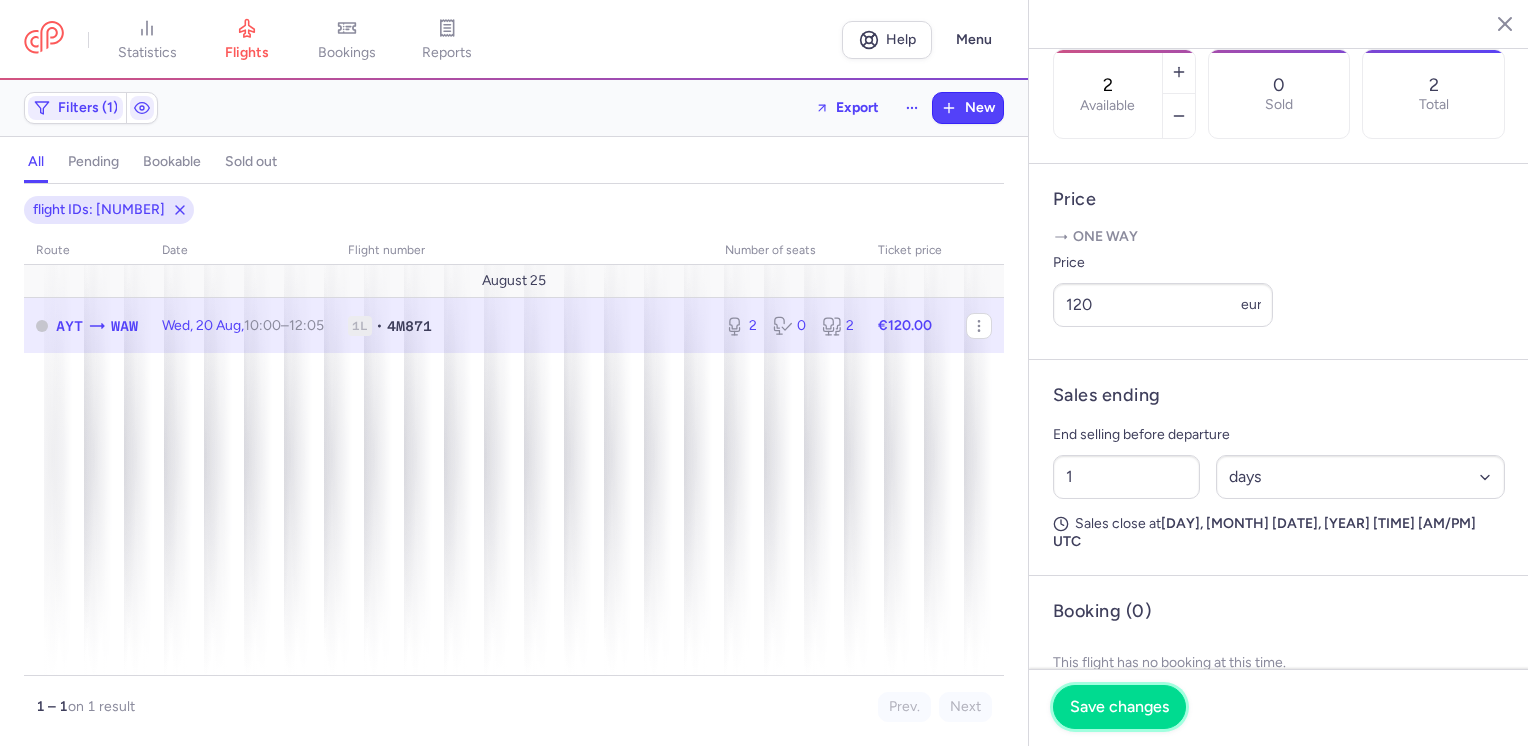 drag, startPoint x: 1127, startPoint y: 706, endPoint x: 1152, endPoint y: 694, distance: 27.730848 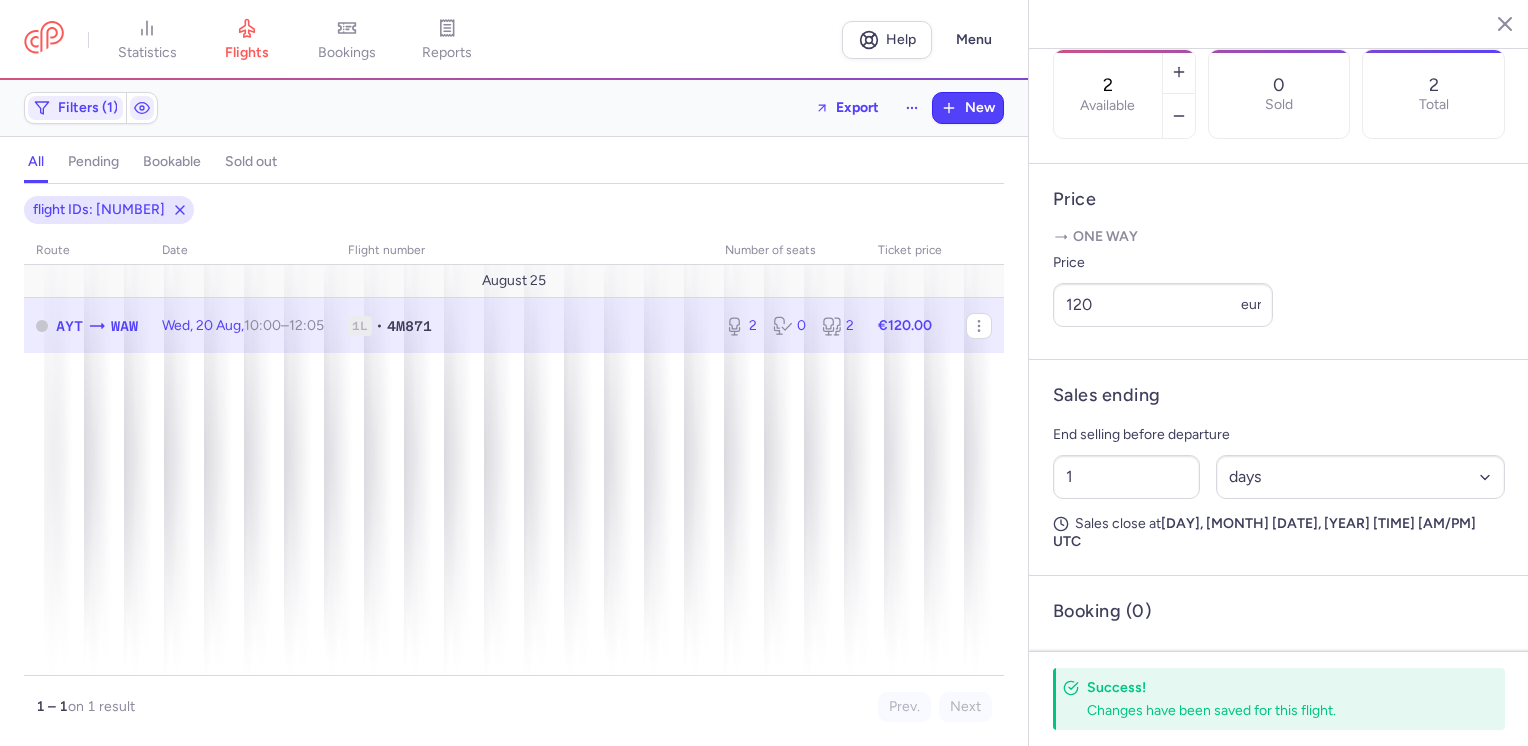 click 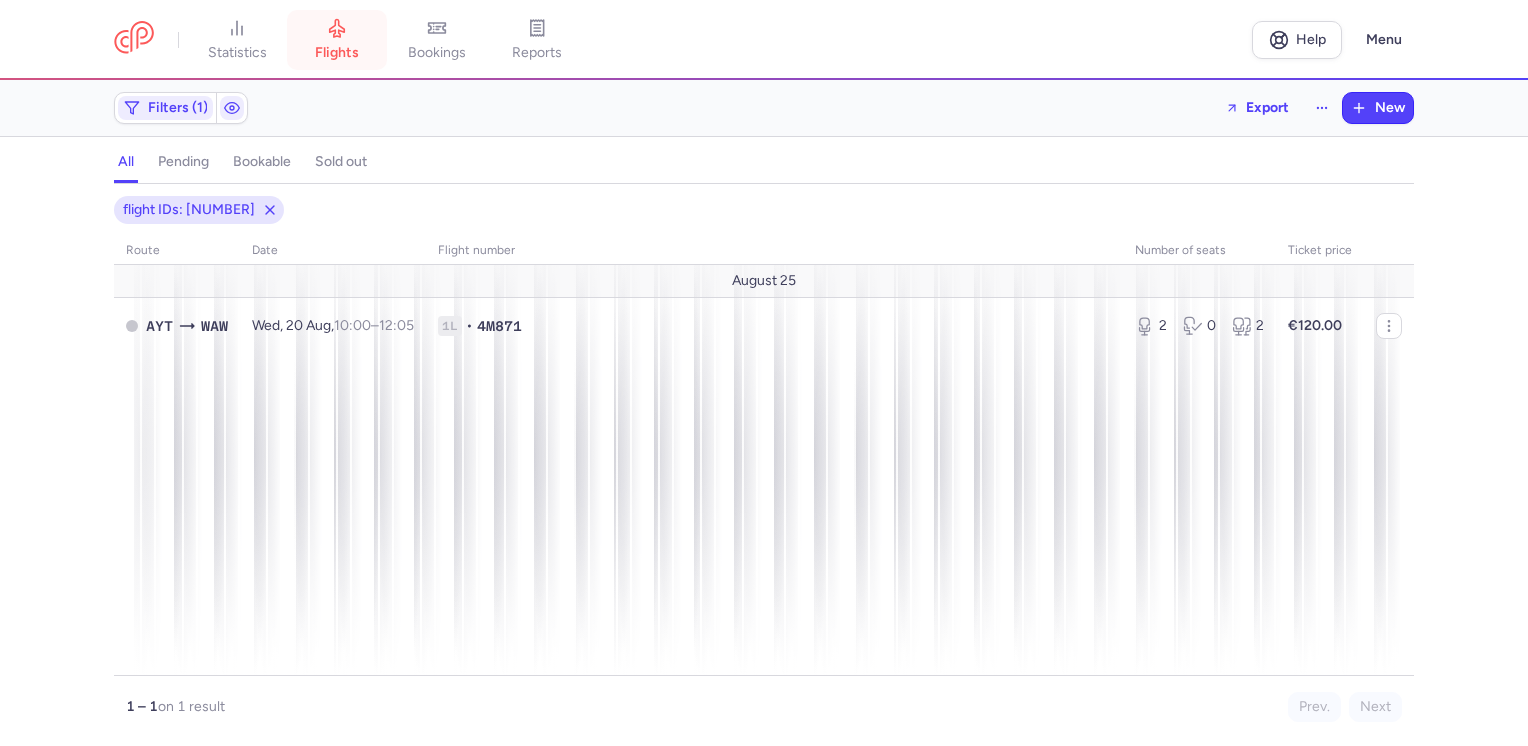 click on "flights" at bounding box center (337, 40) 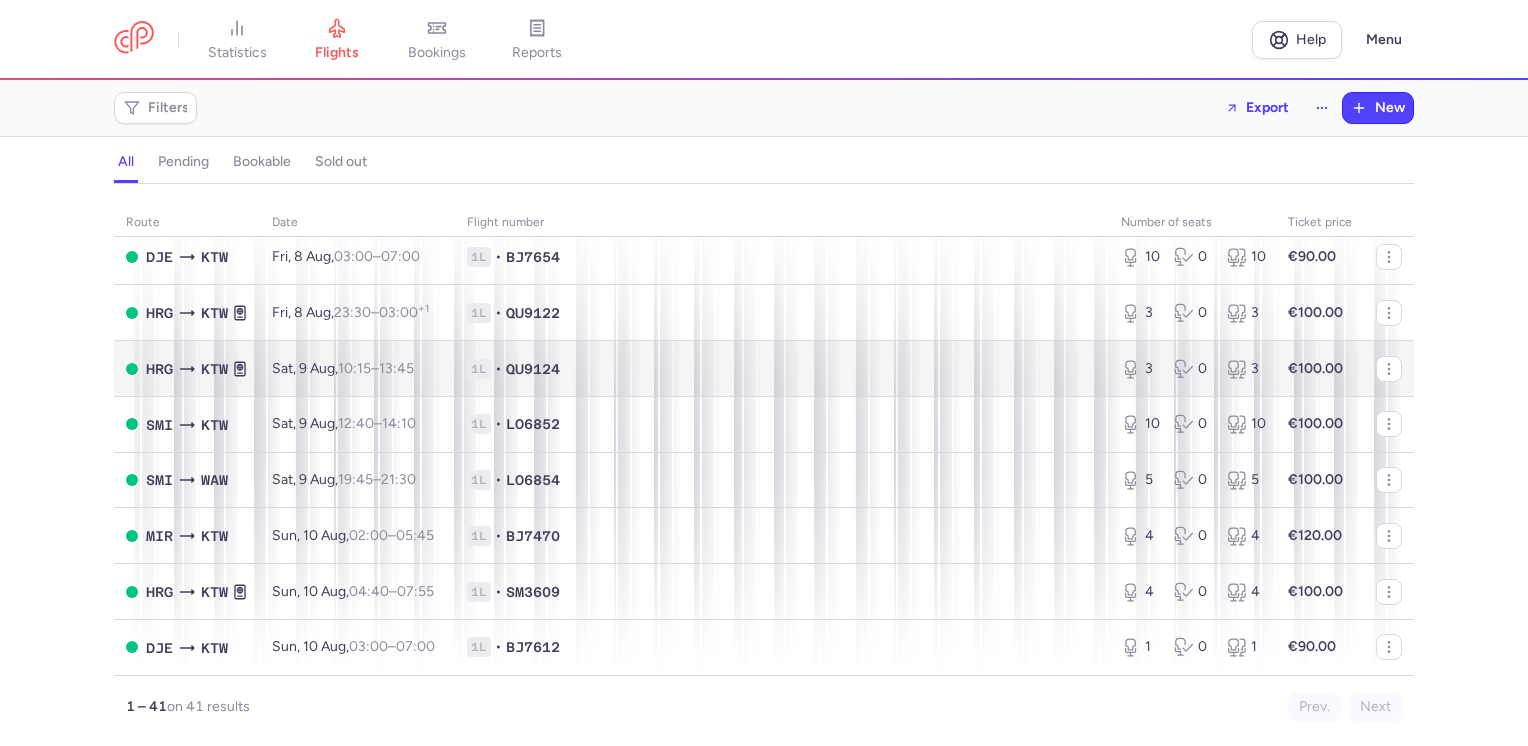 scroll, scrollTop: 1000, scrollLeft: 0, axis: vertical 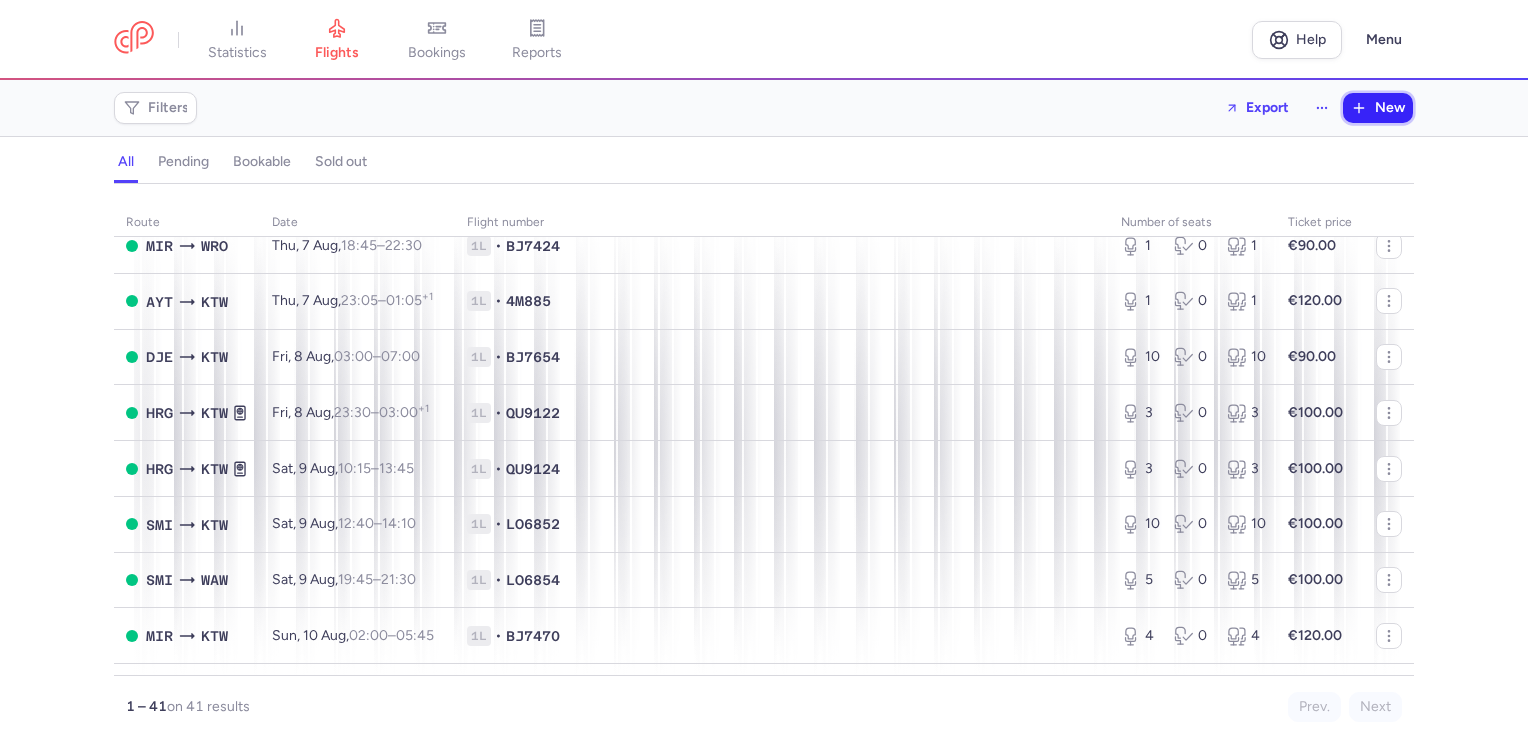 click on "New" at bounding box center [1378, 108] 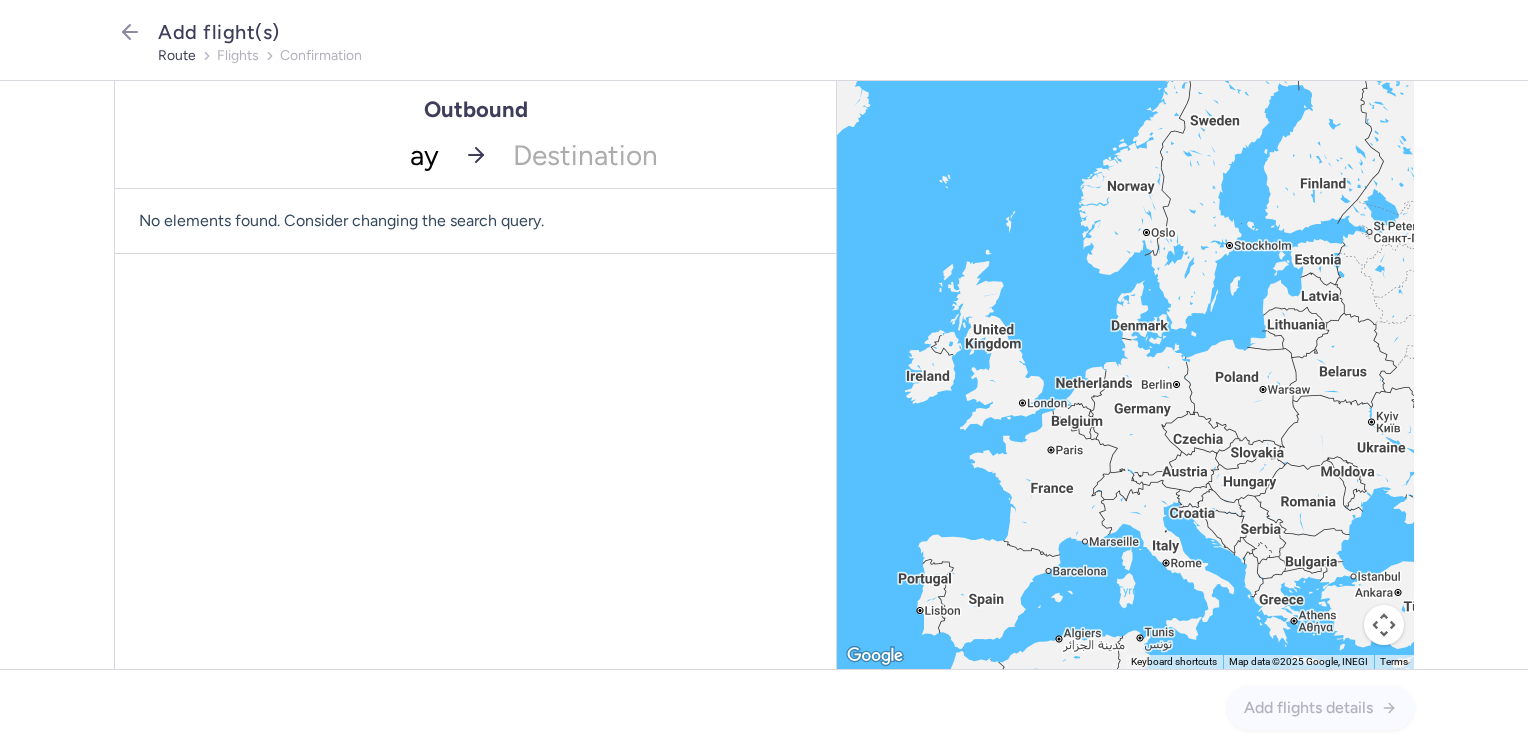 type on "ayt" 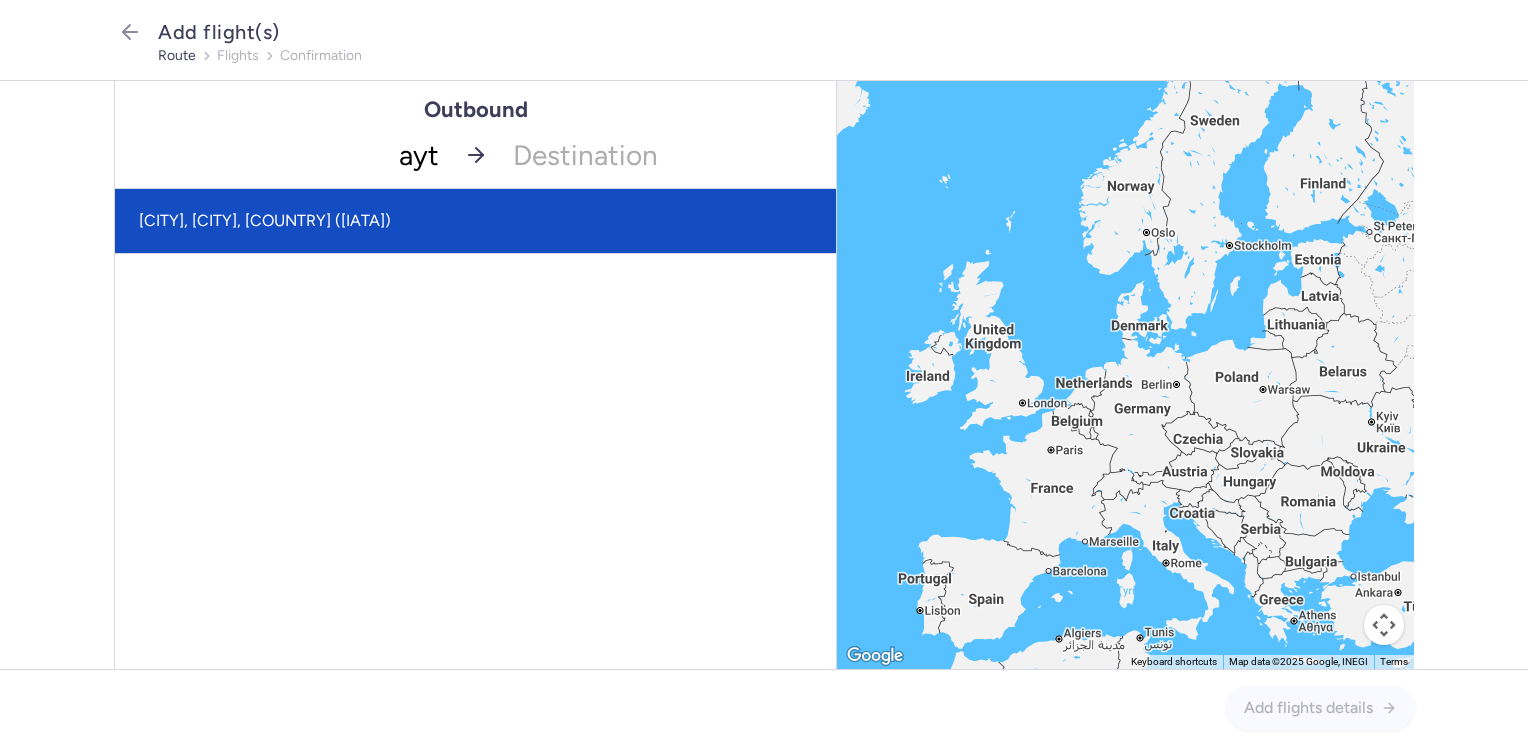click on "[CITY], [CITY], [COUNTRY] ([IATA])" at bounding box center [475, 221] 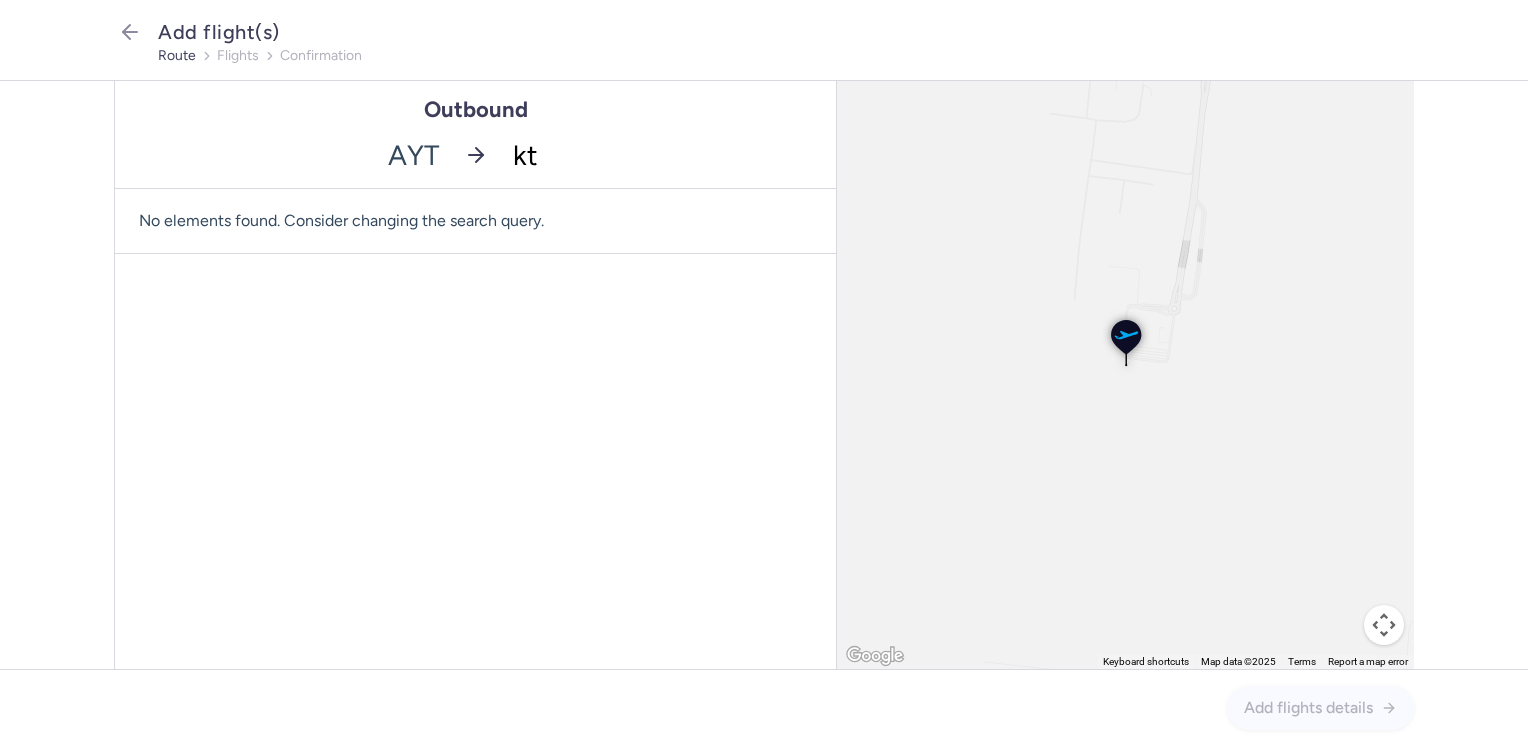 type on "ktw" 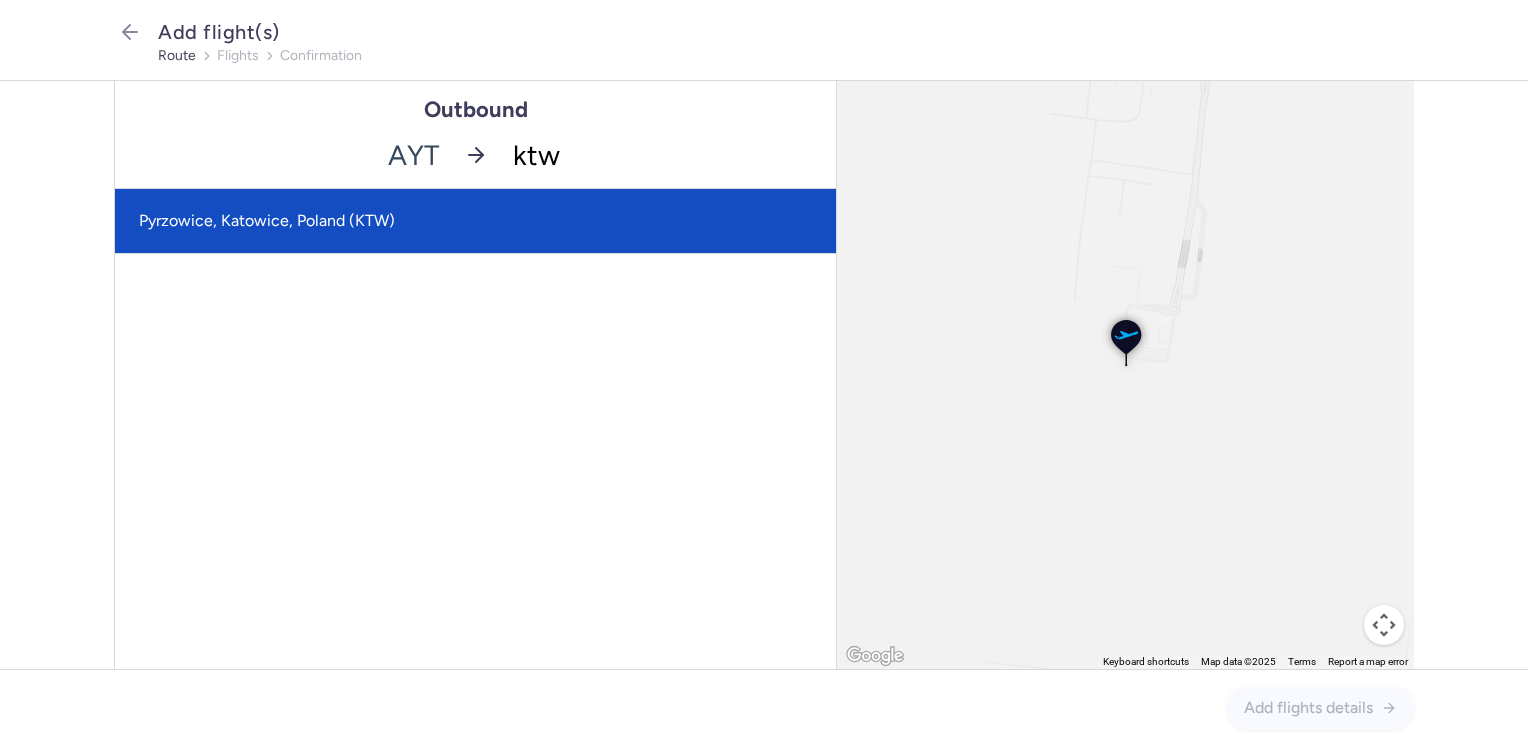 click on "Pyrzowice, Katowice, Poland (KTW)" at bounding box center (475, 221) 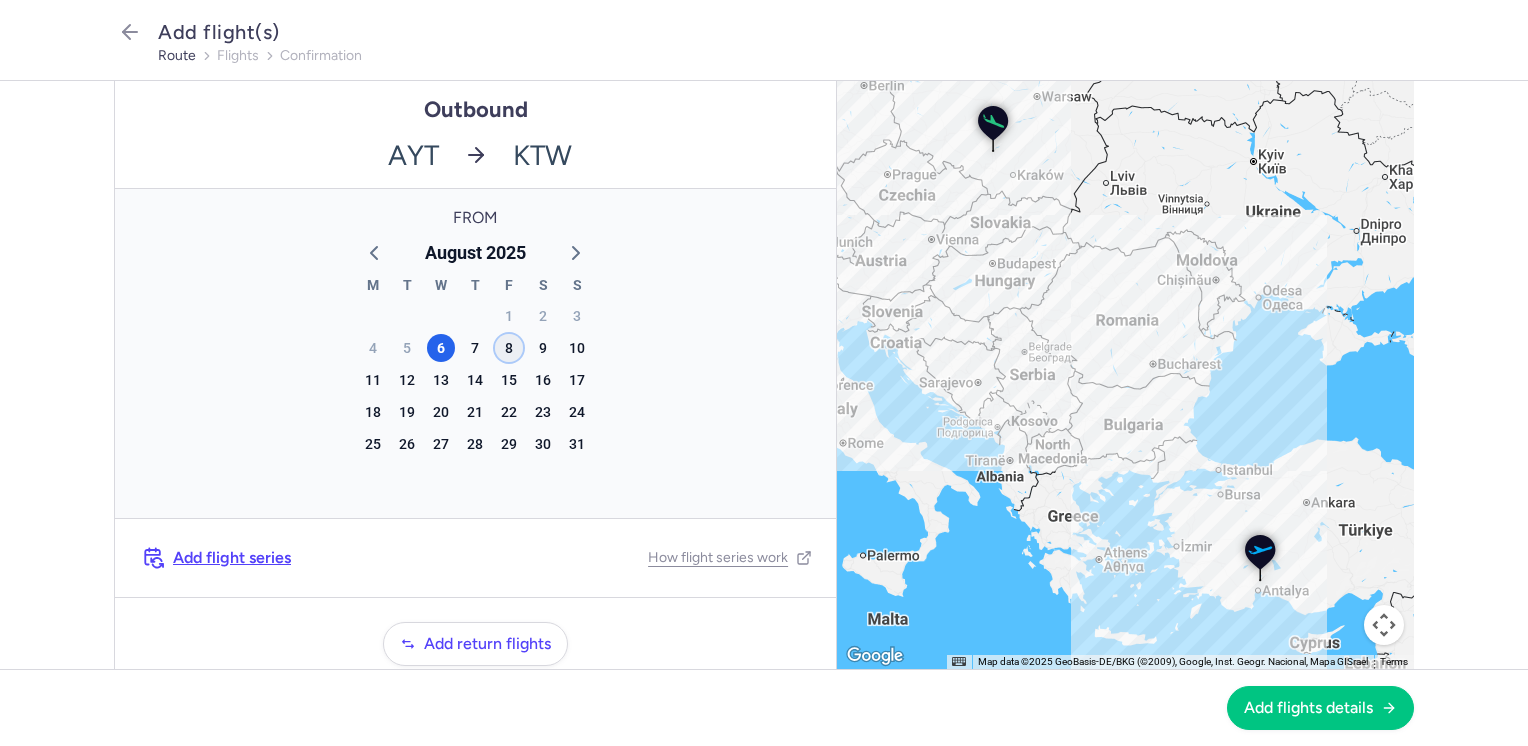 click on "8" 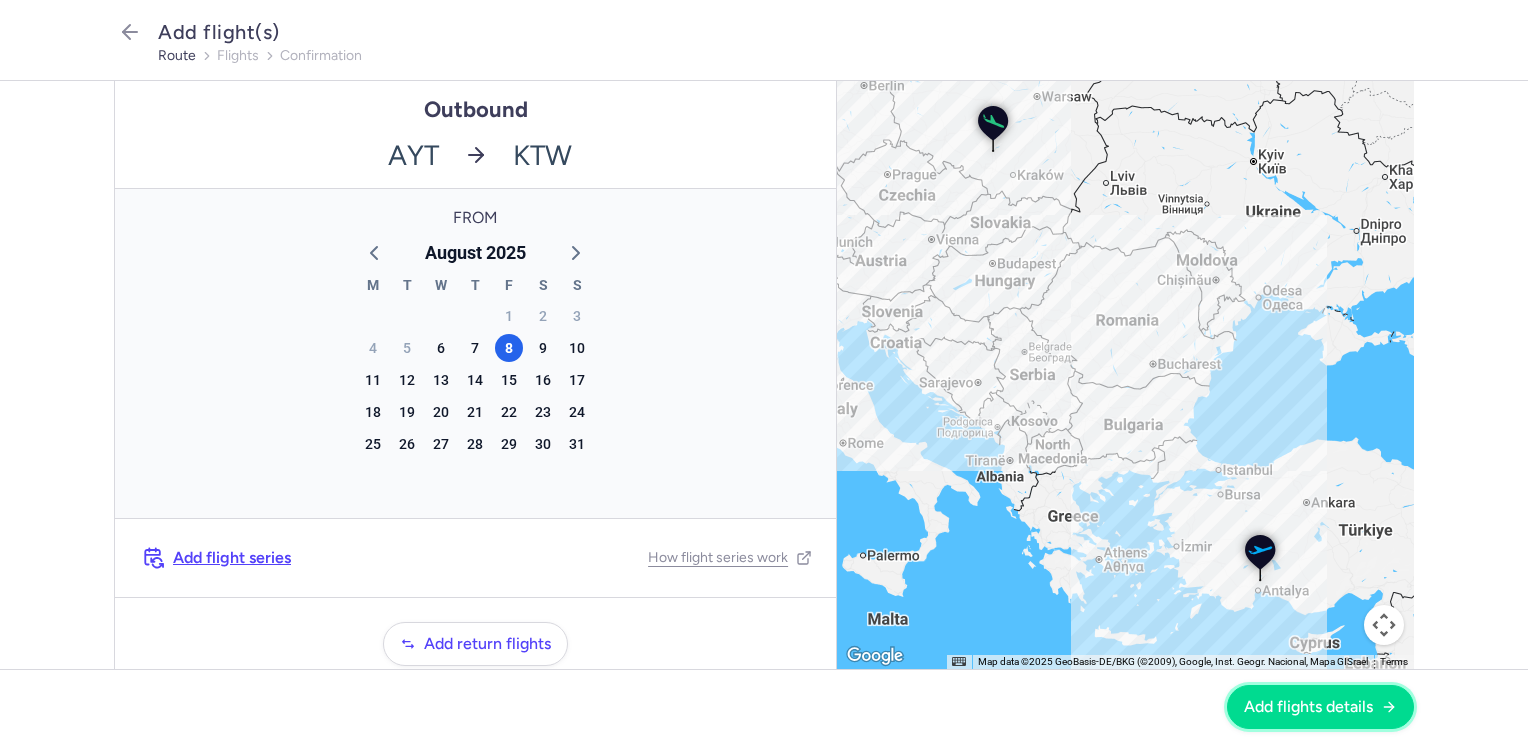 click on "Add flights details" at bounding box center [1308, 707] 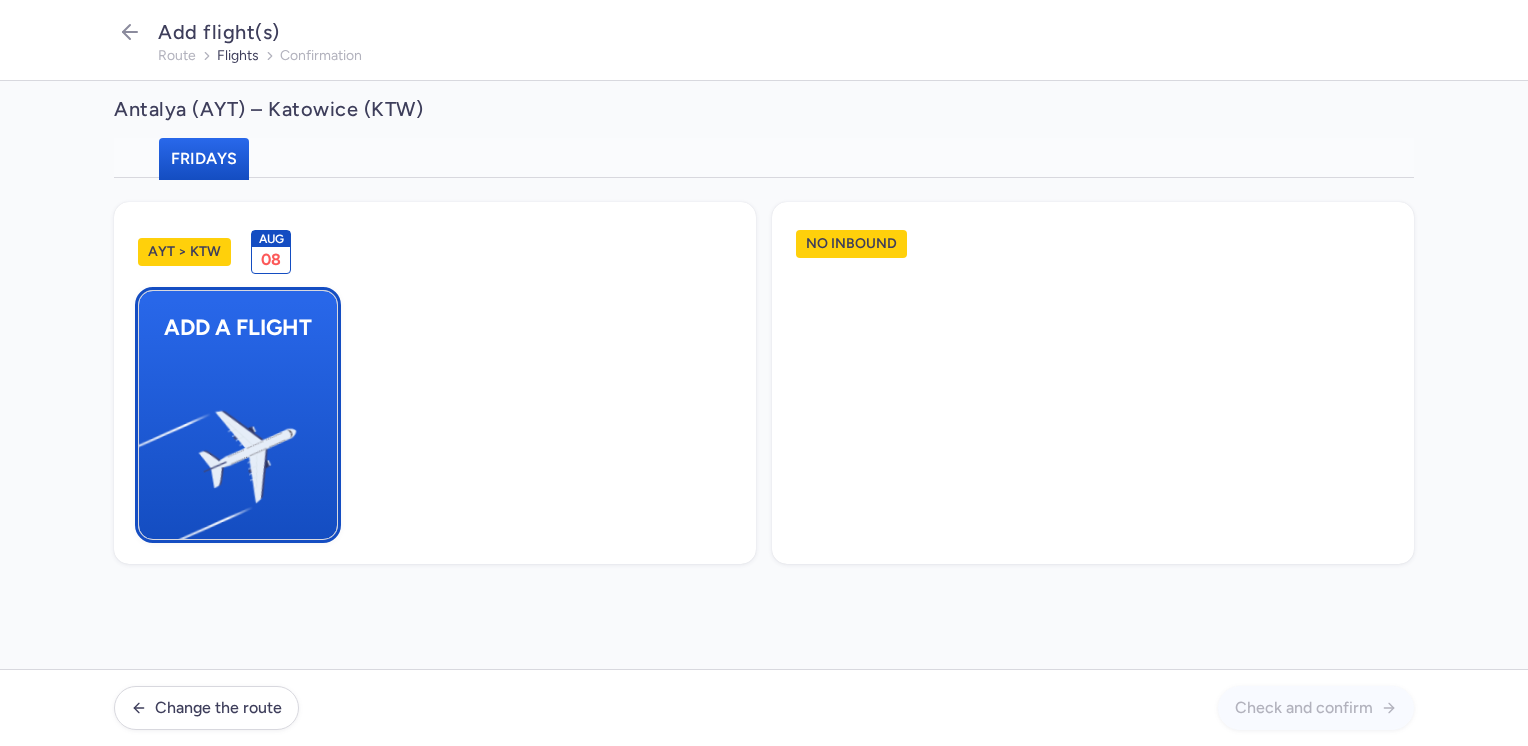click at bounding box center (149, 448) 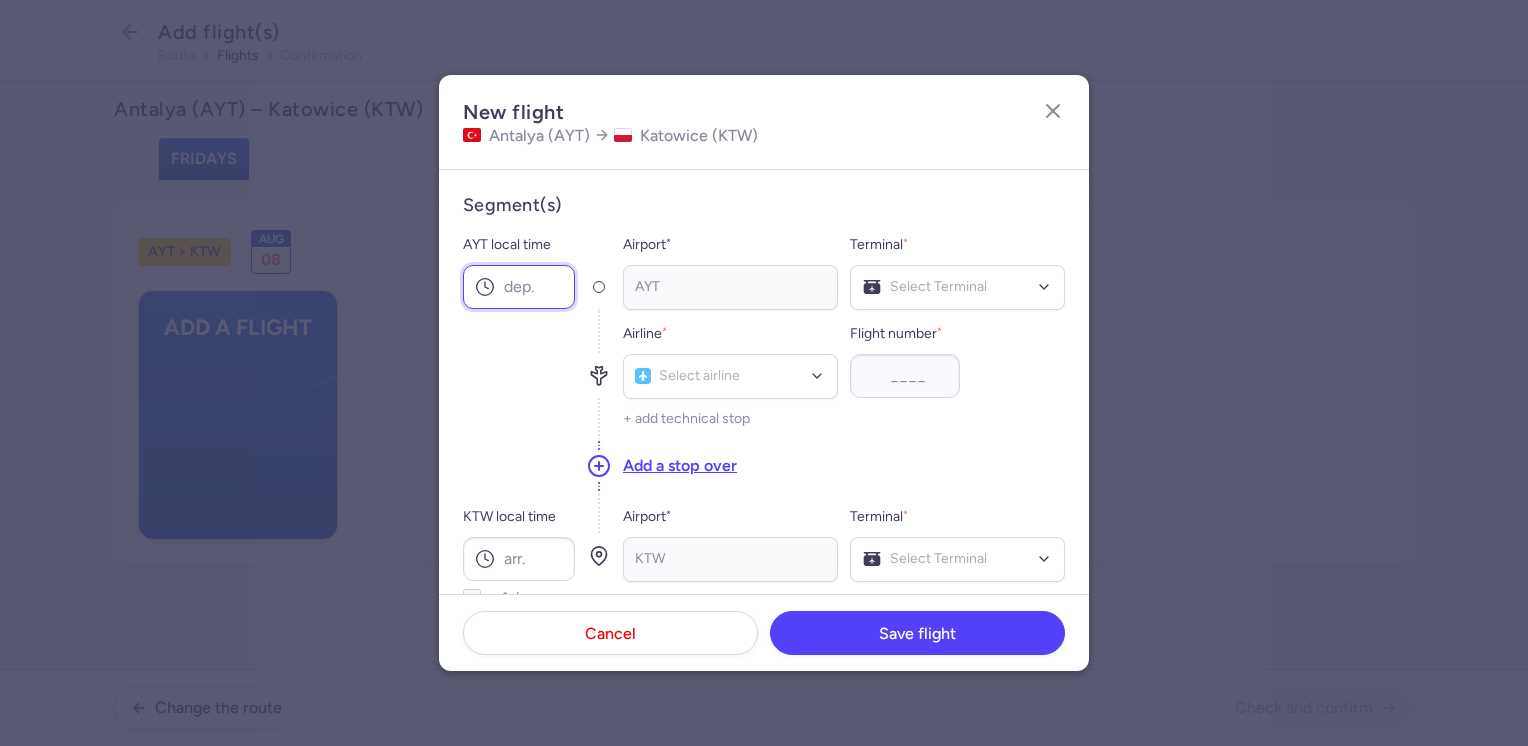 click on "AYT local time" at bounding box center (519, 287) 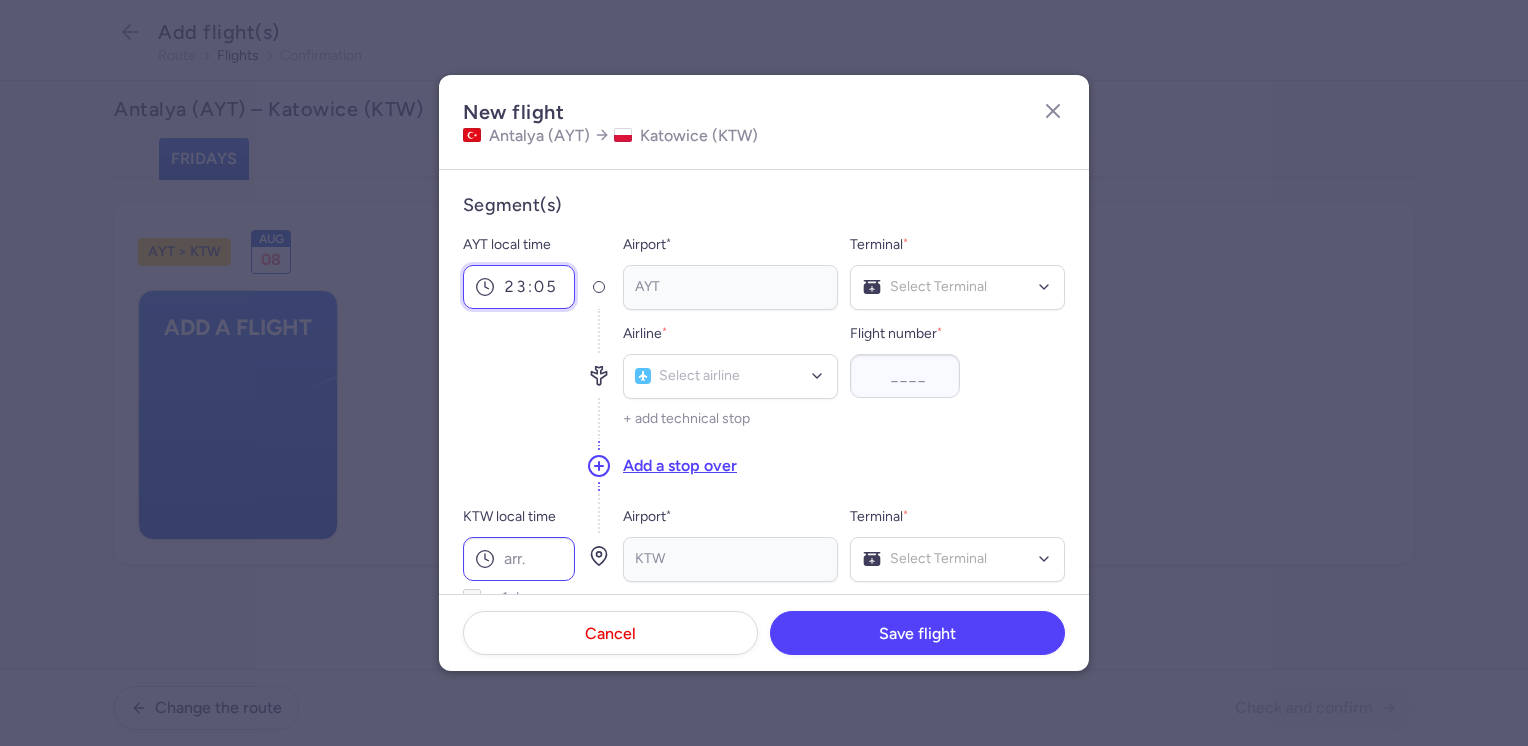 type on "23:05" 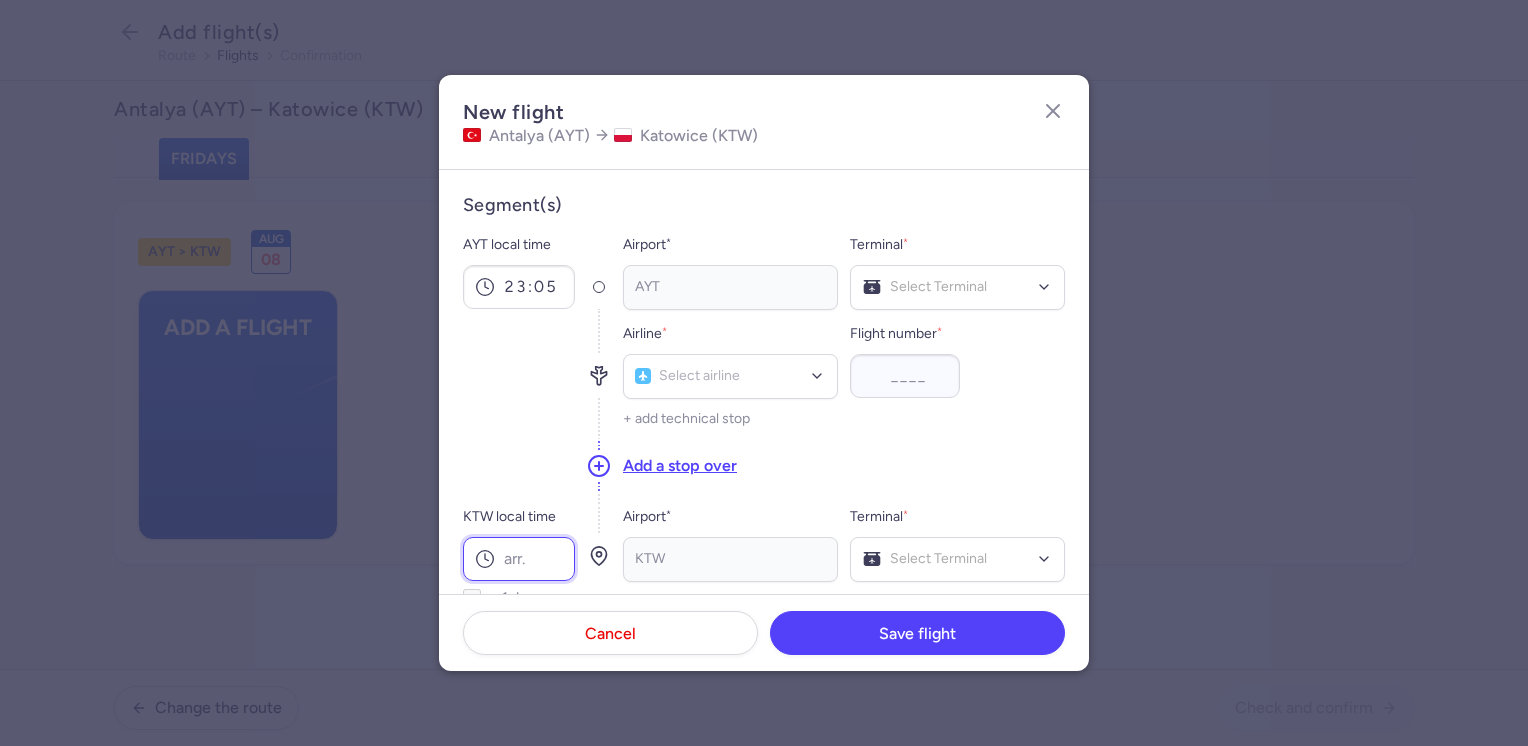 click on "KTW local time" at bounding box center (519, 559) 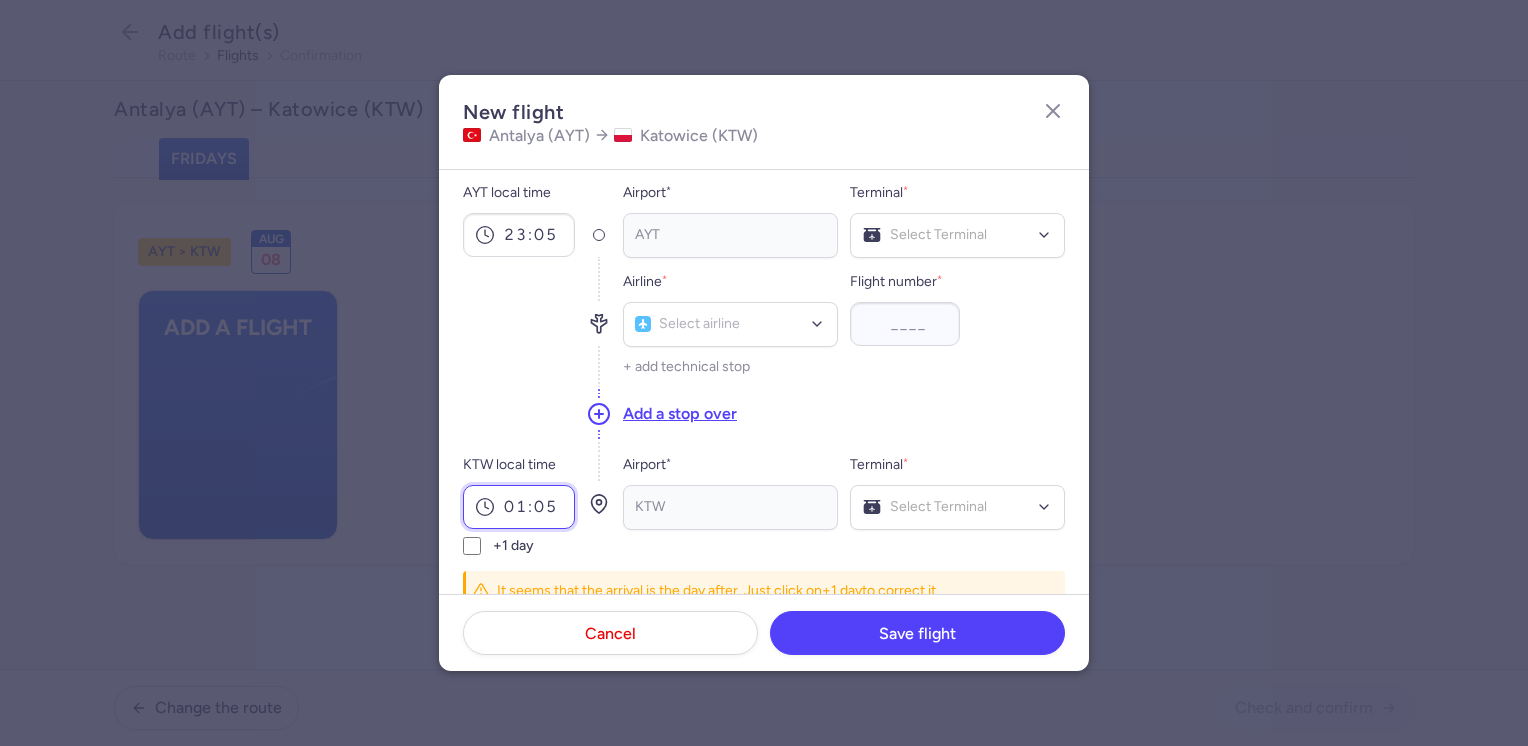 scroll, scrollTop: 100, scrollLeft: 0, axis: vertical 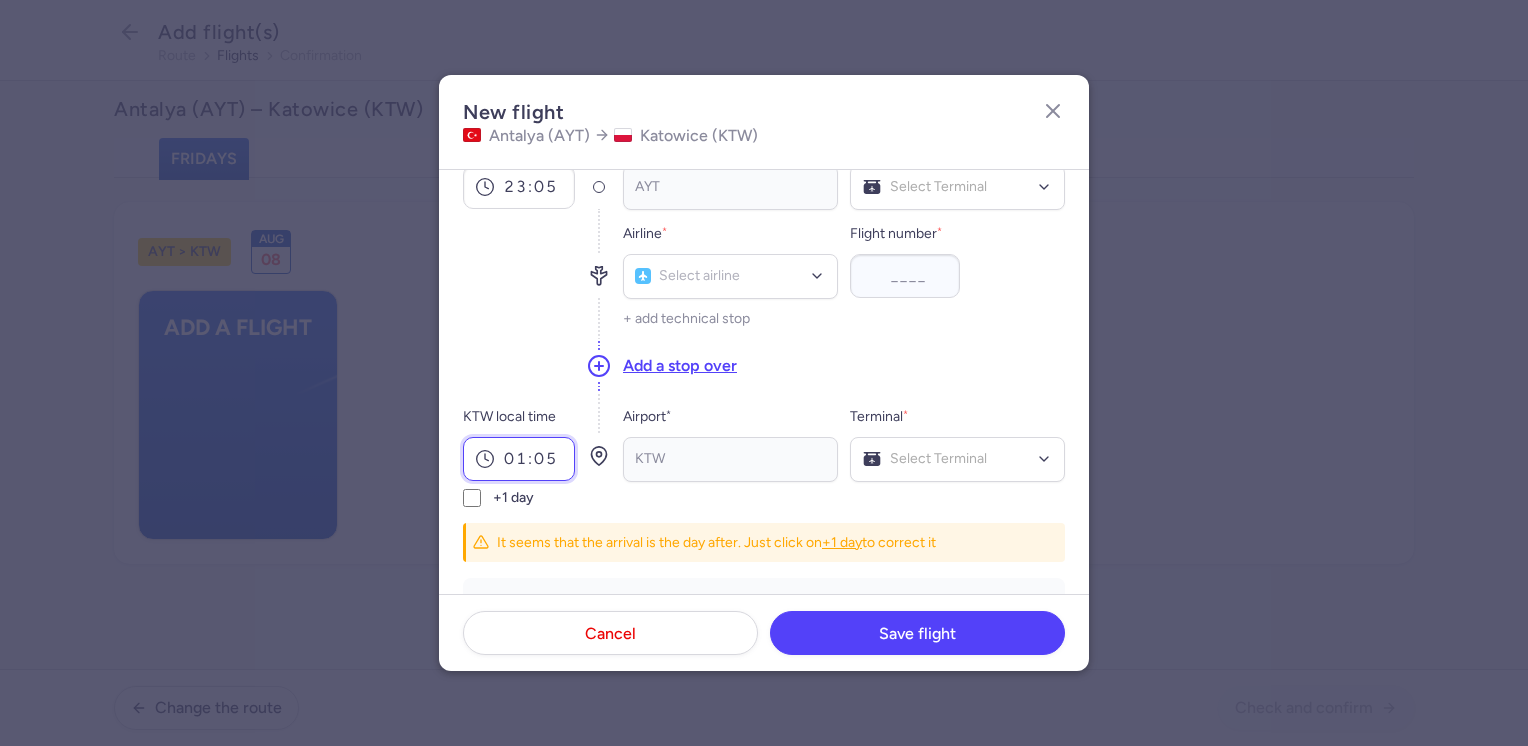 type on "01:05" 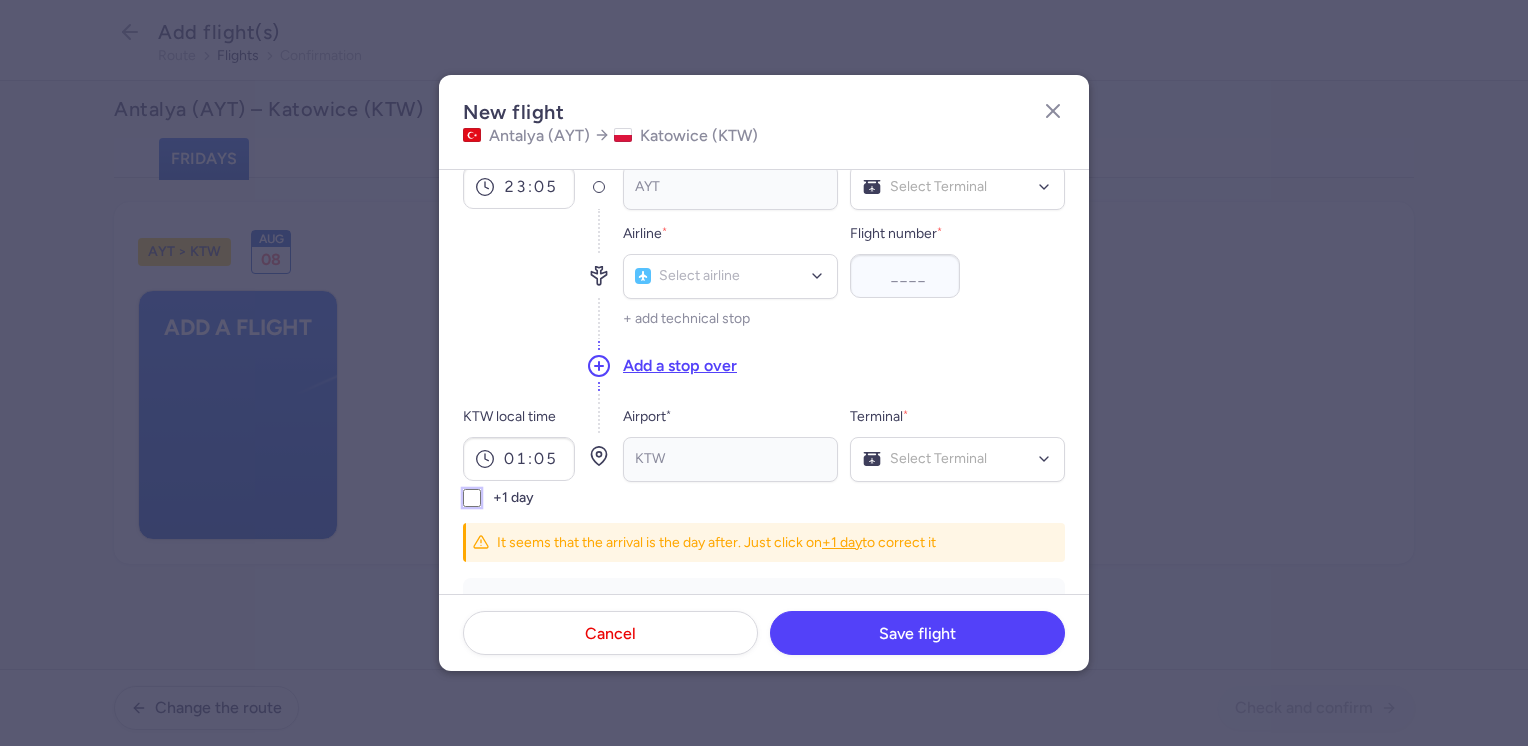 click on "+1 day" at bounding box center (472, 498) 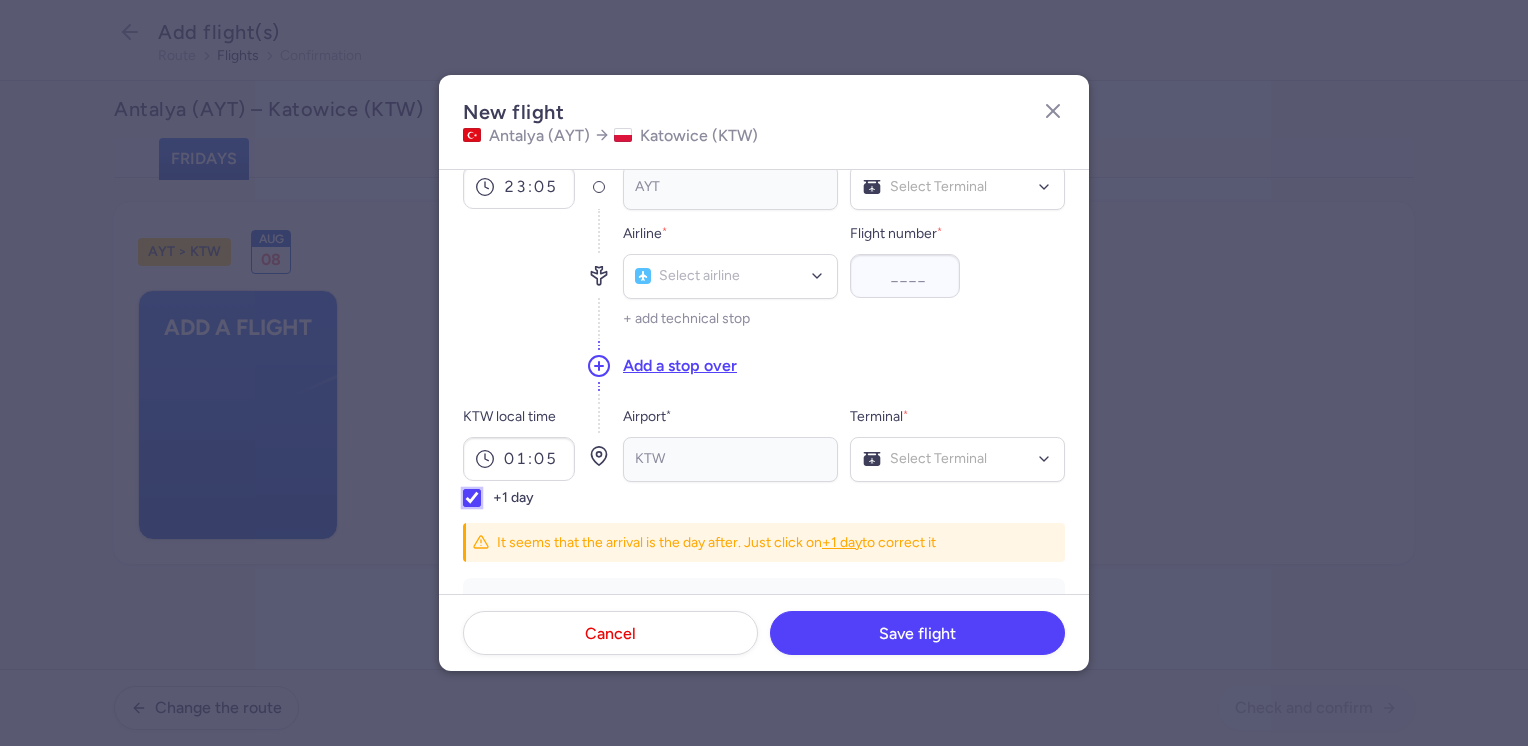 checkbox on "true" 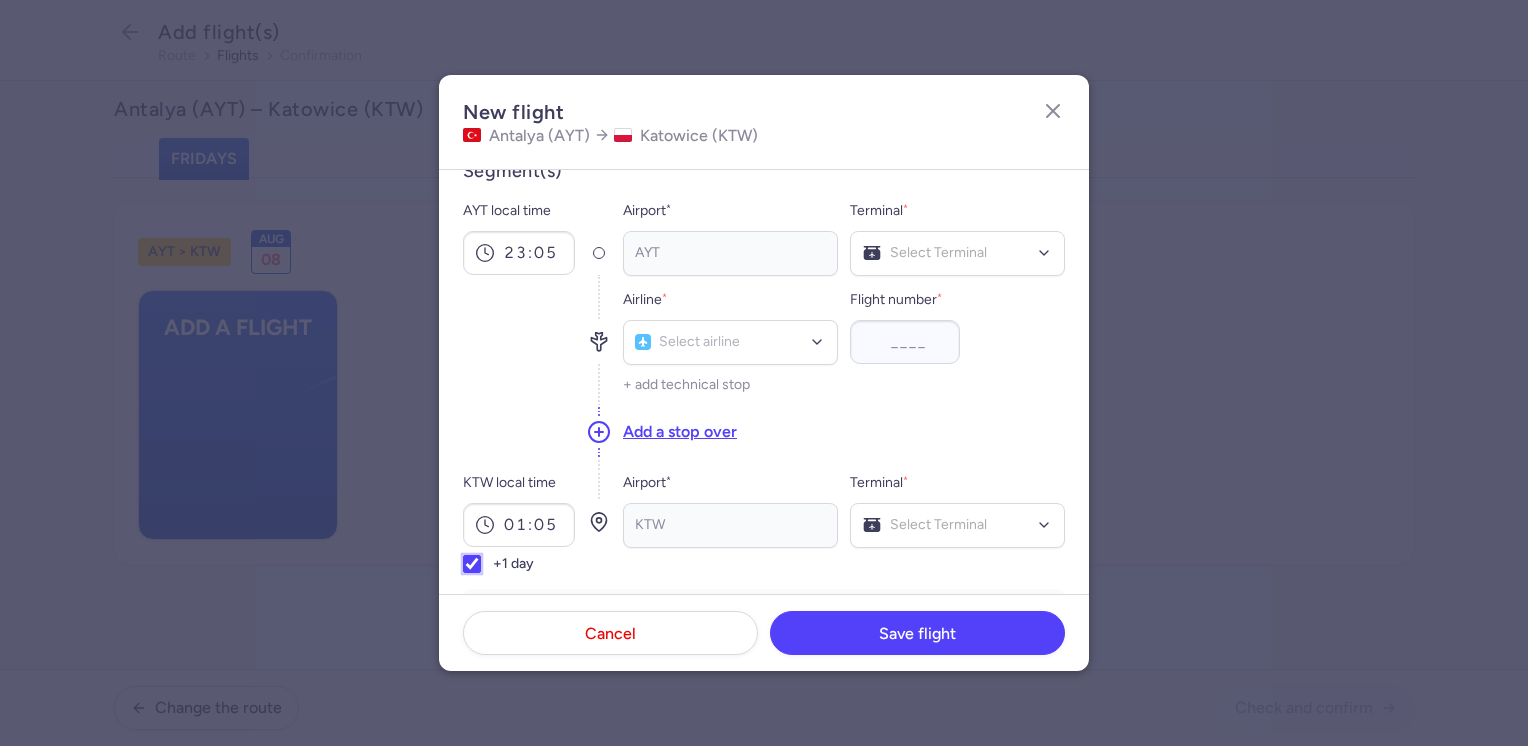 scroll, scrollTop: 0, scrollLeft: 0, axis: both 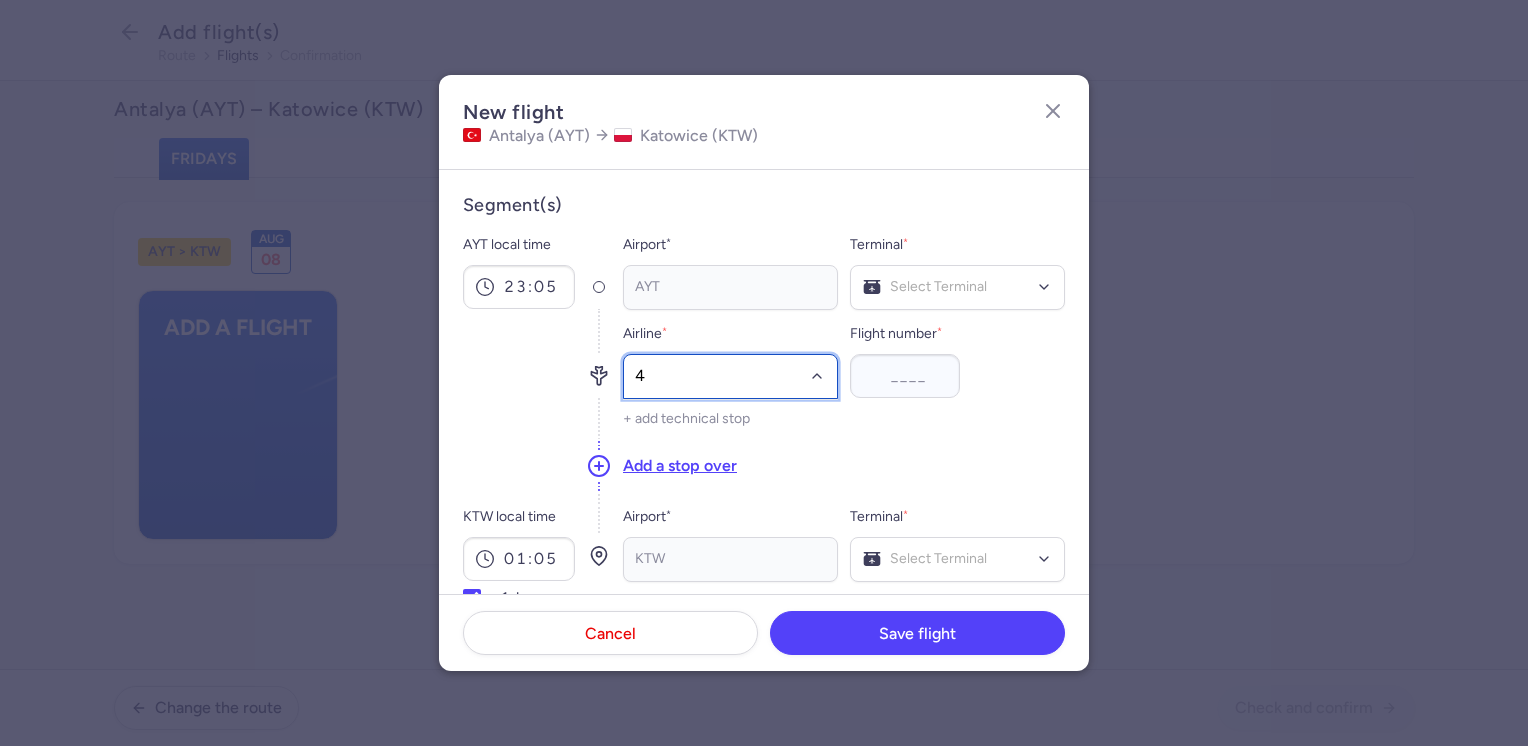 type on "4m" 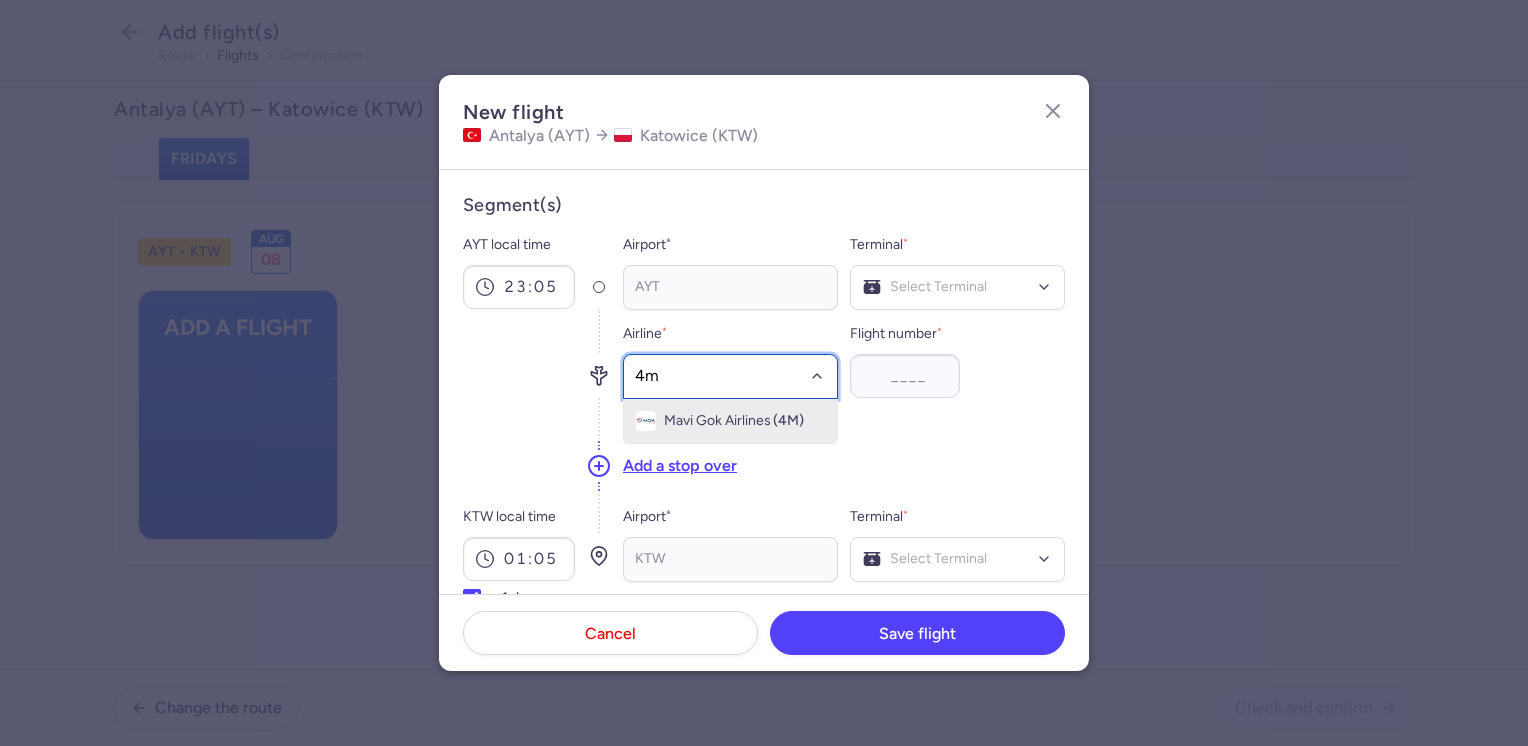 click on "Mavi Gok Airlines" at bounding box center [717, 421] 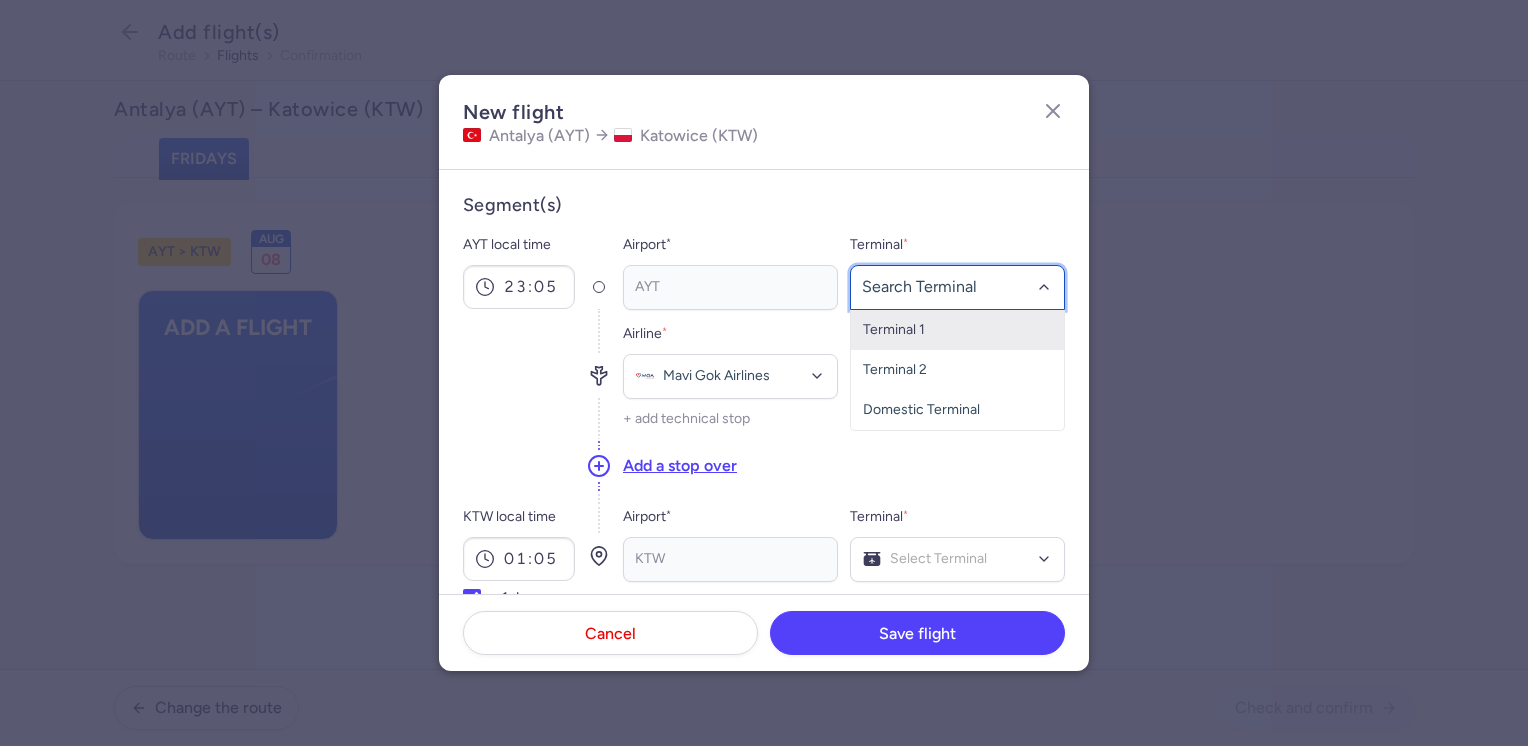 click on "Terminal 1" 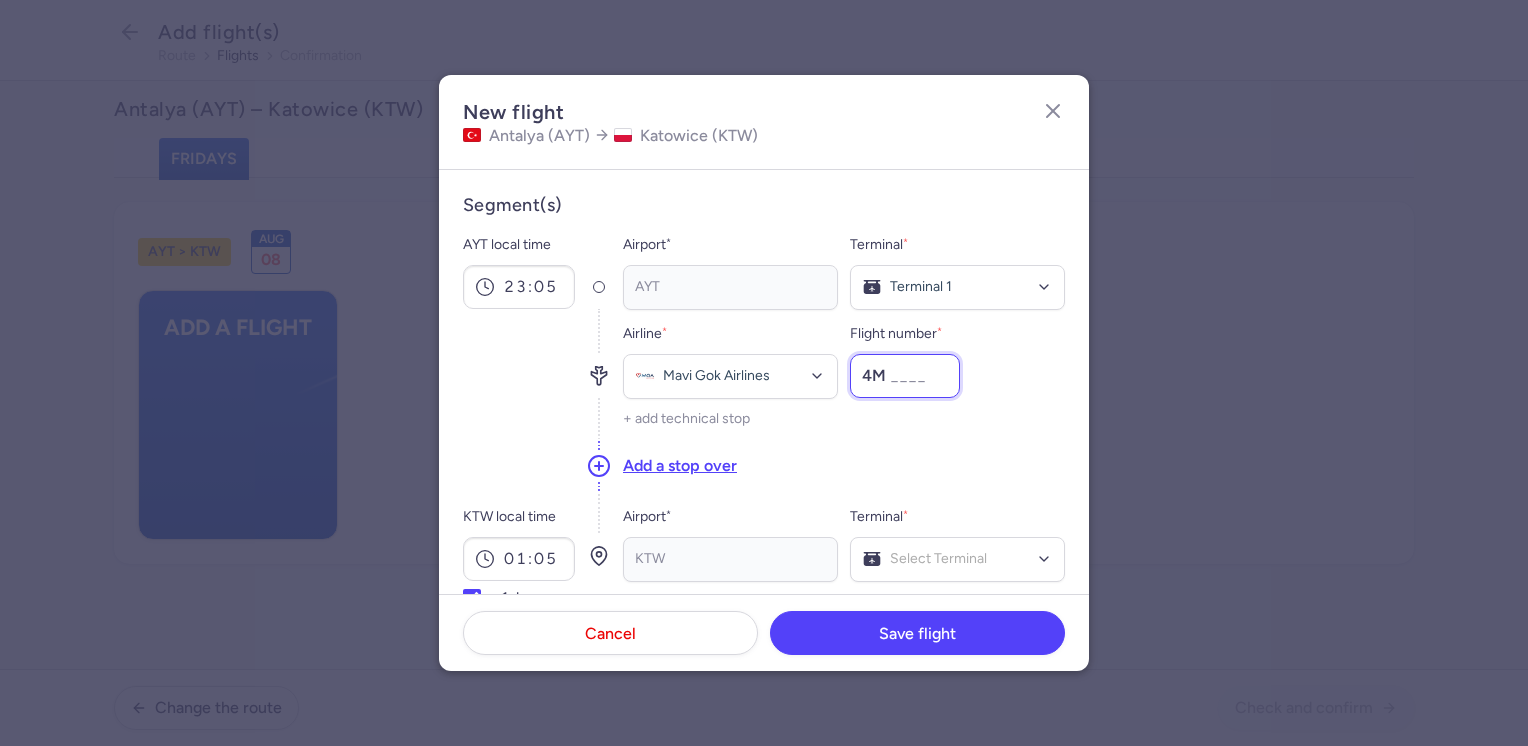 click on "Flight number  *" at bounding box center [905, 376] 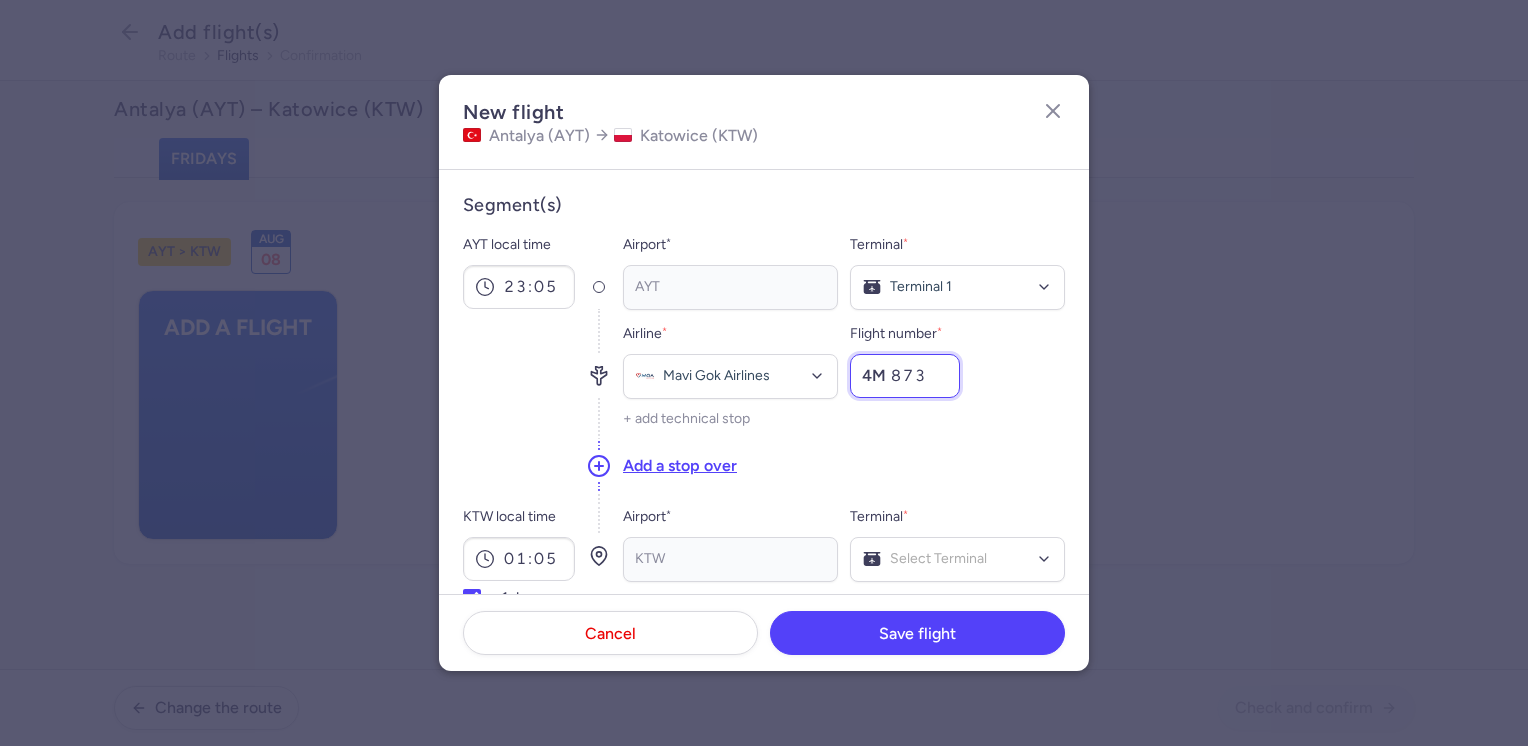 type on "873" 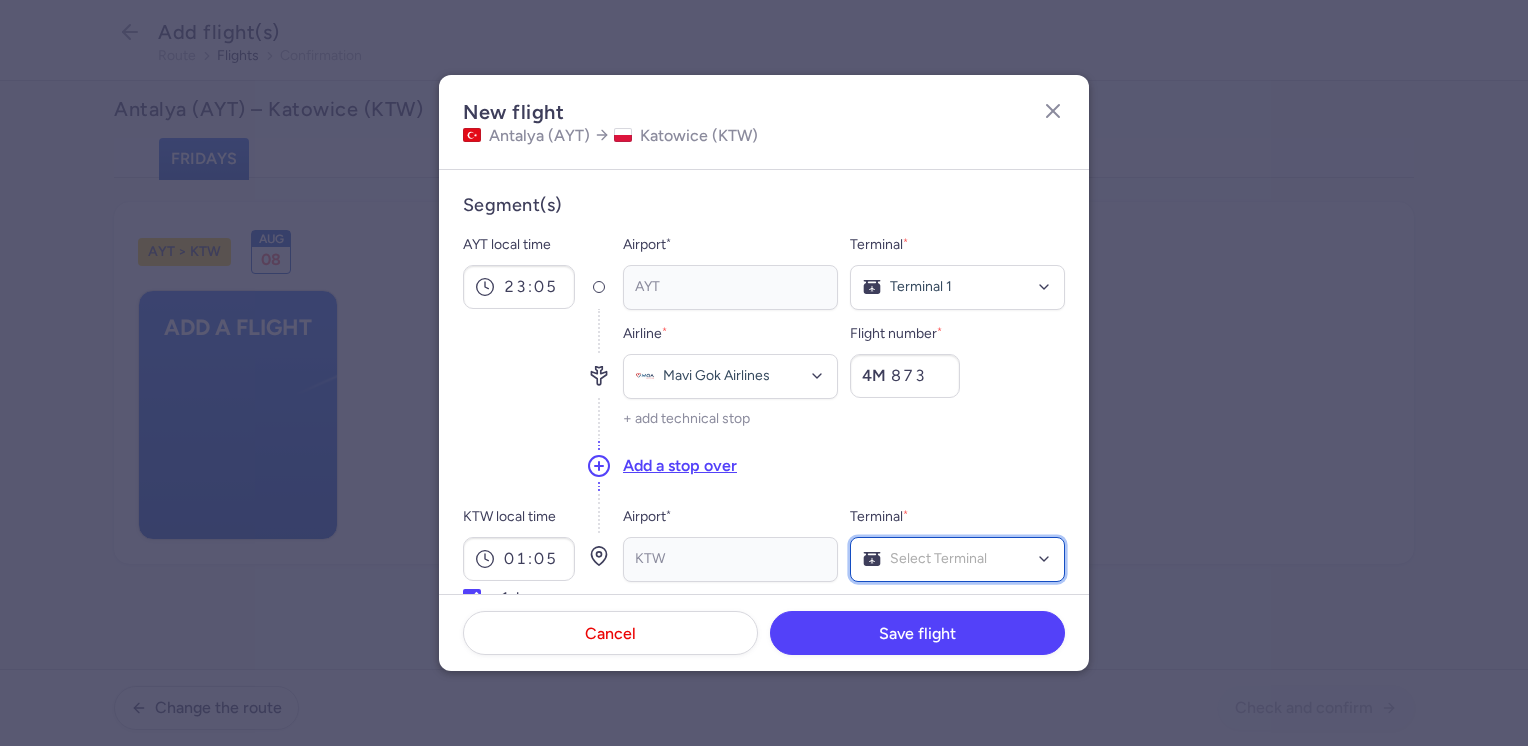 click on "Select Terminal" 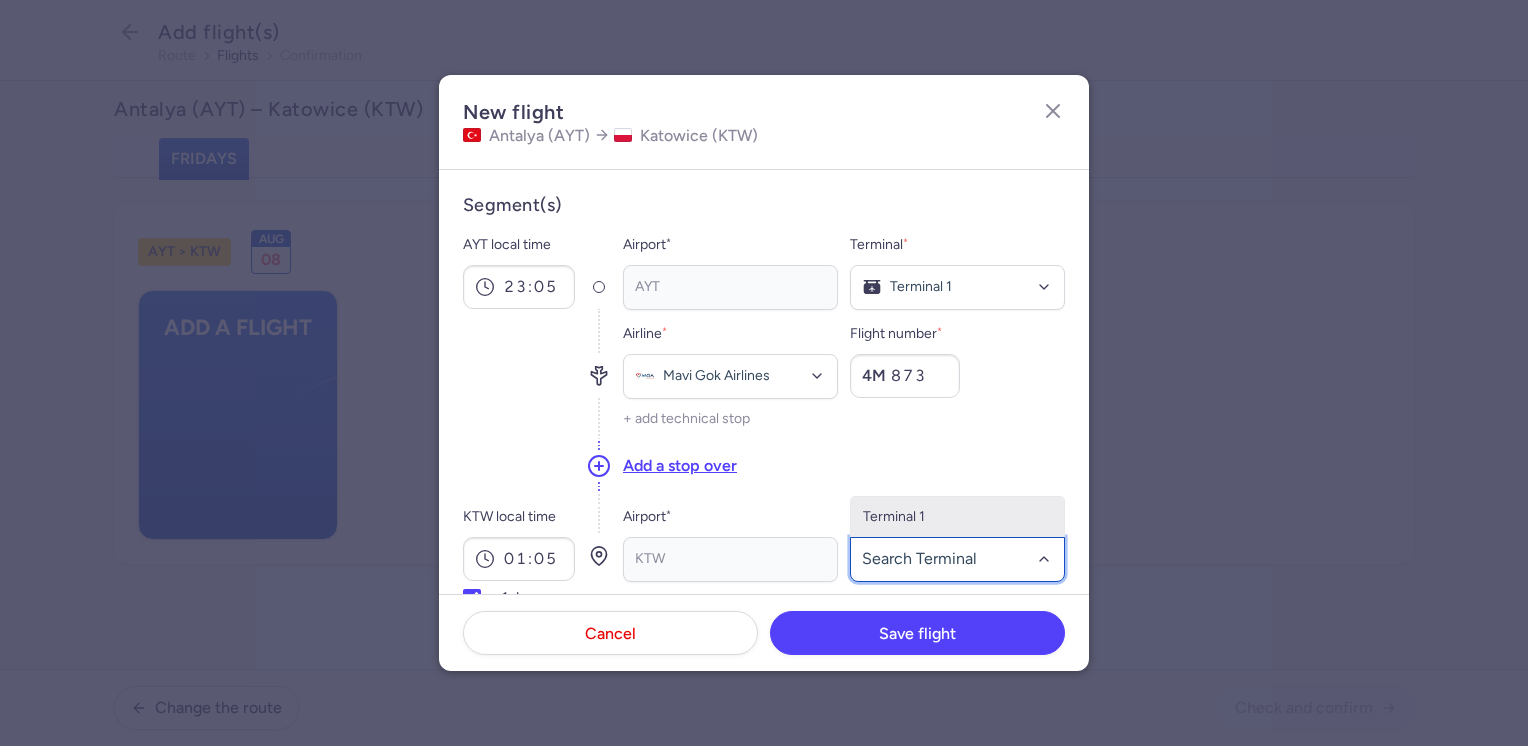 click on "Terminal 1" at bounding box center [957, 517] 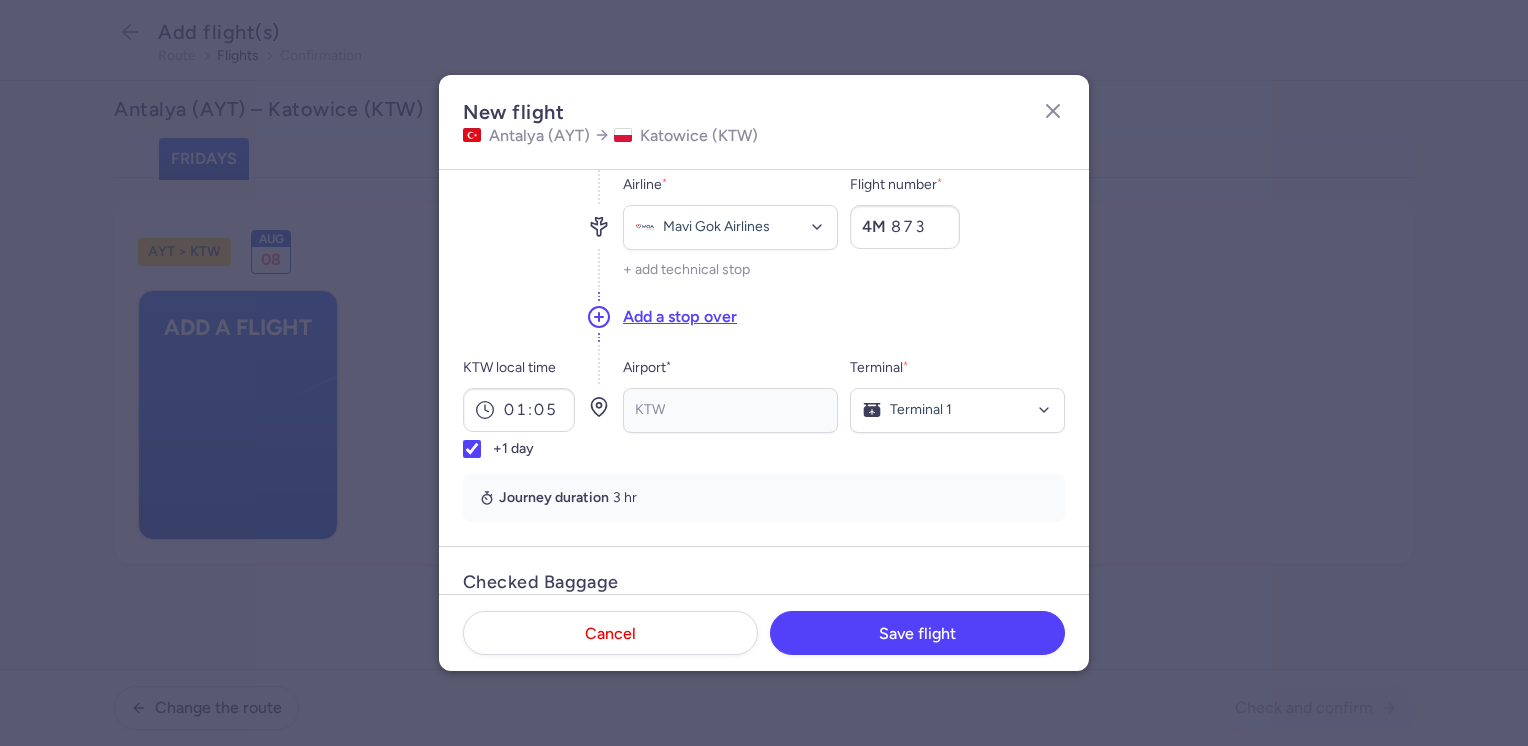 scroll, scrollTop: 300, scrollLeft: 0, axis: vertical 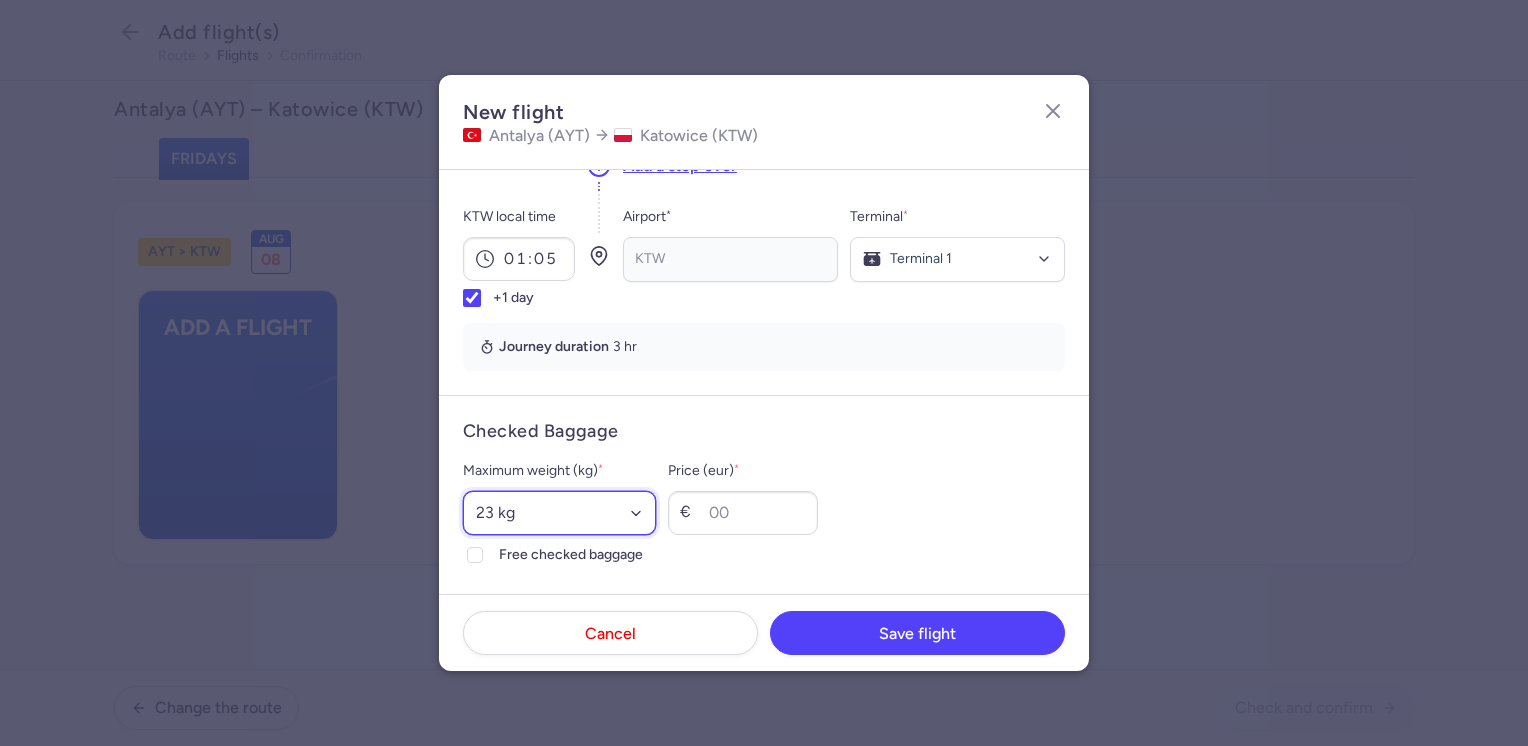 click on "Select an option 15 kg 16 kg 17 kg 18 kg 19 kg 20 kg 21 kg 22 kg 23 kg 24 kg 25 kg 26 kg 27 kg 28 kg 29 kg 30 kg 31 kg 32 kg 33 kg 34 kg 35 kg" at bounding box center (559, 513) 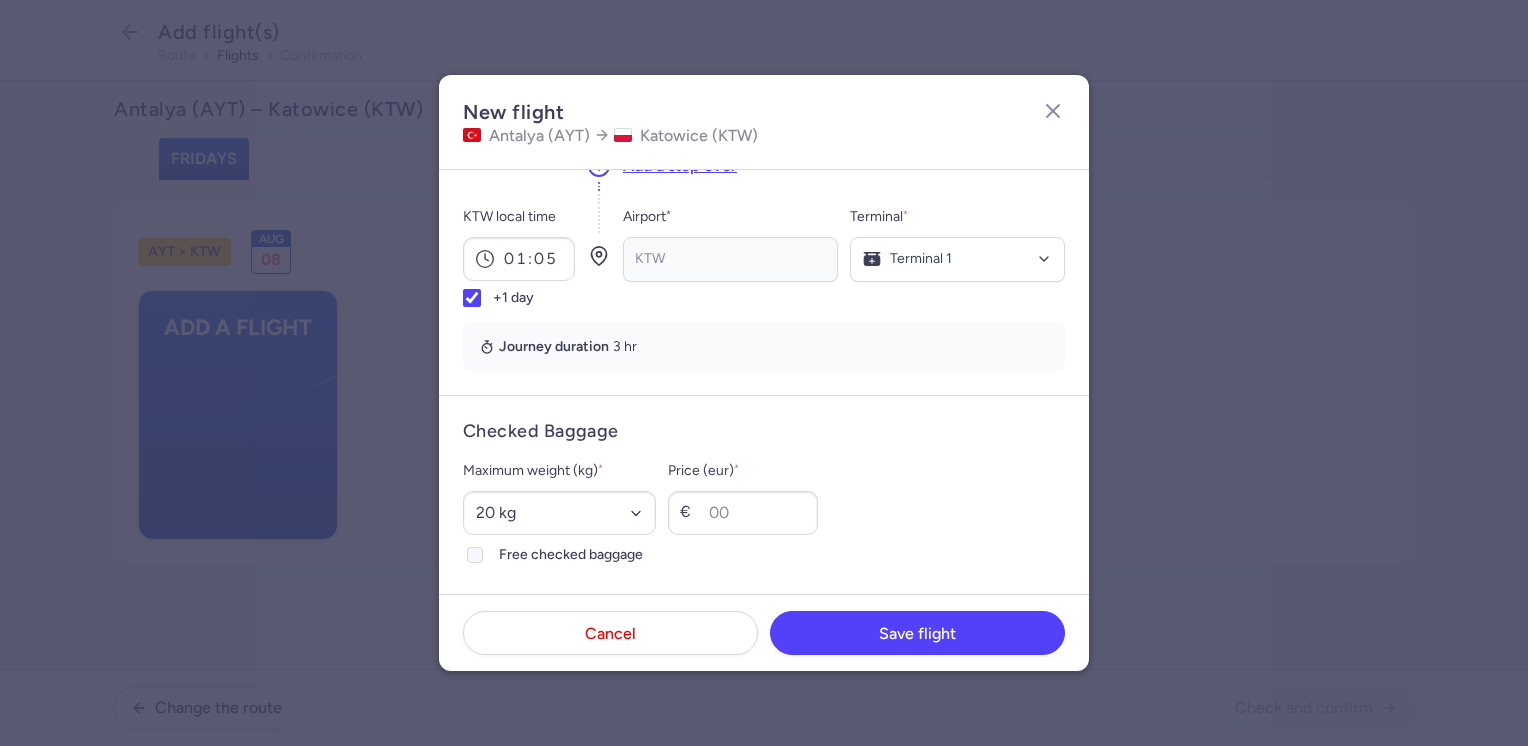 click on "Free checked baggage" 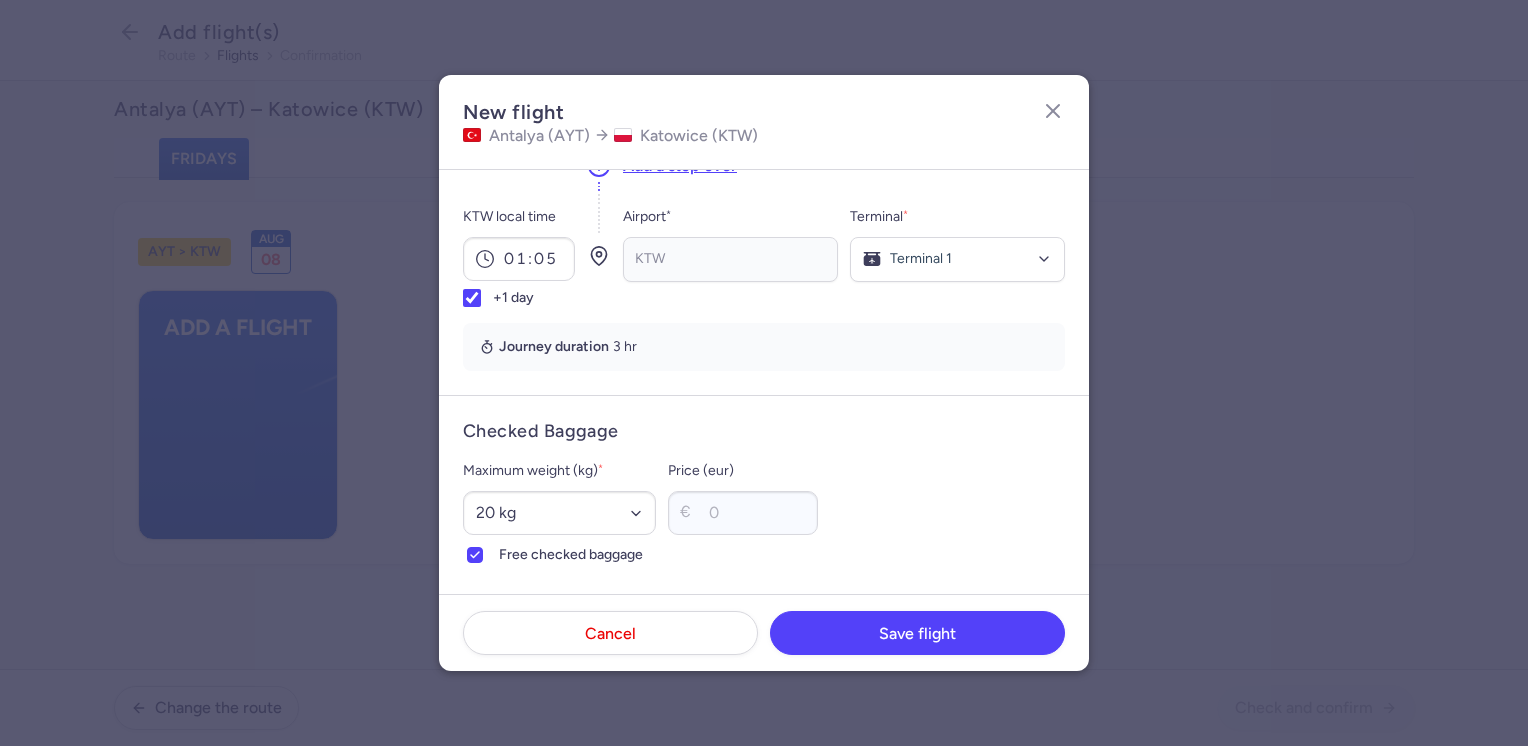 scroll, scrollTop: 500, scrollLeft: 0, axis: vertical 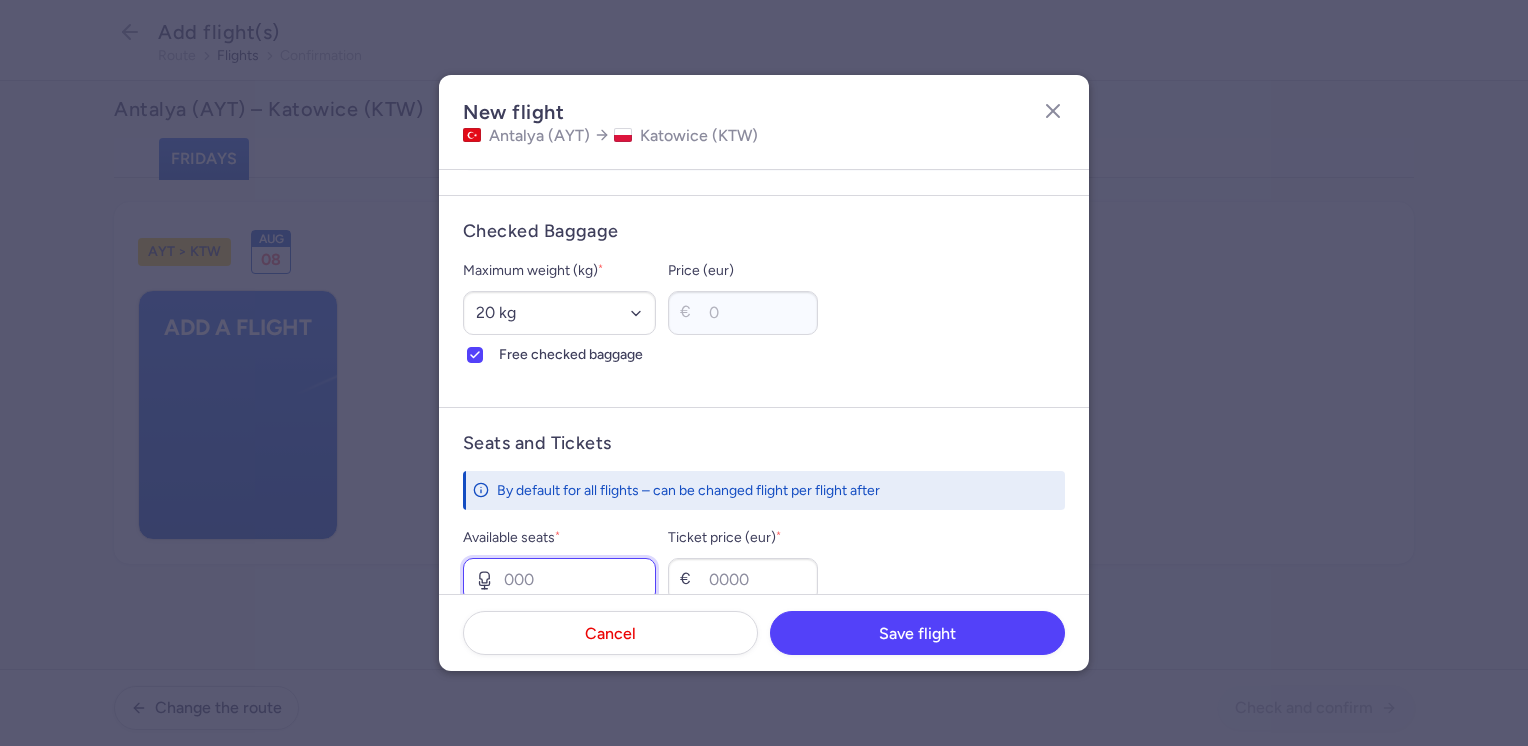 click on "Available seats  *" at bounding box center (559, 580) 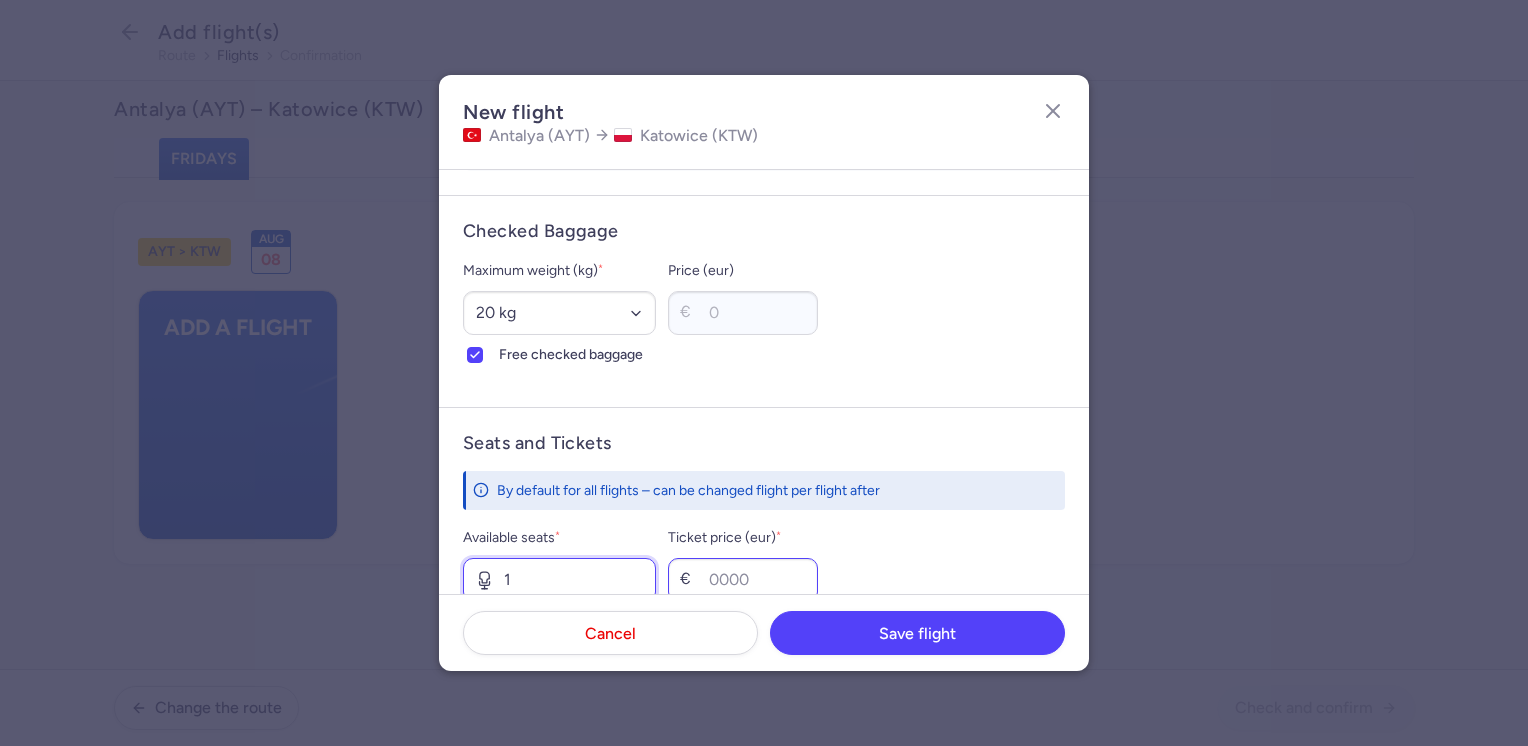 type on "1" 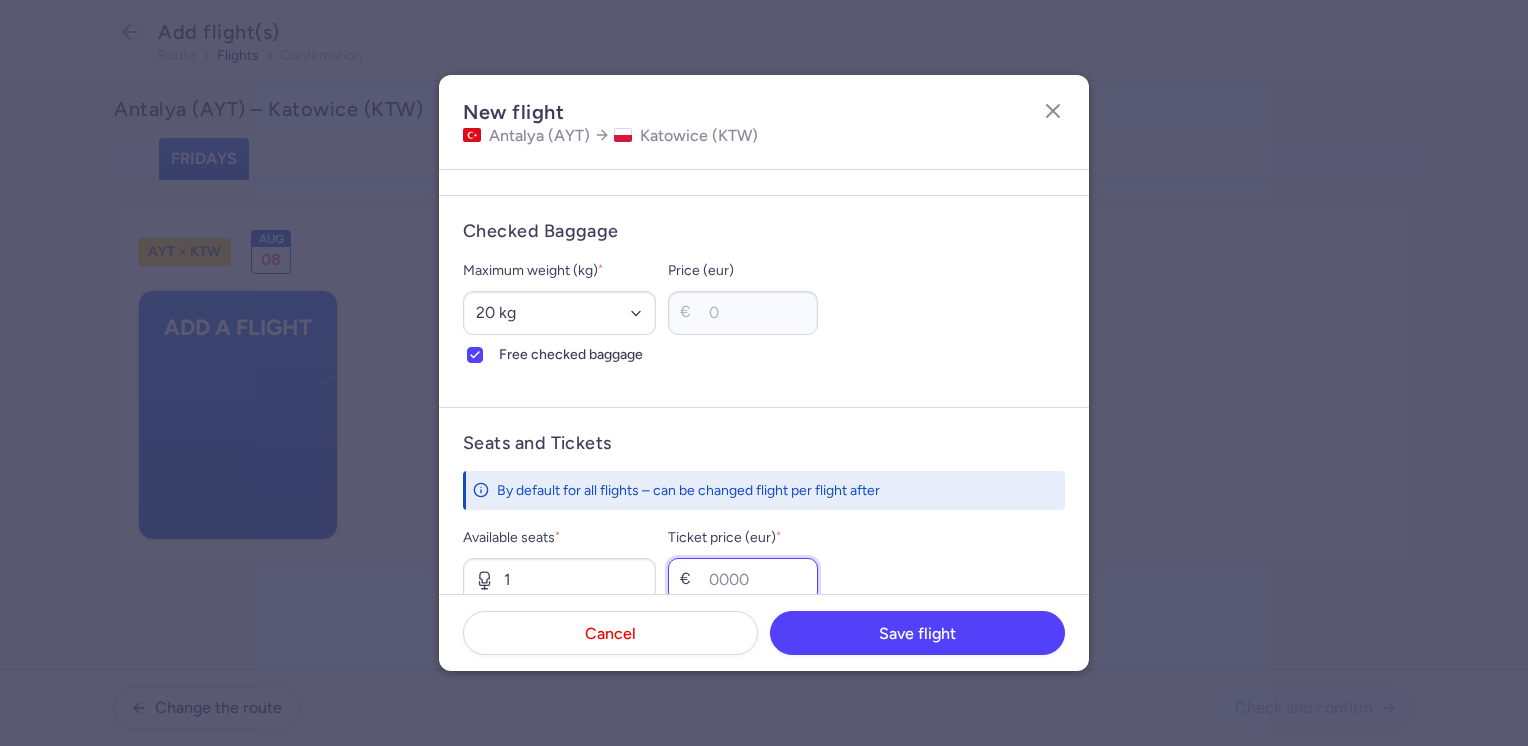 click on "Ticket price (eur)  *" at bounding box center (743, 580) 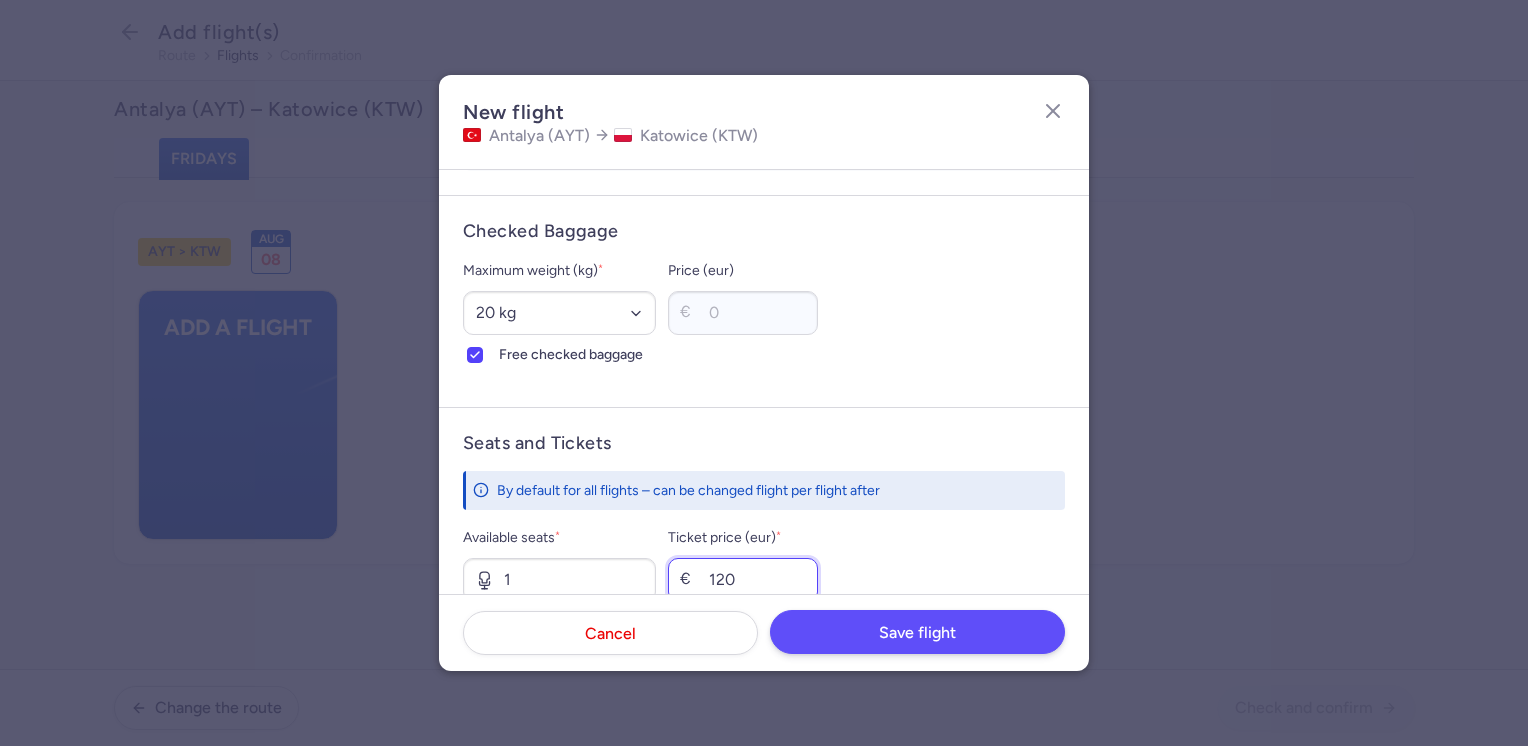 type on "120" 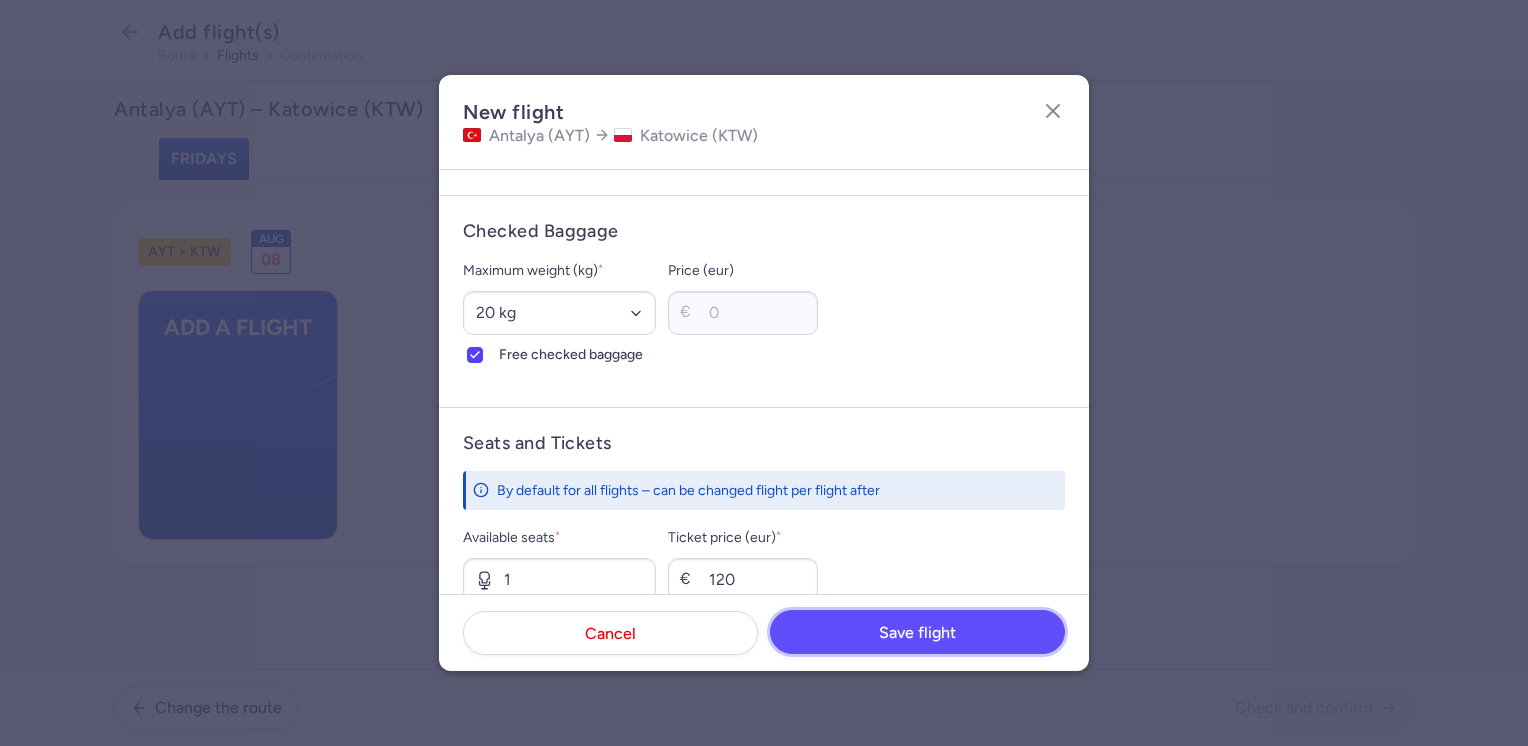 click on "Save flight" at bounding box center (917, 633) 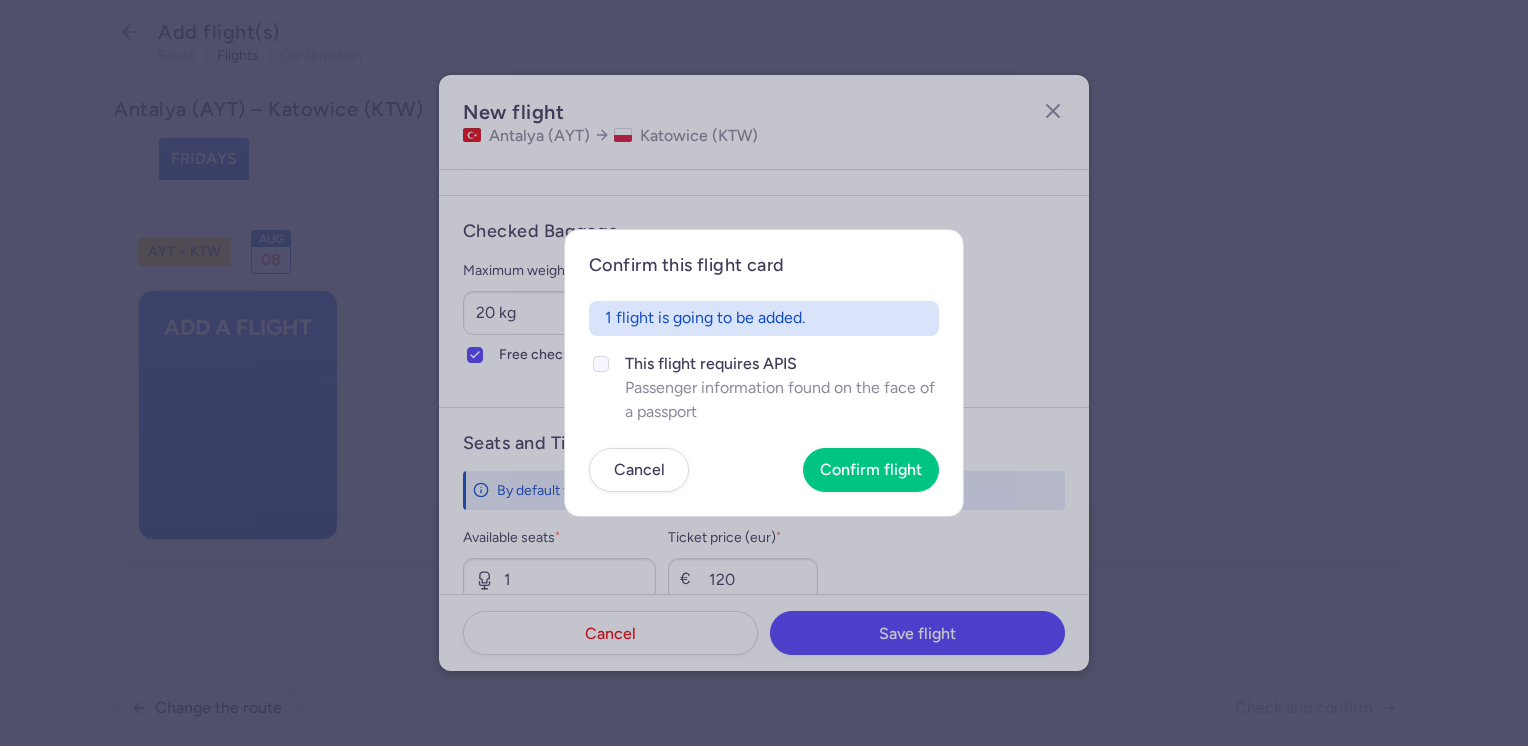 drag, startPoint x: 684, startPoint y: 366, endPoint x: 696, endPoint y: 366, distance: 12 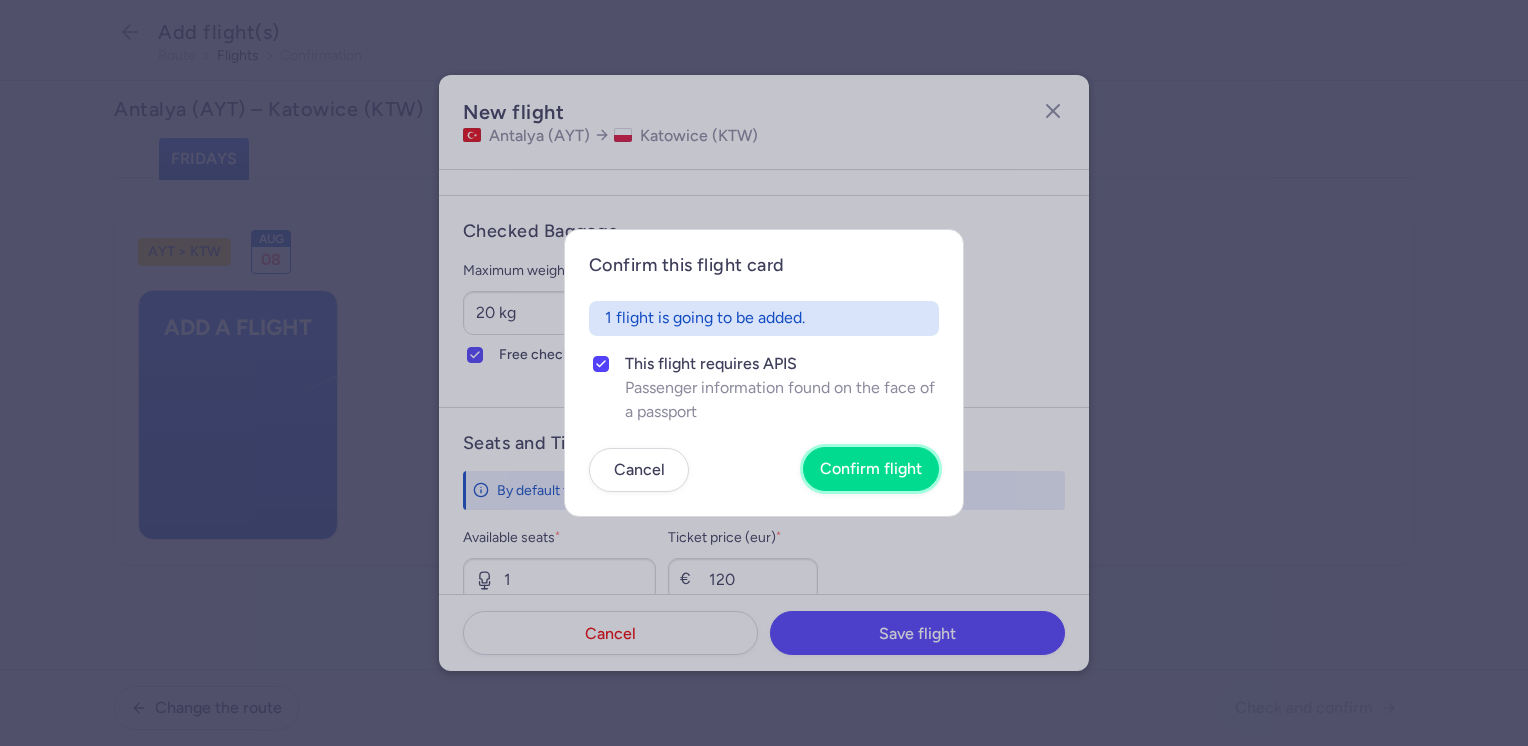 click on "Confirm flight" at bounding box center [871, 469] 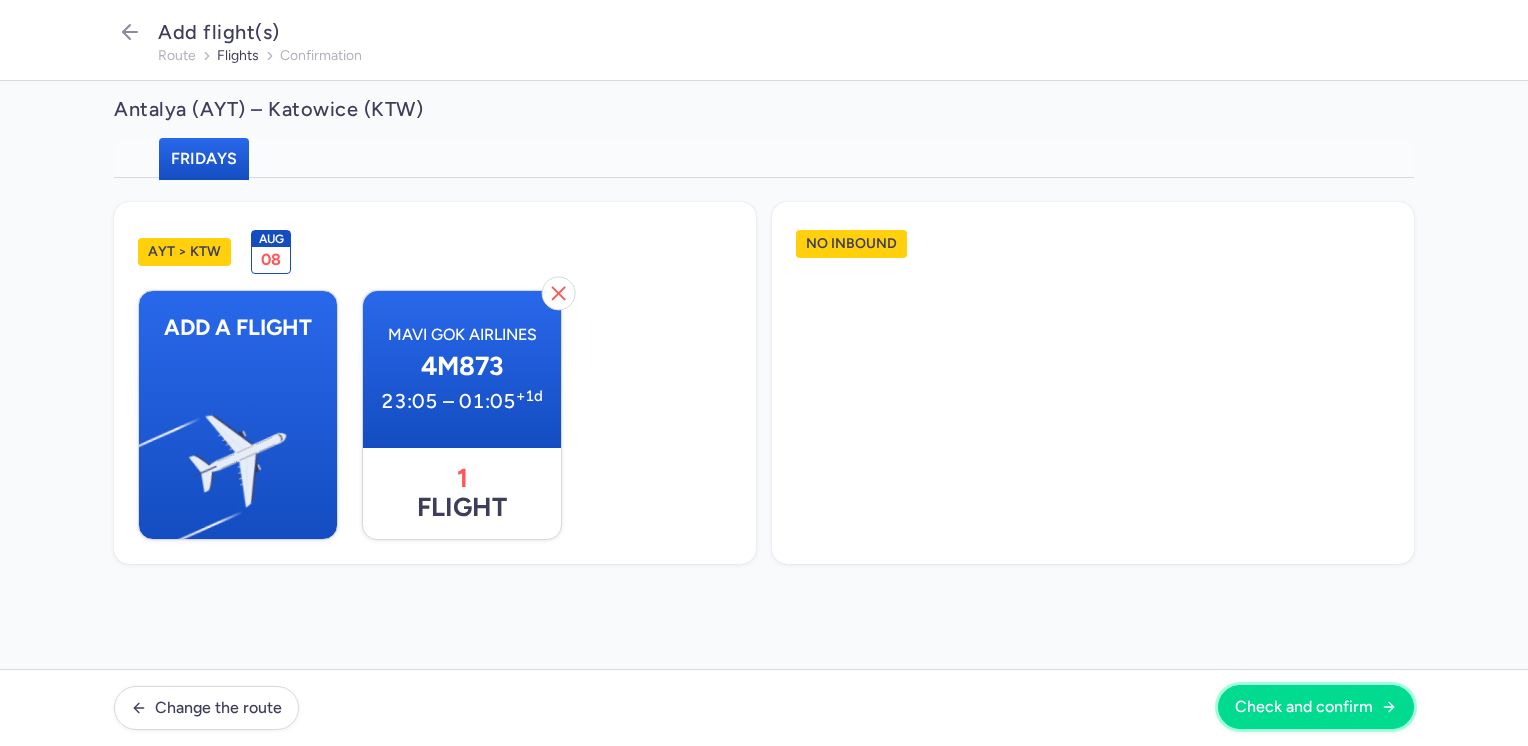 click on "Check and confirm" at bounding box center [1304, 707] 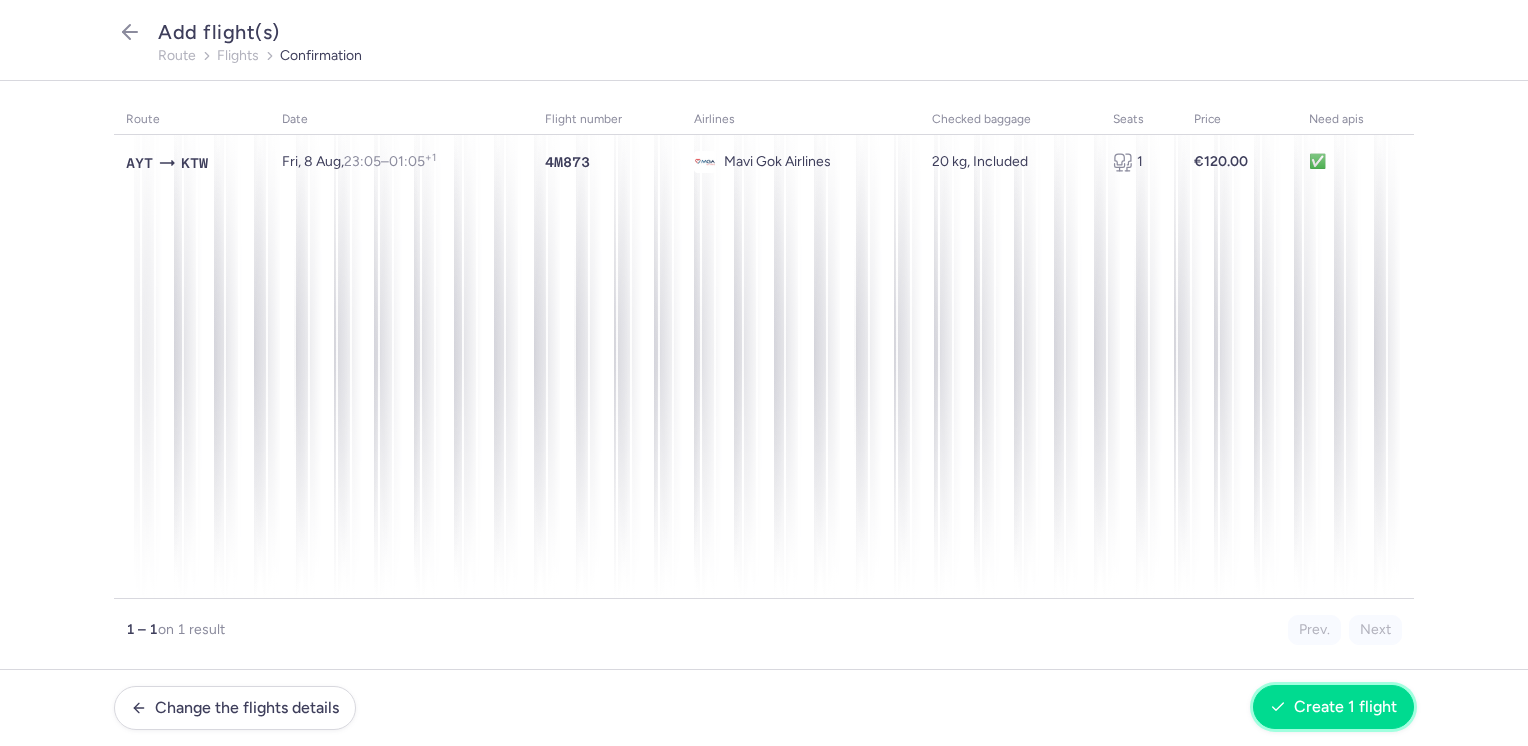 click on "Create 1 flight" at bounding box center (1345, 707) 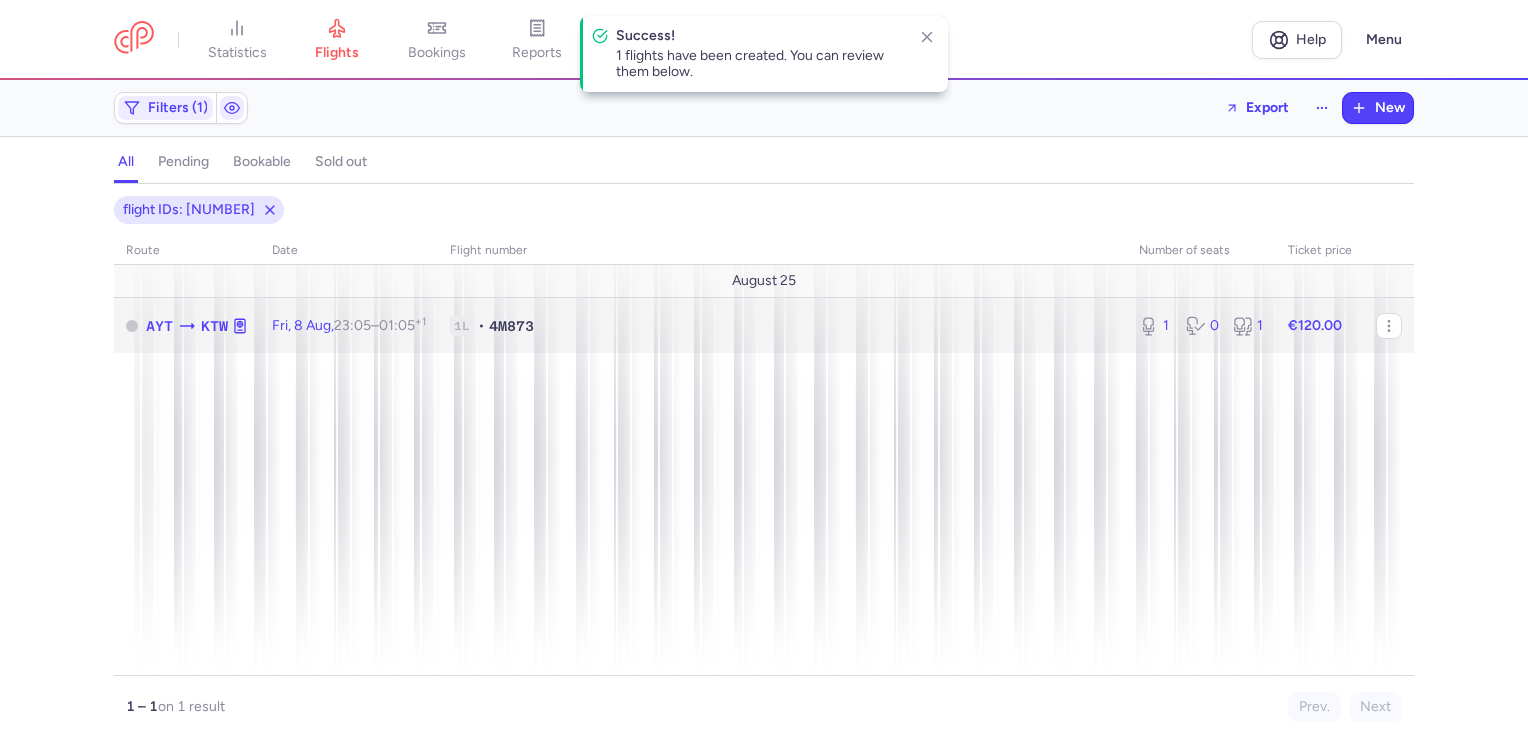 click on "€120.00" 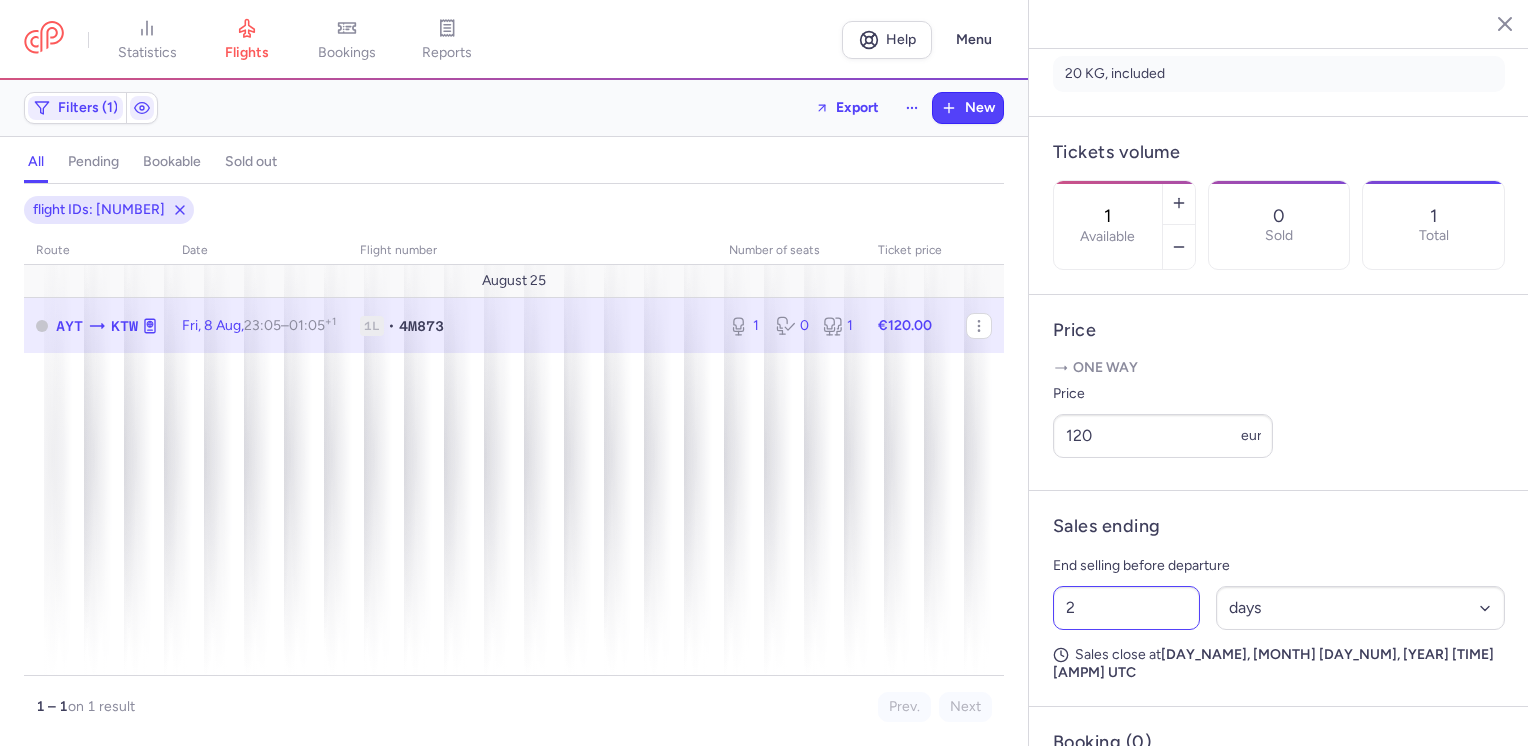 scroll, scrollTop: 632, scrollLeft: 0, axis: vertical 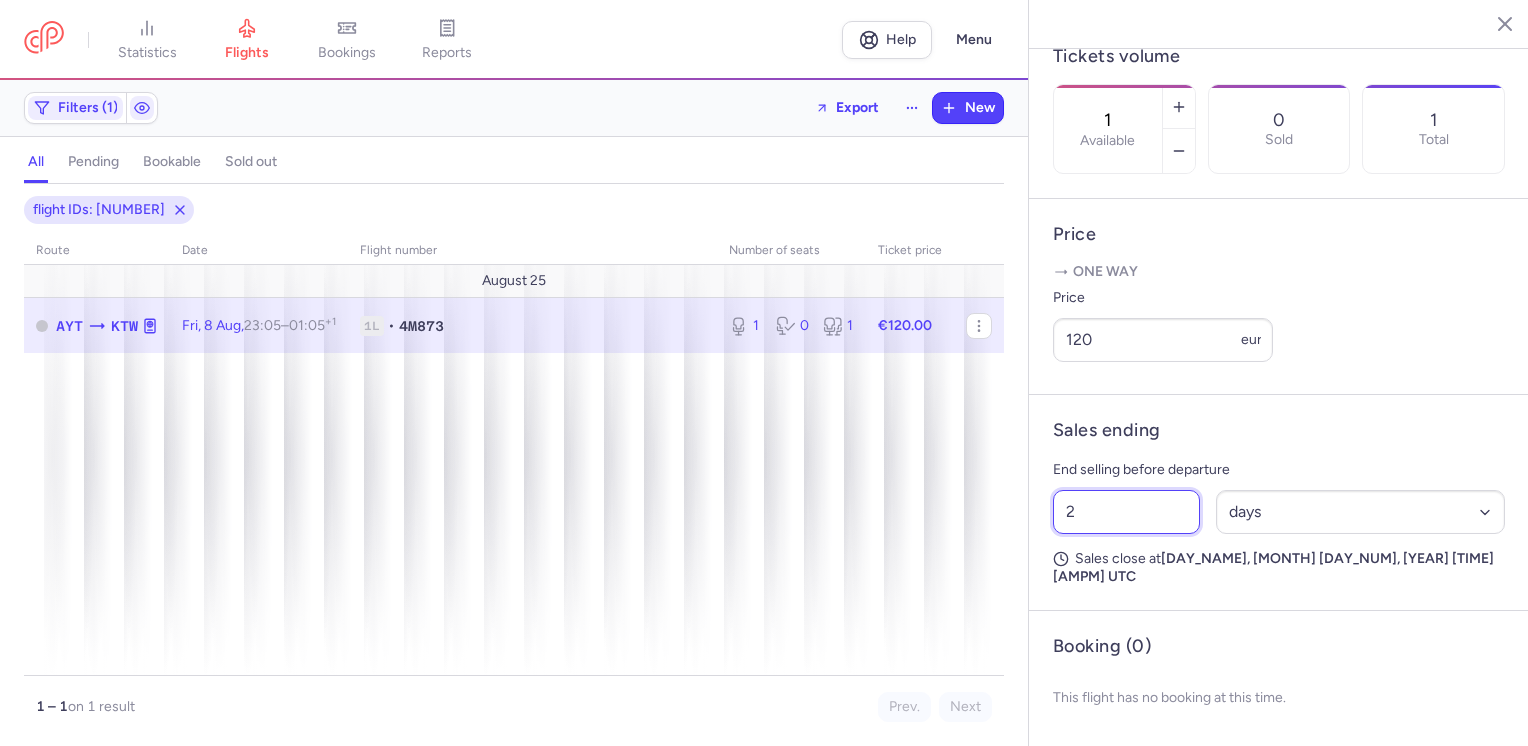 drag, startPoint x: 1082, startPoint y: 535, endPoint x: 1024, endPoint y: 538, distance: 58.077534 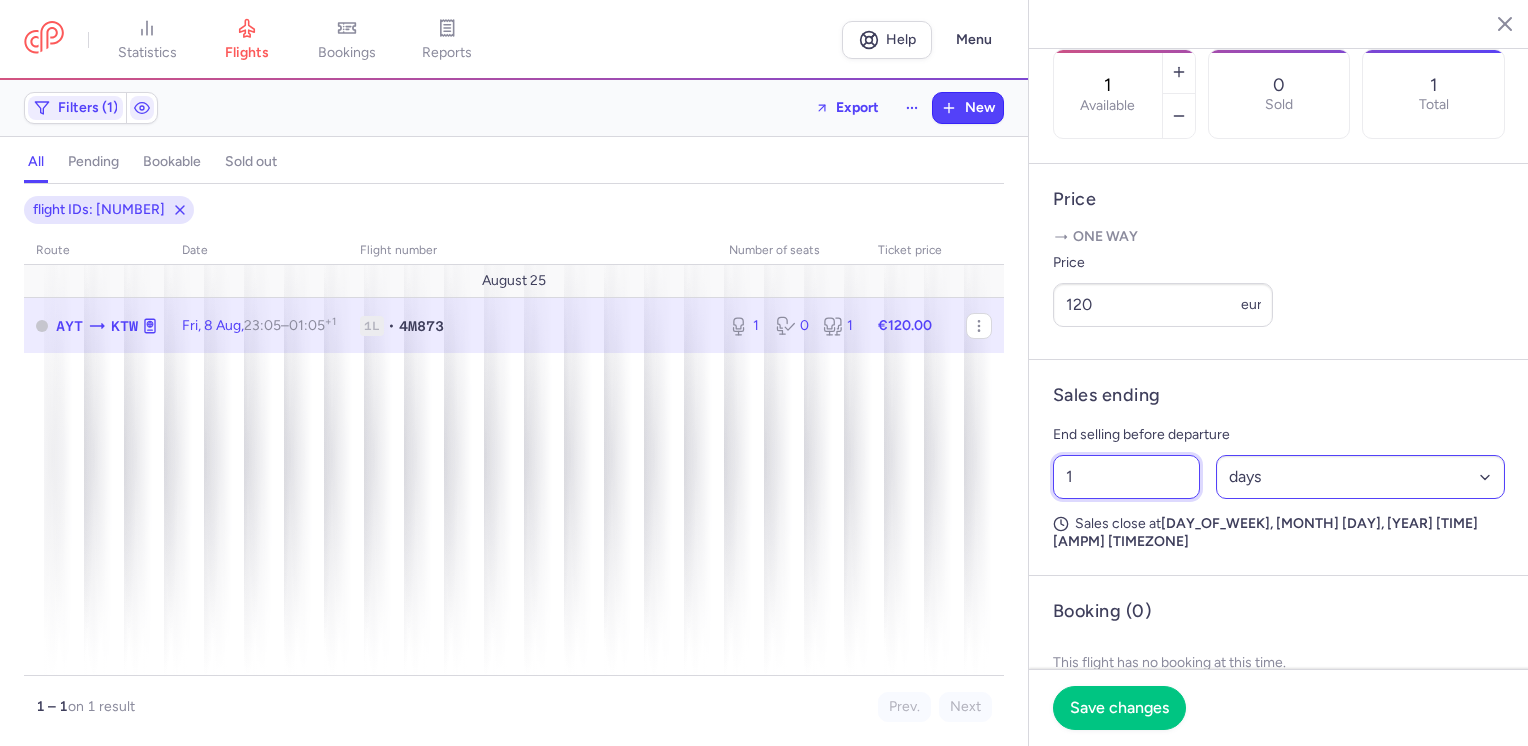type on "1" 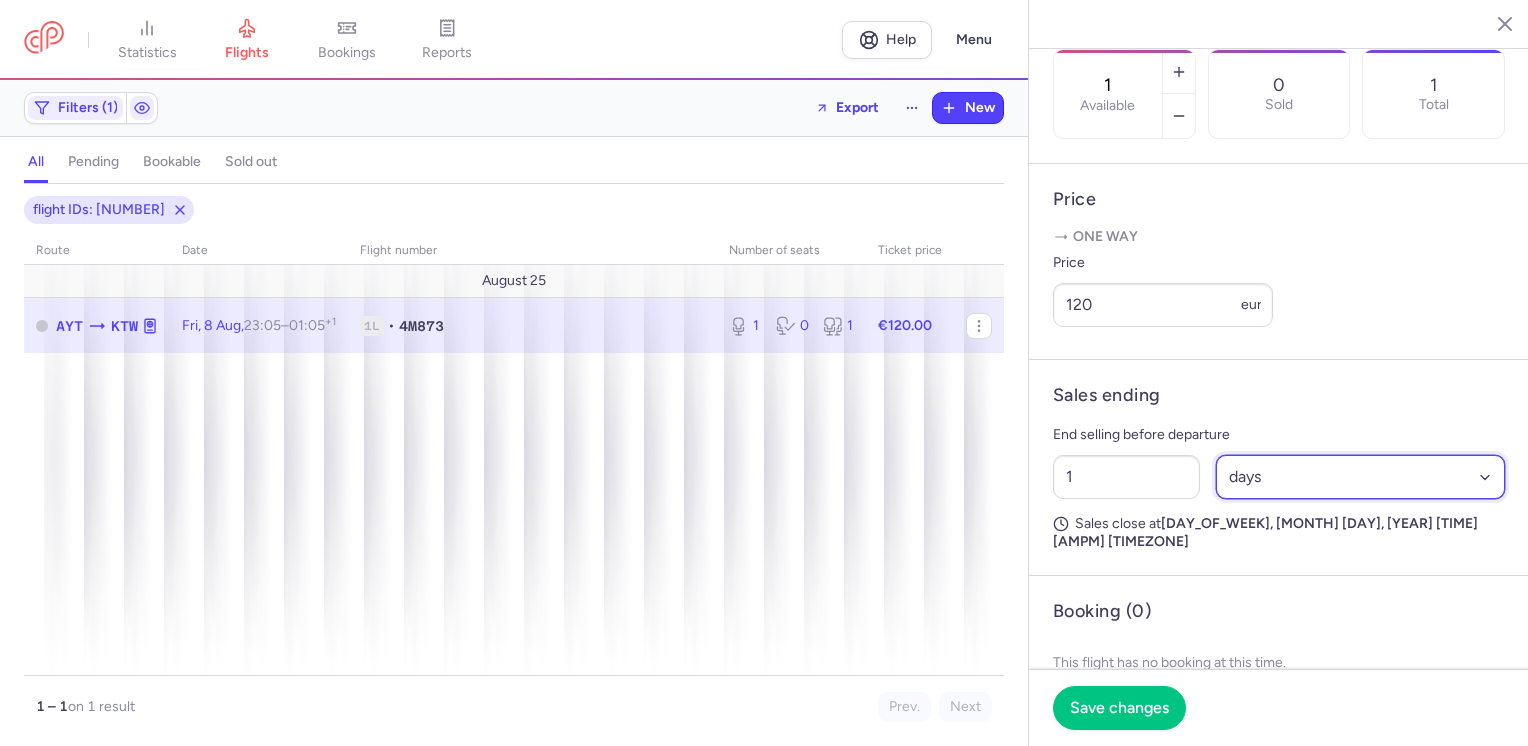 click on "Select an option hours days" at bounding box center [1361, 477] 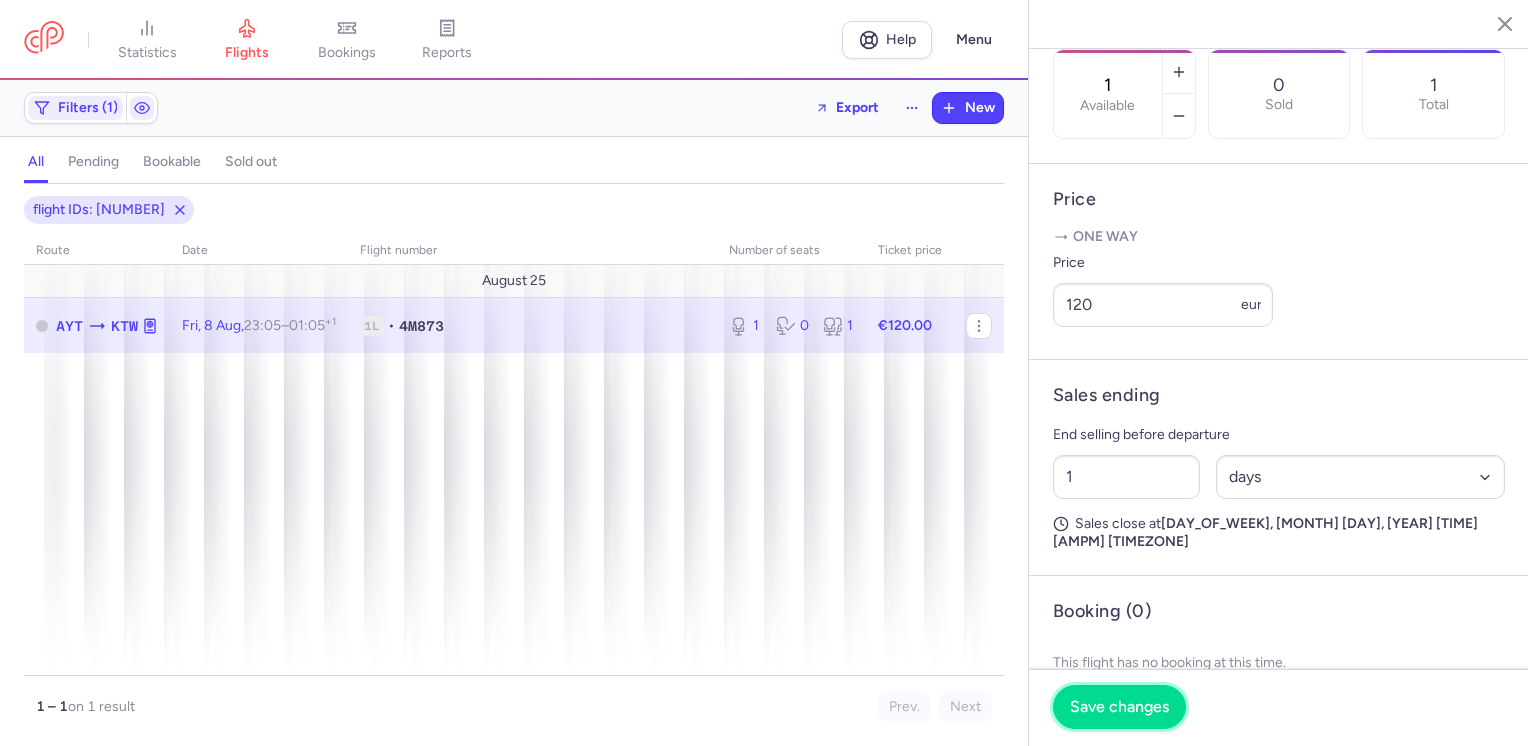 click on "Save changes" at bounding box center [1119, 707] 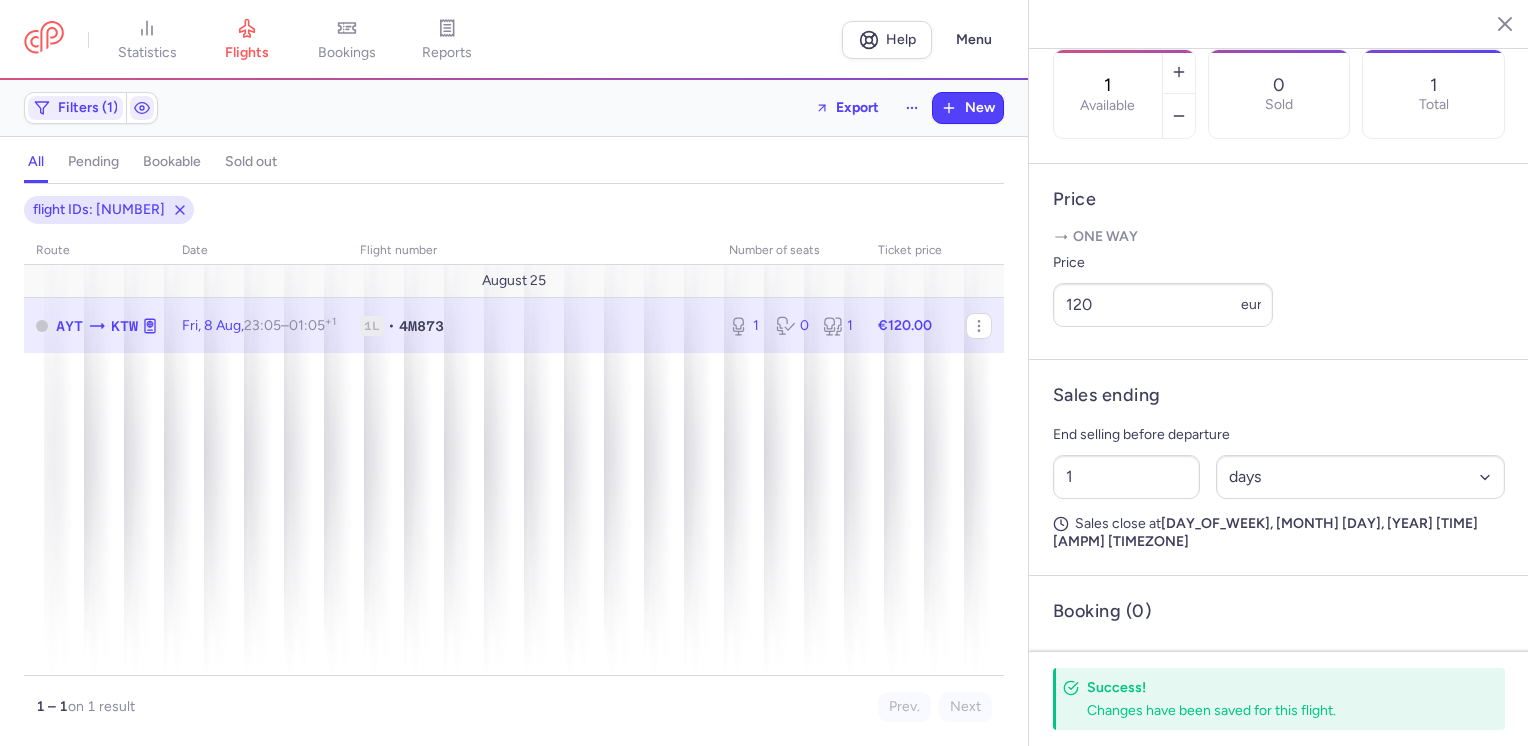 click 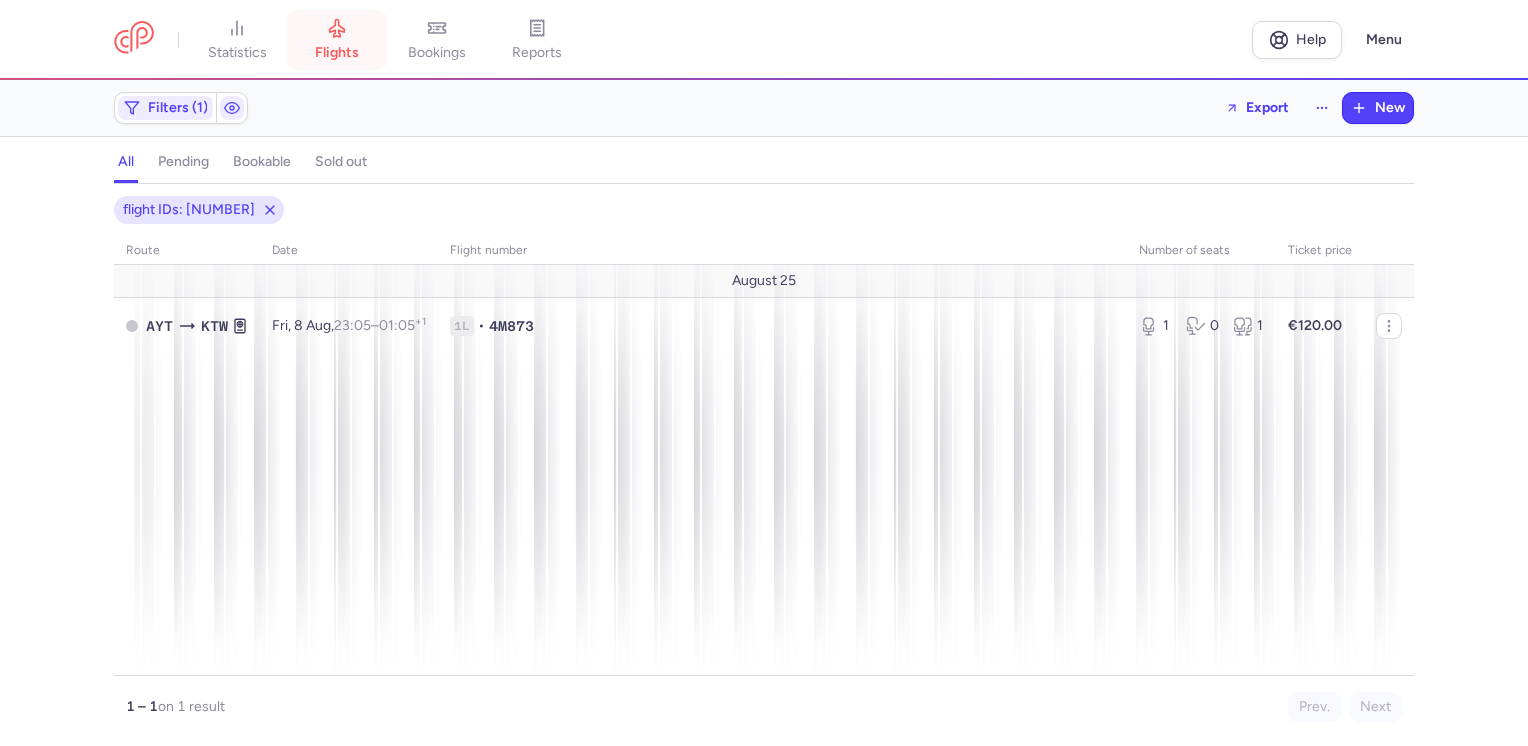click on "flights" at bounding box center [337, 40] 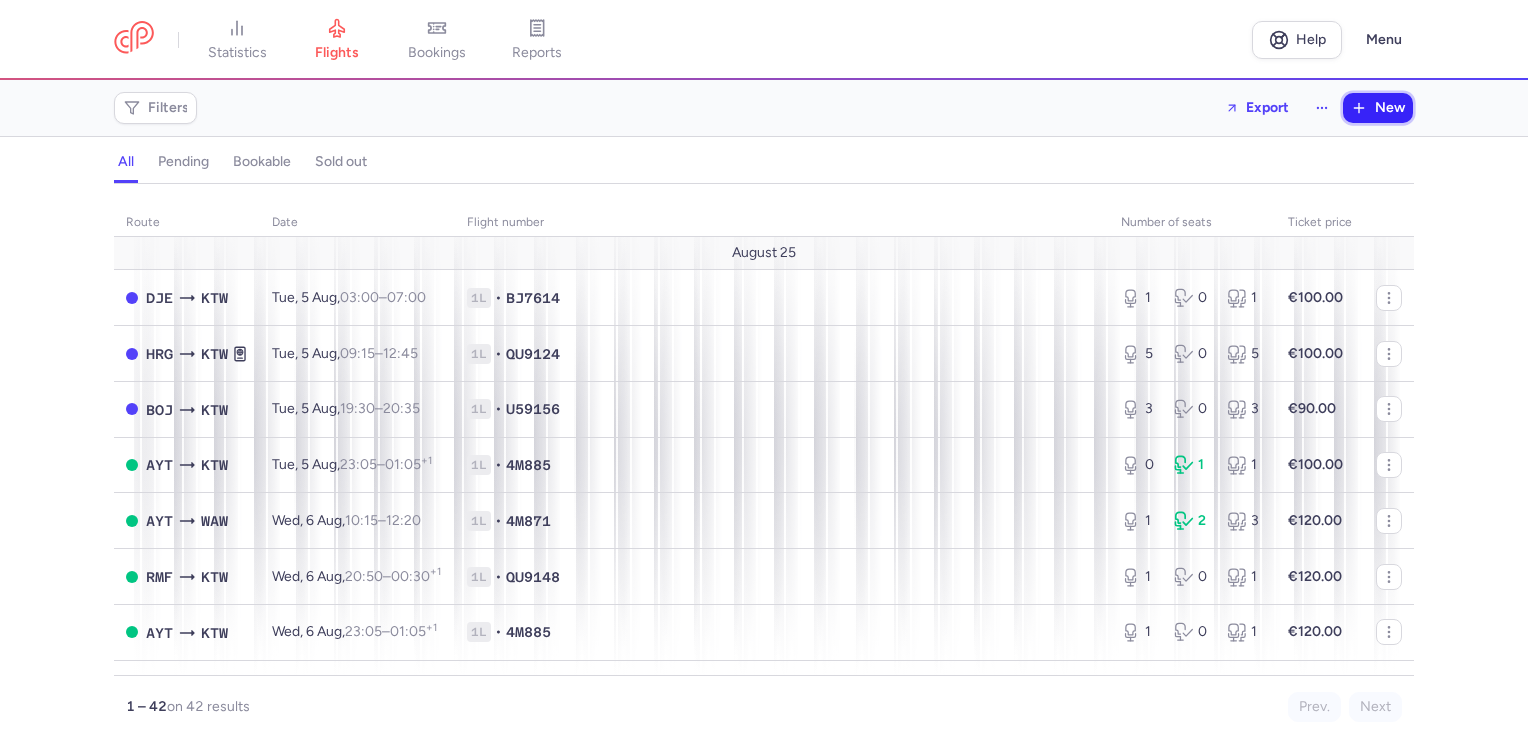click on "New" at bounding box center [1390, 108] 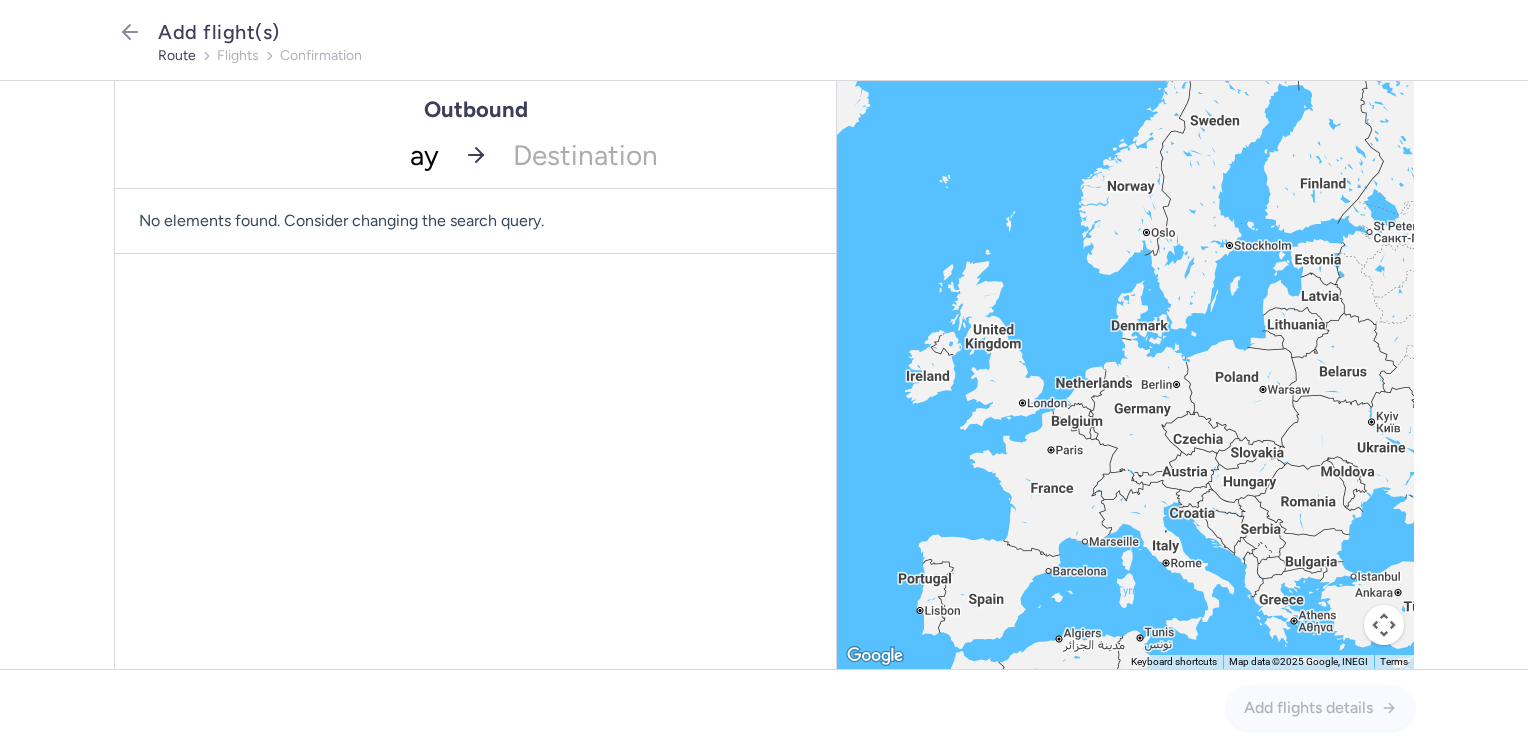 type on "ayt" 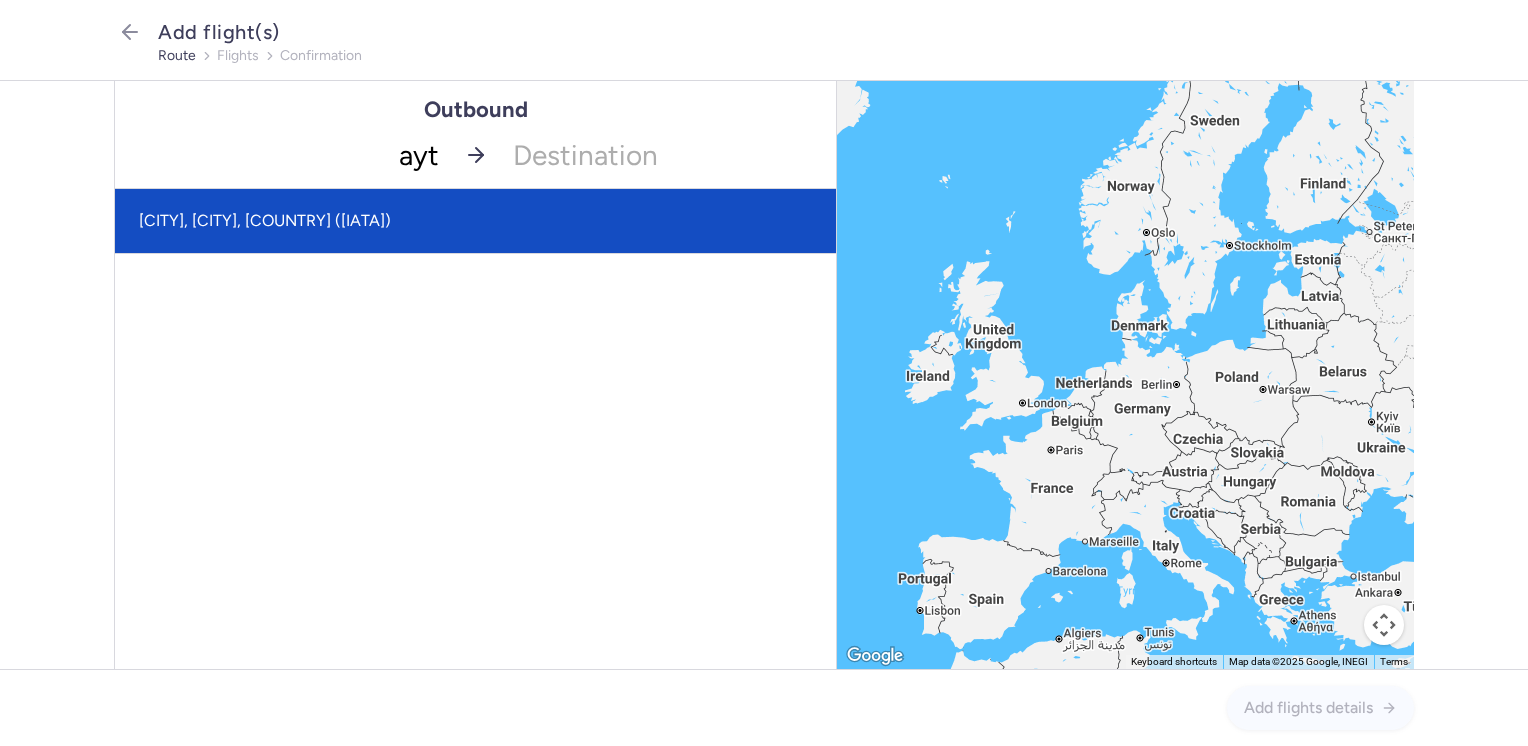 click on "[CITY], [CITY], [COUNTRY] ([IATA])" at bounding box center [475, 221] 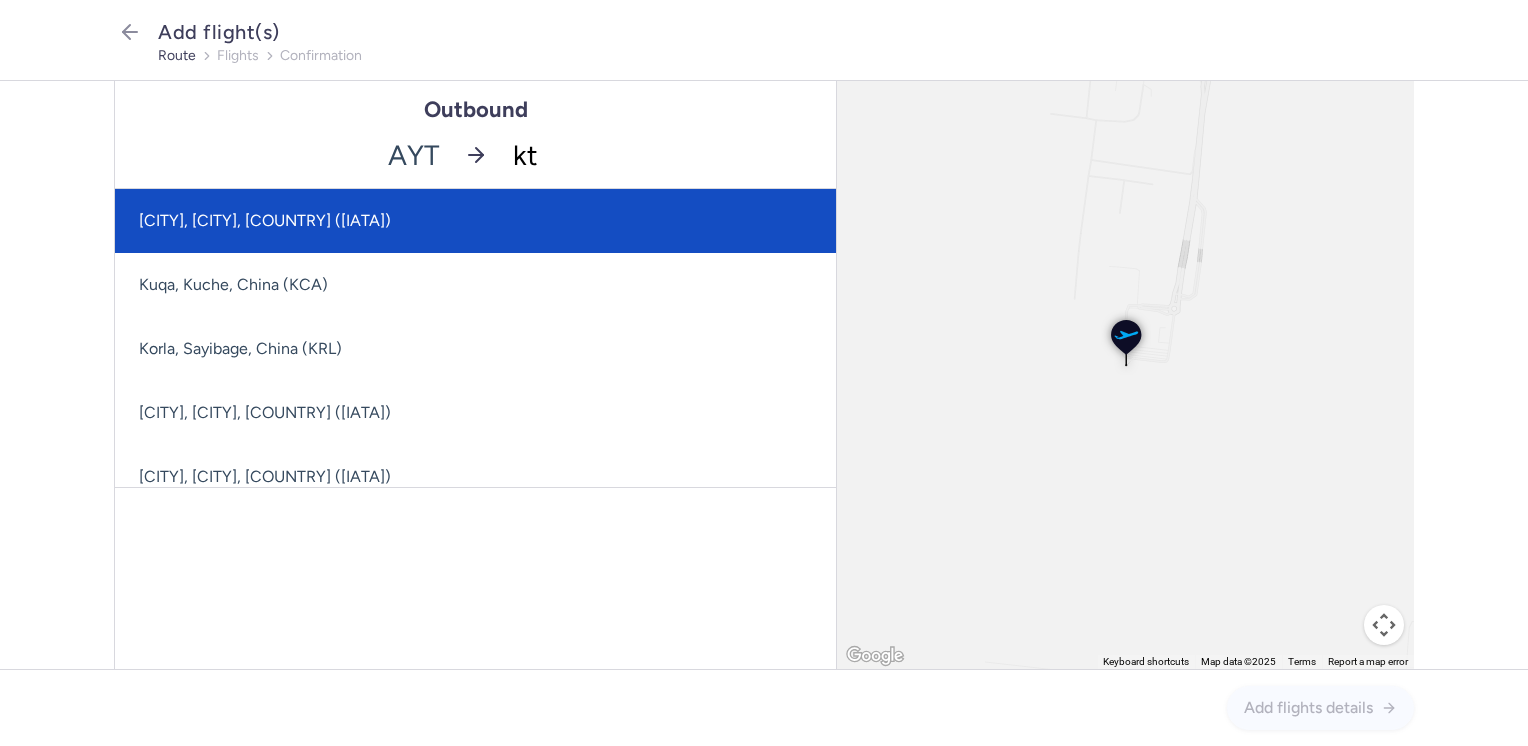type on "ktw" 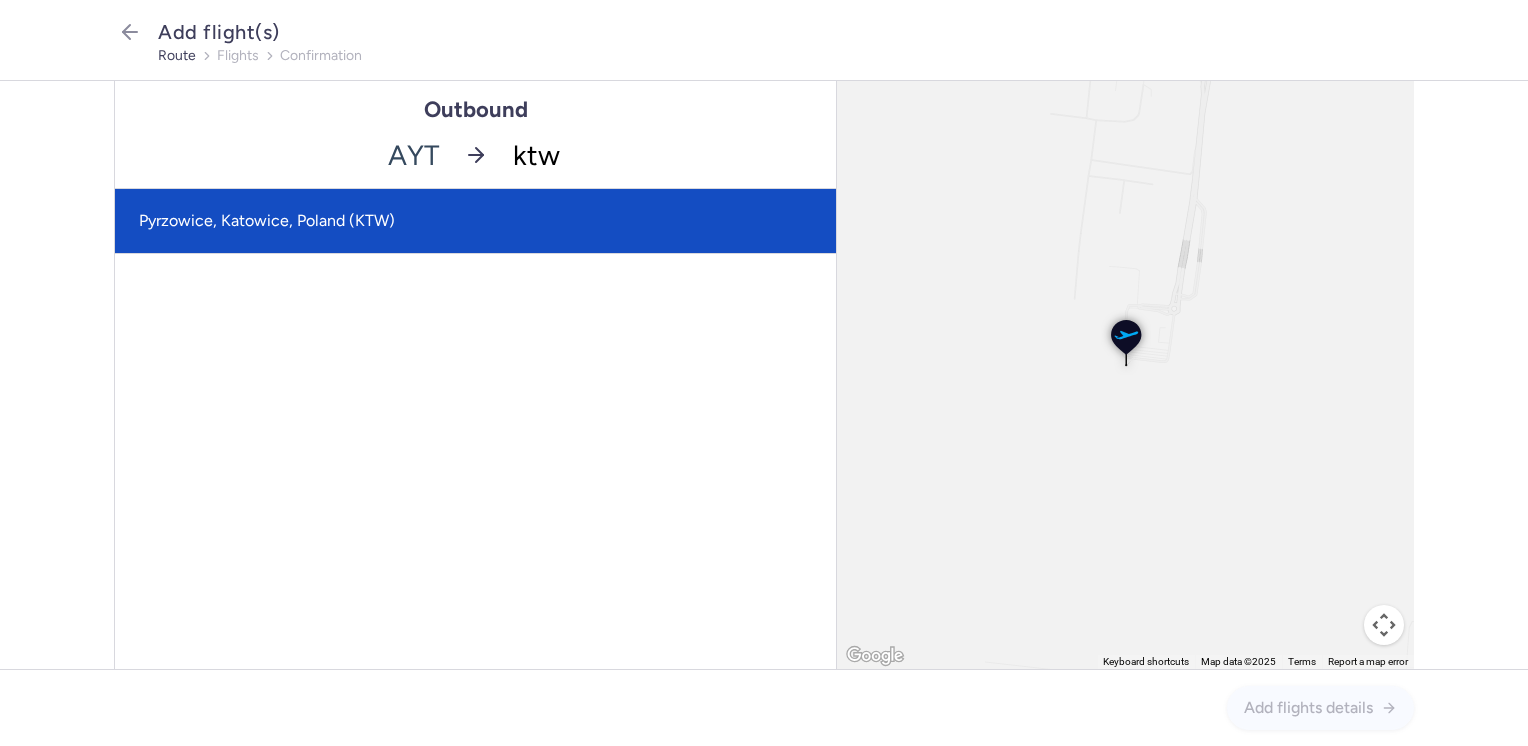 click on "Pyrzowice, Katowice, Poland (KTW)" 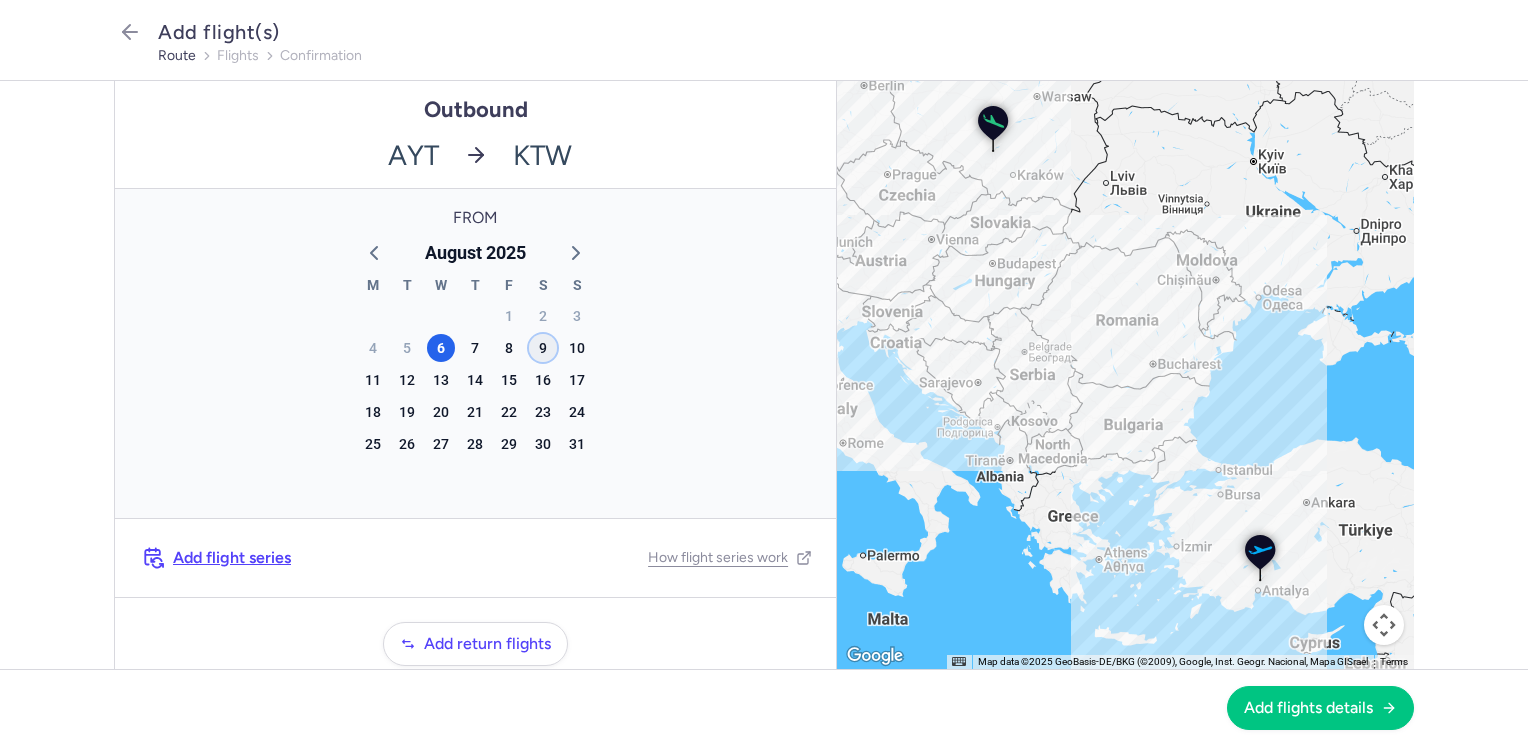 click on "9" 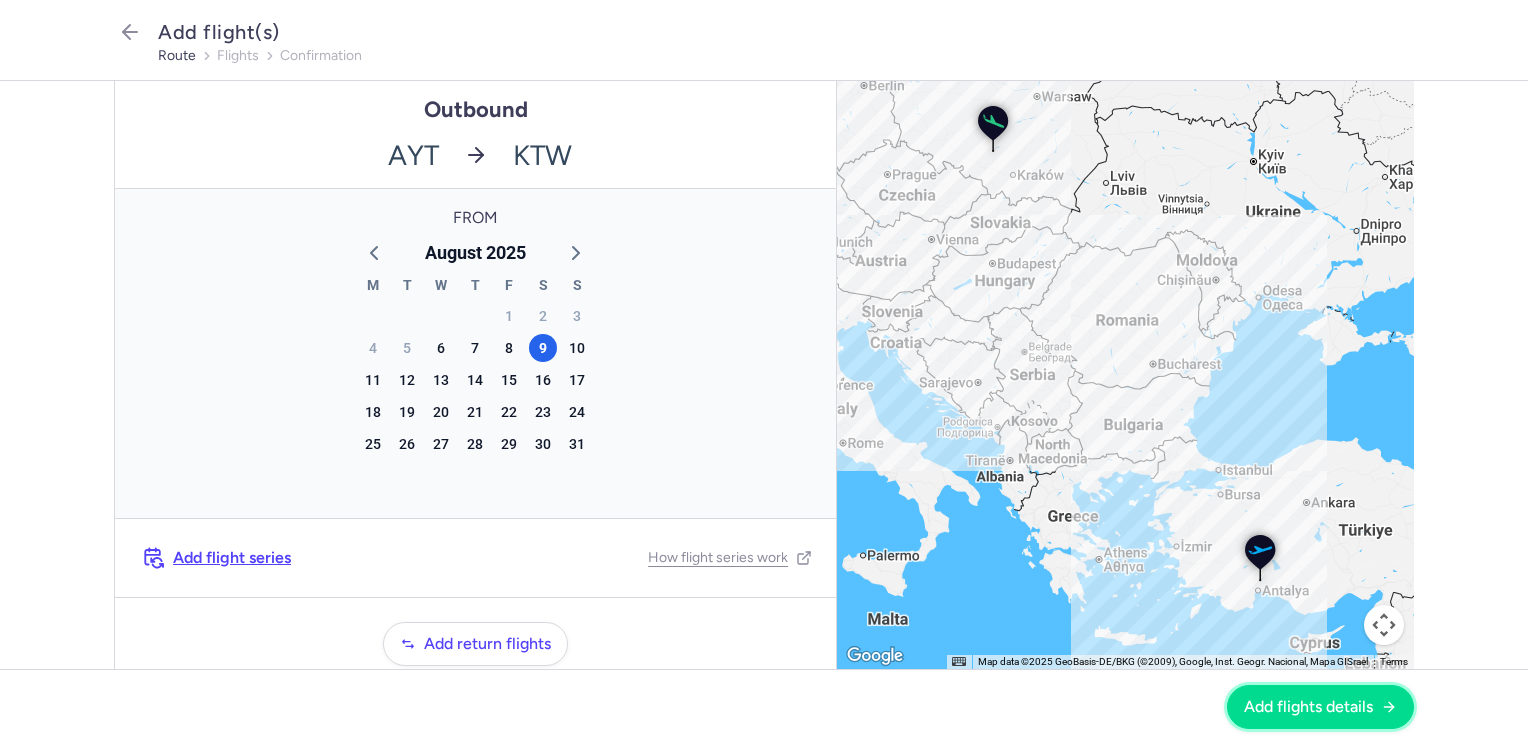 click on "Add flights details" at bounding box center (1308, 707) 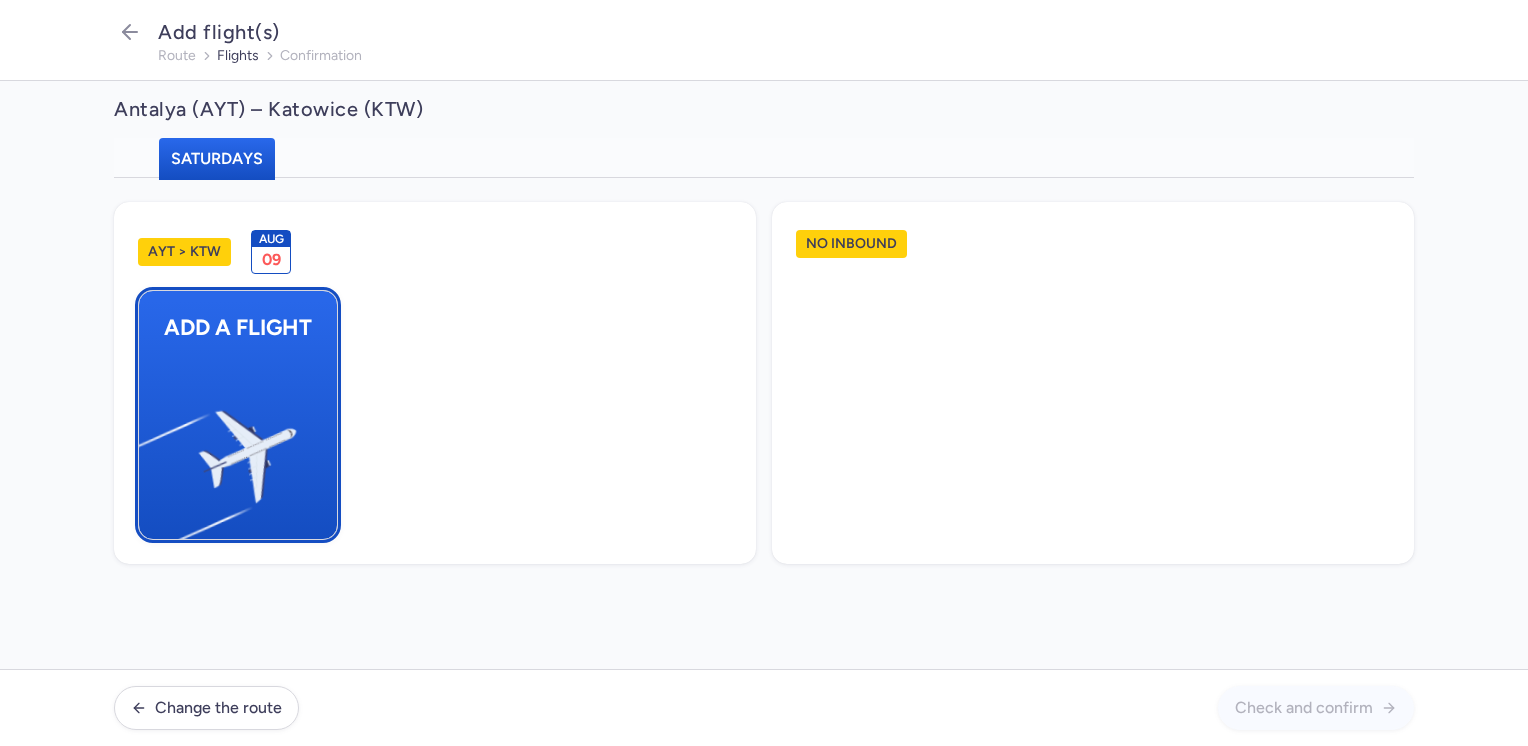 click on "Add a flight" at bounding box center [238, 415] 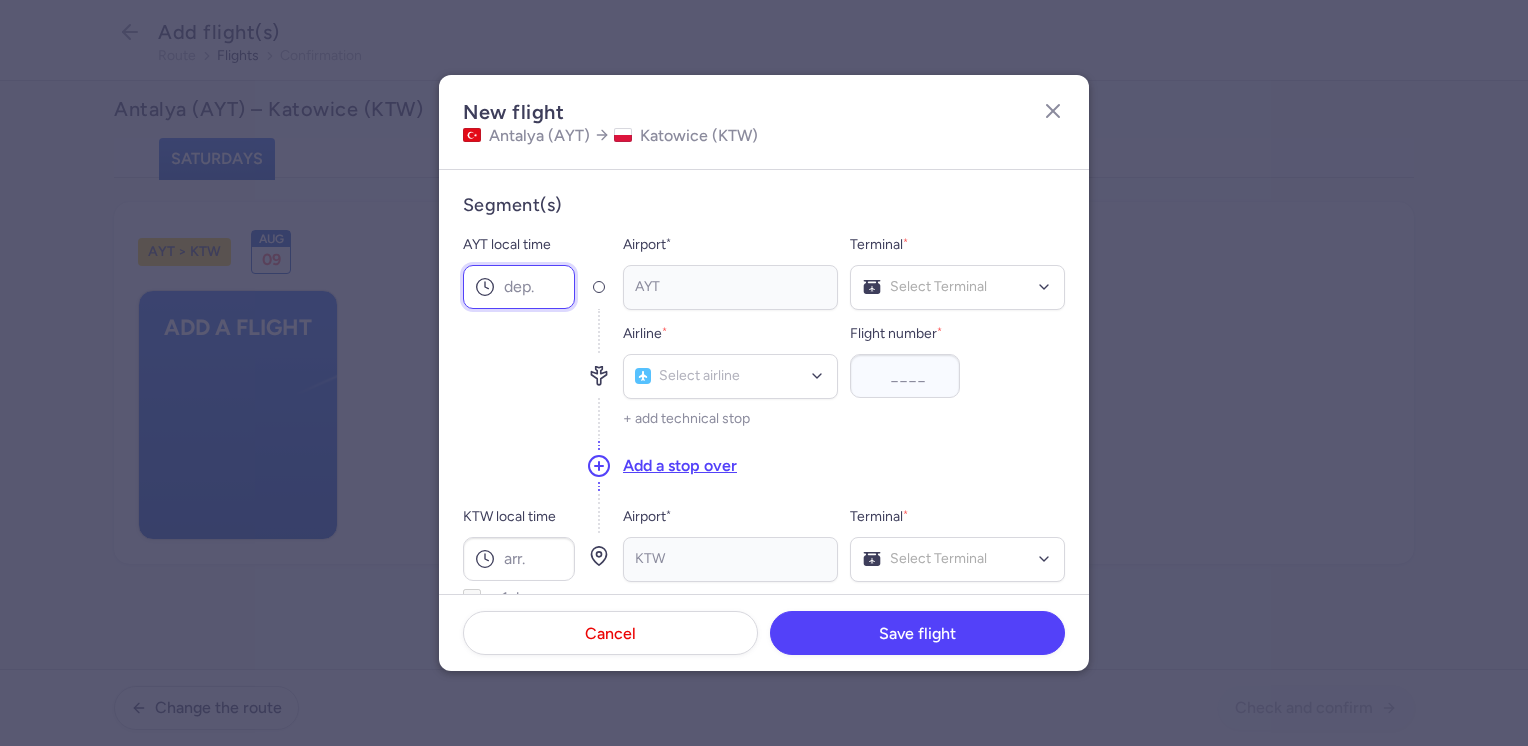 click on "AYT local time" at bounding box center (519, 287) 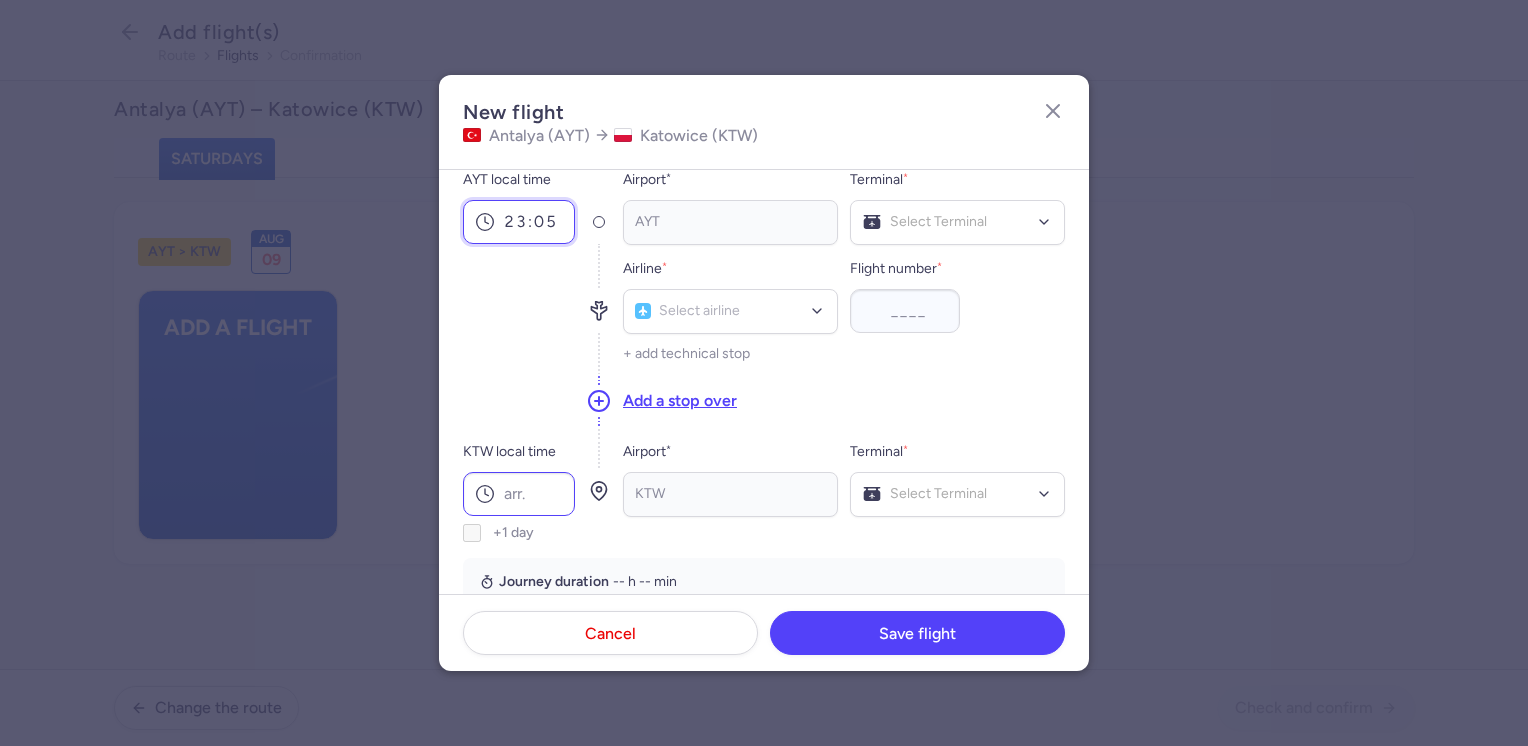 scroll, scrollTop: 100, scrollLeft: 0, axis: vertical 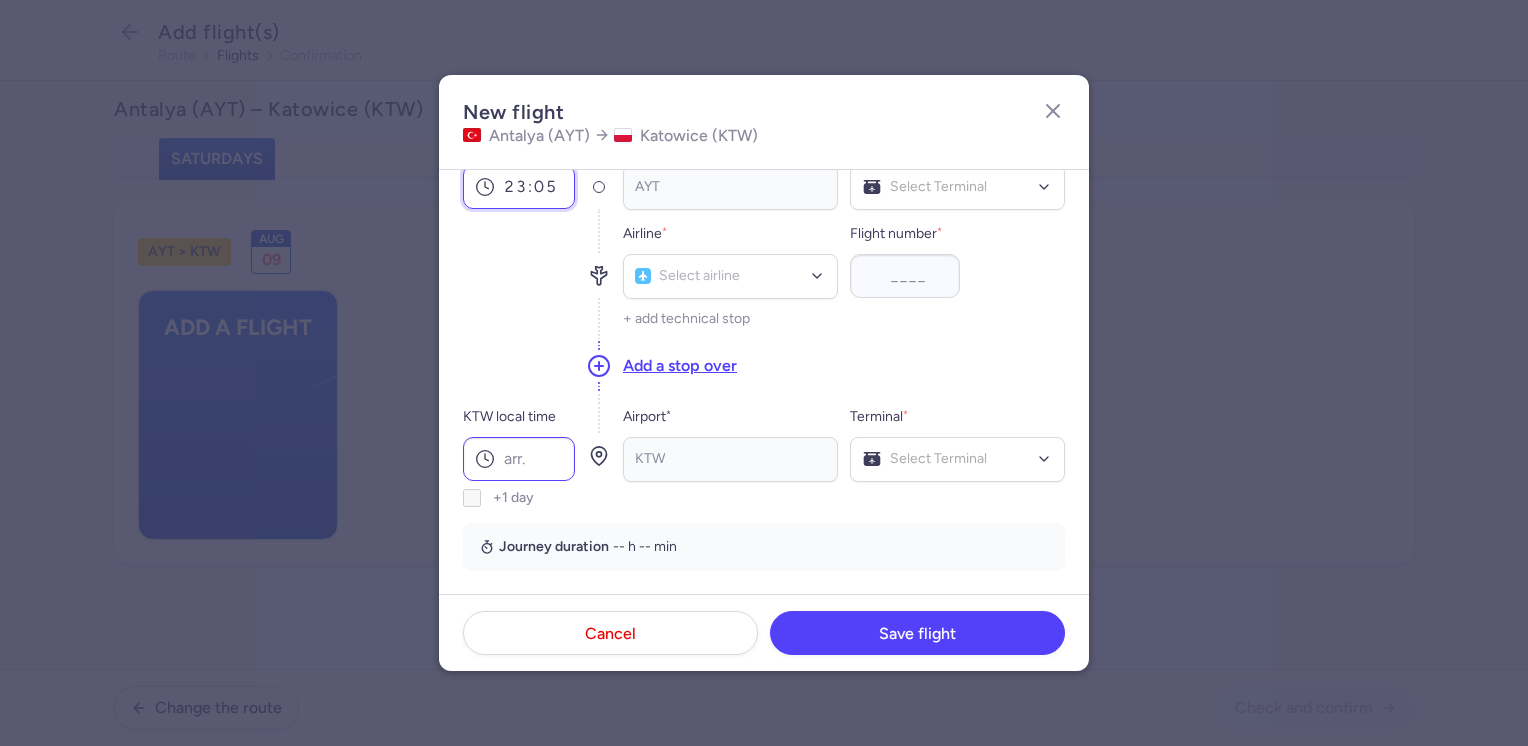 type on "23:05" 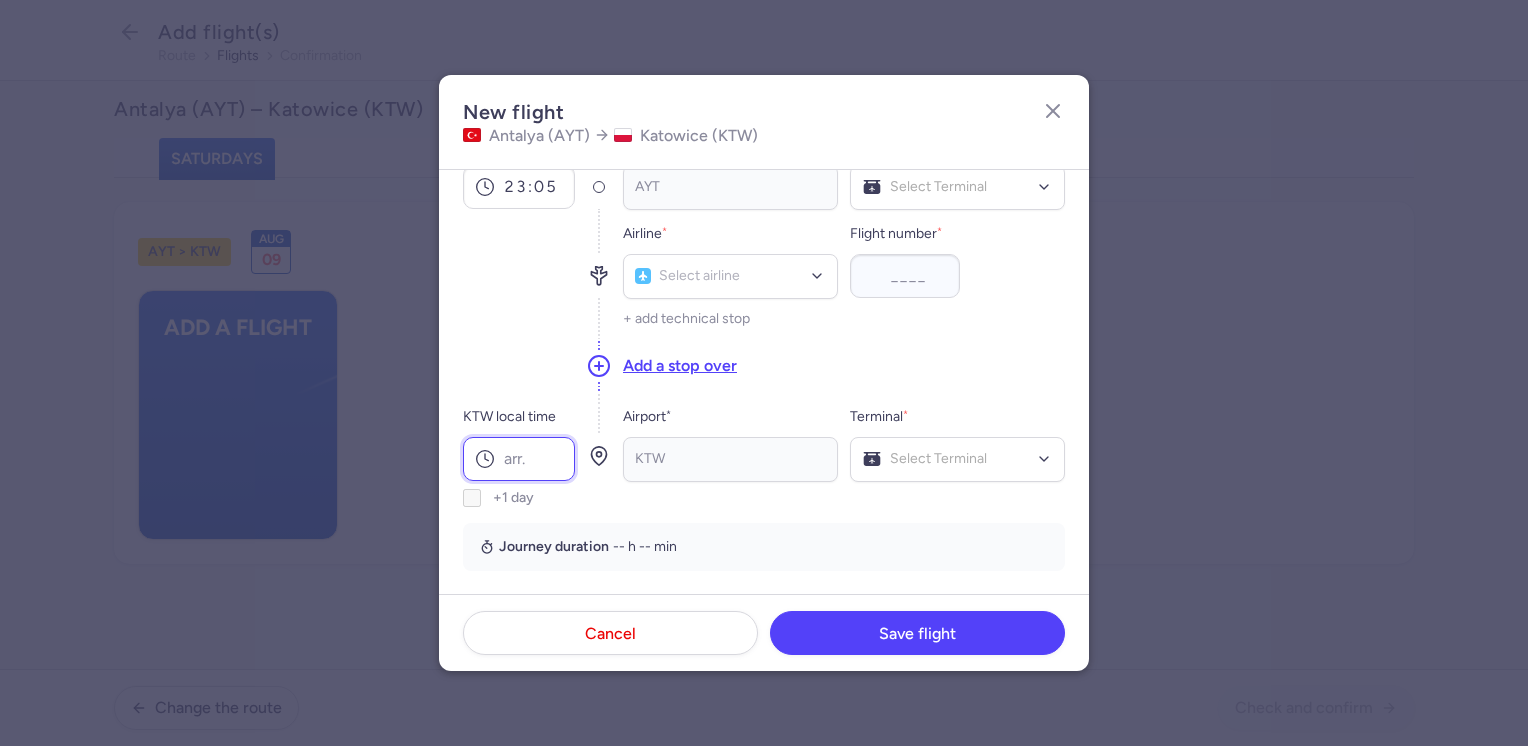 click on "KTW local time" at bounding box center (519, 459) 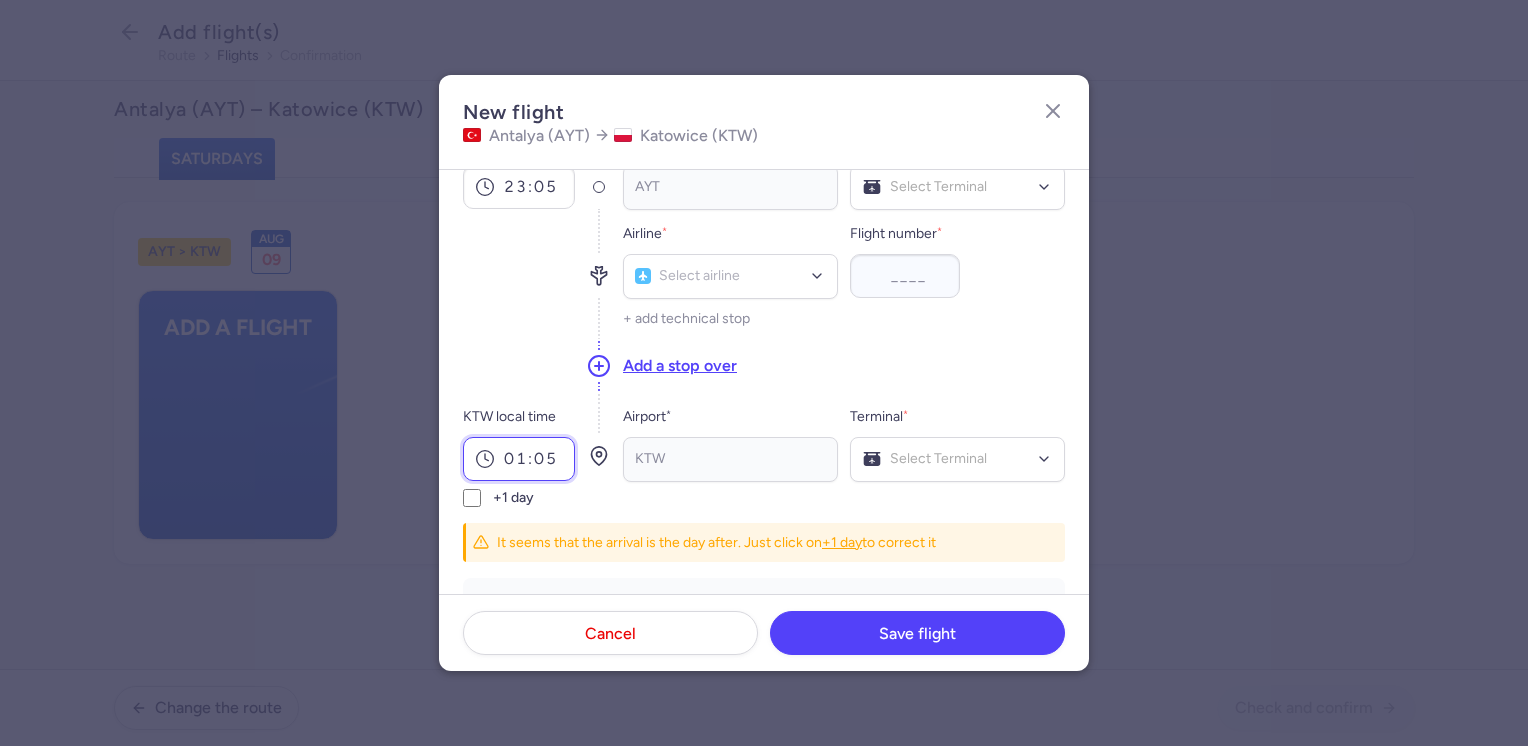 type on "01:05" 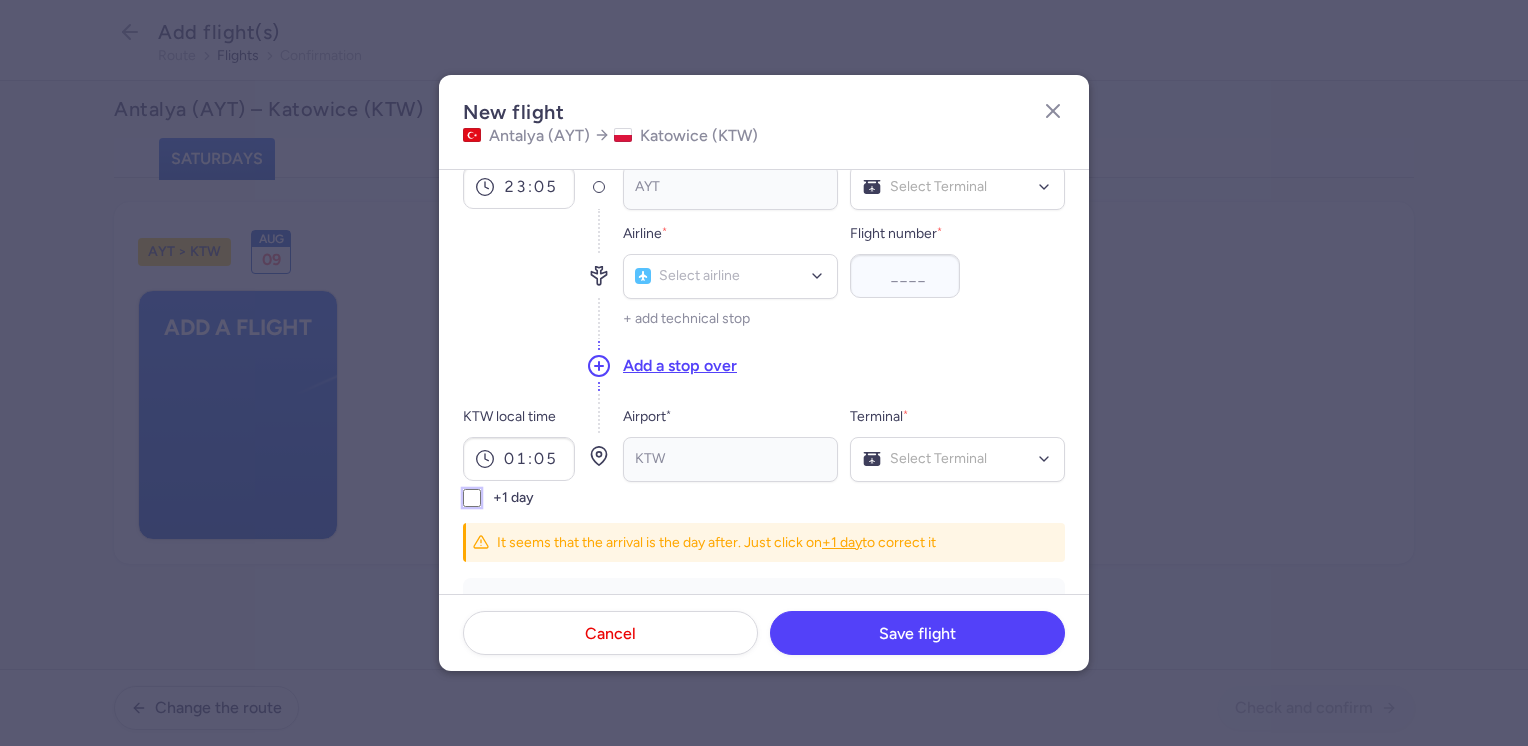 click on "+1 day" at bounding box center (472, 498) 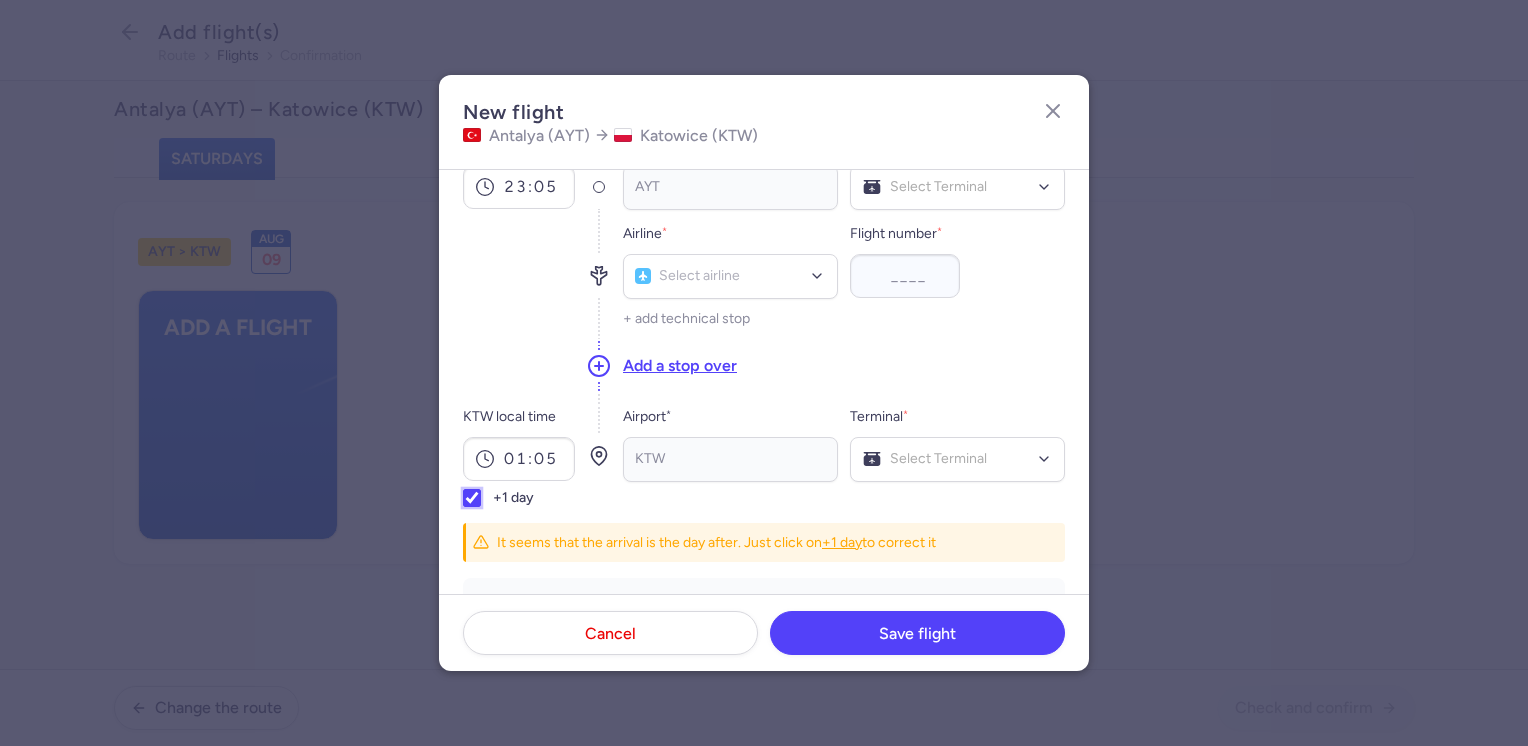 checkbox on "true" 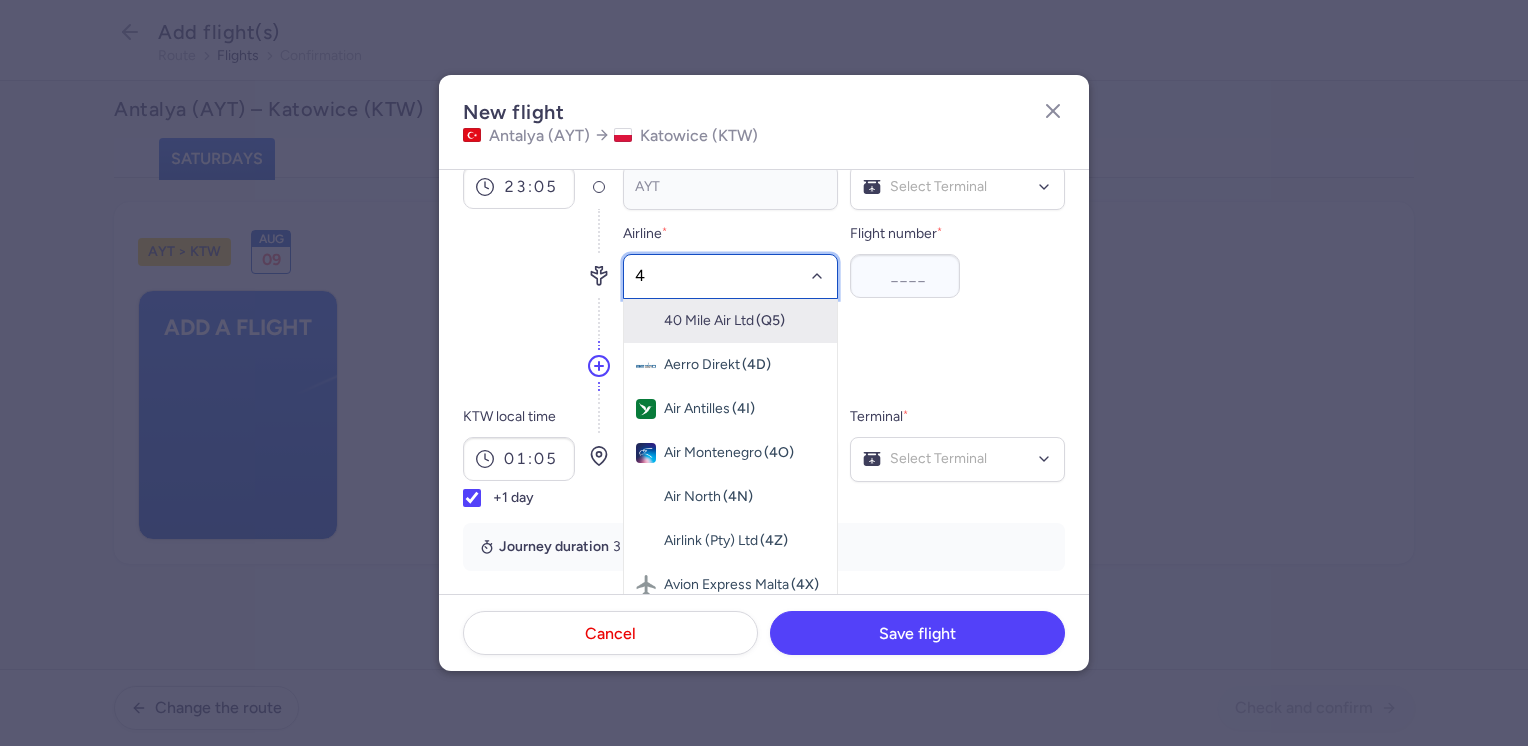 type on "4m" 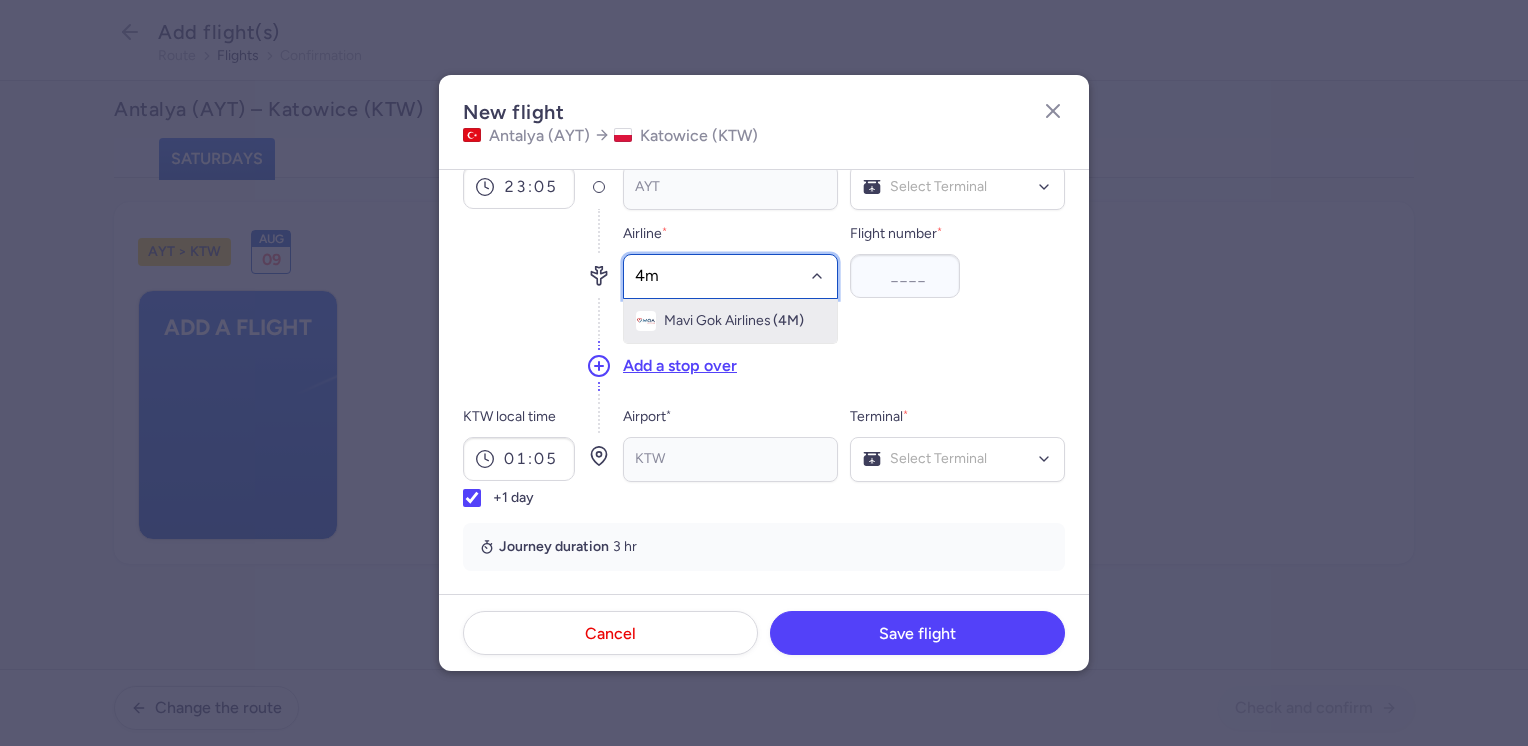 click on "Mavi Gok Airlines" at bounding box center [717, 321] 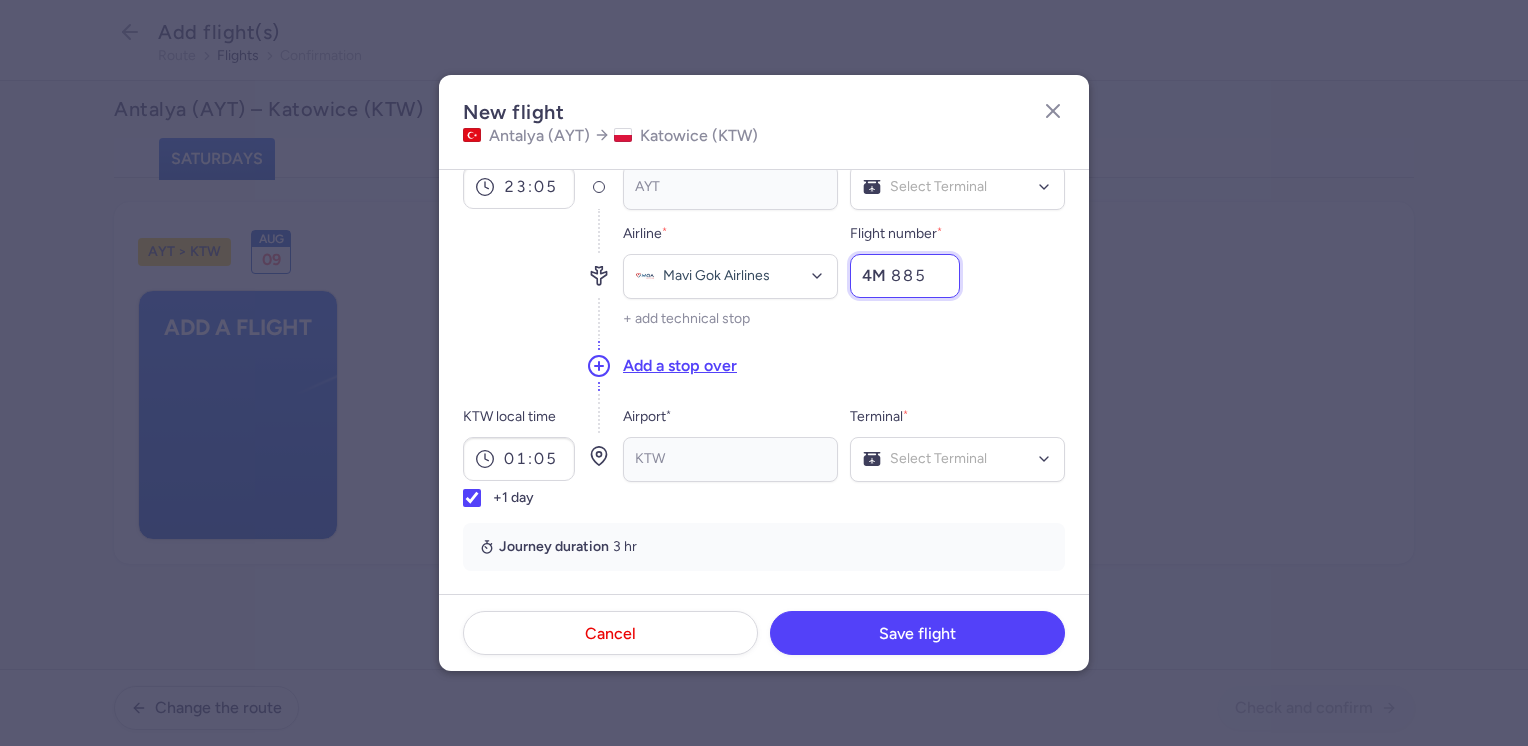 type on "885" 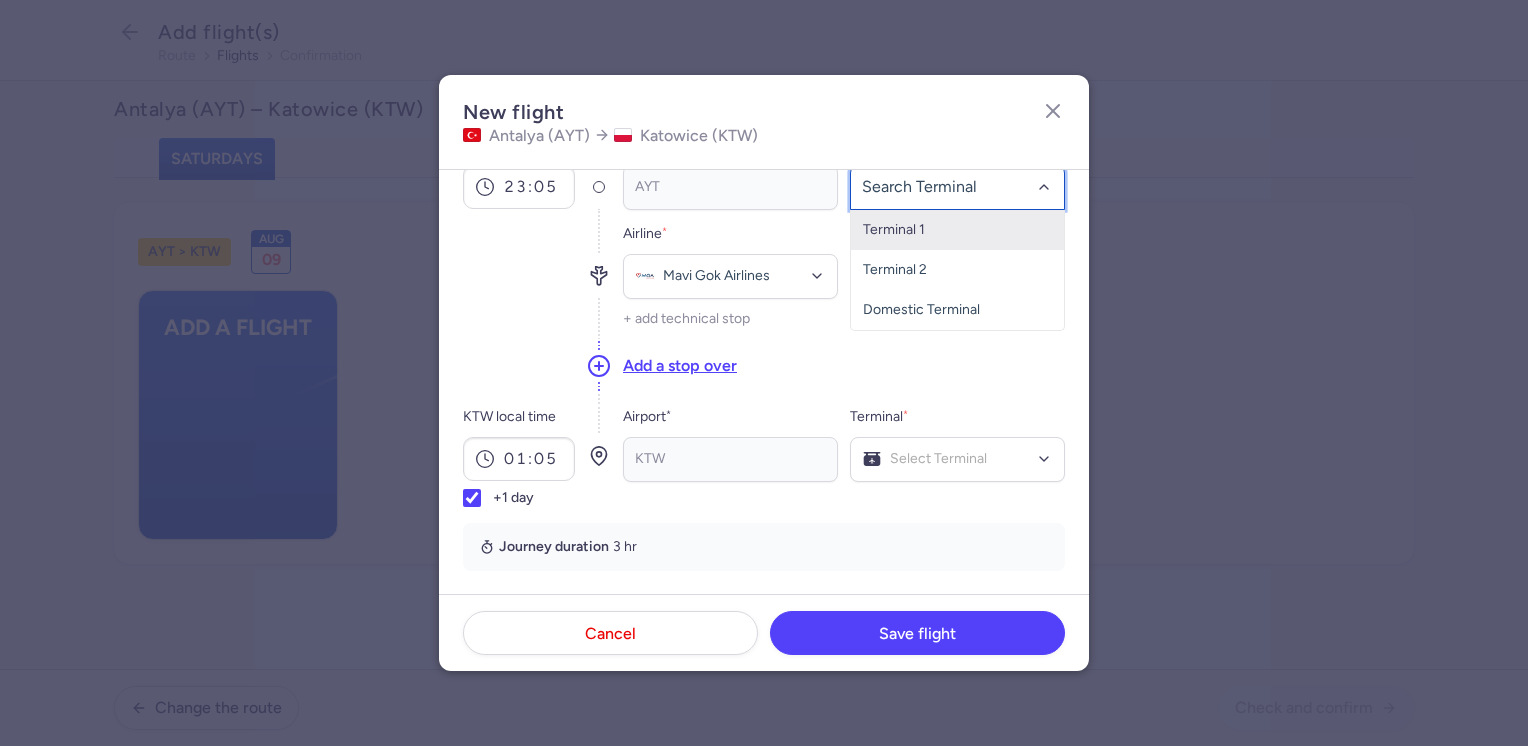 click on "Terminal 1" 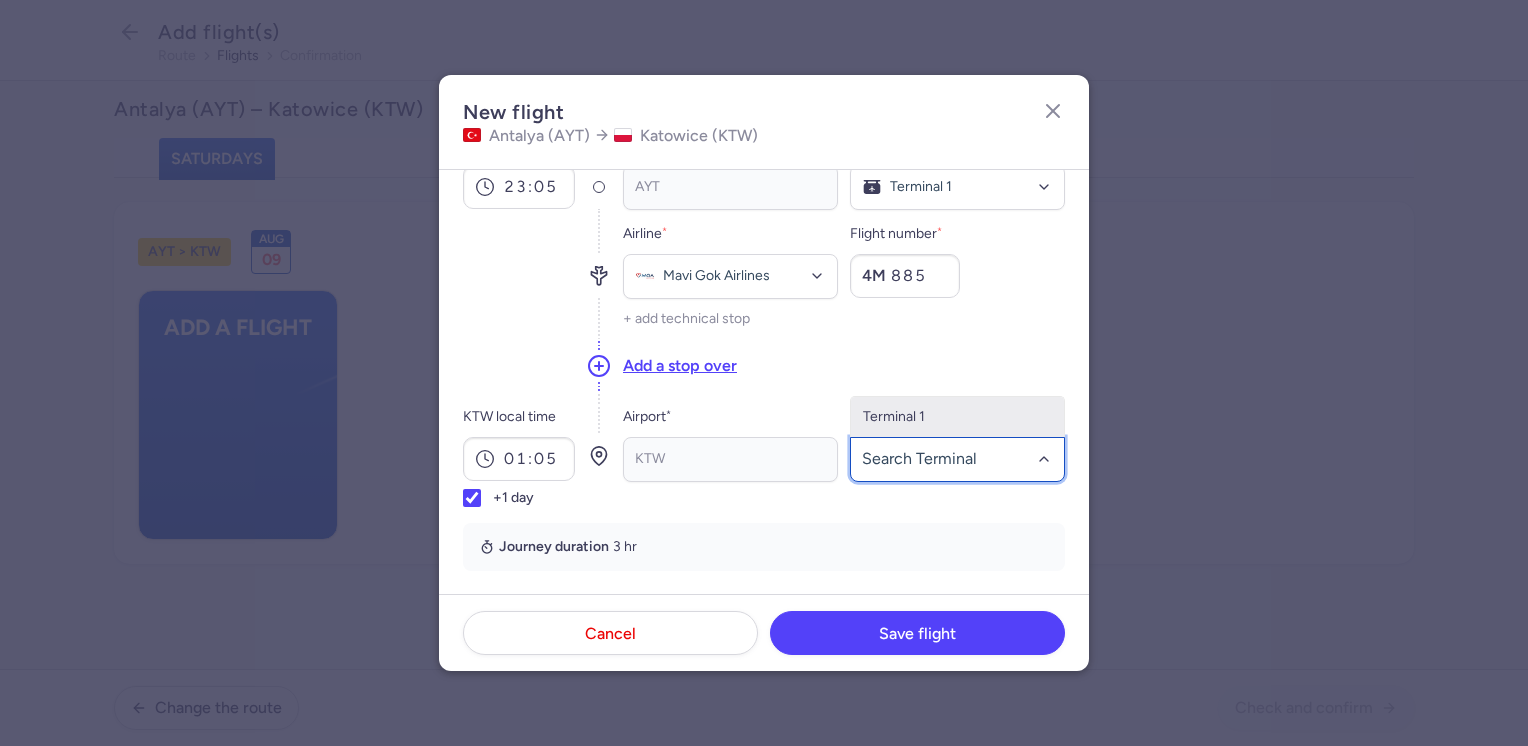 click on "Terminal 1" 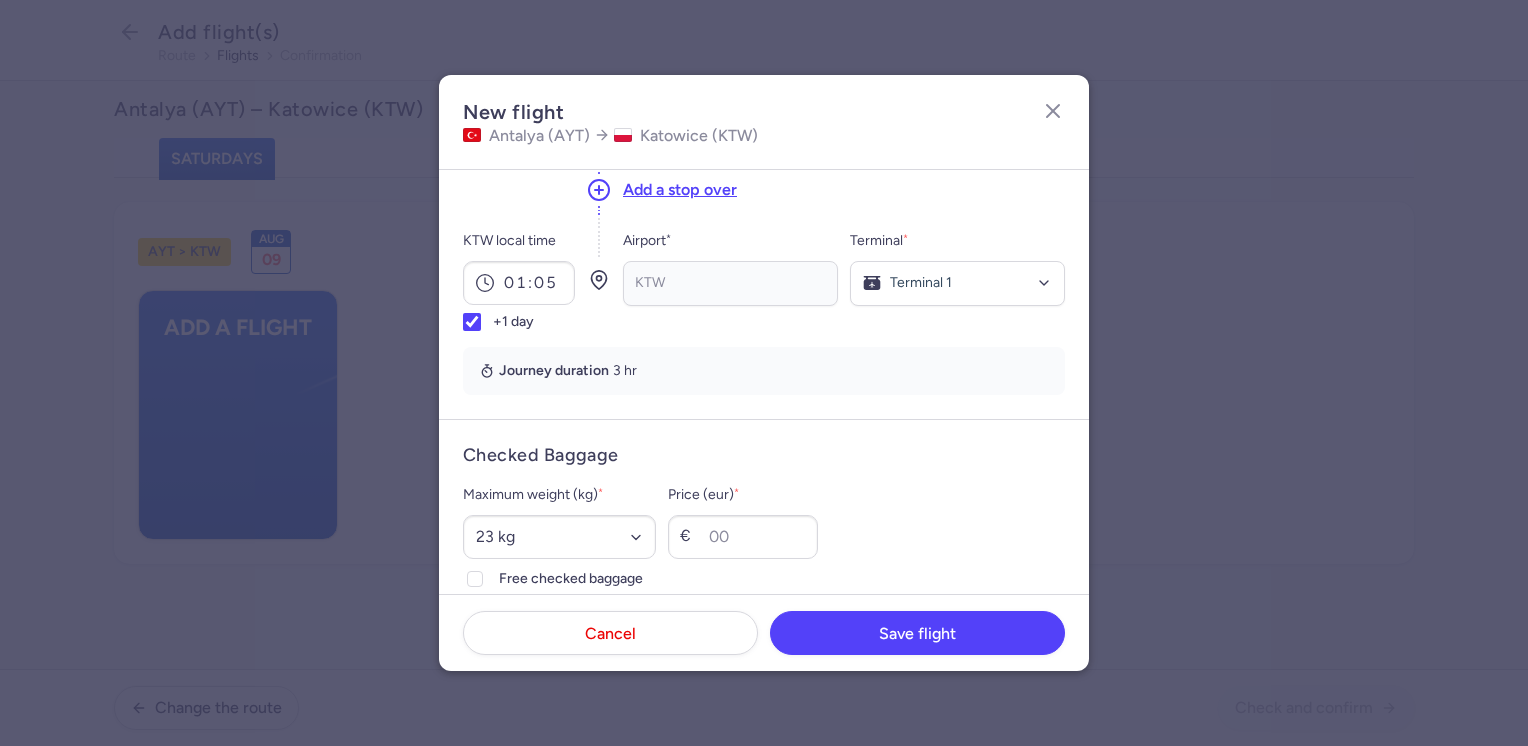 scroll, scrollTop: 500, scrollLeft: 0, axis: vertical 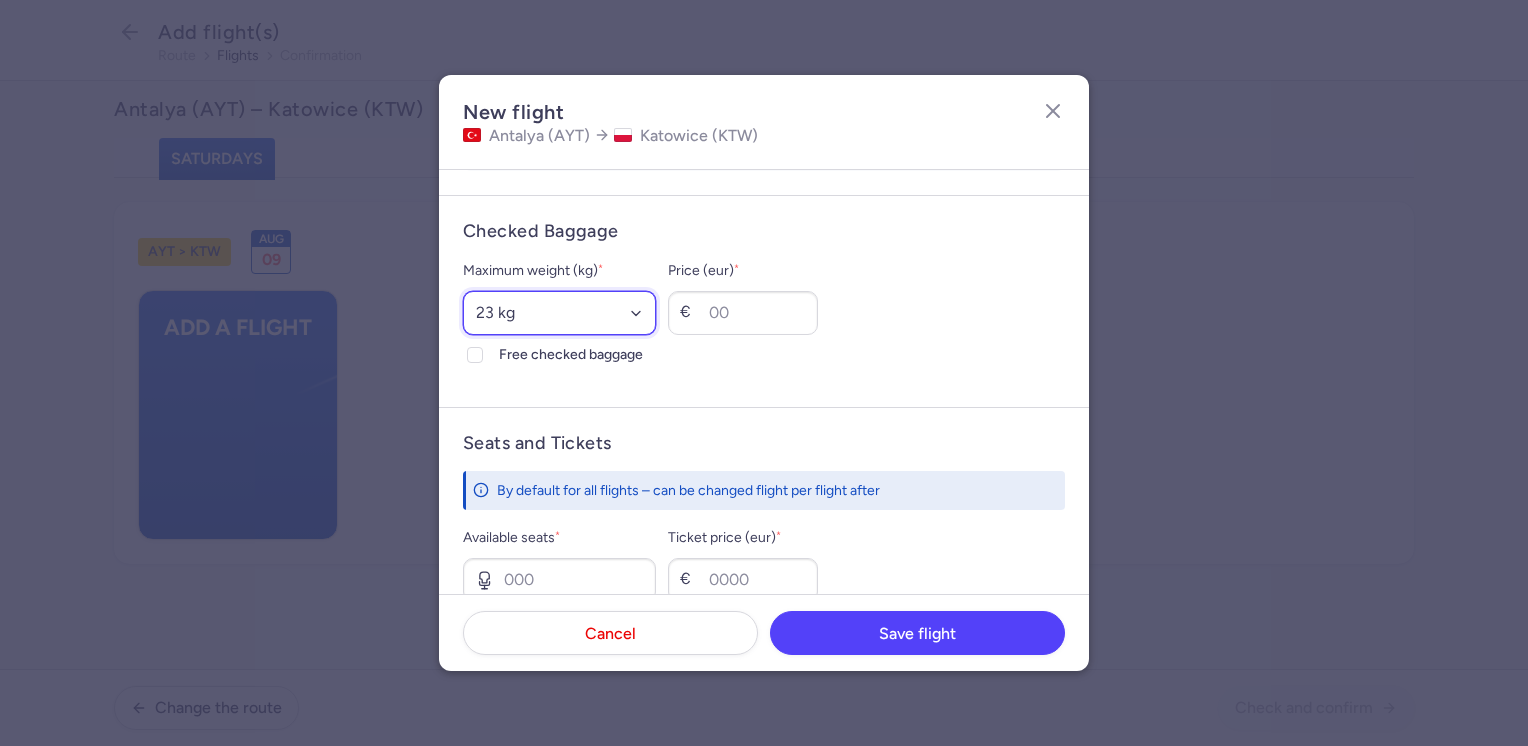 click on "Select an option 15 kg 16 kg 17 kg 18 kg 19 kg 20 kg 21 kg 22 kg 23 kg 24 kg 25 kg 26 kg 27 kg 28 kg 29 kg 30 kg 31 kg 32 kg 33 kg 34 kg 35 kg" at bounding box center [559, 313] 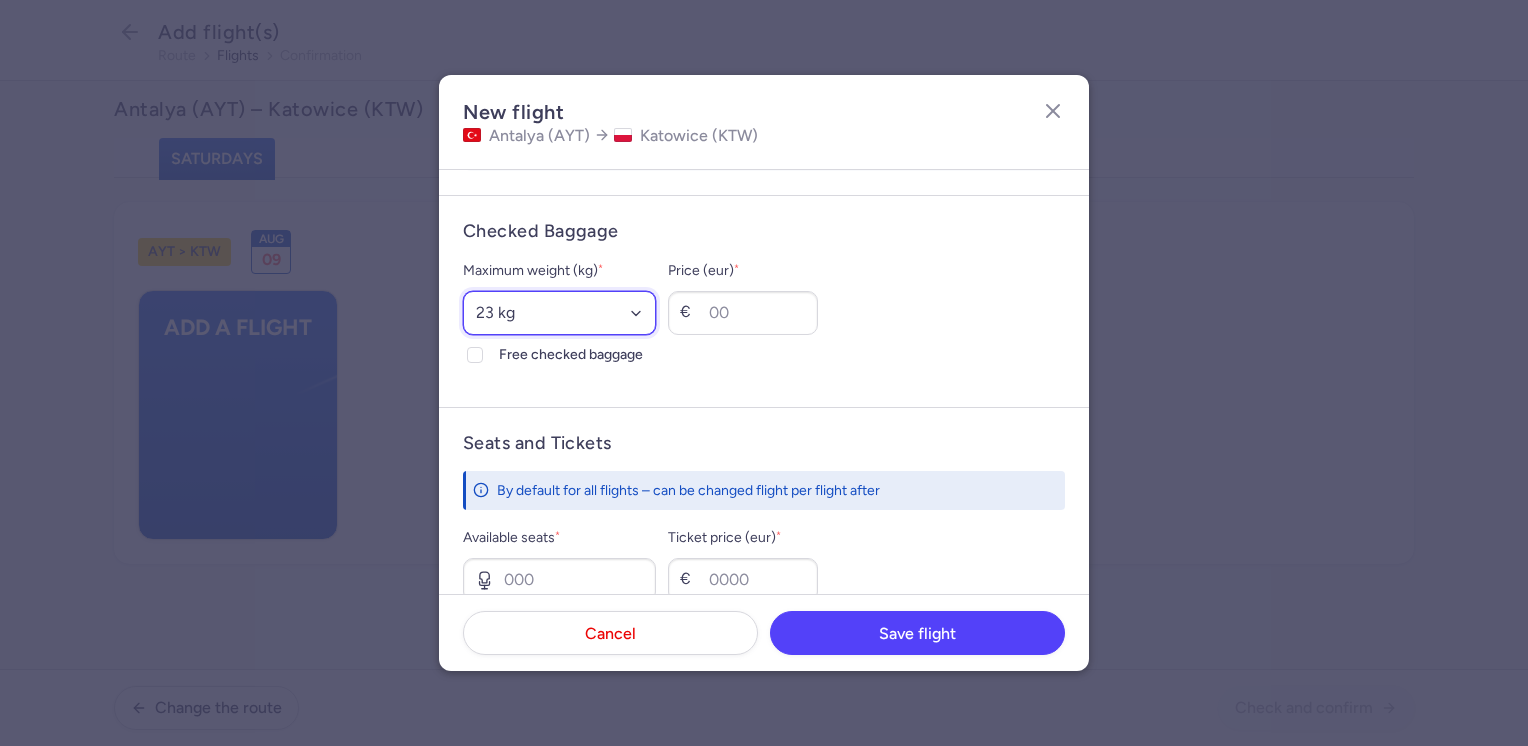 select on "20" 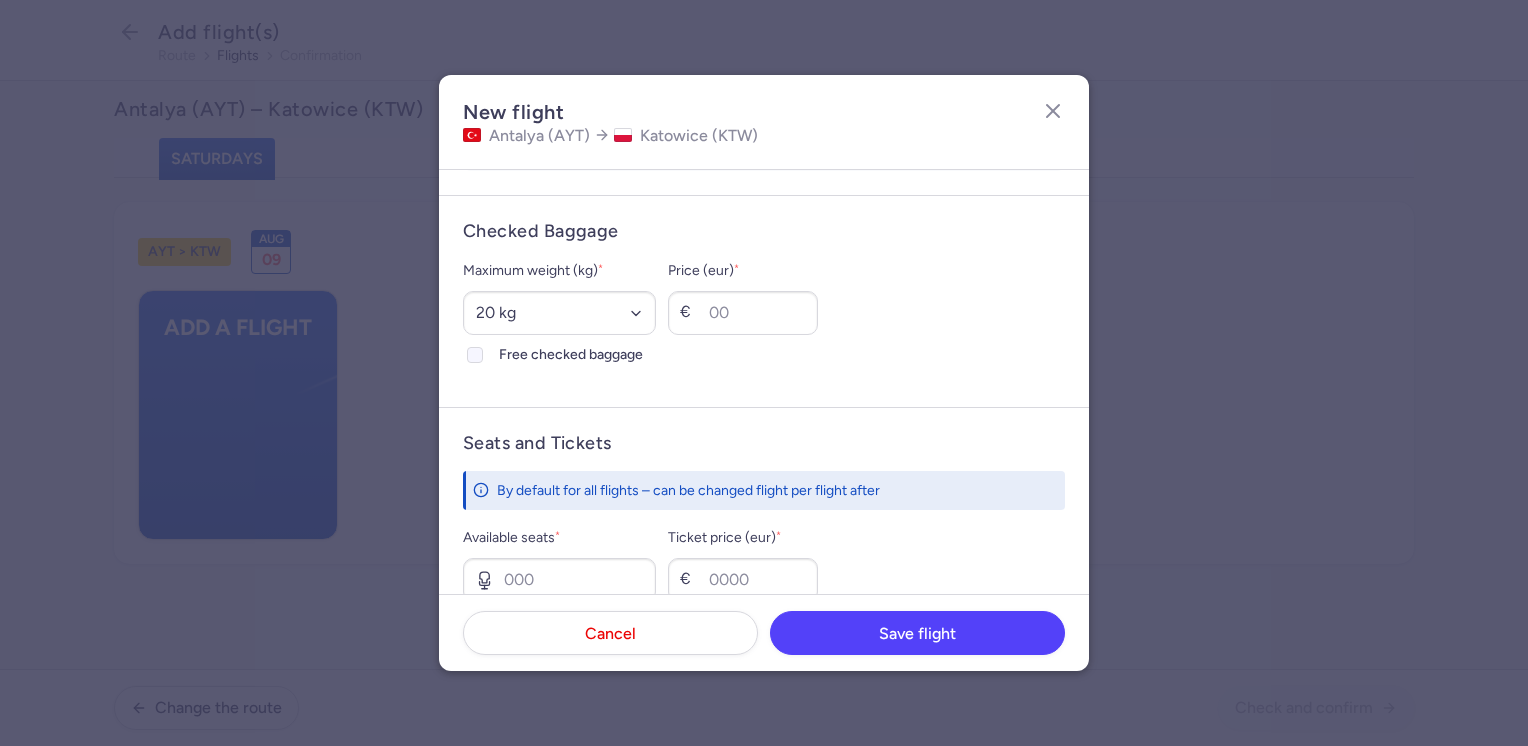 click on "Free checked baggage" 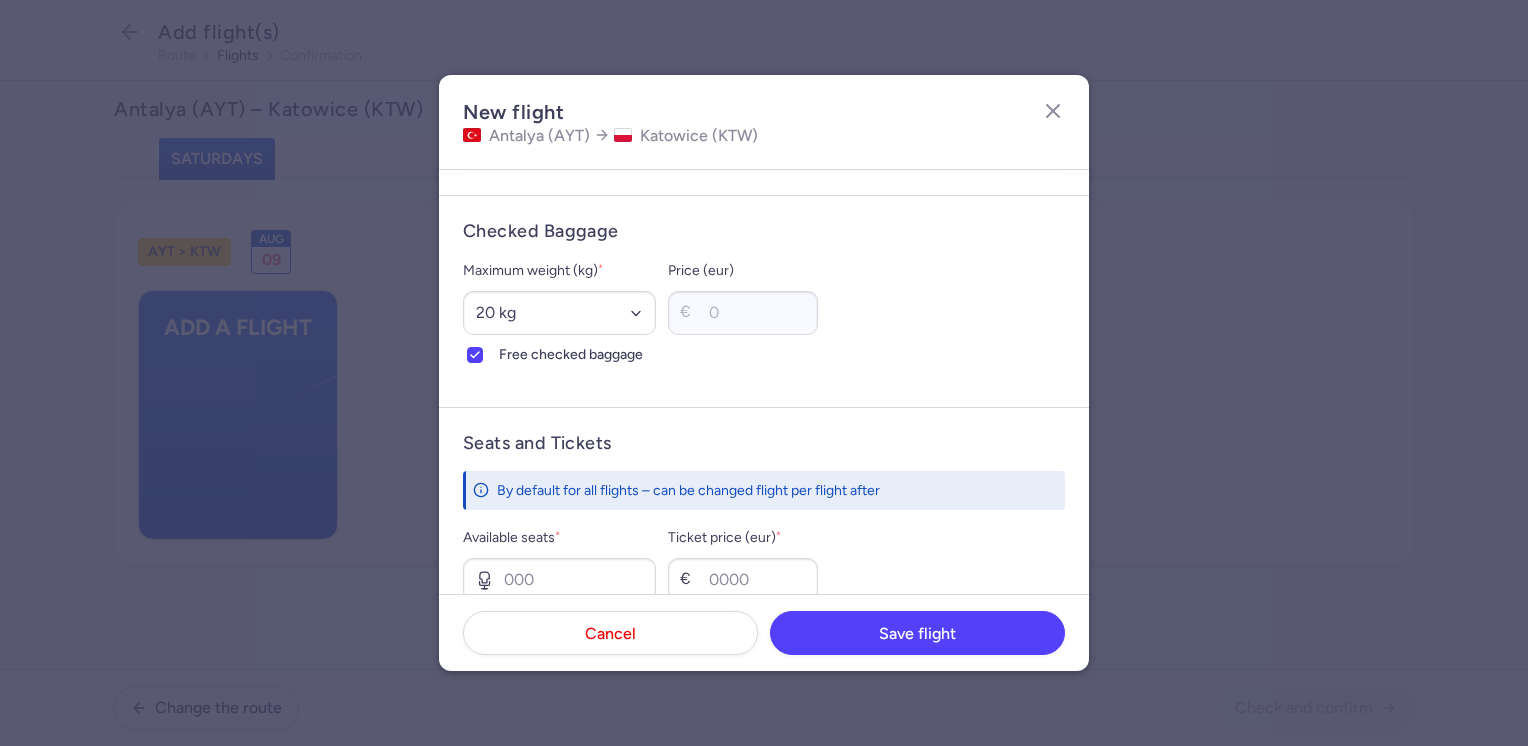 scroll, scrollTop: 600, scrollLeft: 0, axis: vertical 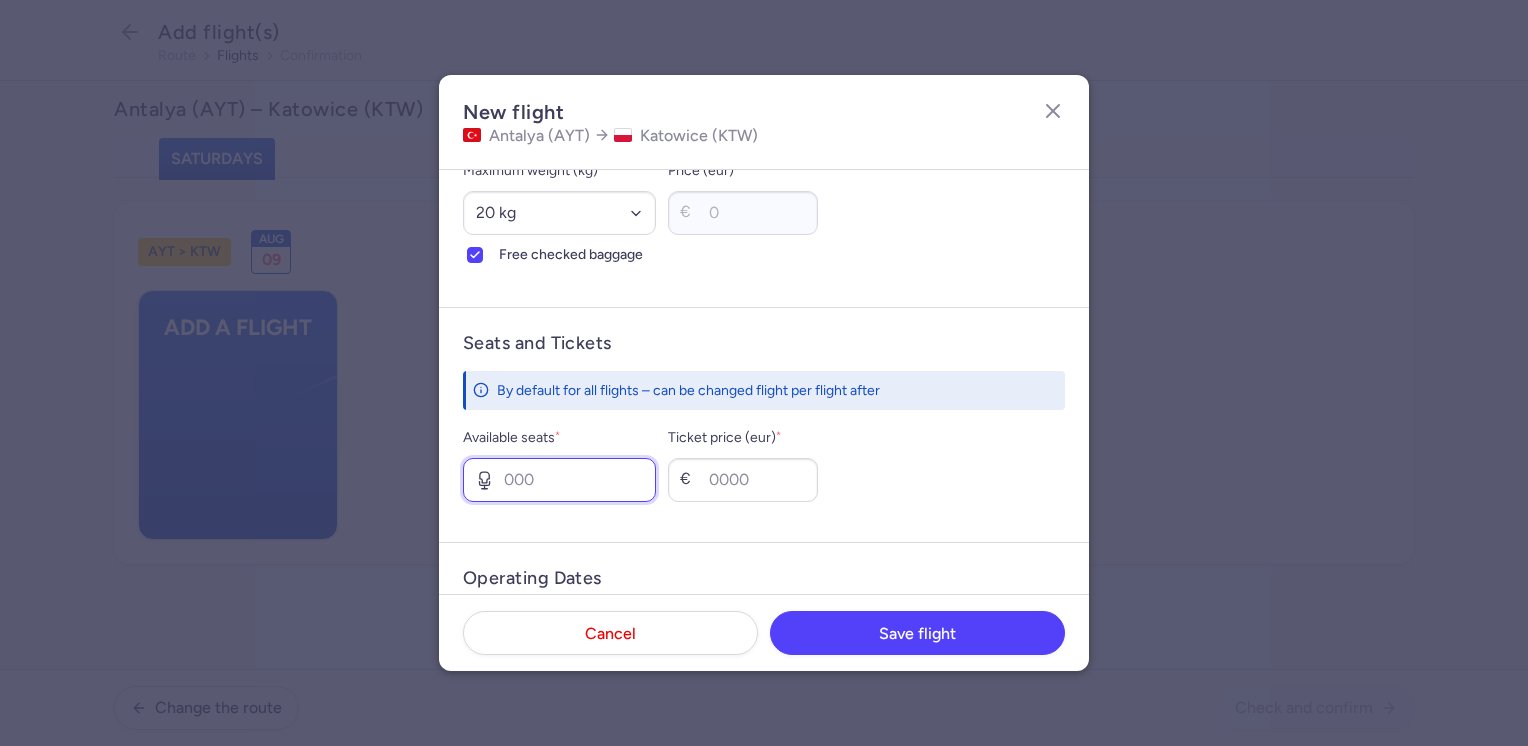 click on "Available seats  *" at bounding box center (559, 480) 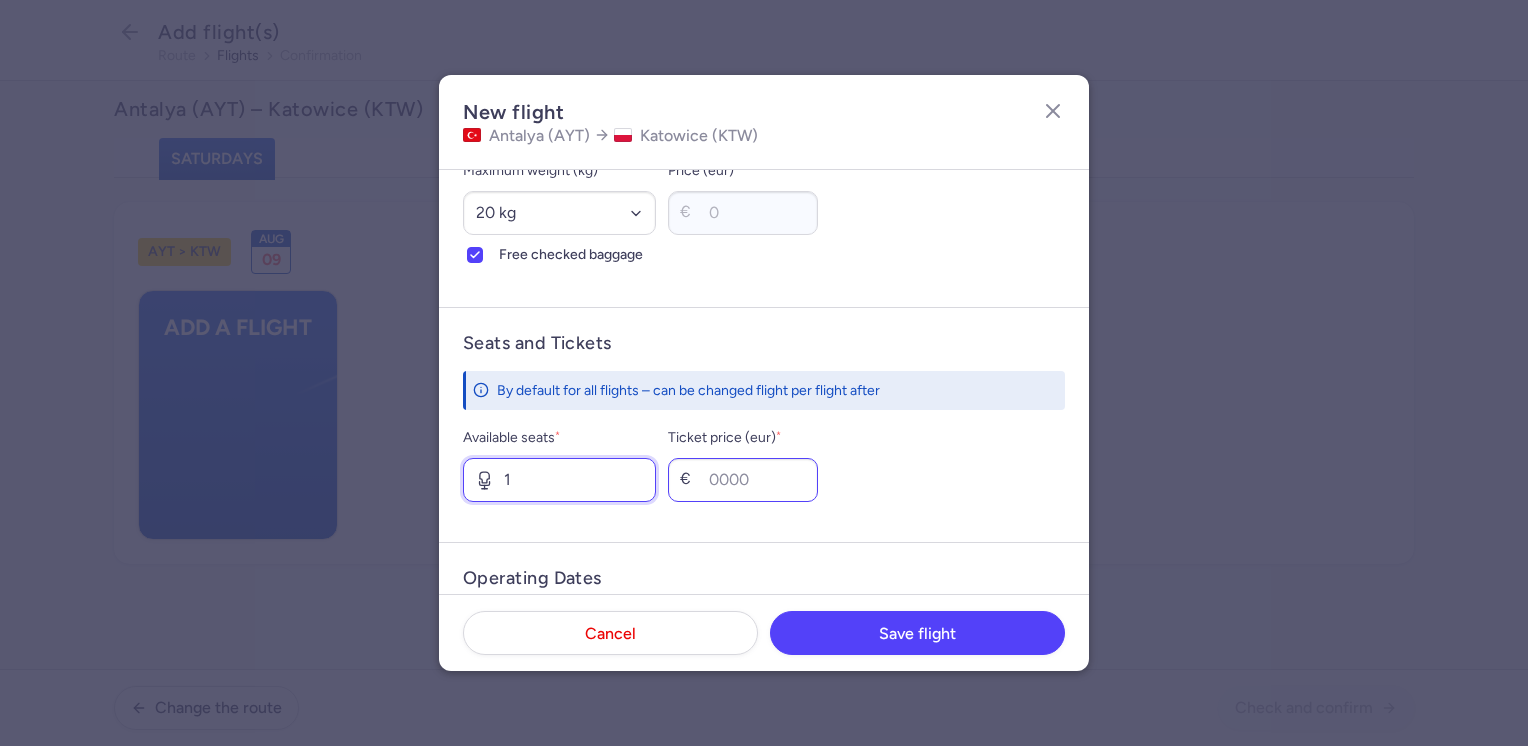 type on "1" 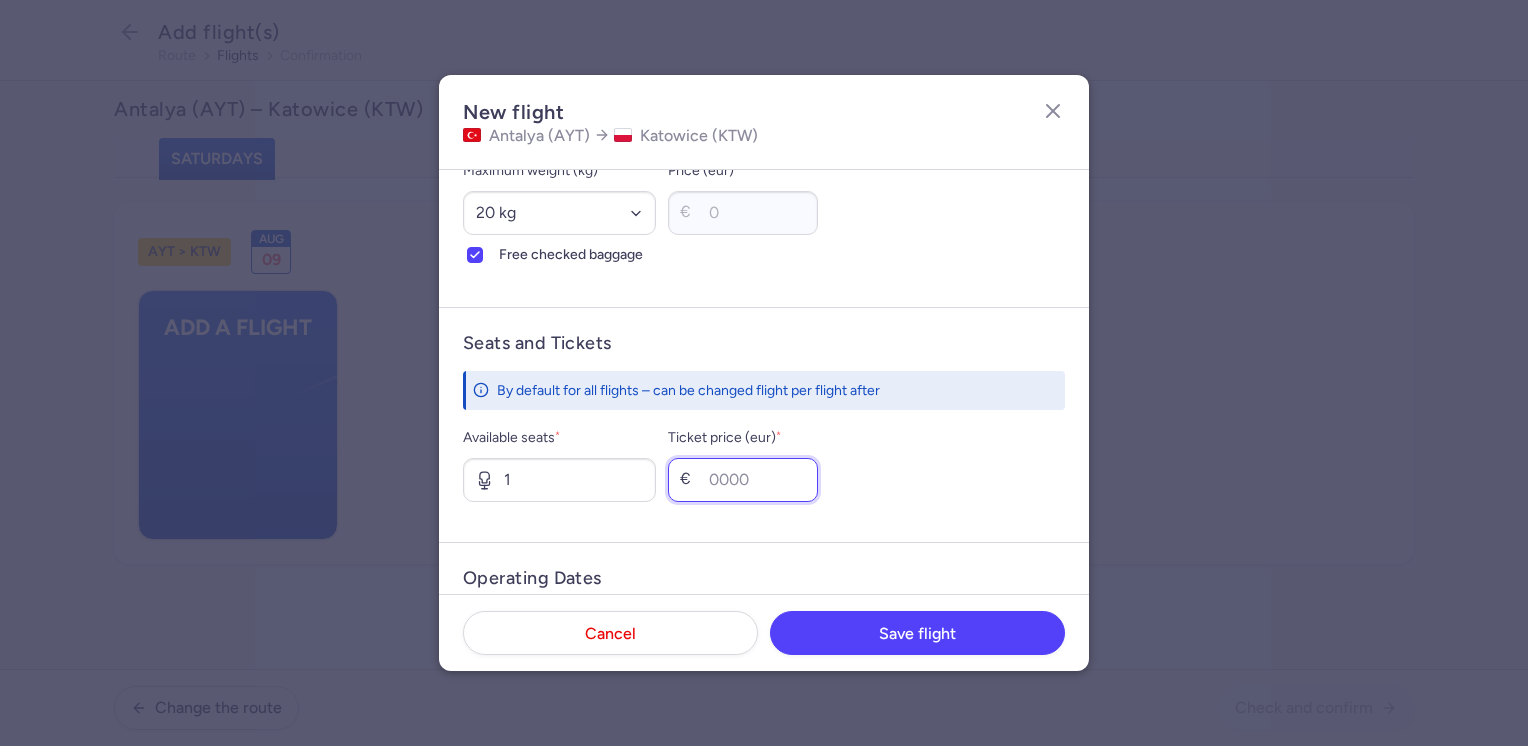 click on "Ticket price (eur)  *" at bounding box center (743, 480) 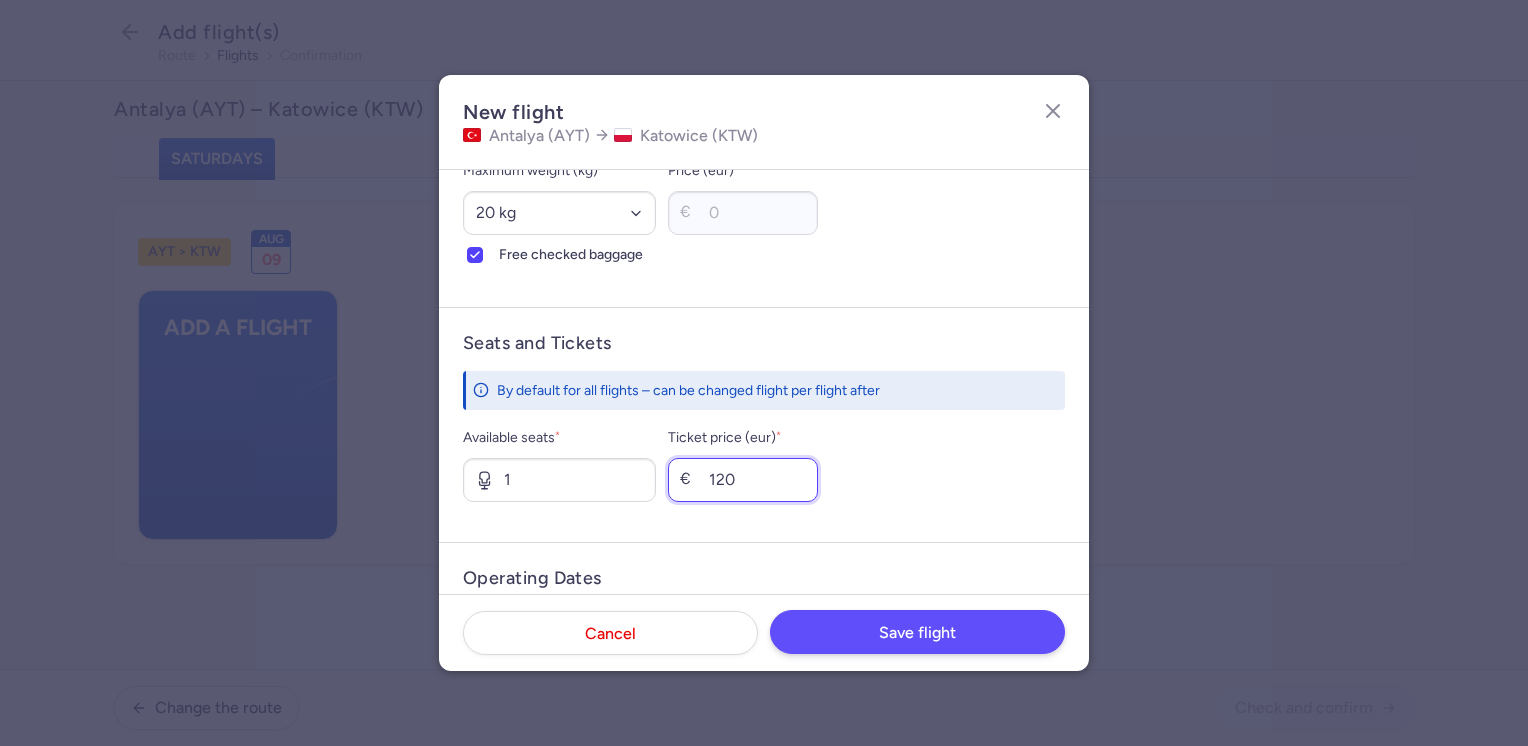 type on "120" 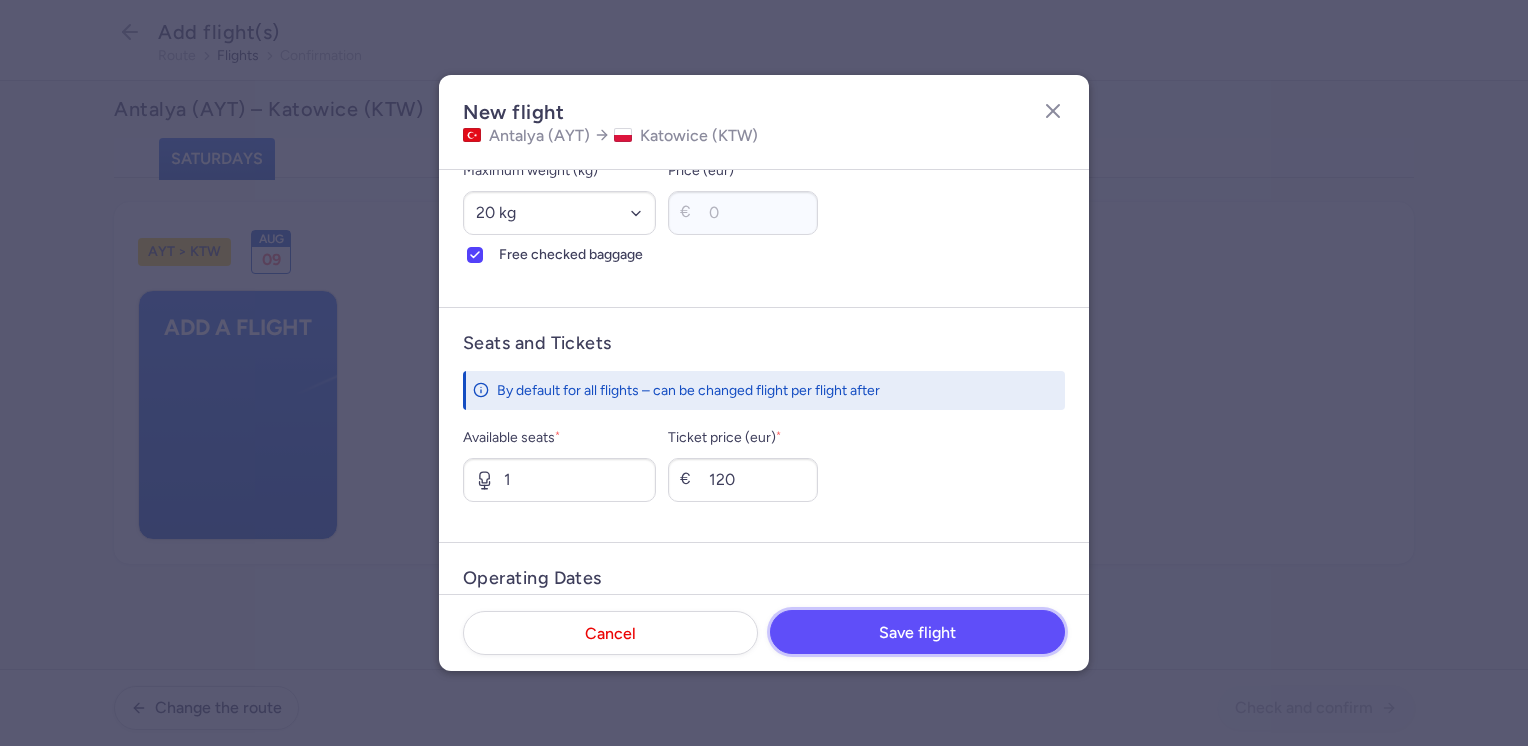 click on "Save flight" at bounding box center (917, 633) 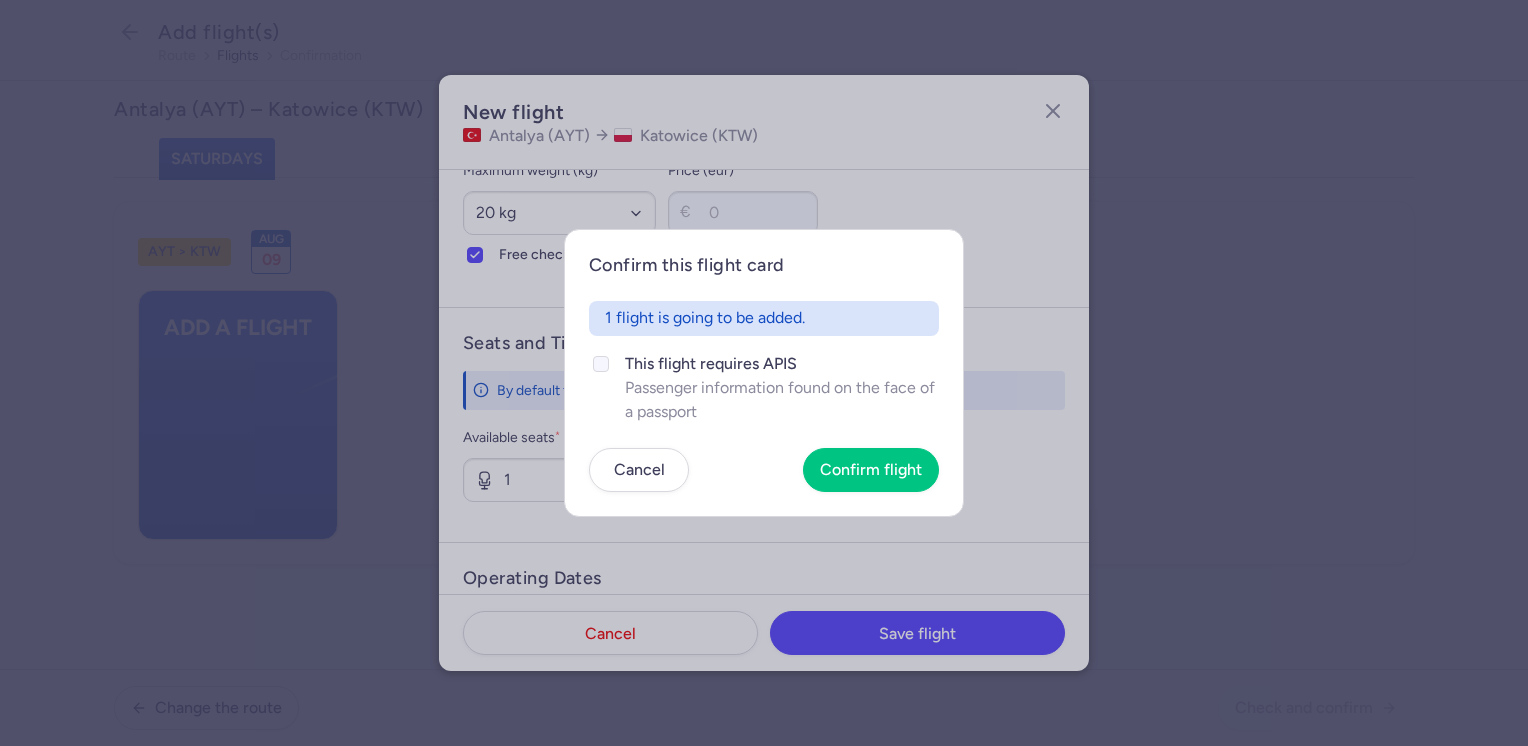 click on "This flight requires APIS" 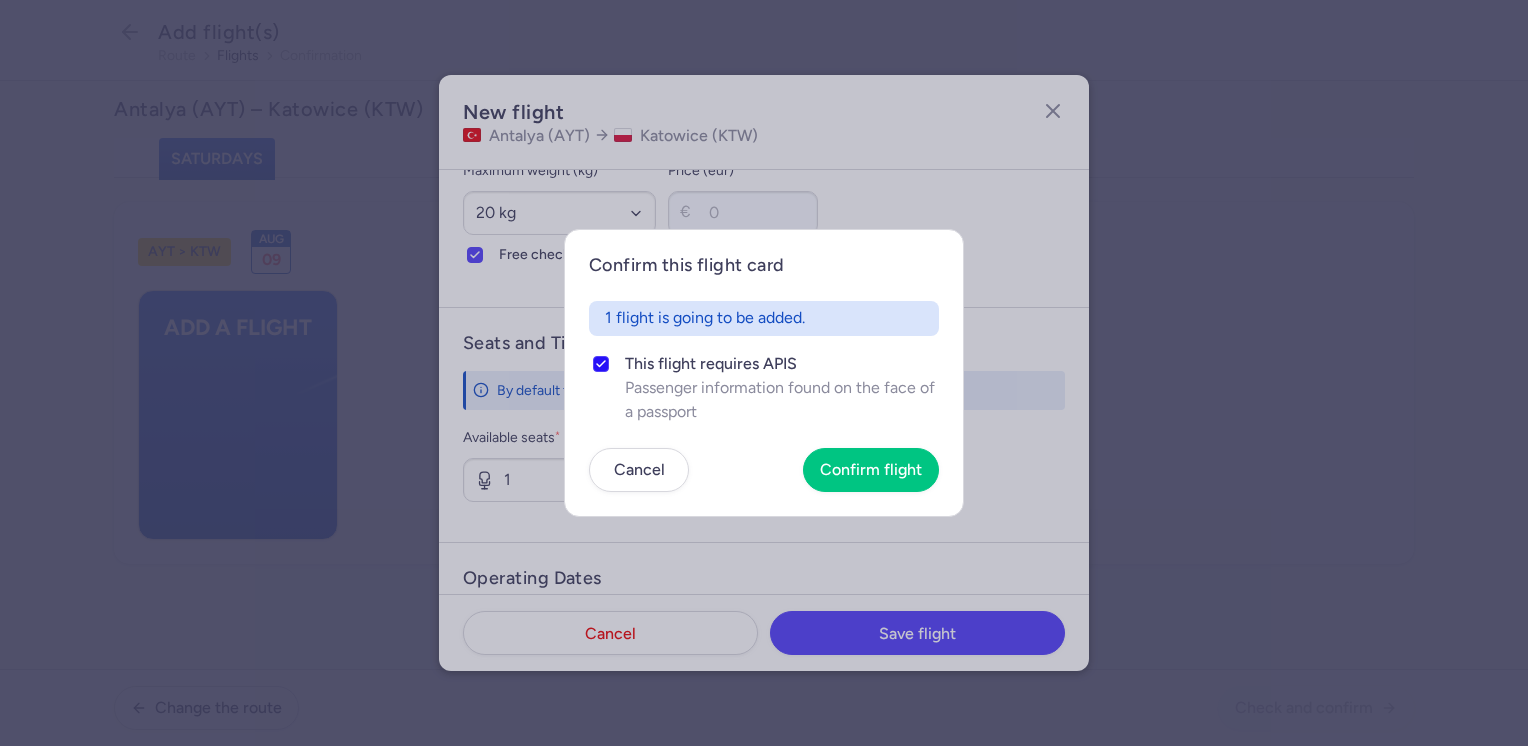 drag, startPoint x: 703, startPoint y: 366, endPoint x: 796, endPoint y: 414, distance: 104.65658 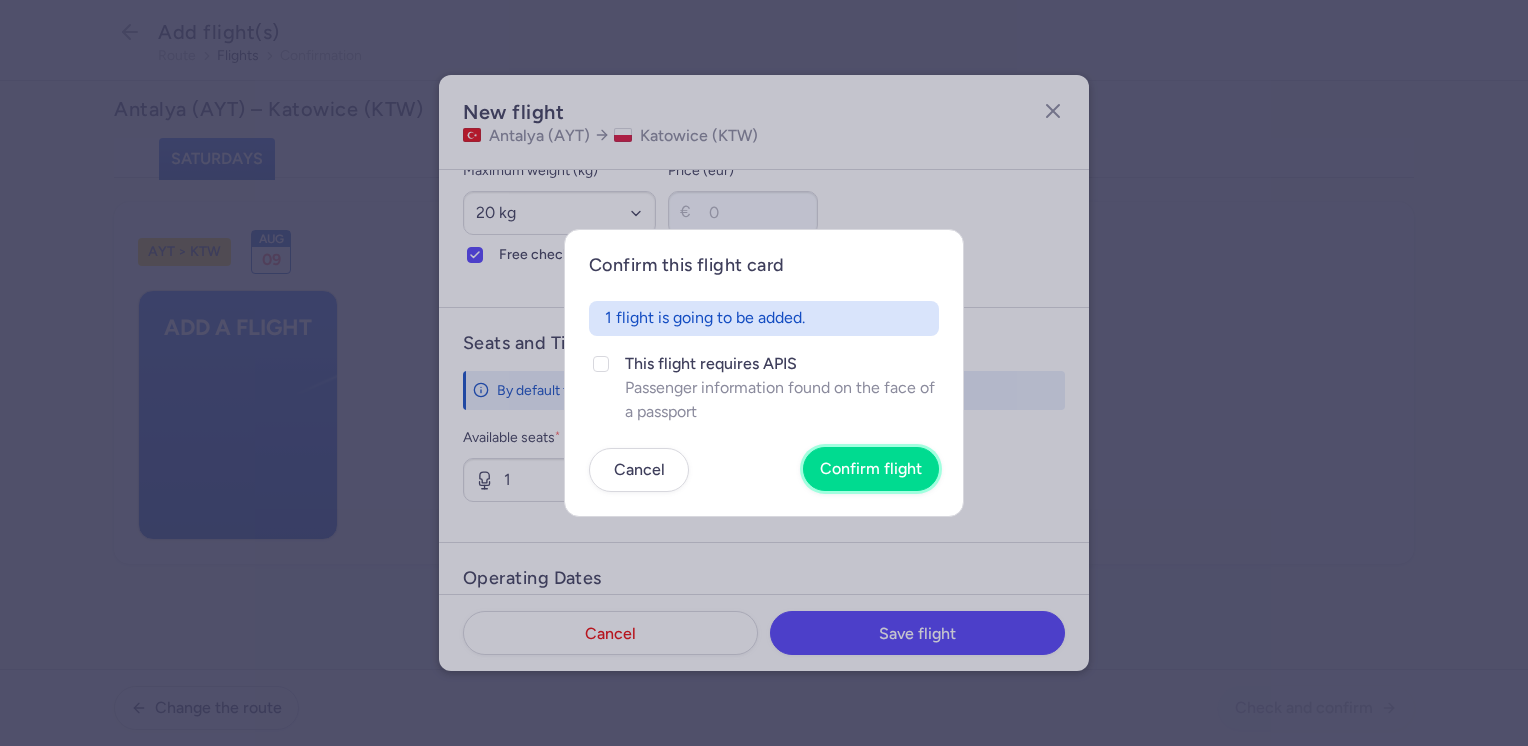 drag, startPoint x: 880, startPoint y: 470, endPoint x: 897, endPoint y: 472, distance: 17.117243 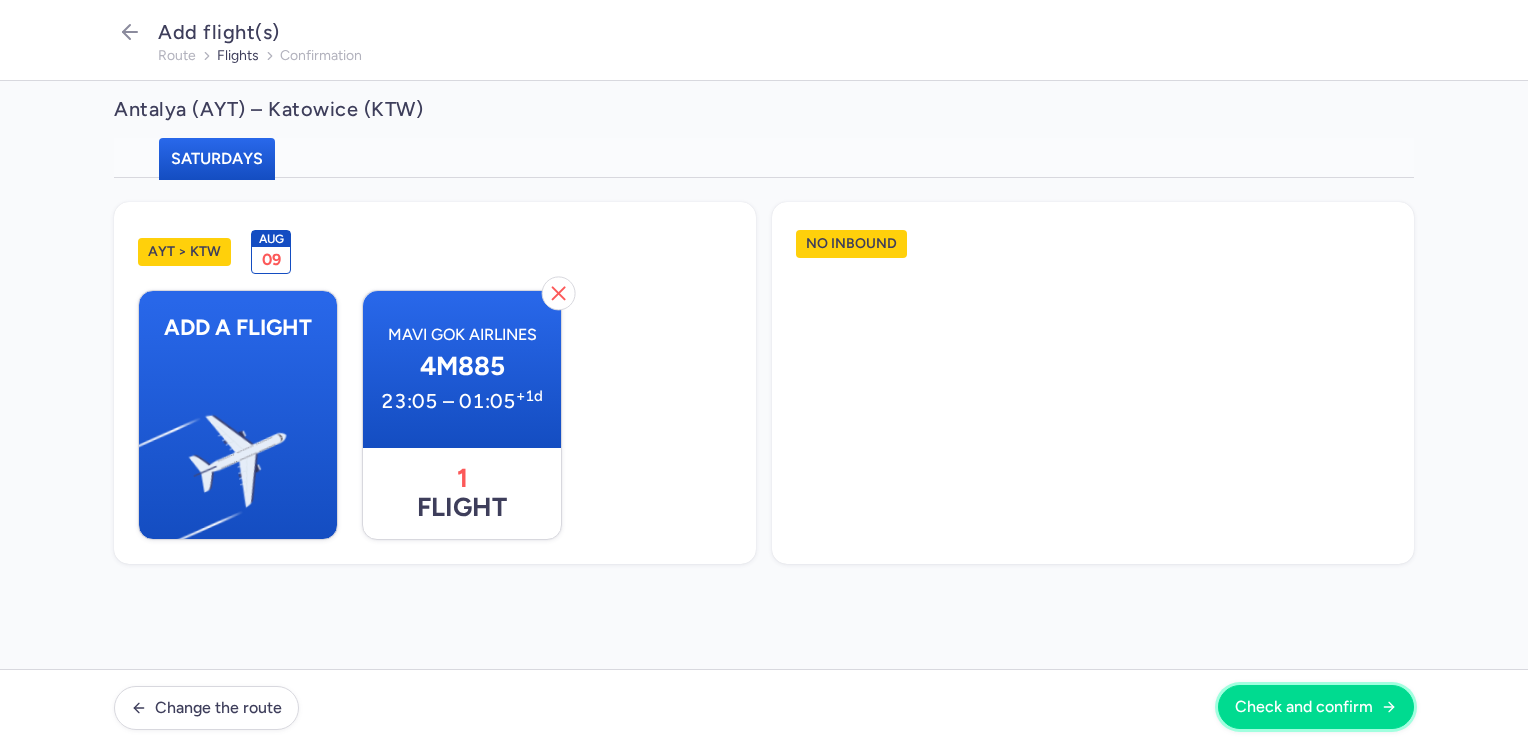 click on "Check and confirm" at bounding box center (1304, 707) 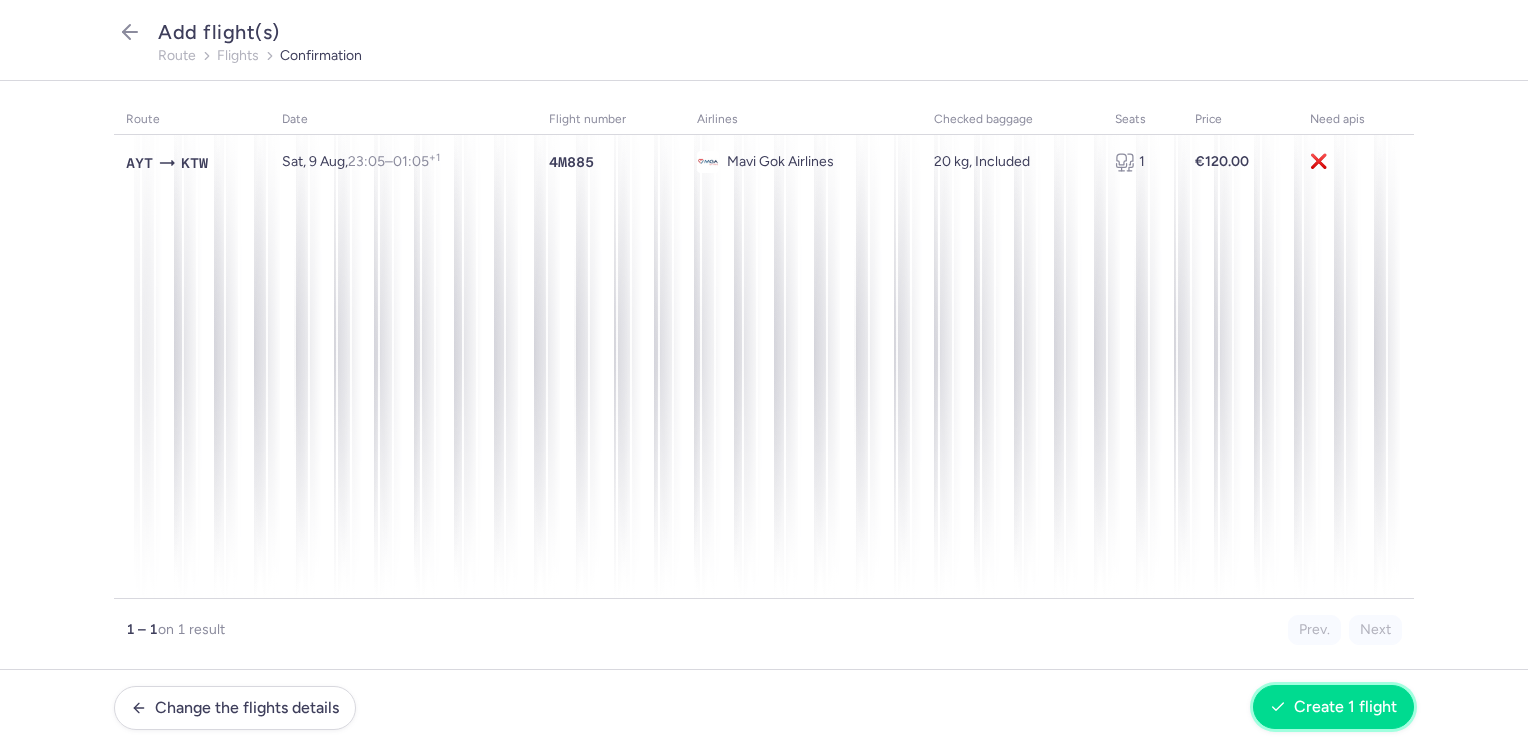 click on "Create 1 flight" at bounding box center (1345, 707) 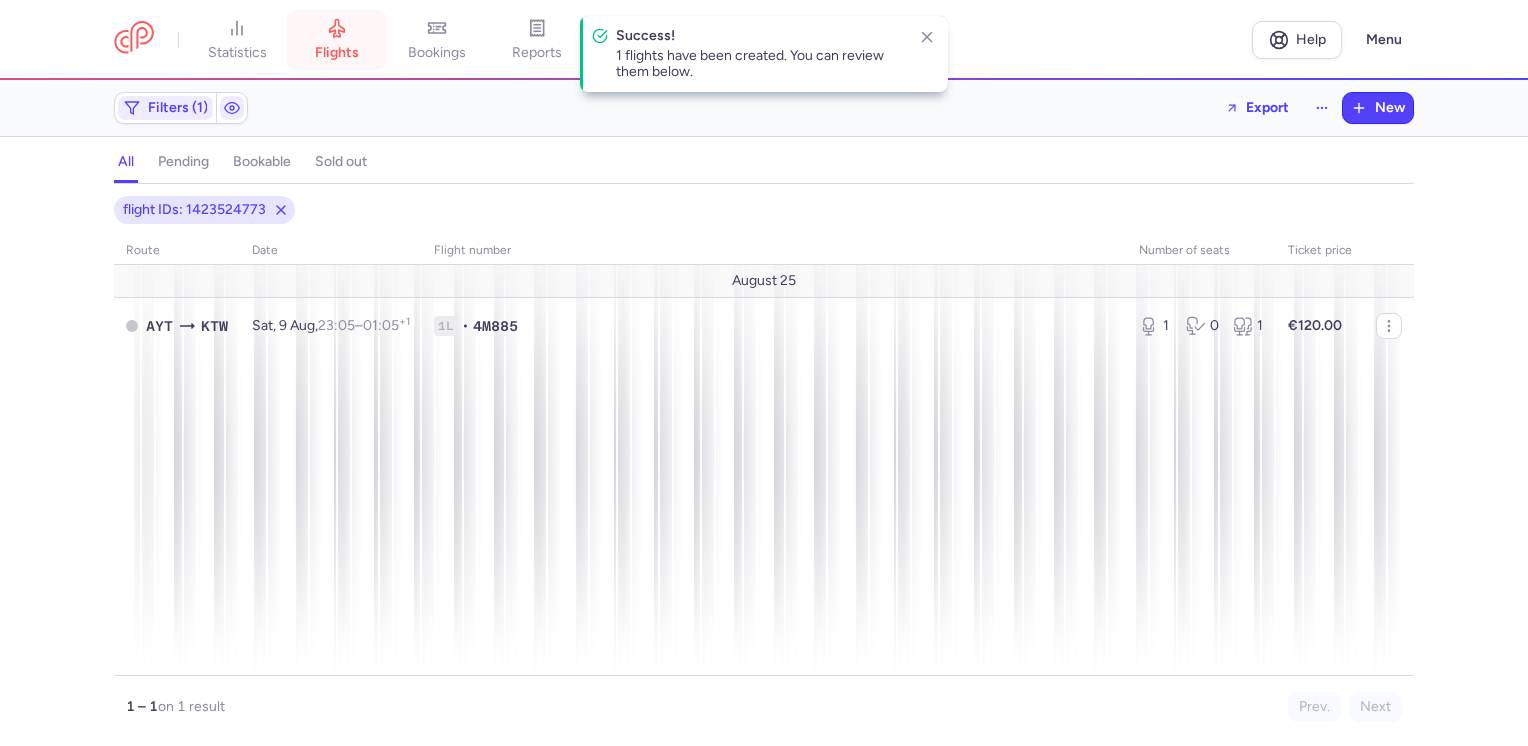 click 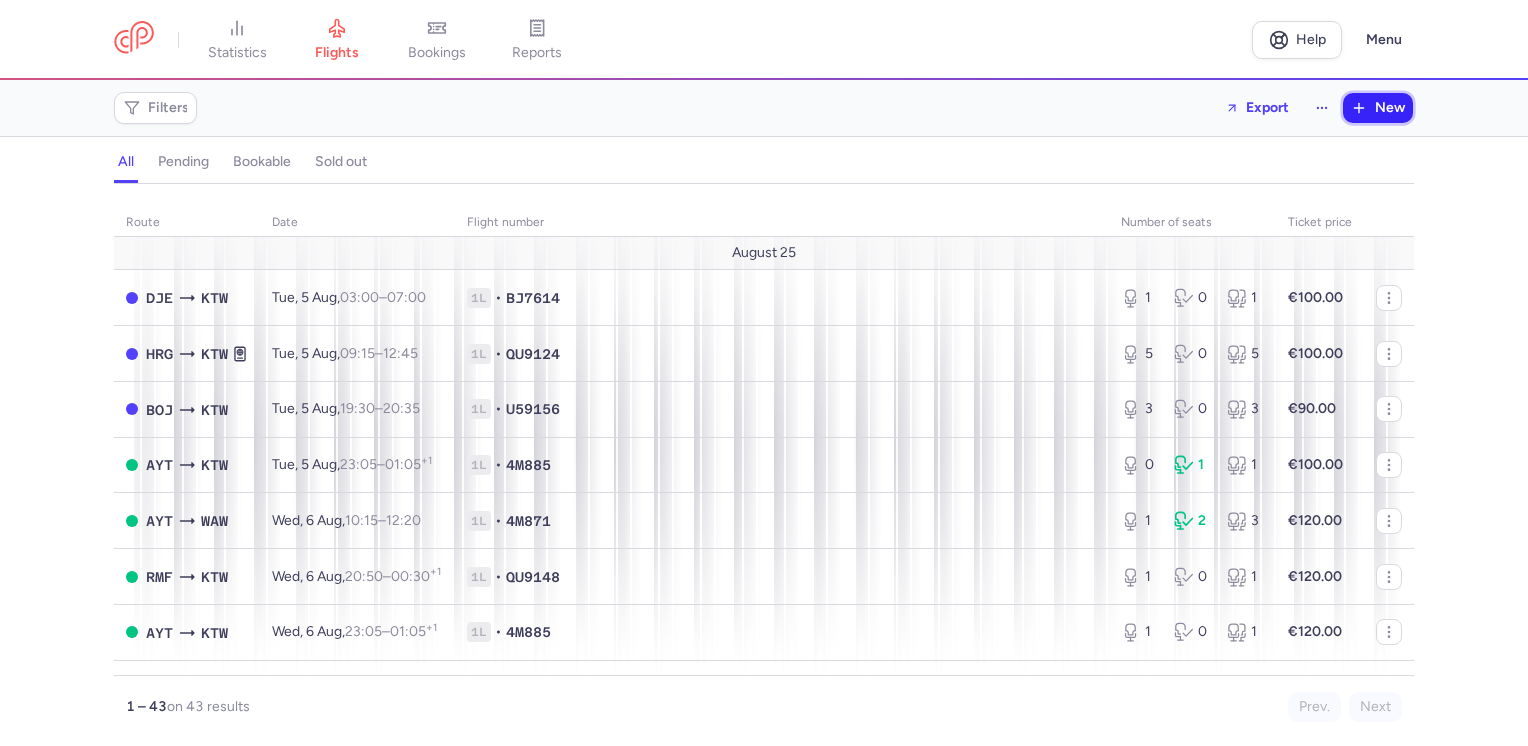 click on "New" at bounding box center [1390, 108] 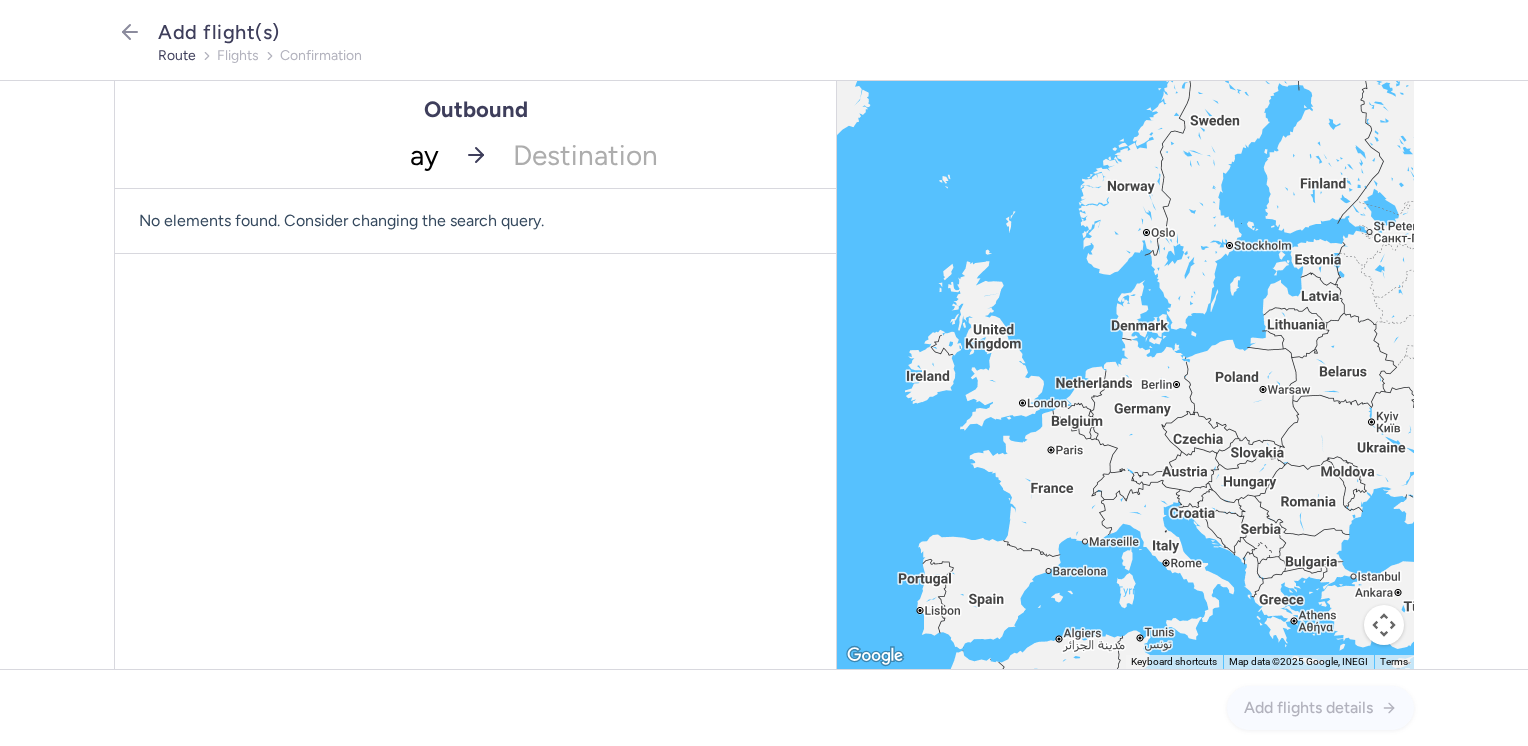 type on "ayt" 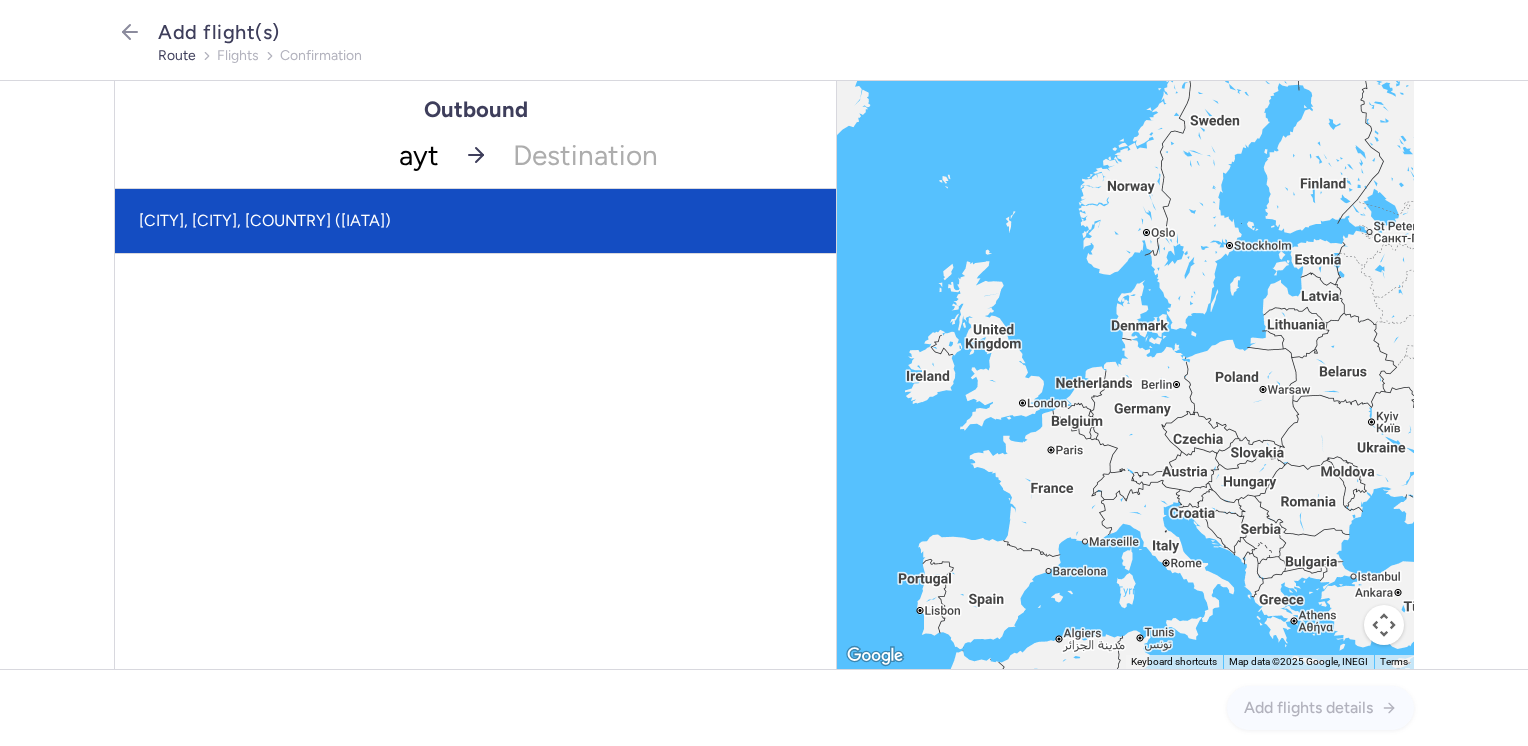 click on "[CITY], [CITY], [COUNTRY] ([IATA])" at bounding box center (475, 221) 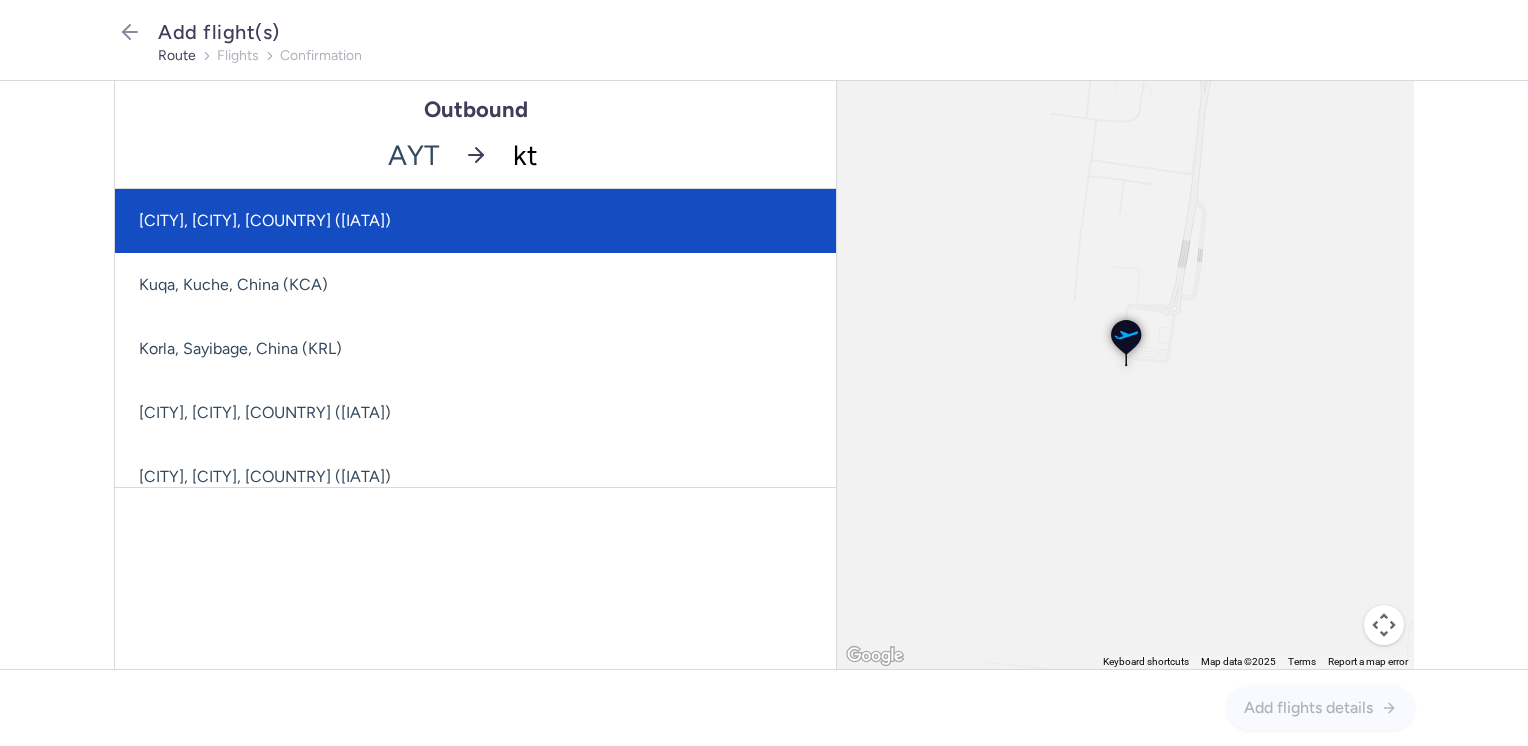 type on "ktw" 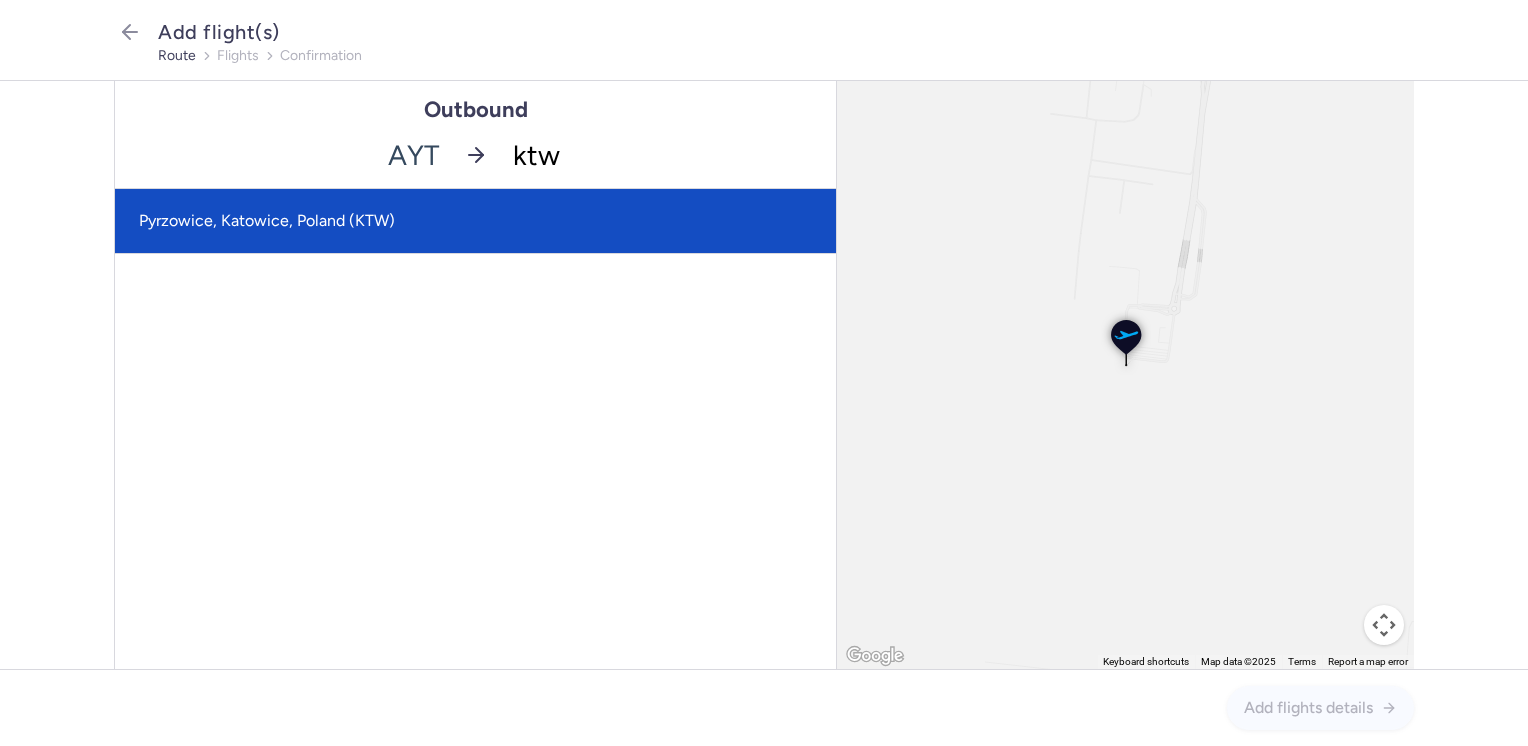 click on "Pyrzowice, Katowice, Poland (KTW)" at bounding box center (475, 221) 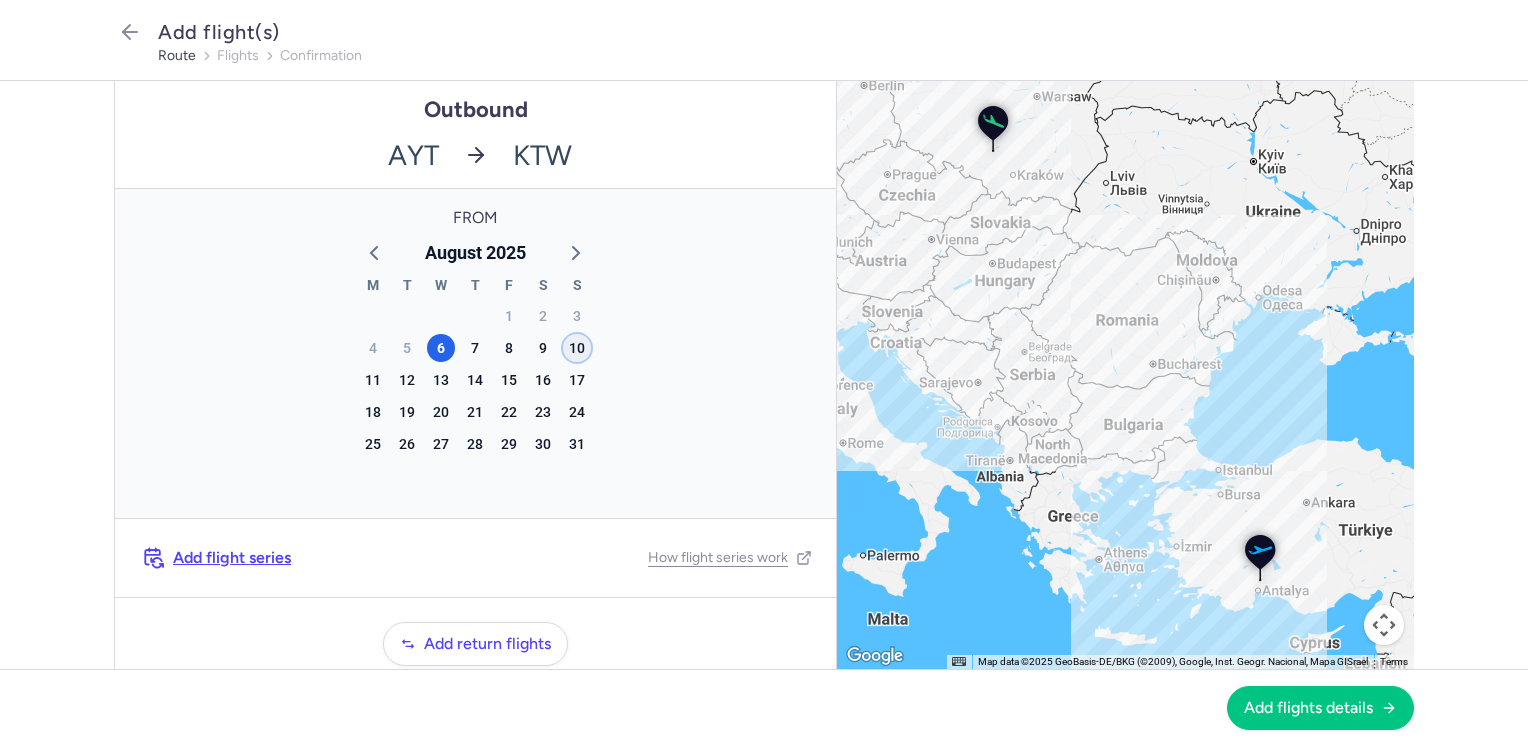 click on "10" 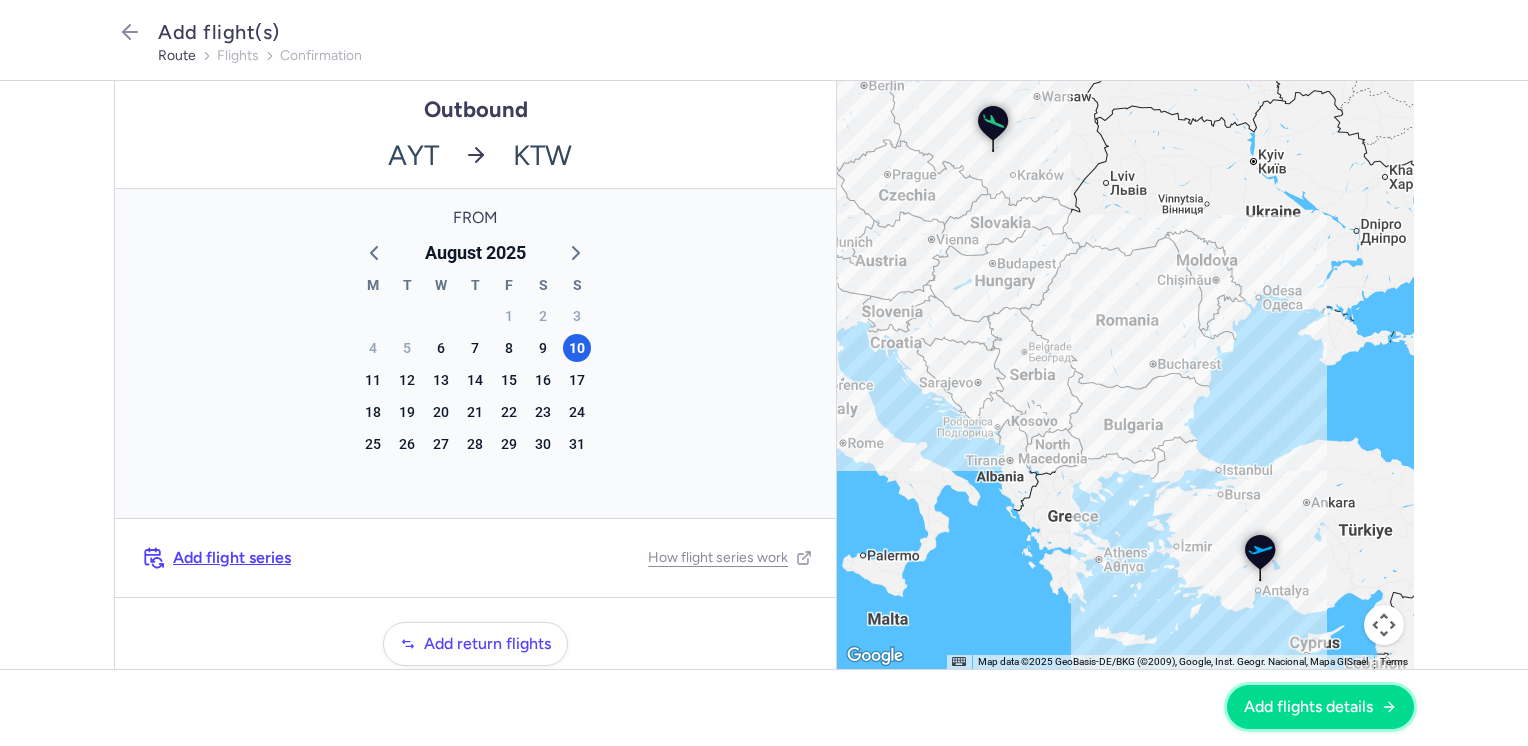 click on "Add flights details" at bounding box center [1308, 707] 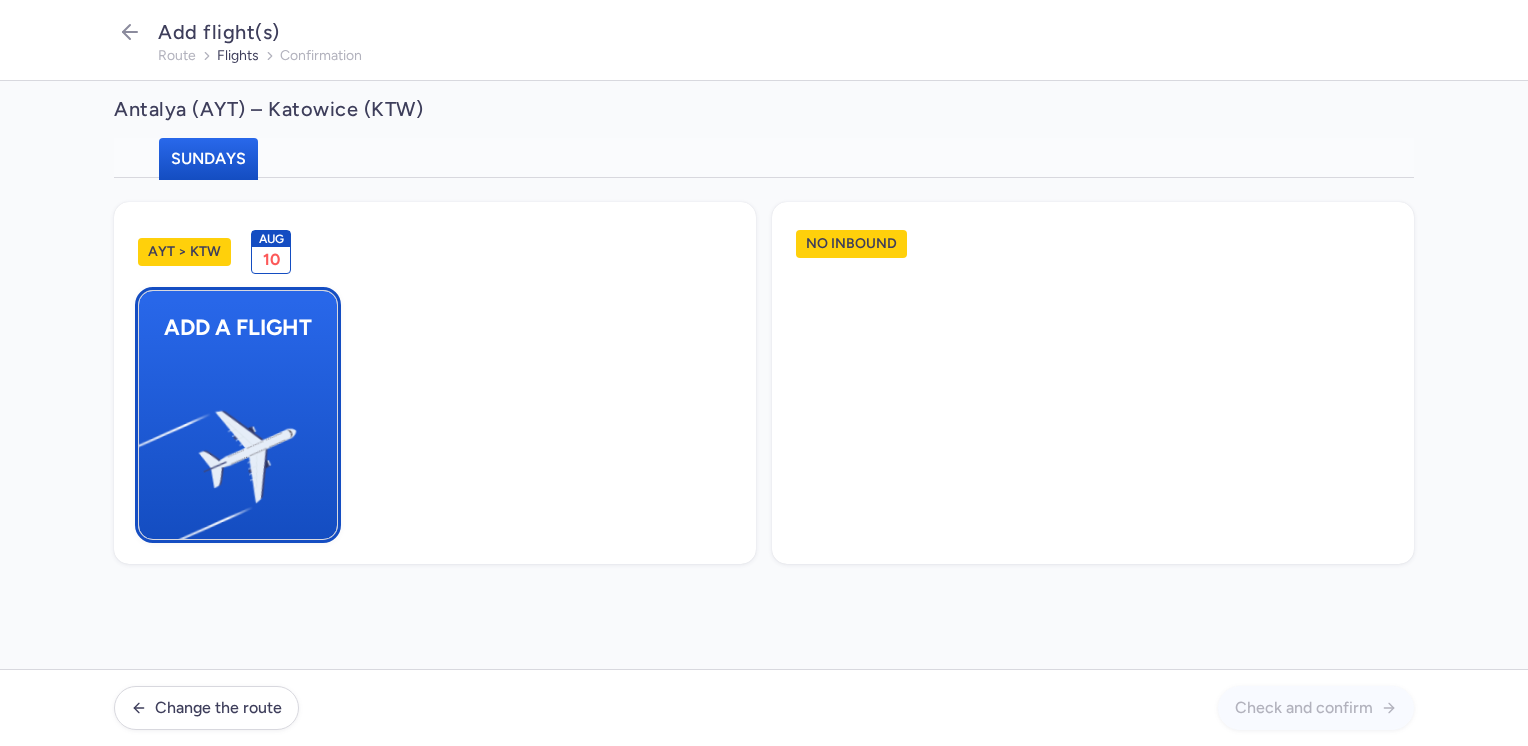 click at bounding box center [149, 448] 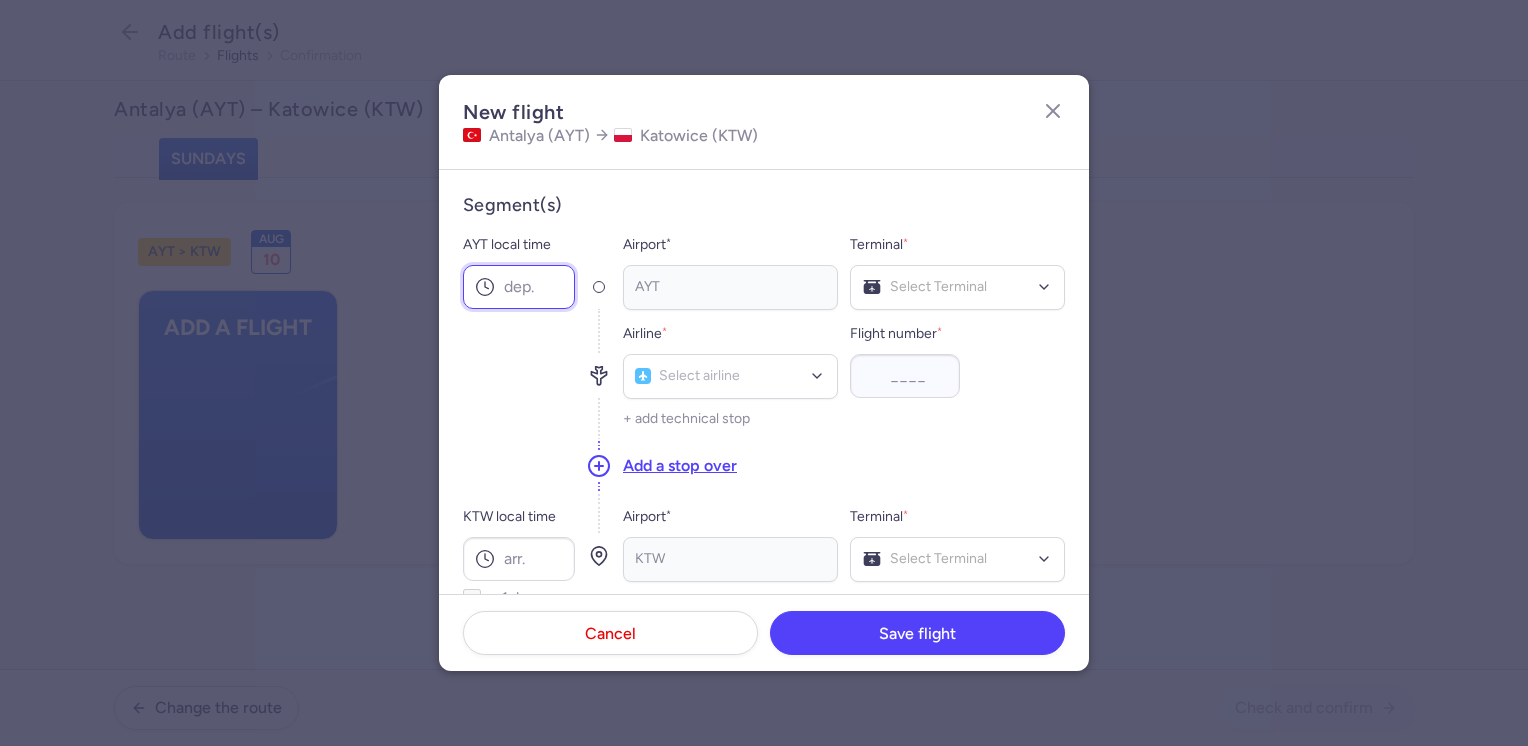 click on "AYT local time" at bounding box center [519, 287] 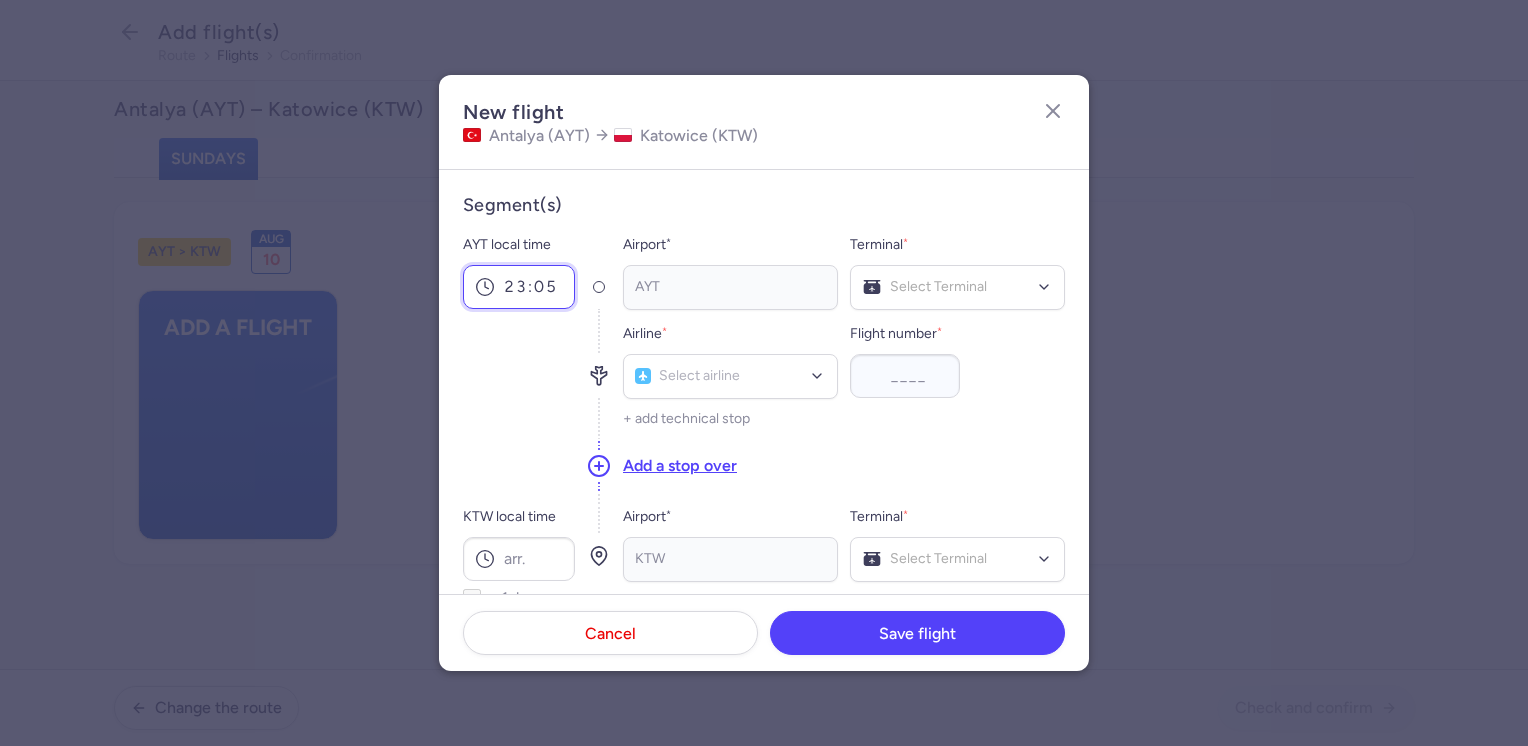 scroll, scrollTop: 100, scrollLeft: 0, axis: vertical 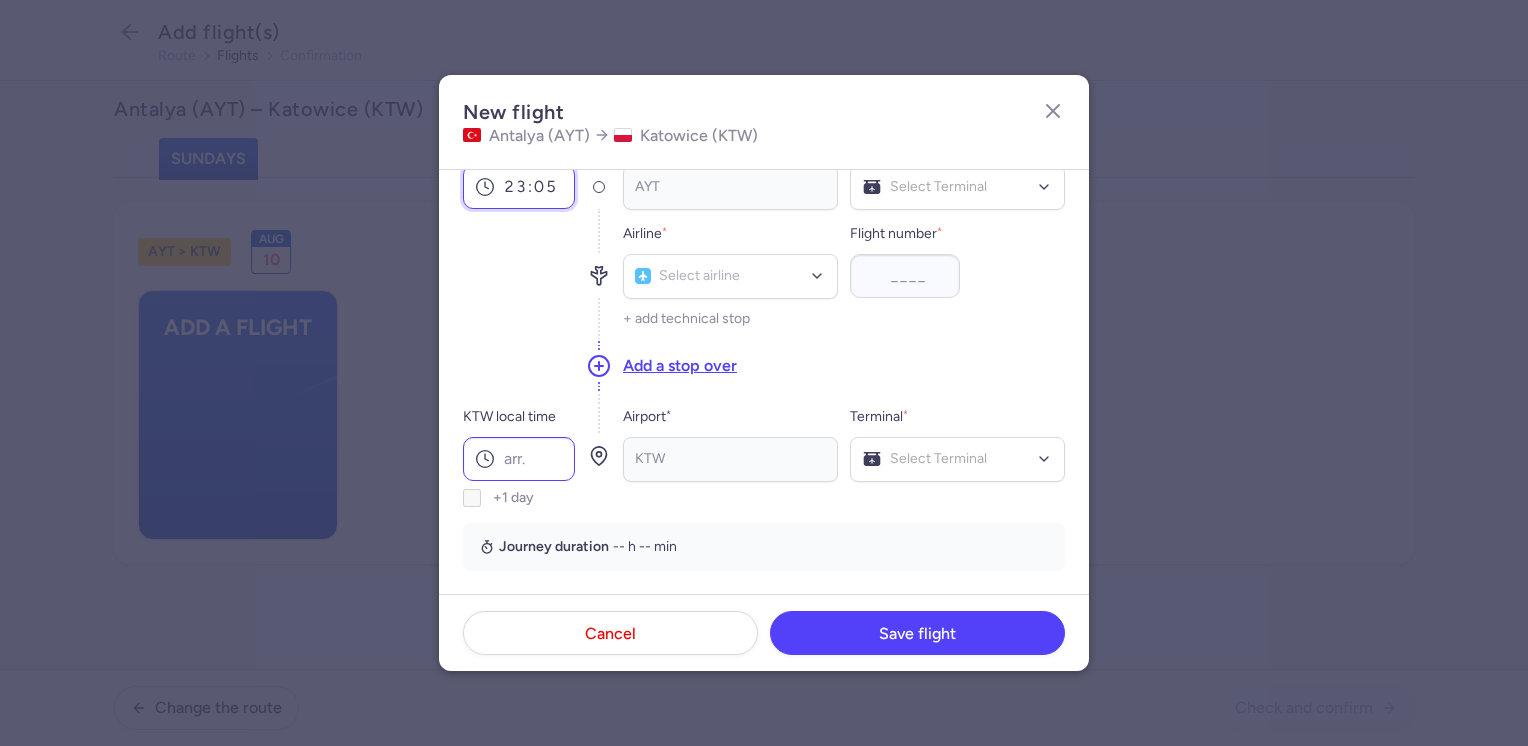 type on "23:05" 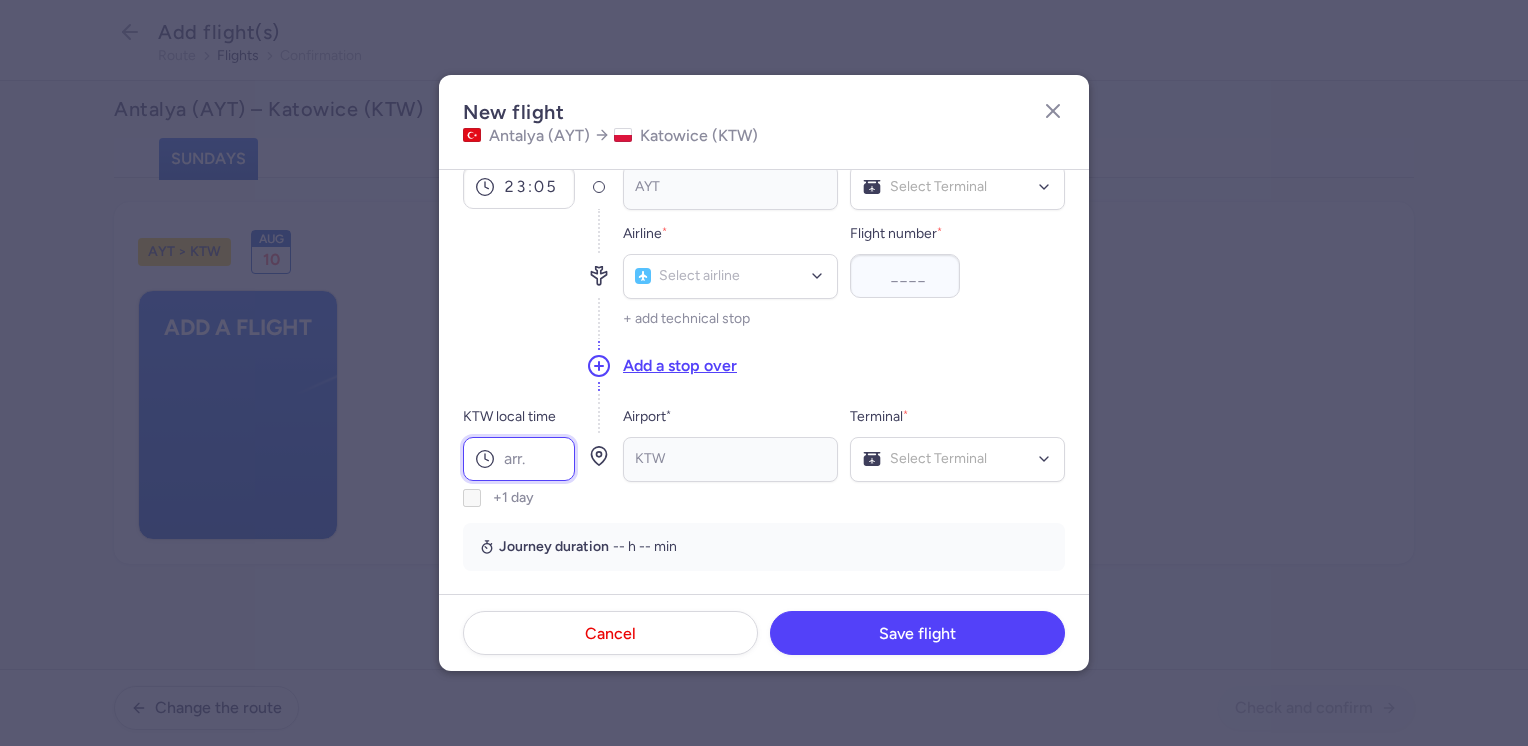 click on "KTW local time" at bounding box center (519, 459) 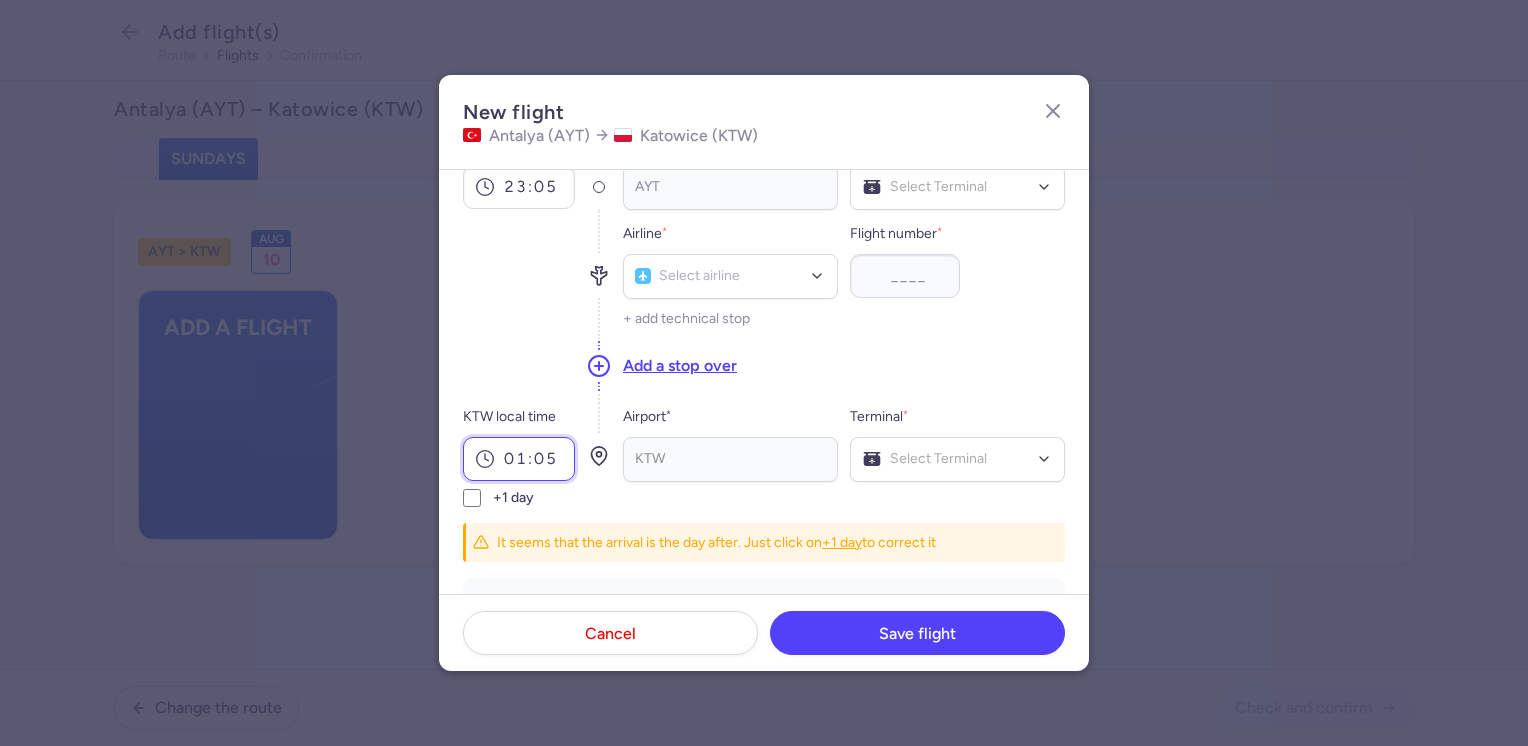 type on "01:05" 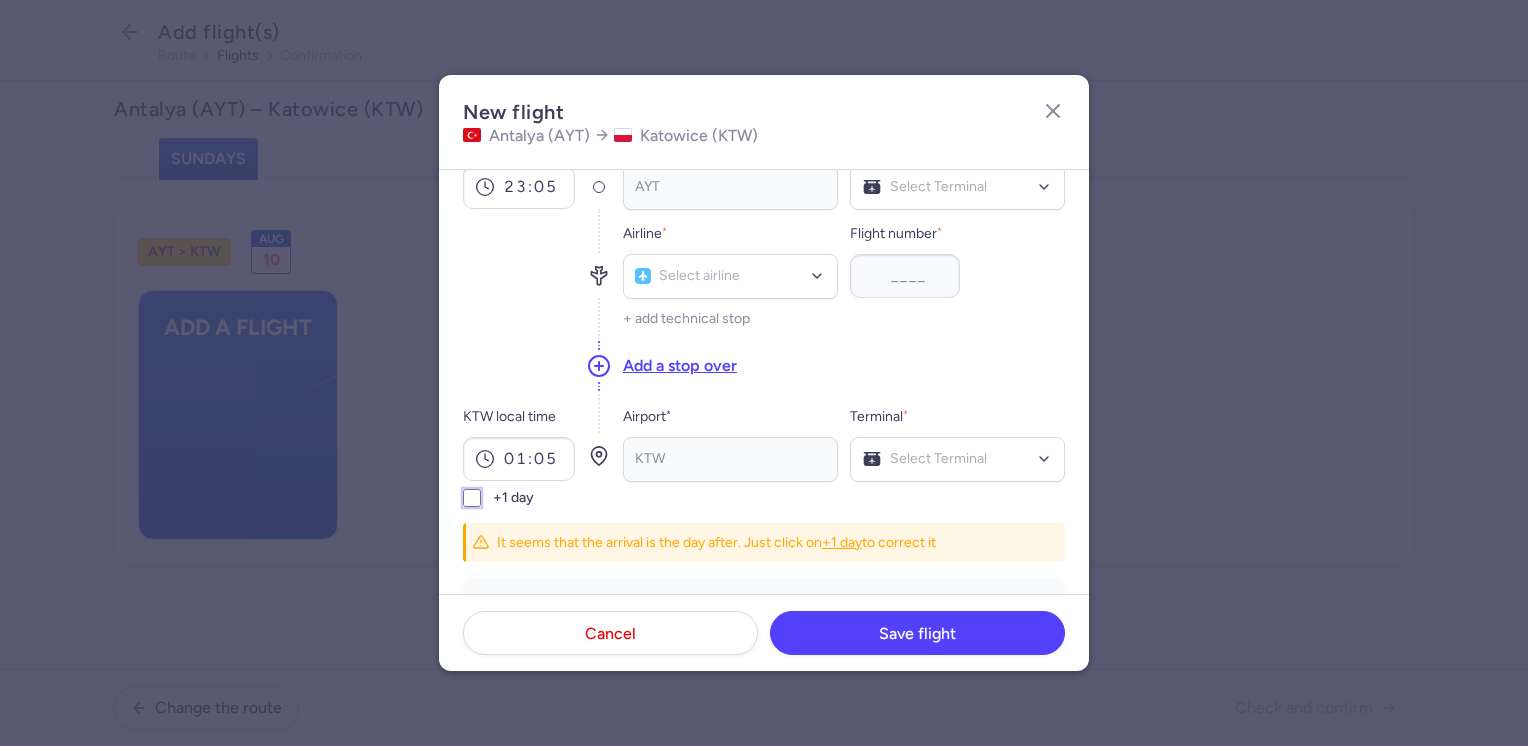 click on "+1 day" at bounding box center [472, 498] 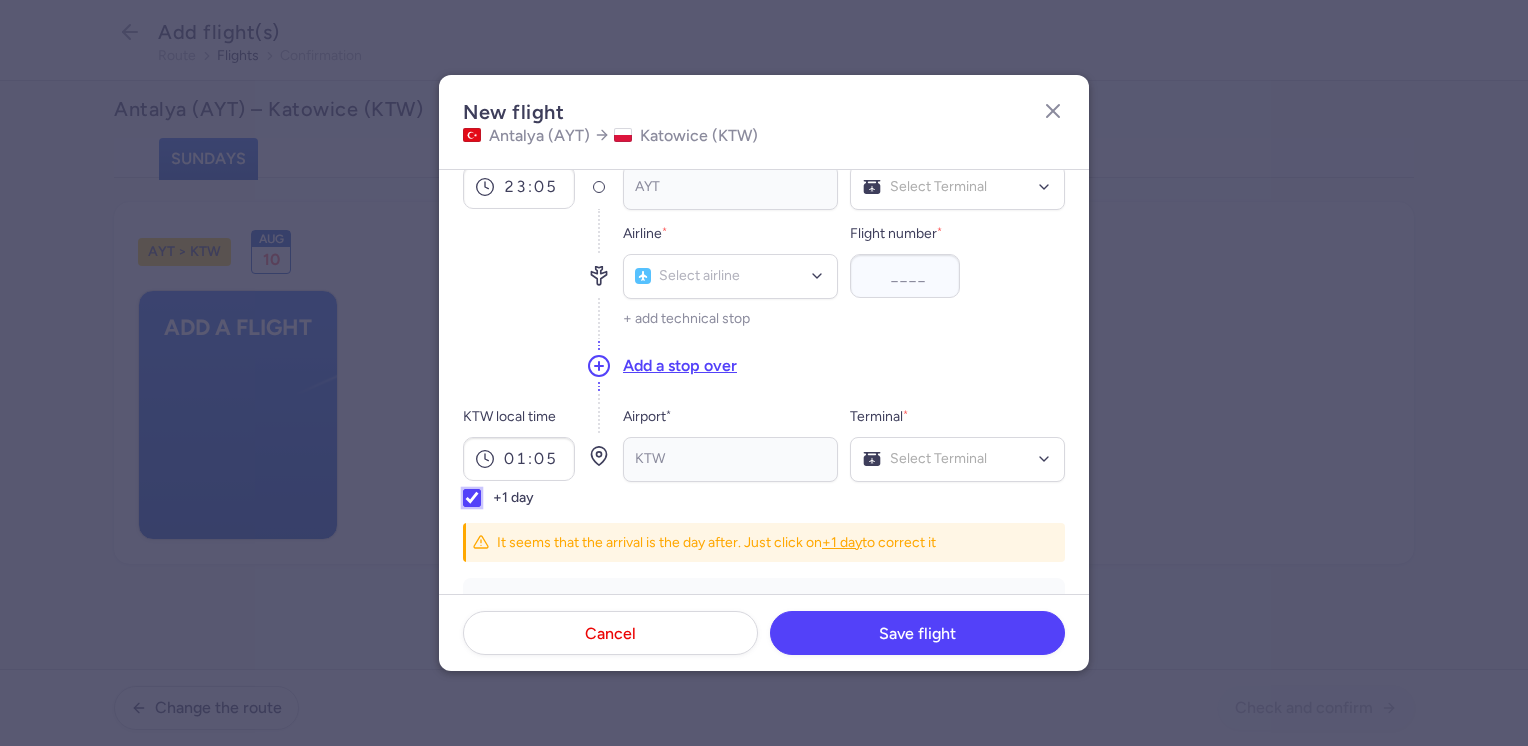 checkbox on "true" 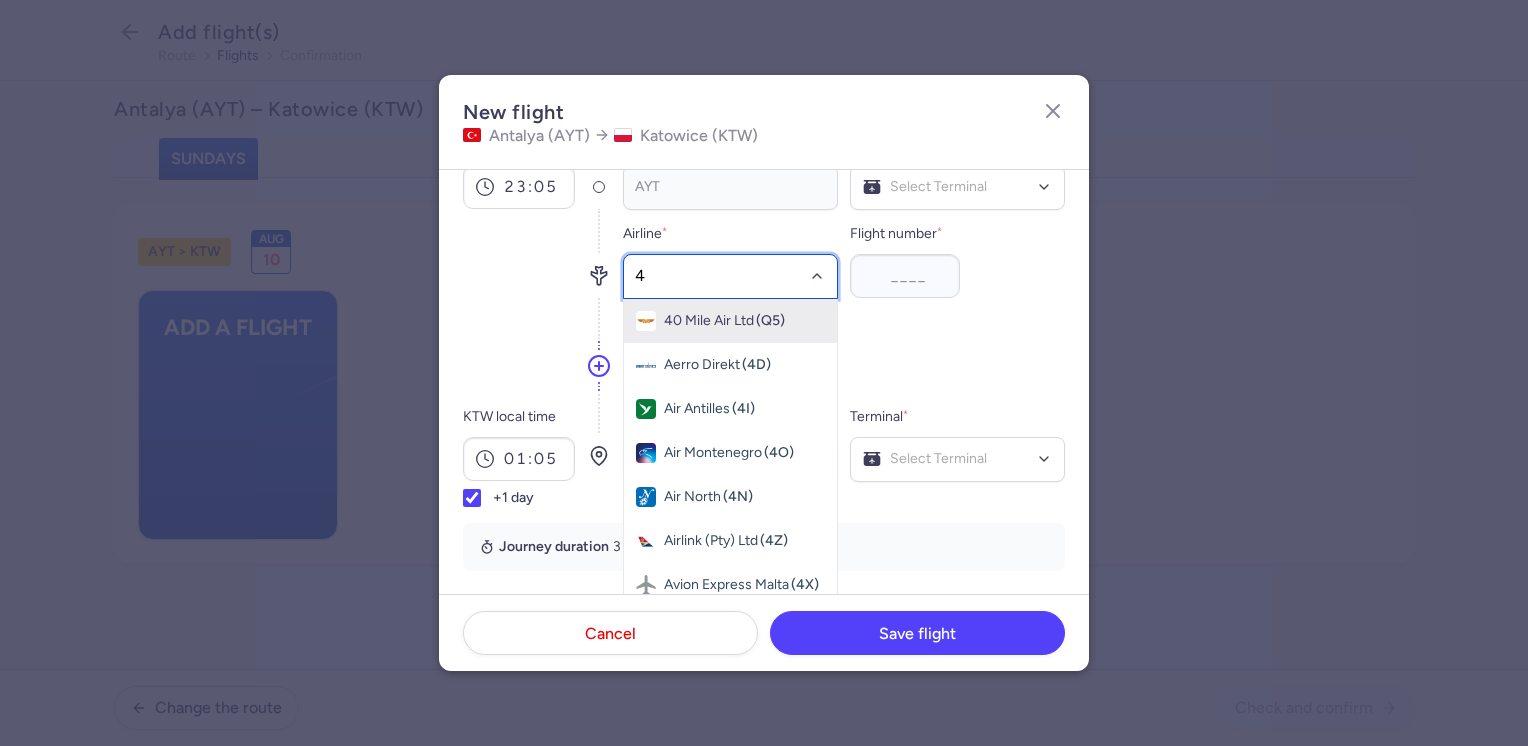 type on "4m" 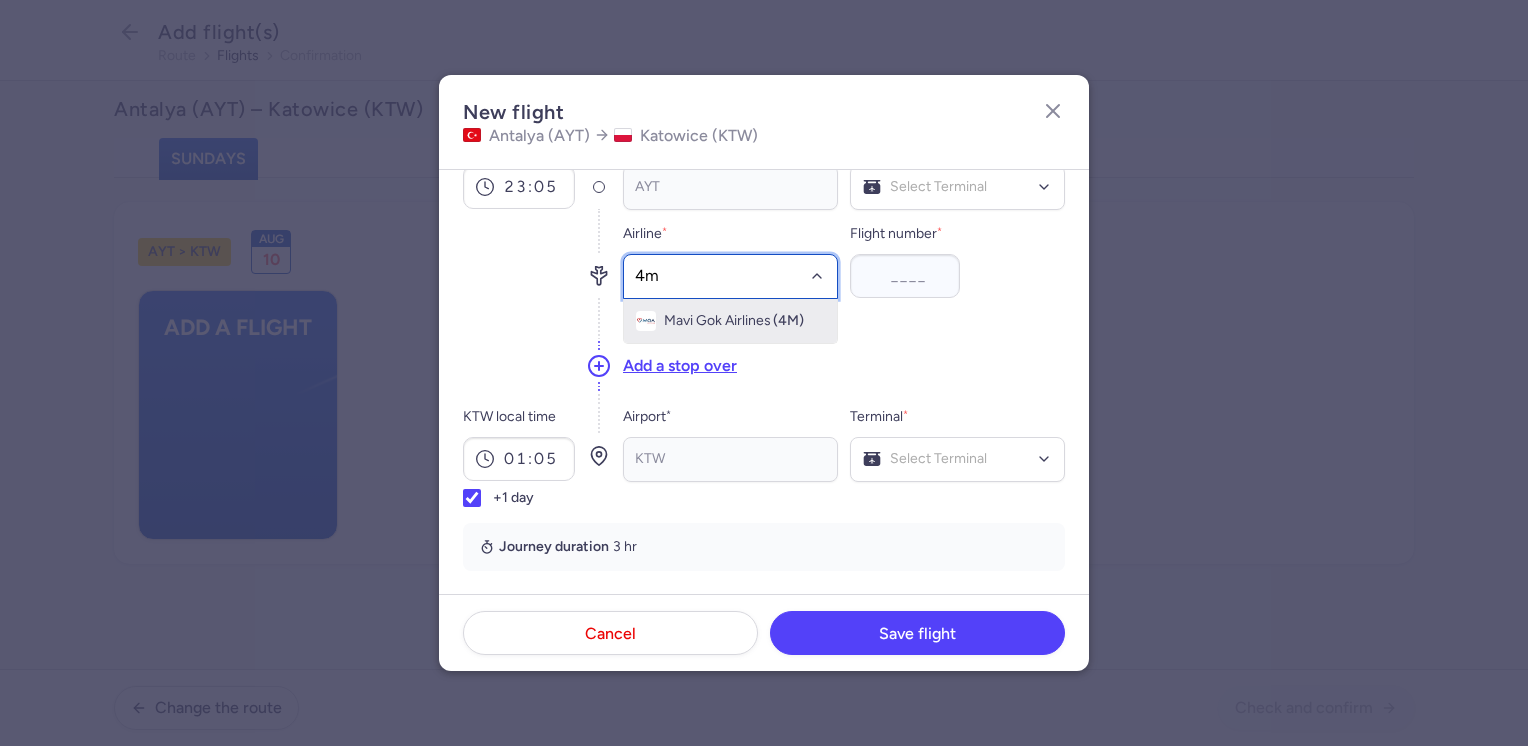 click on "Mavi Gok Airlines" at bounding box center (717, 321) 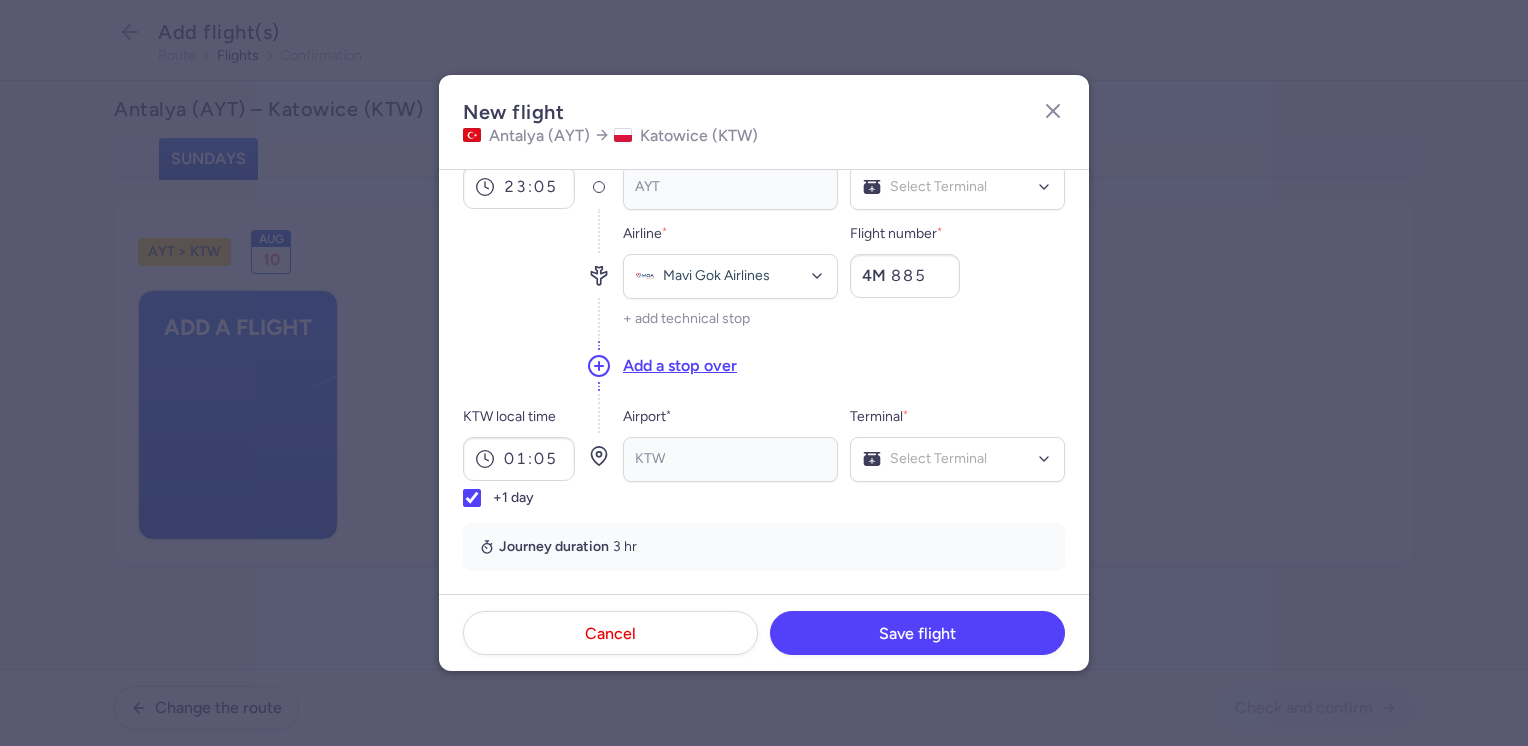 type on "885" 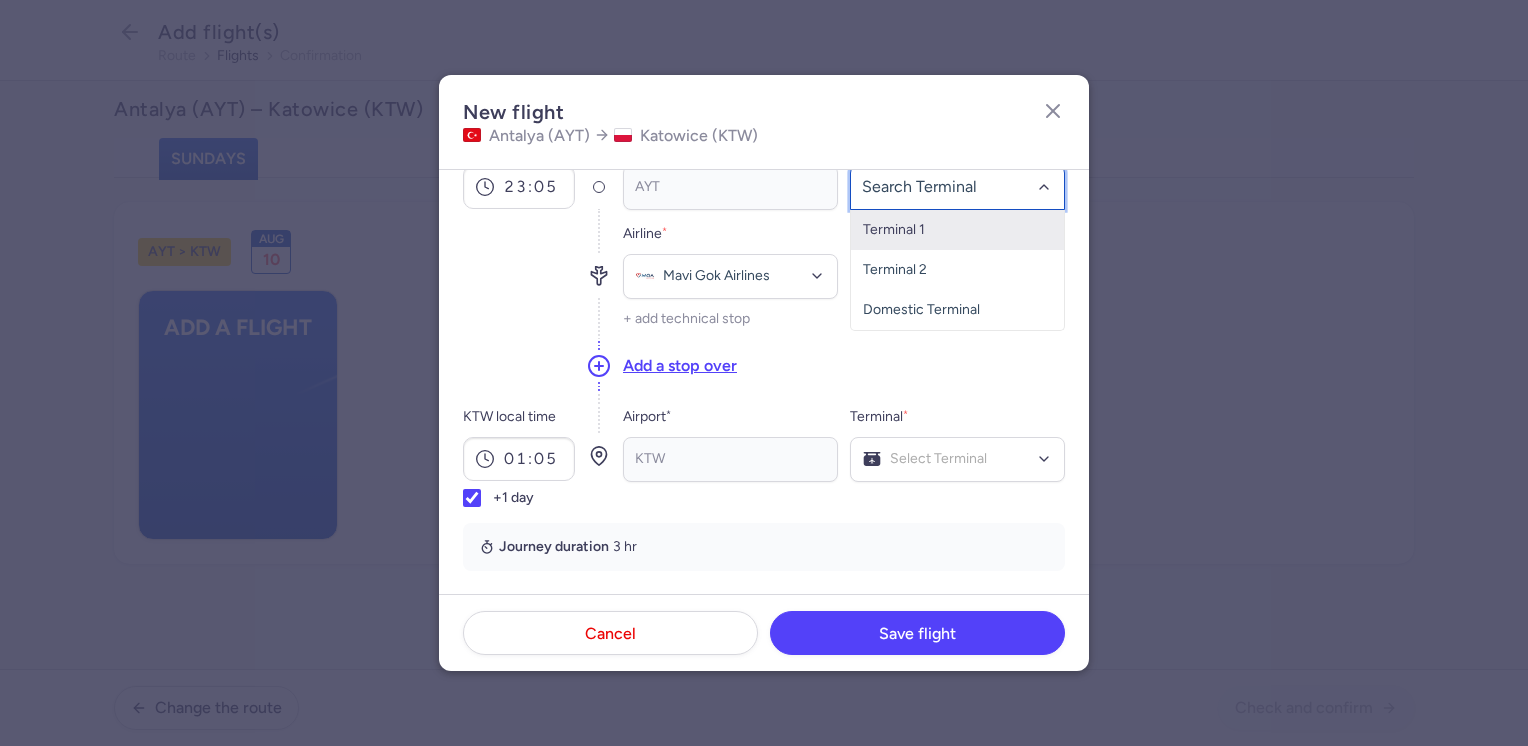 click on "Terminal 1" 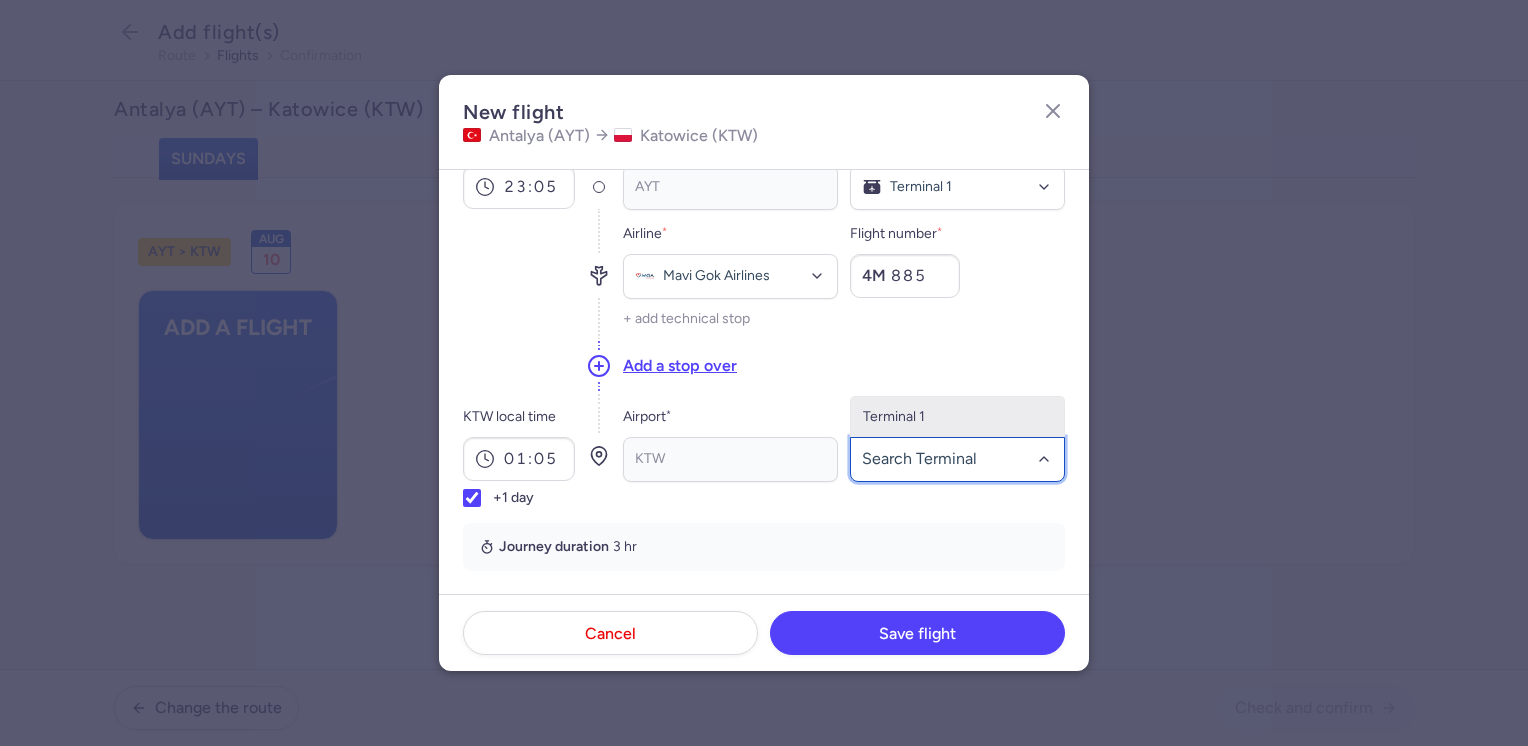 click on "Terminal 1" at bounding box center [957, 417] 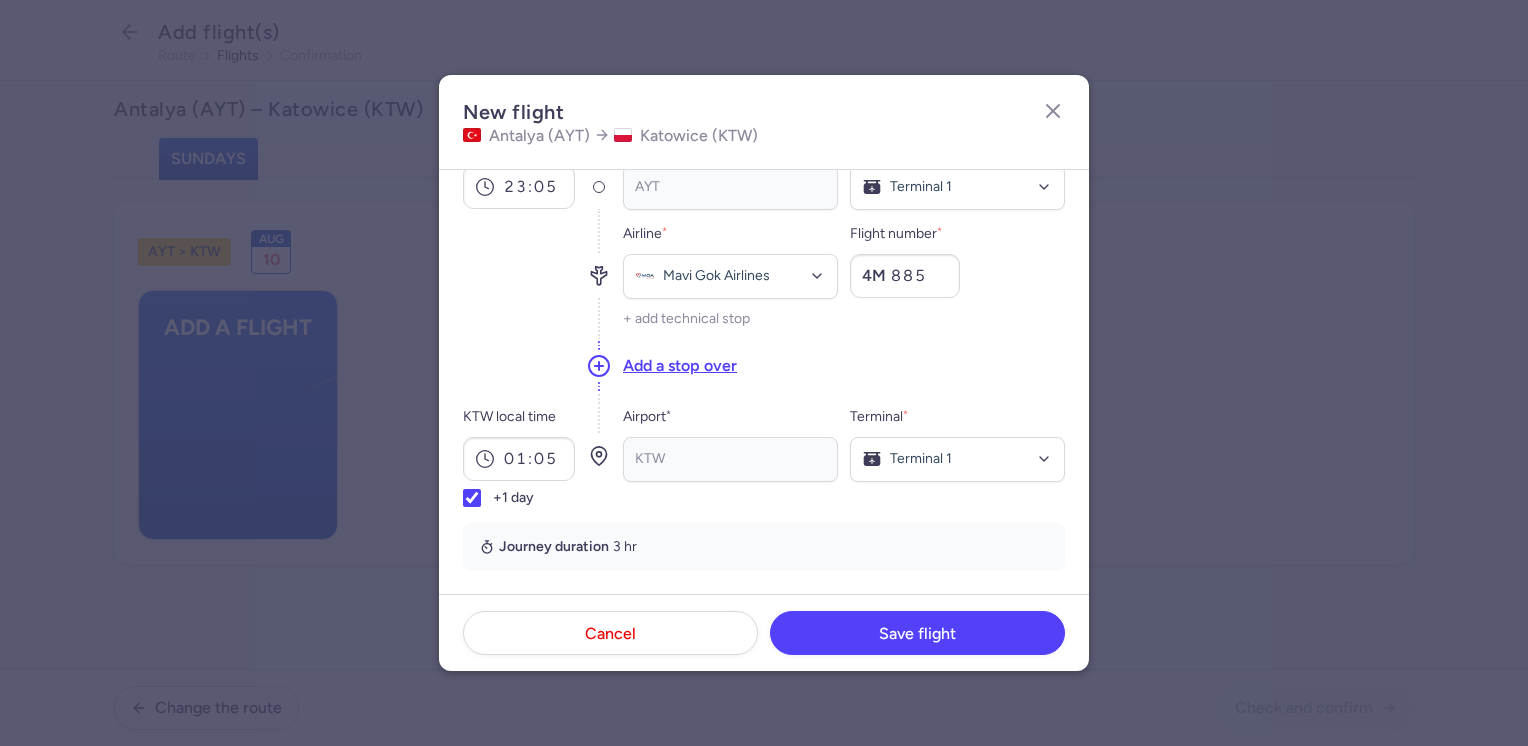 scroll, scrollTop: 300, scrollLeft: 0, axis: vertical 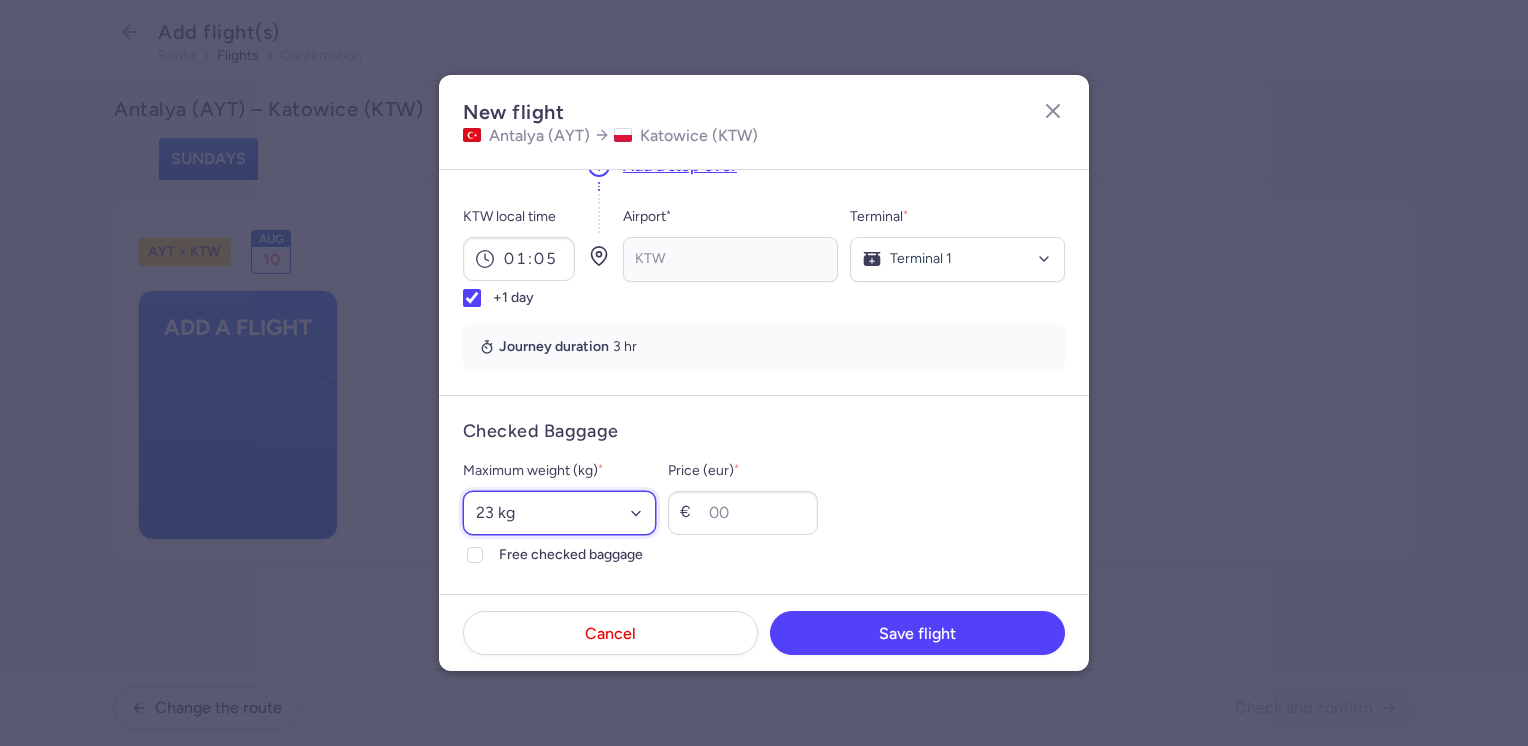 click on "Select an option 15 kg 16 kg 17 kg 18 kg 19 kg 20 kg 21 kg 22 kg 23 kg 24 kg 25 kg 26 kg 27 kg 28 kg 29 kg 30 kg 31 kg 32 kg 33 kg 34 kg 35 kg" at bounding box center (559, 513) 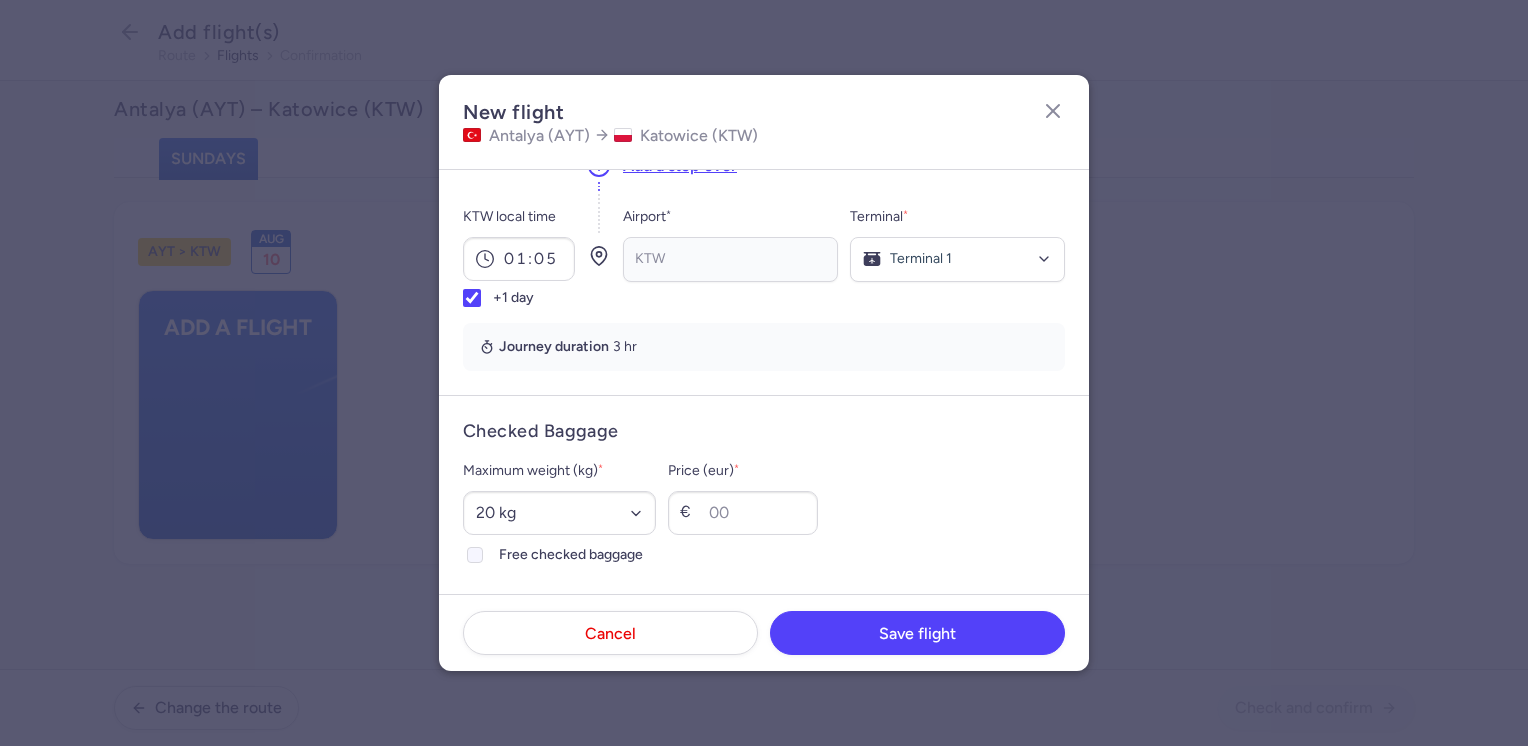 click on "Free checked baggage" 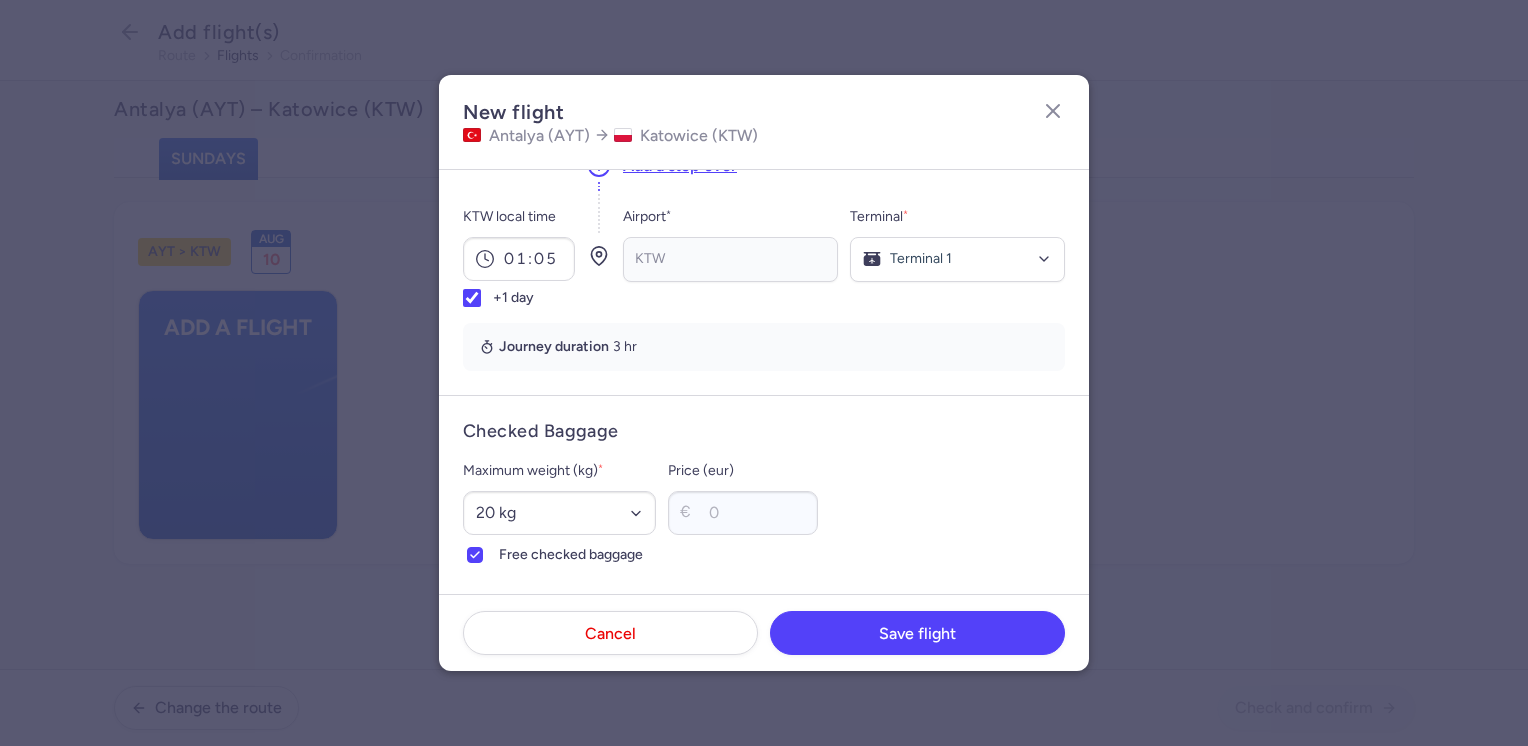 scroll, scrollTop: 500, scrollLeft: 0, axis: vertical 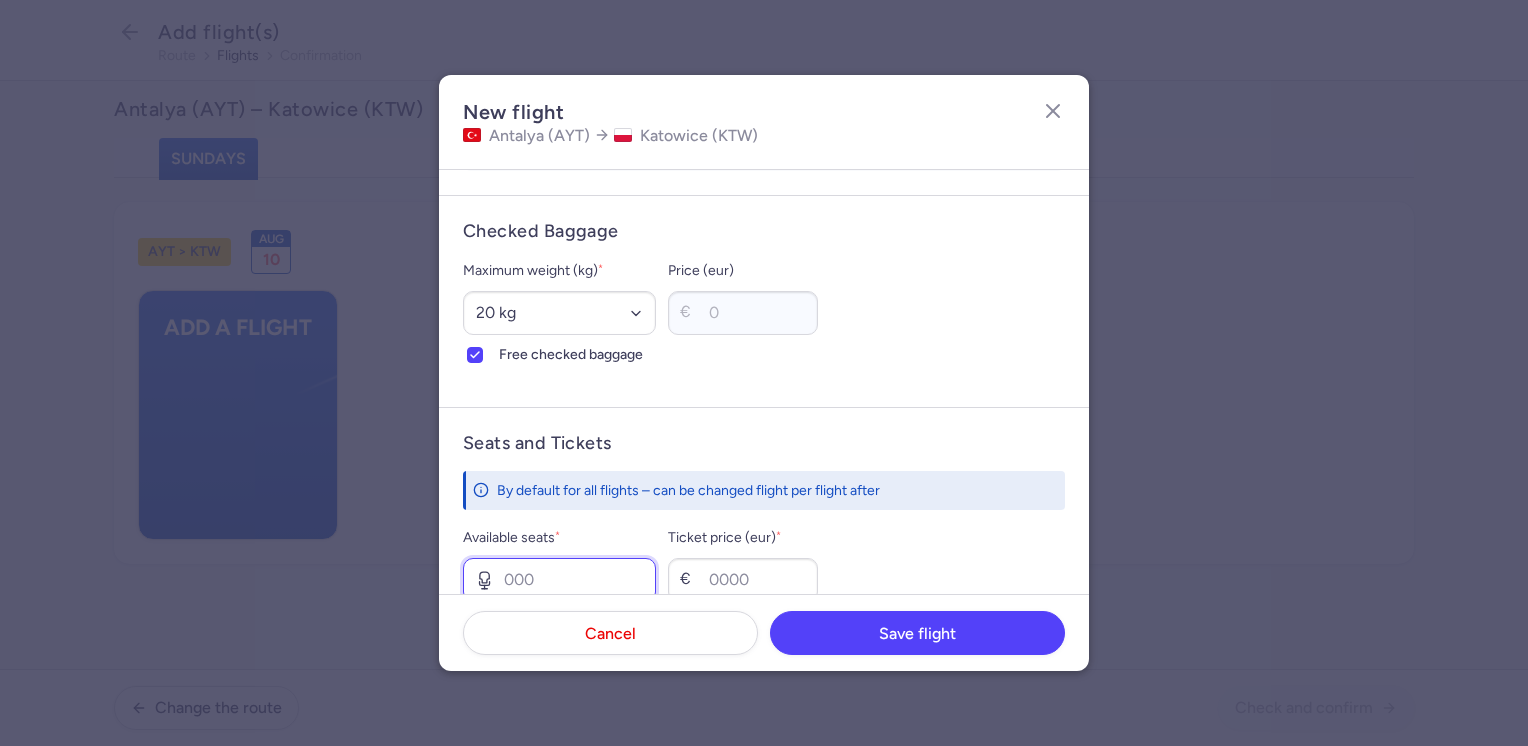 click on "Available seats  *" at bounding box center [559, 580] 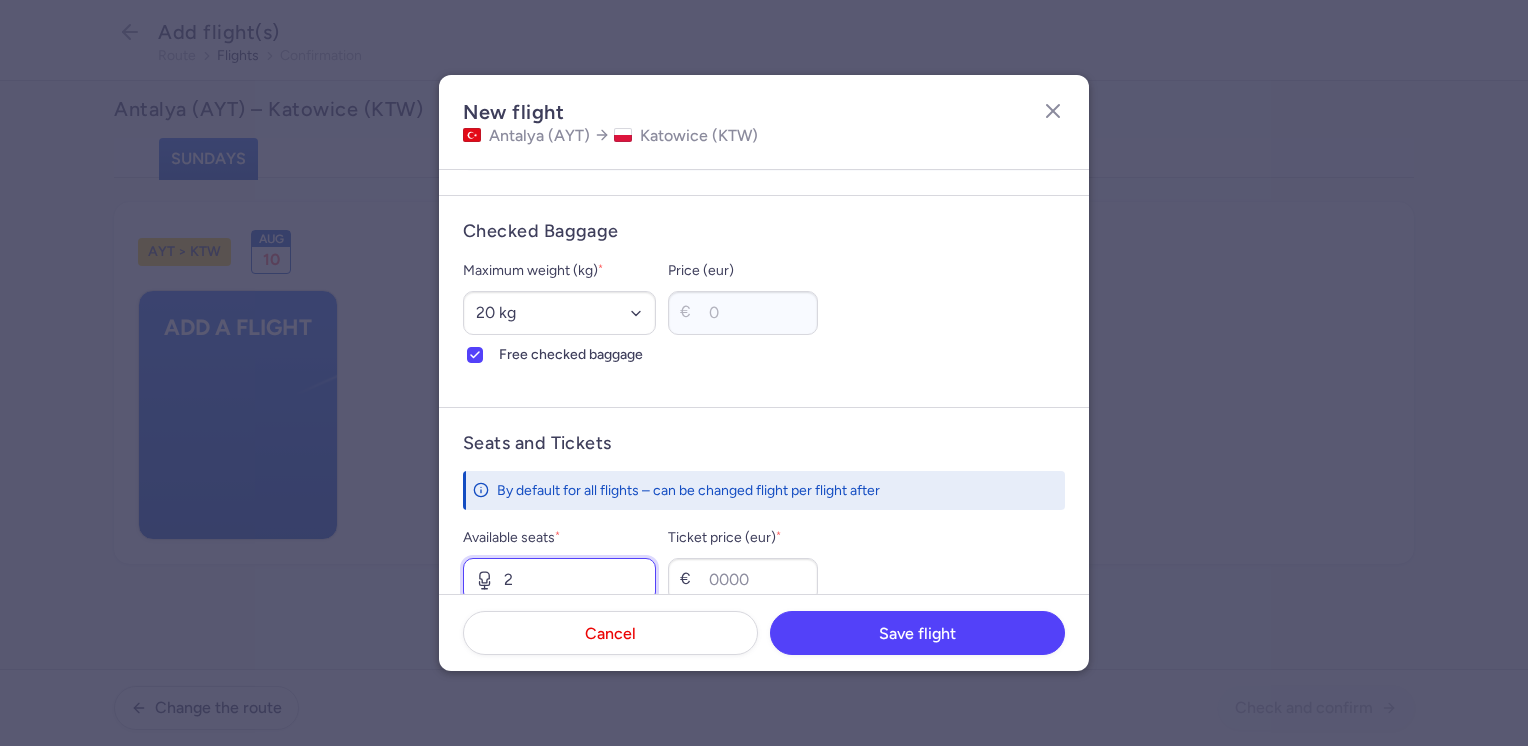 scroll, scrollTop: 600, scrollLeft: 0, axis: vertical 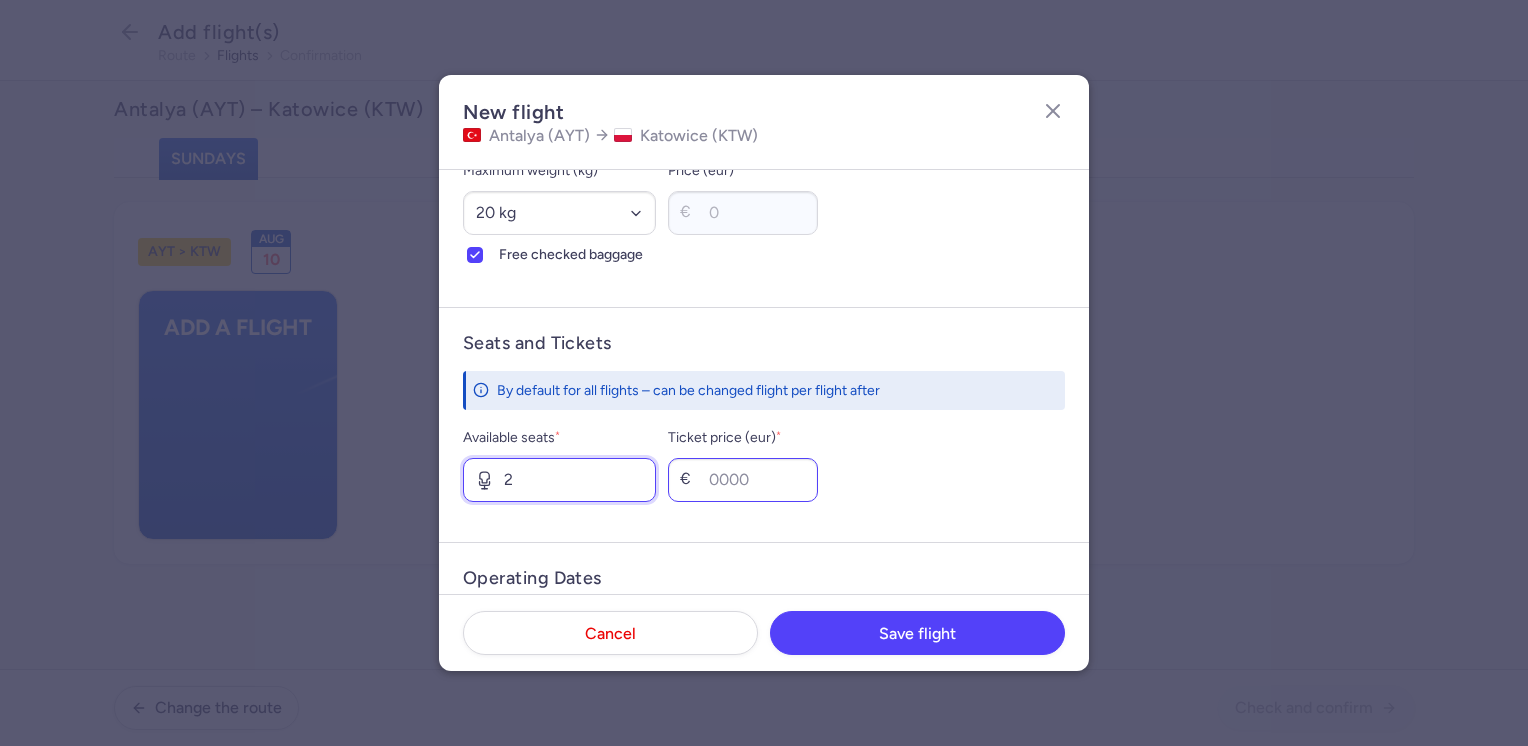 type on "2" 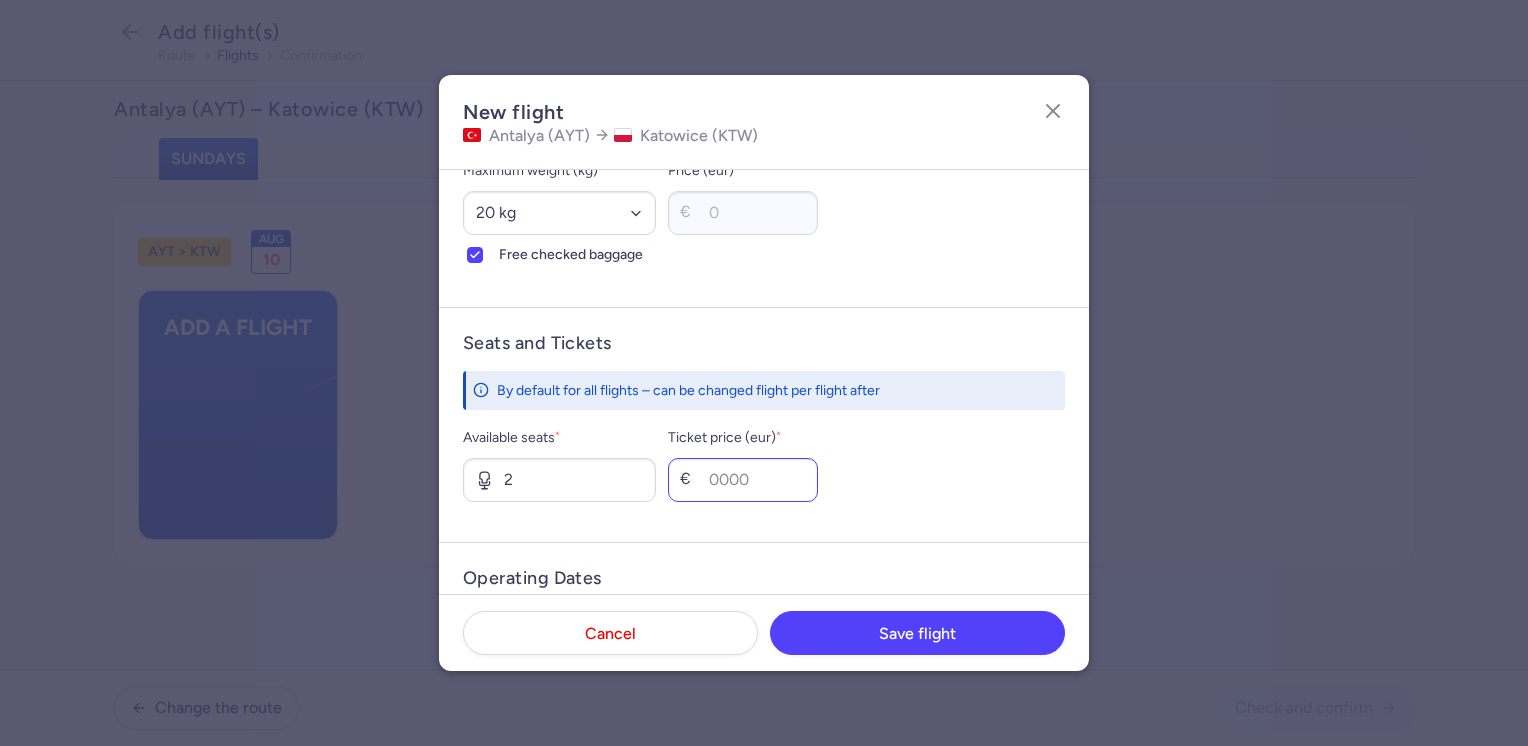 click on "€" at bounding box center [690, 480] 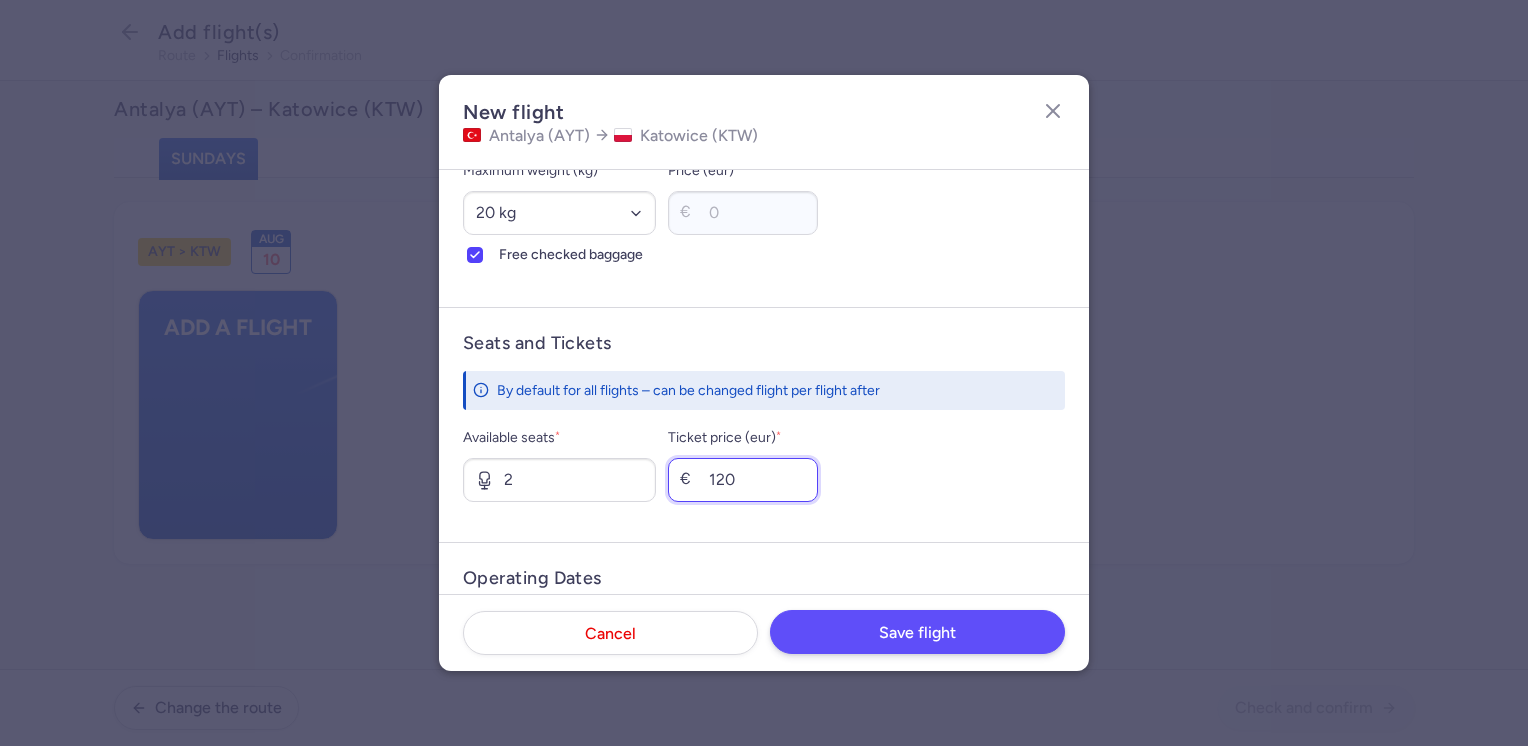 type on "120" 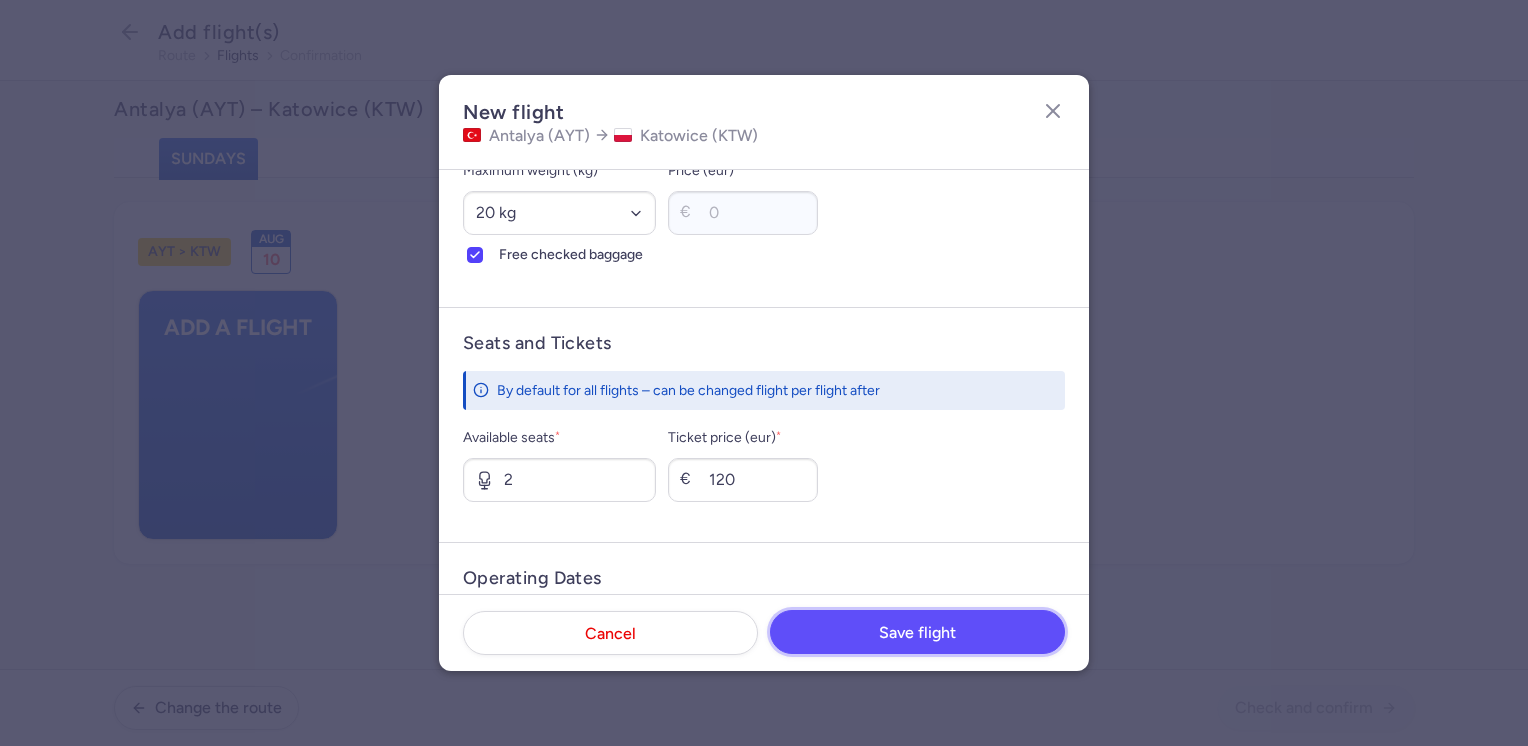 click on "Save flight" at bounding box center [917, 632] 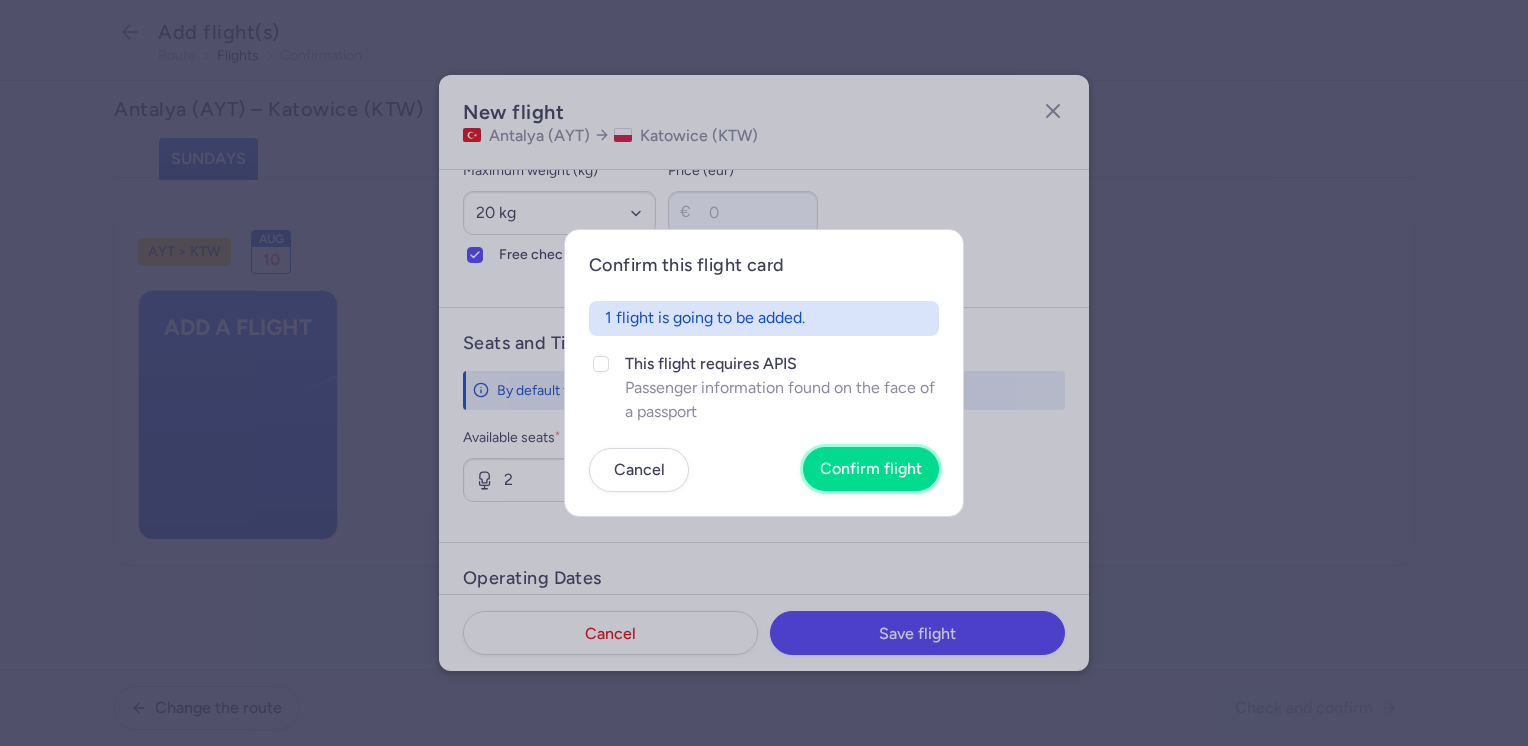click on "Confirm flight" at bounding box center (871, 469) 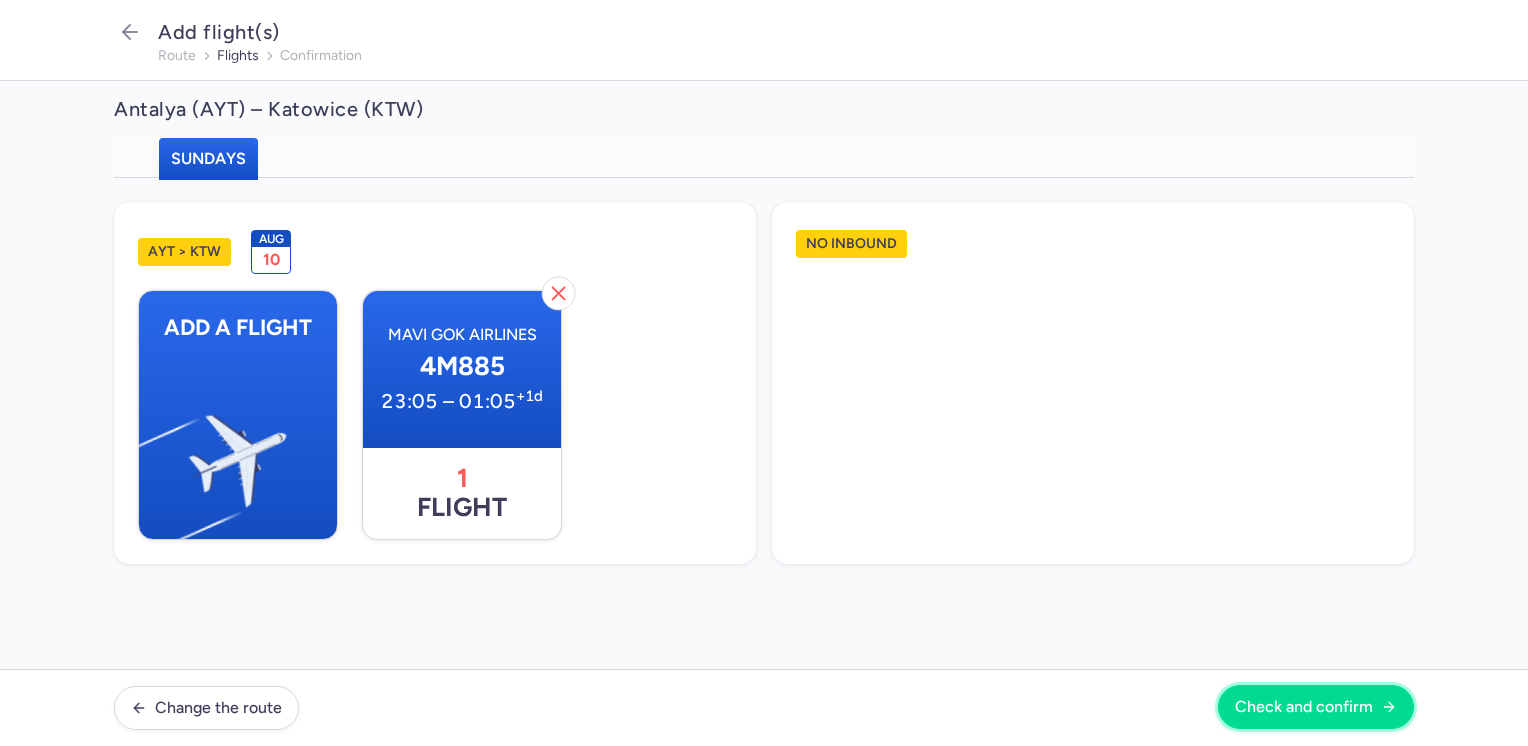 click on "Check and confirm" at bounding box center (1304, 707) 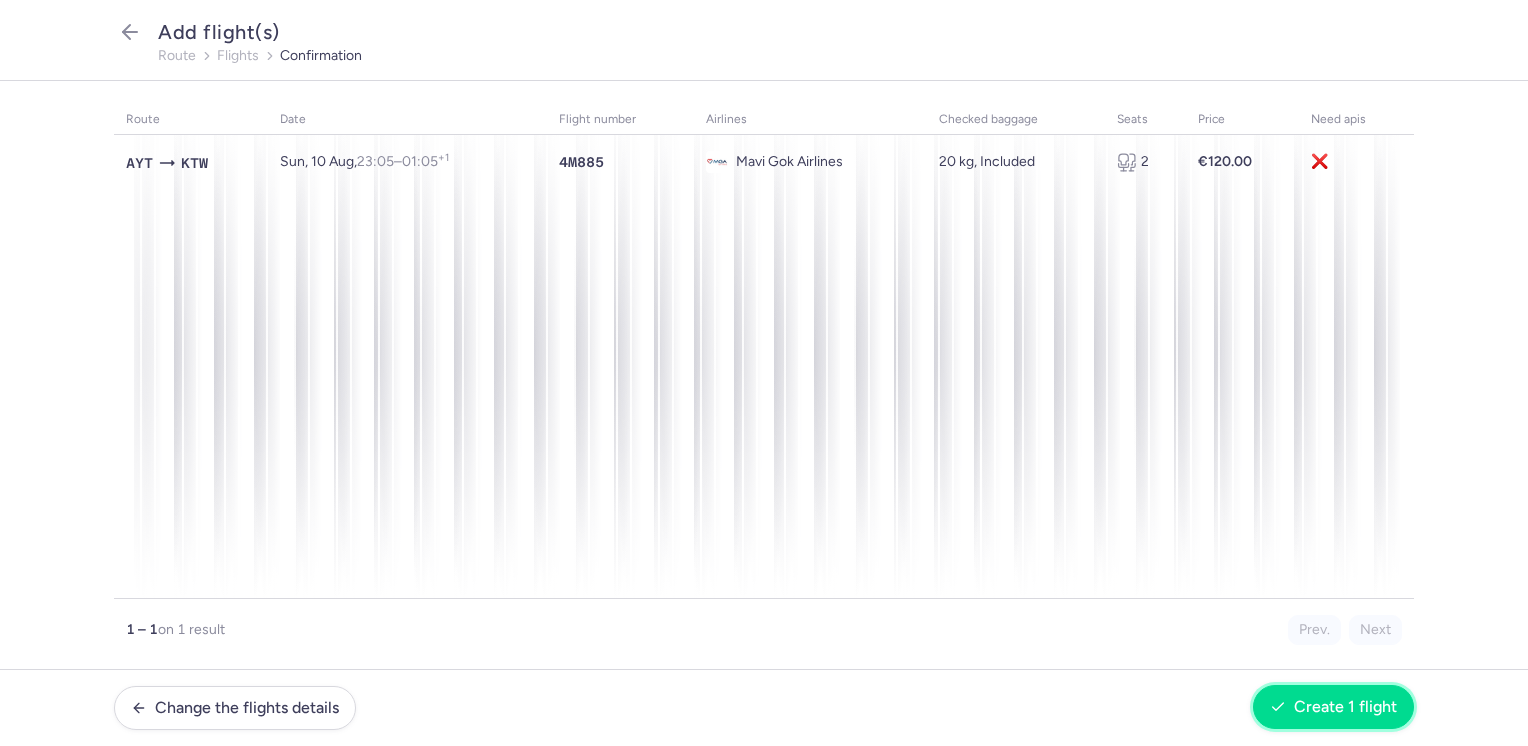 click on "Create 1 flight" at bounding box center (1333, 707) 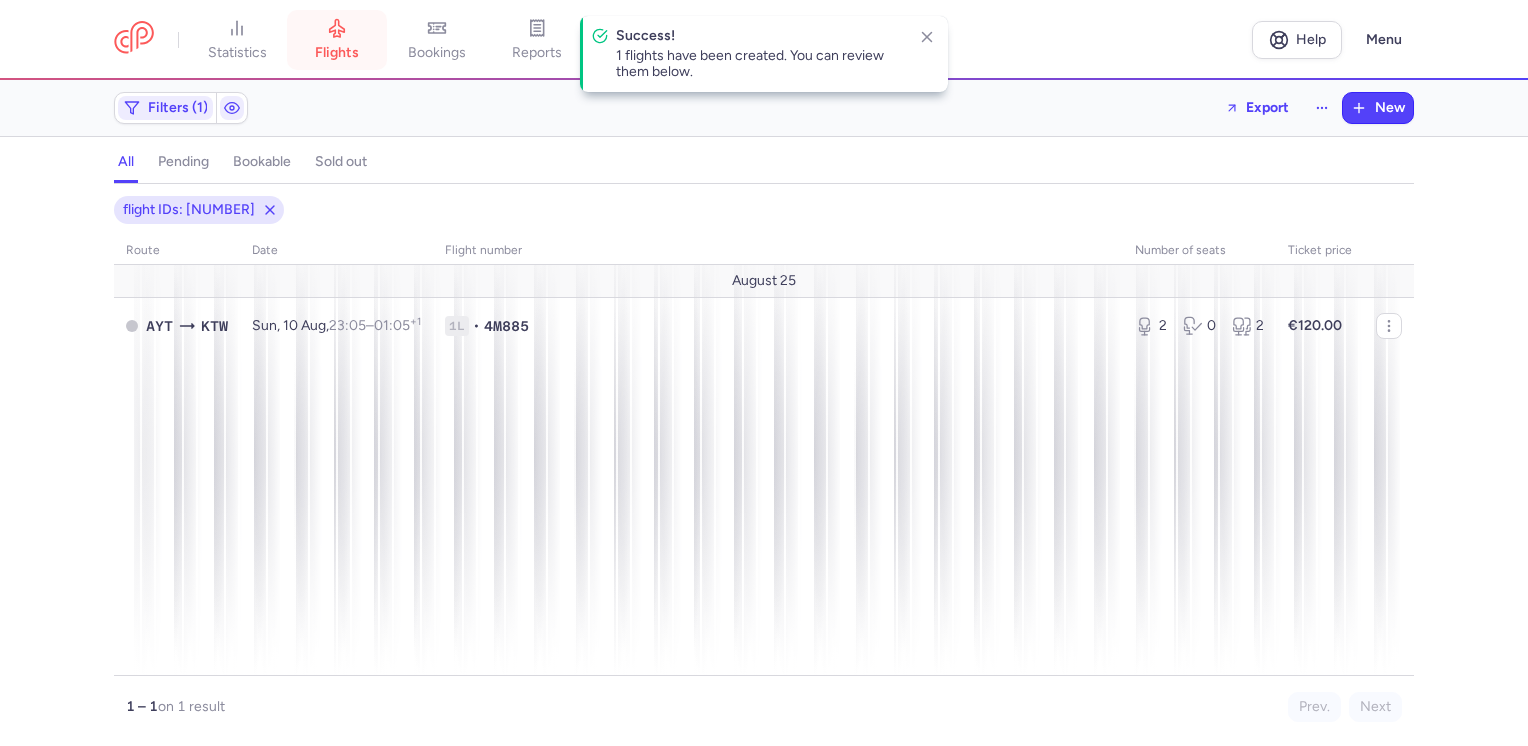 drag, startPoint x: 347, startPoint y: 36, endPoint x: 361, endPoint y: 47, distance: 17.804493 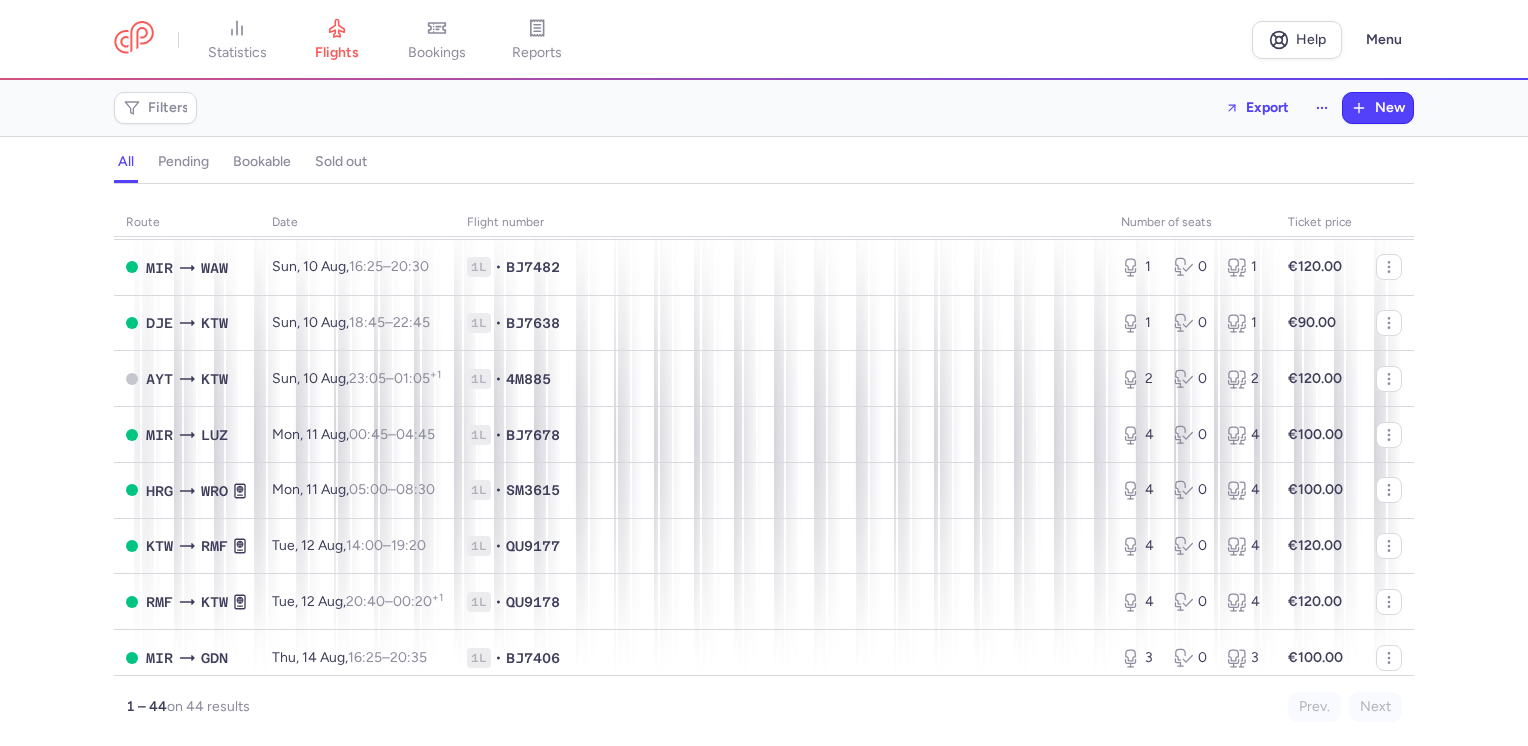 scroll, scrollTop: 1603, scrollLeft: 0, axis: vertical 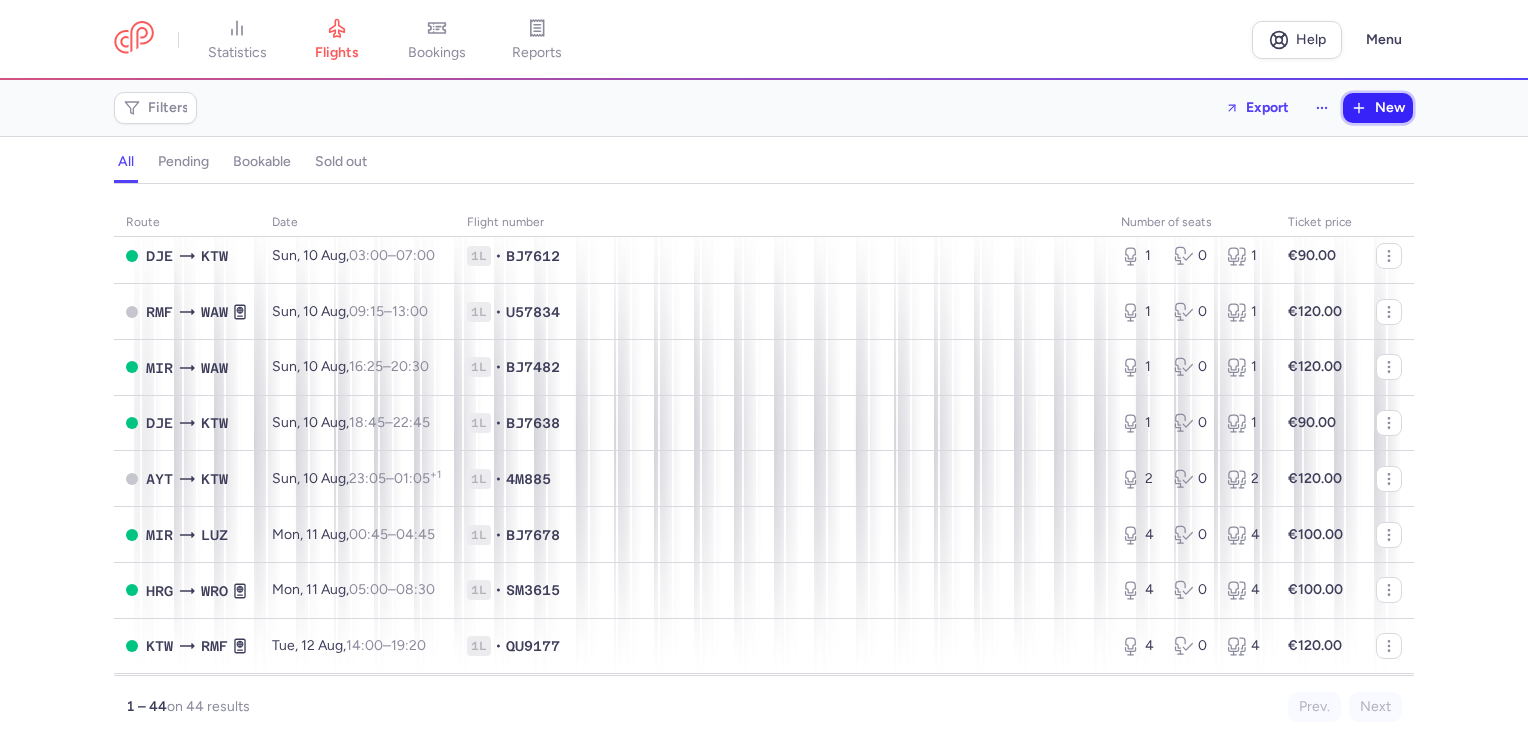 click on "New" at bounding box center [1390, 108] 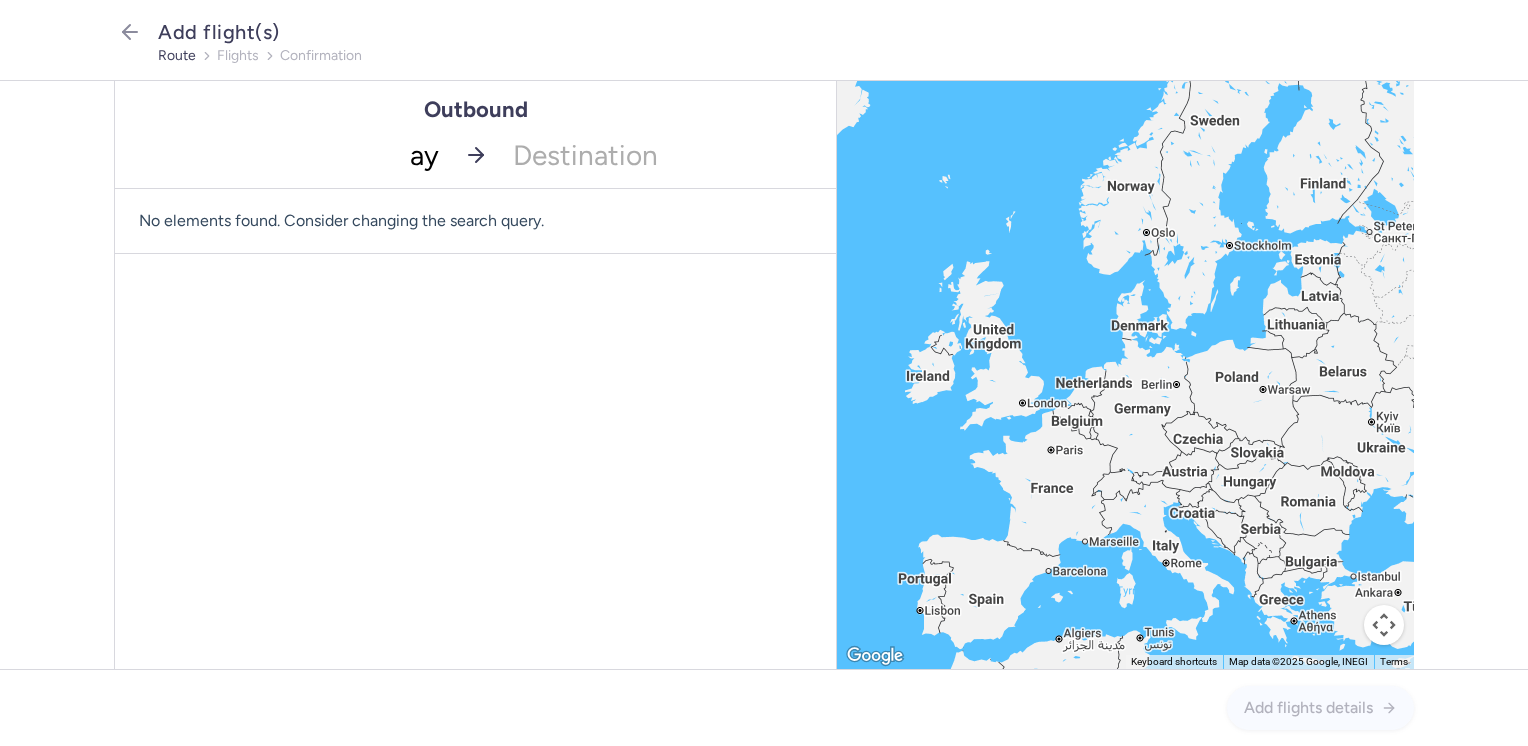 type on "ayt" 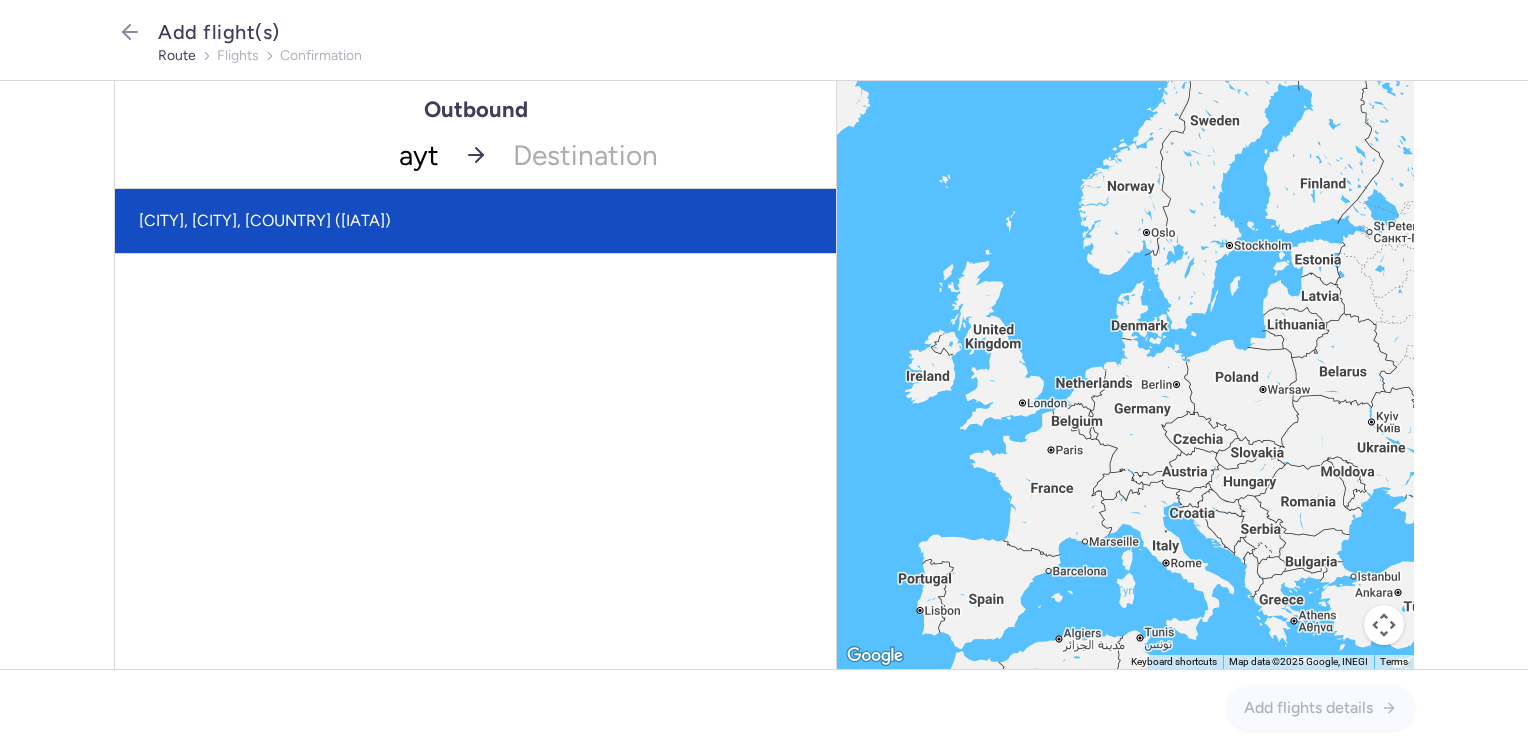 click on "[CITY], [CITY], [COUNTRY] ([IATA])" at bounding box center [475, 221] 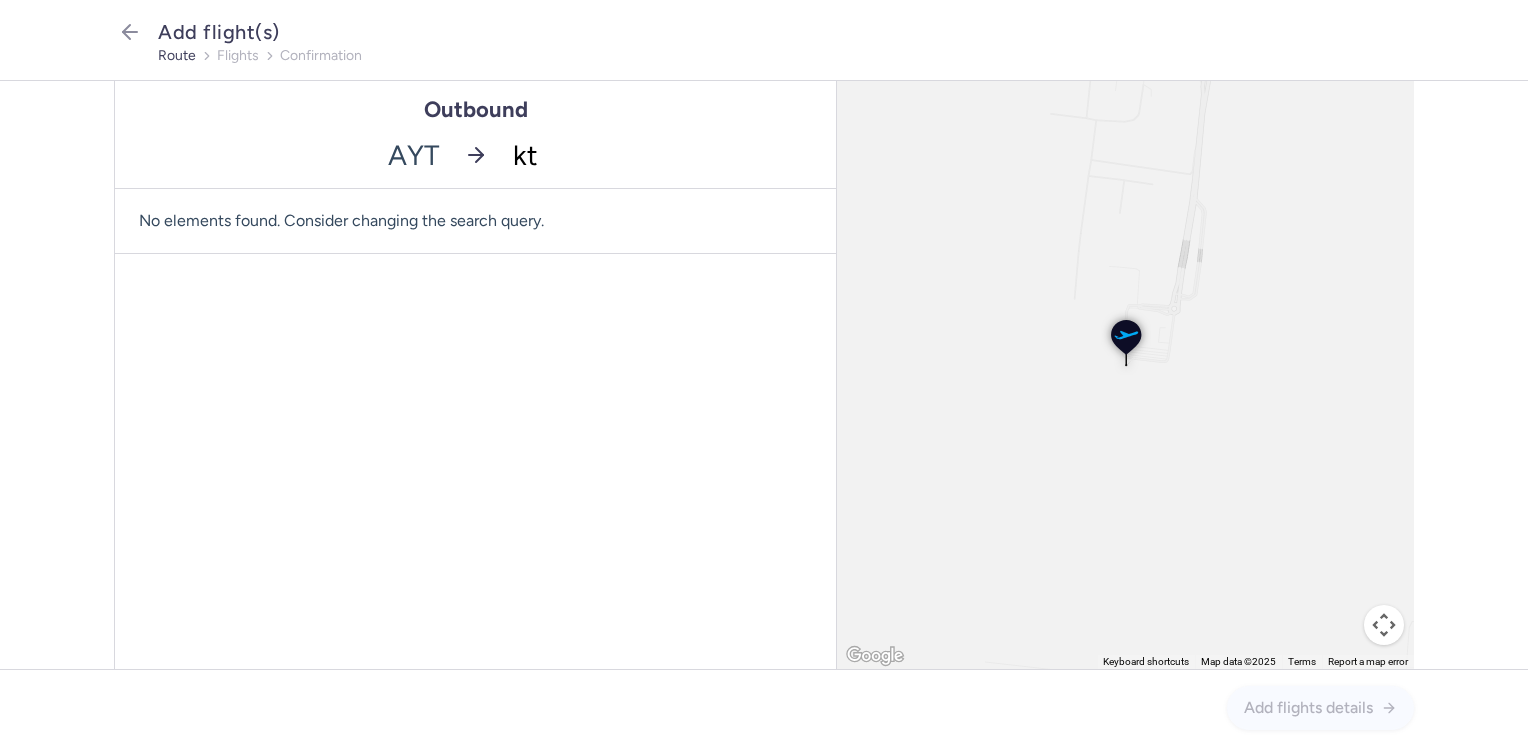 type on "ktw" 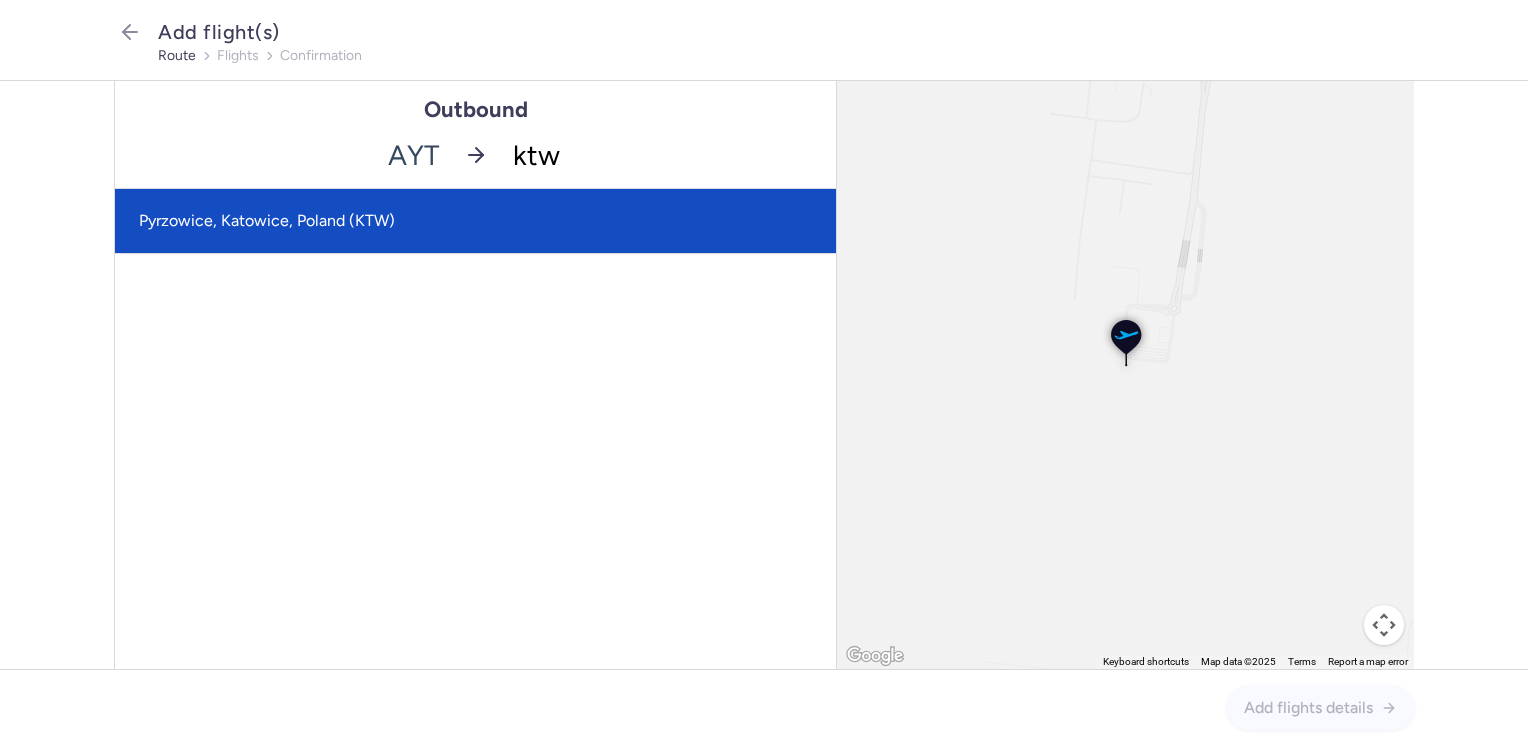 click on "Pyrzowice, Katowice, Poland (KTW)" at bounding box center [475, 221] 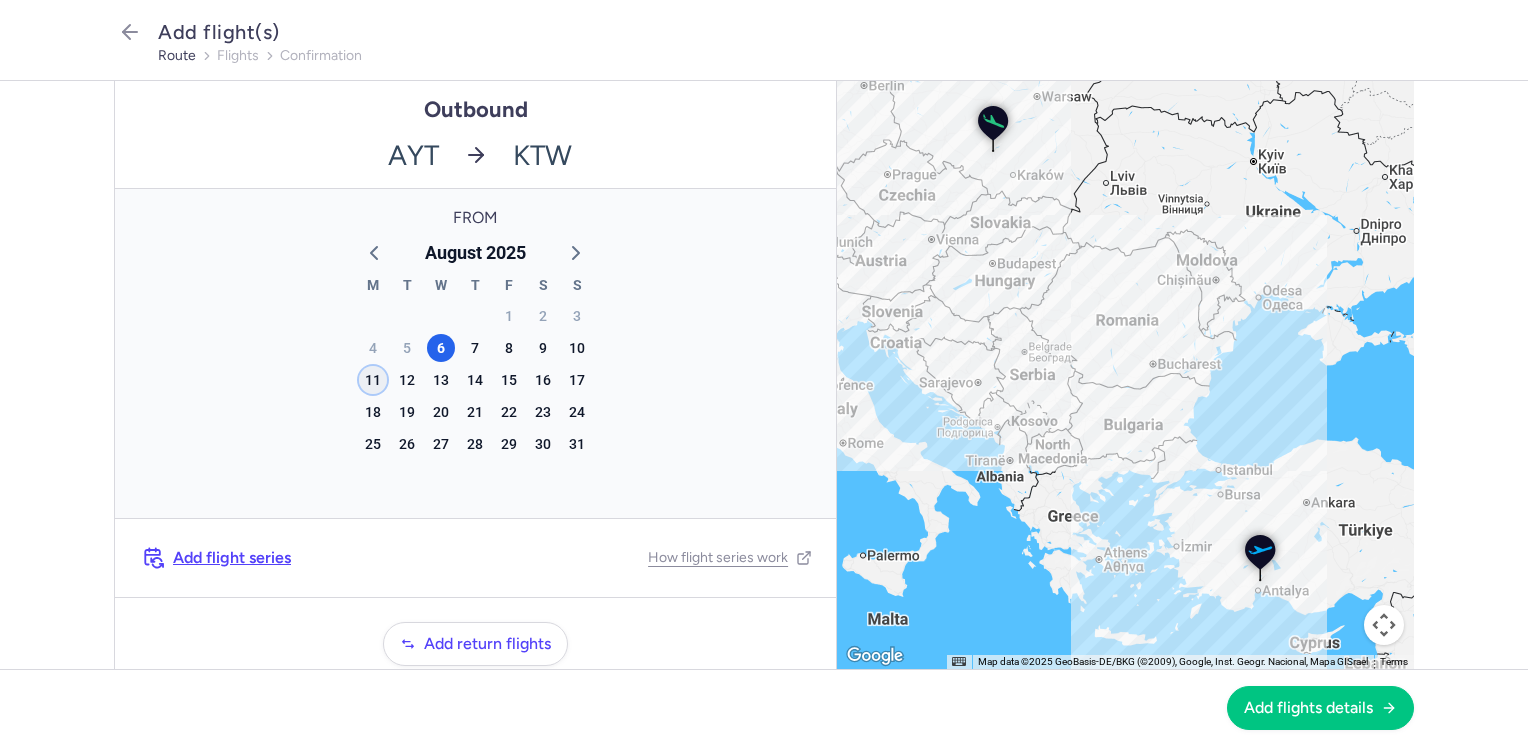 click on "11" 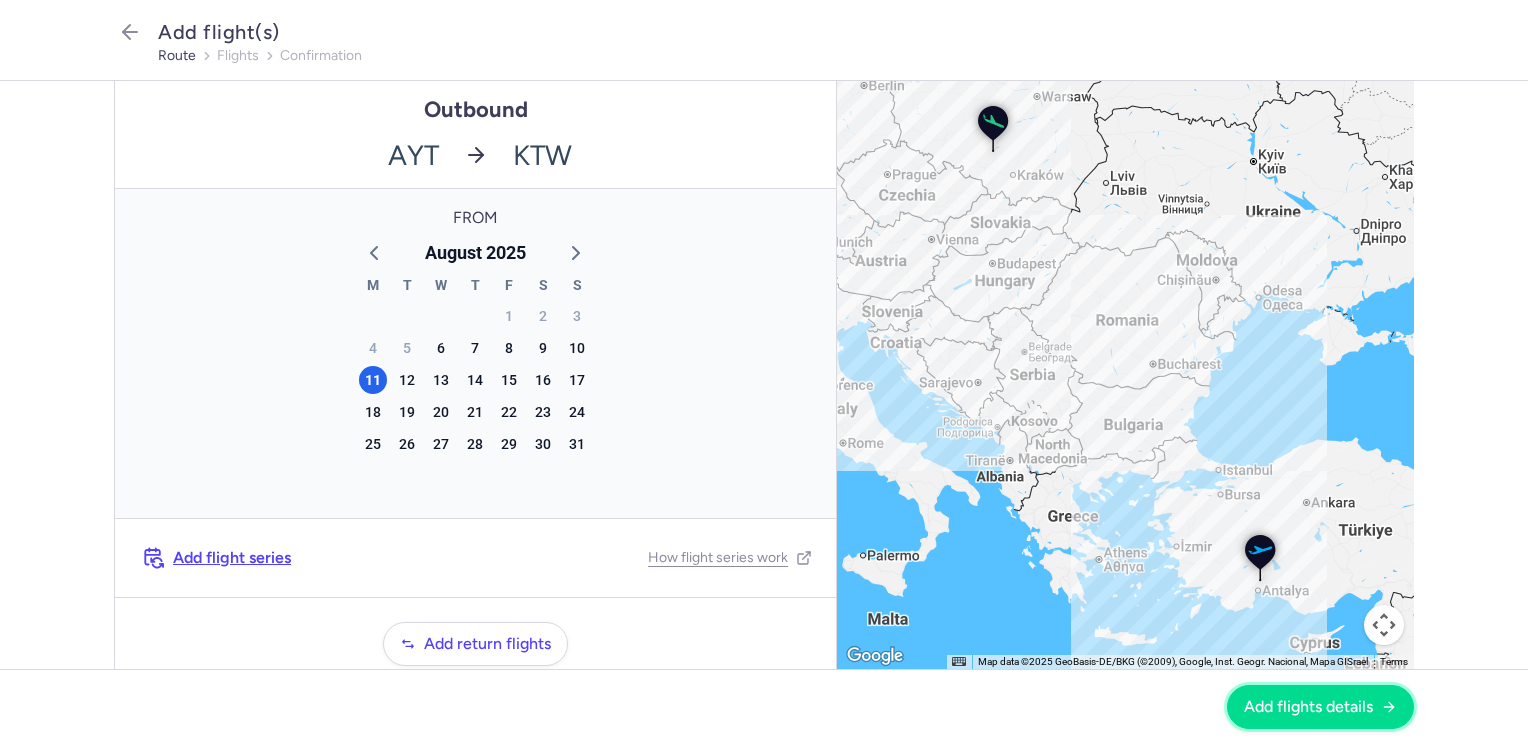 click on "Add flights details" at bounding box center (1308, 707) 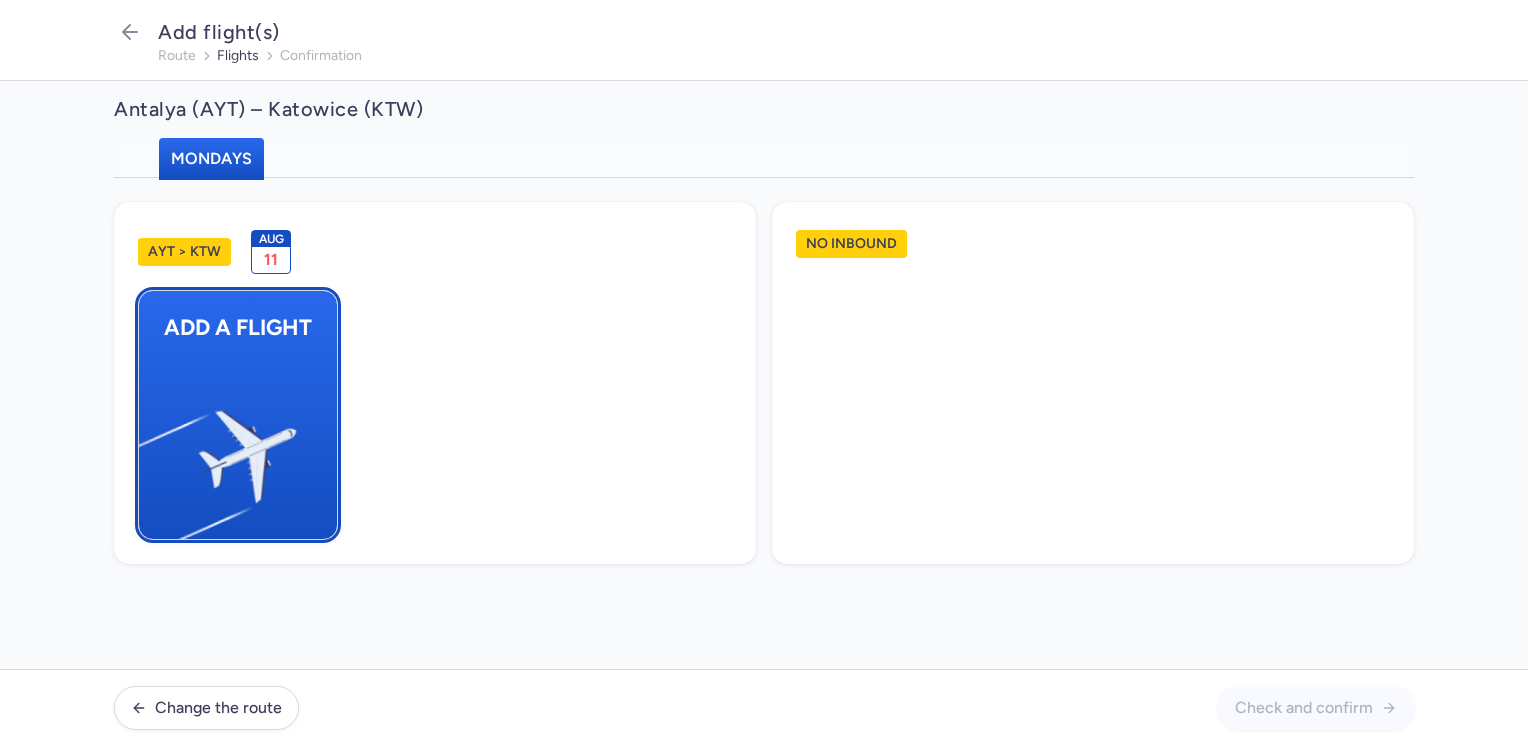 click at bounding box center [149, 448] 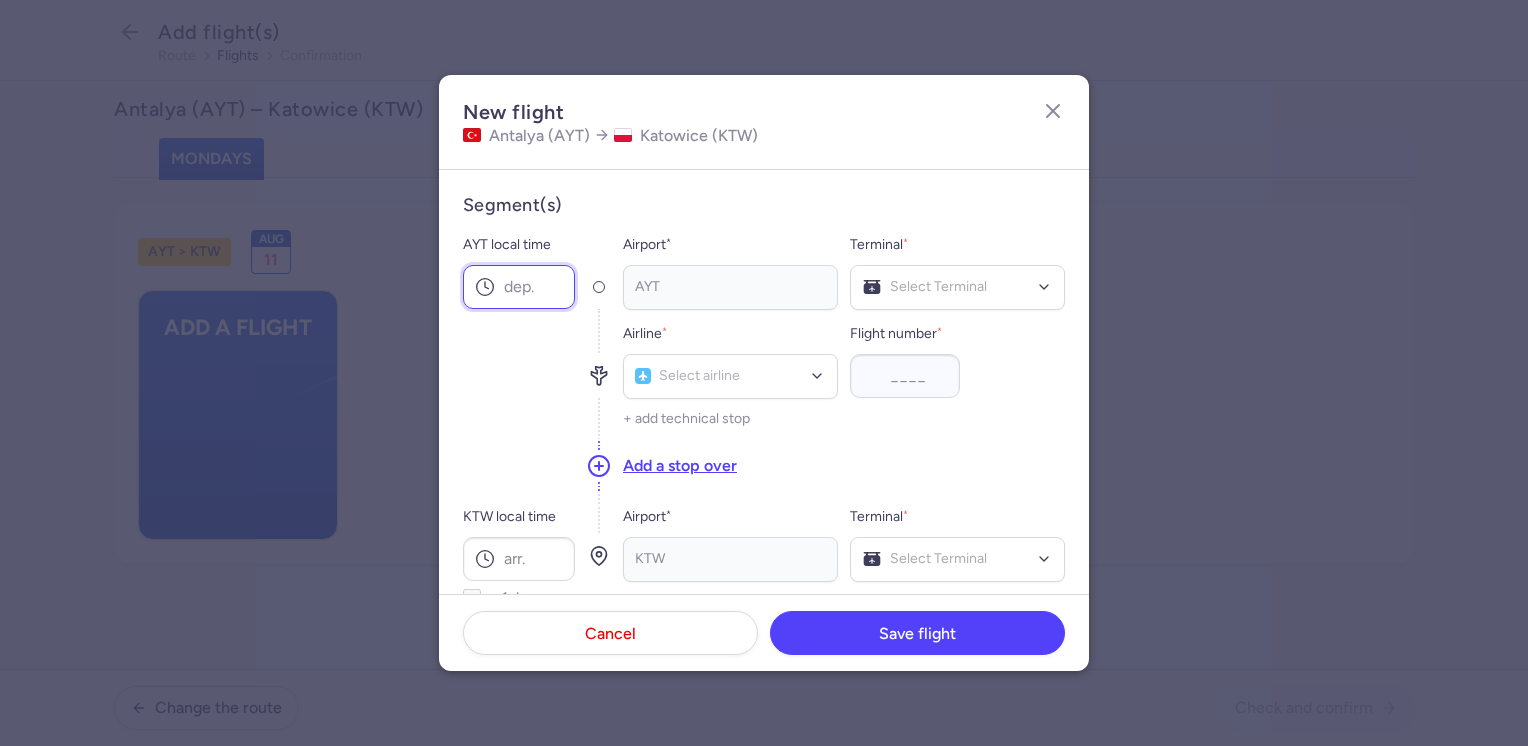 click on "AYT local time" at bounding box center [519, 287] 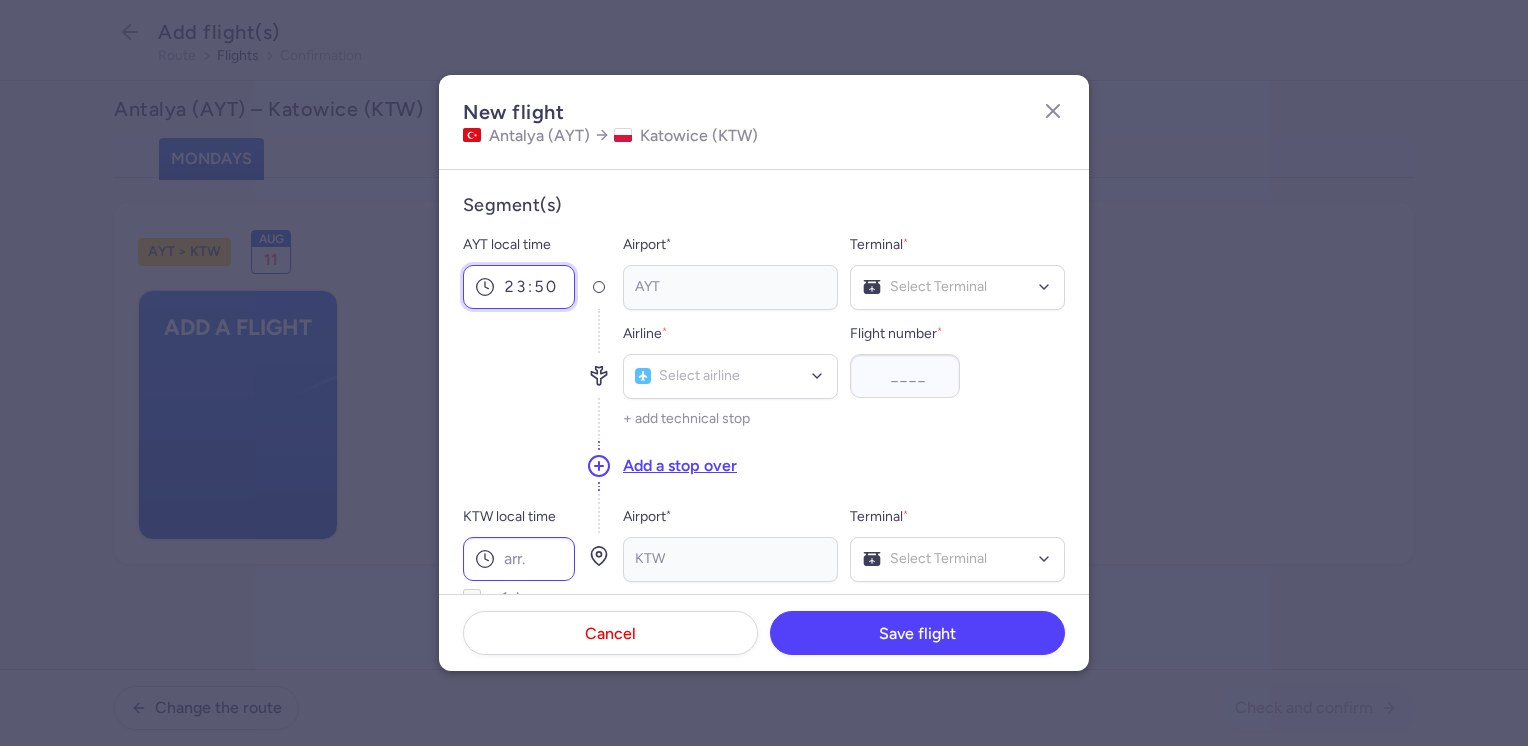 type on "23:50" 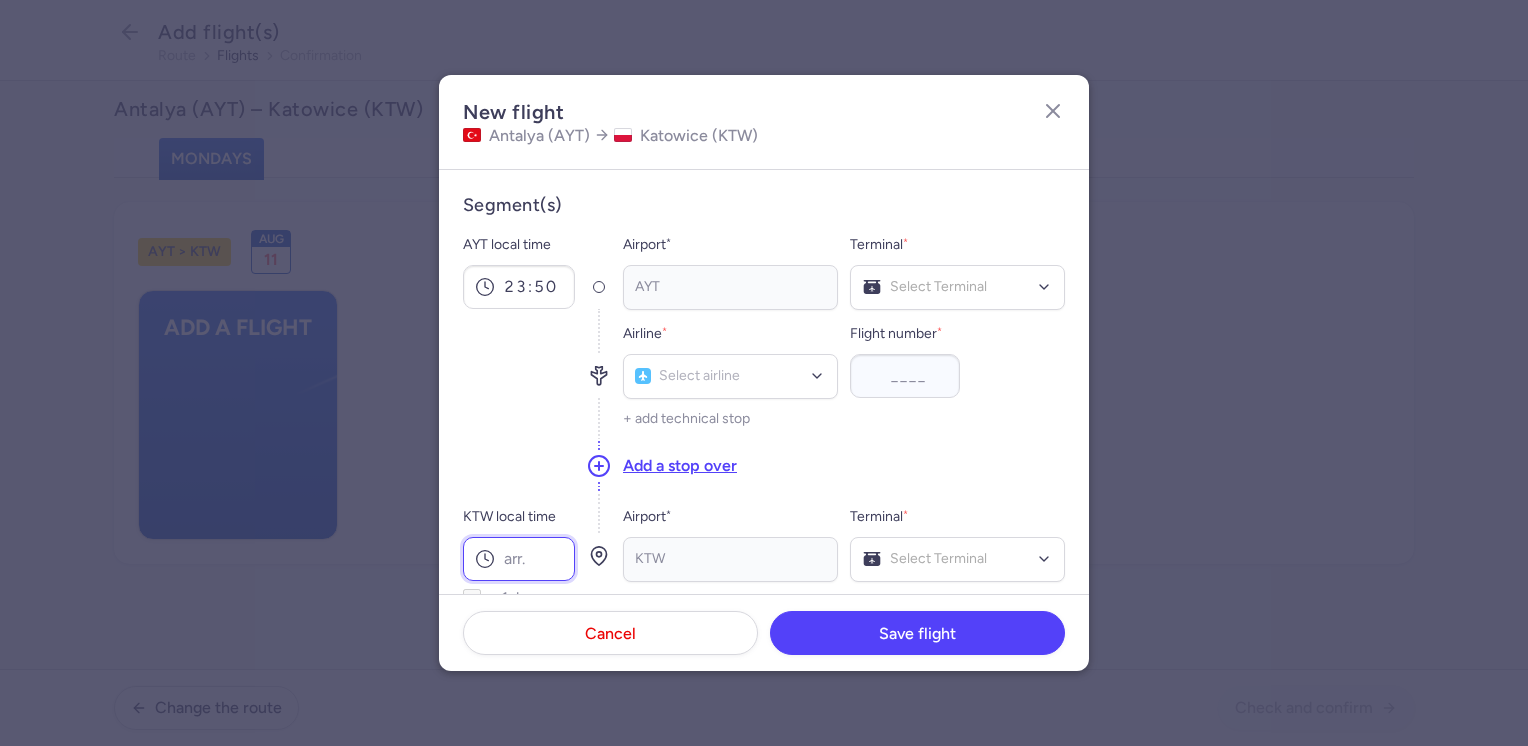 click on "KTW local time" at bounding box center (519, 559) 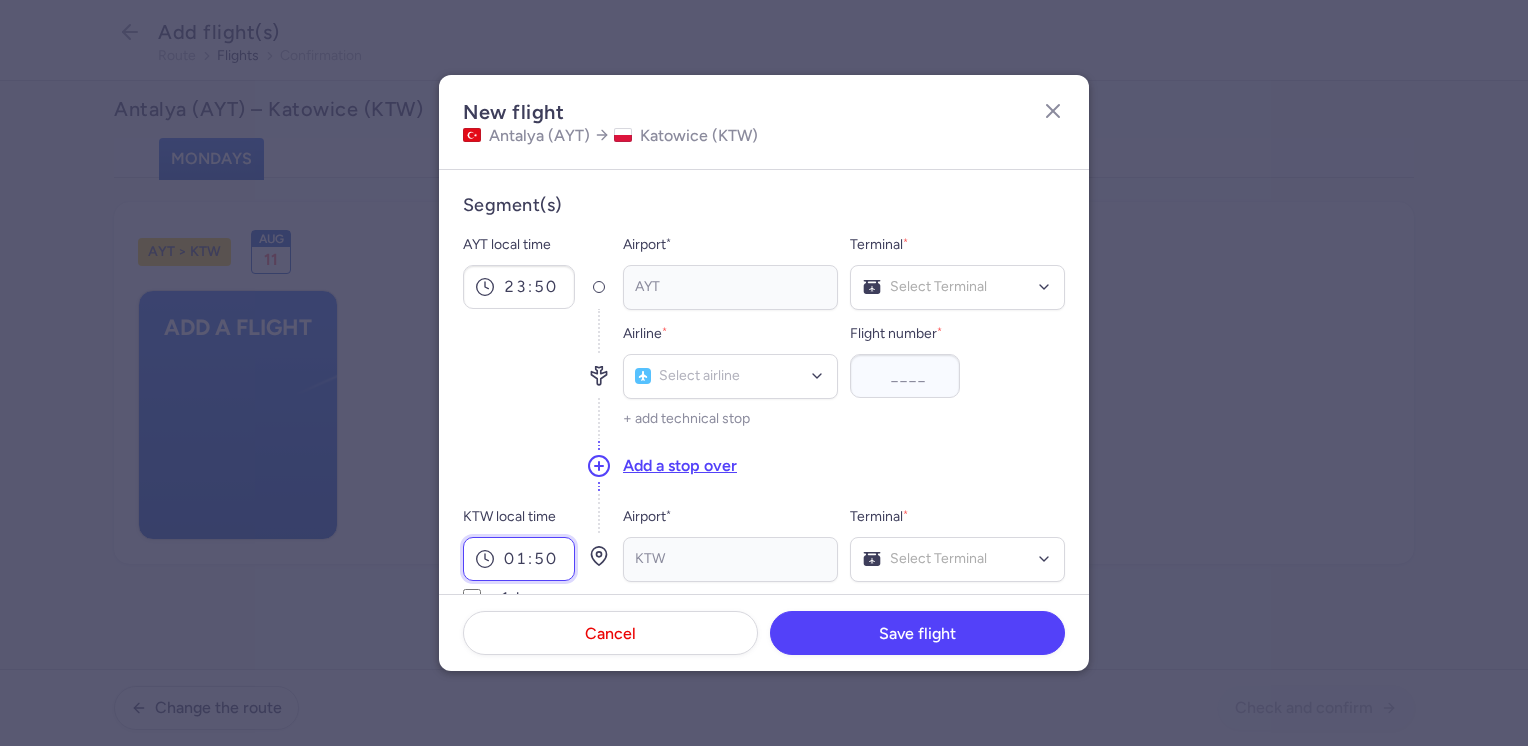 type on "01:50" 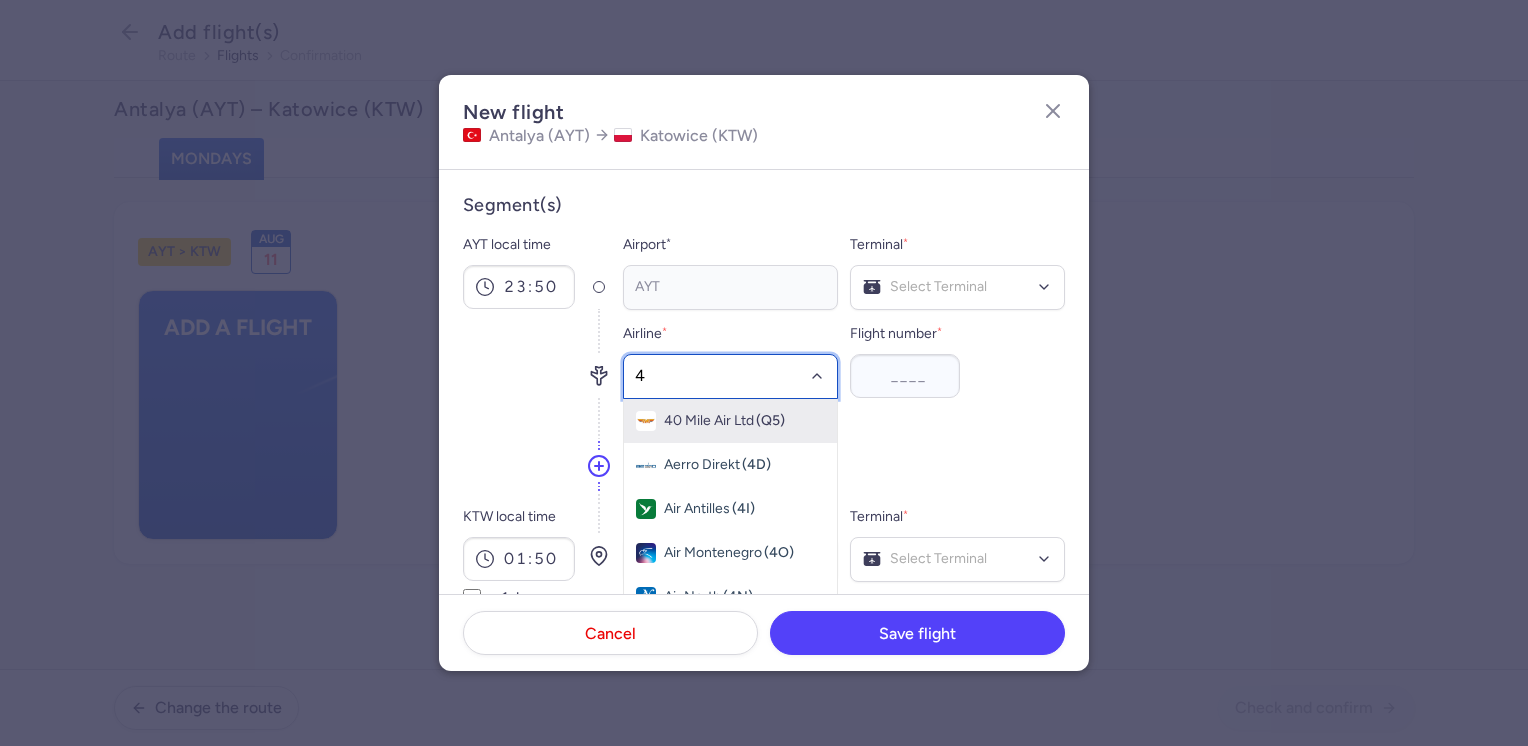type on "4m" 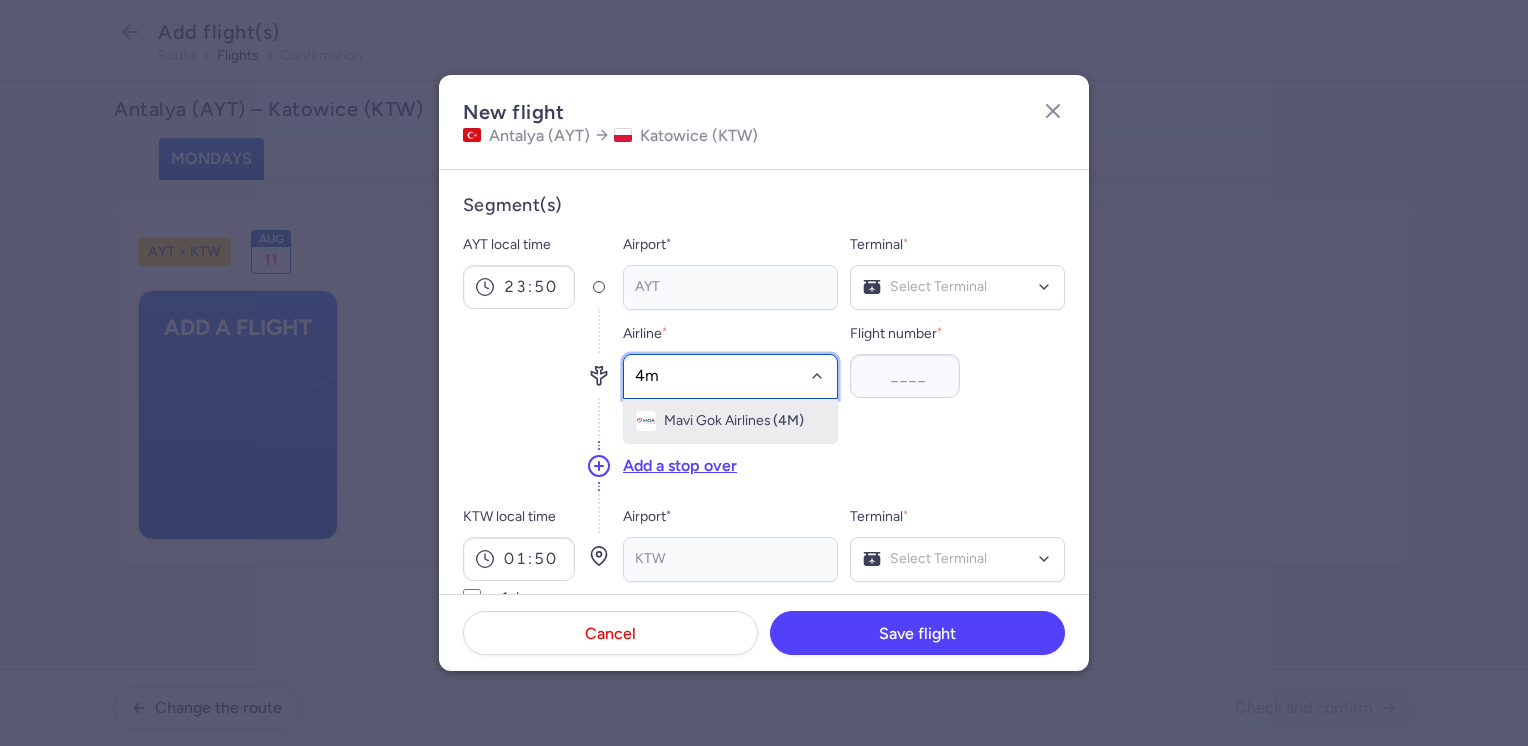 click on "Mavi Gok Airlines" at bounding box center (717, 421) 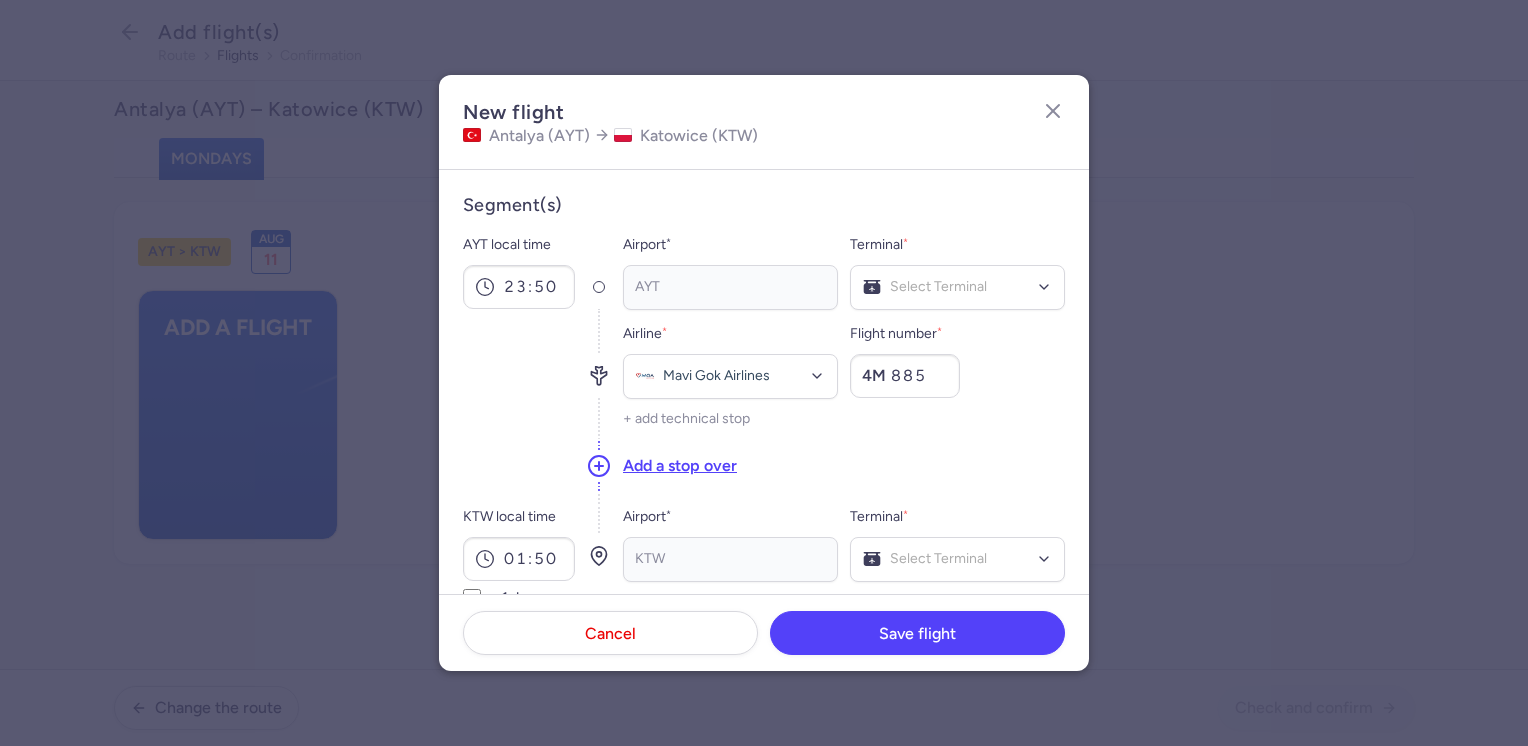 type on "885" 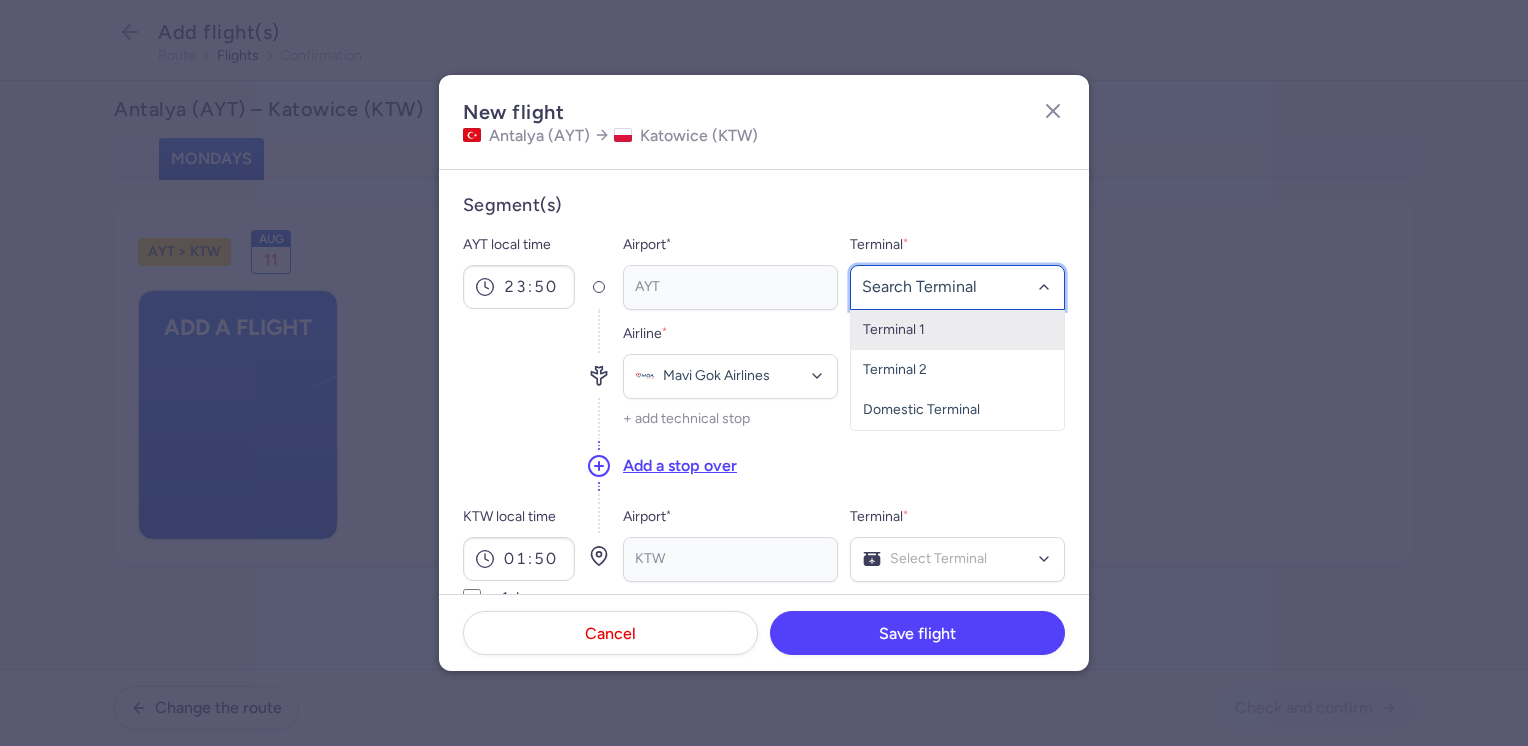 click on "Terminal 1" at bounding box center [957, 330] 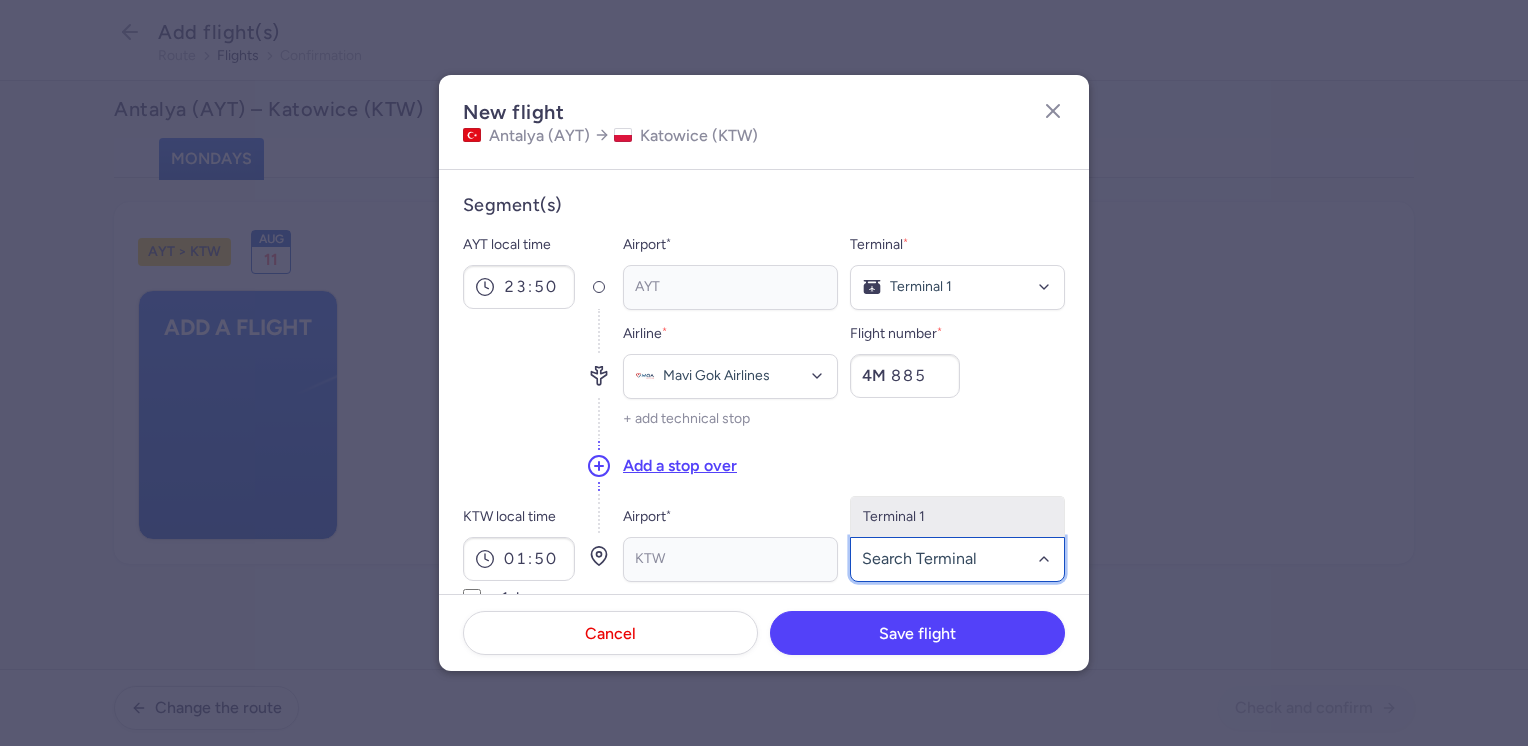 click on "Terminal 1" 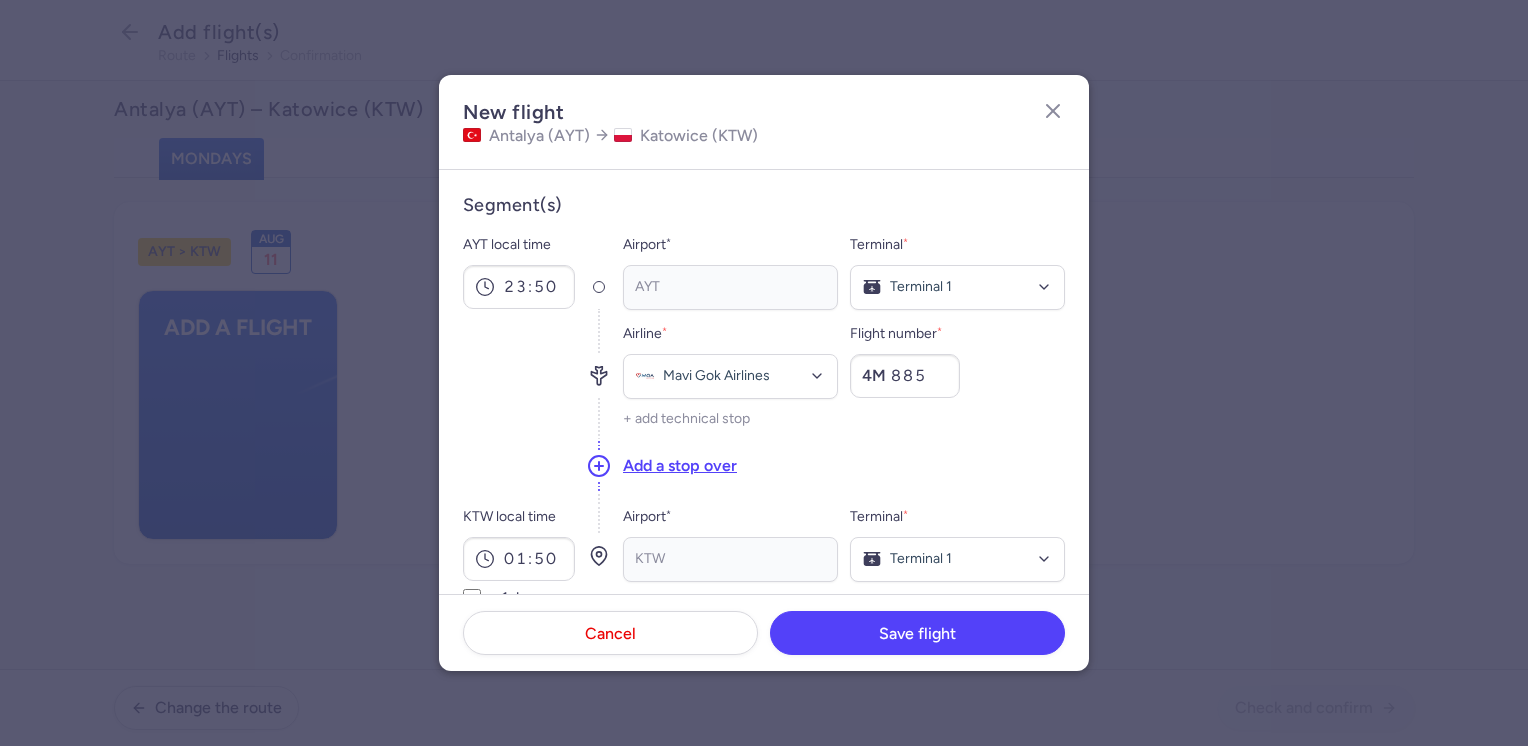 scroll, scrollTop: 300, scrollLeft: 0, axis: vertical 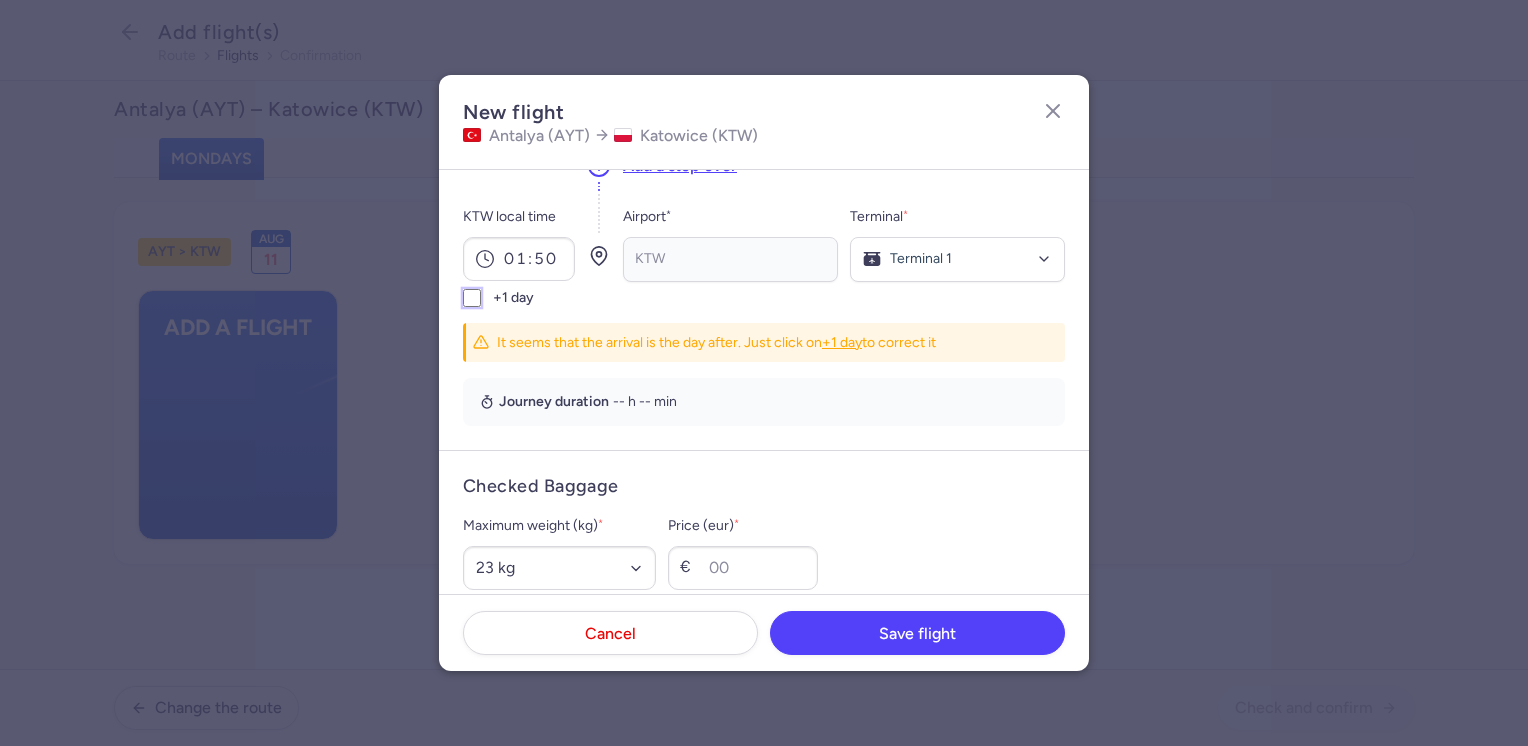 click on "+1 day" at bounding box center [472, 298] 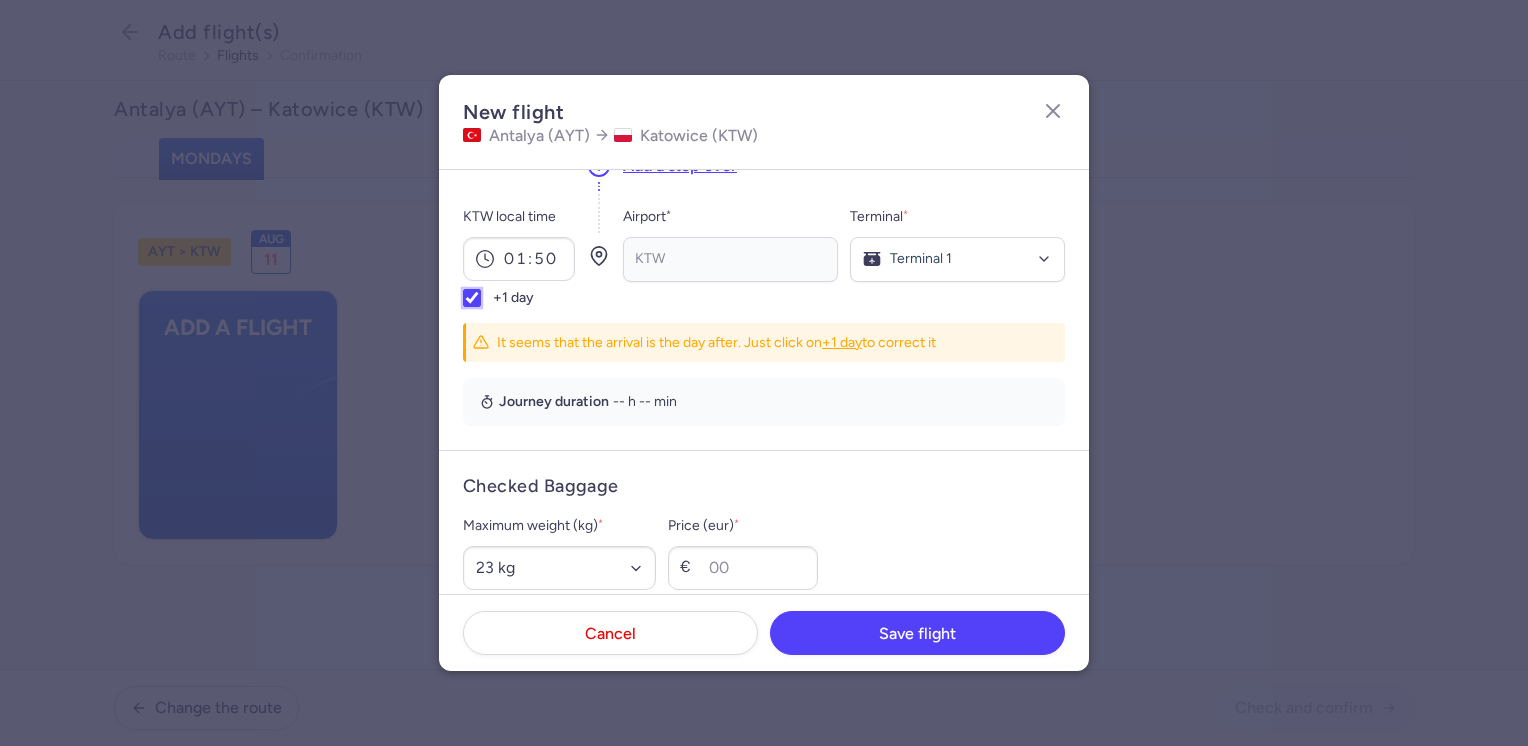 type 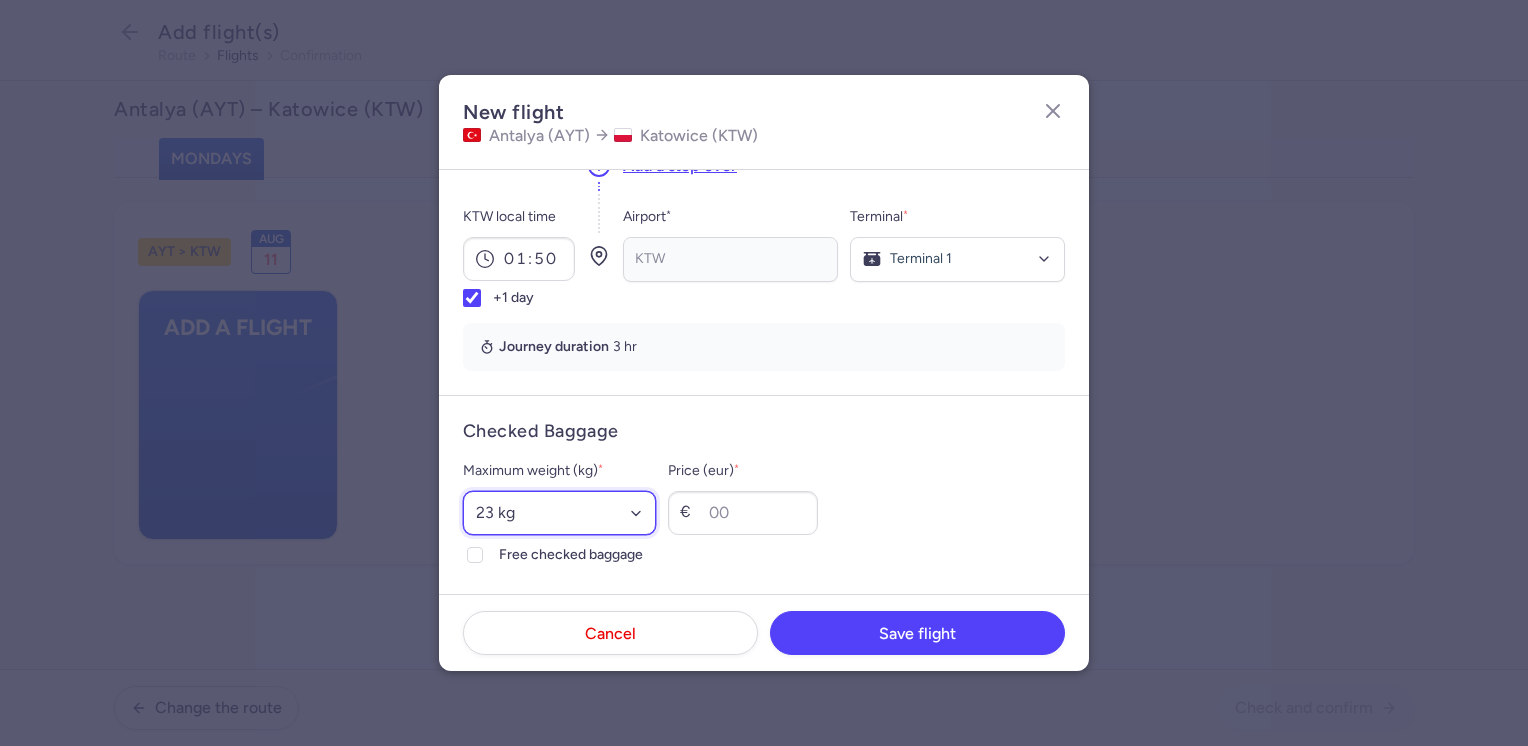 click on "Select an option 15 kg 16 kg 17 kg 18 kg 19 kg 20 kg 21 kg 22 kg 23 kg 24 kg 25 kg 26 kg 27 kg 28 kg 29 kg 30 kg 31 kg 32 kg 33 kg 34 kg 35 kg" at bounding box center (559, 513) 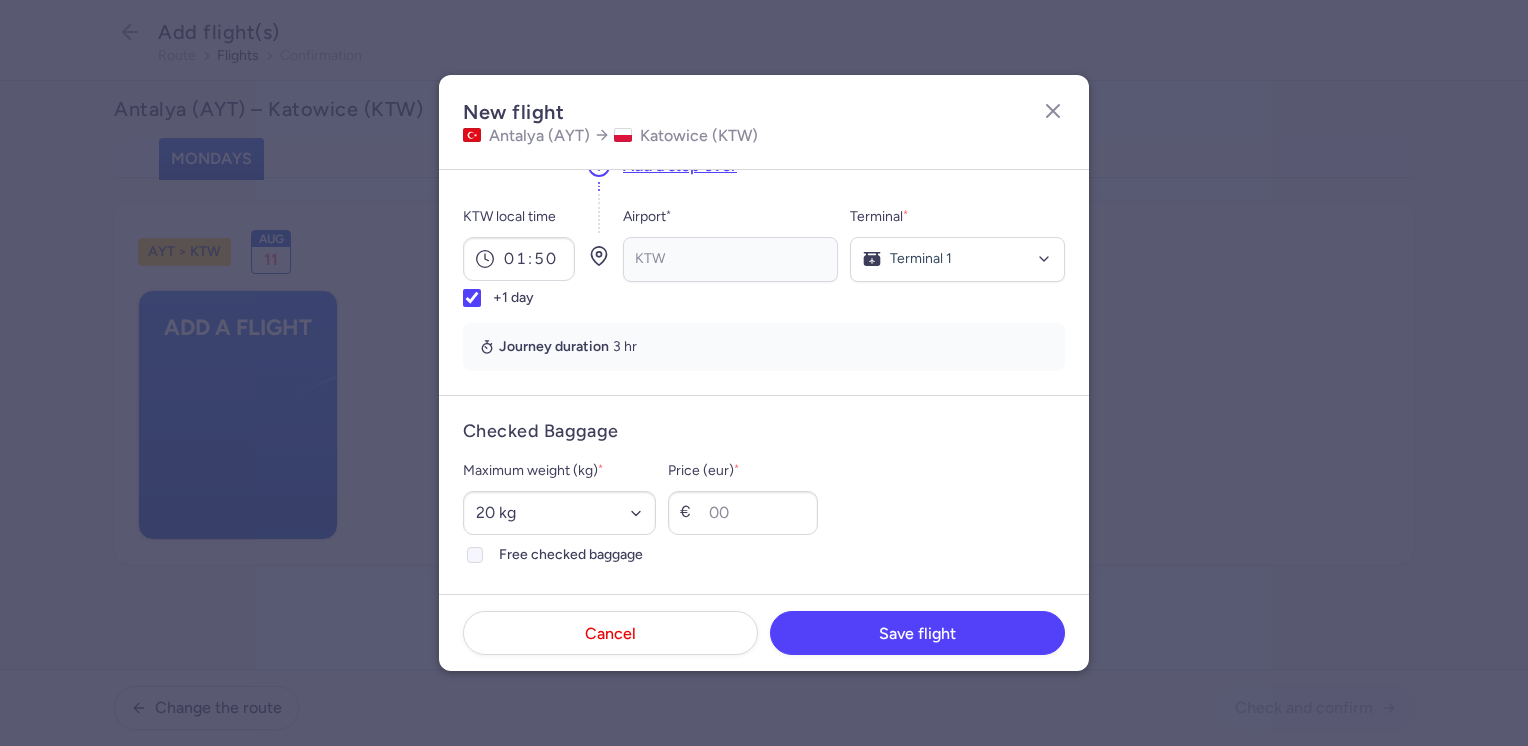 click on "Free checked baggage" 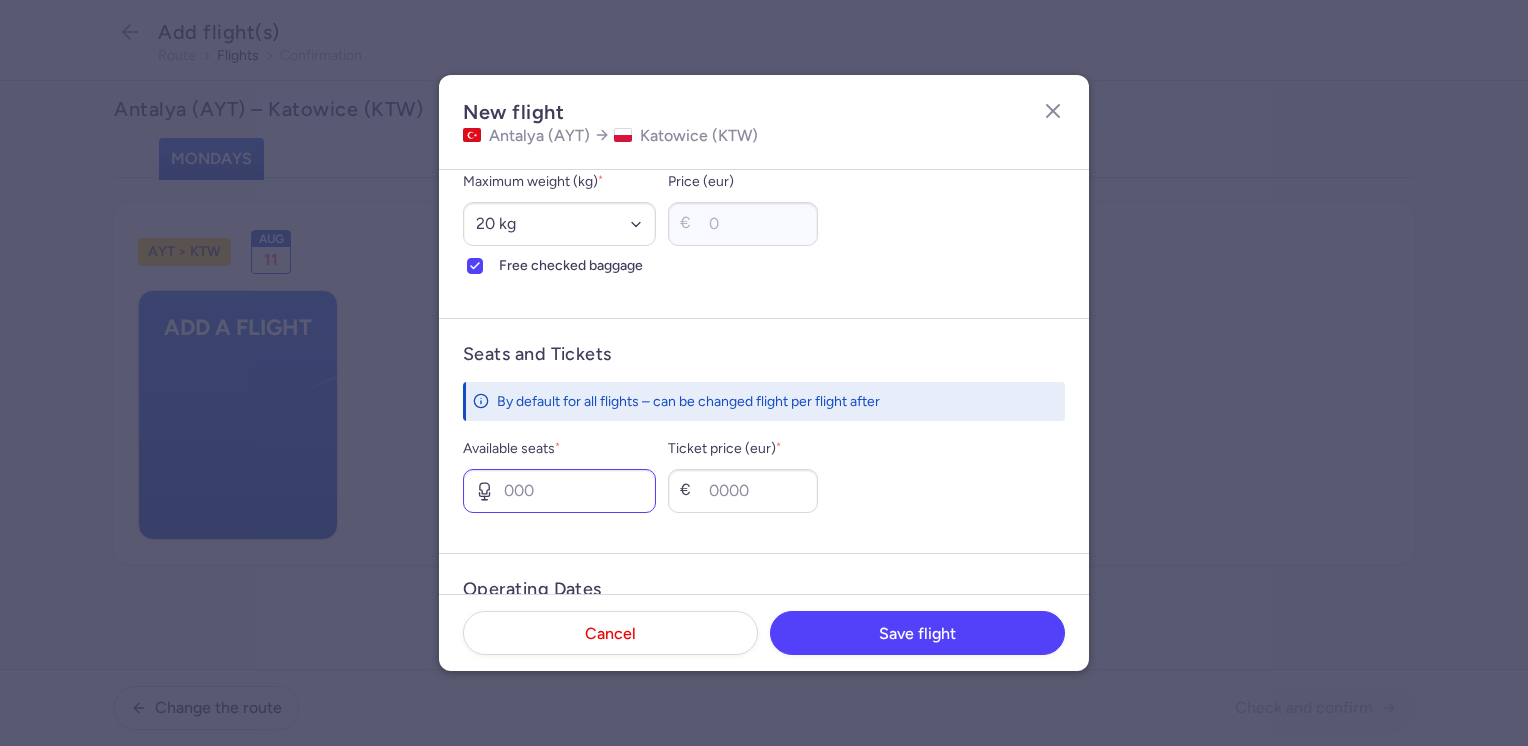 scroll, scrollTop: 600, scrollLeft: 0, axis: vertical 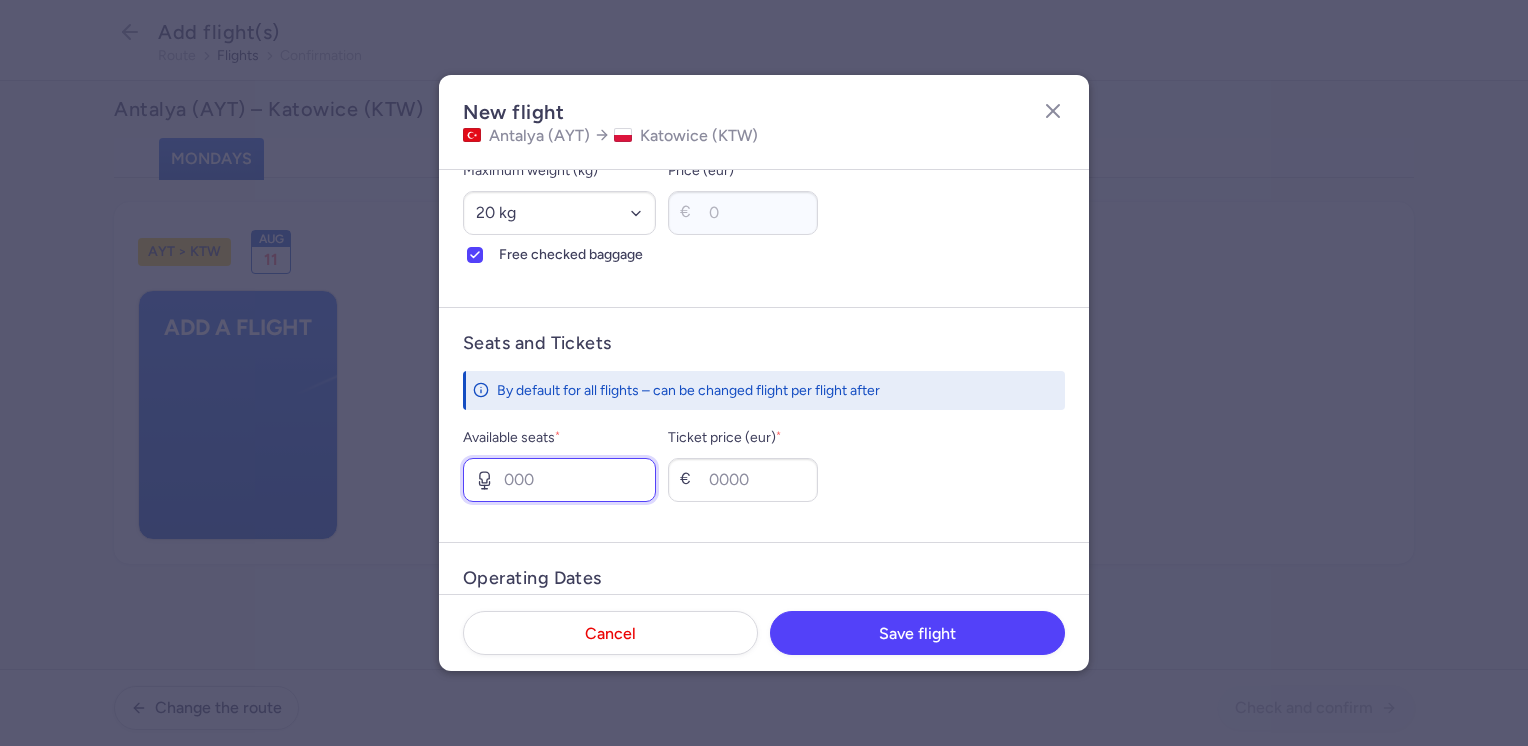 click on "Available seats  *" at bounding box center (559, 480) 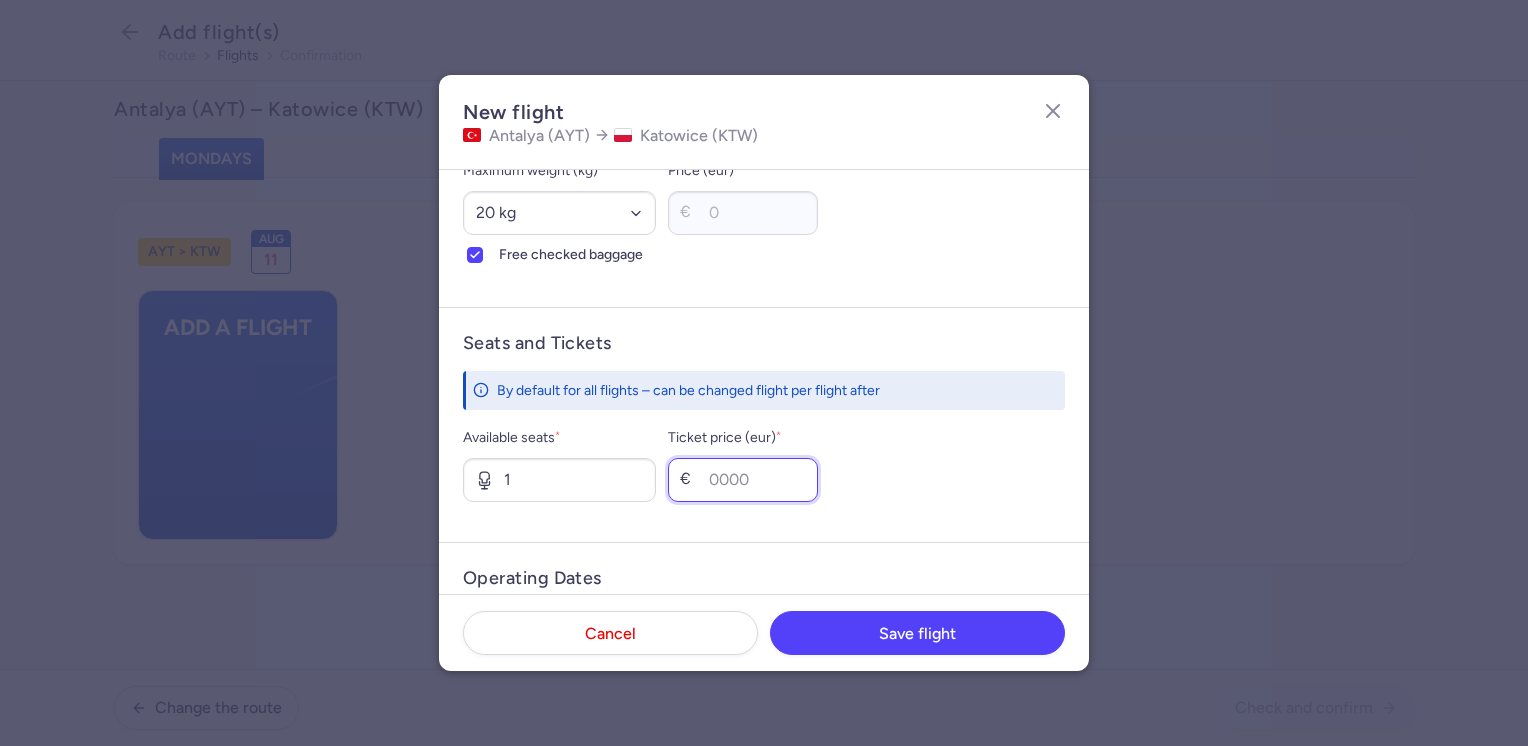 click on "Ticket price (eur)  *" at bounding box center [743, 480] 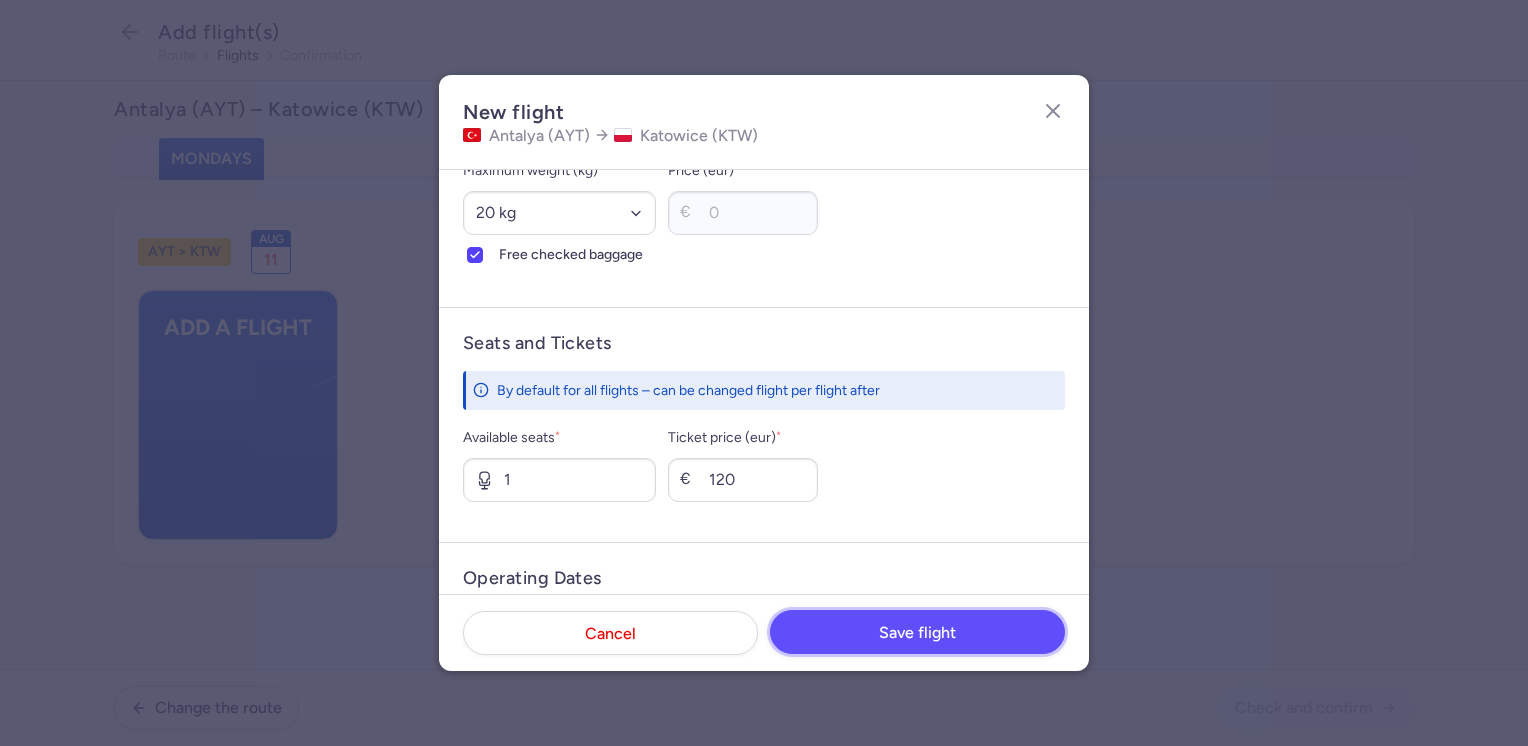 click on "Save flight" at bounding box center [917, 633] 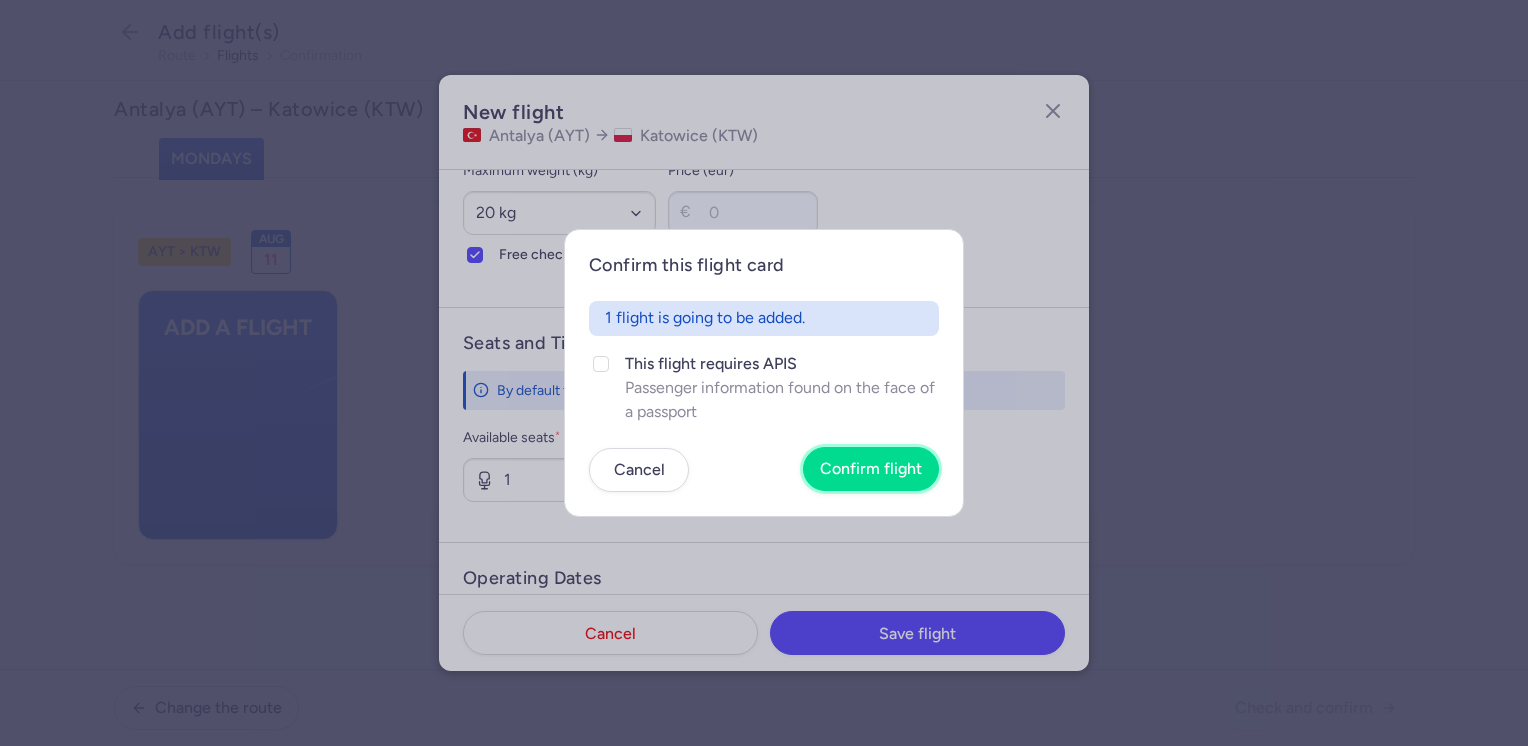 click on "Confirm flight" at bounding box center [871, 469] 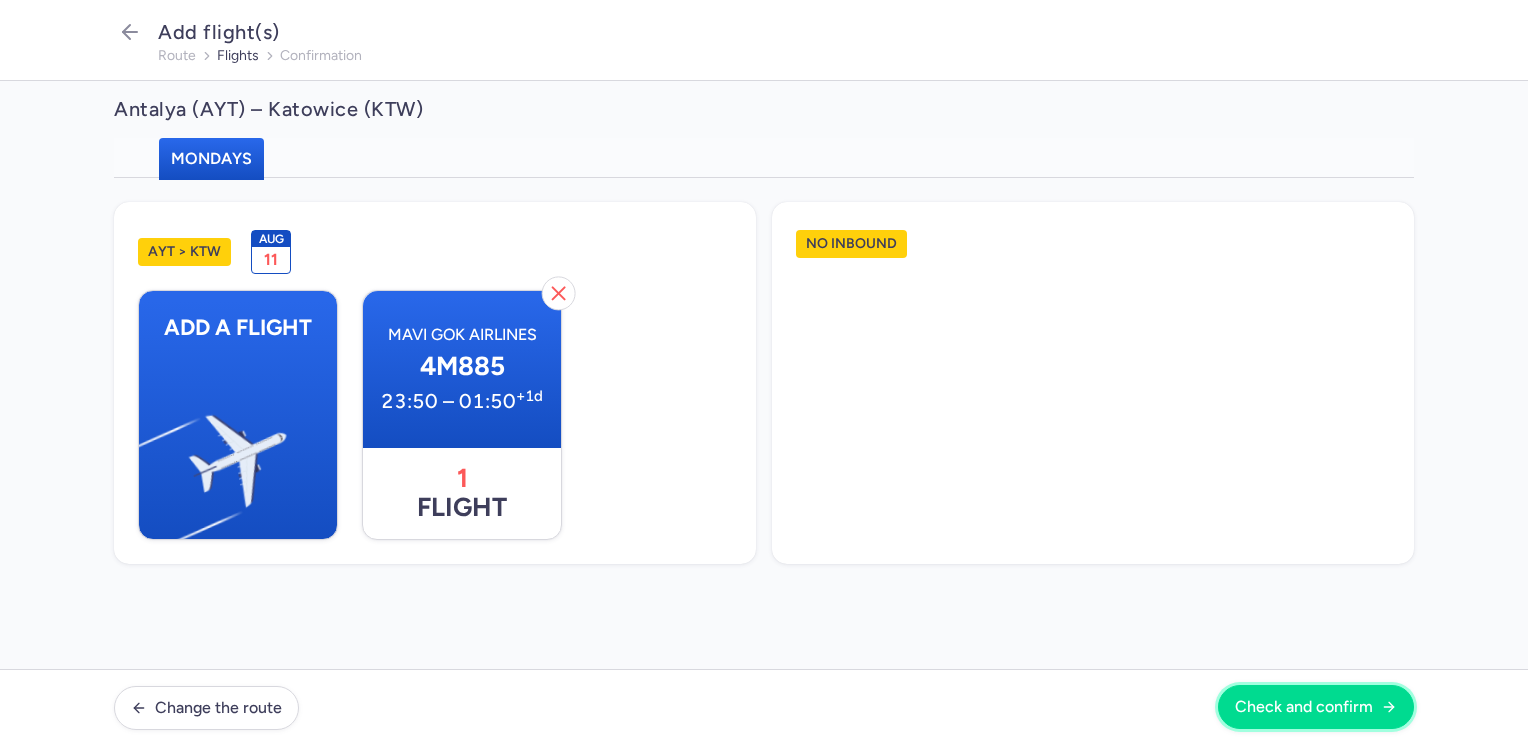 click on "Check and confirm" at bounding box center [1304, 707] 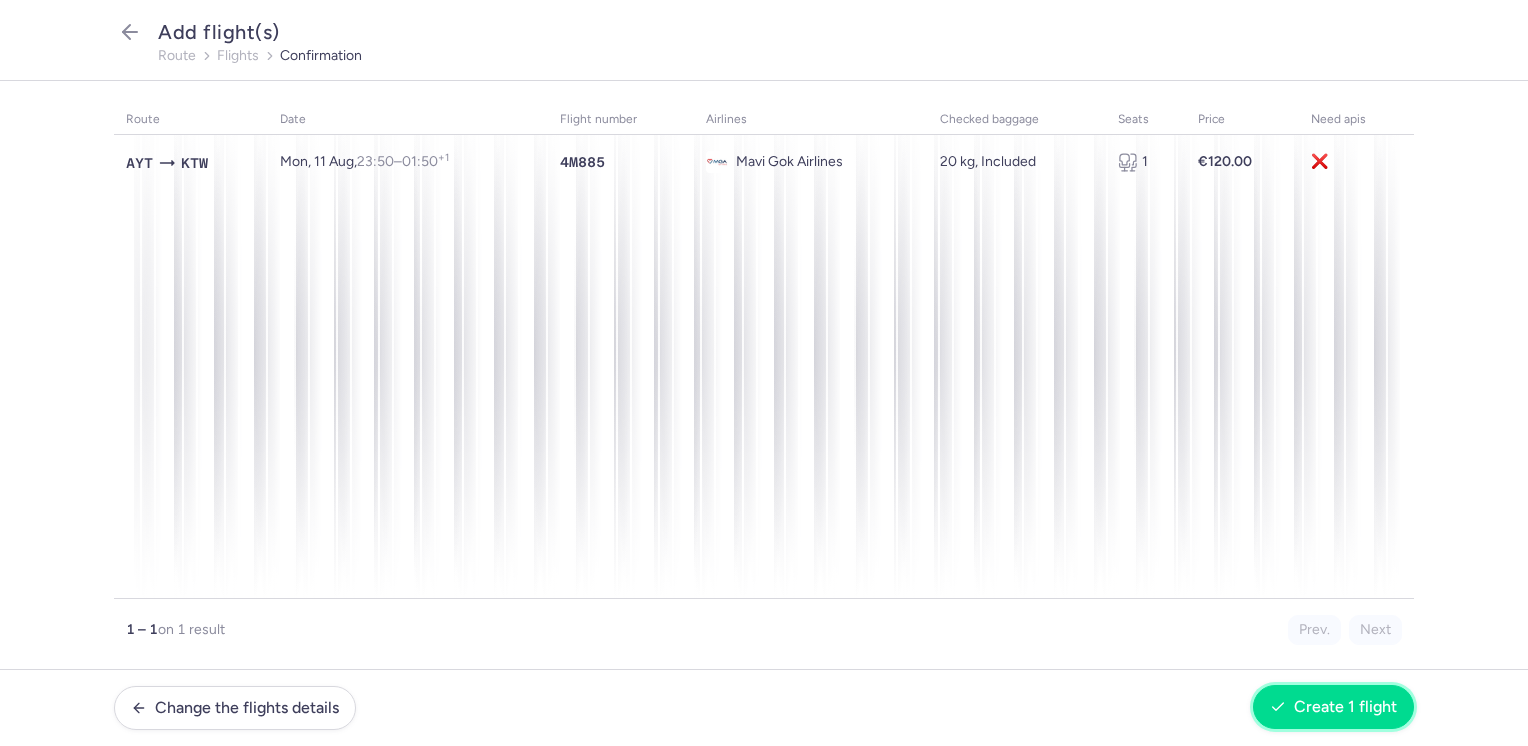 click on "Create 1 flight" at bounding box center [1345, 707] 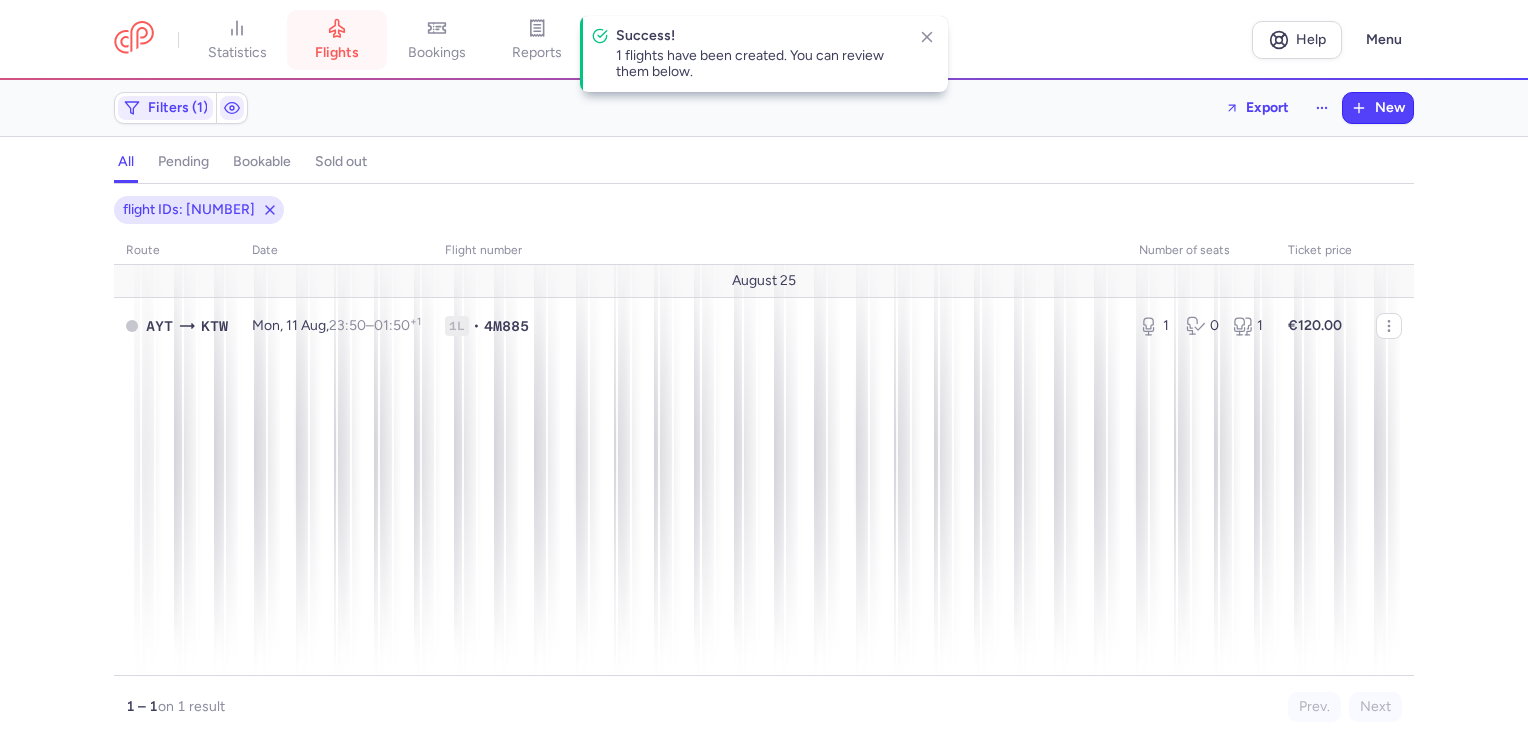 click on "flights" at bounding box center (337, 40) 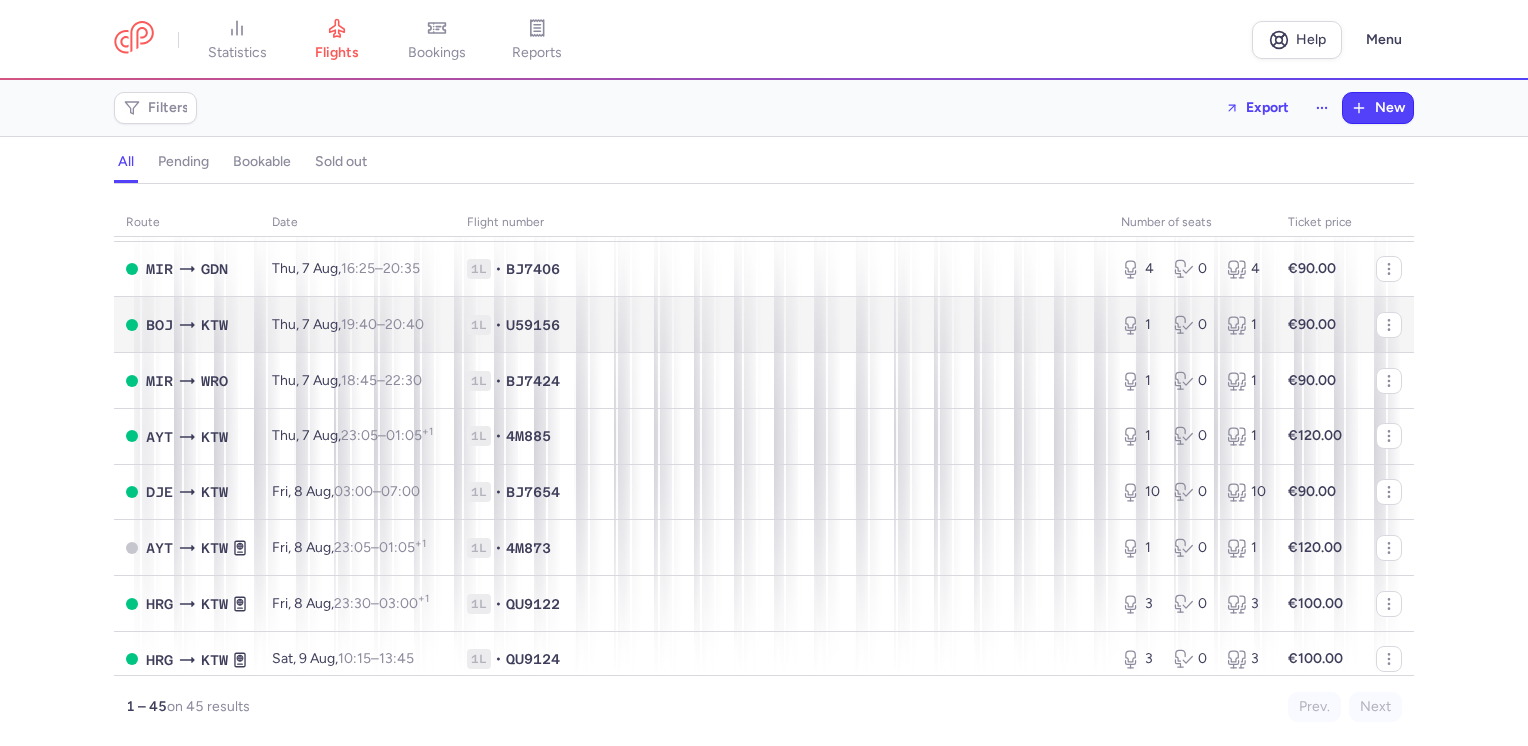 scroll, scrollTop: 900, scrollLeft: 0, axis: vertical 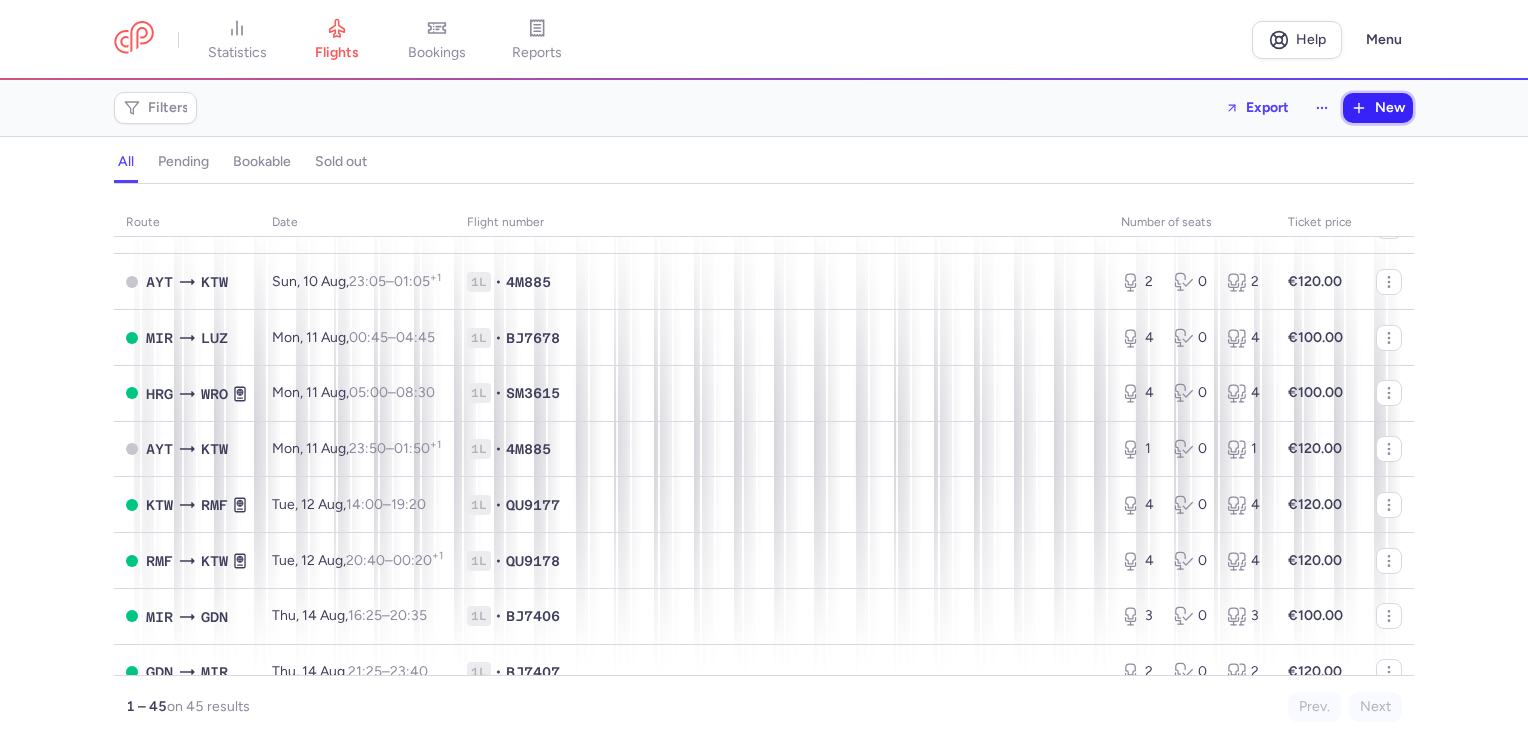 click on "New" at bounding box center [1390, 108] 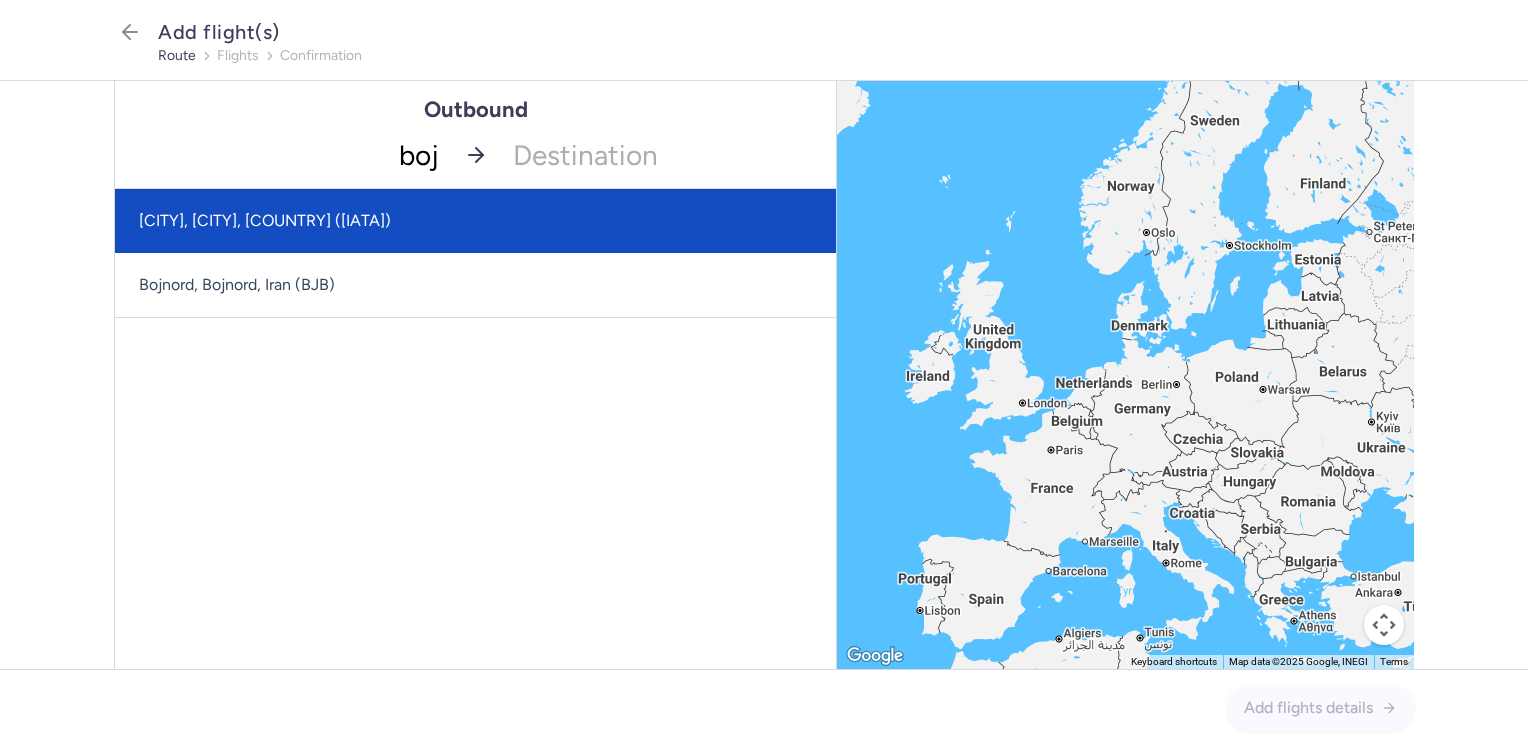 click on "[CITY], [CITY], [COUNTRY] ([IATA])" at bounding box center (475, 221) 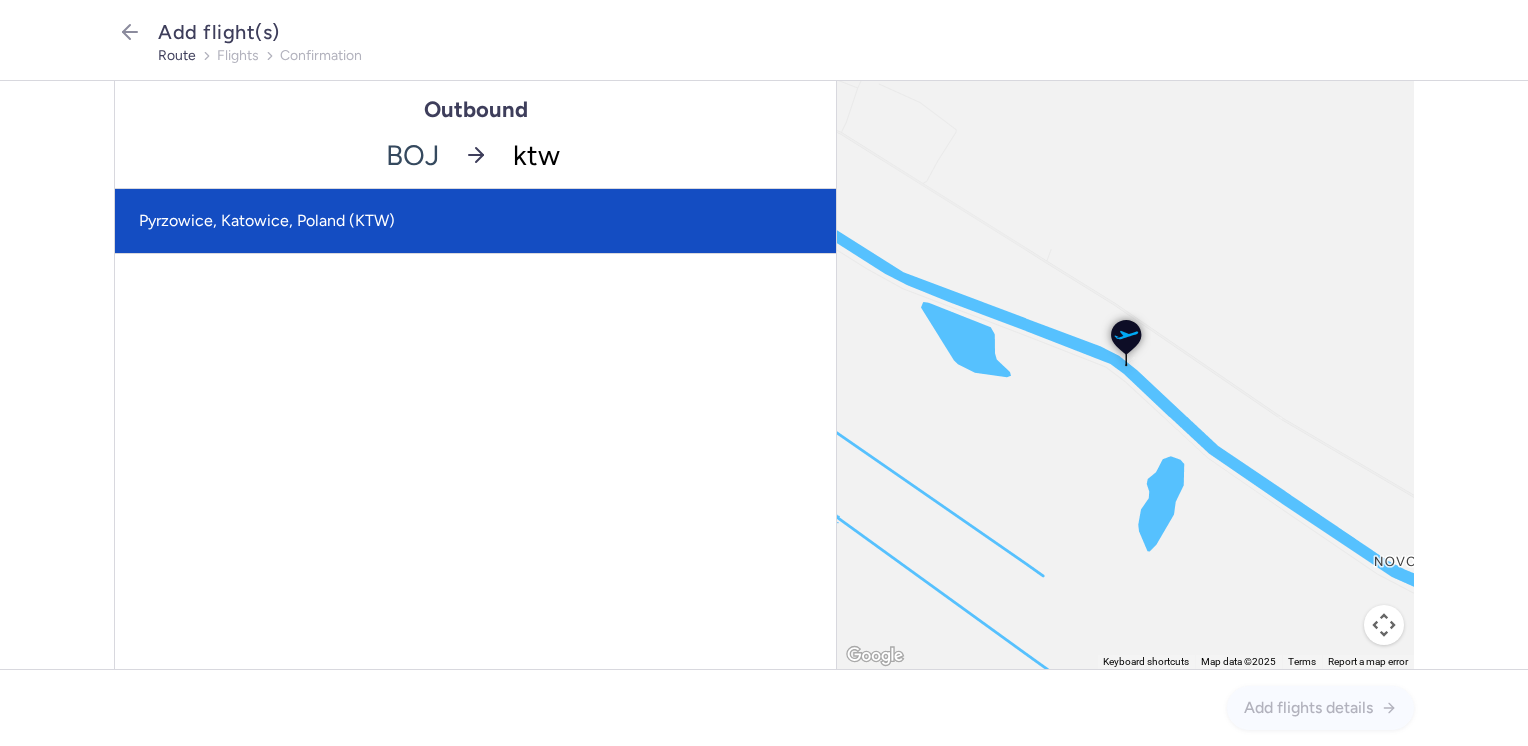 click on "Pyrzowice, Katowice, Poland (KTW)" 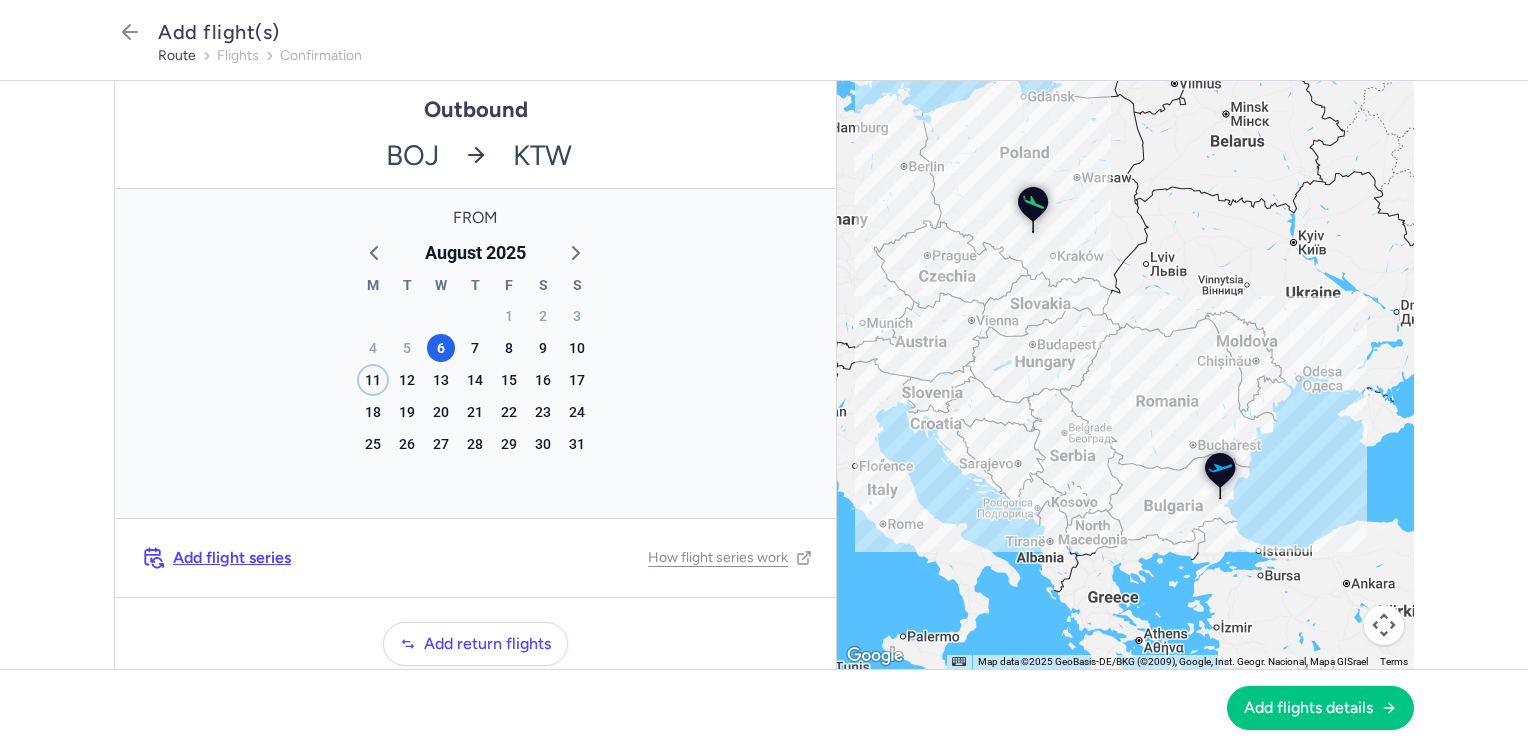 click on "11" 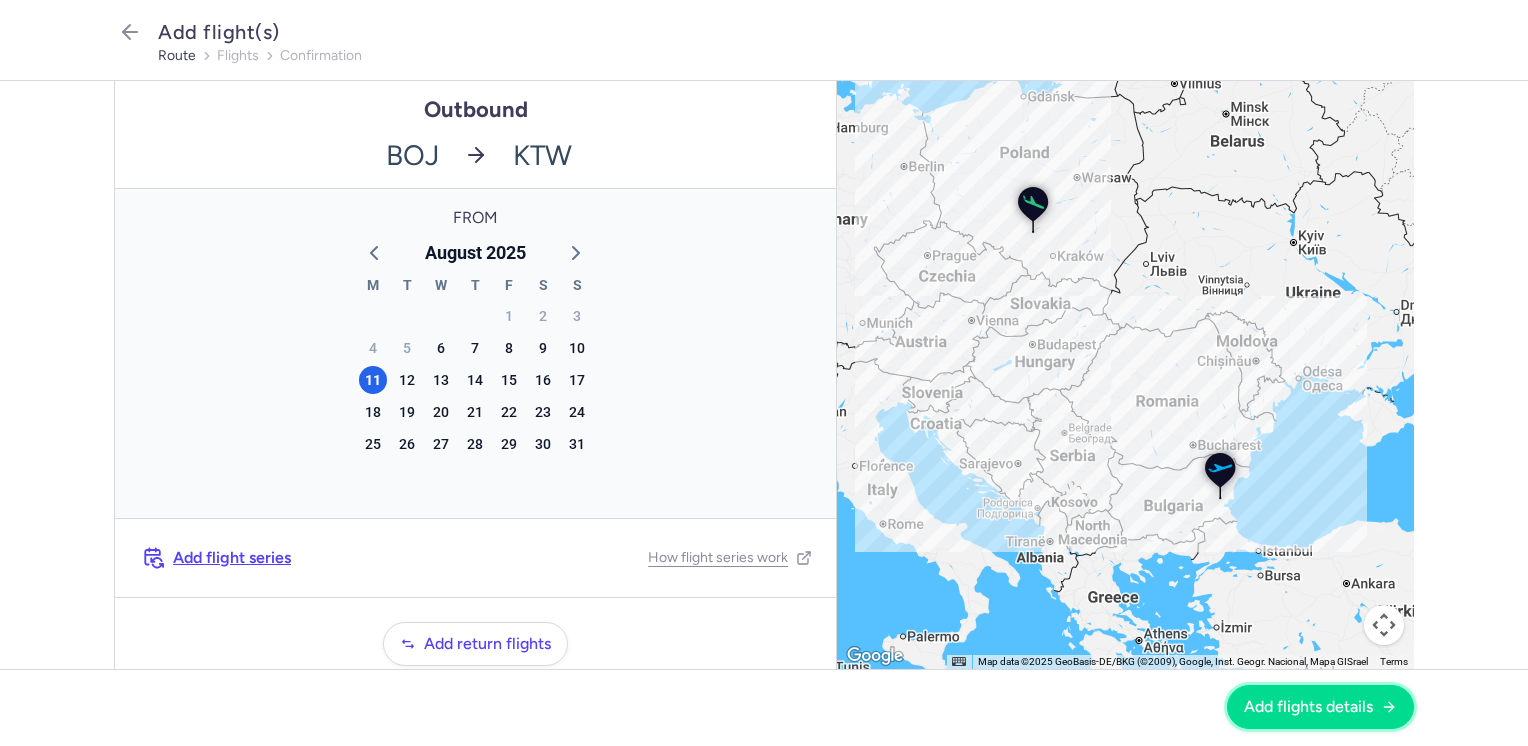 click on "Add flights details" at bounding box center [1320, 707] 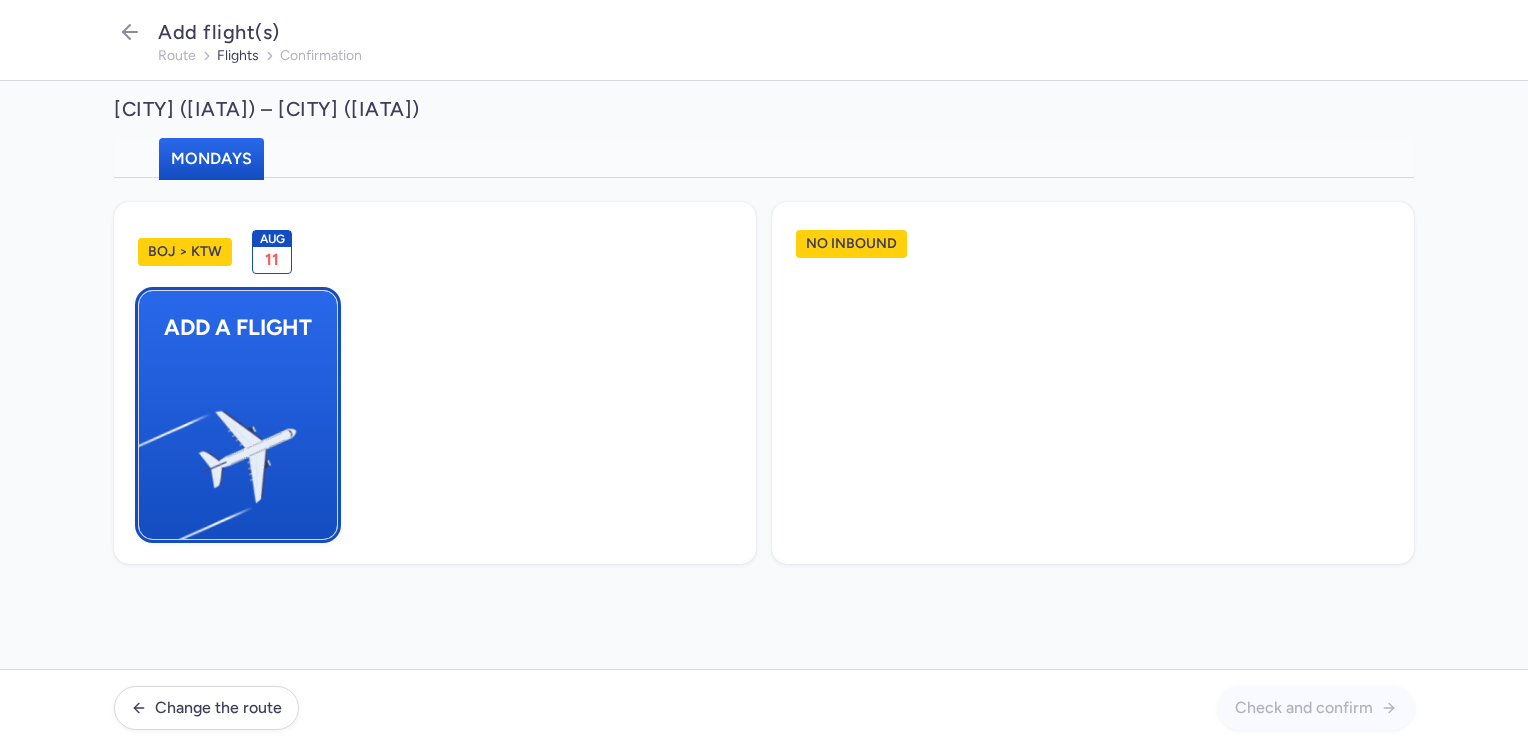 click at bounding box center [149, 448] 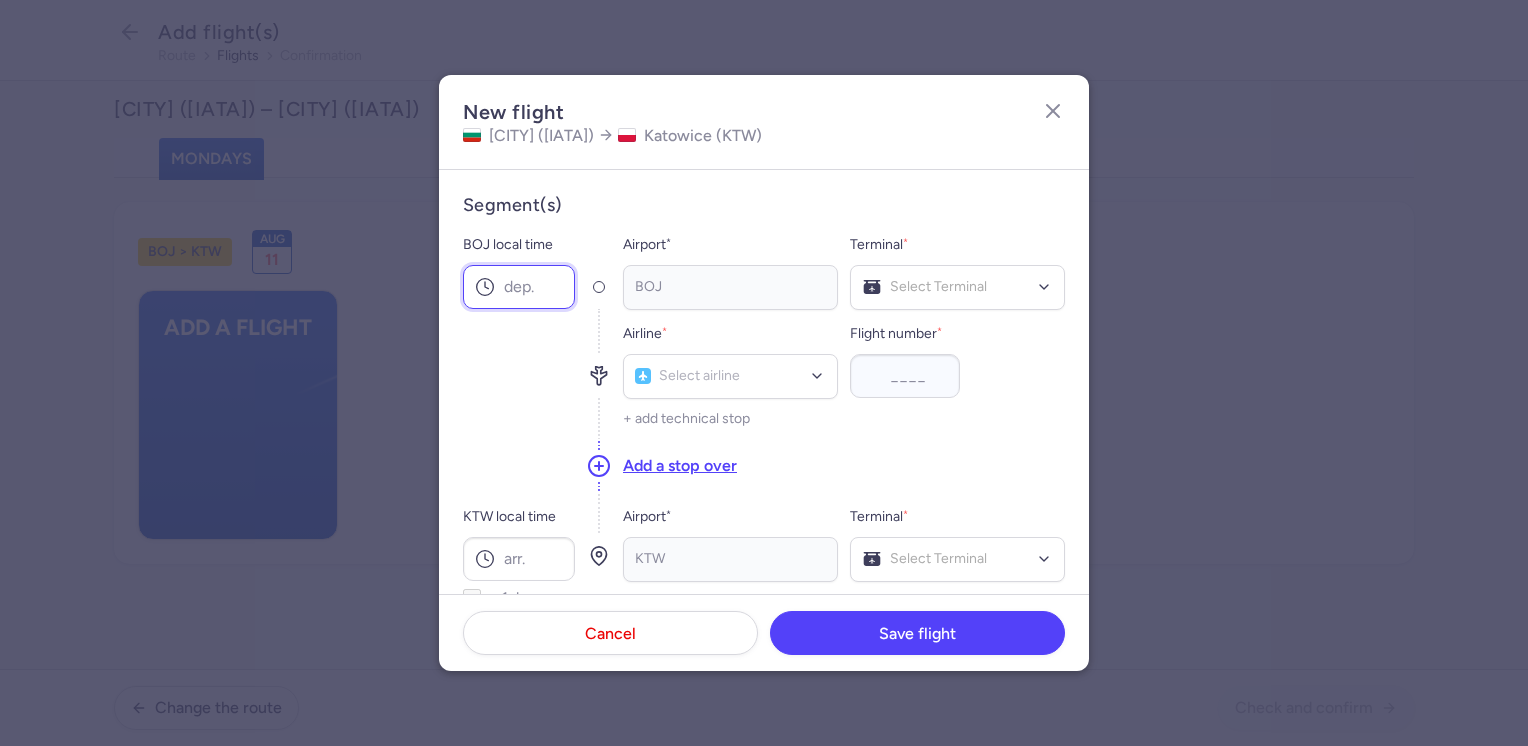 click on "BOJ local time" at bounding box center (519, 287) 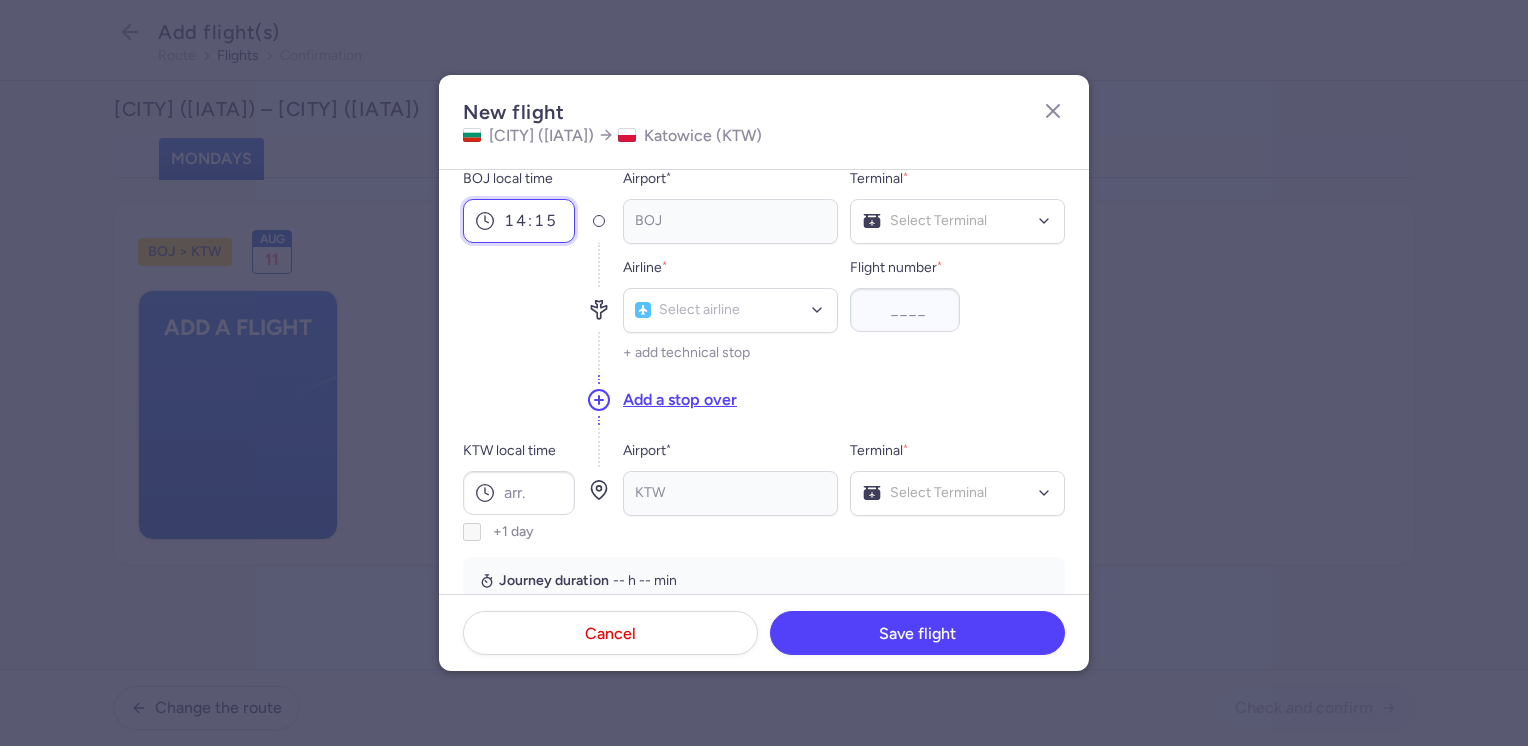 scroll, scrollTop: 100, scrollLeft: 0, axis: vertical 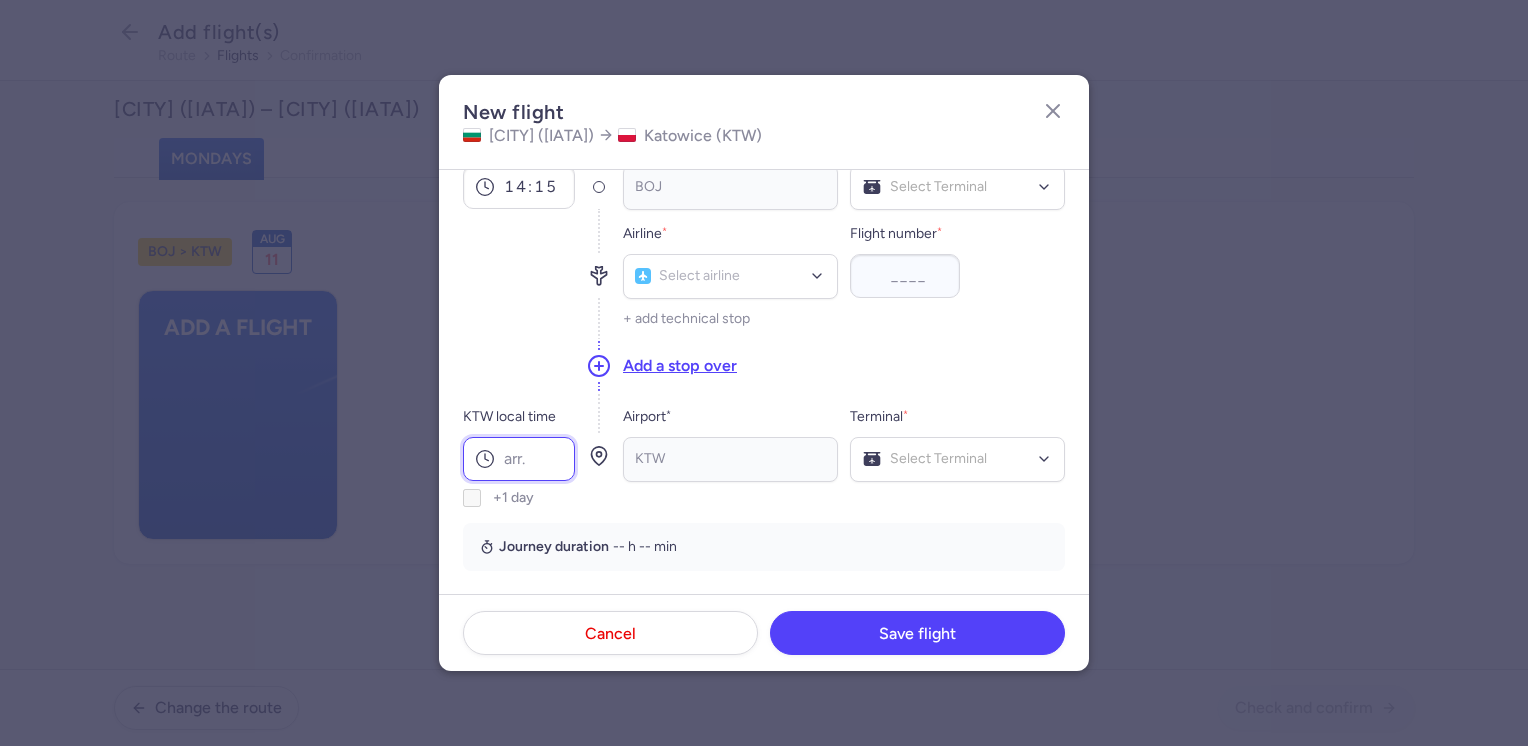 click on "KTW local time" at bounding box center (519, 459) 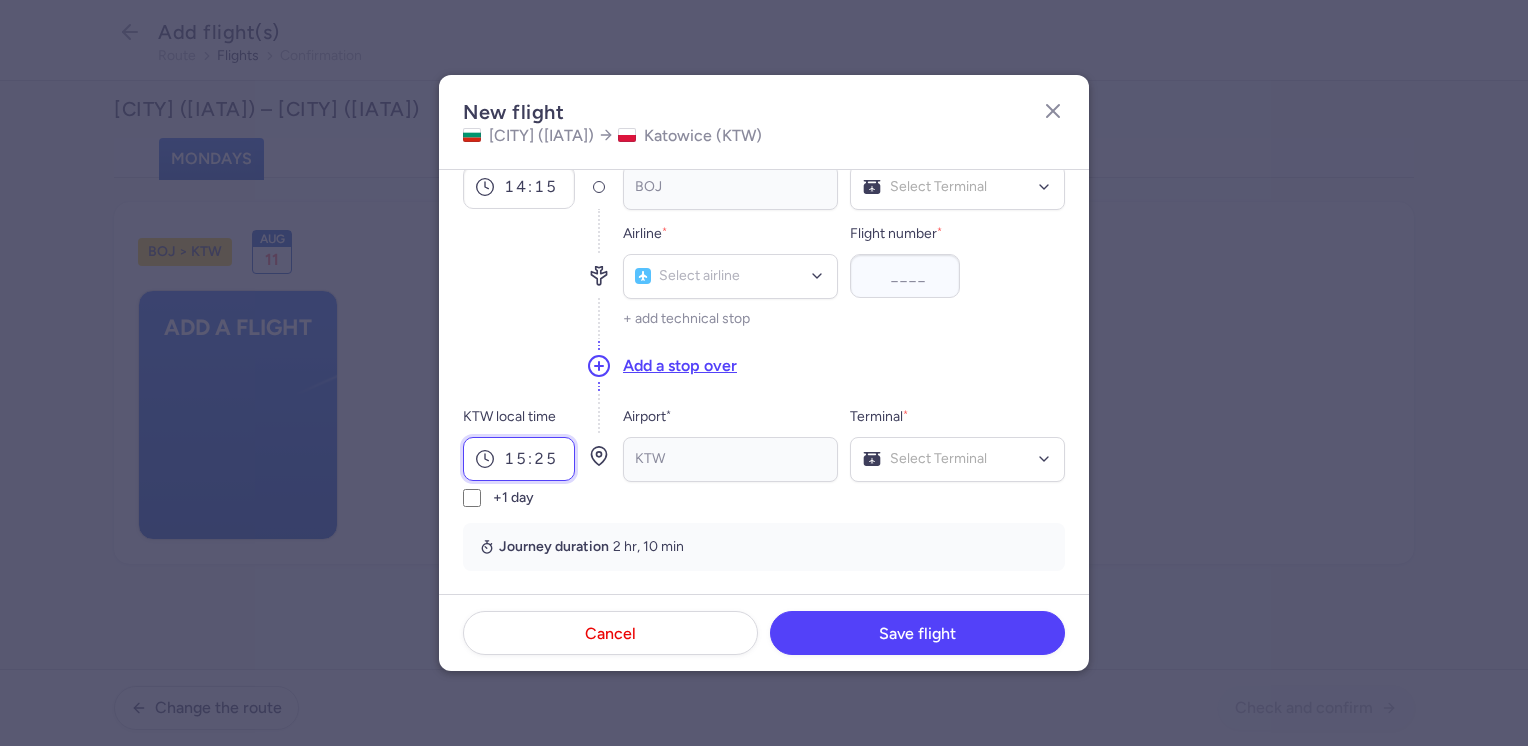 scroll, scrollTop: 0, scrollLeft: 0, axis: both 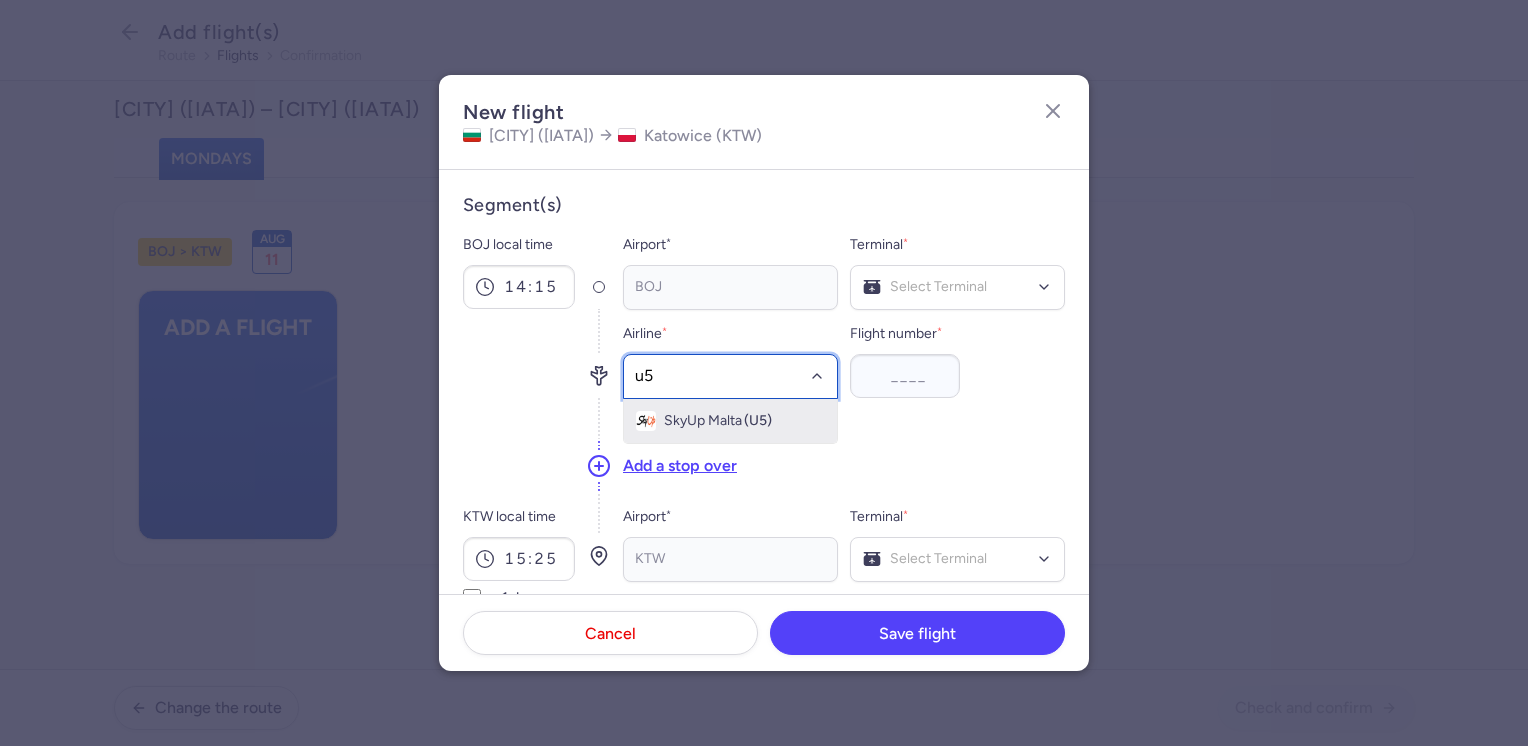 click on "SkyUp Malta" at bounding box center (703, 421) 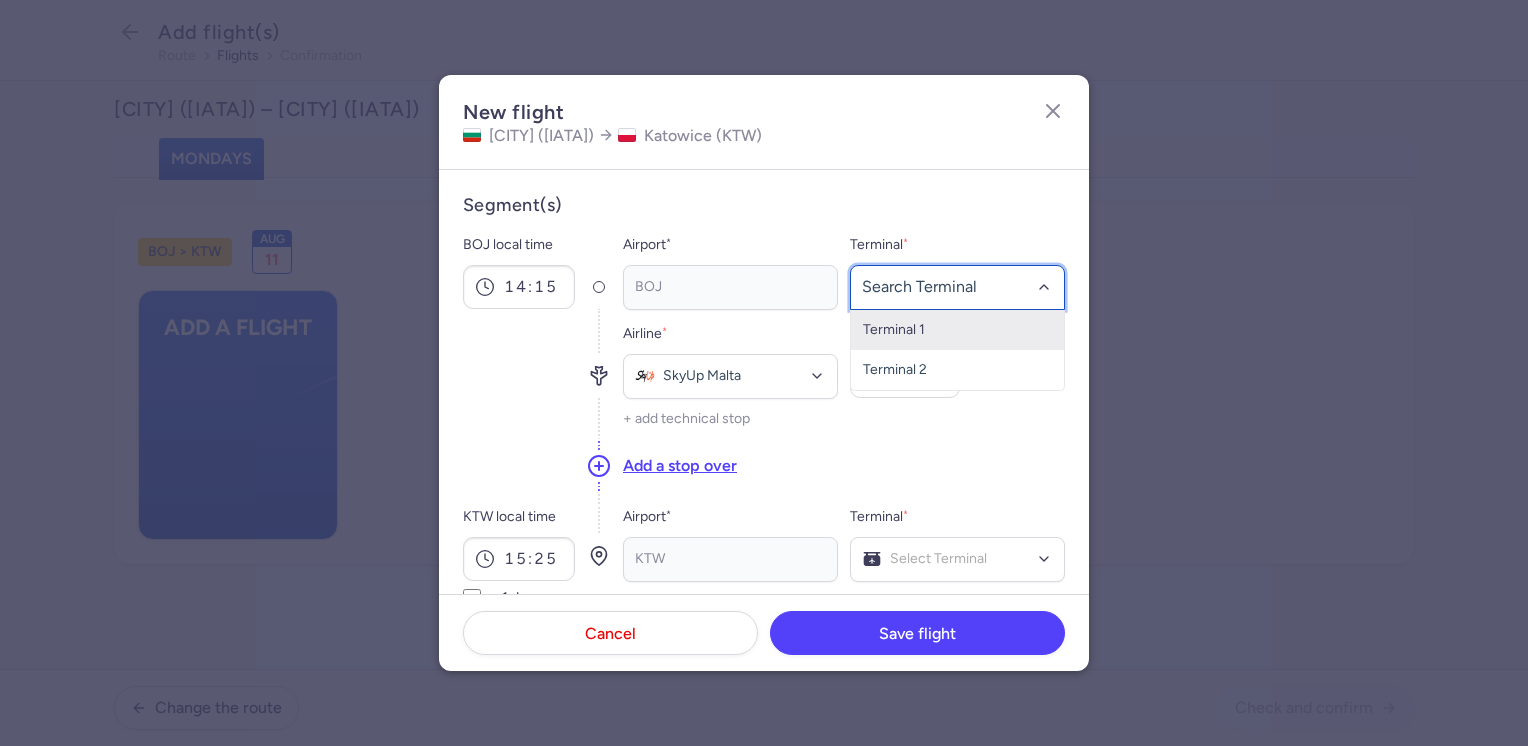 click on "Terminal 1" at bounding box center (957, 330) 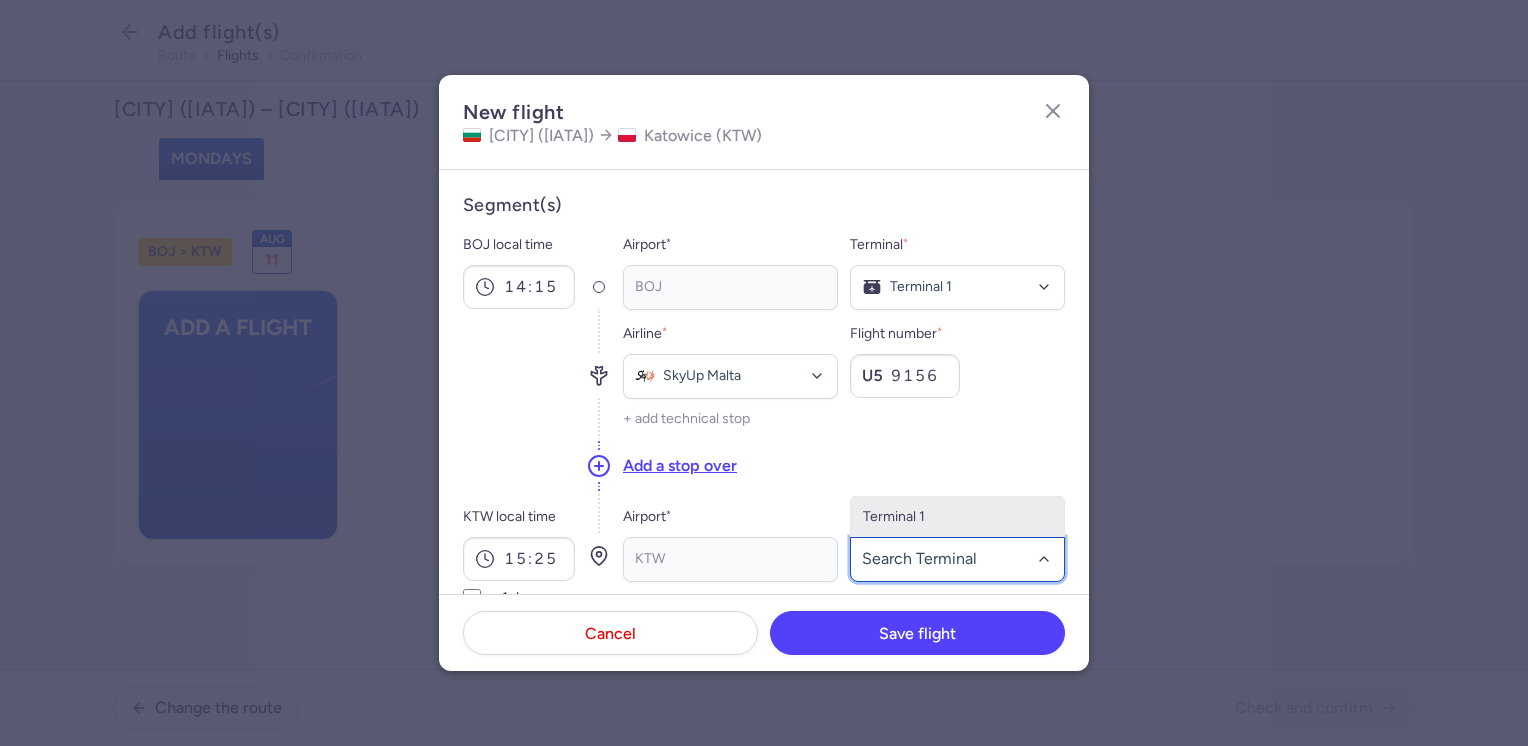 click on "Terminal 1" at bounding box center [957, 517] 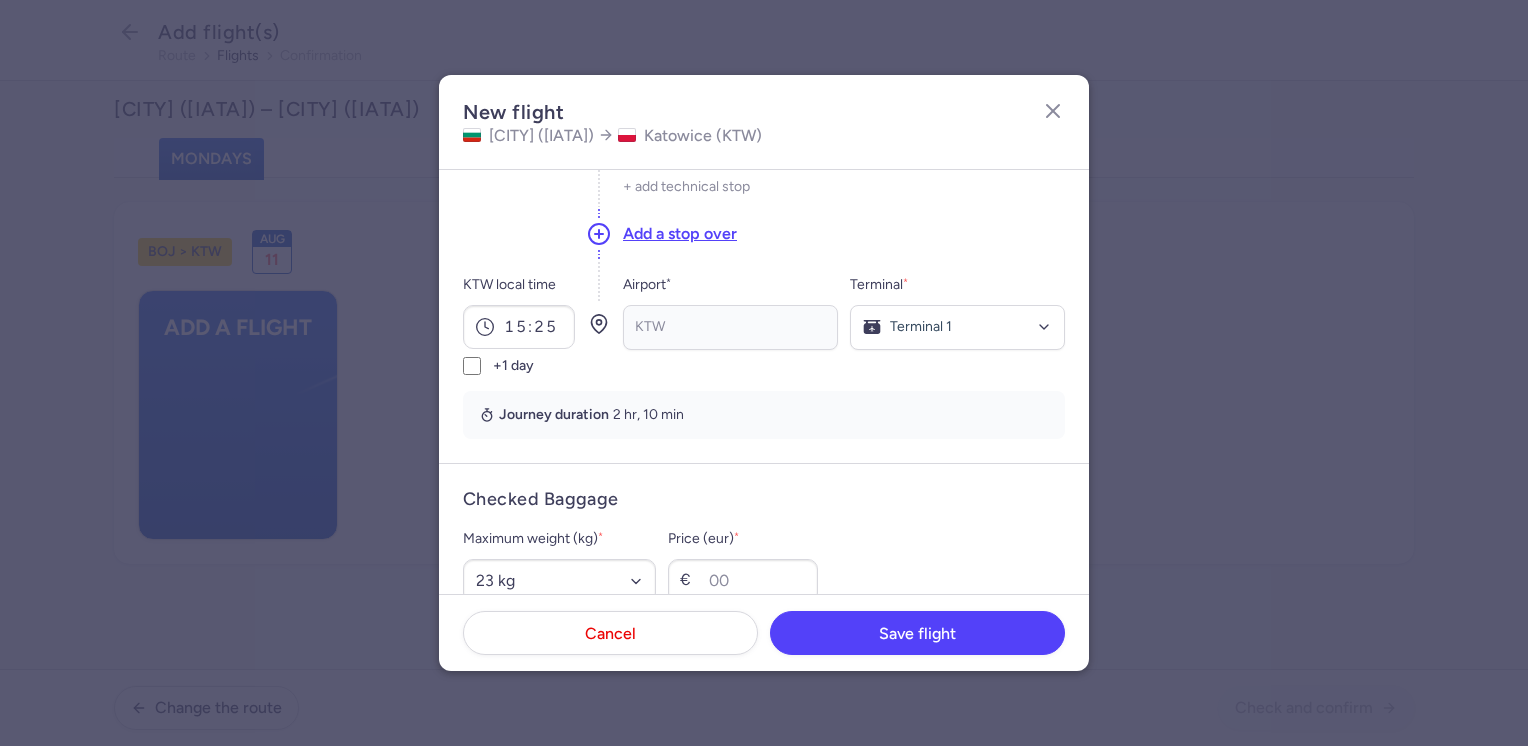 scroll, scrollTop: 300, scrollLeft: 0, axis: vertical 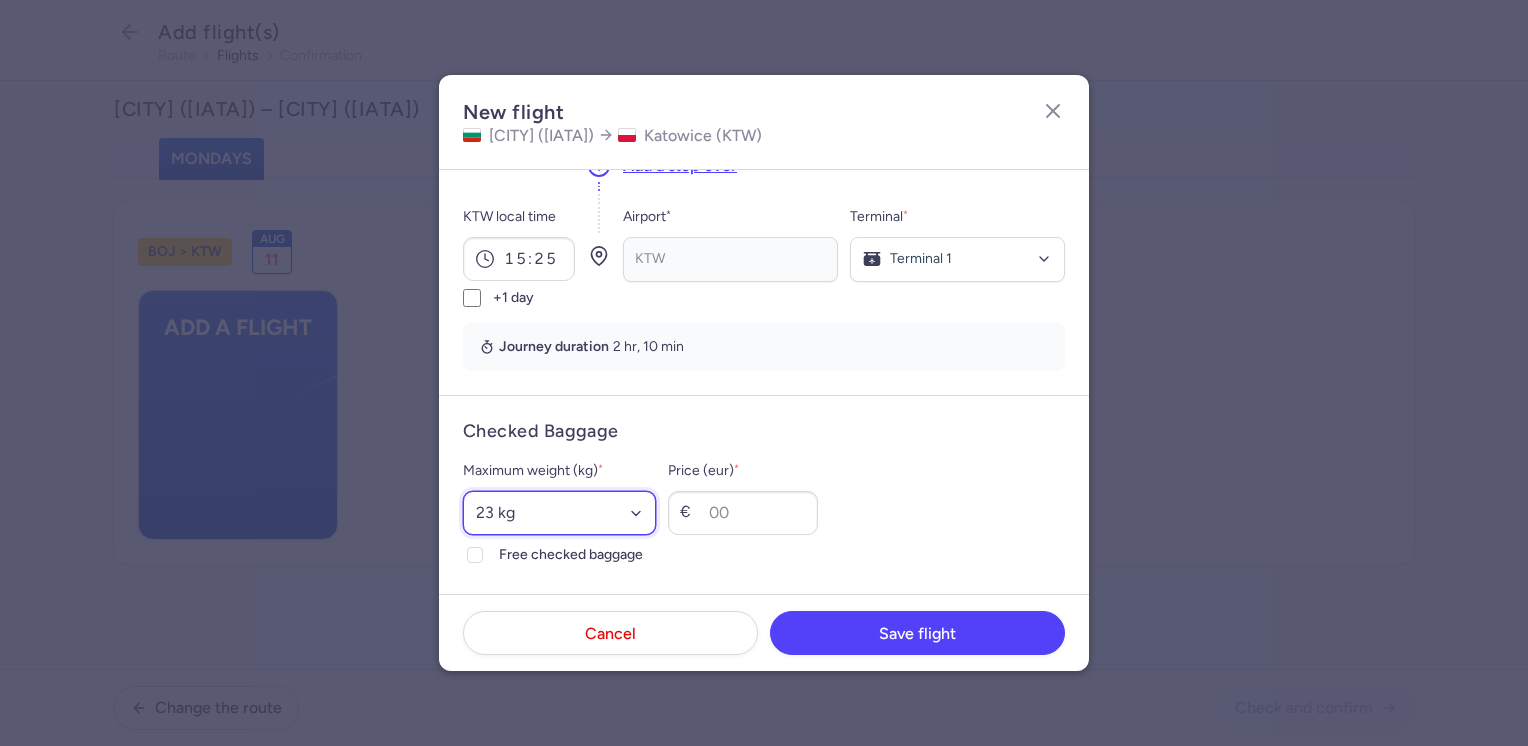click on "Select an option 15 kg 16 kg 17 kg 18 kg 19 kg 20 kg 21 kg 22 kg 23 kg 24 kg 25 kg 26 kg 27 kg 28 kg 29 kg 30 kg 31 kg 32 kg 33 kg 34 kg 35 kg" at bounding box center (559, 513) 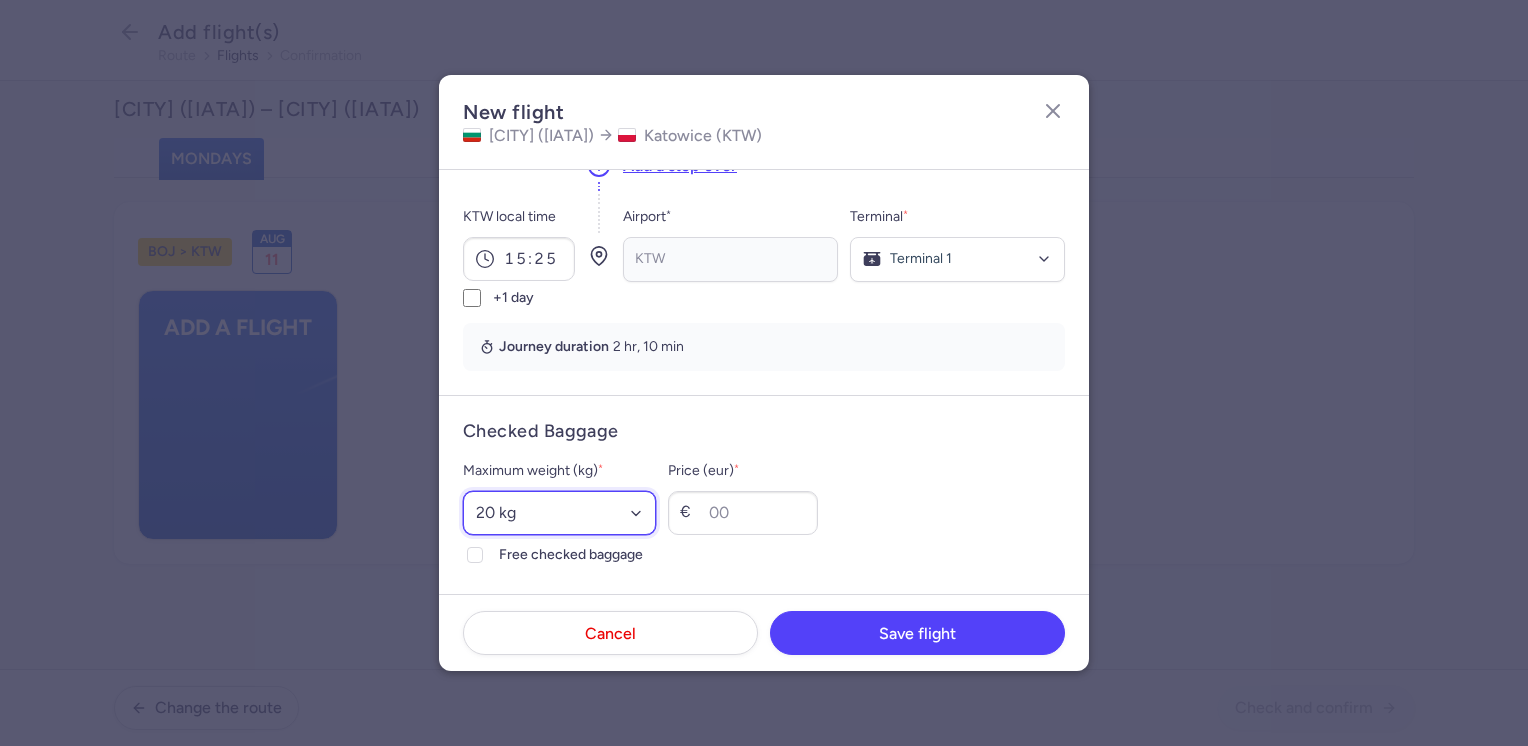 click on "Select an option 15 kg 16 kg 17 kg 18 kg 19 kg 20 kg 21 kg 22 kg 23 kg 24 kg 25 kg 26 kg 27 kg 28 kg 29 kg 30 kg 31 kg 32 kg 33 kg 34 kg 35 kg" at bounding box center (559, 513) 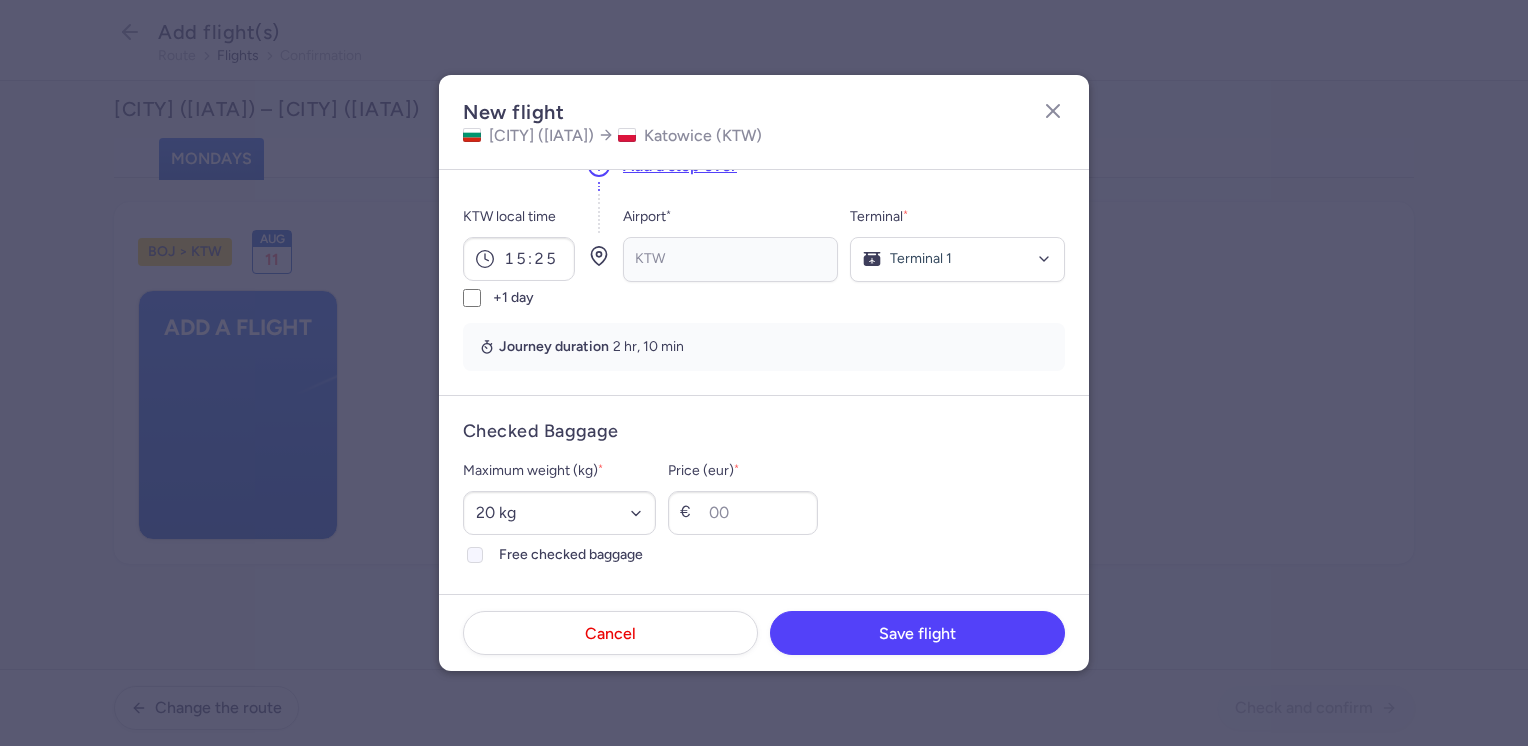 click on "Free checked baggage" 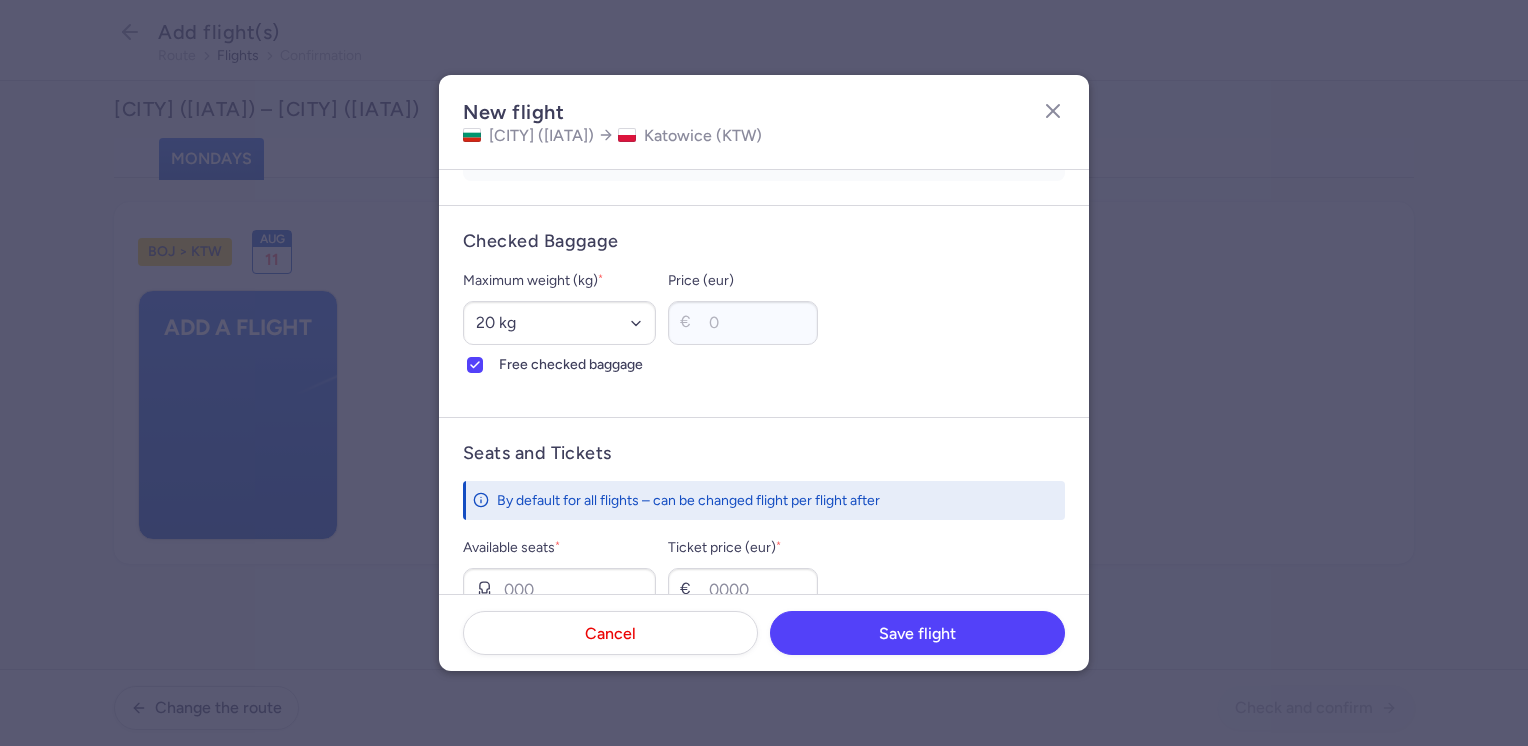 scroll, scrollTop: 500, scrollLeft: 0, axis: vertical 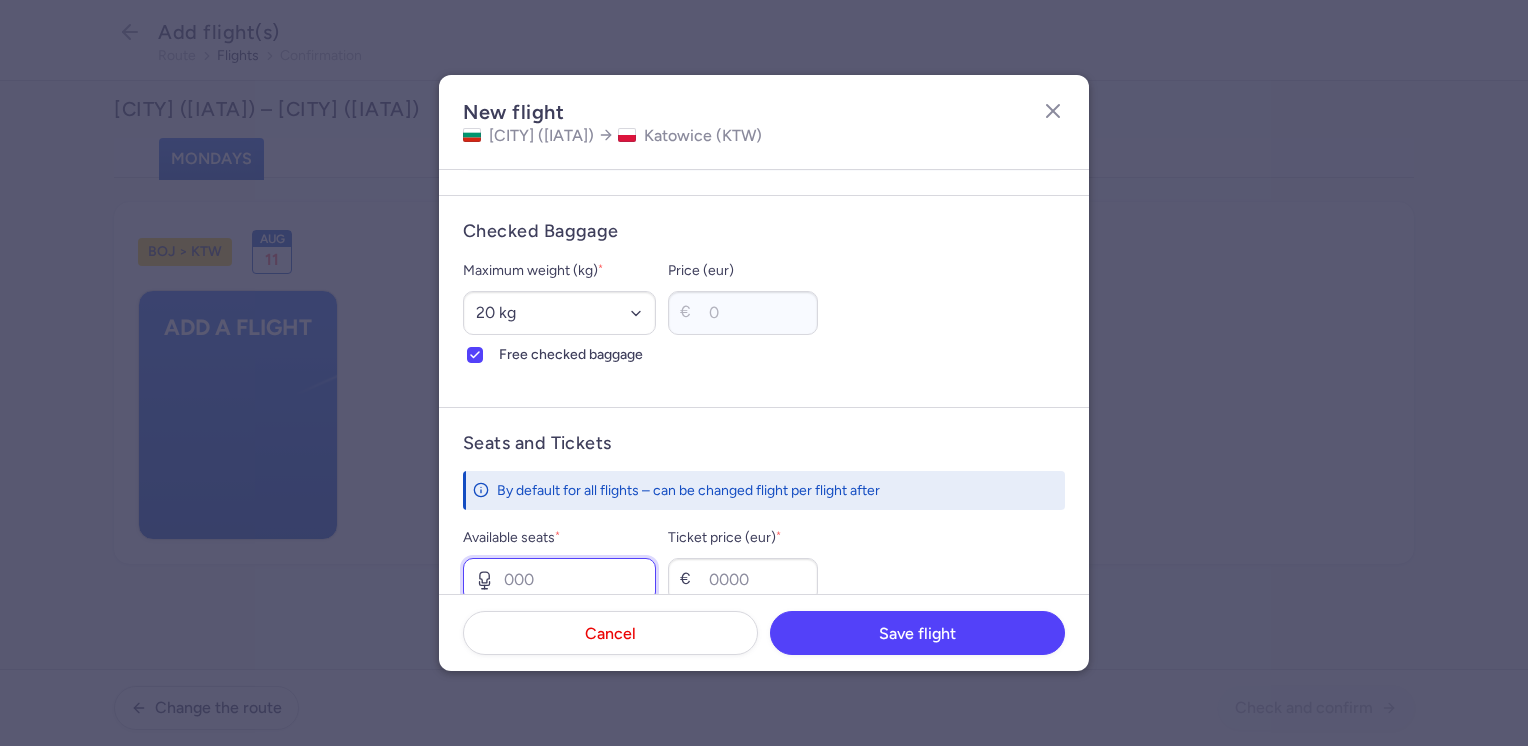 click on "Available seats  *" at bounding box center [559, 580] 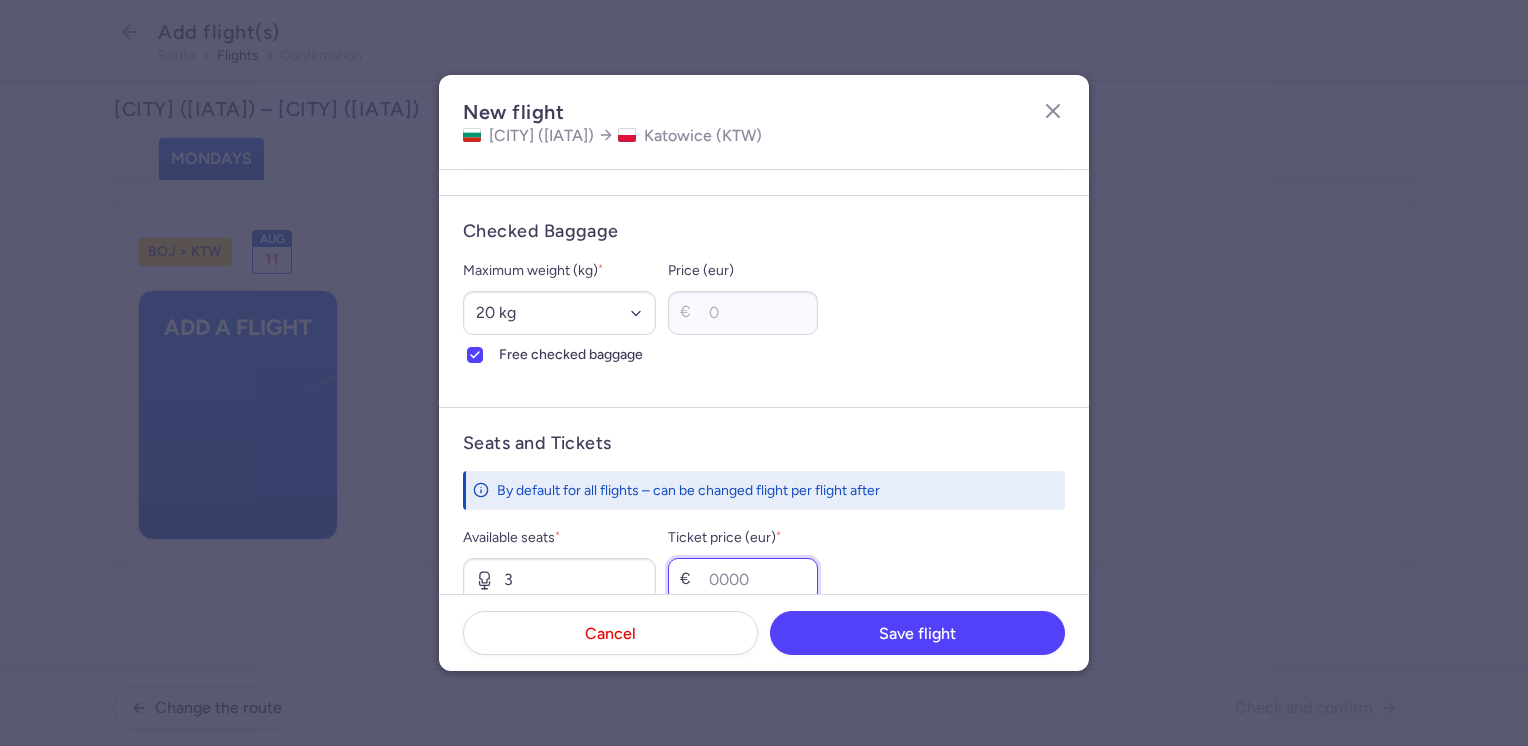 click on "Ticket price (eur)  *" at bounding box center (743, 580) 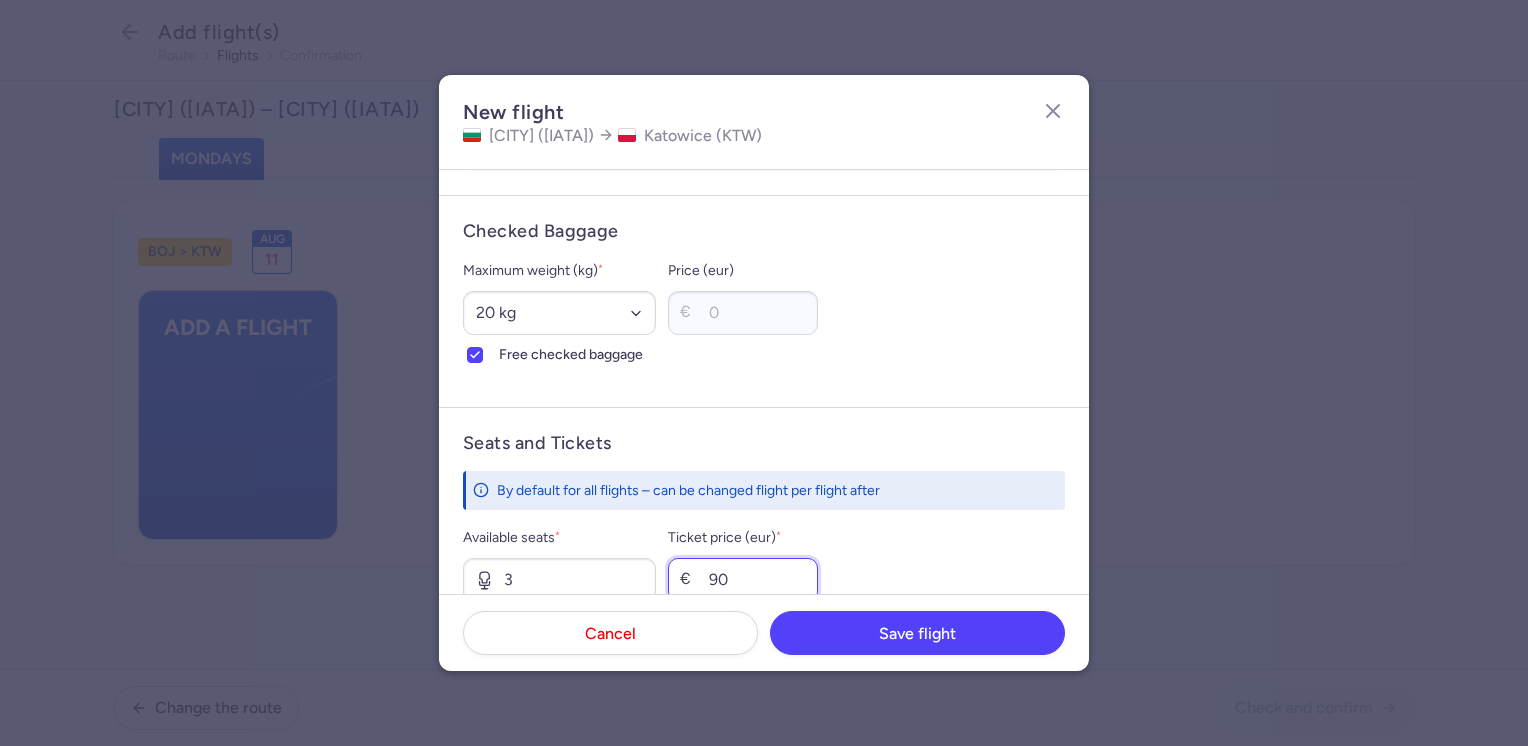 scroll, scrollTop: 700, scrollLeft: 0, axis: vertical 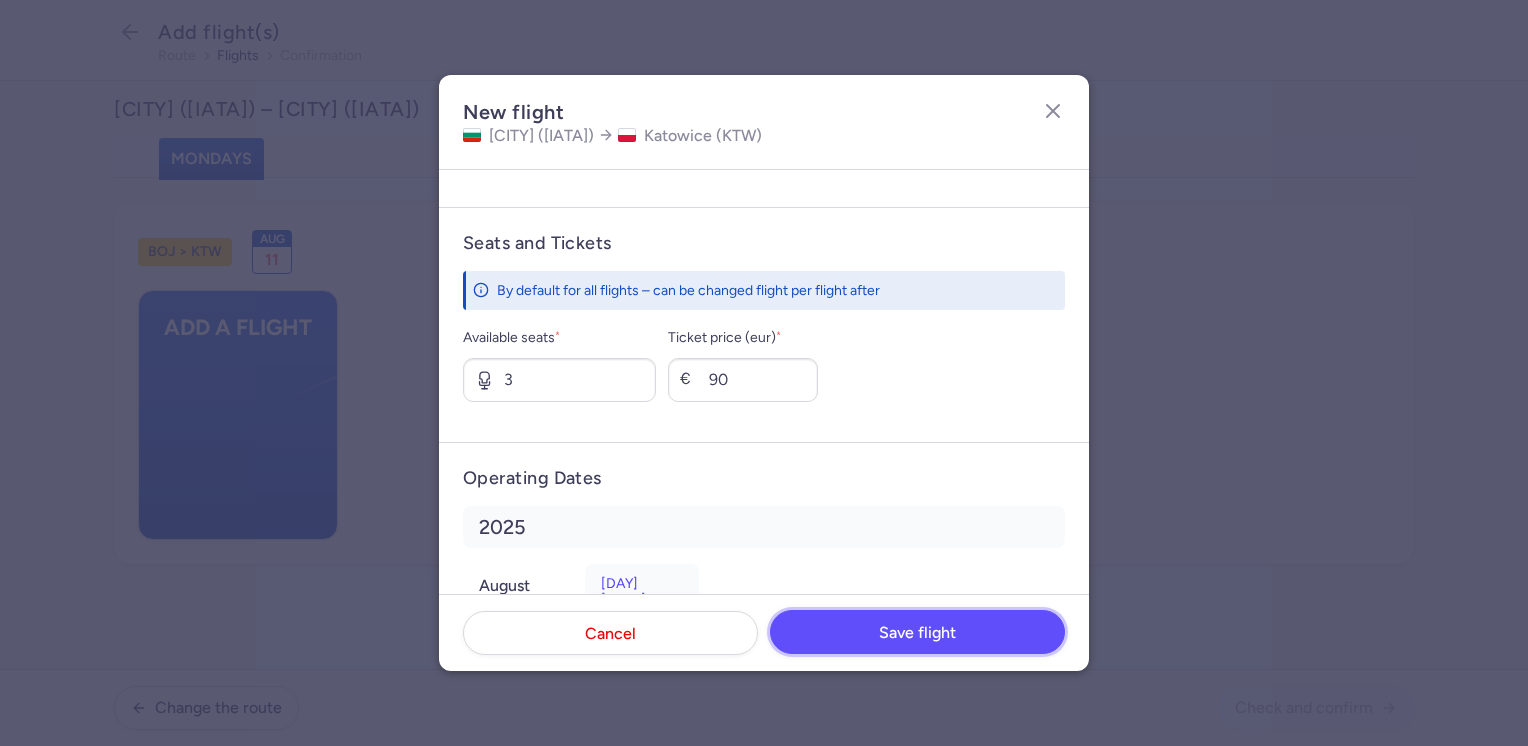 click on "Save flight" at bounding box center [917, 633] 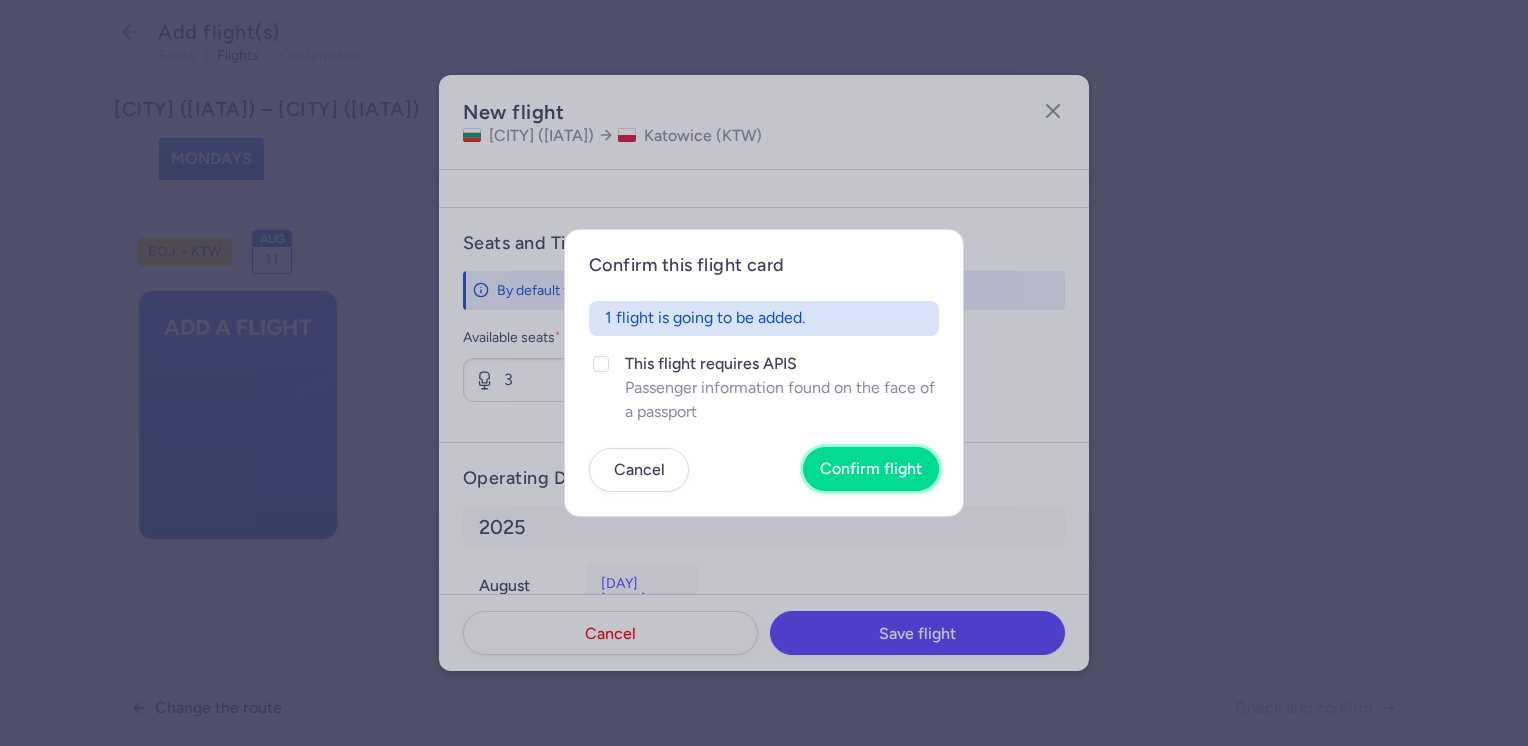 click on "Confirm flight" at bounding box center [871, 469] 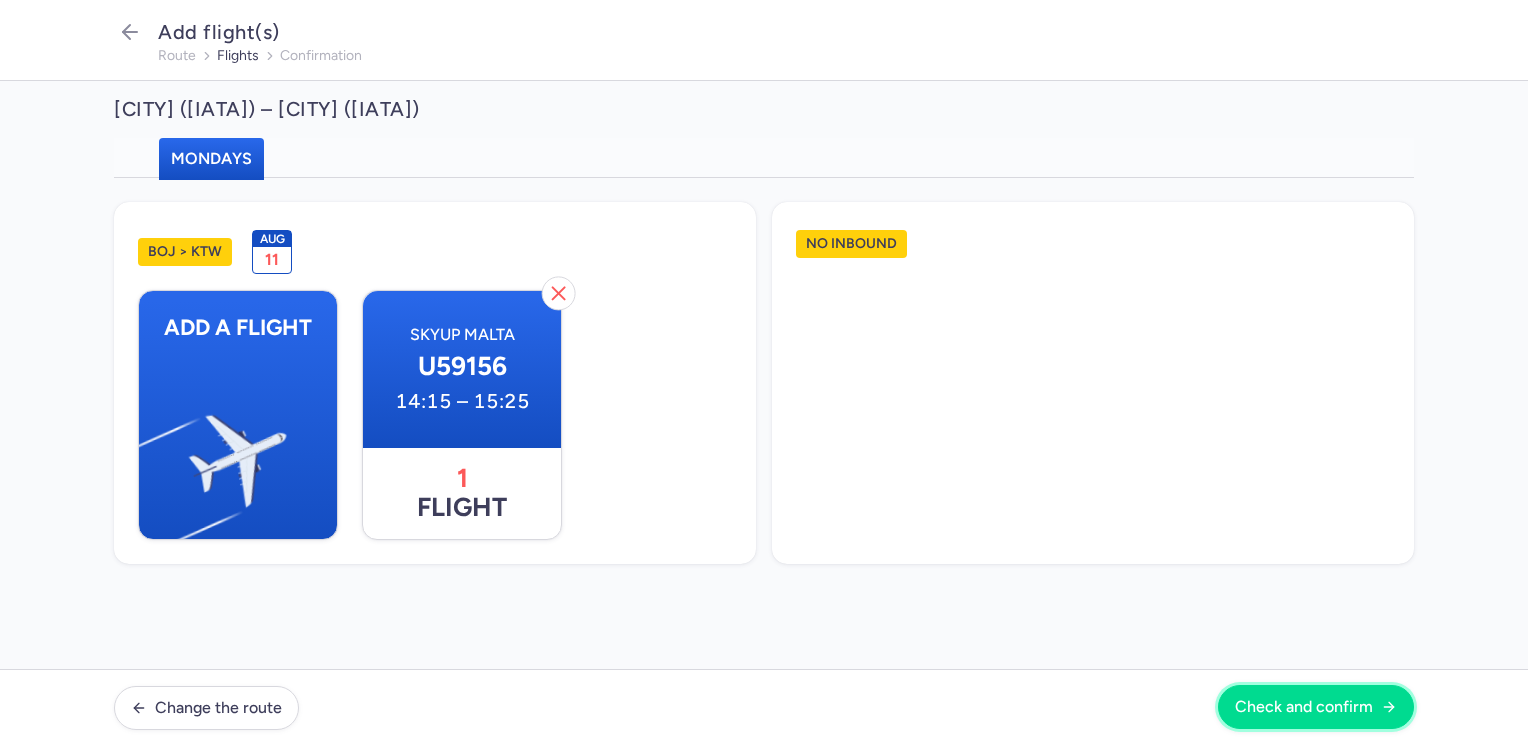 click on "Check and confirm" at bounding box center [1304, 707] 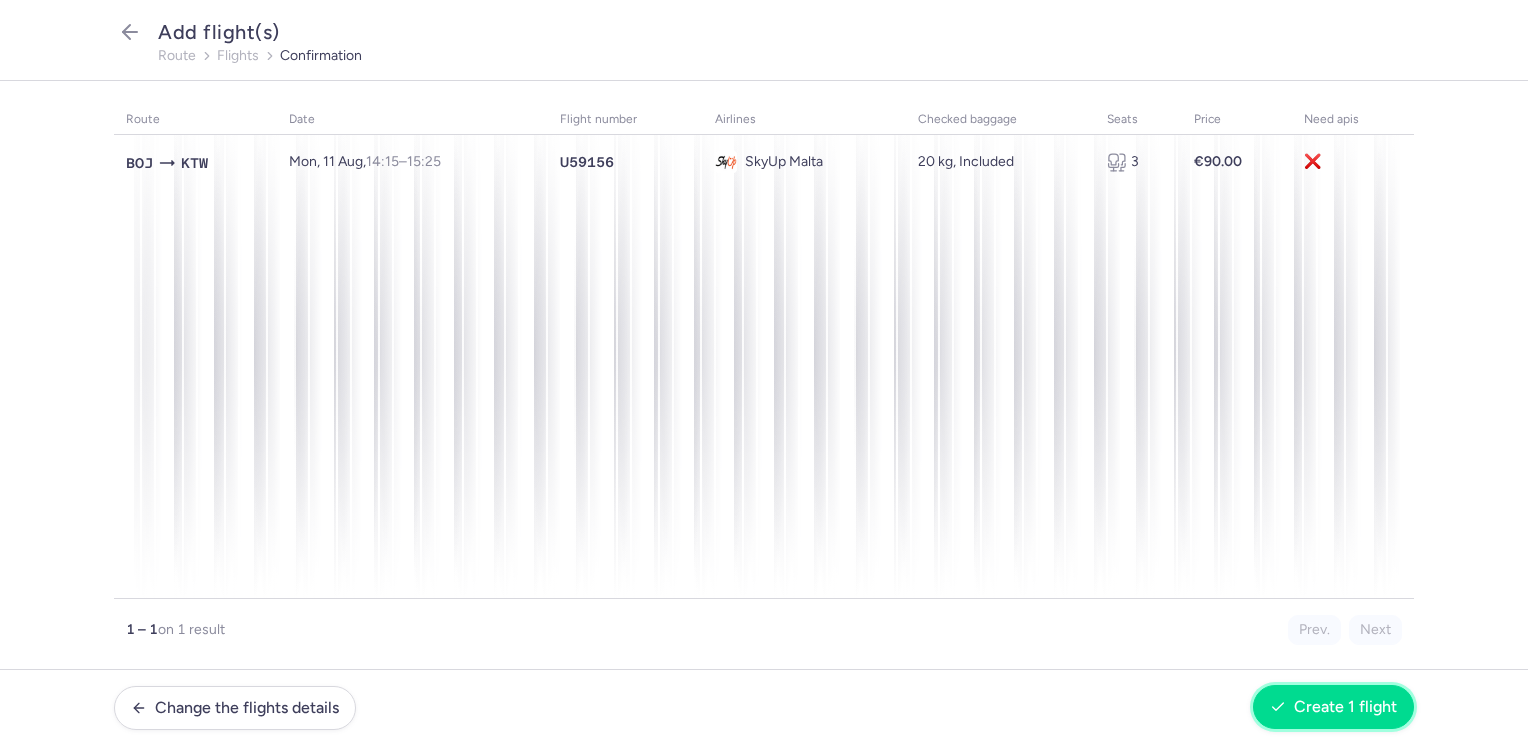 click on "Create 1 flight" at bounding box center [1333, 707] 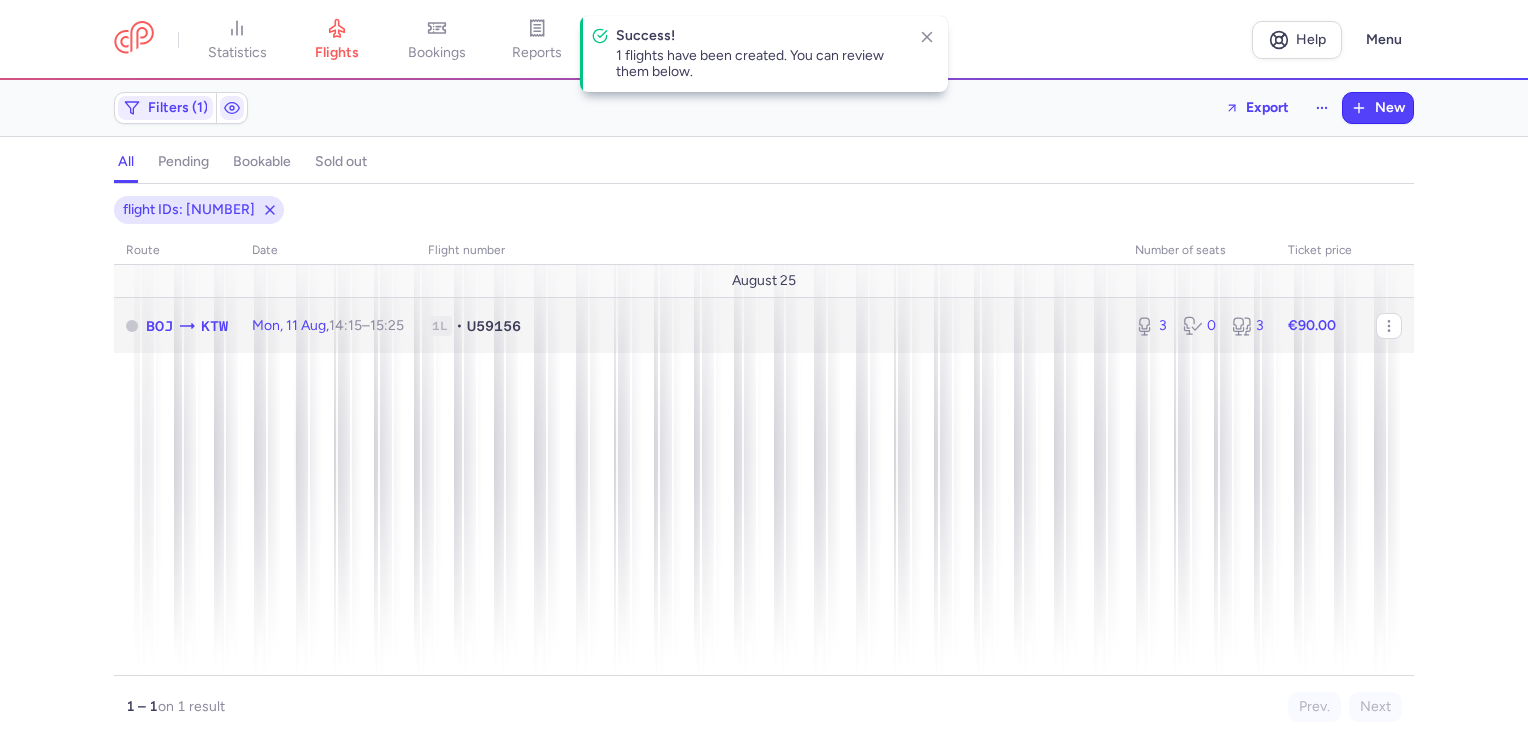 click on "€90.00" 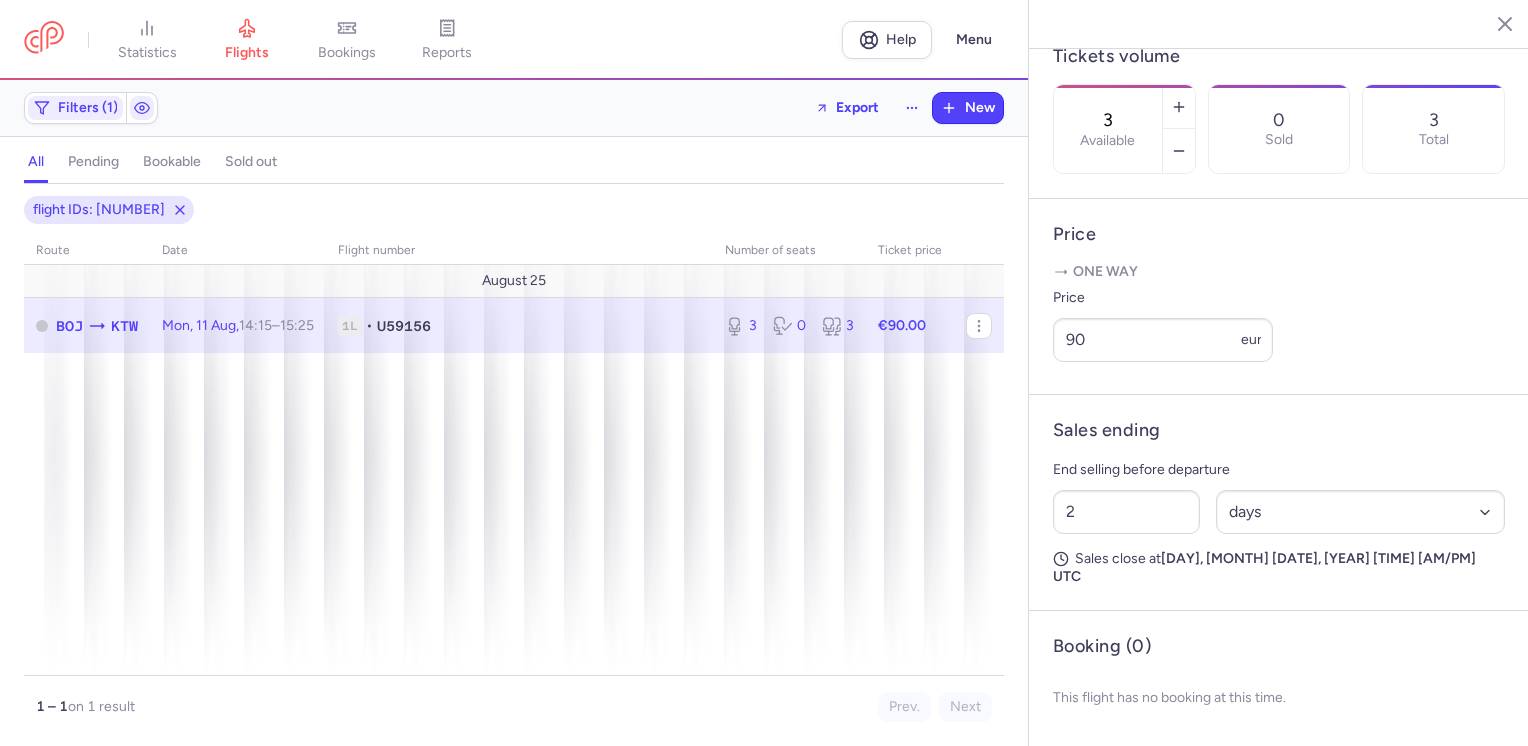 scroll, scrollTop: 632, scrollLeft: 0, axis: vertical 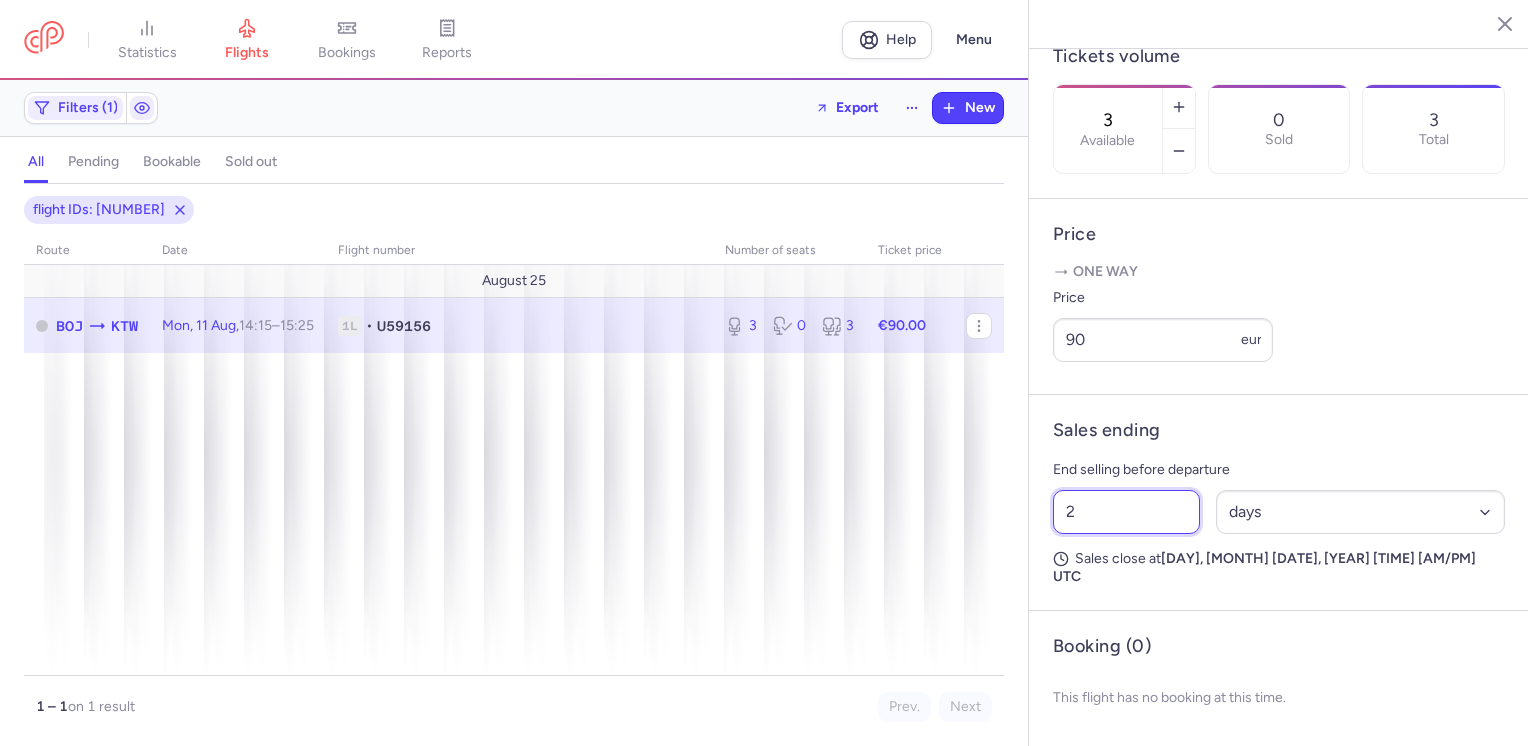 drag, startPoint x: 1069, startPoint y: 529, endPoint x: 1021, endPoint y: 542, distance: 49.729267 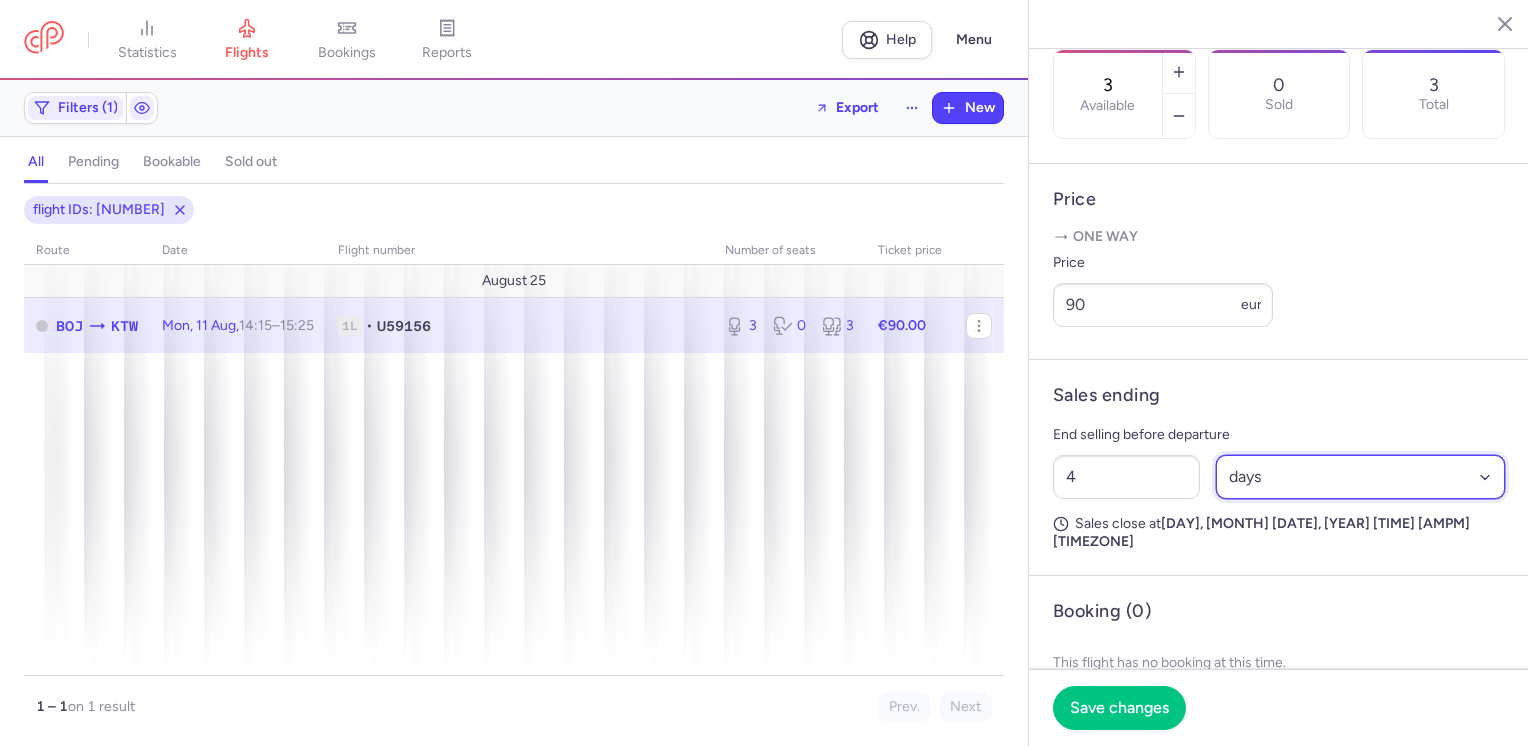 click on "Select an option hours days" at bounding box center (1361, 477) 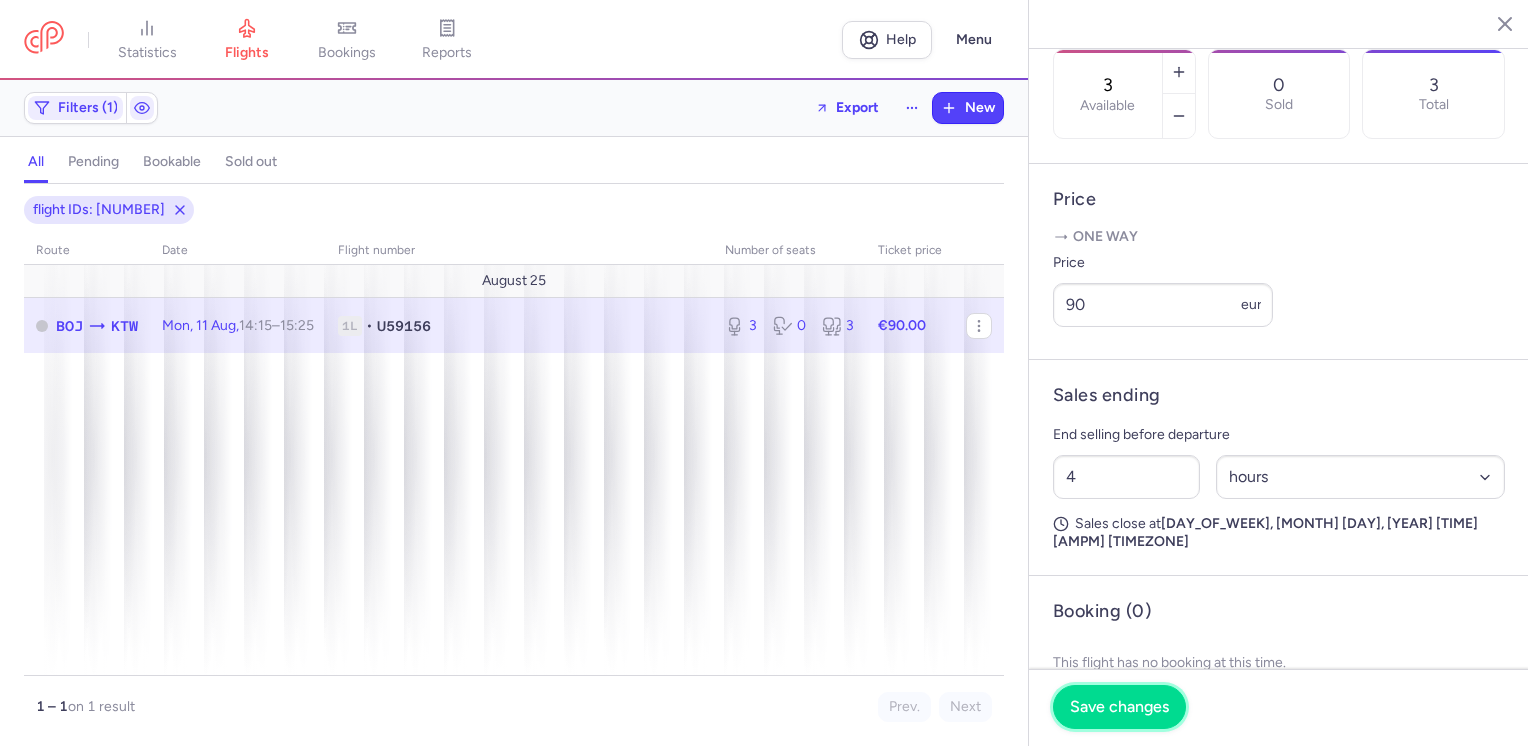 click on "Save changes" at bounding box center (1119, 707) 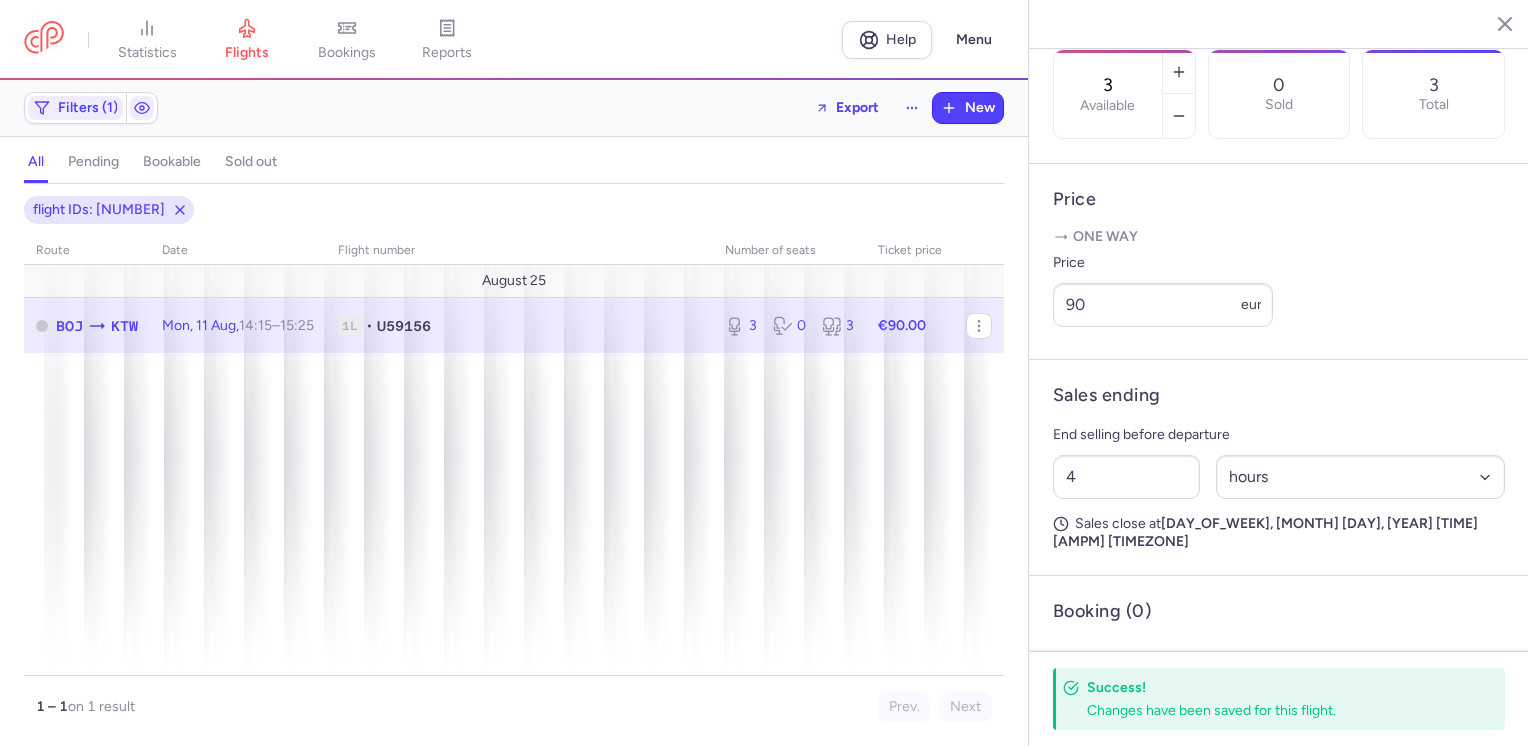 click 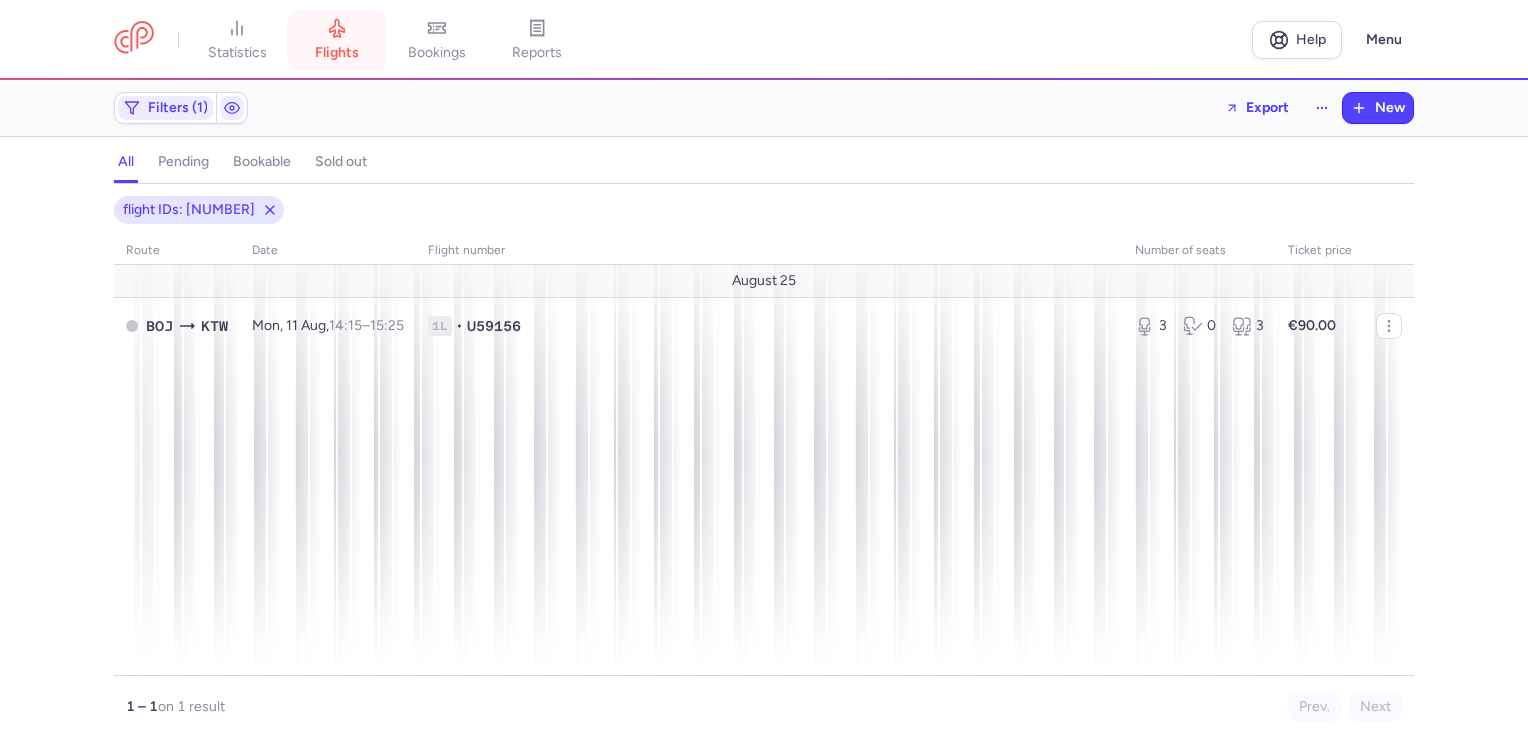 click on "flights" at bounding box center (337, 53) 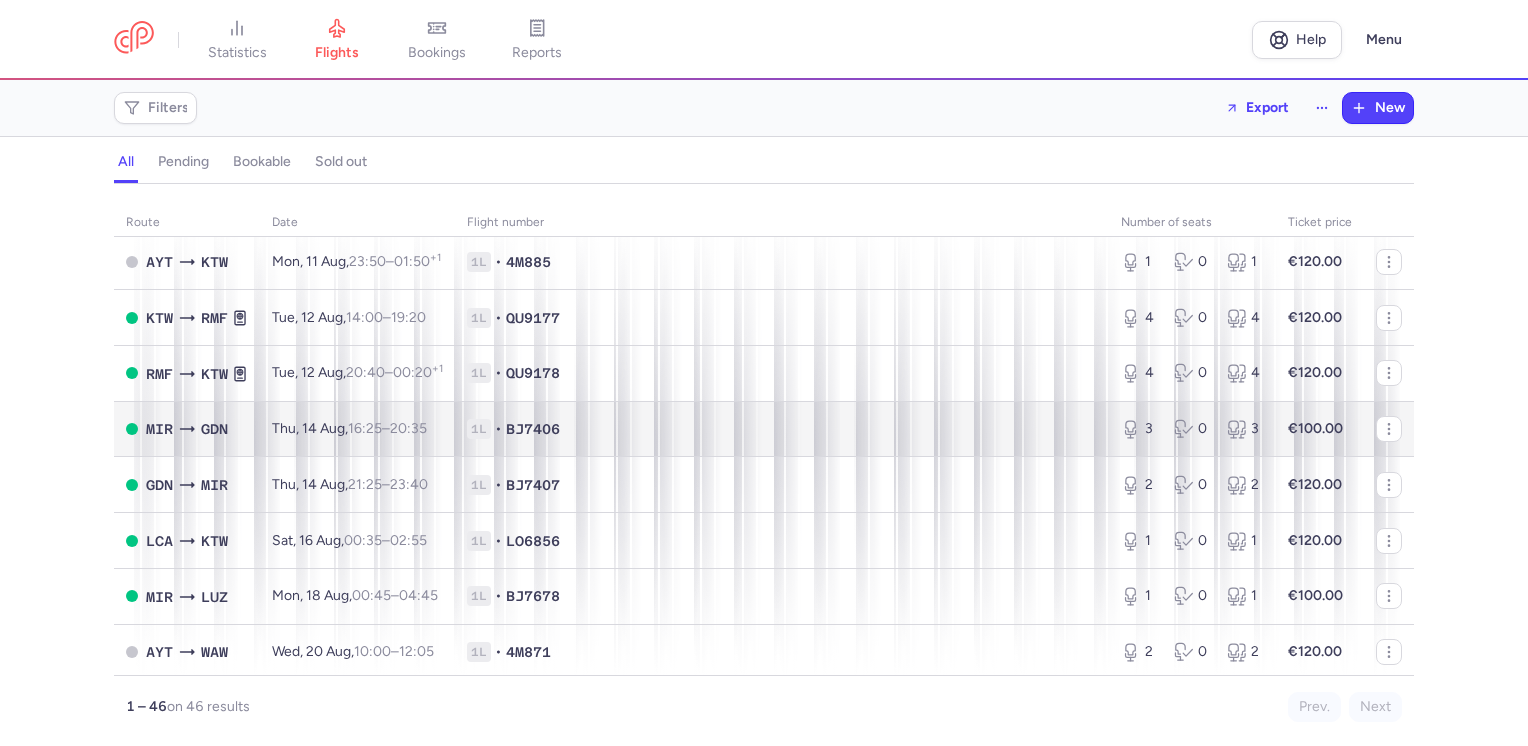 scroll, scrollTop: 2100, scrollLeft: 0, axis: vertical 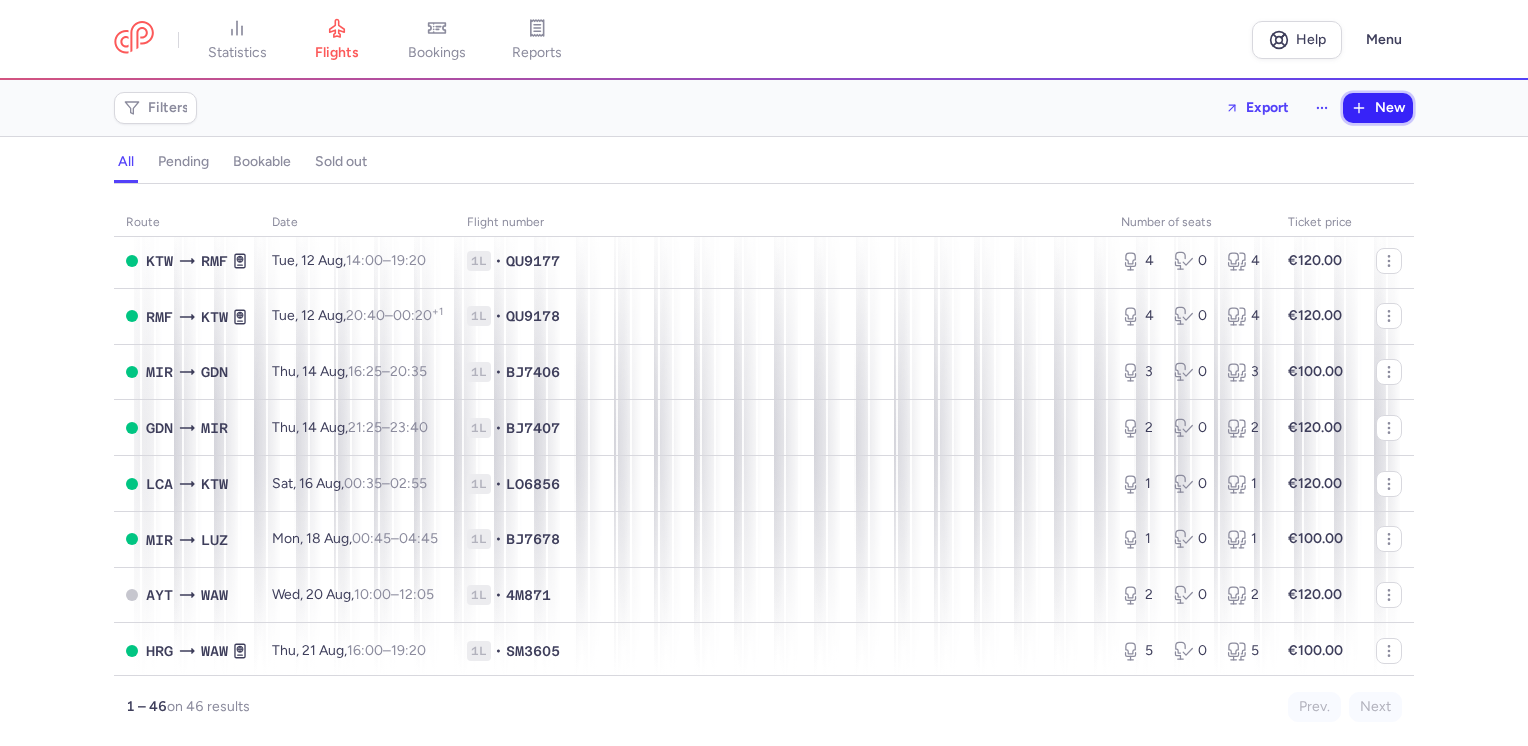click on "New" at bounding box center [1390, 108] 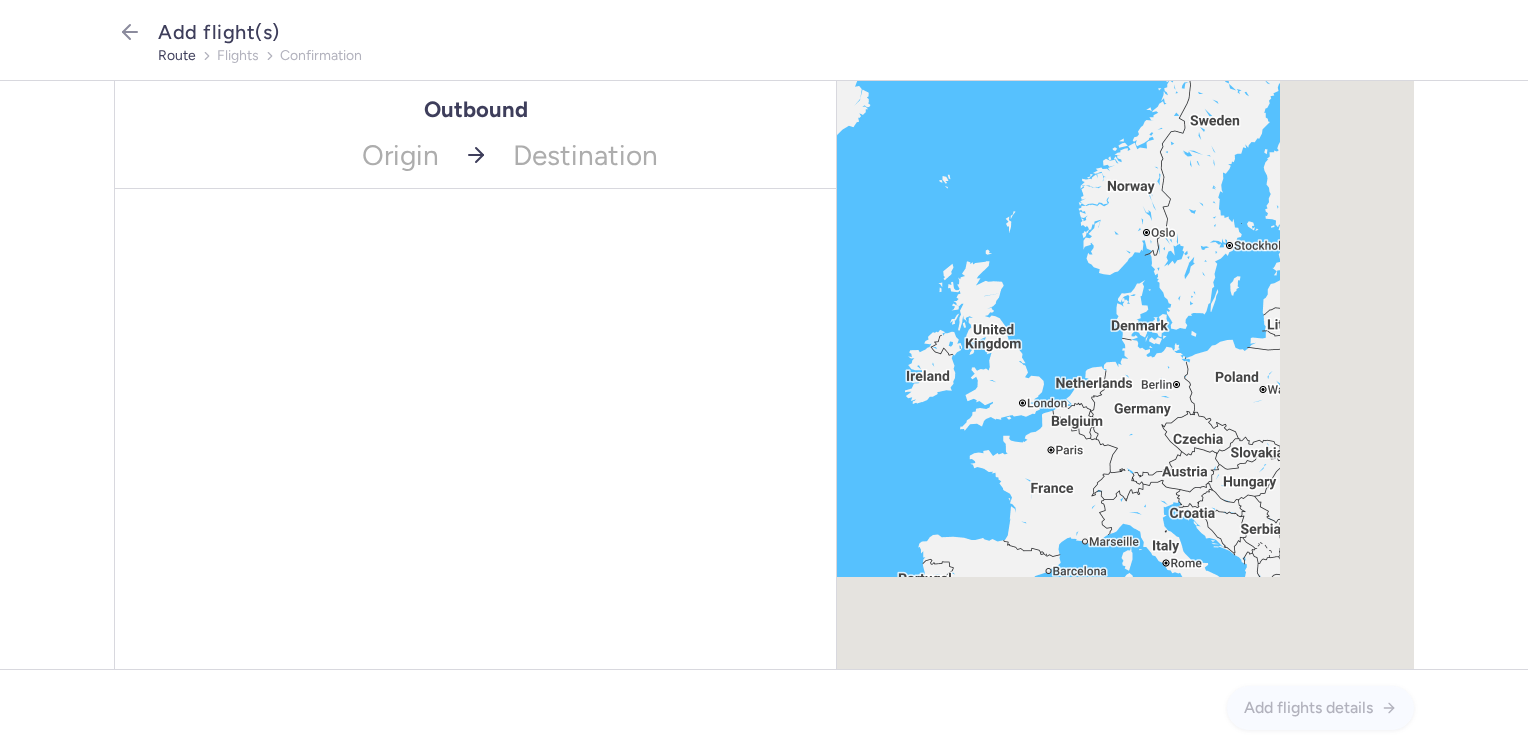 drag, startPoint x: 396, startPoint y: 154, endPoint x: 407, endPoint y: 163, distance: 14.21267 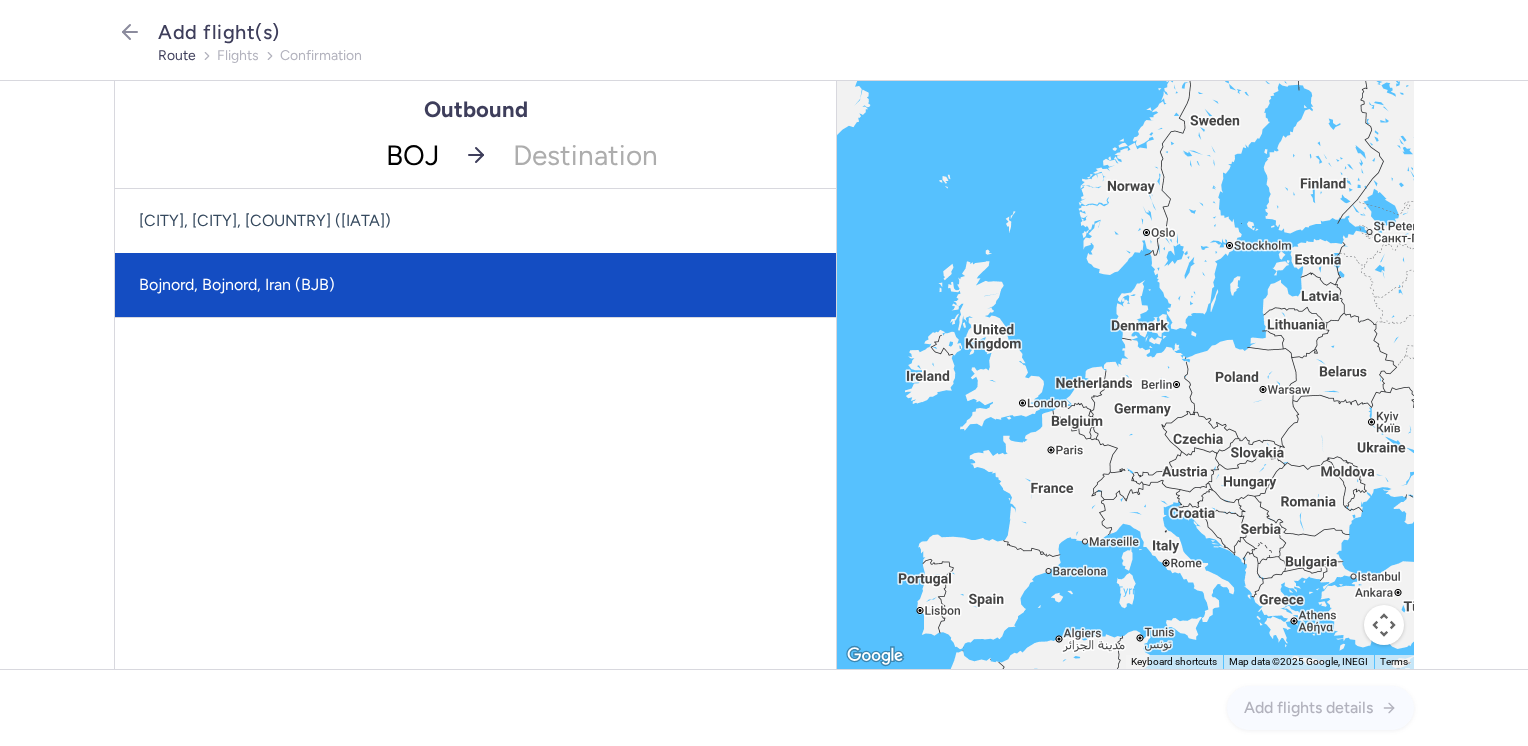 scroll, scrollTop: 0, scrollLeft: 0, axis: both 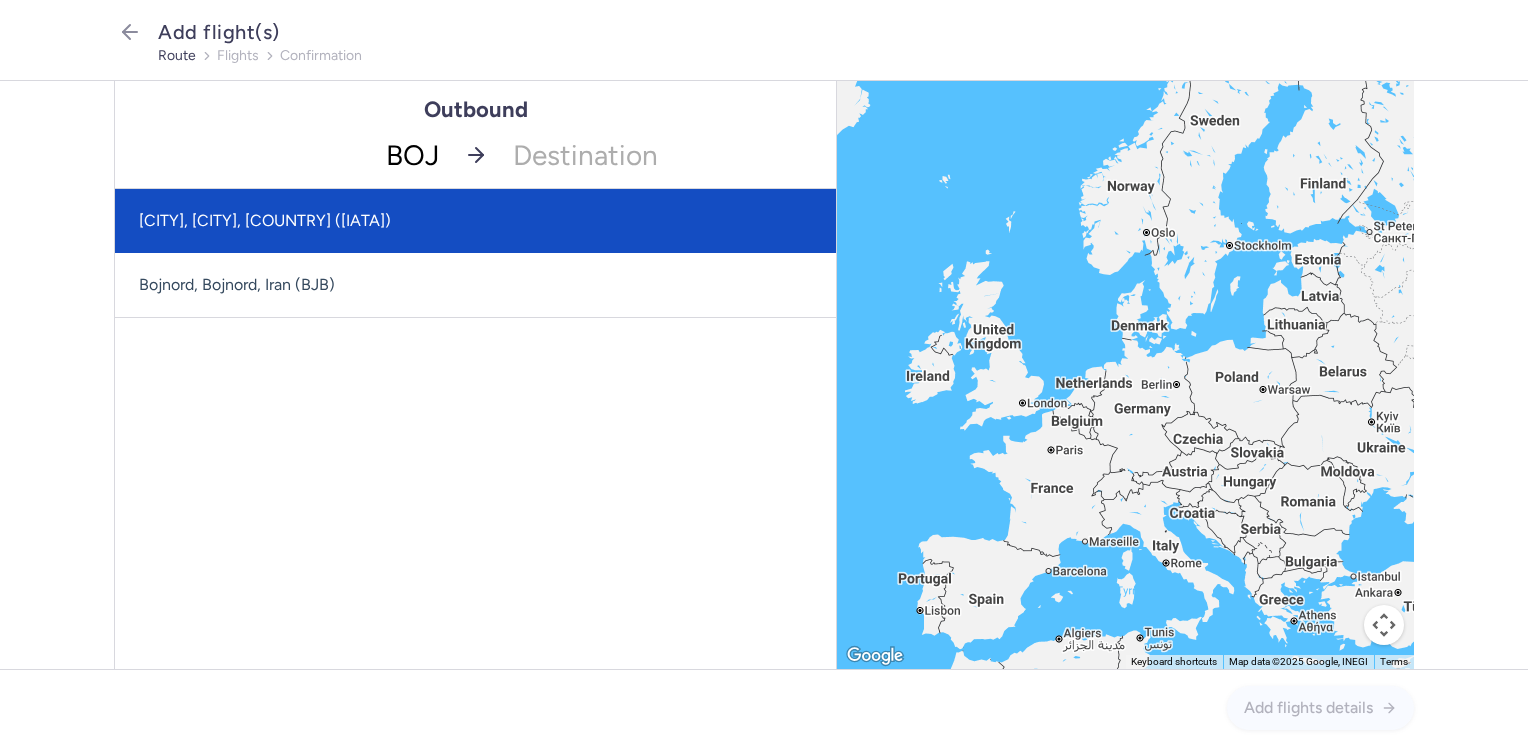 click on "[CITY], [CITY], [COUNTRY] ([IATA])" at bounding box center (475, 221) 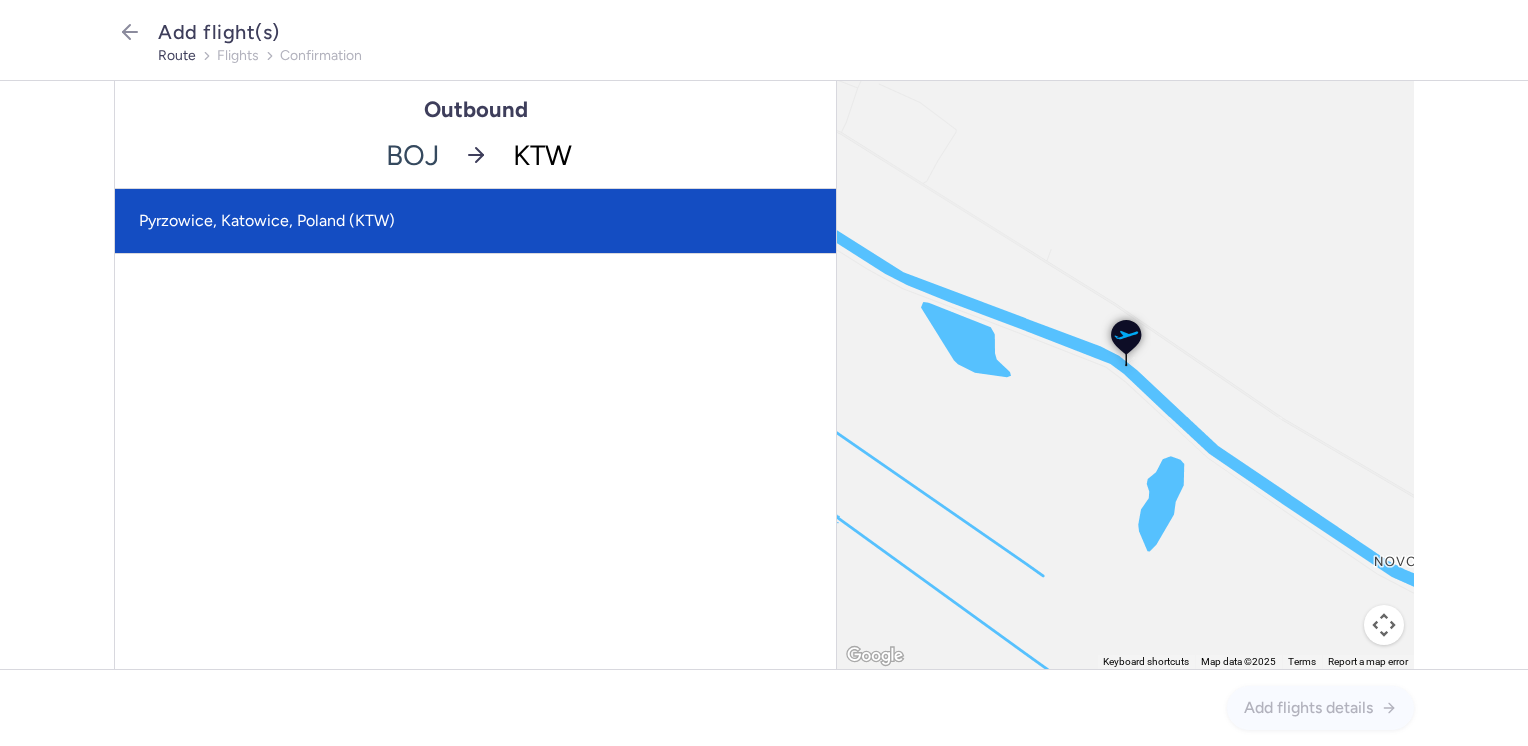 click on "Pyrzowice, Katowice, Poland (KTW)" at bounding box center [475, 221] 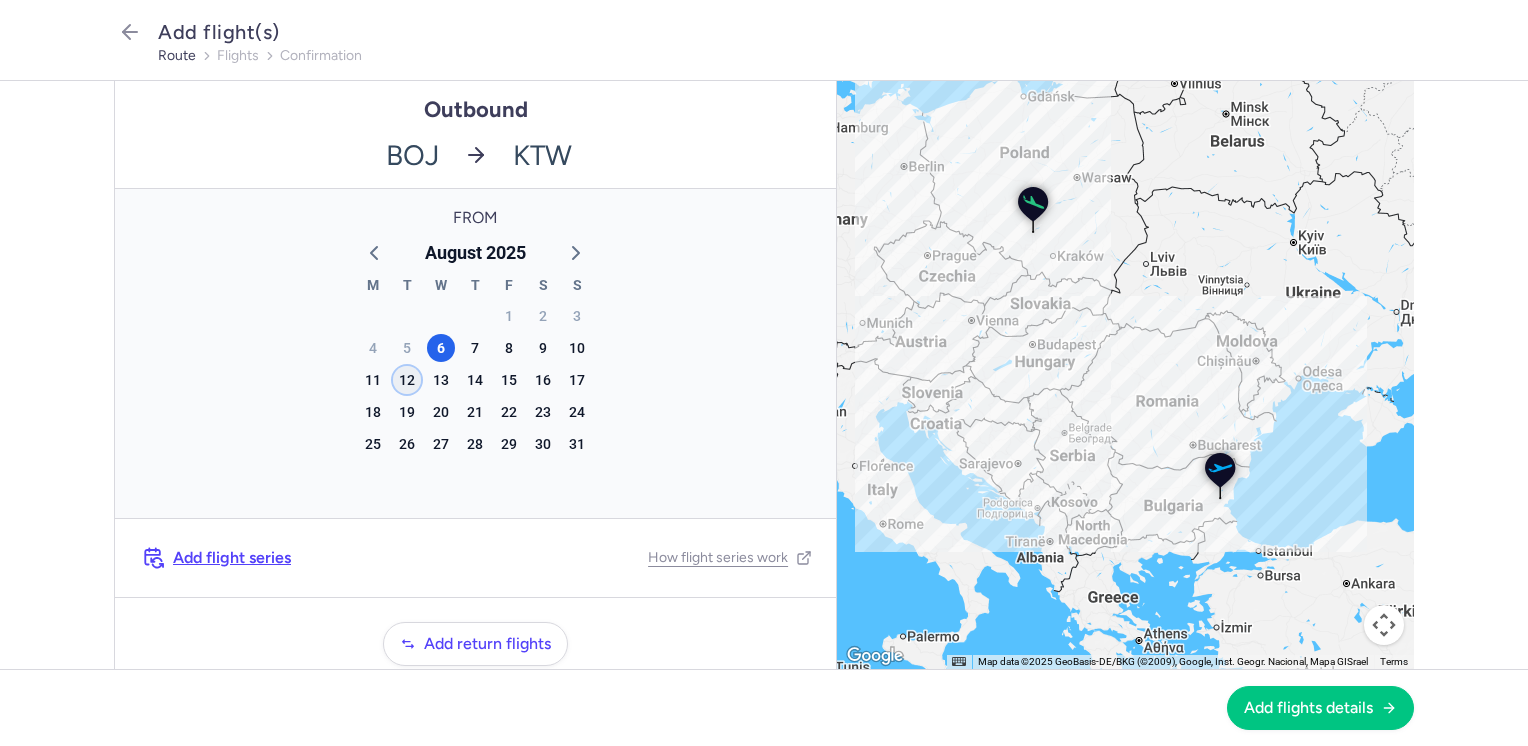 click on "12" 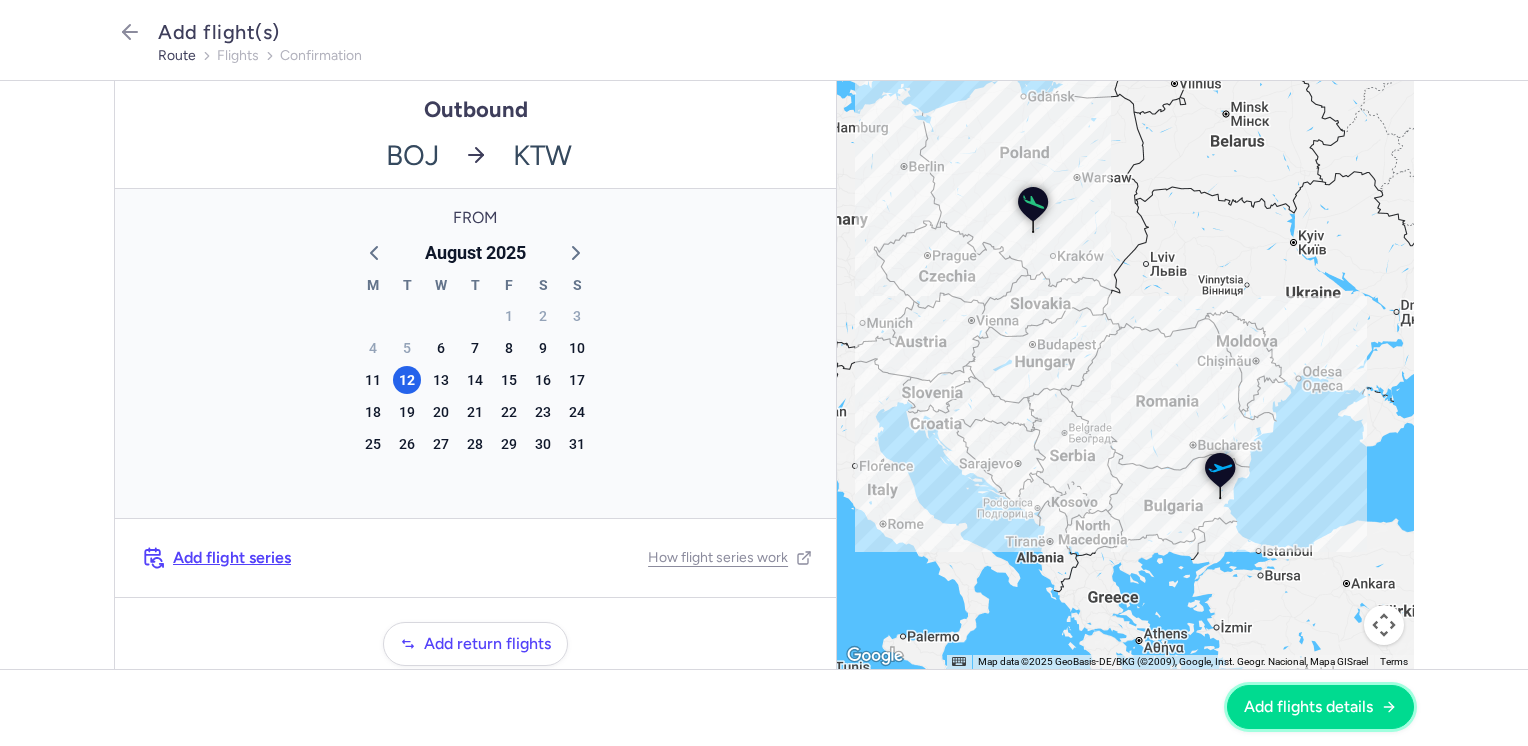 click on "Add flights details" at bounding box center [1320, 707] 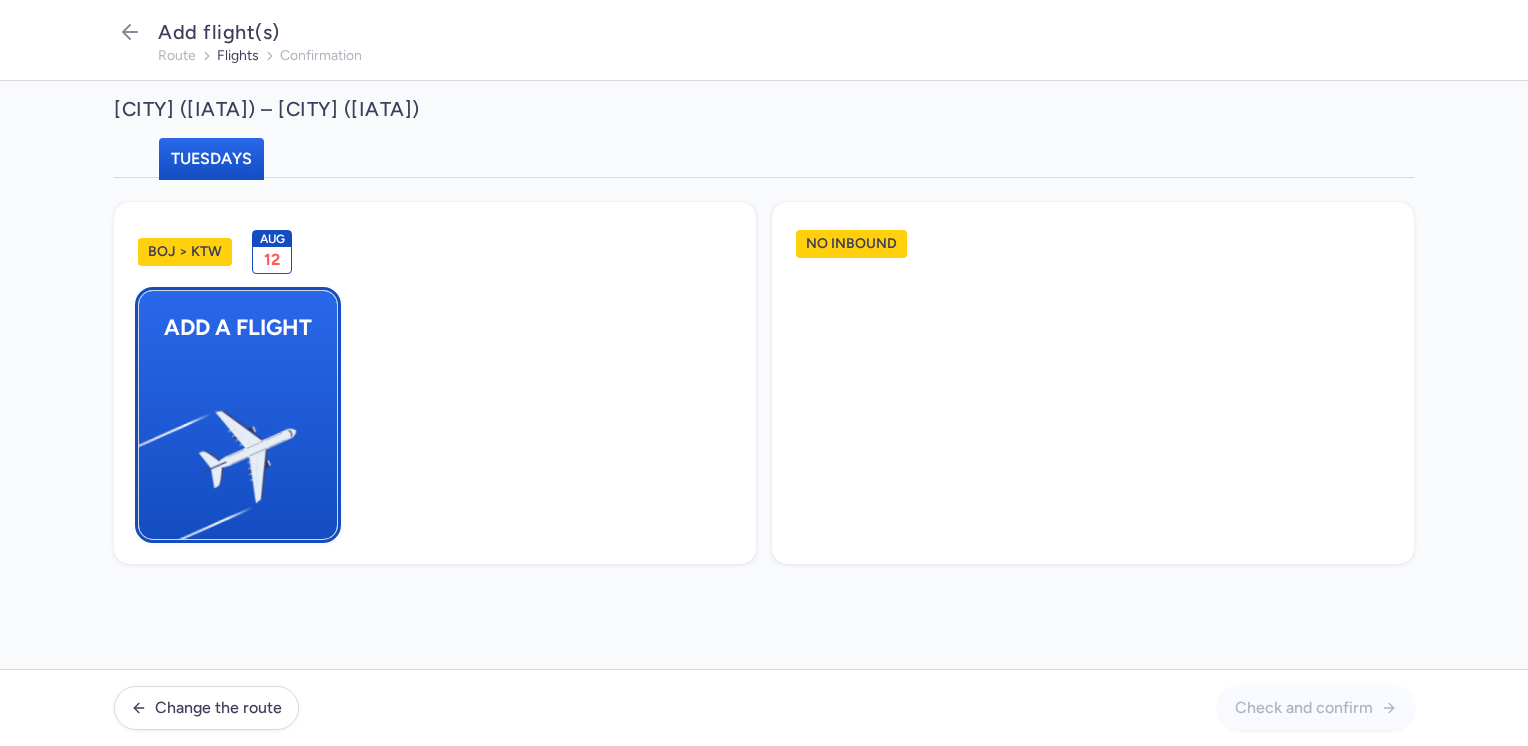 click at bounding box center (149, 448) 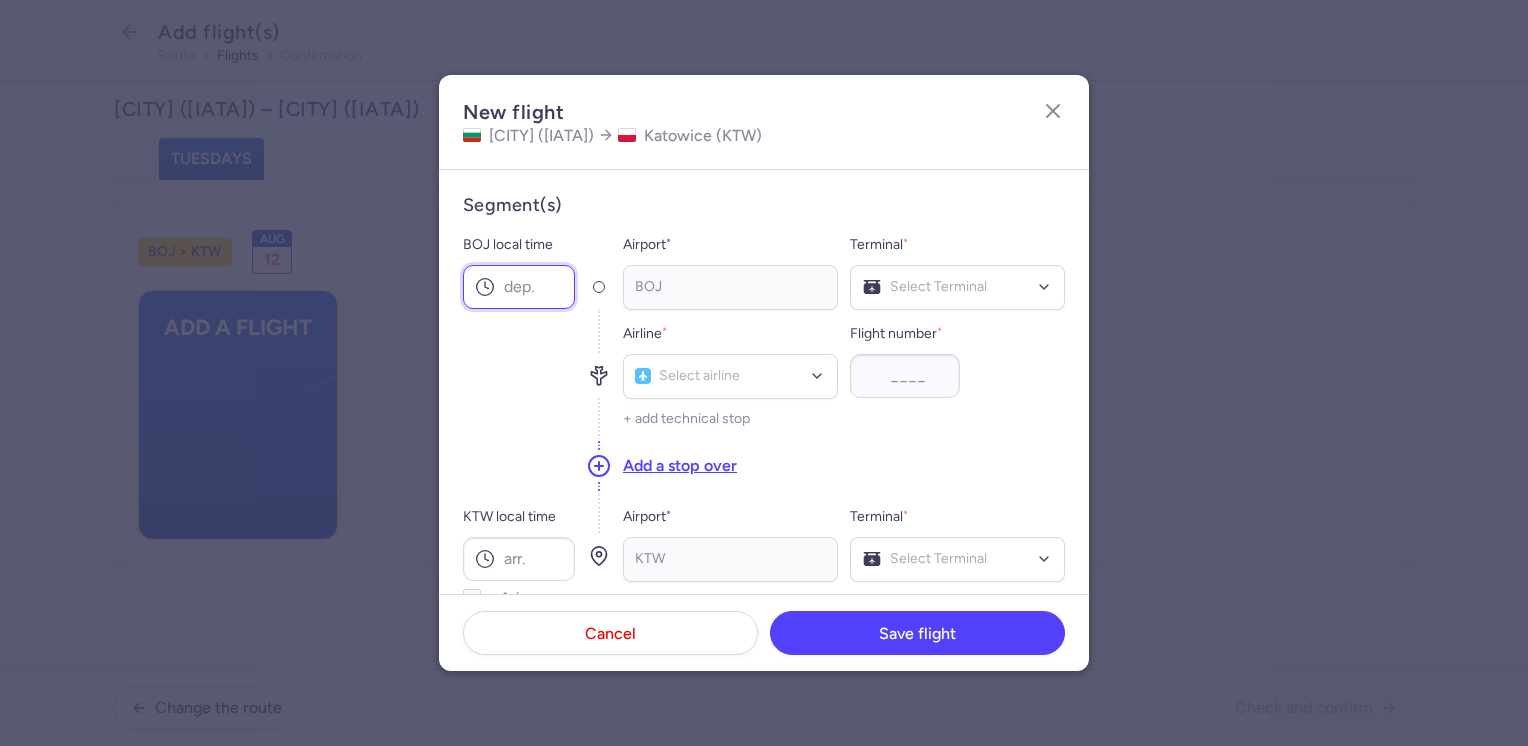 click on "BOJ local time" at bounding box center [519, 287] 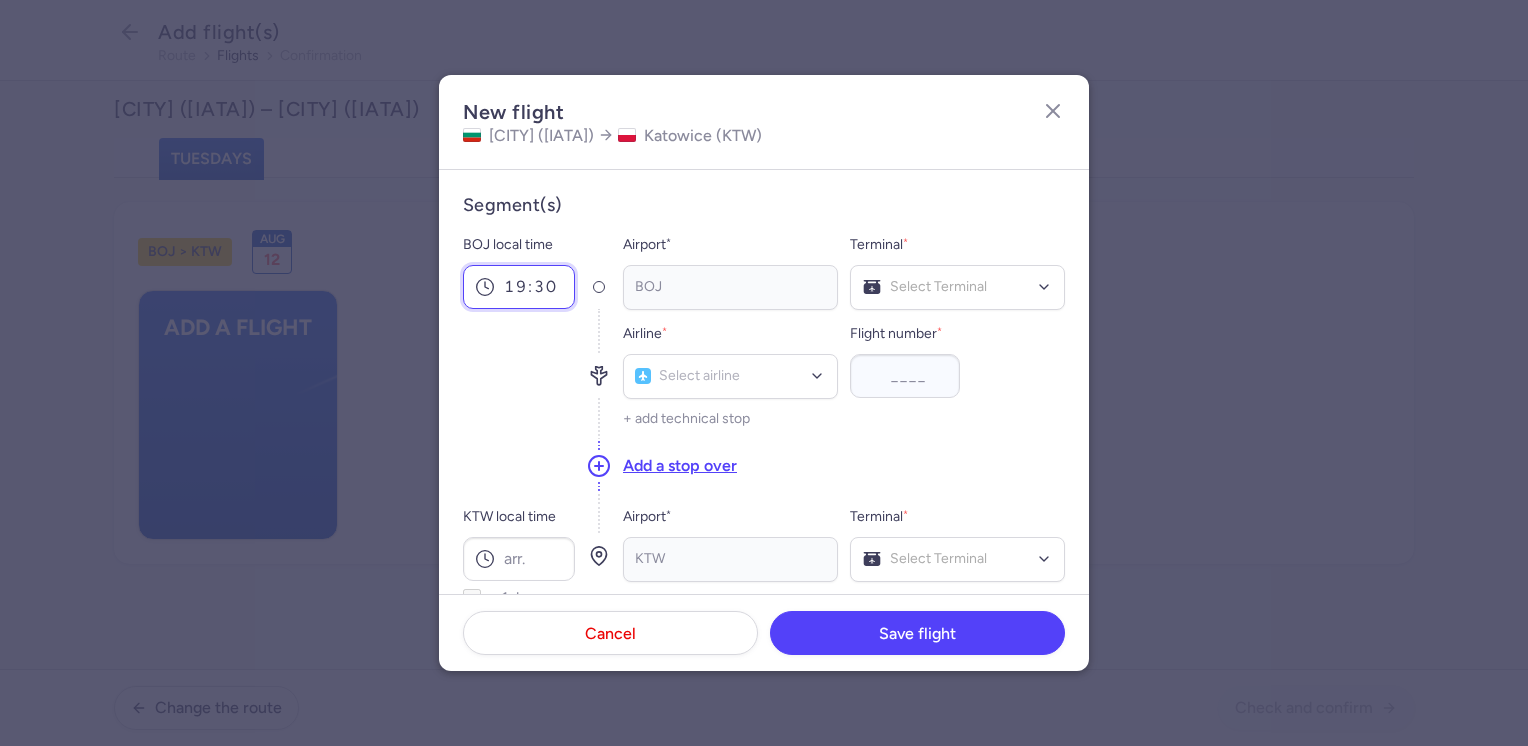 scroll, scrollTop: 100, scrollLeft: 0, axis: vertical 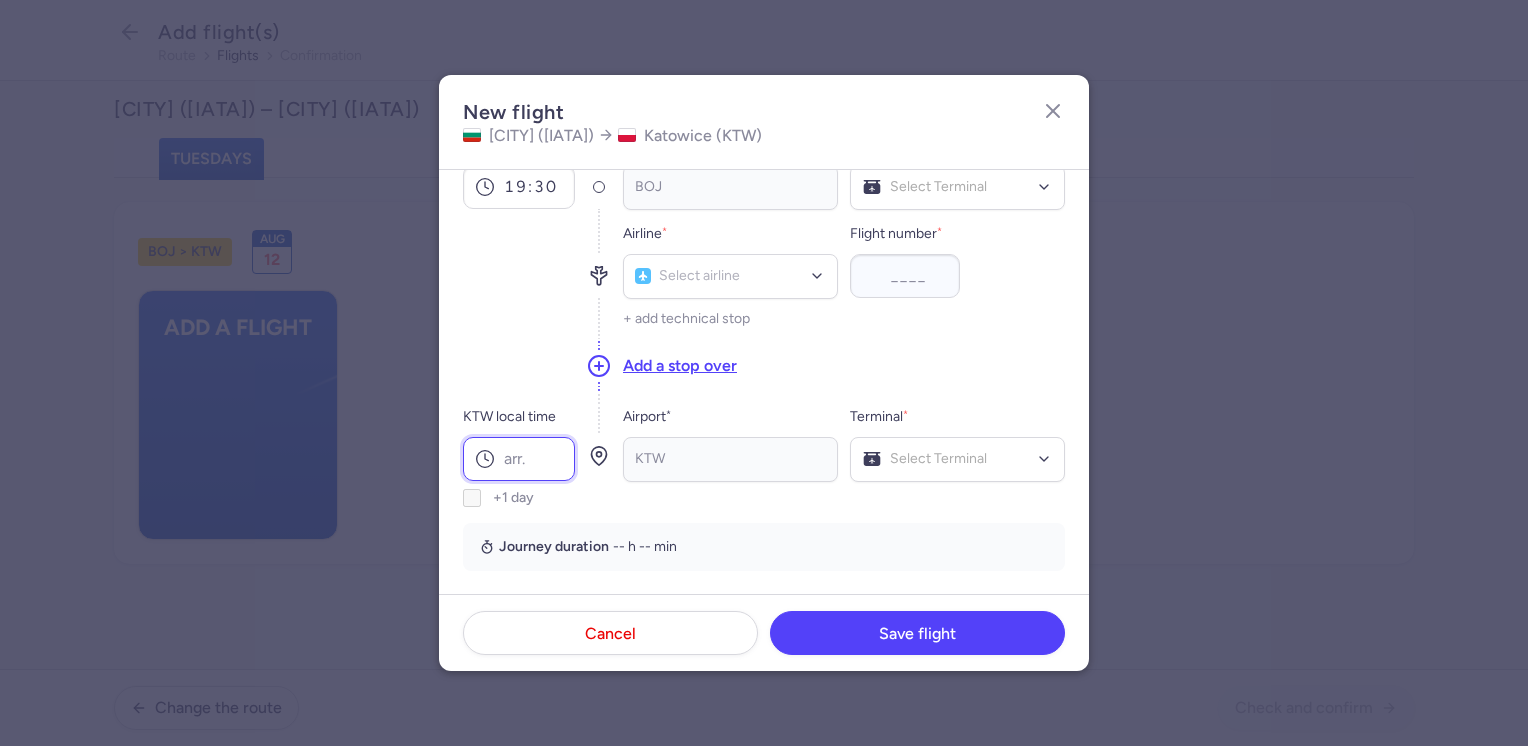 click on "KTW local time" at bounding box center (519, 459) 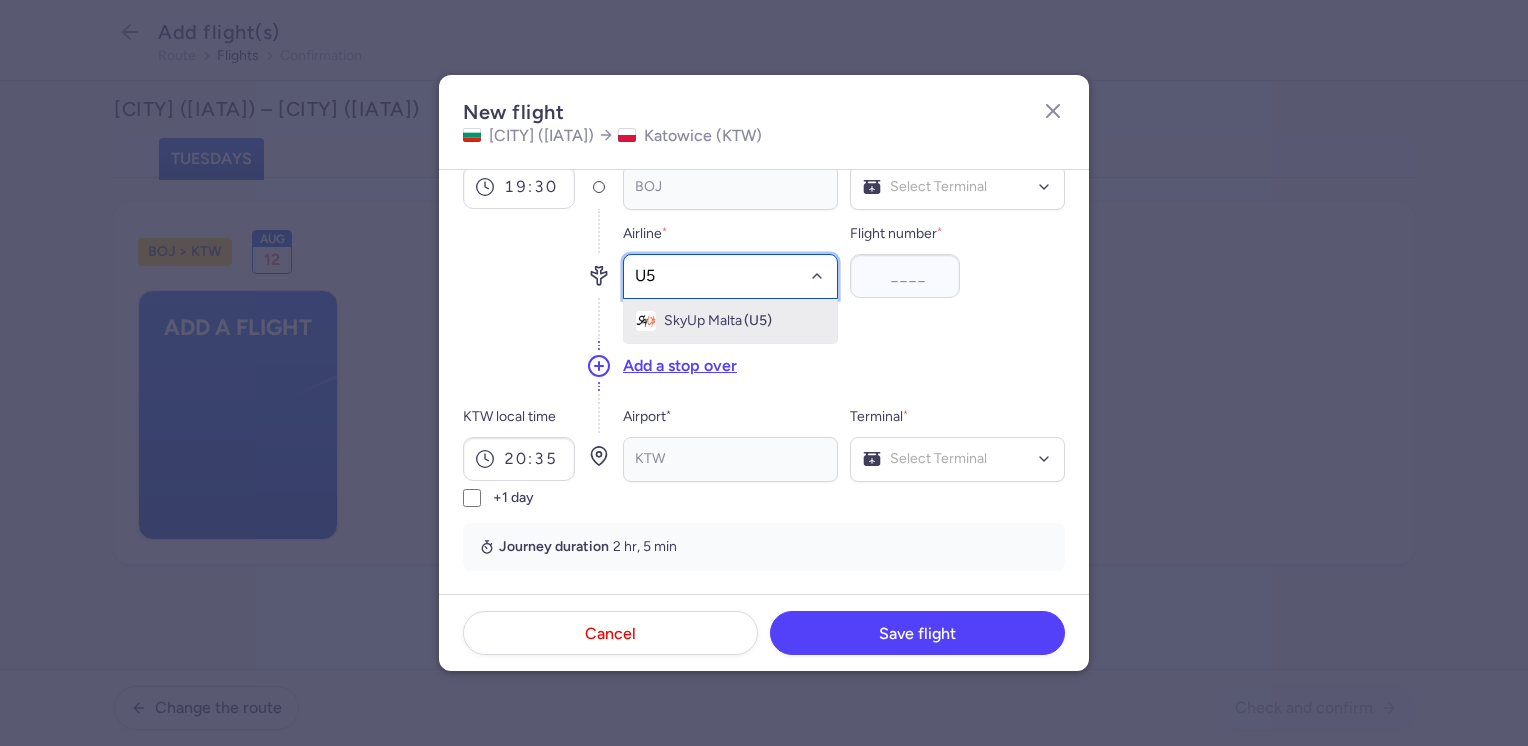 click on "[BRAND] ([IATA])" 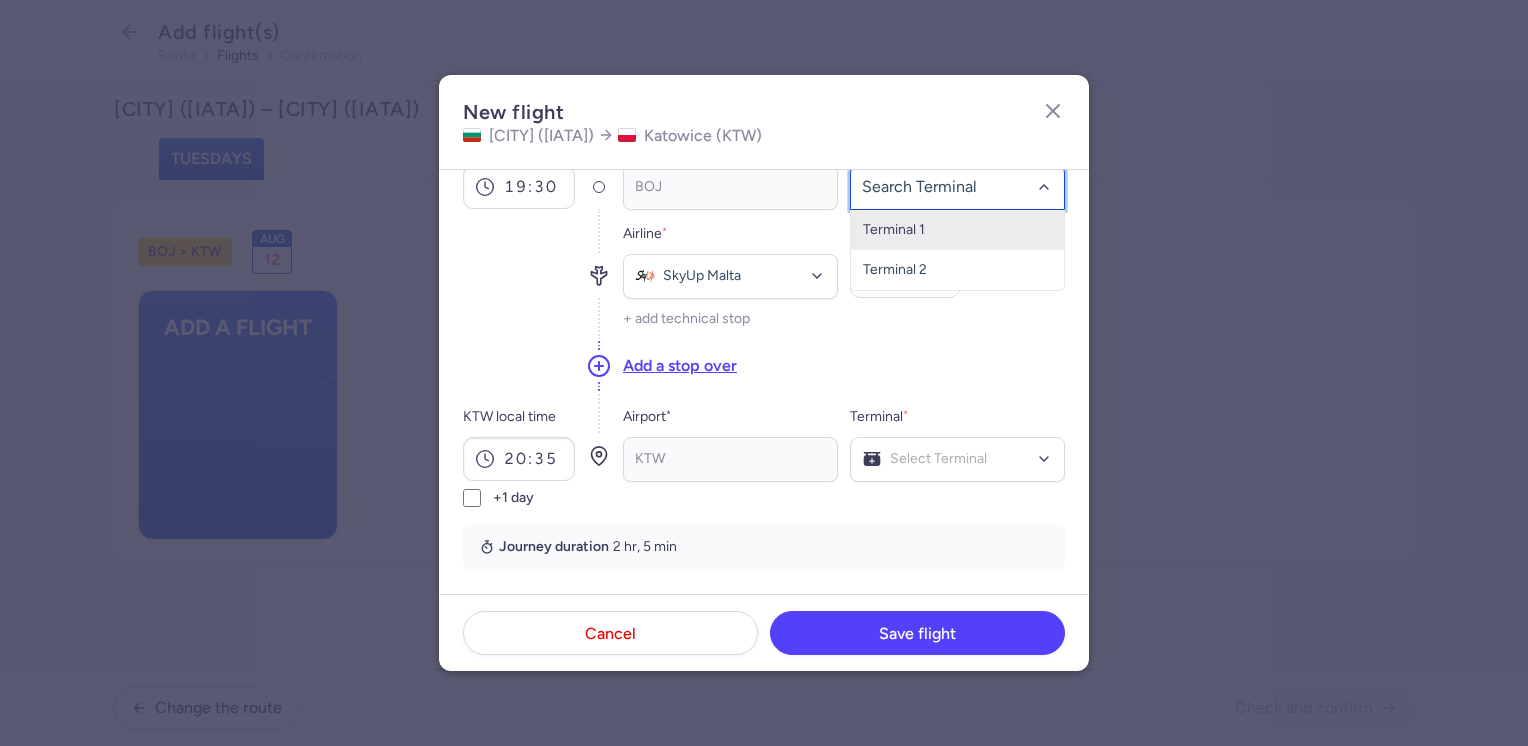 click on "Terminal 1" at bounding box center [957, 230] 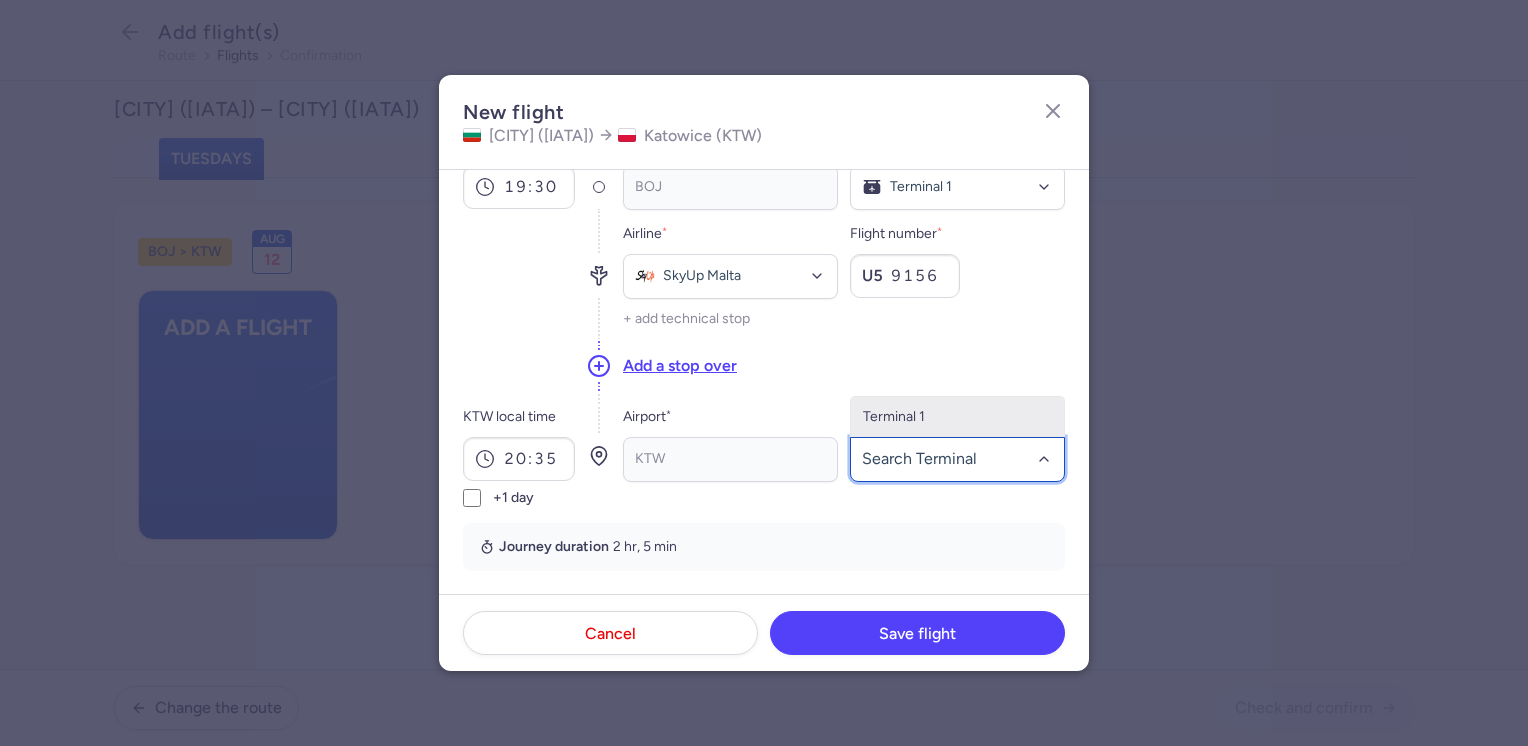 click on "Terminal 1" at bounding box center [957, 417] 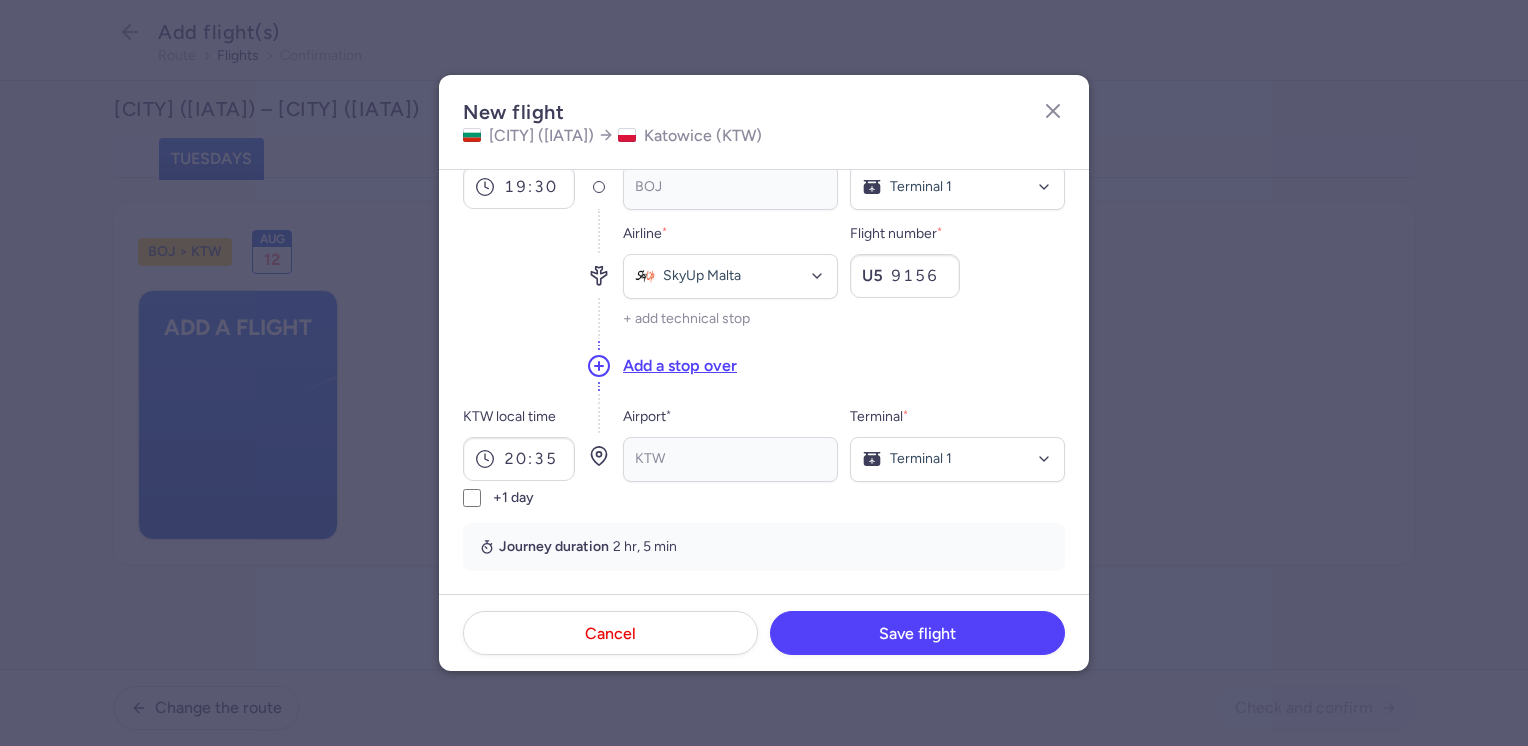 scroll, scrollTop: 400, scrollLeft: 0, axis: vertical 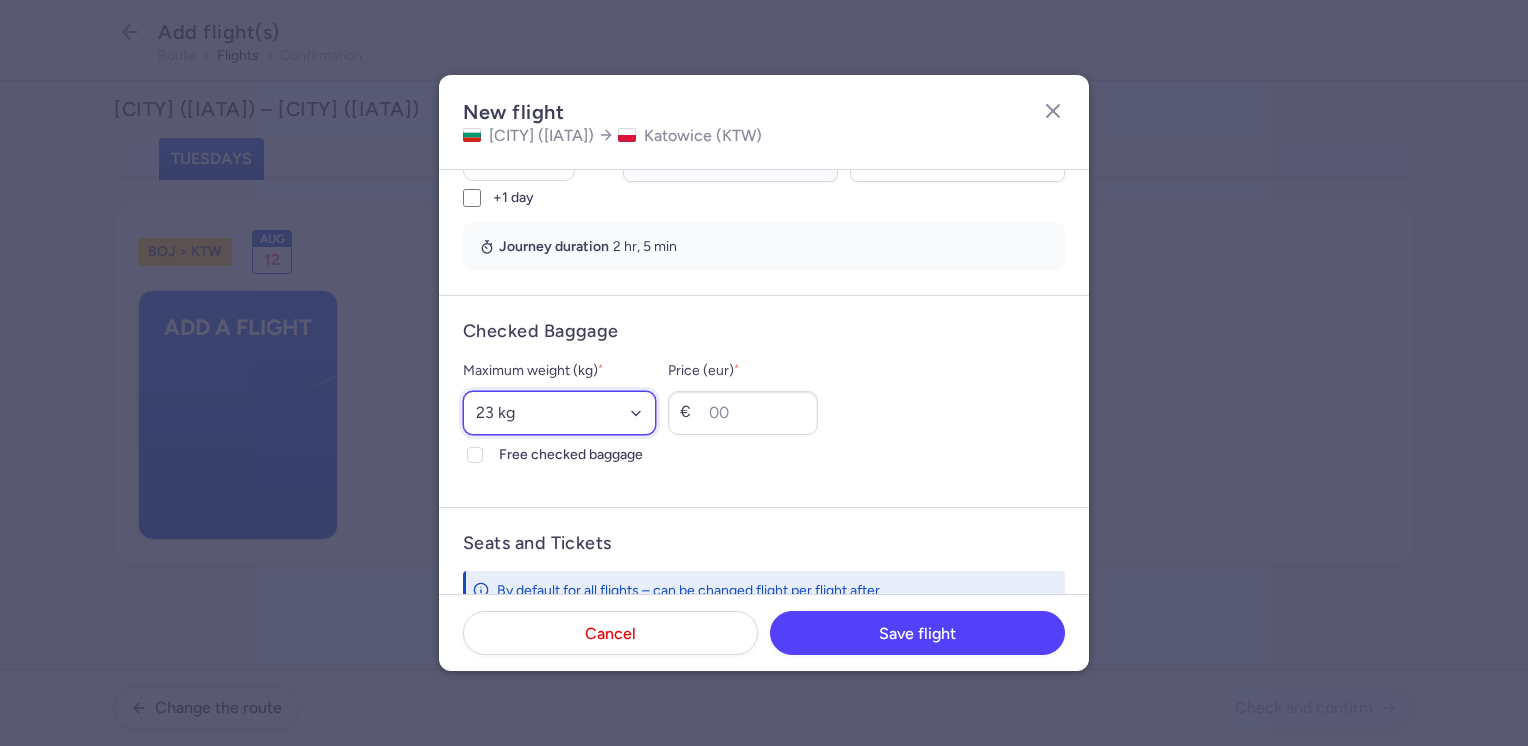 click on "Select an option 15 kg 16 kg 17 kg 18 kg 19 kg 20 kg 21 kg 22 kg 23 kg 24 kg 25 kg 26 kg 27 kg 28 kg 29 kg 30 kg 31 kg 32 kg 33 kg 34 kg 35 kg" at bounding box center (559, 413) 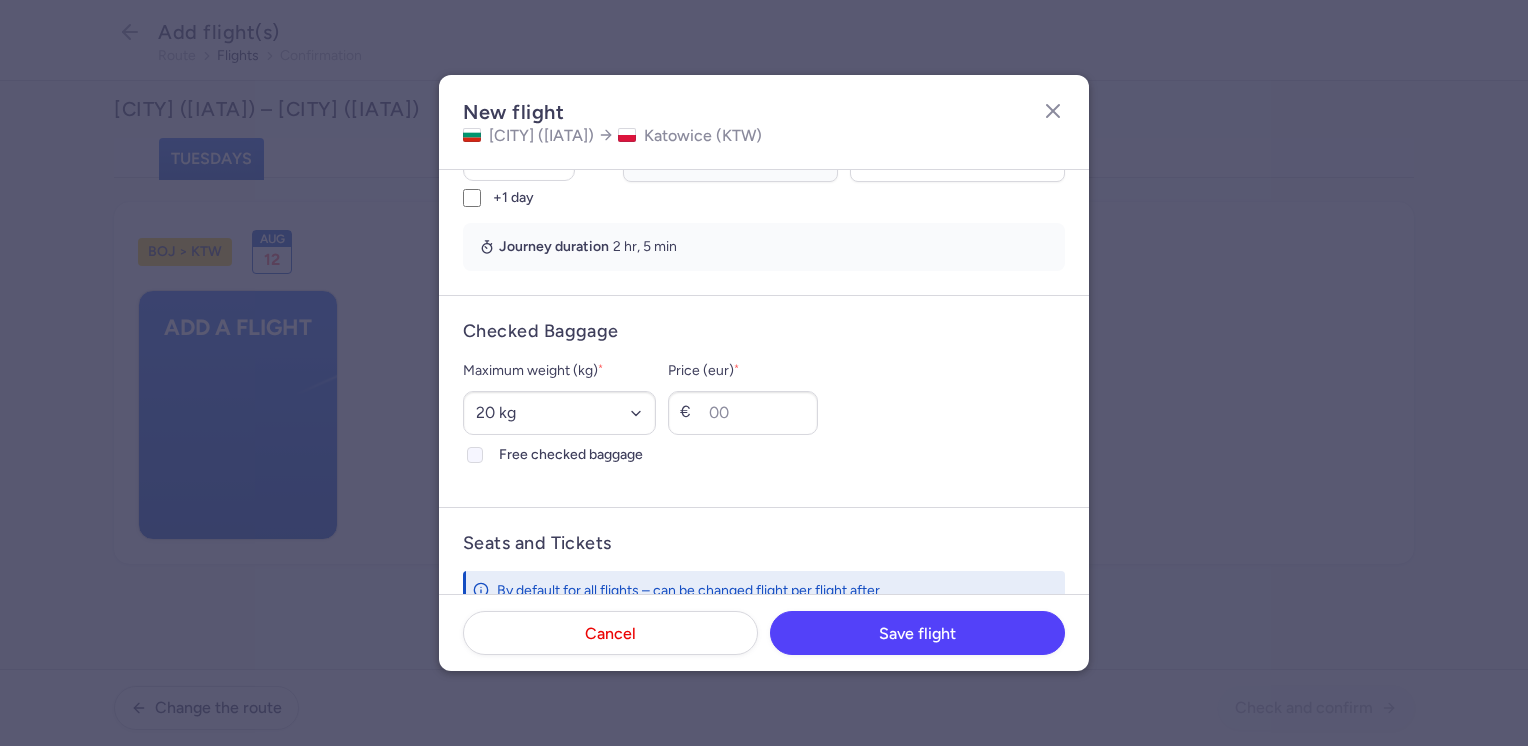 click on "Free checked baggage" 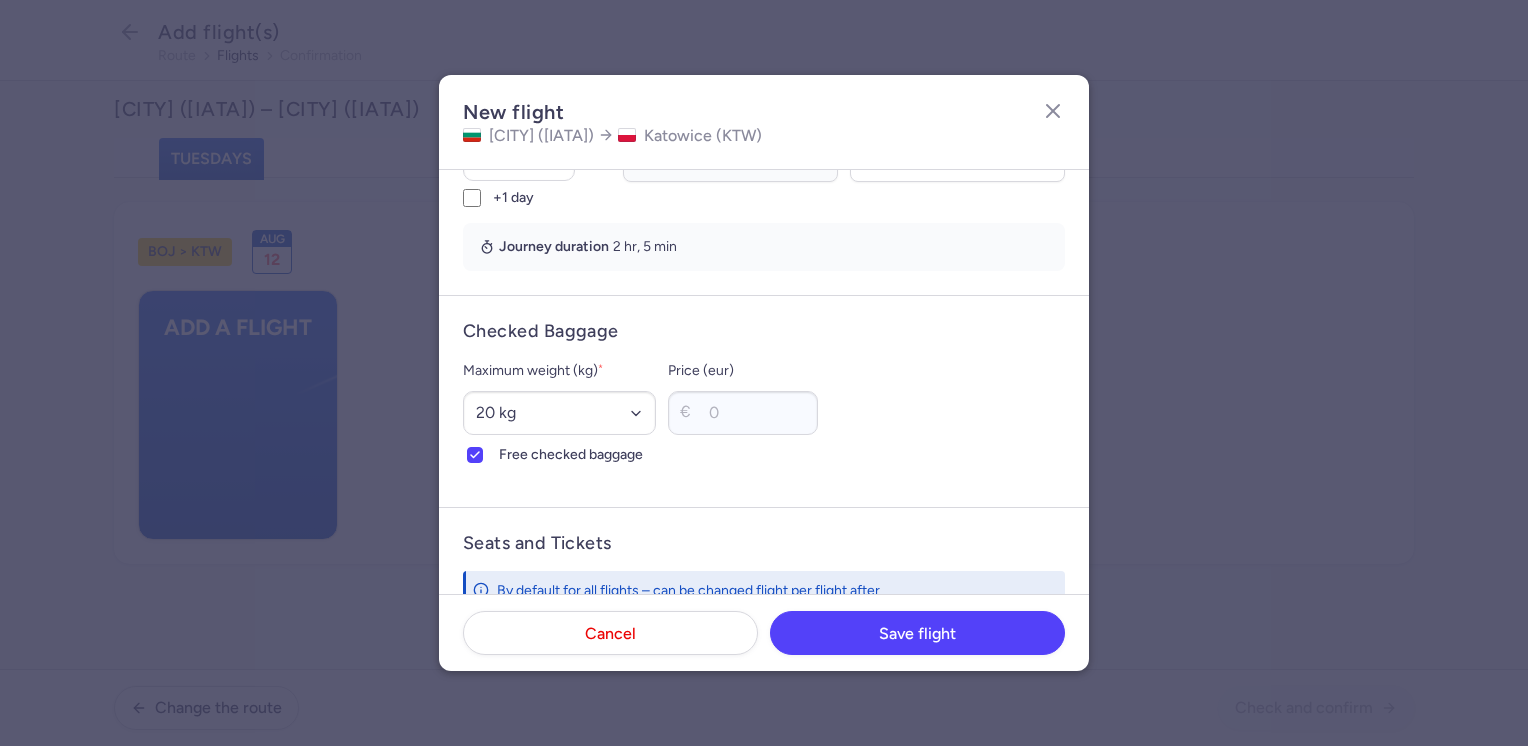 scroll, scrollTop: 600, scrollLeft: 0, axis: vertical 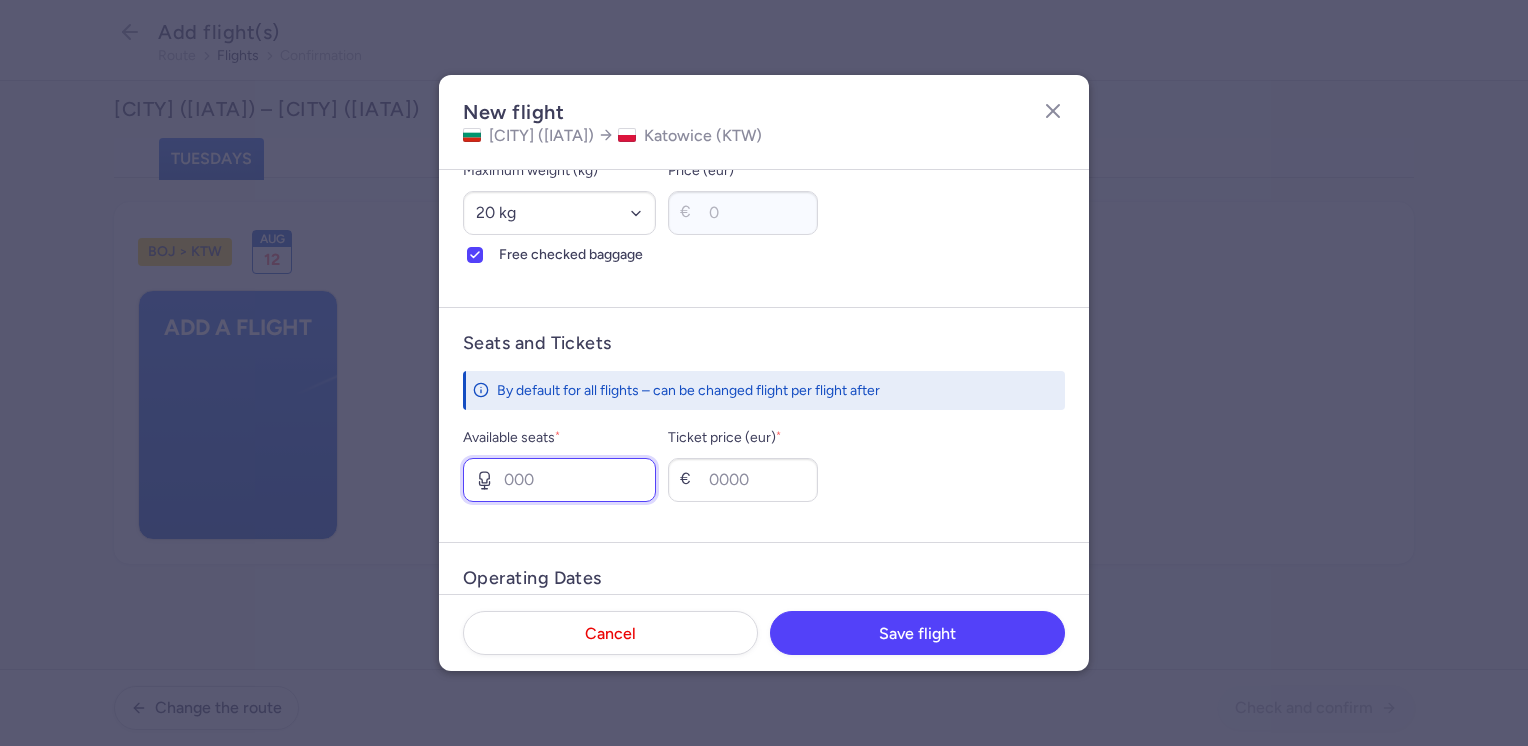 click on "Available seats  *" at bounding box center (559, 480) 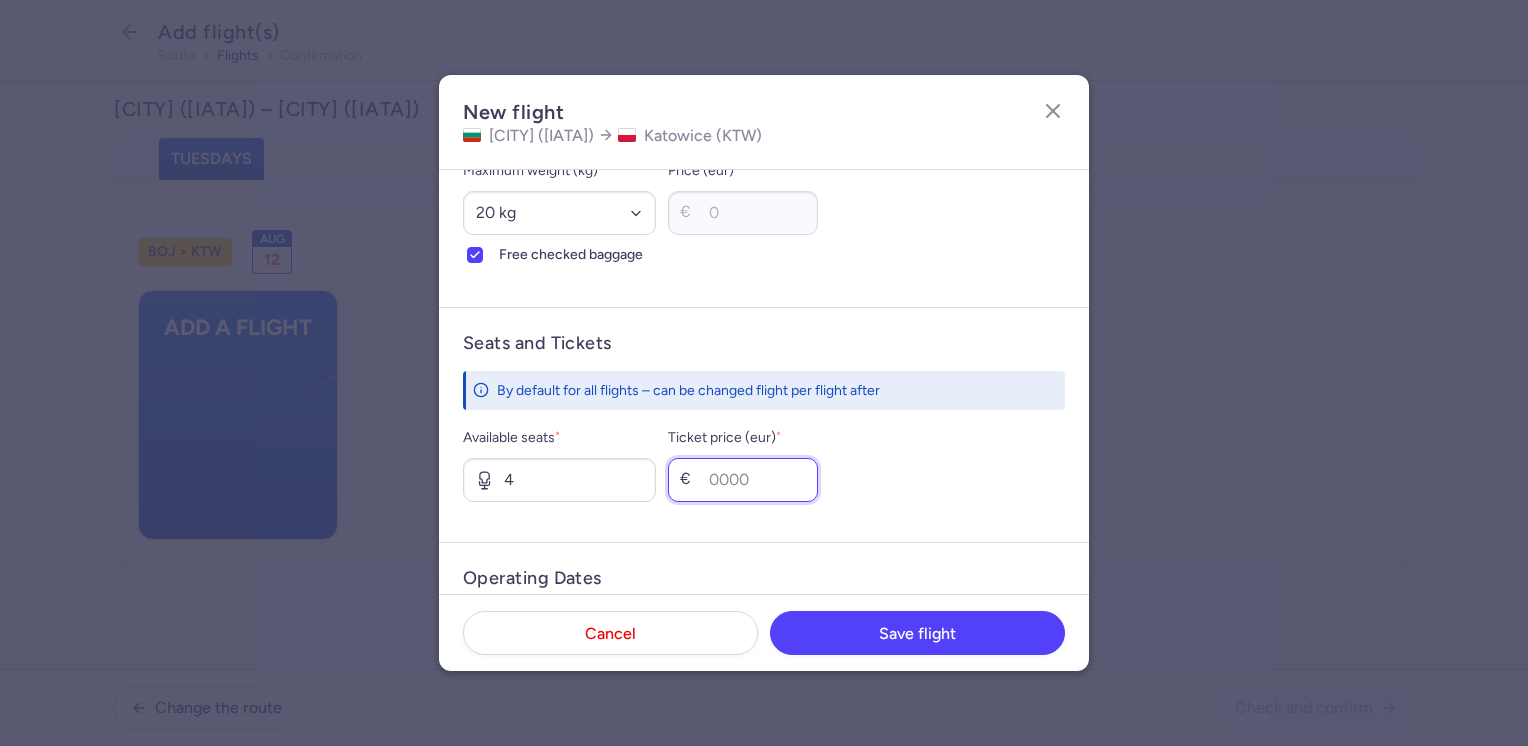 click on "Ticket price (eur)  *" at bounding box center (743, 480) 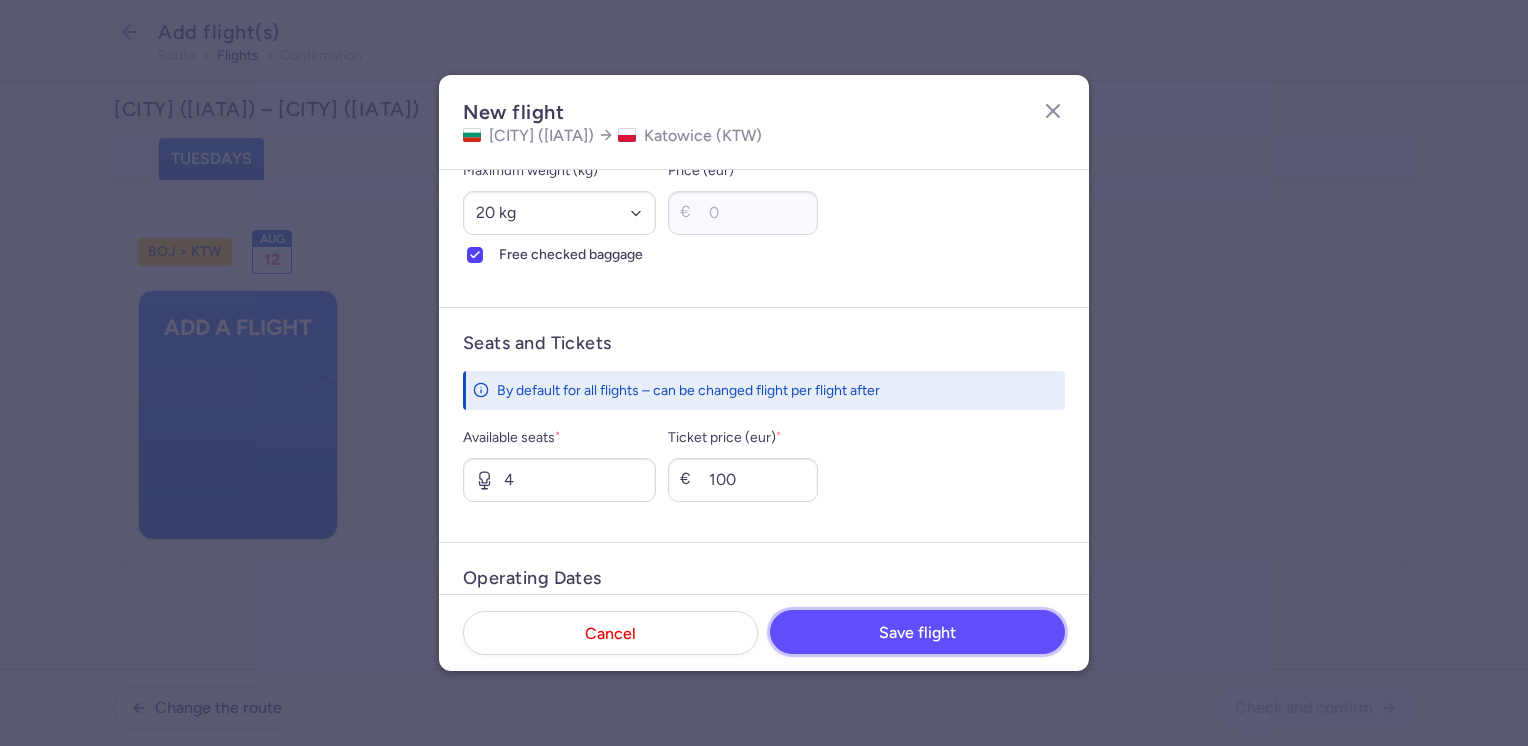 click on "Save flight" at bounding box center (917, 633) 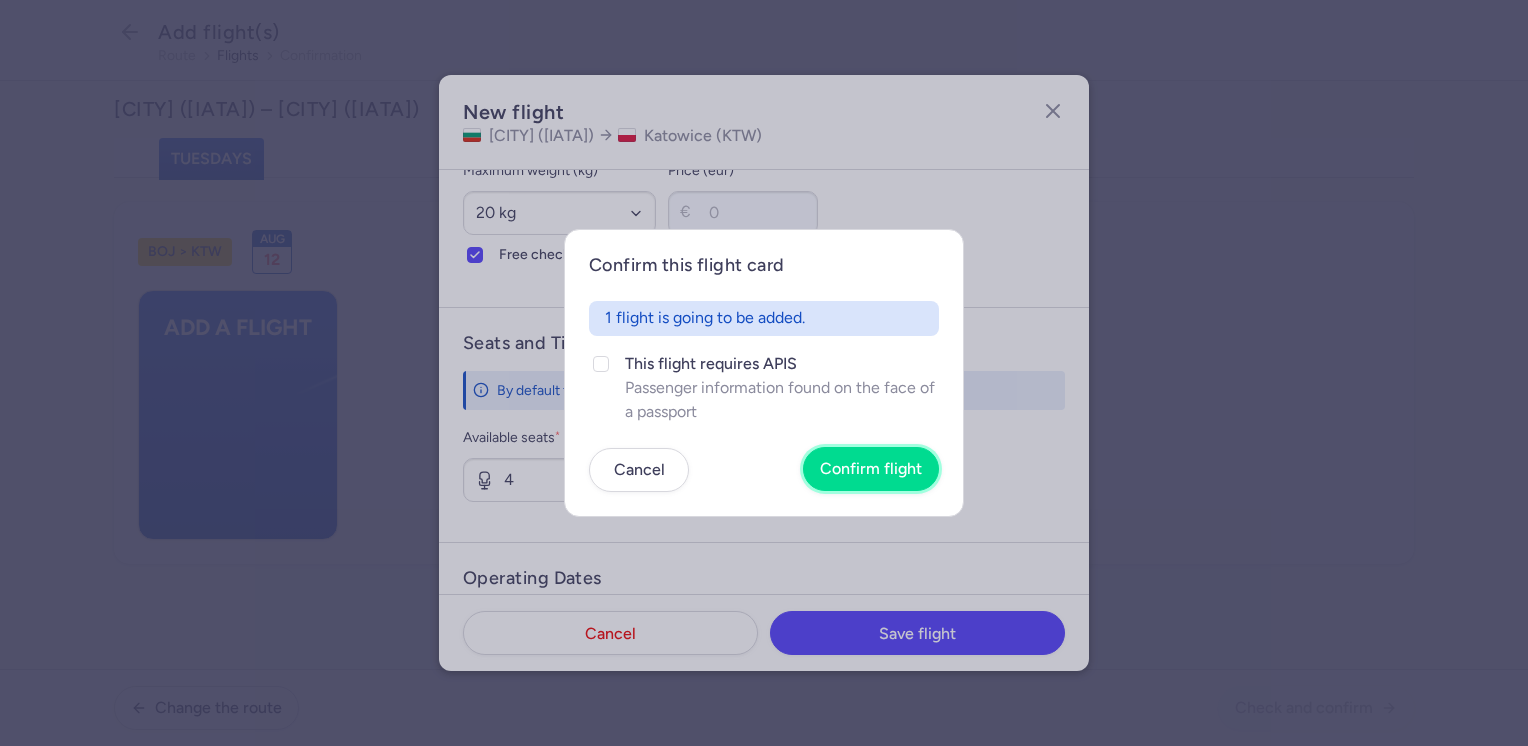 click on "Confirm flight" at bounding box center [871, 469] 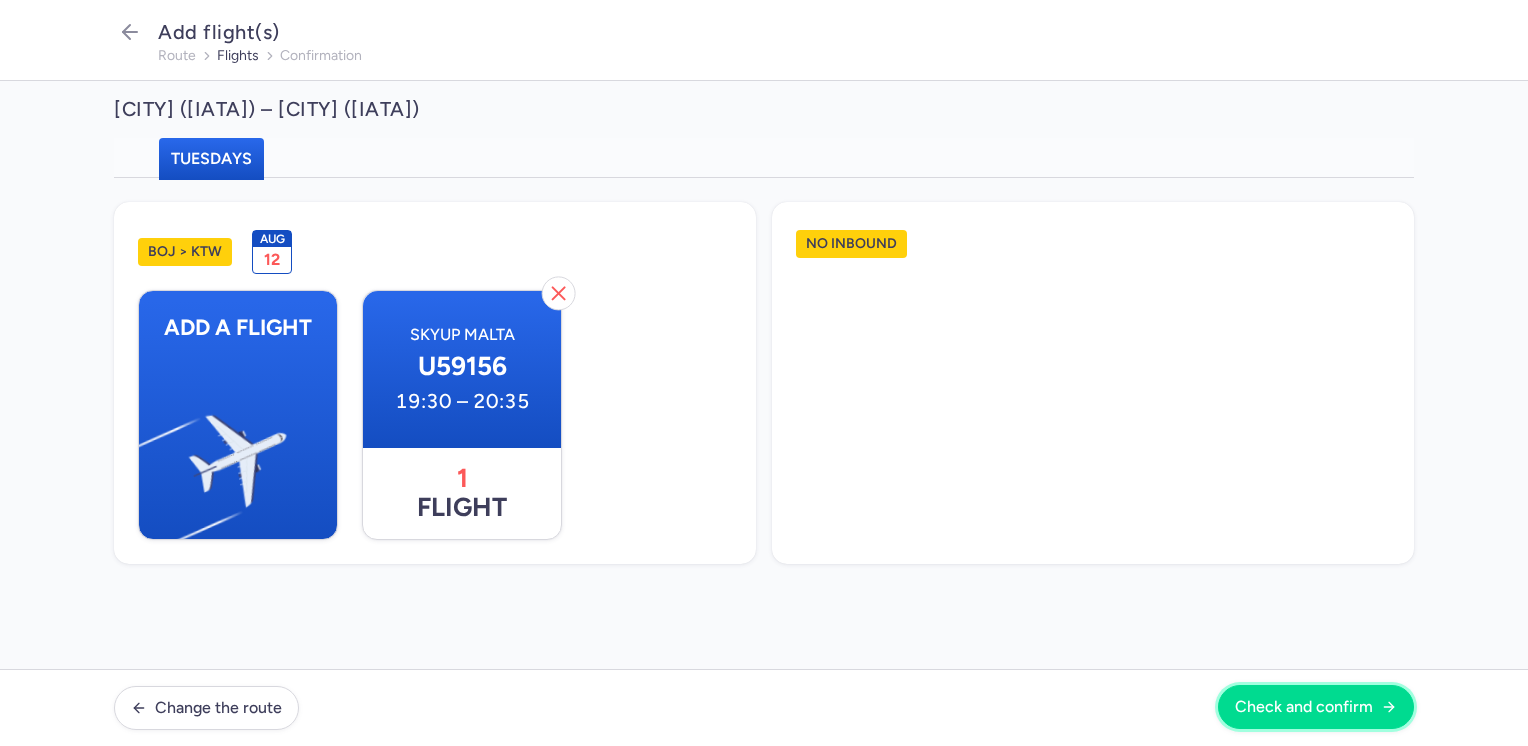 click on "Check and confirm" at bounding box center [1304, 707] 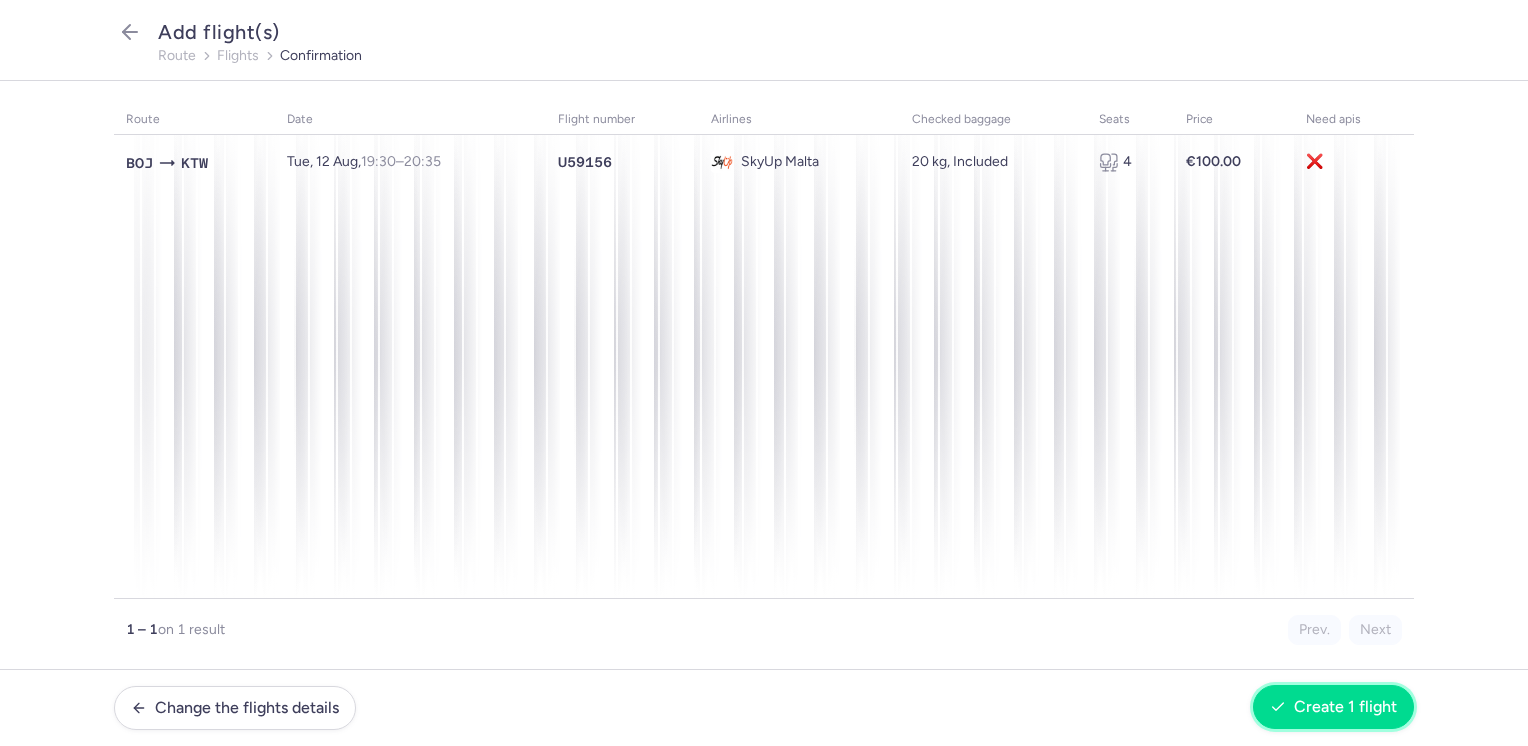 click on "Create 1 flight" at bounding box center (1345, 707) 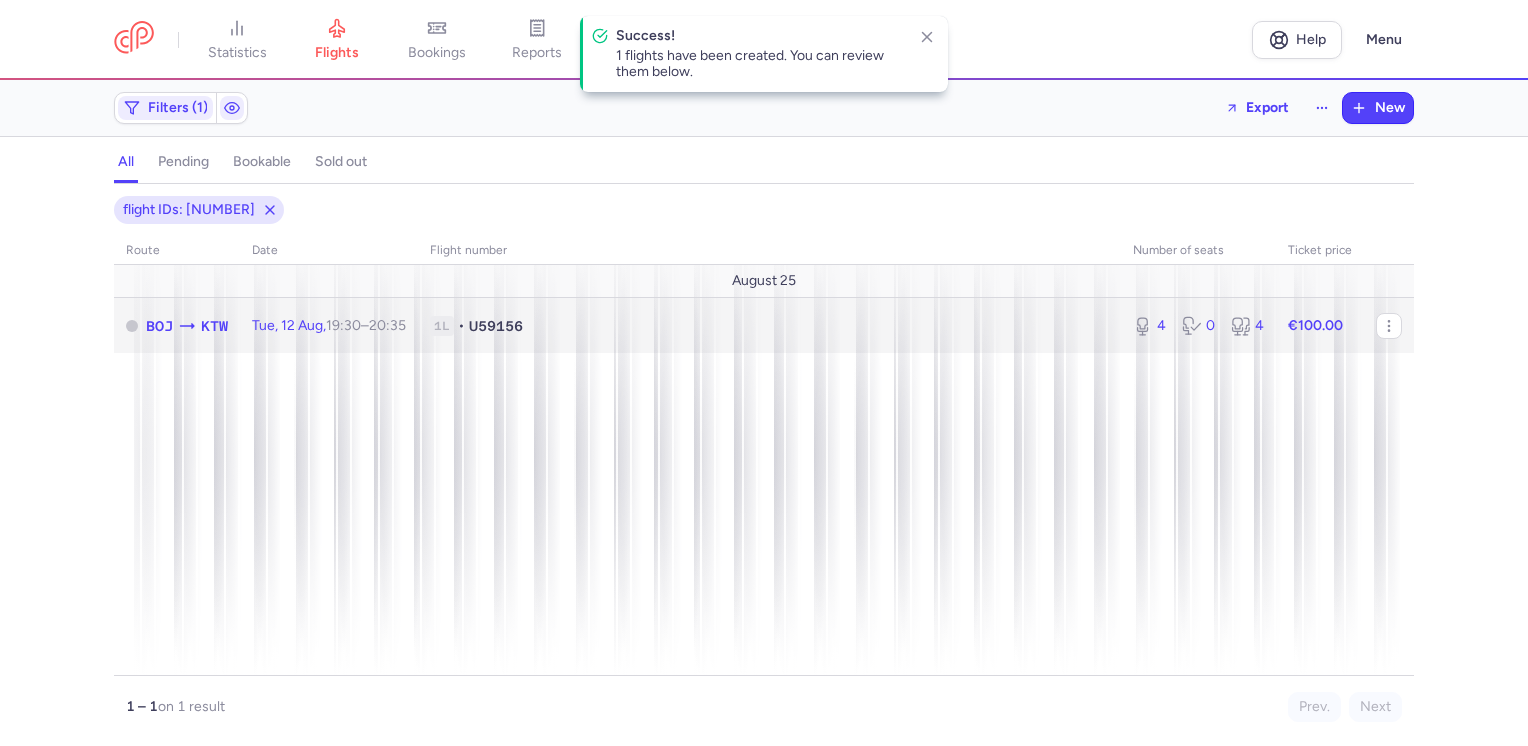 click on "€100.00" 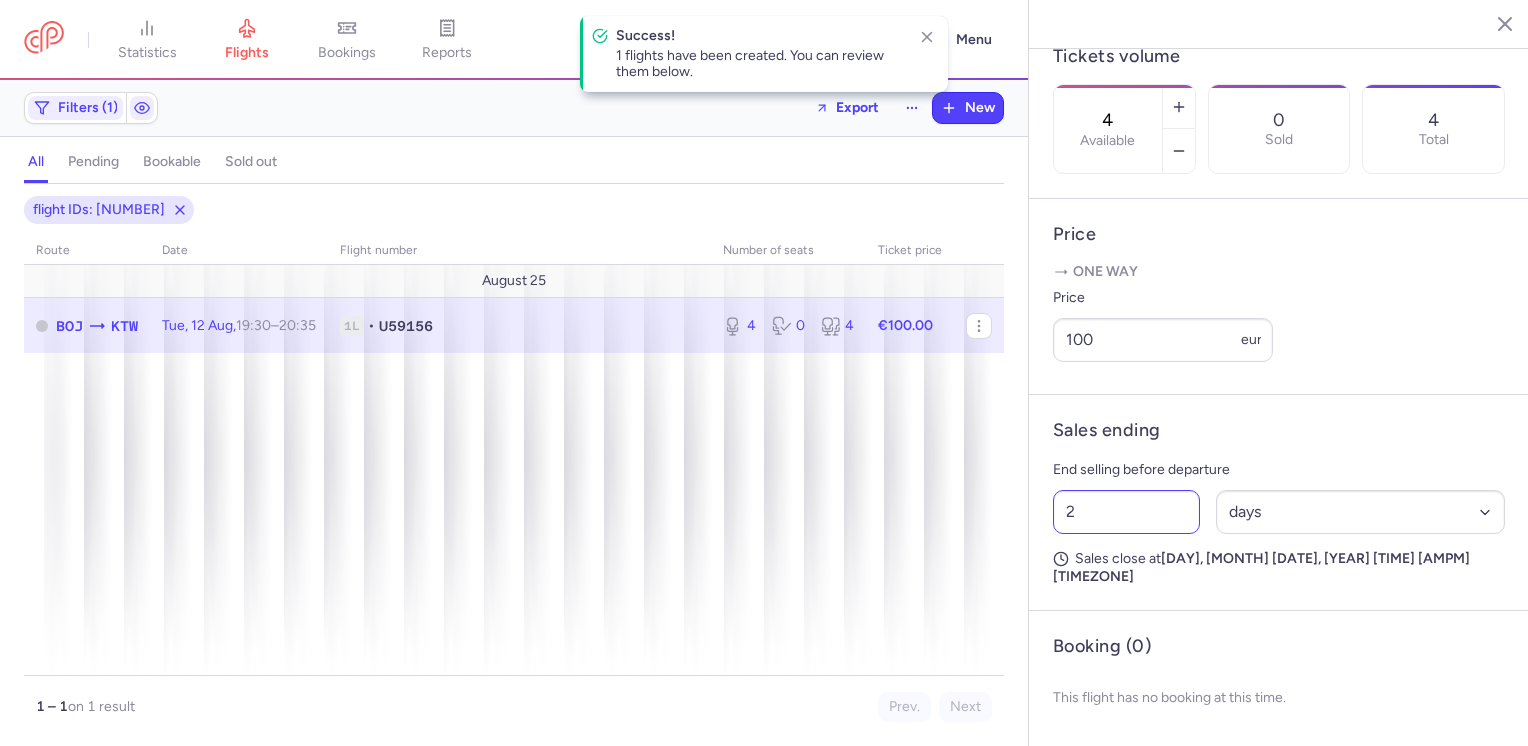 scroll, scrollTop: 632, scrollLeft: 0, axis: vertical 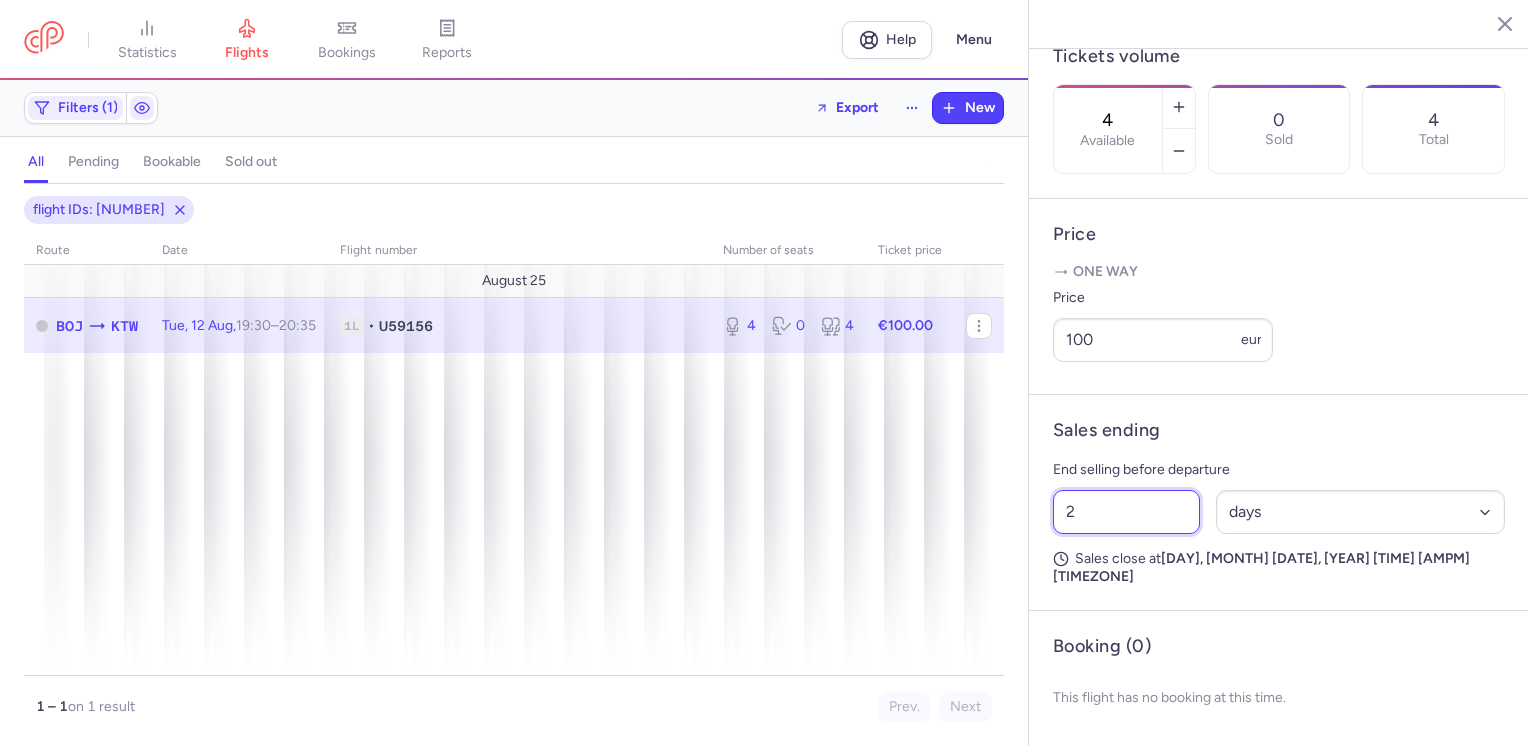 click on "statistics flights bookings reports  Help  Menu Filters (1)  Export  New all pending bookable sold out 1 flight IDs: [NUMBER] route date Flight number number of seats Ticket price August 25  [IATA]  [IATA] [DAY], [MONTH] [DAY_NUM],  [TIME]  –  [TIME]  +[DIGIT] [CODE] • [FLIGHT_NUM] [DIGIT] [DIGIT] [DIGIT] [DIGIT] €[PRICE].00 1 – 1  on 1 result Prev. Next Copy flight ID Export flight statistics flights bookings reports [CITY]   [CITY] [DAY_NAME], [MONTH] [DAY_NUM], [YEAR] Pending [IATA] [CITY], [COUNTRY] [TIME]  (UTC[UTC_OFFSET]) [IATA] T[TERMINAL] [TERMINAL_NUM] [FLIGHT_NUM] [TIME]  (UTC[UTC_OFFSET]) [IATA] T[TERMINAL] [TERMINAL_NUM] [IATA] [CITY], [COUNTRY] Cancel Flight  Flight Operator [OPERATOR_NAME] [FLIGHT_NUM]  Checked baggage options  [WEIGHT] KG, included Tickets volume [DIGIT]  Available  [DIGIT] Sold [DIGIT] Total Price  One way  Price  [PRICE] eur Sales ending End selling before departure [DIGIT] Select an option hours days Sales close at  [DAY_NAME], [MONTH] [DAY_NUM], [YEAR]	[TIME] [AMPM] UTC  Booking (0) This flight has no booking at this time." 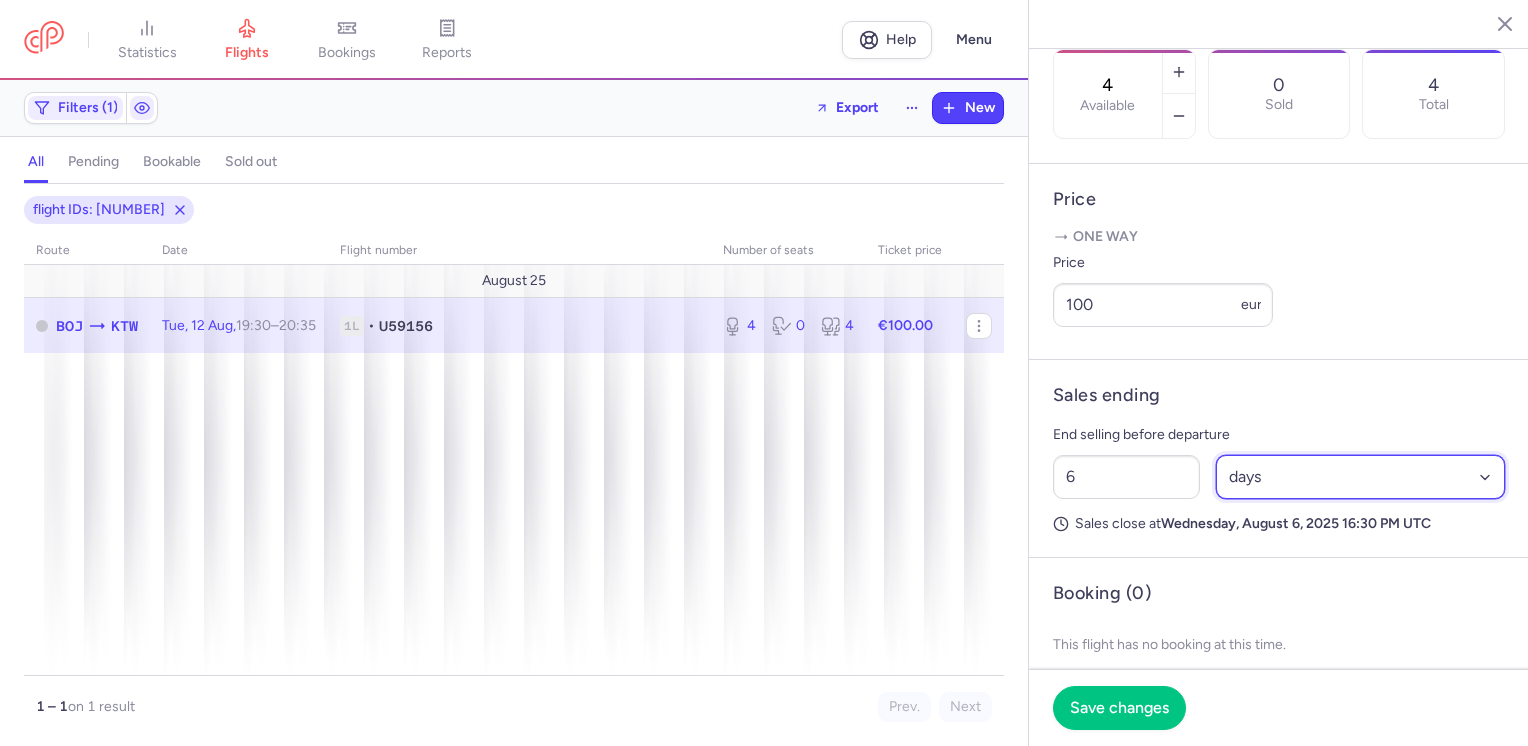 click on "Select an option hours days" at bounding box center [1361, 477] 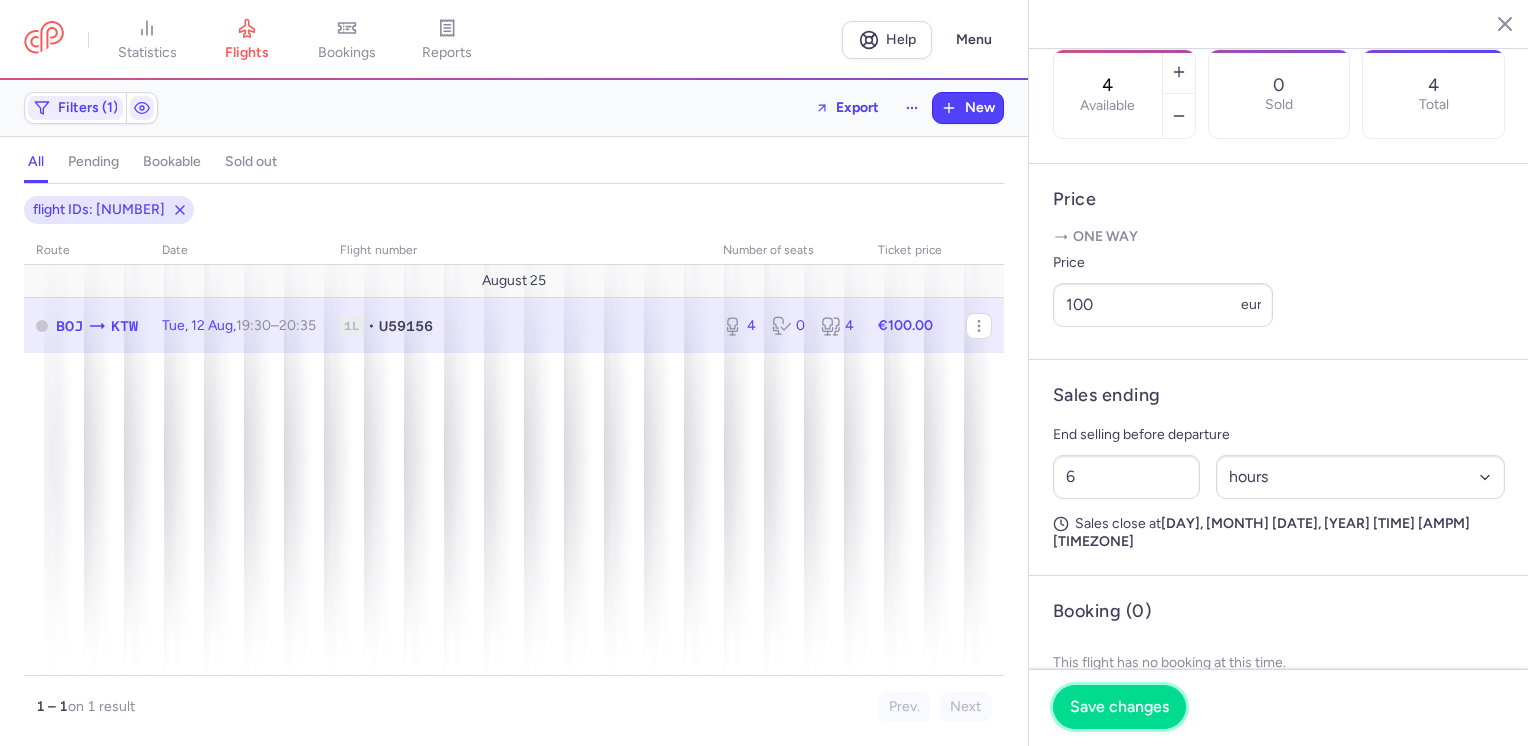 click on "Save changes" at bounding box center [1119, 707] 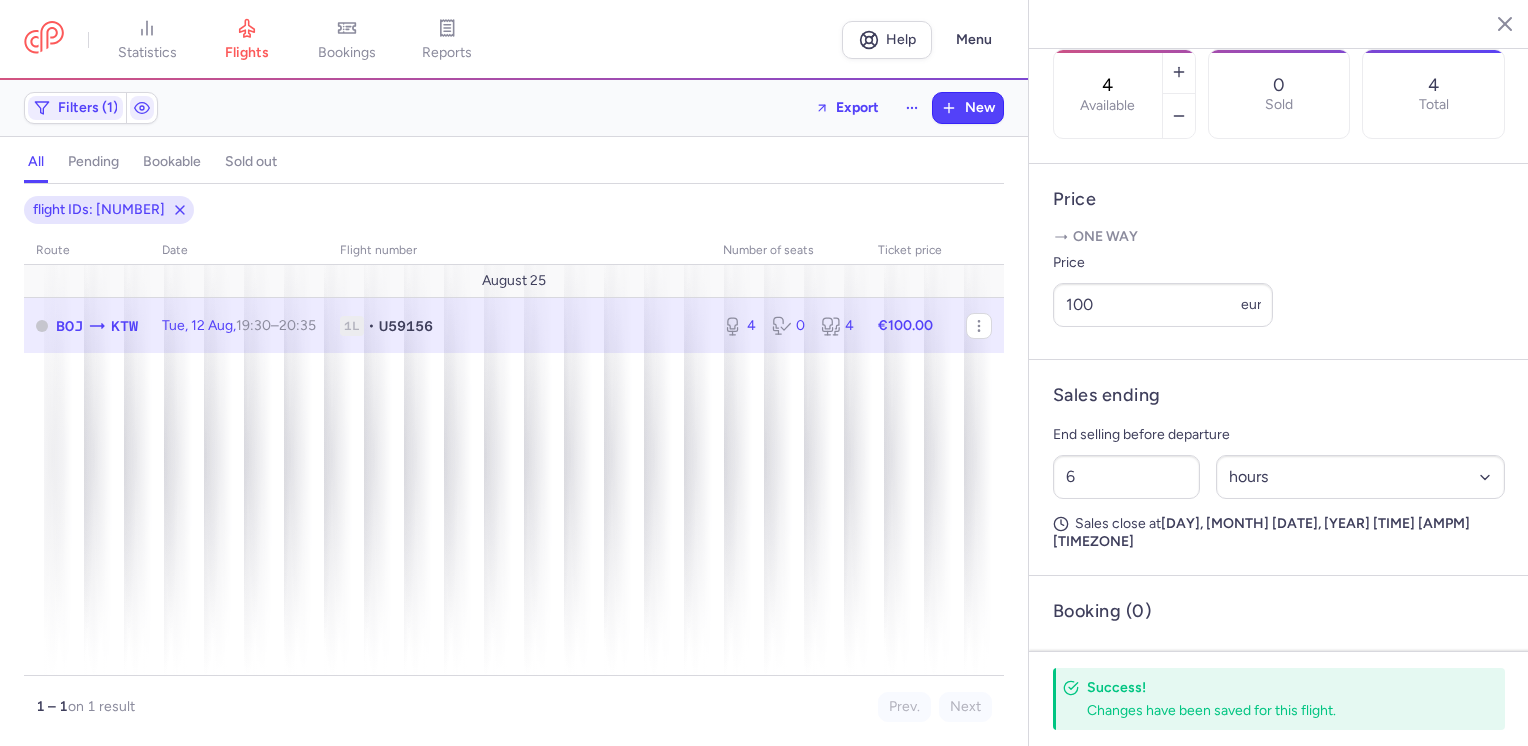 click 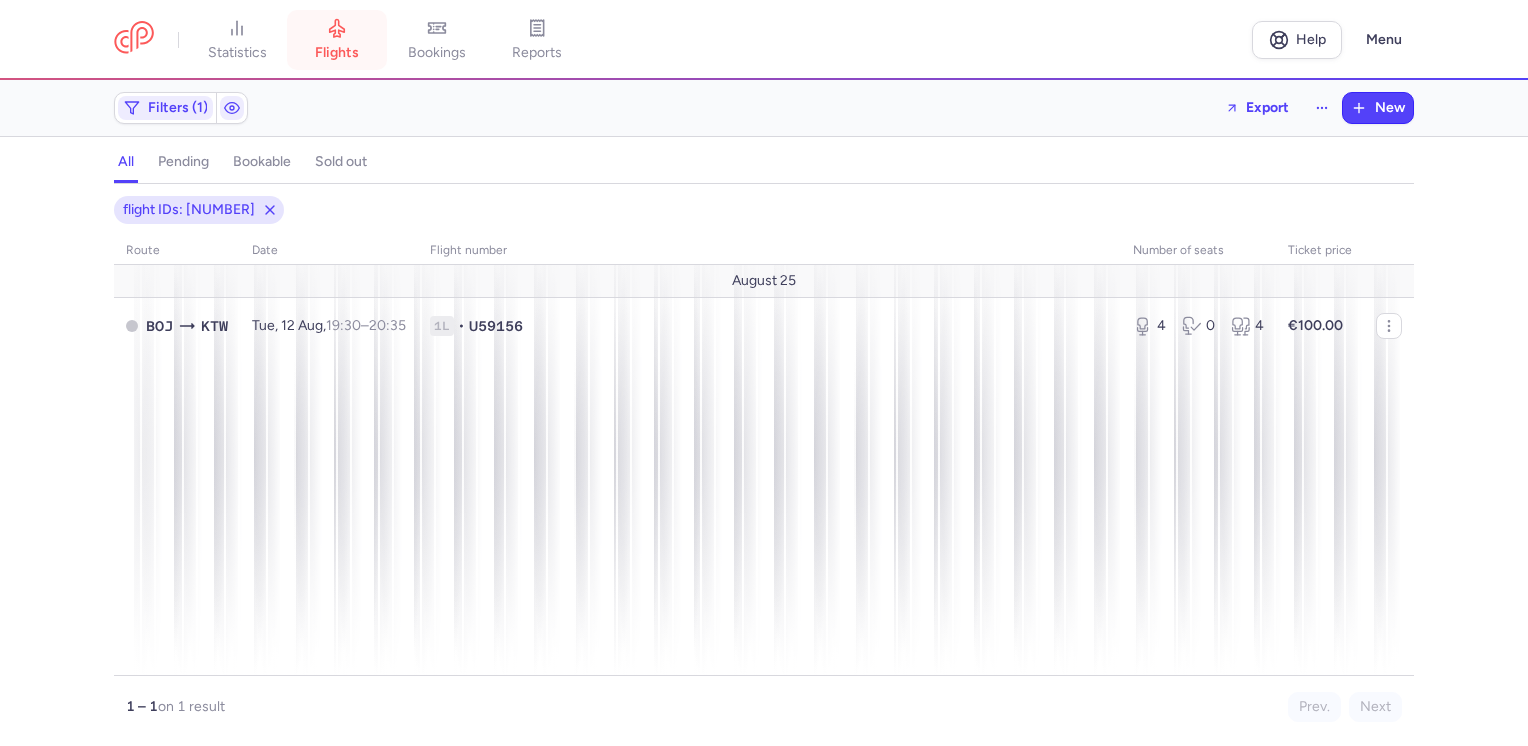 click on "flights" at bounding box center (337, 40) 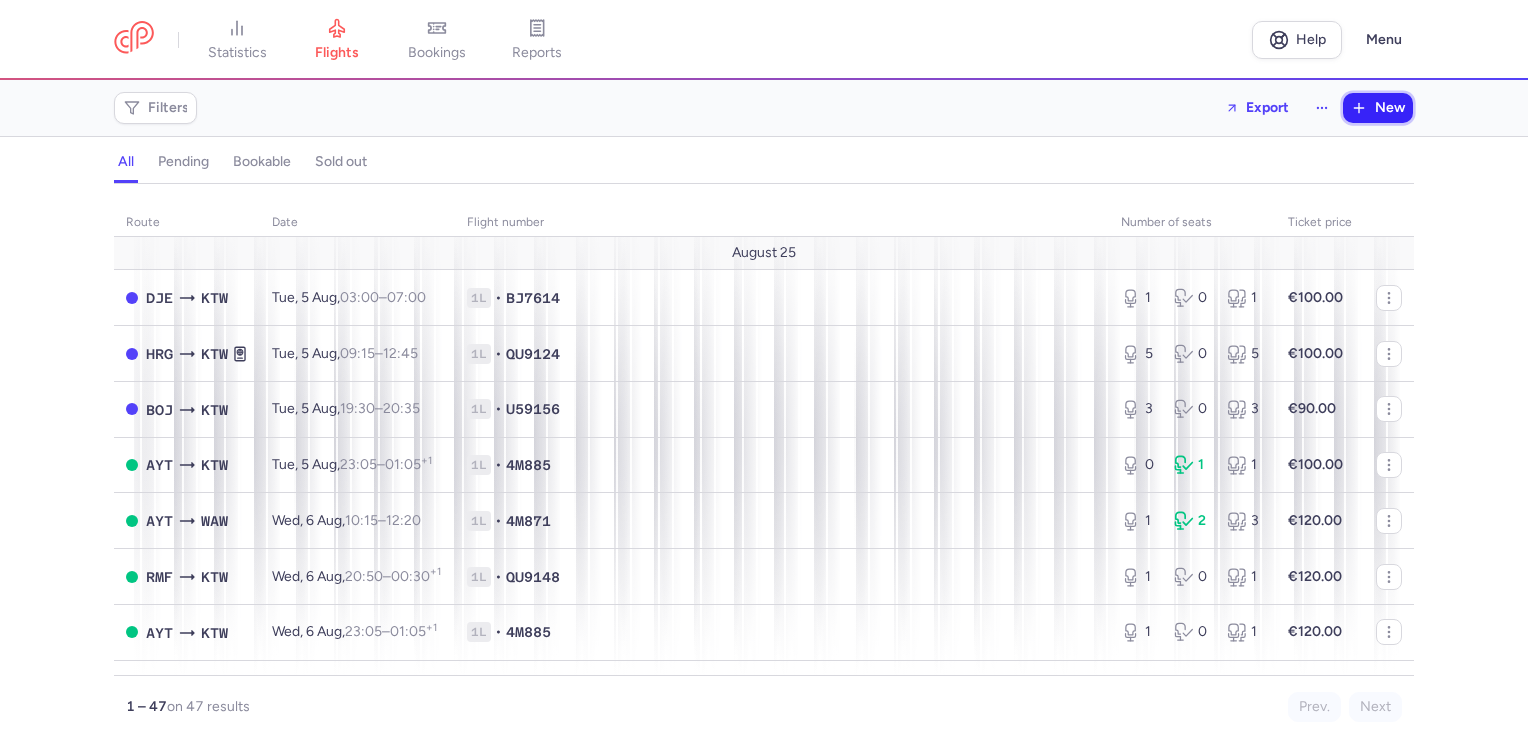 click on "New" at bounding box center [1390, 108] 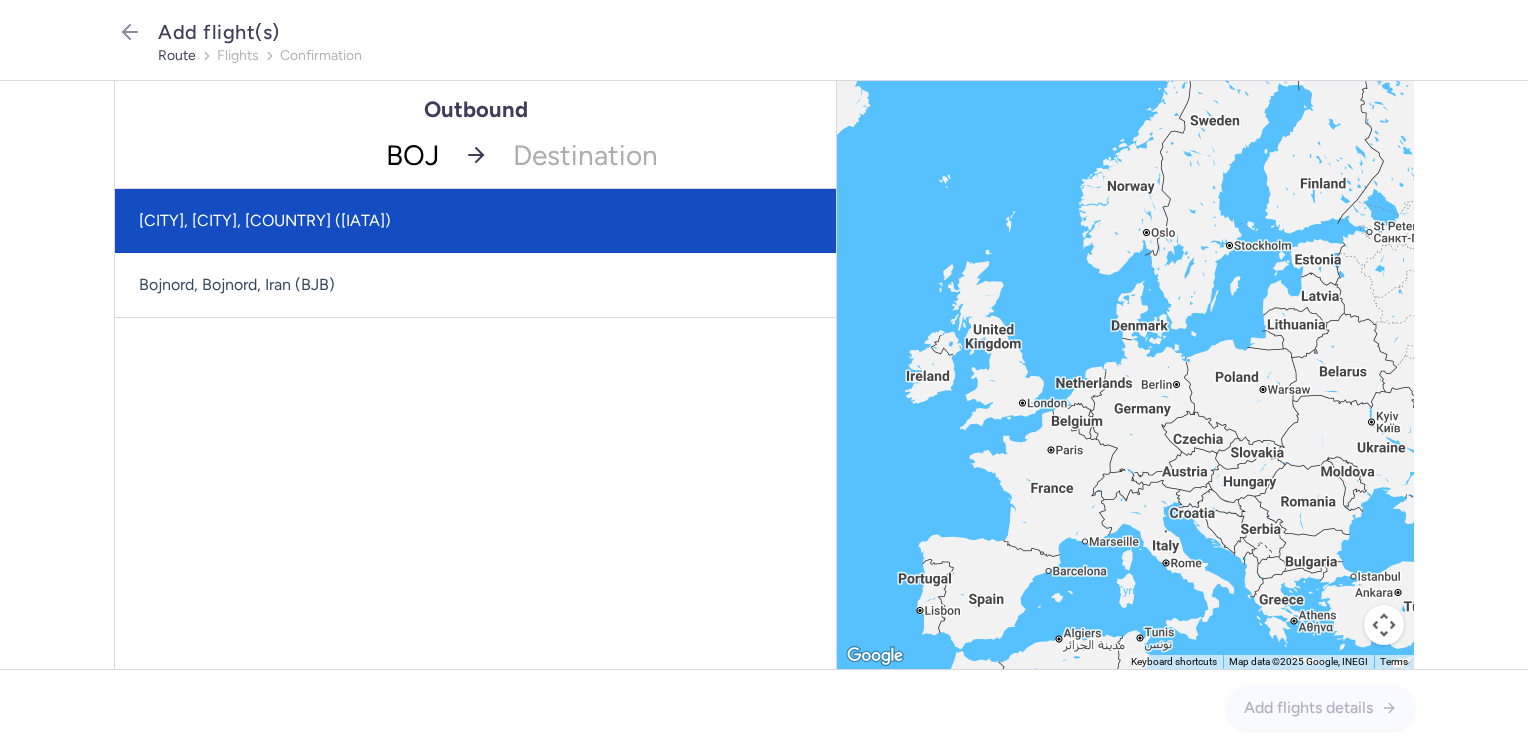 click on "[CITY], [CITY], [COUNTRY] ([IATA])" at bounding box center (475, 221) 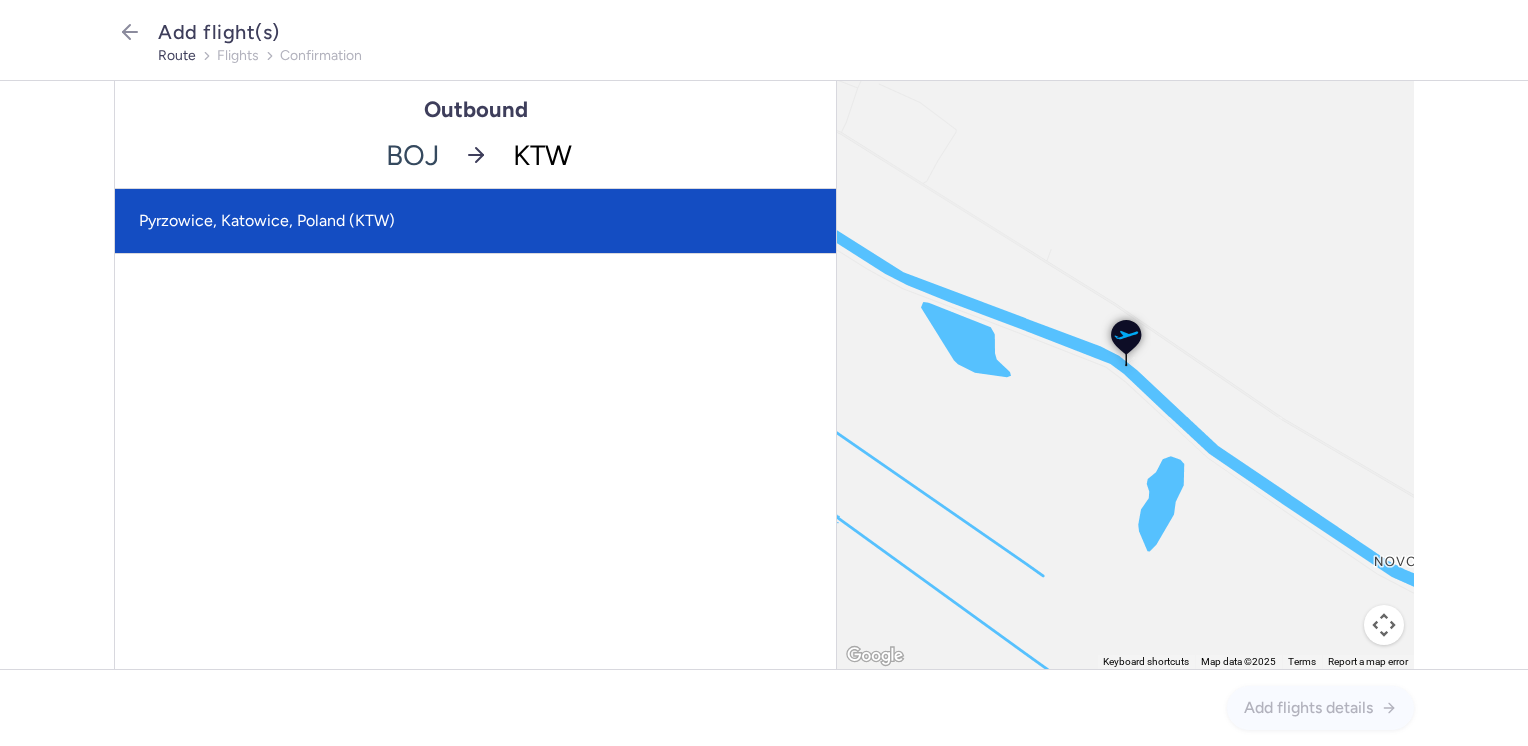 click on "Pyrzowice, Katowice, Poland (KTW)" at bounding box center [475, 221] 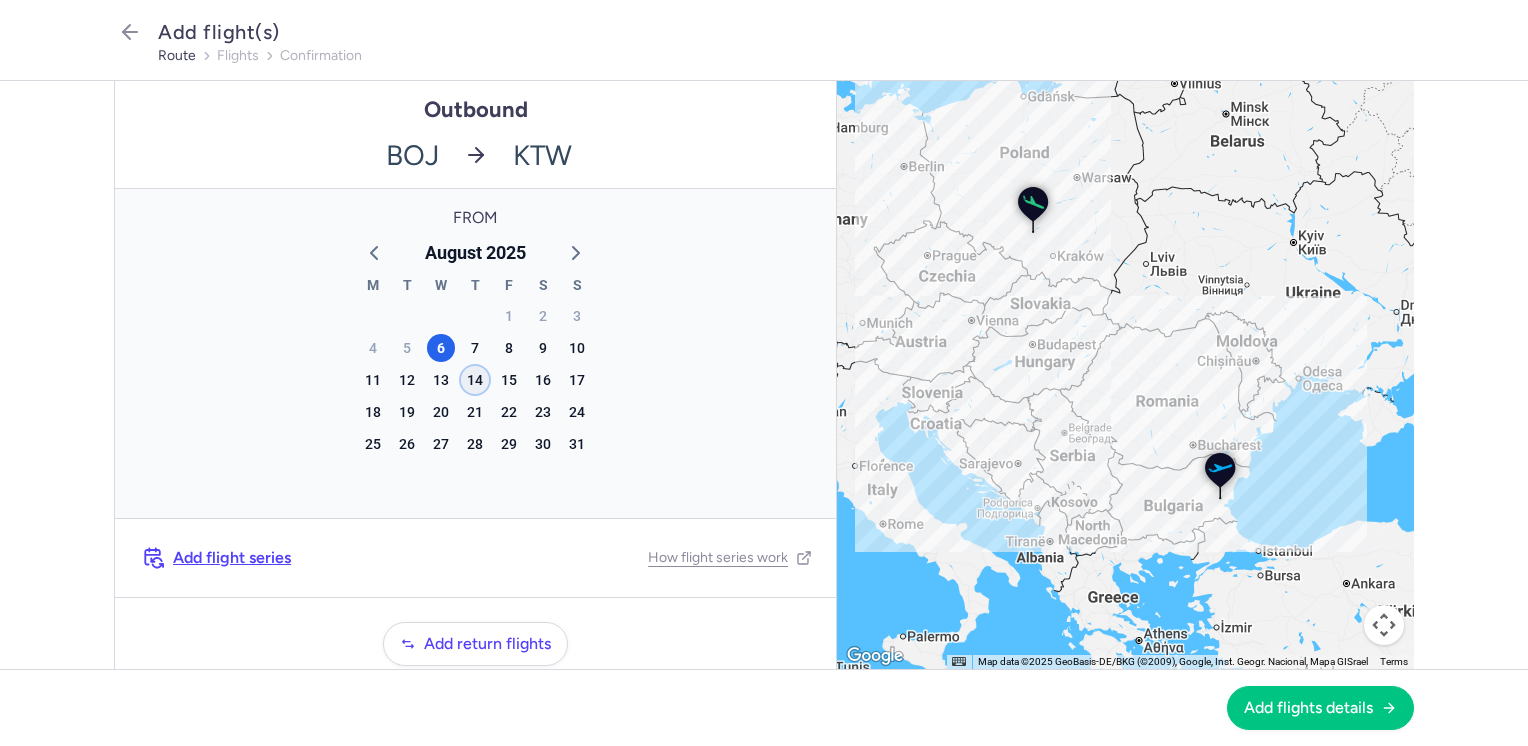 click on "14" 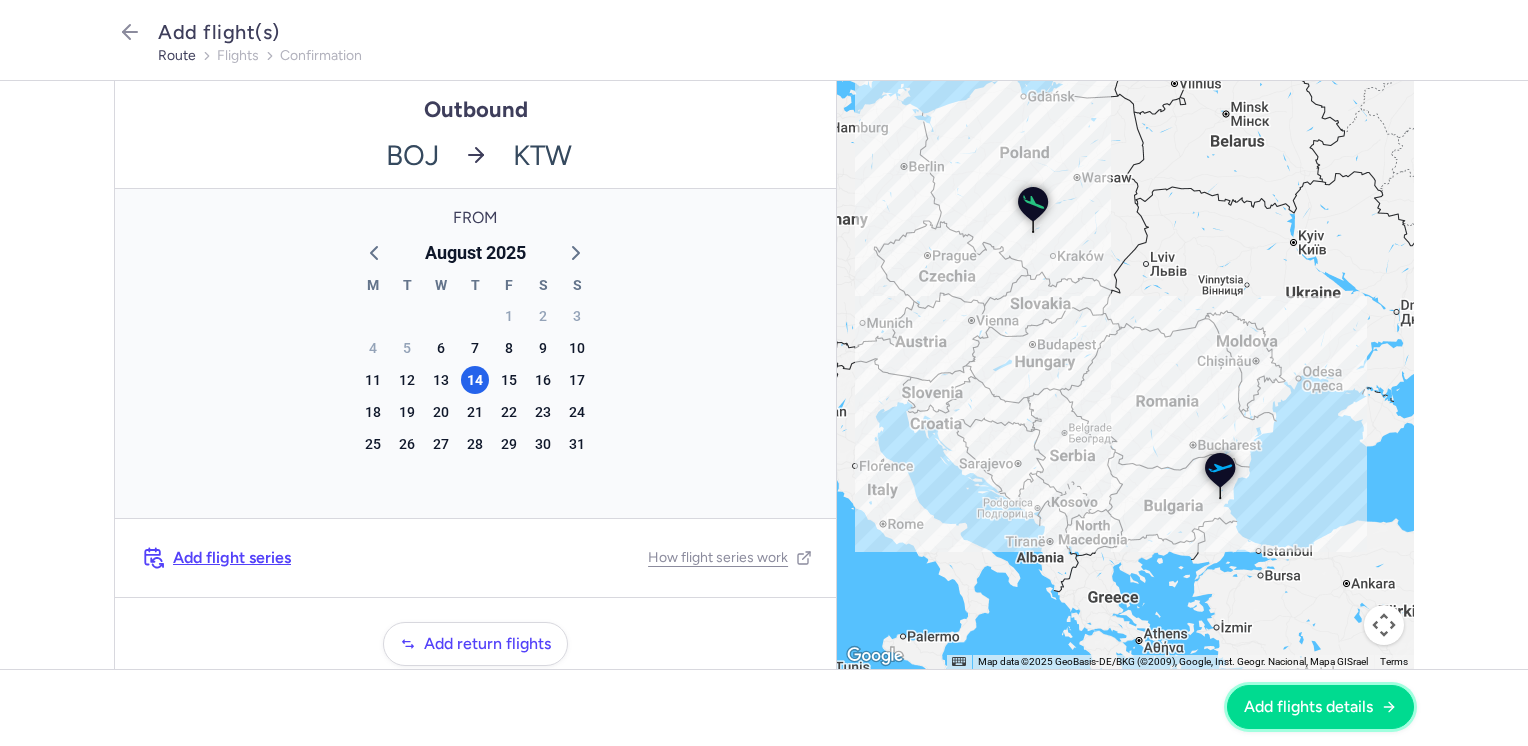 click on "Add flights details" at bounding box center (1308, 707) 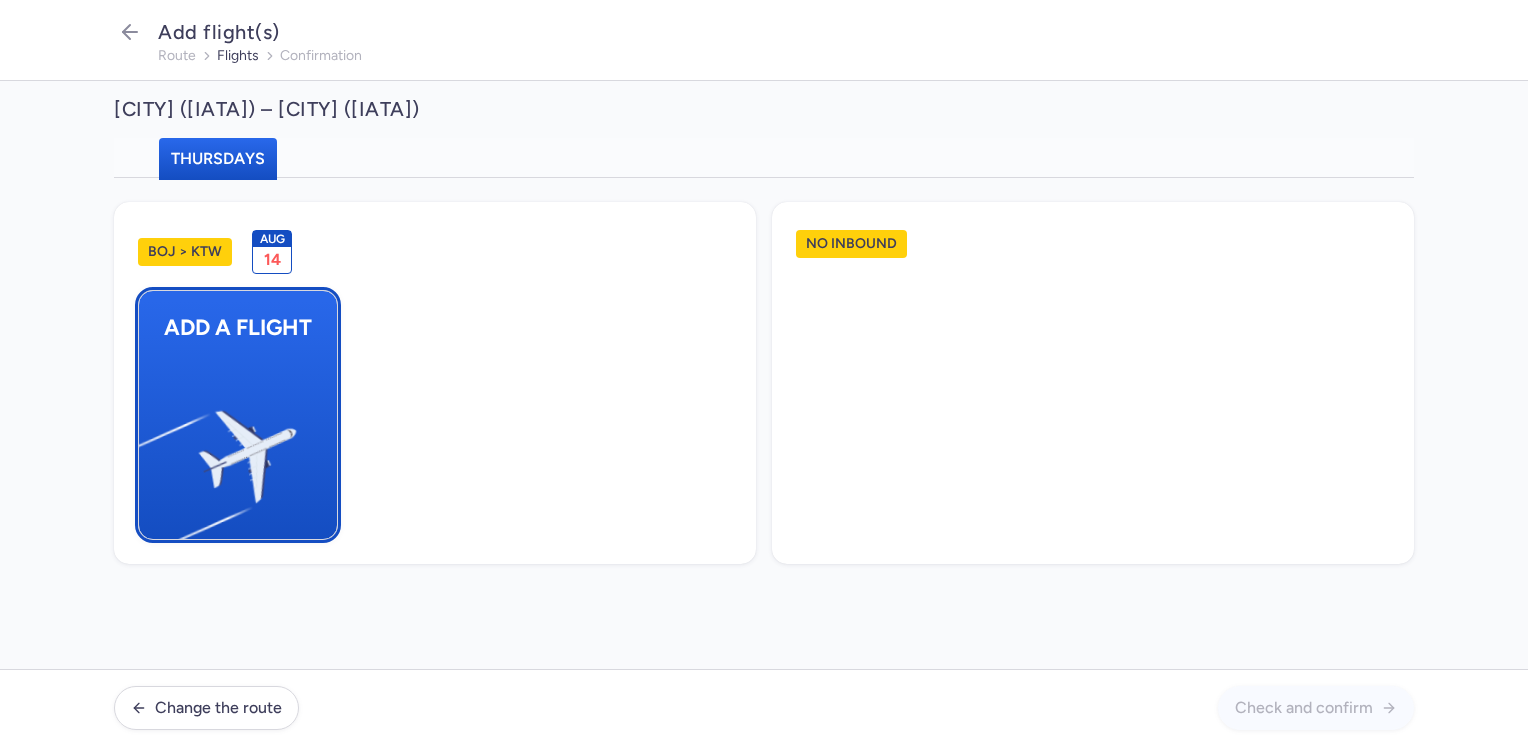 click at bounding box center (149, 448) 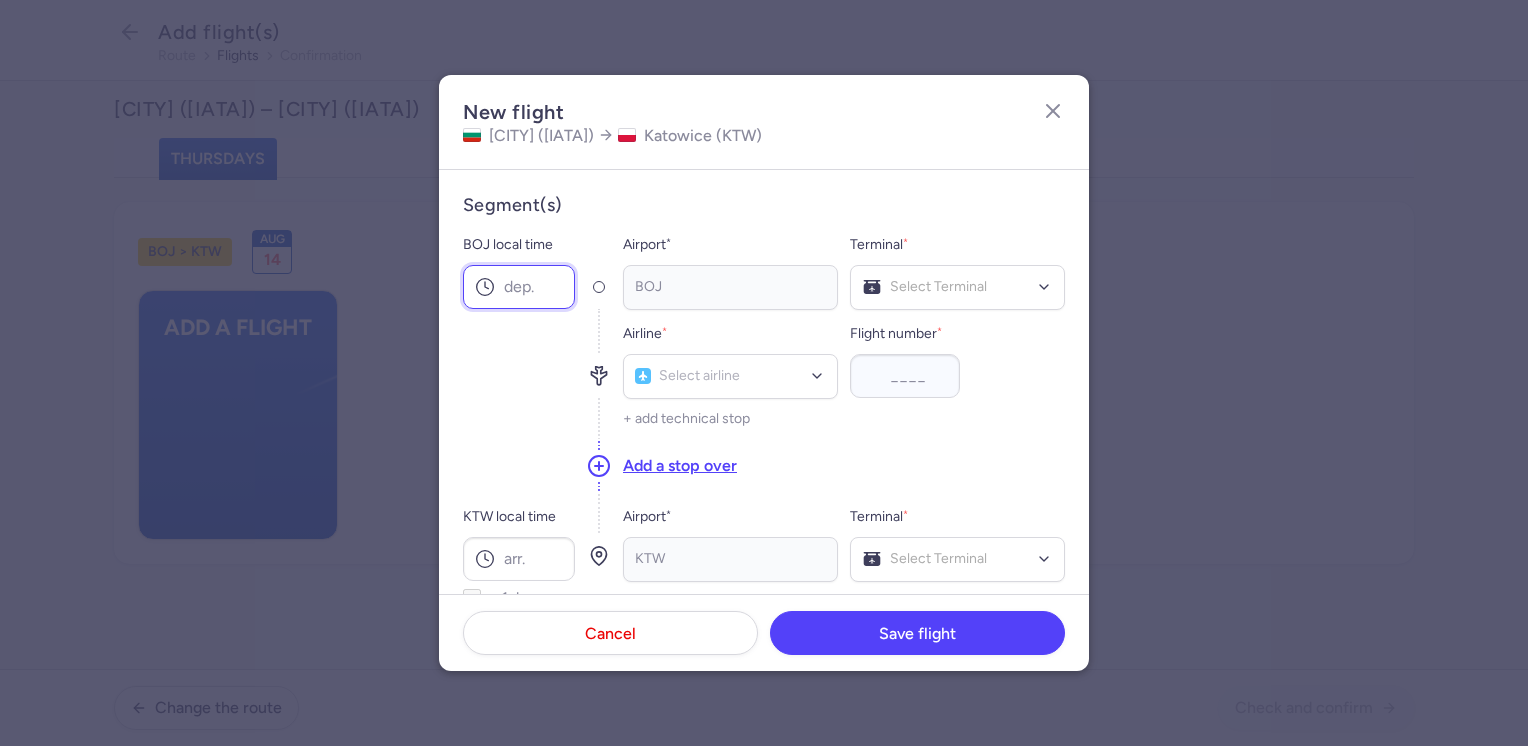 click on "BOJ local time" at bounding box center [519, 287] 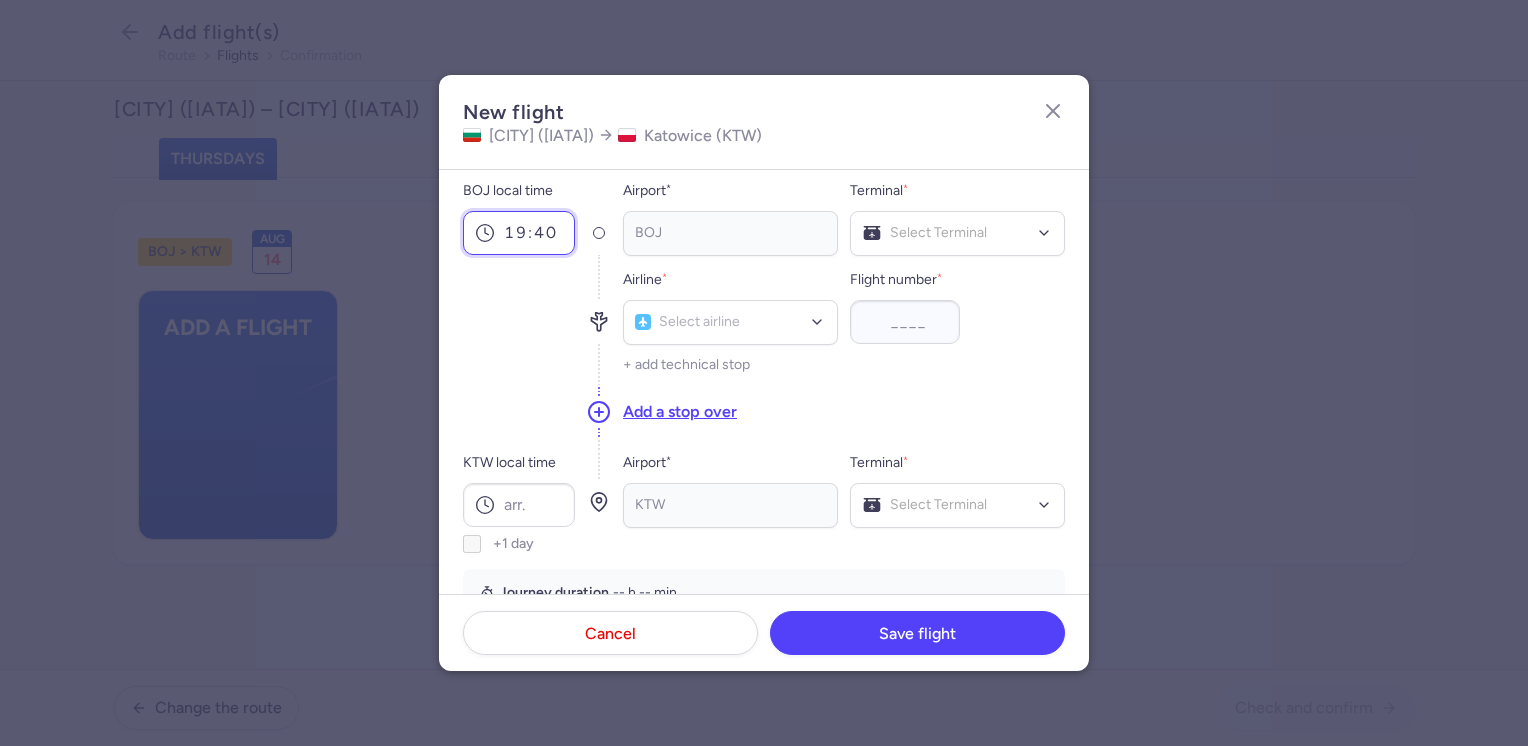 scroll, scrollTop: 100, scrollLeft: 0, axis: vertical 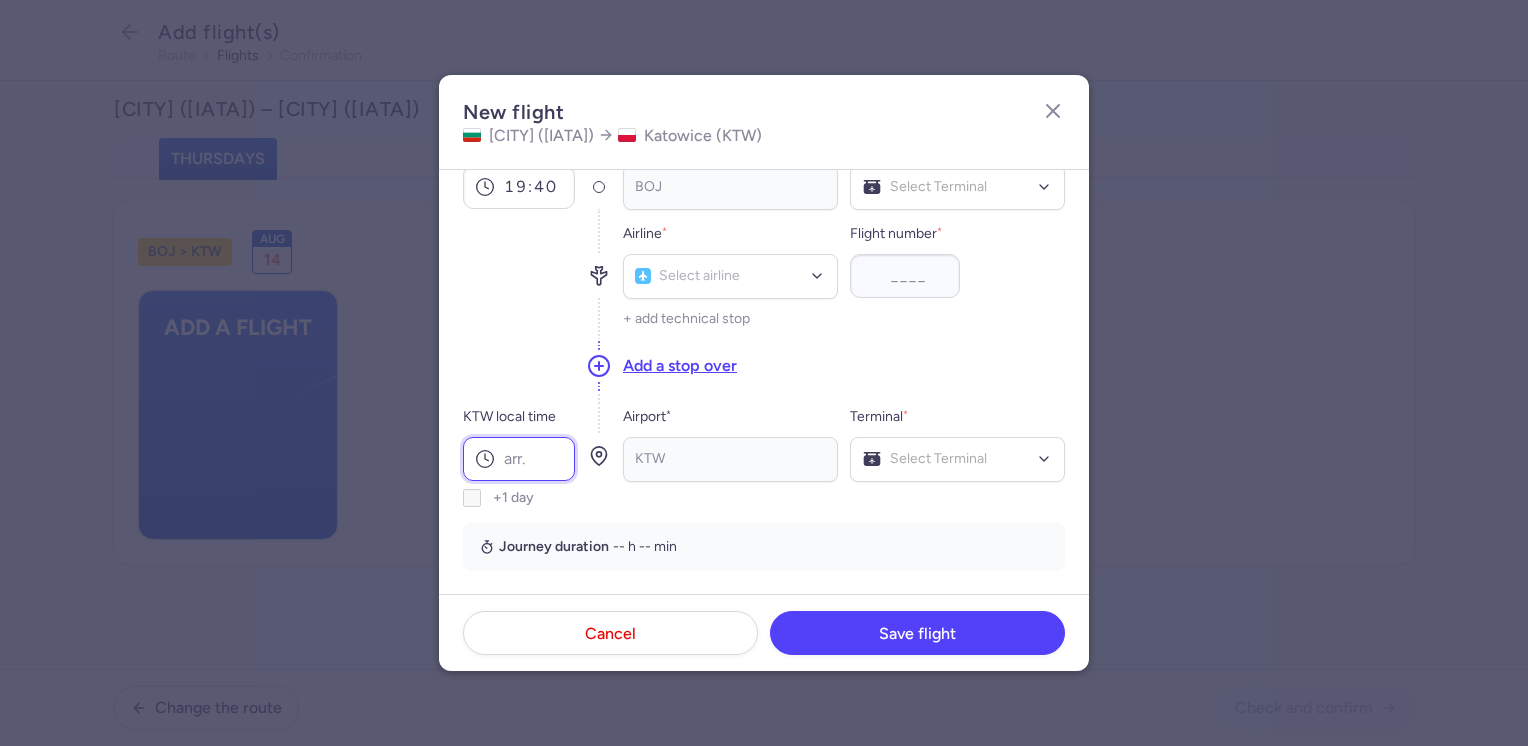 click on "KTW local time" at bounding box center [519, 459] 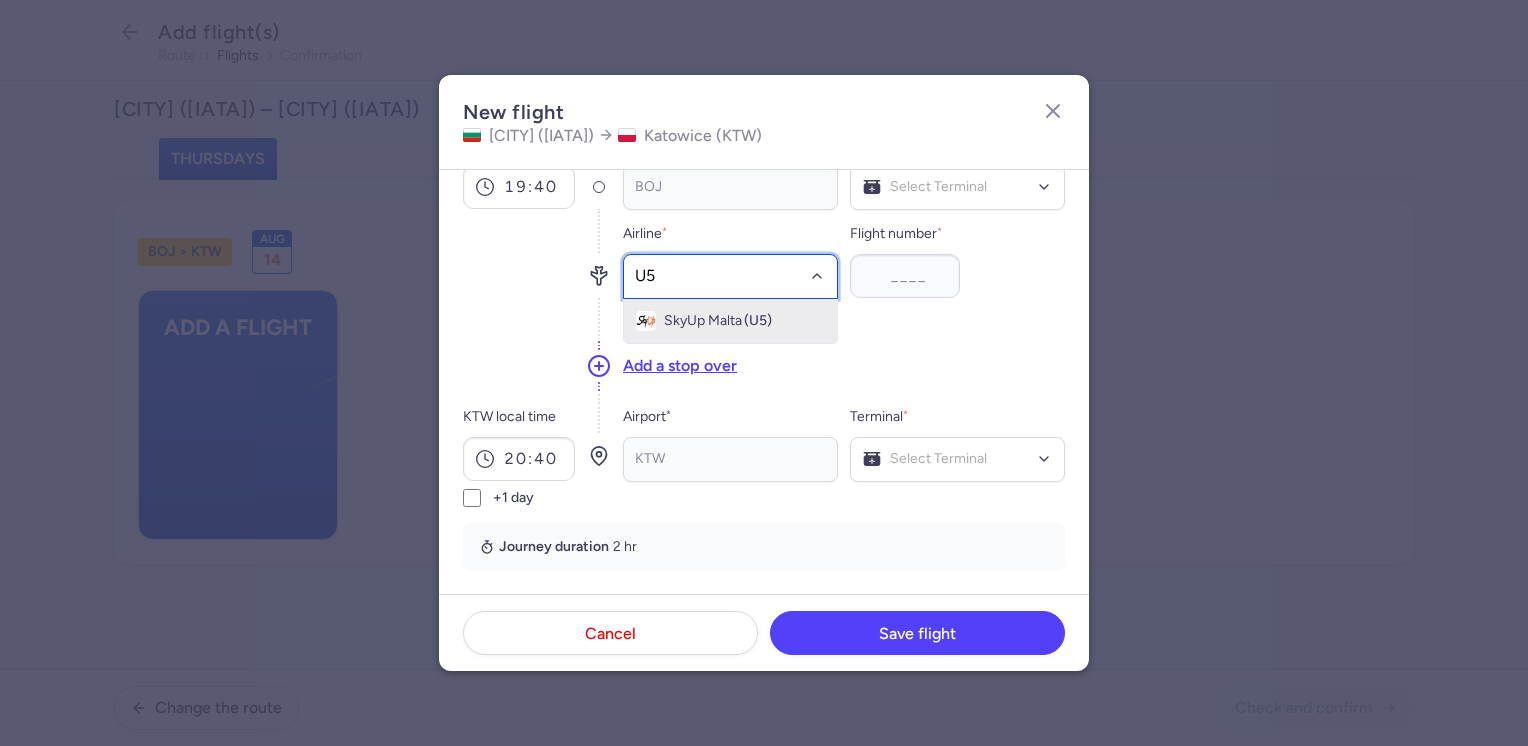 click on "SkyUp Malta" at bounding box center [703, 321] 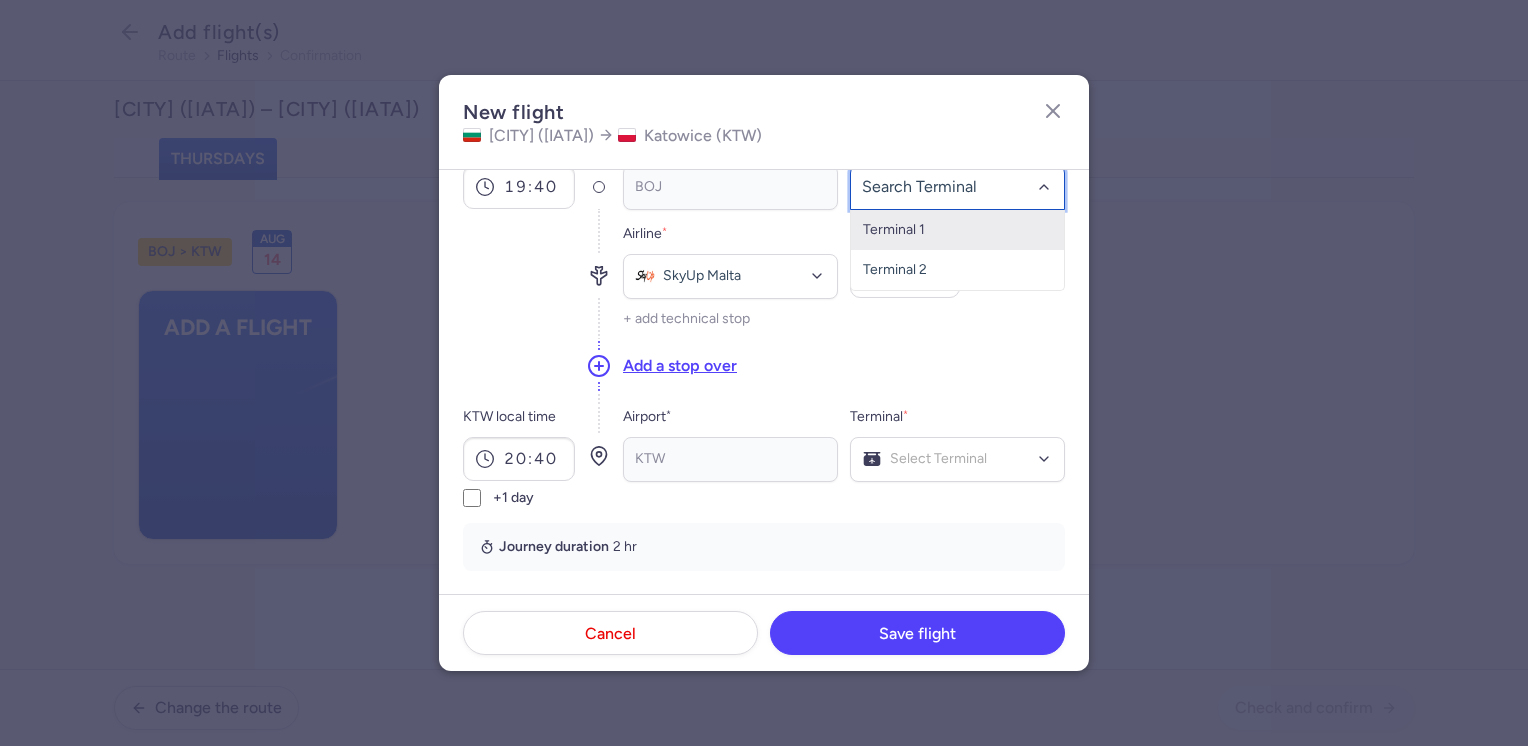 click on "Terminal 1" 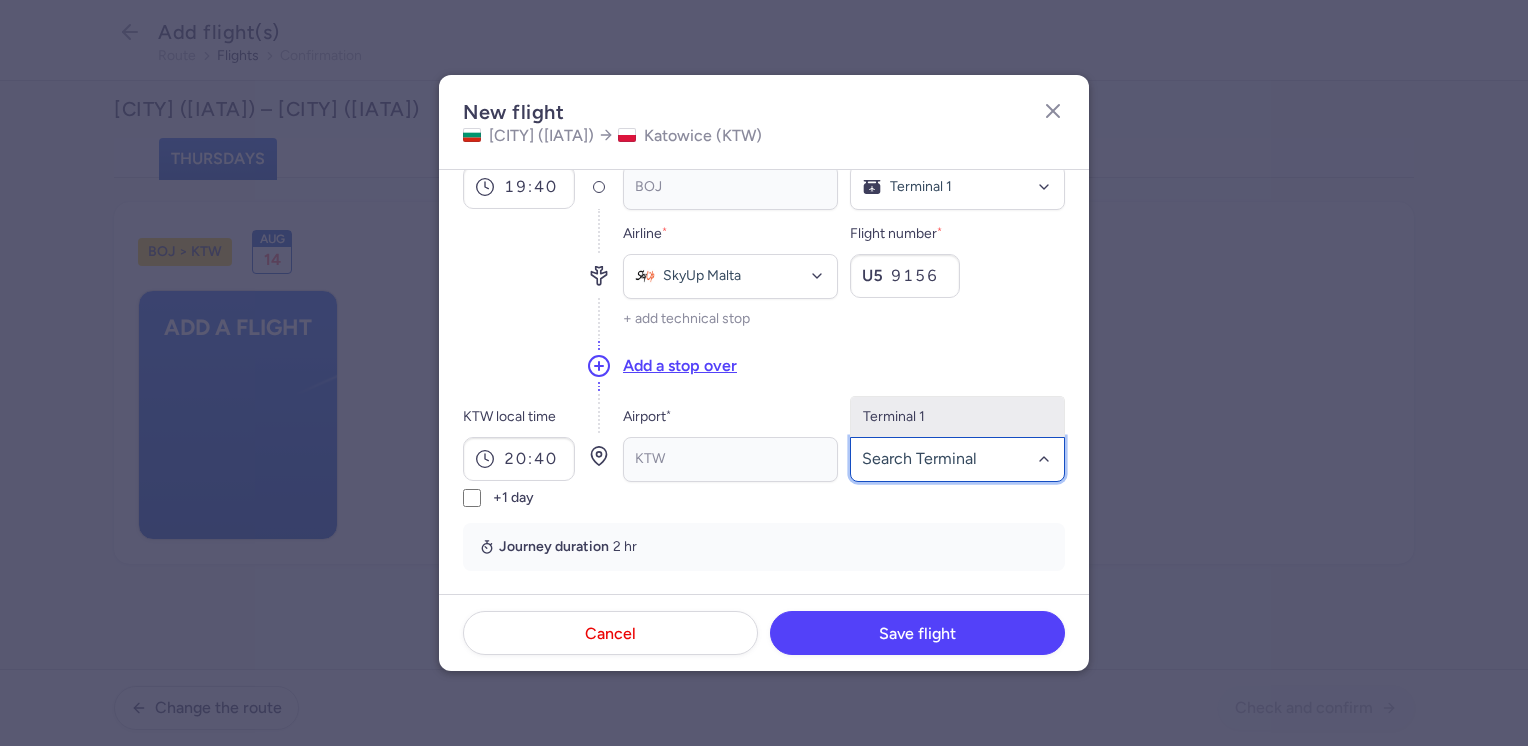 click on "Terminal 1" 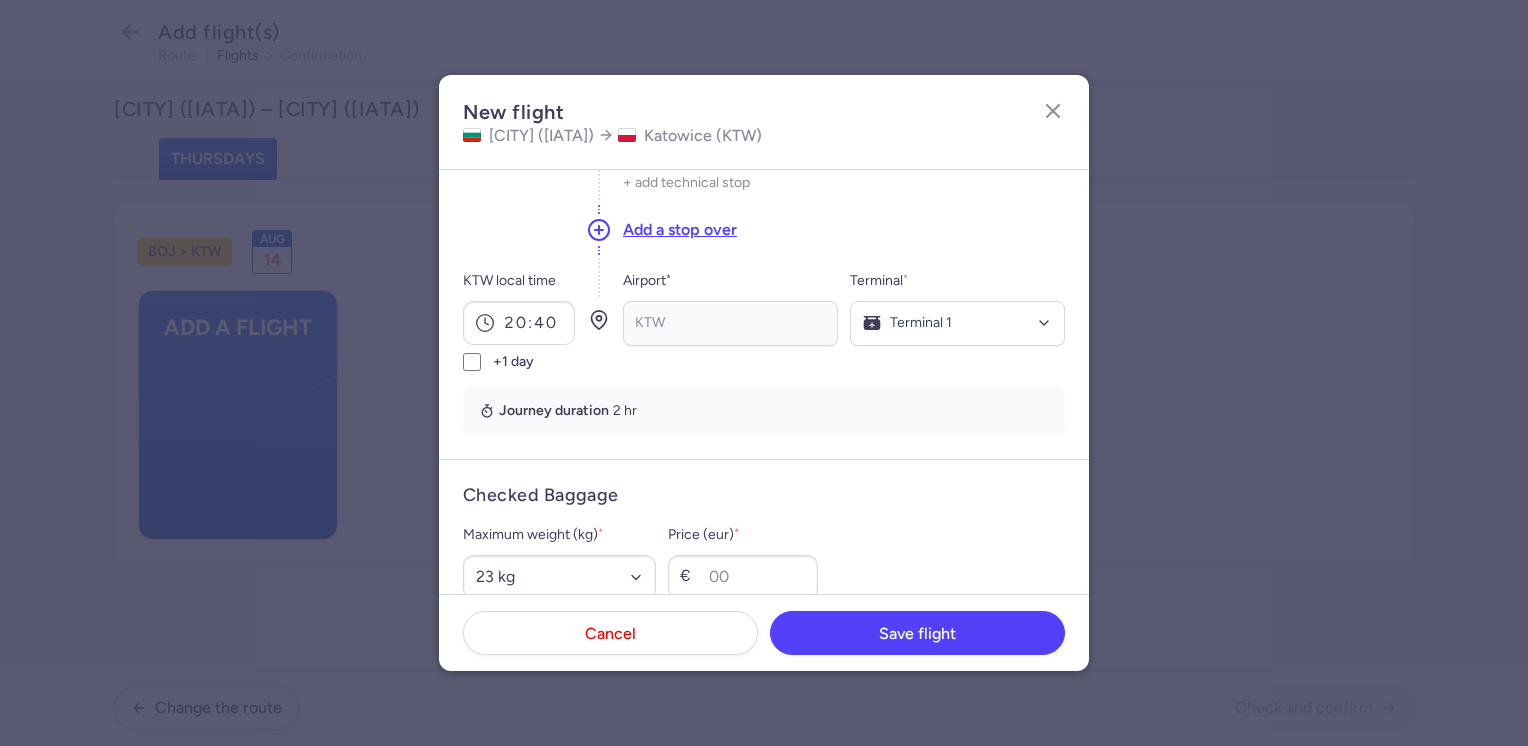 scroll, scrollTop: 400, scrollLeft: 0, axis: vertical 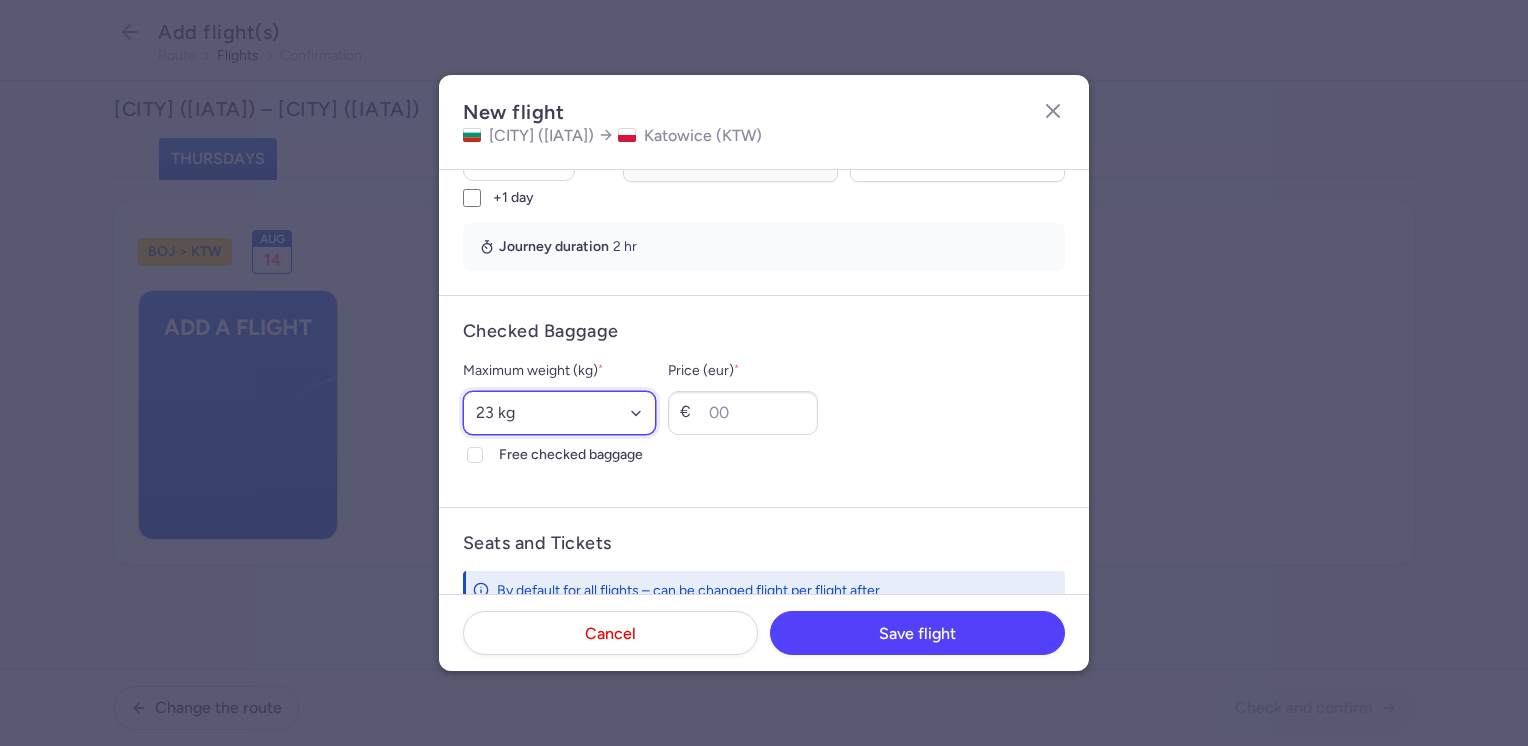 click on "Select an option 15 kg 16 kg 17 kg 18 kg 19 kg 20 kg 21 kg 22 kg 23 kg 24 kg 25 kg 26 kg 27 kg 28 kg 29 kg 30 kg 31 kg 32 kg 33 kg 34 kg 35 kg" at bounding box center [559, 413] 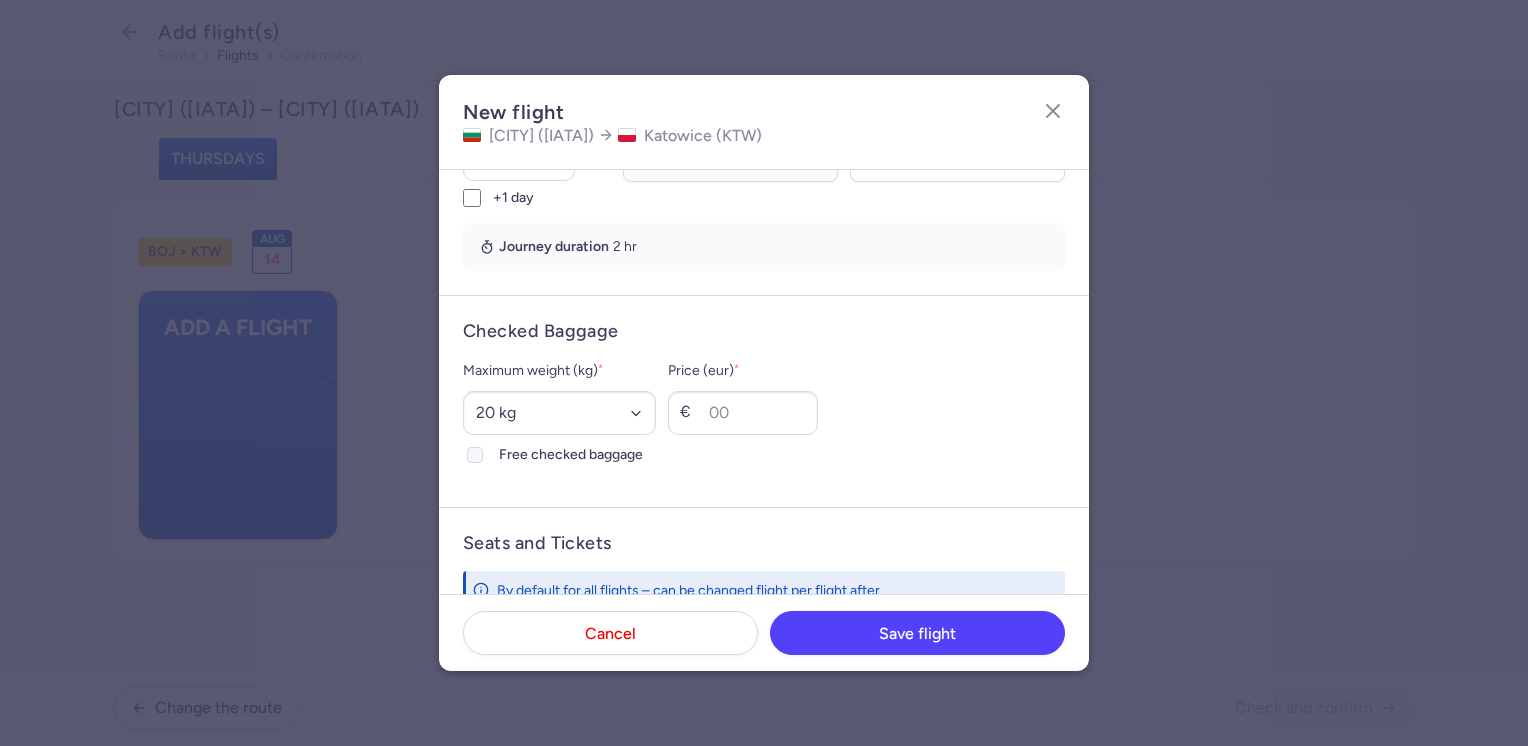 click on "Free checked baggage" 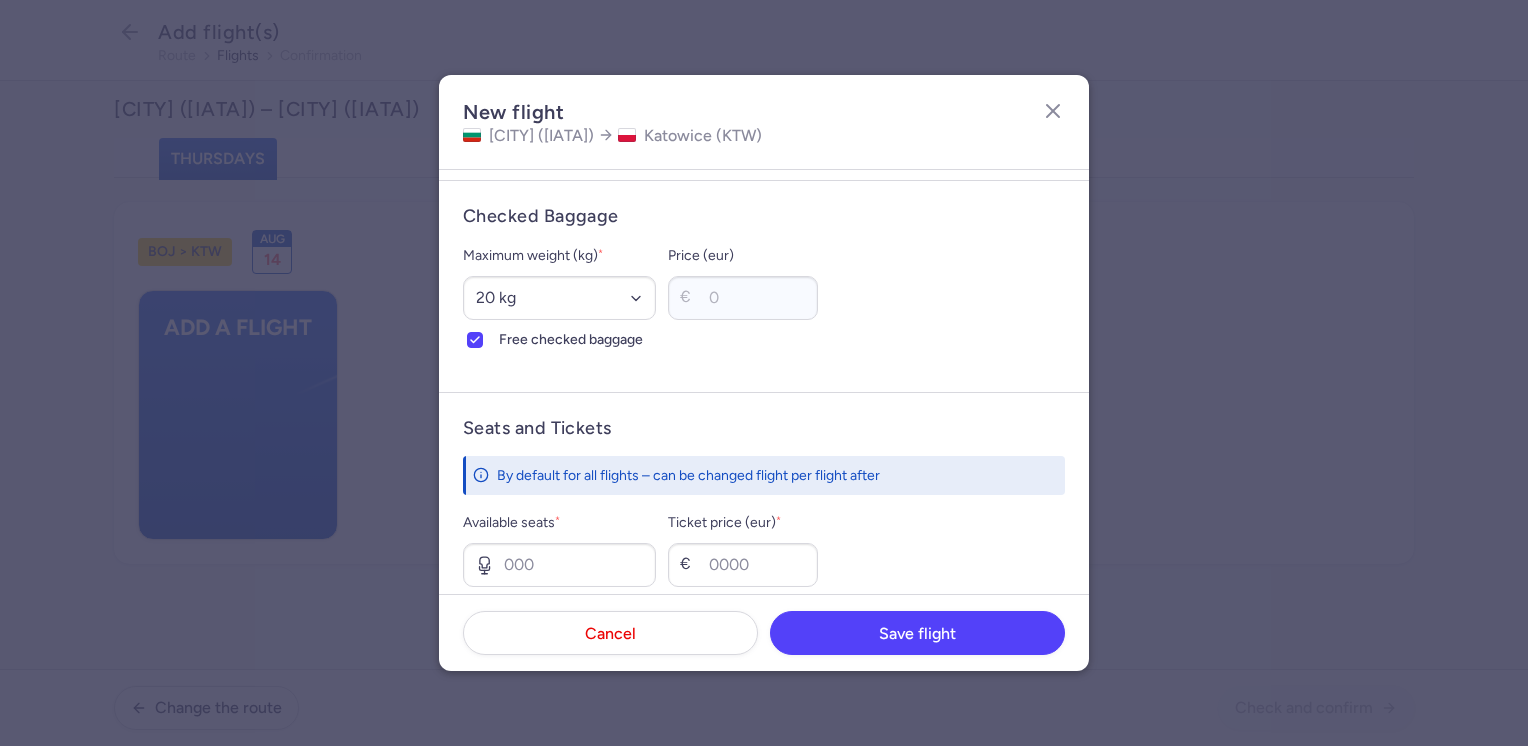 scroll, scrollTop: 600, scrollLeft: 0, axis: vertical 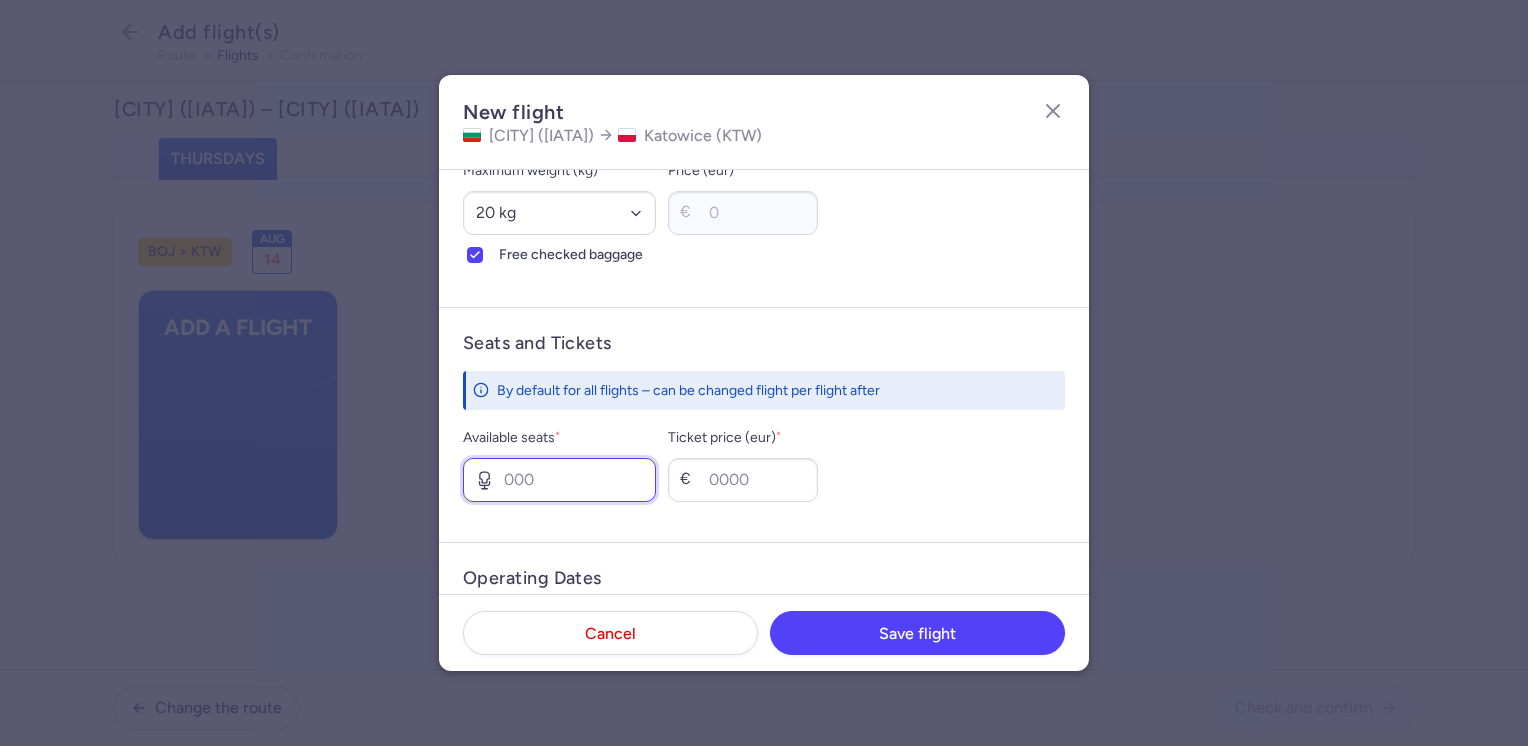 click on "Available seats  *" at bounding box center [559, 480] 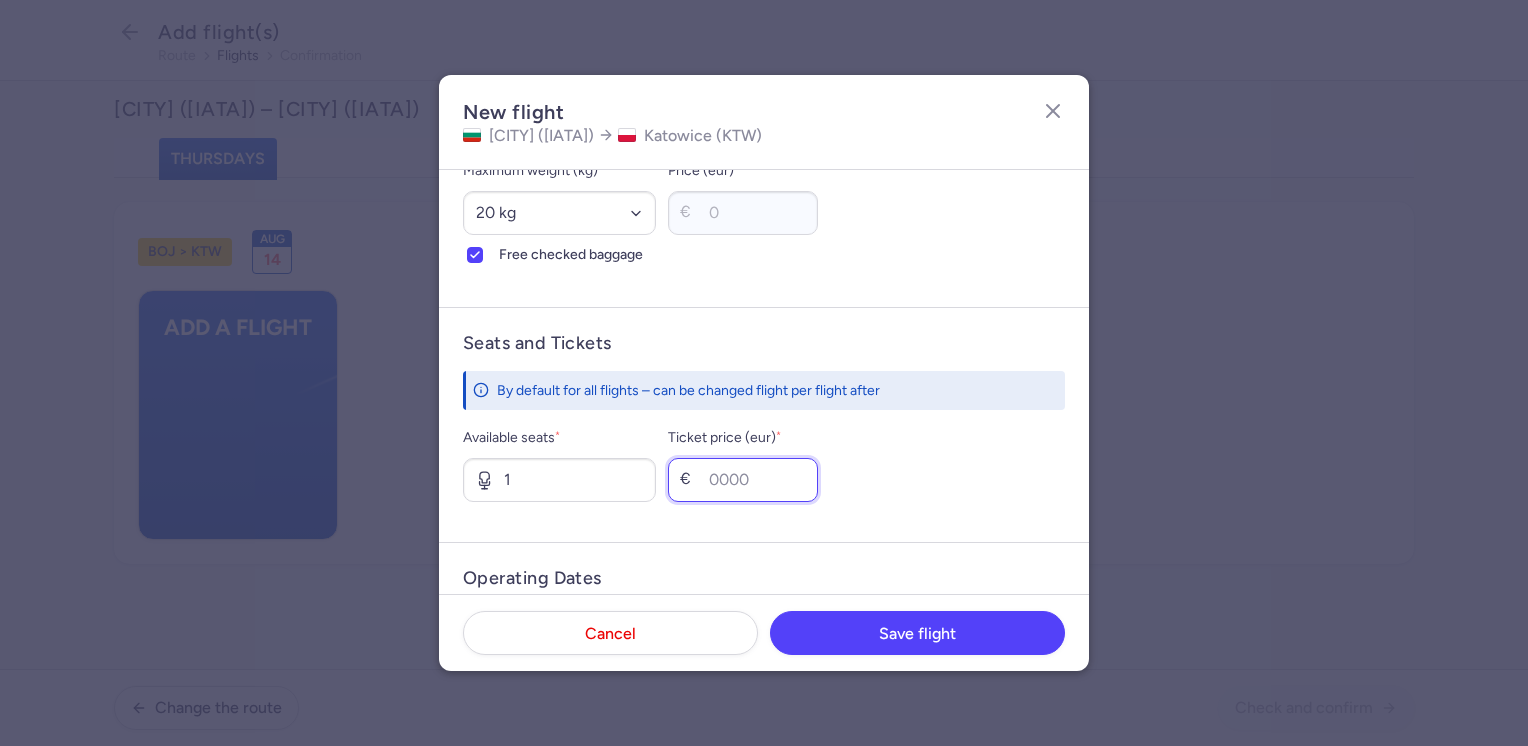 click on "Ticket price (eur)  *" at bounding box center [743, 480] 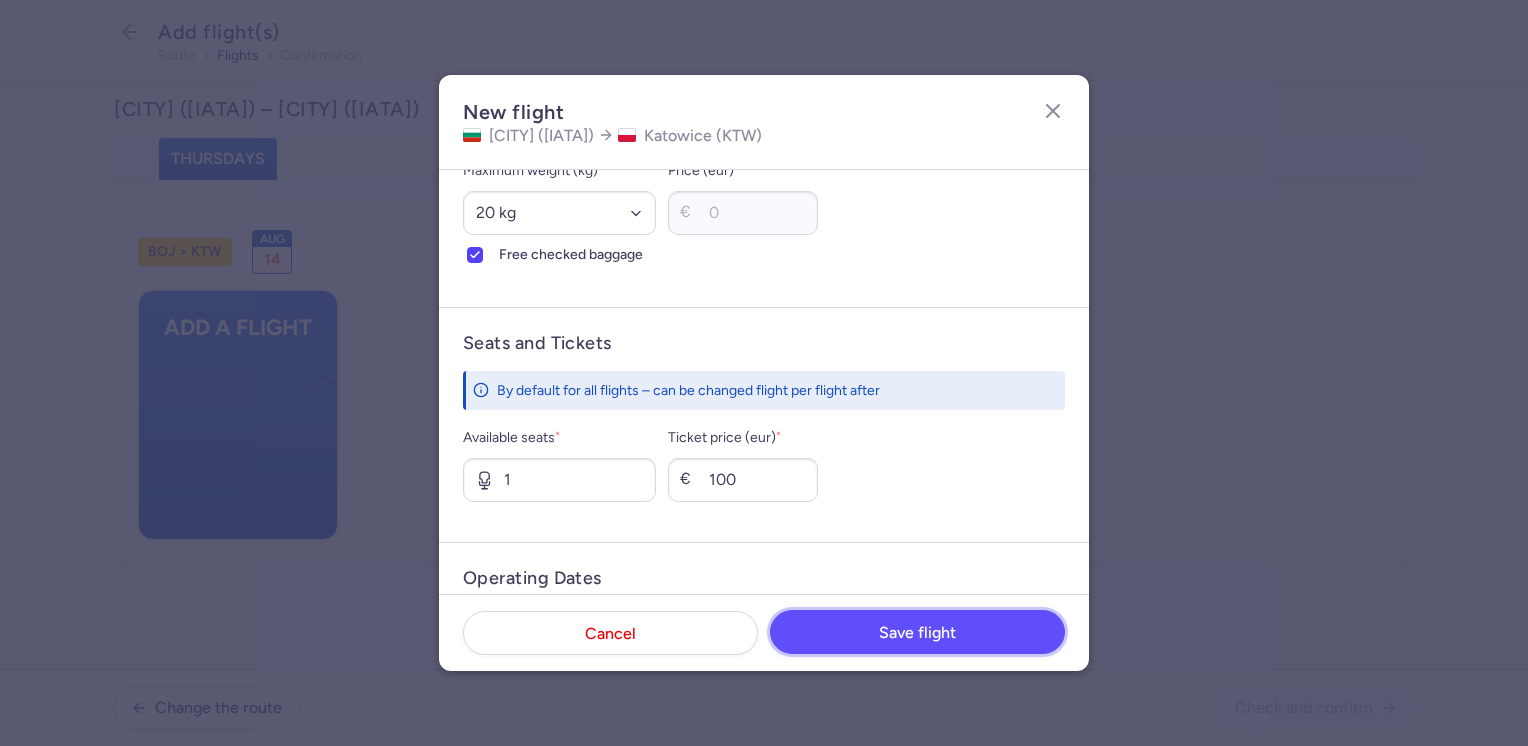 click on "Save flight" at bounding box center (917, 633) 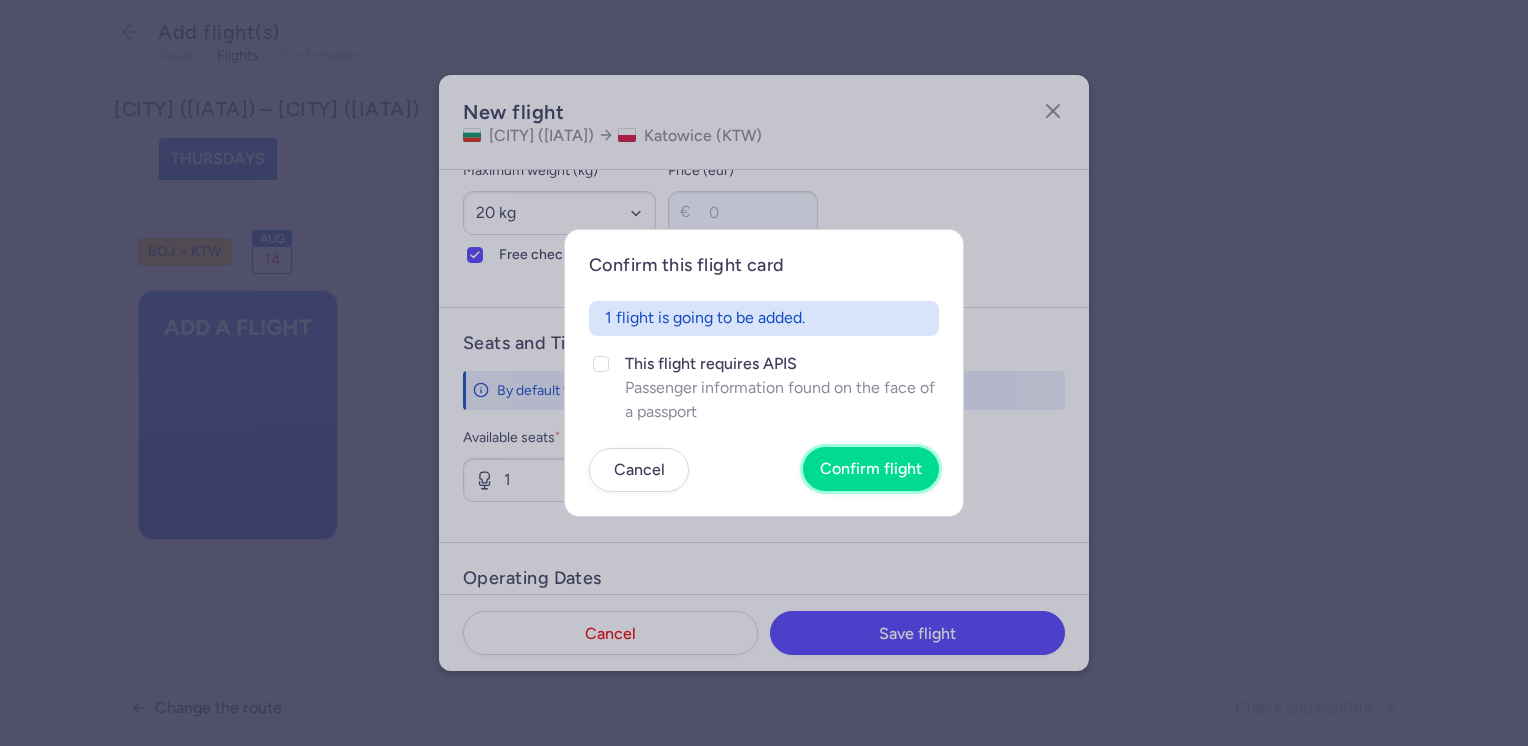 click on "Confirm flight" at bounding box center [871, 469] 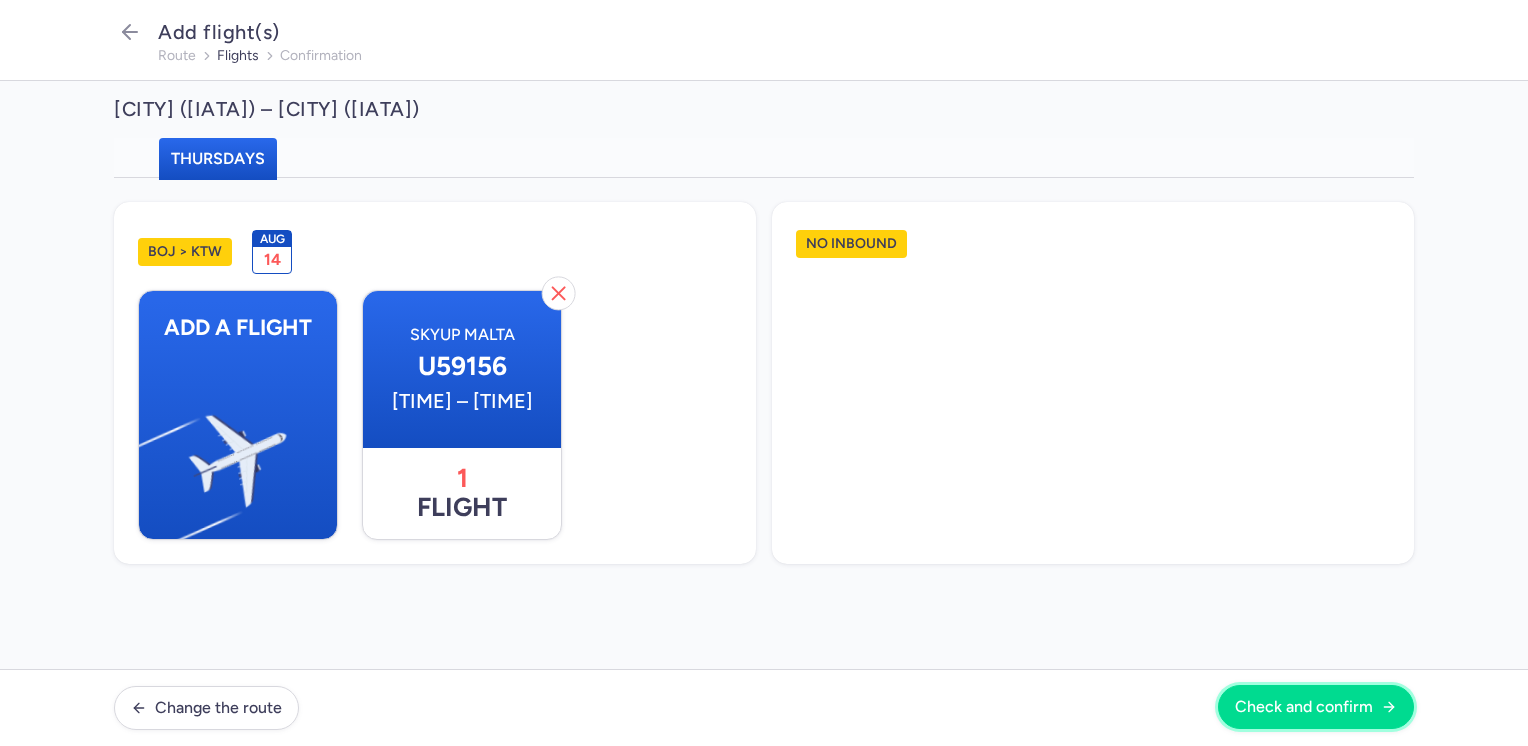 click on "Check and confirm" at bounding box center [1304, 707] 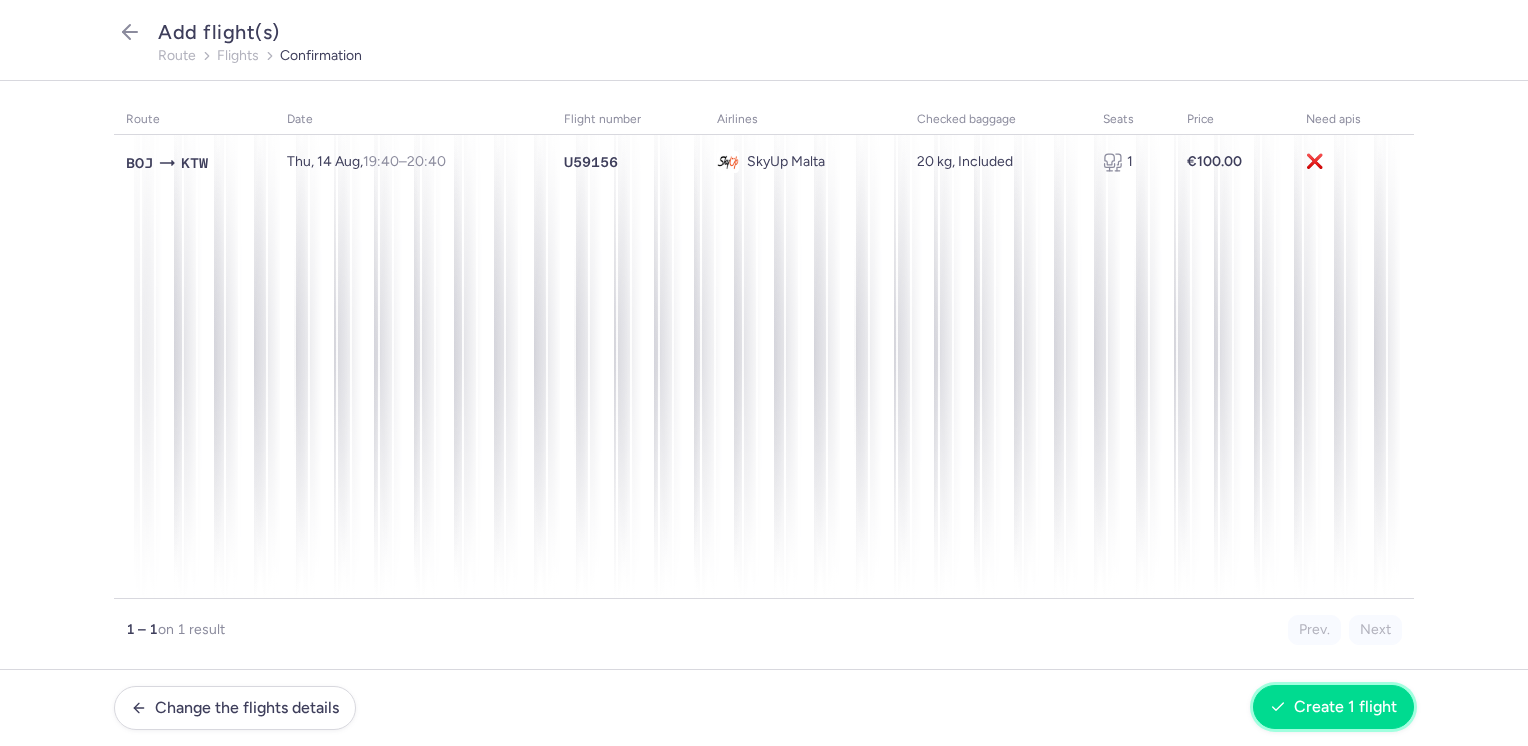 click on "Create 1 flight" at bounding box center [1345, 707] 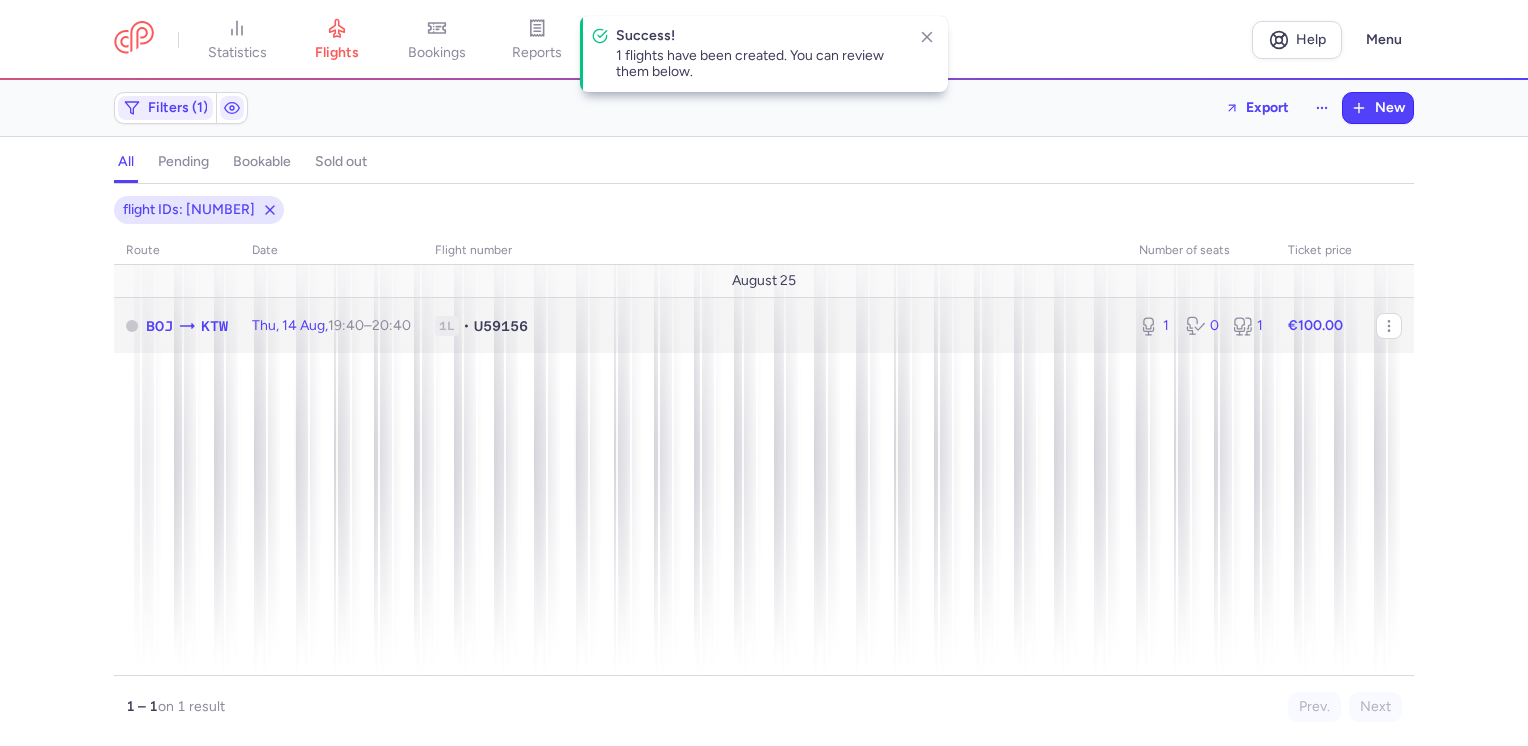 click on "€100.00" 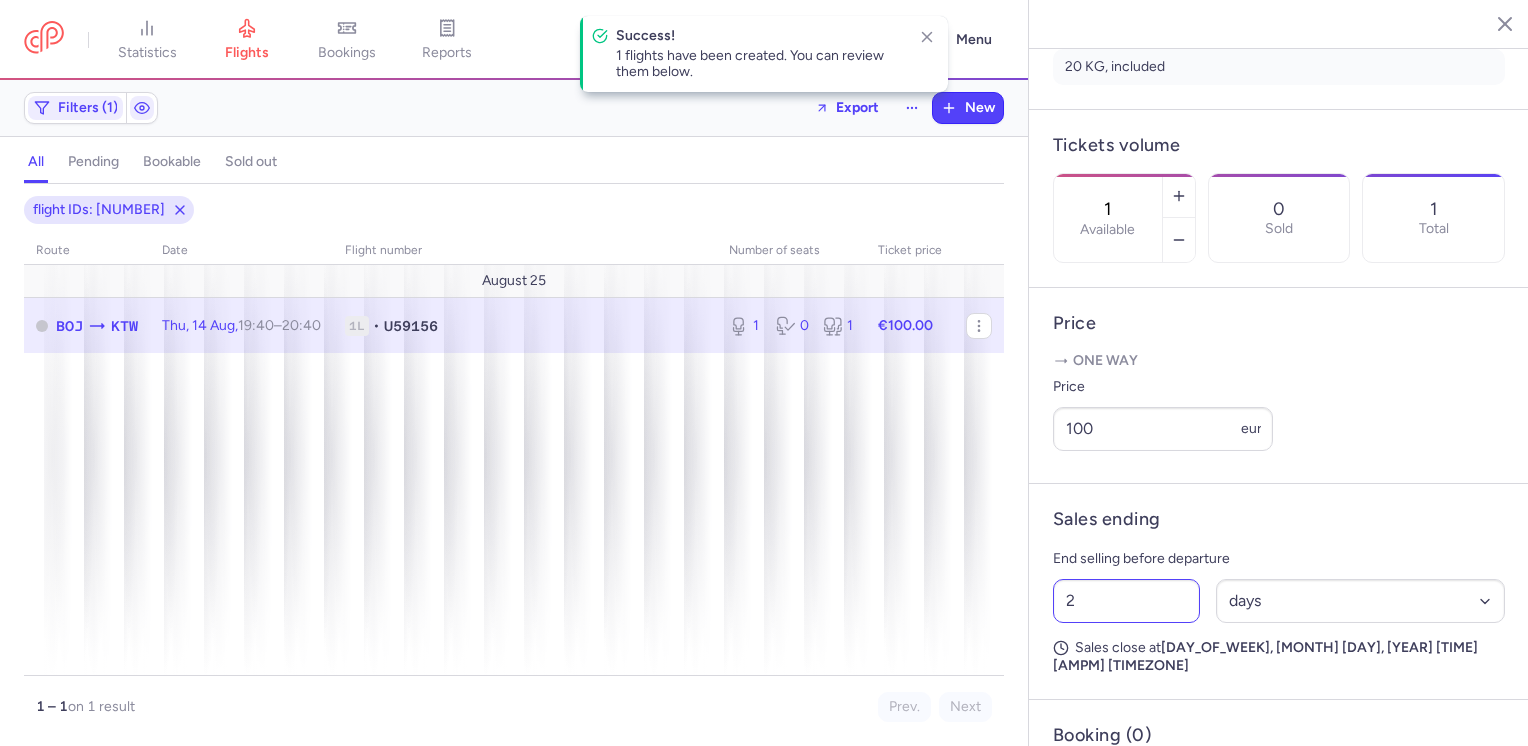 scroll, scrollTop: 632, scrollLeft: 0, axis: vertical 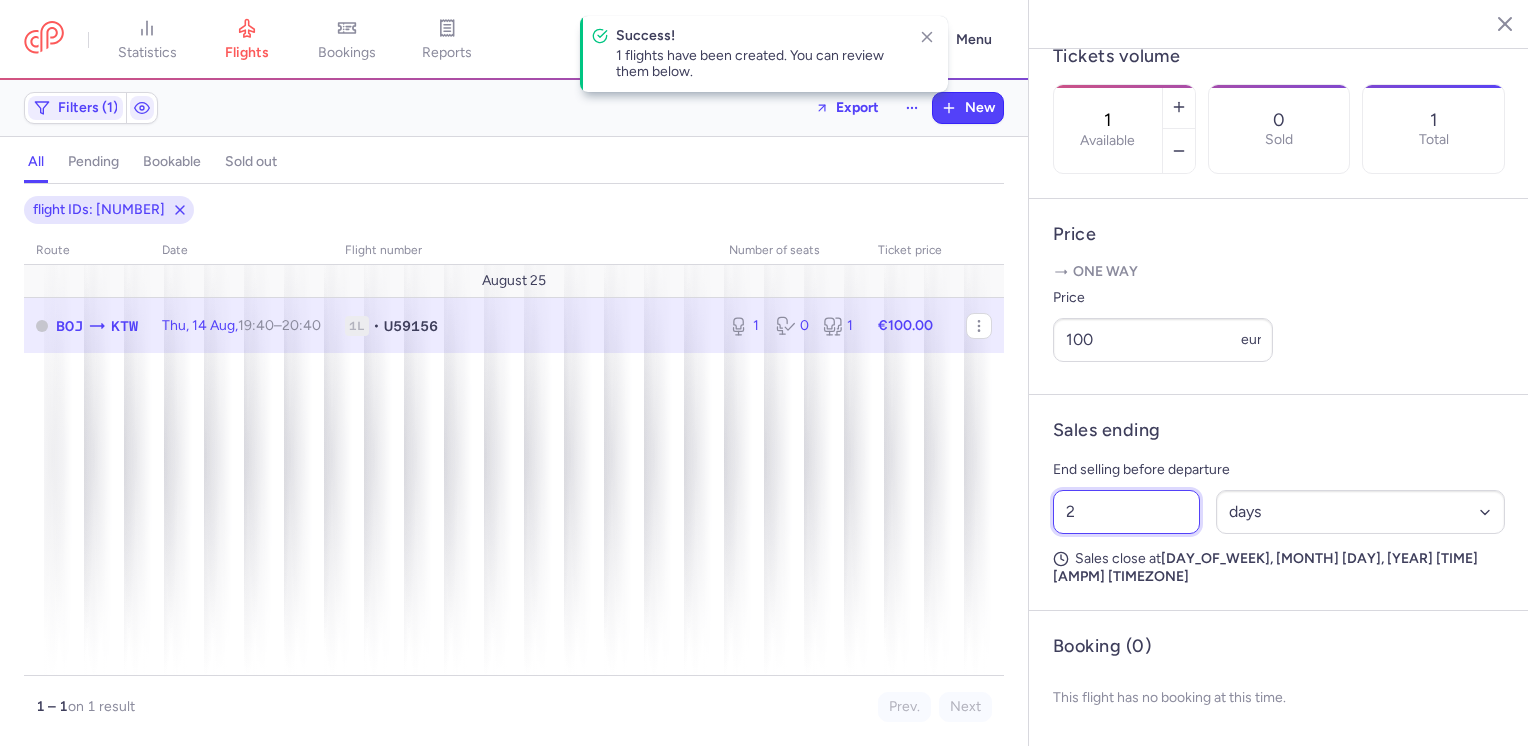 drag, startPoint x: 1084, startPoint y: 538, endPoint x: 1012, endPoint y: 540, distance: 72.02777 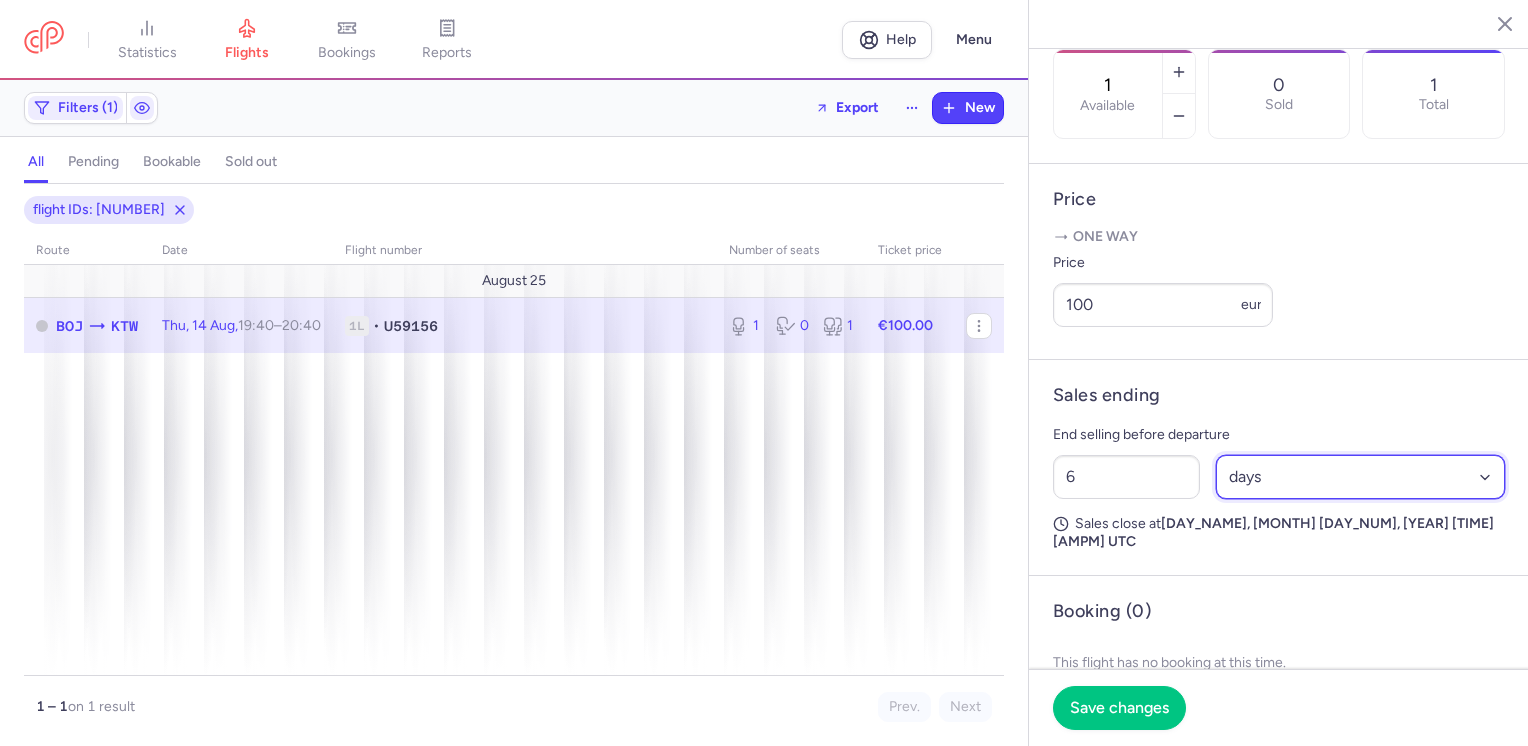 click on "Select an option hours days" at bounding box center [1361, 477] 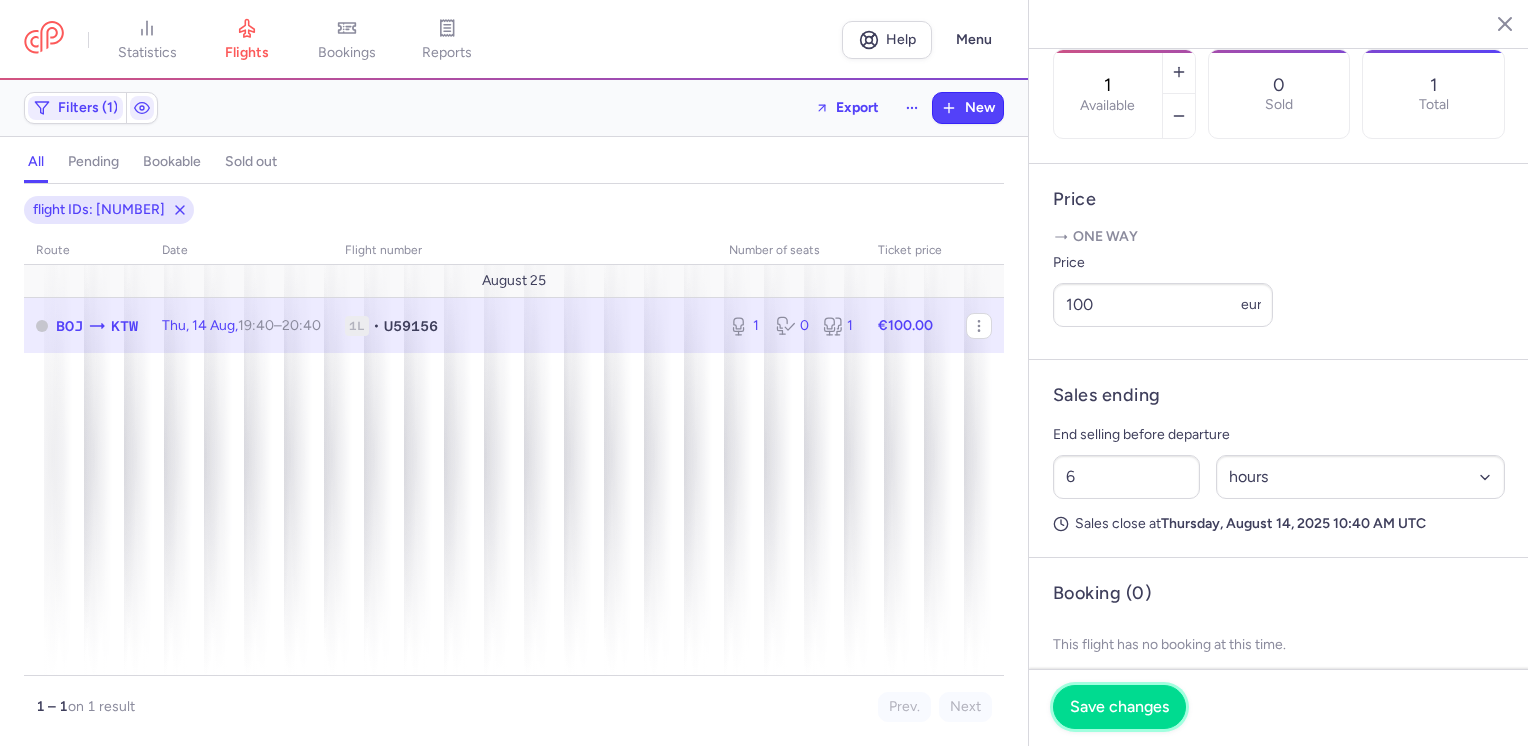 click on "Save changes" at bounding box center [1119, 707] 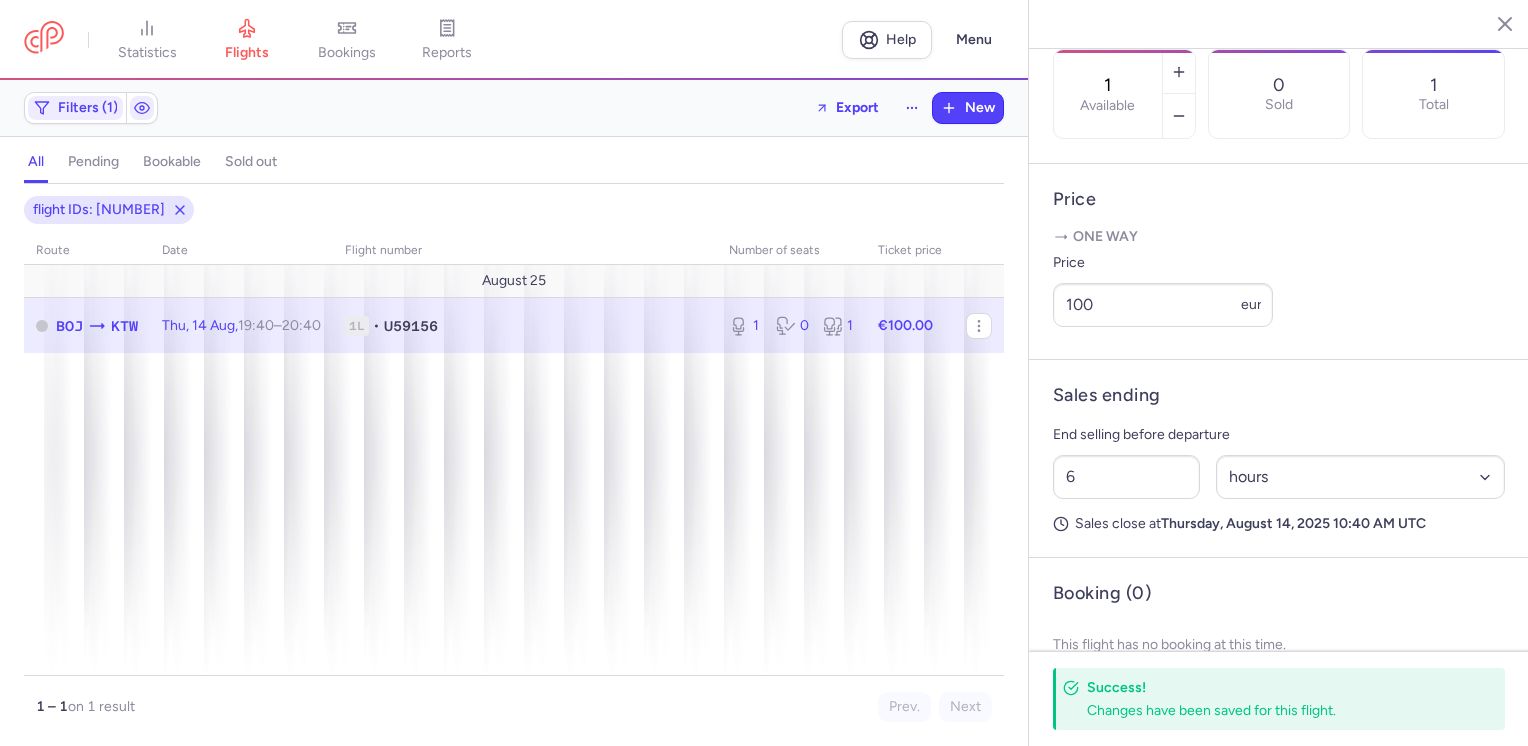 click 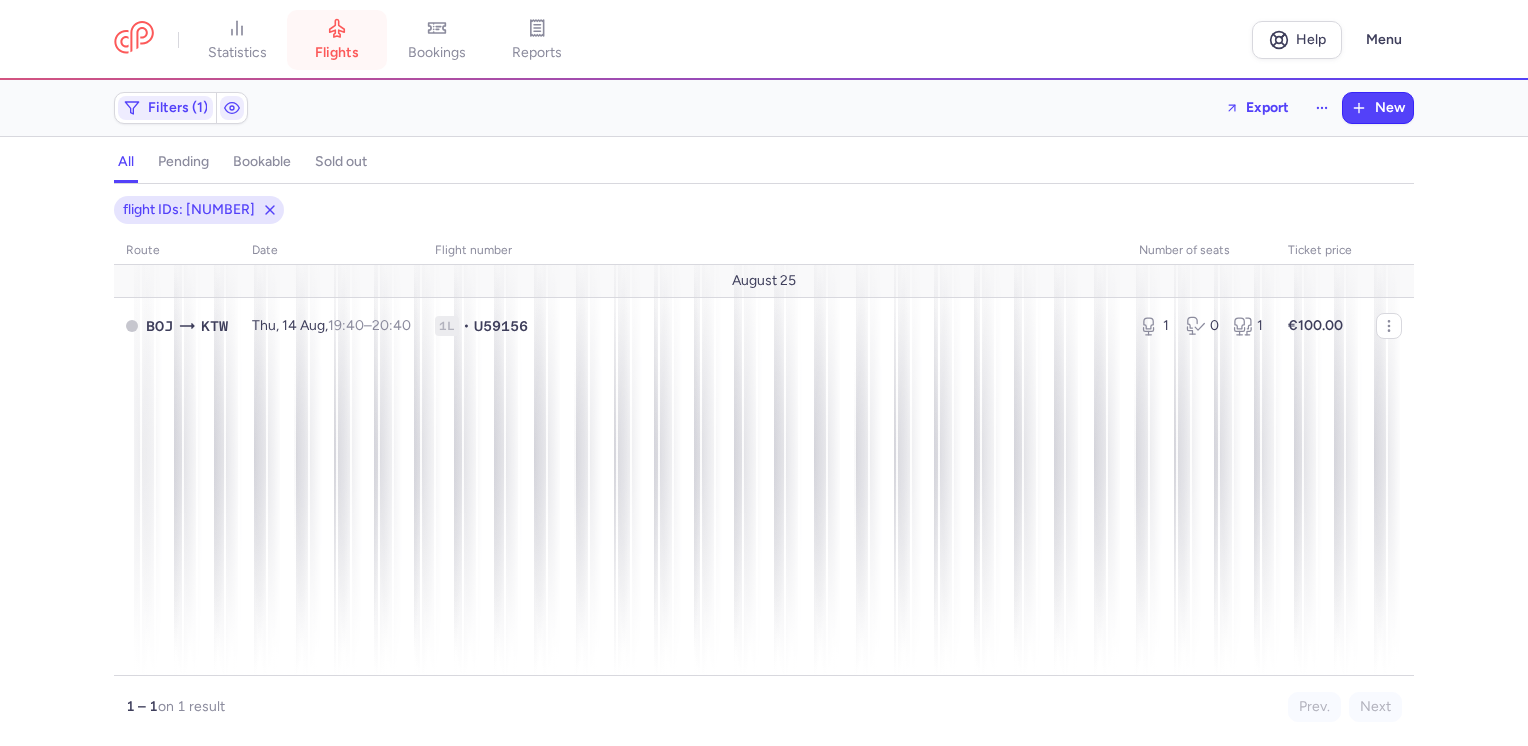 drag, startPoint x: 351, startPoint y: 23, endPoint x: 360, endPoint y: 33, distance: 13.453624 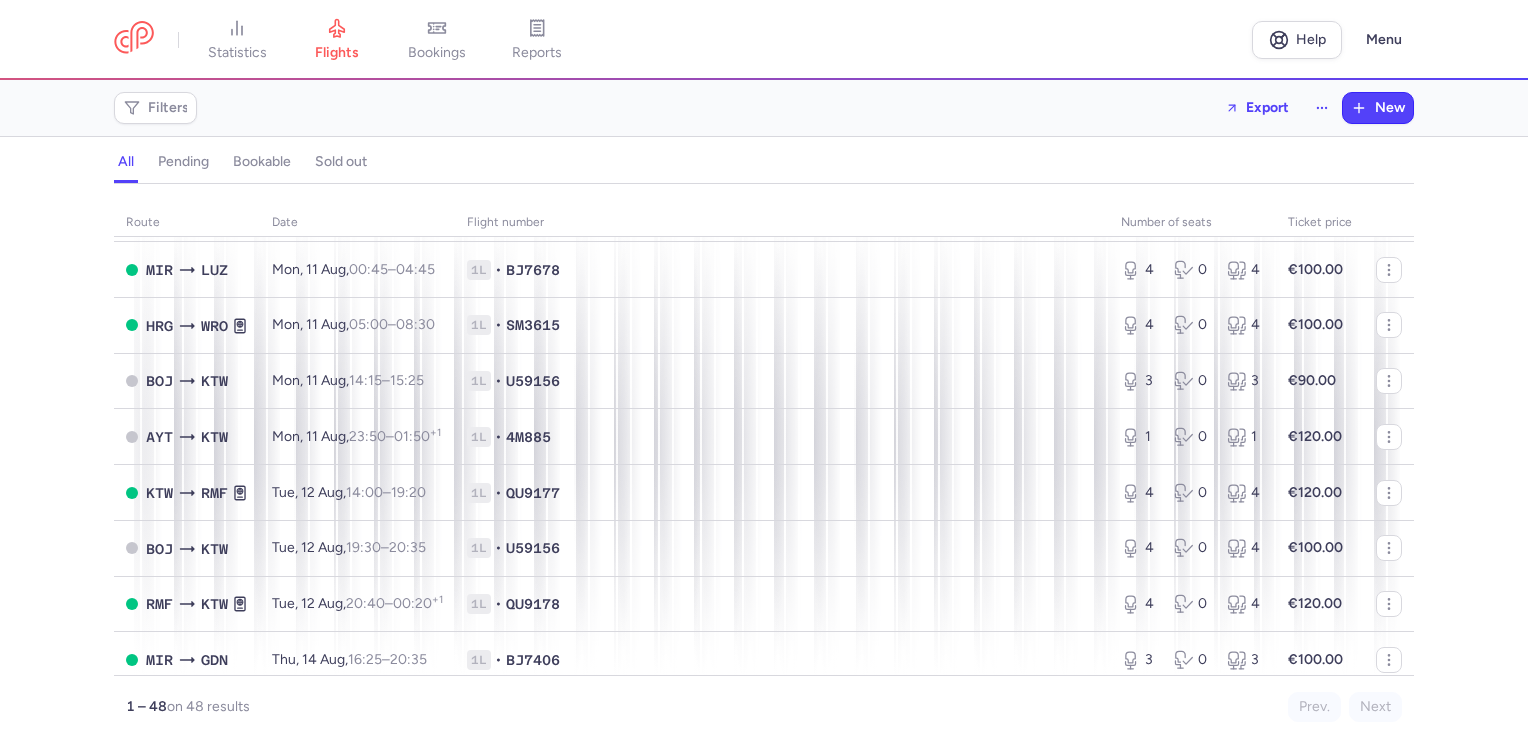 scroll, scrollTop: 1900, scrollLeft: 0, axis: vertical 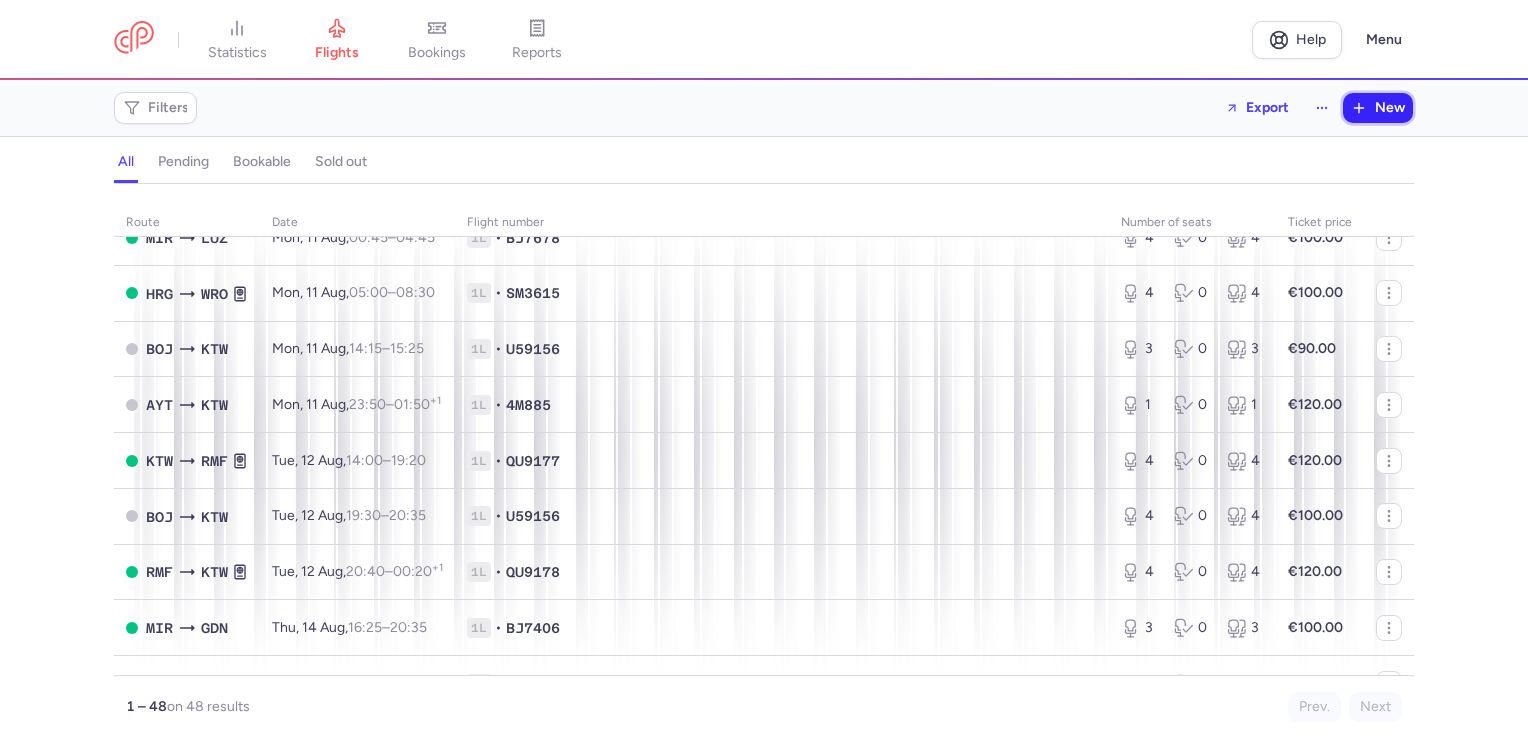 click on "New" at bounding box center [1390, 108] 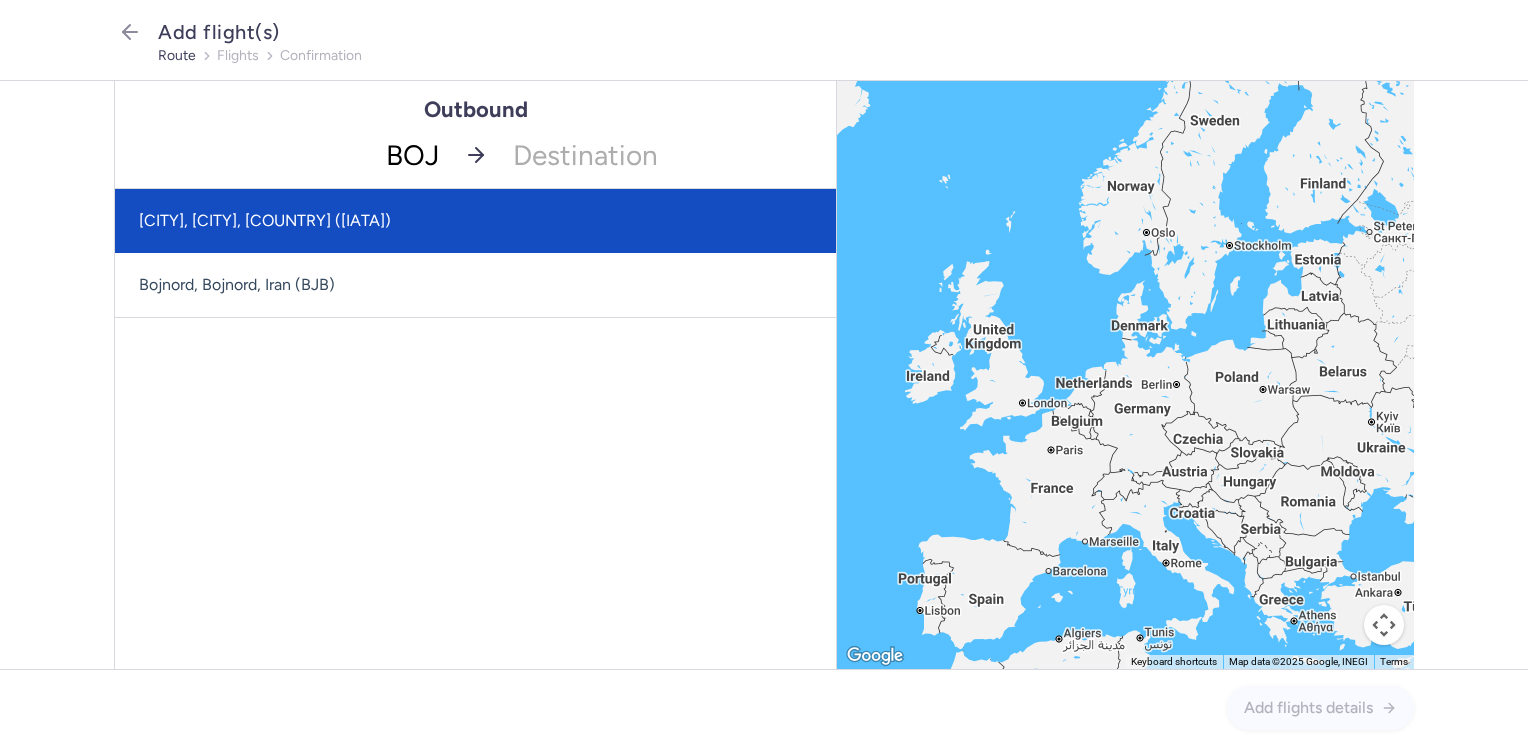 click on "[CITY], [CITY], [COUNTRY] ([IATA])" at bounding box center [475, 221] 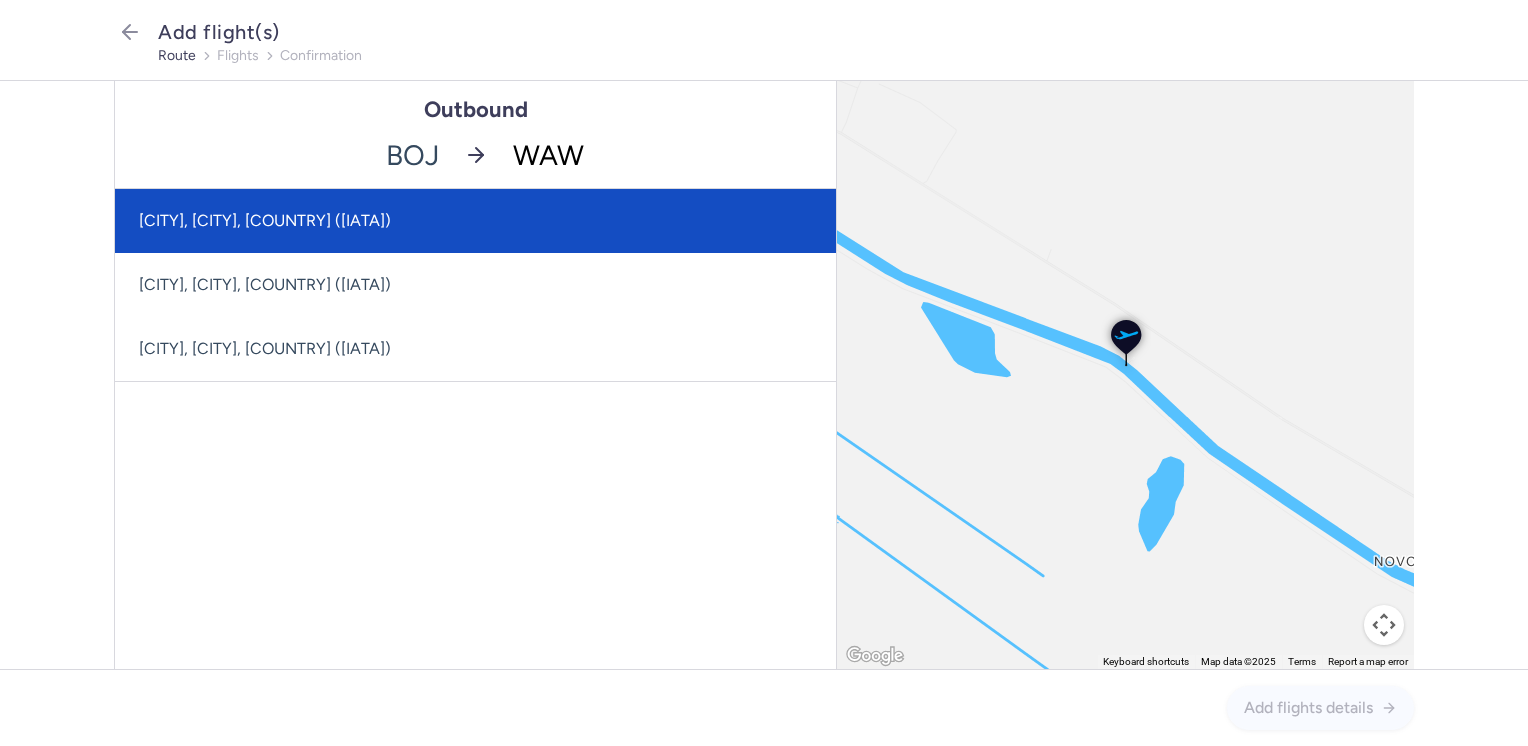 click on "[CITY], [CITY], [COUNTRY] ([IATA])" at bounding box center [475, 221] 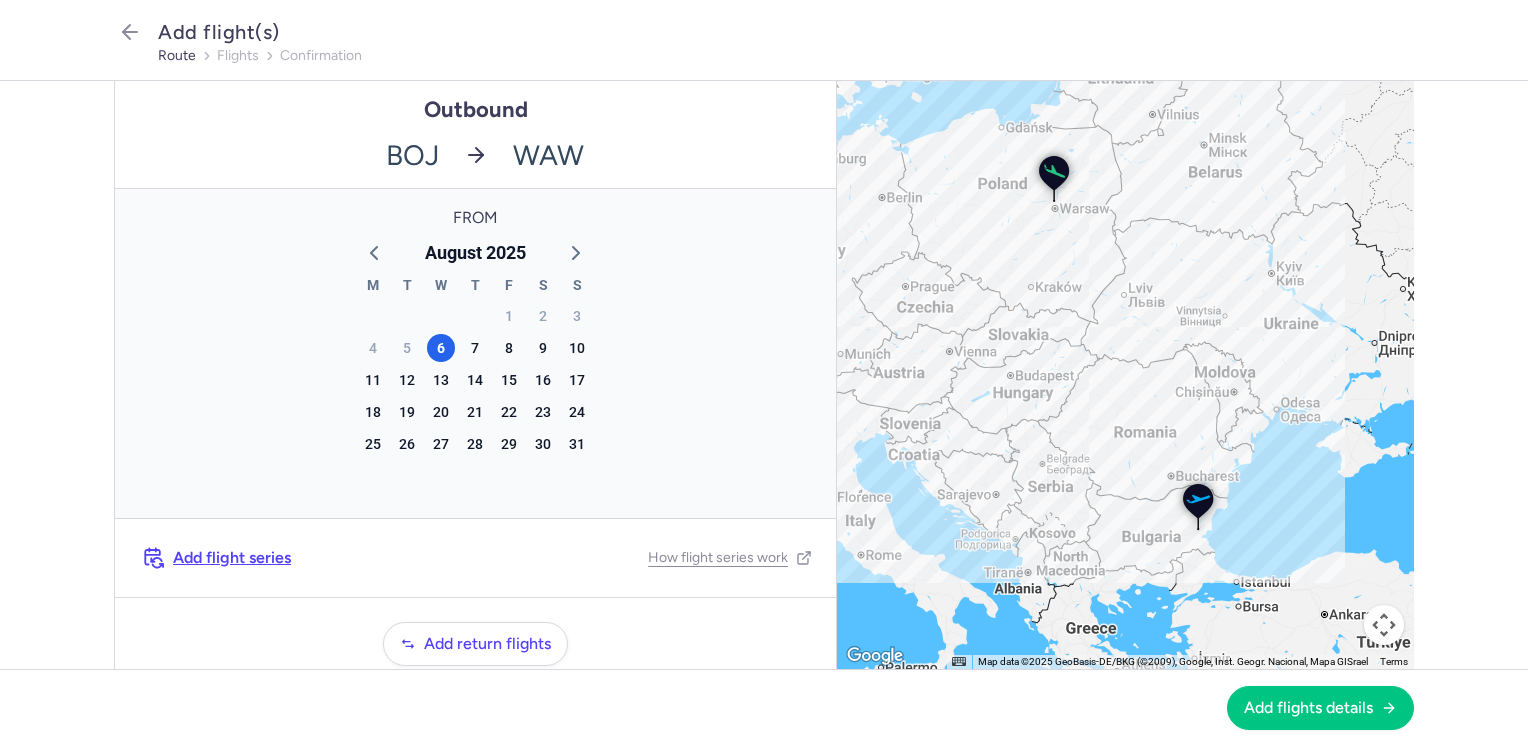 click on "12" 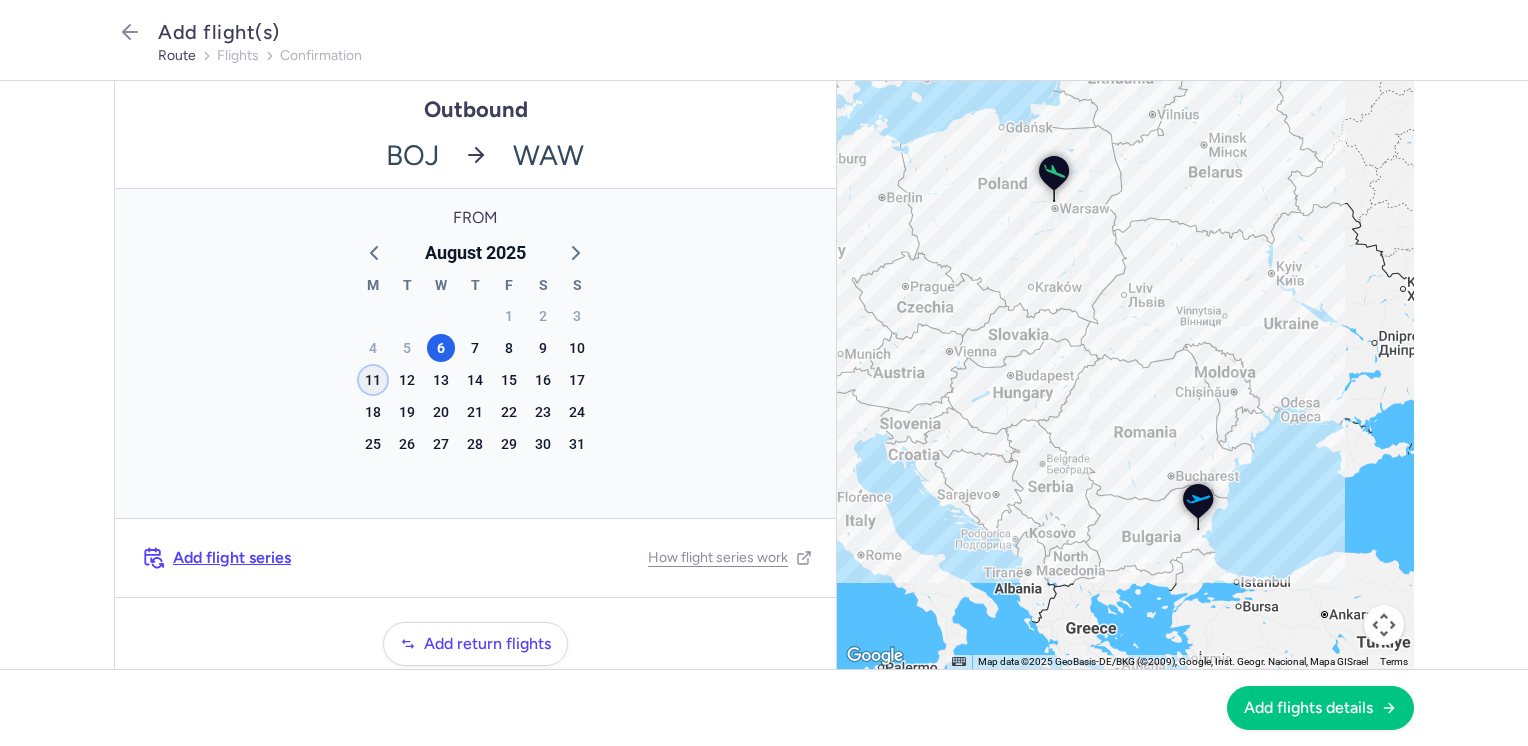click on "11" 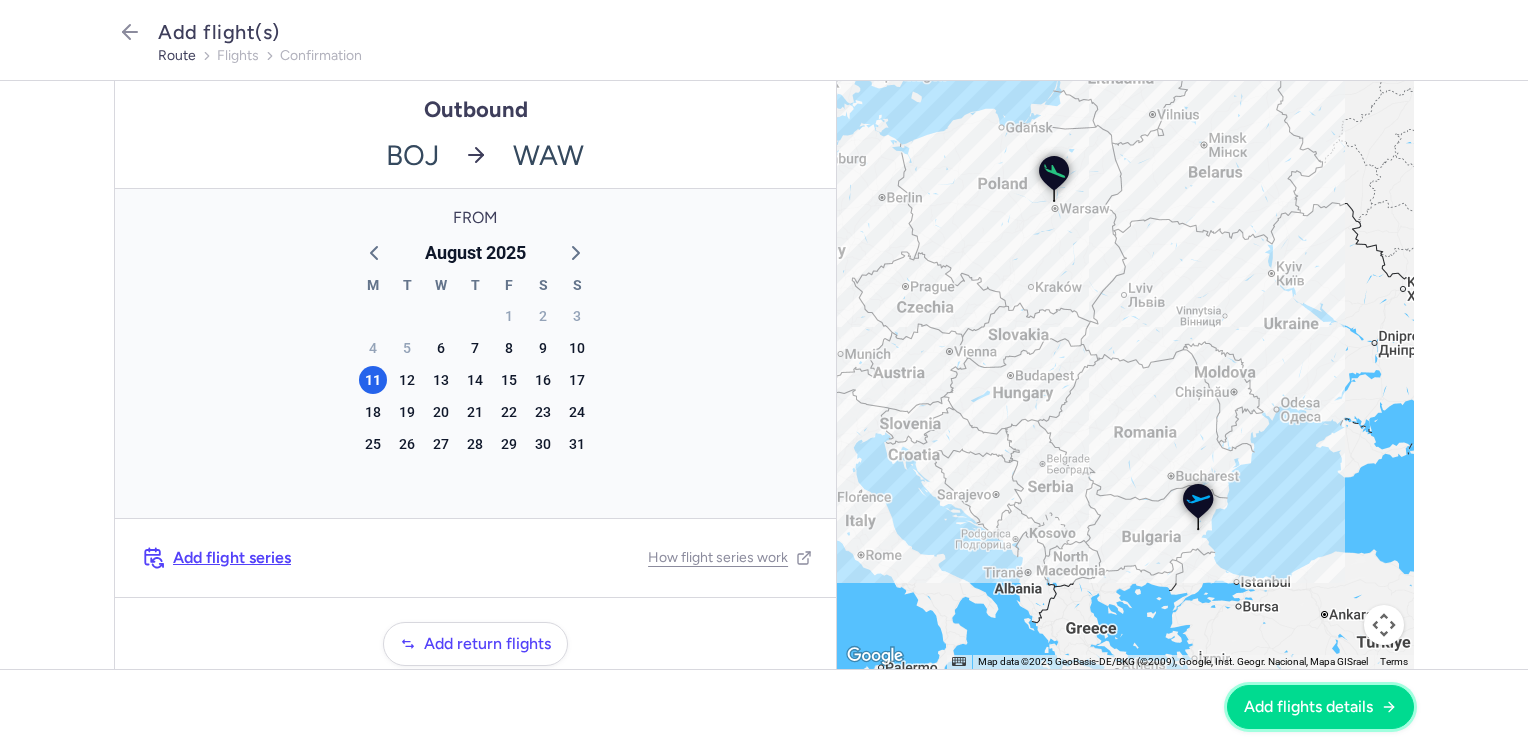 click on "Add flights details" at bounding box center [1308, 707] 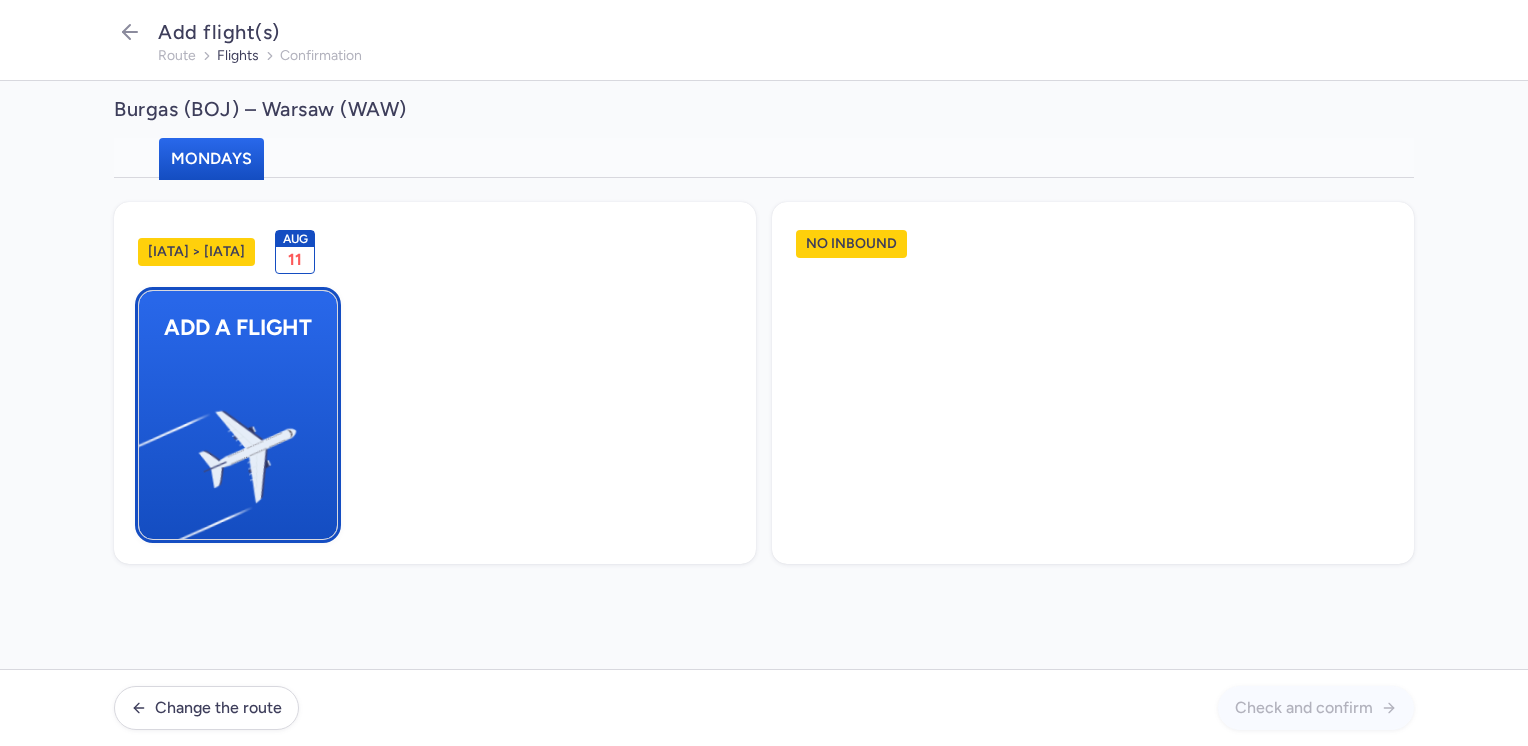 click at bounding box center (149, 448) 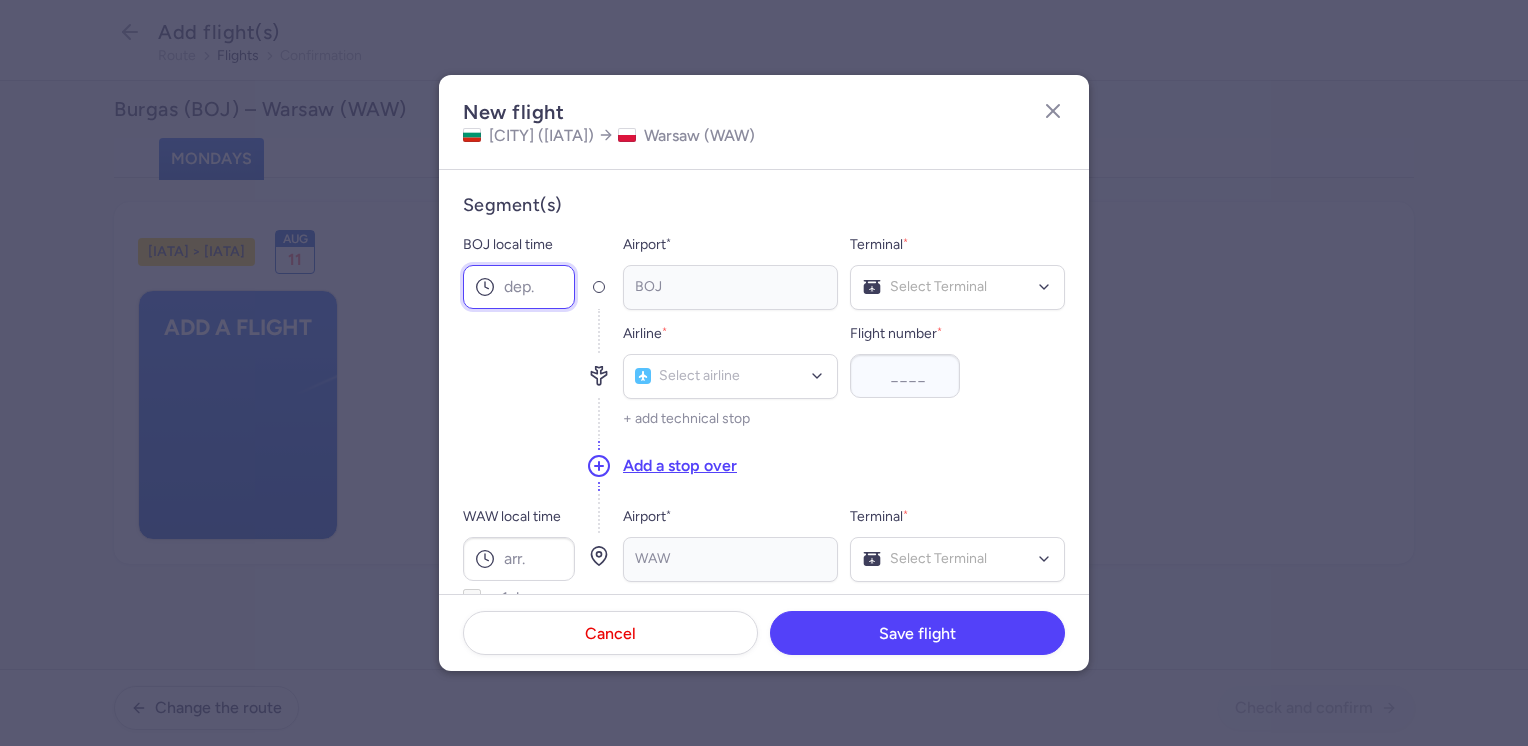 click on "BOJ local time" at bounding box center (519, 287) 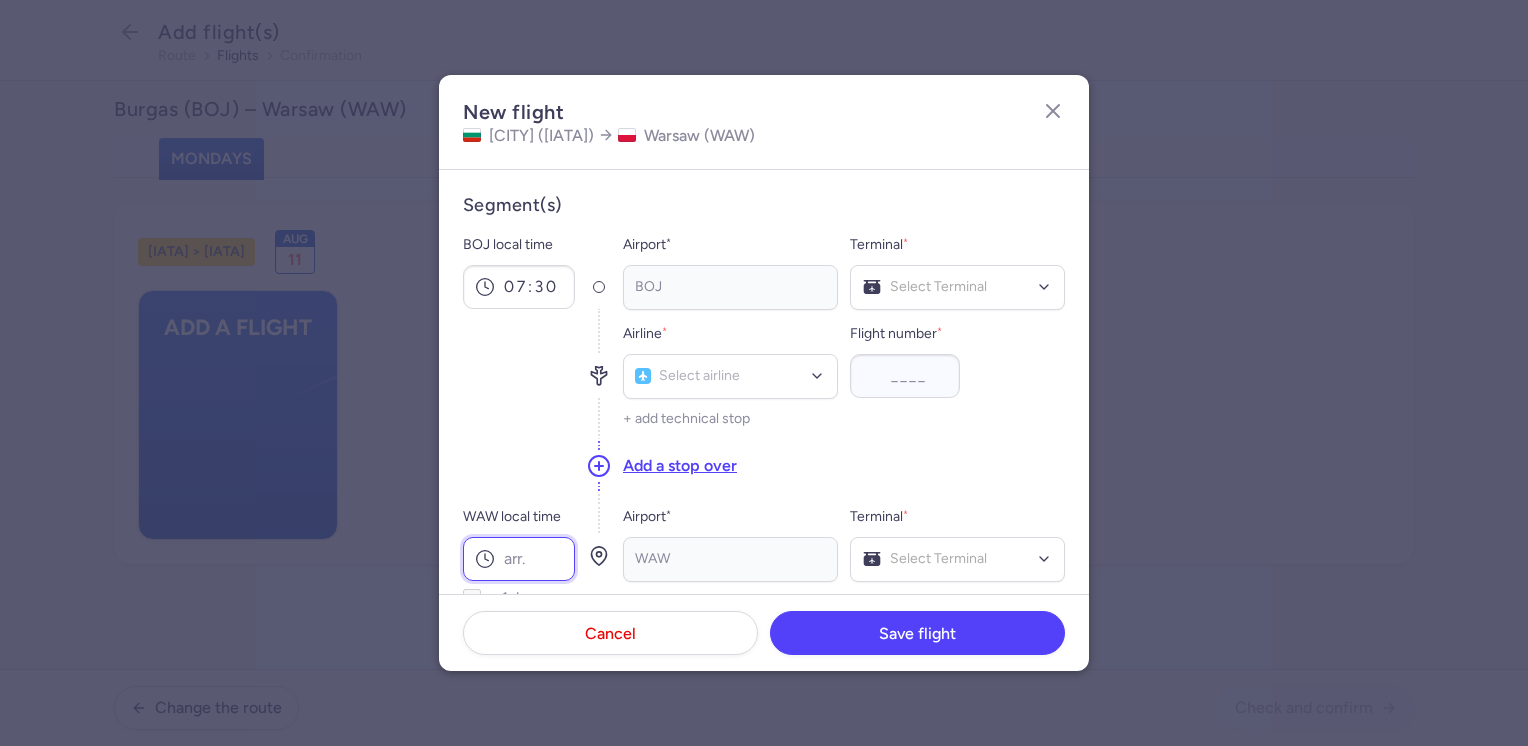 click on "WAW local time" at bounding box center [519, 559] 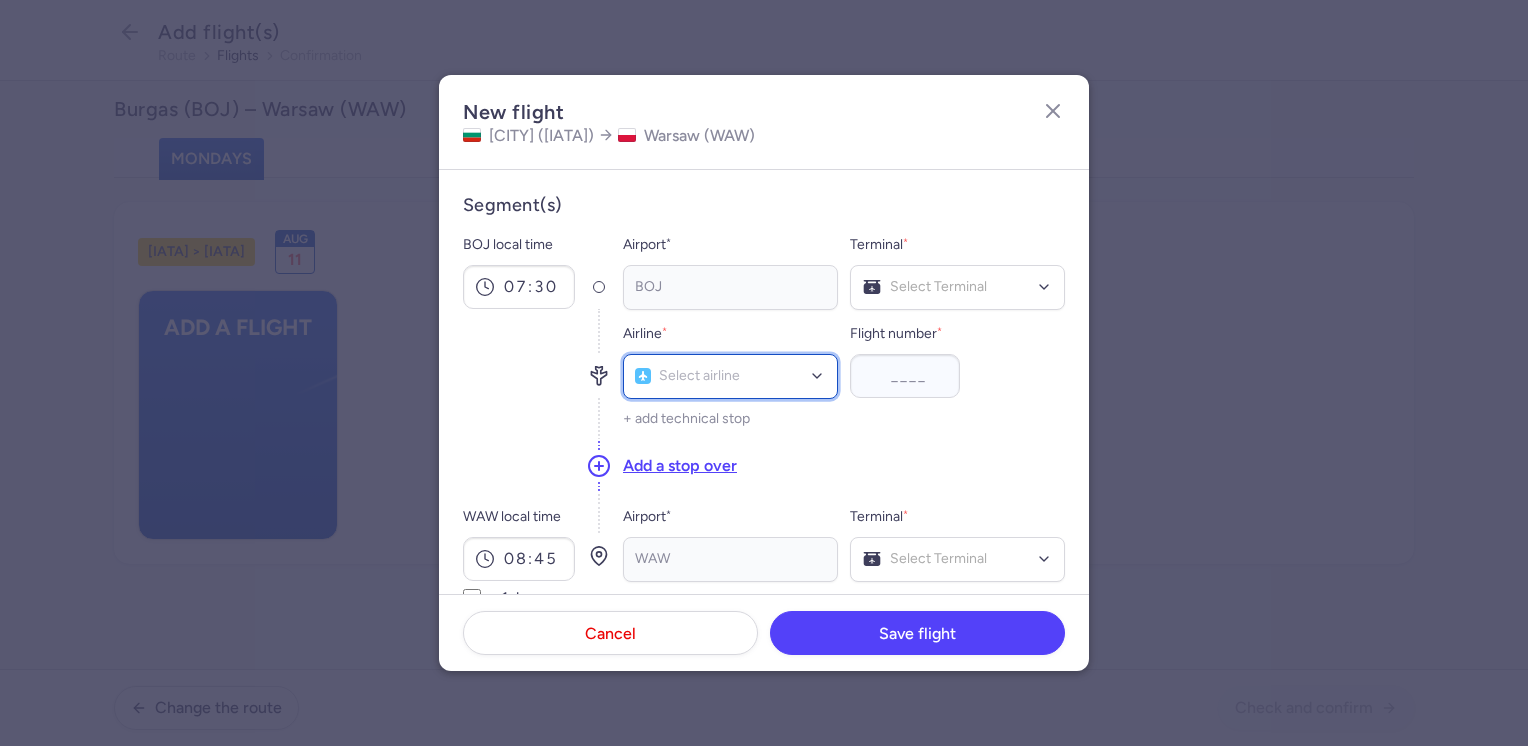 drag, startPoint x: 660, startPoint y: 381, endPoint x: 691, endPoint y: 397, distance: 34.88553 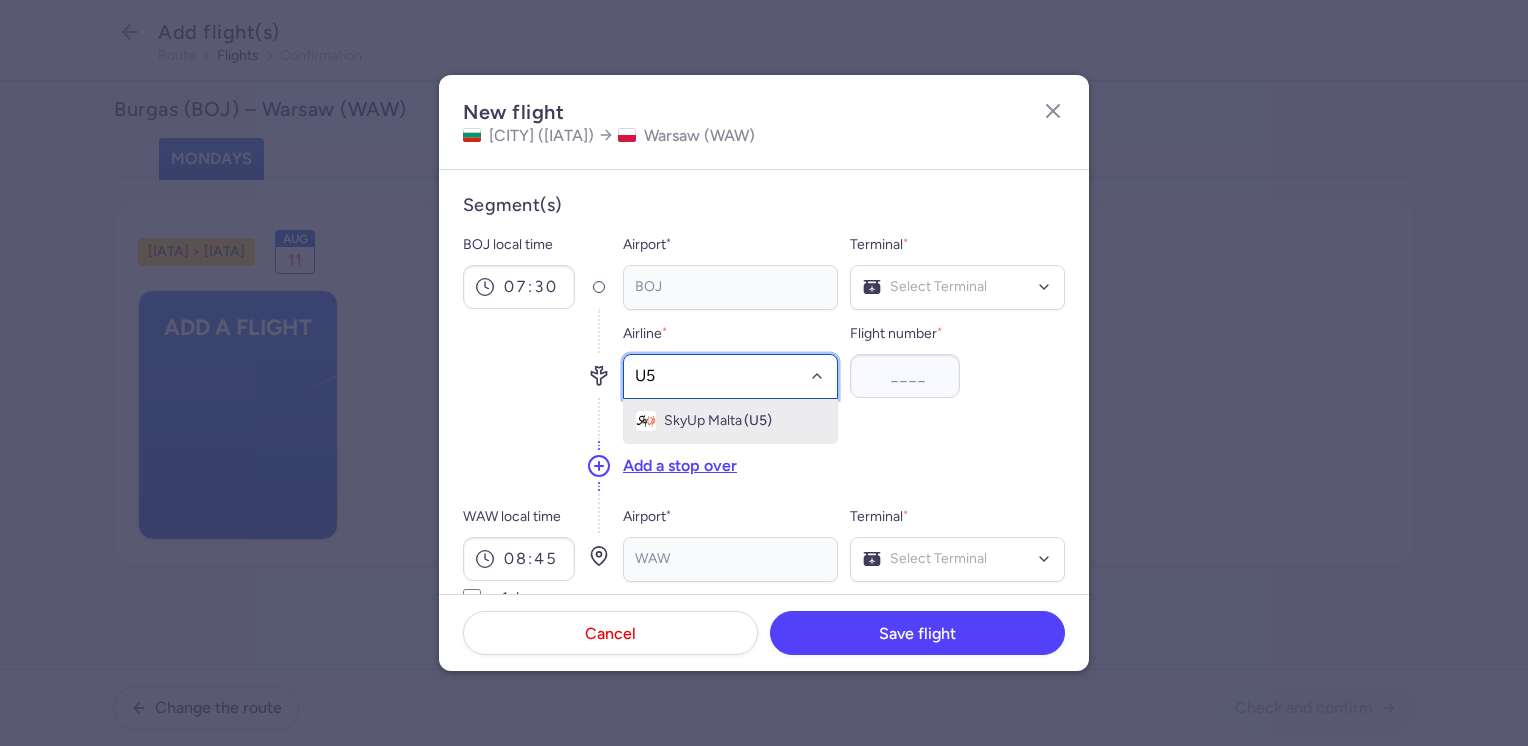 click on "[BRAND] ([IATA])" 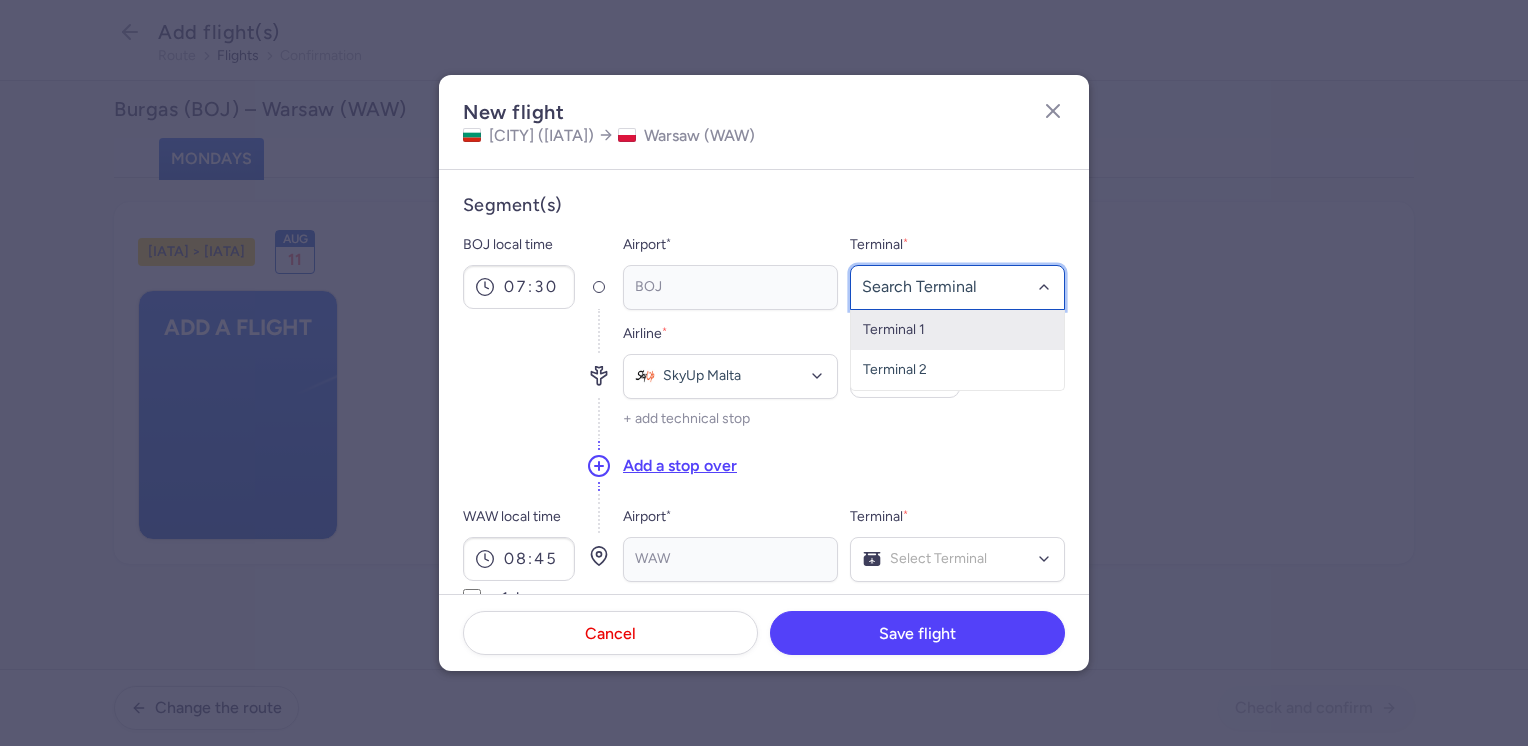click on "Terminal 1" at bounding box center [957, 330] 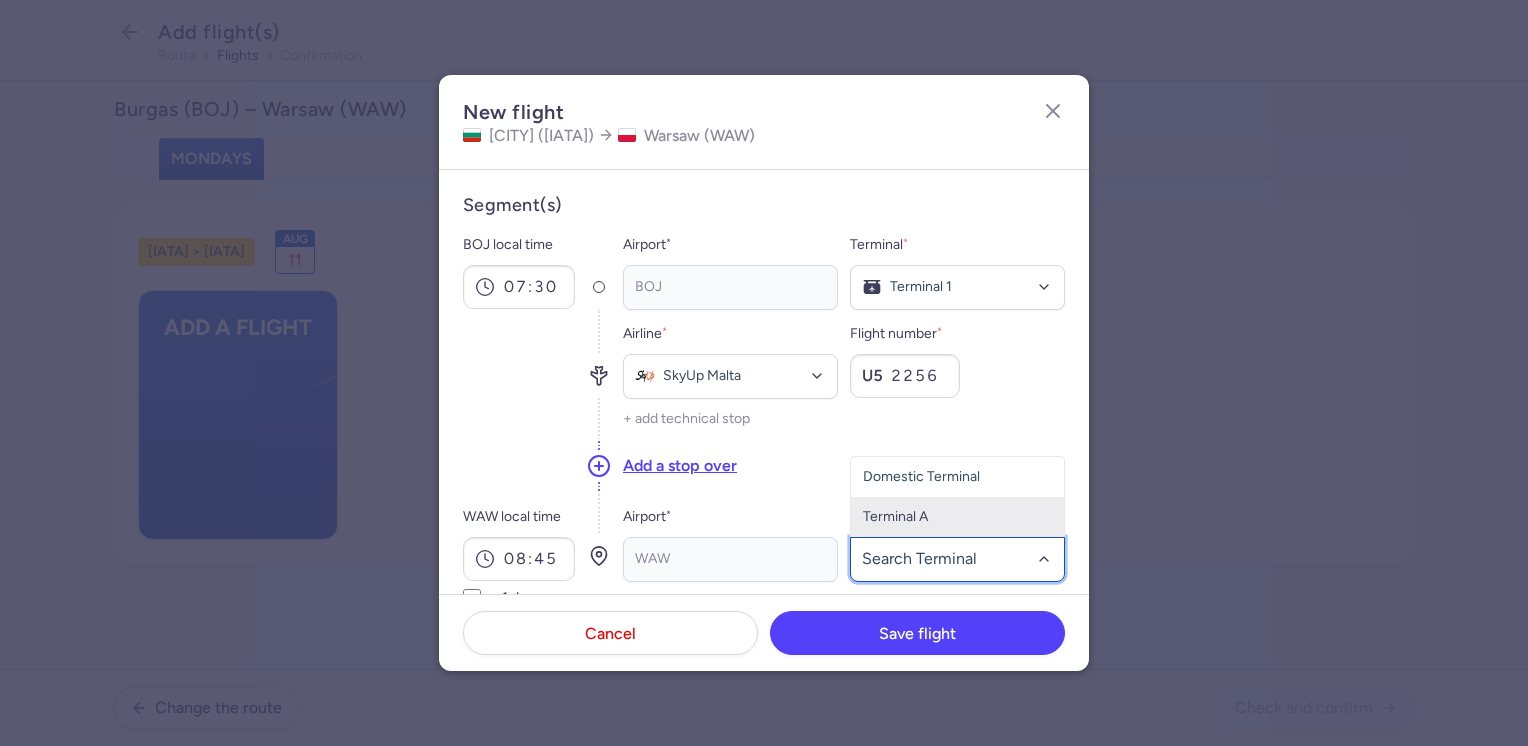 click on "Terminal A" at bounding box center [957, 517] 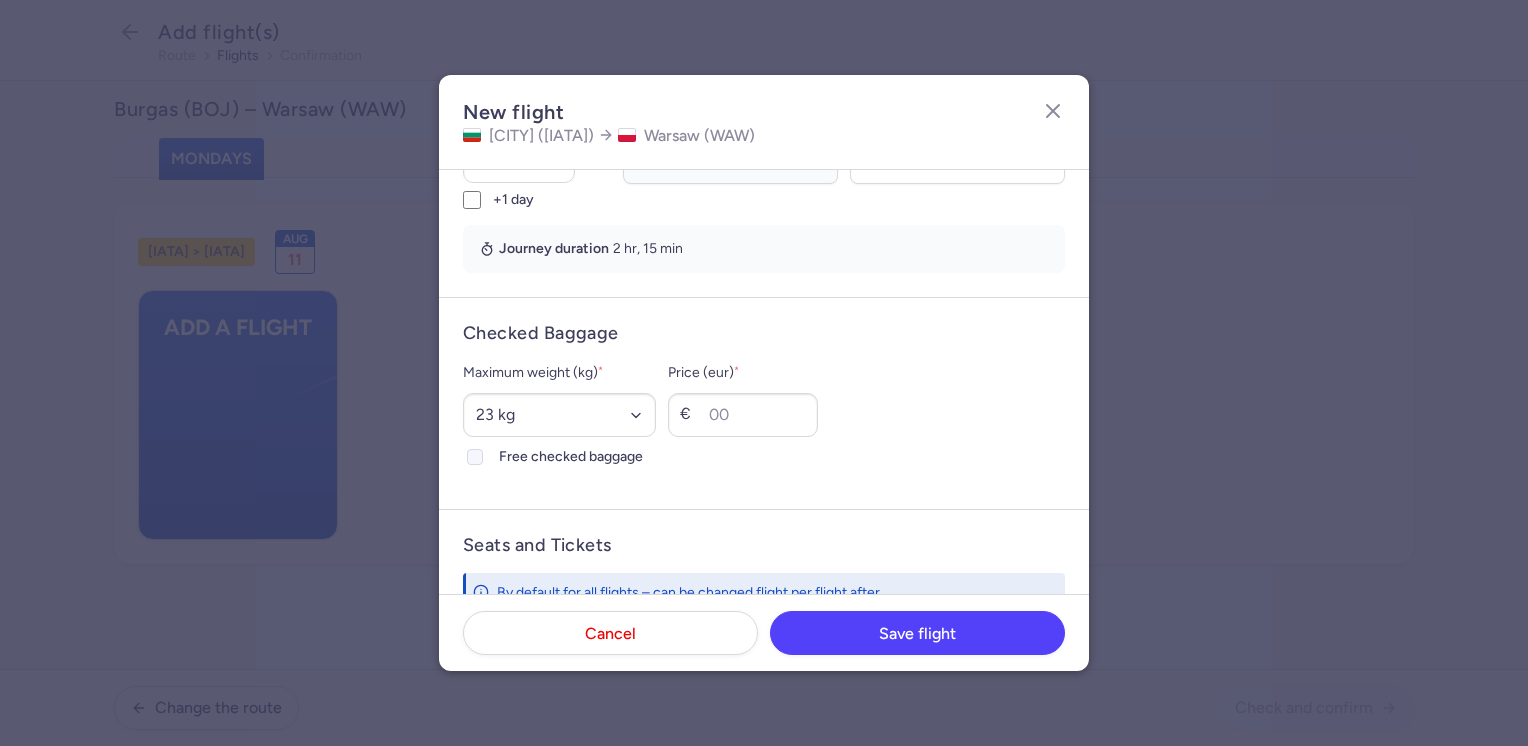 scroll, scrollTop: 400, scrollLeft: 0, axis: vertical 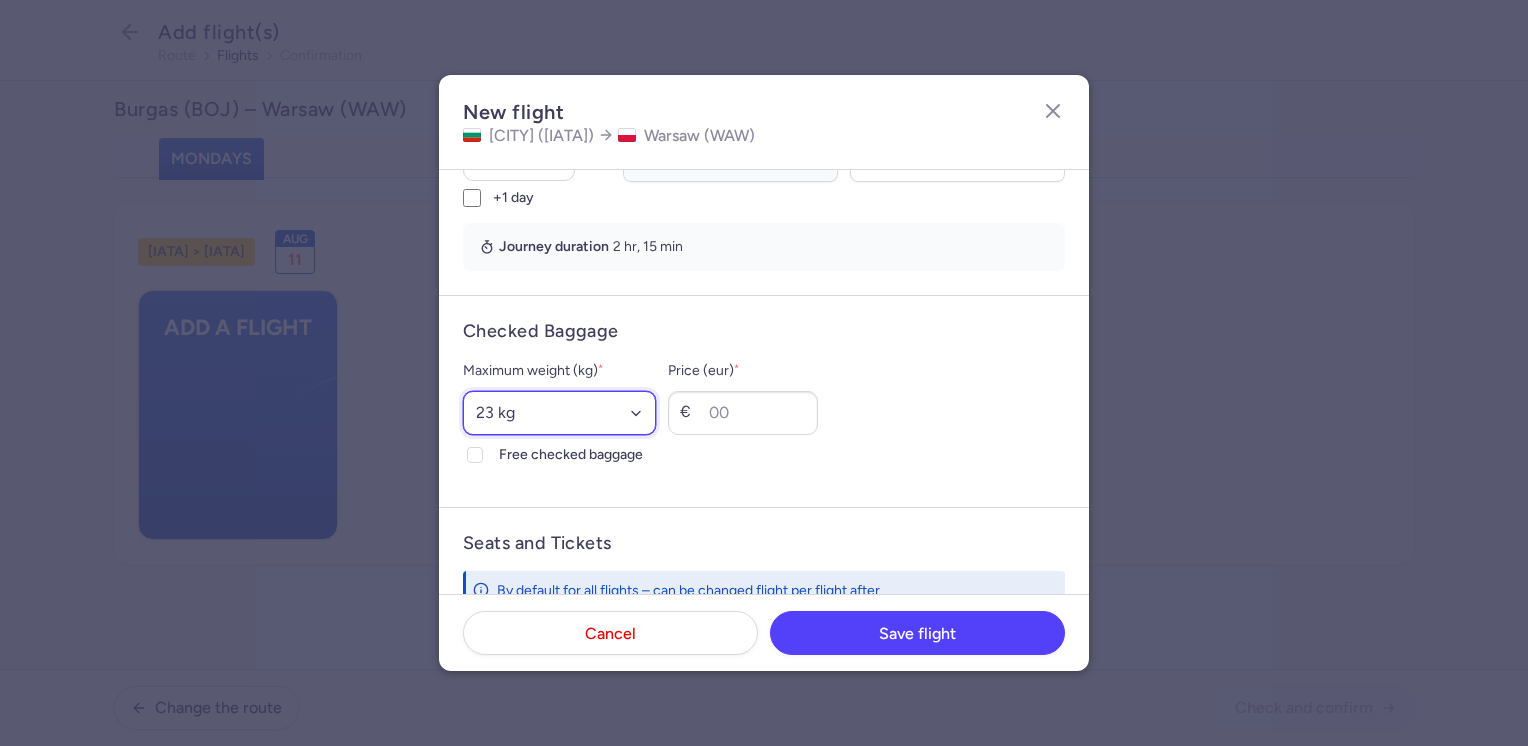 click on "Select an option 15 kg 16 kg 17 kg 18 kg 19 kg 20 kg 21 kg 22 kg 23 kg 24 kg 25 kg 26 kg 27 kg 28 kg 29 kg 30 kg 31 kg 32 kg 33 kg 34 kg 35 kg" at bounding box center [559, 413] 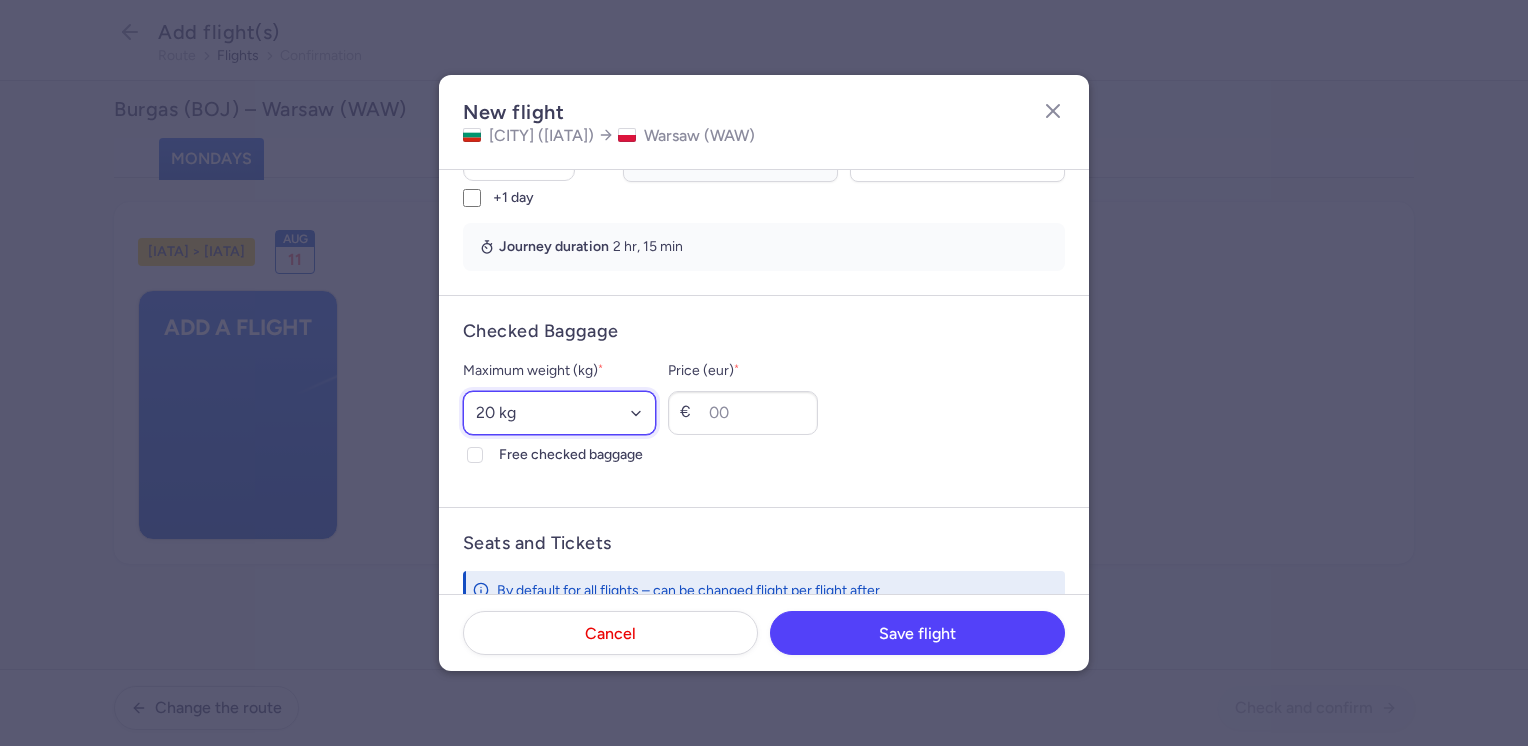 click on "Select an option 15 kg 16 kg 17 kg 18 kg 19 kg 20 kg 21 kg 22 kg 23 kg 24 kg 25 kg 26 kg 27 kg 28 kg 29 kg 30 kg 31 kg 32 kg 33 kg 34 kg 35 kg" at bounding box center (559, 413) 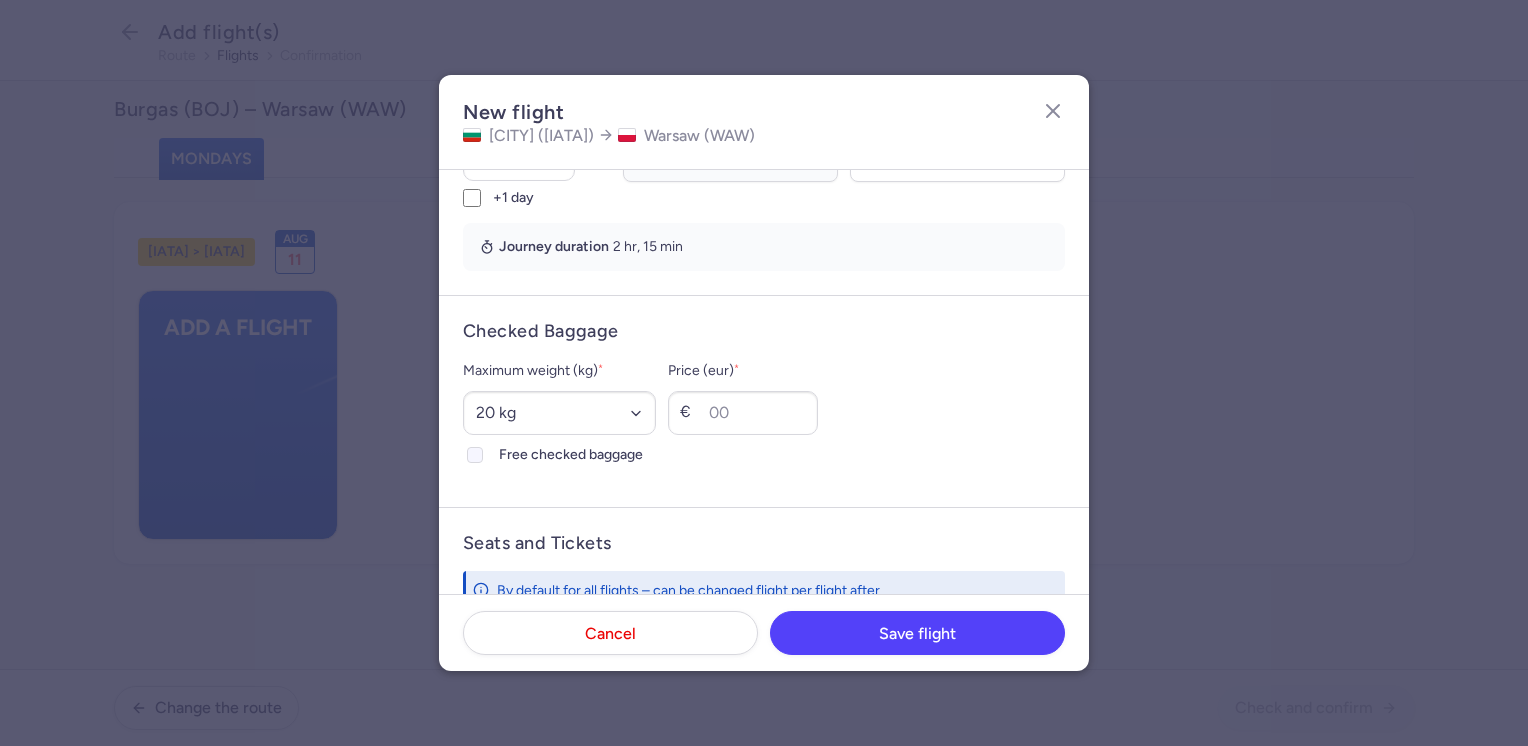 click on "Free checked baggage" 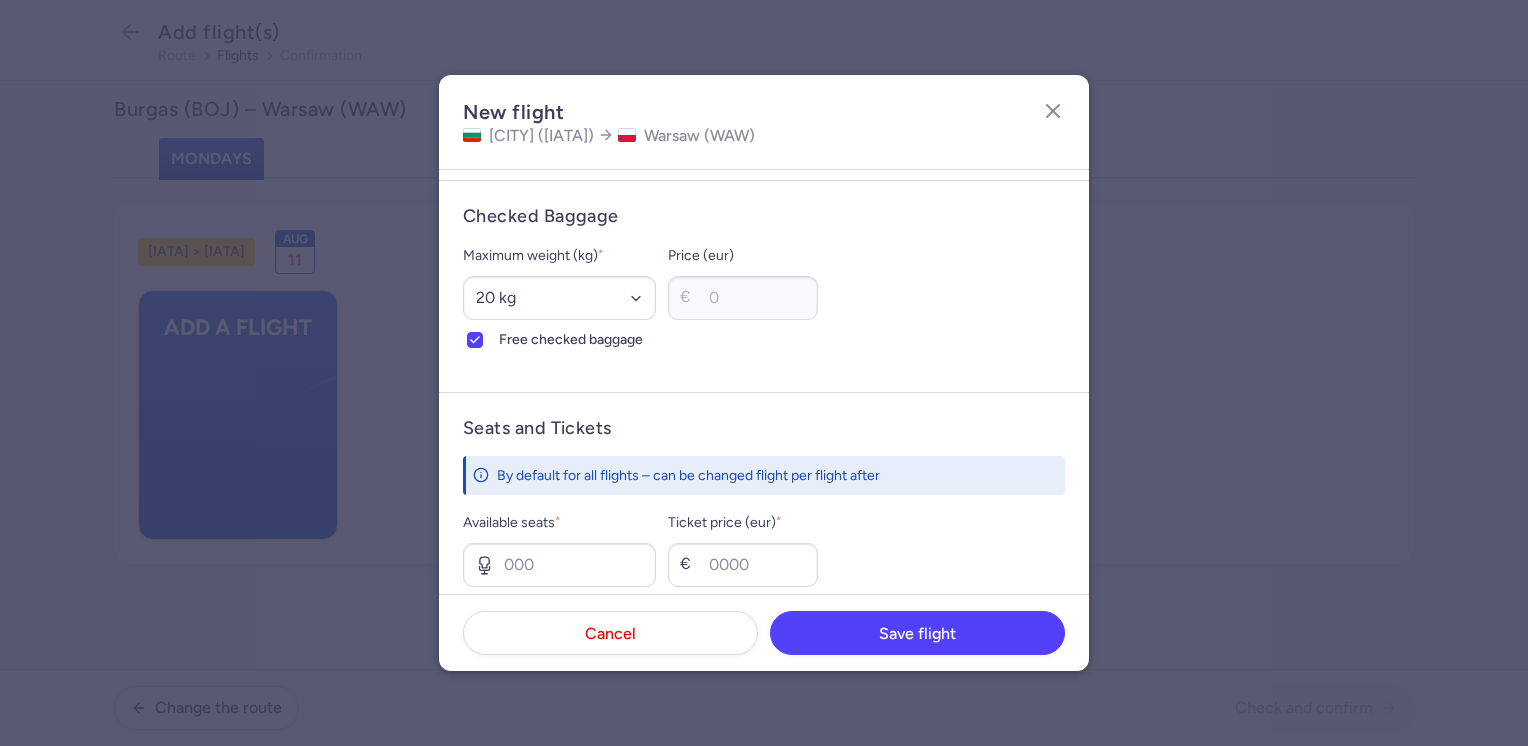 scroll, scrollTop: 700, scrollLeft: 0, axis: vertical 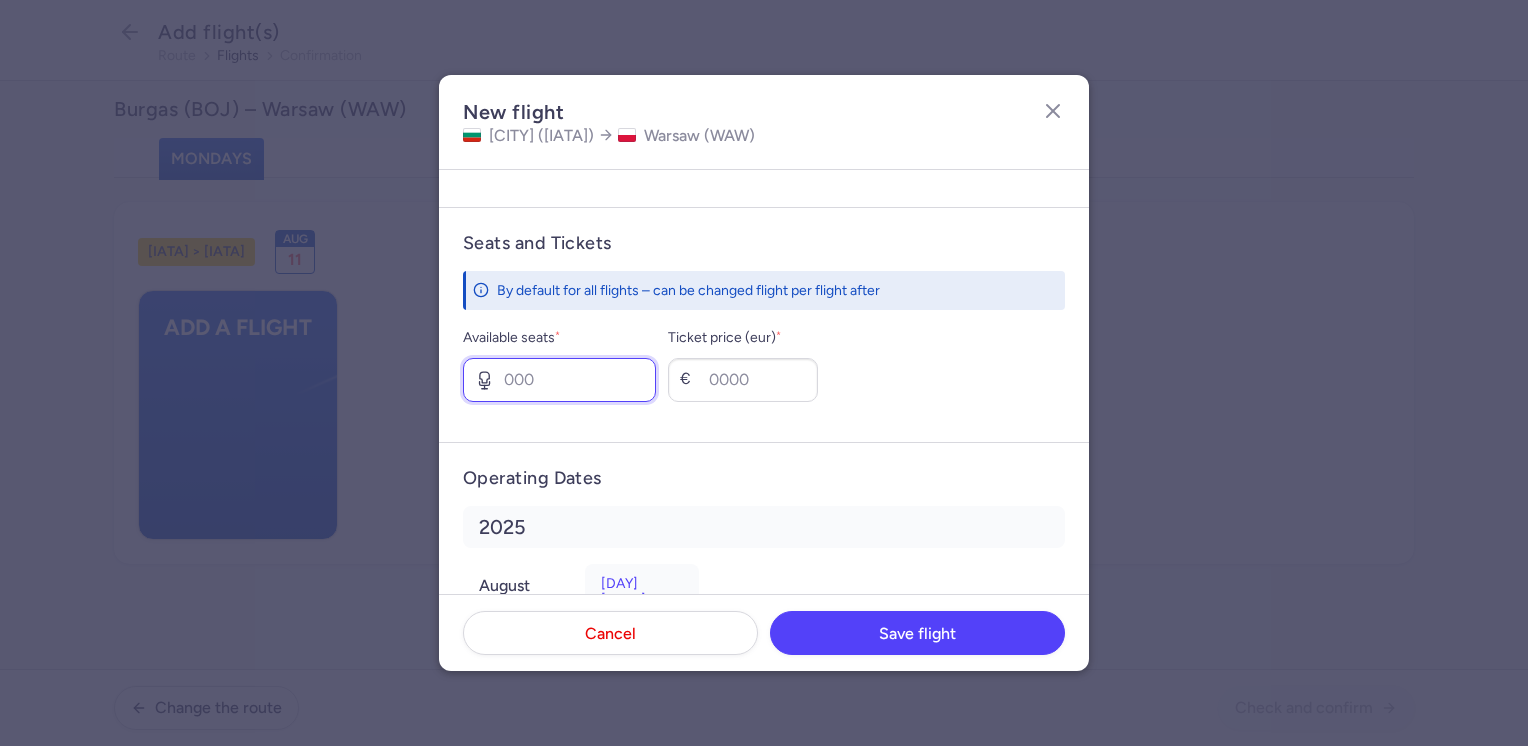 click on "Available seats  *" at bounding box center (559, 380) 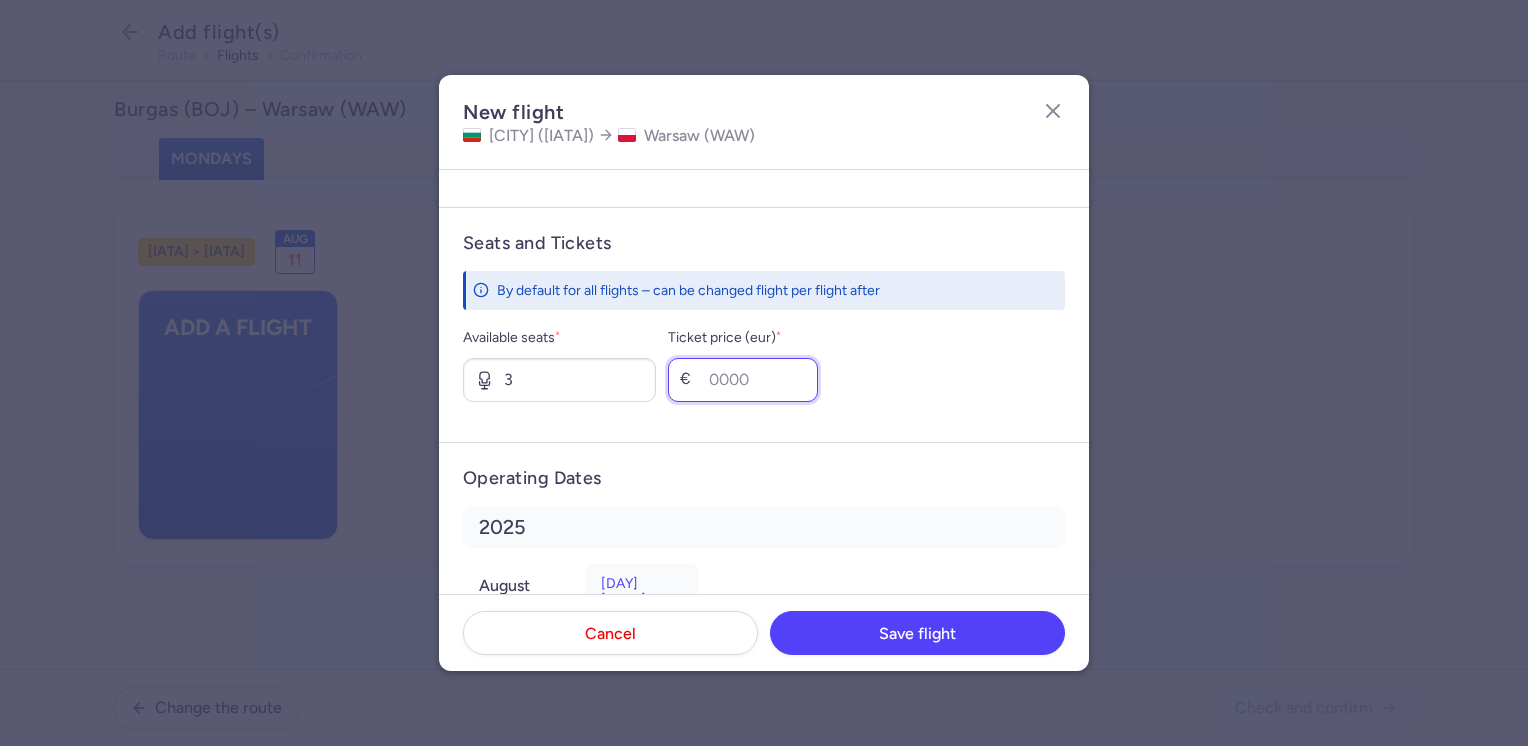 click on "Ticket price (eur)  *" at bounding box center (743, 380) 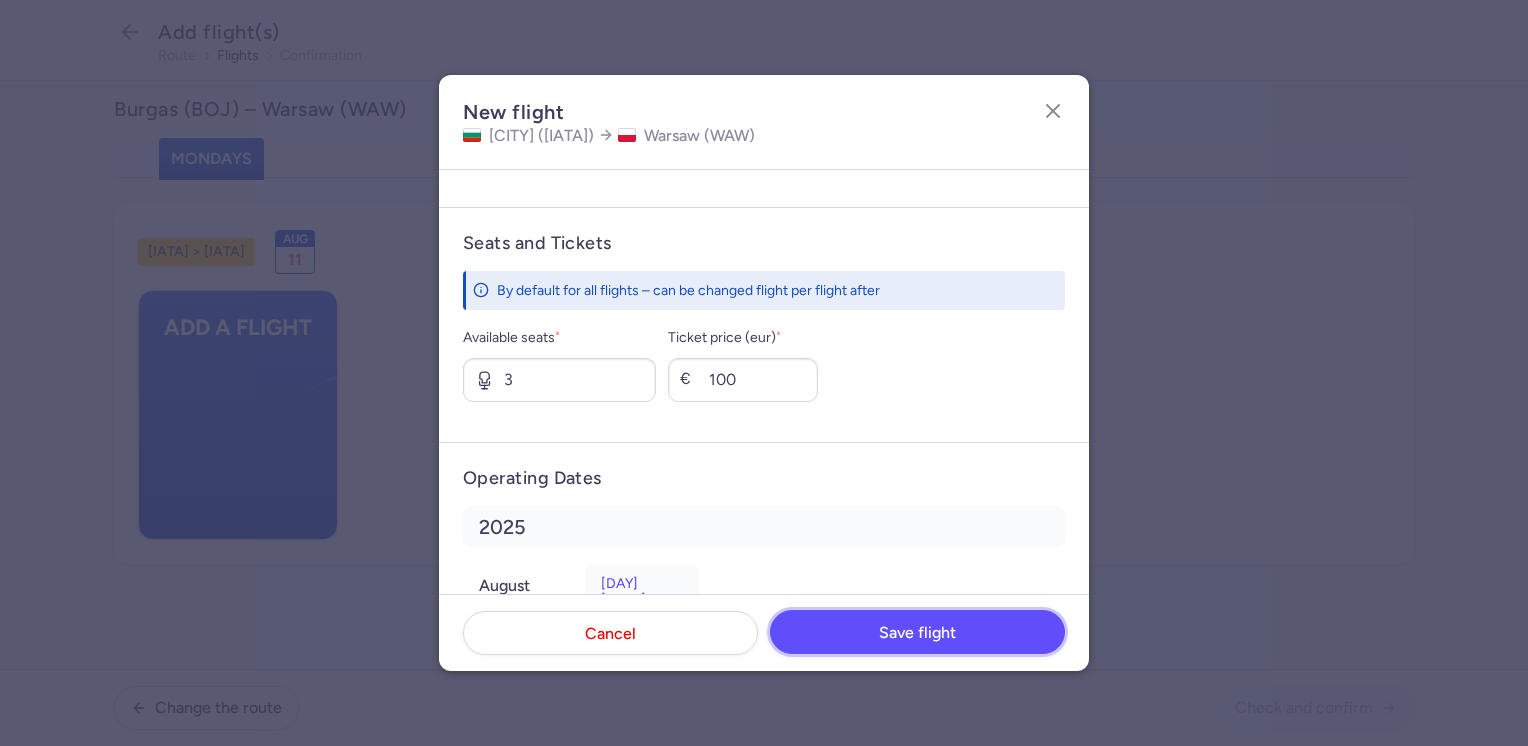 click on "Save flight" at bounding box center [917, 633] 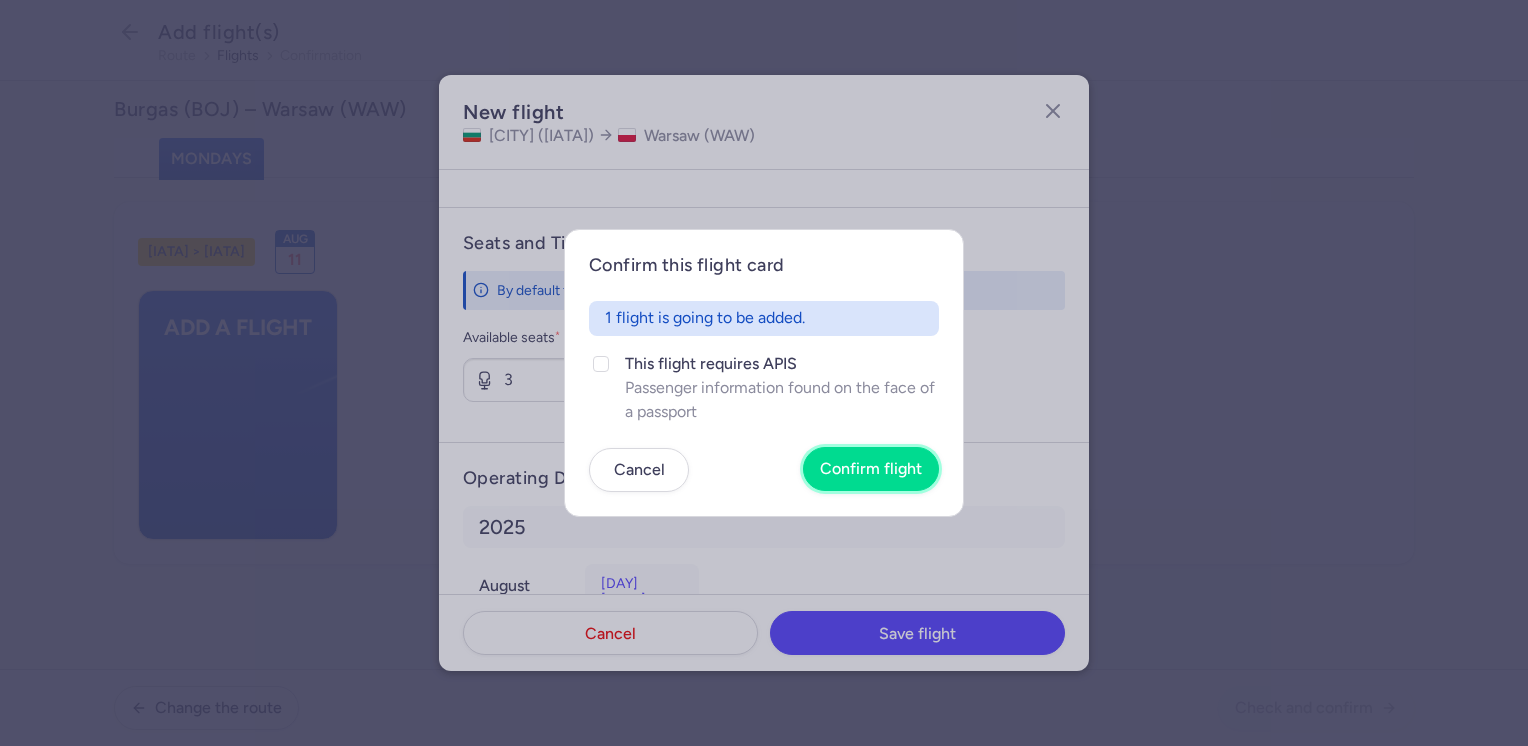 click on "Confirm flight" at bounding box center [871, 469] 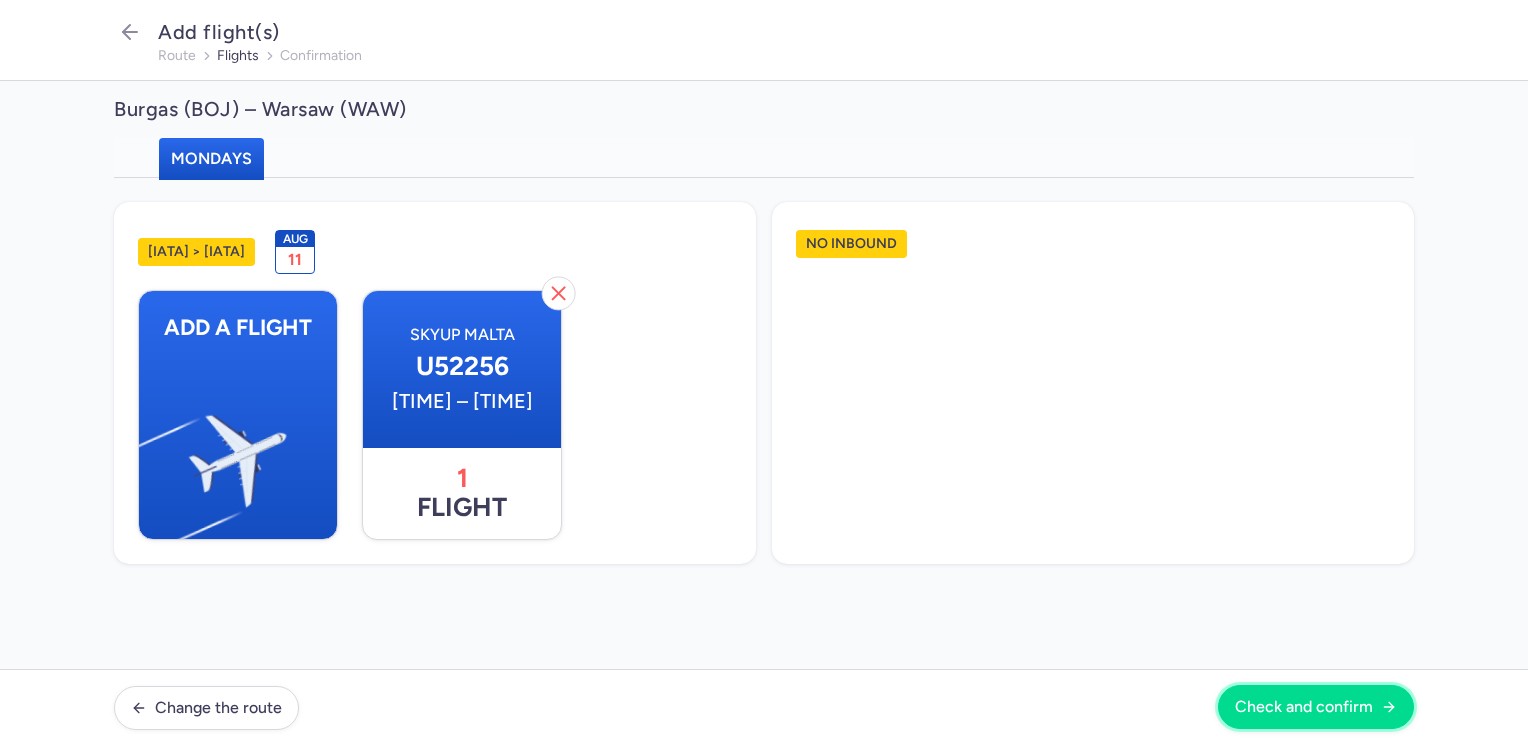 click on "Check and confirm" at bounding box center [1316, 707] 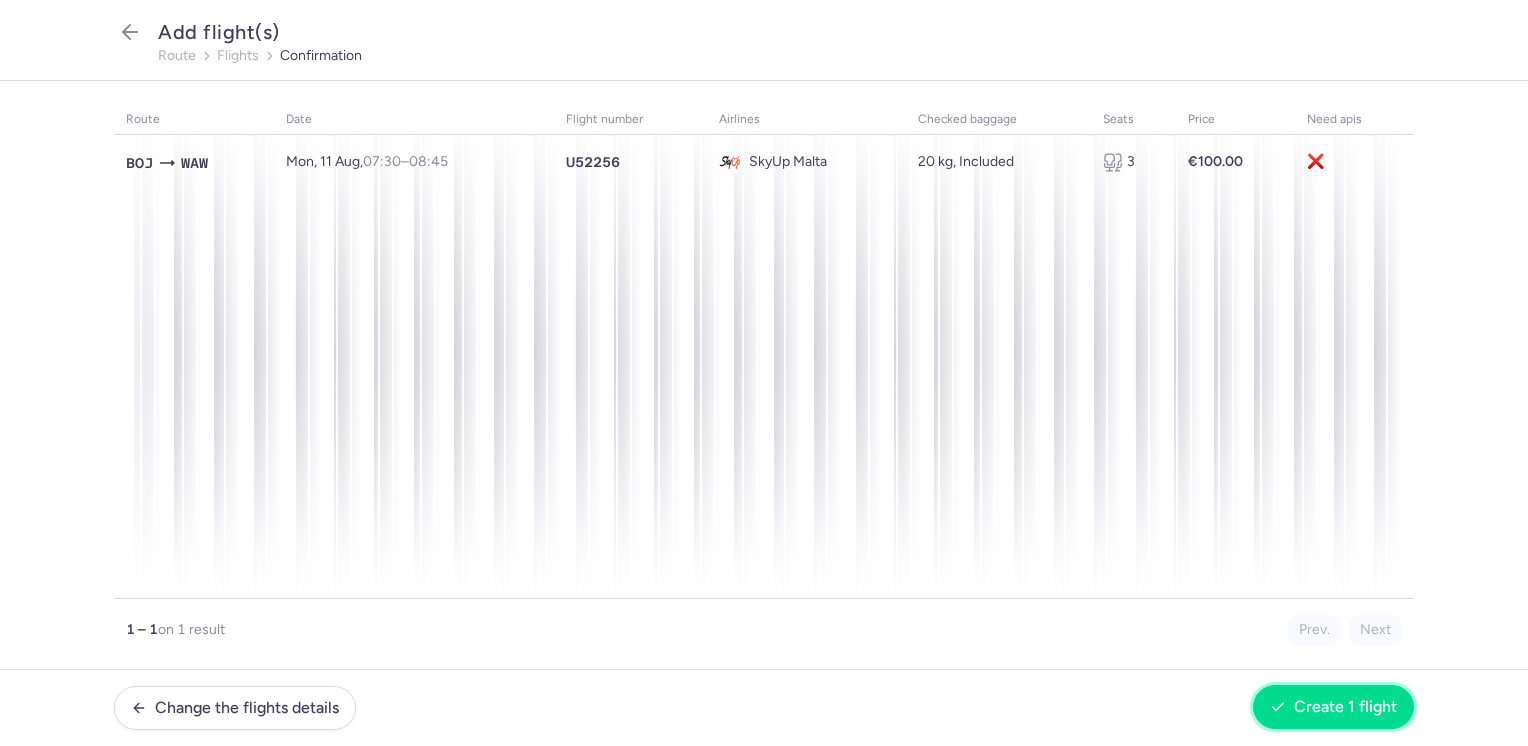 click on "Create 1 flight" at bounding box center (1345, 707) 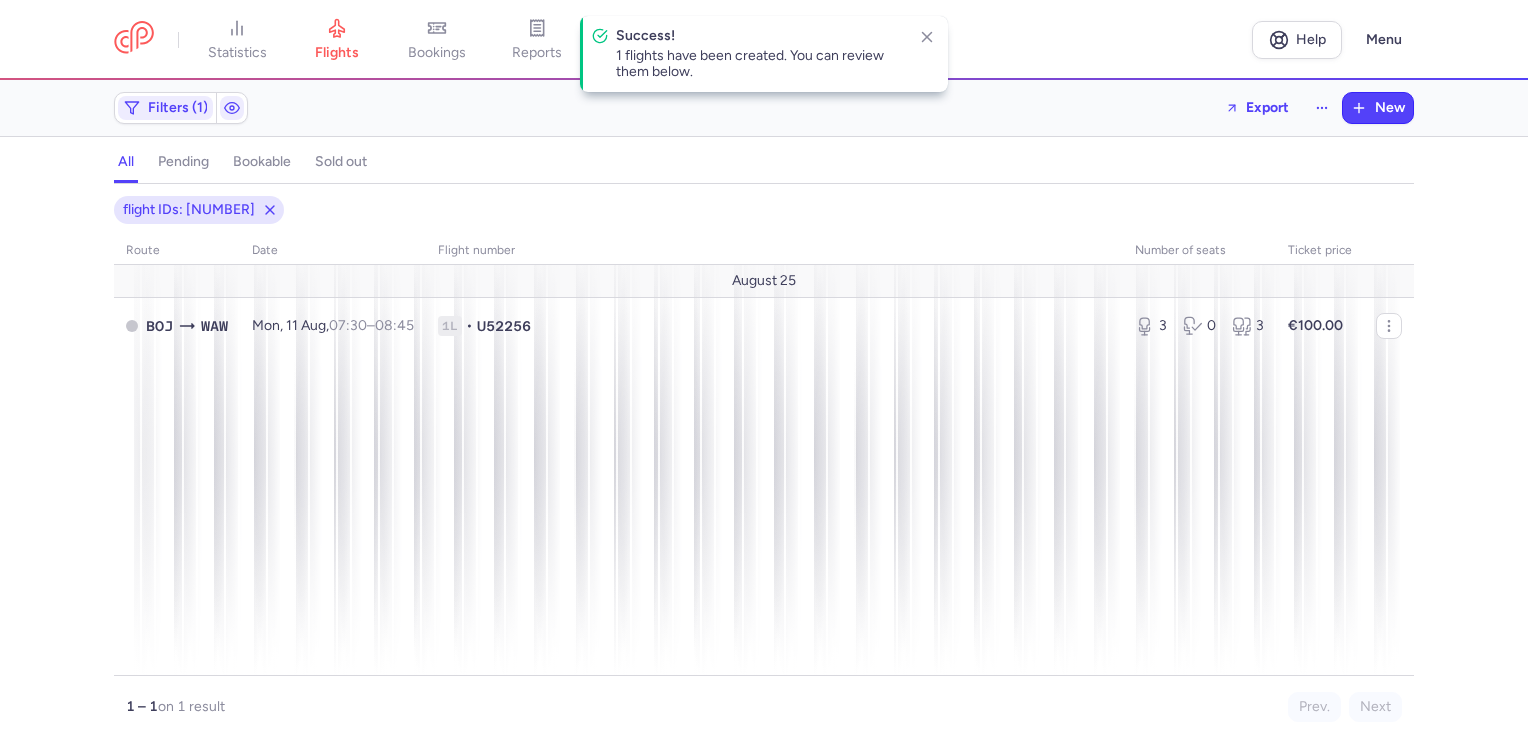 drag, startPoint x: 336, startPoint y: 44, endPoint x: 370, endPoint y: 78, distance: 48.08326 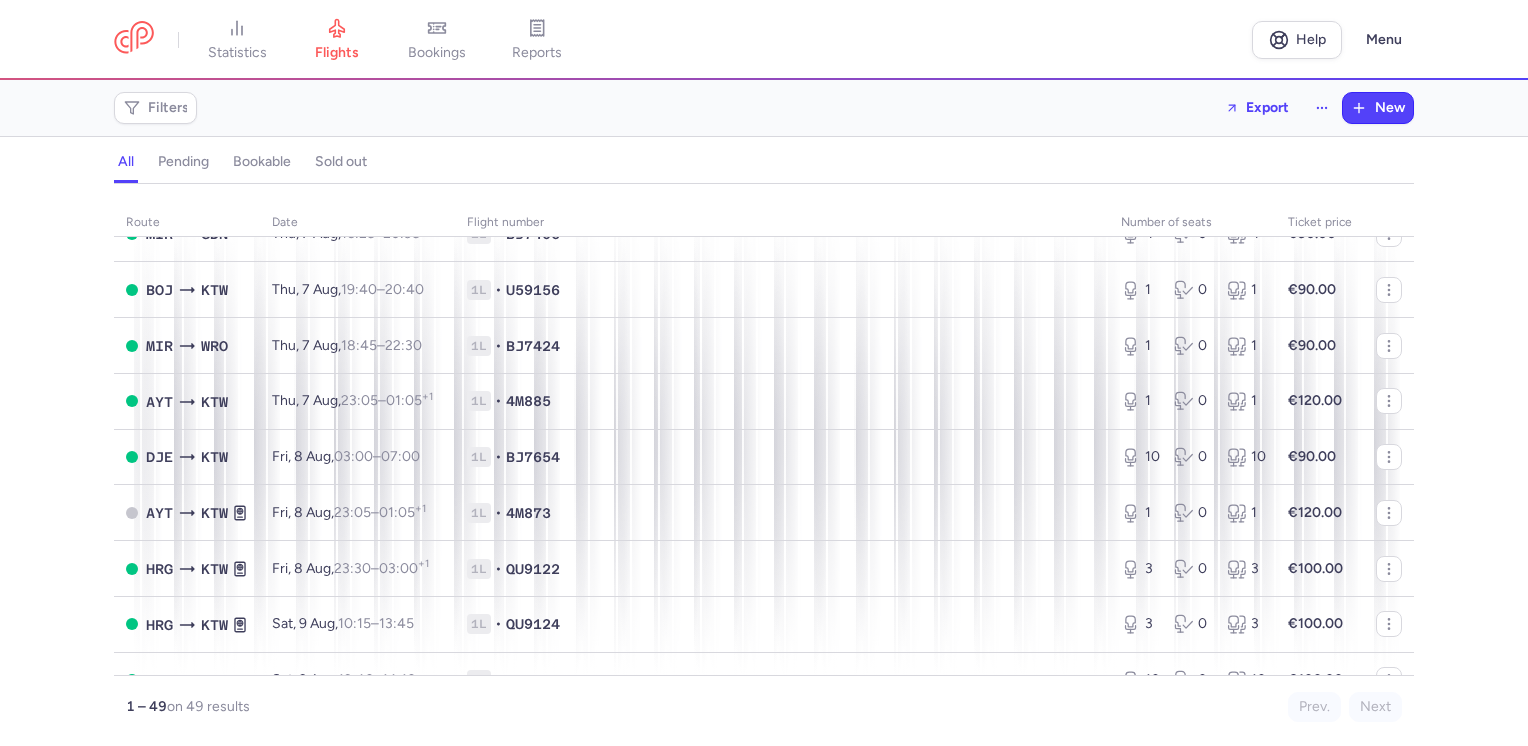 scroll, scrollTop: 1000, scrollLeft: 0, axis: vertical 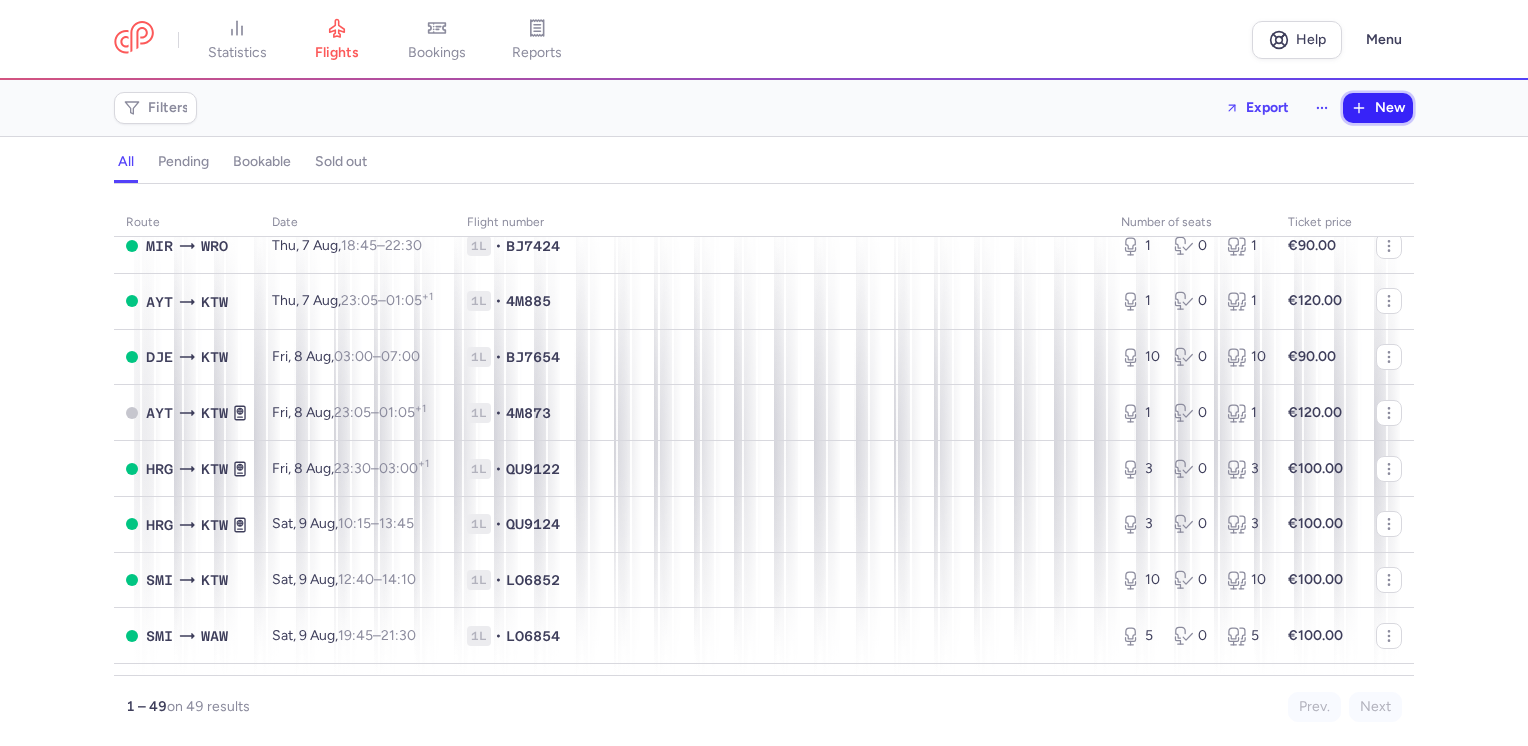 click on "New" at bounding box center [1378, 108] 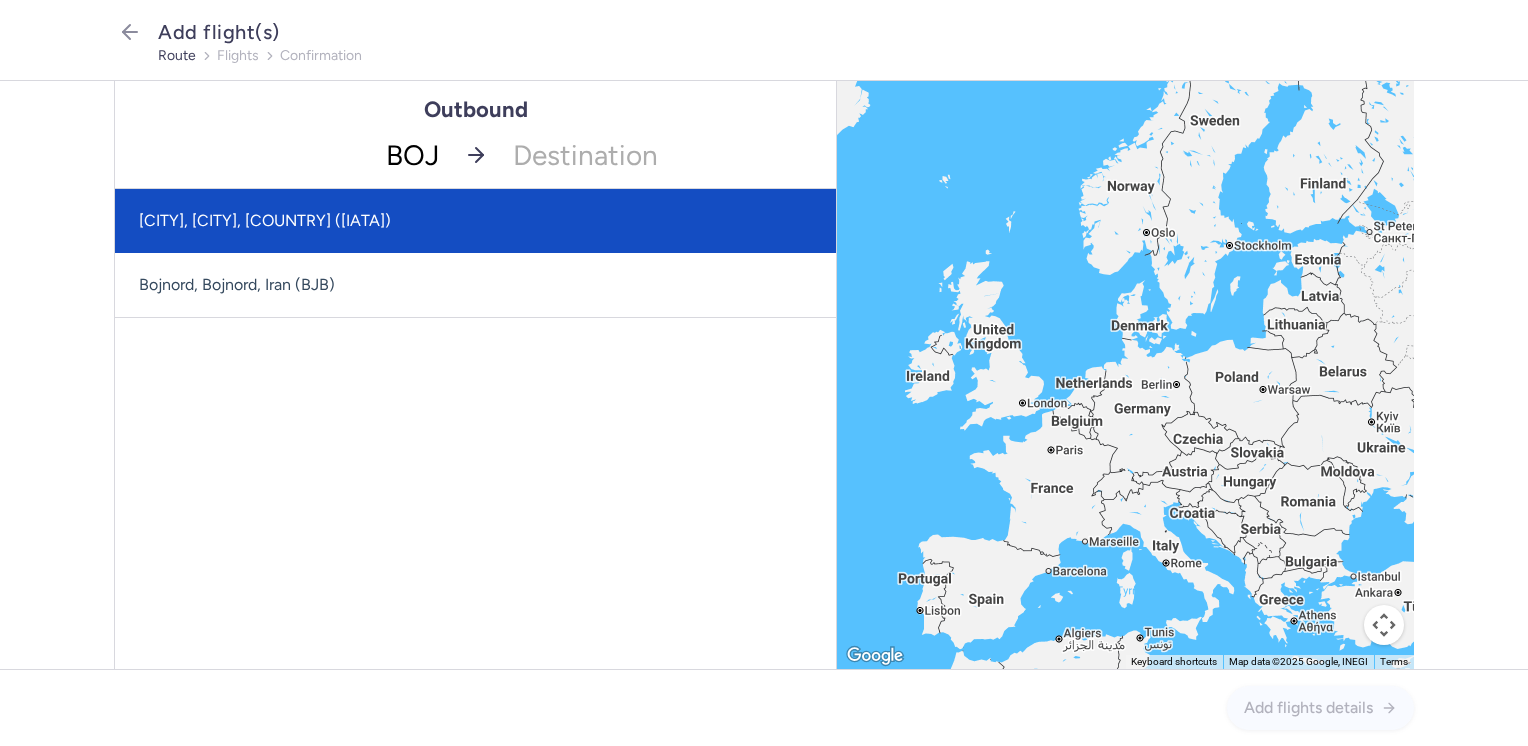 click on "[CITY], [CITY], [COUNTRY] ([IATA])" at bounding box center [475, 221] 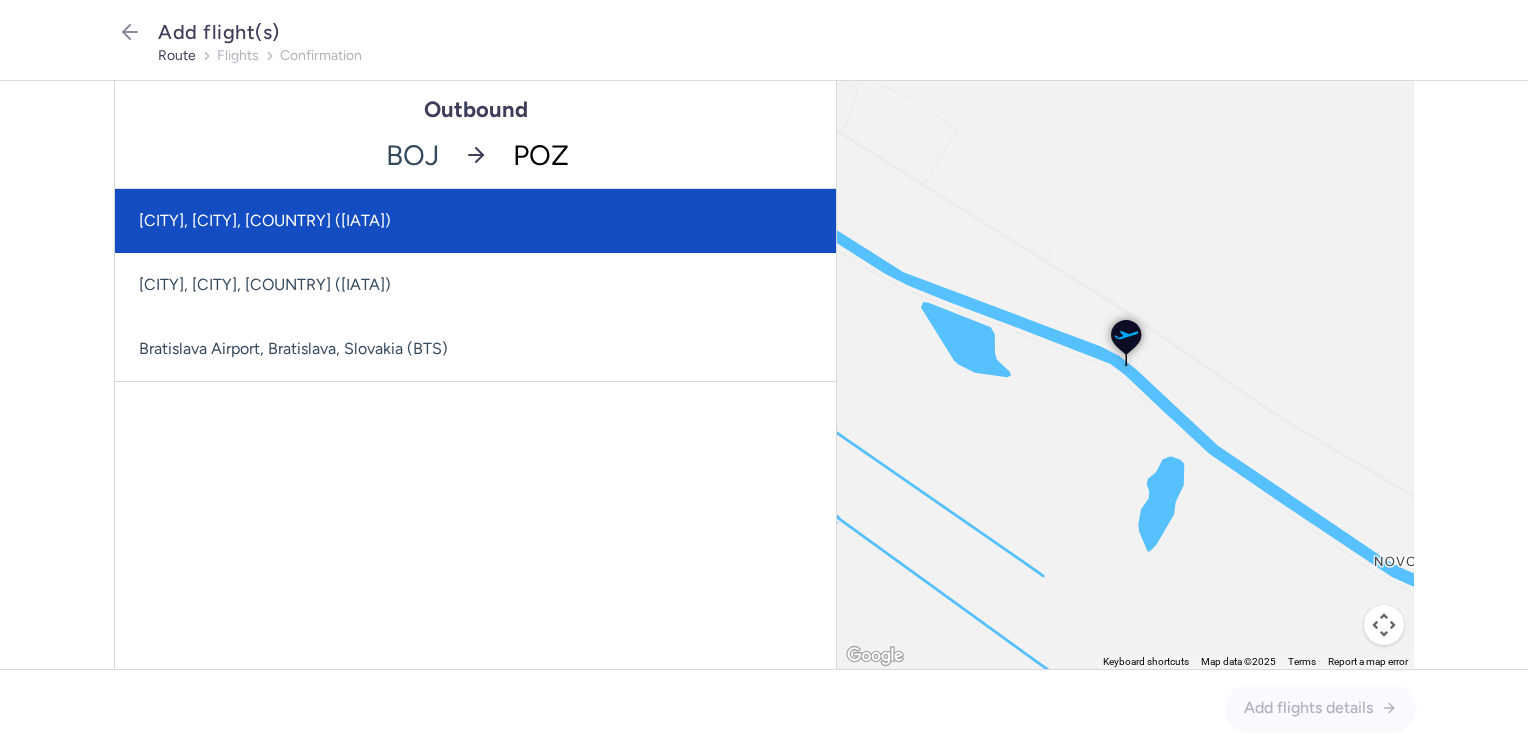 click on "[CITY], [CITY], [COUNTRY] ([IATA])" at bounding box center (475, 221) 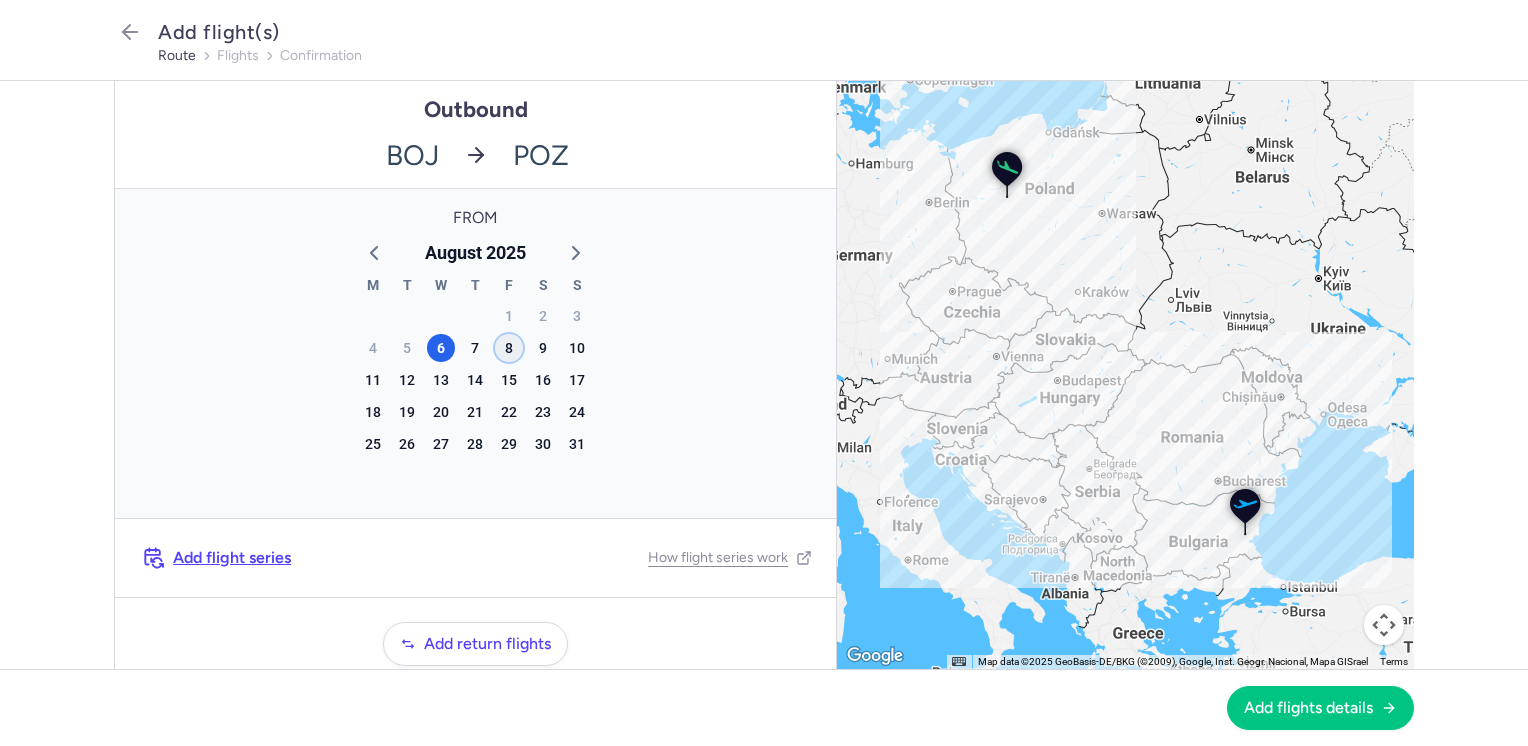 click on "8" 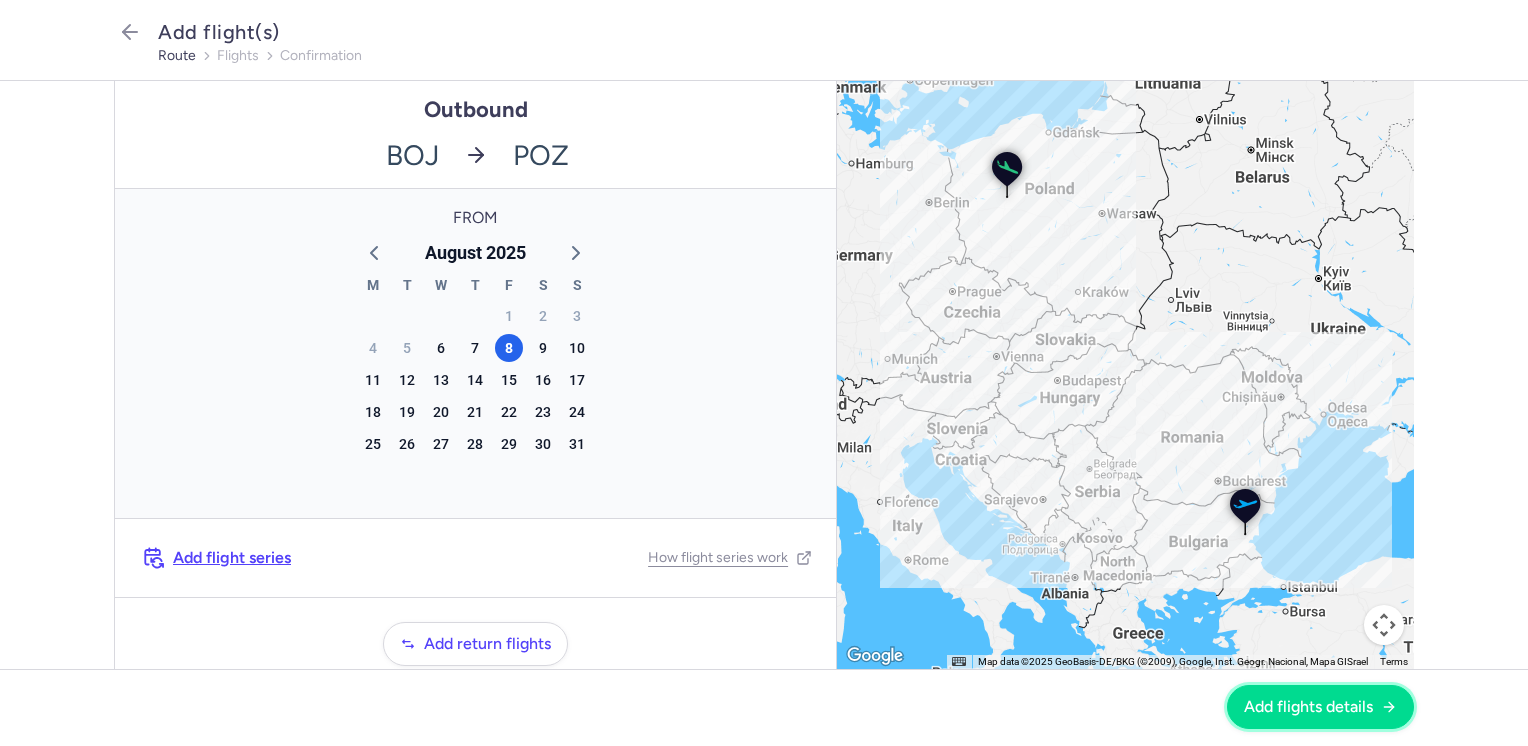 click on "Add flights details" at bounding box center (1320, 707) 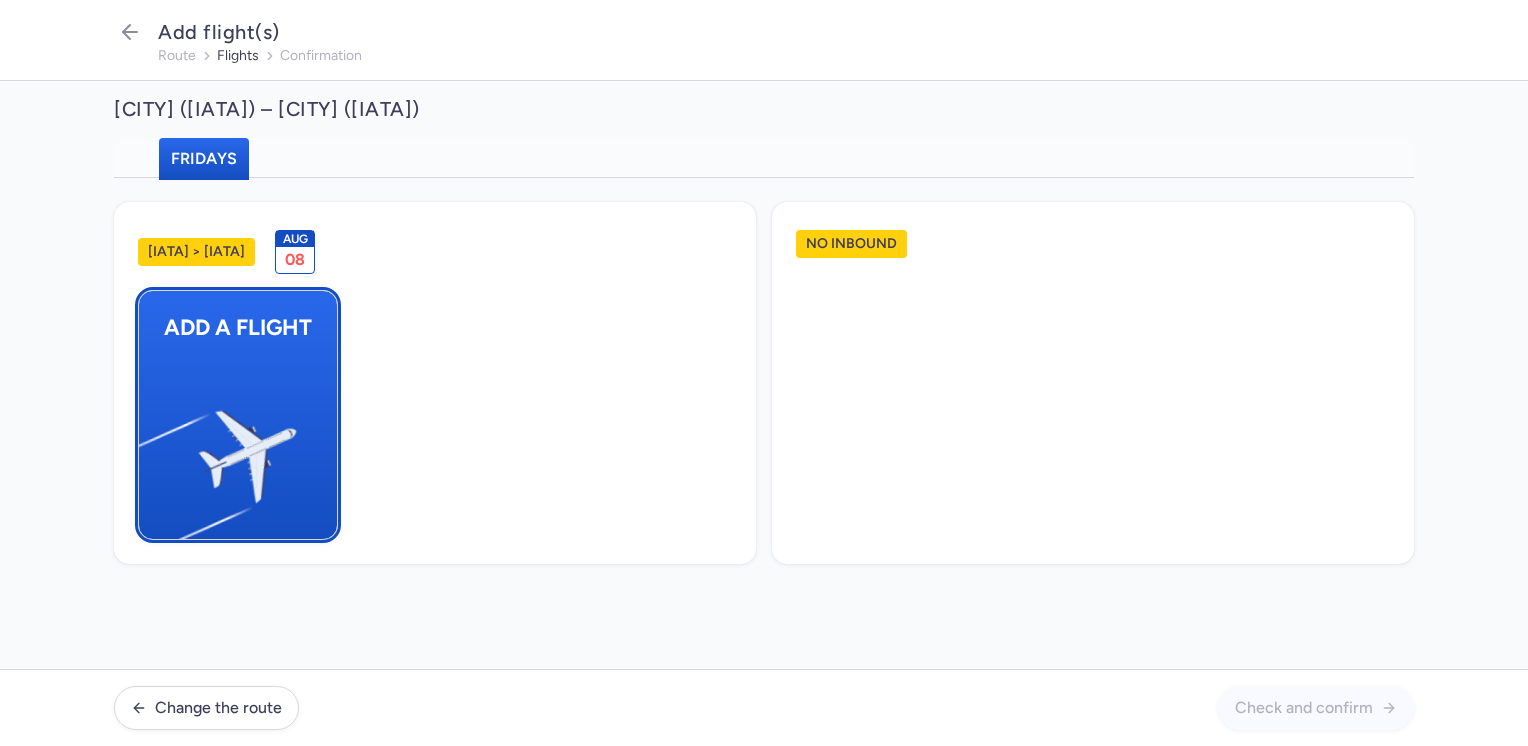 click at bounding box center (149, 448) 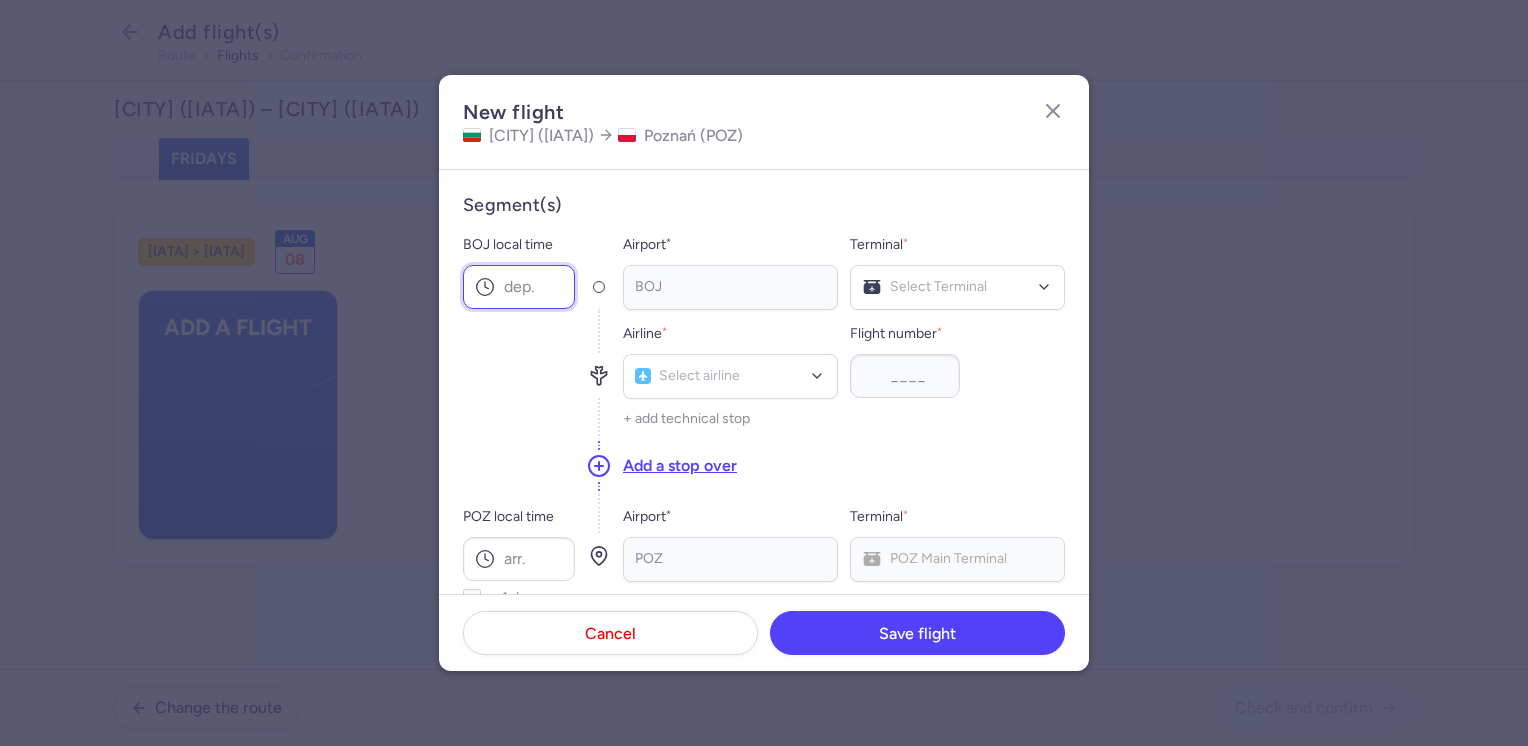click on "BOJ local time" at bounding box center (519, 287) 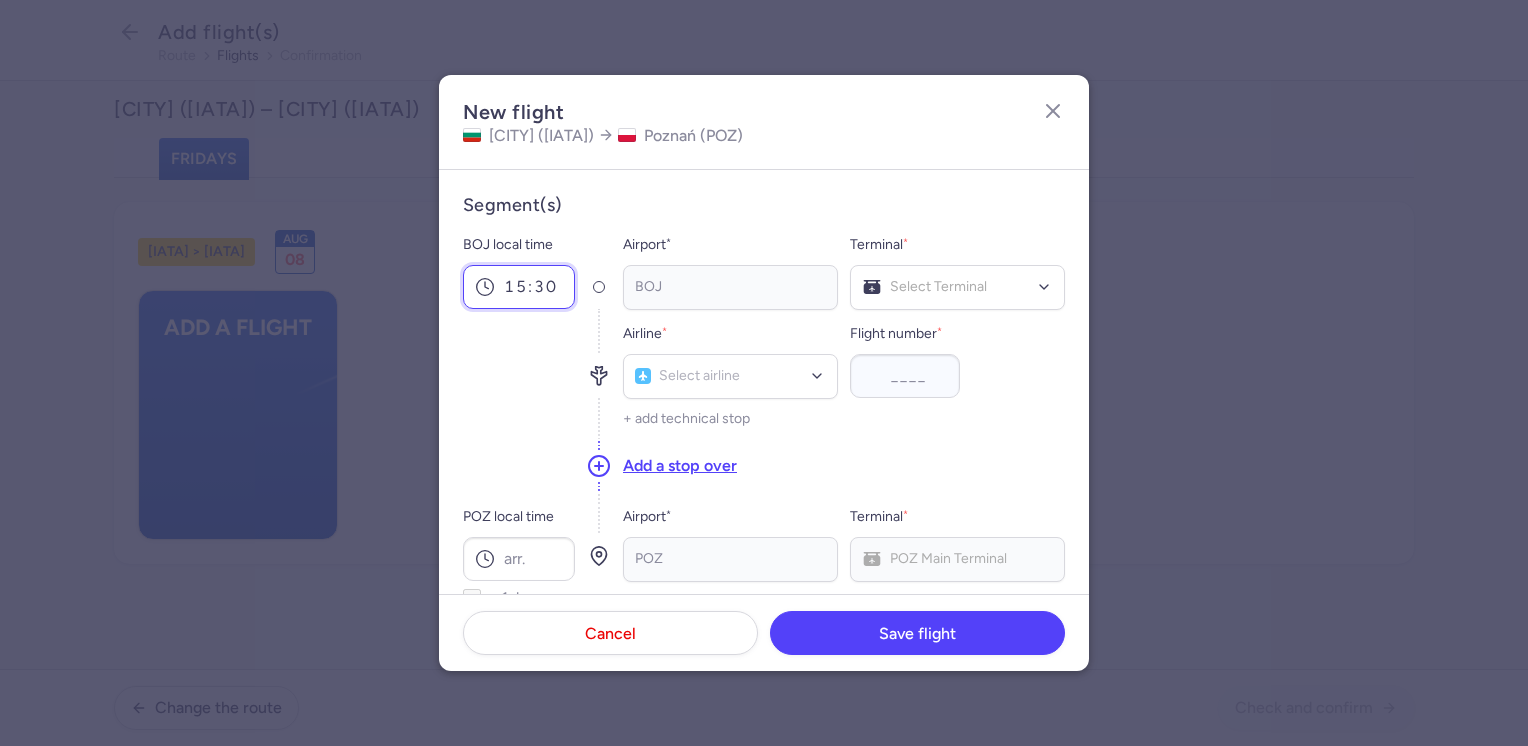 scroll, scrollTop: 100, scrollLeft: 0, axis: vertical 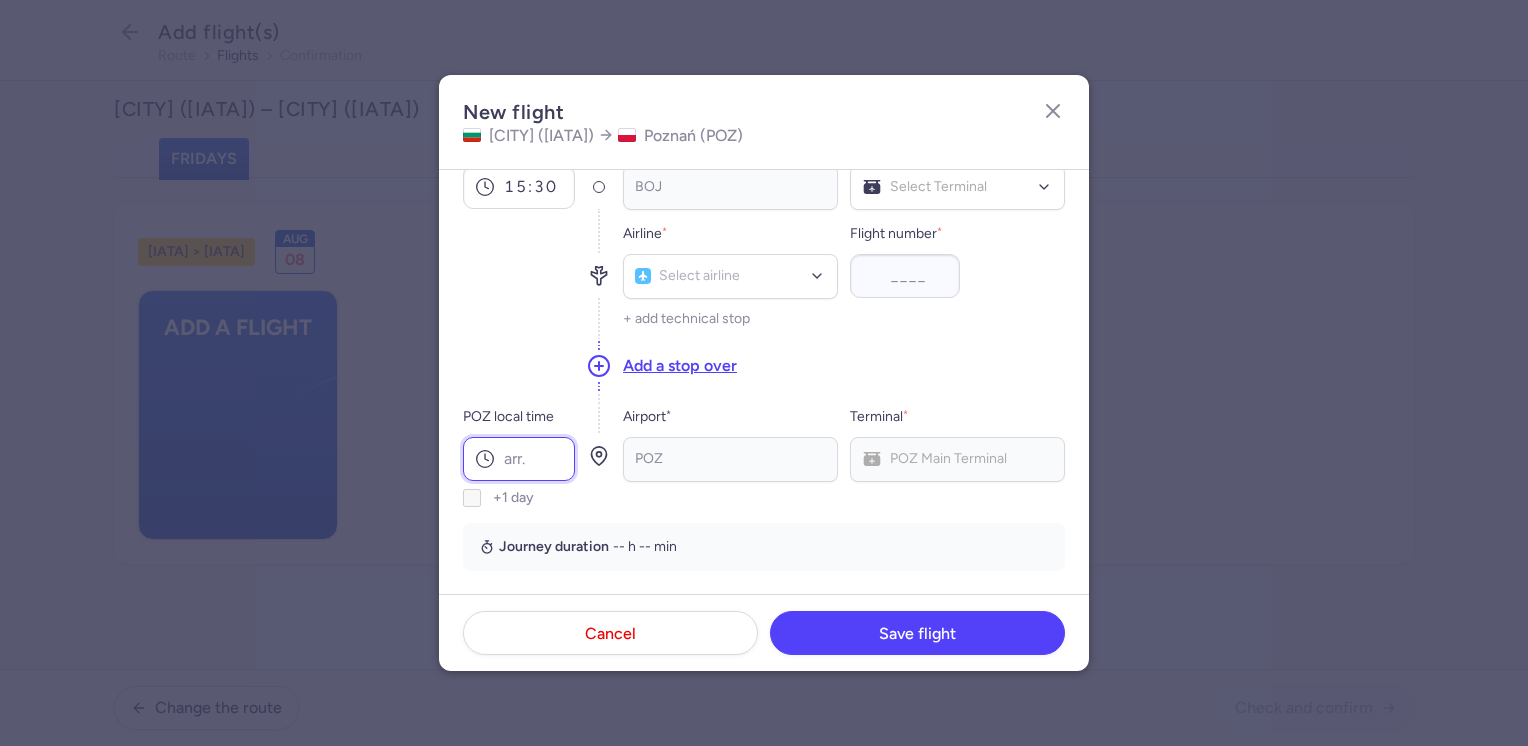 click on "POZ local time" at bounding box center (519, 459) 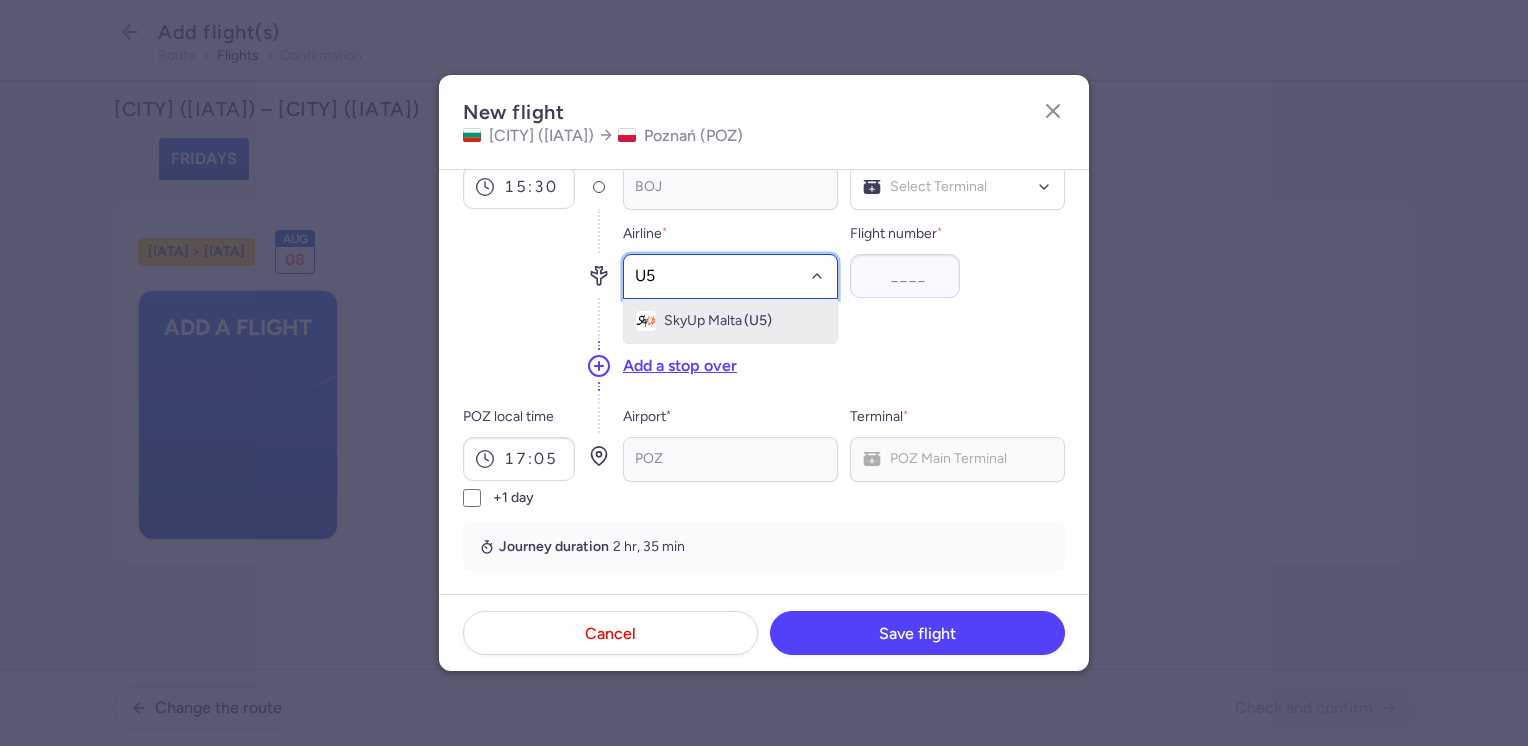 click on "SkyUp Malta" at bounding box center (703, 321) 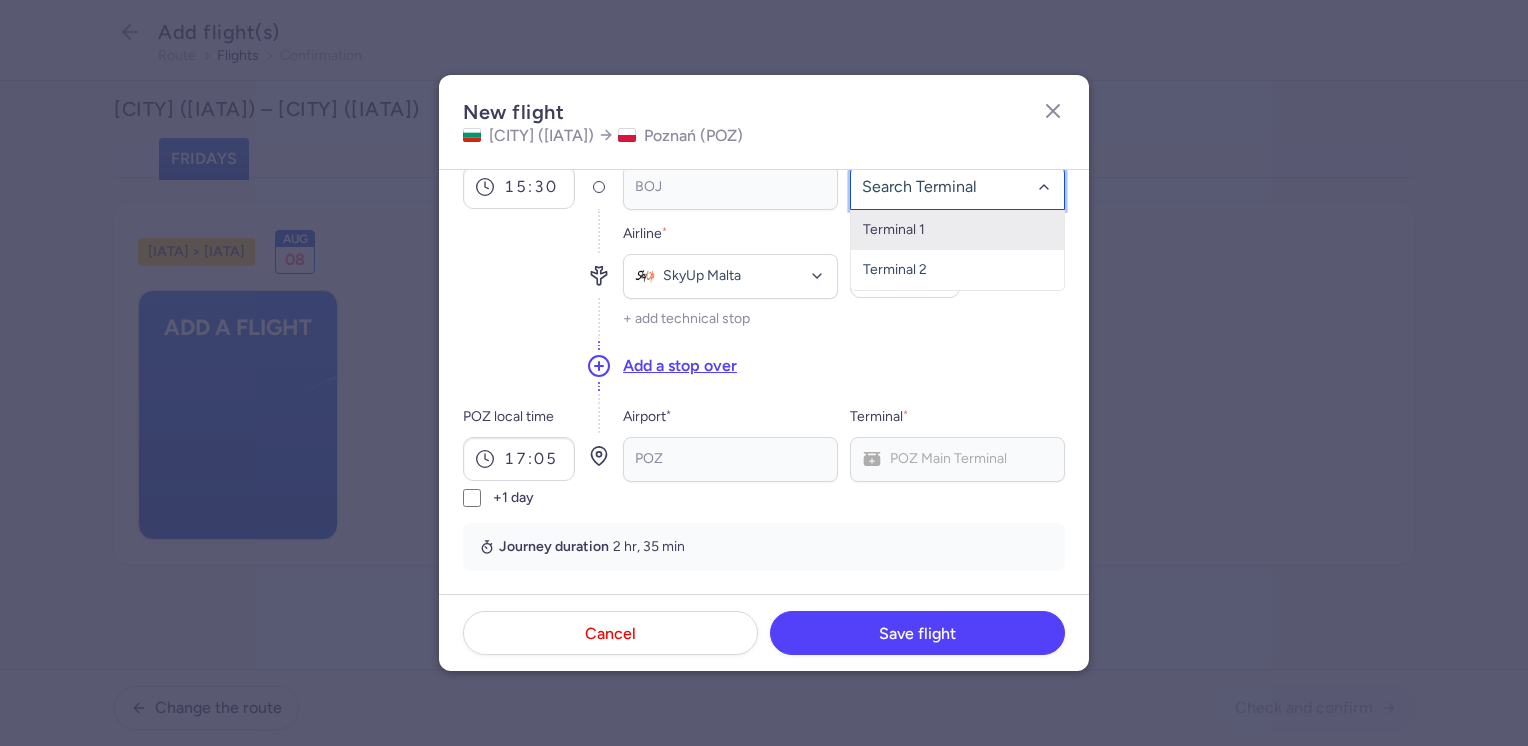 click on "Terminal 1" 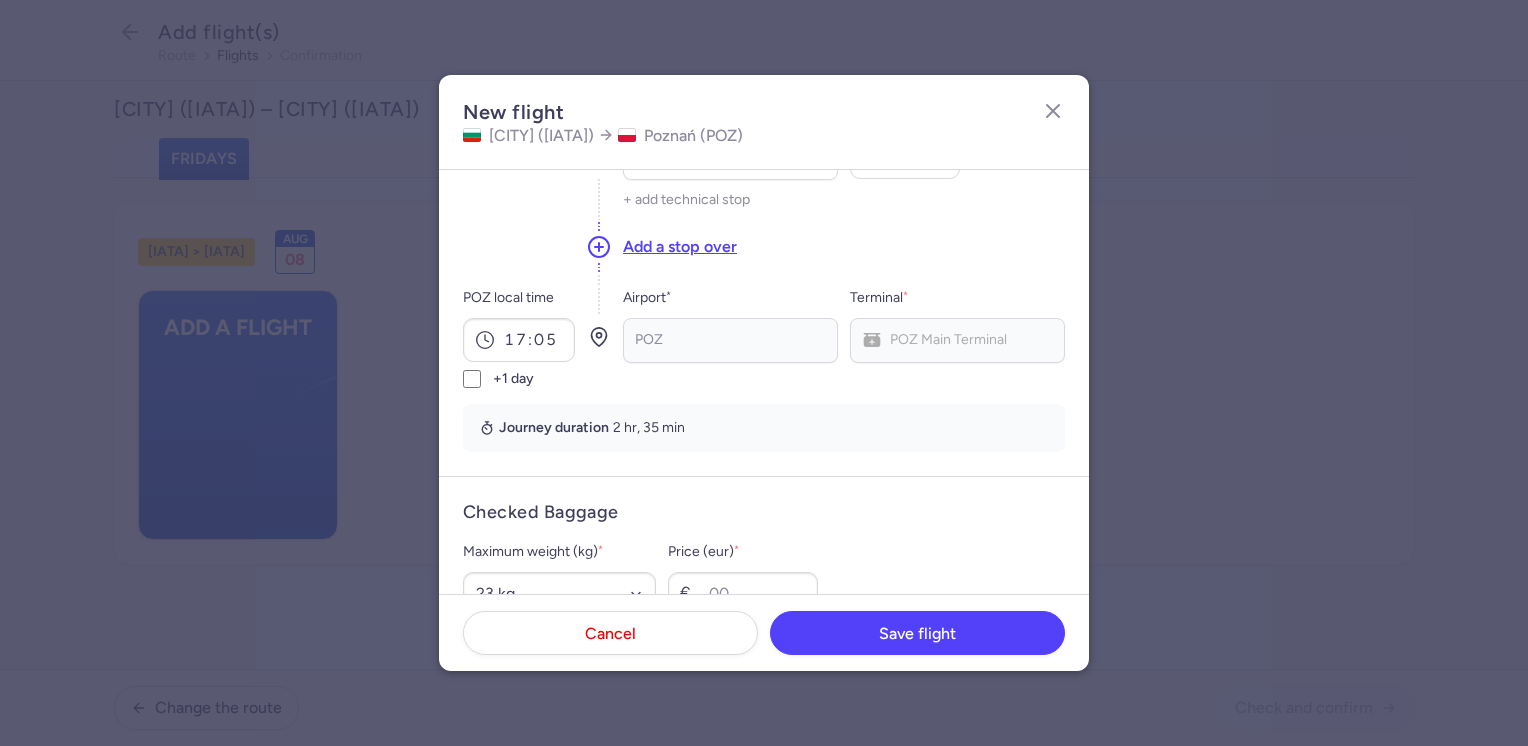scroll, scrollTop: 400, scrollLeft: 0, axis: vertical 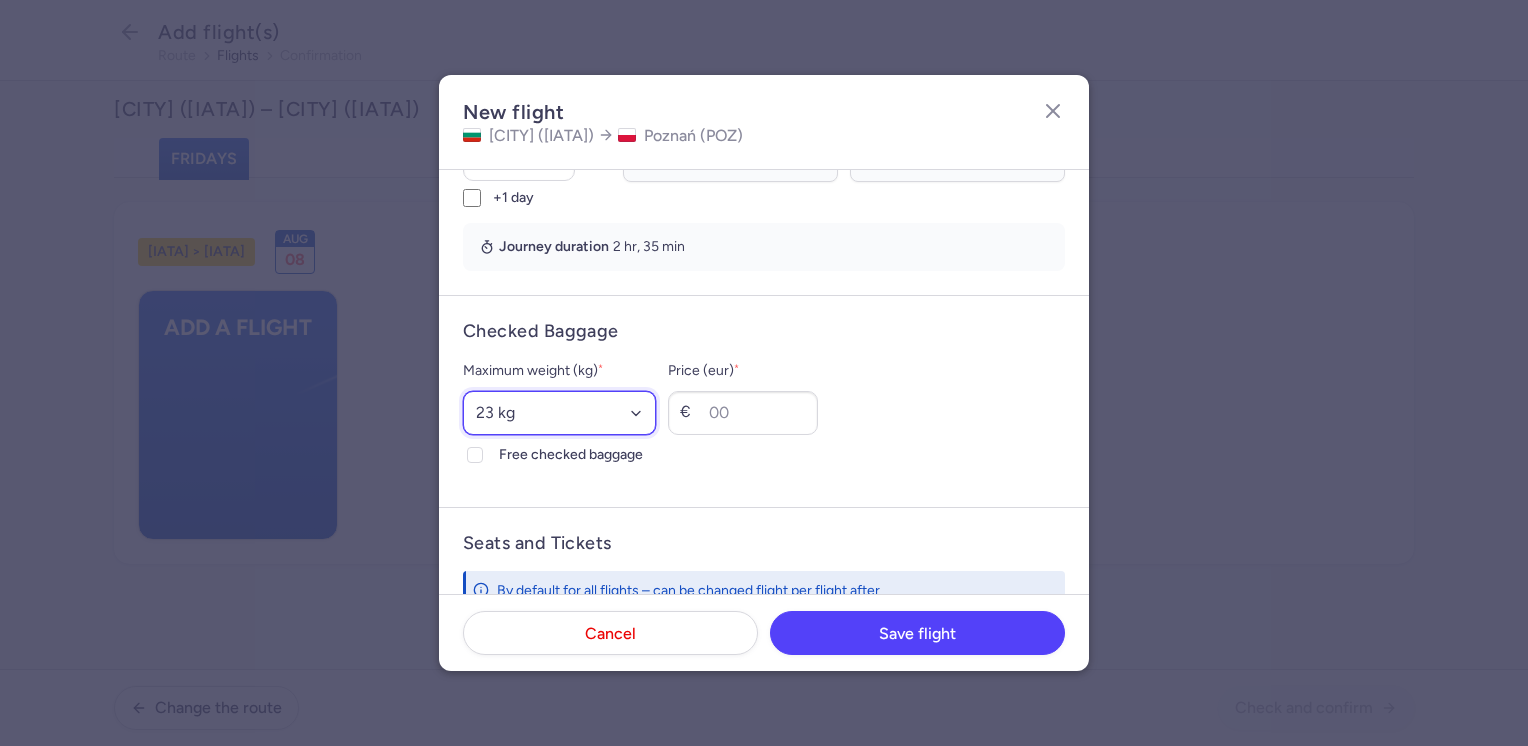 click on "Select an option 15 kg 16 kg 17 kg 18 kg 19 kg 20 kg 21 kg 22 kg 23 kg 24 kg 25 kg 26 kg 27 kg 28 kg 29 kg 30 kg 31 kg 32 kg 33 kg 34 kg 35 kg" at bounding box center [559, 413] 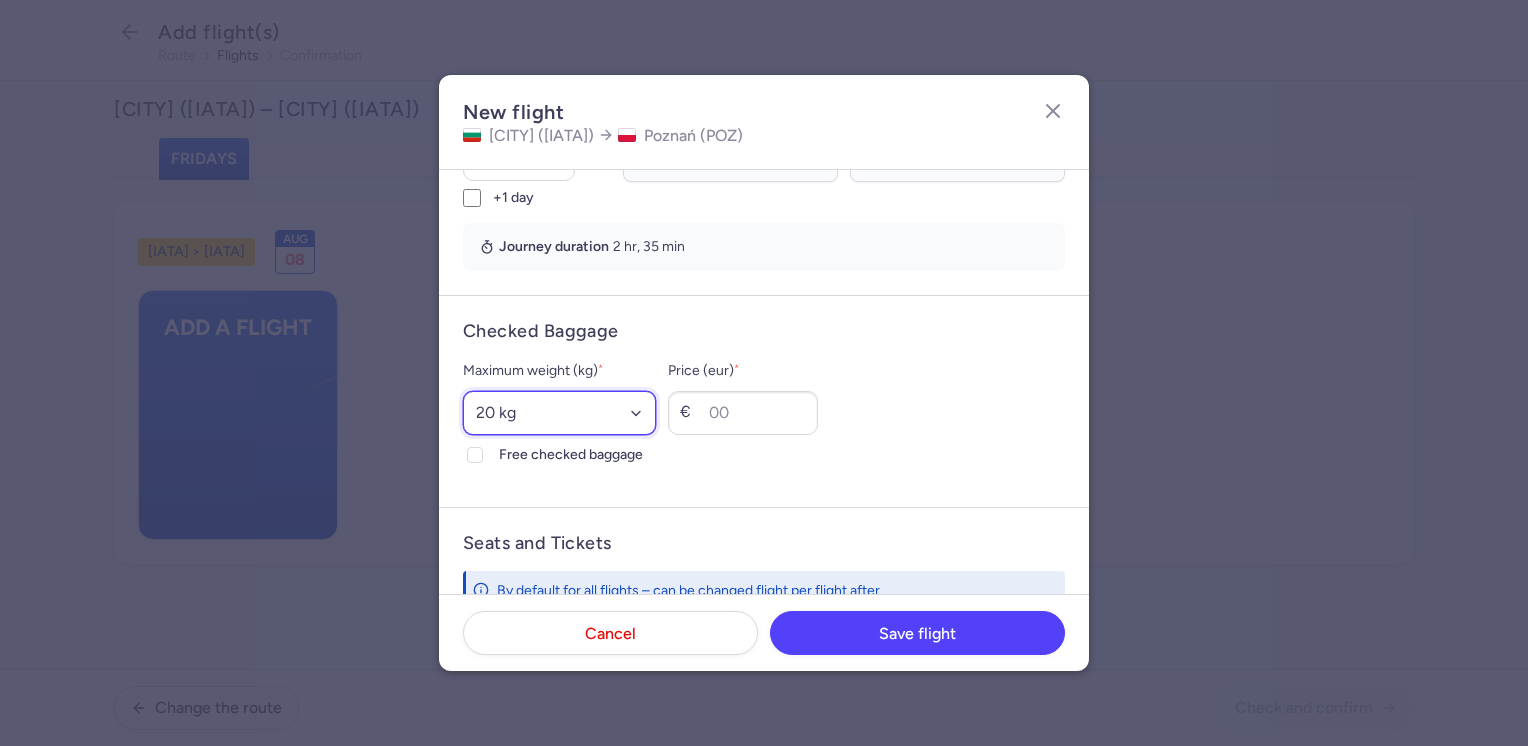 click on "Select an option 15 kg 16 kg 17 kg 18 kg 19 kg 20 kg 21 kg 22 kg 23 kg 24 kg 25 kg 26 kg 27 kg 28 kg 29 kg 30 kg 31 kg 32 kg 33 kg 34 kg 35 kg" at bounding box center (559, 413) 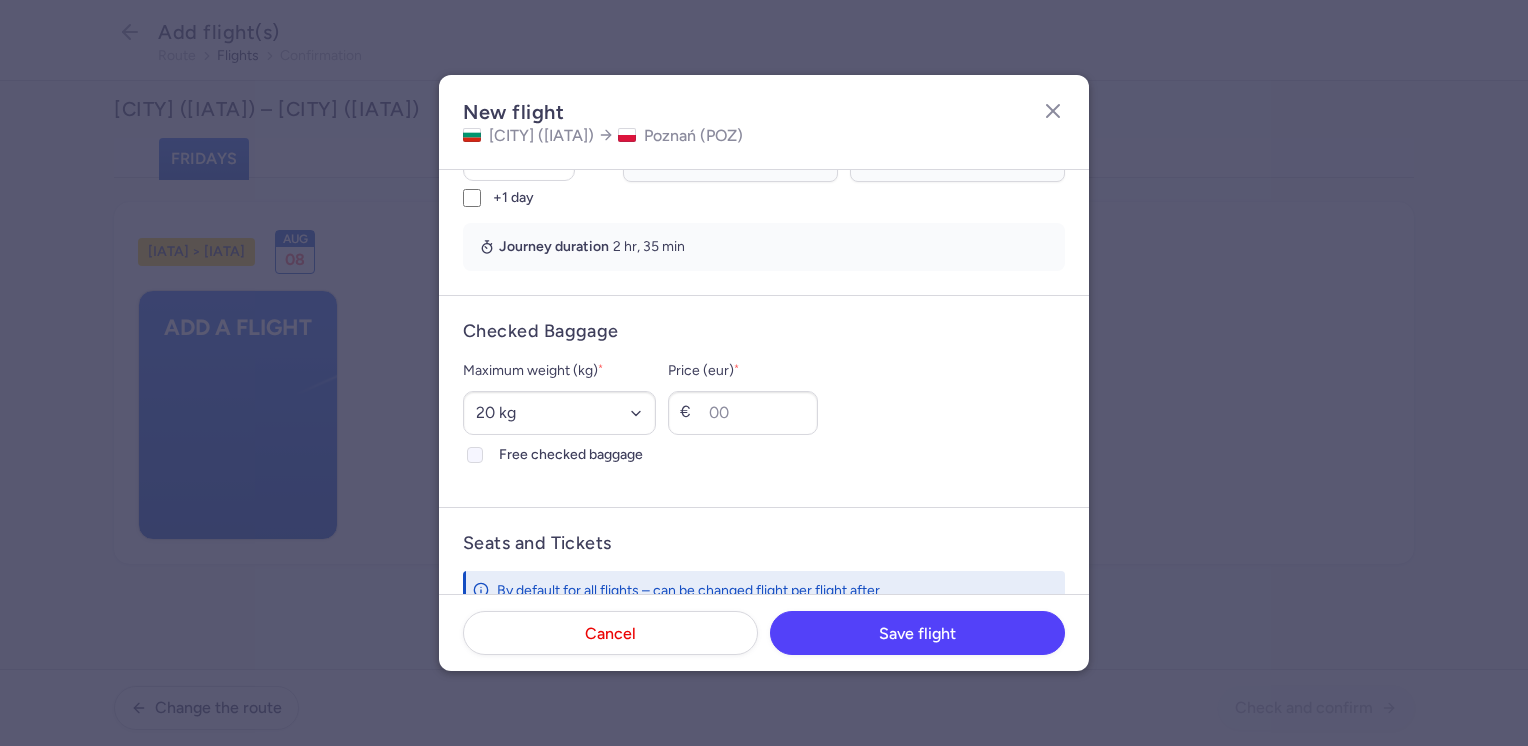 click on "Free checked baggage" 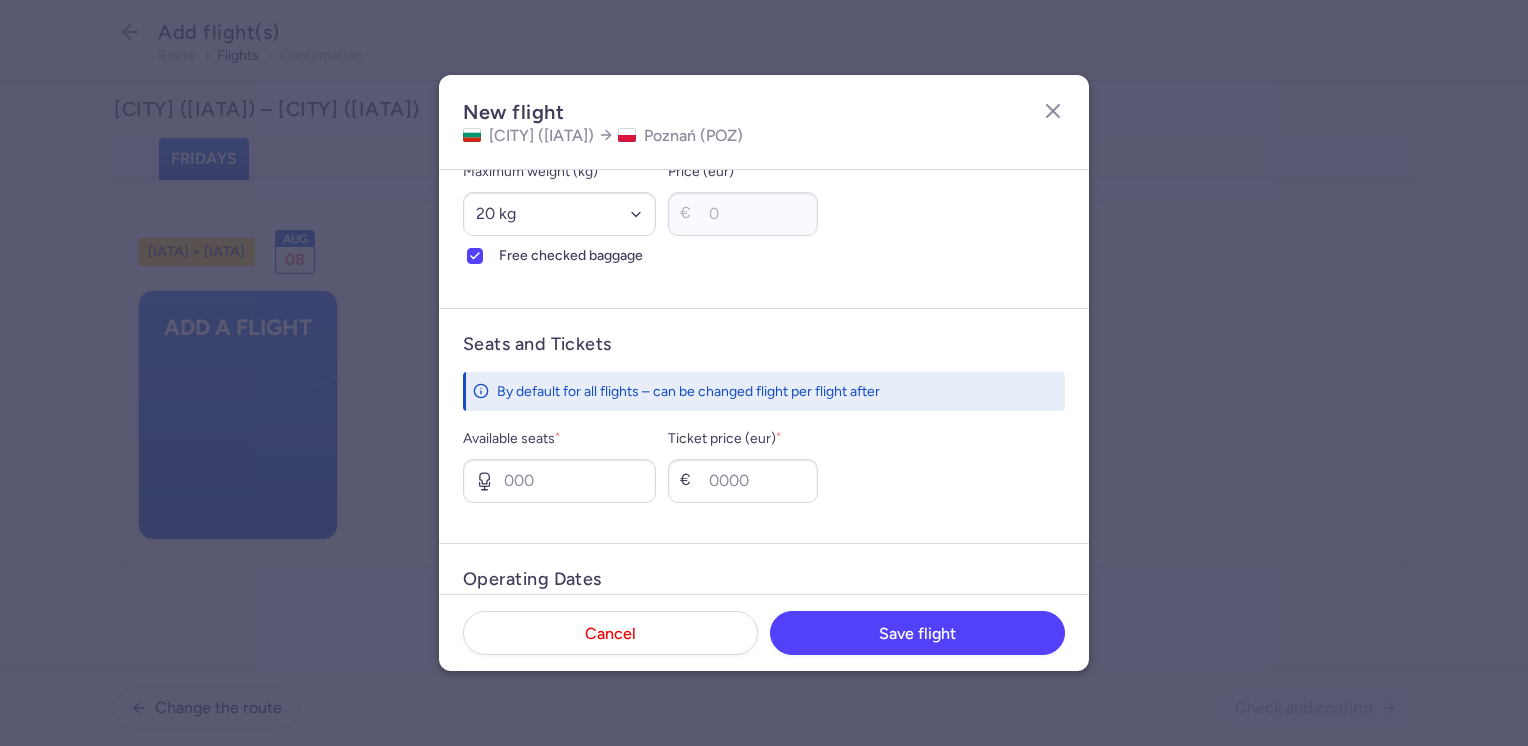 scroll, scrollTop: 600, scrollLeft: 0, axis: vertical 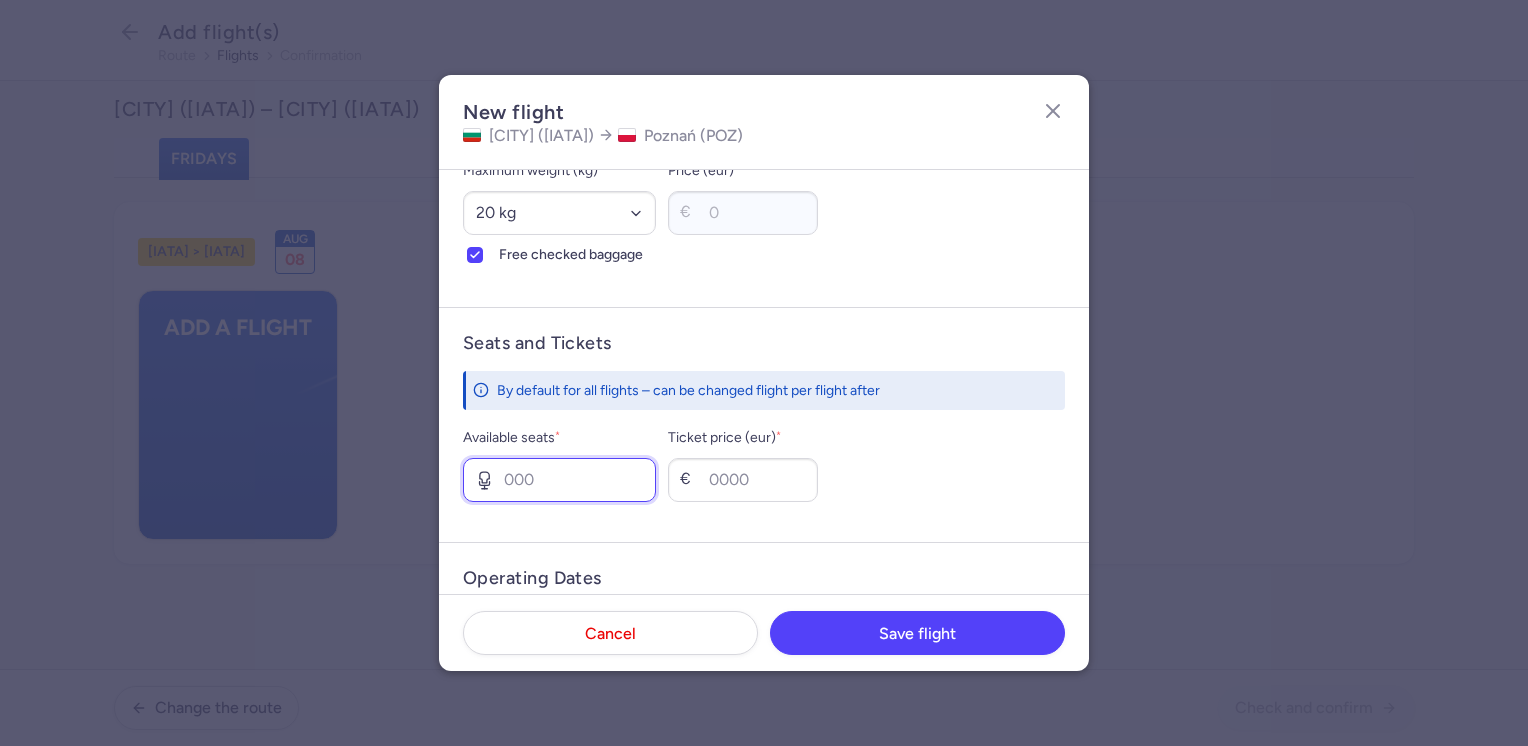 click on "Available seats  *" at bounding box center (559, 480) 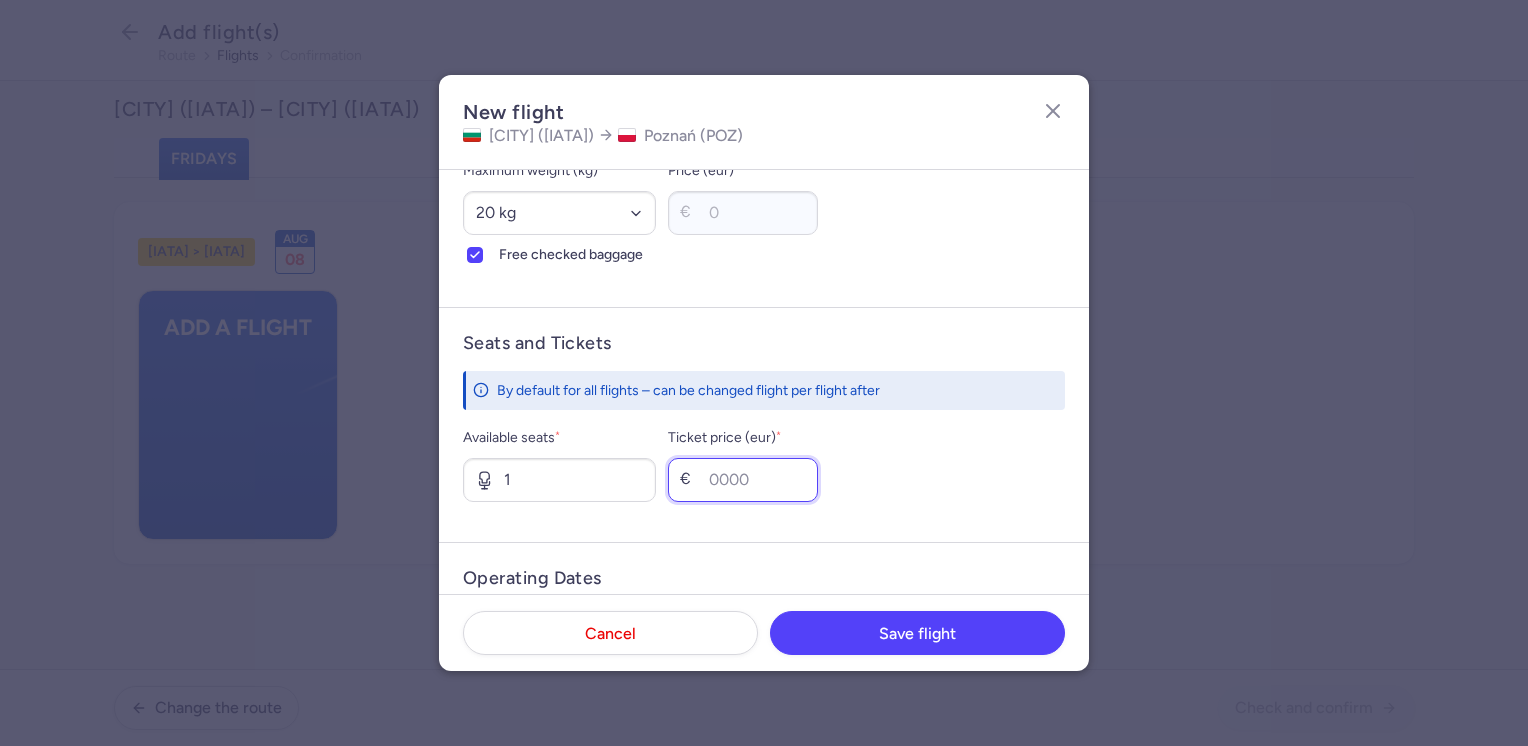 click on "Ticket price (eur)  *" at bounding box center (743, 480) 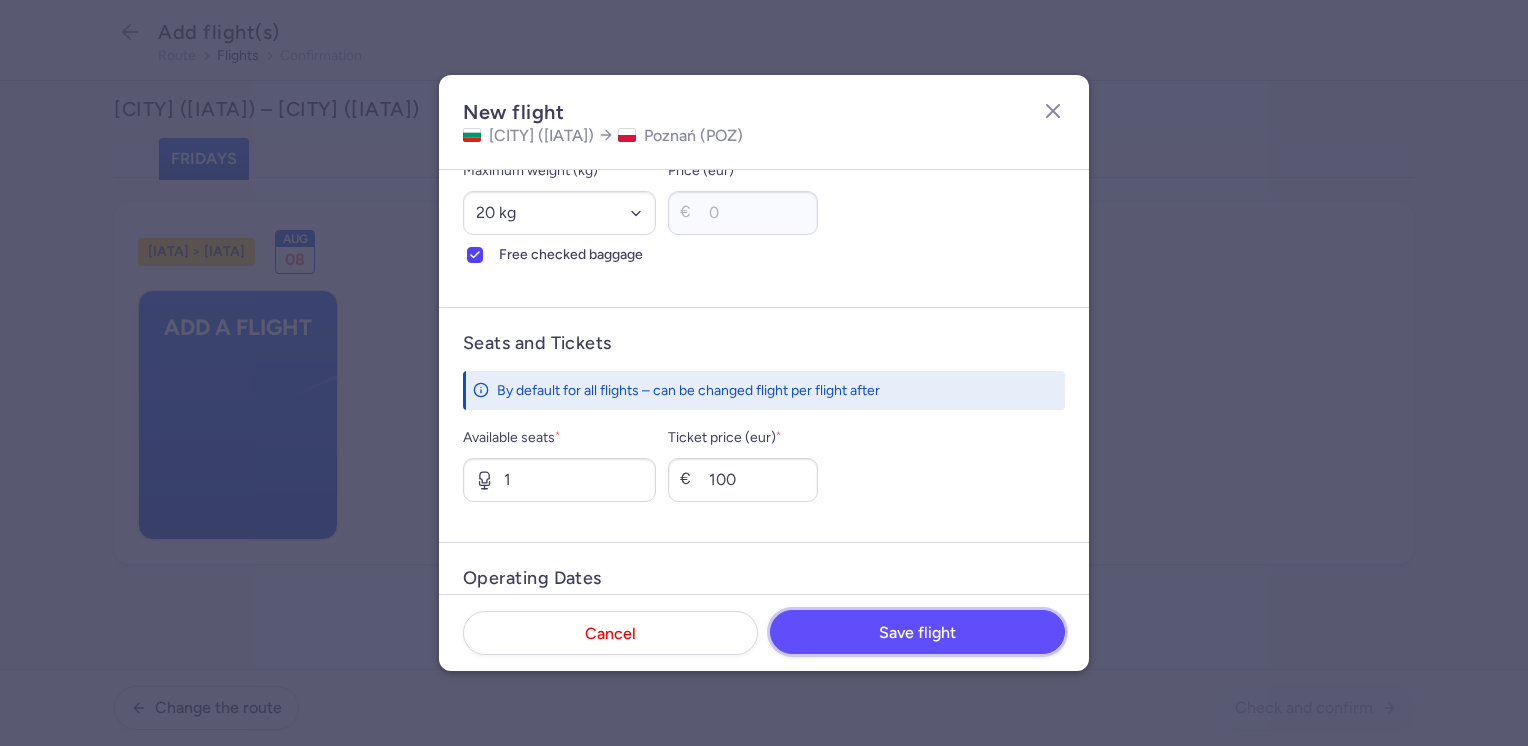 click on "Save flight" at bounding box center [917, 633] 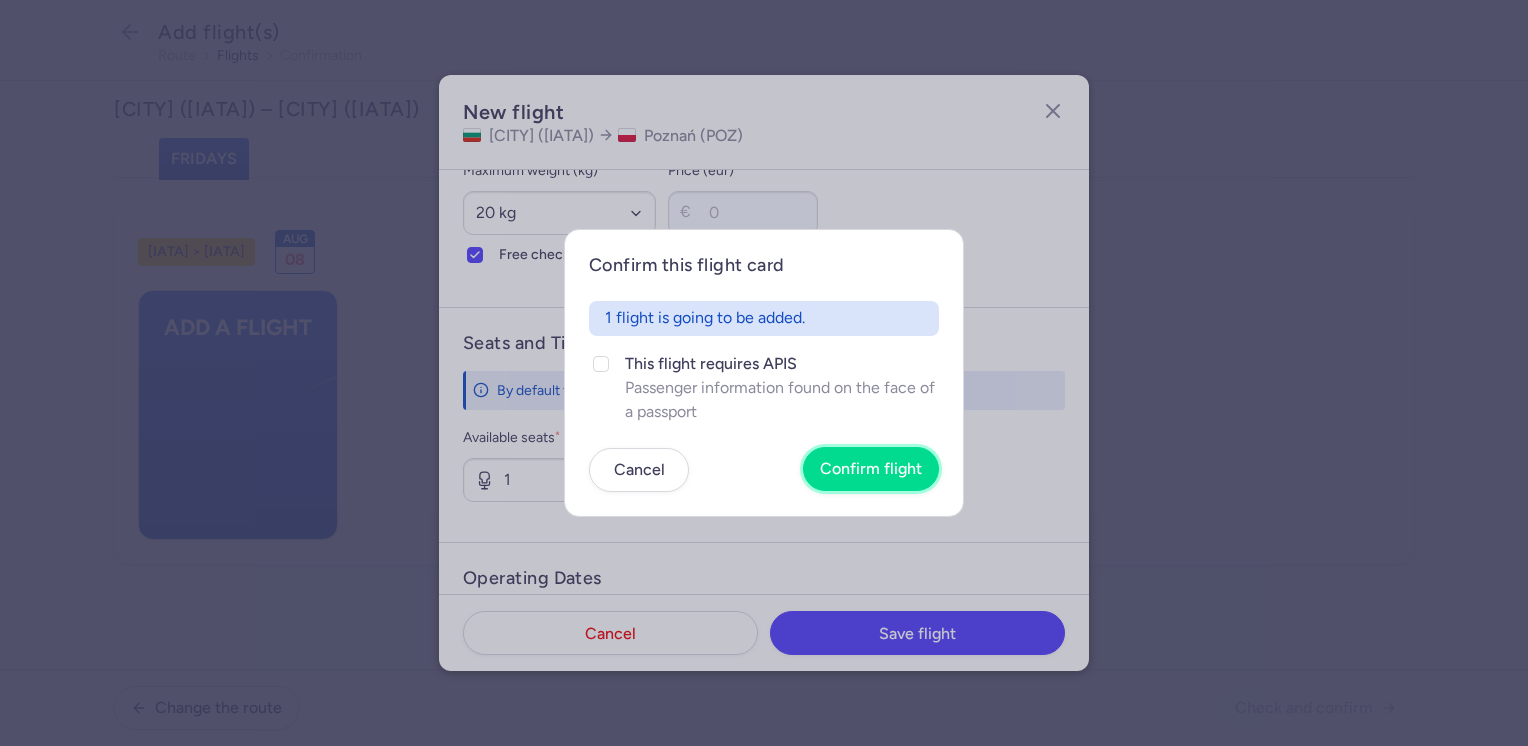 click on "Confirm flight" at bounding box center (871, 469) 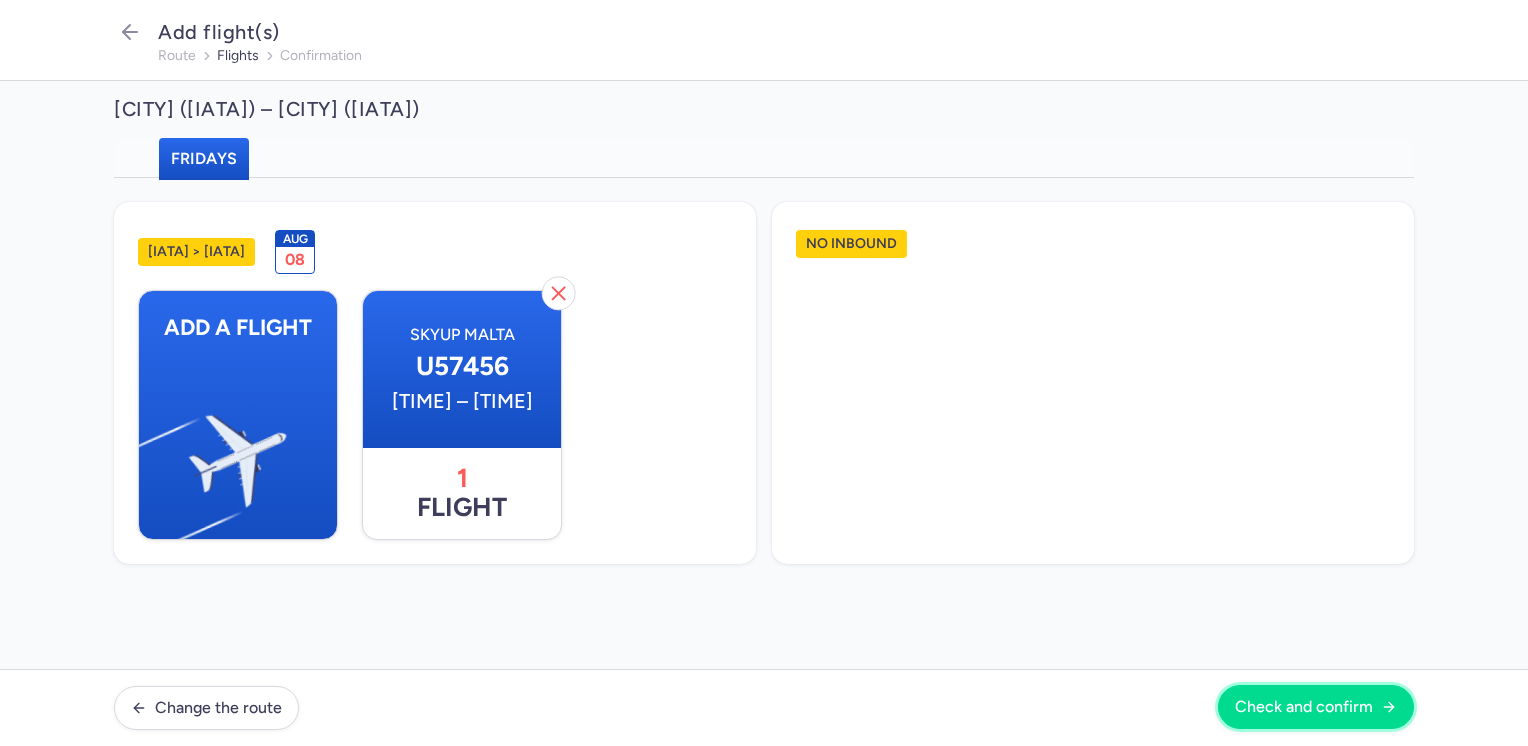 click on "Check and confirm" at bounding box center [1304, 707] 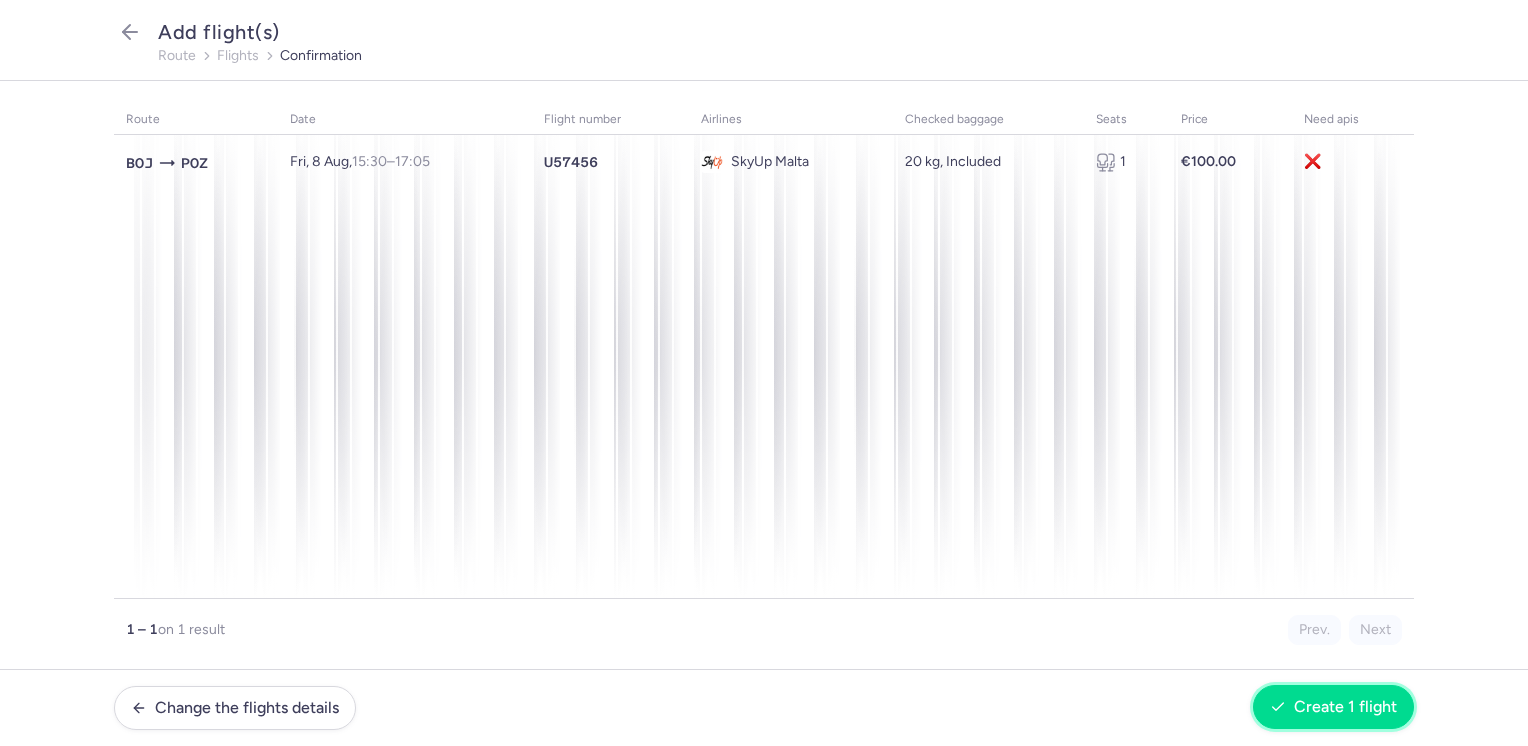 click on "Create 1 flight" at bounding box center (1345, 707) 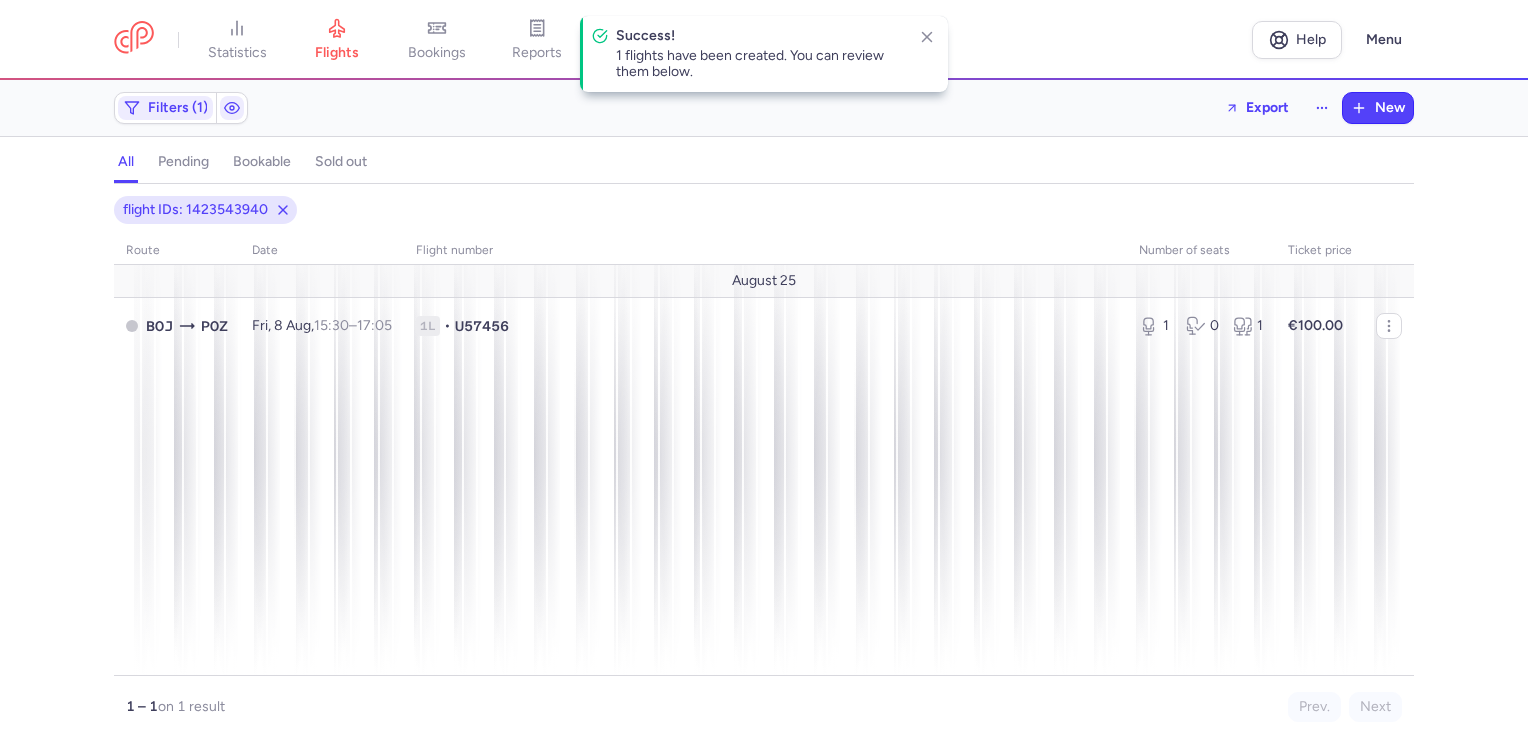 drag, startPoint x: 335, startPoint y: 39, endPoint x: 381, endPoint y: 74, distance: 57.801384 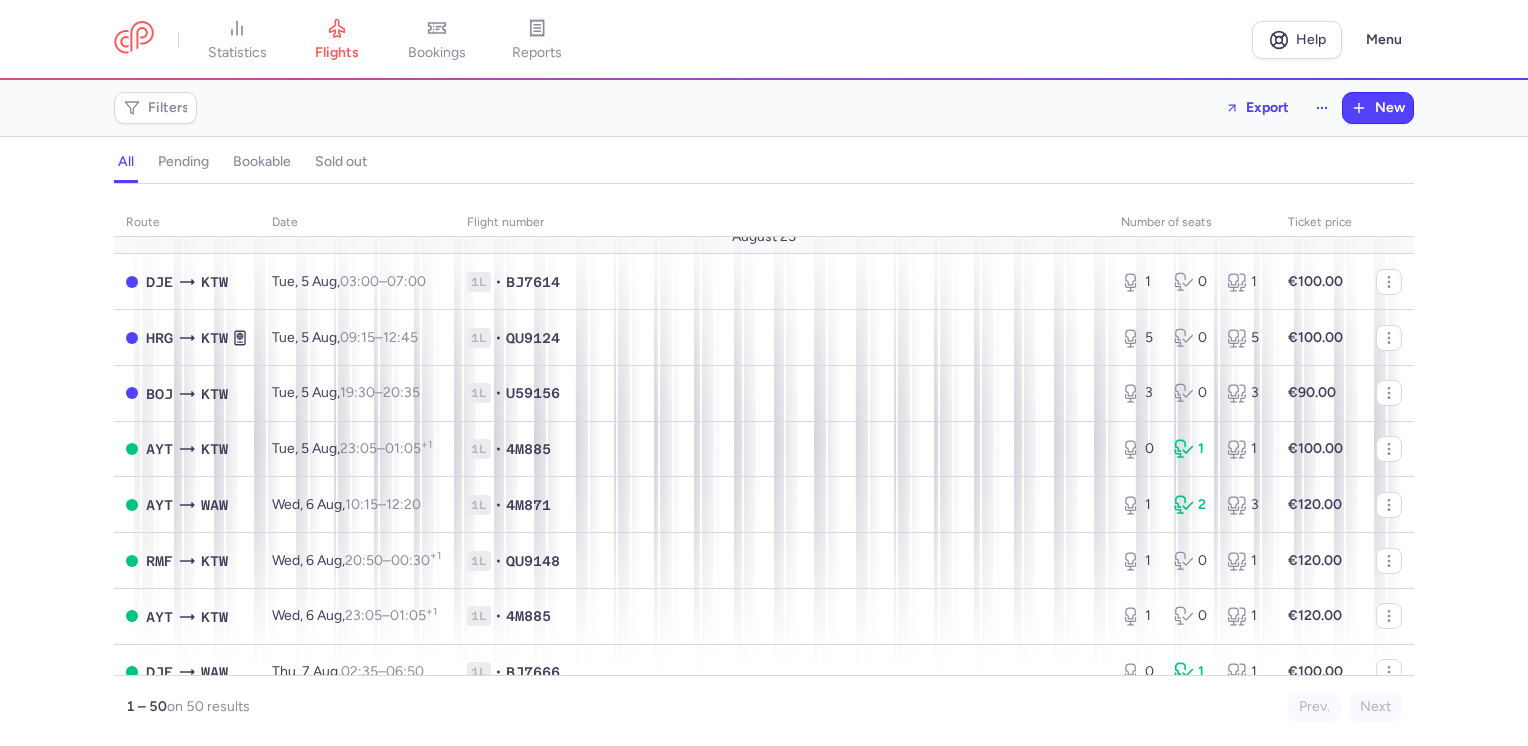 scroll, scrollTop: 0, scrollLeft: 0, axis: both 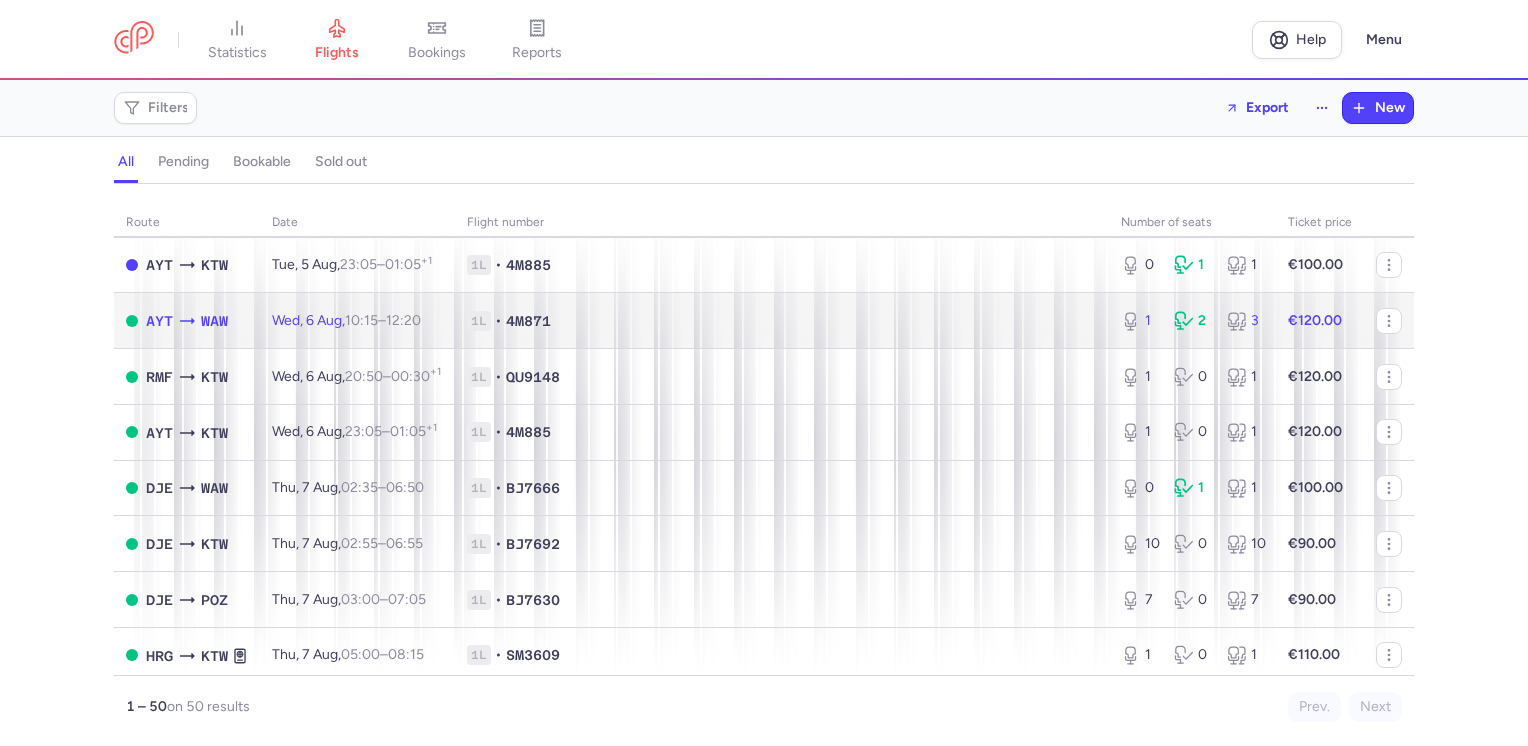 click on "€120.00" 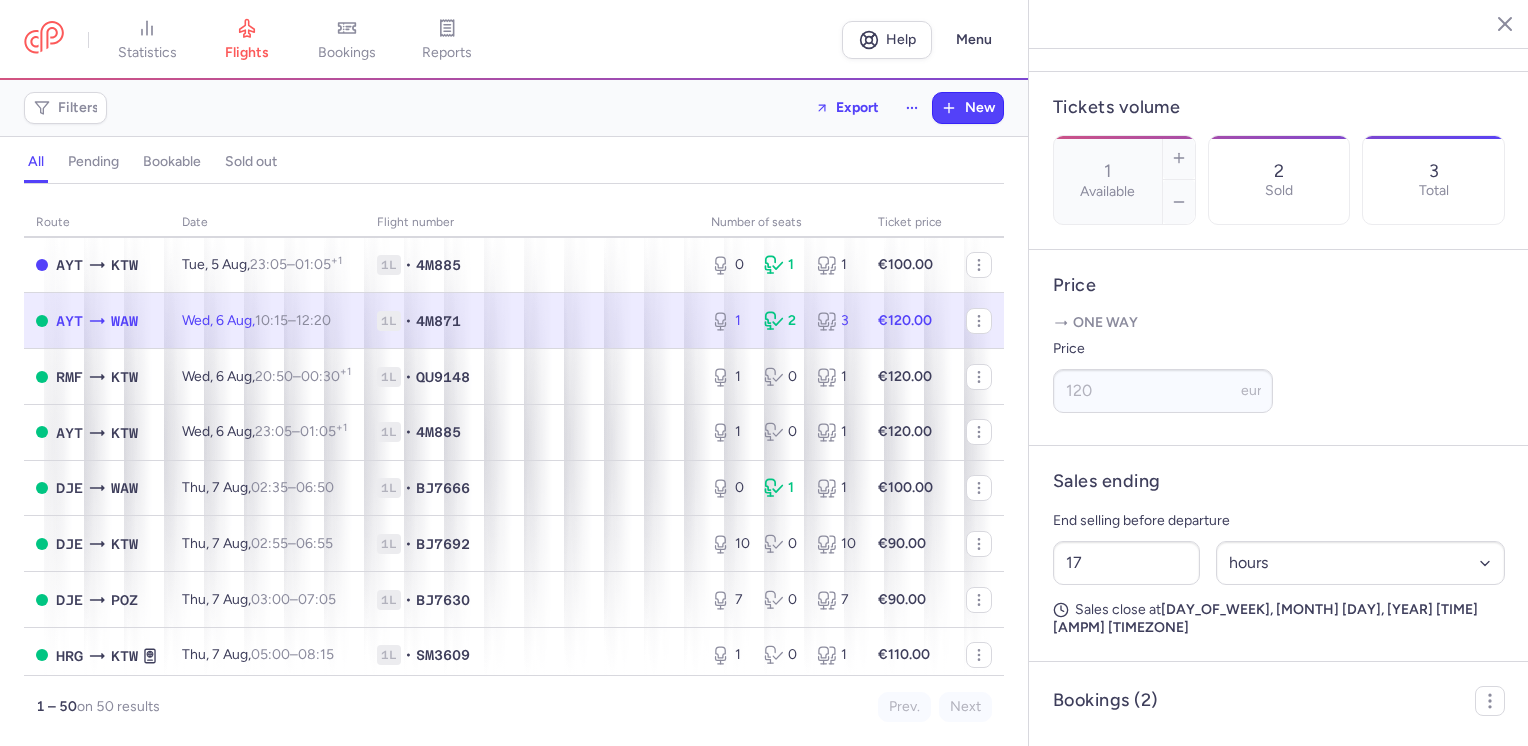 scroll, scrollTop: 362, scrollLeft: 0, axis: vertical 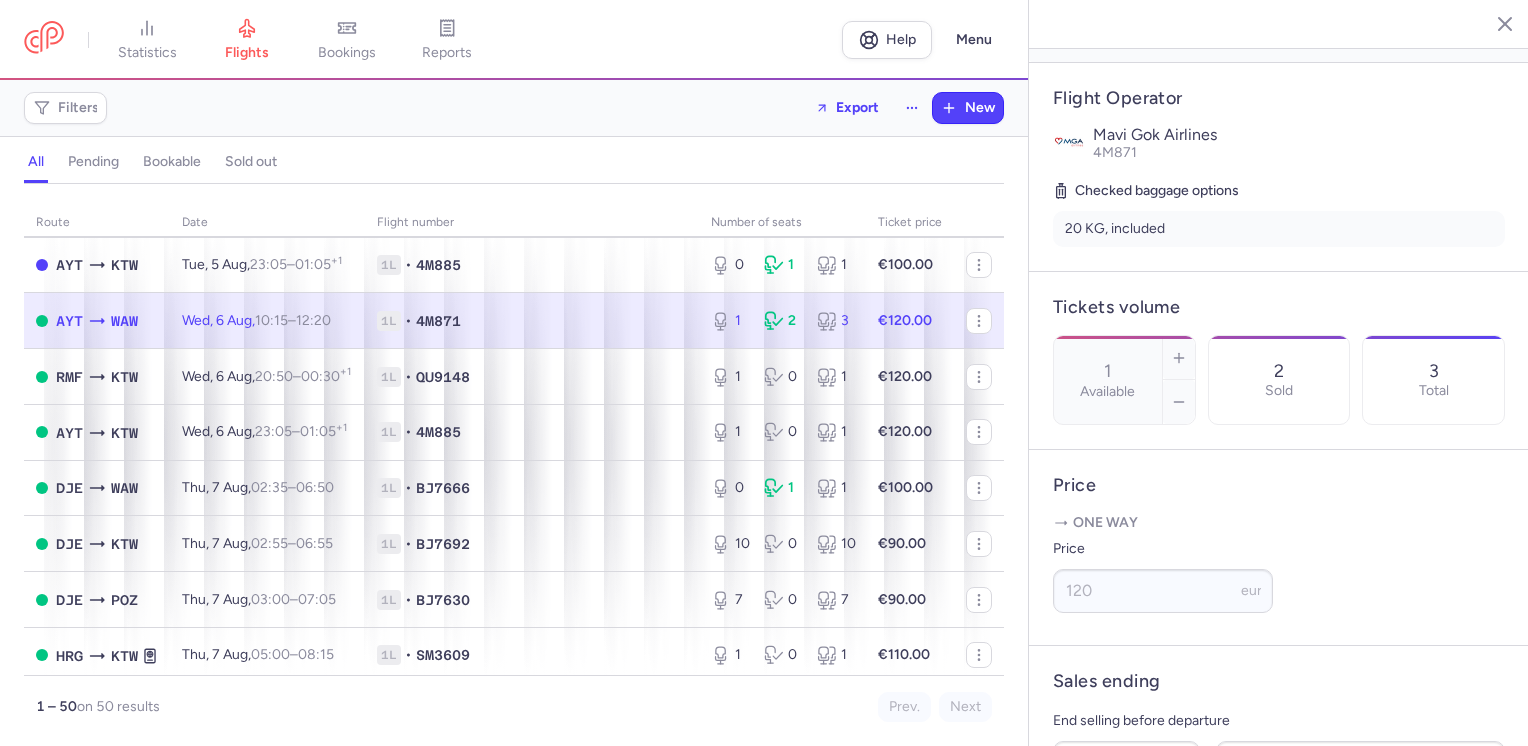 click 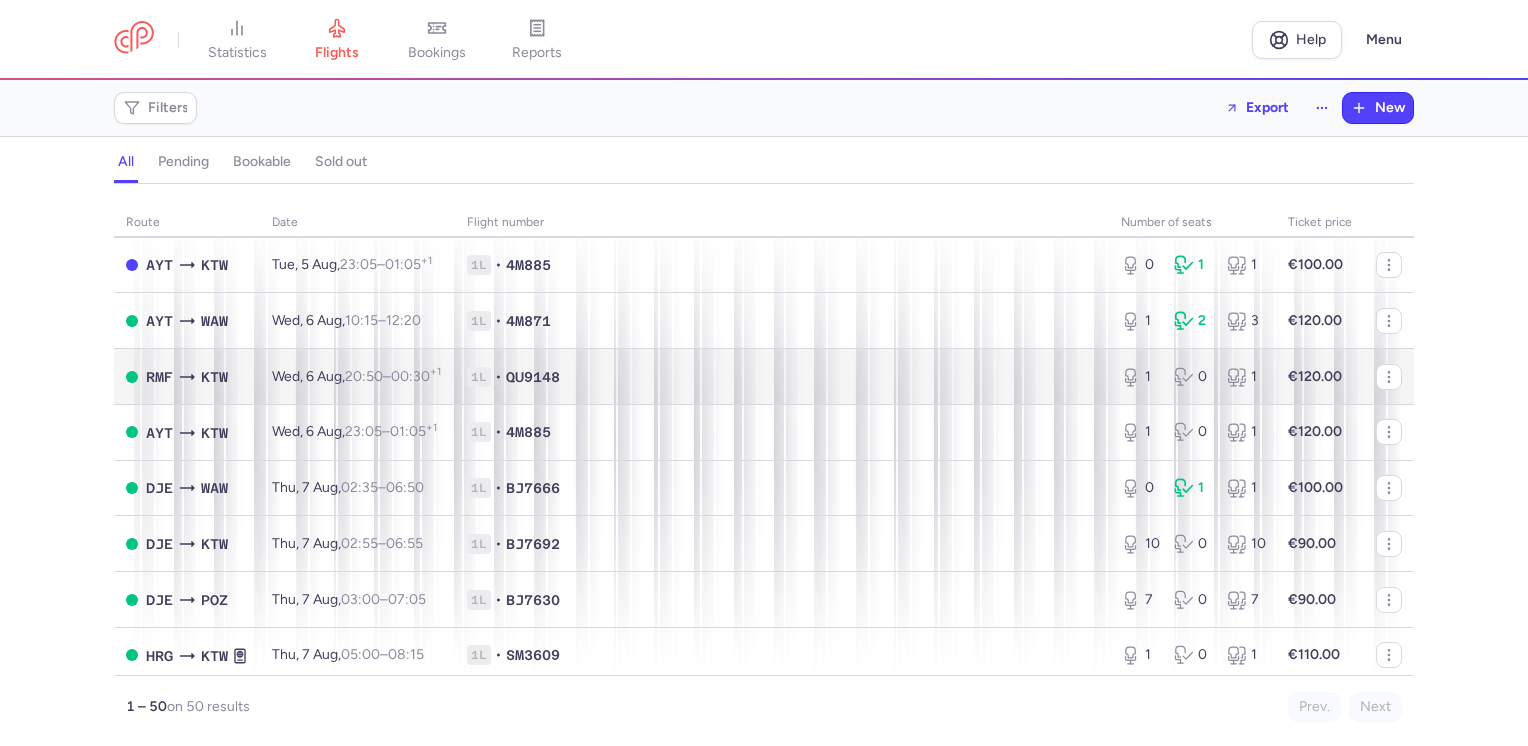 scroll, scrollTop: 100, scrollLeft: 0, axis: vertical 